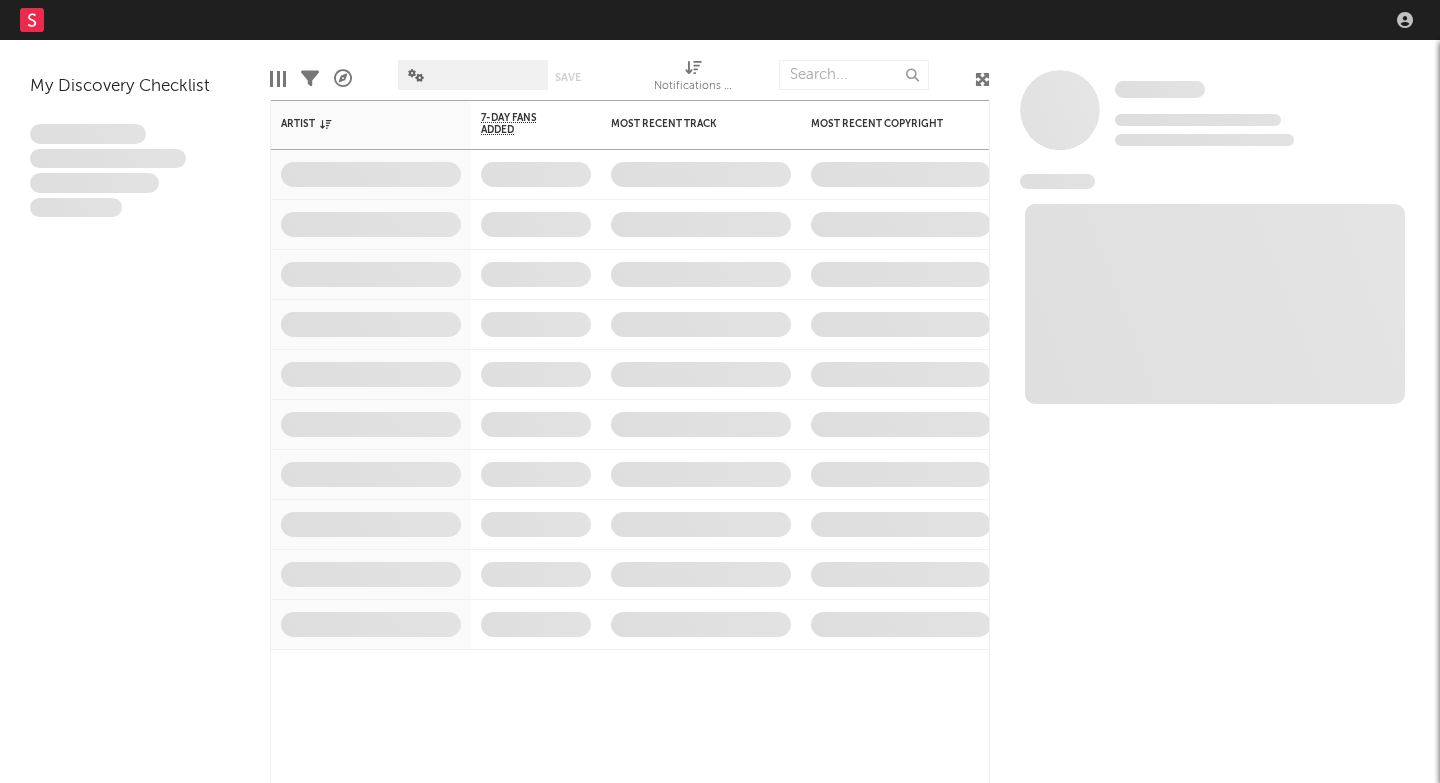 scroll, scrollTop: 0, scrollLeft: 0, axis: both 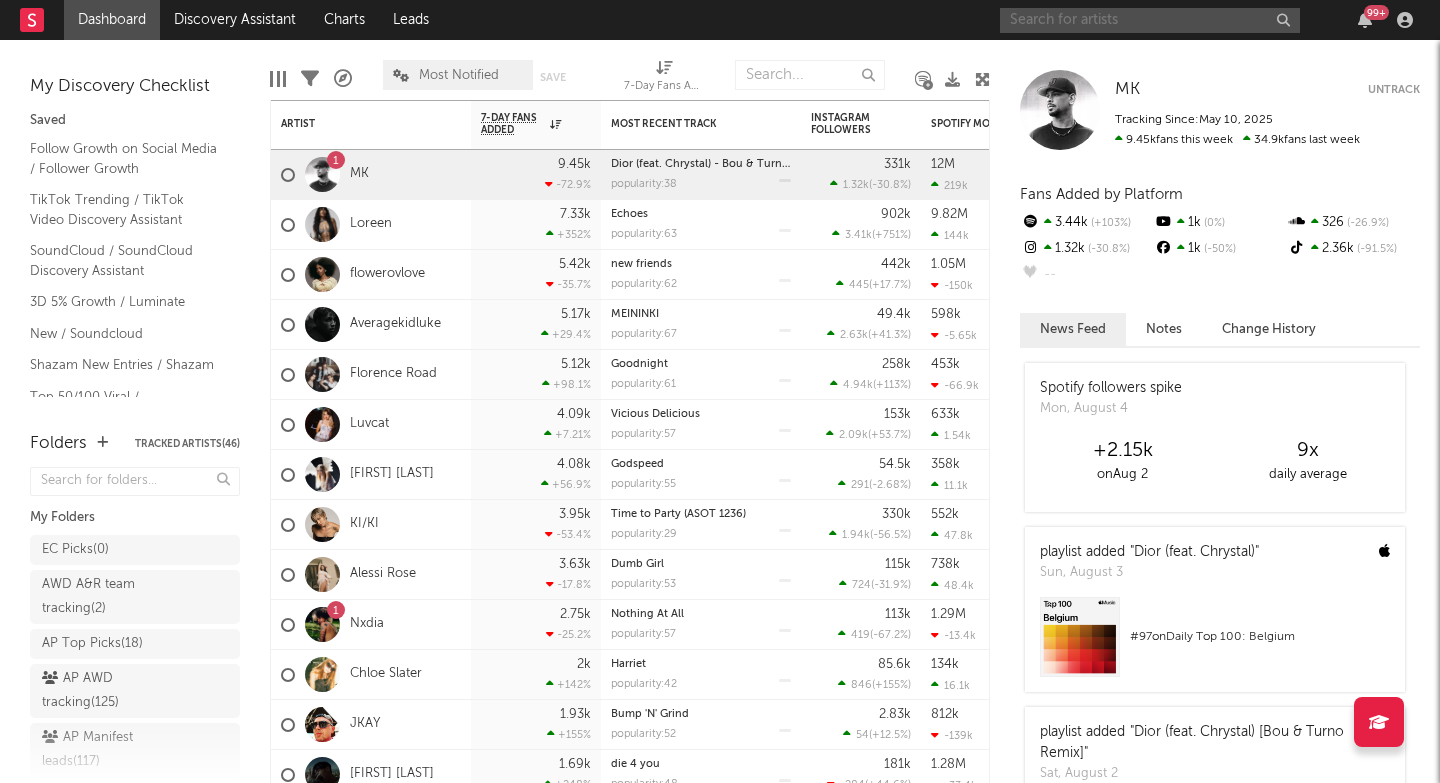 click at bounding box center (1150, 20) 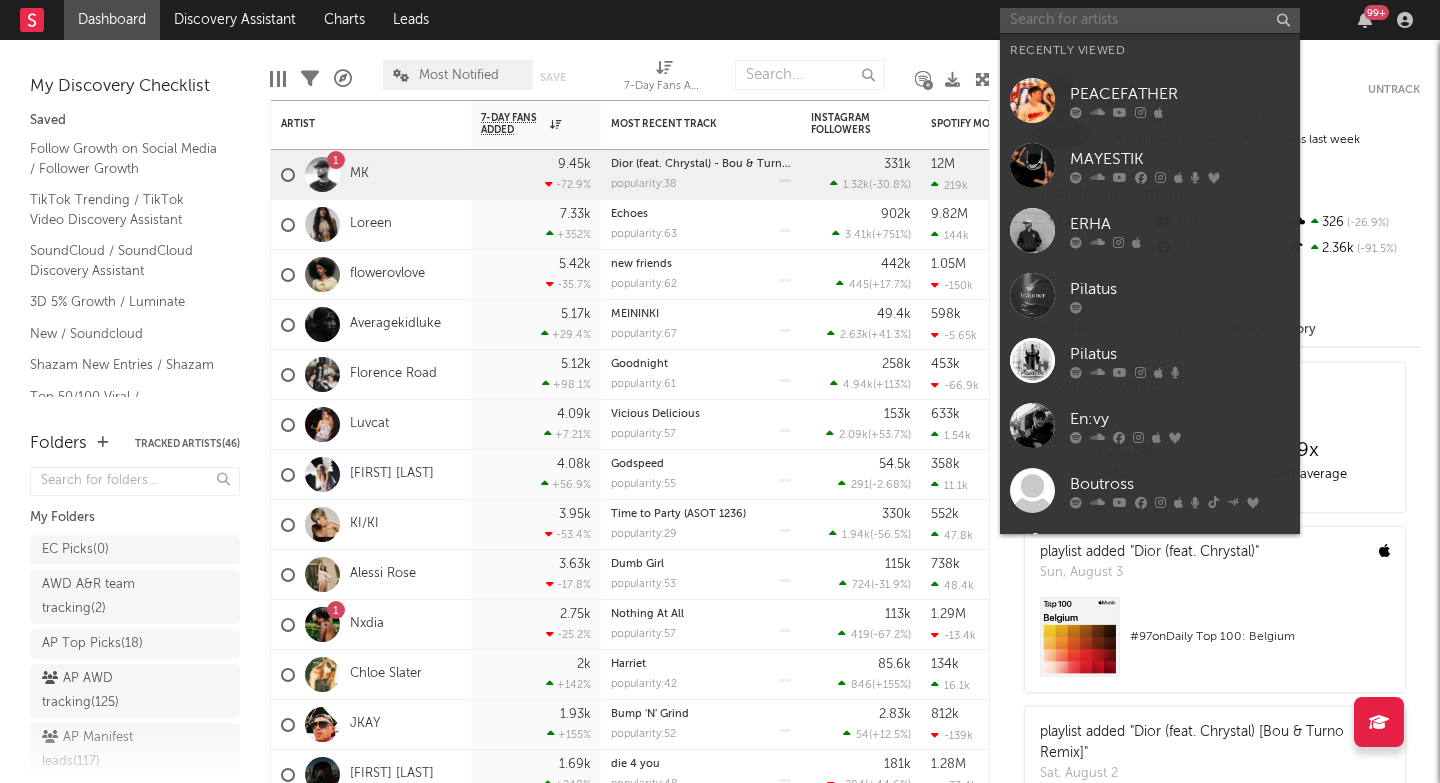 paste on "https://open.spotify.com/track/7LuMkEjyxlYCFMxEv8ENoy?si=f02e351d7a24476e" 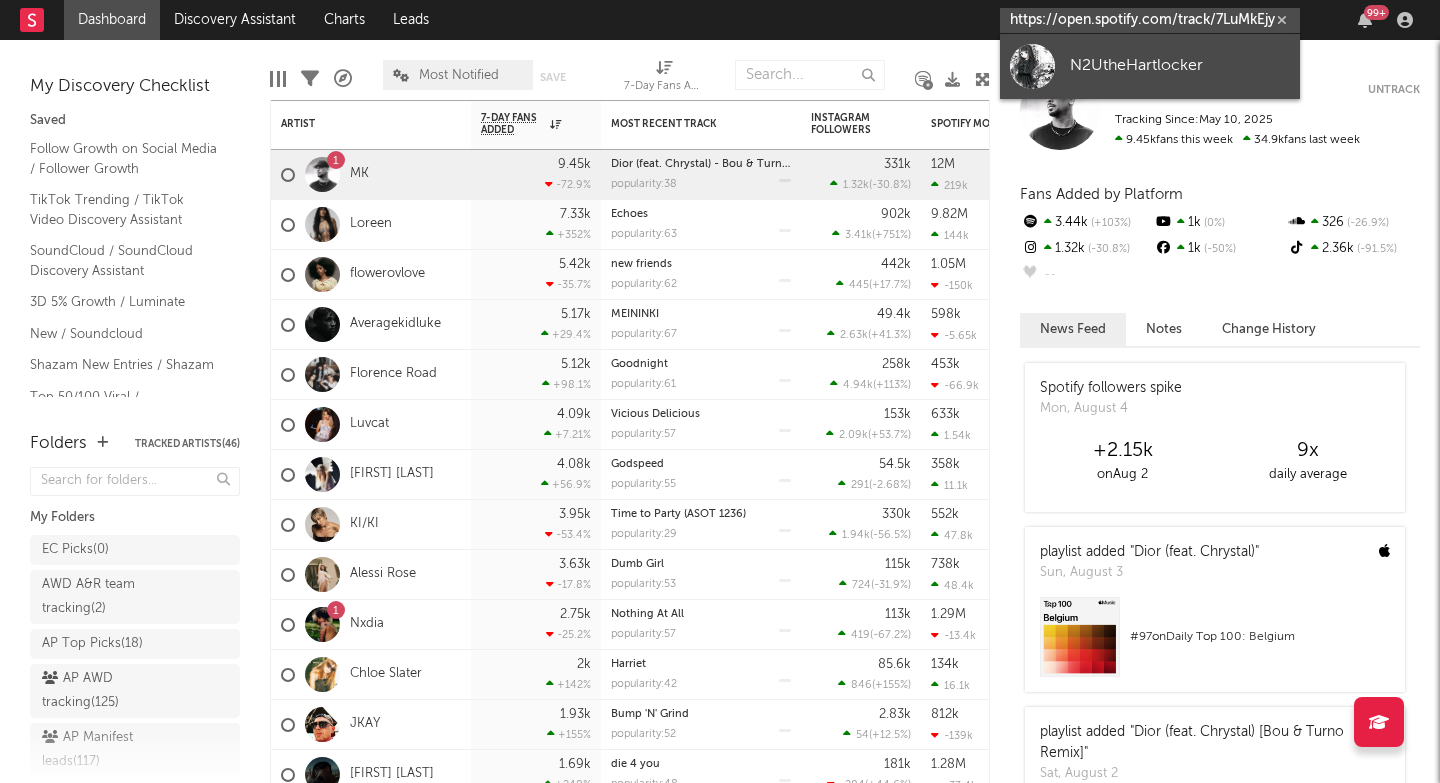 type on "https://open.spotify.com/track/7LuMkEjyxlYCFMxEv8ENoy?si=f02e351d7a24476e" 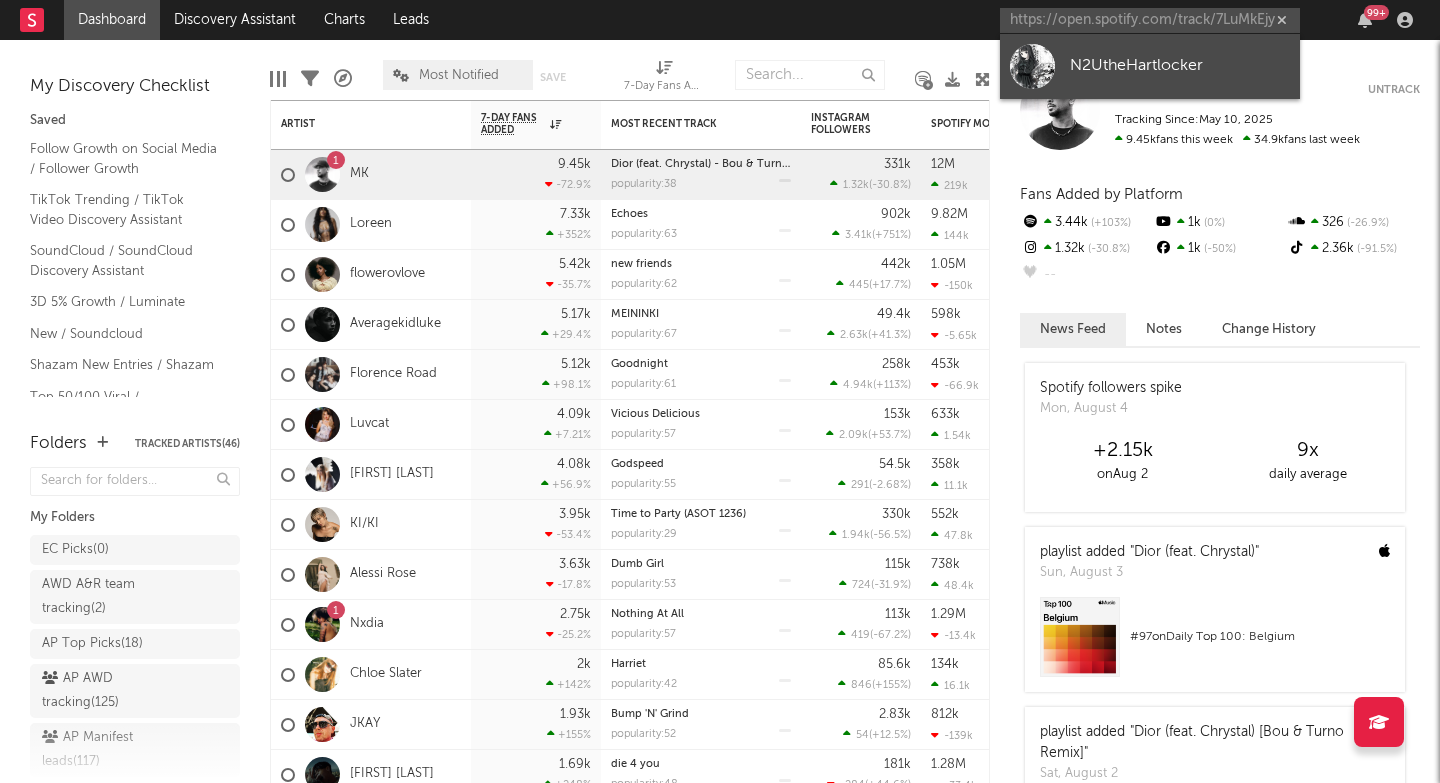 click on "N2UtheHartlocker" at bounding box center [1150, 66] 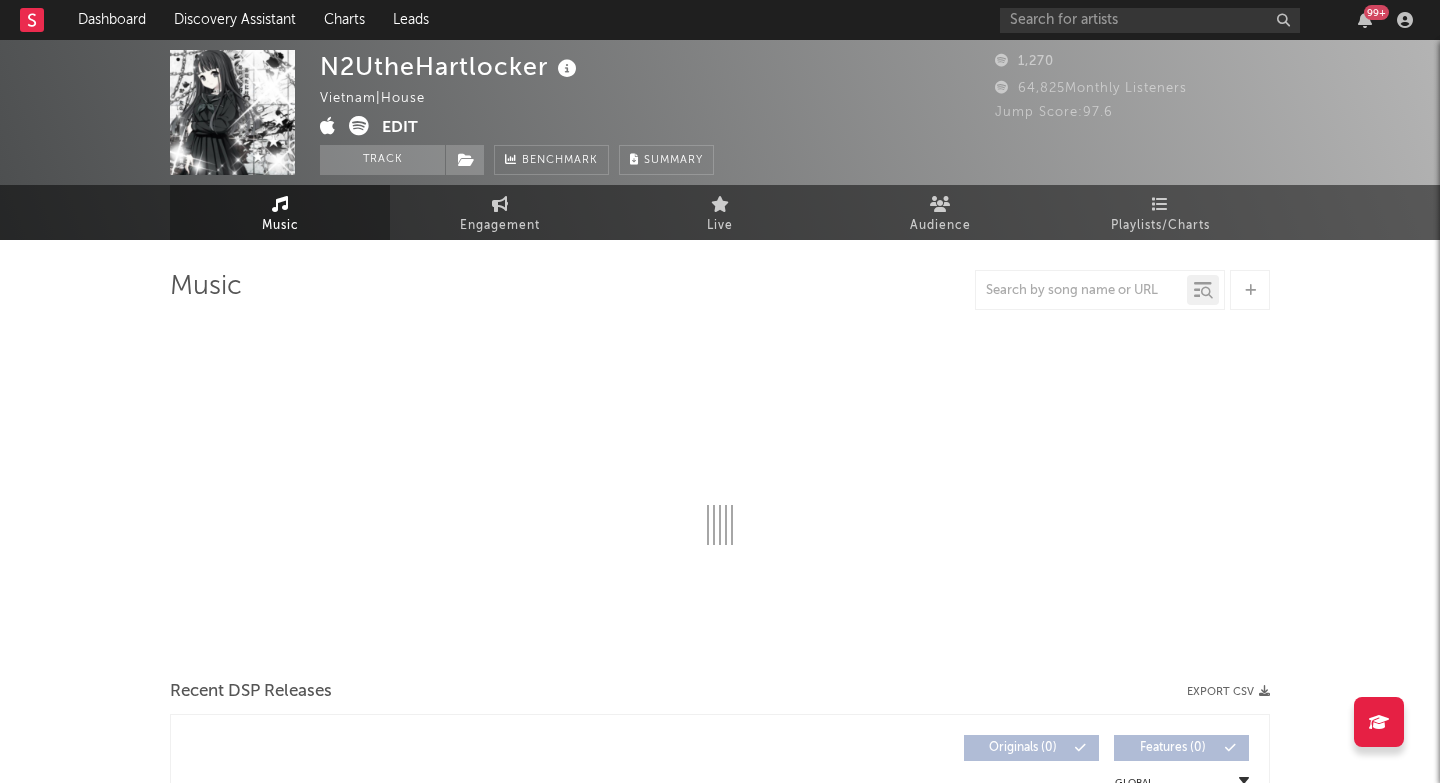 select on "1w" 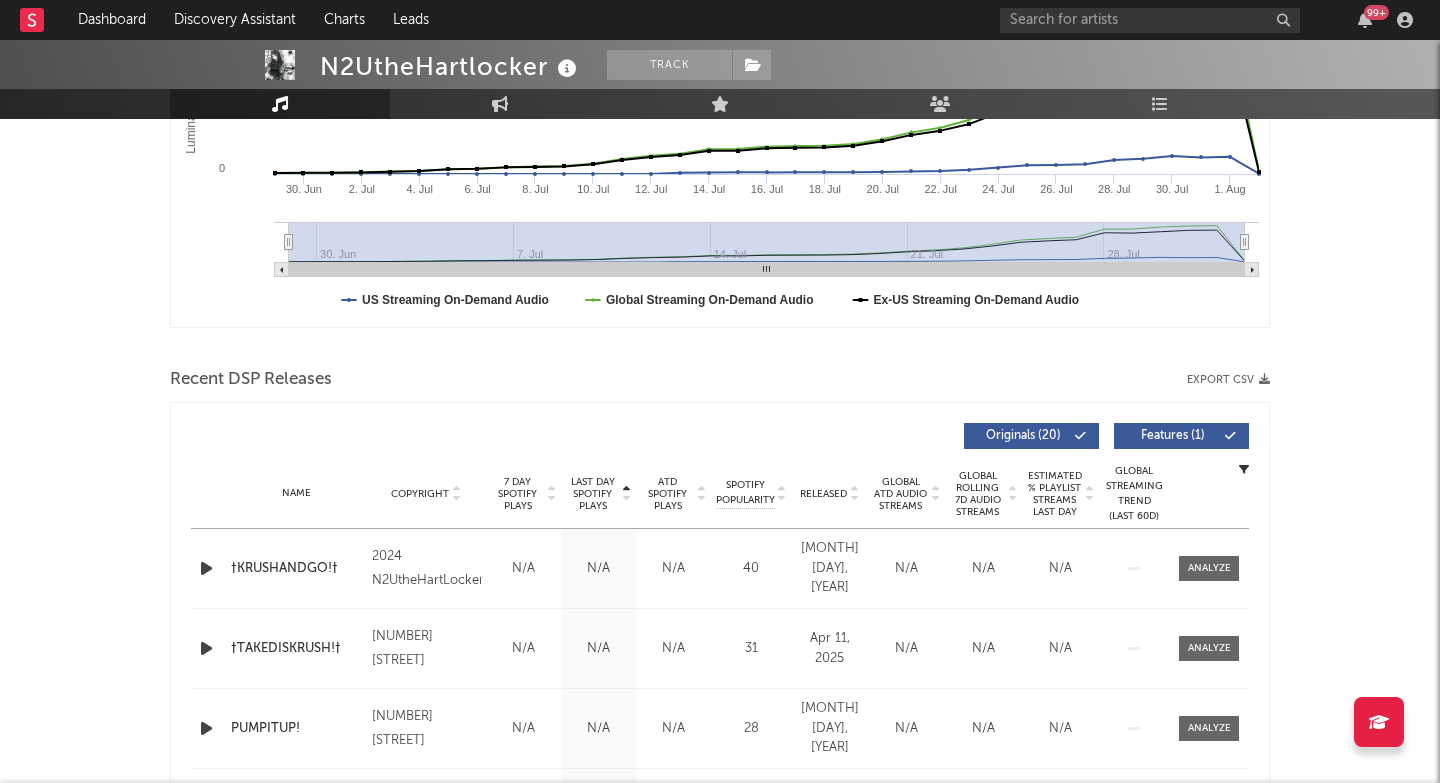 scroll, scrollTop: 626, scrollLeft: 0, axis: vertical 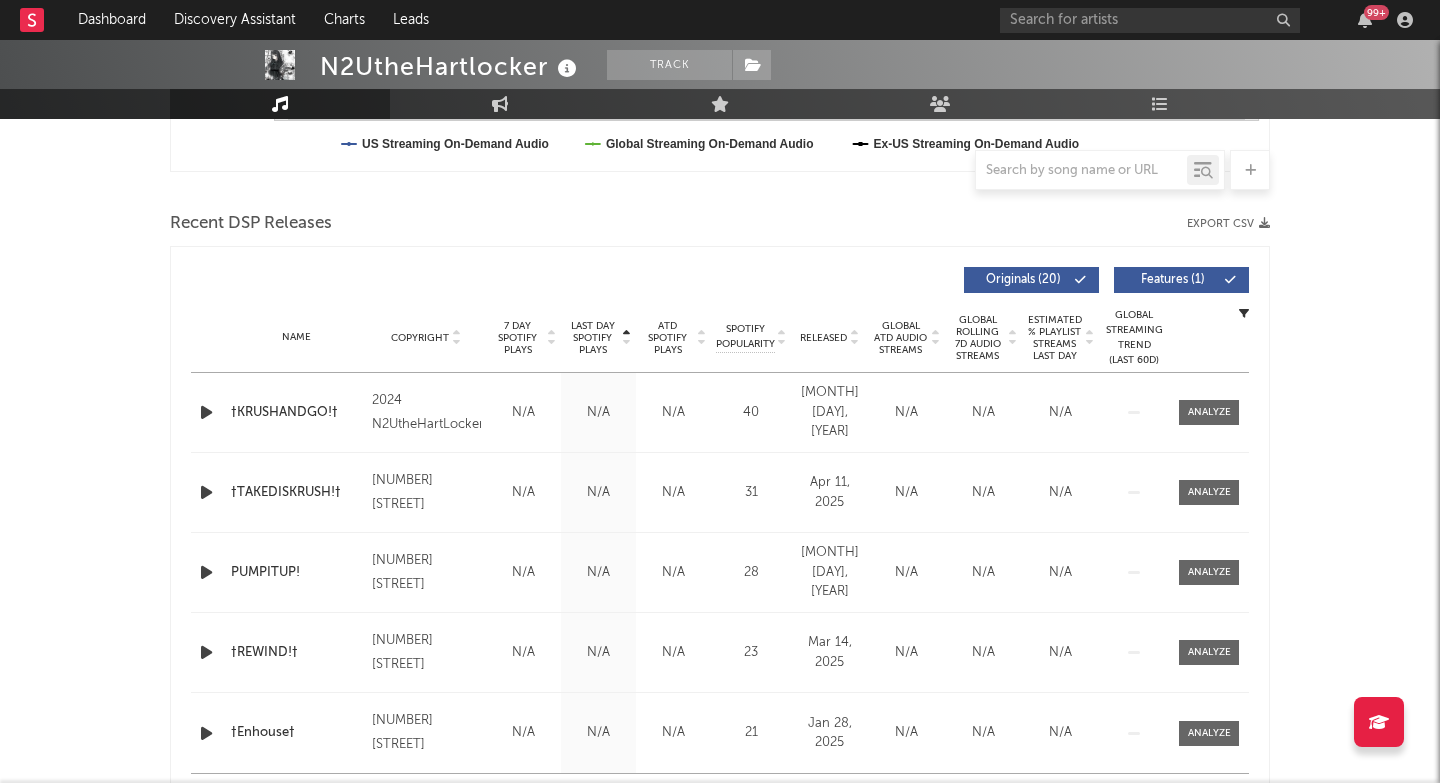 click on "Last Day Spotify Plays" at bounding box center [592, 338] 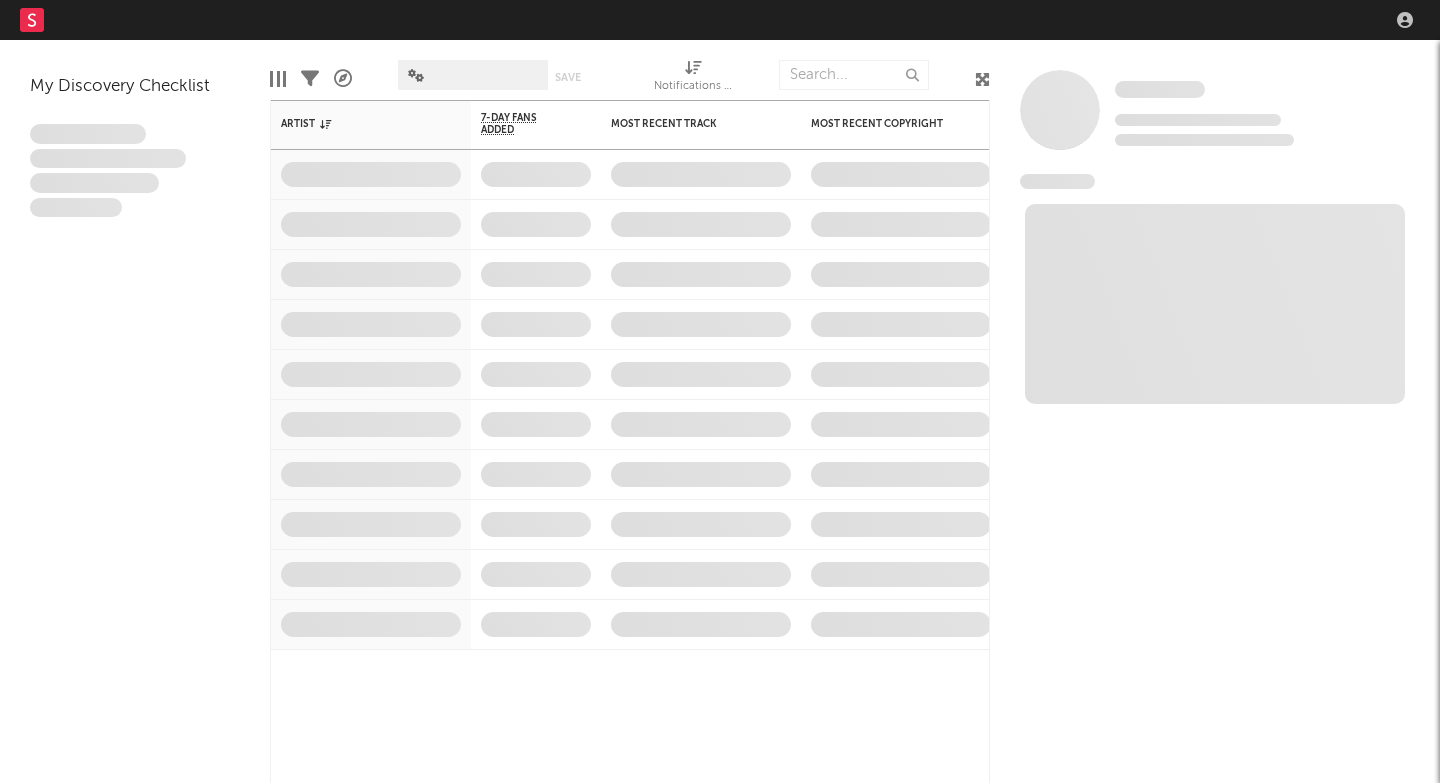 scroll, scrollTop: 0, scrollLeft: 0, axis: both 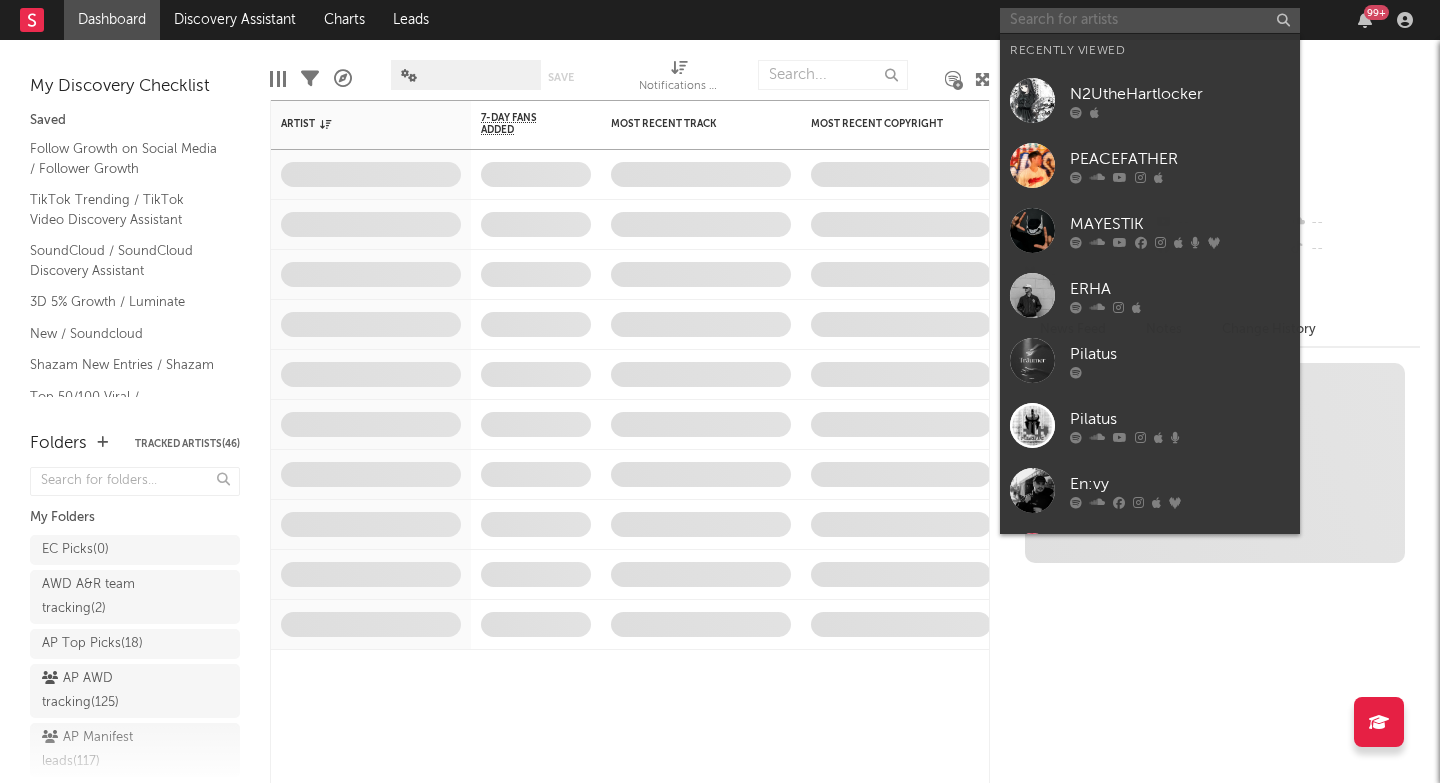 click at bounding box center [1150, 20] 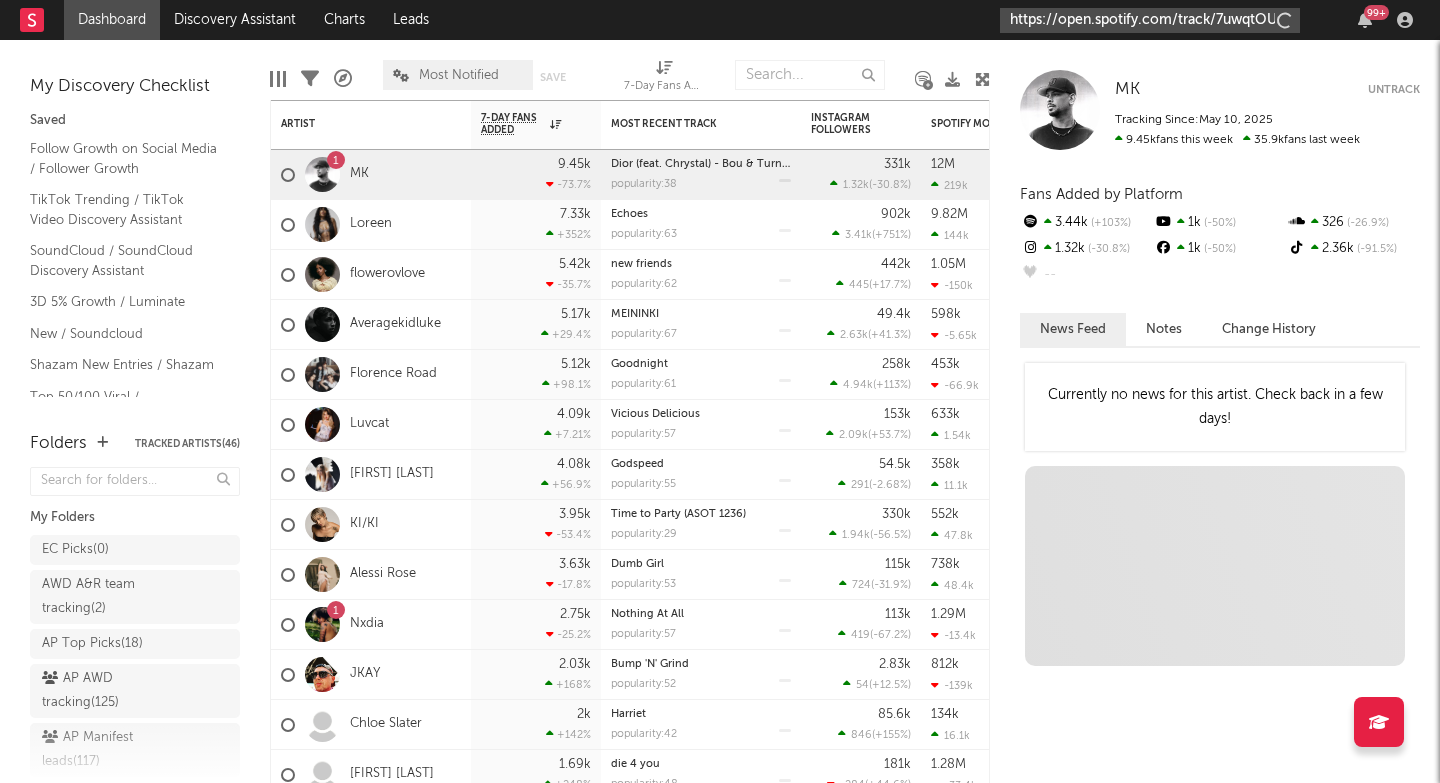 type on "https://open.spotify.com/track/7uwqtOUns1w0jwKADF16Xv?si=42ea99f246e545b8" 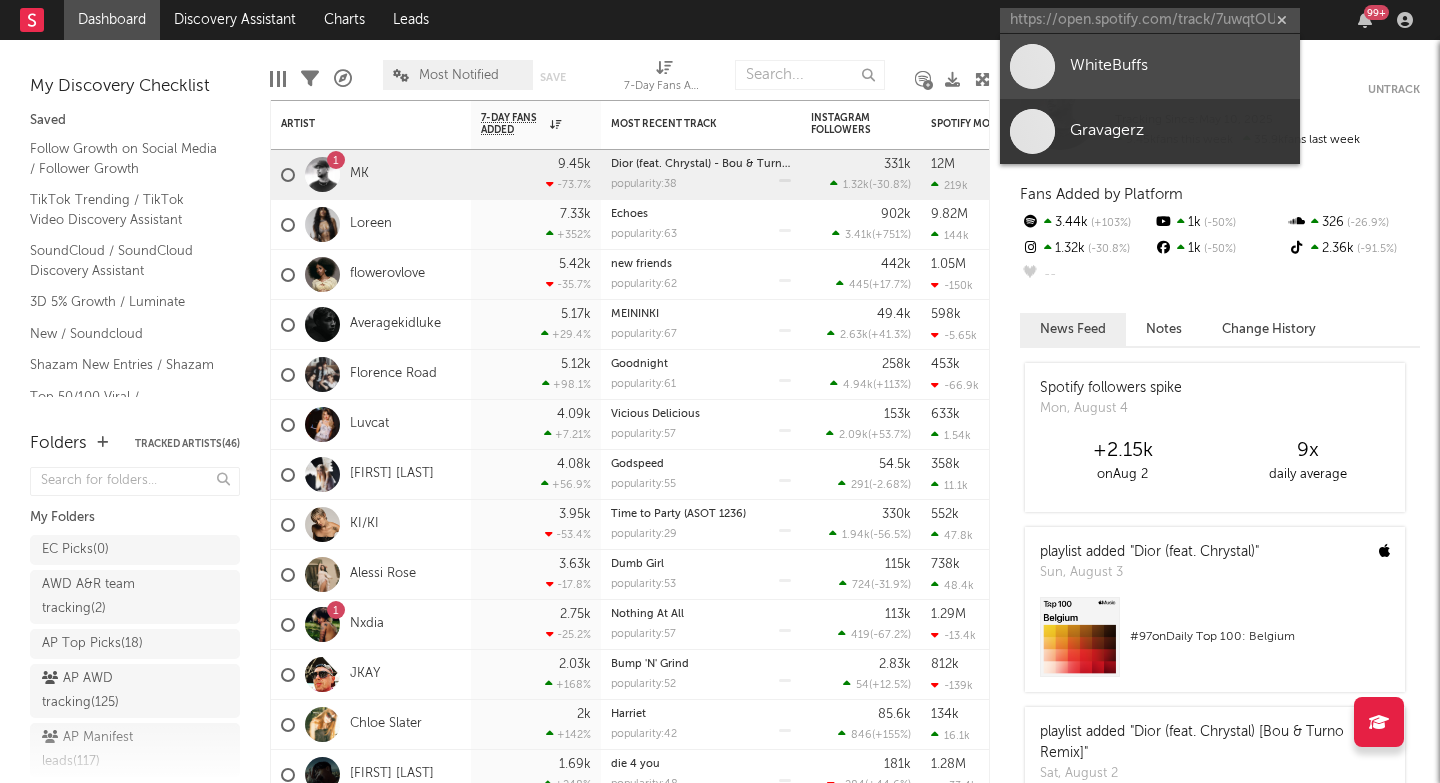 click on "WhiteBuffs" at bounding box center [1180, 66] 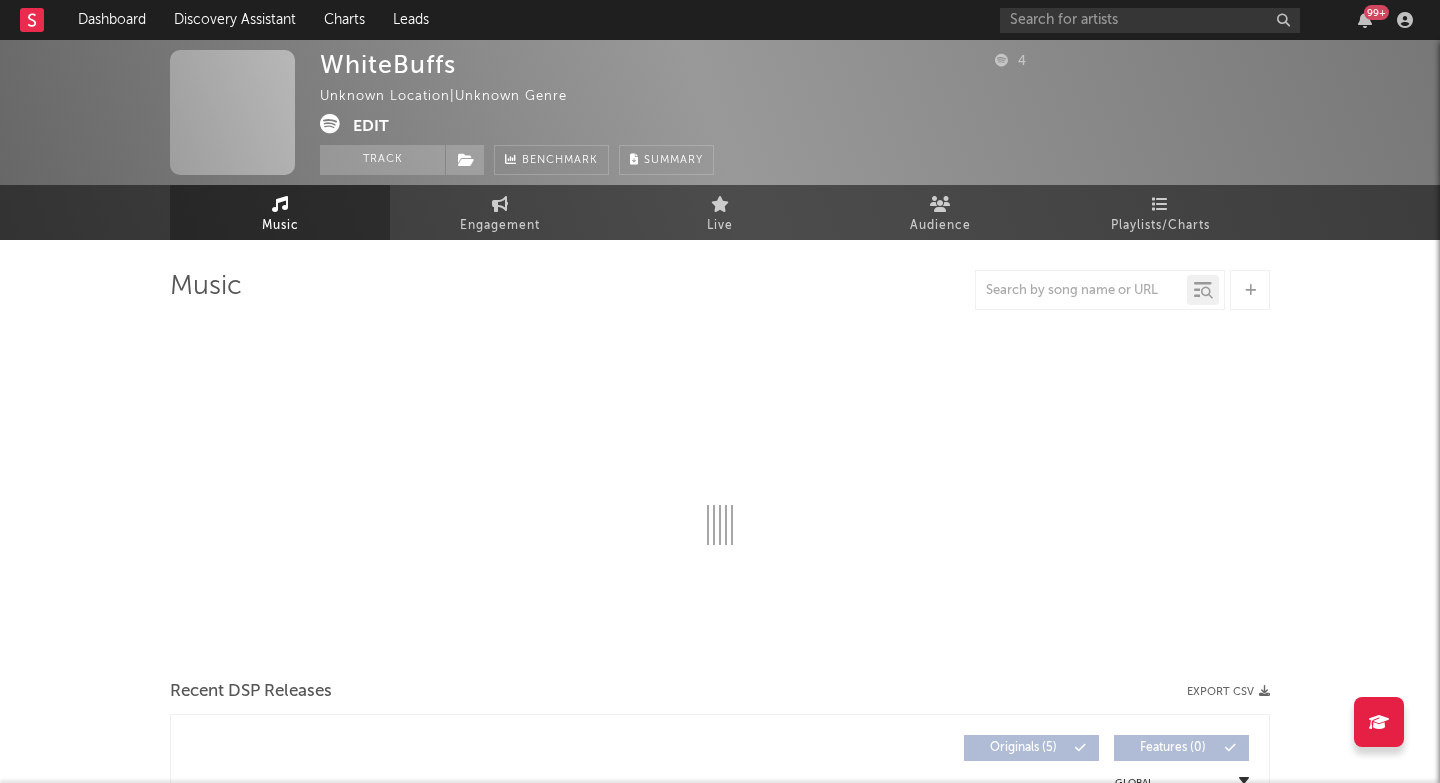 select on "1w" 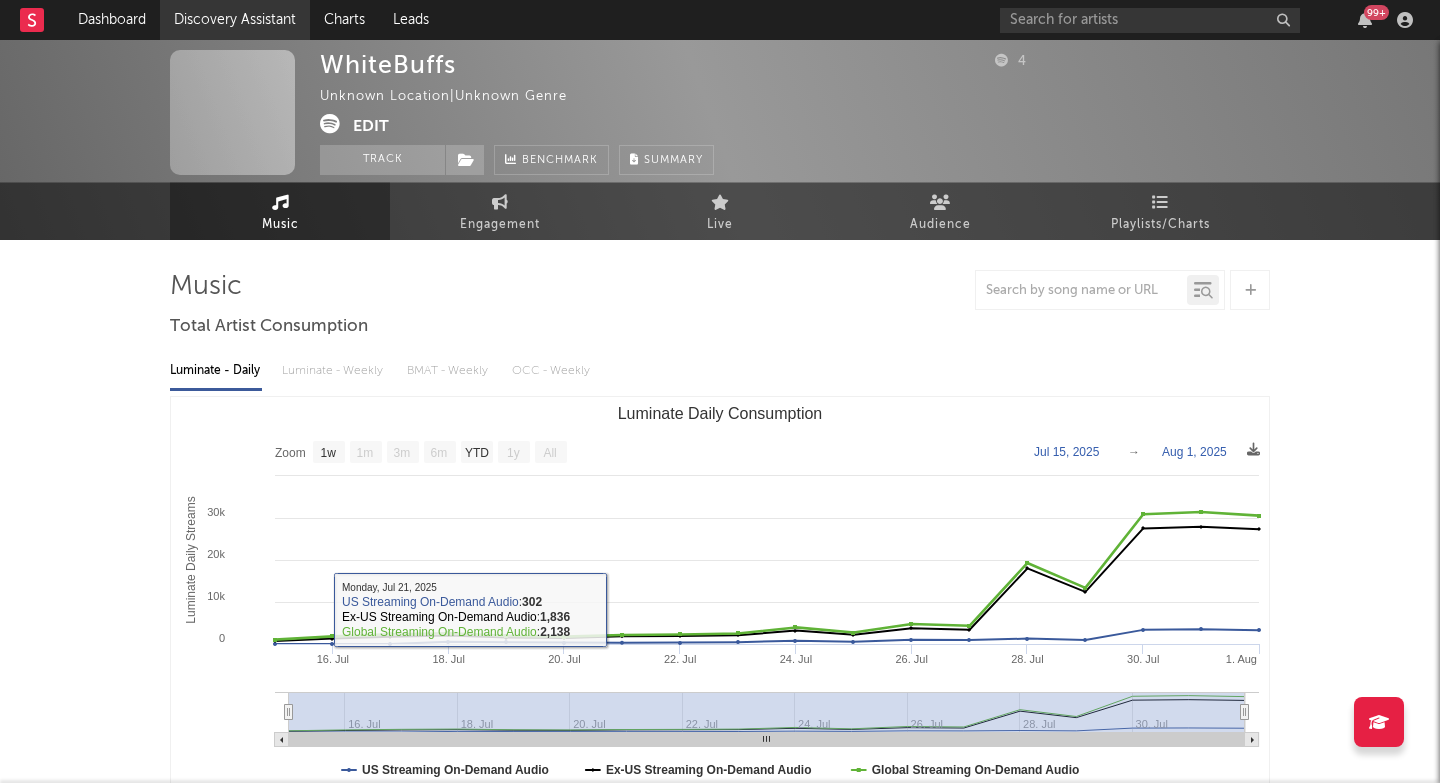 scroll, scrollTop: 0, scrollLeft: 0, axis: both 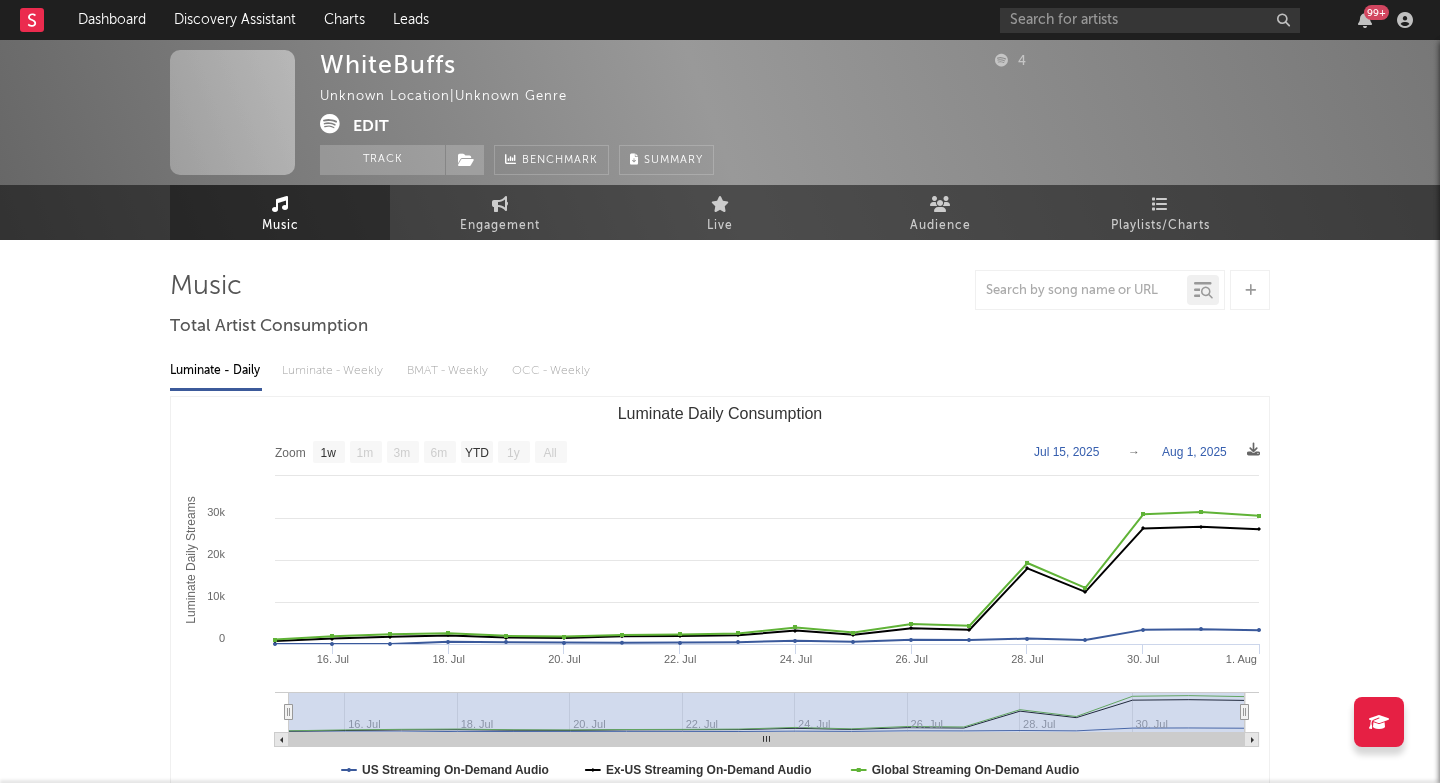 click 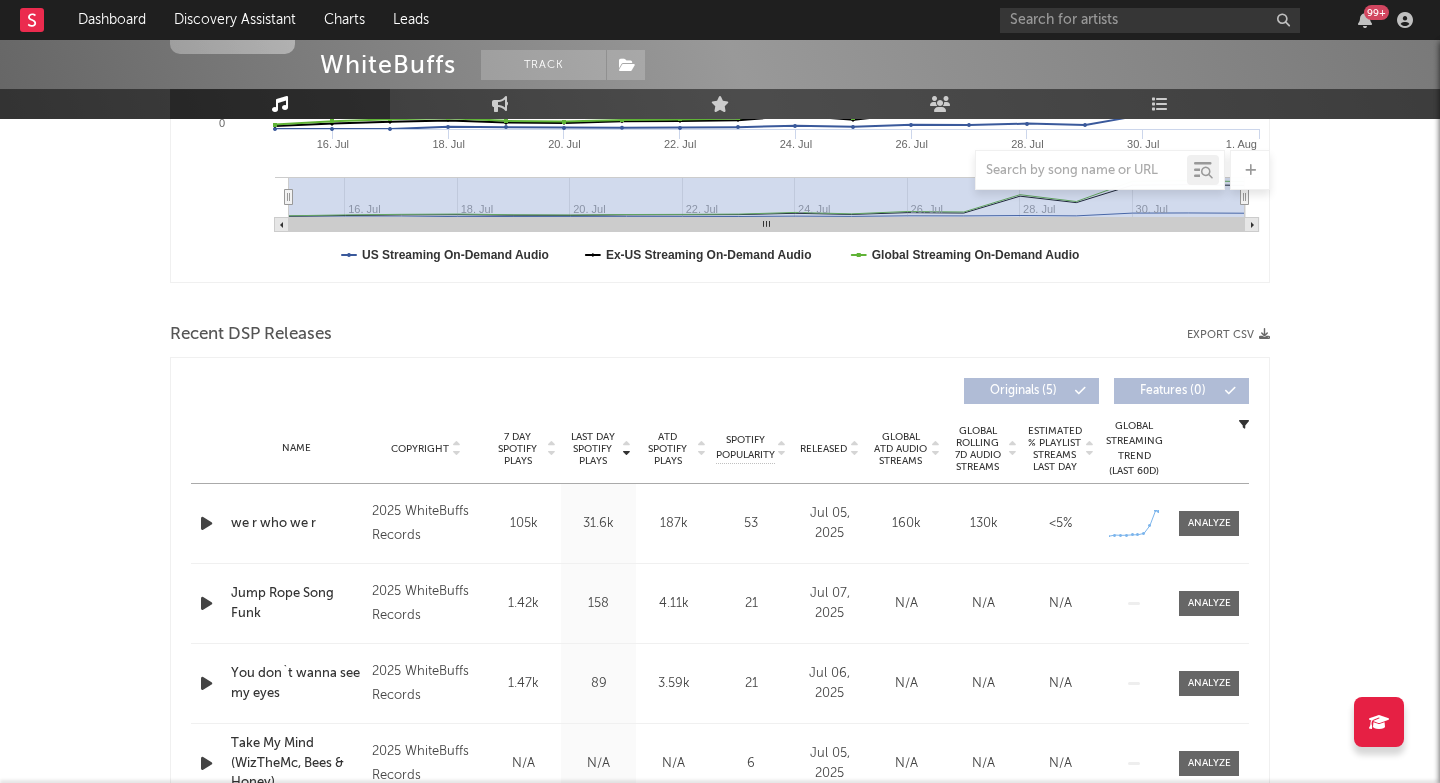 click on "2025 WhiteBuffs Records" at bounding box center (426, 524) 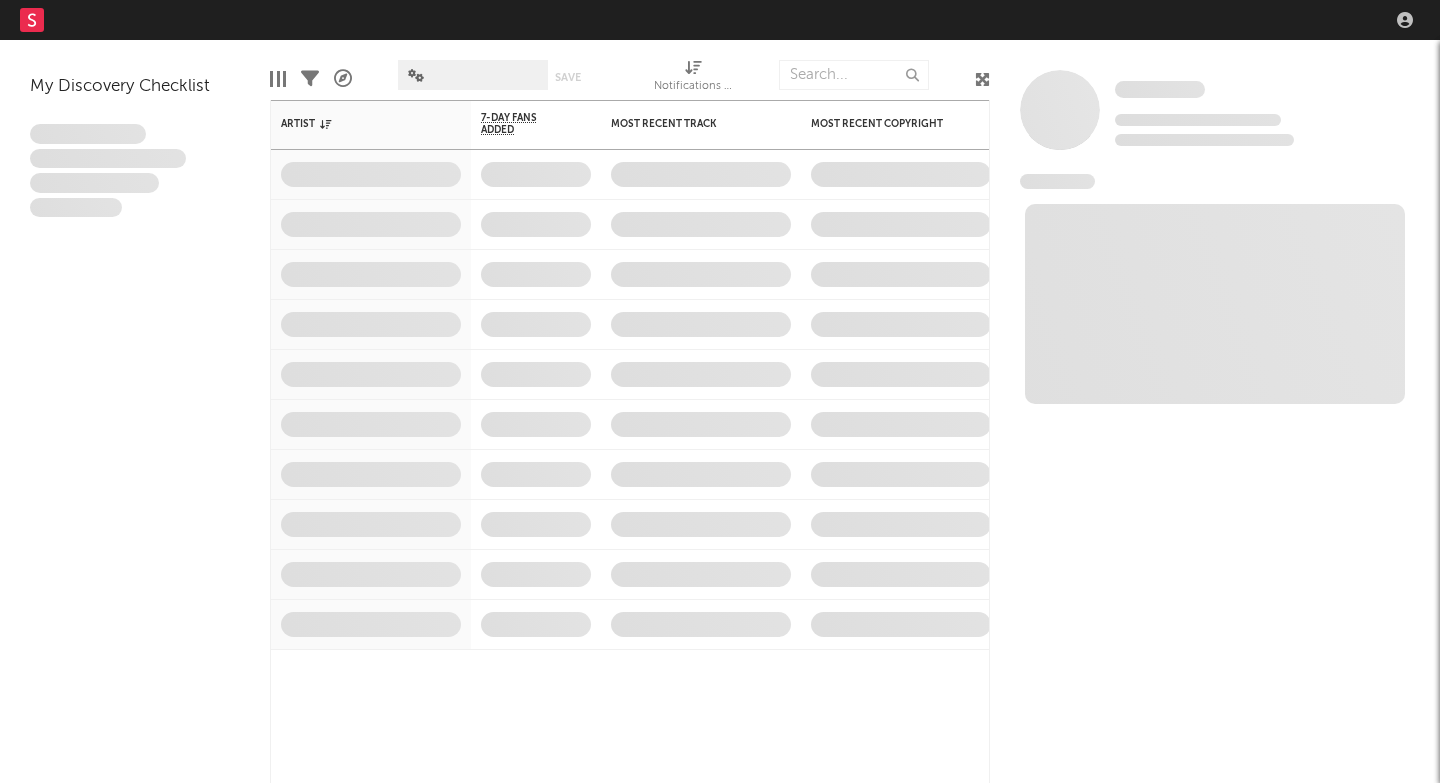 scroll, scrollTop: 0, scrollLeft: 0, axis: both 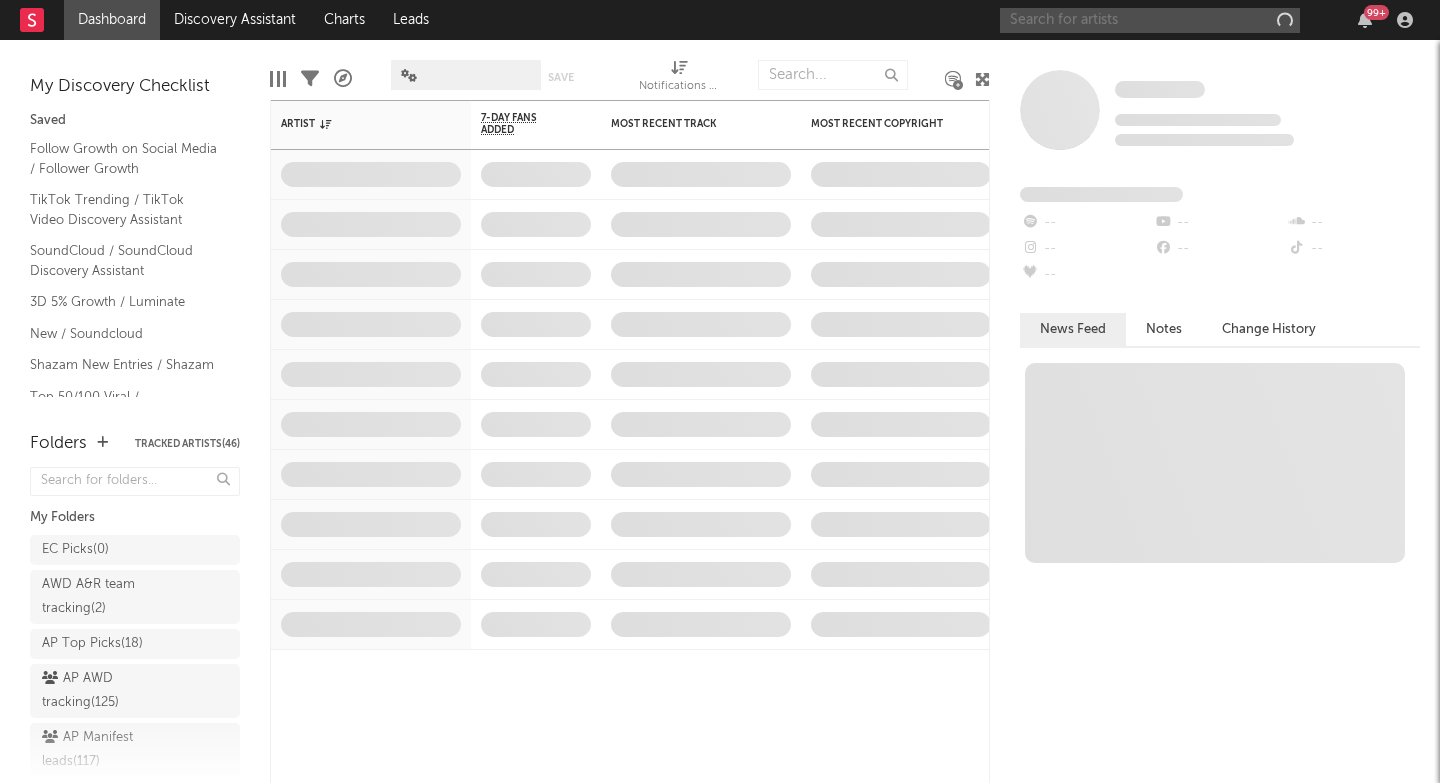 click at bounding box center (1150, 20) 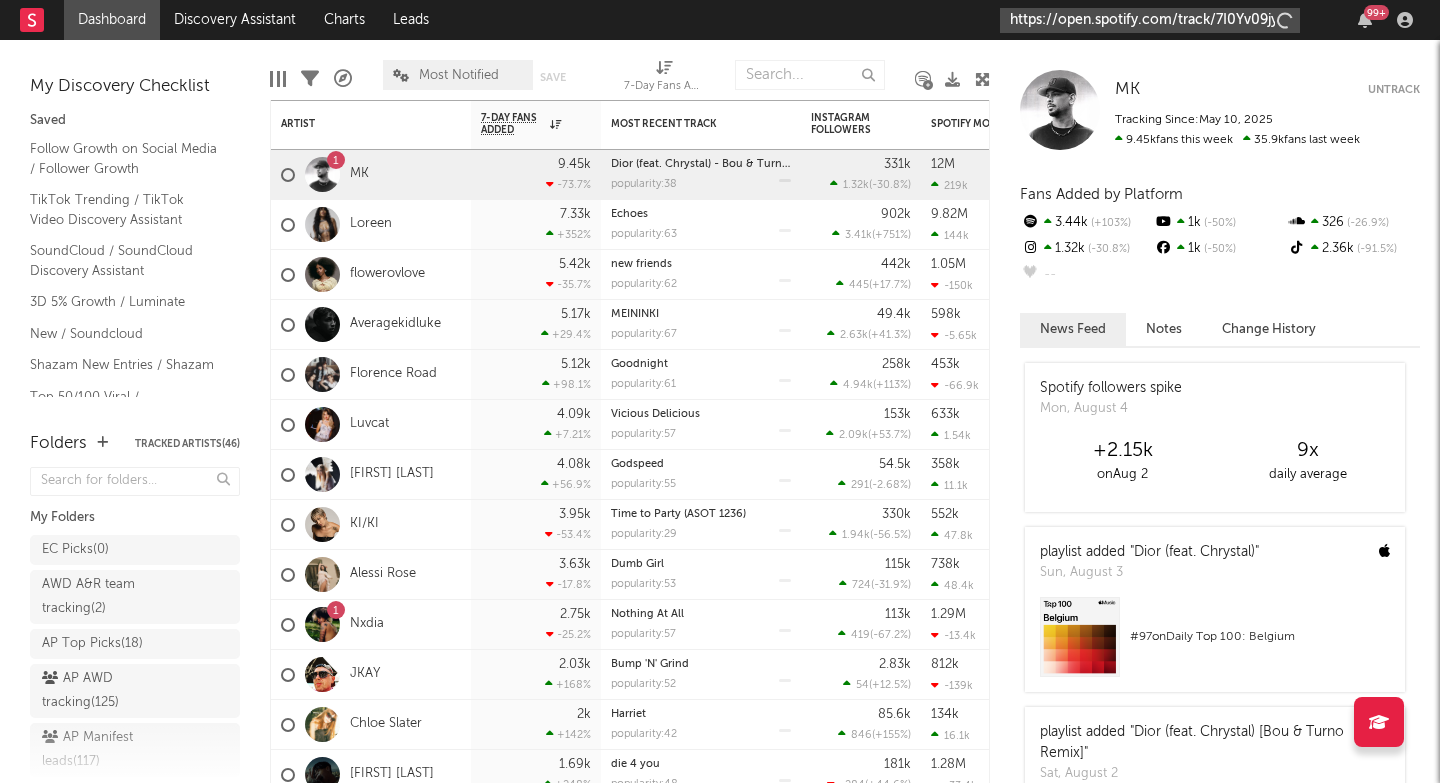 type on "https://open.spotify.com/track/7I0Yv09jyfvdJ1wt3m3hDO?si=69c0c9d51cf04c7" 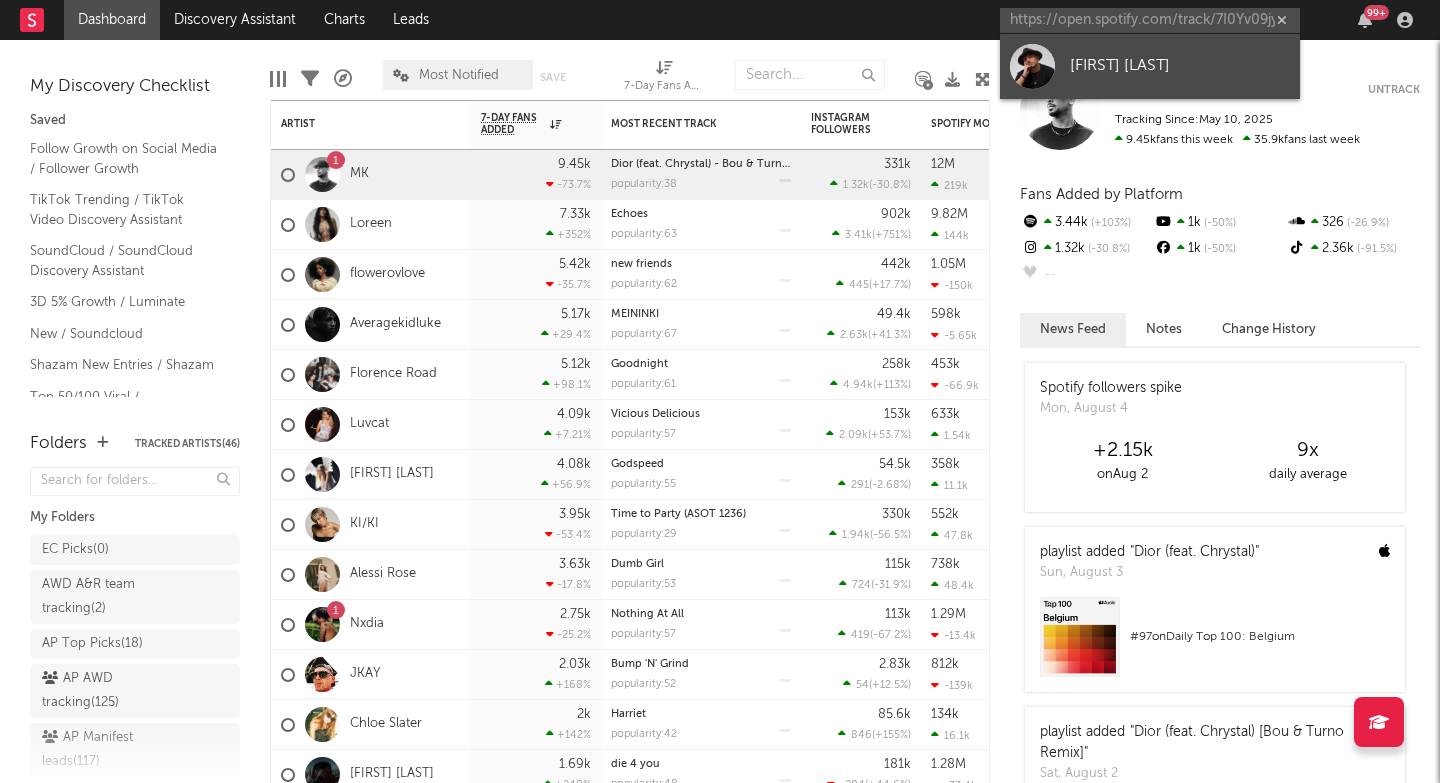 click on "[FIRST] [LAST]" at bounding box center (1150, 66) 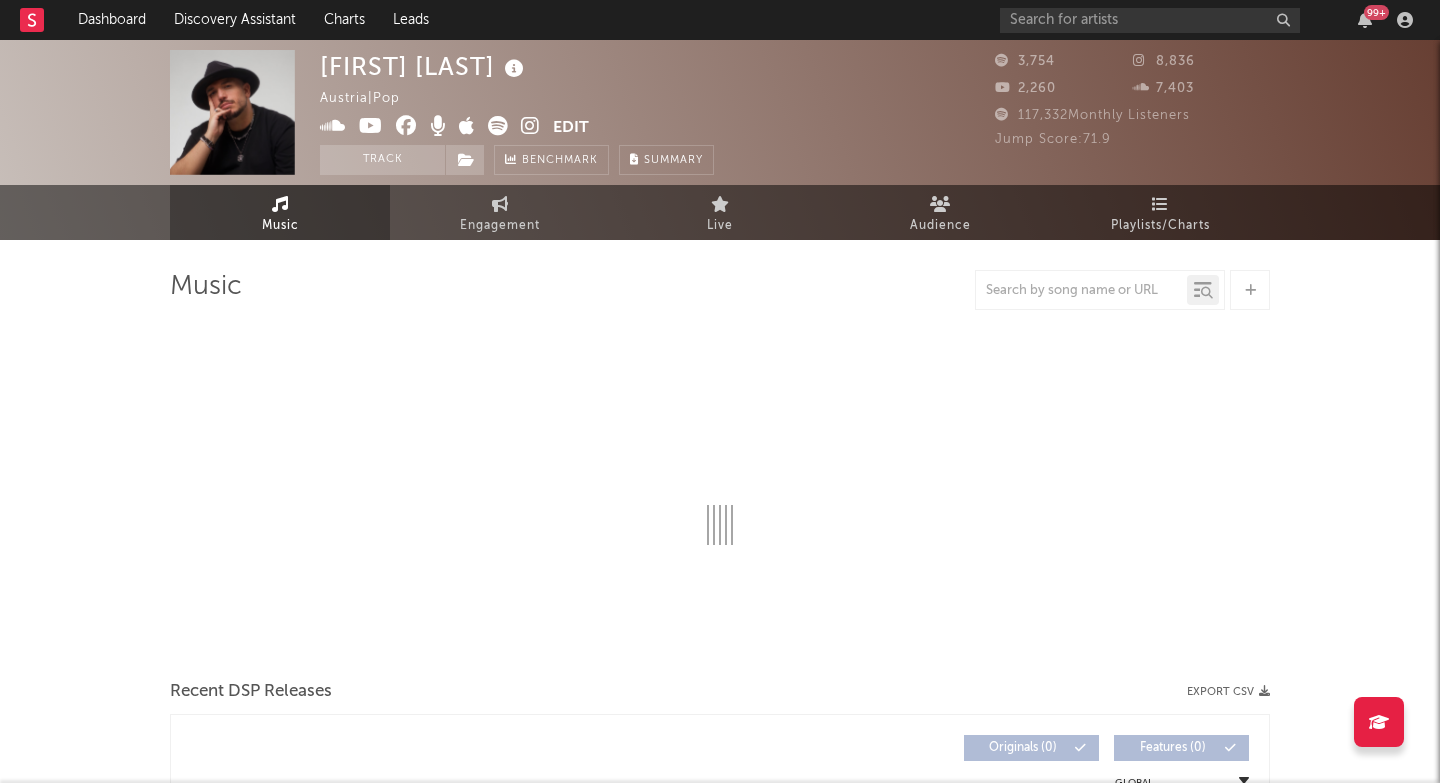 select on "1w" 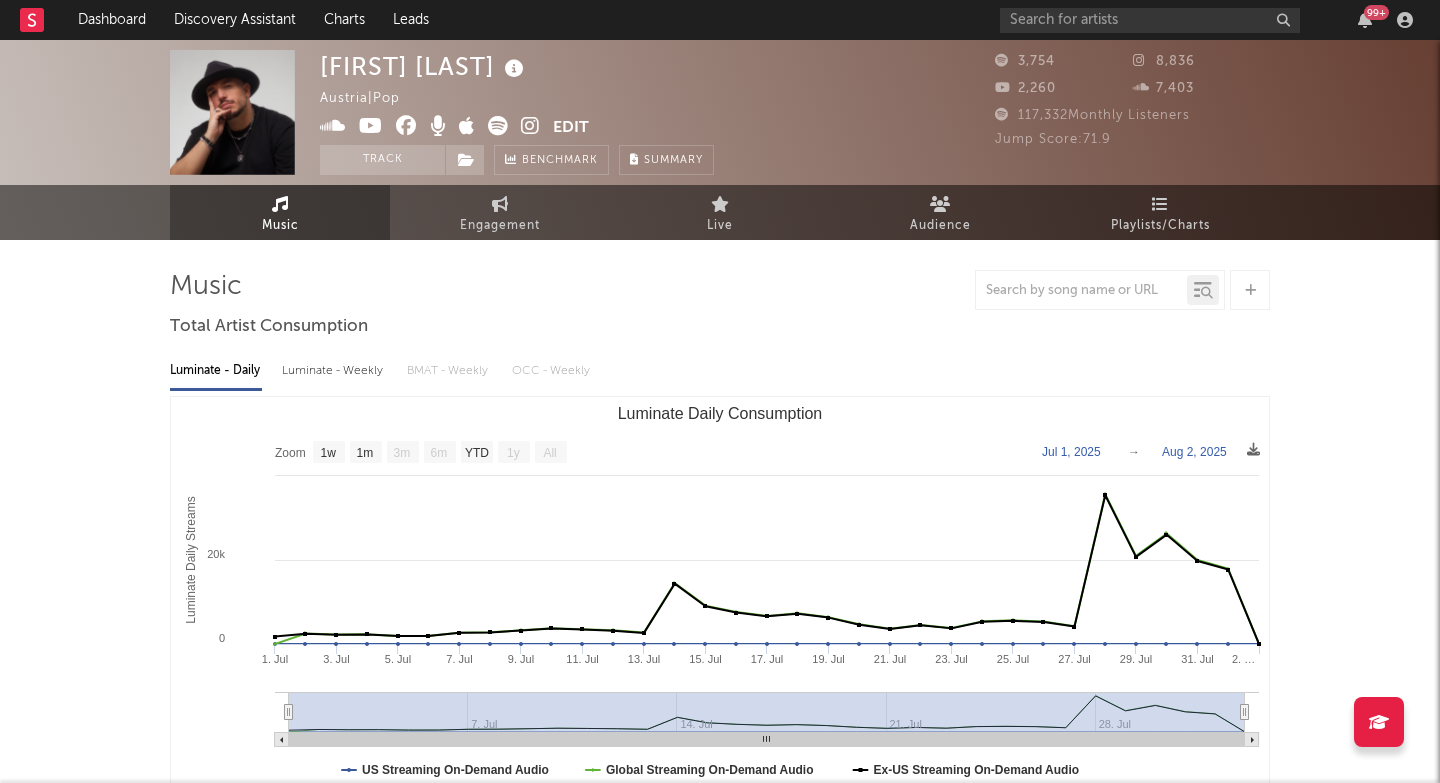 click on "[FIRST] [LAST]" at bounding box center [424, 66] 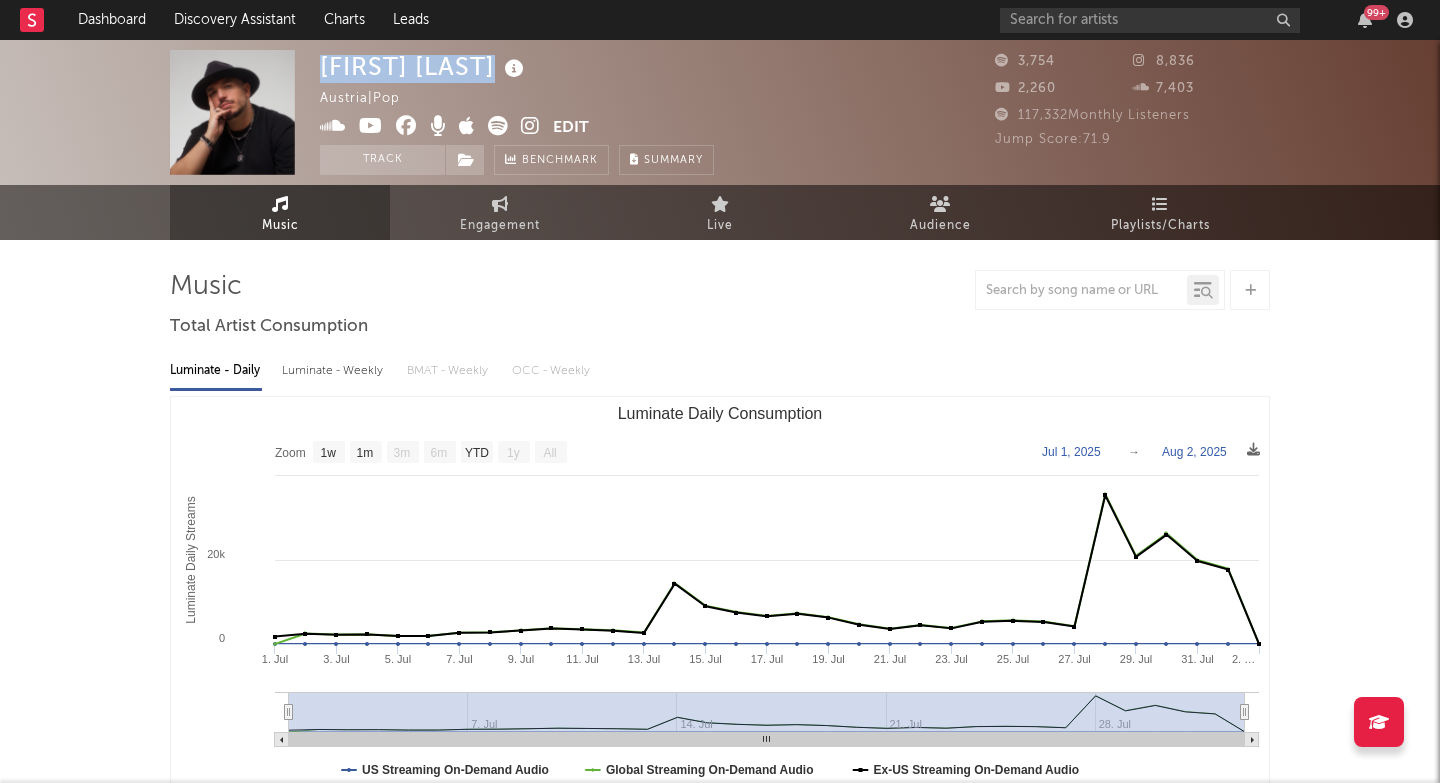 drag, startPoint x: 334, startPoint y: 67, endPoint x: 411, endPoint y: 66, distance: 77.00649 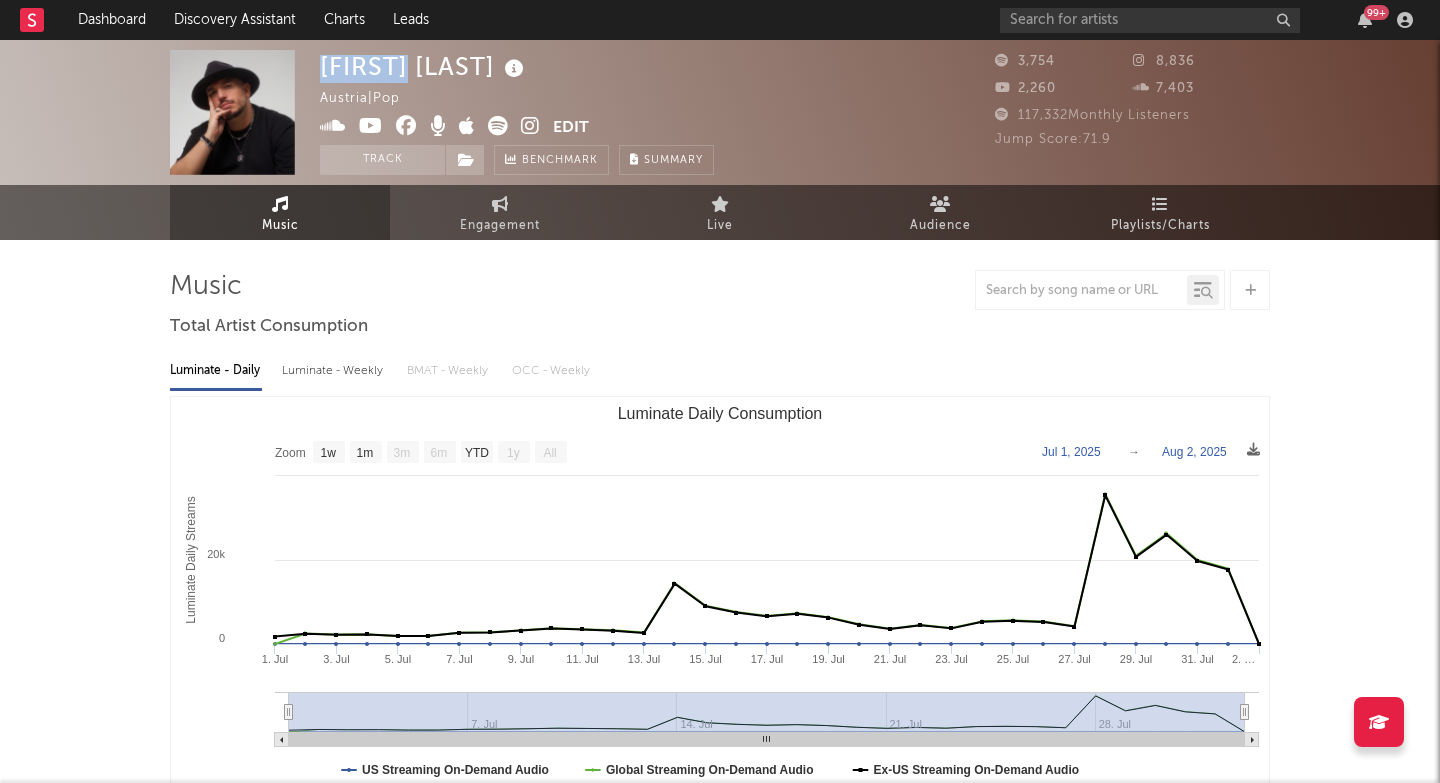 copy on "[FIRST] [LAST]" 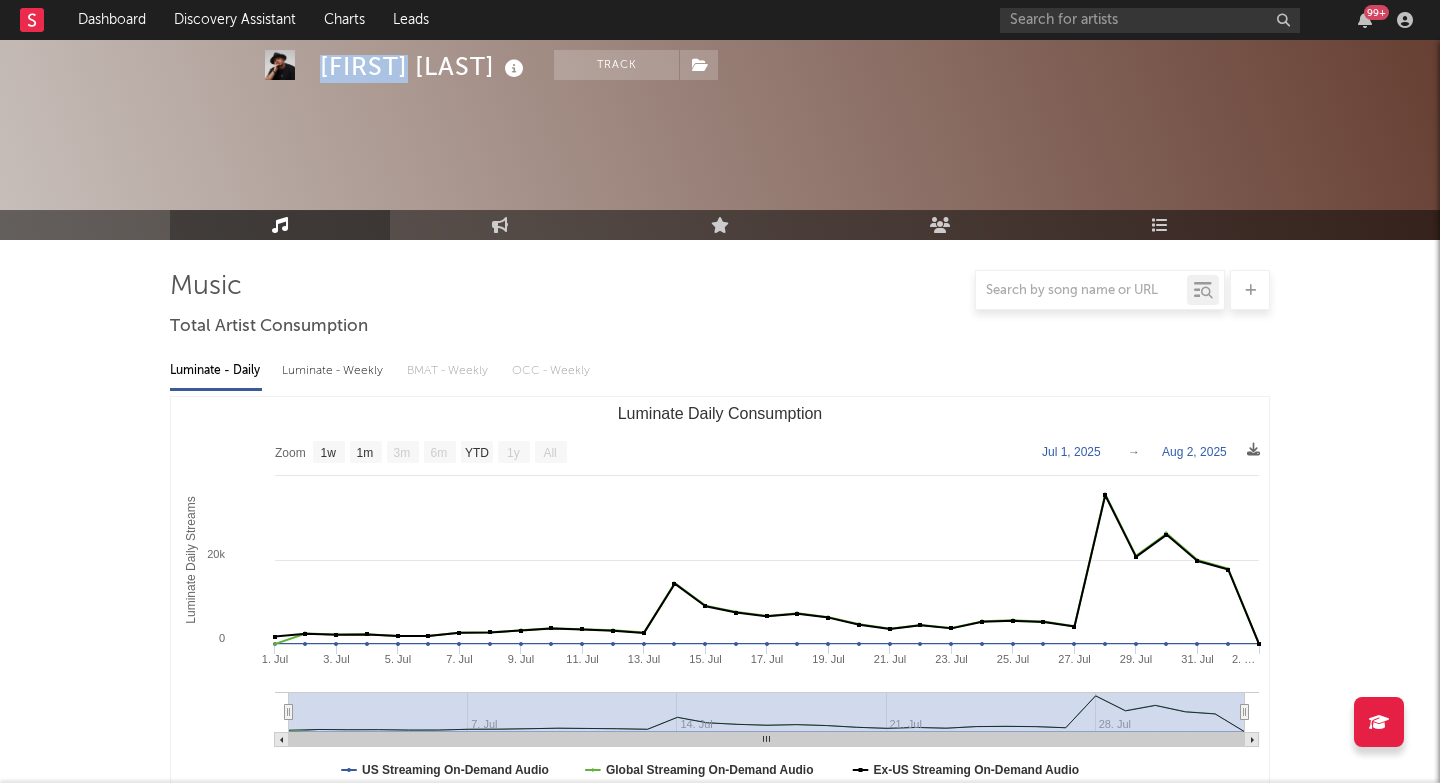 scroll, scrollTop: 712, scrollLeft: 0, axis: vertical 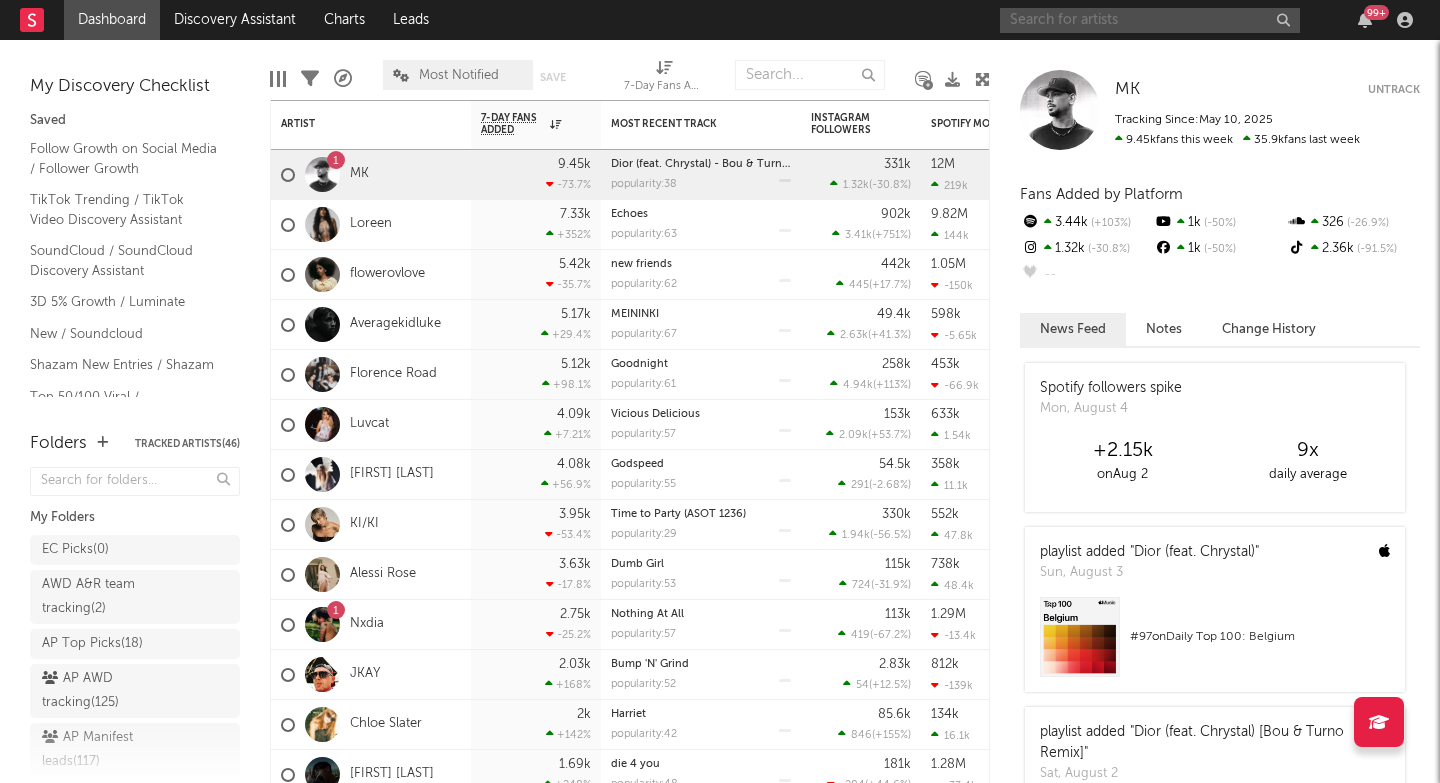 click at bounding box center (1150, 20) 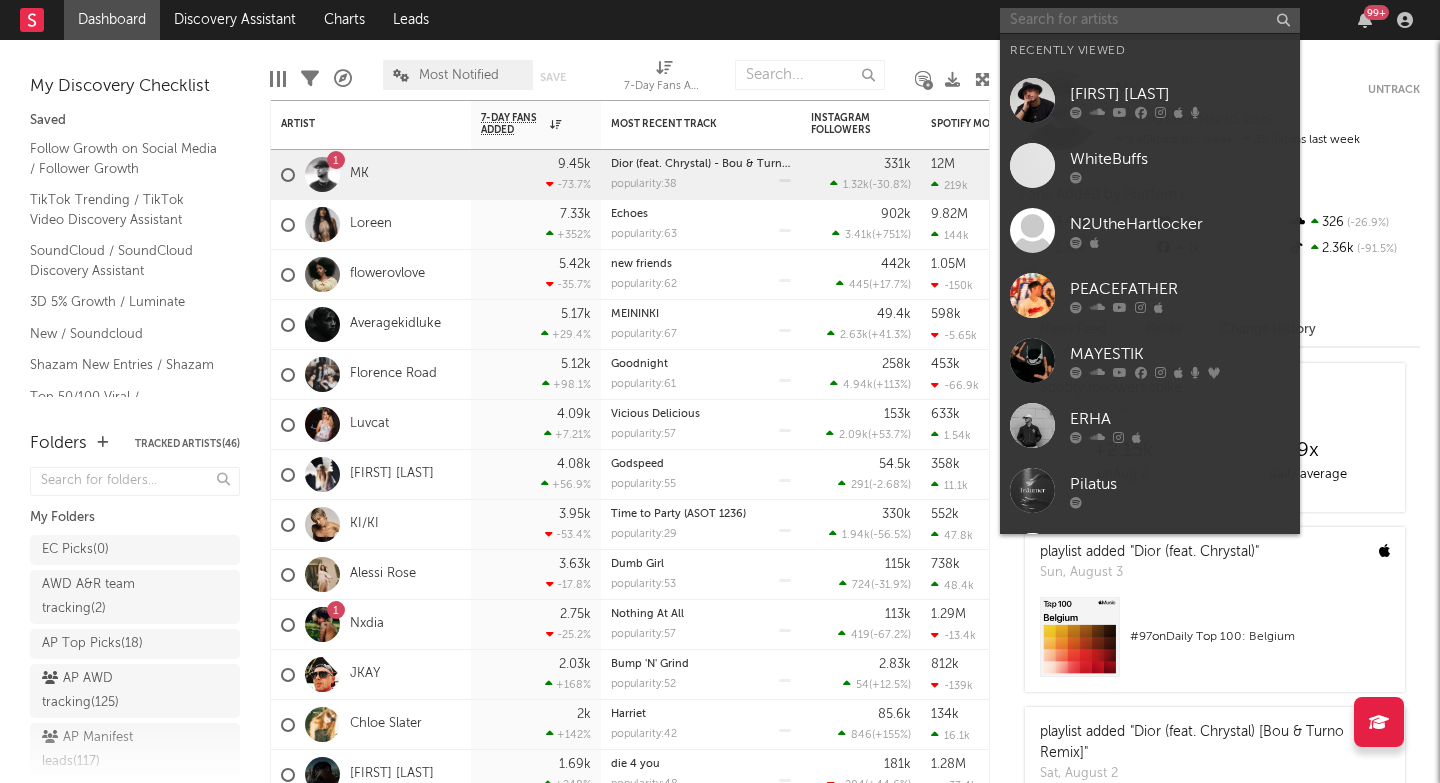 paste on "https://open.spotify.com/artist/3vMbThcZsIGHUmGb5YtFoY?si=qaeNNf_bSqy7NFbxnch98Q" 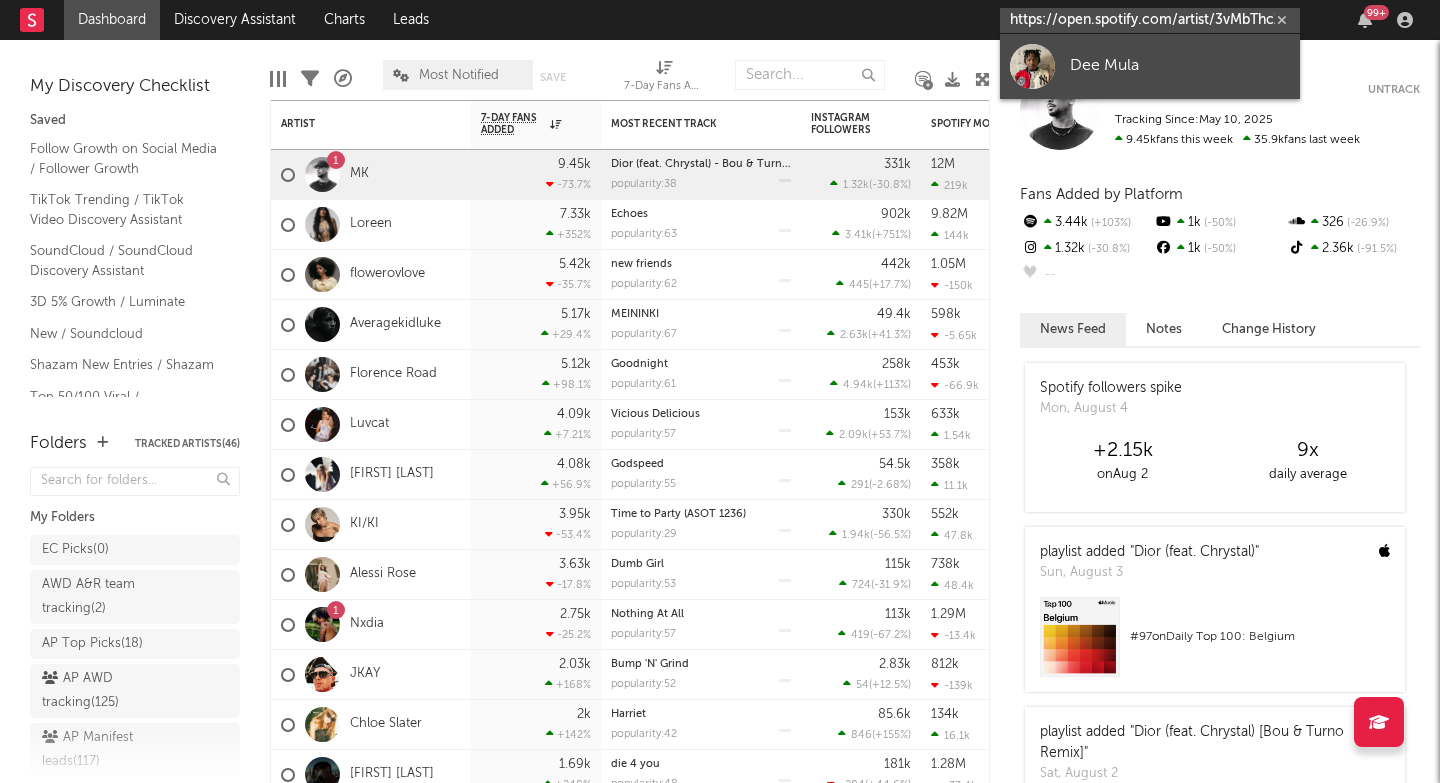 type on "https://open.spotify.com/artist/3vMbThcZsIGHUmGb5YtFoY?si=qaeNNf_bSqy7NFbxnch98Q" 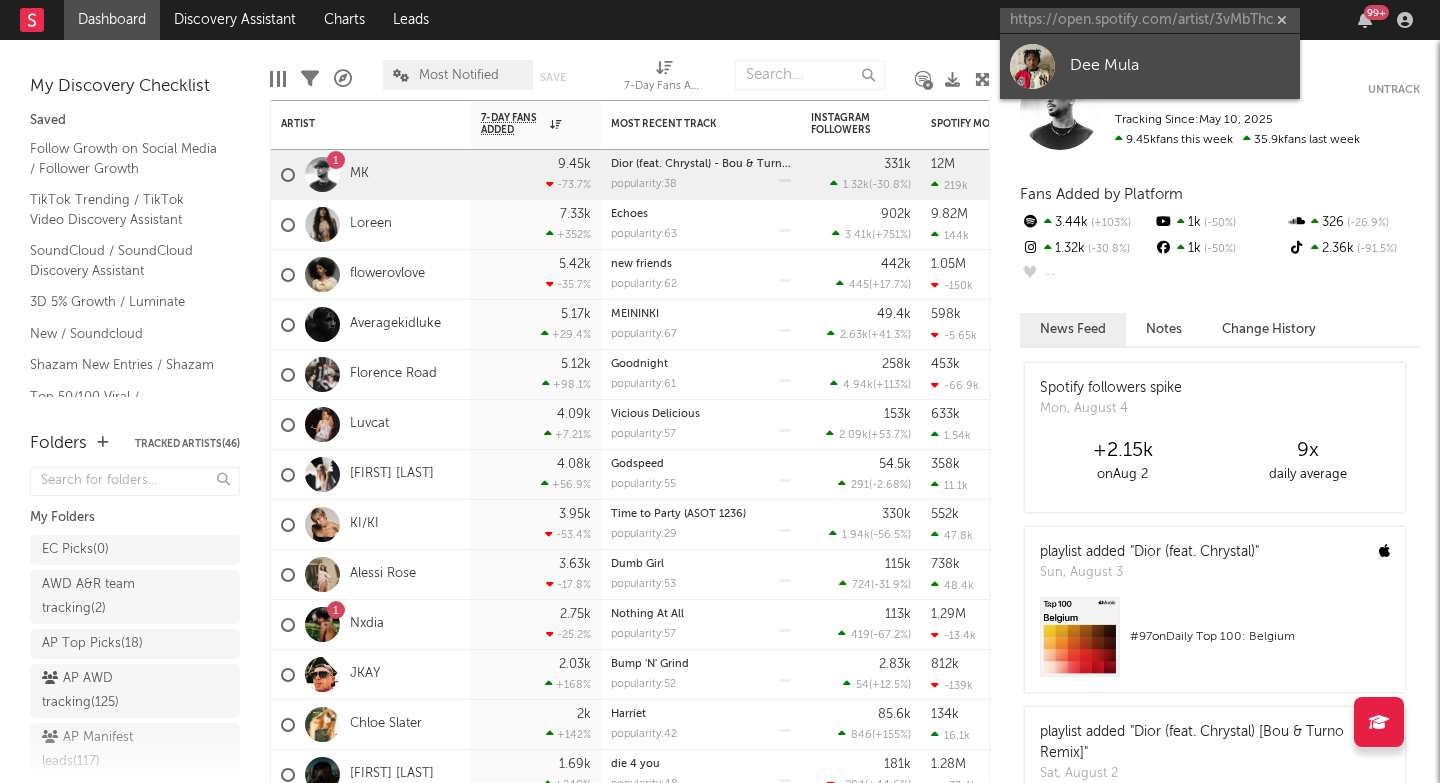 click at bounding box center (1032, 66) 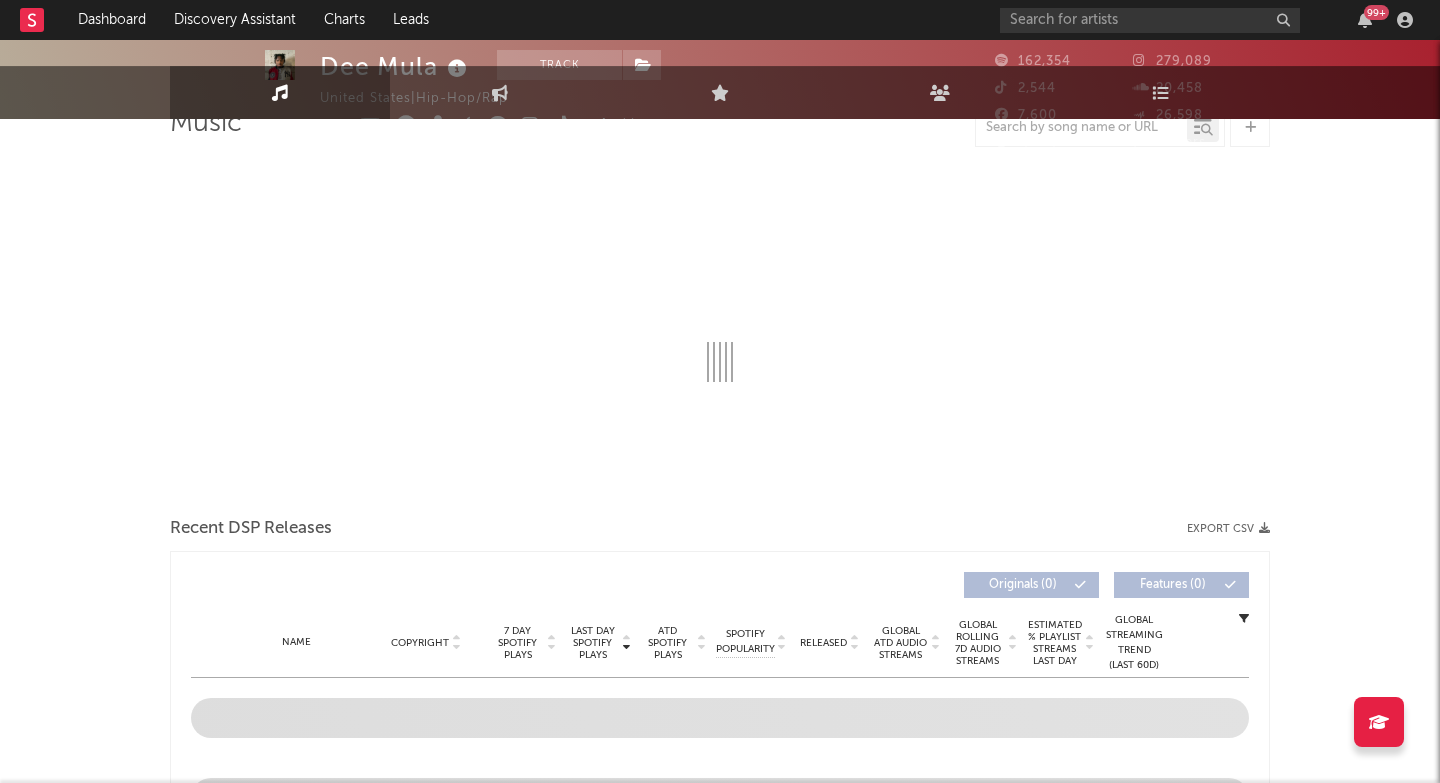 select on "6m" 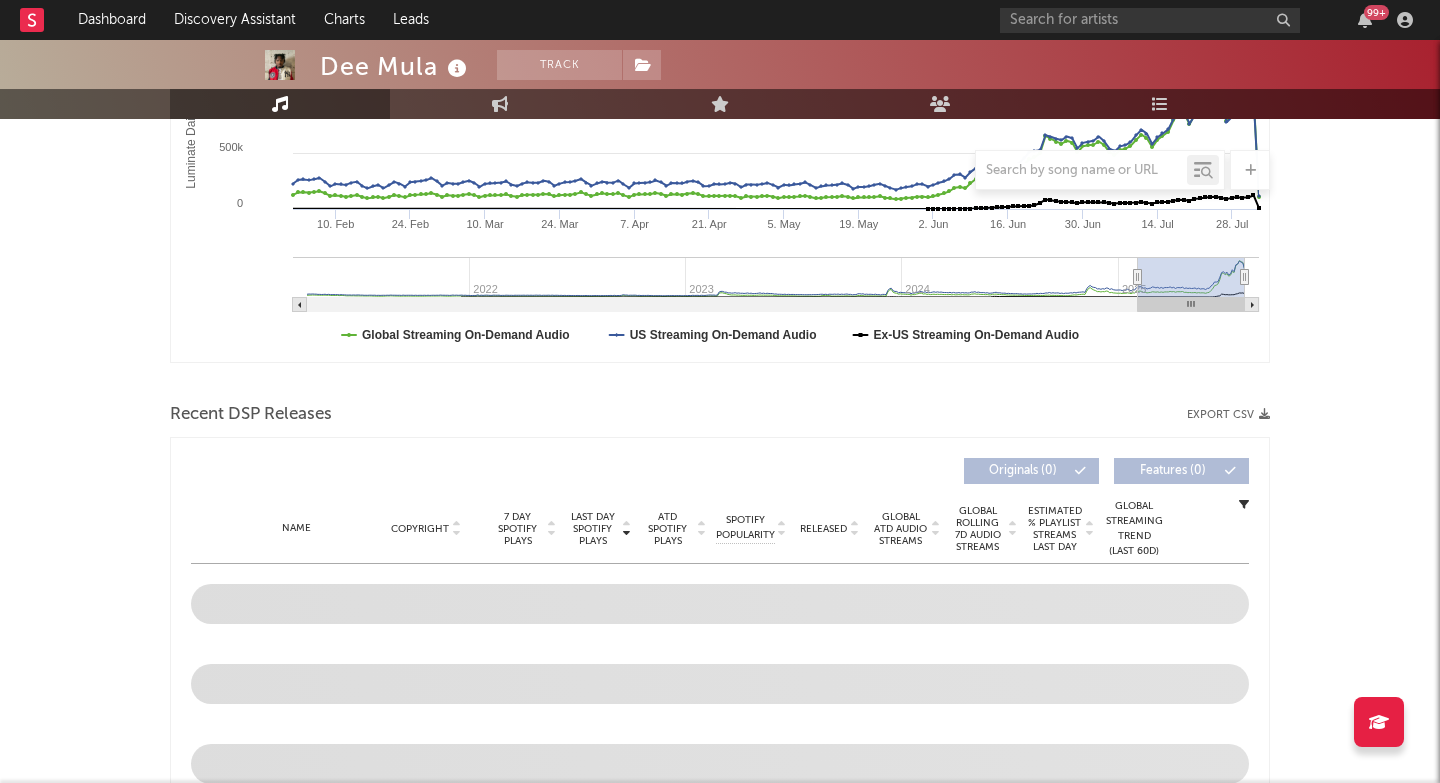 scroll, scrollTop: 440, scrollLeft: 0, axis: vertical 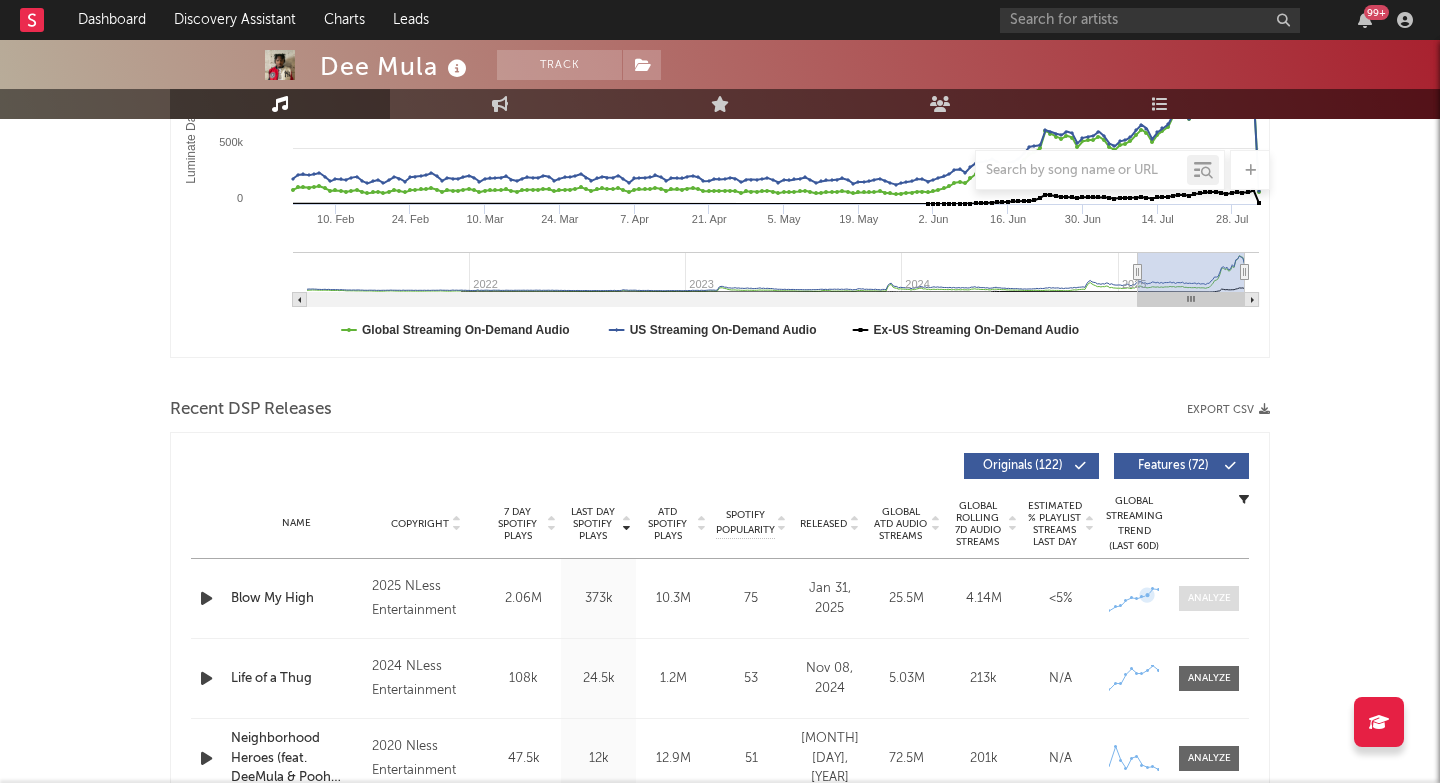 click at bounding box center (1209, 598) 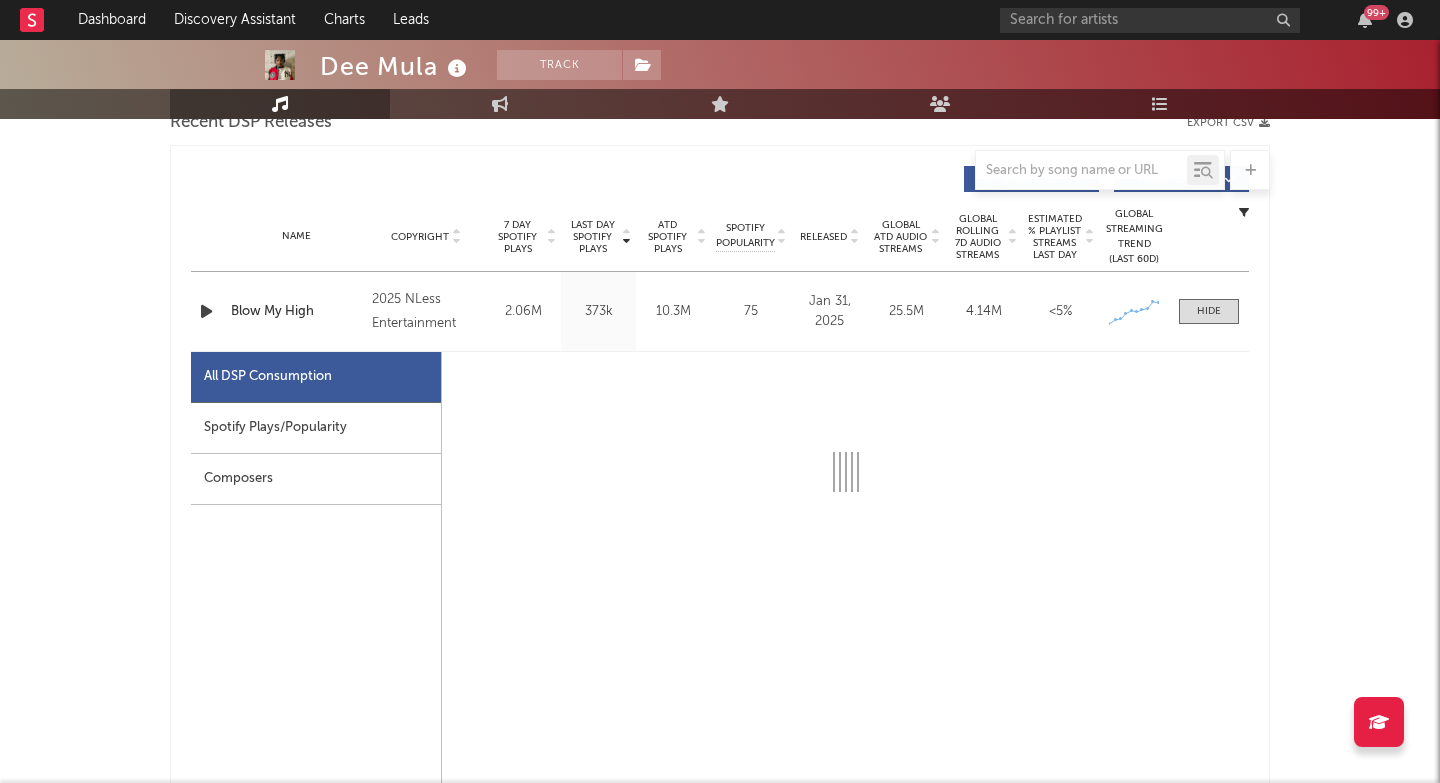 scroll, scrollTop: 739, scrollLeft: 0, axis: vertical 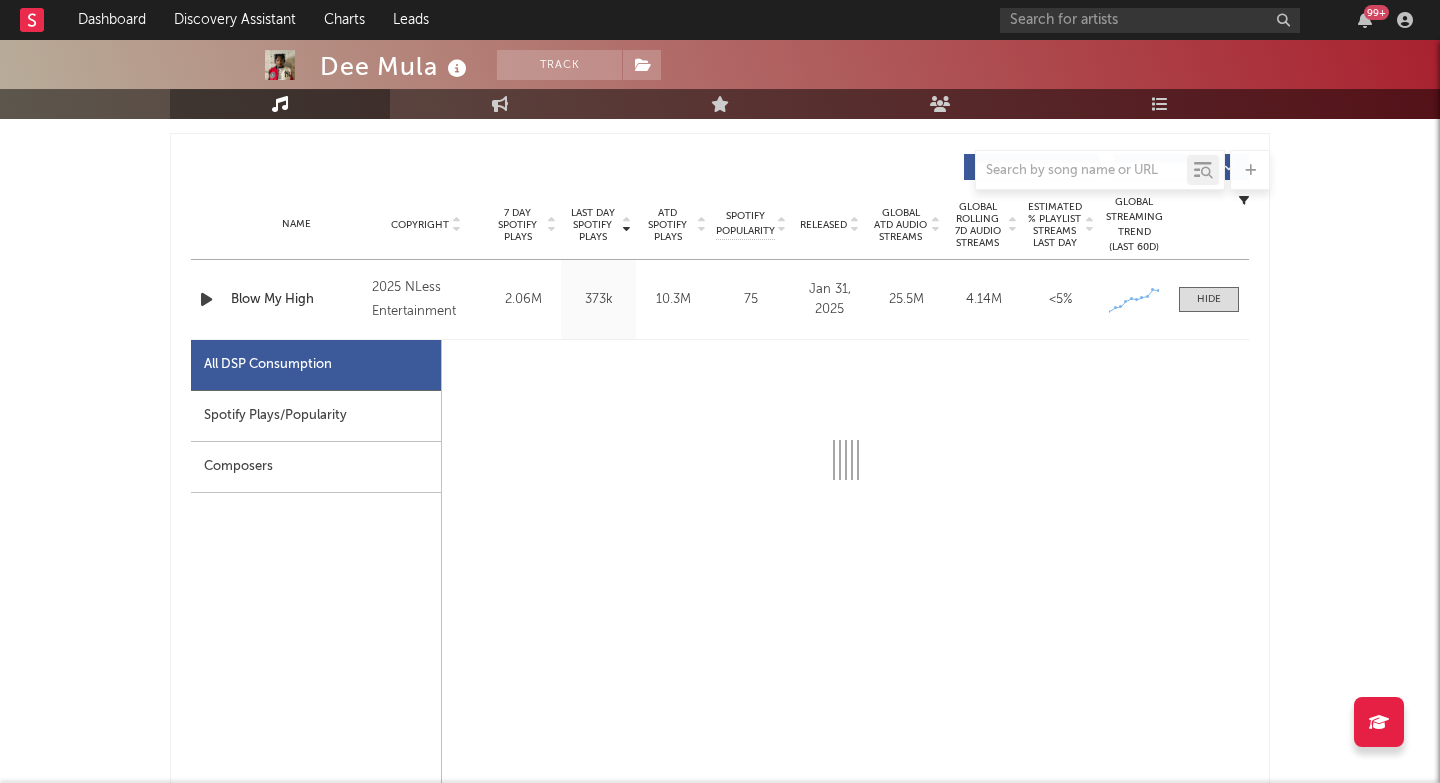 select on "6m" 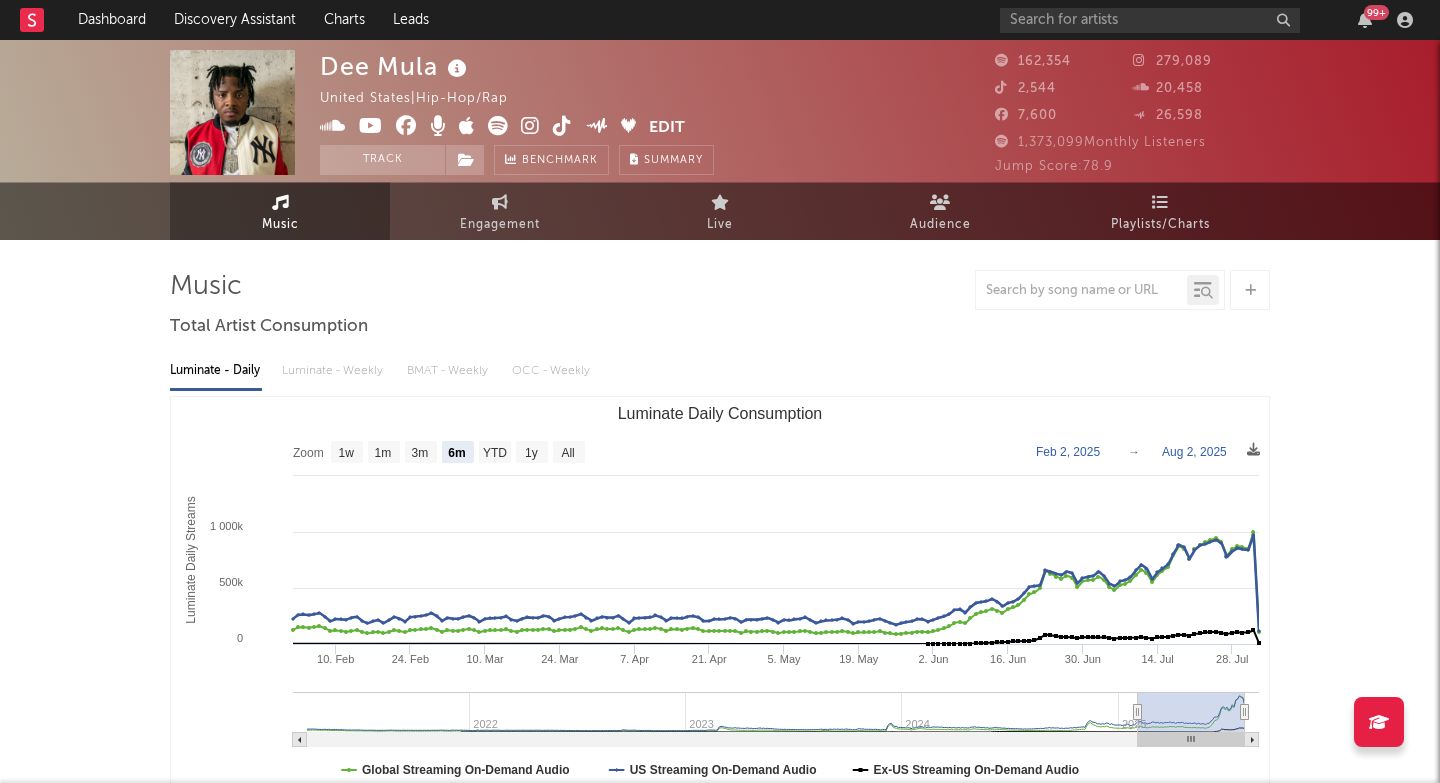 scroll, scrollTop: 0, scrollLeft: 0, axis: both 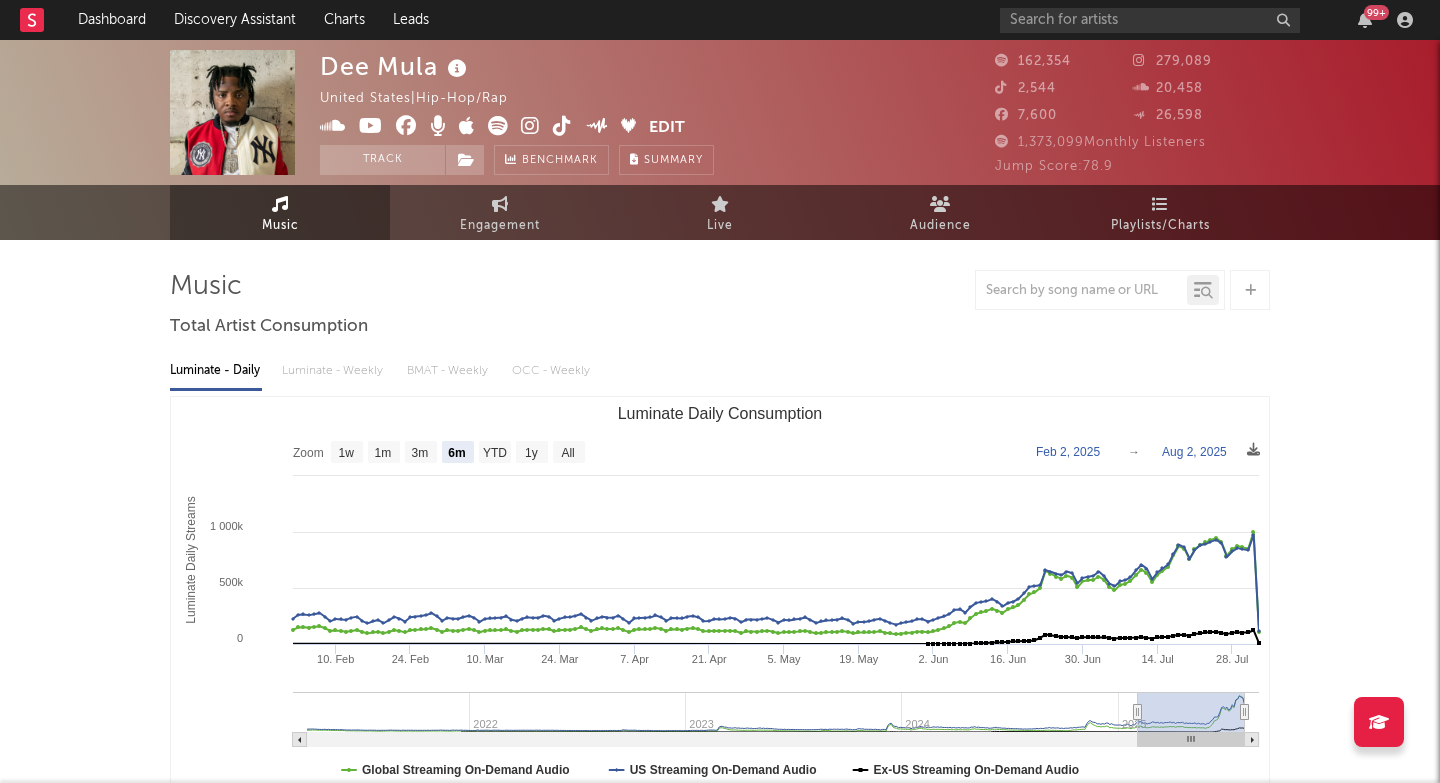 click at bounding box center (530, 126) 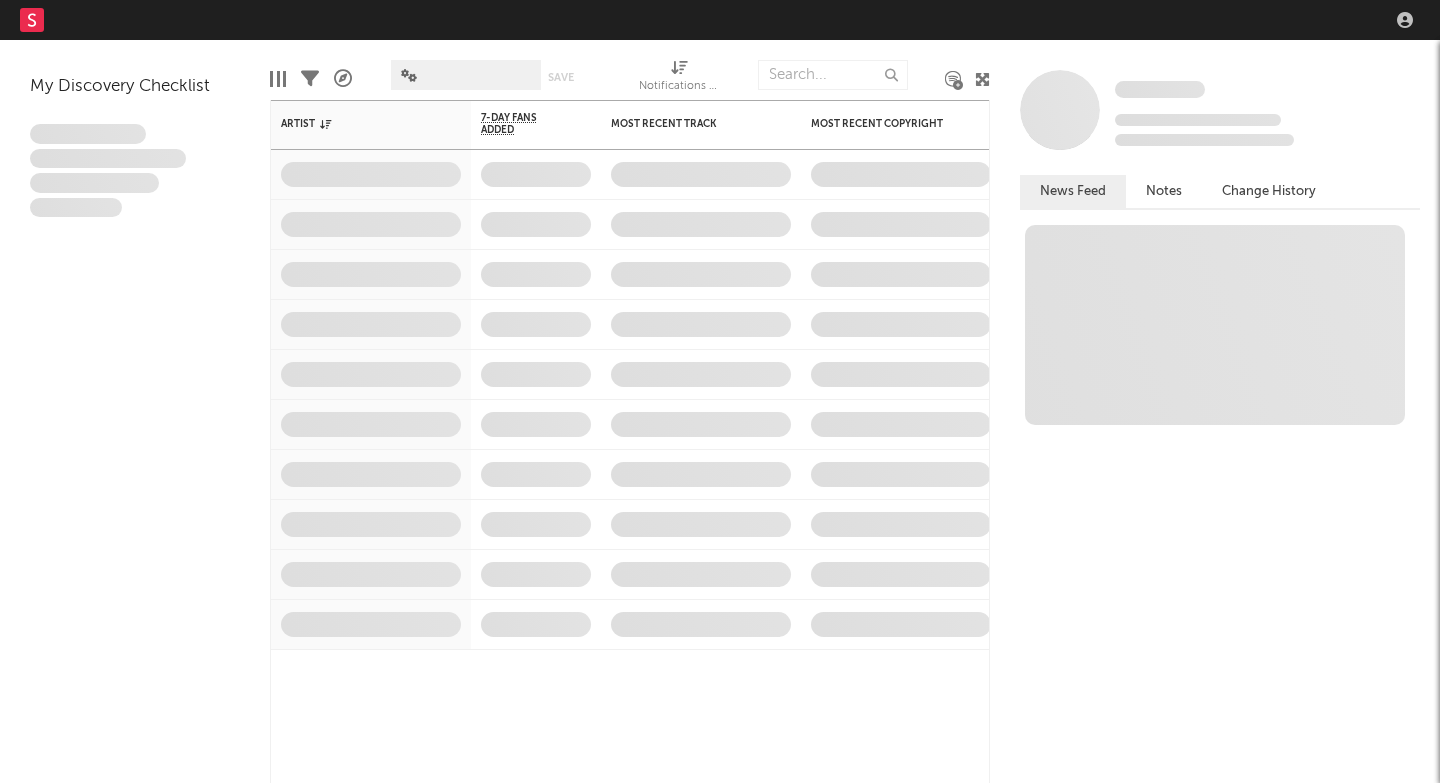 scroll, scrollTop: 0, scrollLeft: 0, axis: both 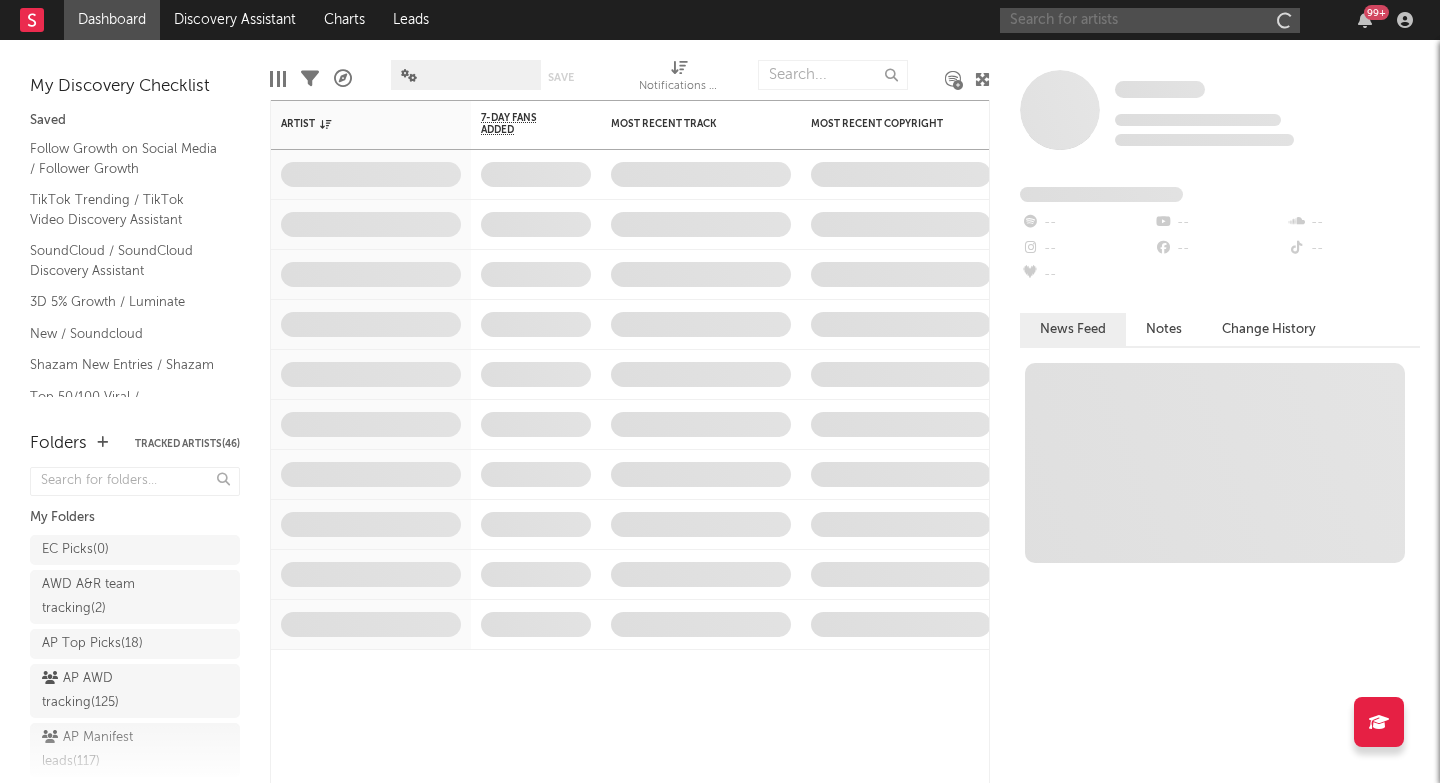 click at bounding box center [1150, 20] 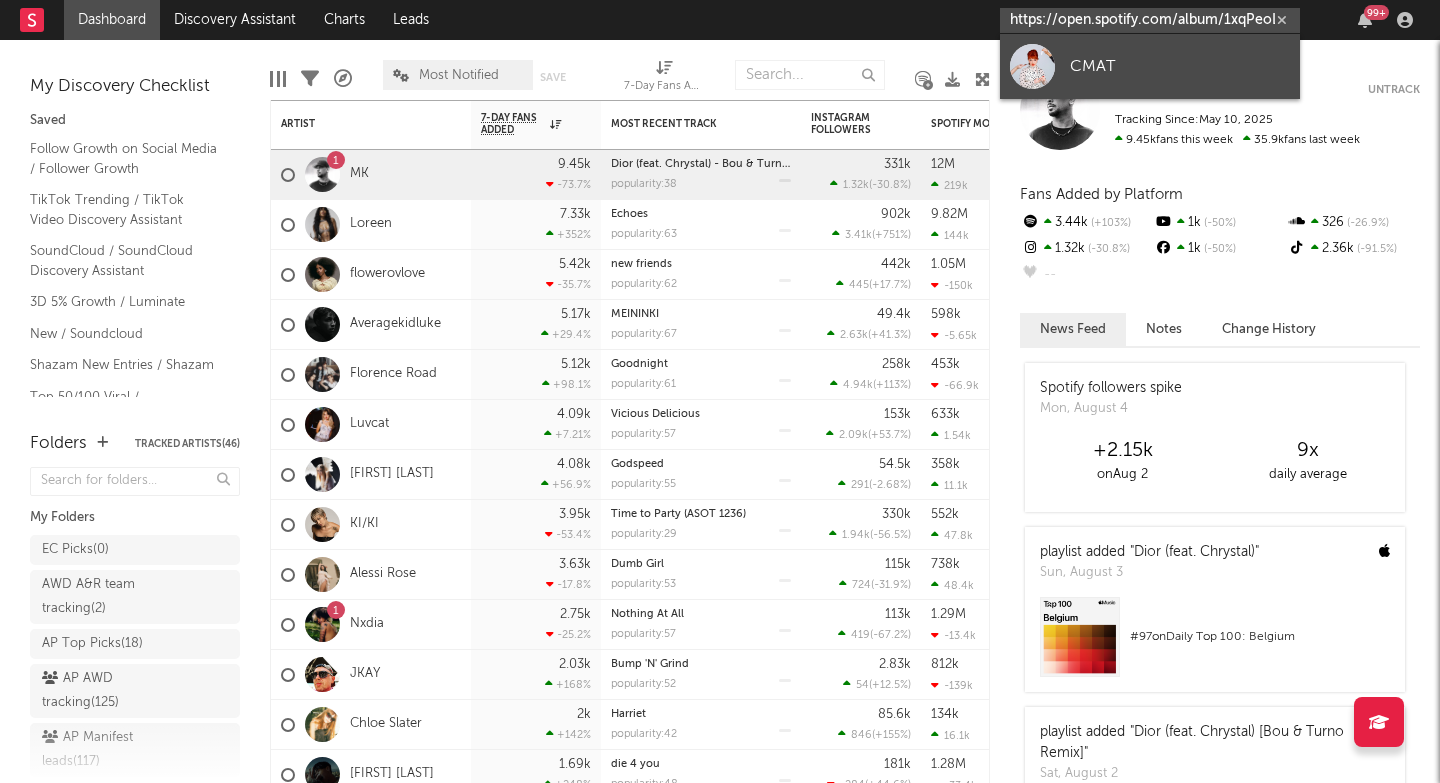 type on "https://open.spotify.com/album/1xqPeoLyajonkSFTtE7HQB?si=0v3Zm8MFTmqyg1JUktLRTA" 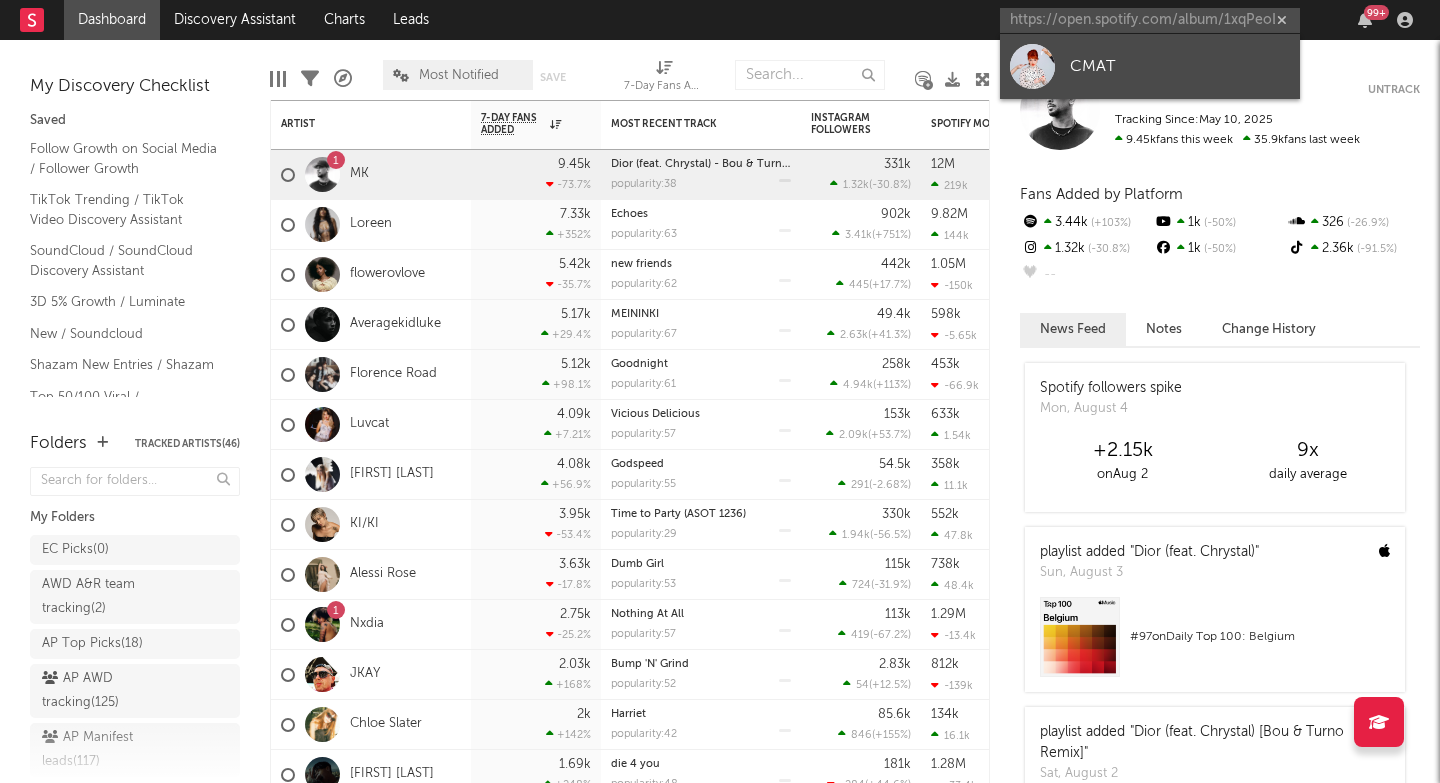 click on "CMAT" at bounding box center [1150, 66] 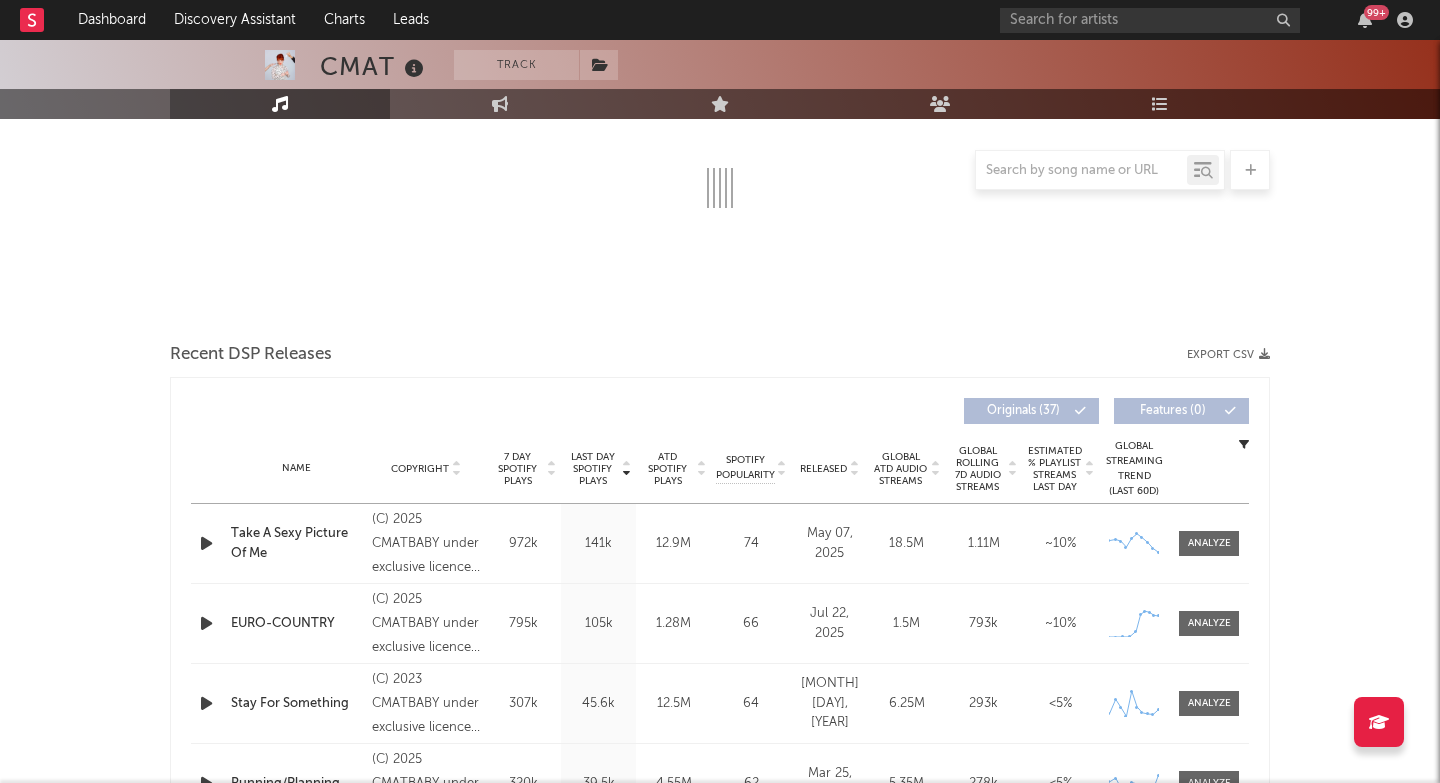 scroll, scrollTop: 346, scrollLeft: 0, axis: vertical 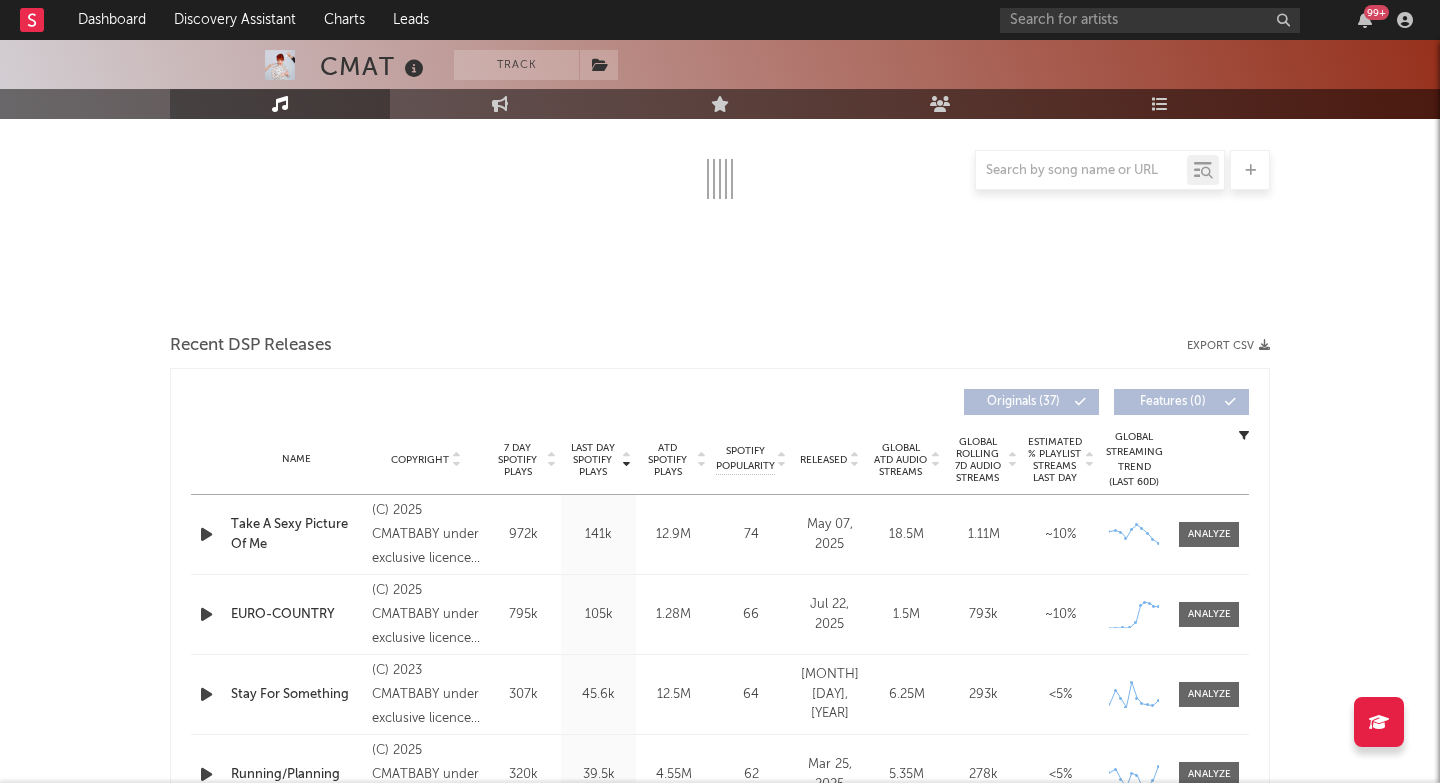 select on "6m" 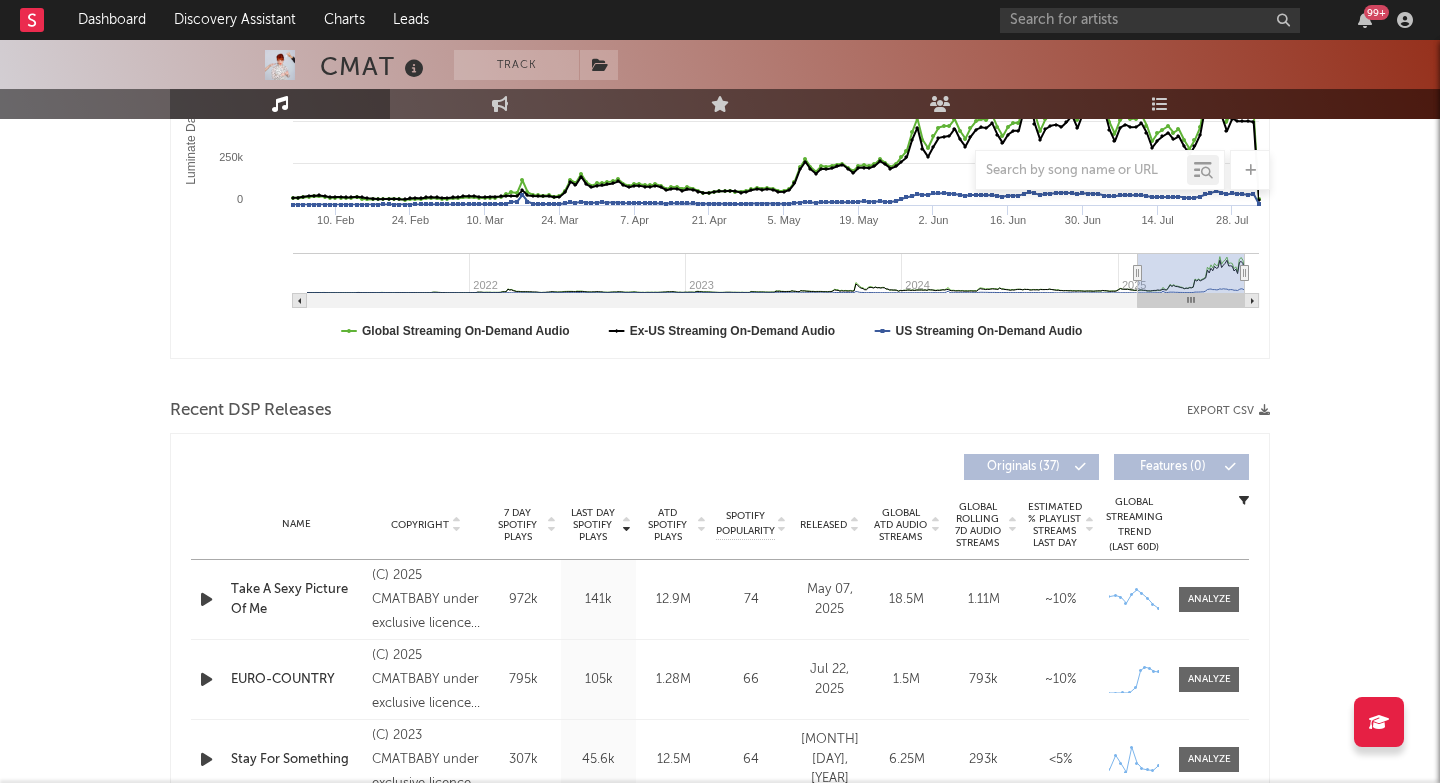 scroll, scrollTop: 443, scrollLeft: 0, axis: vertical 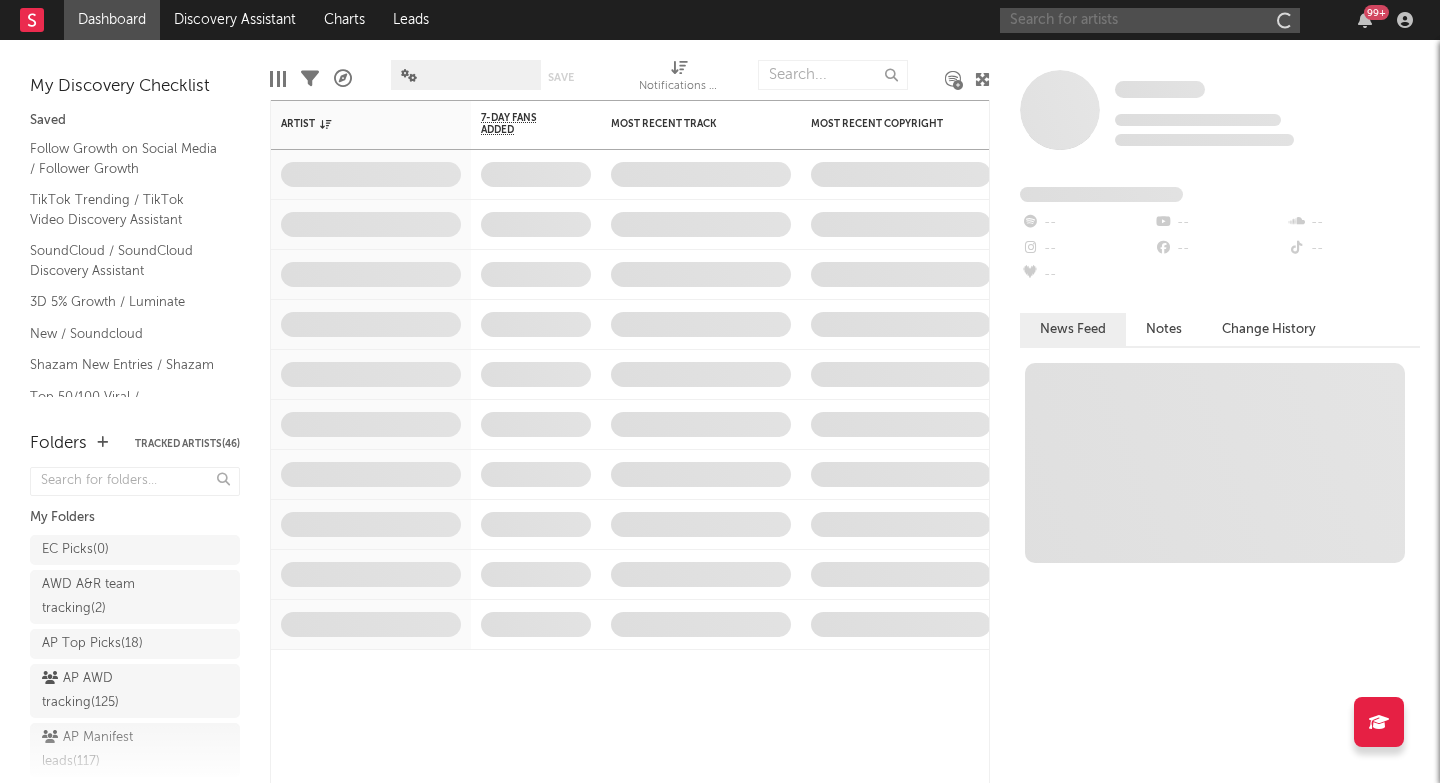 click at bounding box center [1150, 20] 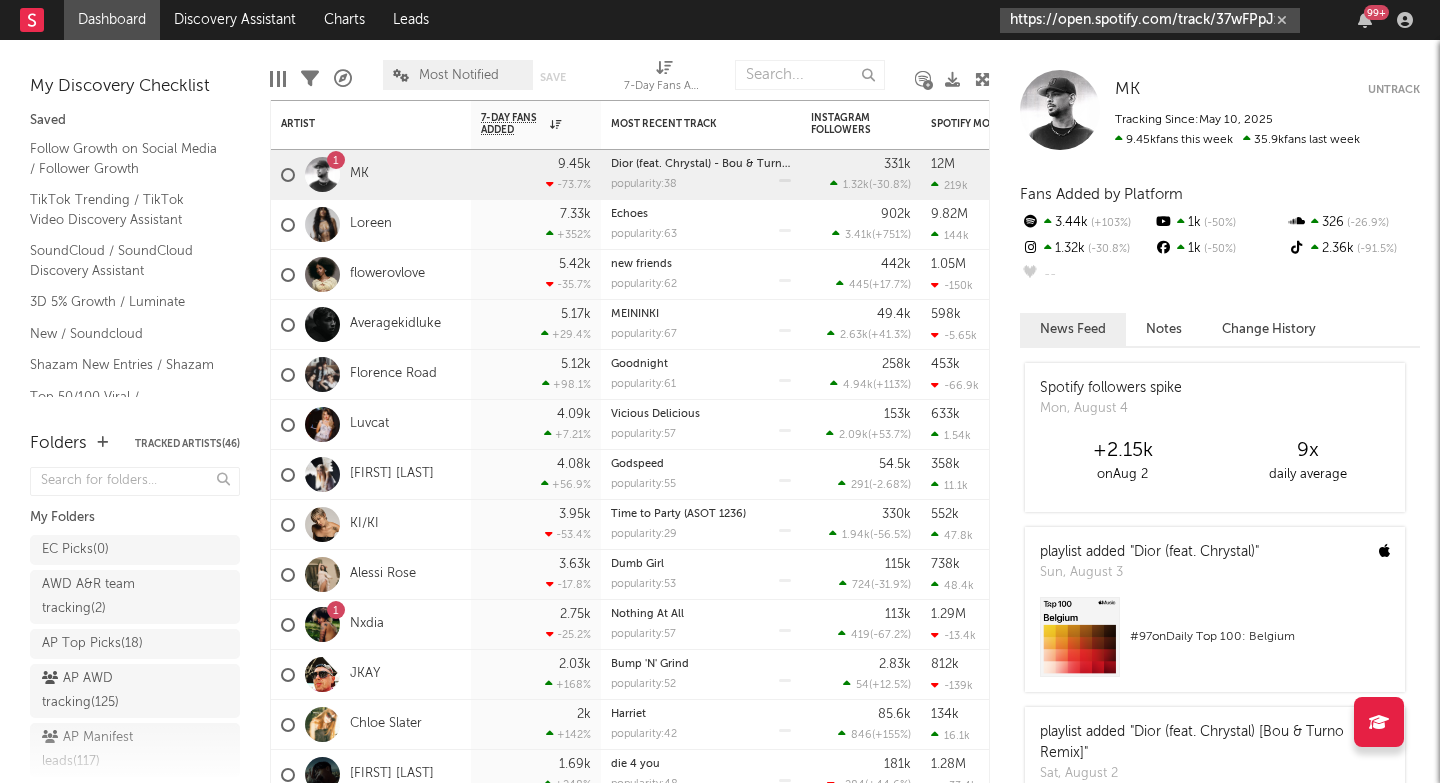 type on "https://open.spotify.com/track/37wFPpJzByoq4VQWqDNhis?si=2f1b9ffb1c424166" 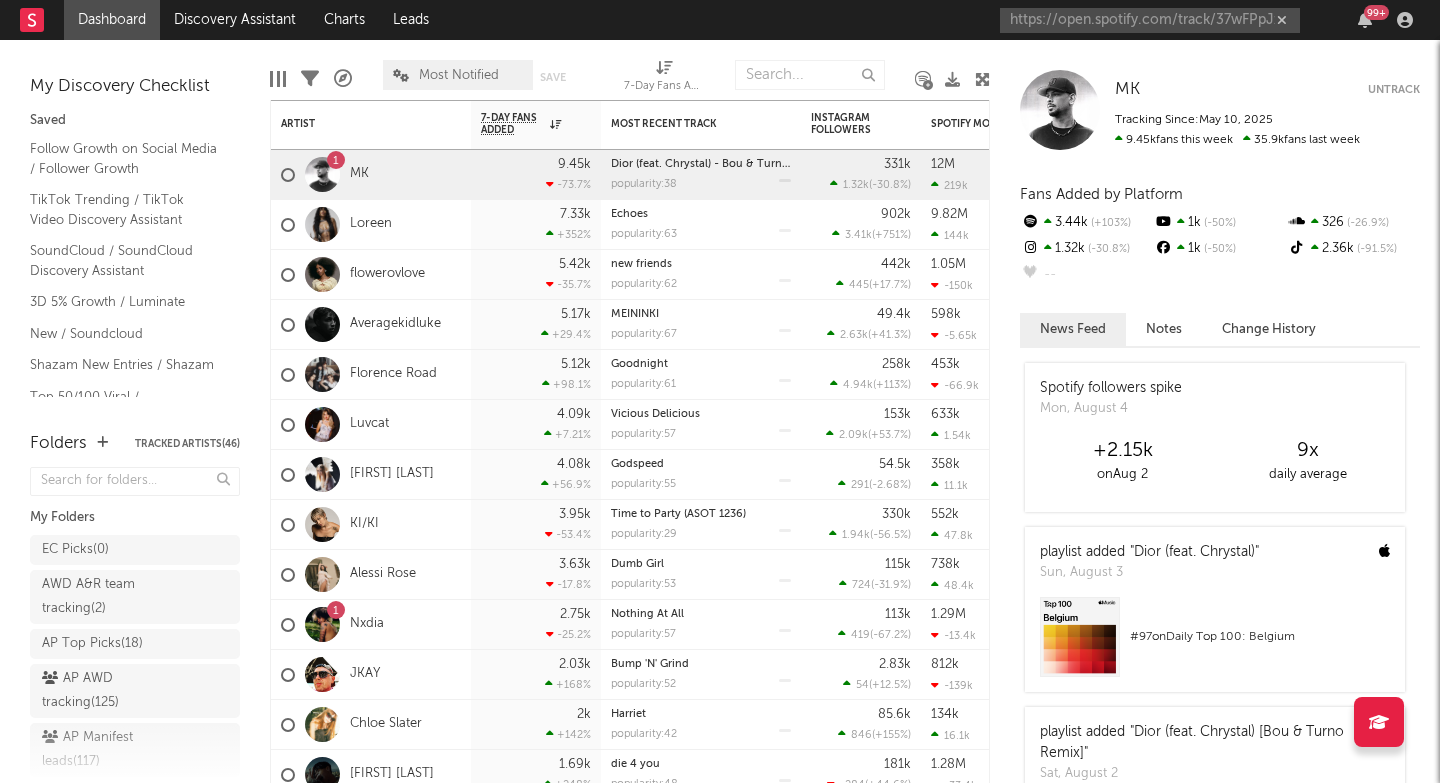 click on "Dashboard Discovery Assistant Charts Leads https://open.spotify.com/track/37wFPpJzByoq4VQWqDNhis?si=2f1b9ffb1c424166 99 +" at bounding box center [720, 20] 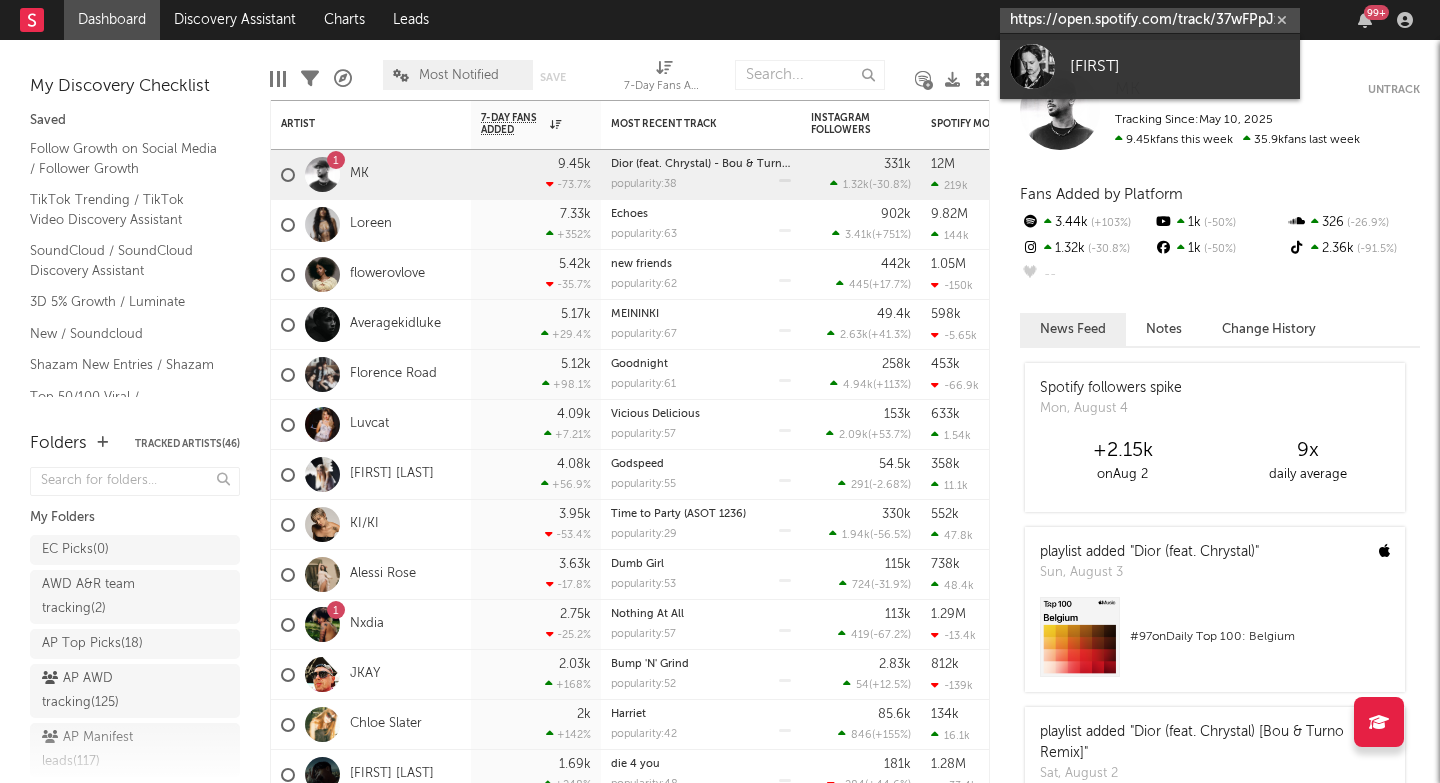 click on "https://open.spotify.com/track/37wFPpJzByoq4VQWqDNhis?si=2f1b9ffb1c424166" at bounding box center [1150, 20] 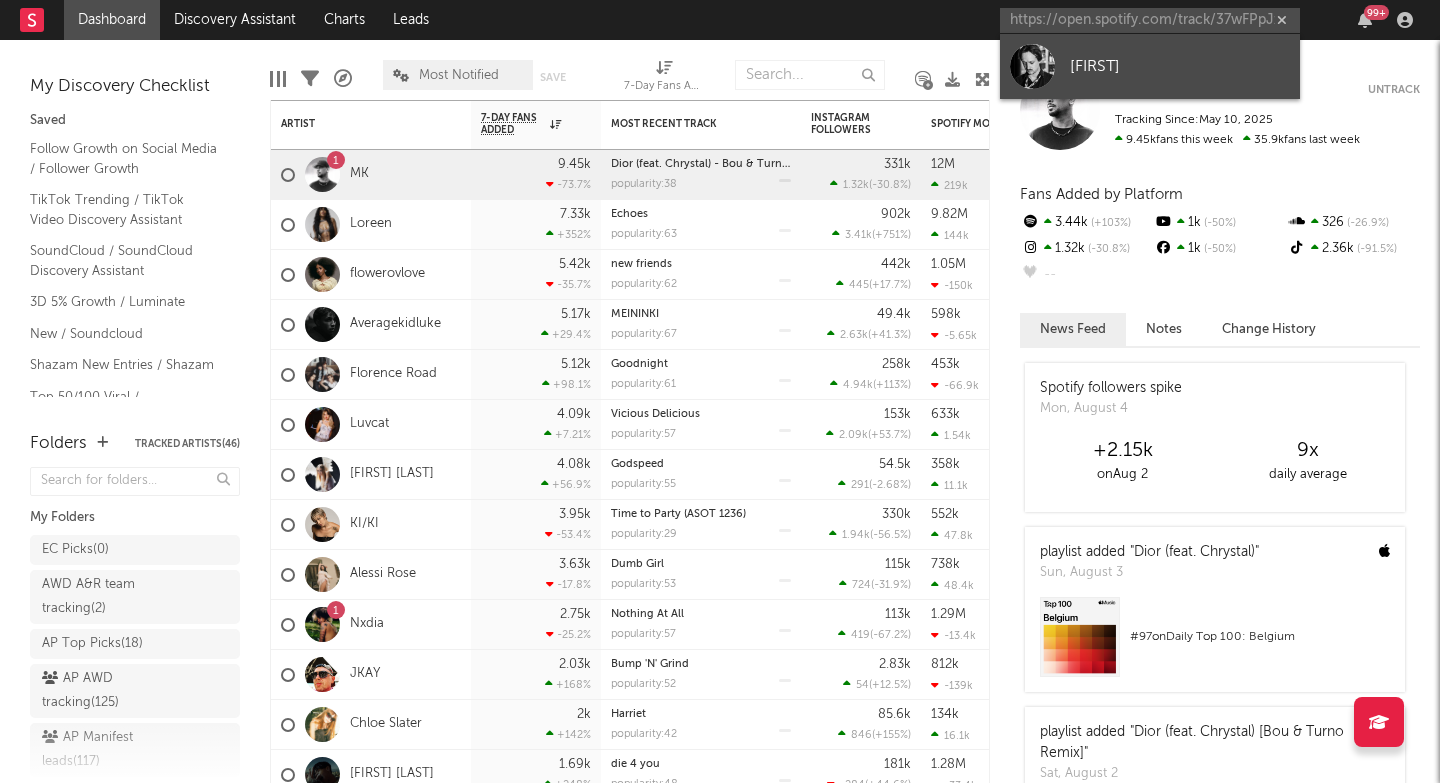 click on "HowsMax" at bounding box center [1150, 66] 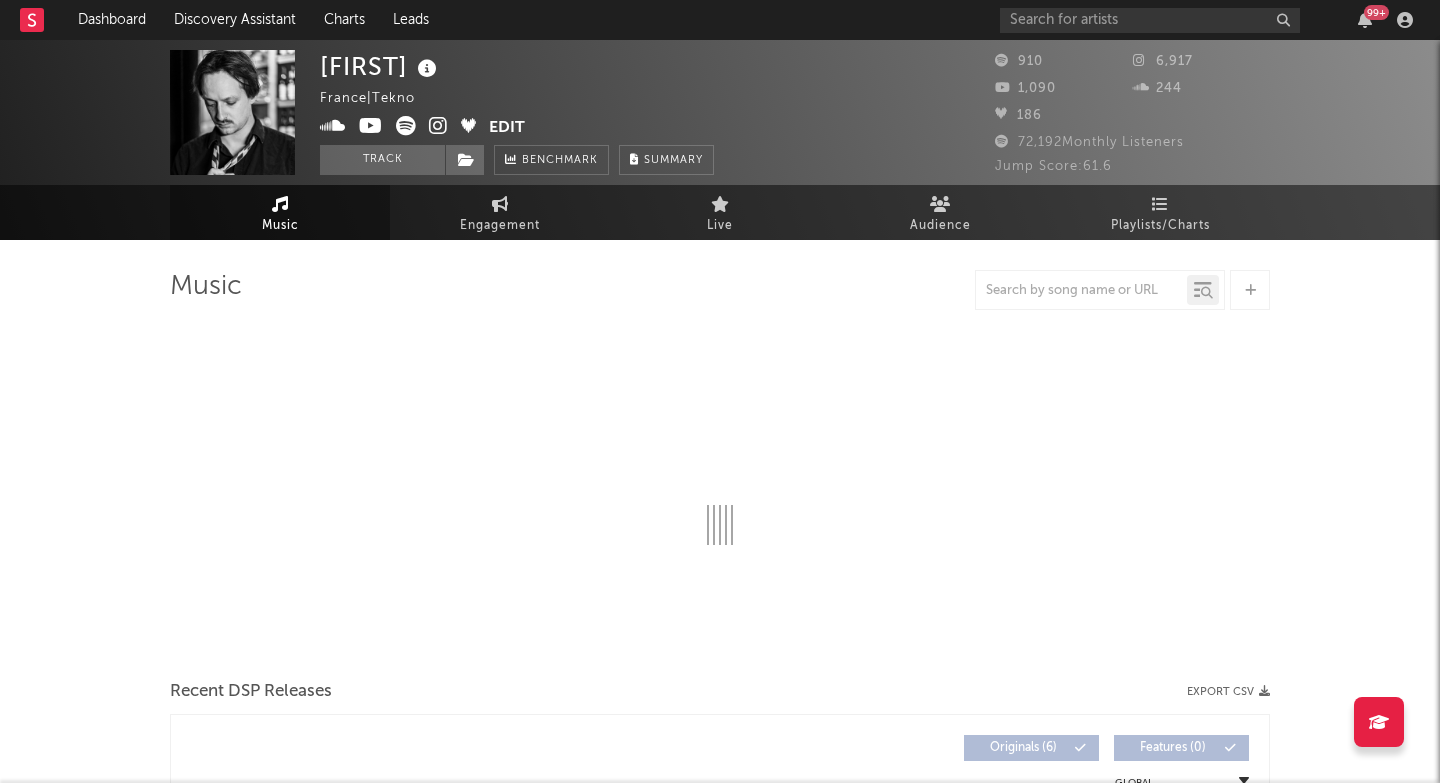 select on "1w" 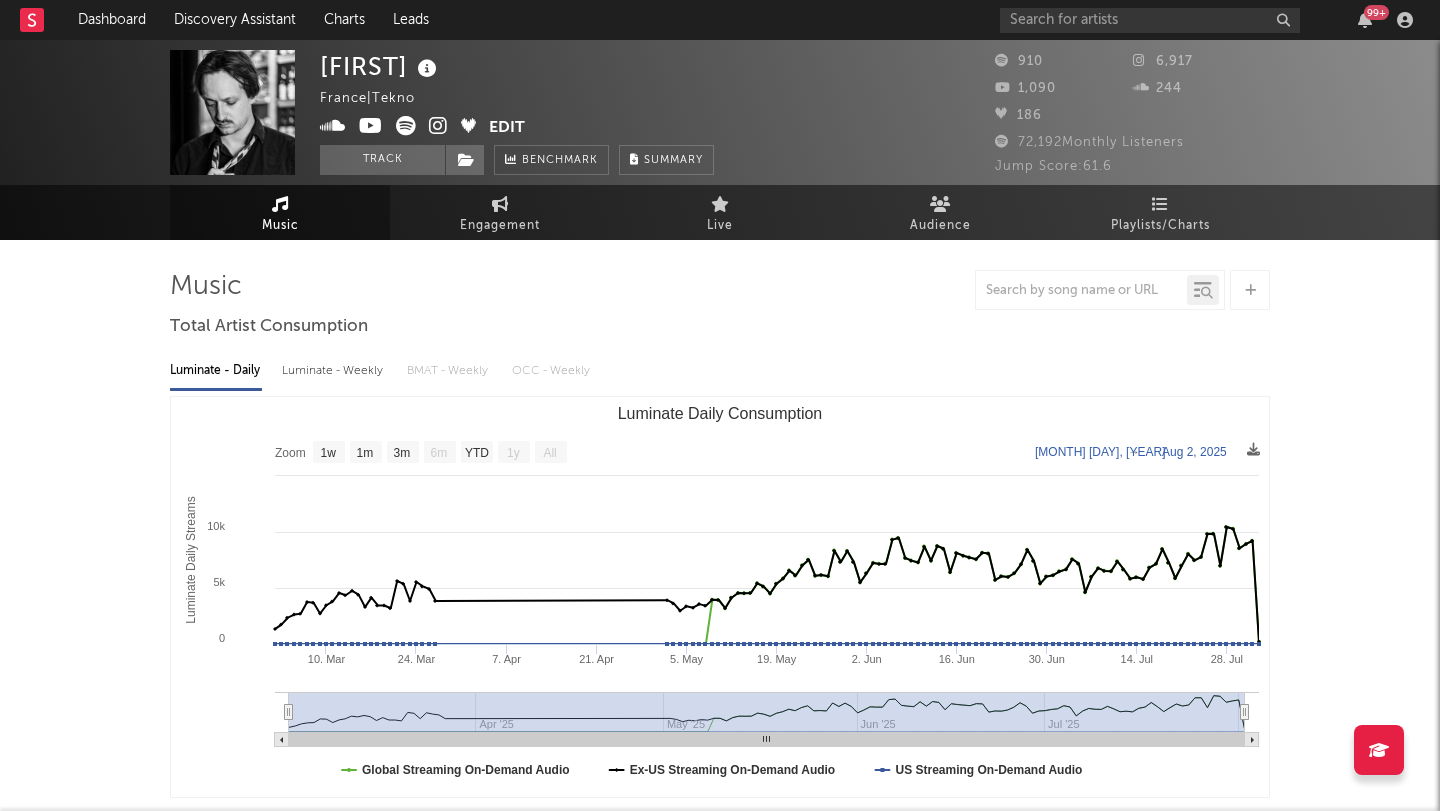 scroll, scrollTop: 0, scrollLeft: 0, axis: both 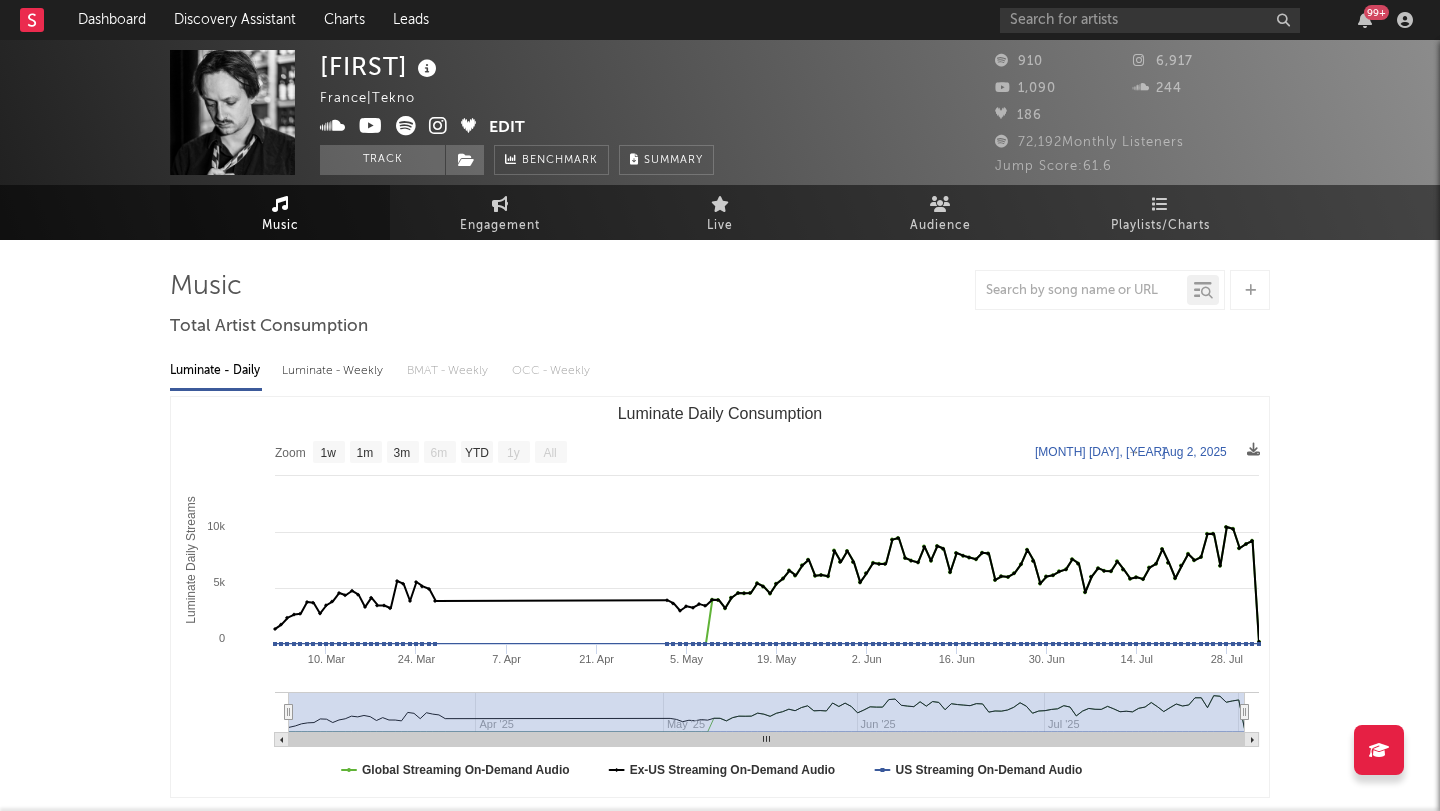 click at bounding box center (438, 126) 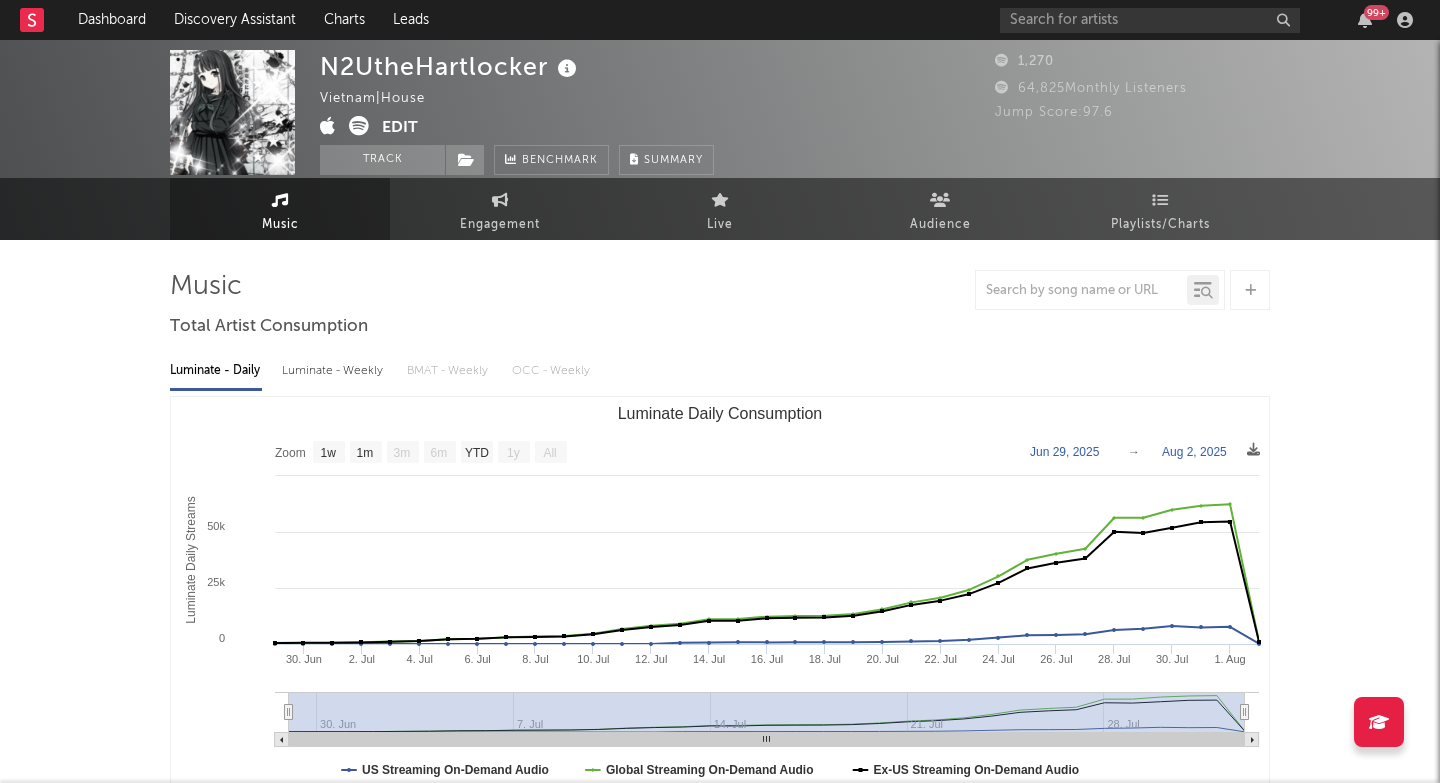 select on "1w" 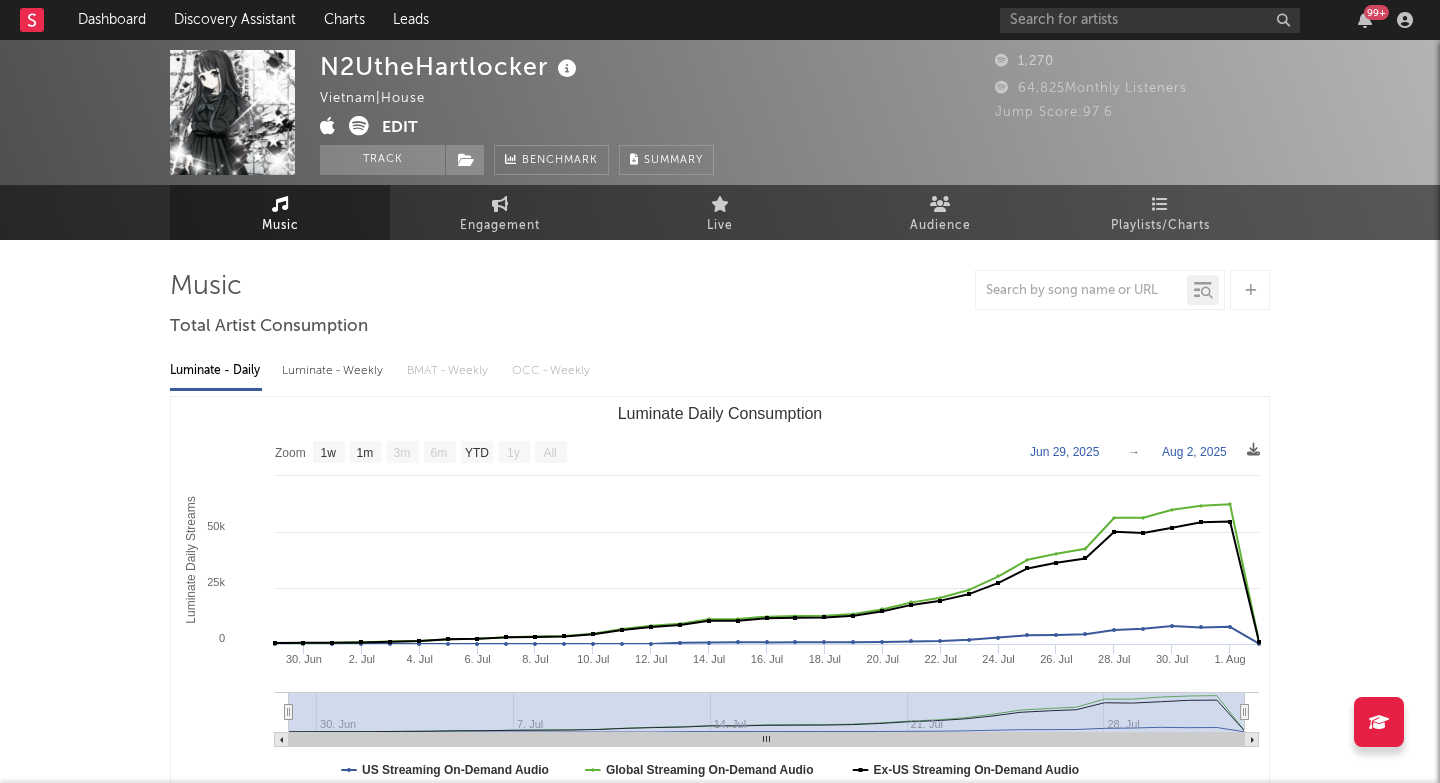 scroll, scrollTop: 0, scrollLeft: 0, axis: both 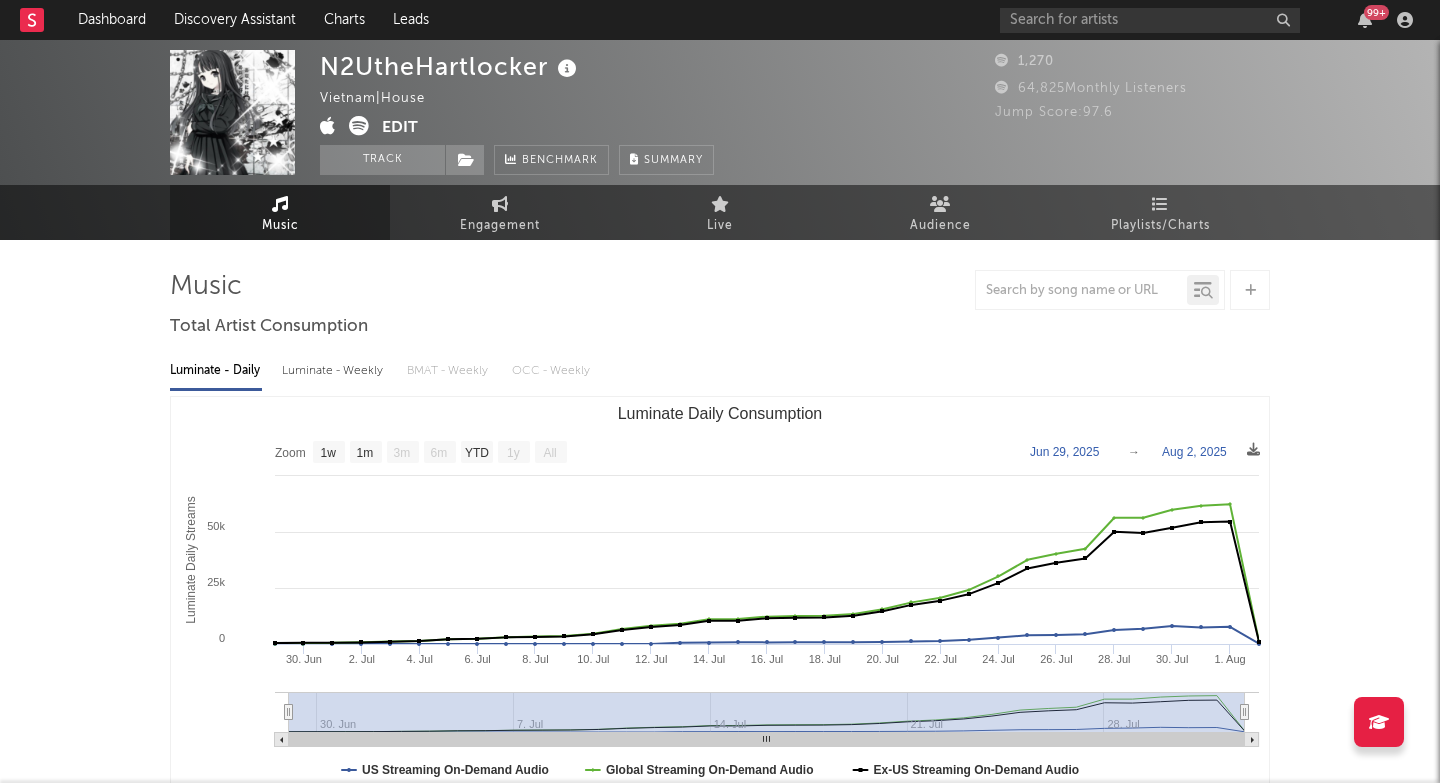 click on "N2UtheHartlocker" at bounding box center (451, 66) 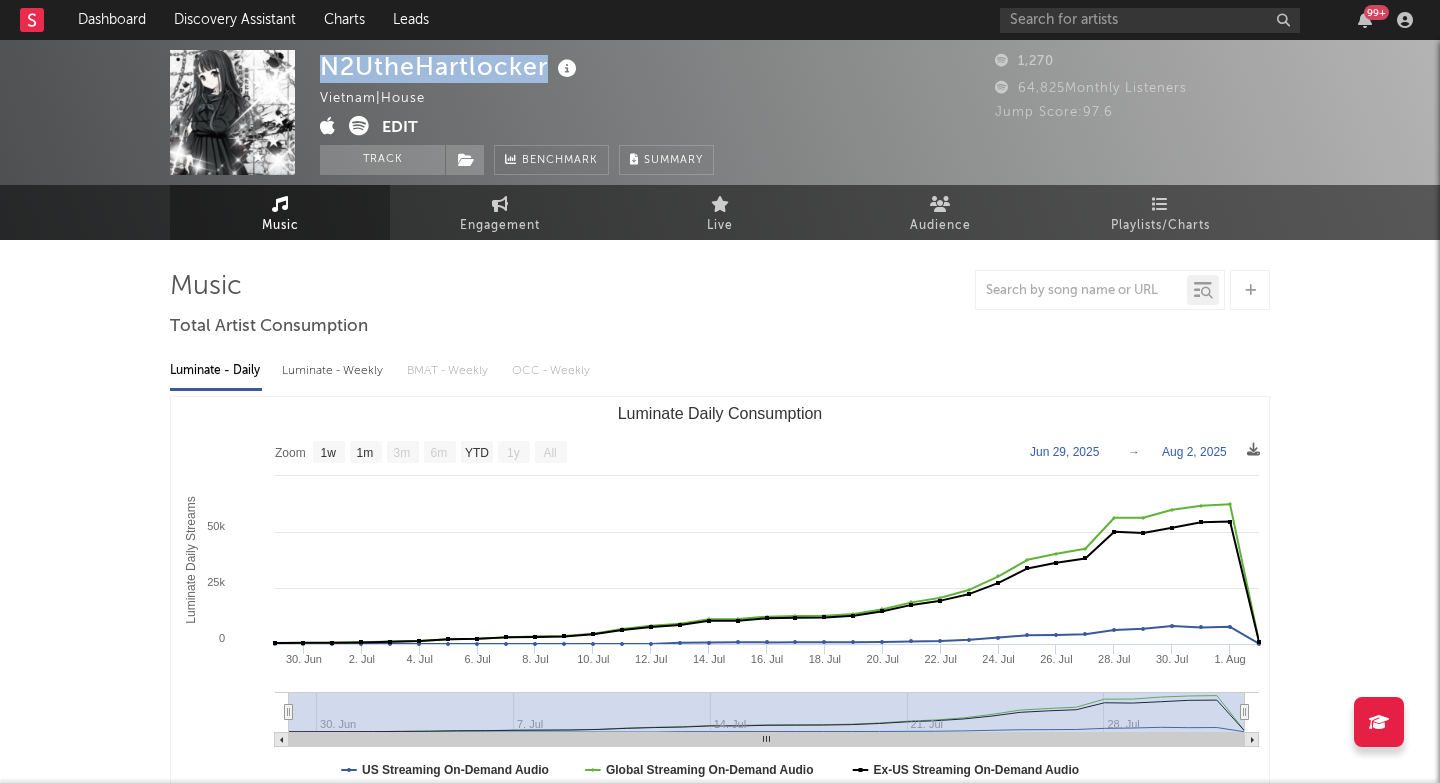 click on "N2UtheHartlocker" at bounding box center [451, 66] 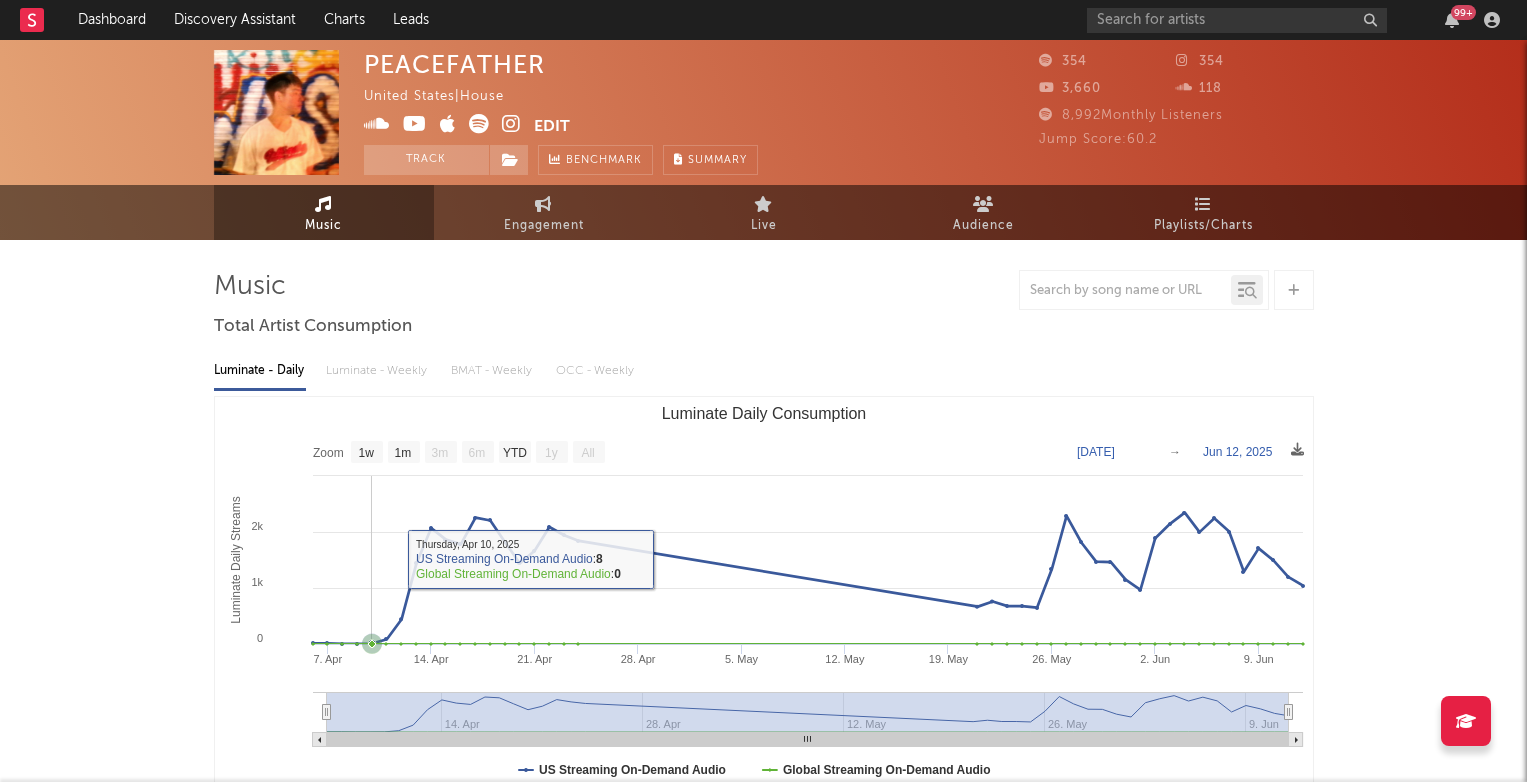 select on "1w" 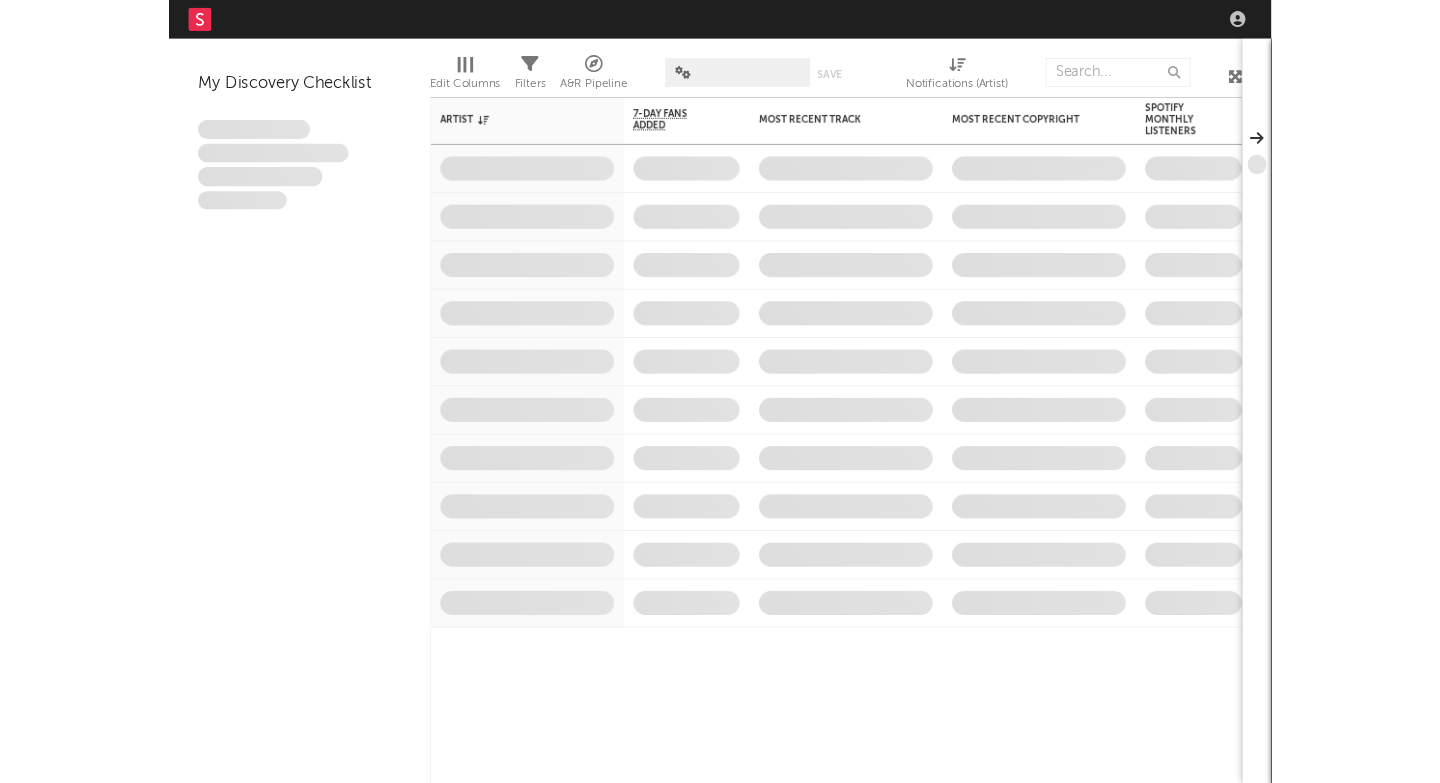 scroll, scrollTop: 0, scrollLeft: 0, axis: both 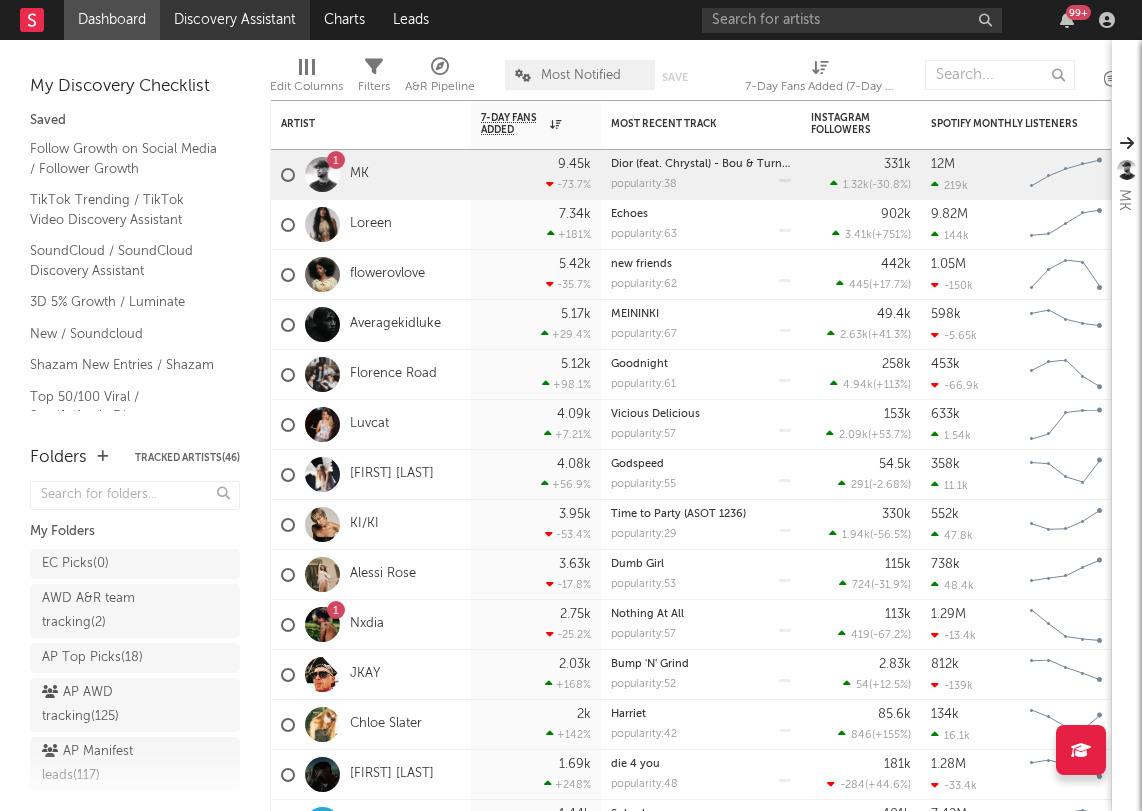 click on "Discovery Assistant" at bounding box center [235, 20] 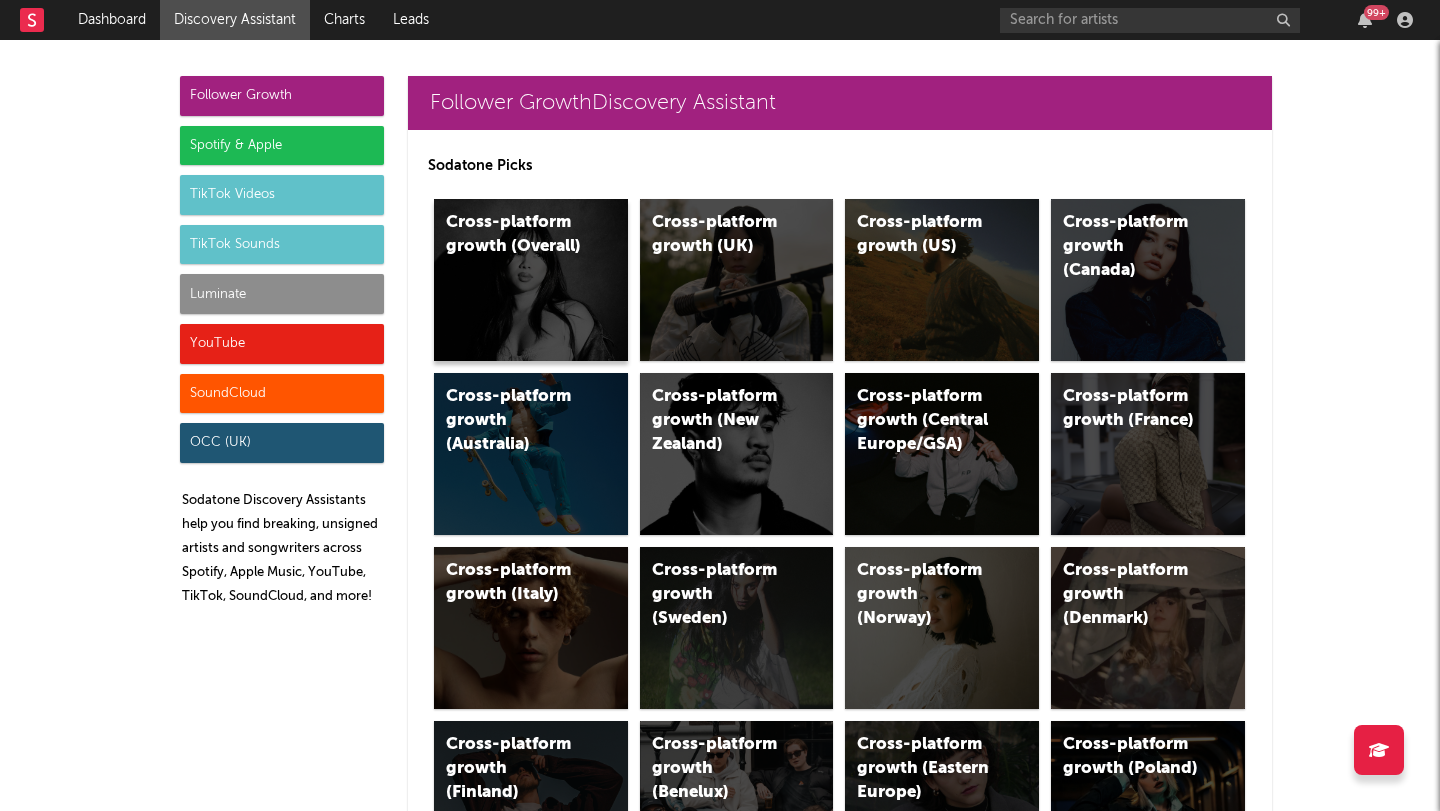 click on "Cross-platform growth (Overall)" at bounding box center (514, 235) 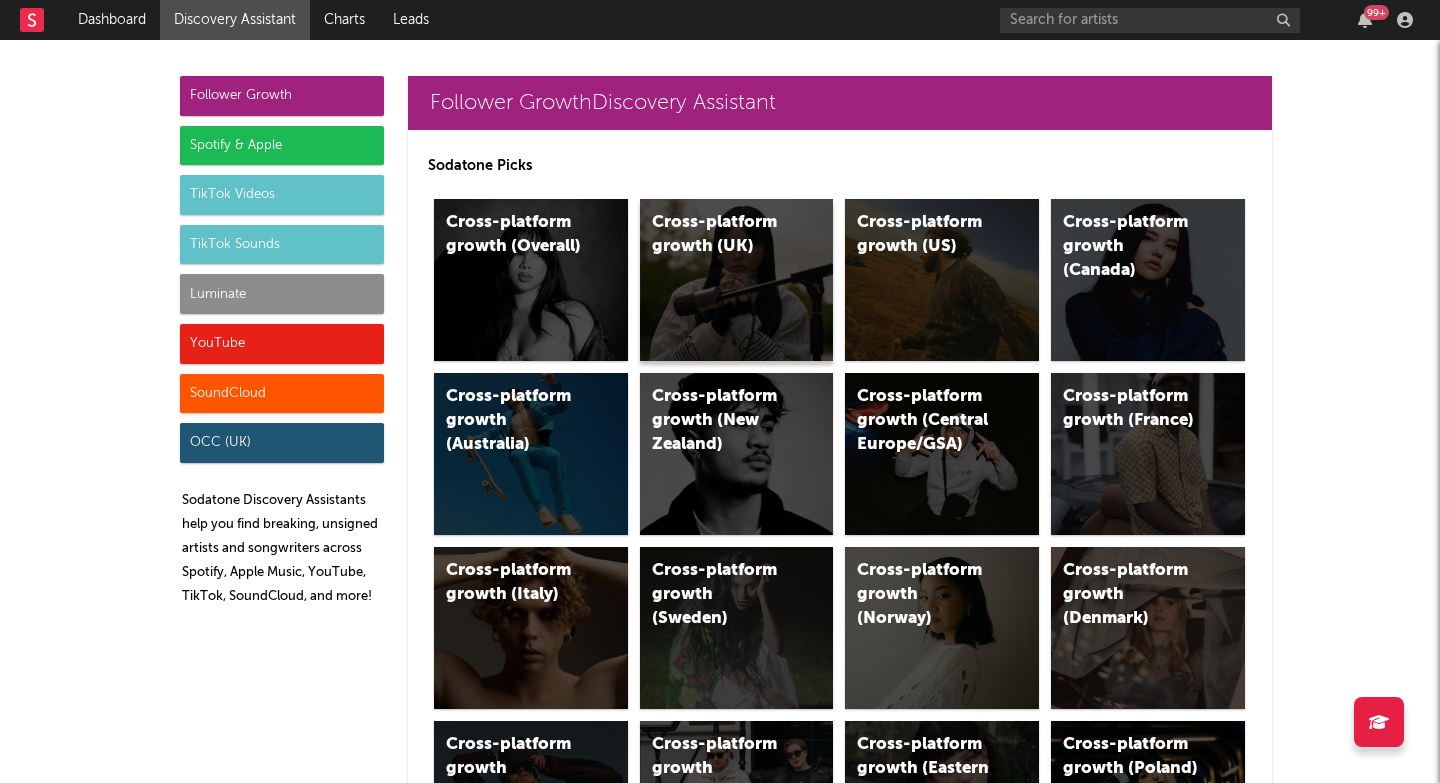 click on "Cross-platform growth (UK)" at bounding box center [720, 235] 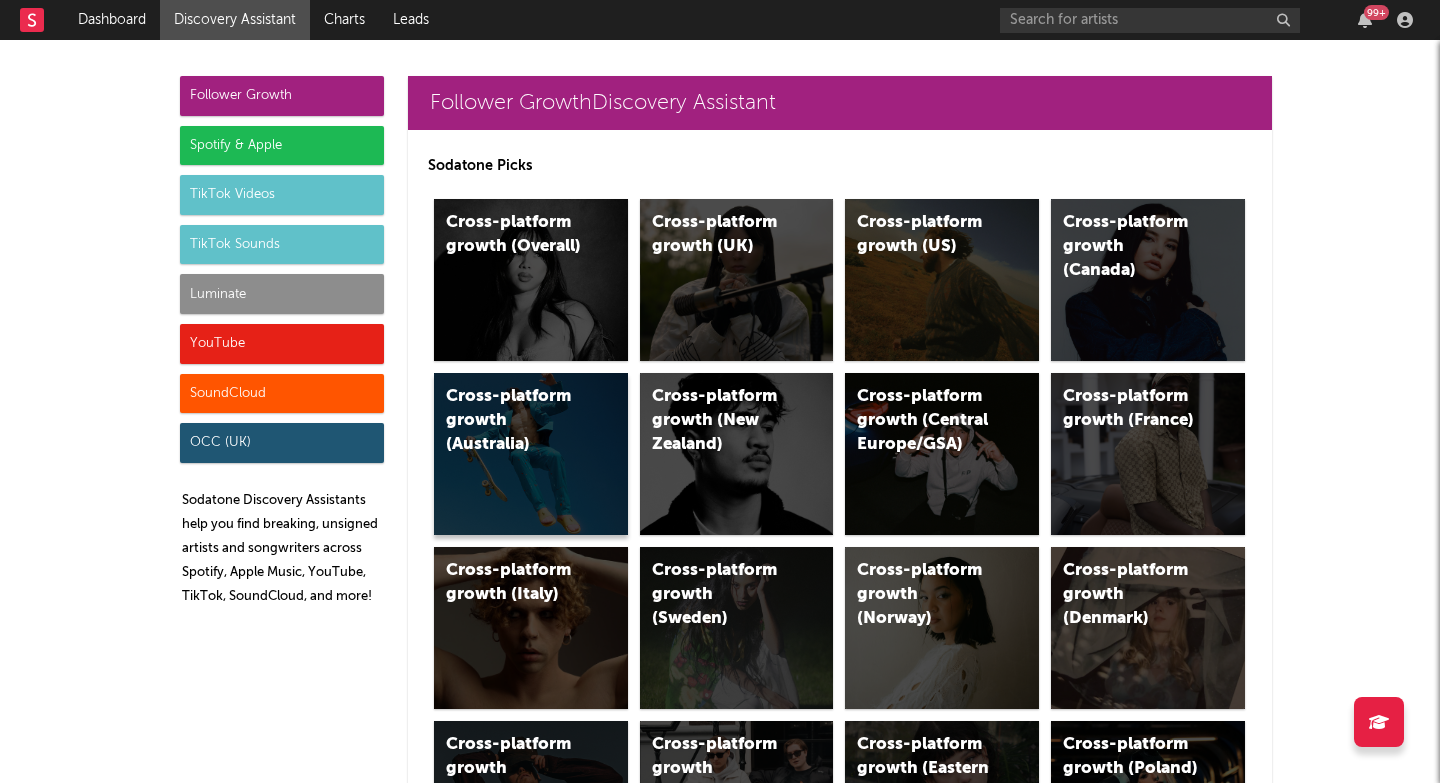 click on "Cross-platform growth (Australia)" at bounding box center (531, 454) 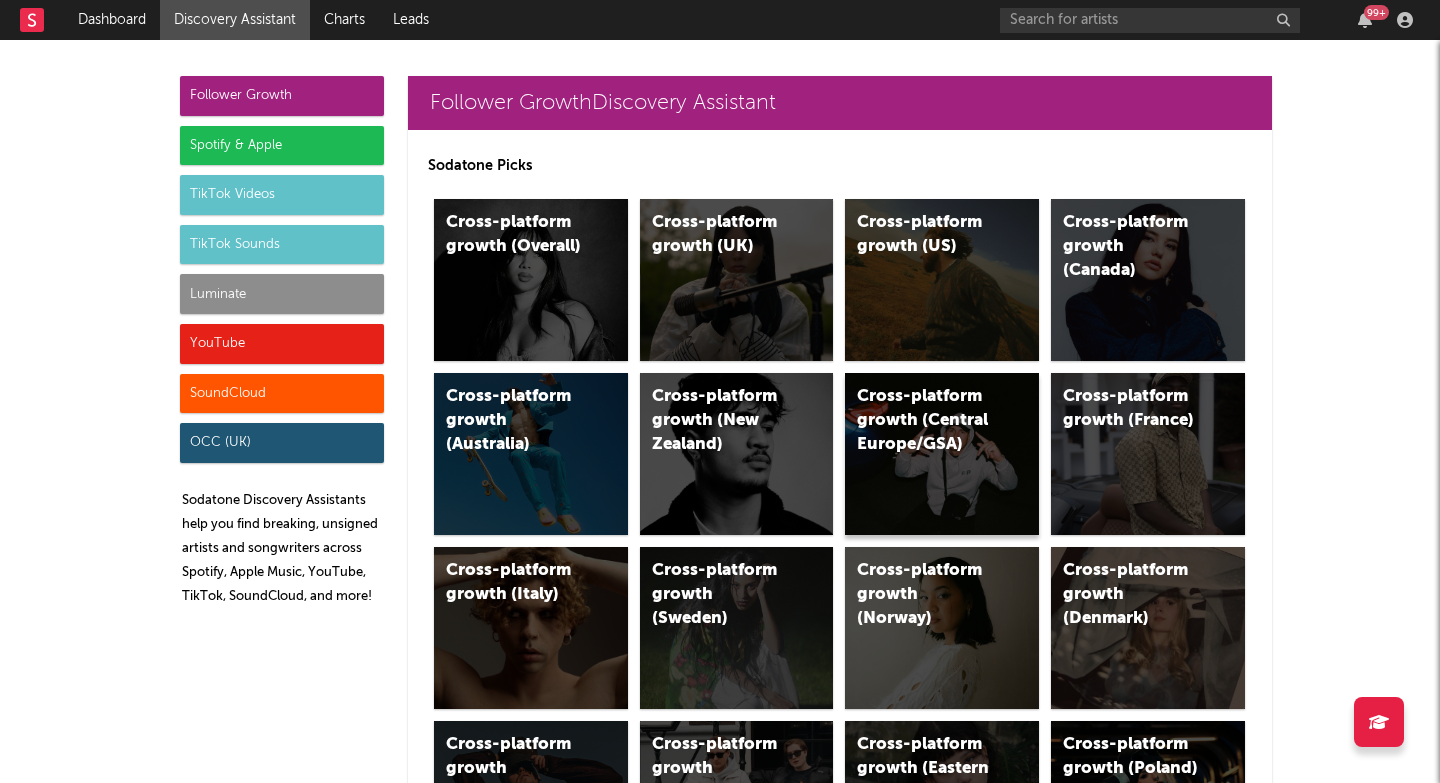 click on "Cross-platform growth (Central Europe/GSA)" at bounding box center [925, 421] 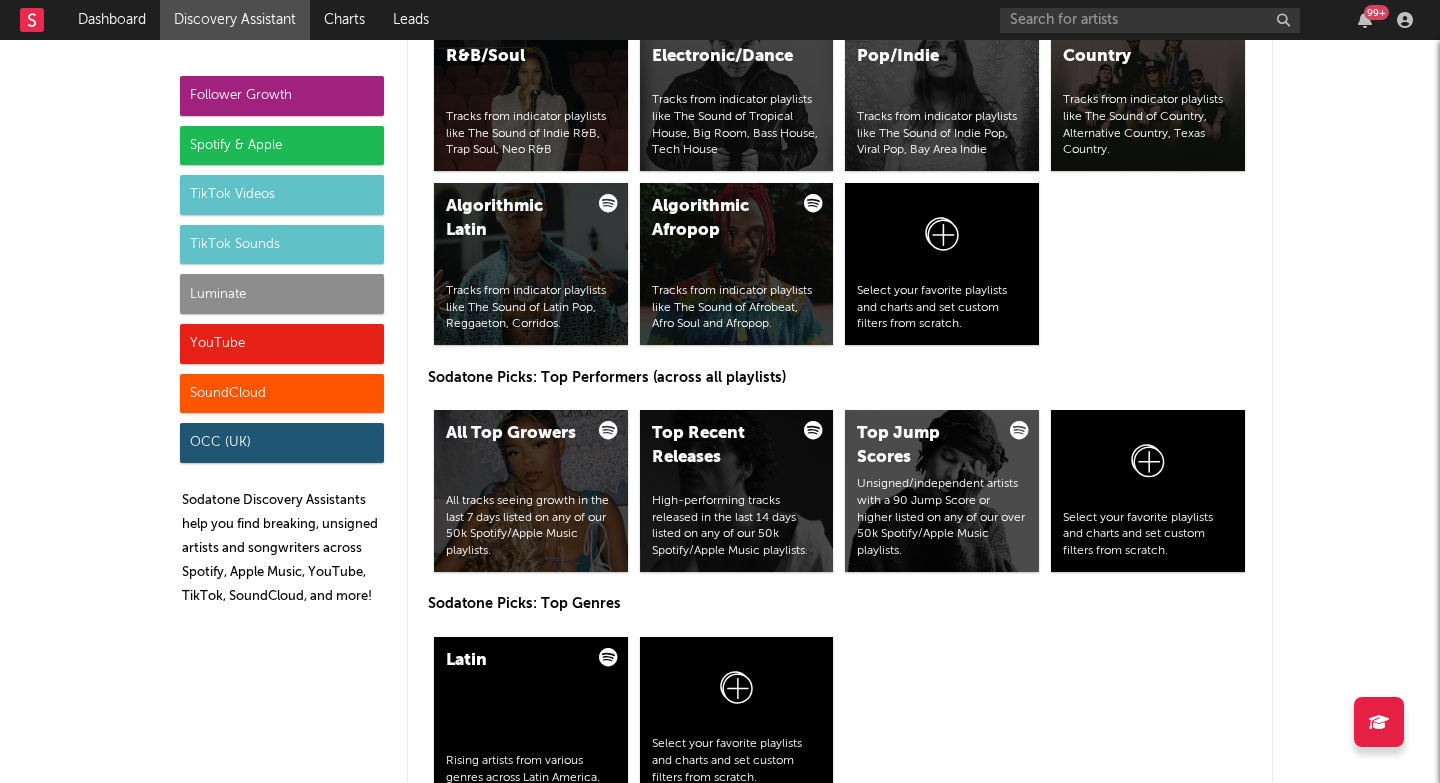 scroll, scrollTop: 2869, scrollLeft: 0, axis: vertical 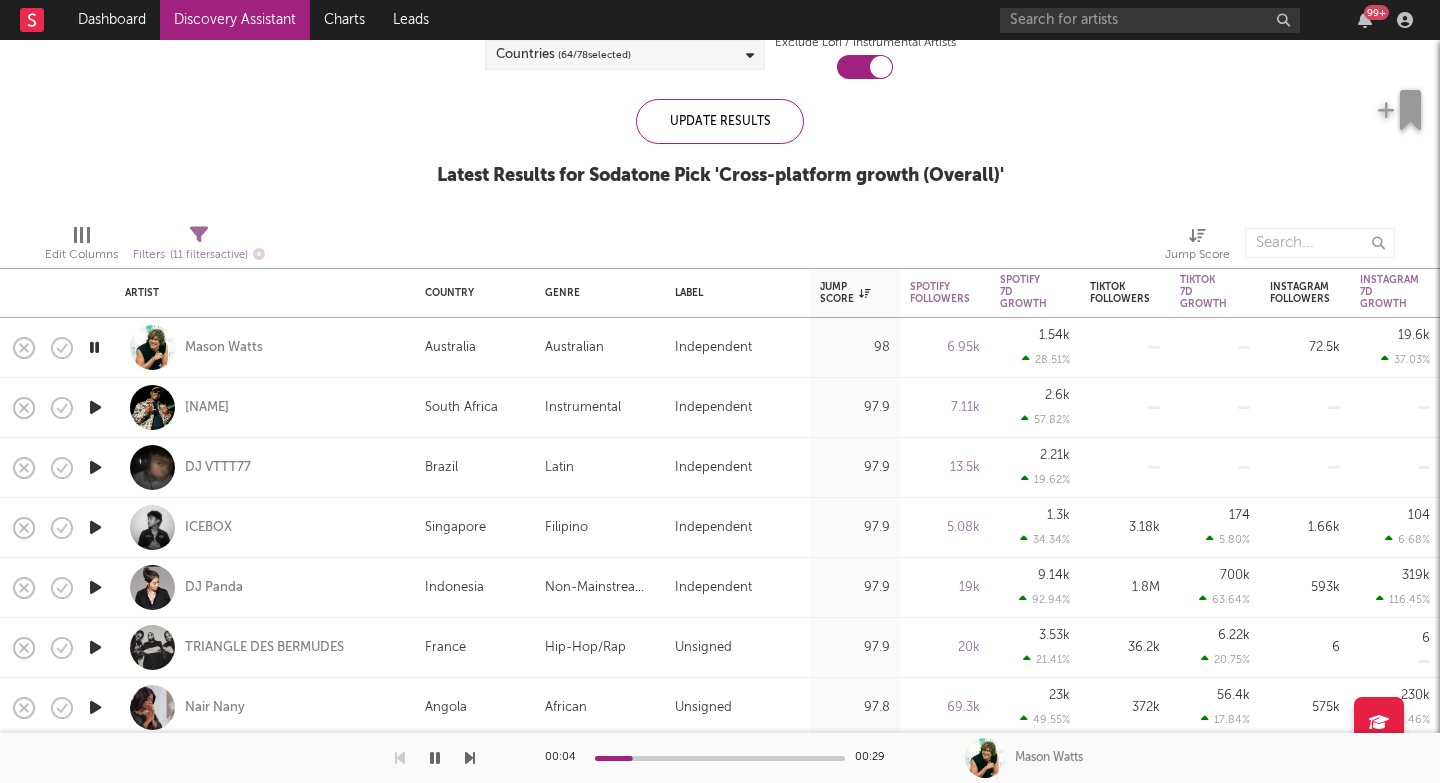 click at bounding box center (470, 758) 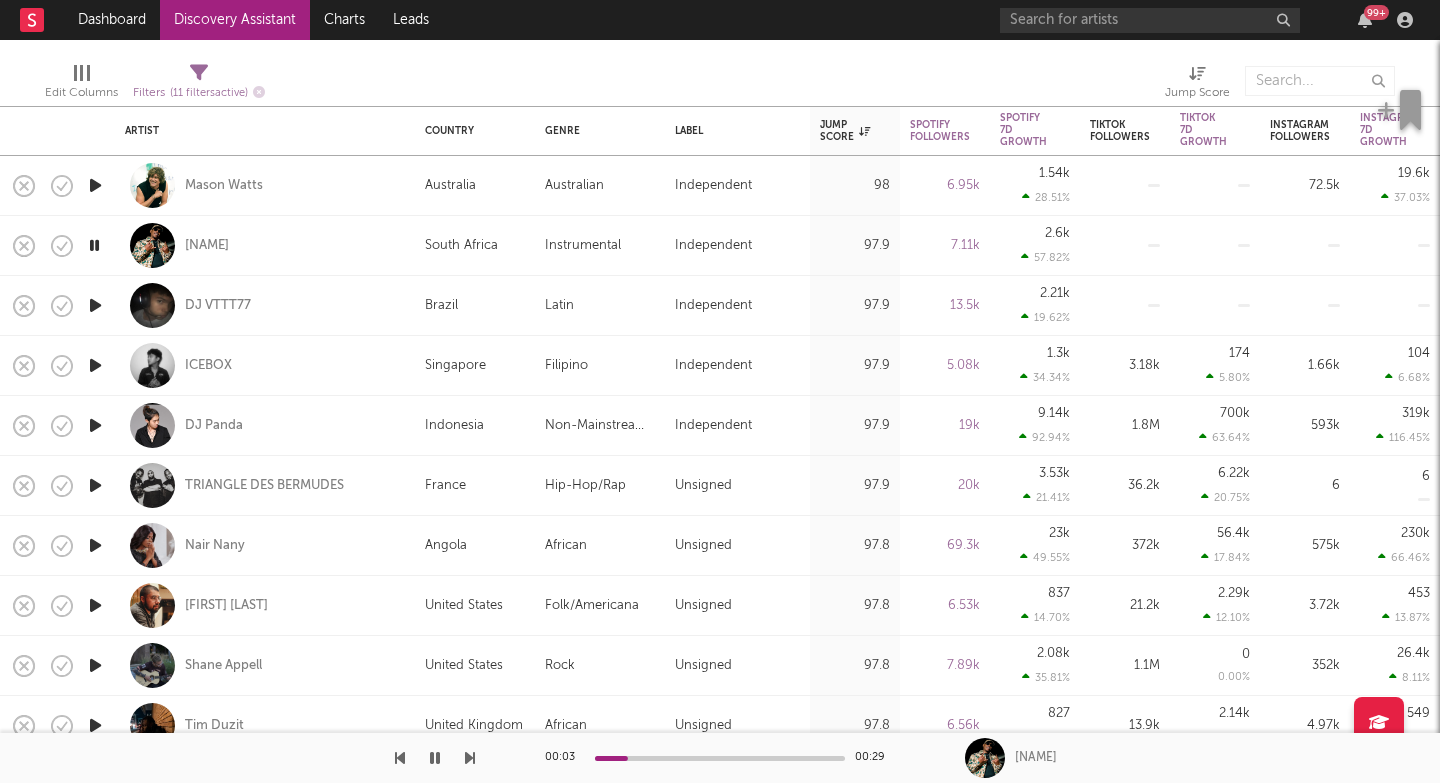 click at bounding box center (470, 758) 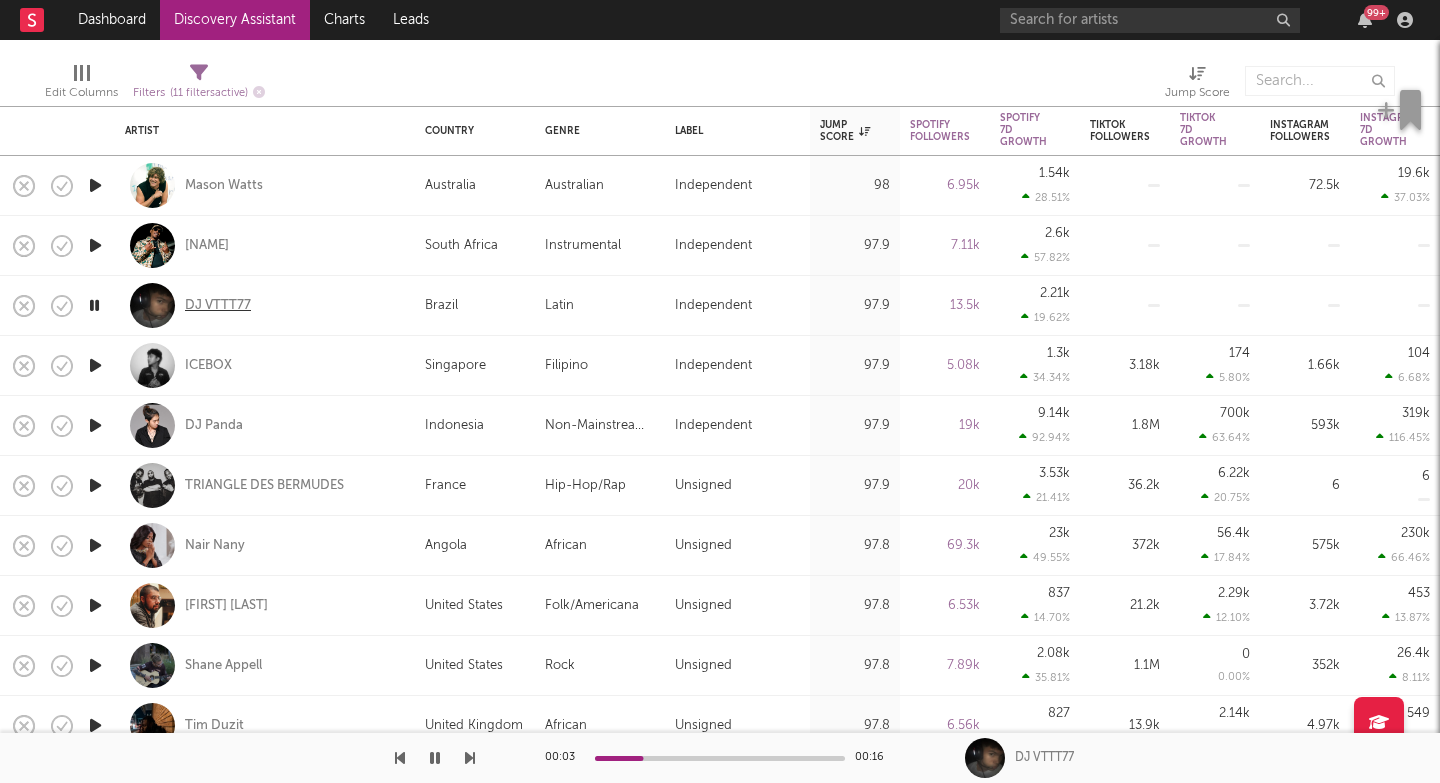 click on "DJ VTTT77" at bounding box center (218, 306) 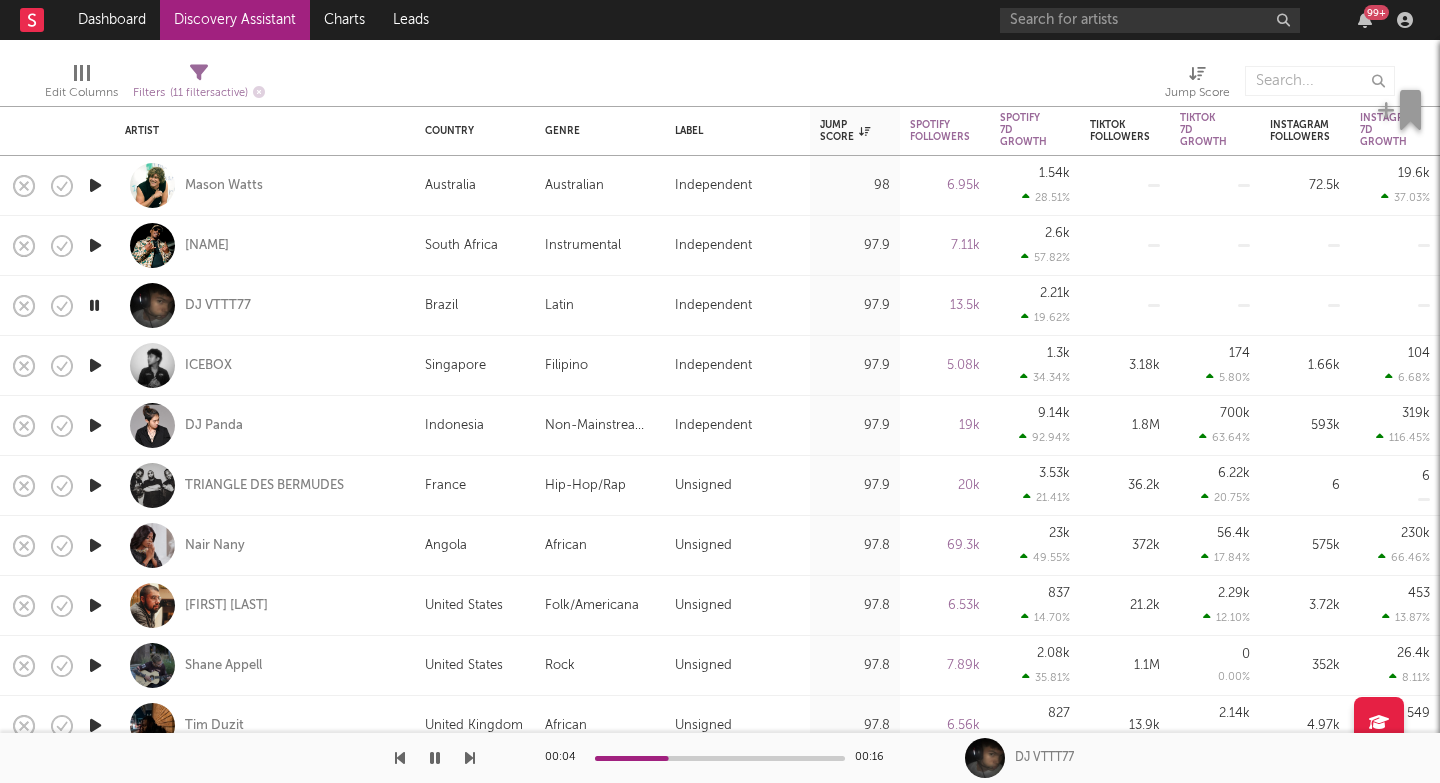 click at bounding box center (470, 758) 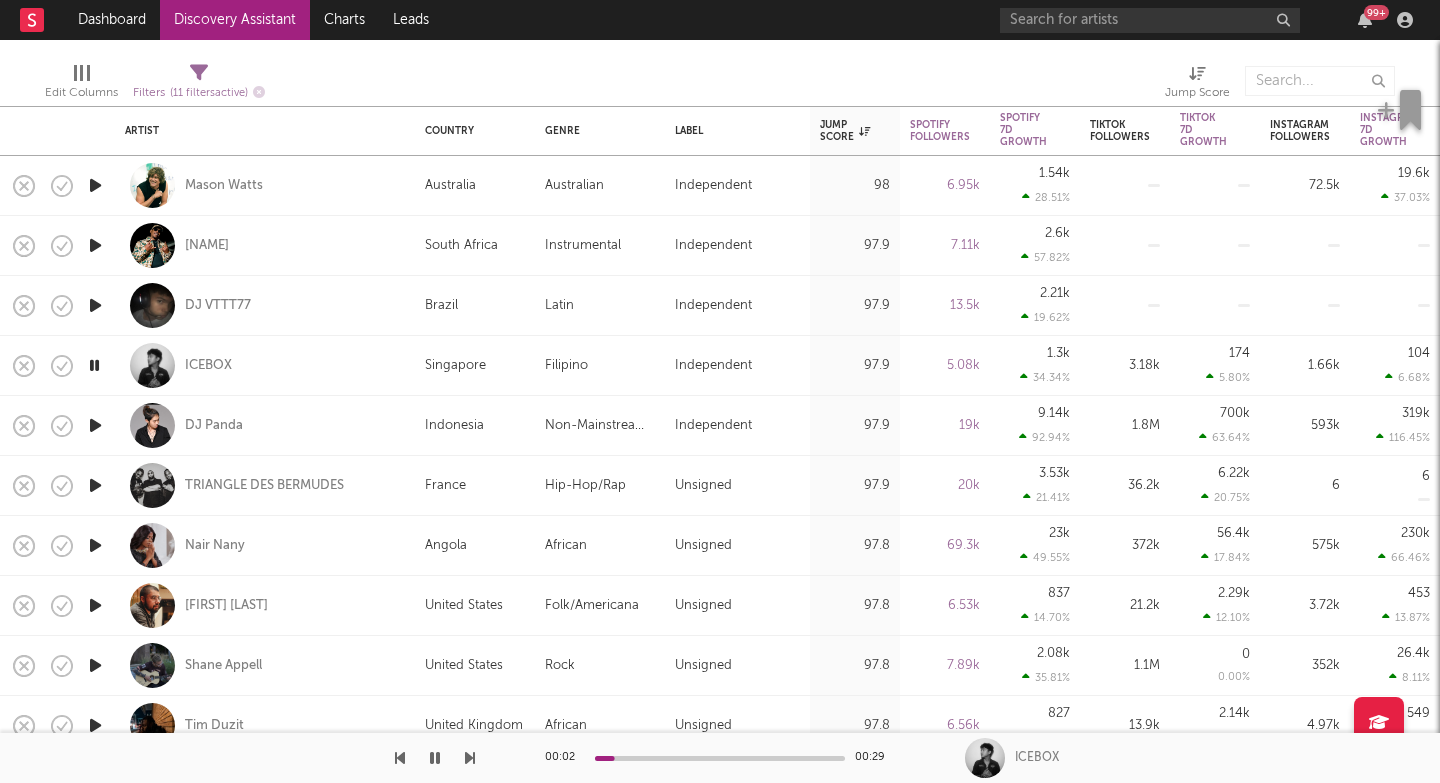 click at bounding box center [470, 758] 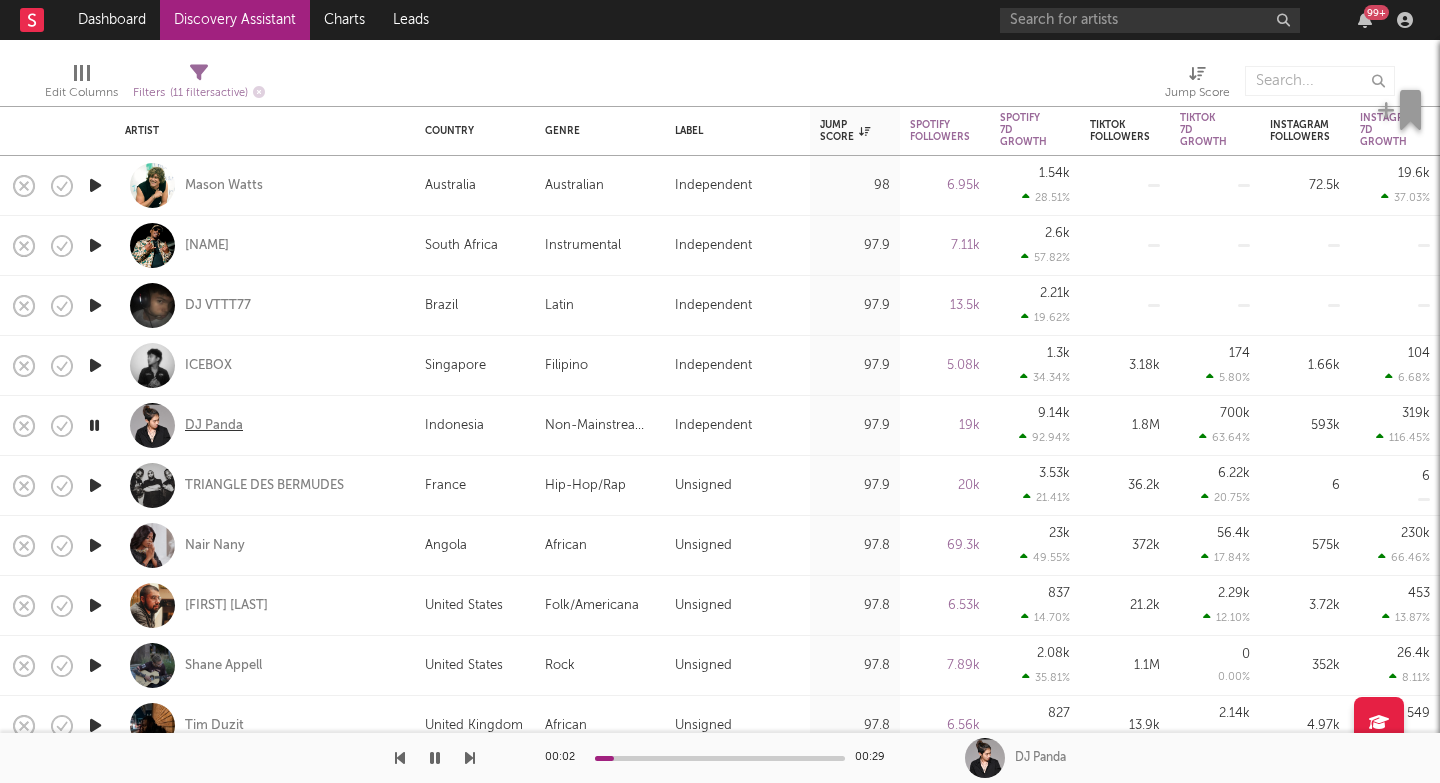 click on "DJ Panda" at bounding box center [214, 426] 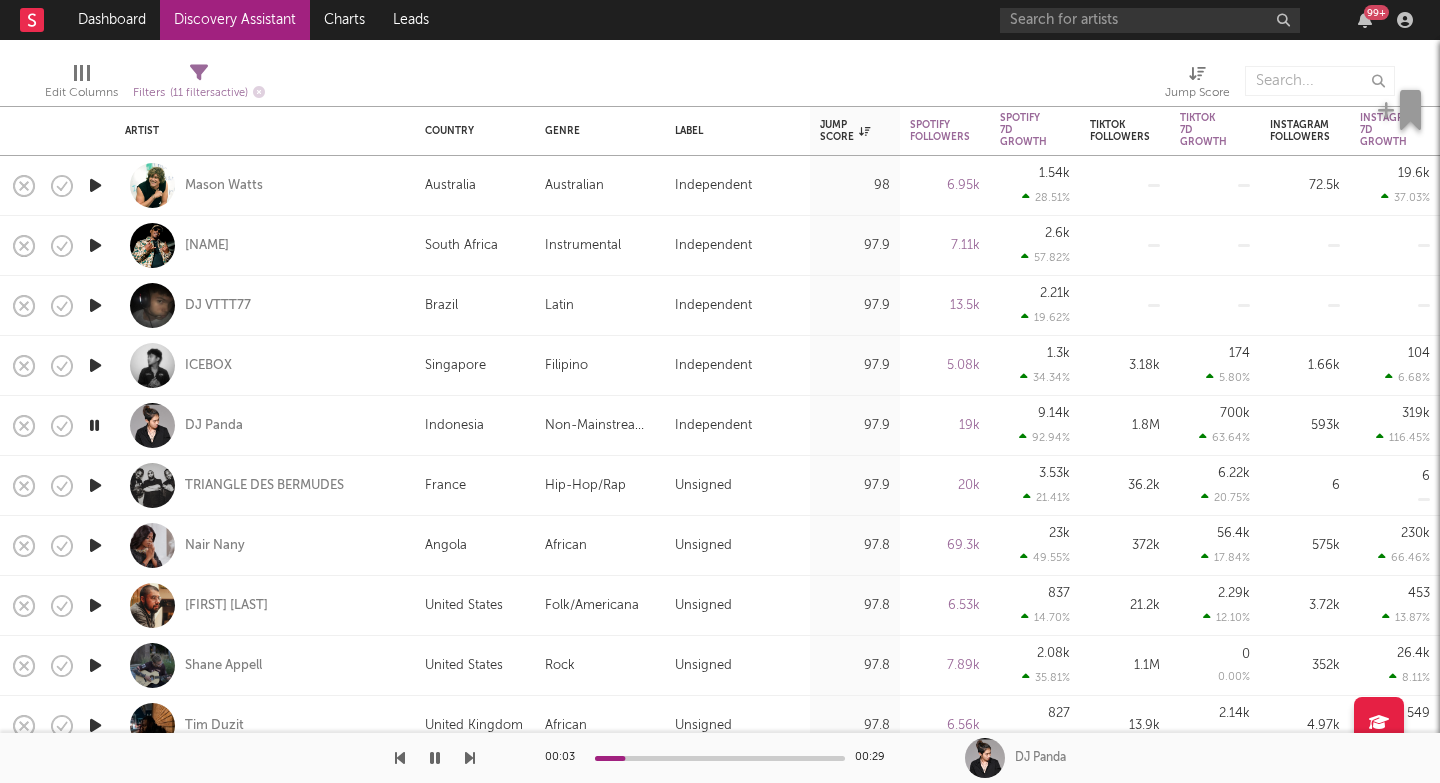 click at bounding box center [470, 758] 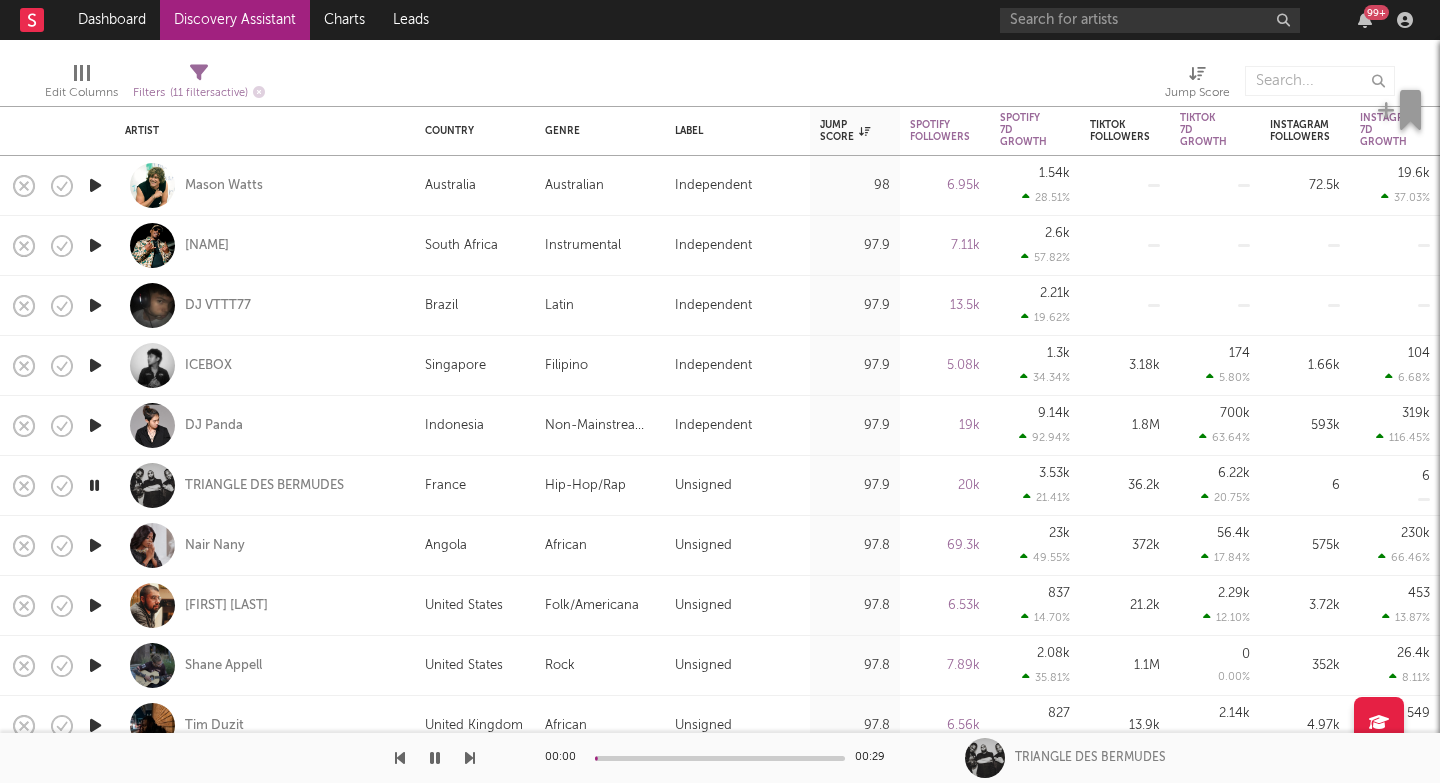 click at bounding box center (470, 758) 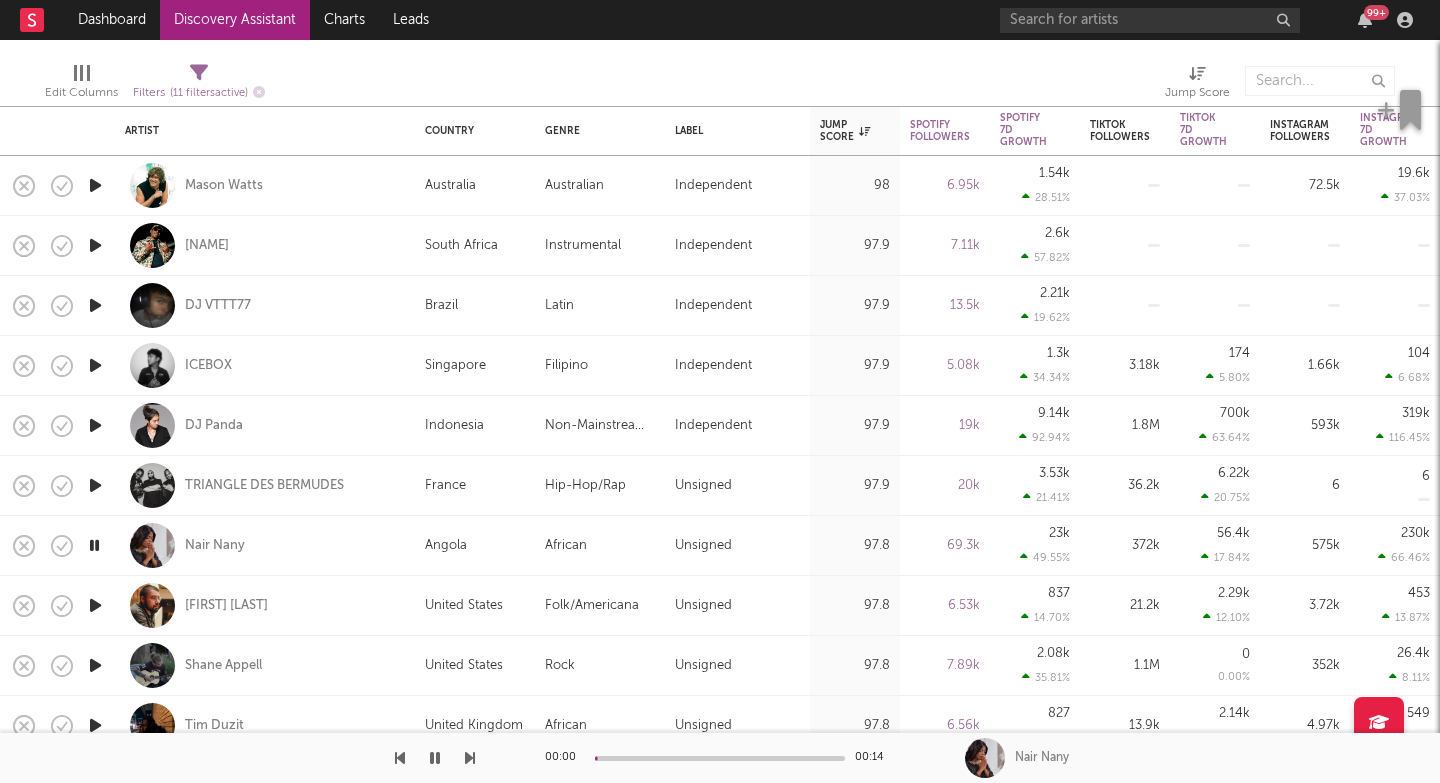 click at bounding box center [470, 758] 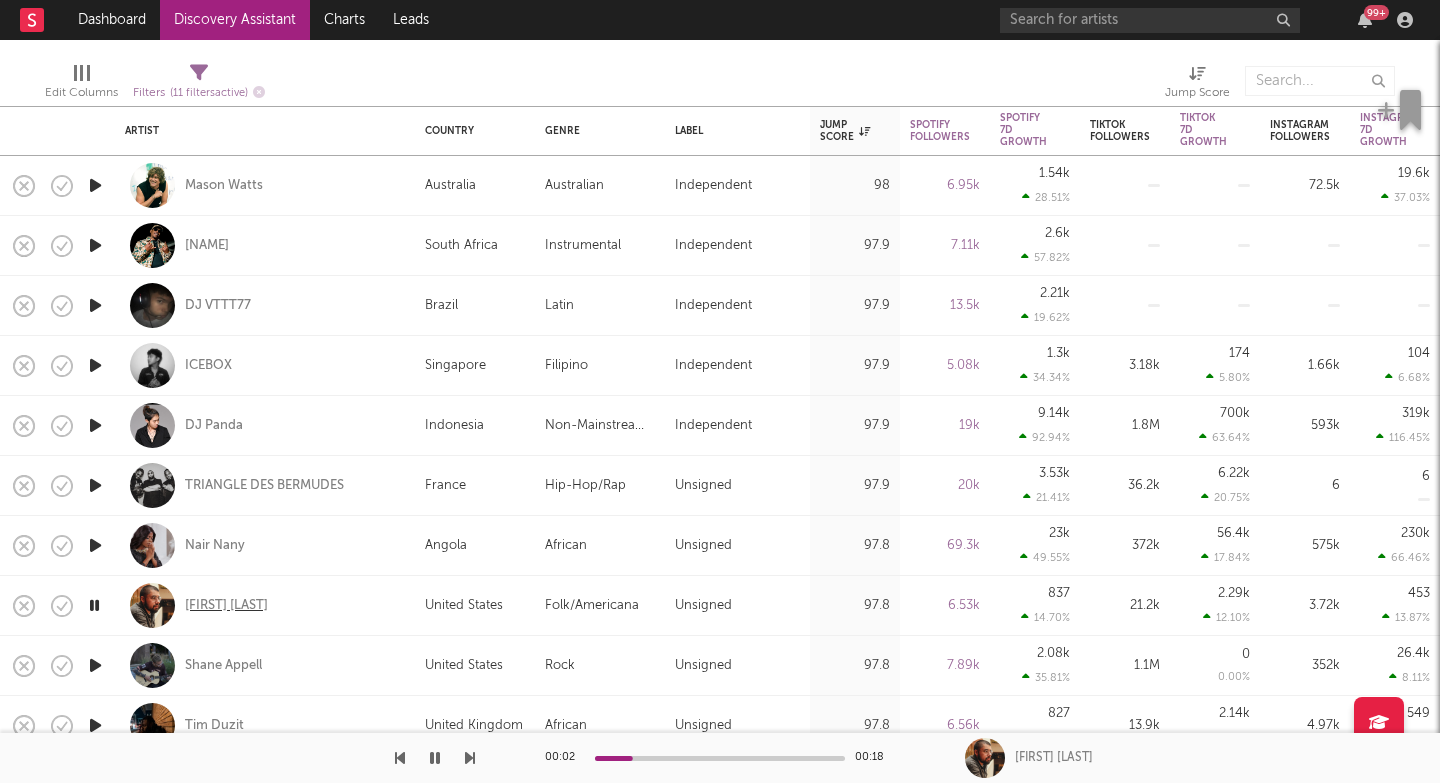 click on "Ivan Castro" at bounding box center [226, 606] 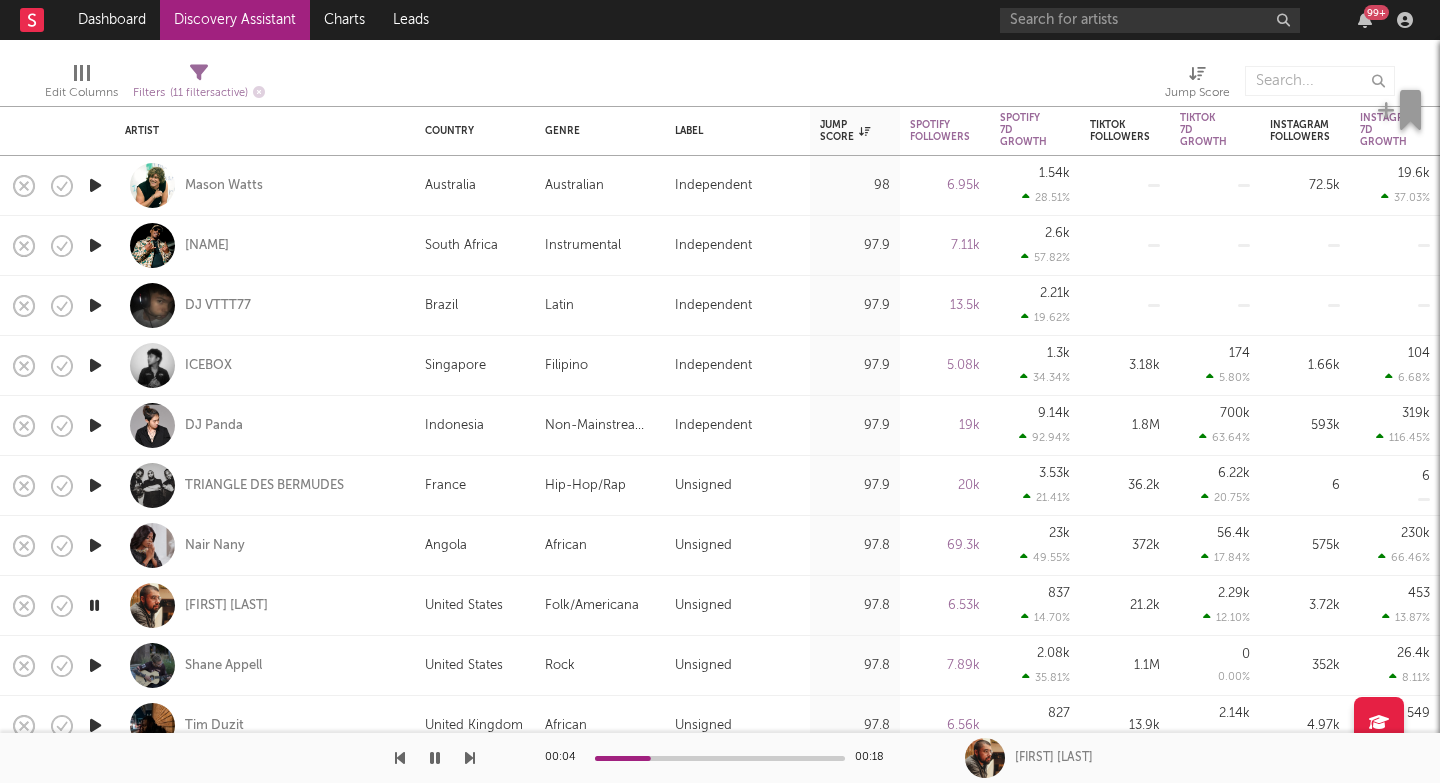 click at bounding box center [470, 758] 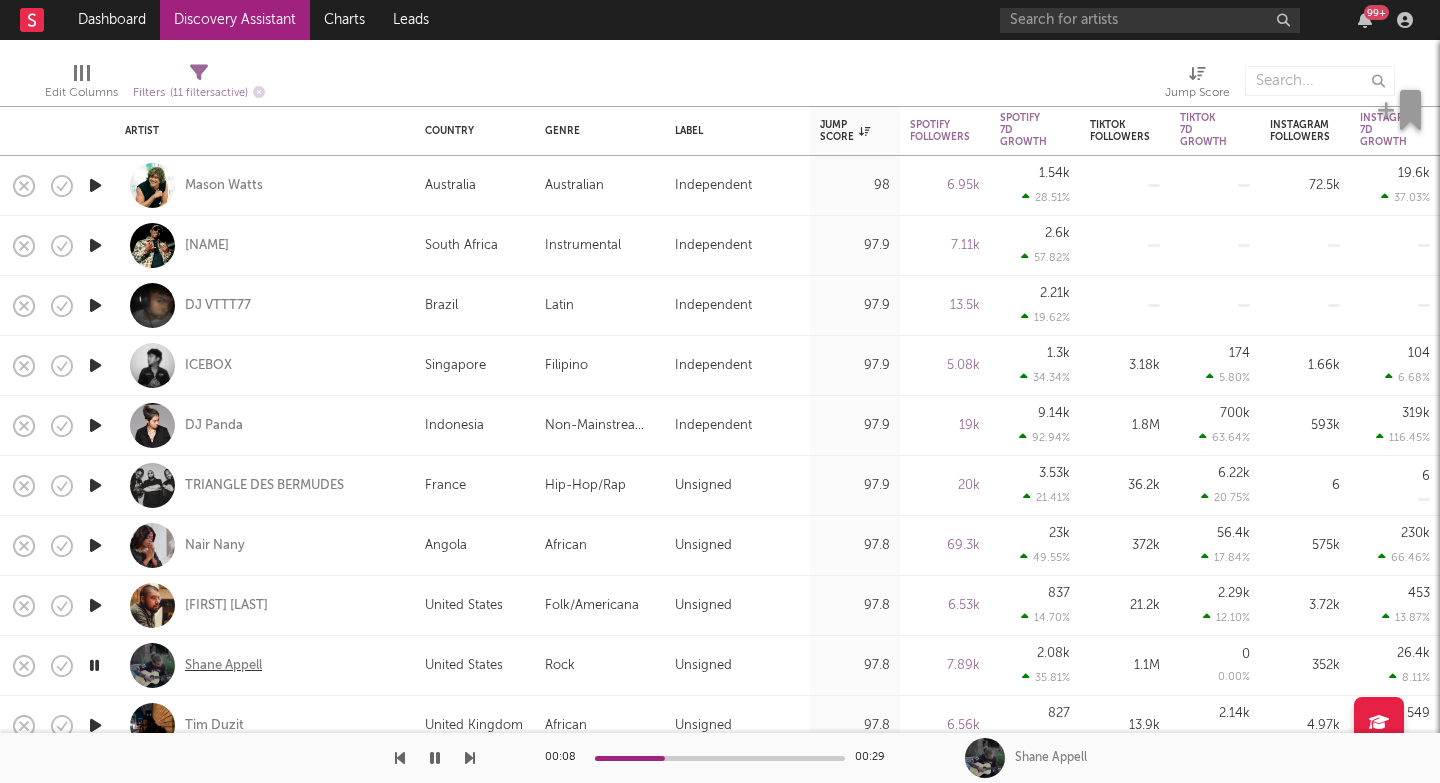 click on "Shane Appell" at bounding box center [223, 666] 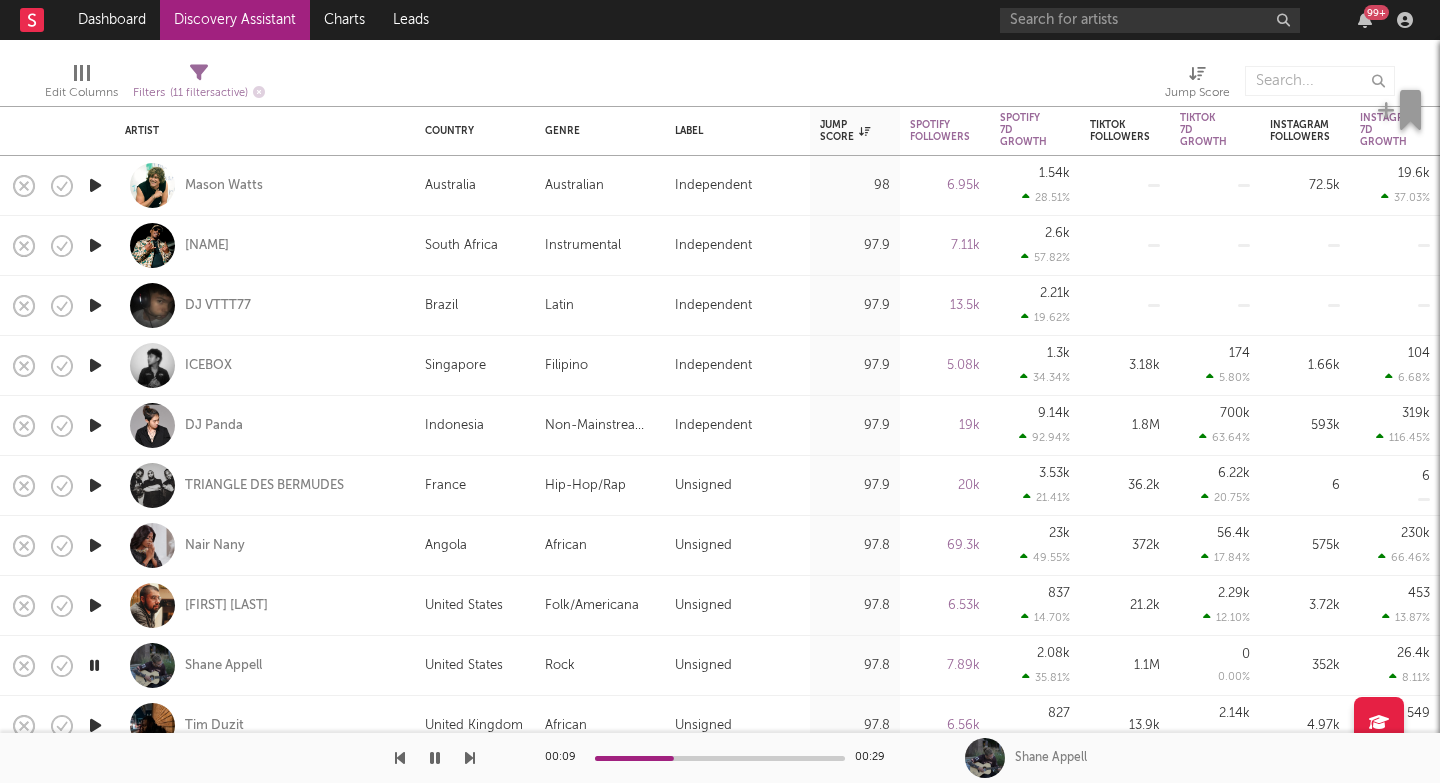 click at bounding box center [470, 758] 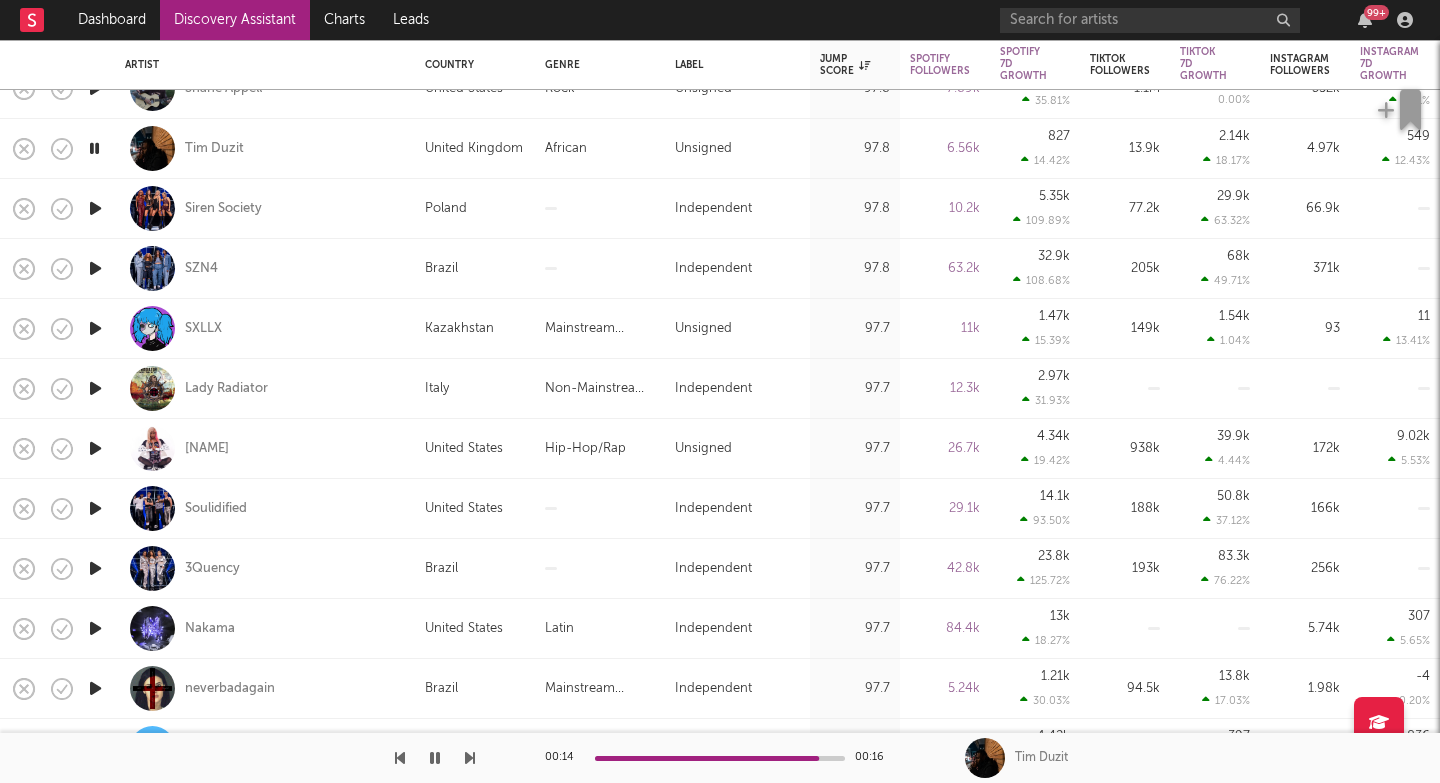 click on "00:14 00:16 Tim Duzit" at bounding box center [720, 758] 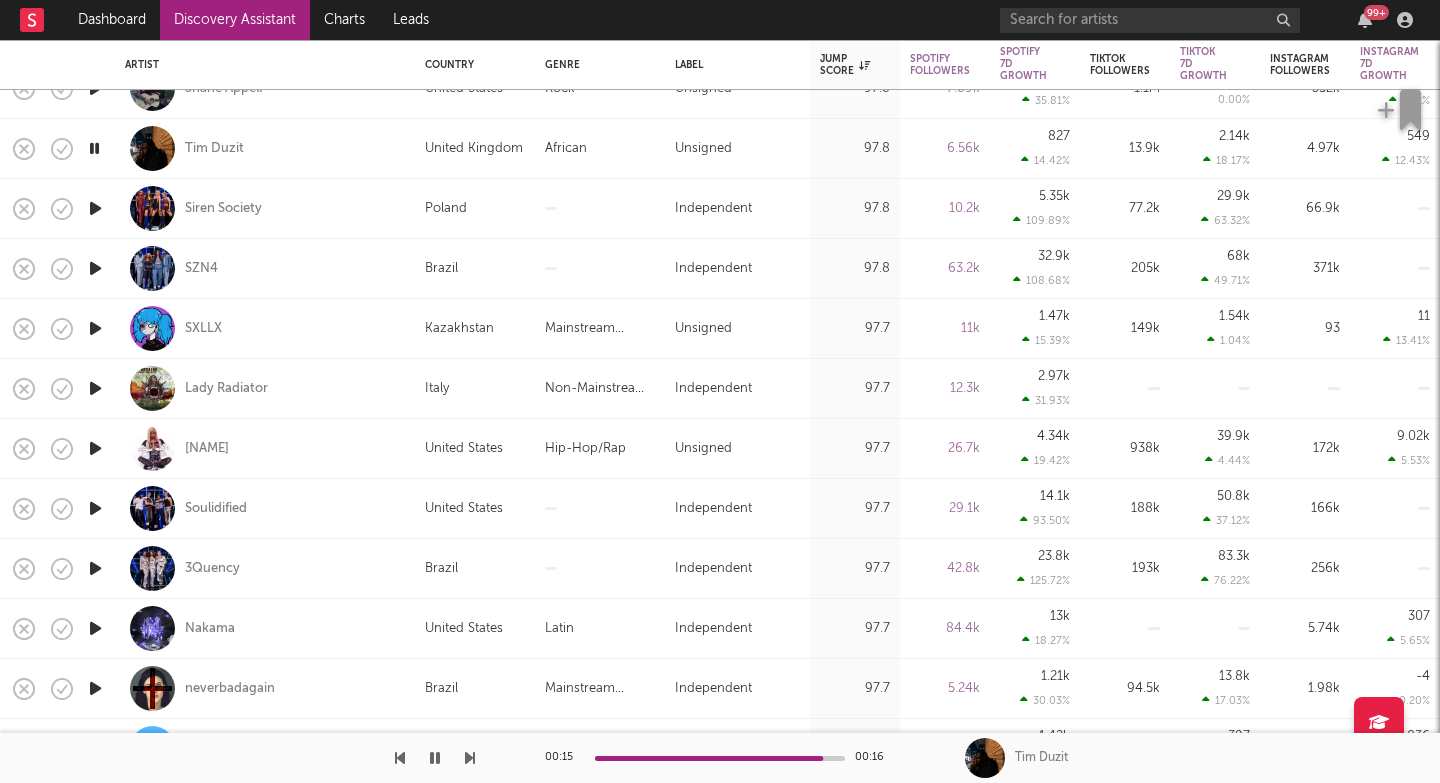 click at bounding box center [470, 758] 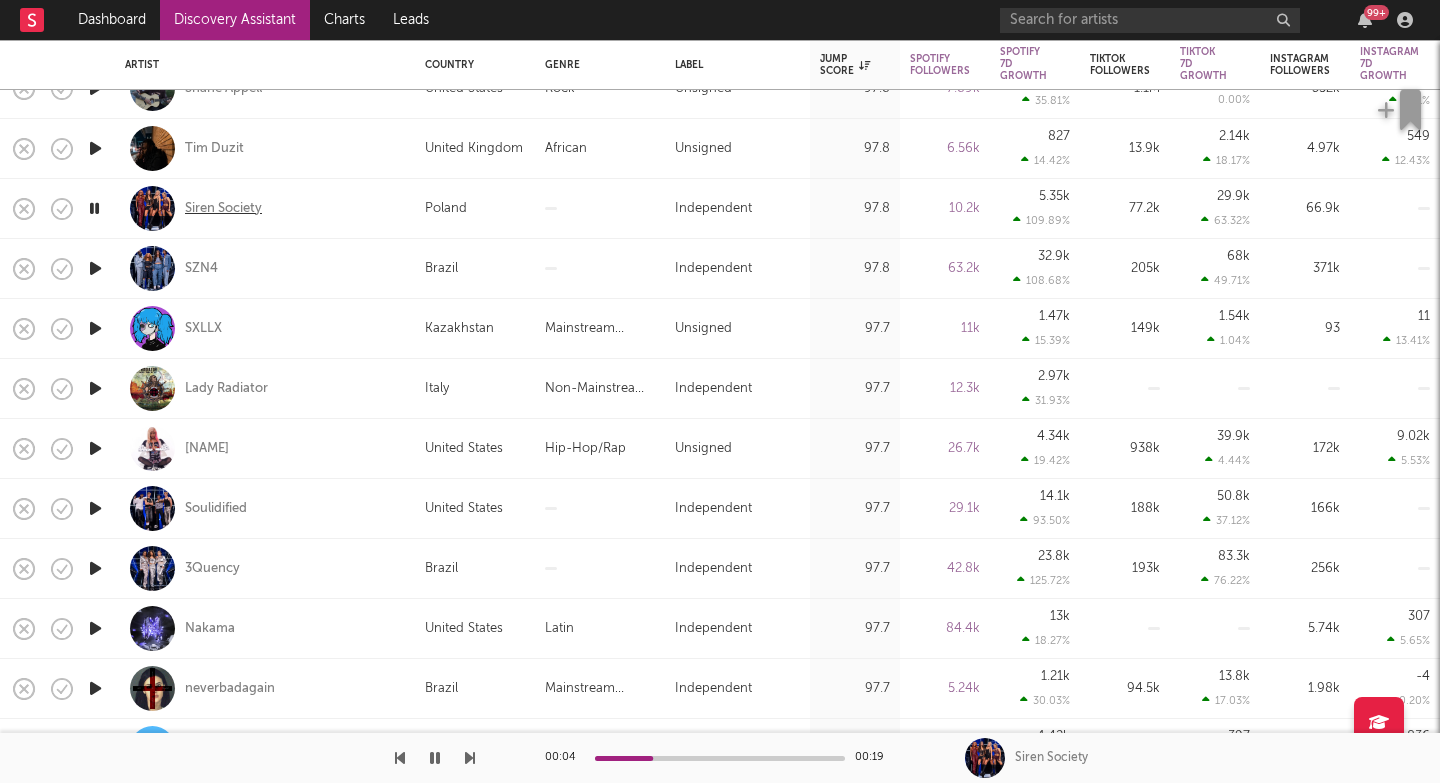 click on "Siren Society" at bounding box center [223, 209] 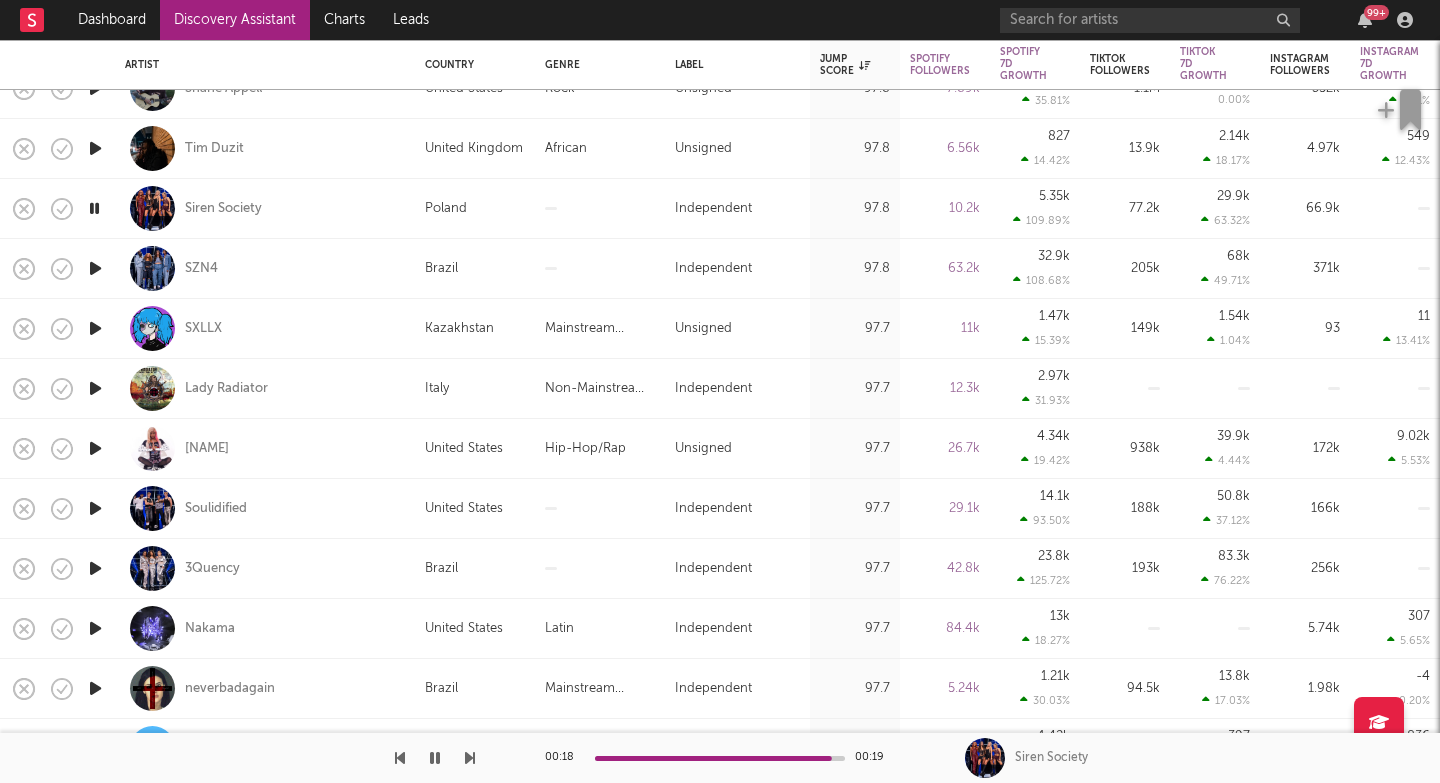 click at bounding box center (470, 758) 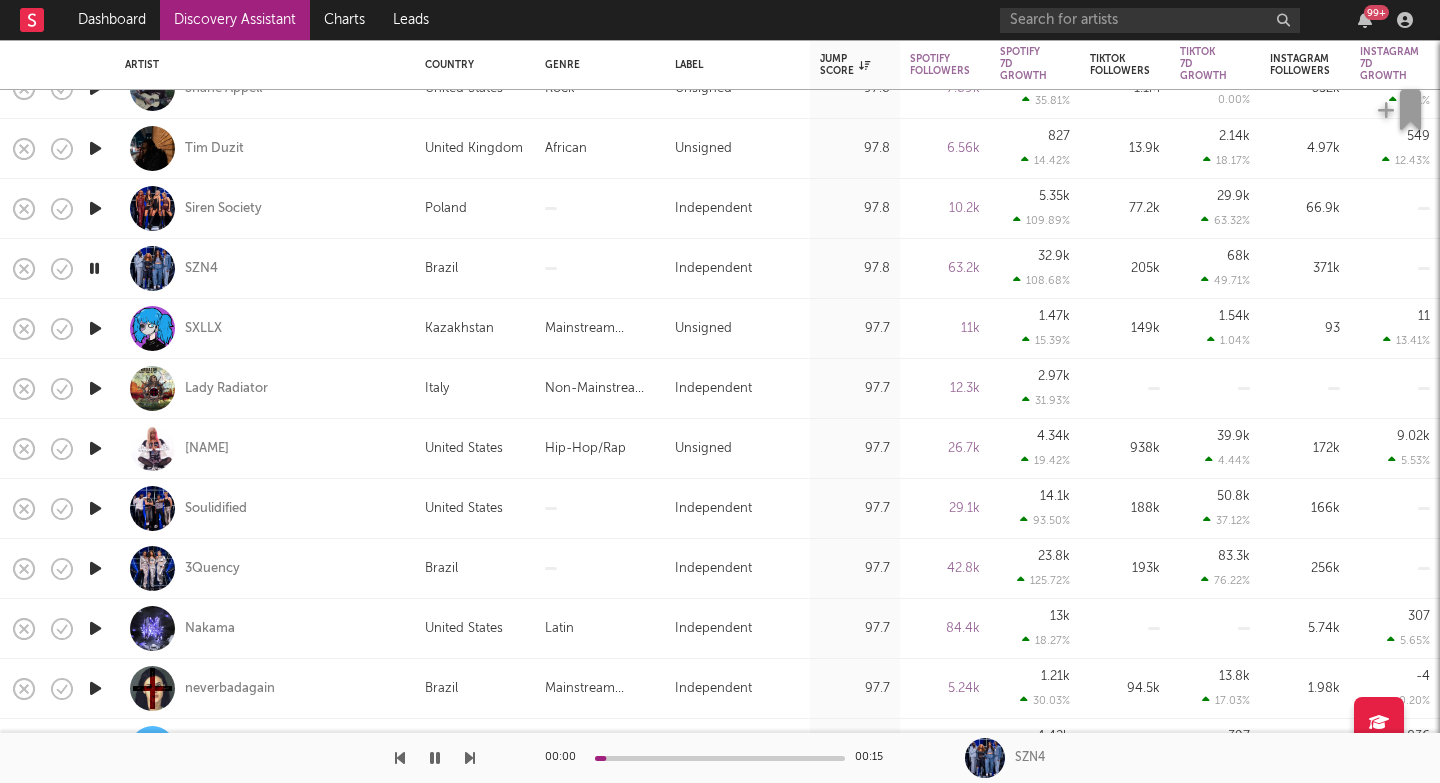 click at bounding box center [470, 758] 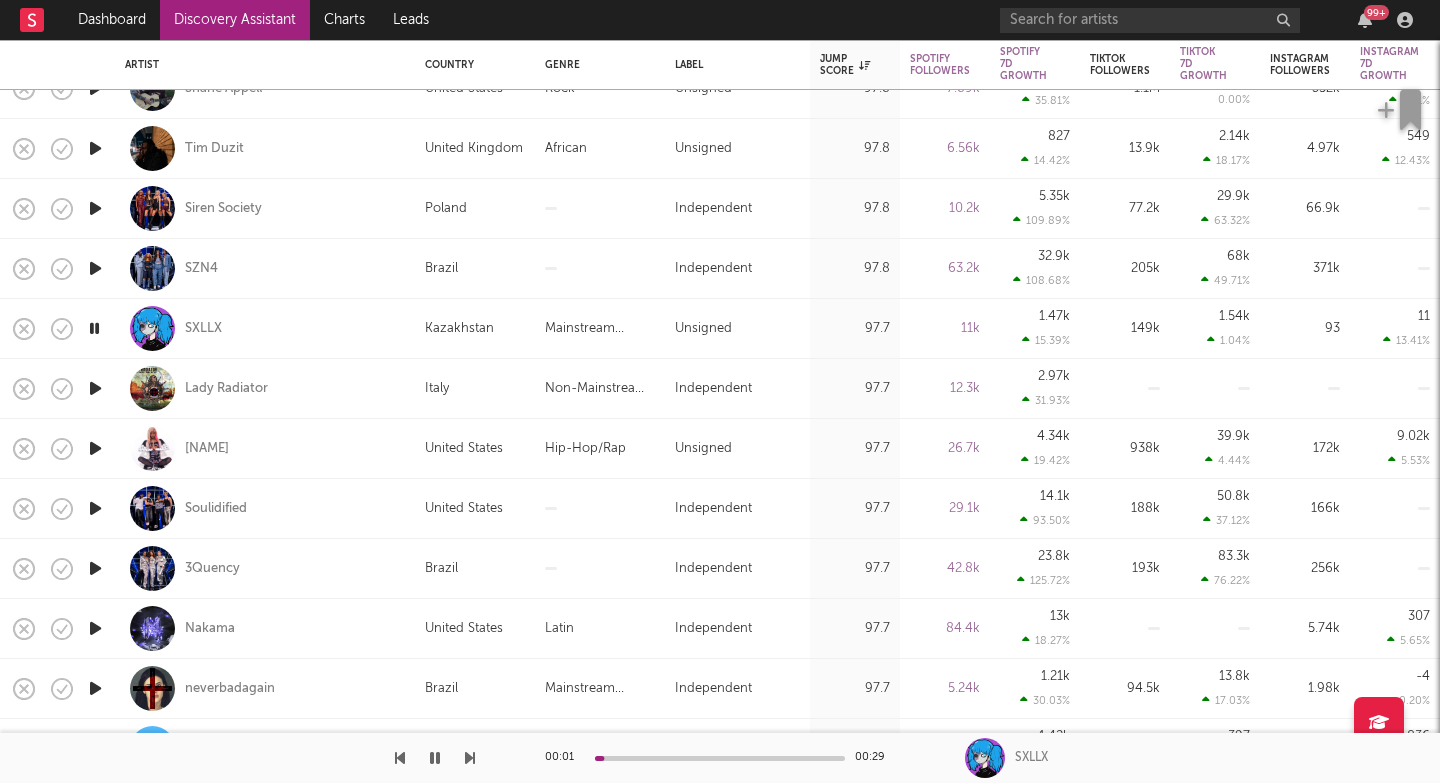 click at bounding box center [470, 758] 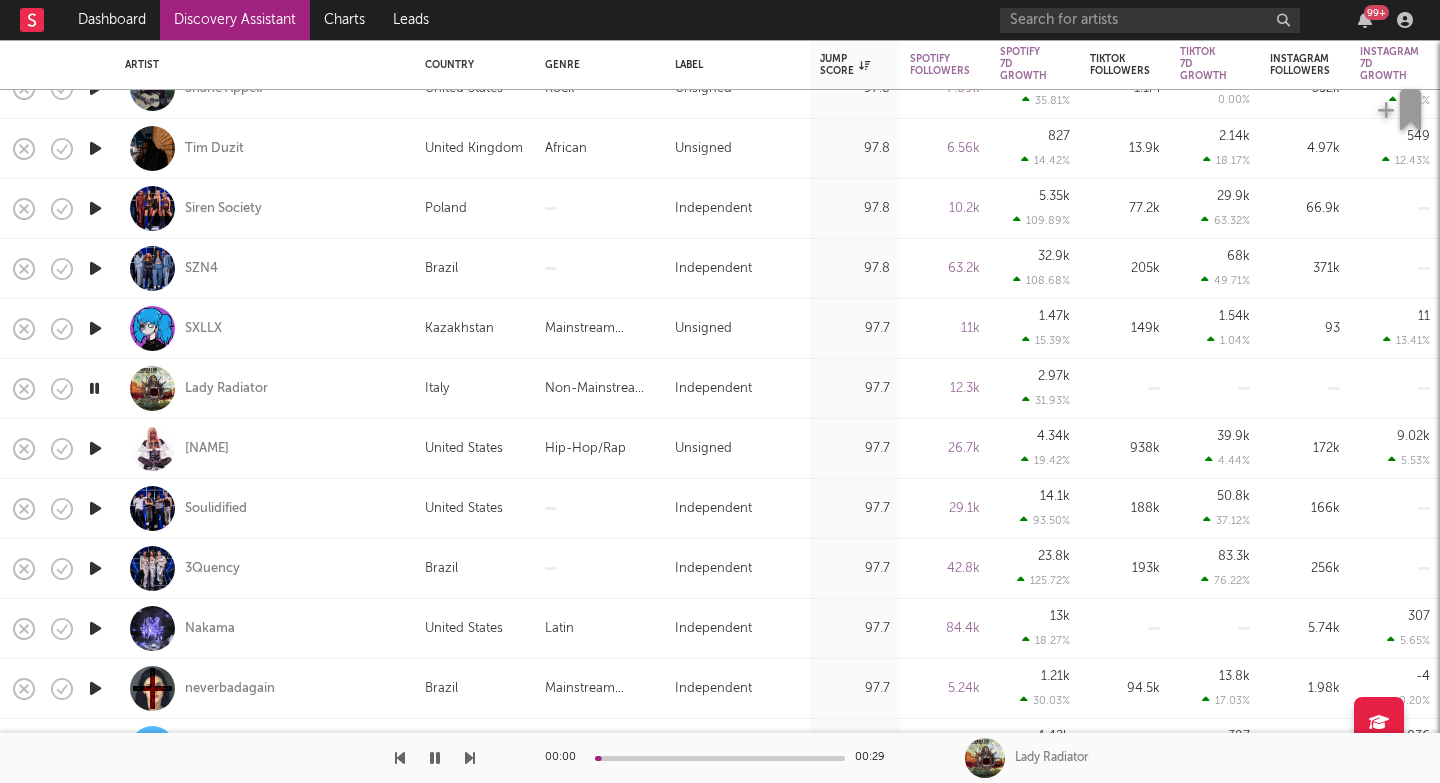 click at bounding box center [470, 758] 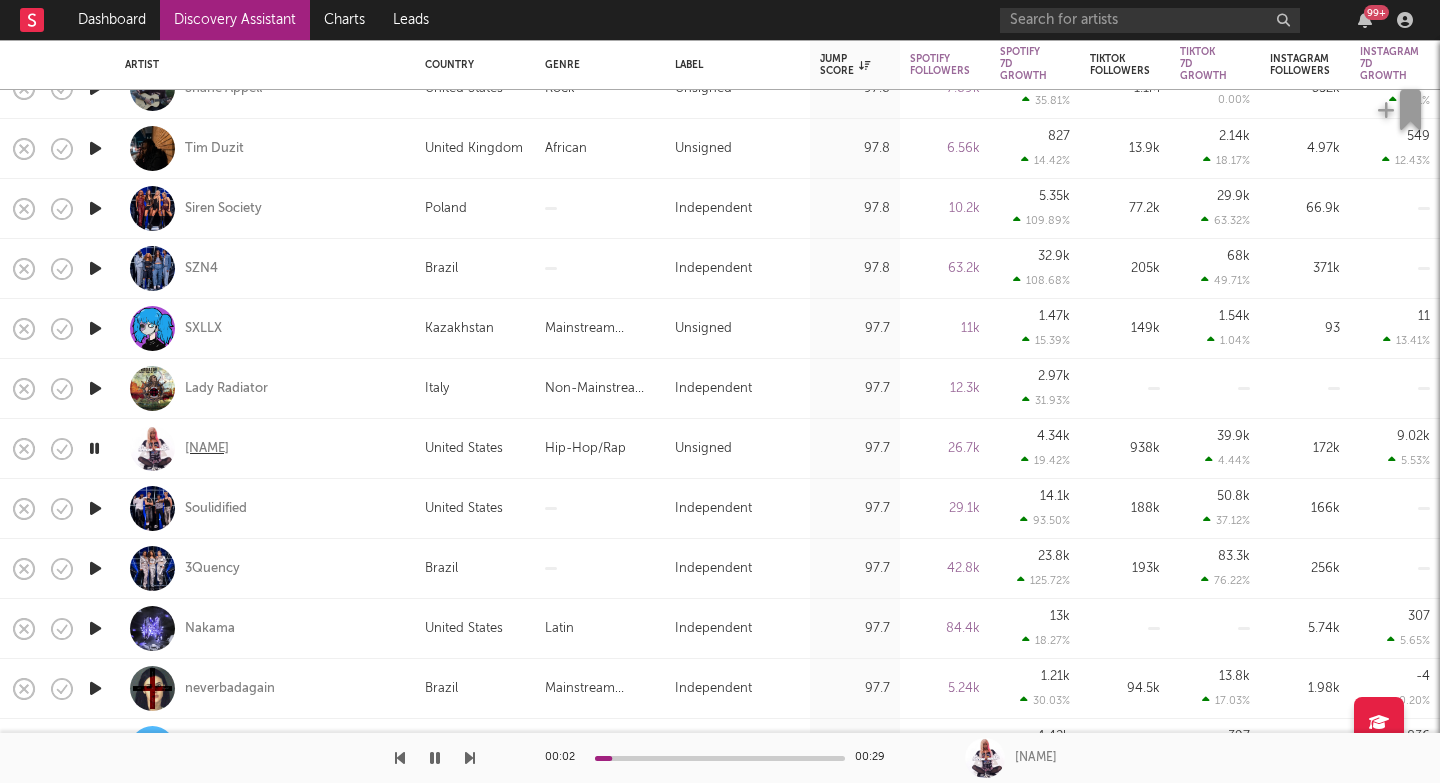 click on "armani west" at bounding box center [207, 449] 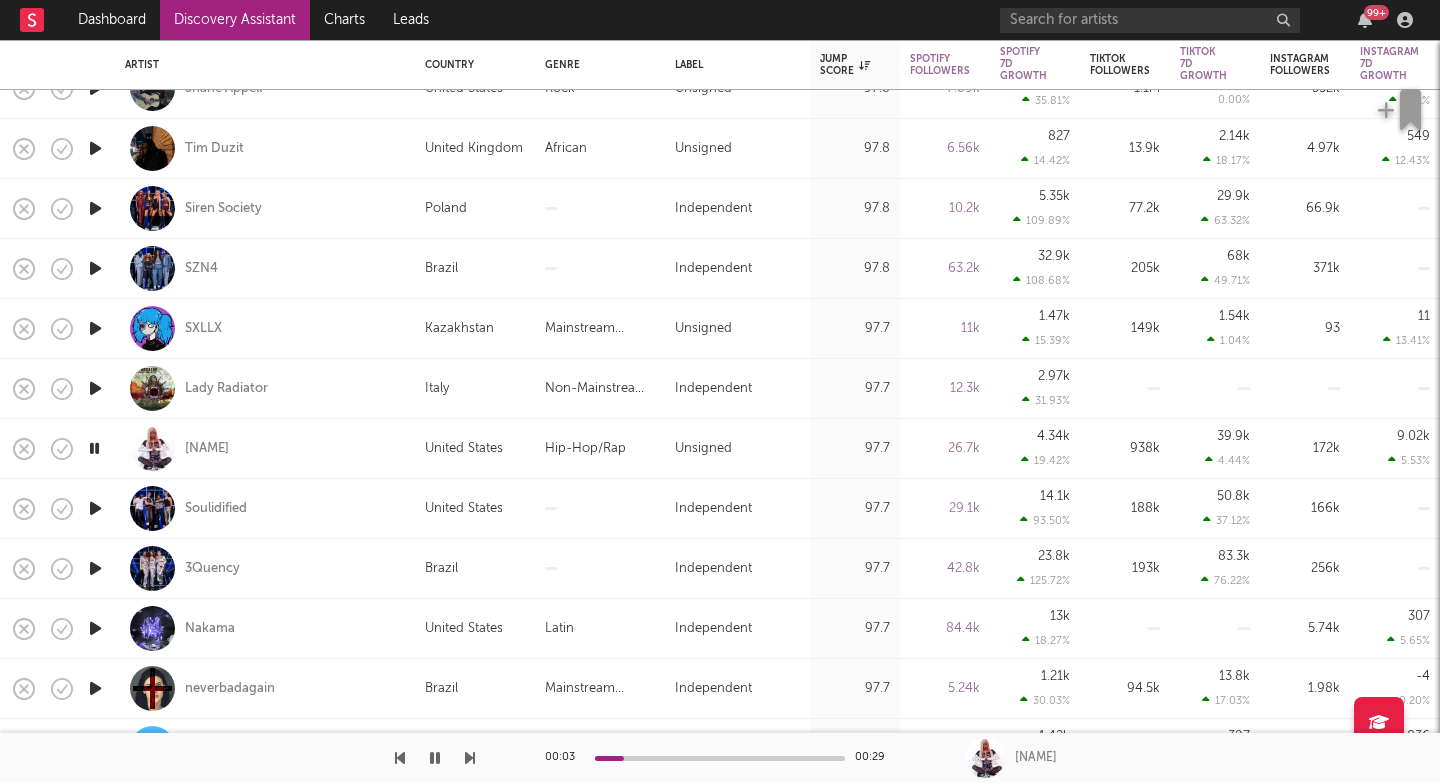 click at bounding box center (470, 758) 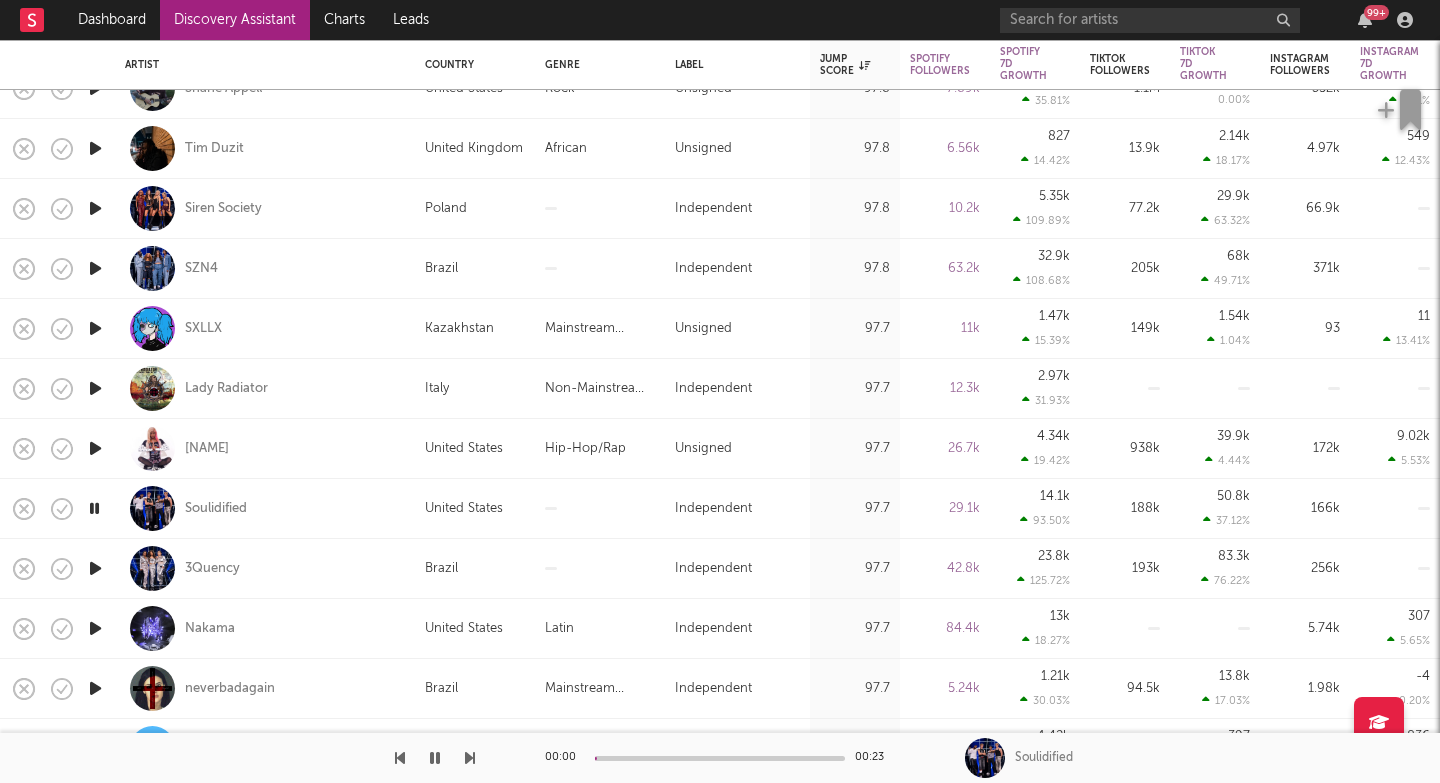 click at bounding box center (470, 758) 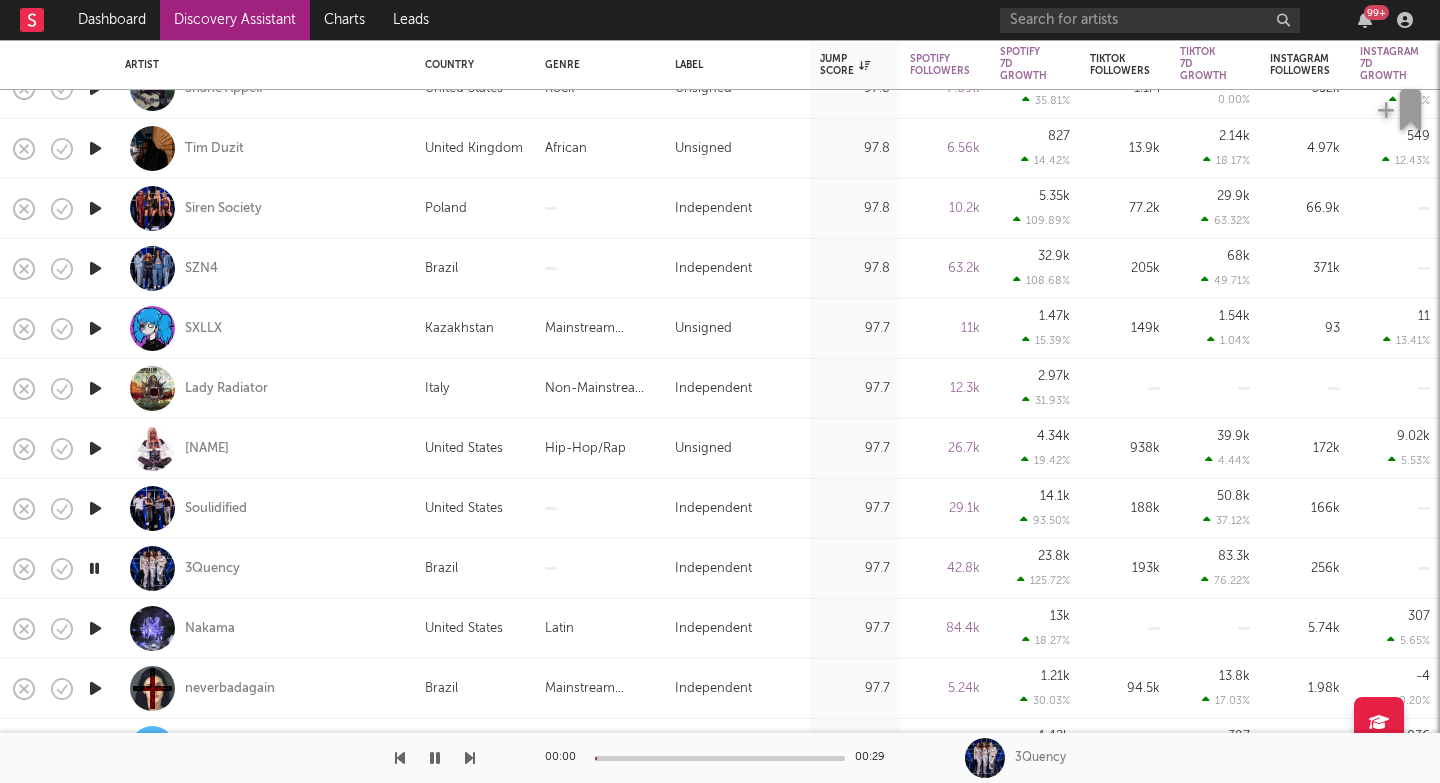 click at bounding box center (470, 758) 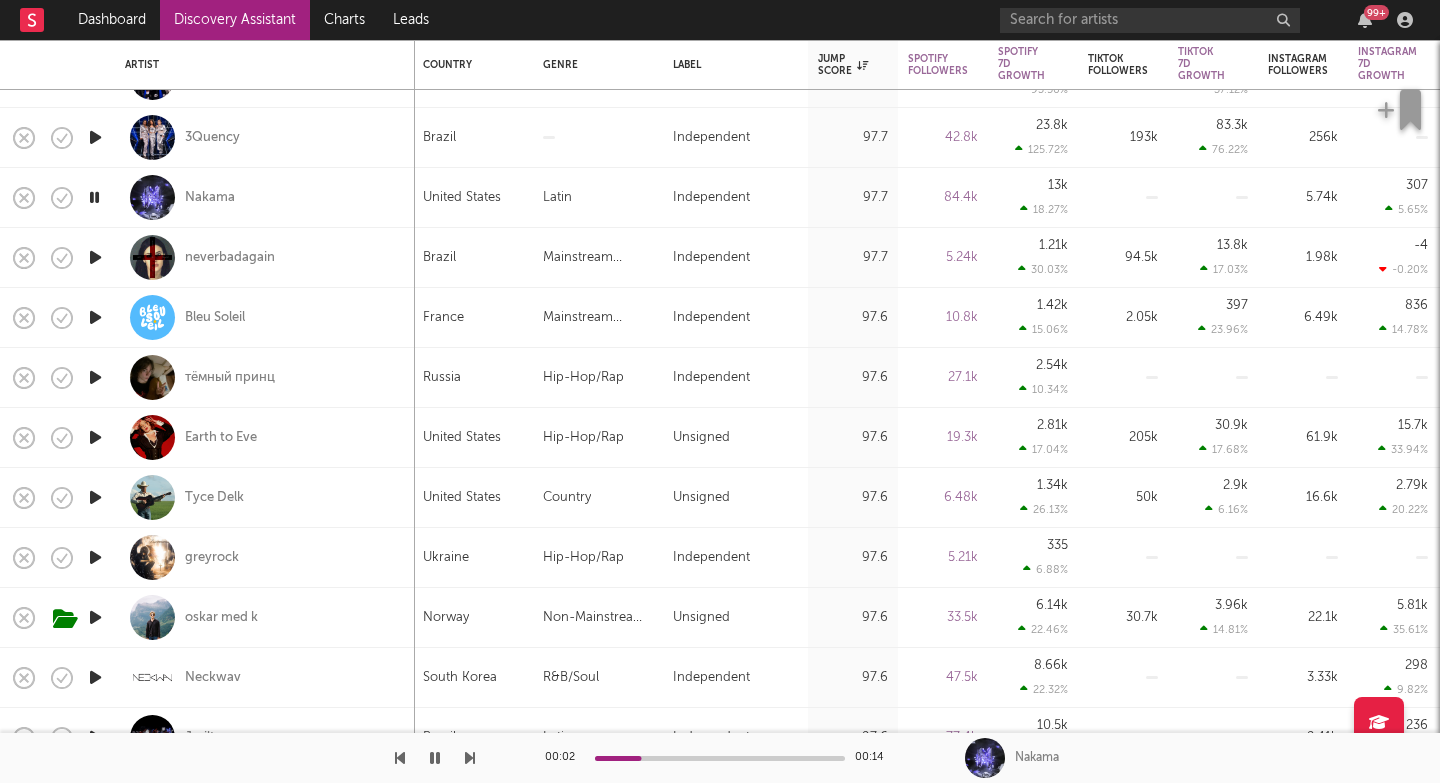 click at bounding box center [470, 758] 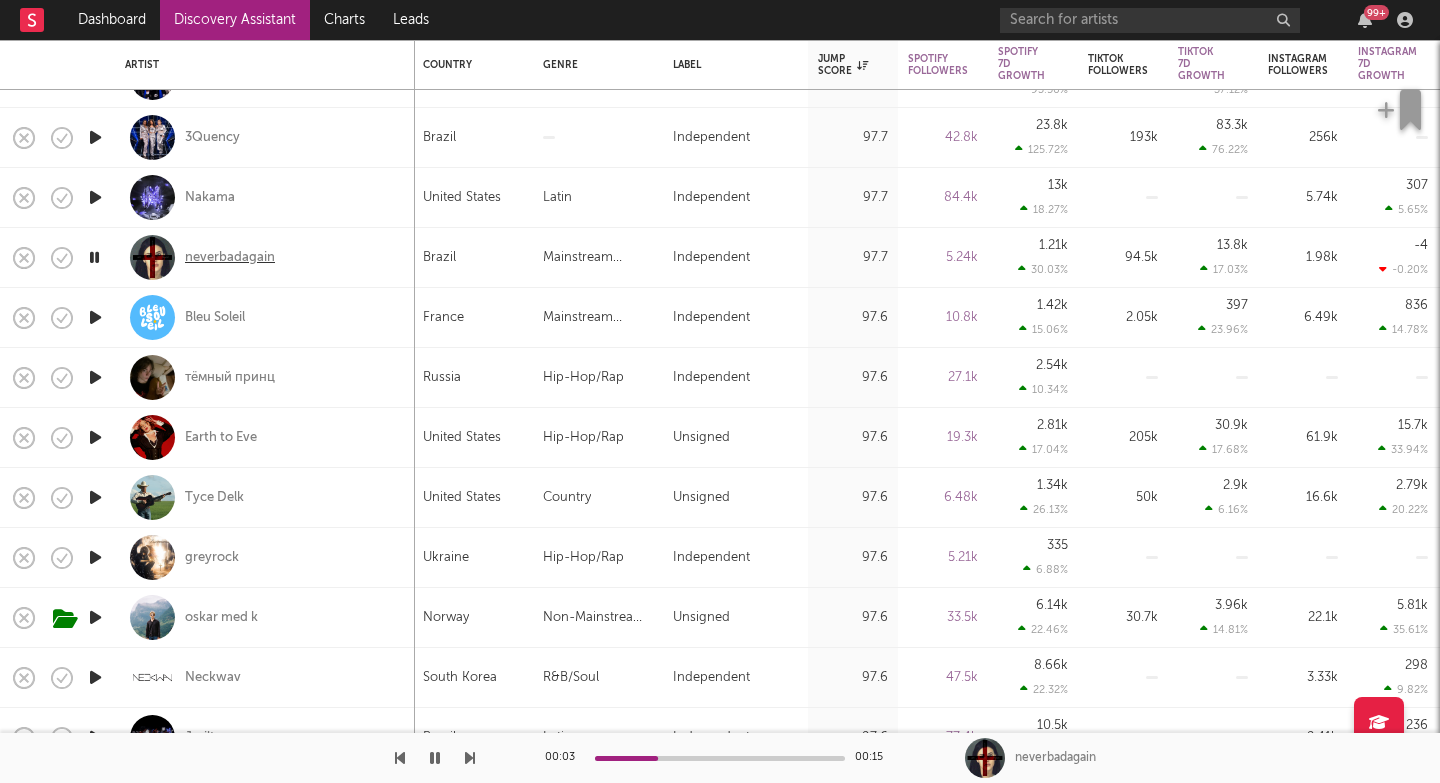 click on "neverbadagain" at bounding box center [230, 258] 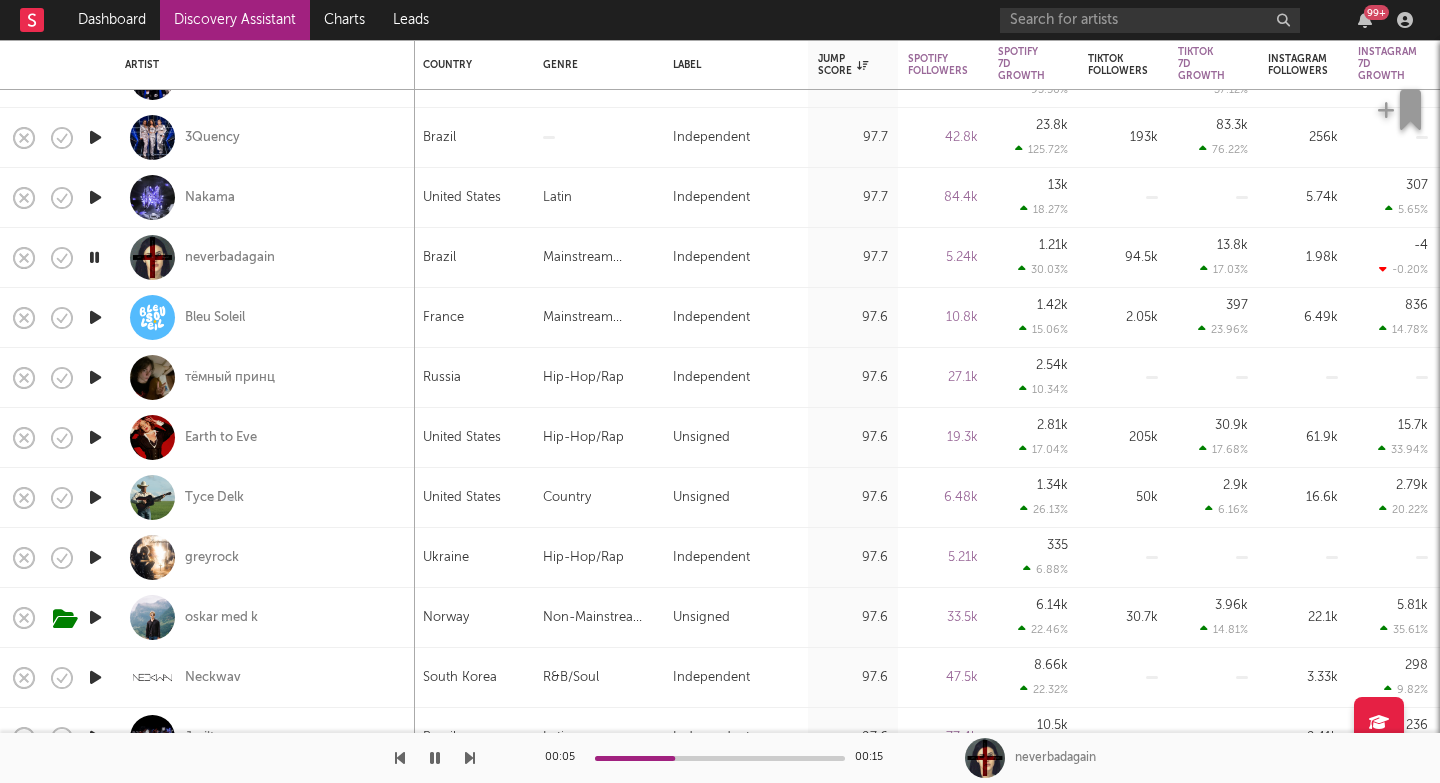 click at bounding box center [237, 758] 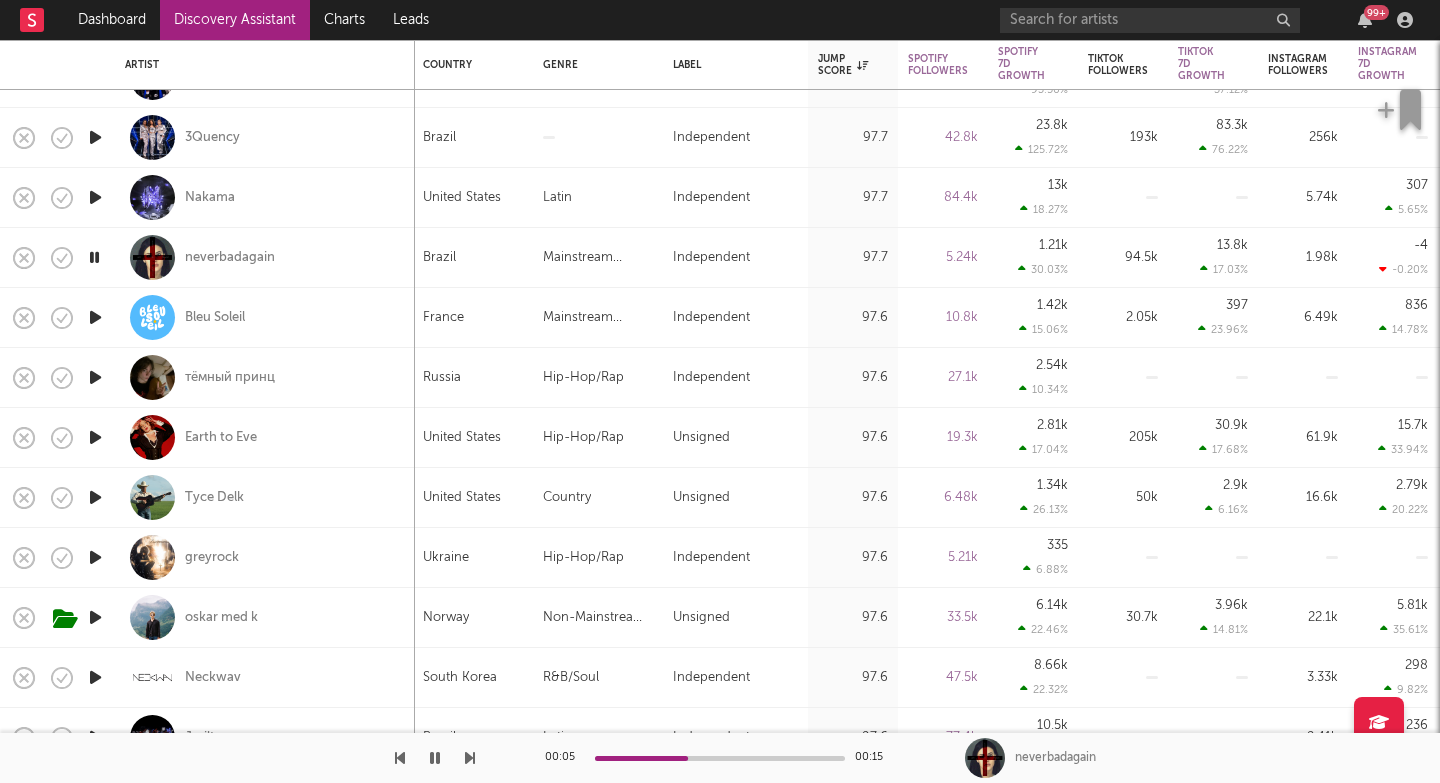 click at bounding box center (470, 758) 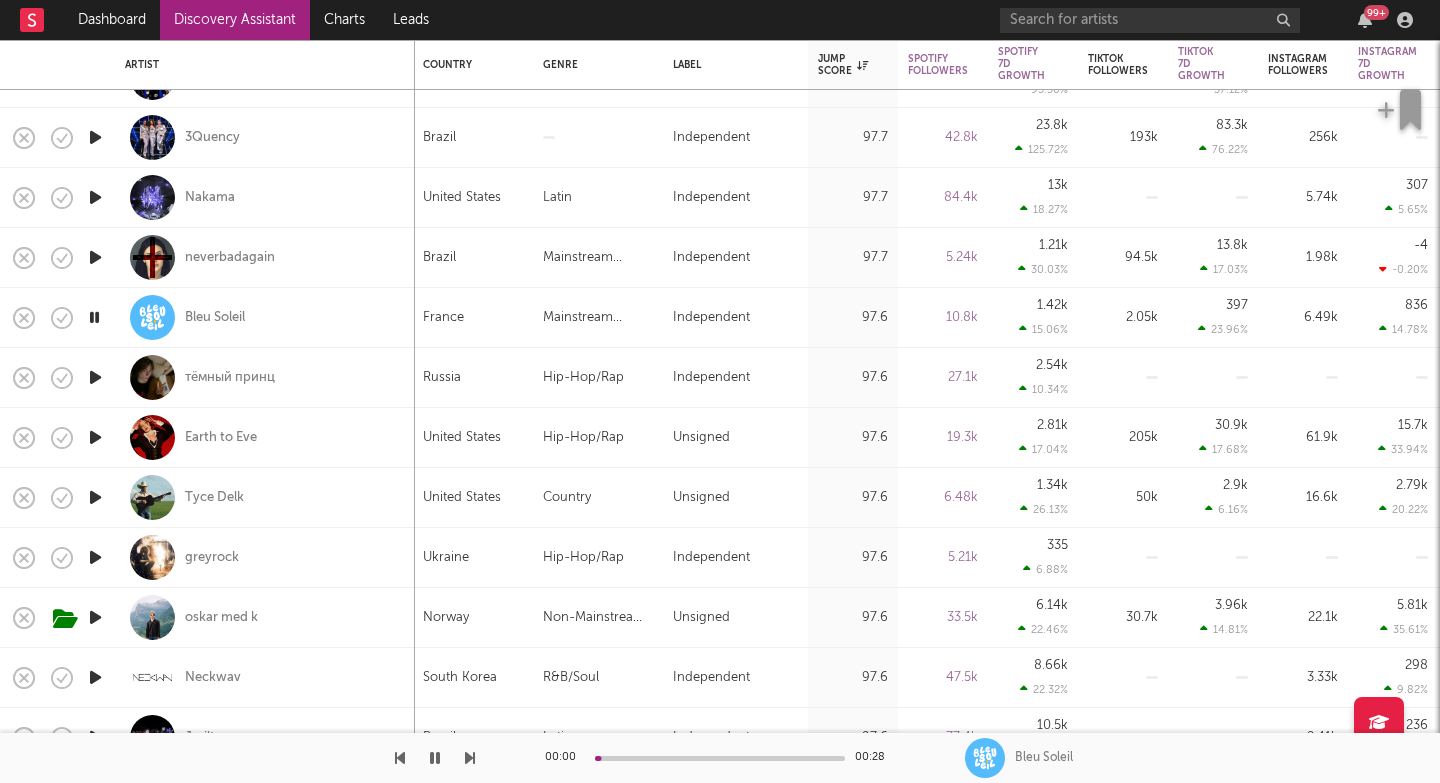 click at bounding box center [470, 758] 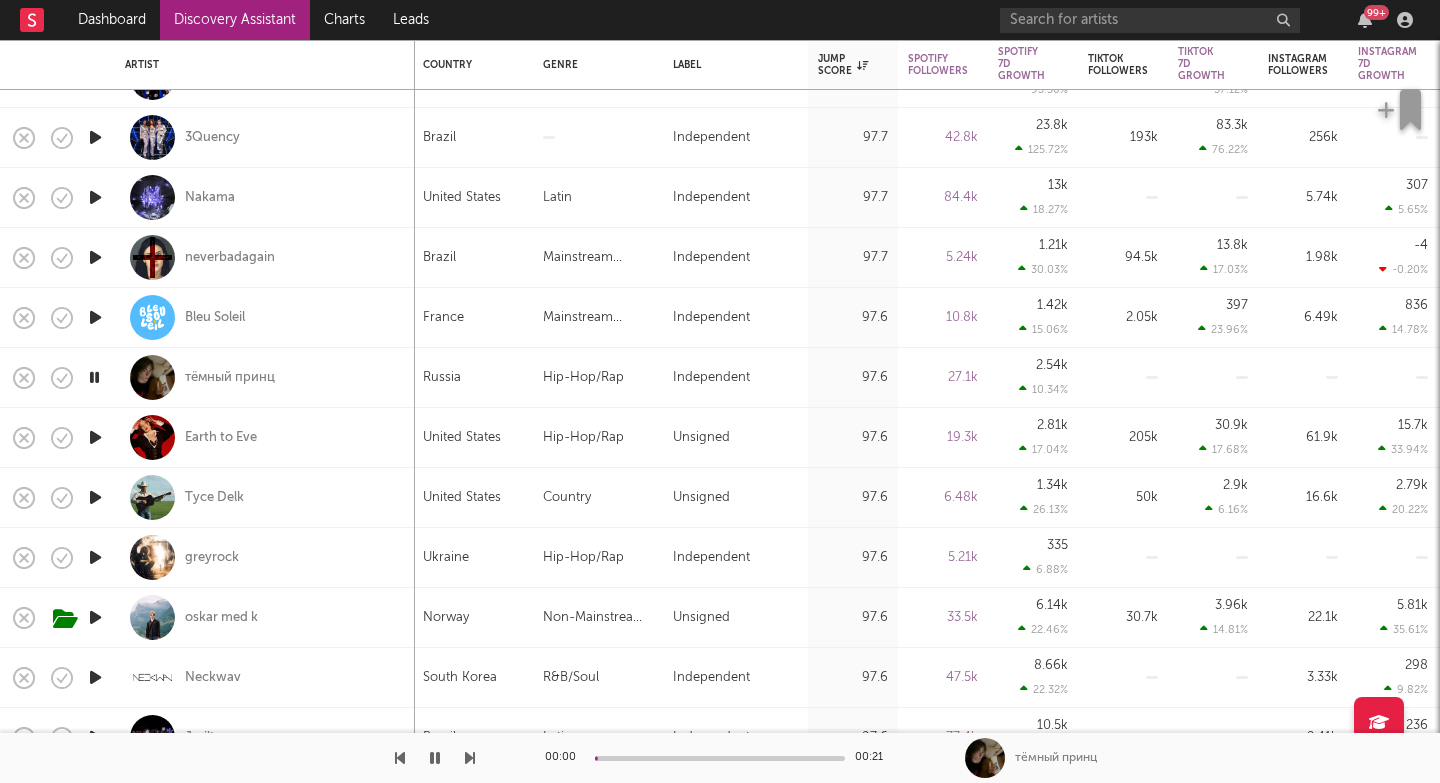 click at bounding box center (470, 758) 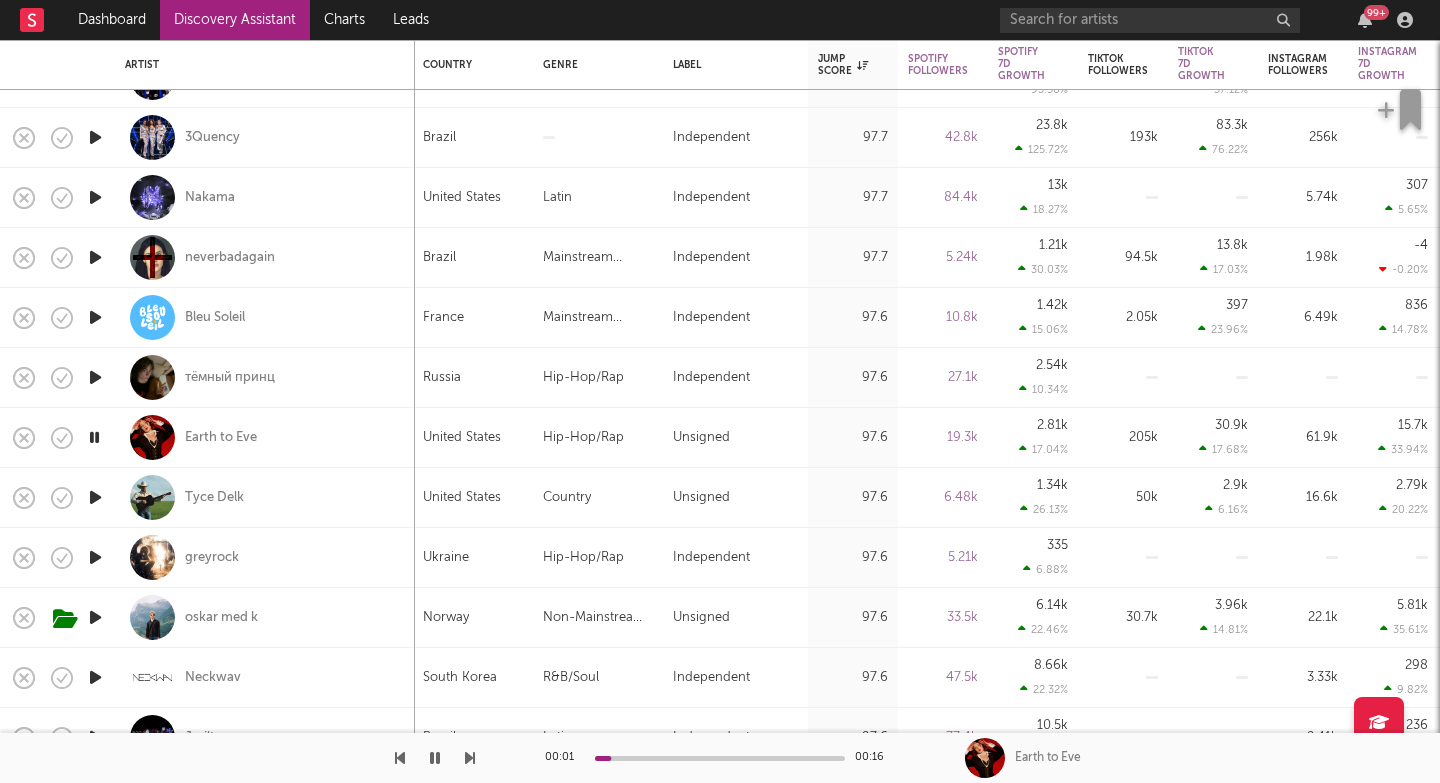 click at bounding box center [470, 758] 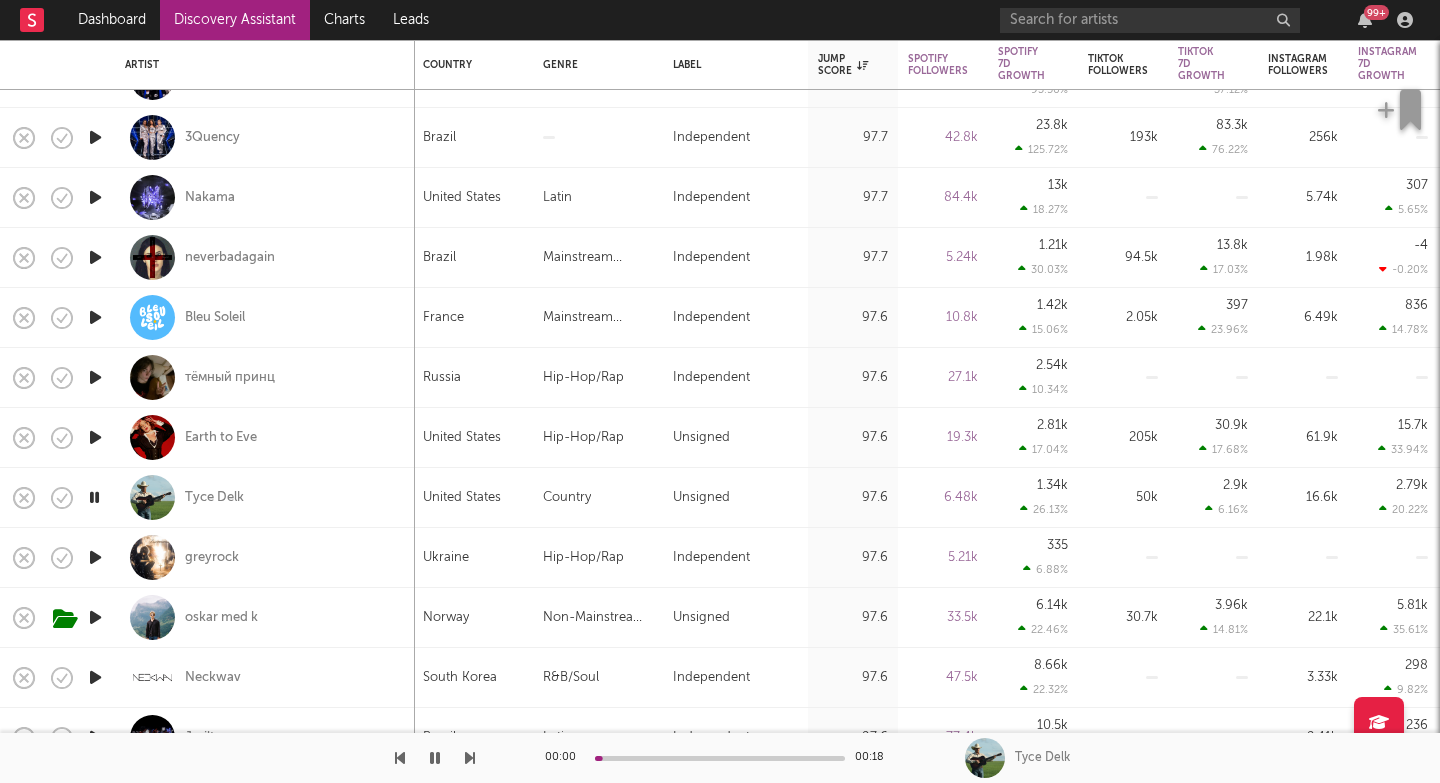 click at bounding box center (470, 758) 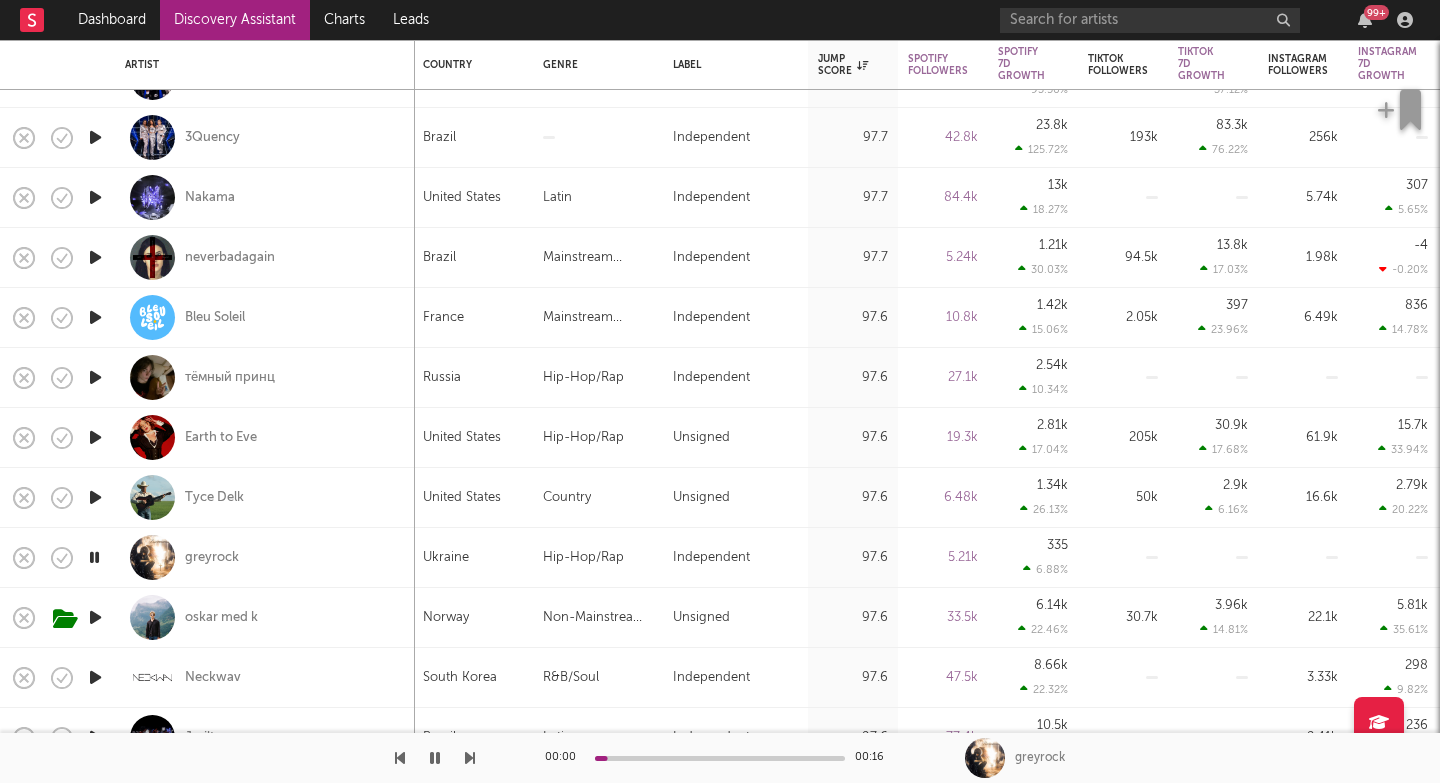 click at bounding box center (470, 758) 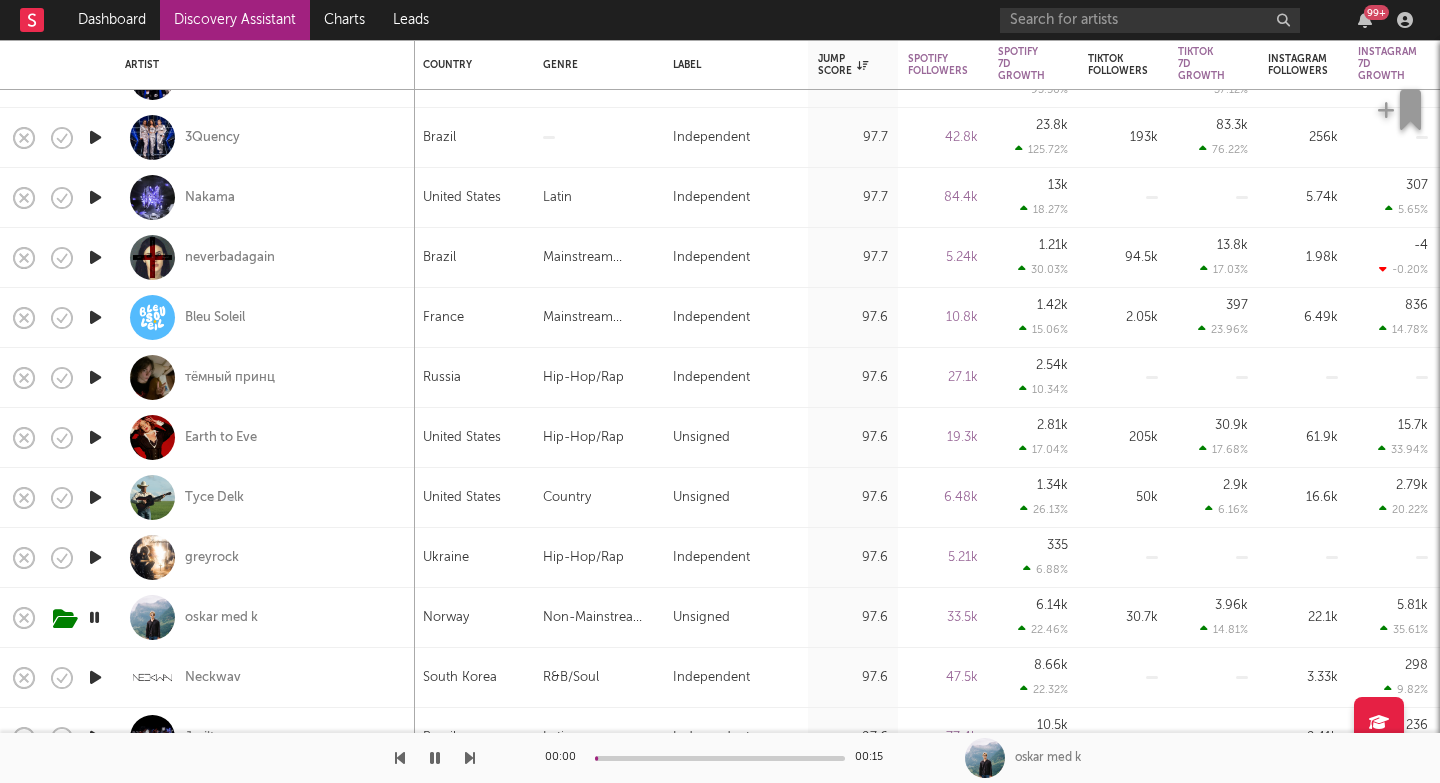 click at bounding box center (470, 758) 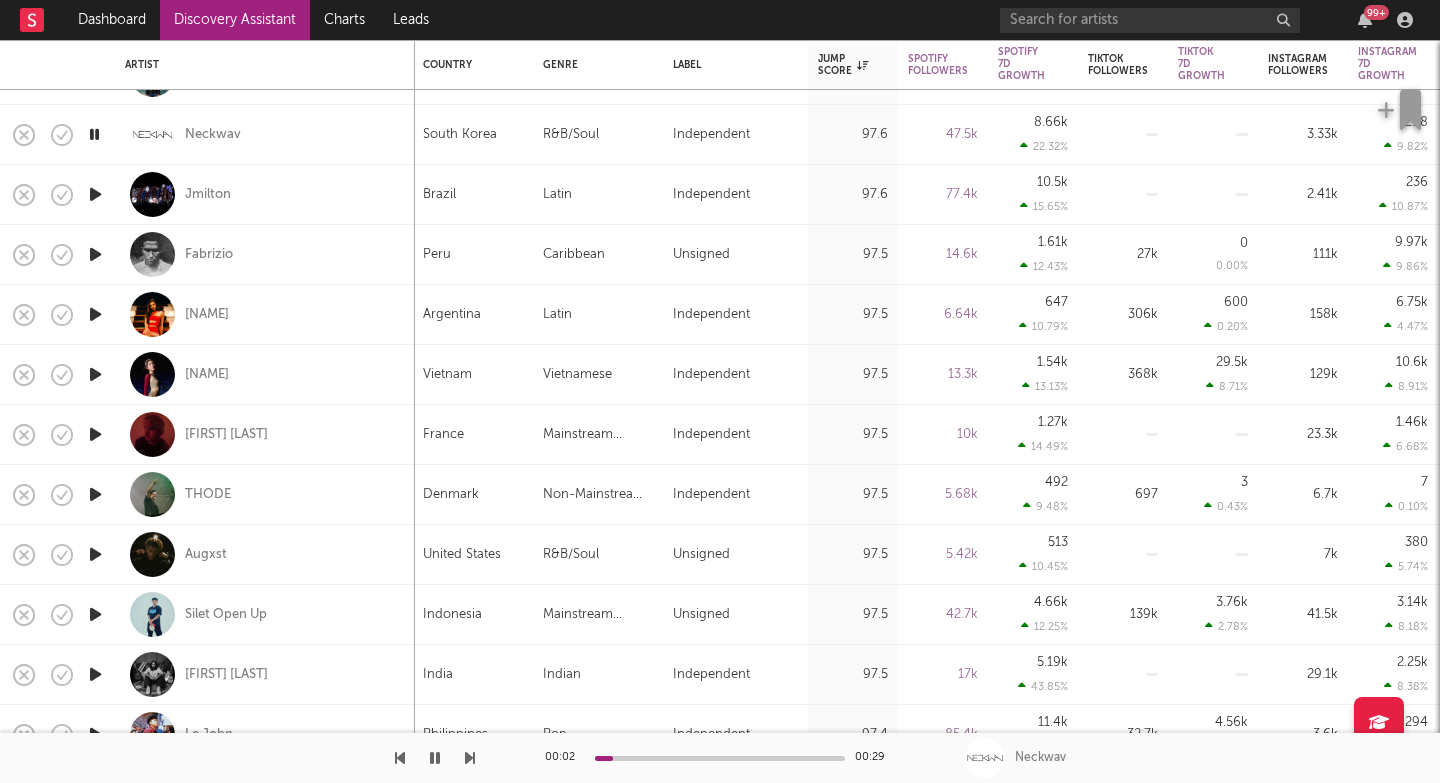 click at bounding box center (470, 758) 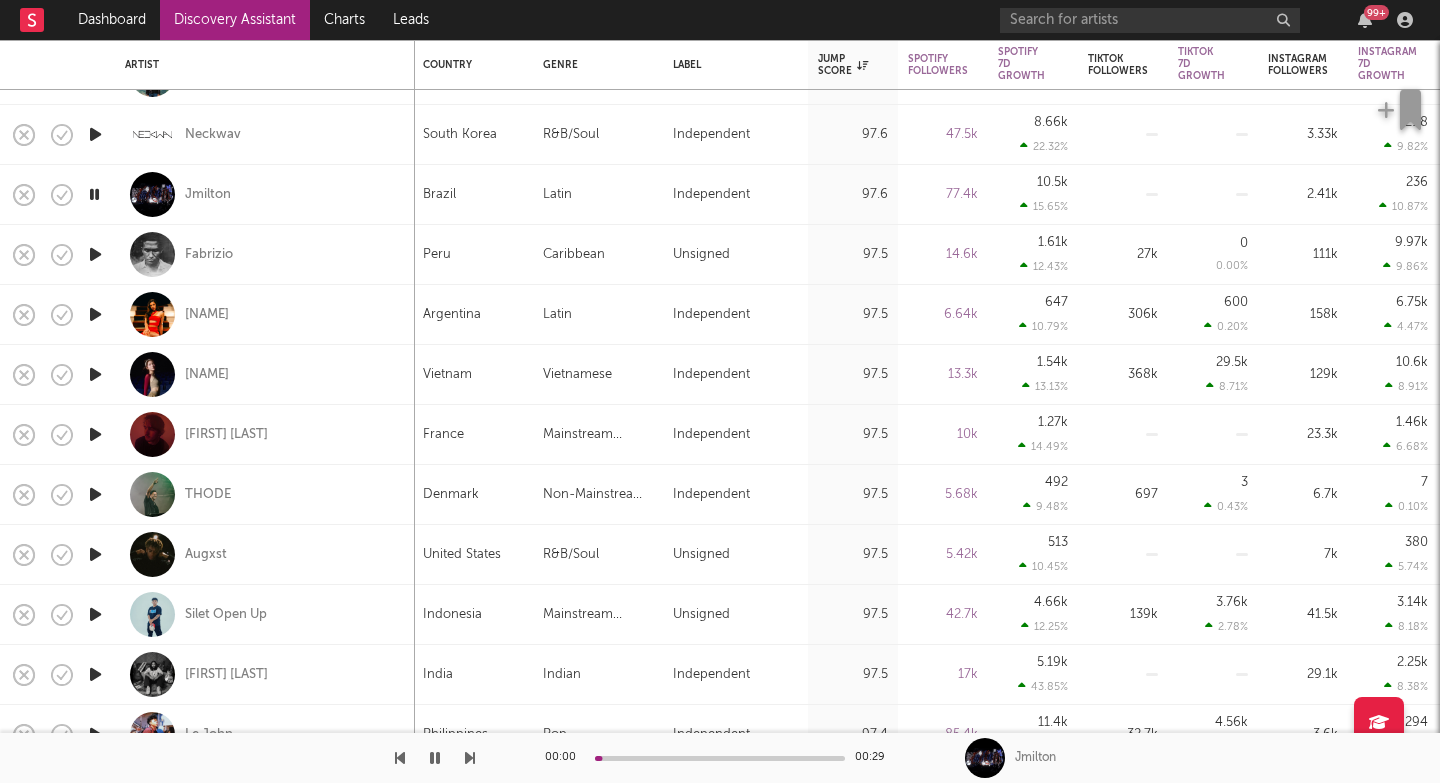 click at bounding box center (470, 758) 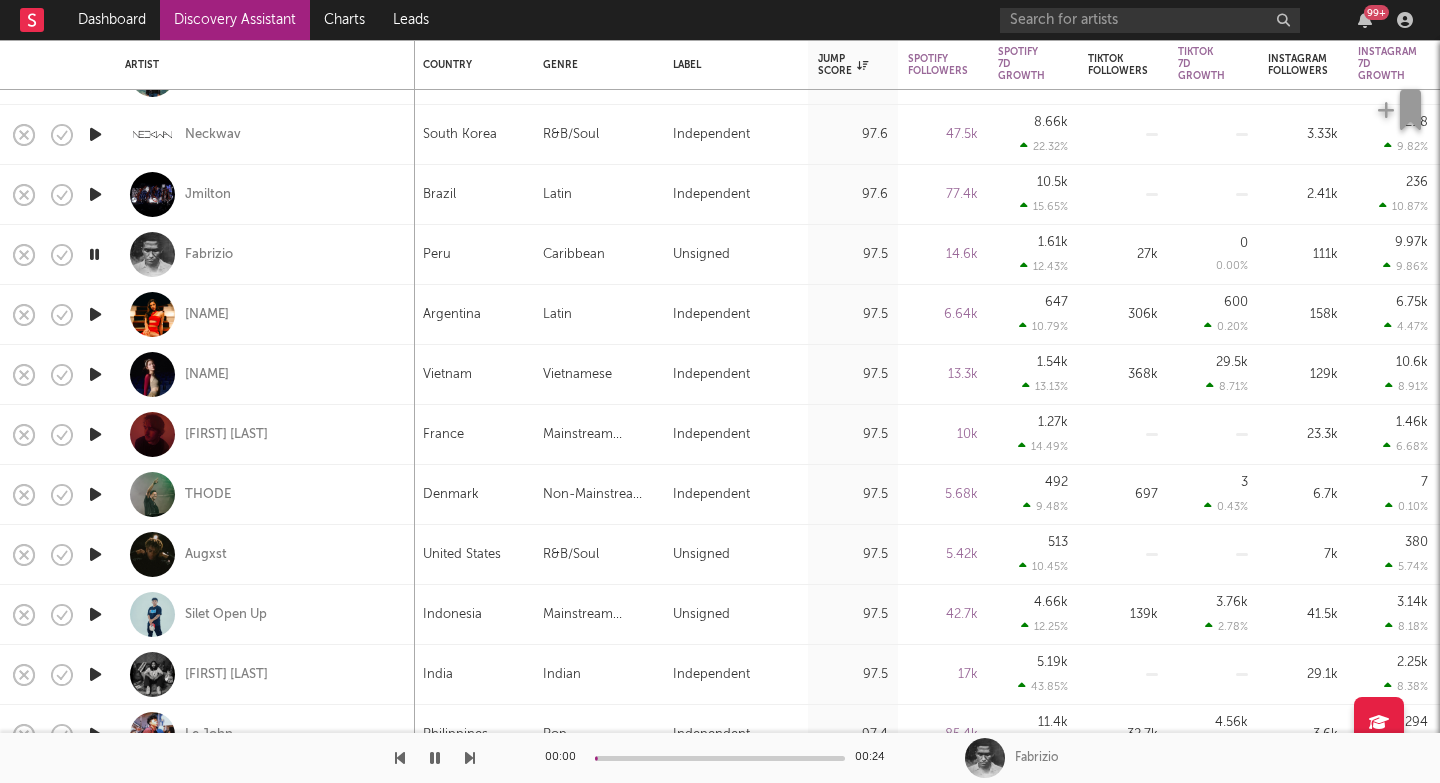 click at bounding box center (470, 758) 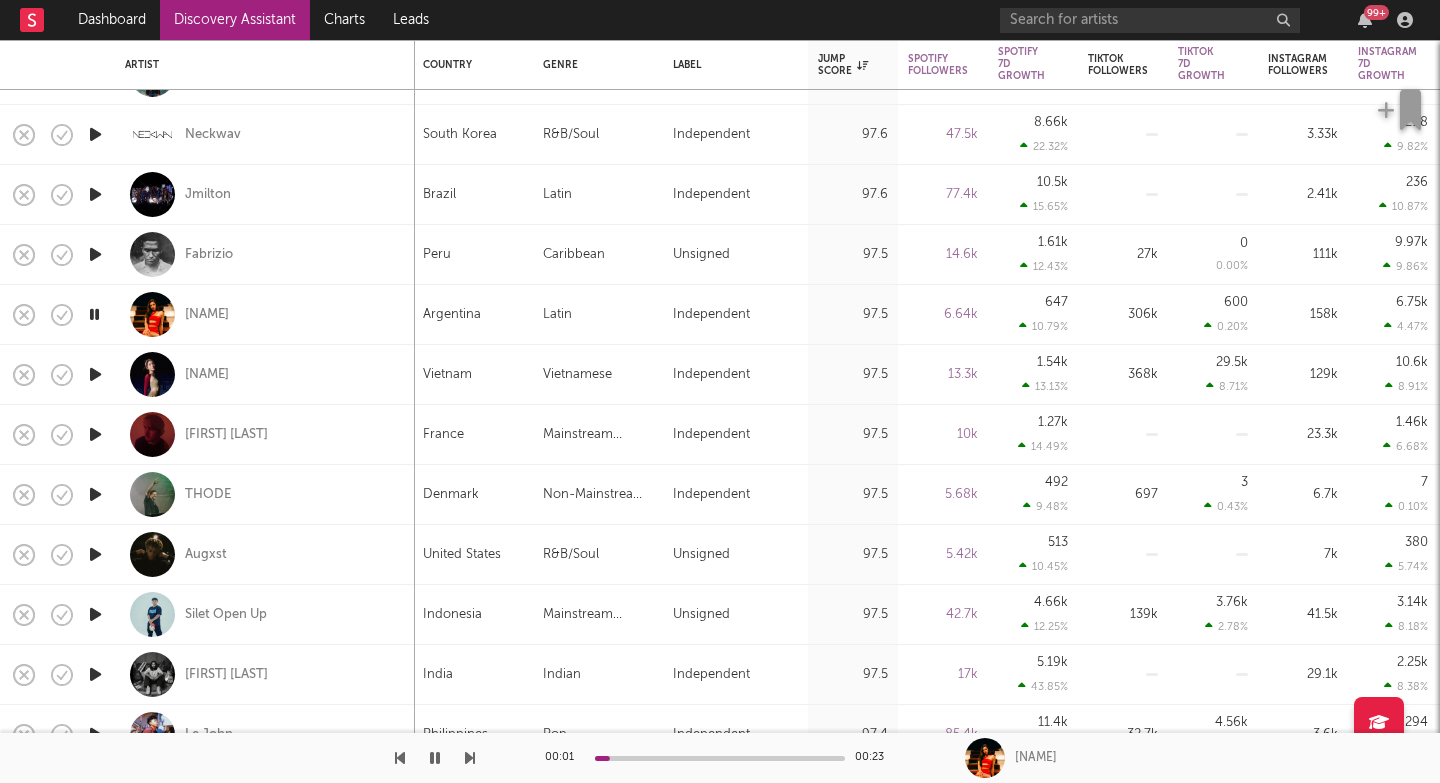 click at bounding box center (470, 758) 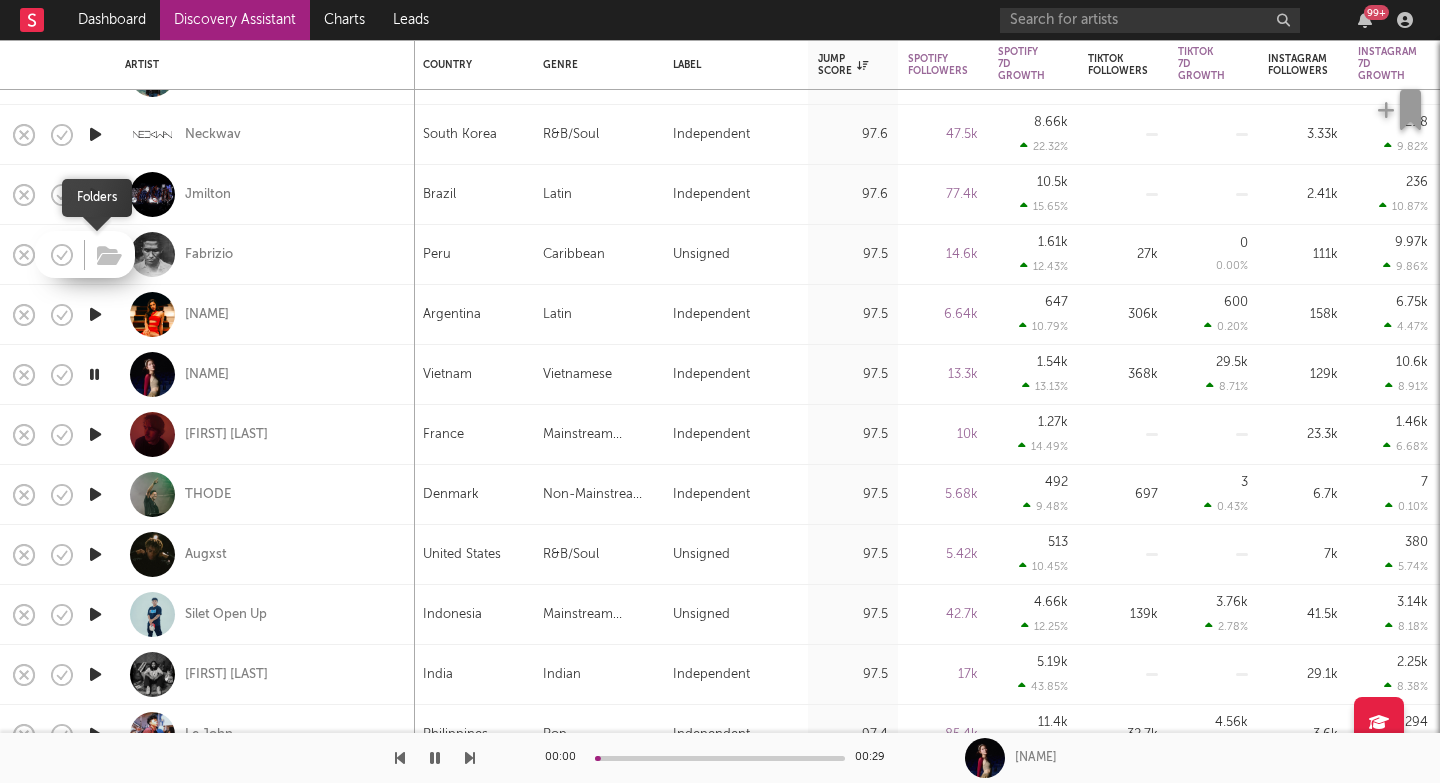 click at bounding box center (85, 254) 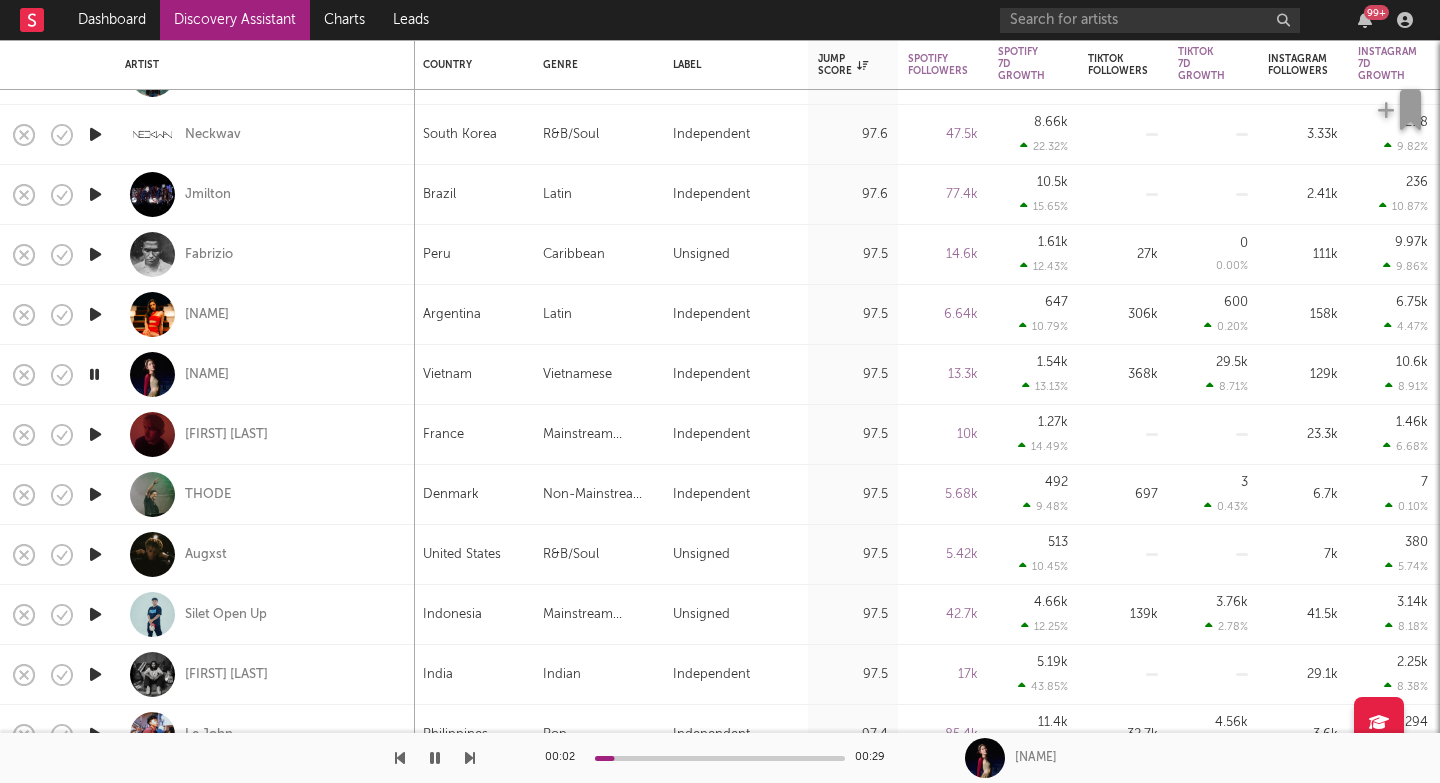 click at bounding box center (95, 254) 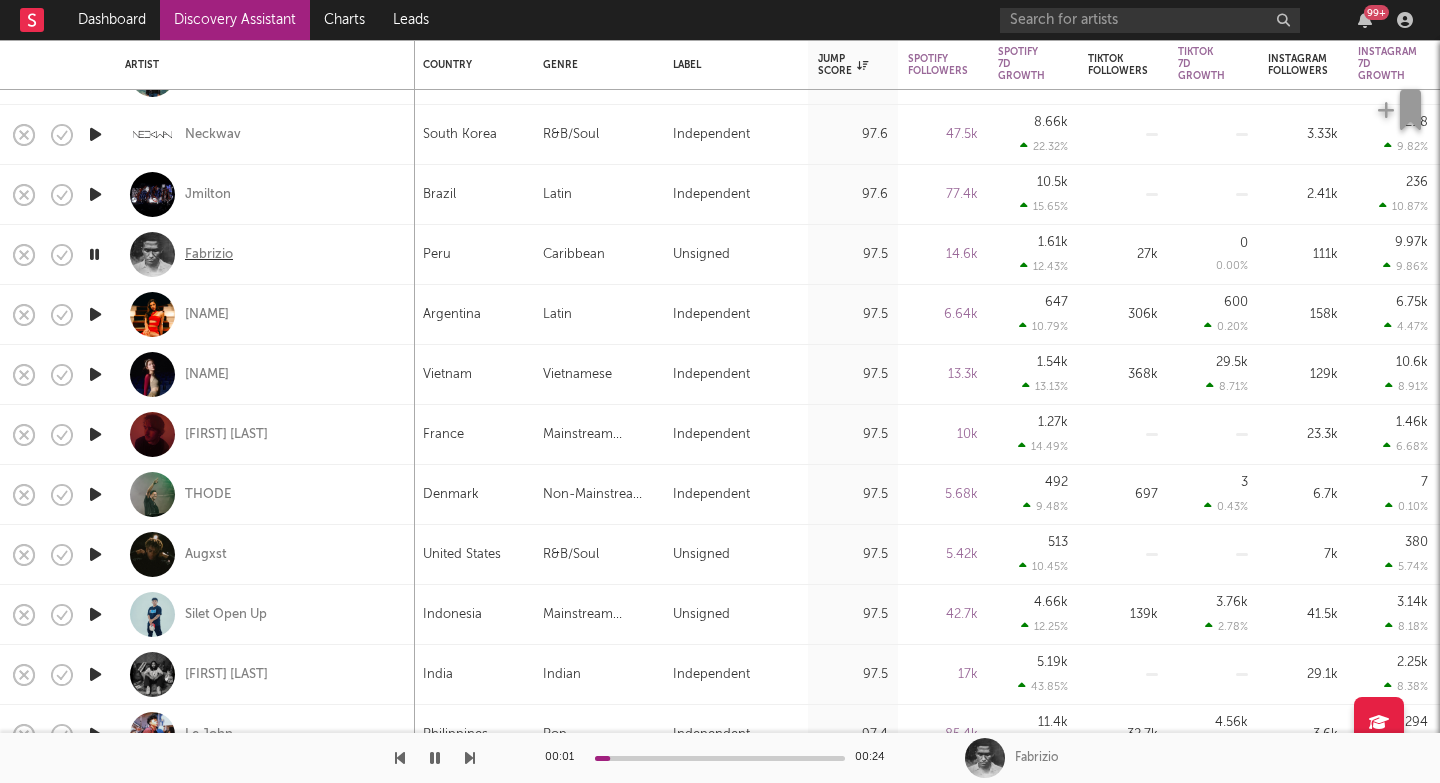 click on "Fabrizio" at bounding box center (209, 255) 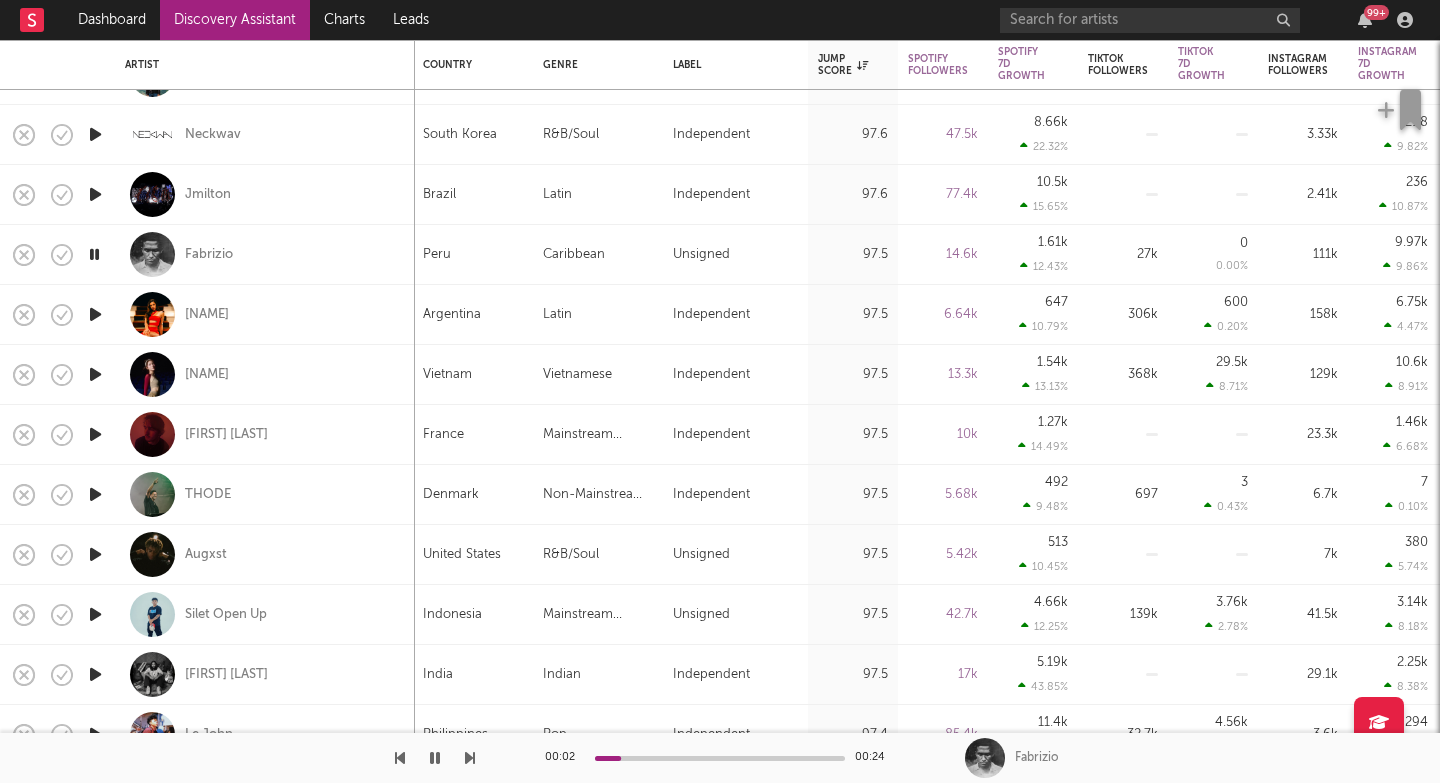 click at bounding box center [470, 758] 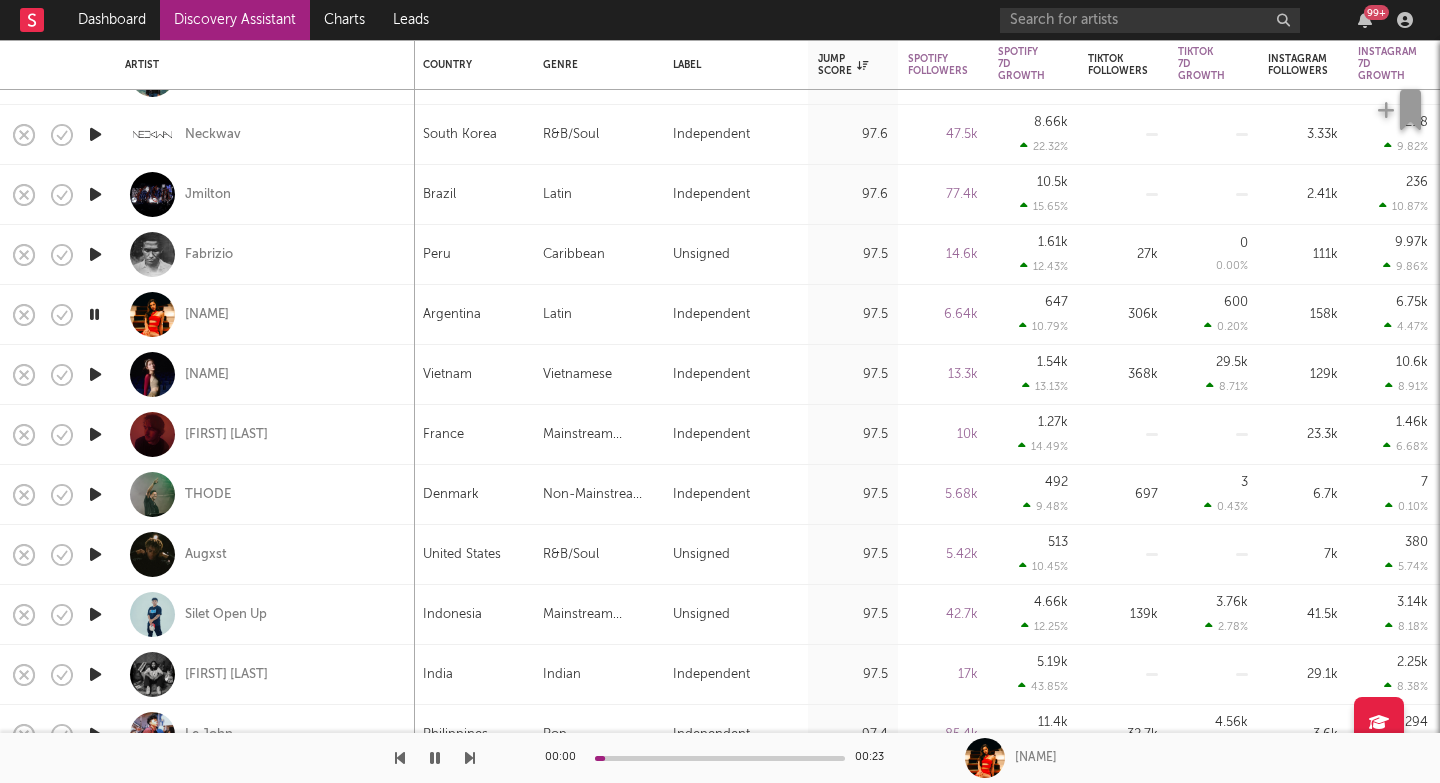 click at bounding box center (470, 758) 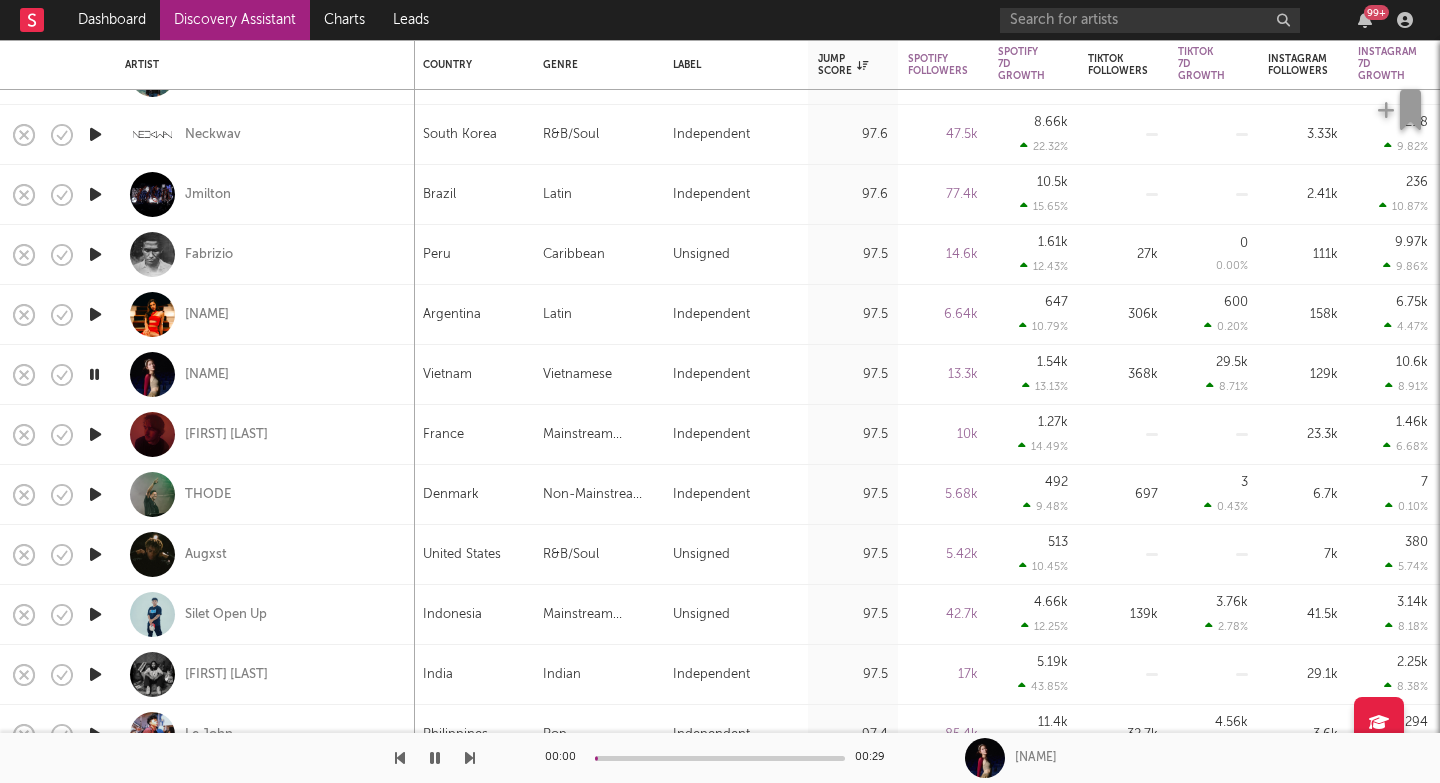 click at bounding box center [470, 758] 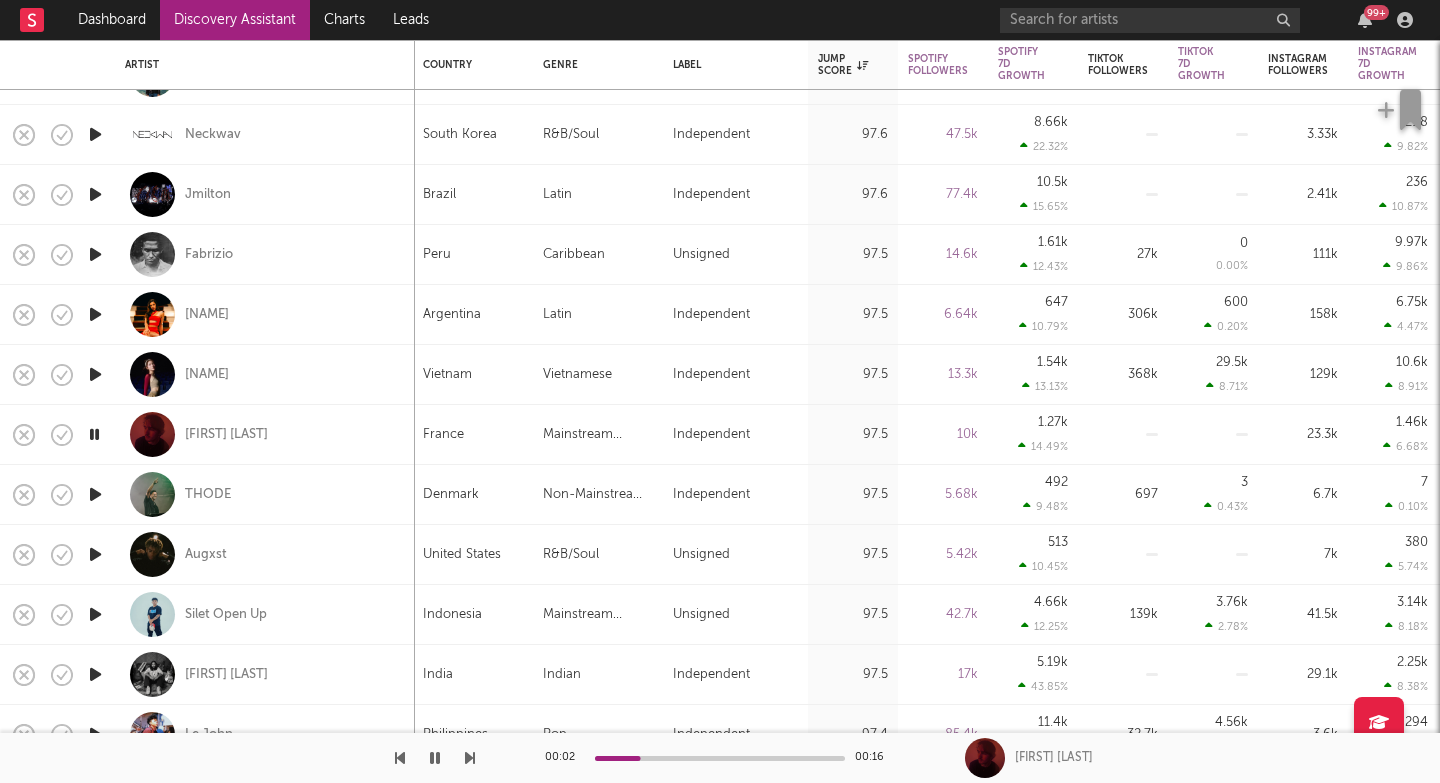 click at bounding box center (470, 758) 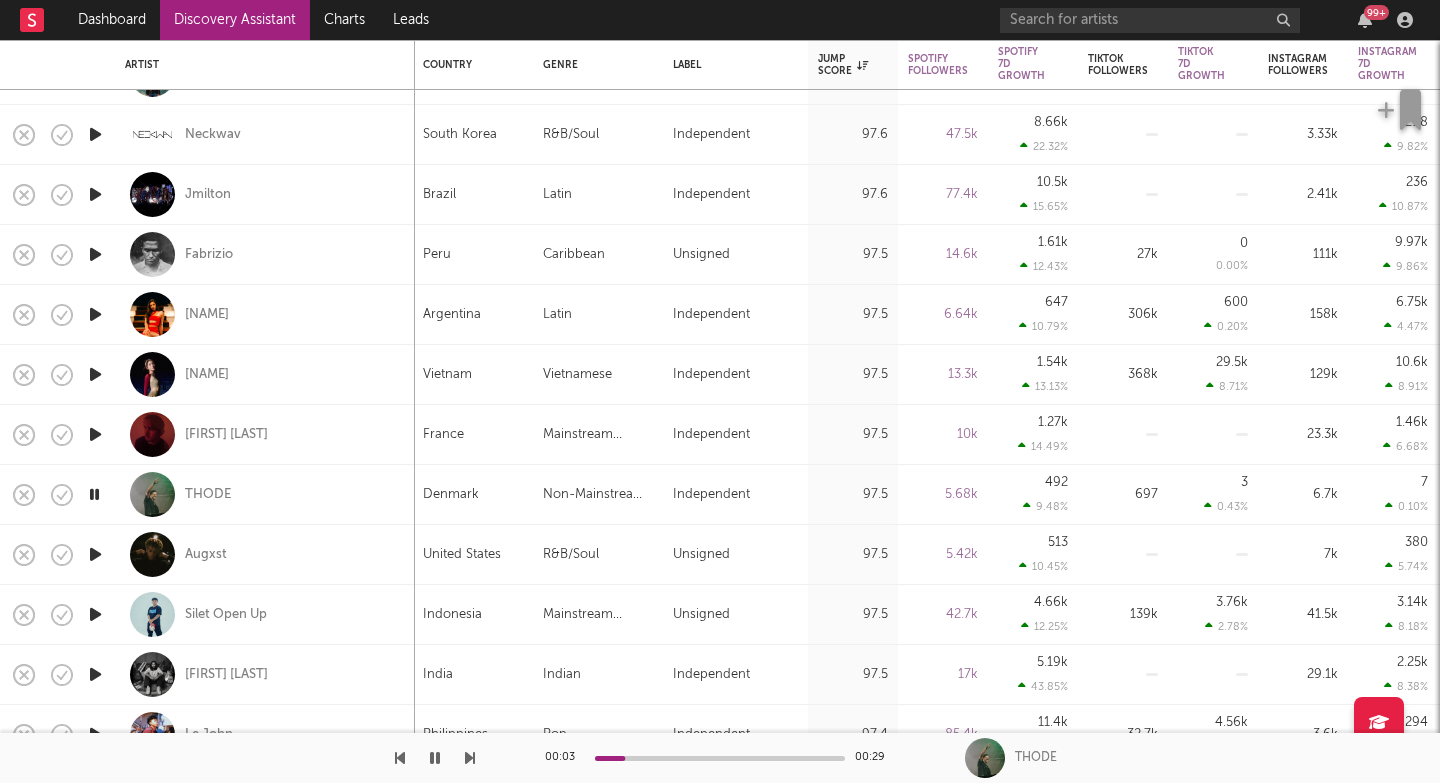 click at bounding box center [470, 758] 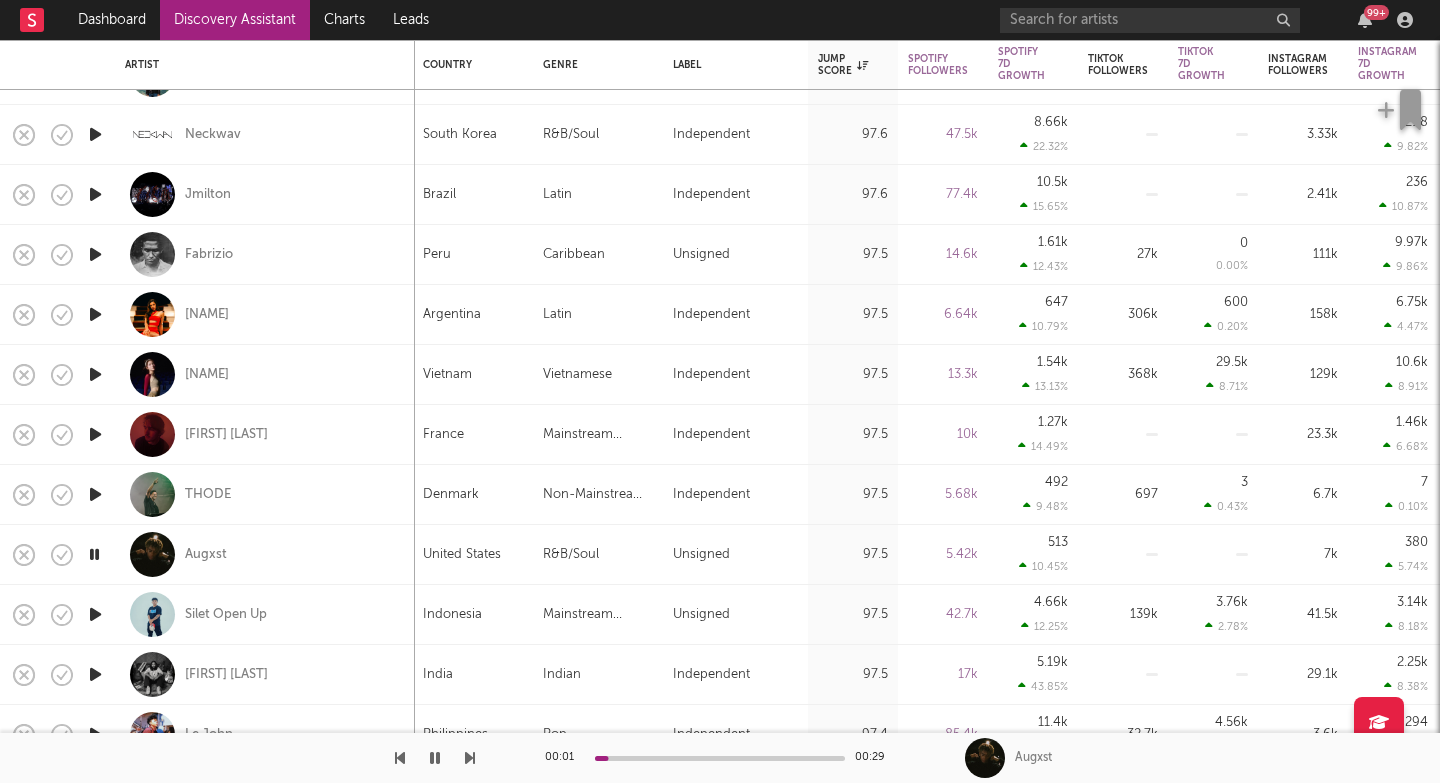 click at bounding box center [470, 758] 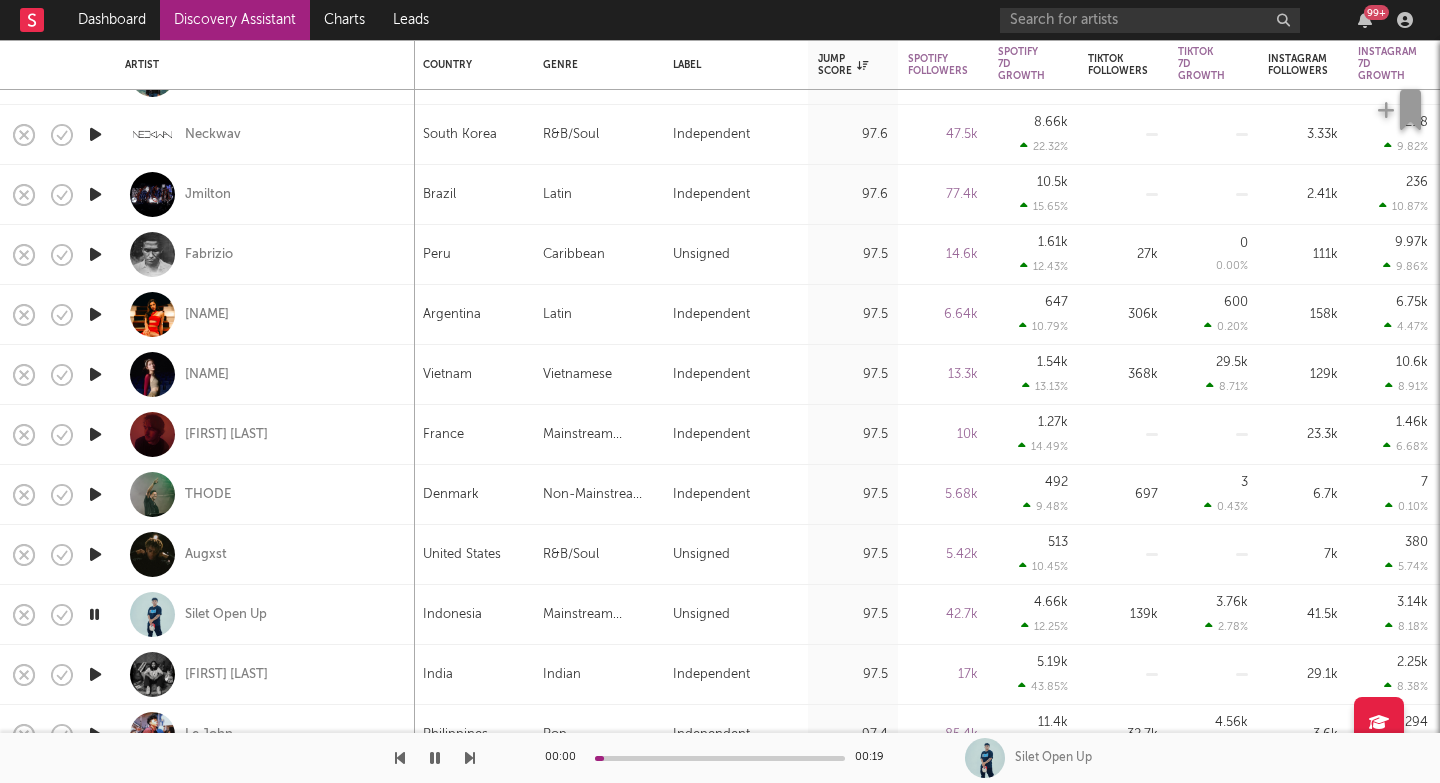 click at bounding box center [470, 758] 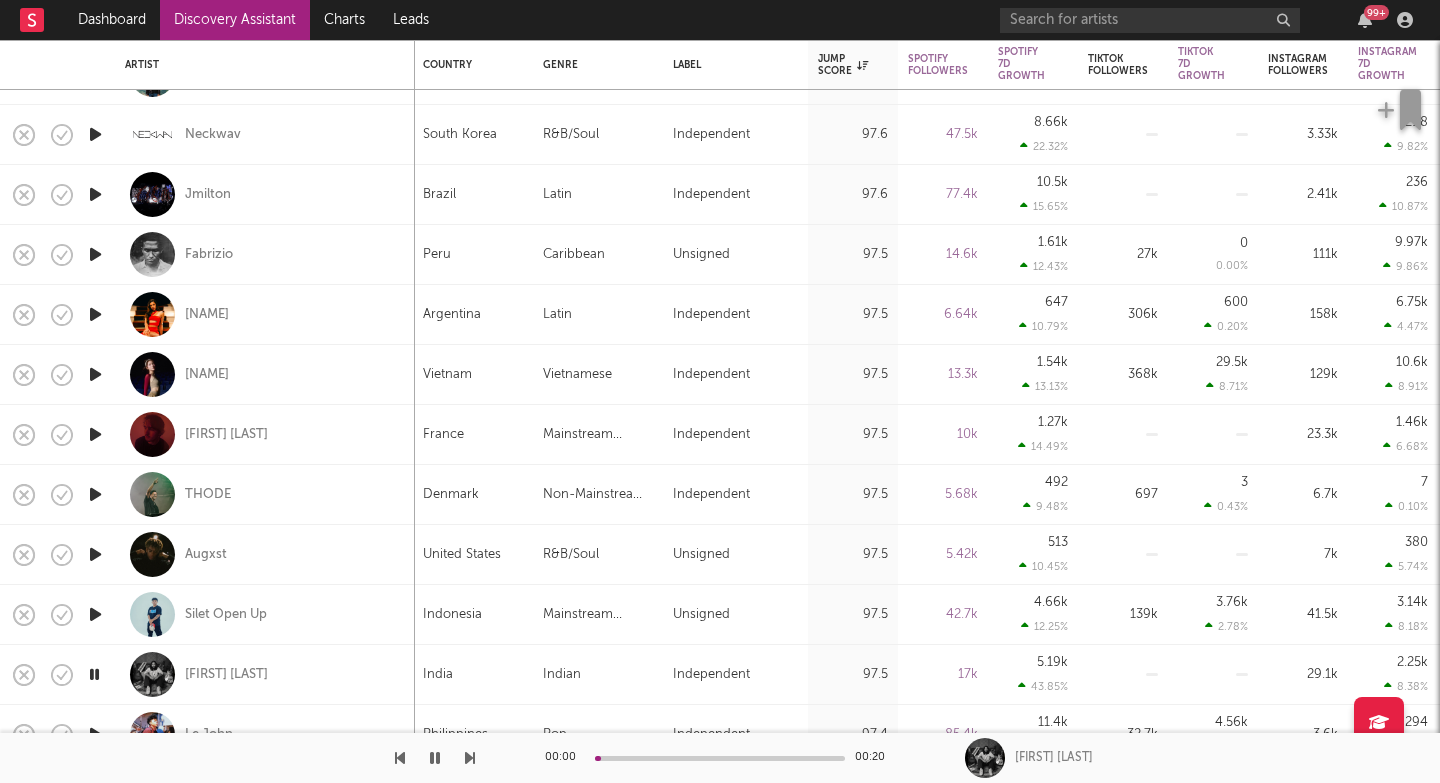 click at bounding box center (470, 758) 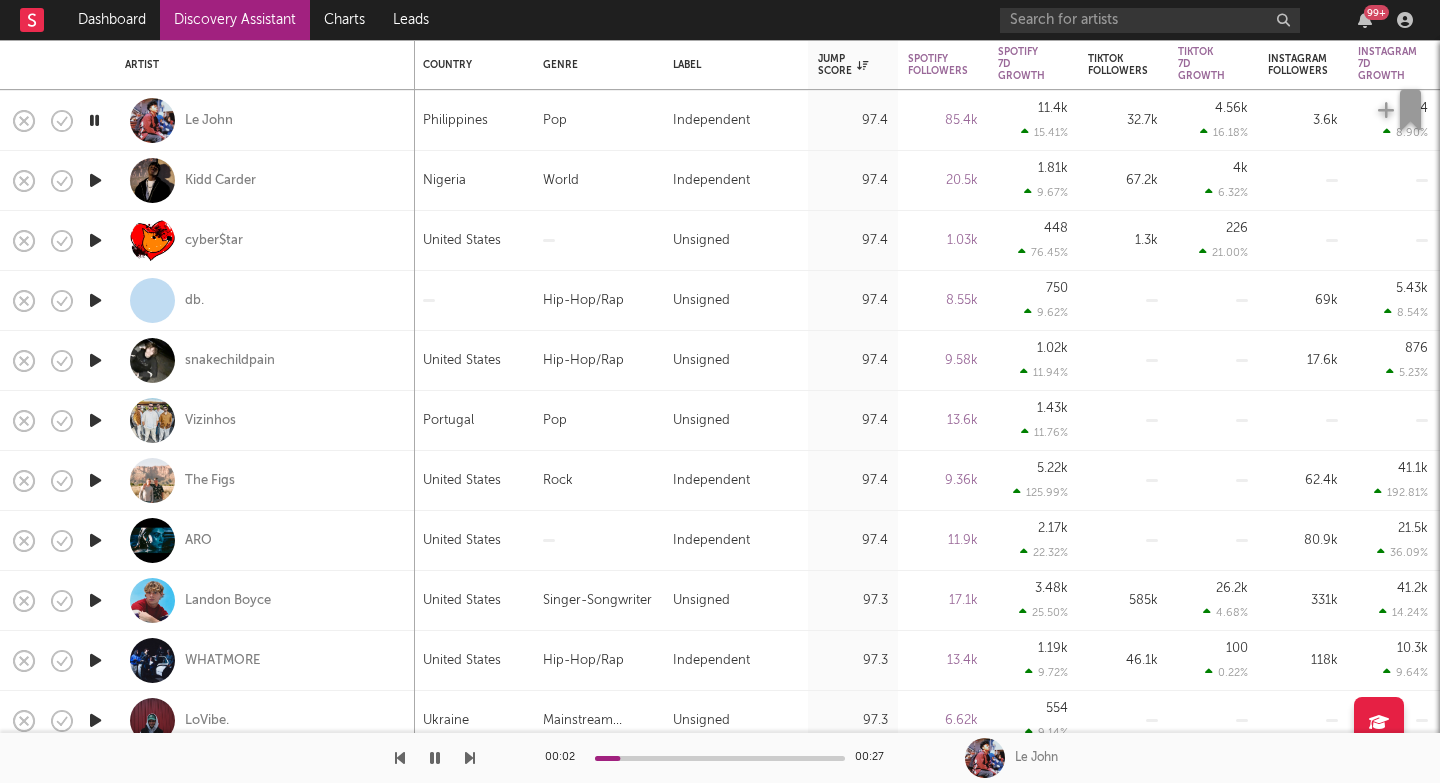 click at bounding box center (470, 758) 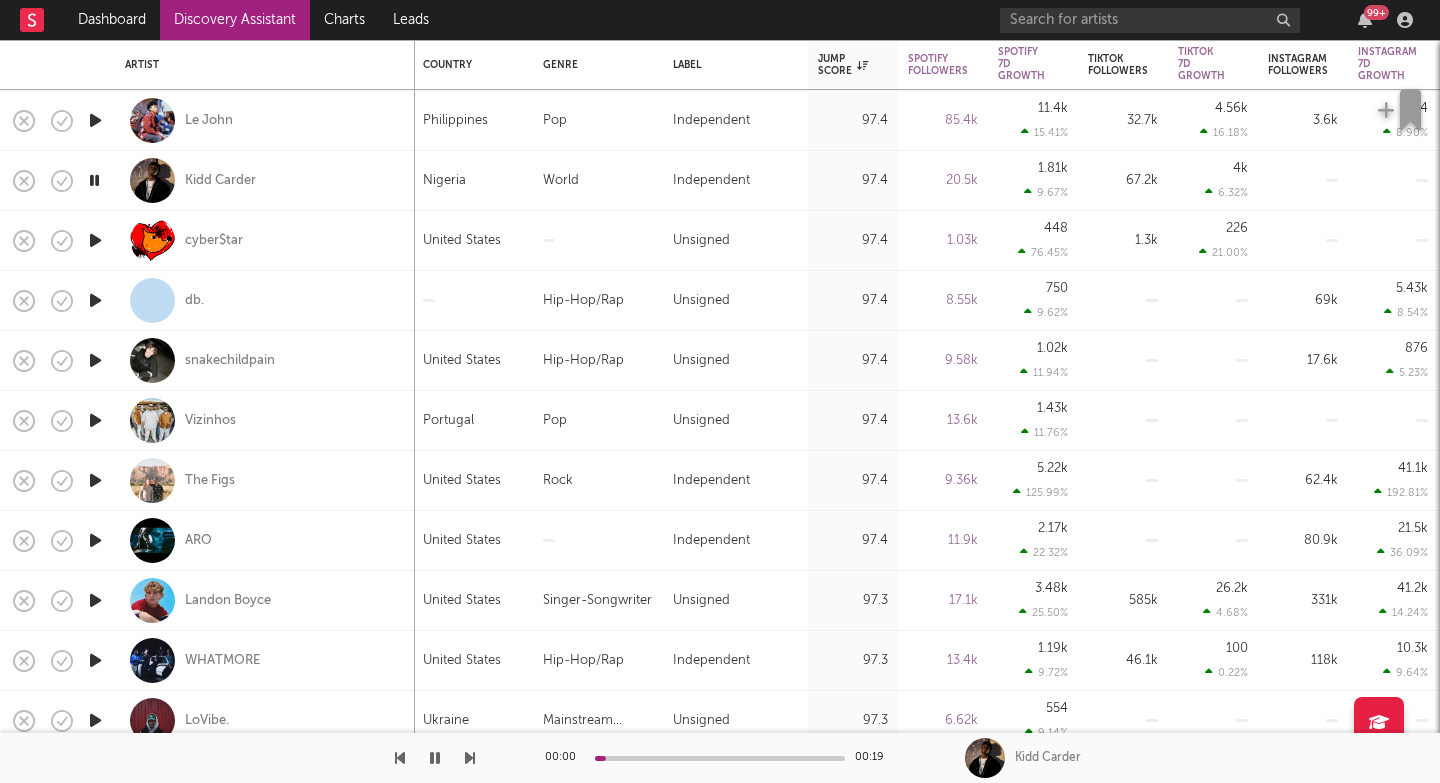 click at bounding box center (470, 758) 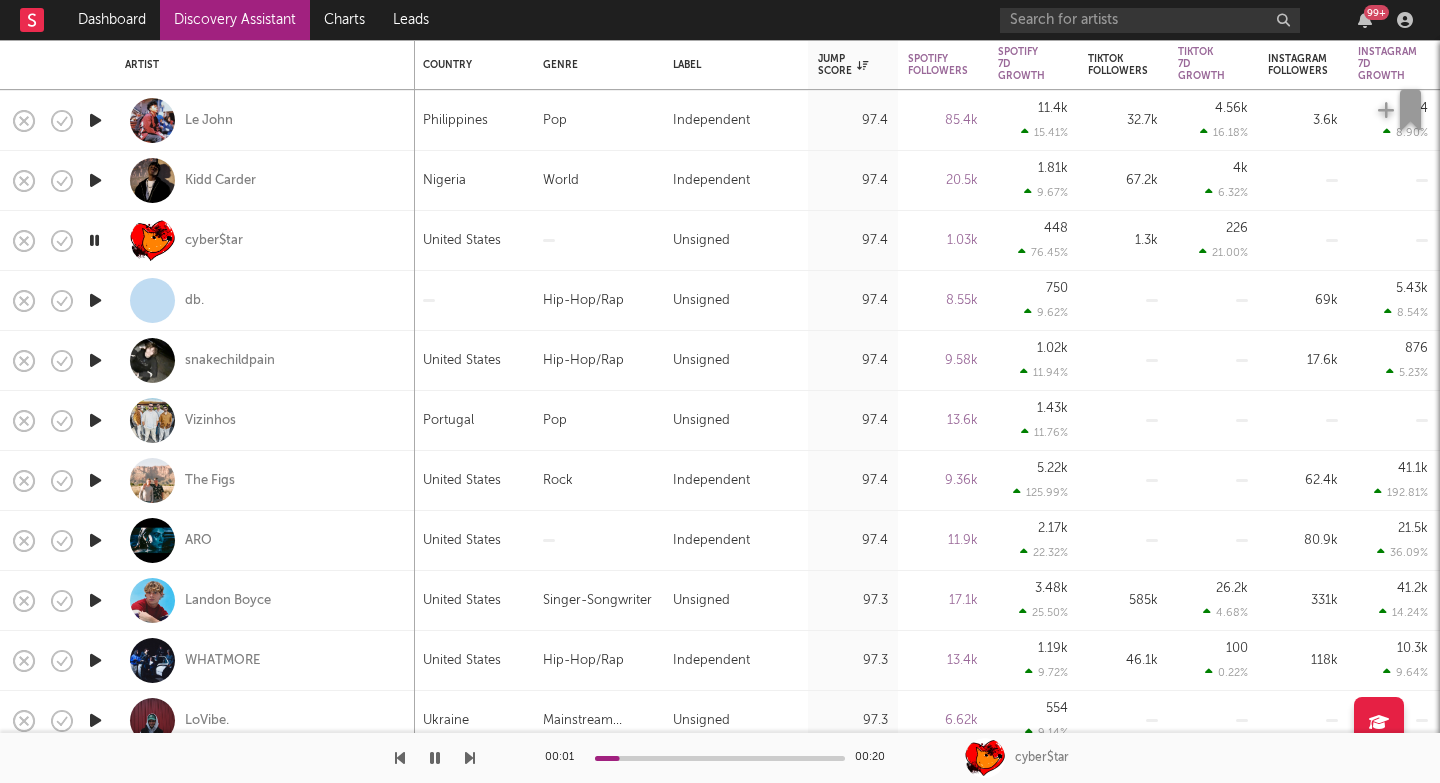 click at bounding box center (470, 758) 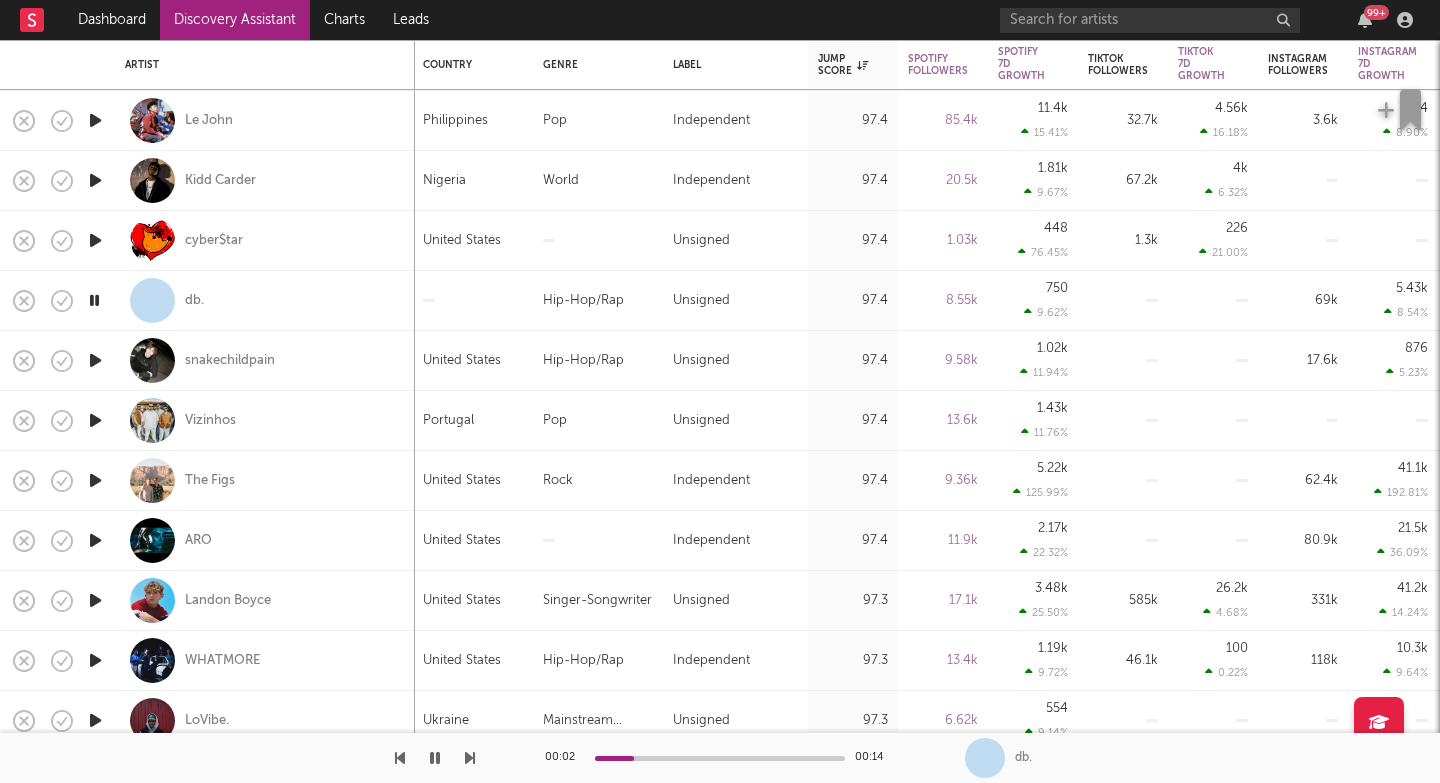 click at bounding box center [470, 758] 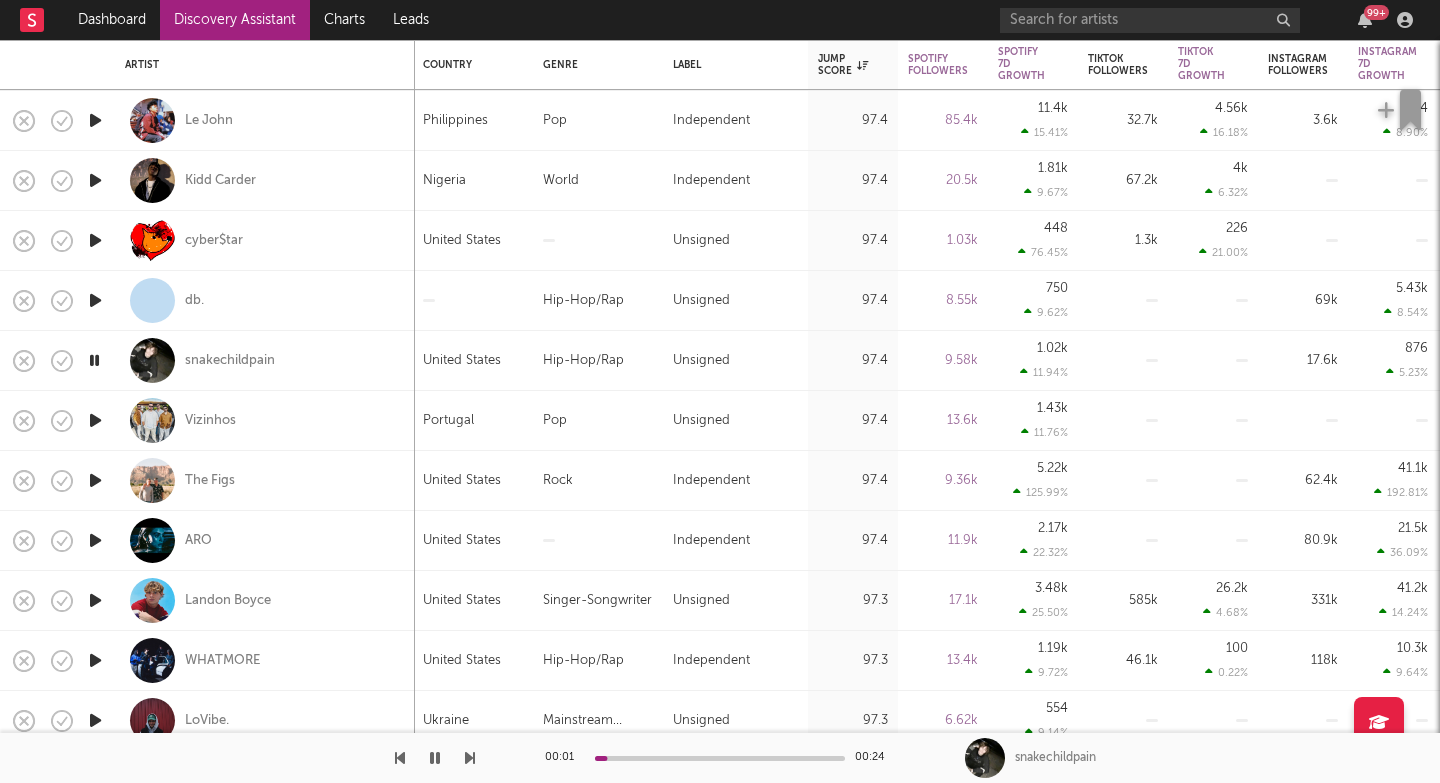click at bounding box center [470, 758] 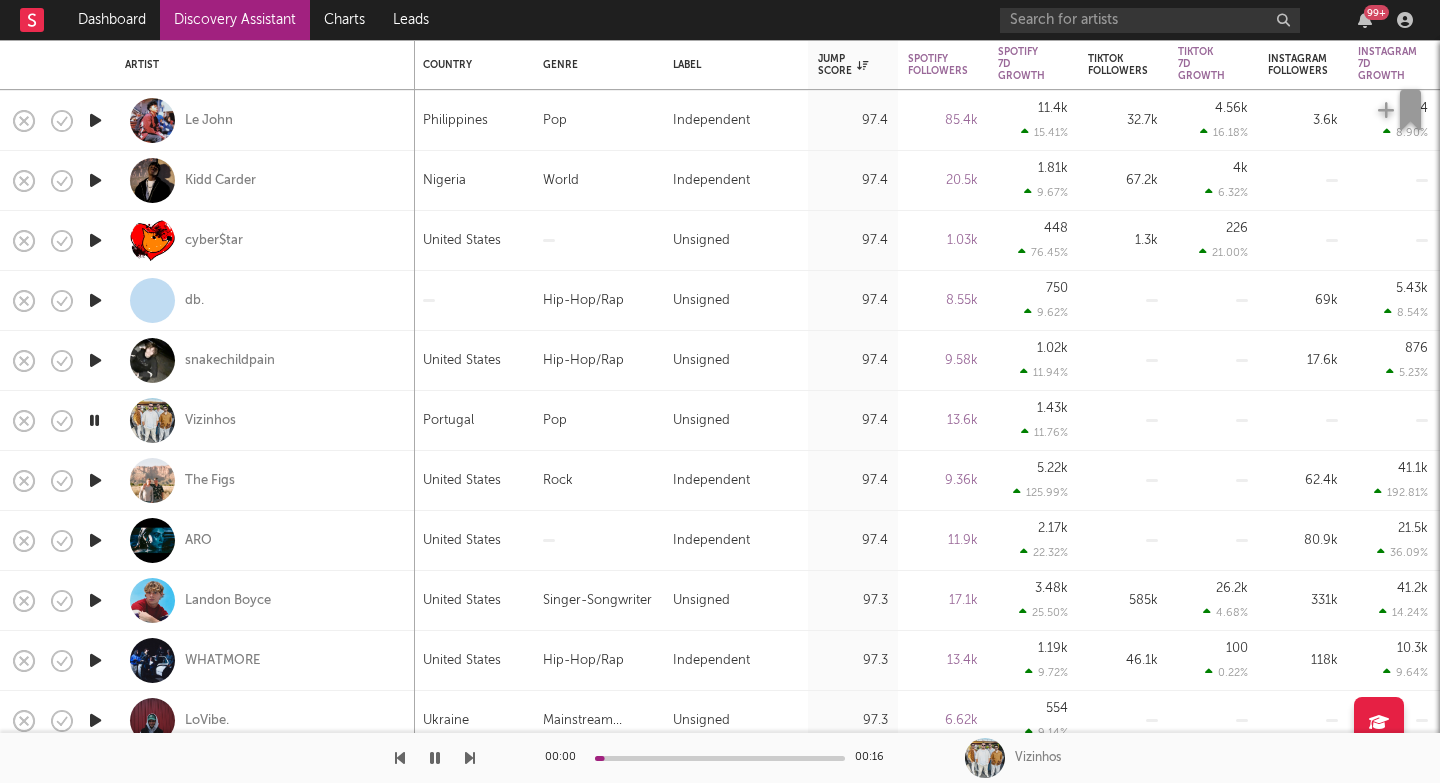 click at bounding box center [470, 758] 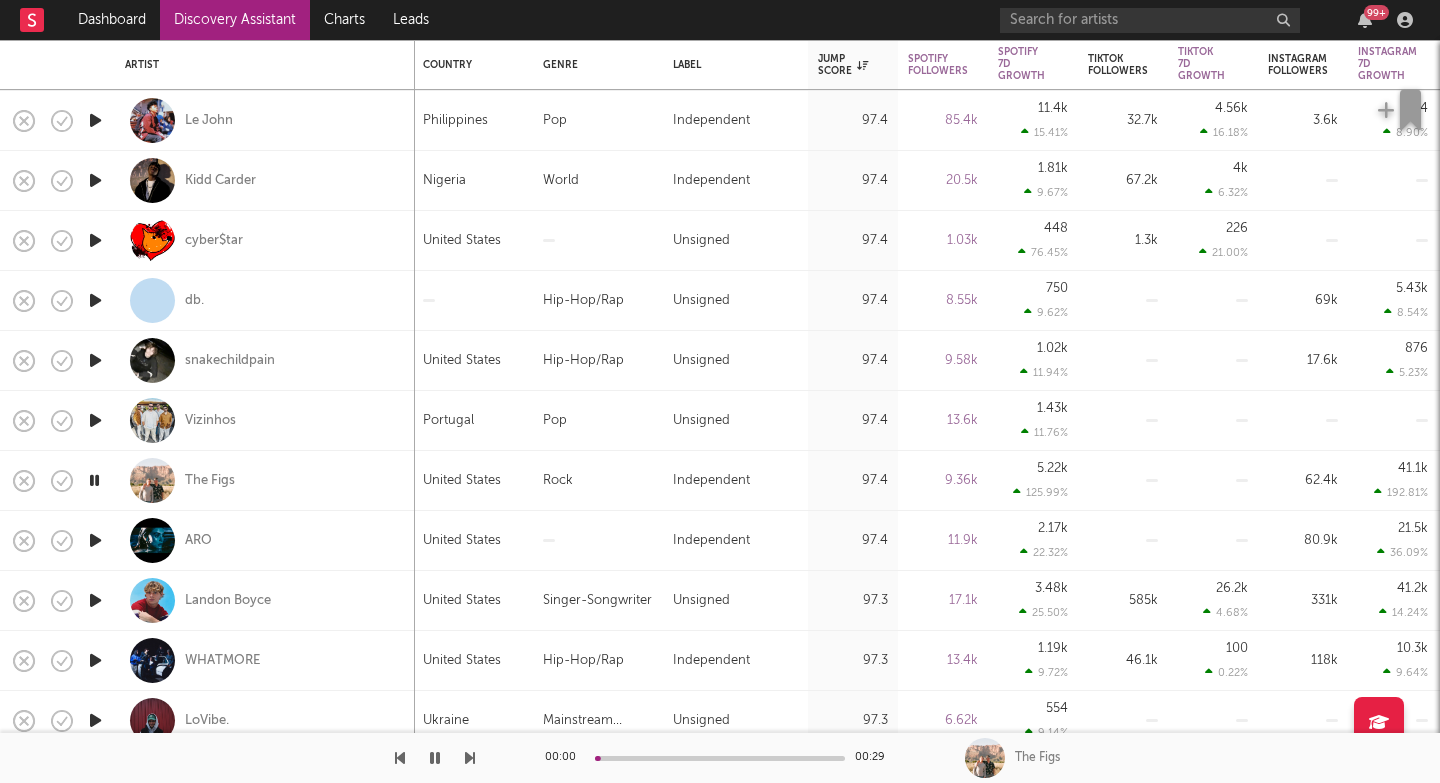 click at bounding box center [470, 758] 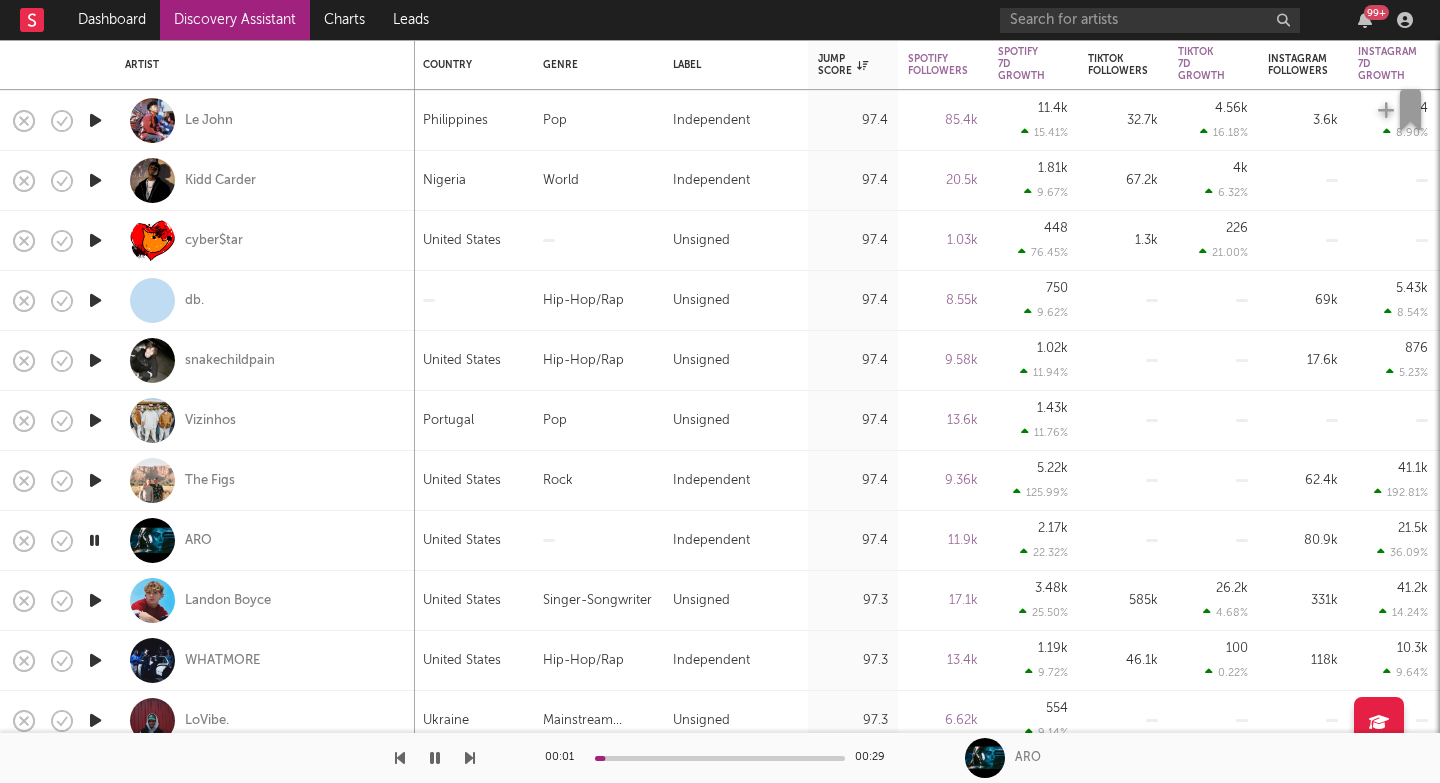 click at bounding box center (470, 758) 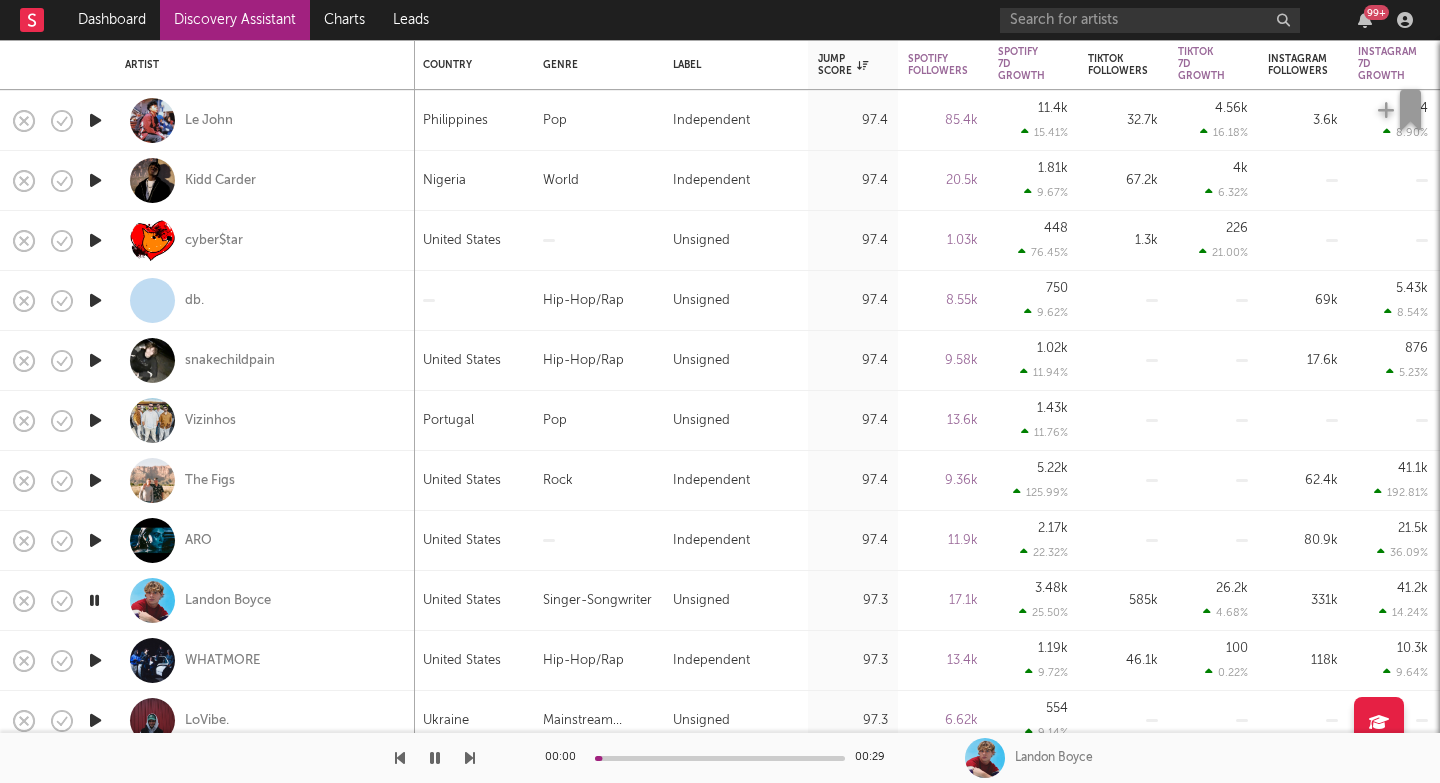 click at bounding box center (470, 758) 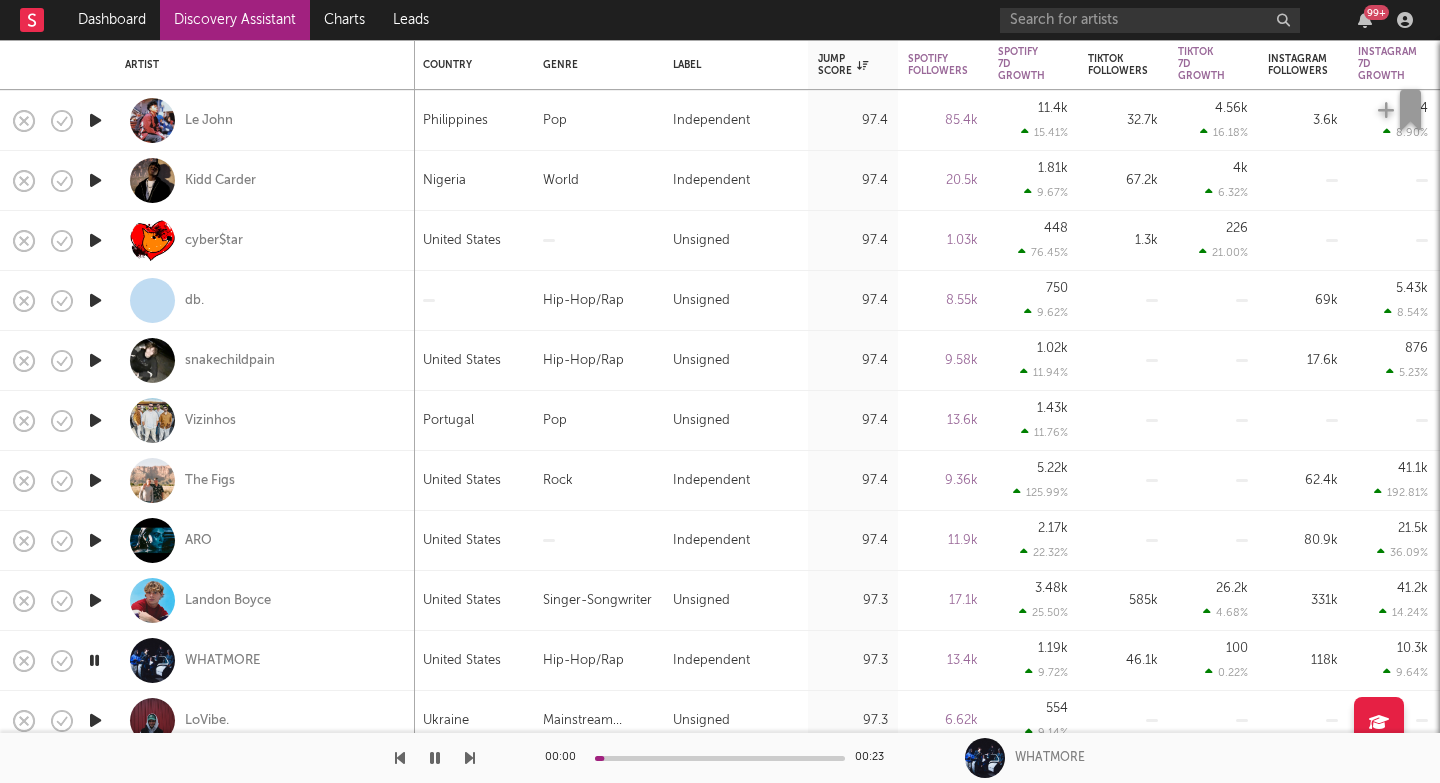click at bounding box center [470, 758] 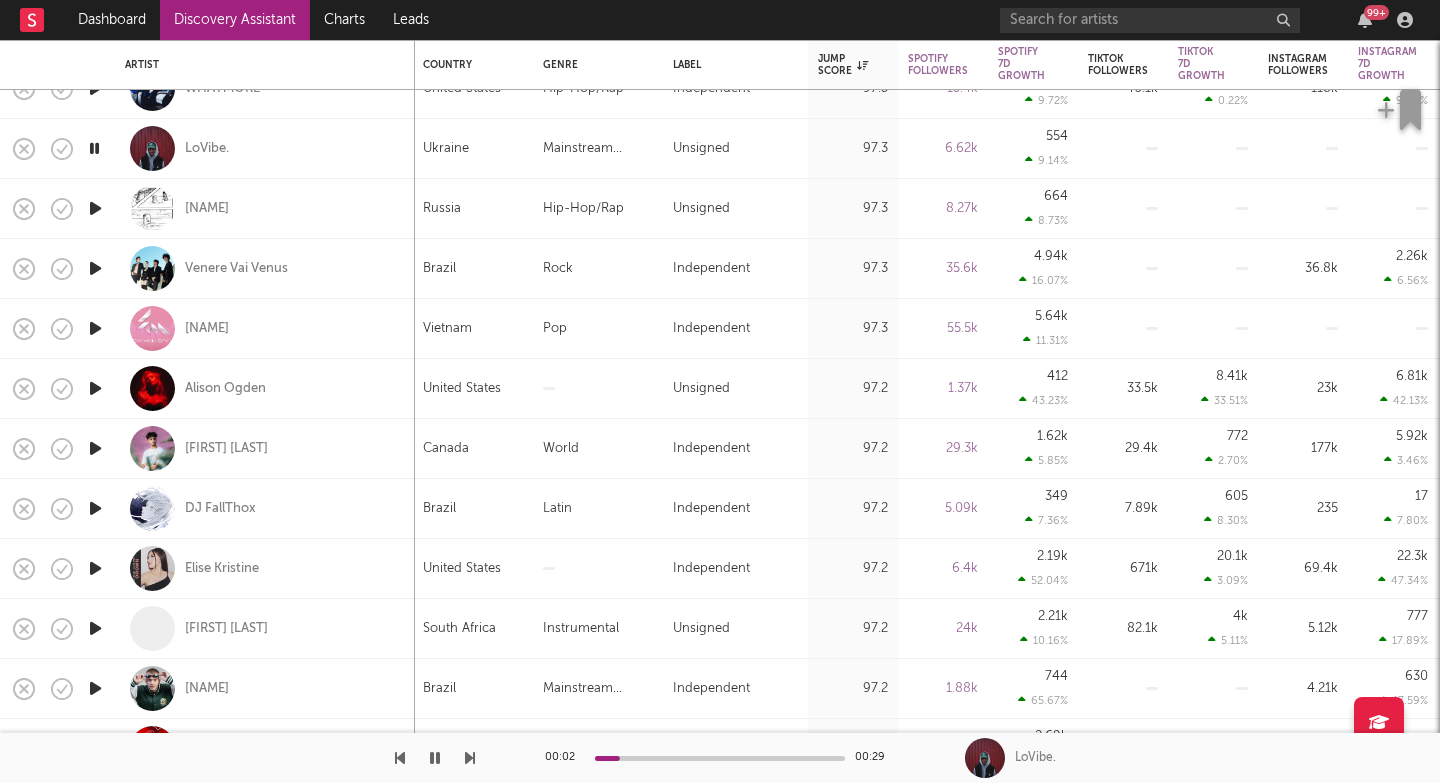 click at bounding box center [470, 758] 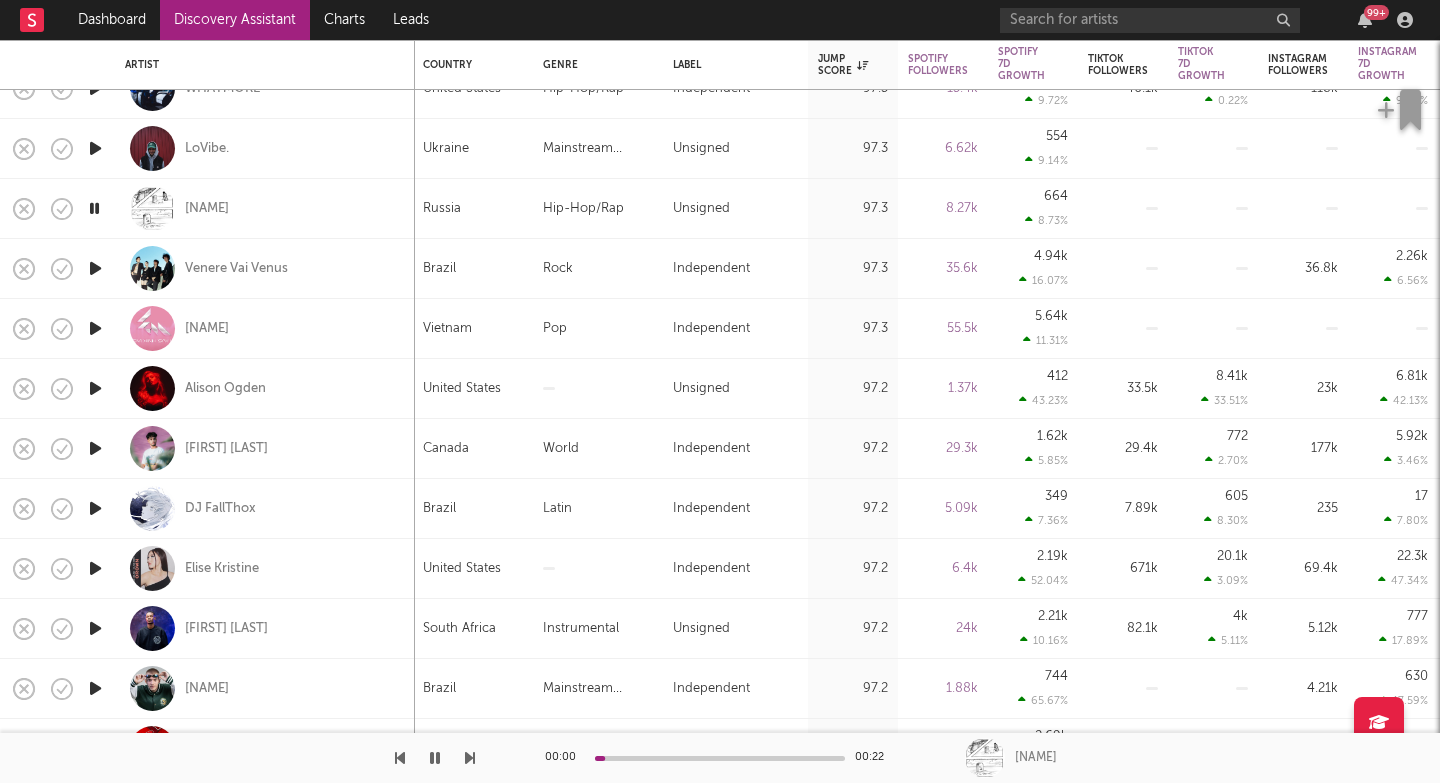 click at bounding box center [470, 758] 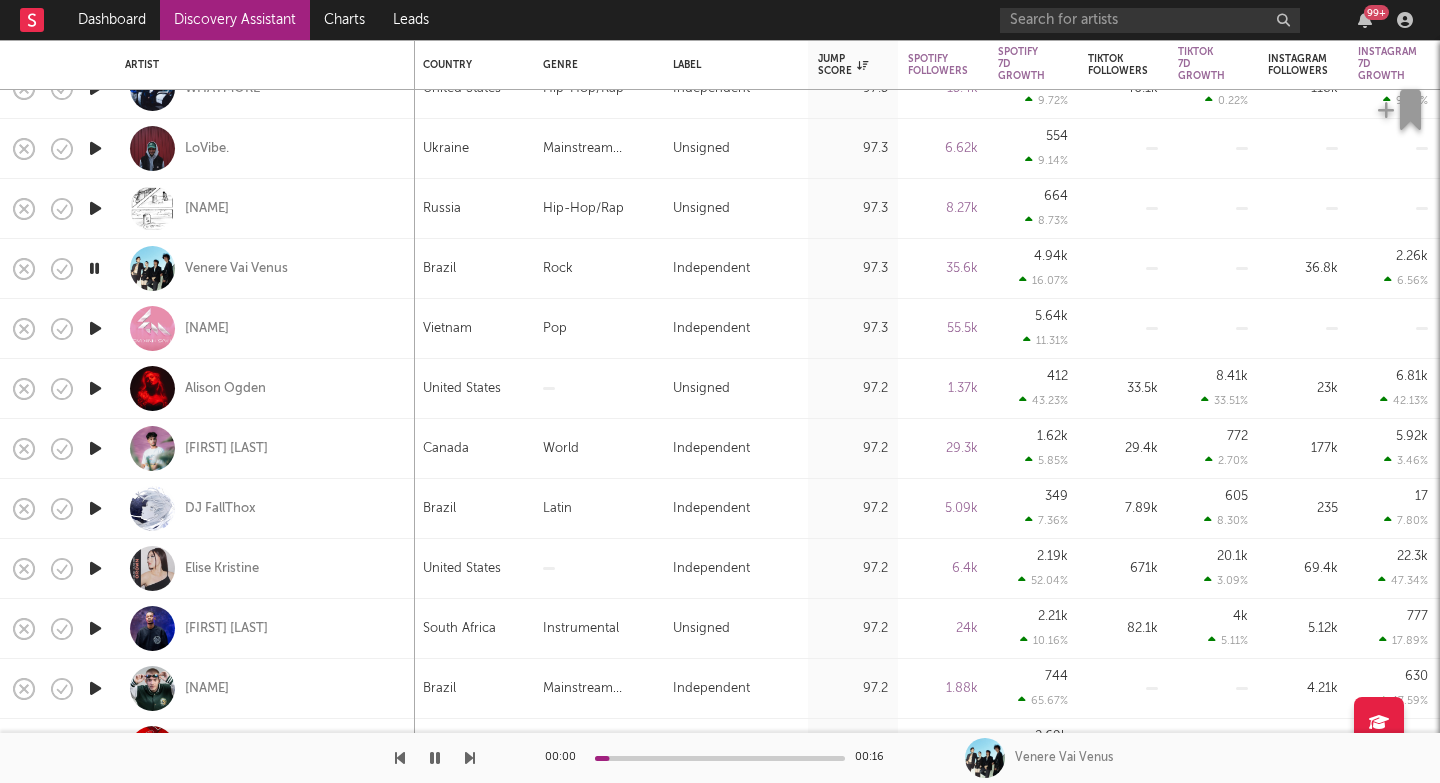 click at bounding box center (470, 758) 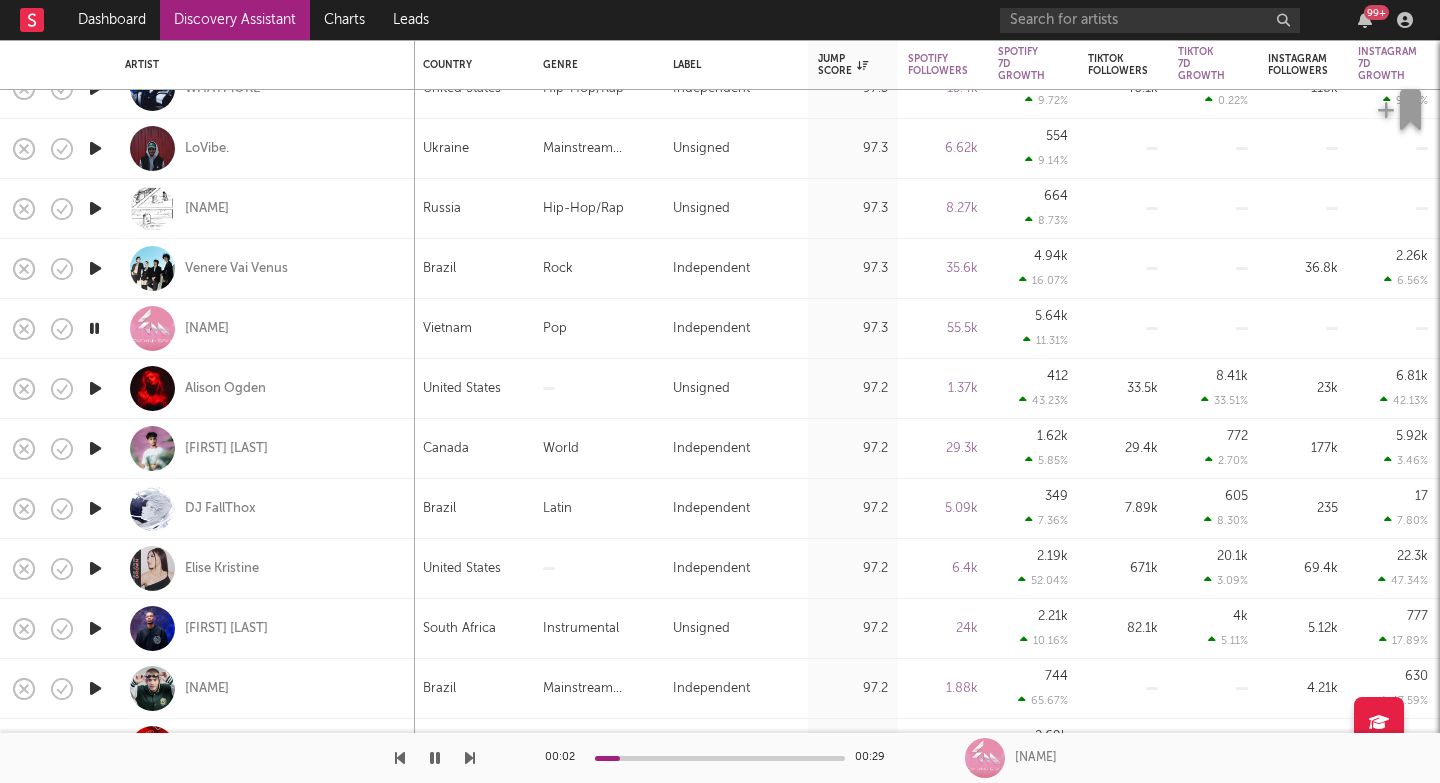 click at bounding box center (470, 758) 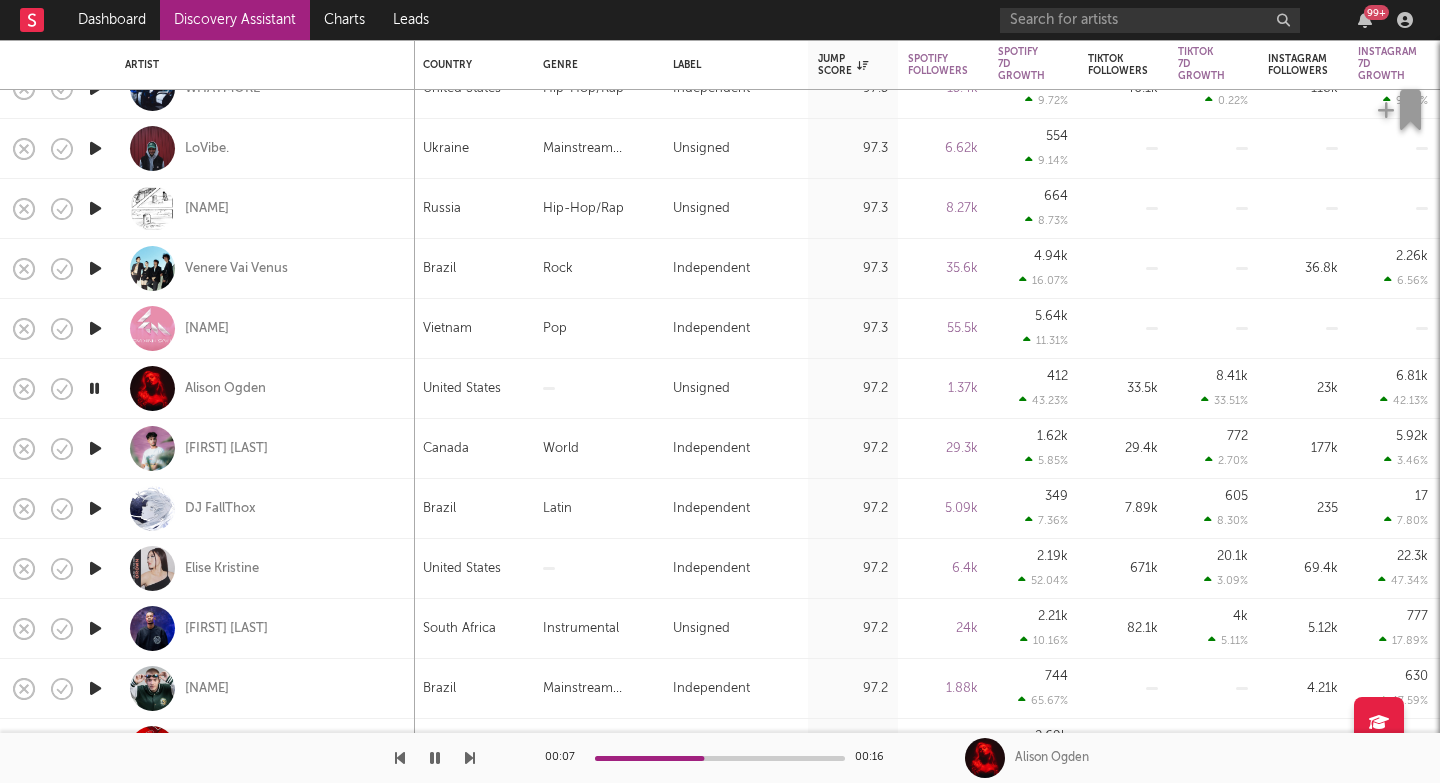 drag, startPoint x: 469, startPoint y: 760, endPoint x: 301, endPoint y: 736, distance: 169.70563 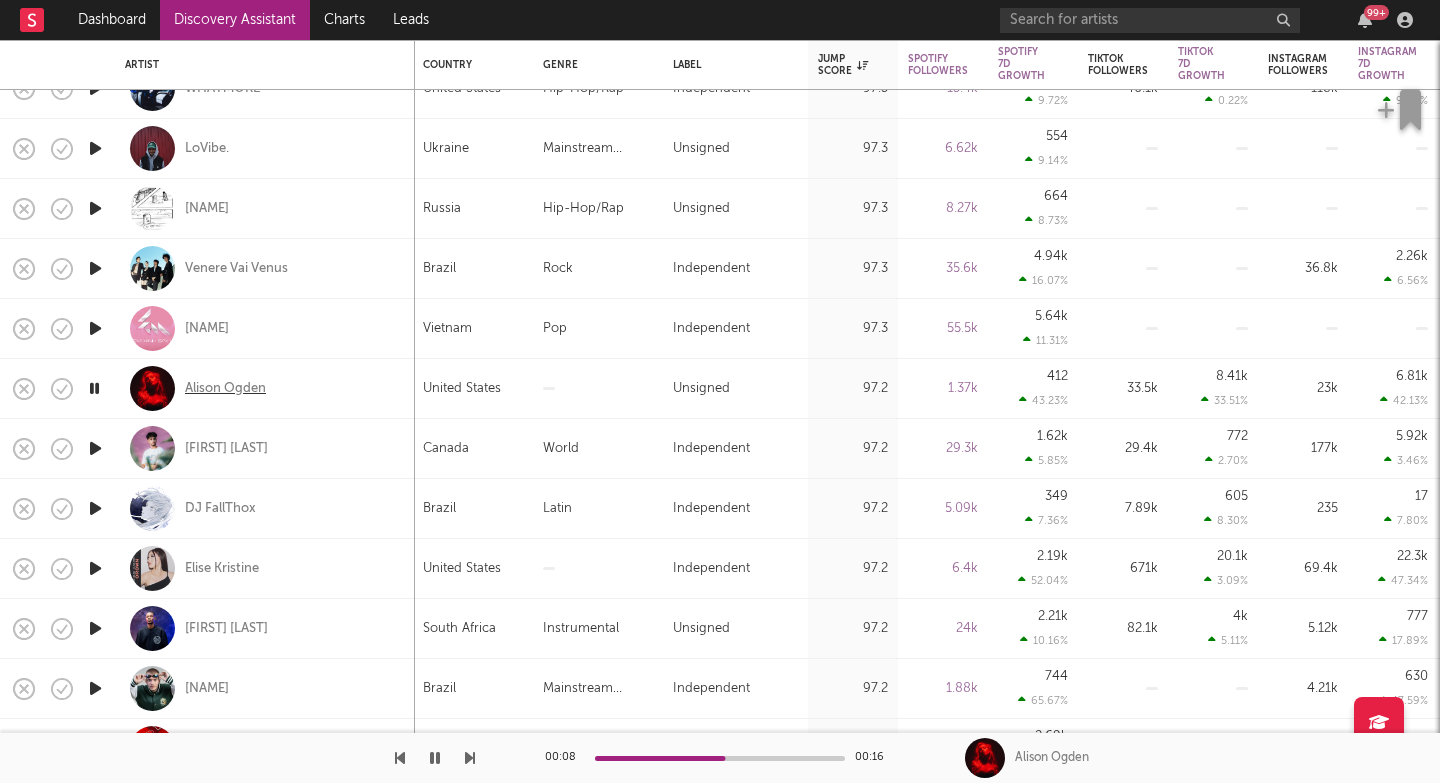click on "Alison Ogden" at bounding box center [225, 389] 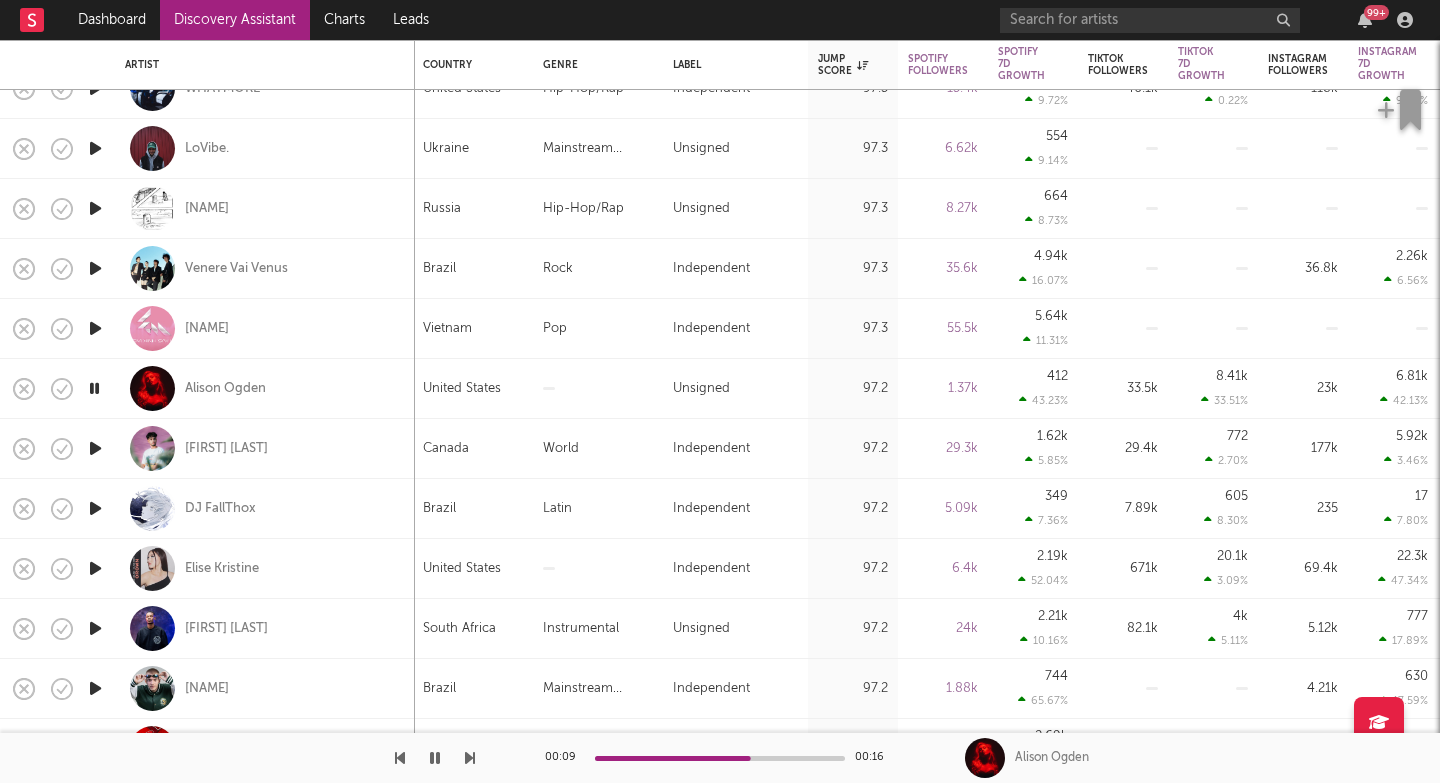 click at bounding box center [470, 758] 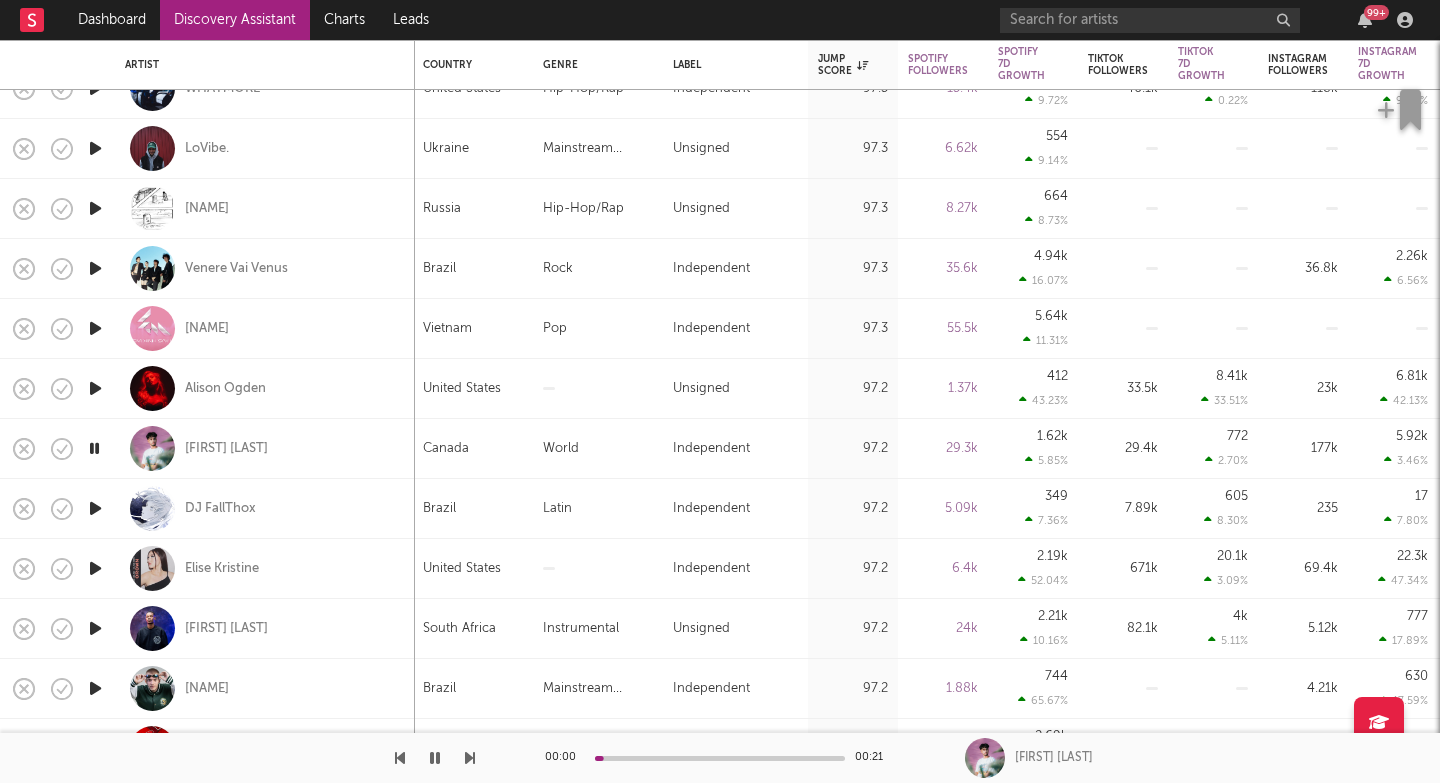 click at bounding box center (470, 758) 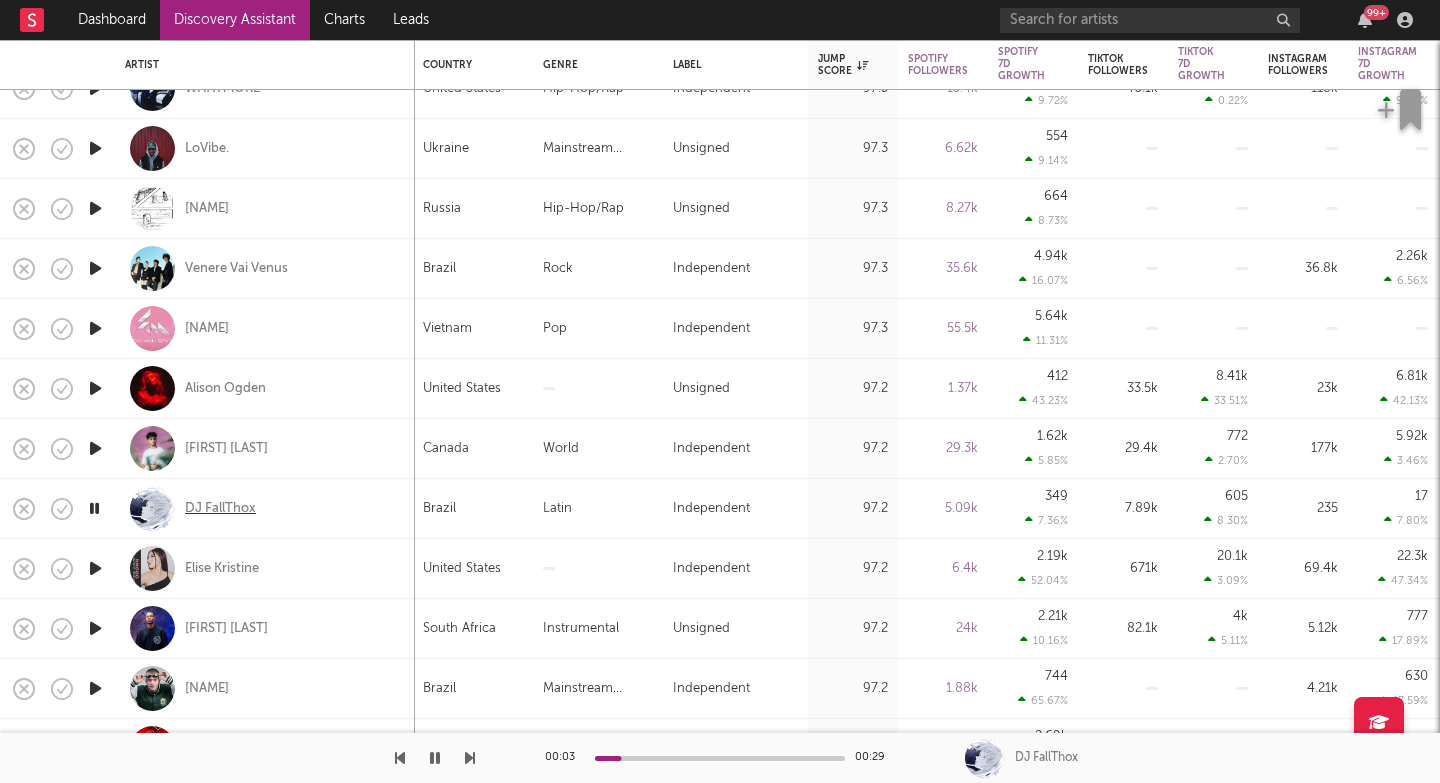 click on "DJ FallThox" at bounding box center [220, 509] 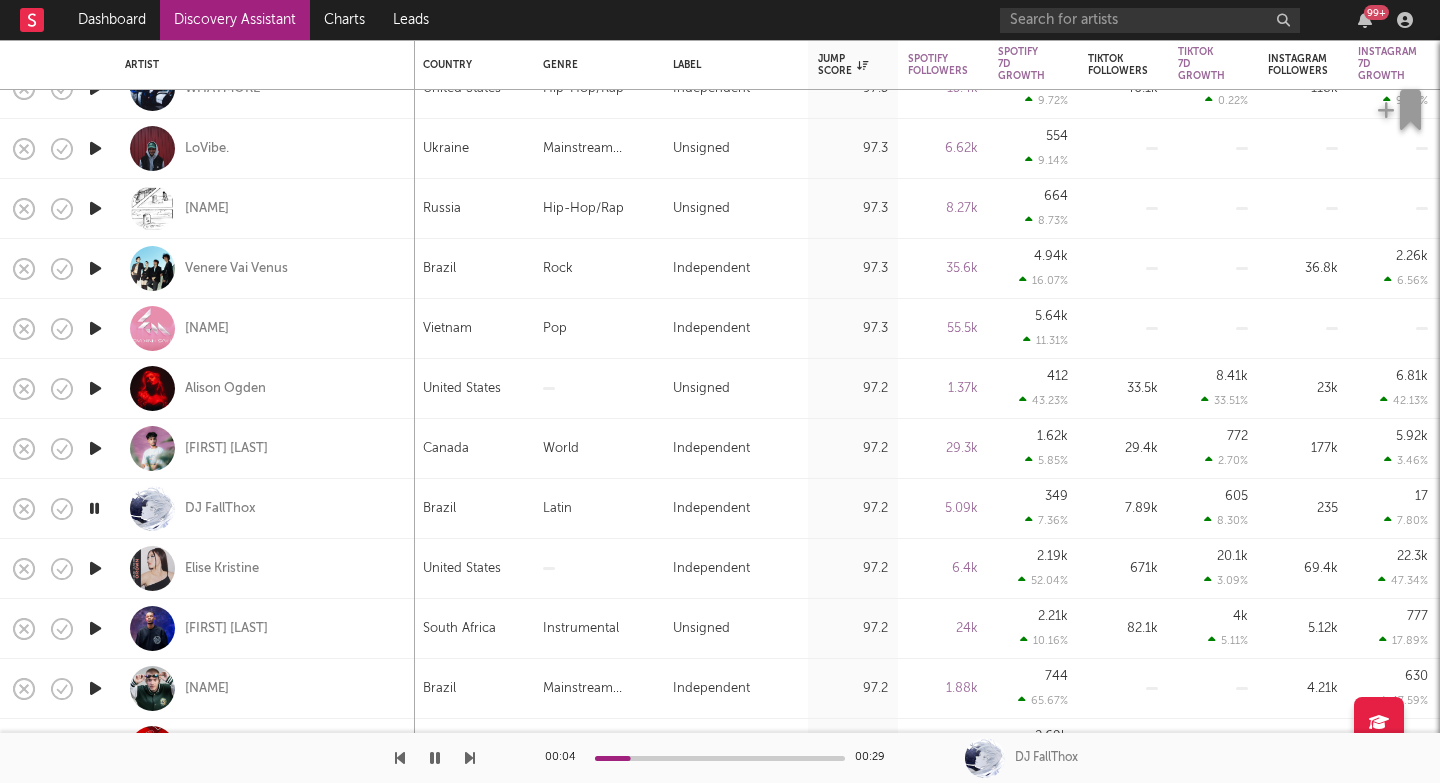click at bounding box center [470, 758] 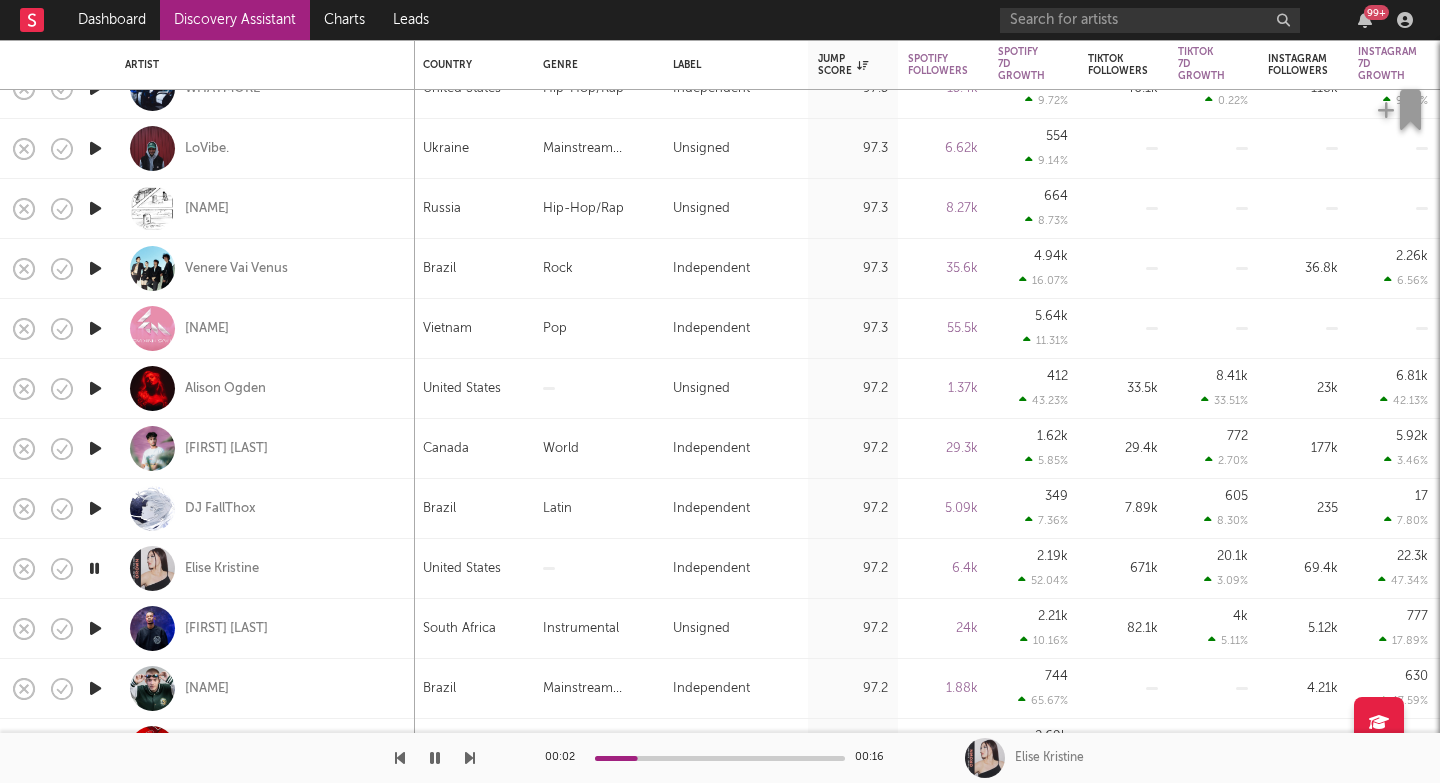 click at bounding box center [470, 758] 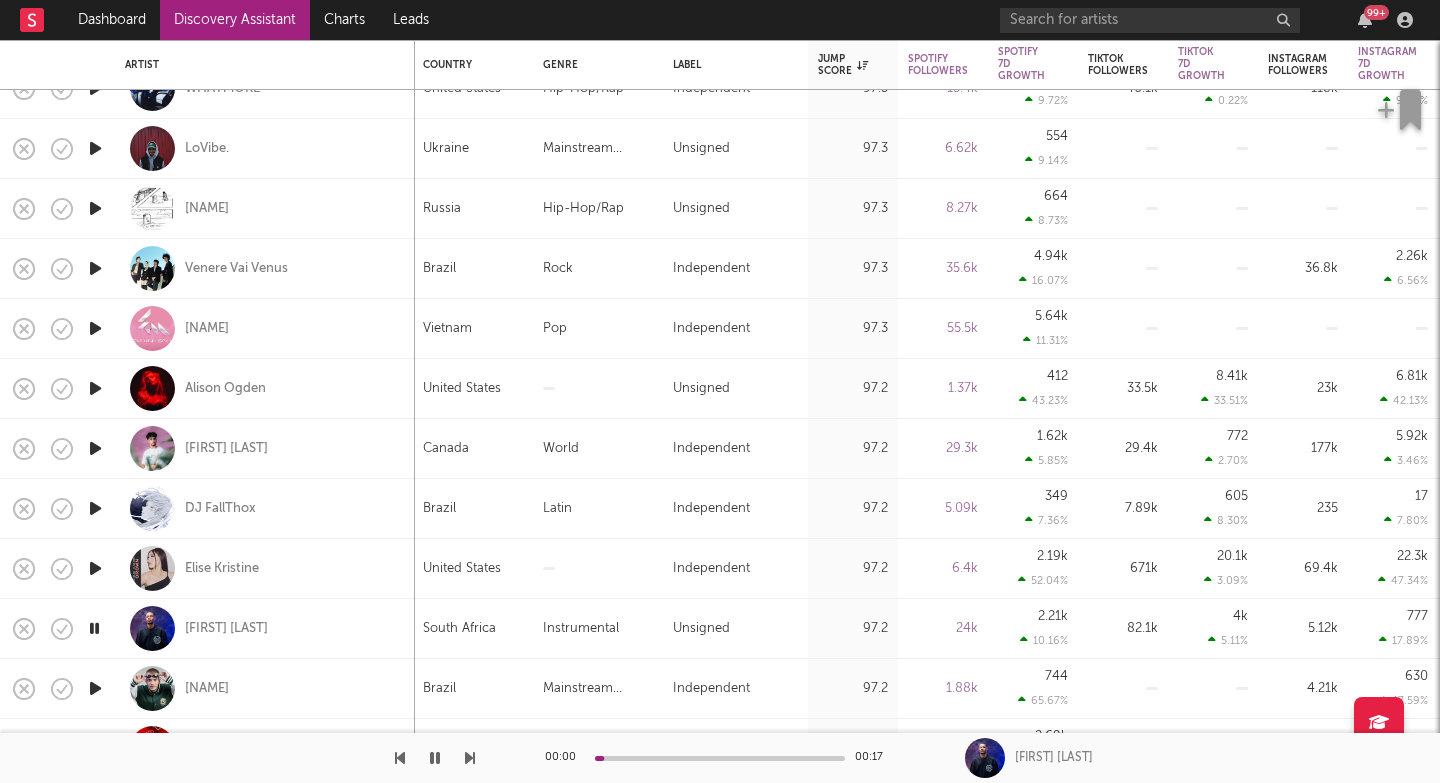click at bounding box center [470, 758] 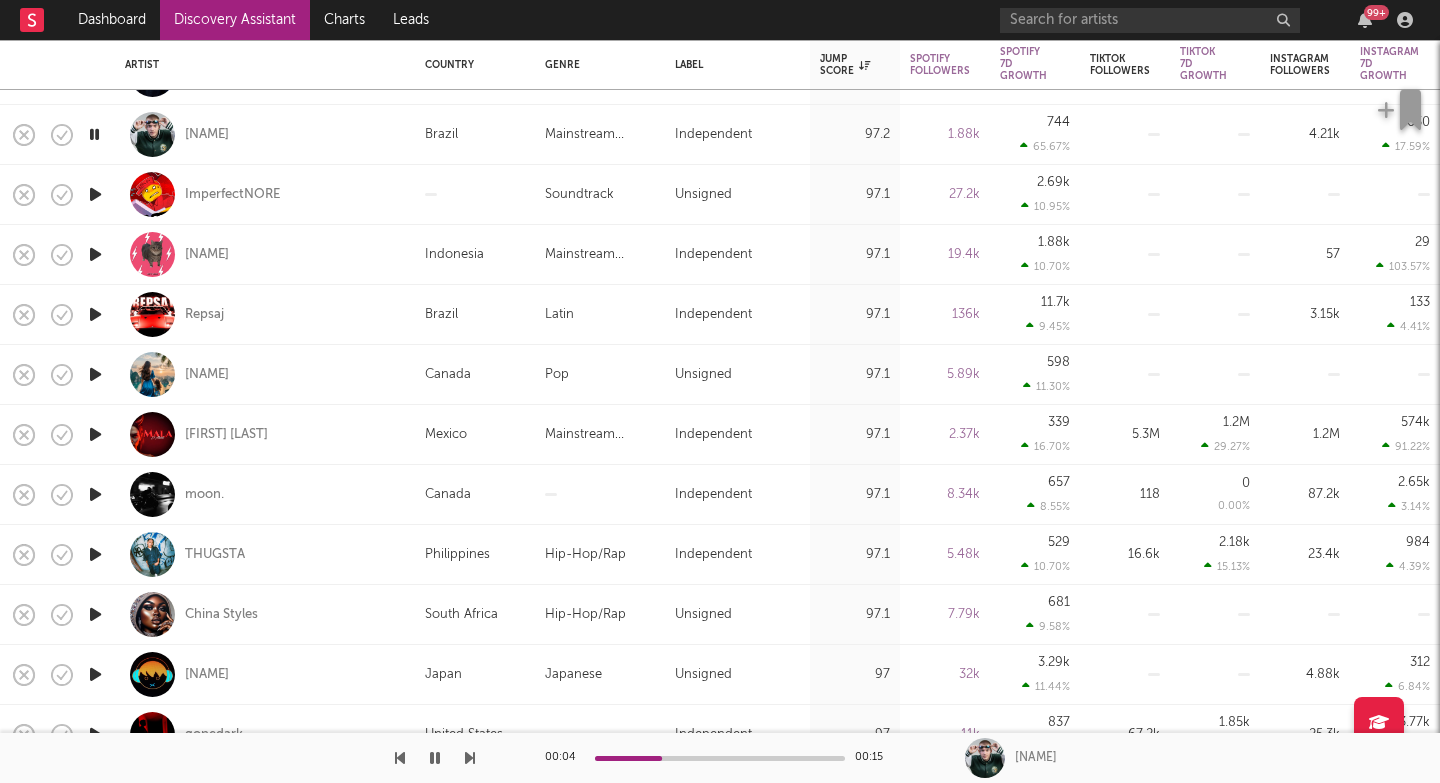 click at bounding box center [470, 758] 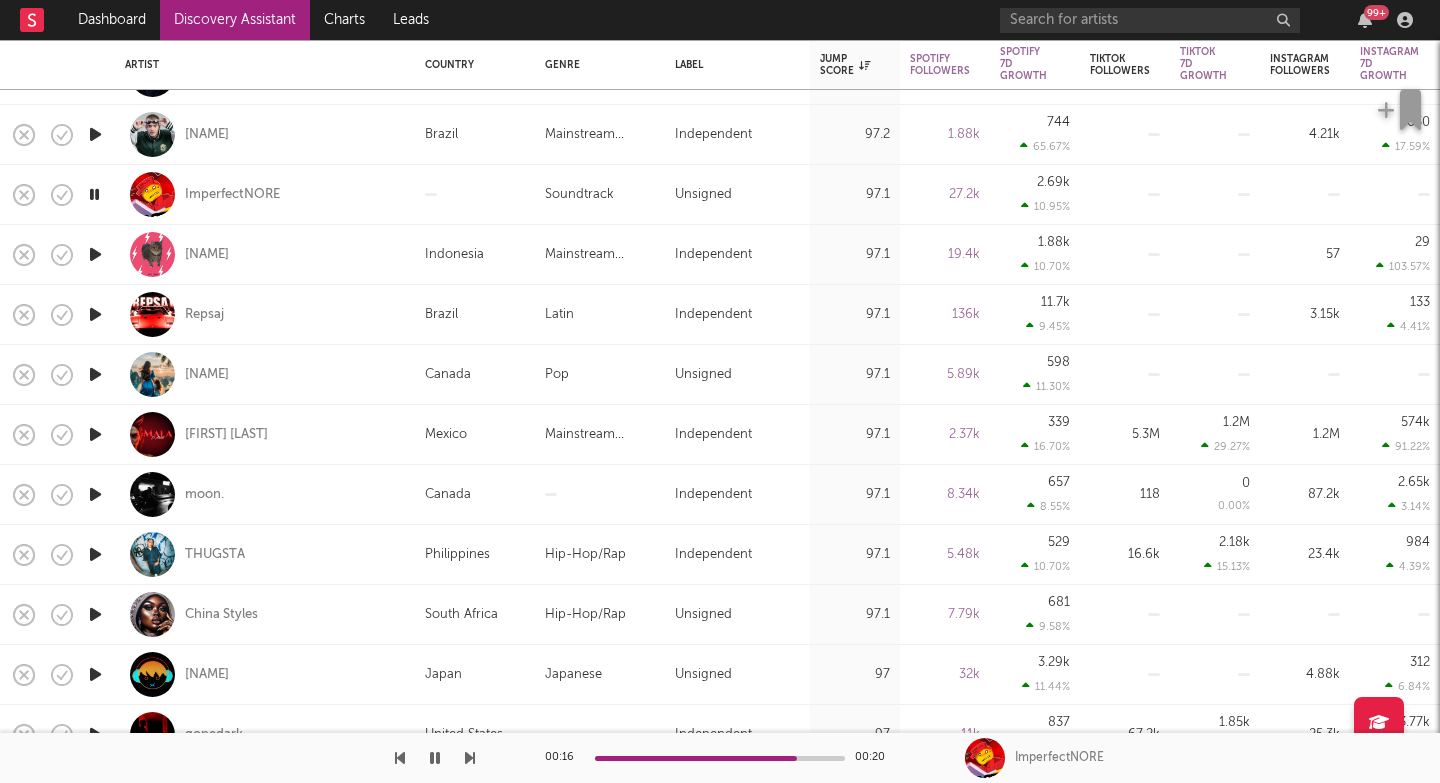 click at bounding box center [470, 758] 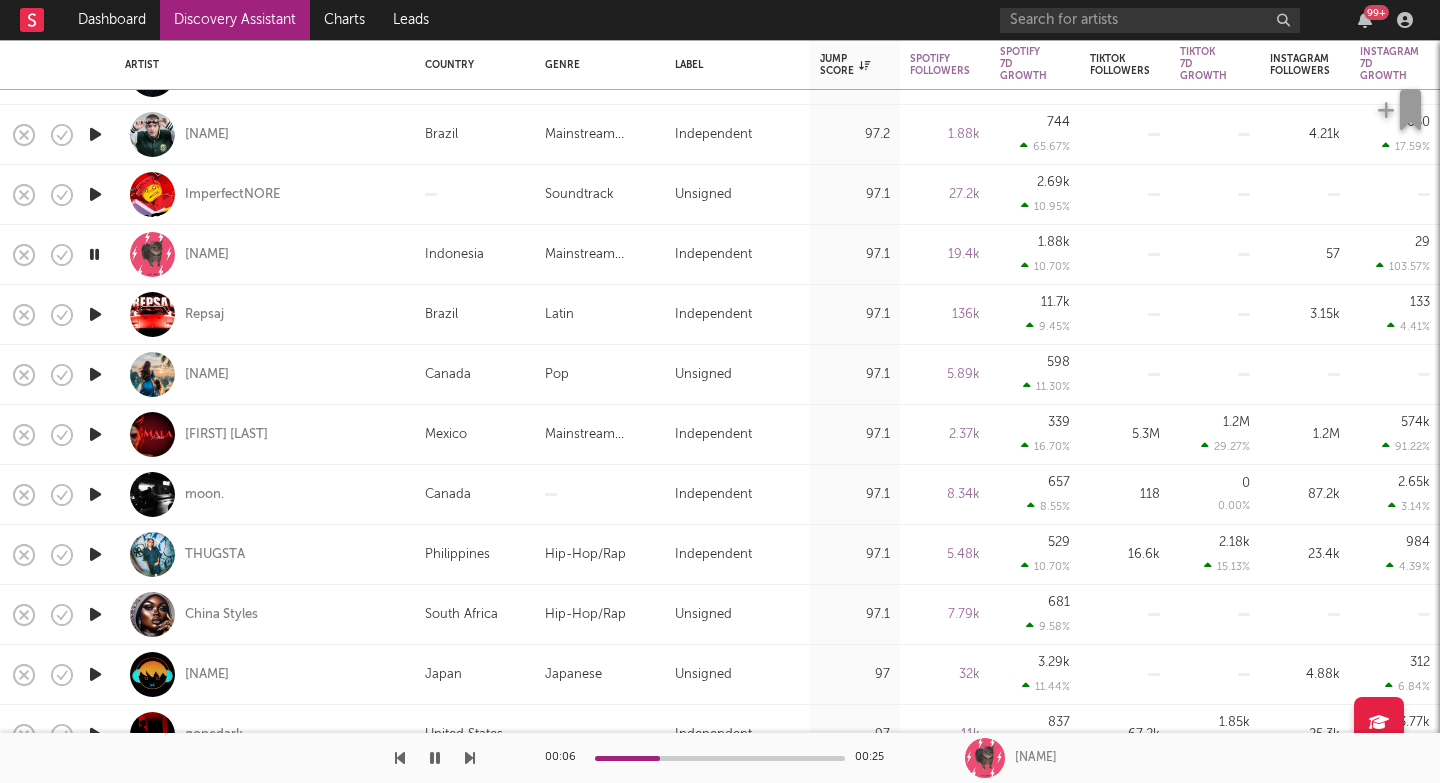 click at bounding box center (470, 758) 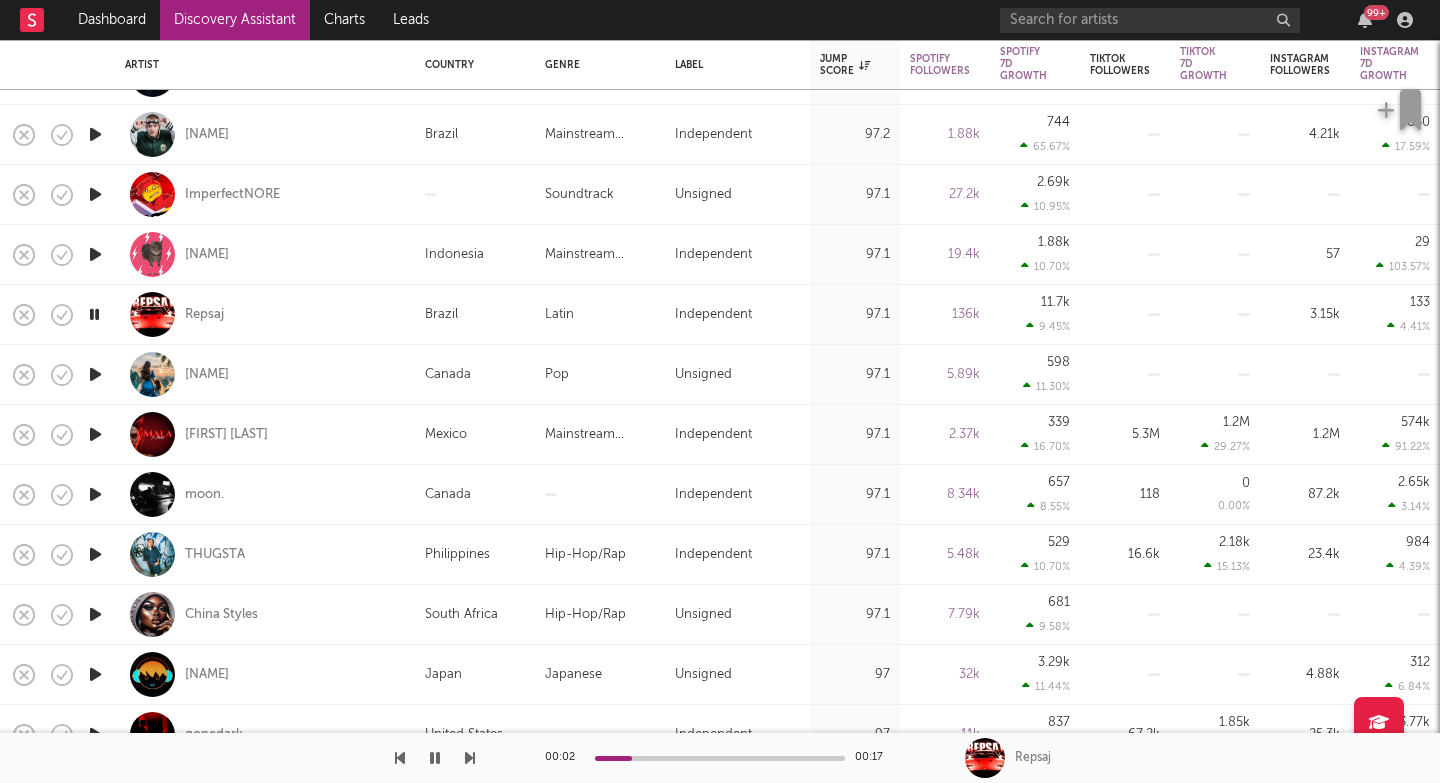 click at bounding box center [470, 758] 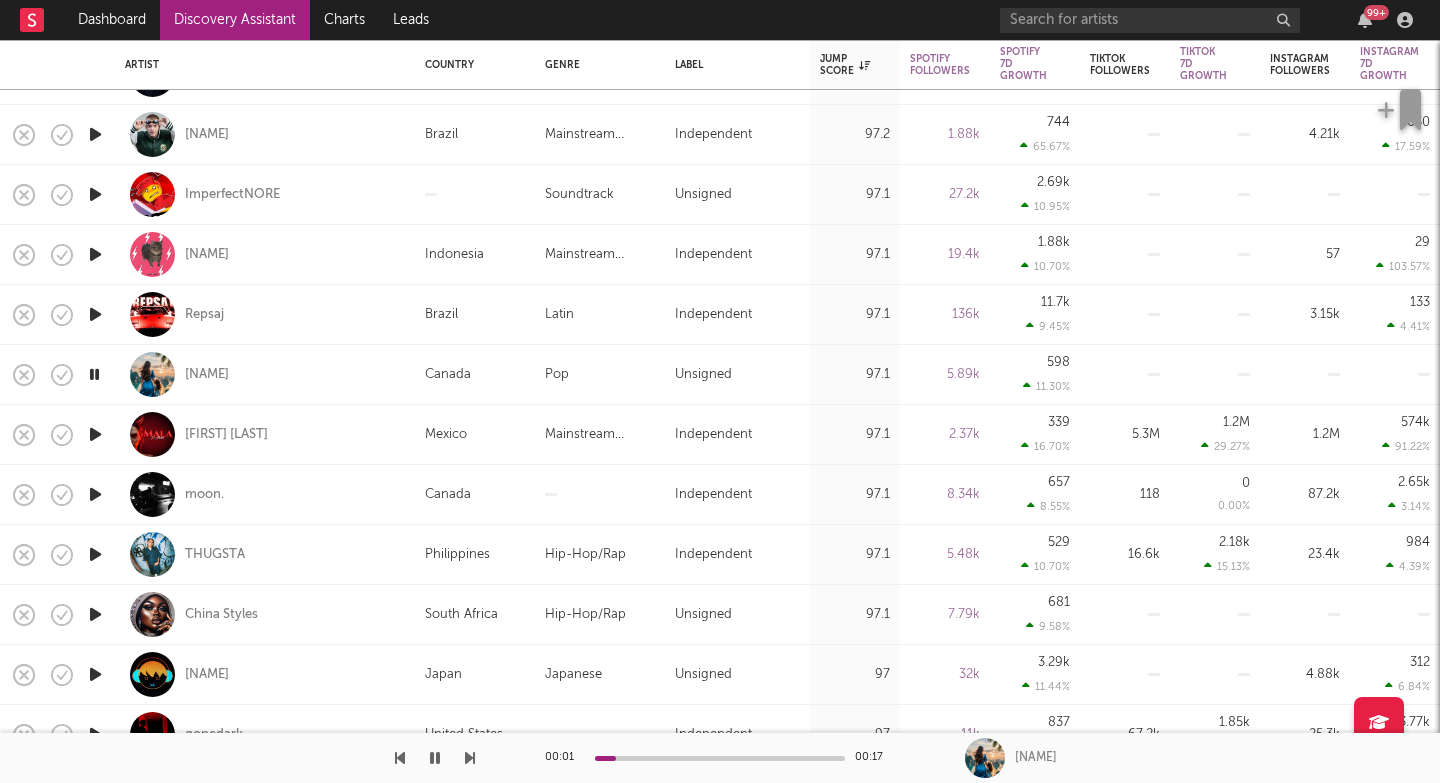 click at bounding box center [470, 758] 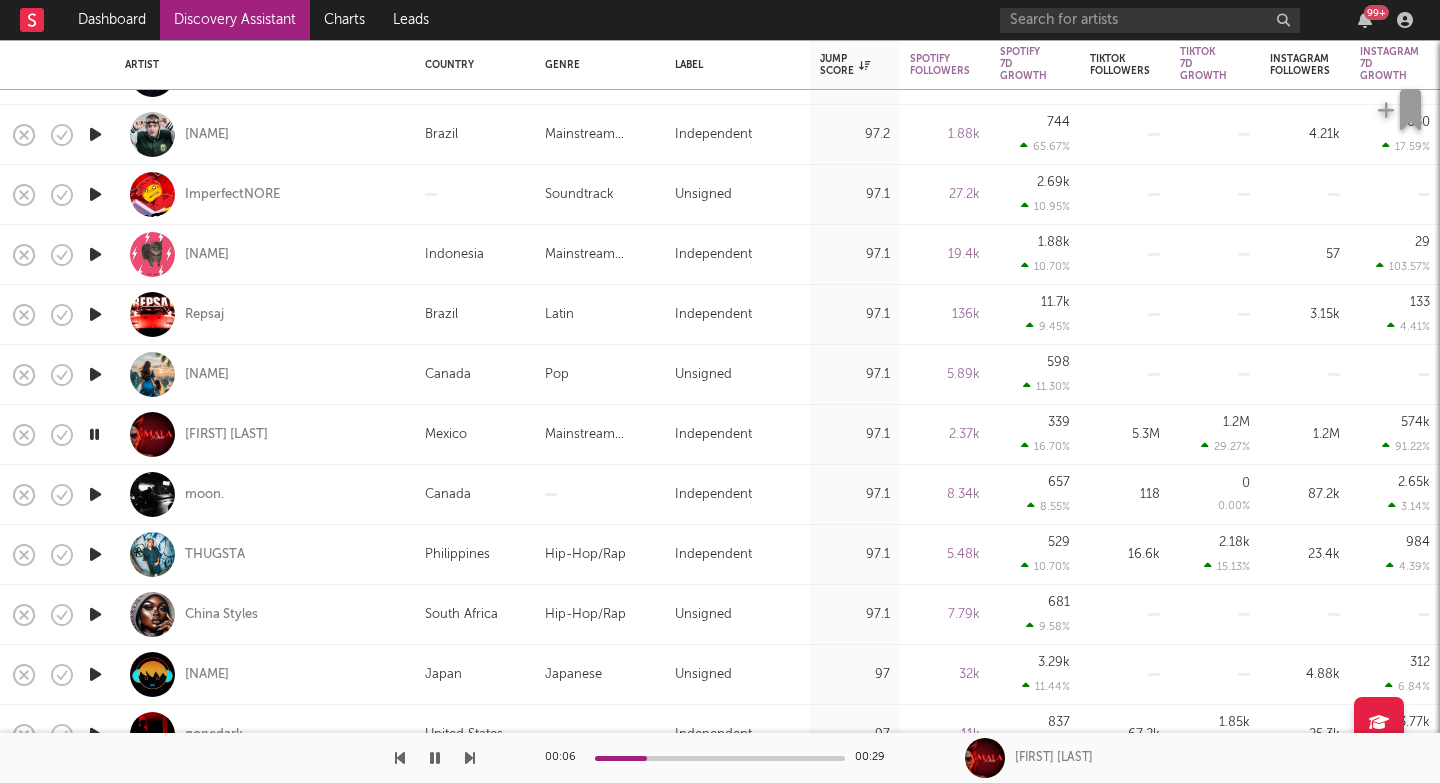 click at bounding box center [470, 758] 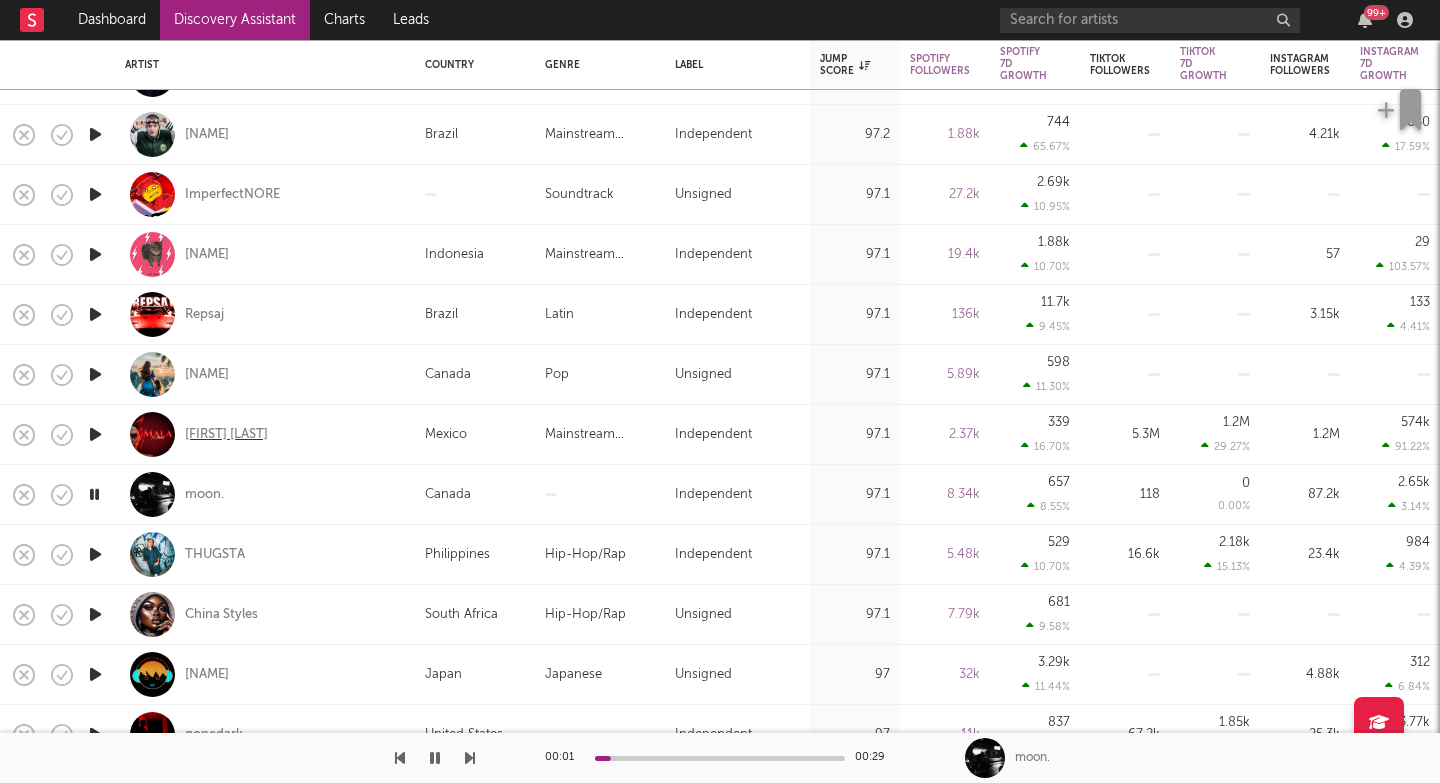click on "El Abelito" at bounding box center [226, 435] 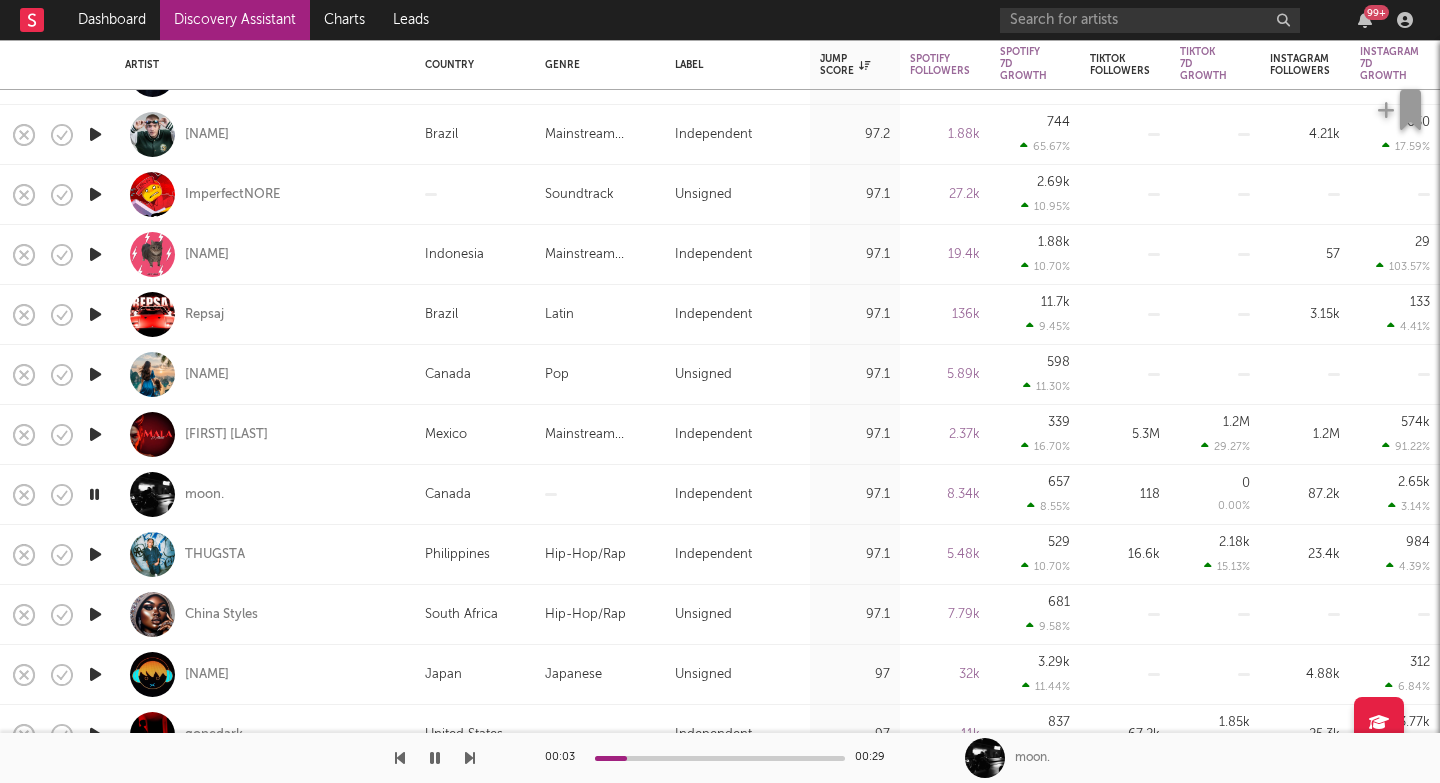 click at bounding box center [720, 758] 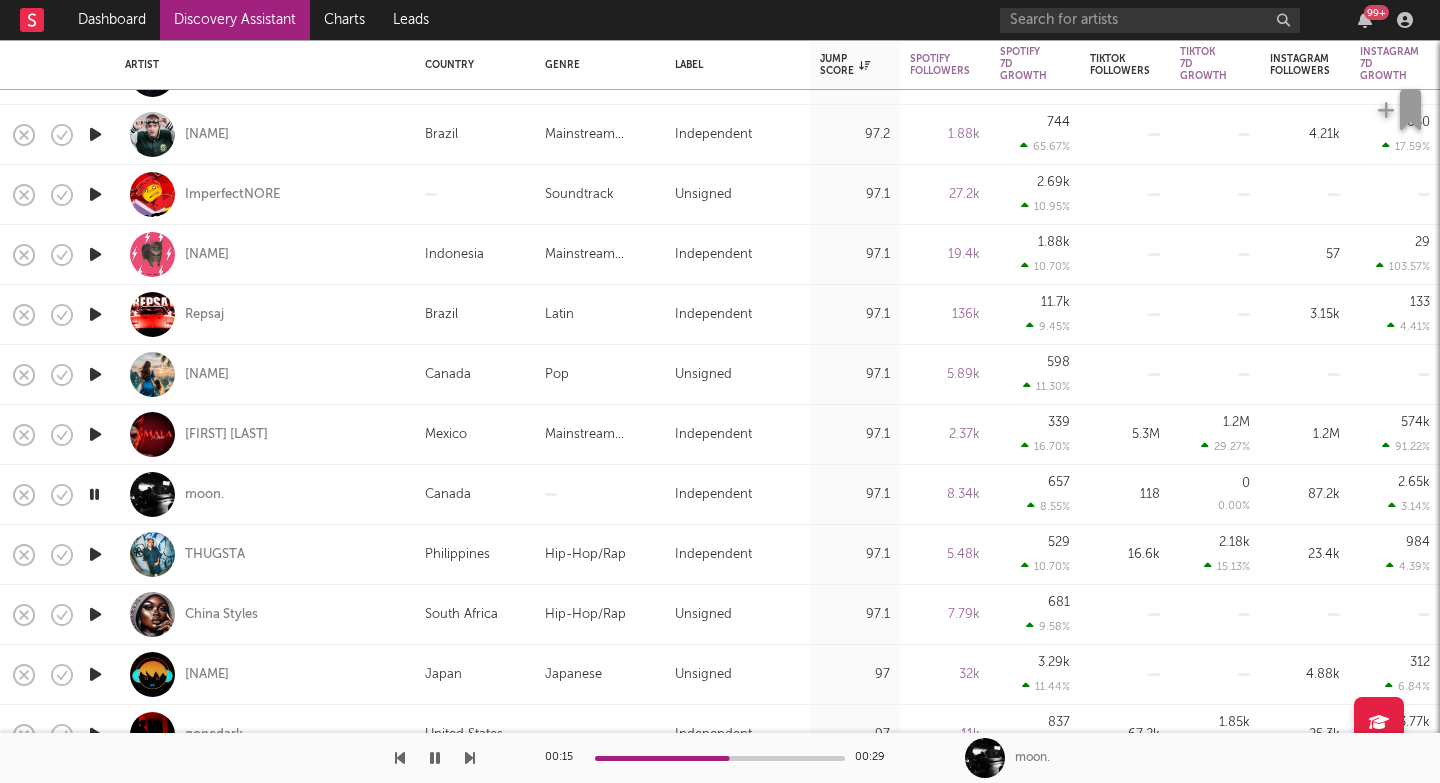 click at bounding box center [470, 758] 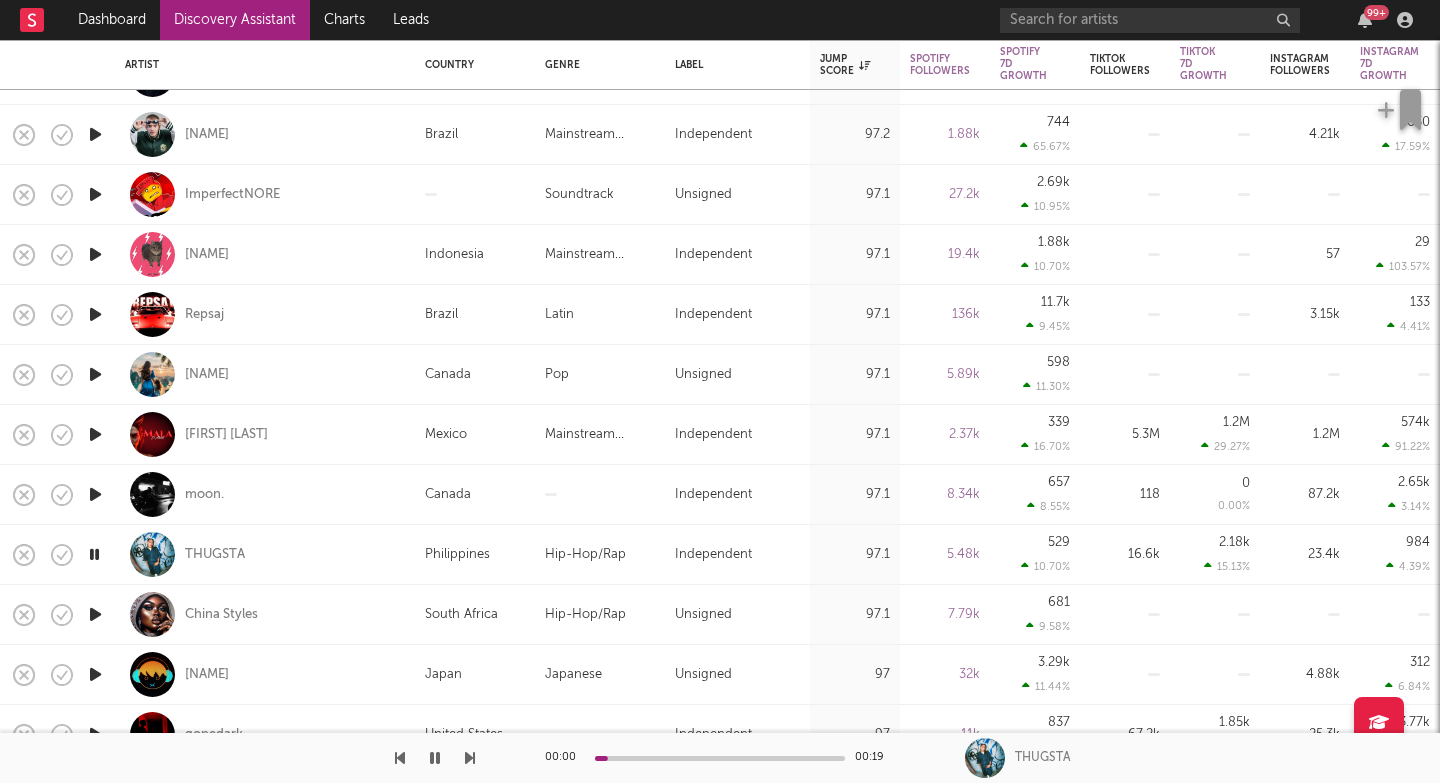 click at bounding box center (470, 758) 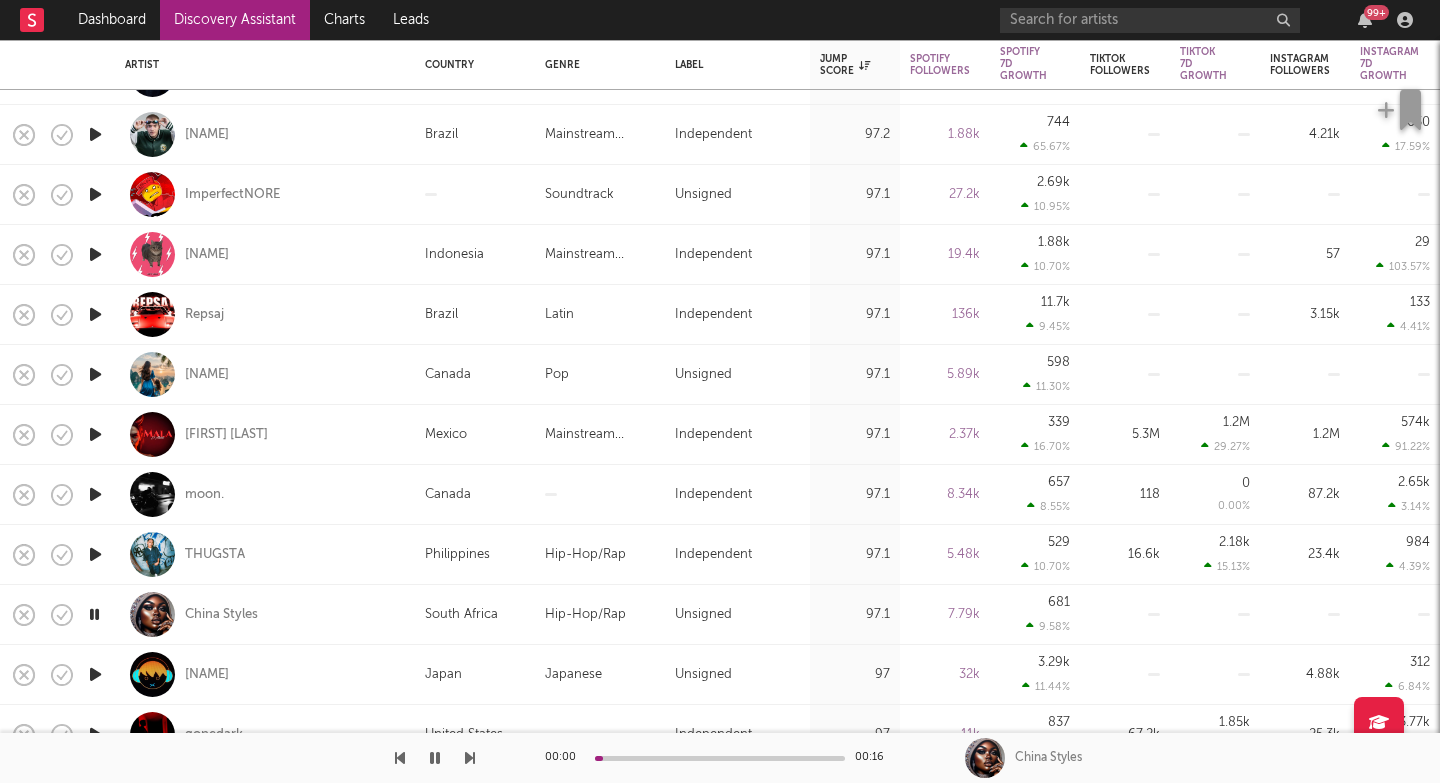 click at bounding box center (470, 758) 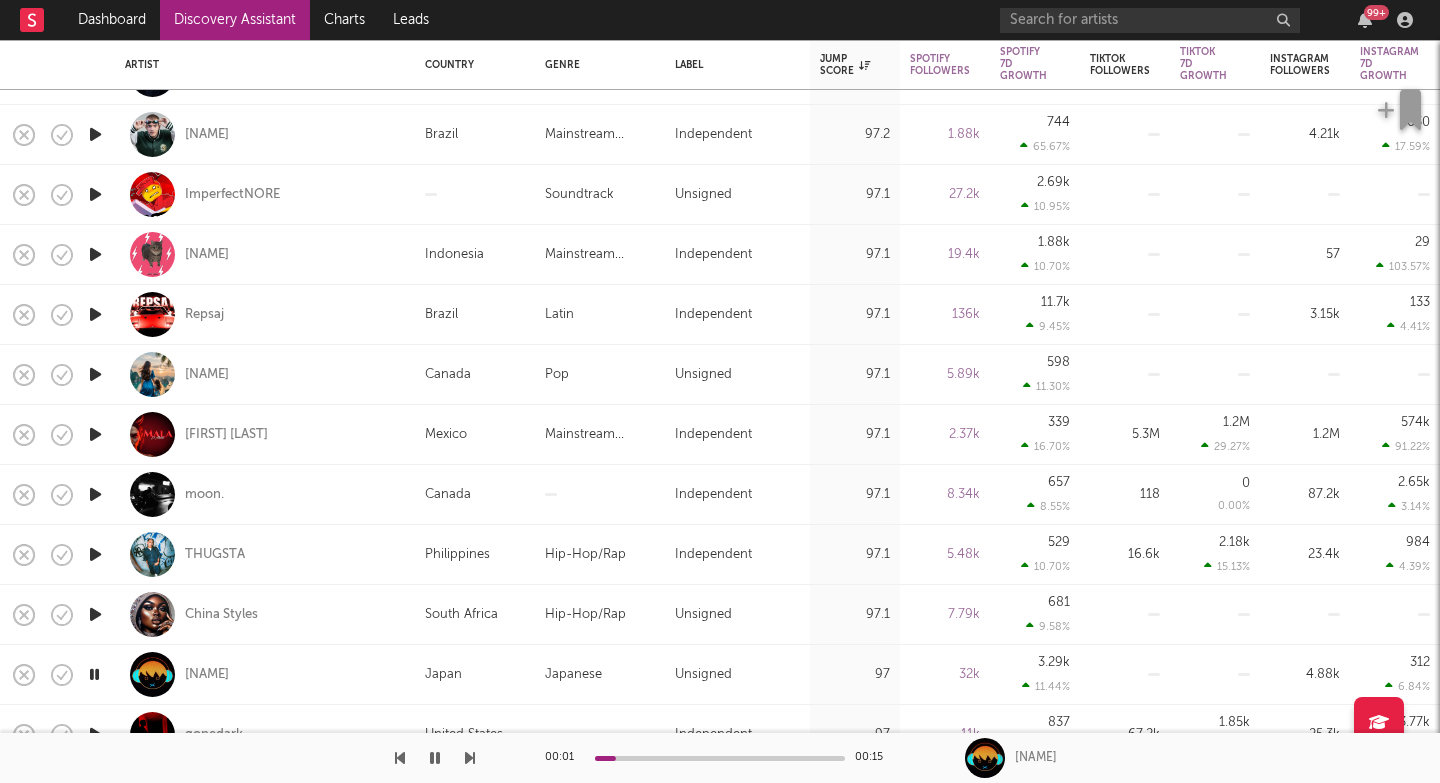 click at bounding box center [470, 758] 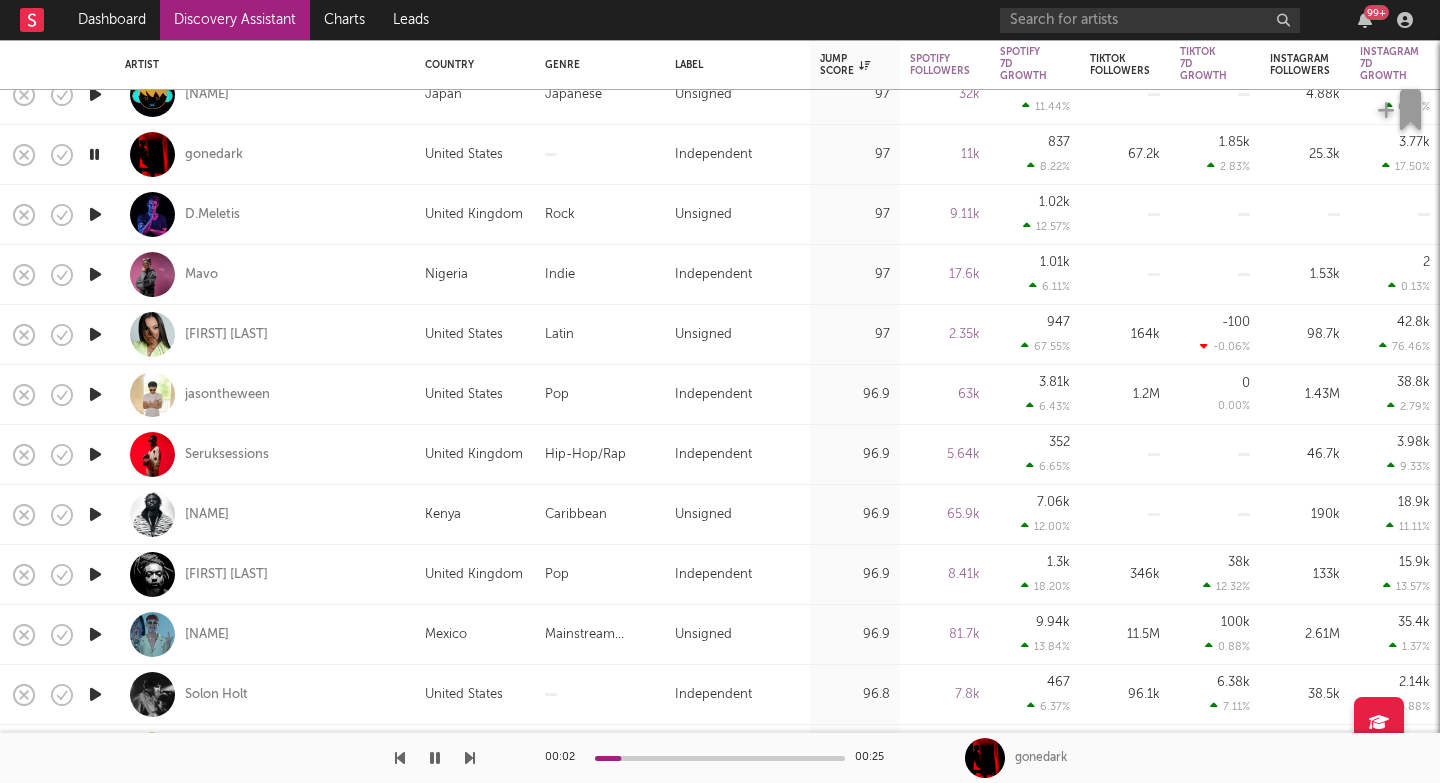 click at bounding box center [470, 758] 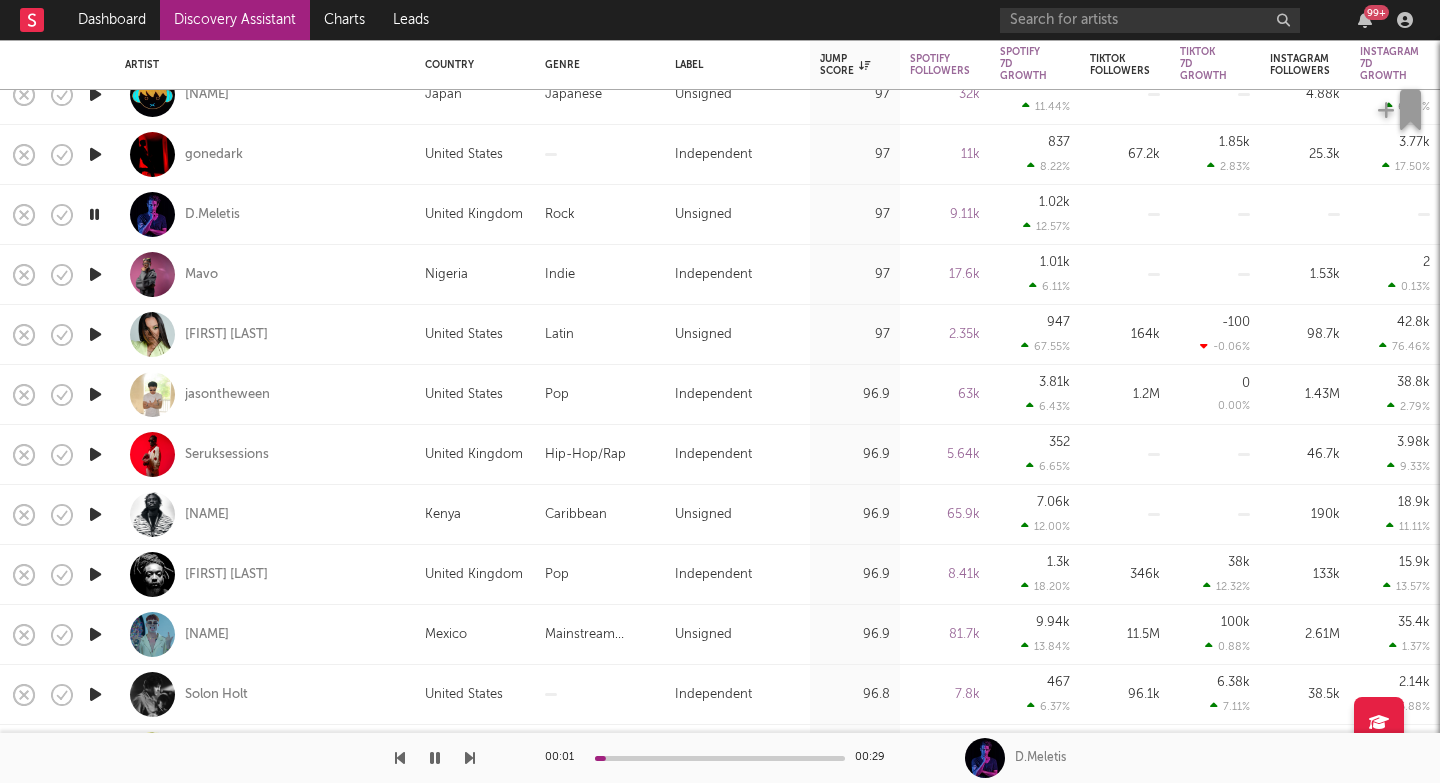 click at bounding box center [470, 758] 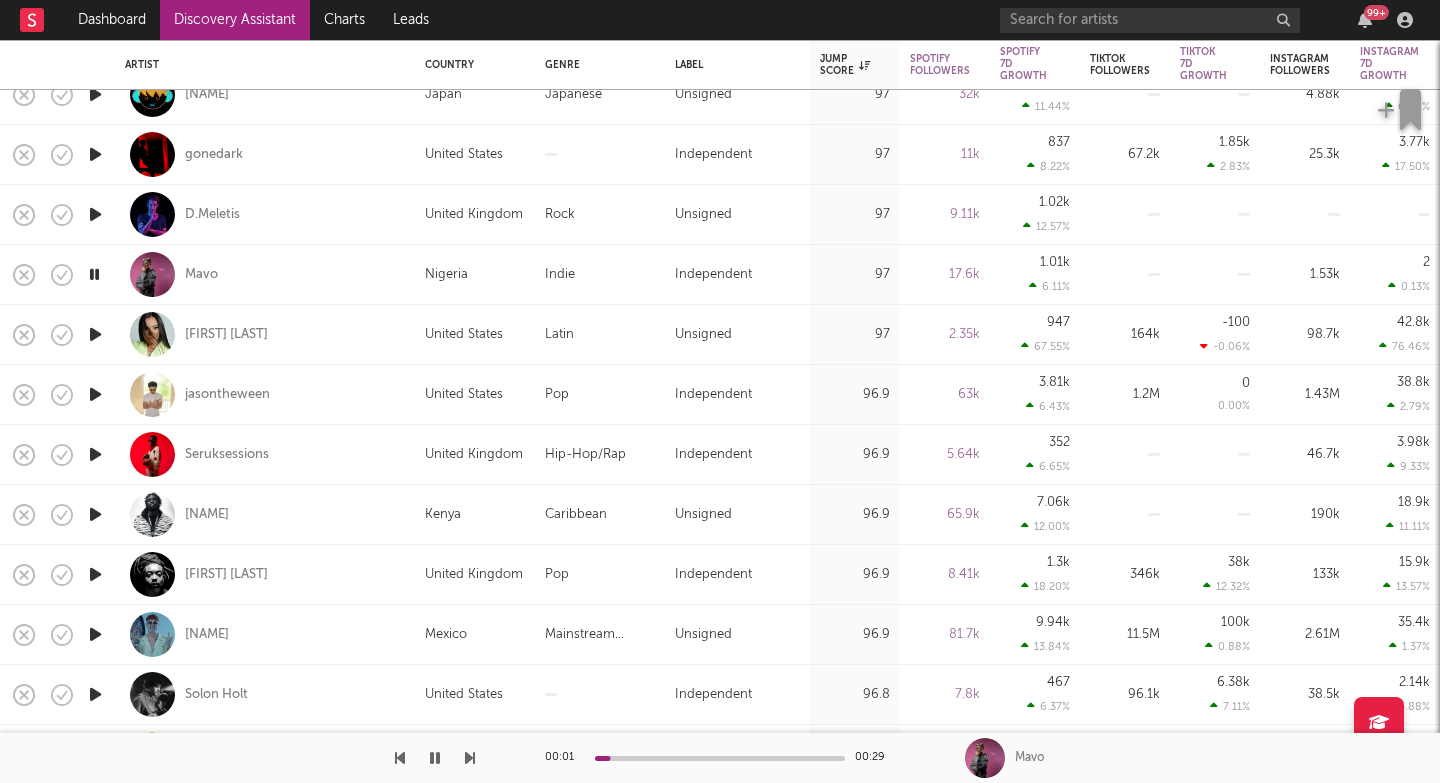 click at bounding box center (470, 758) 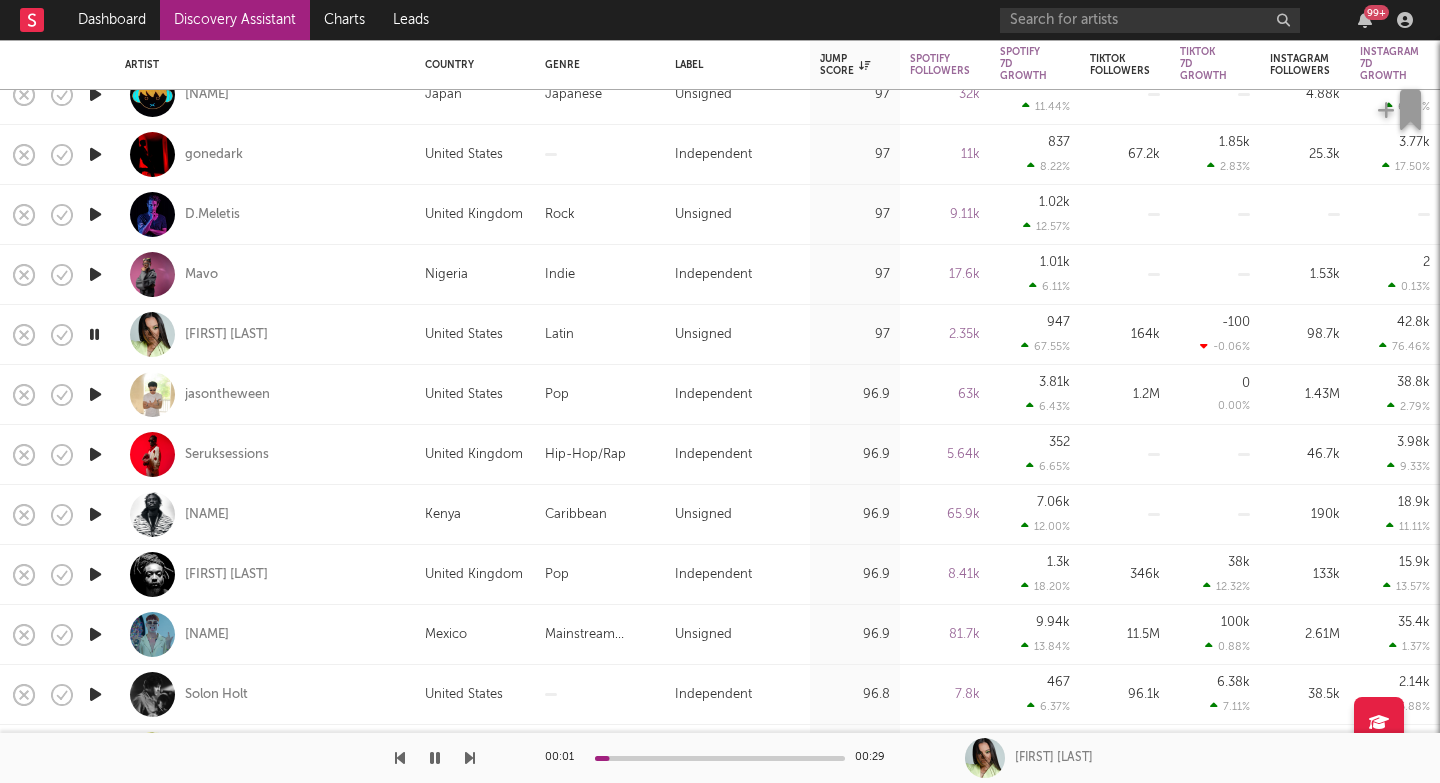 click at bounding box center (470, 758) 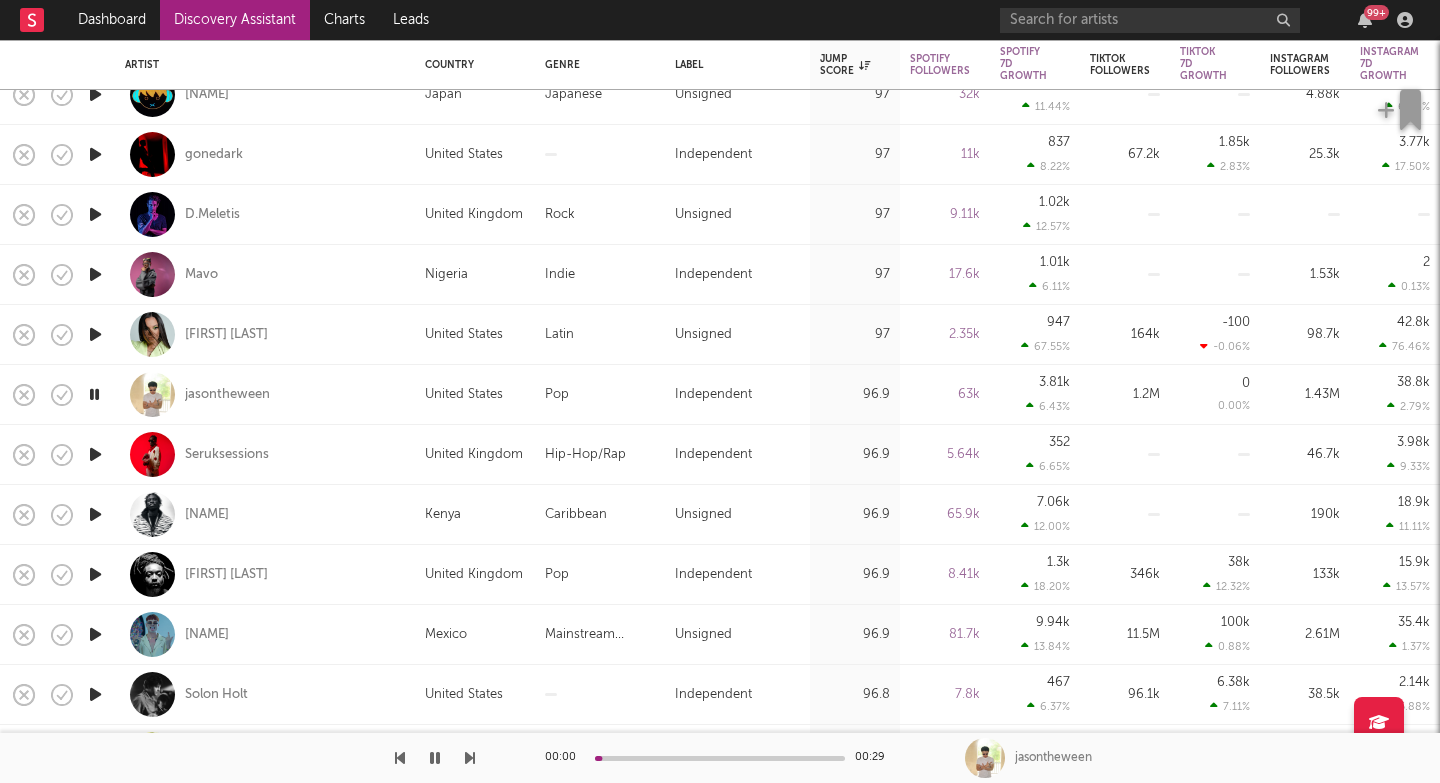 click at bounding box center (470, 758) 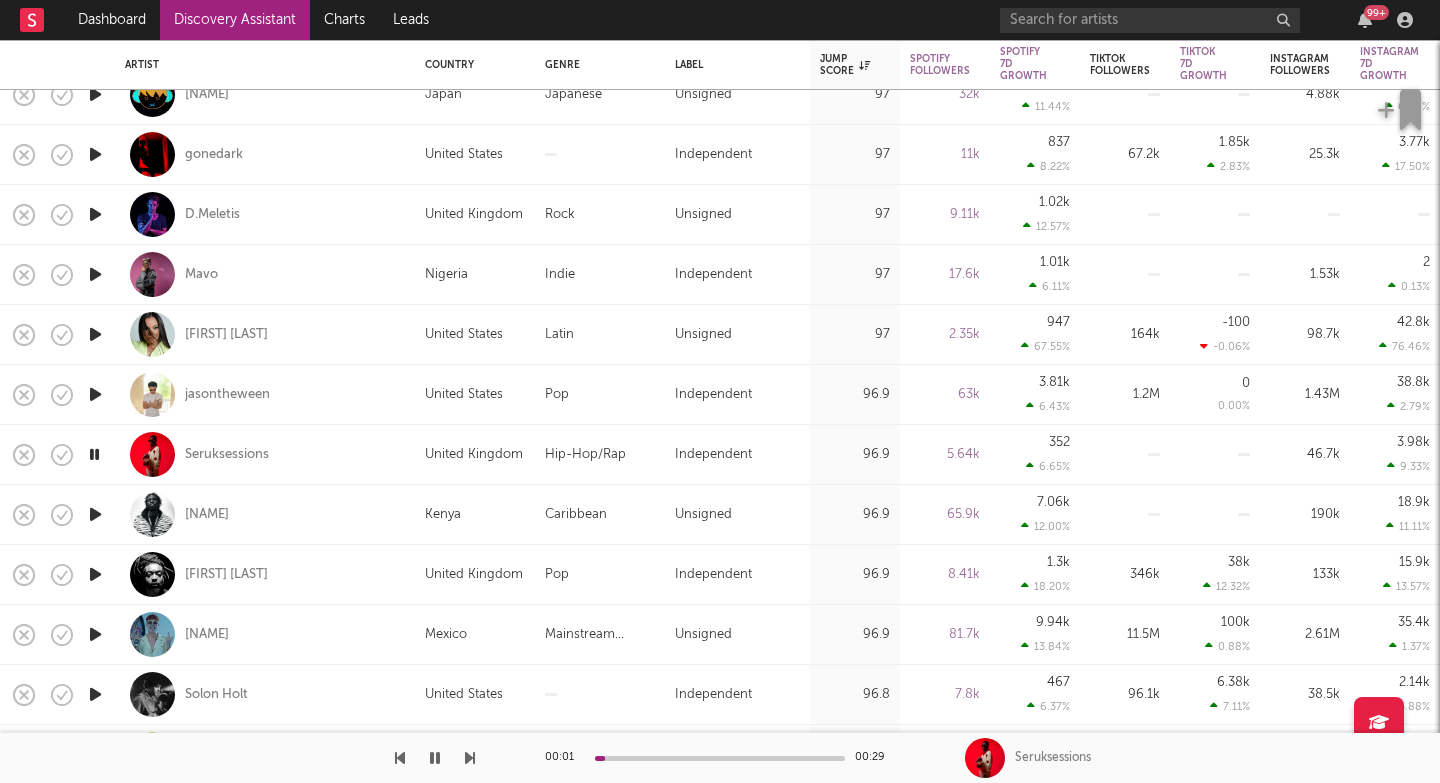 click at bounding box center [470, 758] 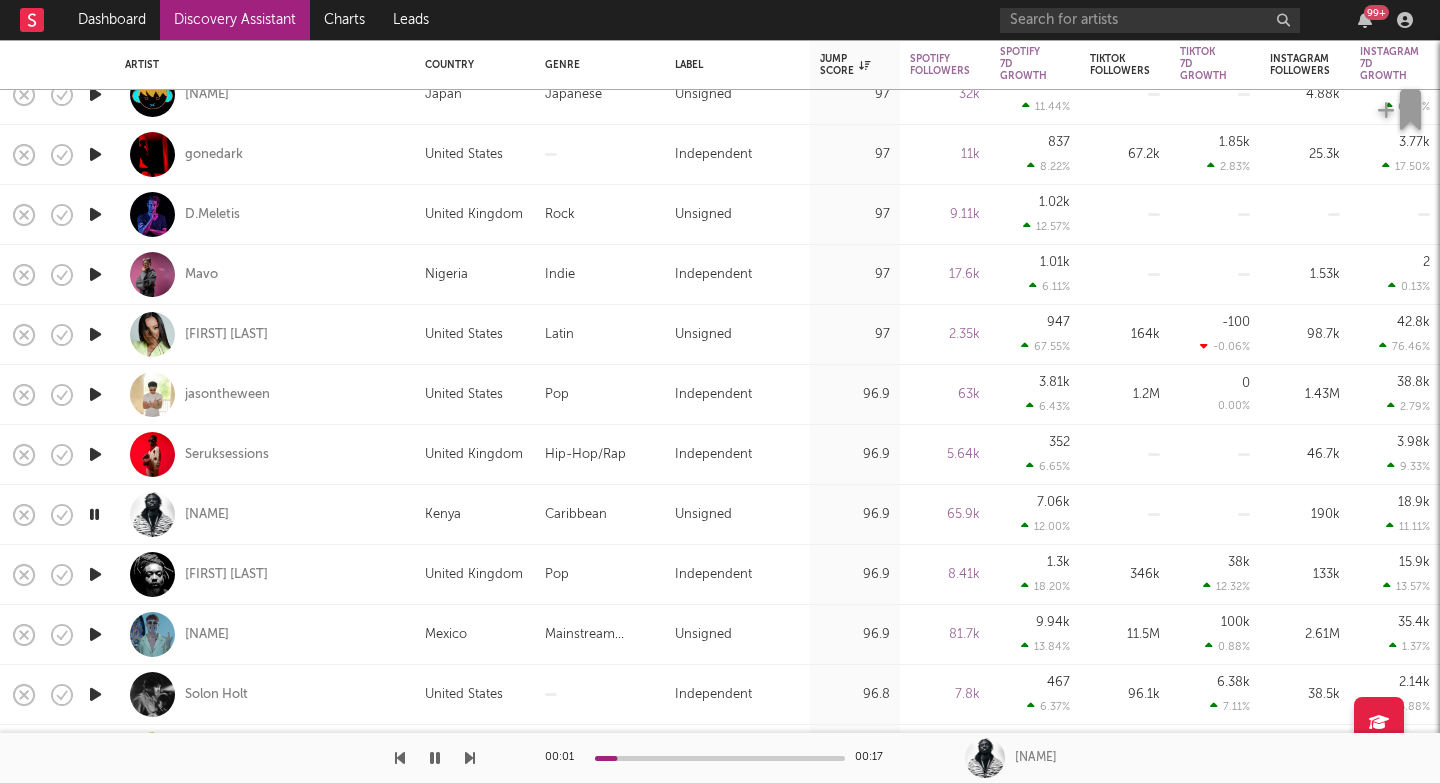 click at bounding box center [470, 758] 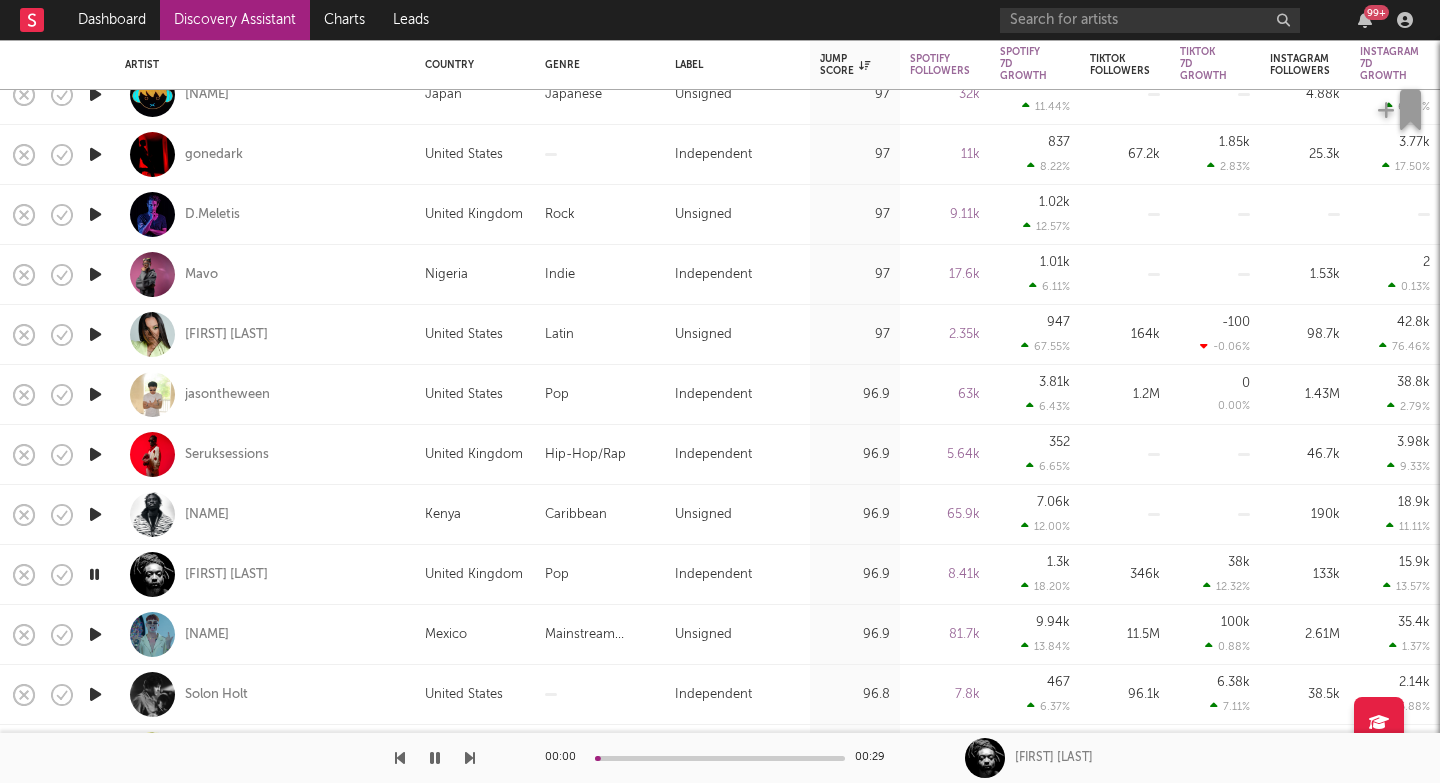 click at bounding box center [470, 758] 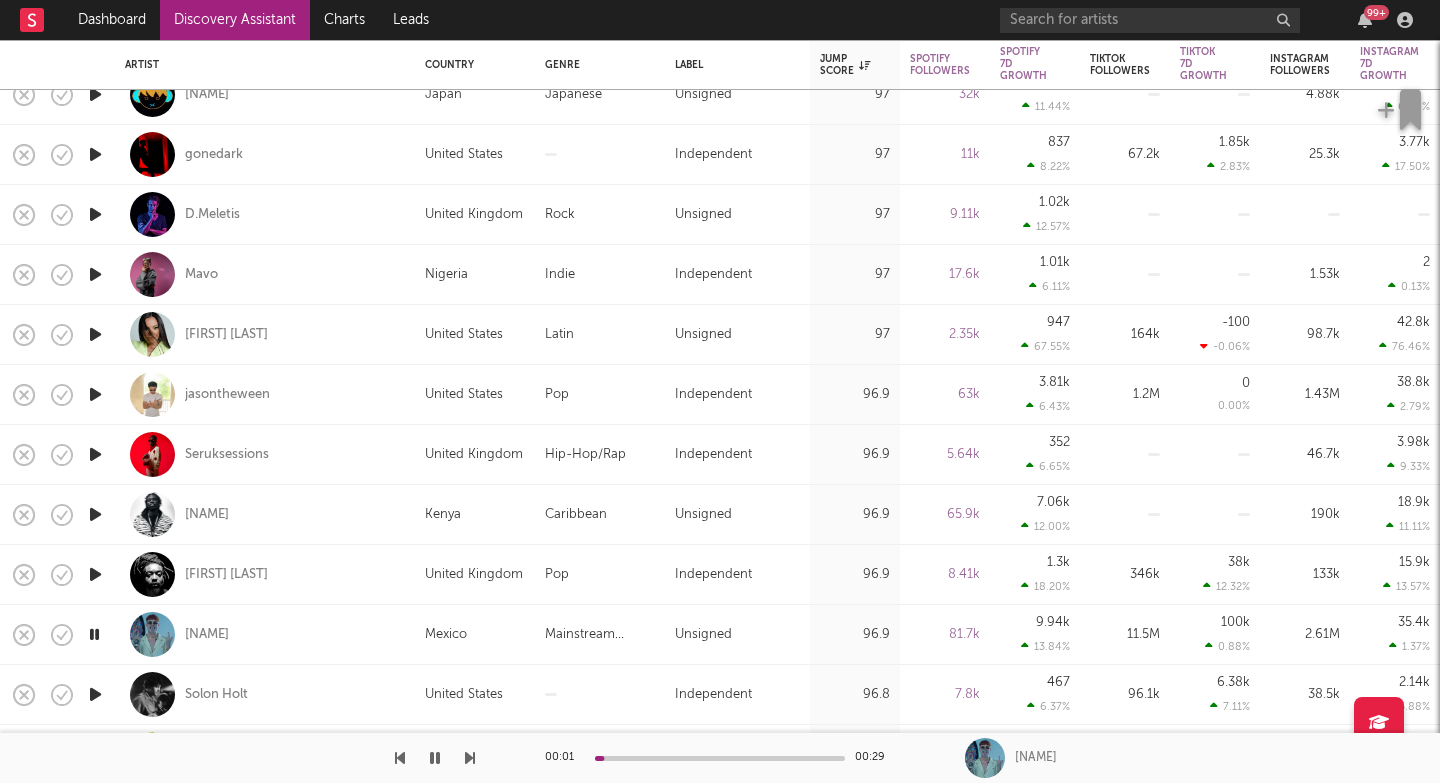 click at bounding box center [470, 758] 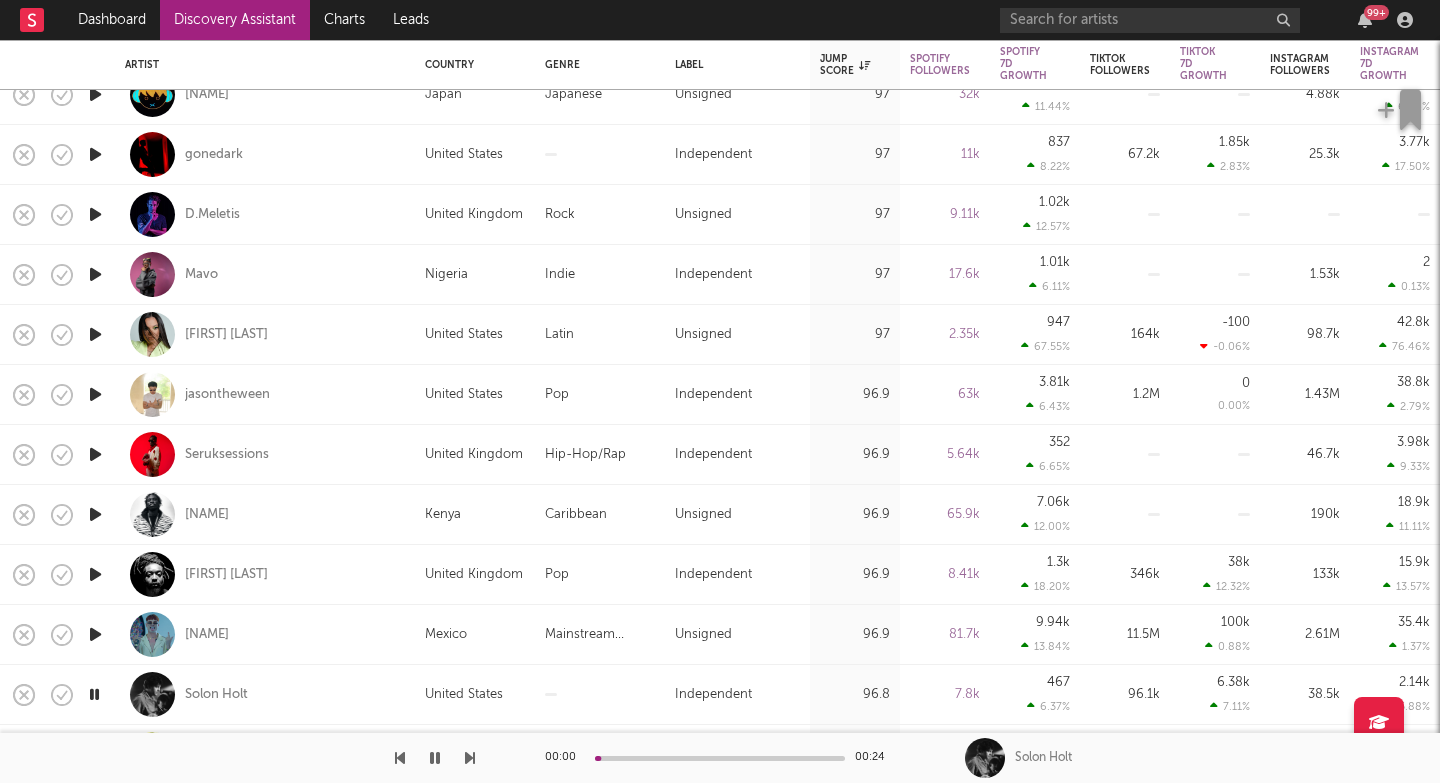 click at bounding box center [470, 758] 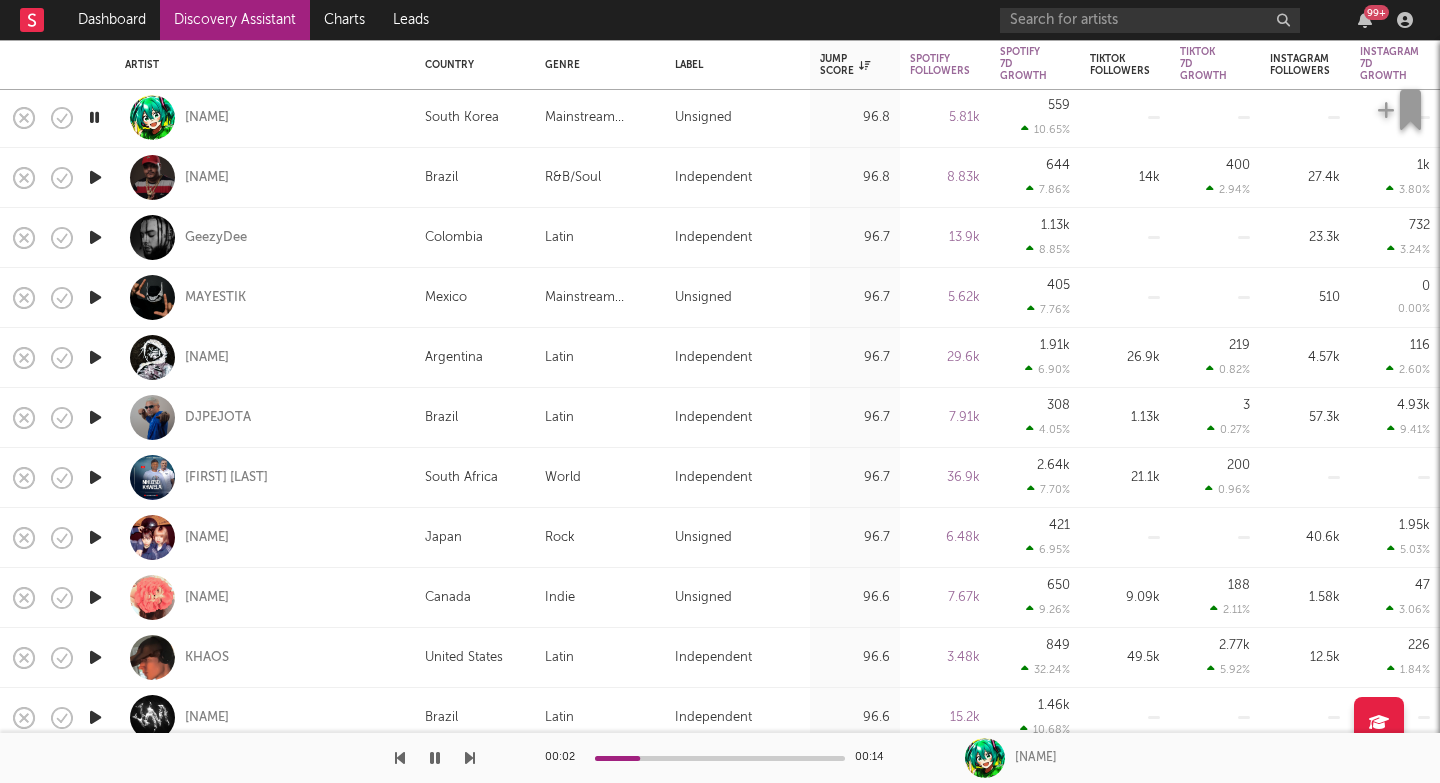 click at bounding box center [470, 758] 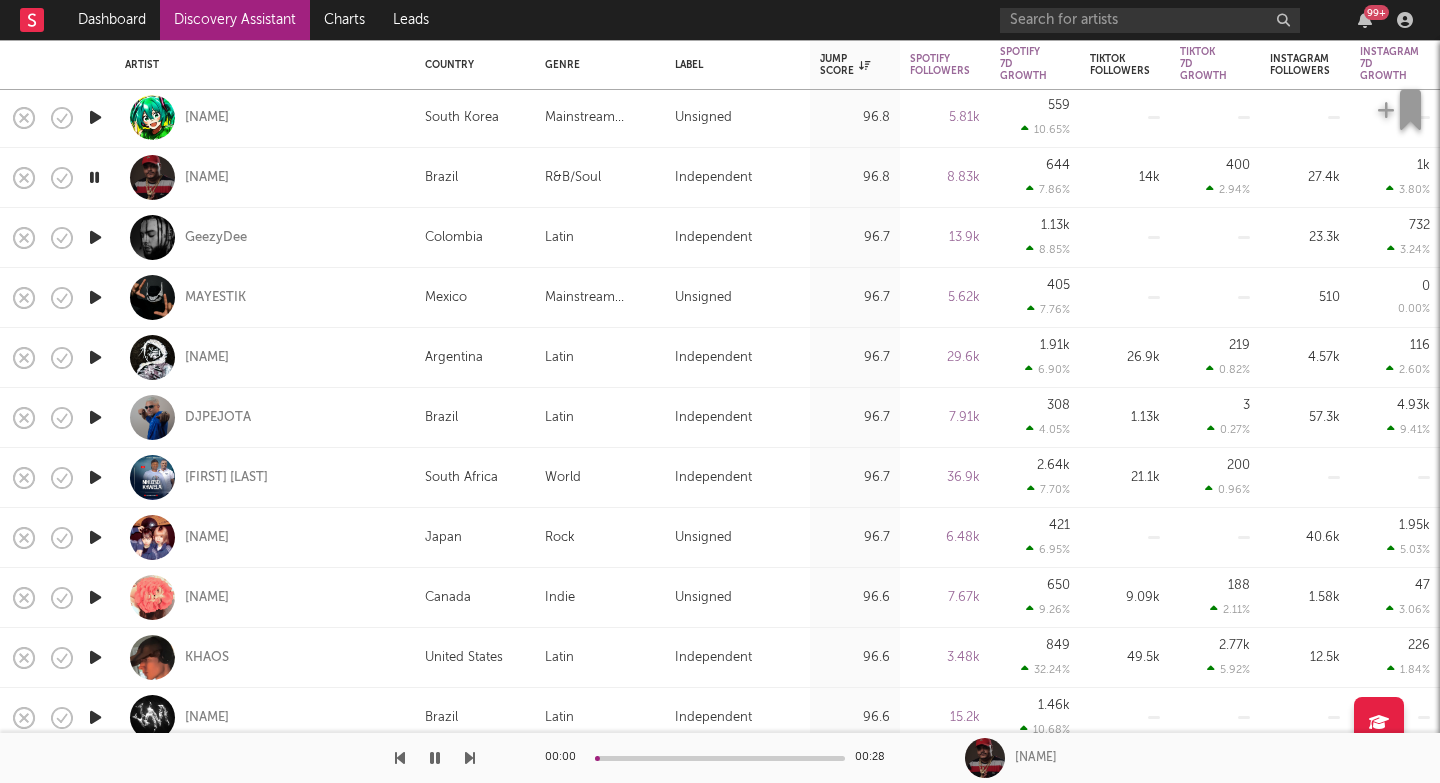 click at bounding box center [470, 758] 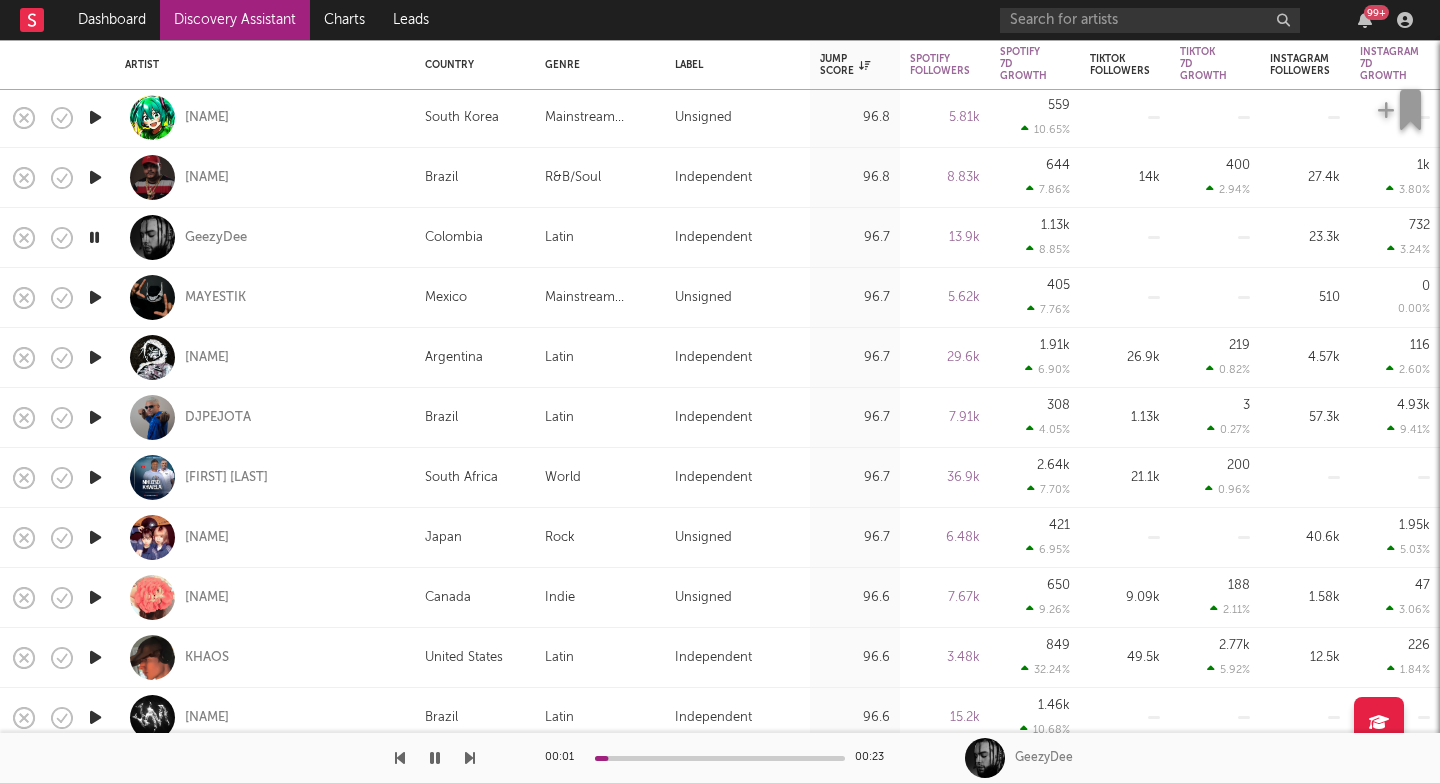 click at bounding box center [470, 758] 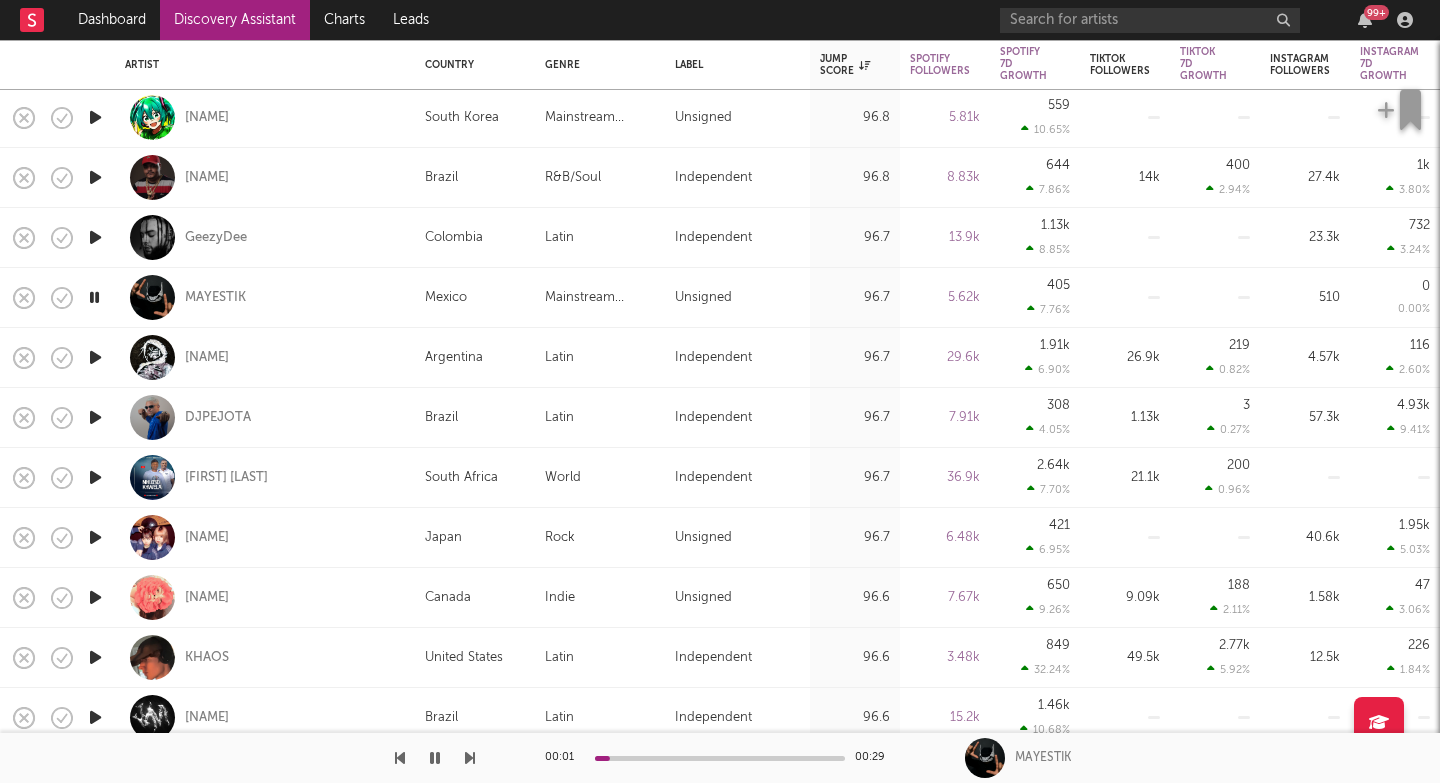 click at bounding box center [470, 758] 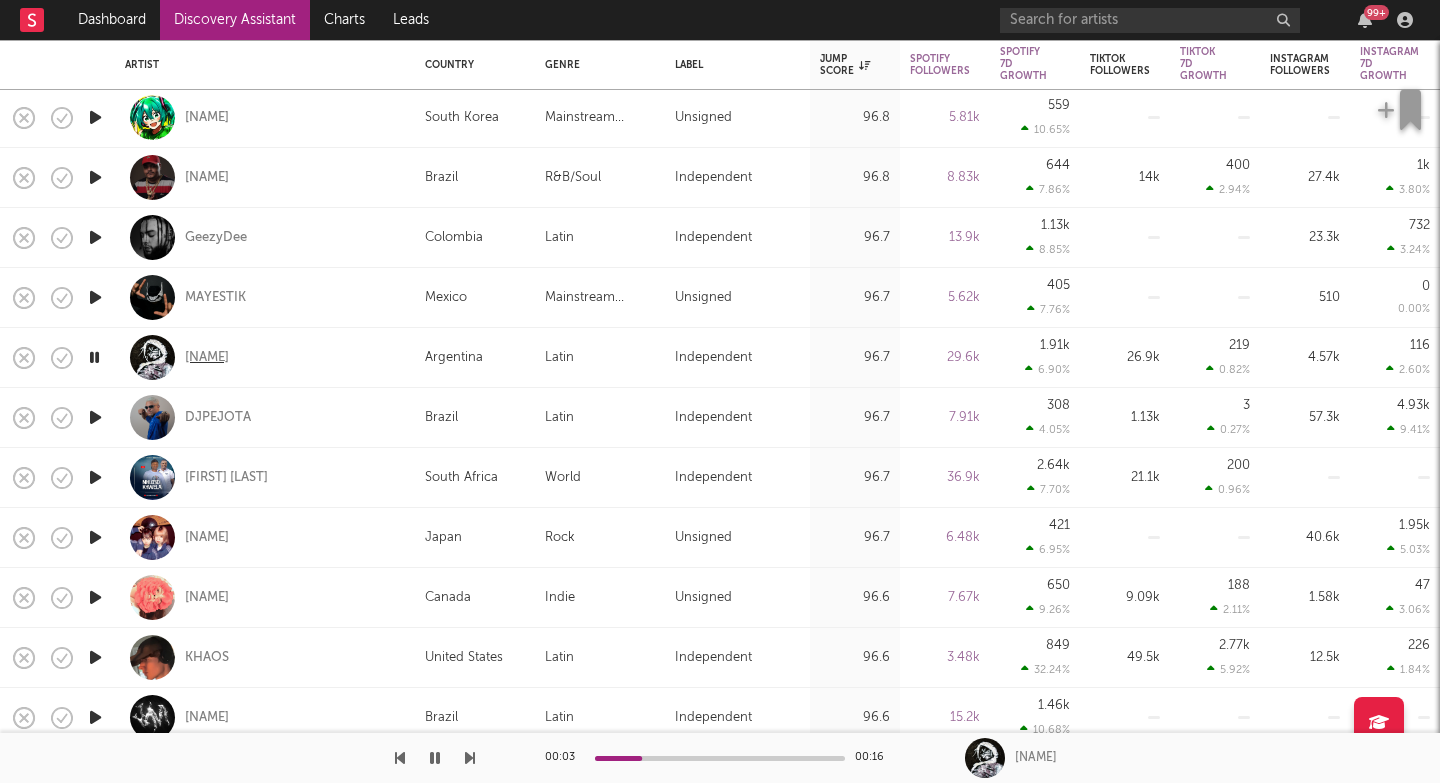 click on "SEKIMANE" at bounding box center [207, 358] 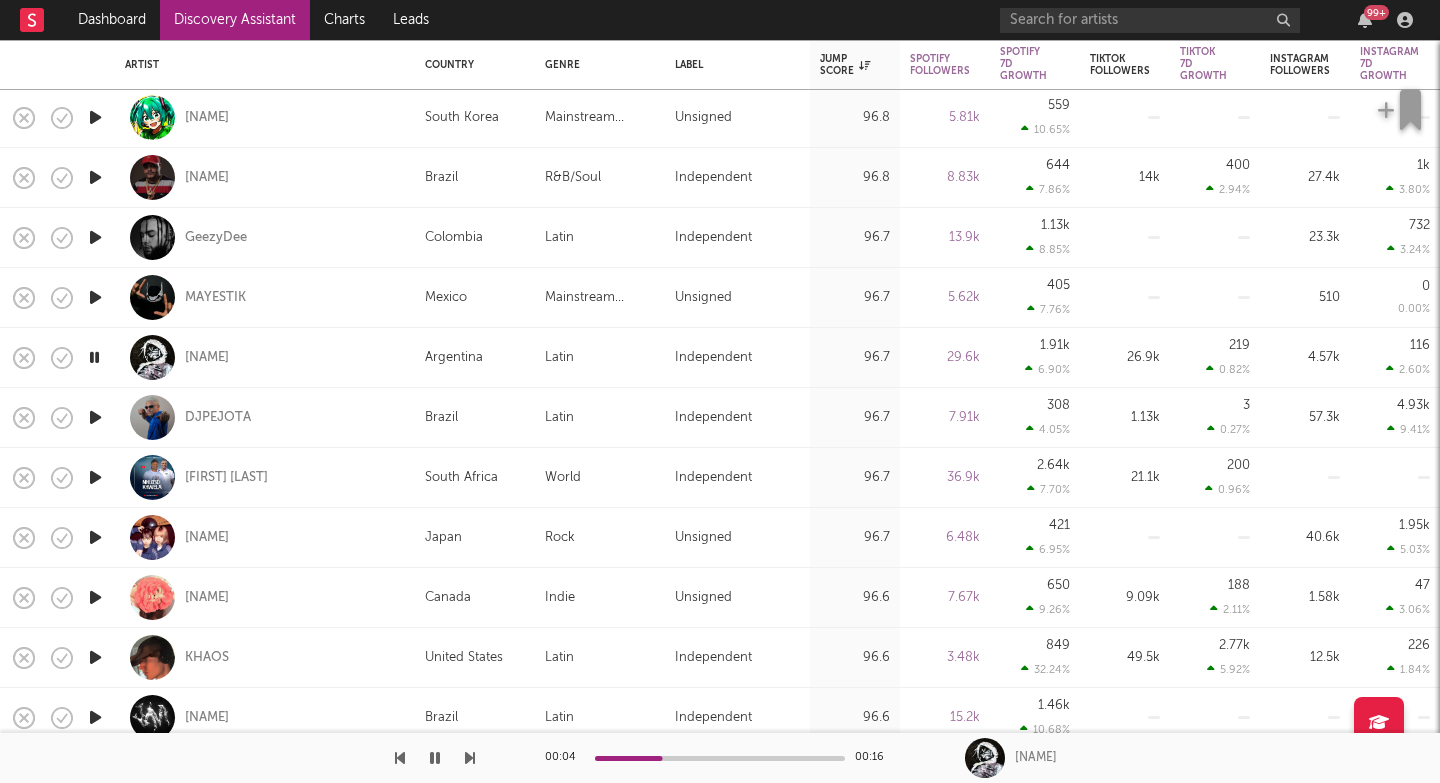click at bounding box center (470, 758) 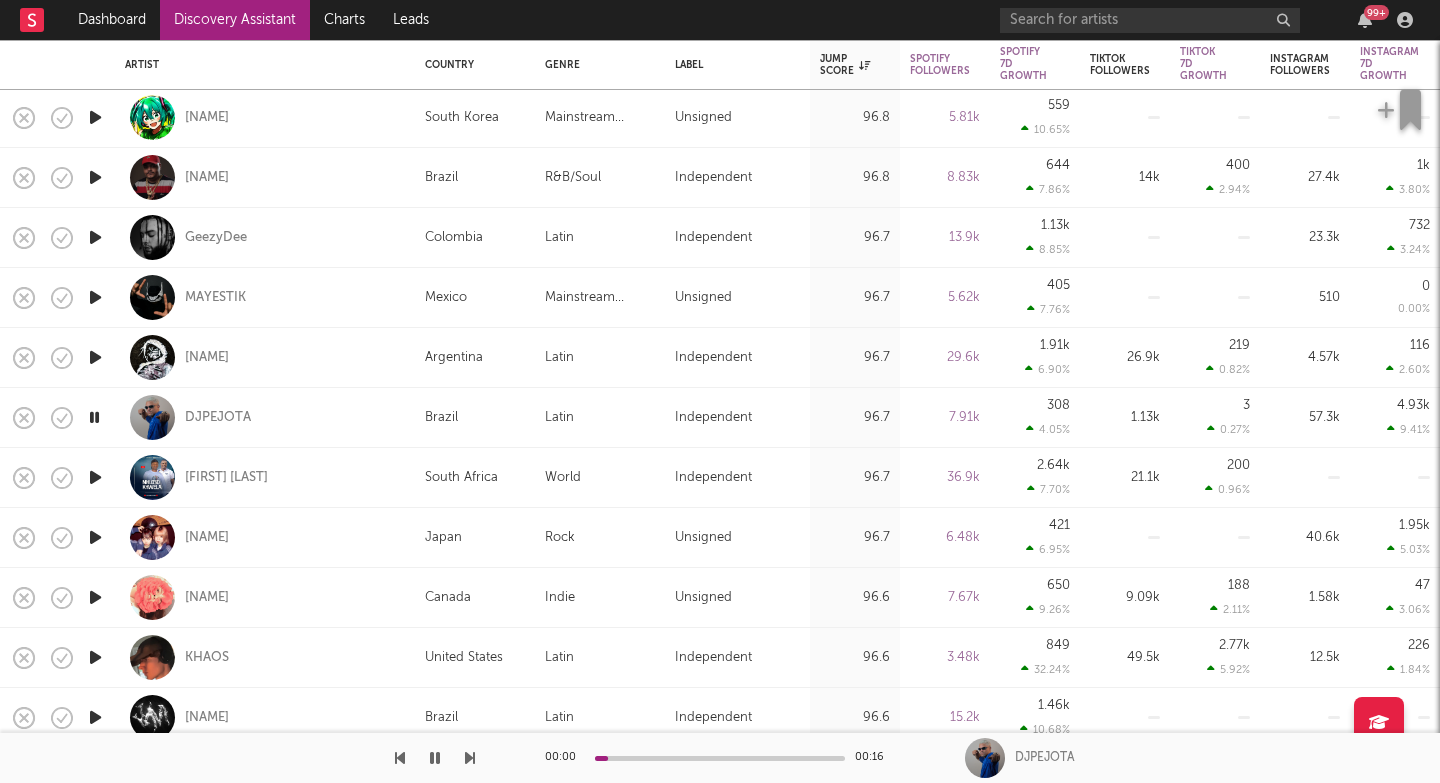 click at bounding box center (470, 758) 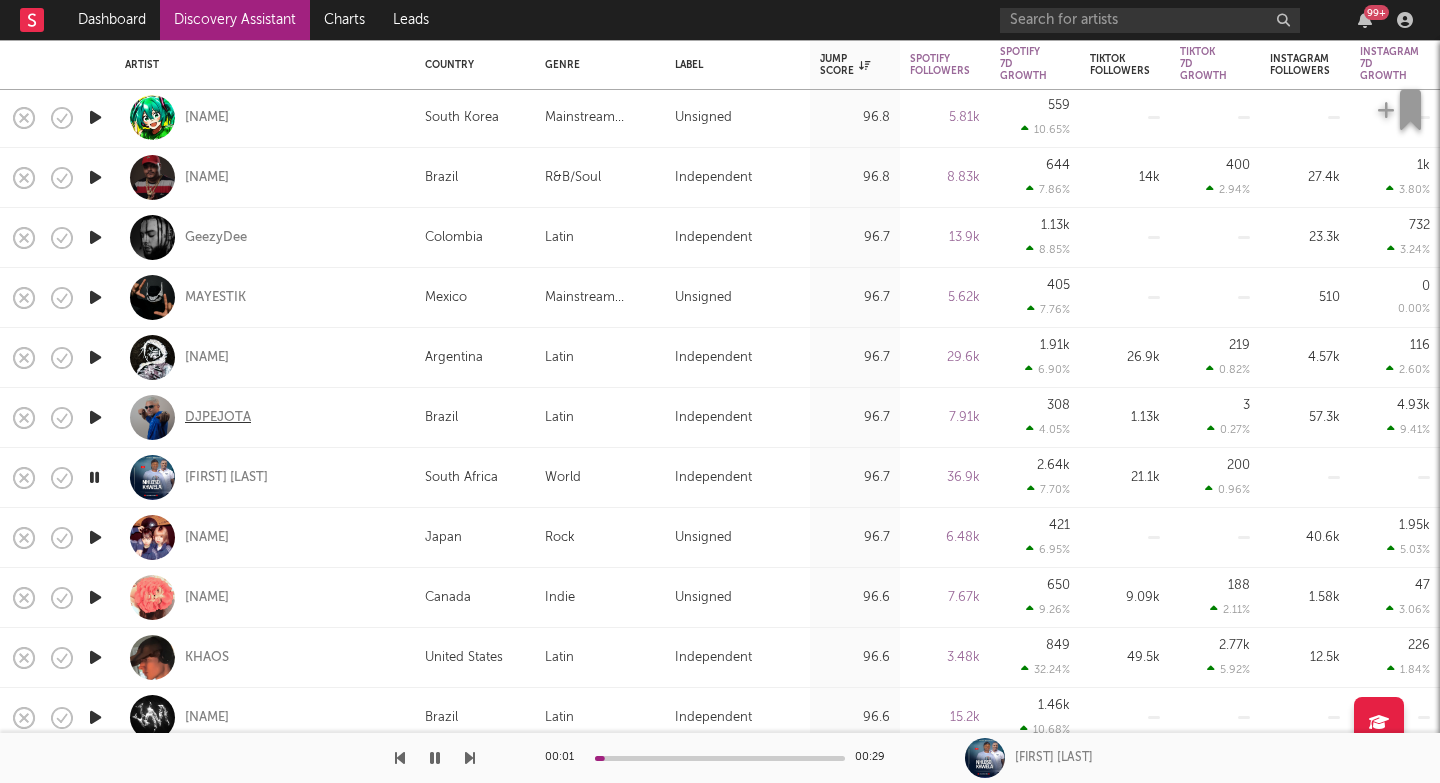 click on "DJPEJOTA" at bounding box center (218, 418) 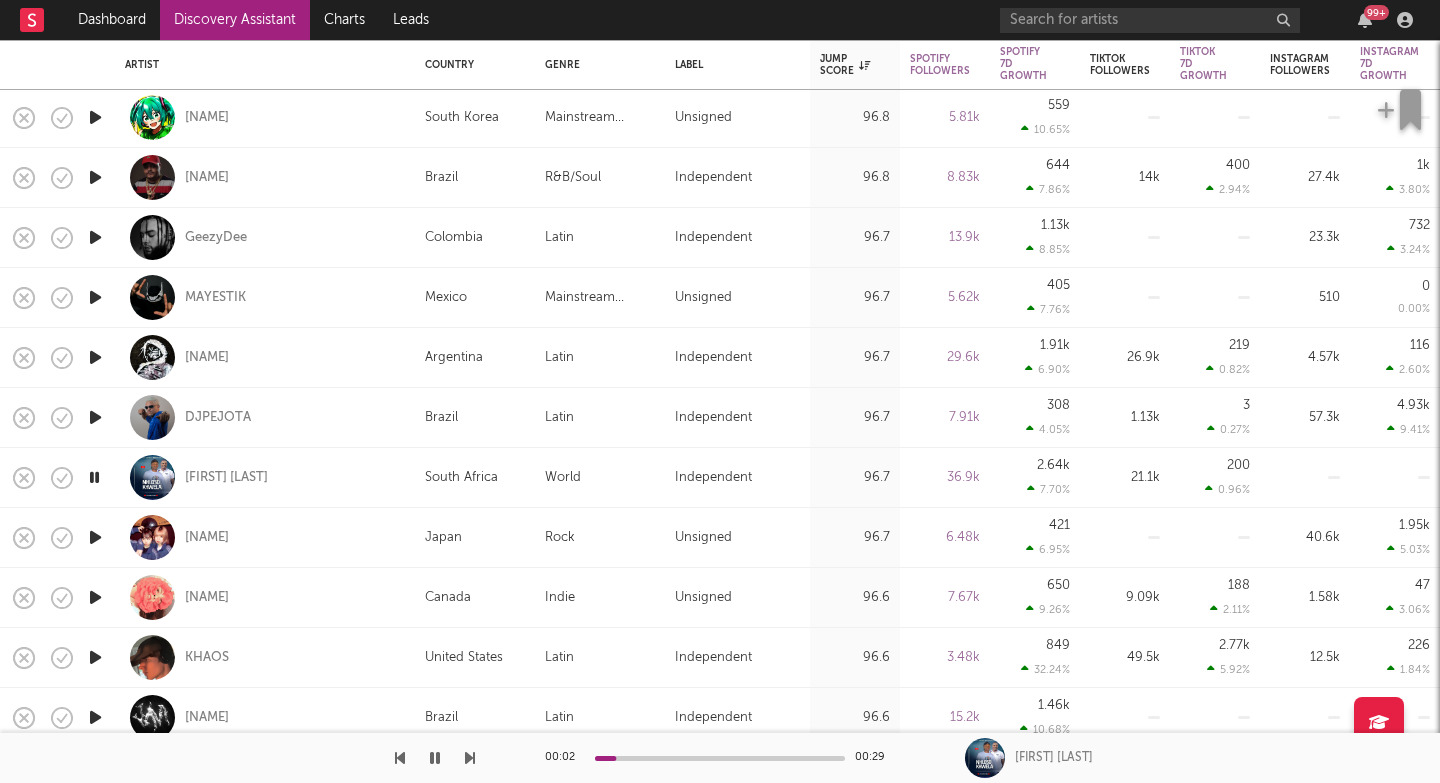 click at bounding box center (470, 758) 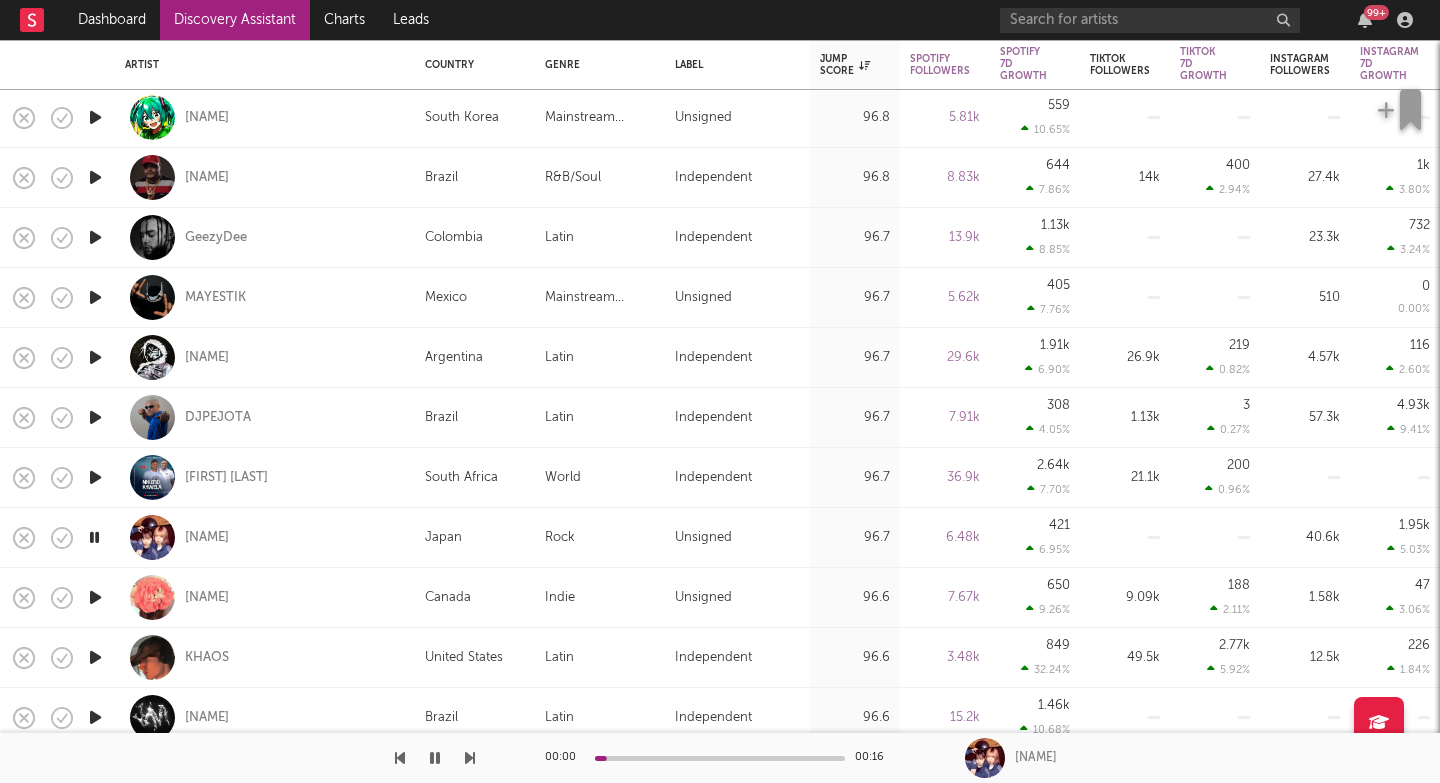click at bounding box center (470, 758) 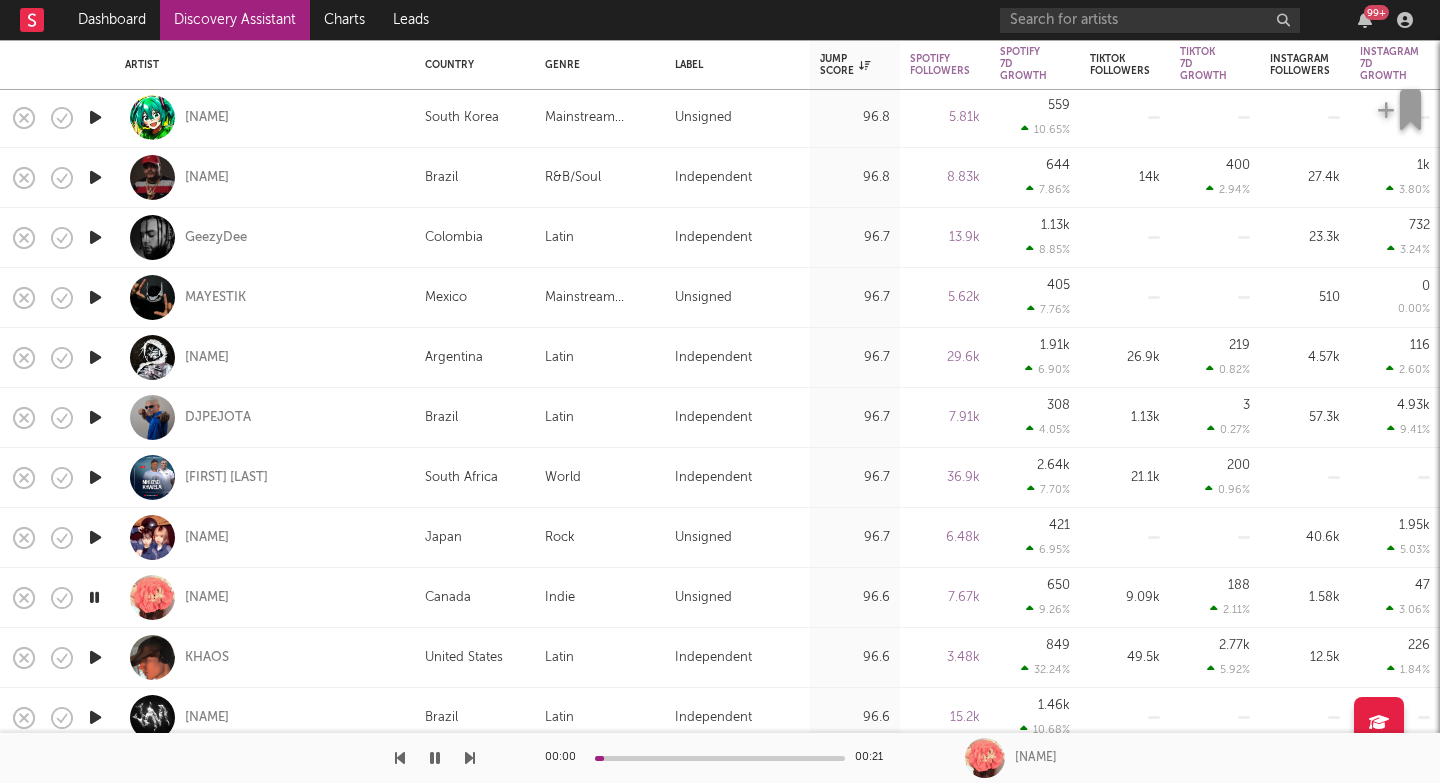 click at bounding box center (470, 758) 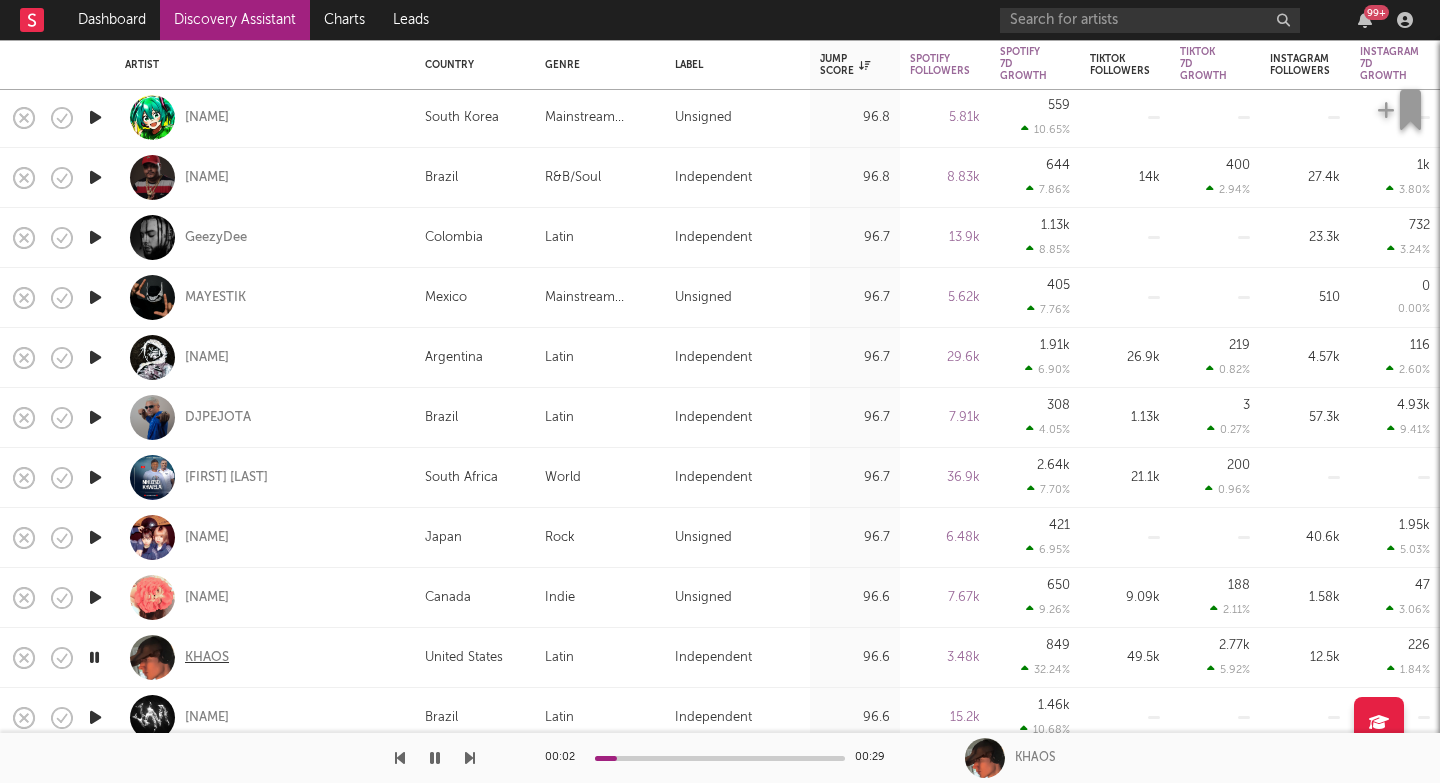 click on "KHAOS" at bounding box center [265, 657] 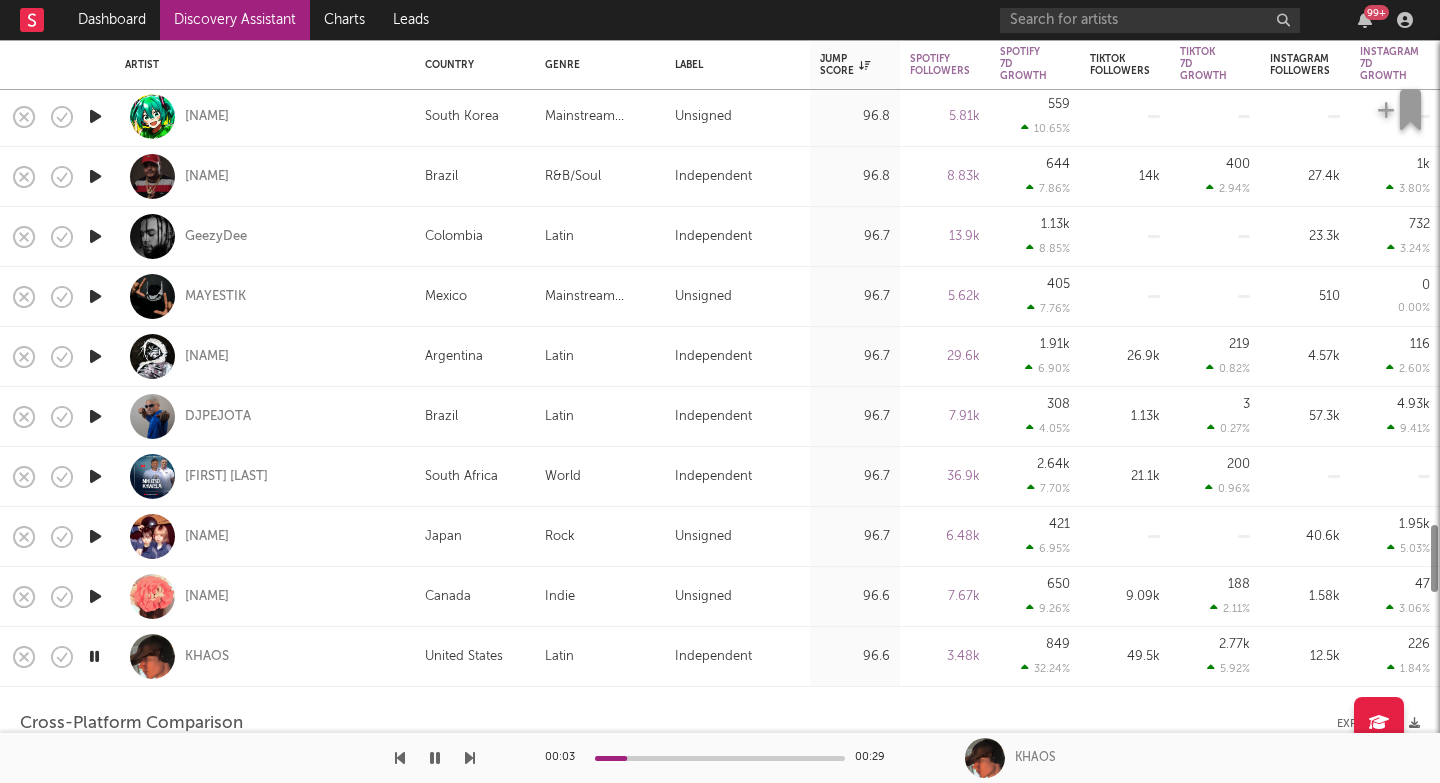select on "1w" 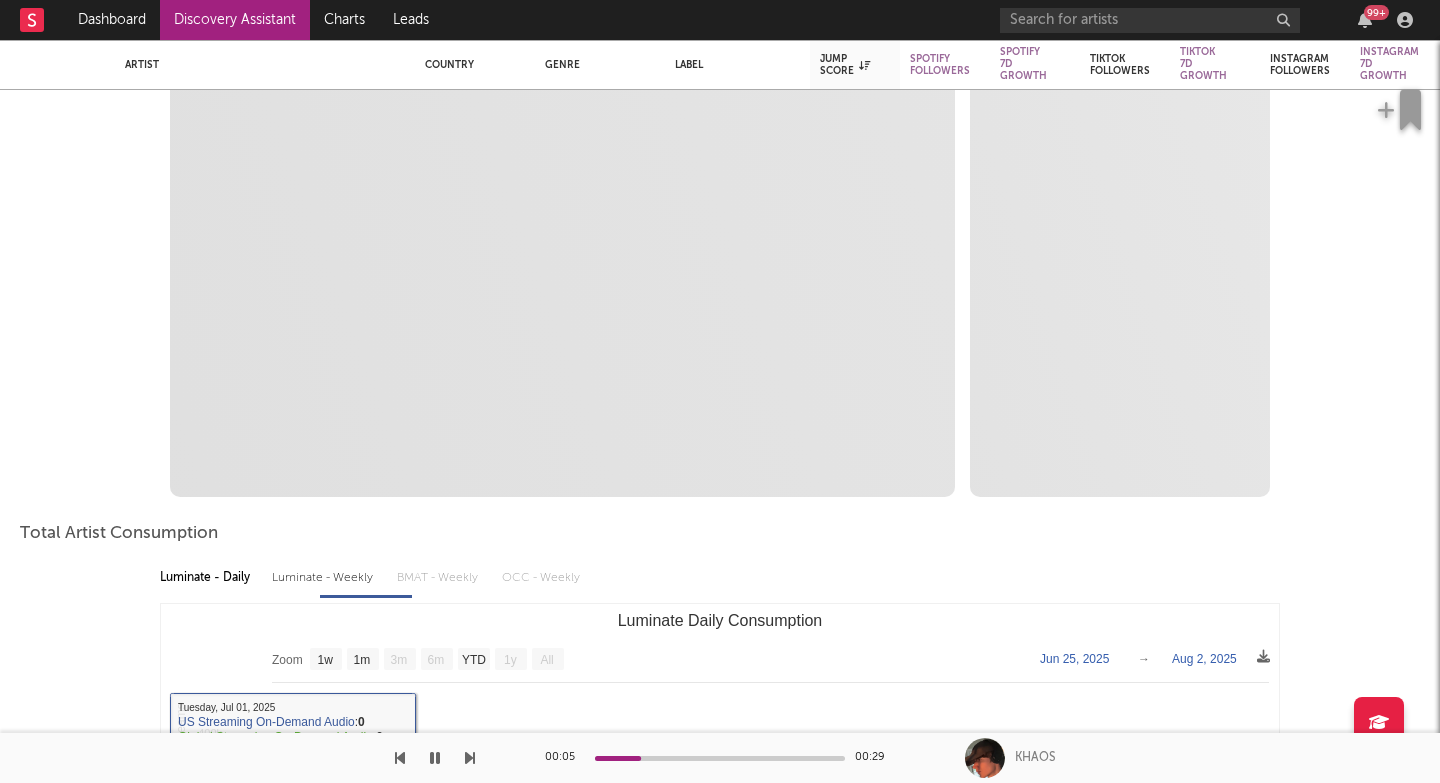 click at bounding box center (470, 758) 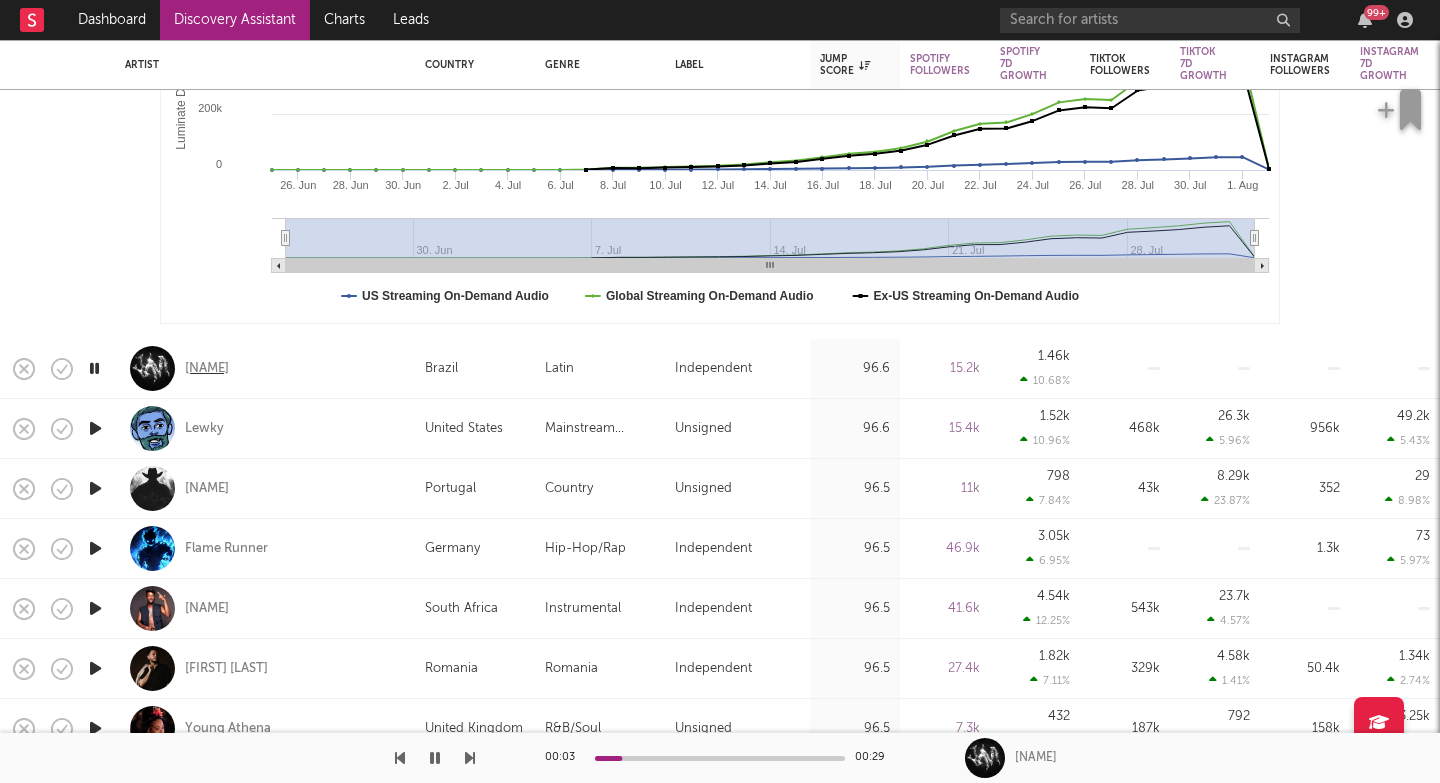 select on "1m" 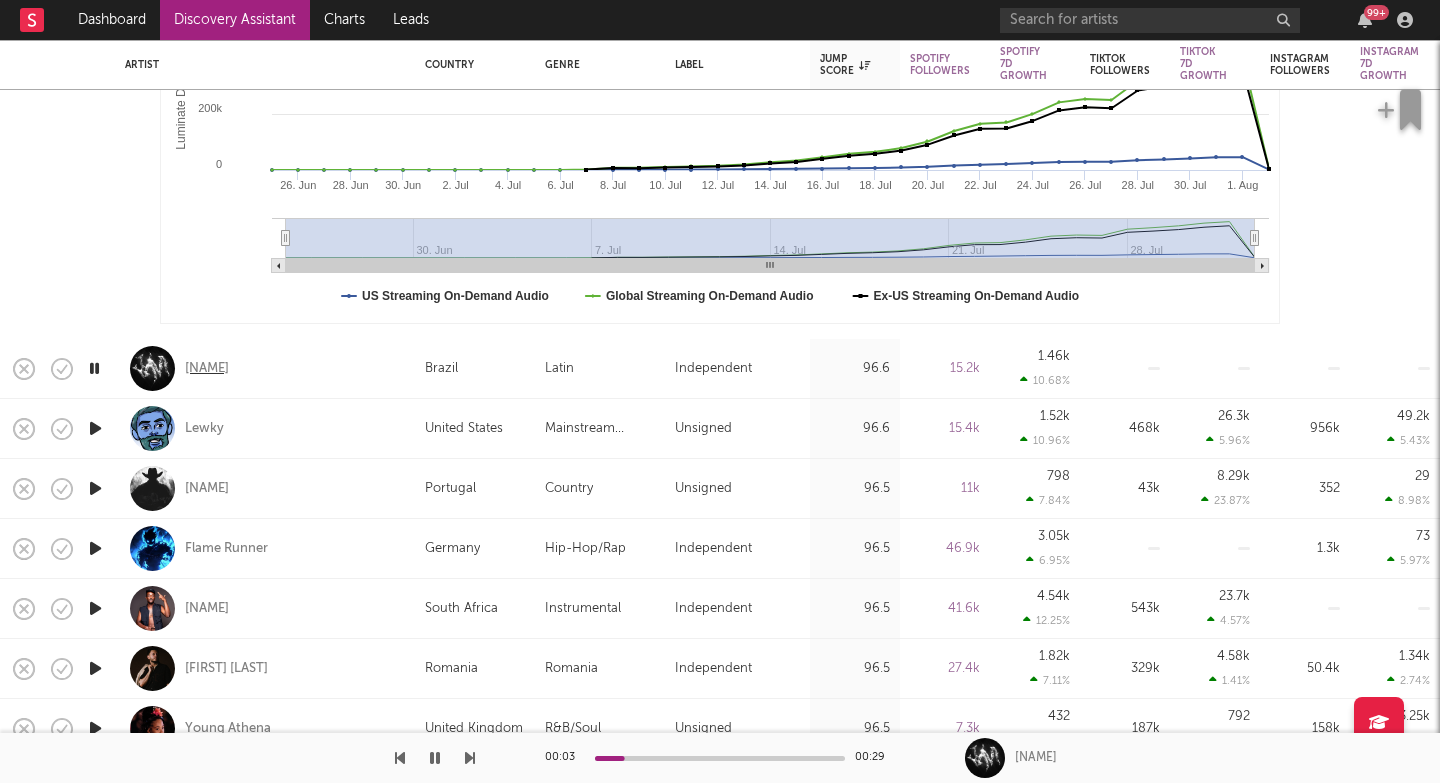 click on "DJ Javi26" at bounding box center [207, 369] 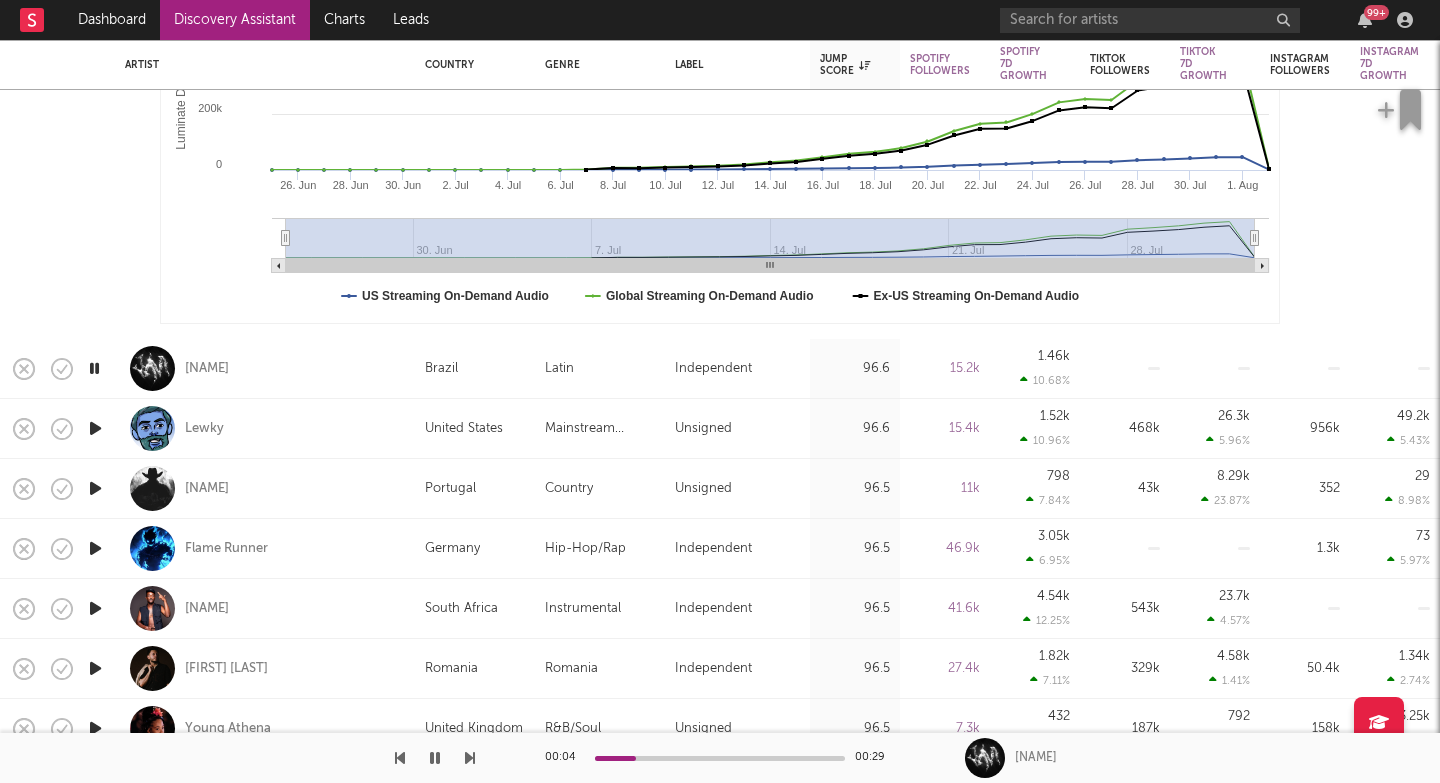 click at bounding box center (470, 758) 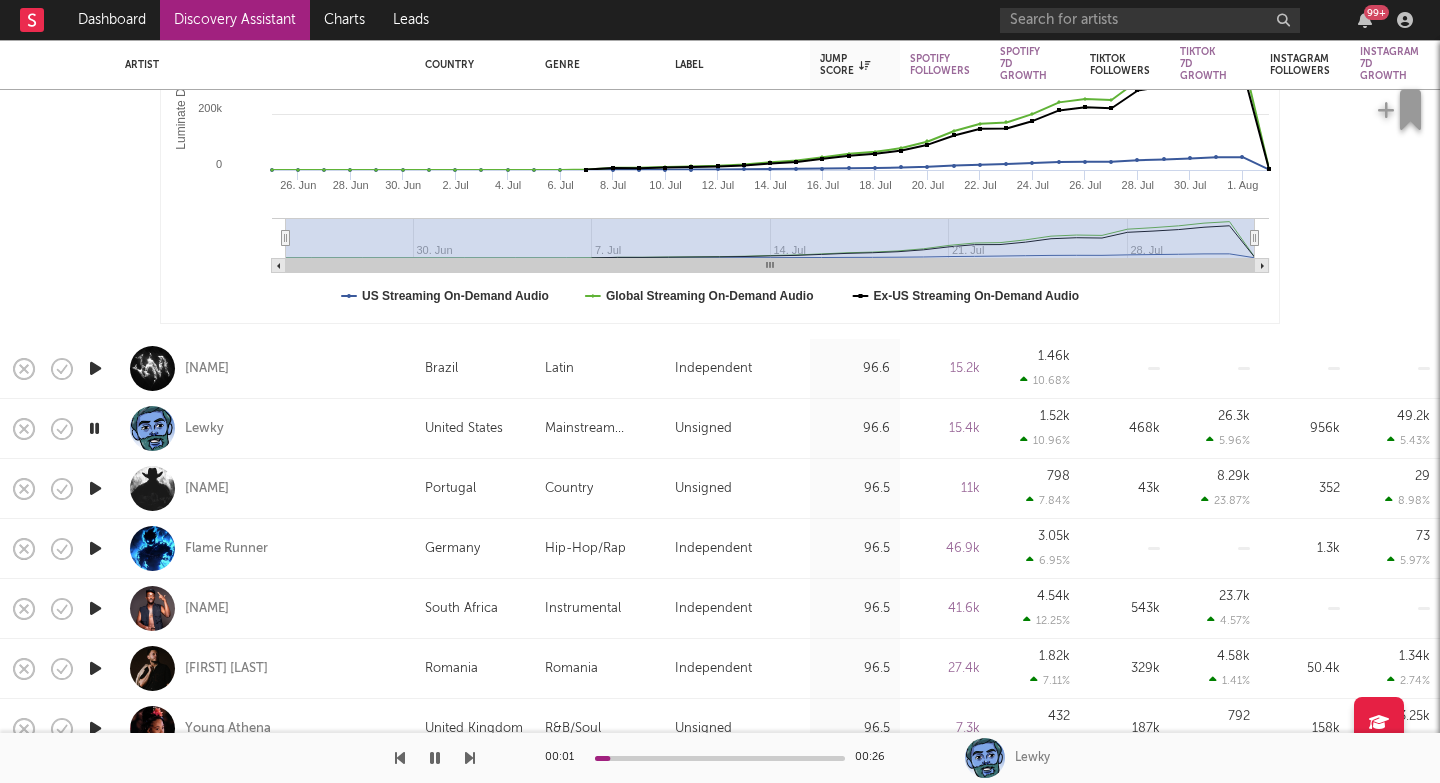 click at bounding box center (470, 758) 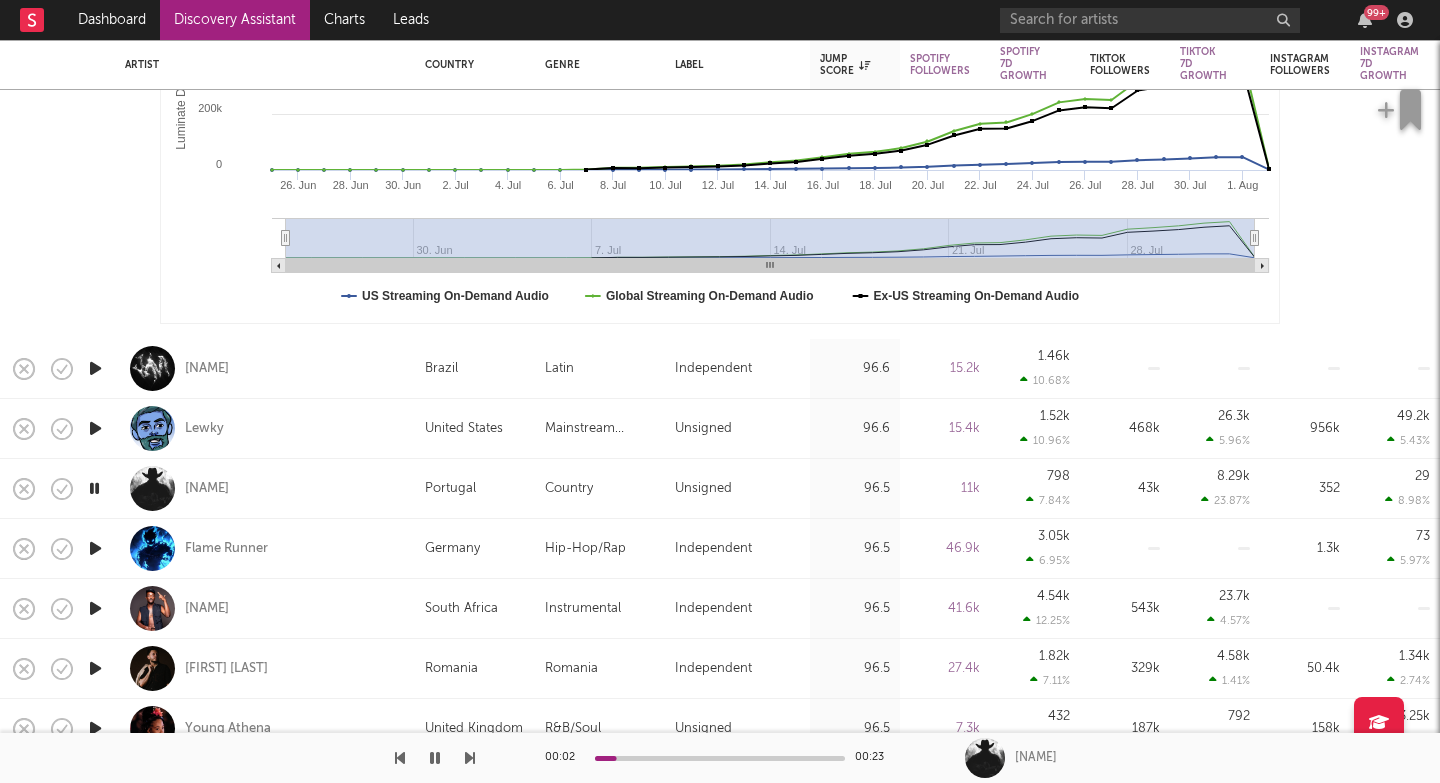 click at bounding box center [470, 758] 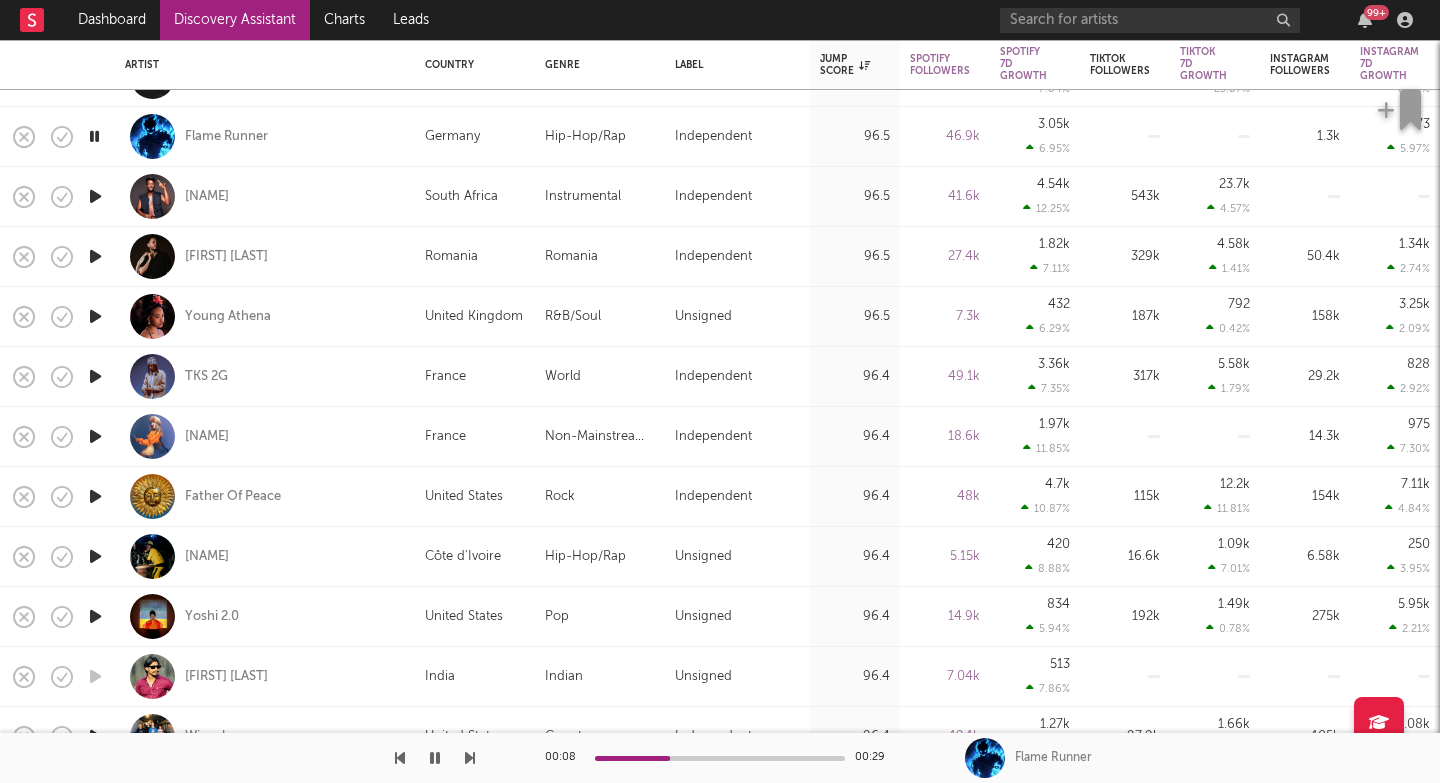 click at bounding box center [470, 758] 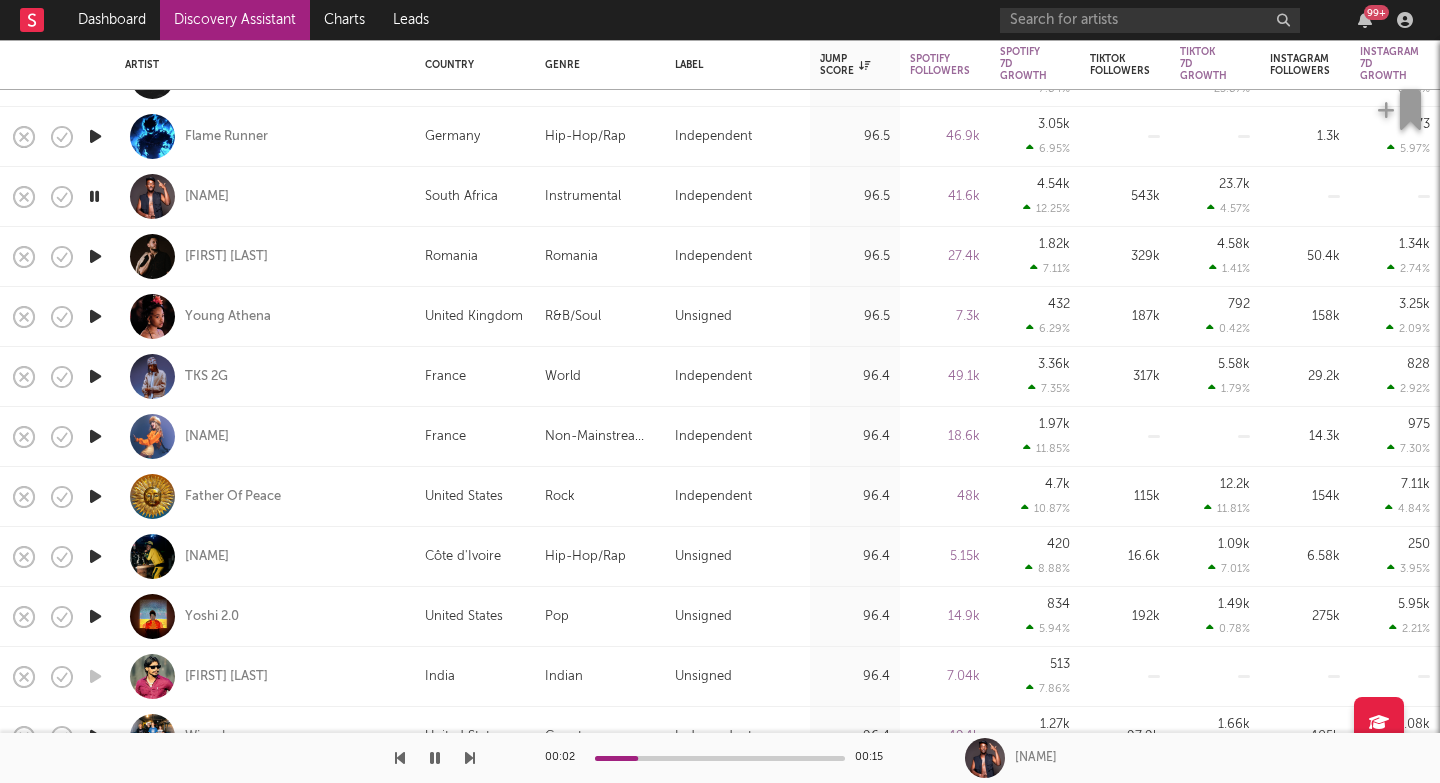 click at bounding box center (470, 758) 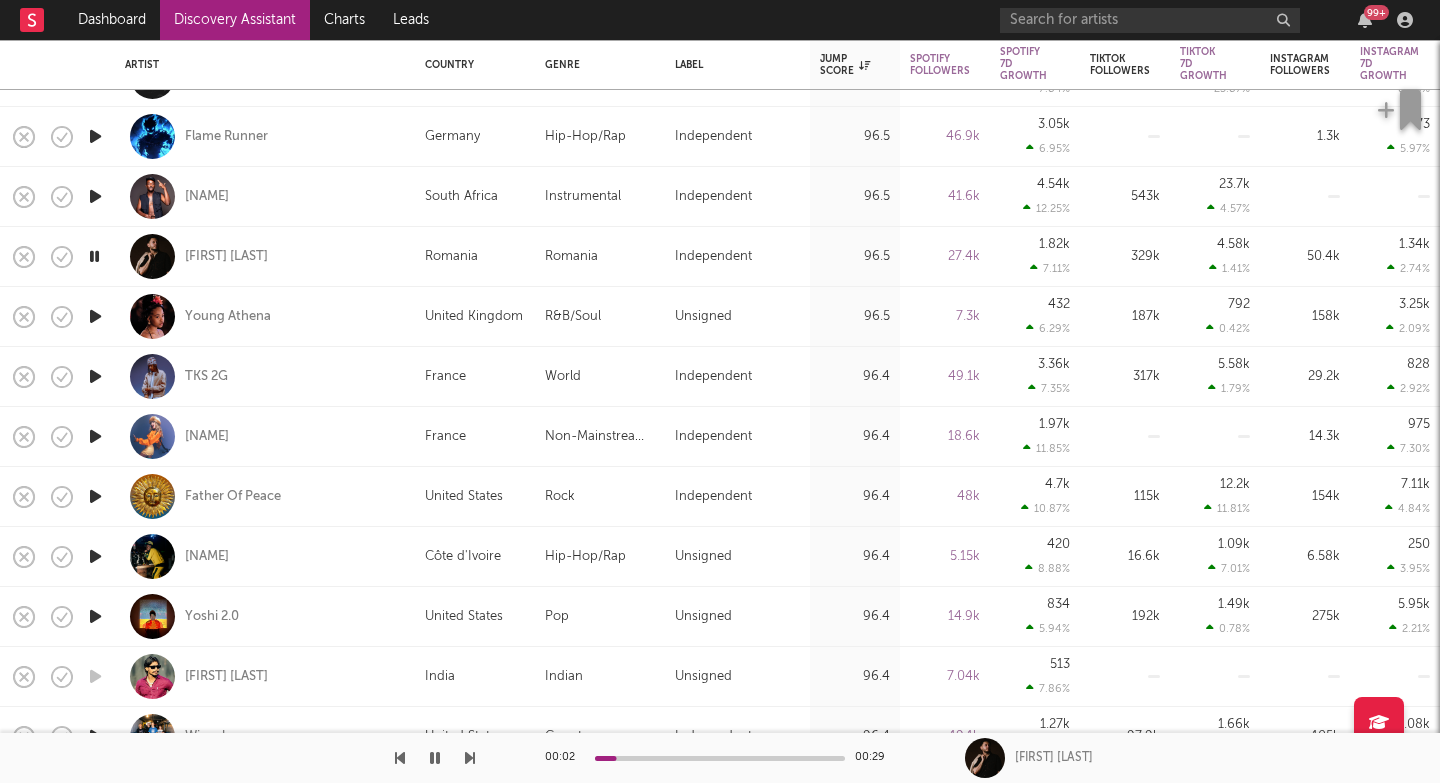click at bounding box center (470, 758) 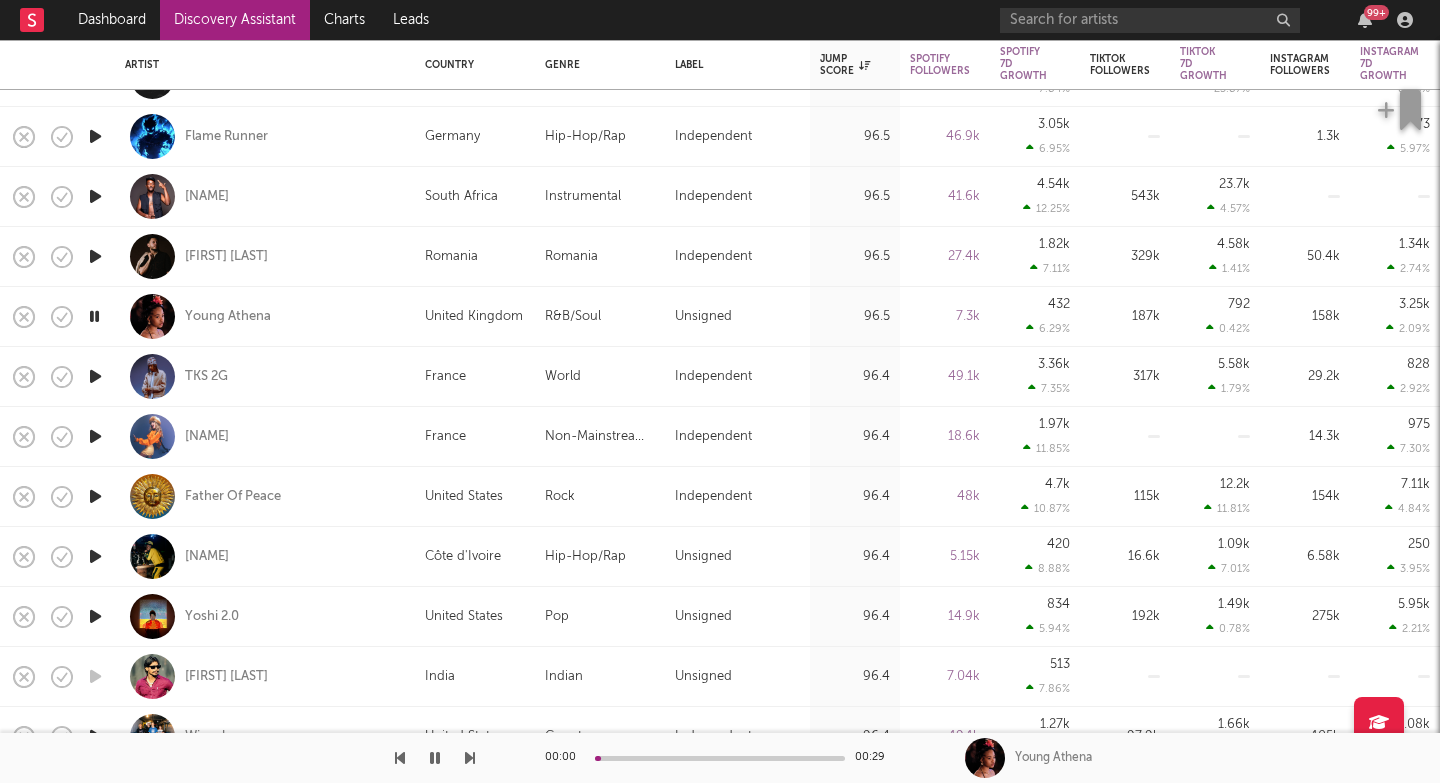 click at bounding box center (470, 758) 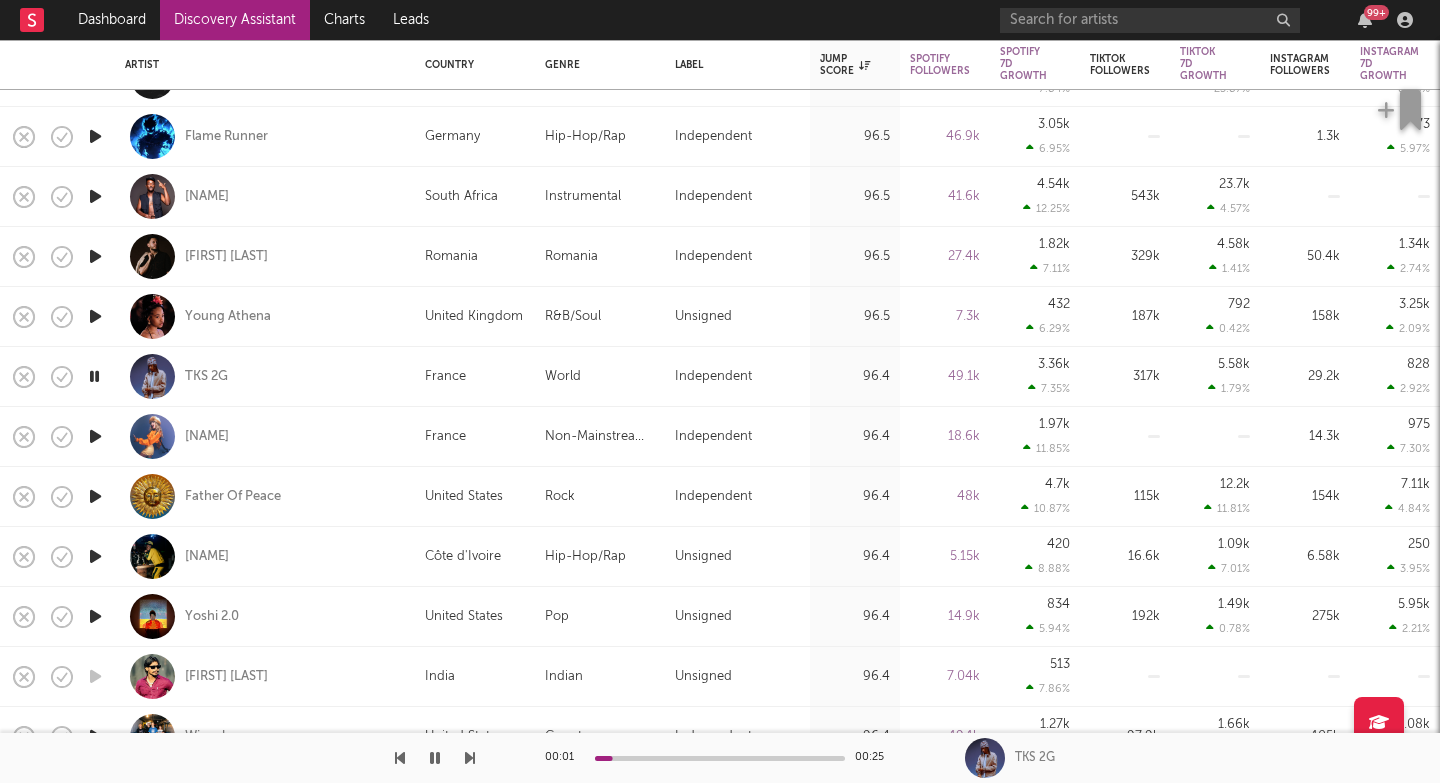 click at bounding box center (470, 758) 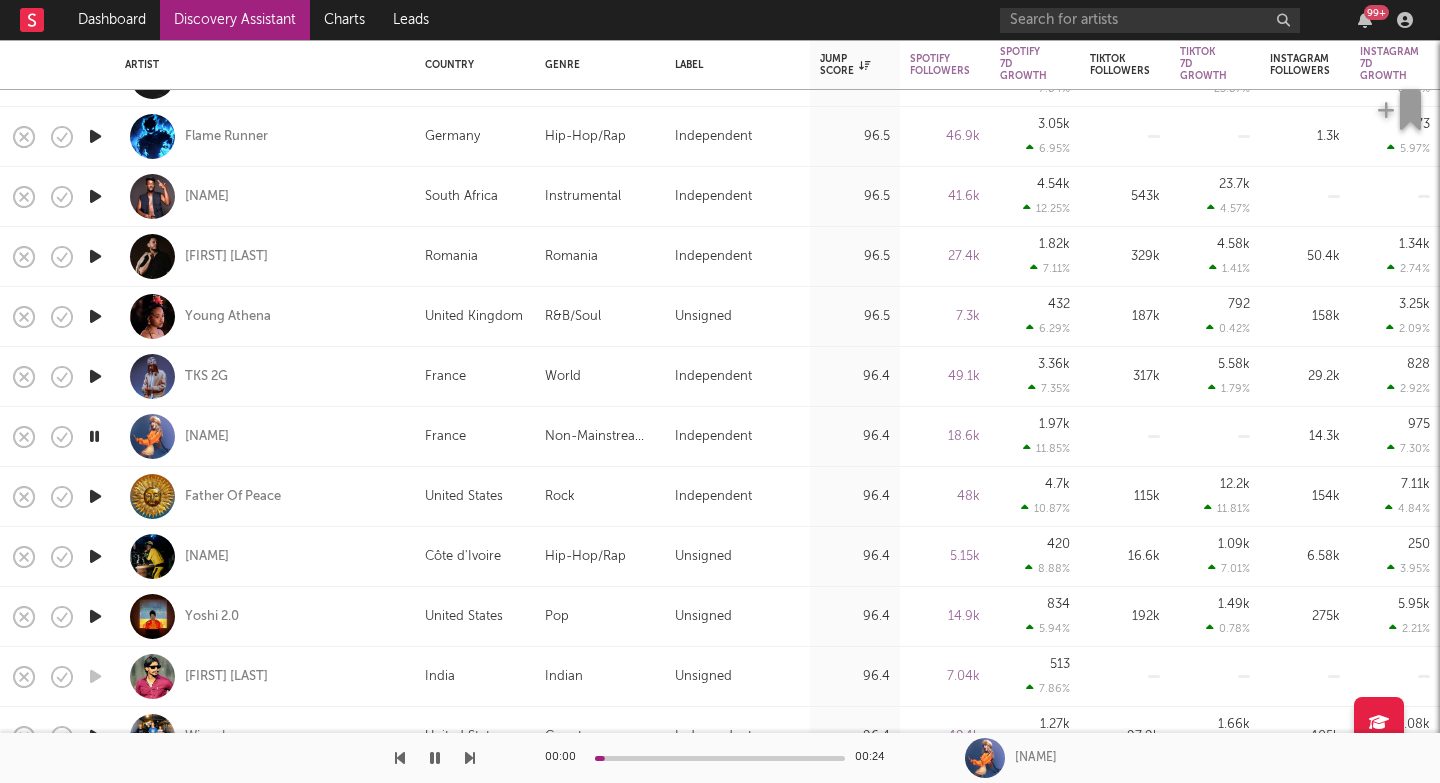 click at bounding box center (470, 758) 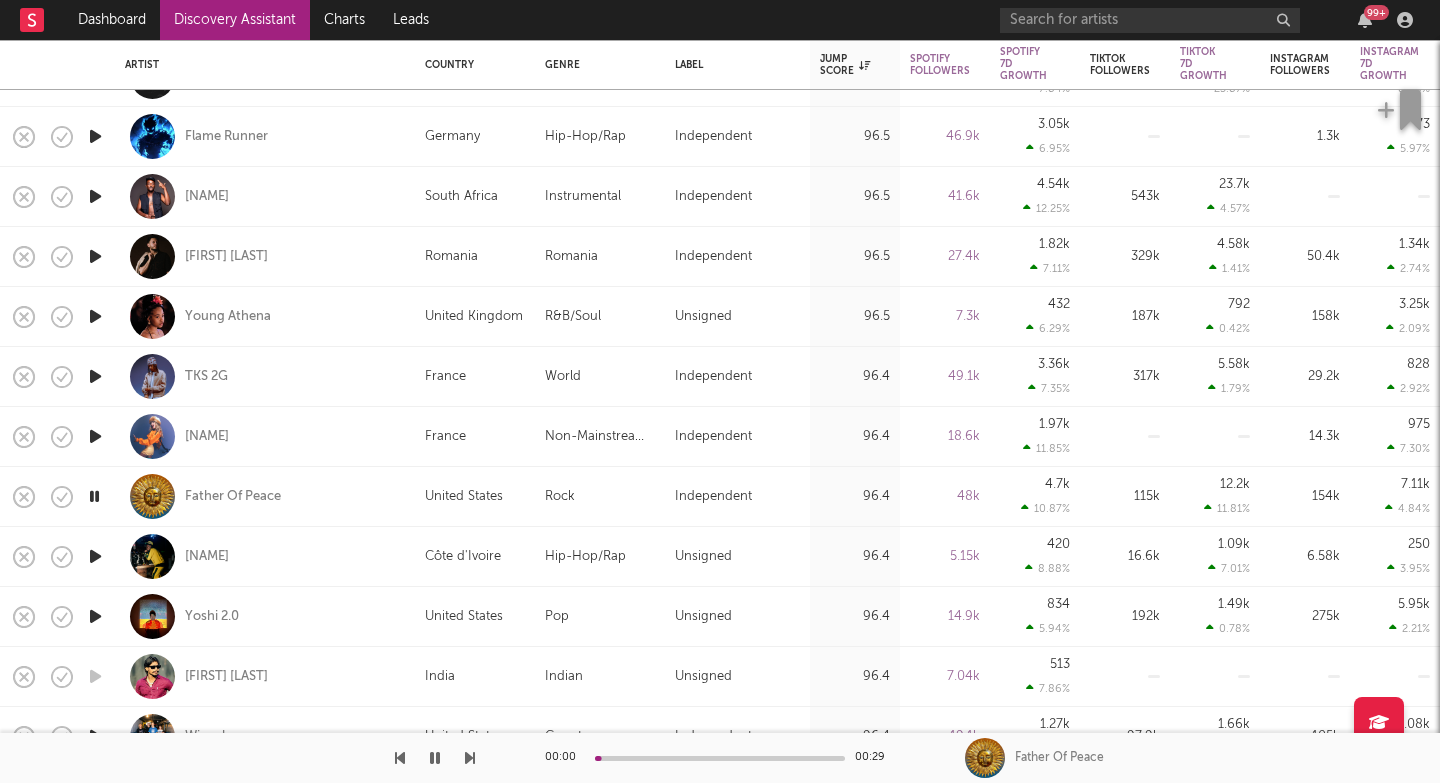 click at bounding box center (470, 758) 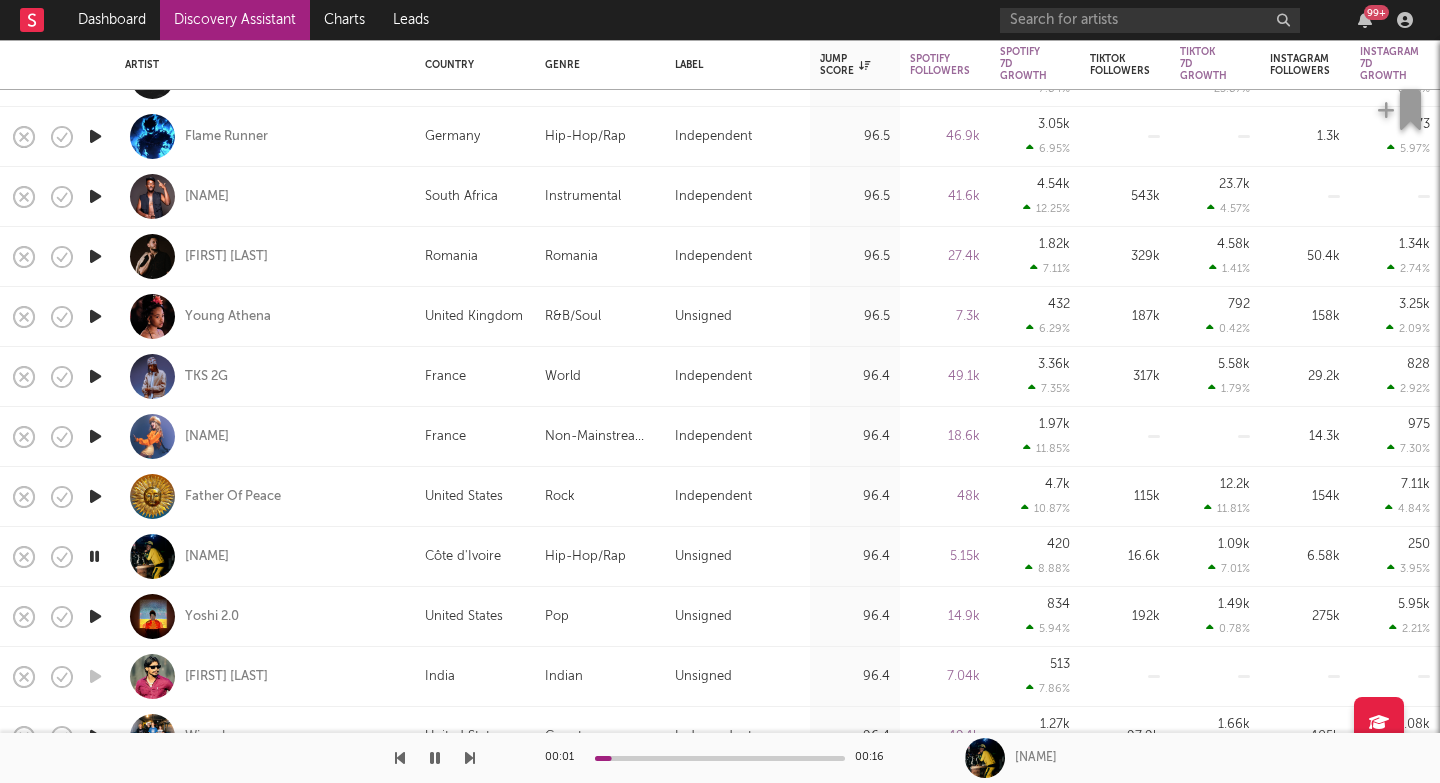 click at bounding box center (470, 758) 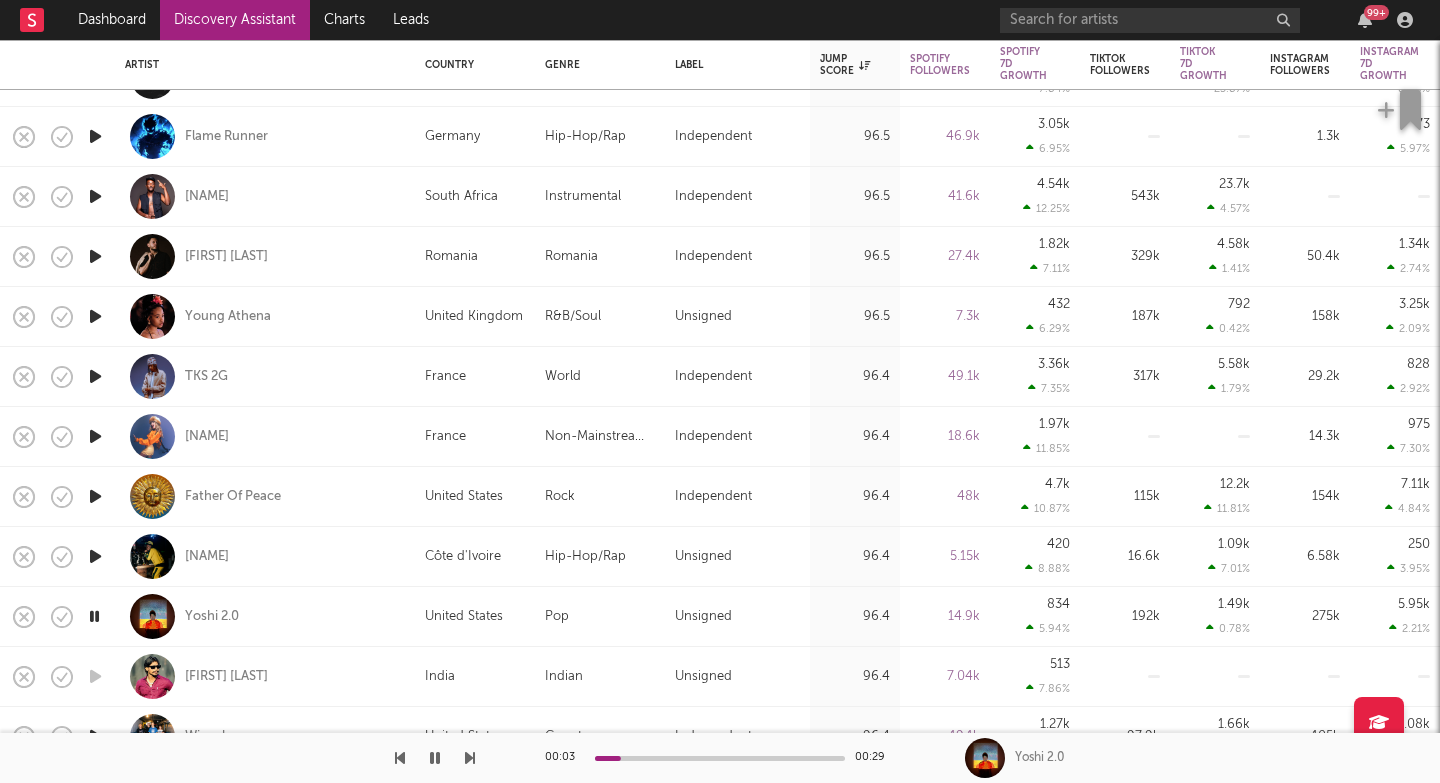 click at bounding box center (470, 758) 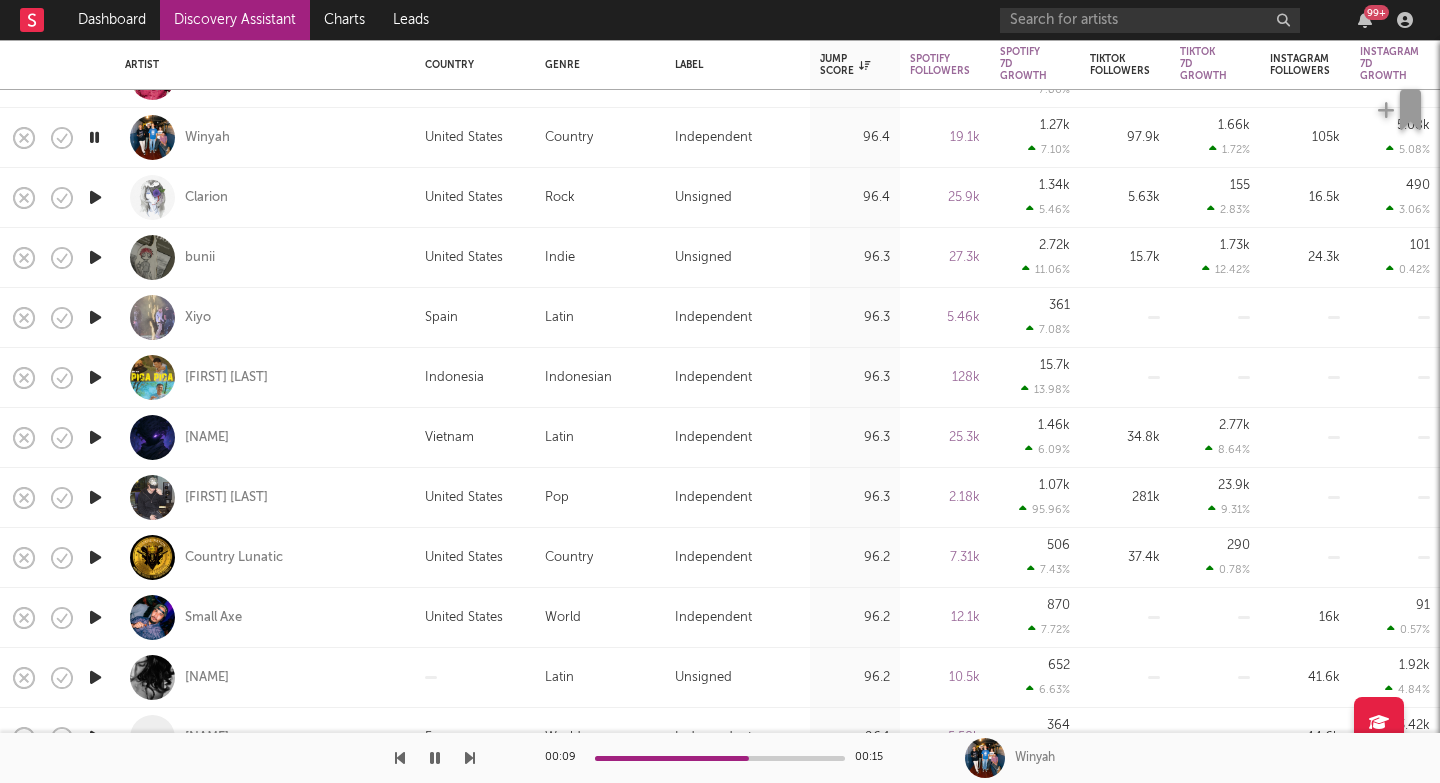 click at bounding box center (470, 758) 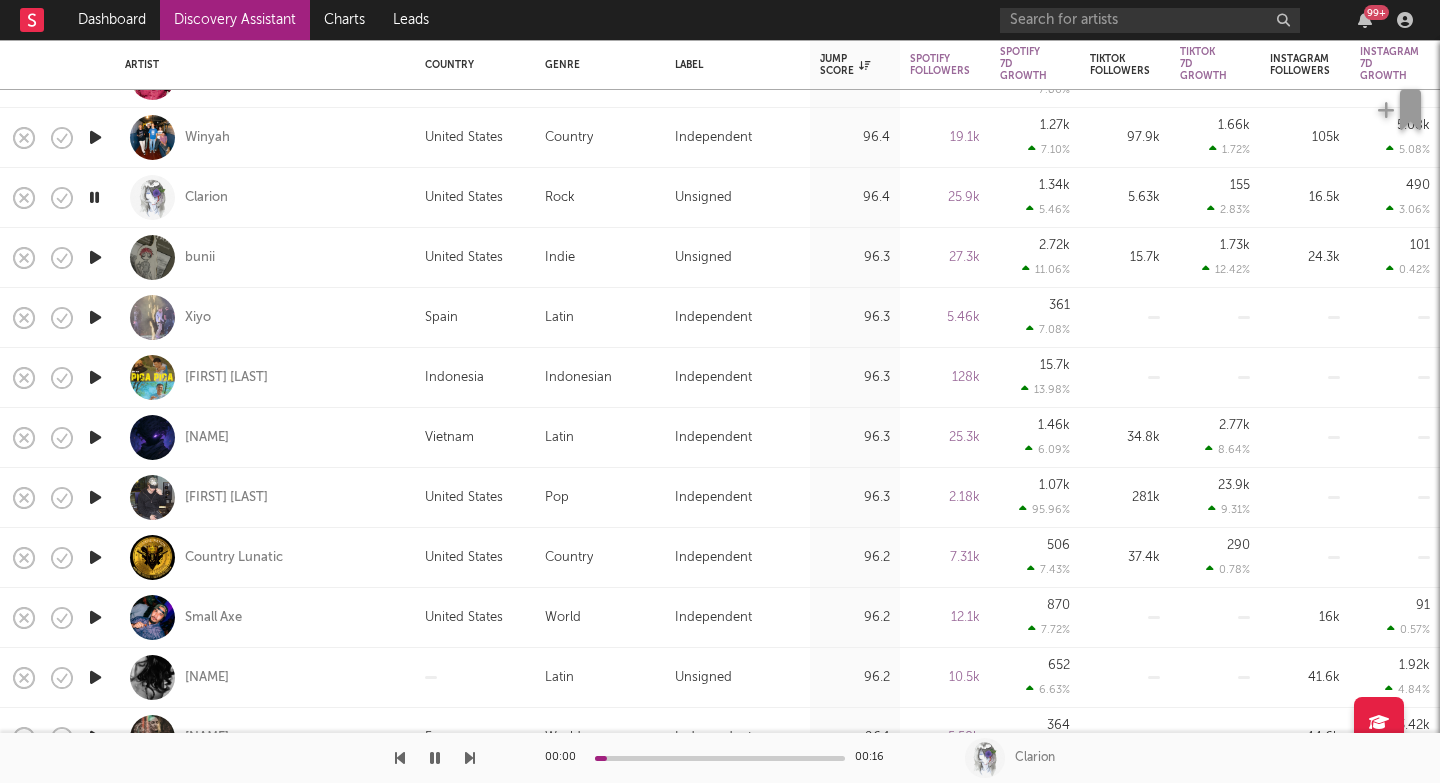 click at bounding box center (470, 758) 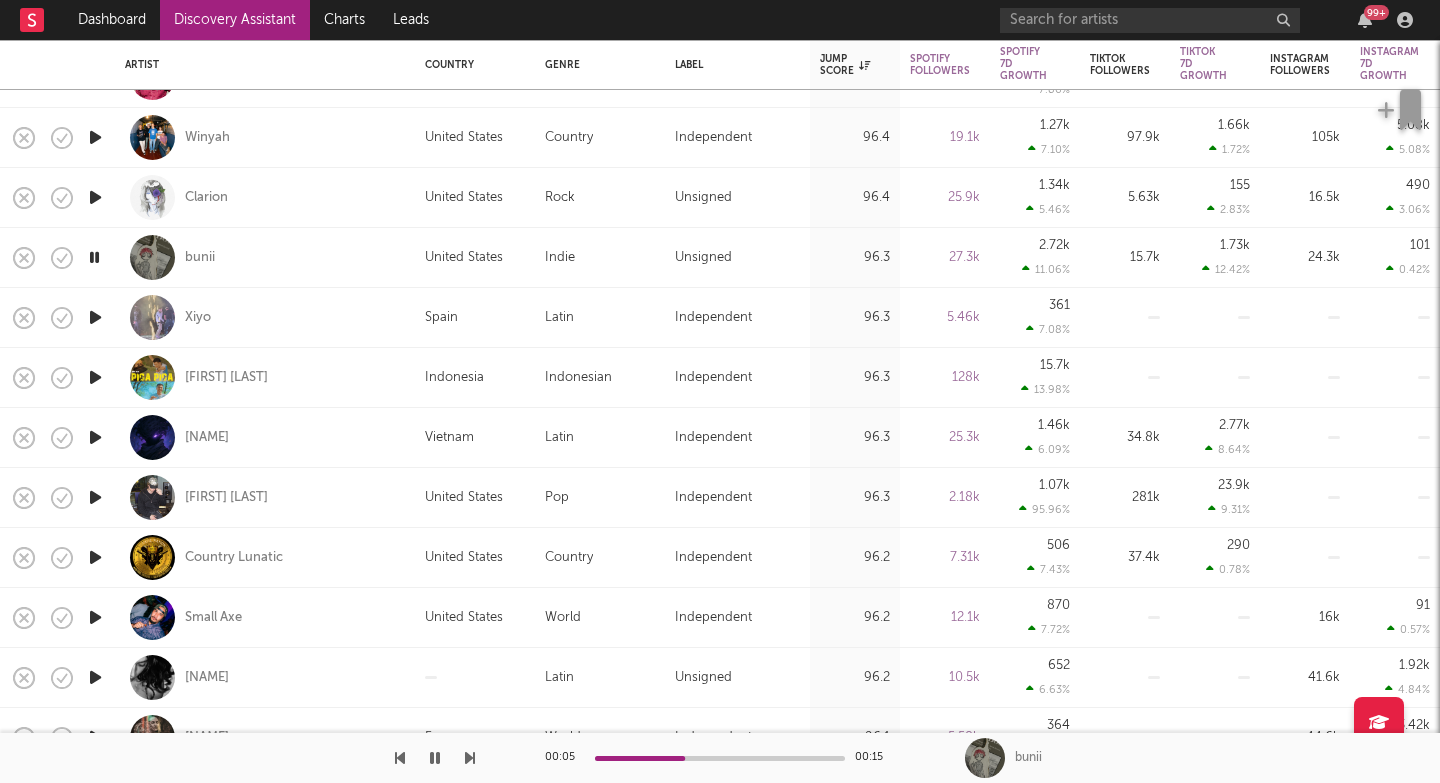 click at bounding box center (470, 758) 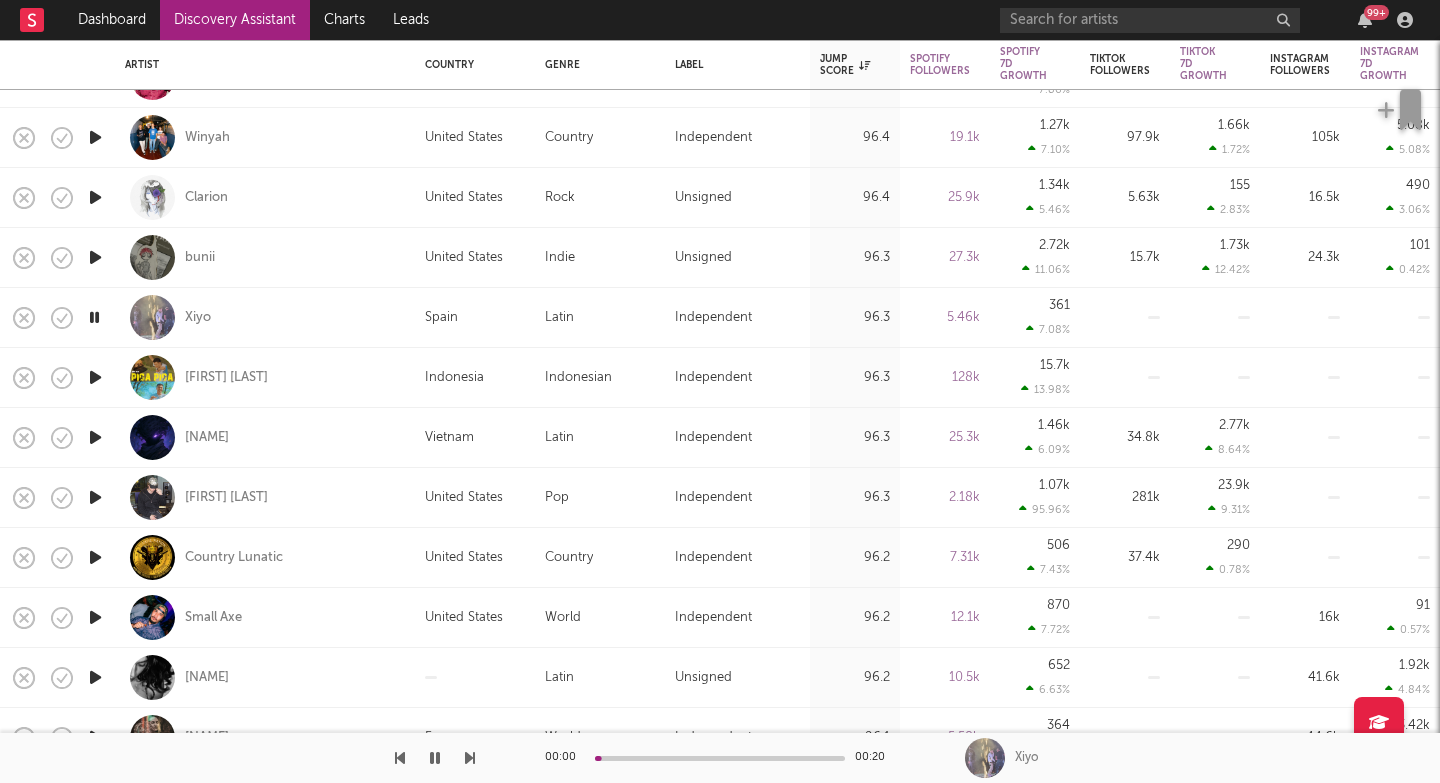 click at bounding box center [470, 758] 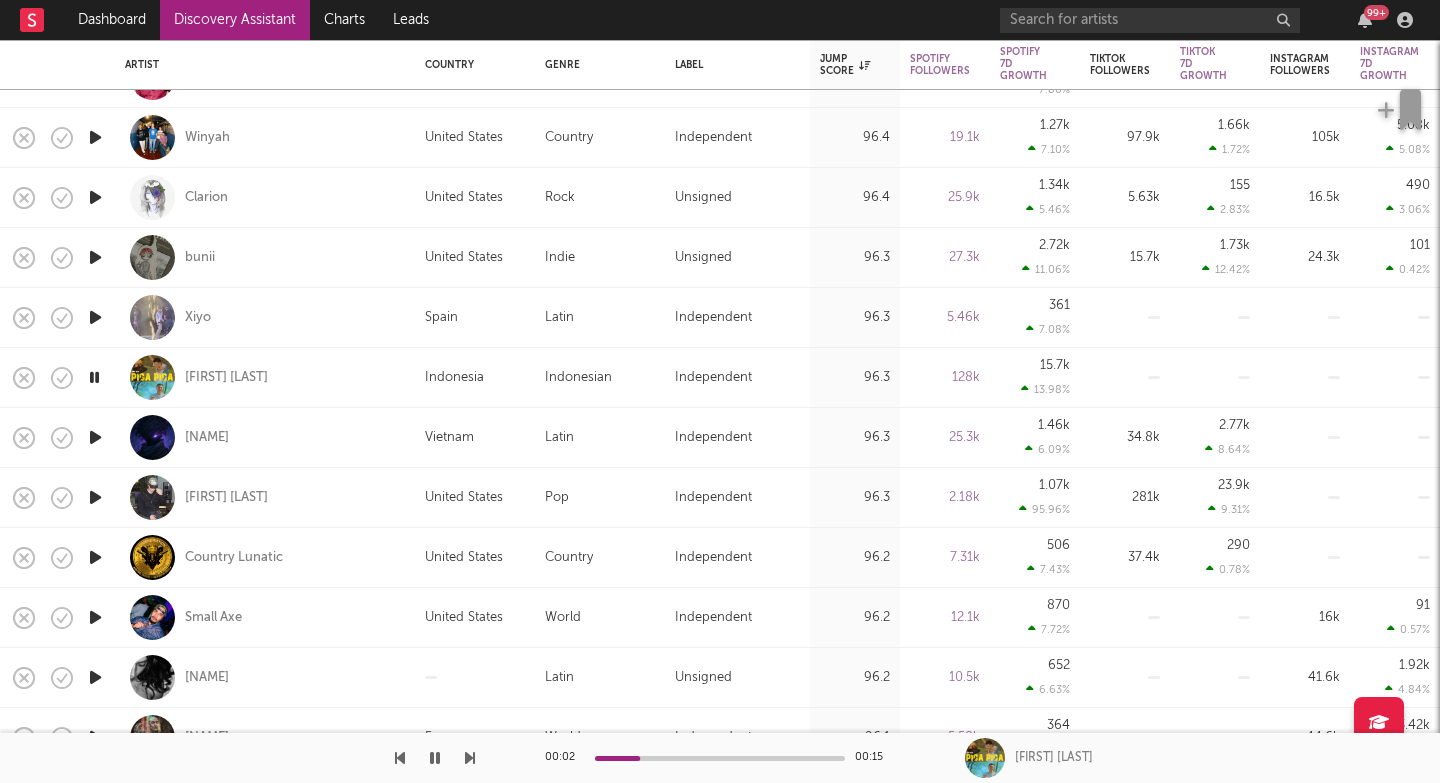 click at bounding box center [470, 758] 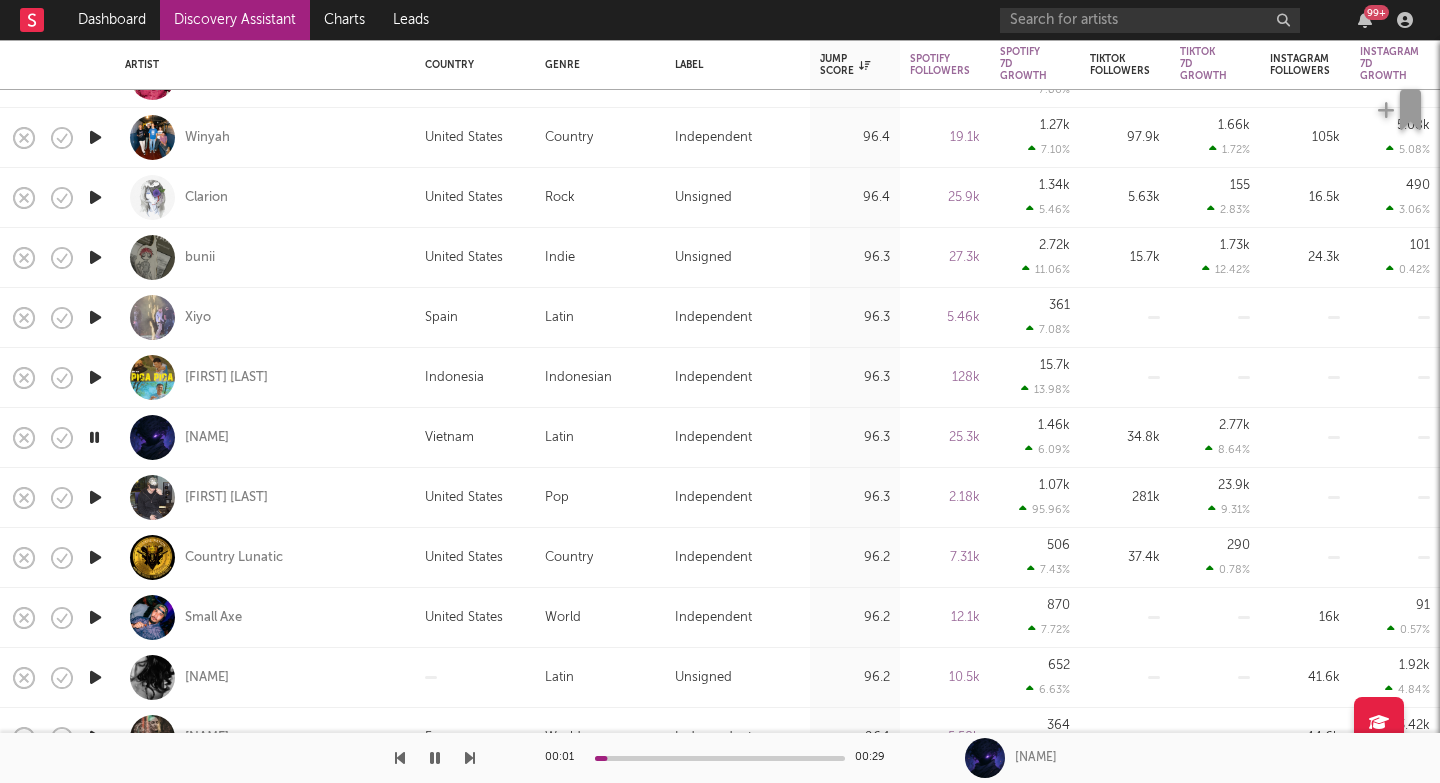 click at bounding box center (470, 758) 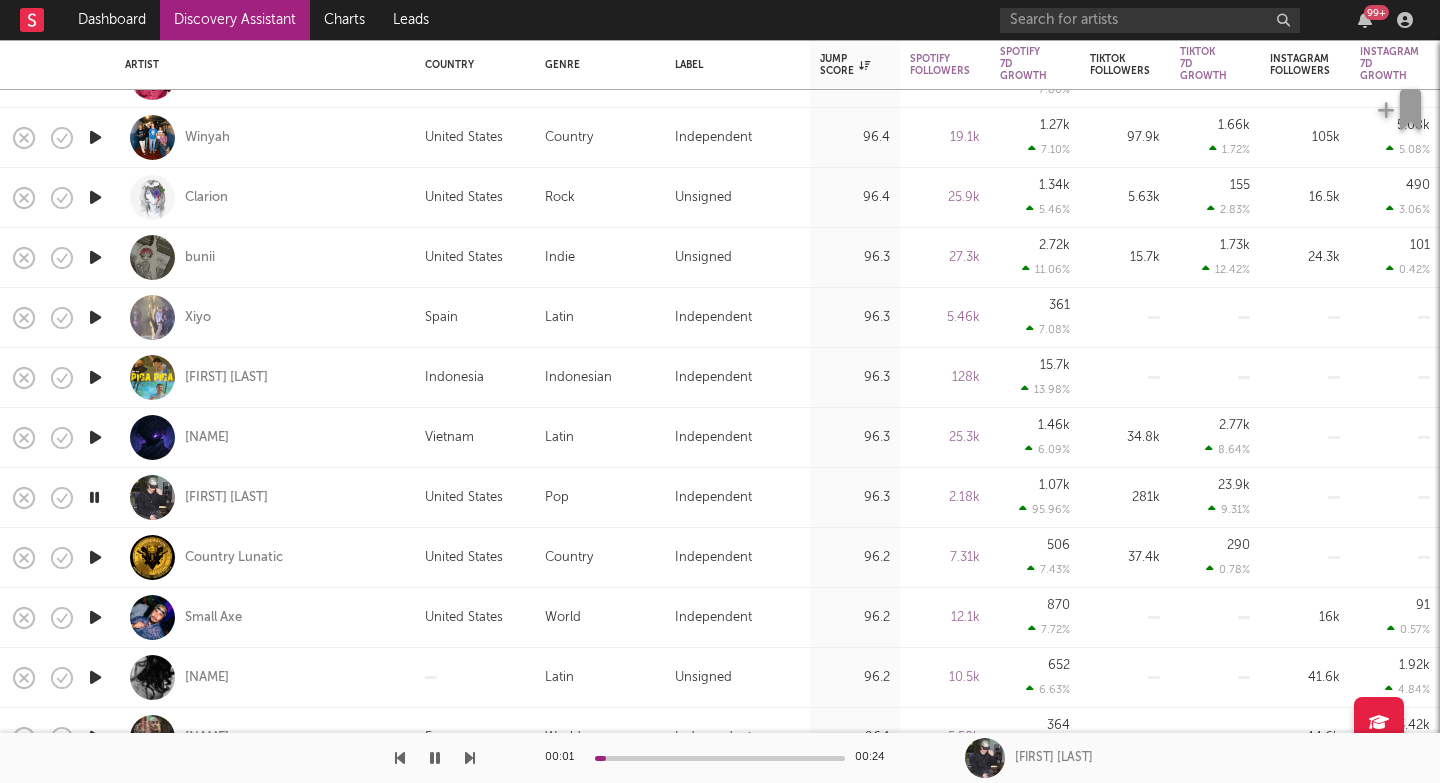 click at bounding box center (470, 758) 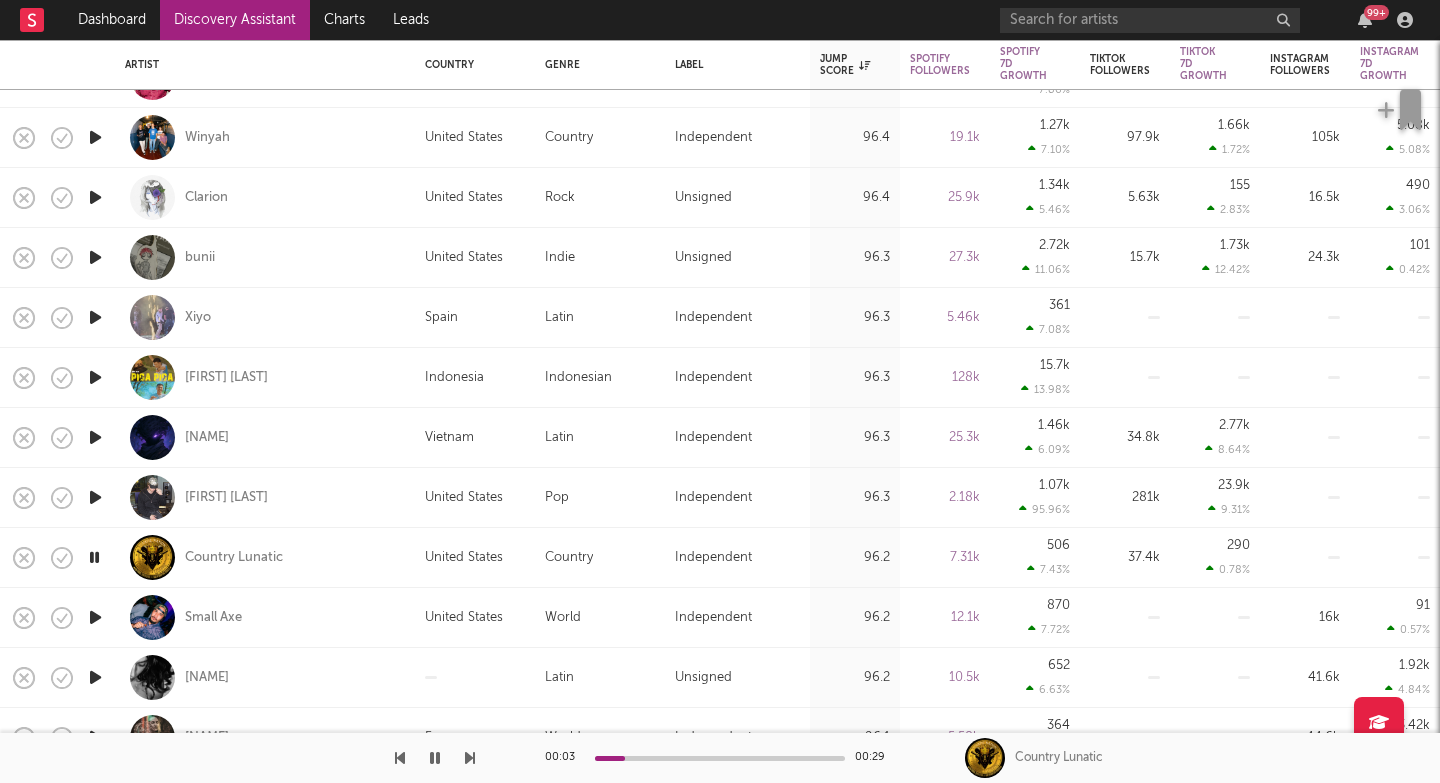 click at bounding box center (470, 758) 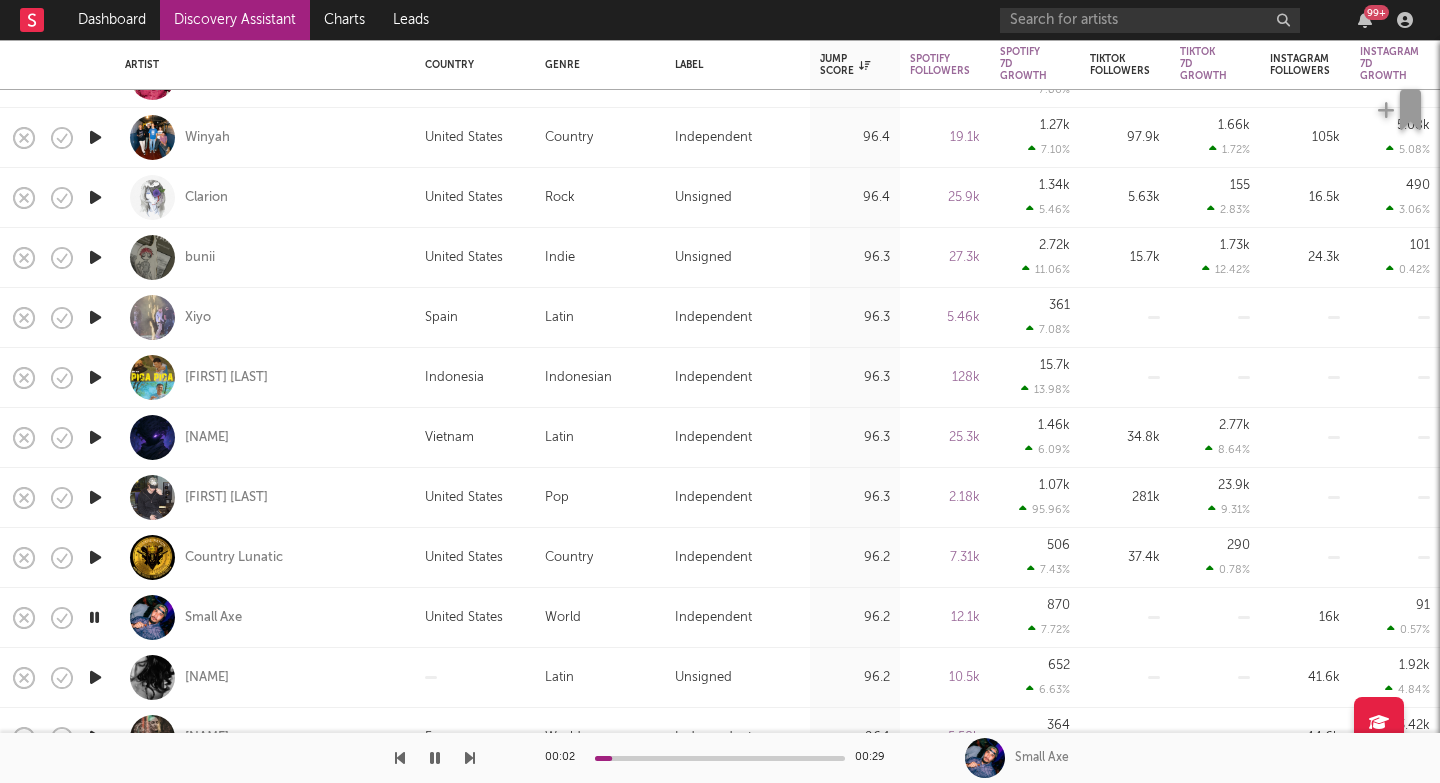 click at bounding box center (470, 758) 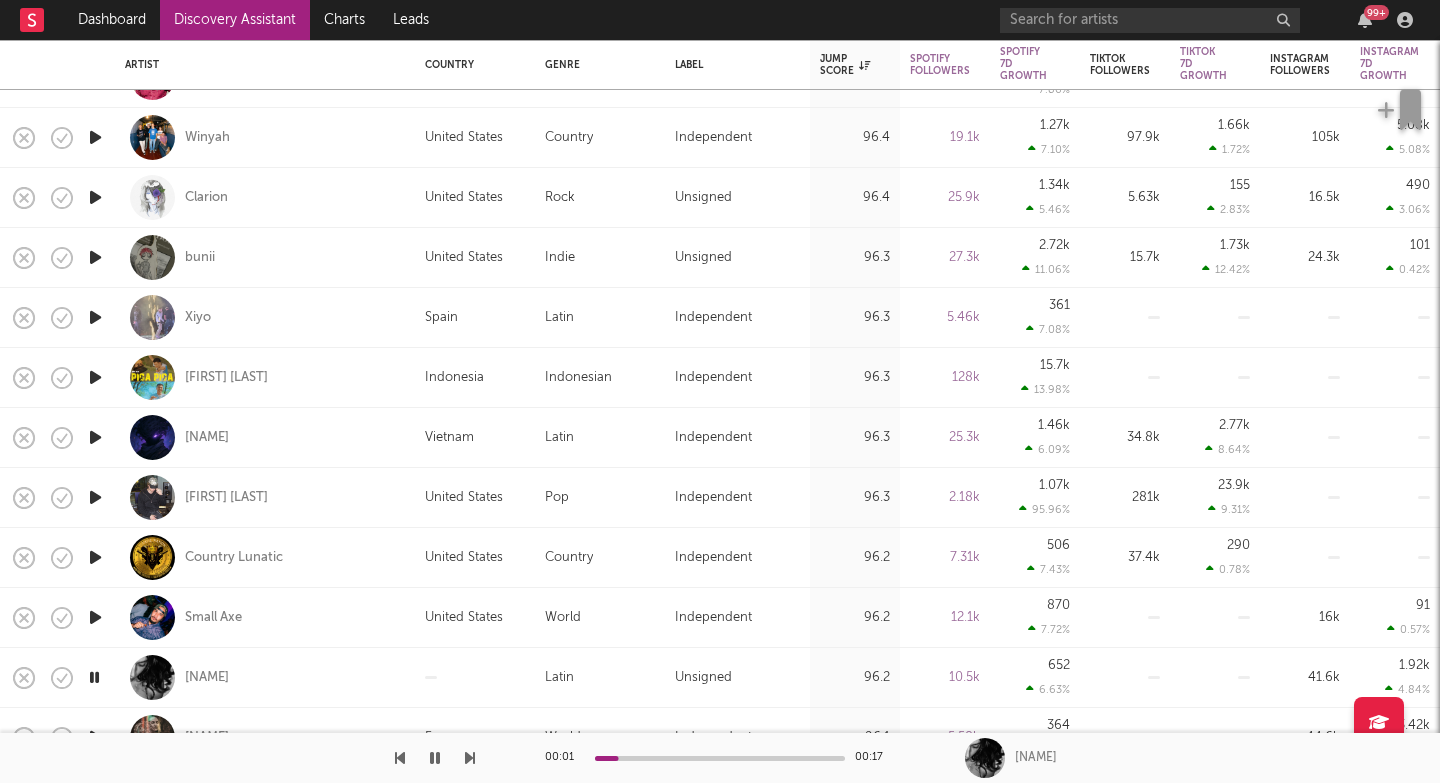click at bounding box center (470, 758) 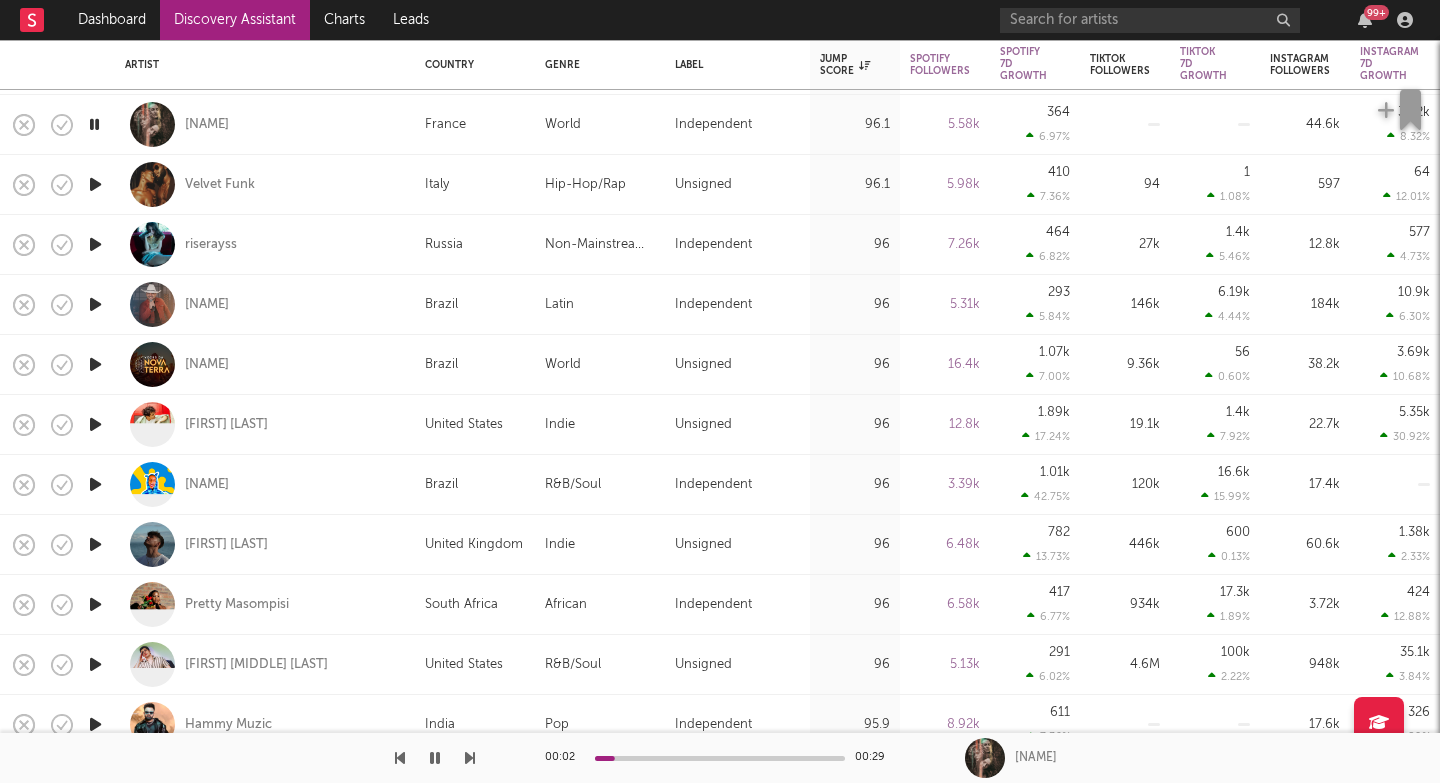 click at bounding box center [470, 758] 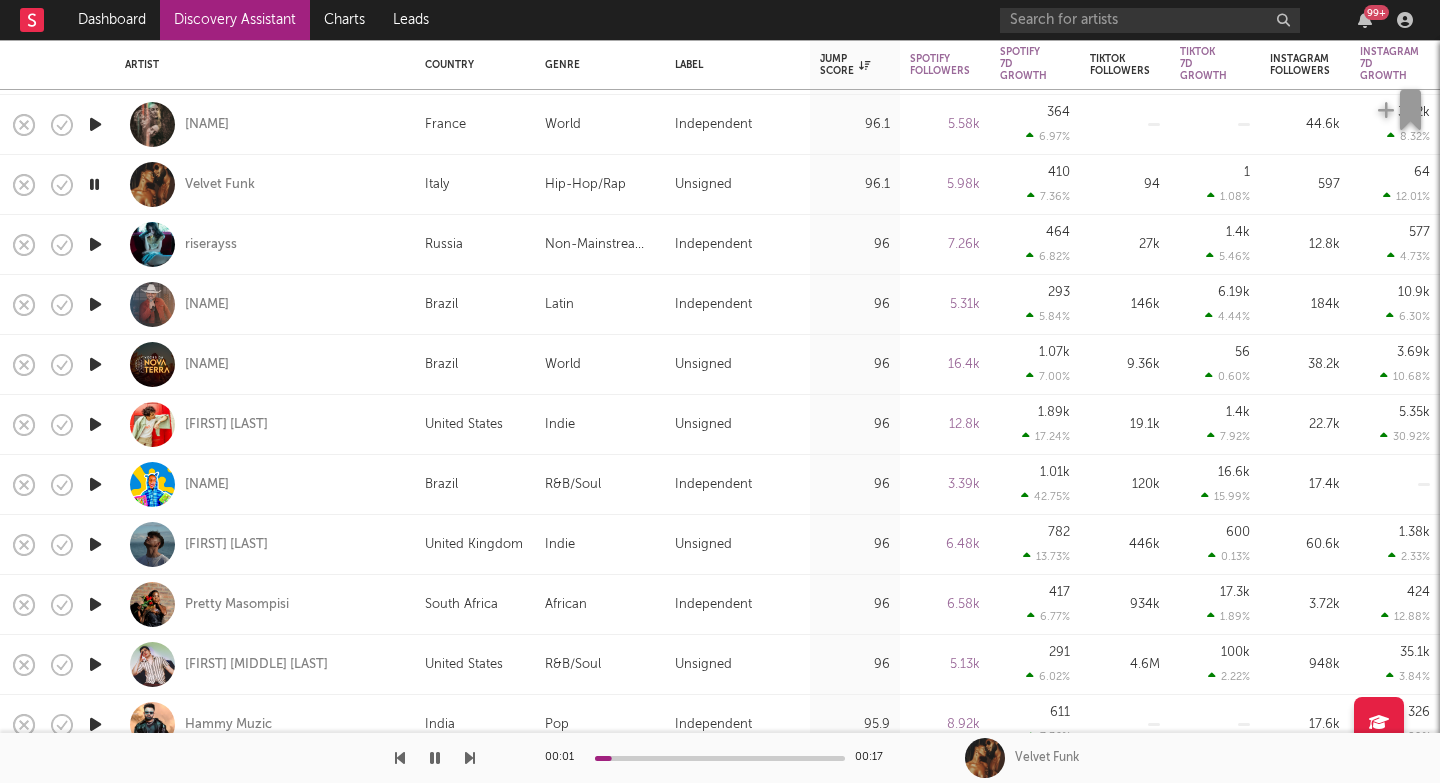 click at bounding box center (470, 758) 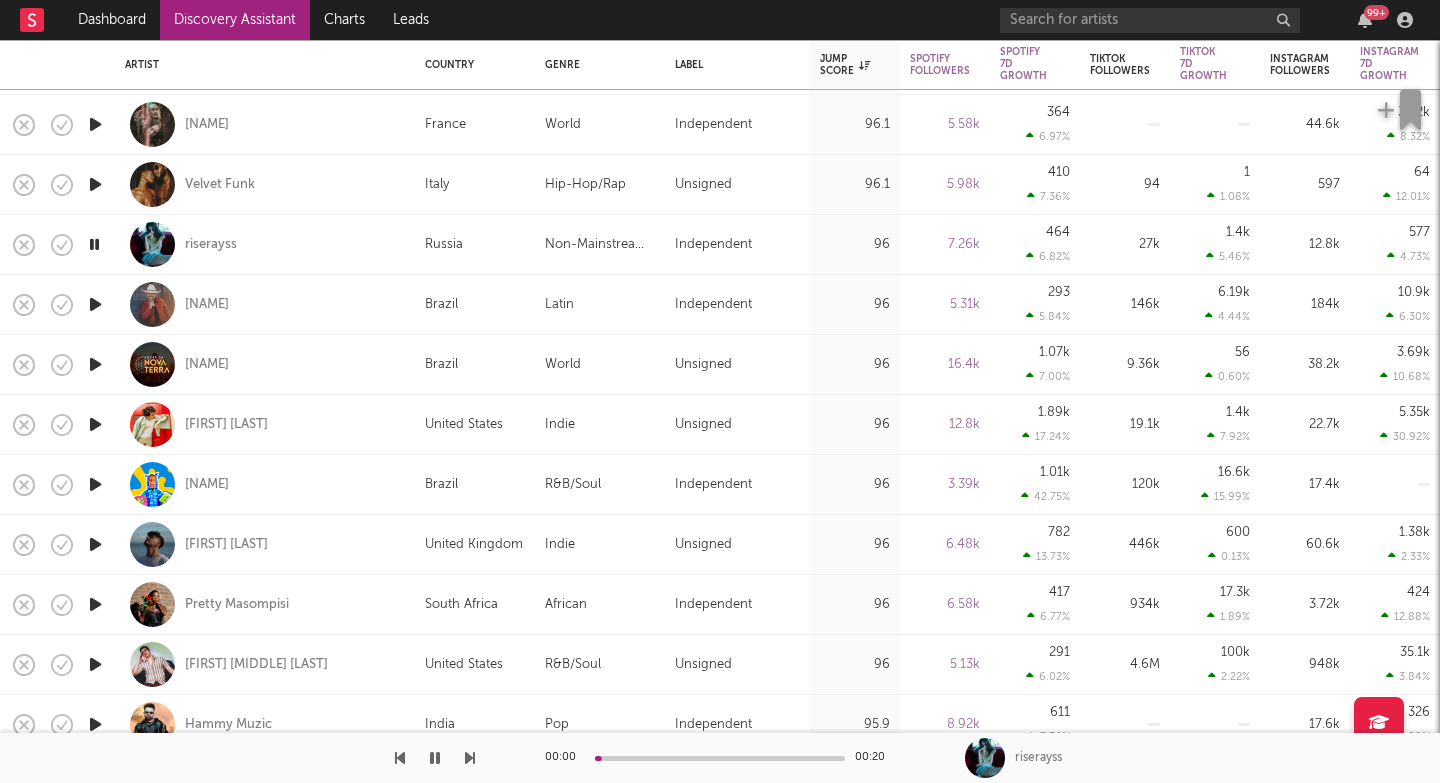 click at bounding box center (470, 758) 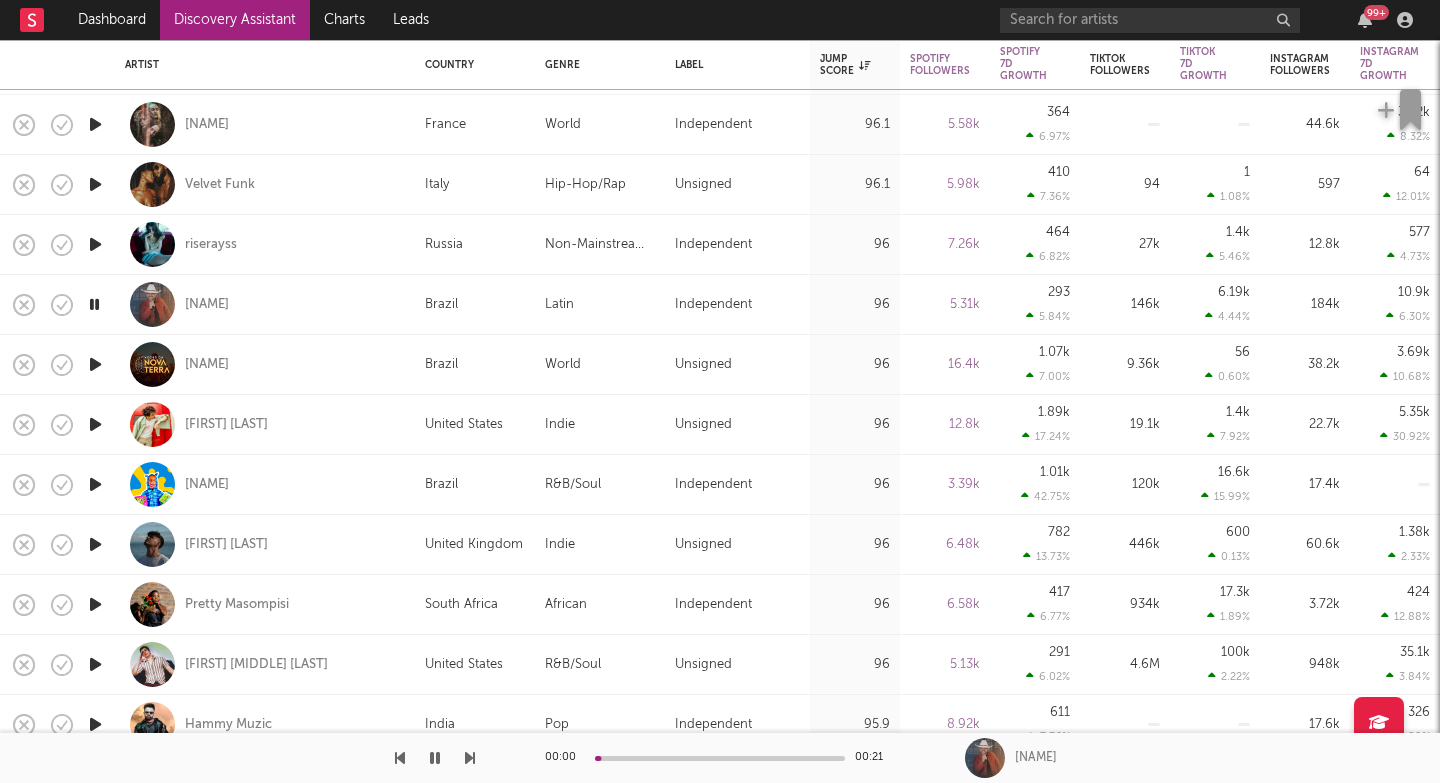 click at bounding box center (470, 758) 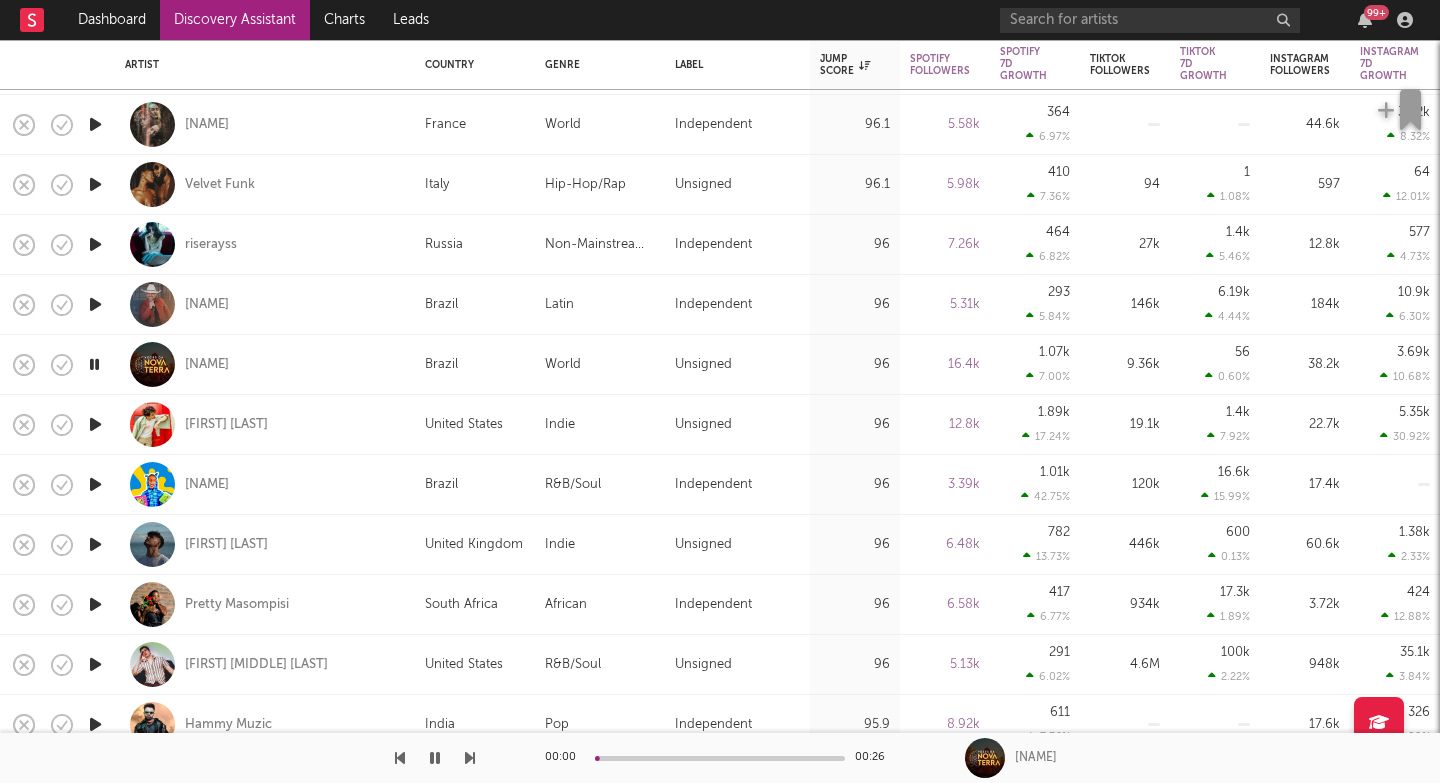 click at bounding box center (470, 758) 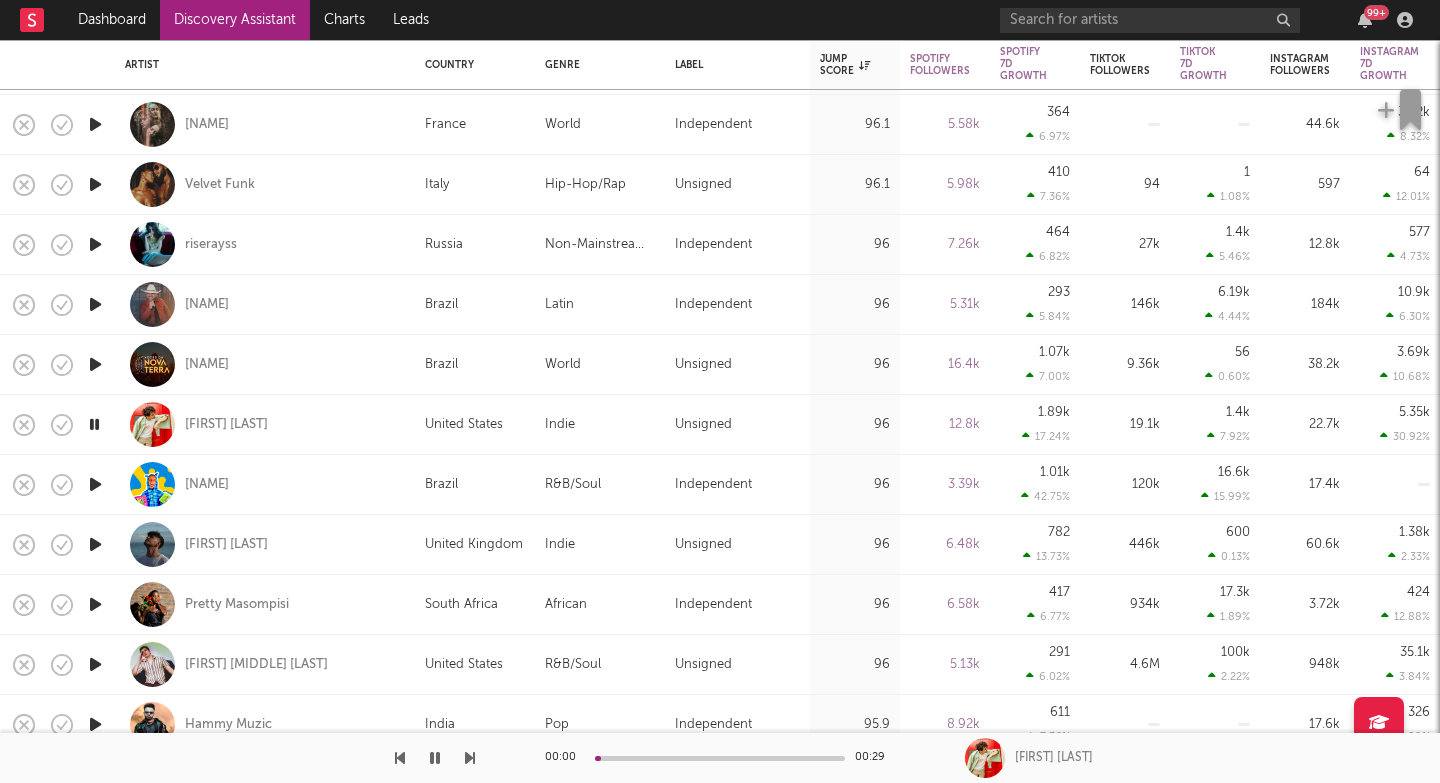 click at bounding box center [470, 758] 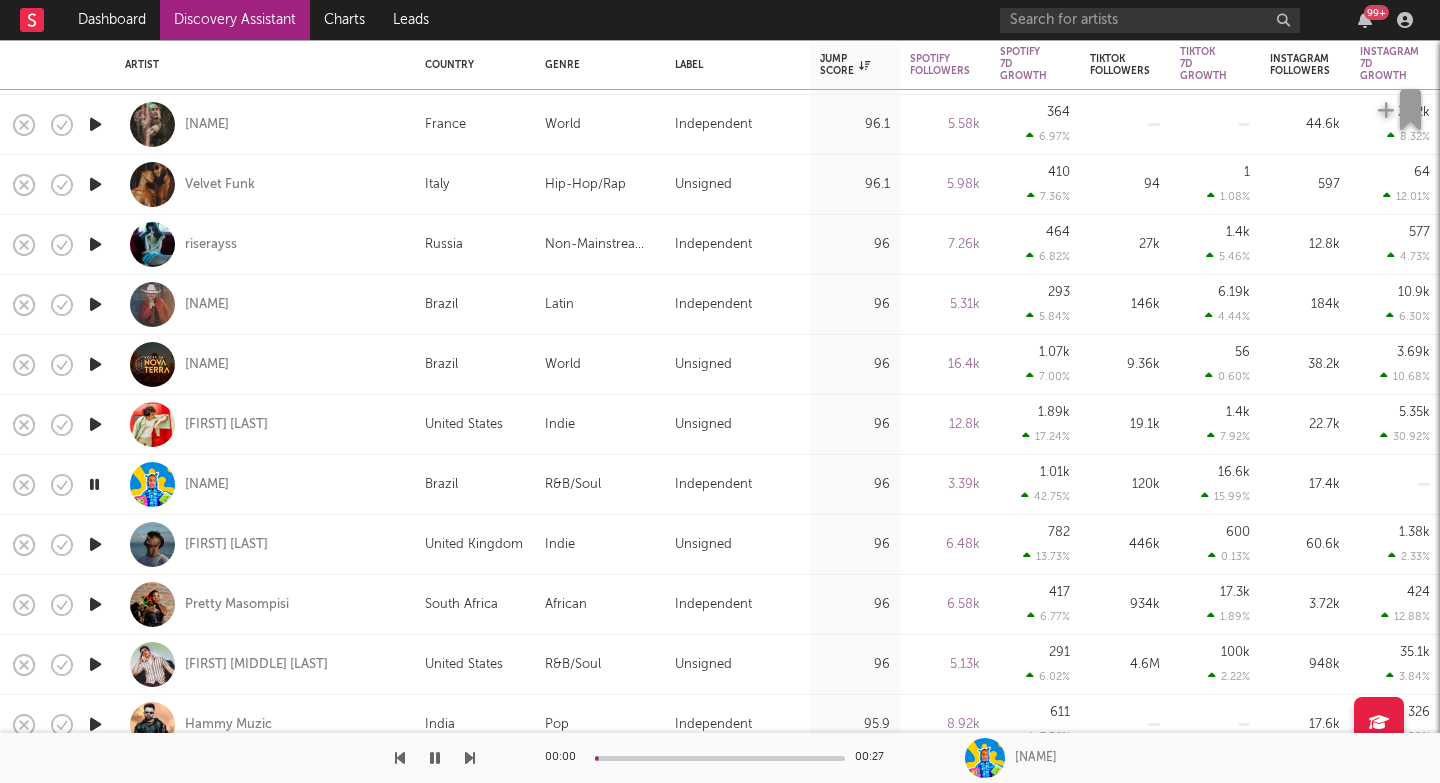 click at bounding box center (470, 758) 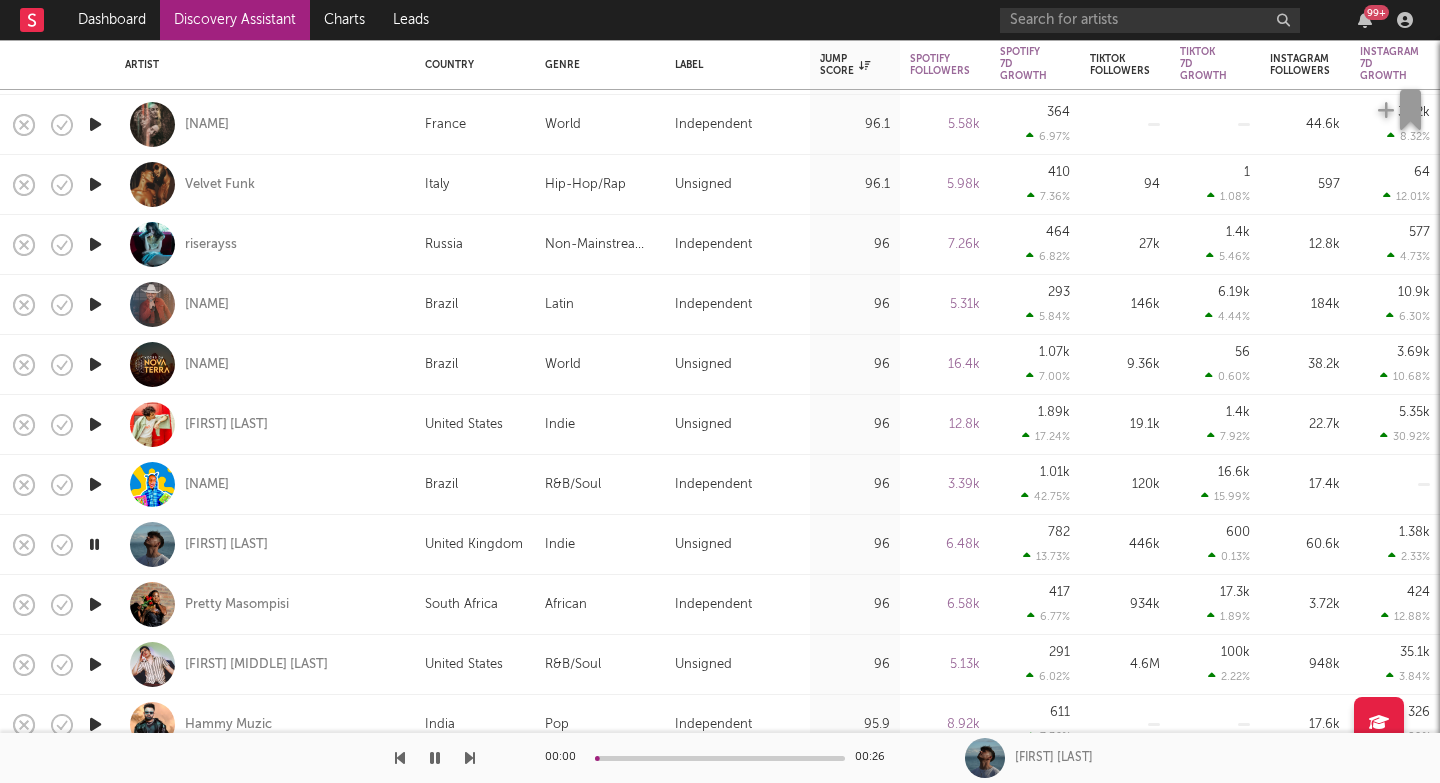 click at bounding box center [470, 758] 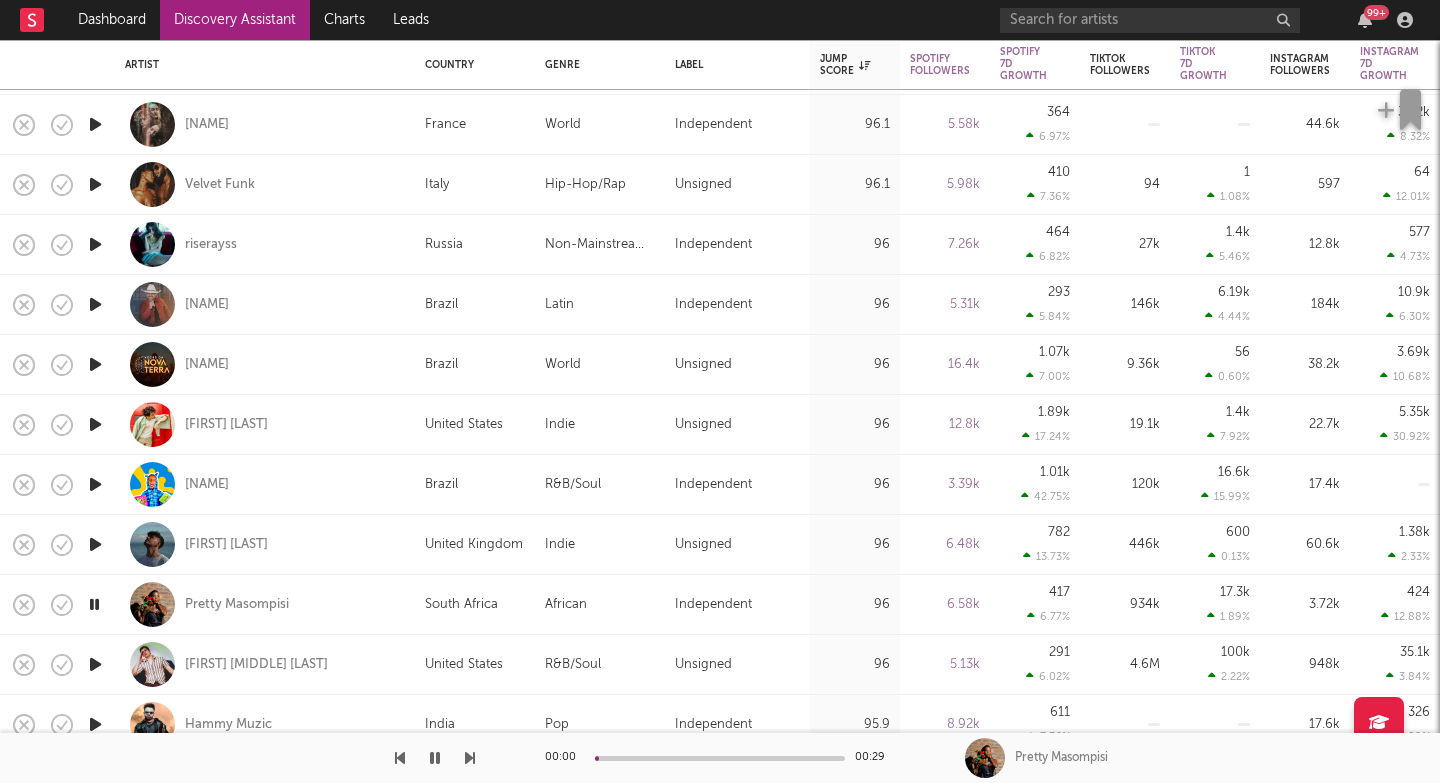 click at bounding box center [470, 758] 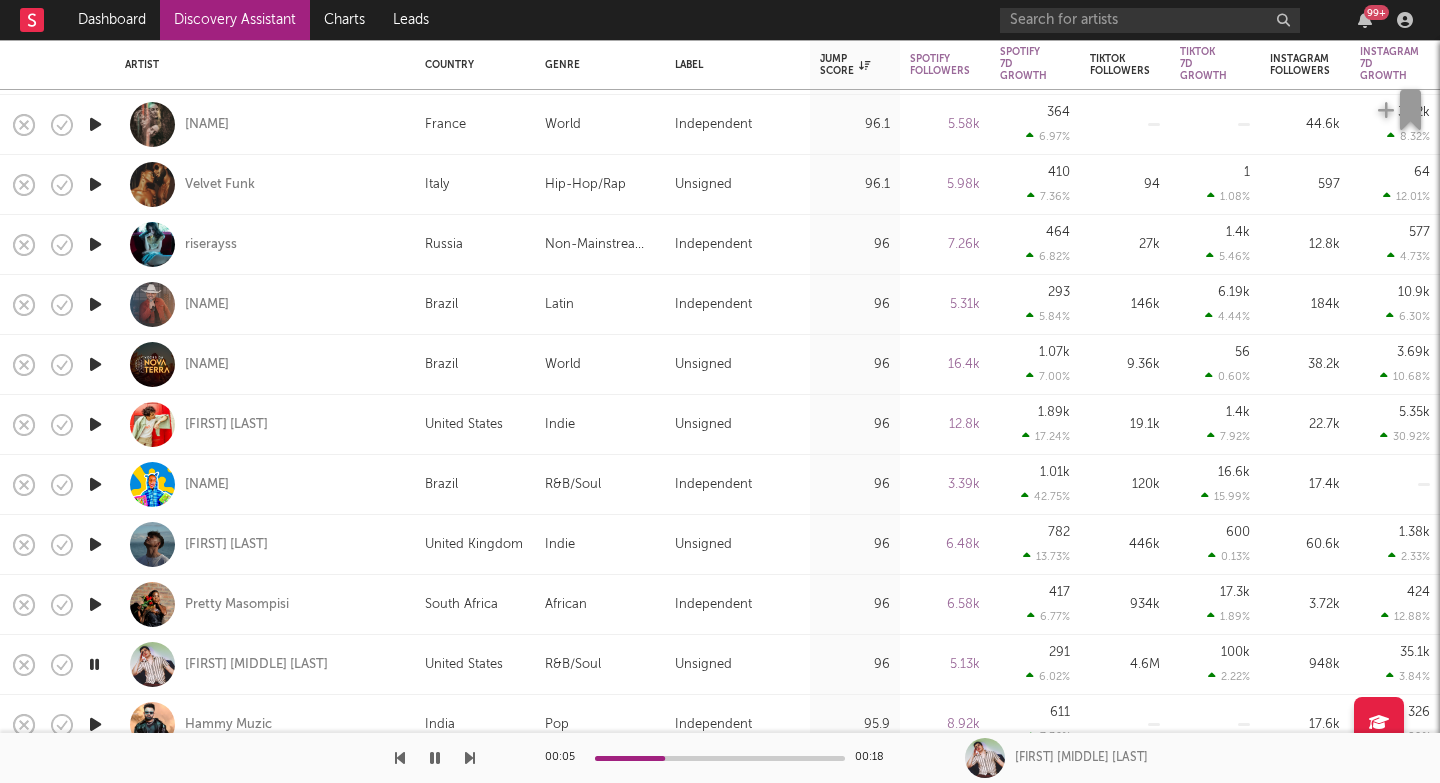 drag, startPoint x: 470, startPoint y: 759, endPoint x: 319, endPoint y: 715, distance: 157.28 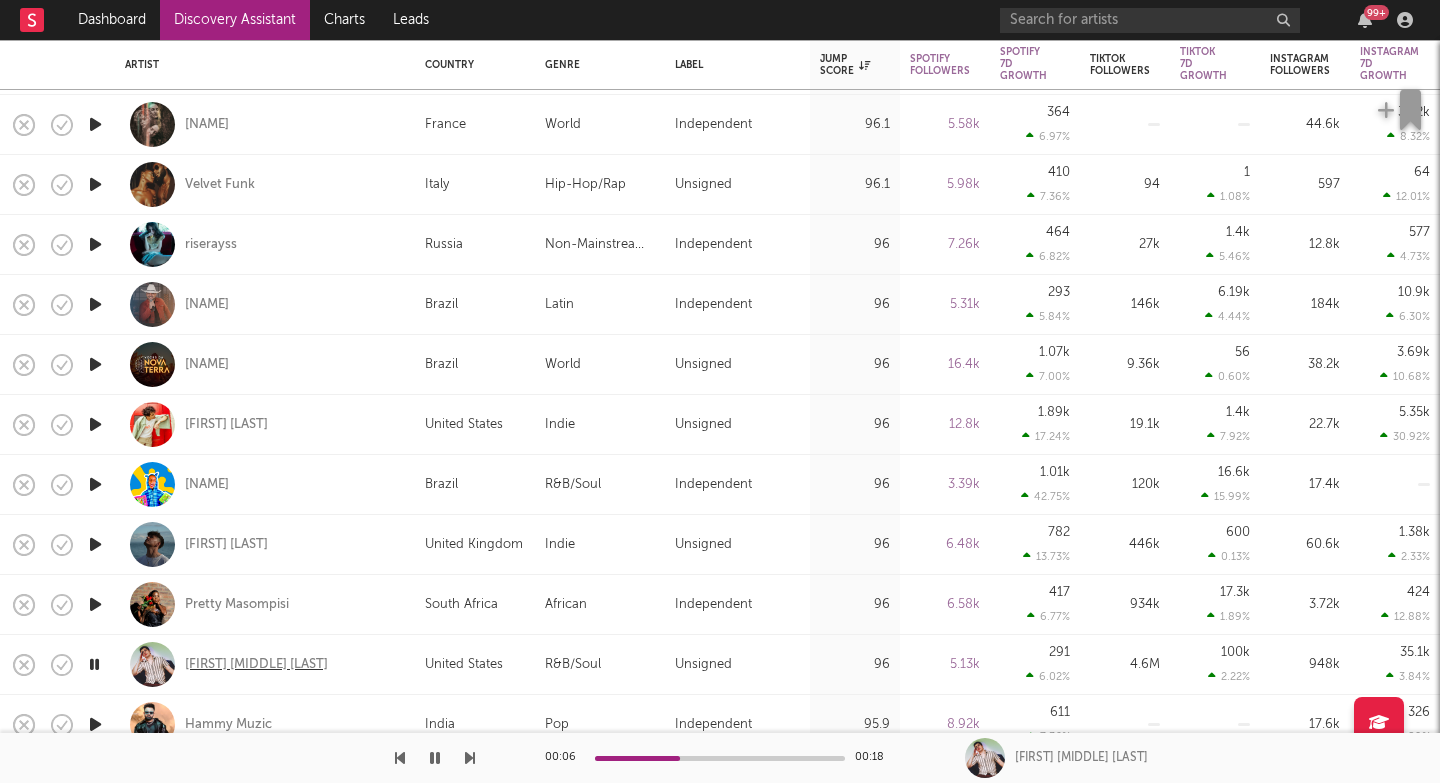click on "Andy Arthur Smith" at bounding box center (256, 665) 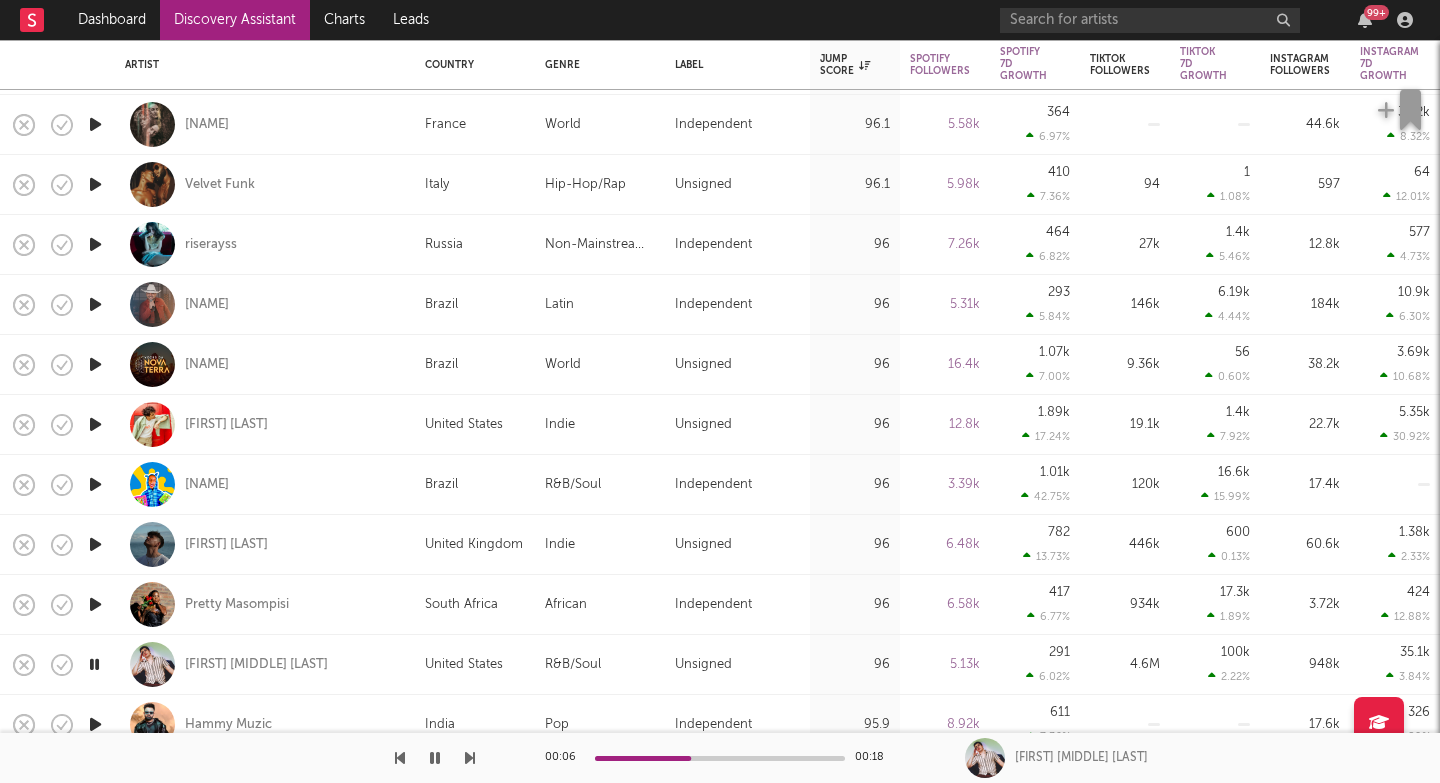 click at bounding box center [470, 758] 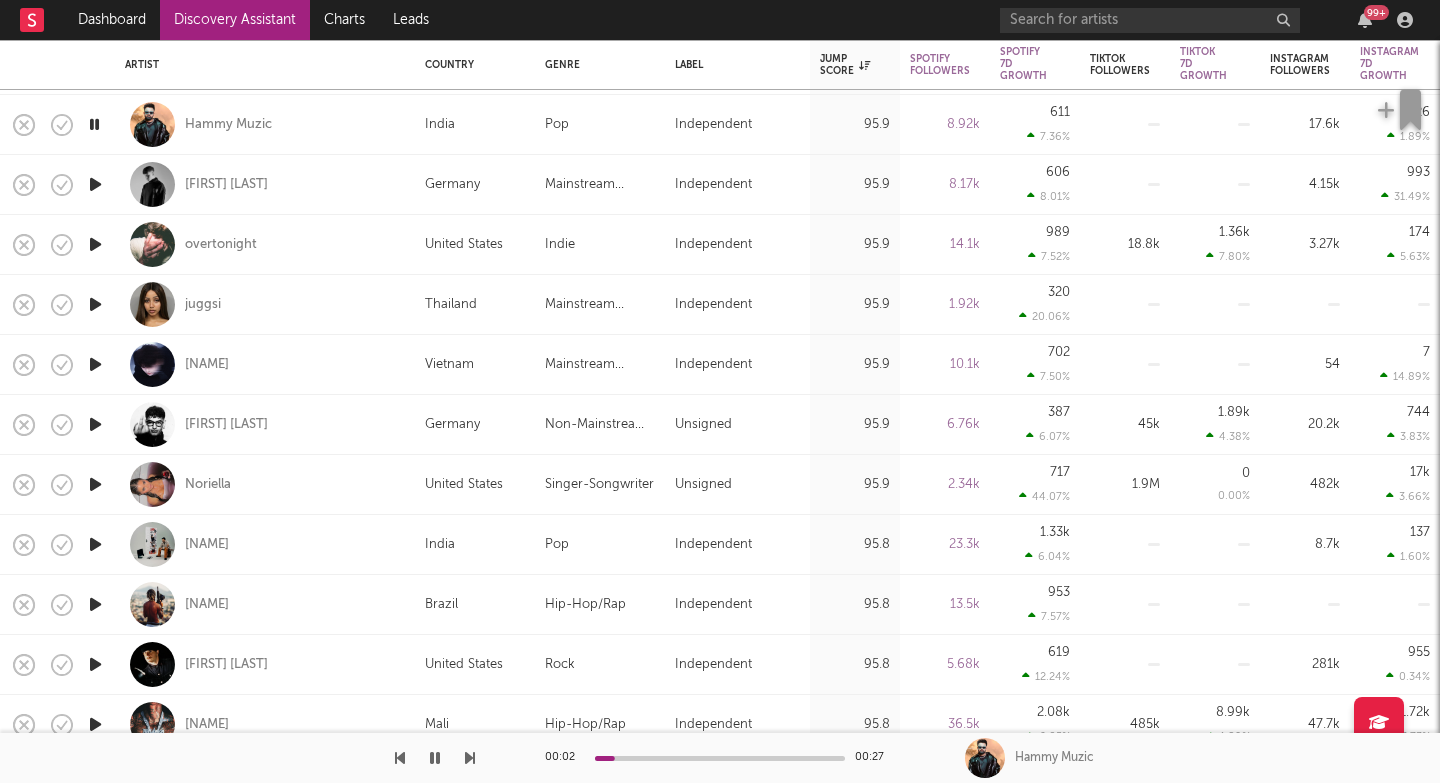 click at bounding box center [470, 758] 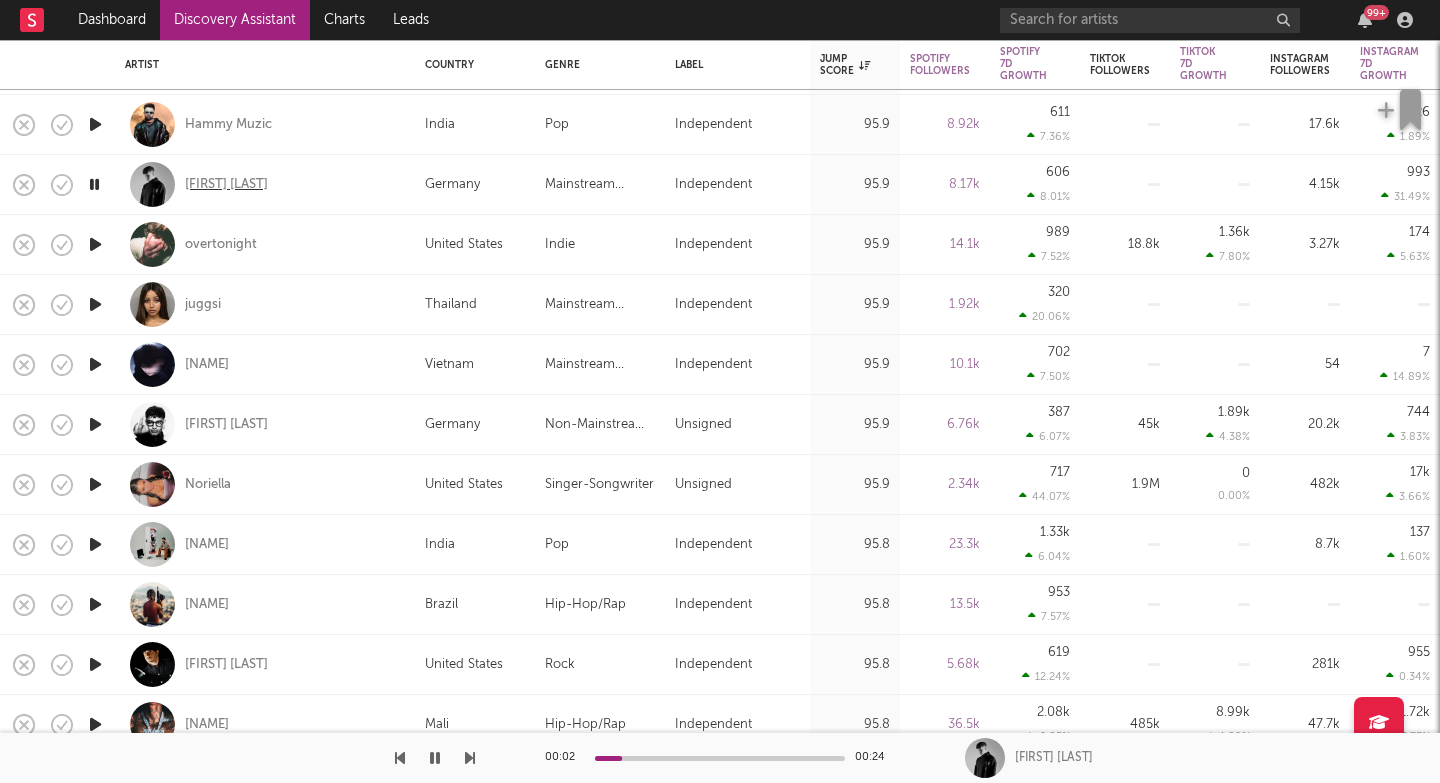 click on "Samuel Moriero" at bounding box center (226, 185) 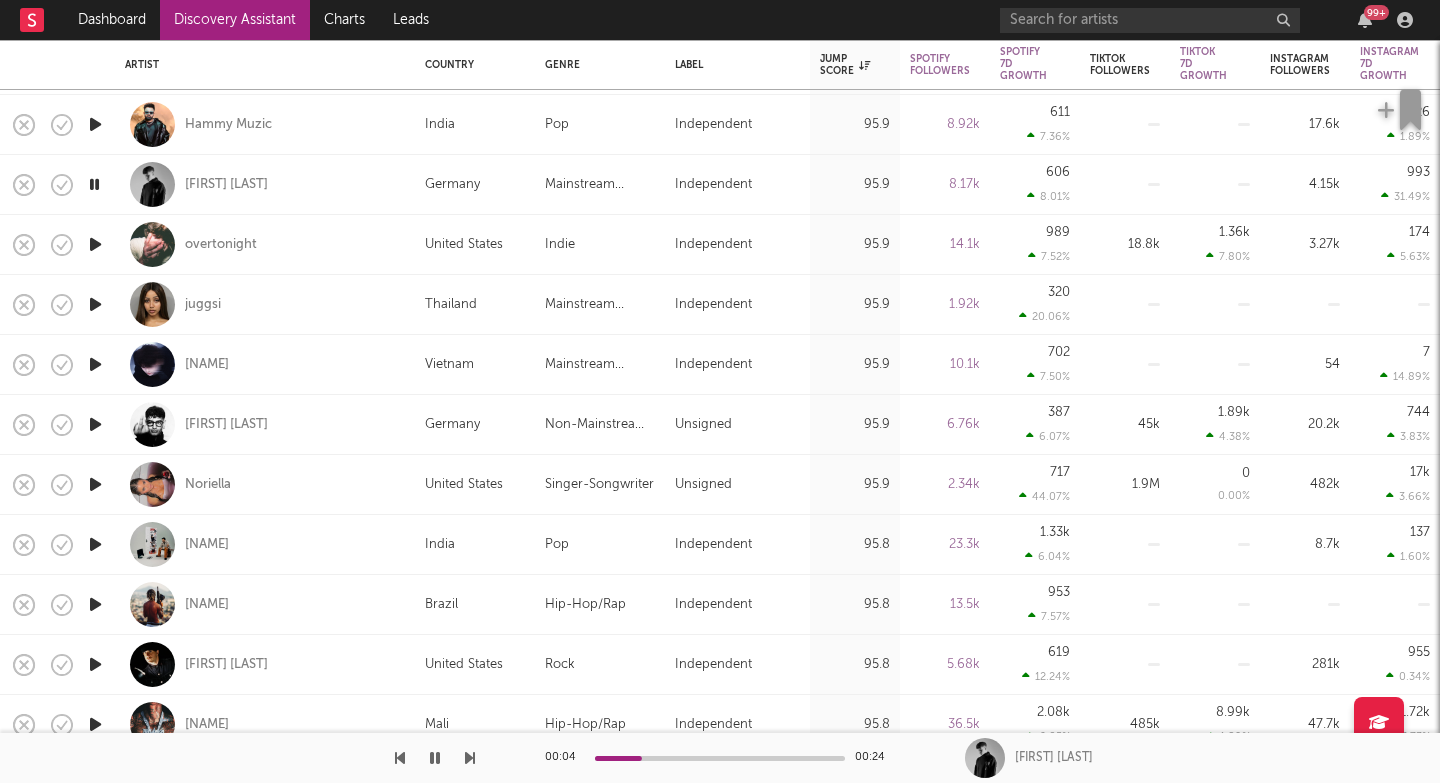 click at bounding box center (470, 758) 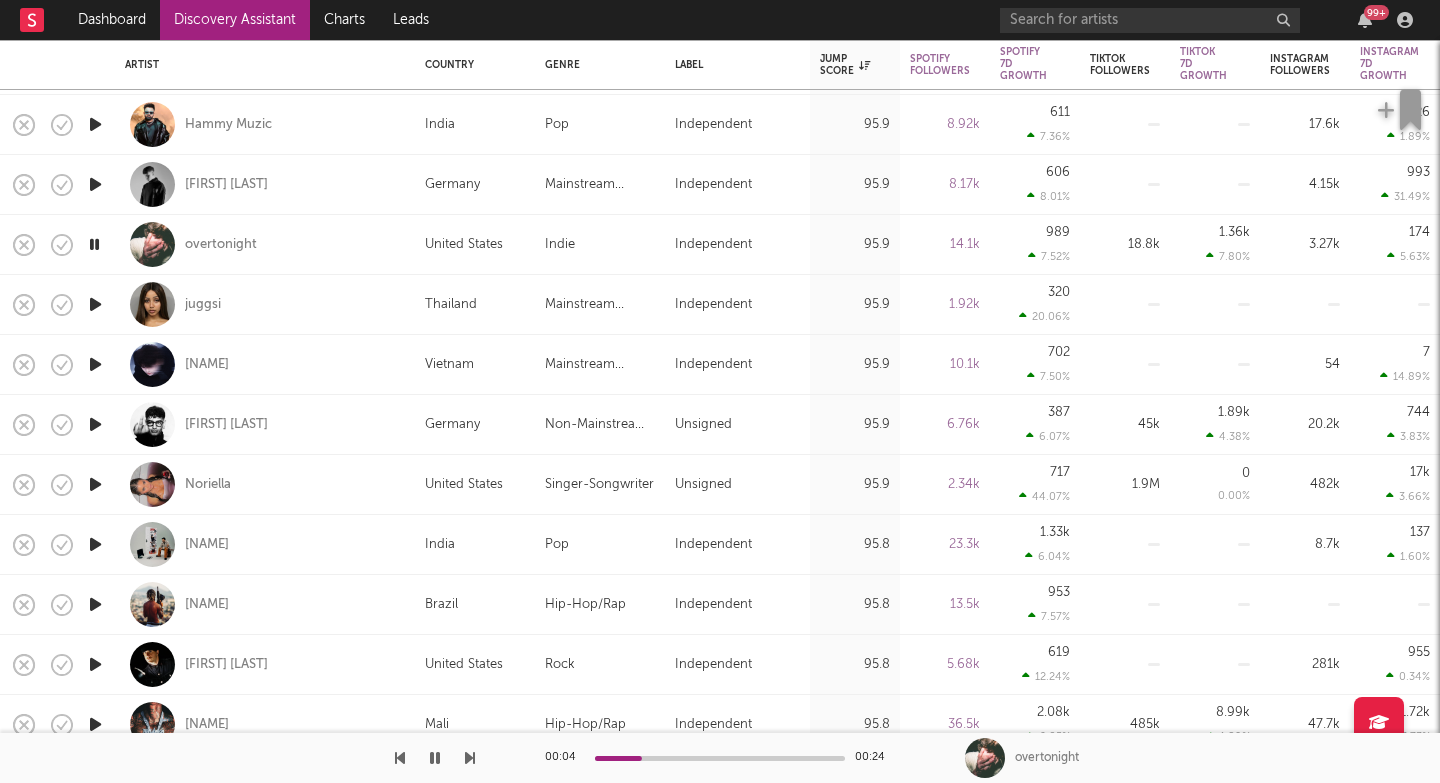 click at bounding box center (470, 758) 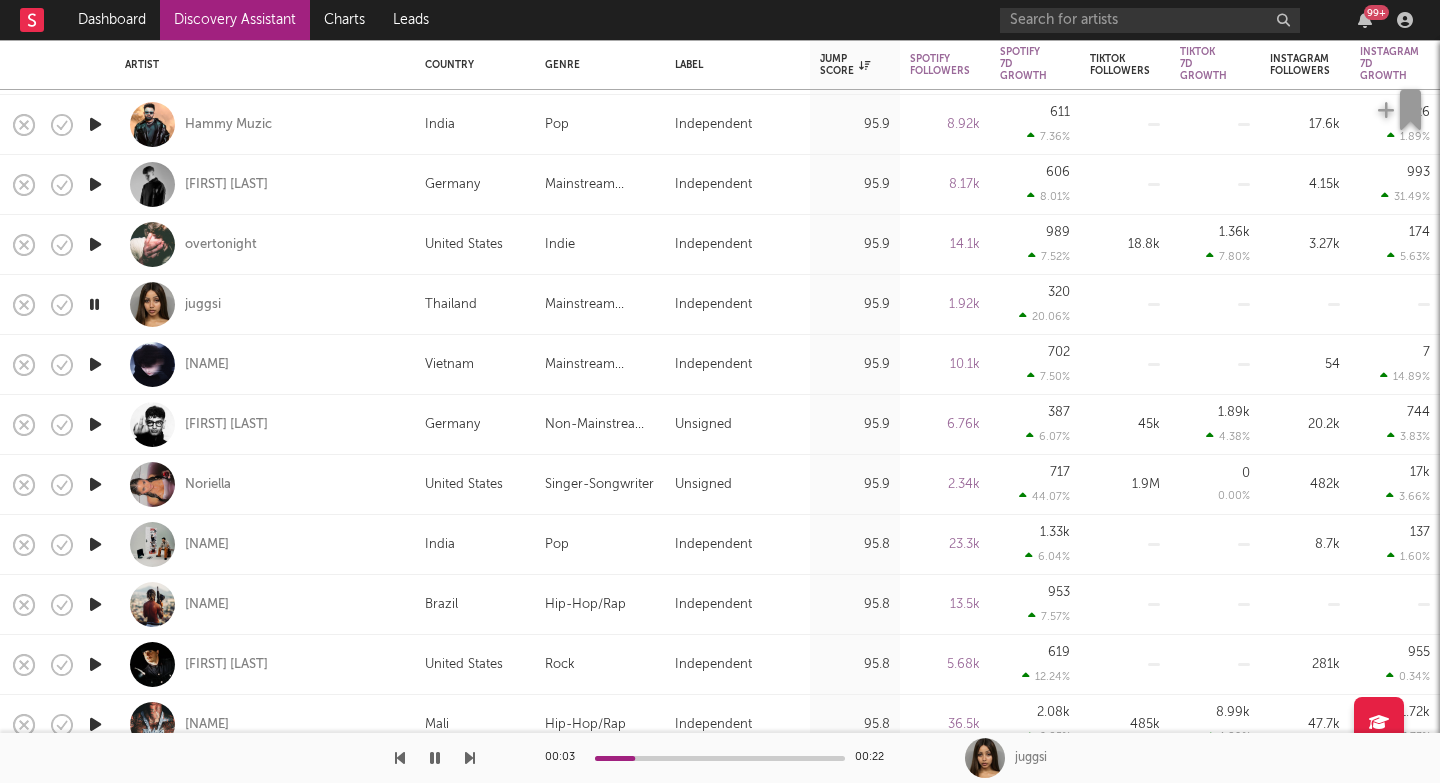 click at bounding box center [470, 758] 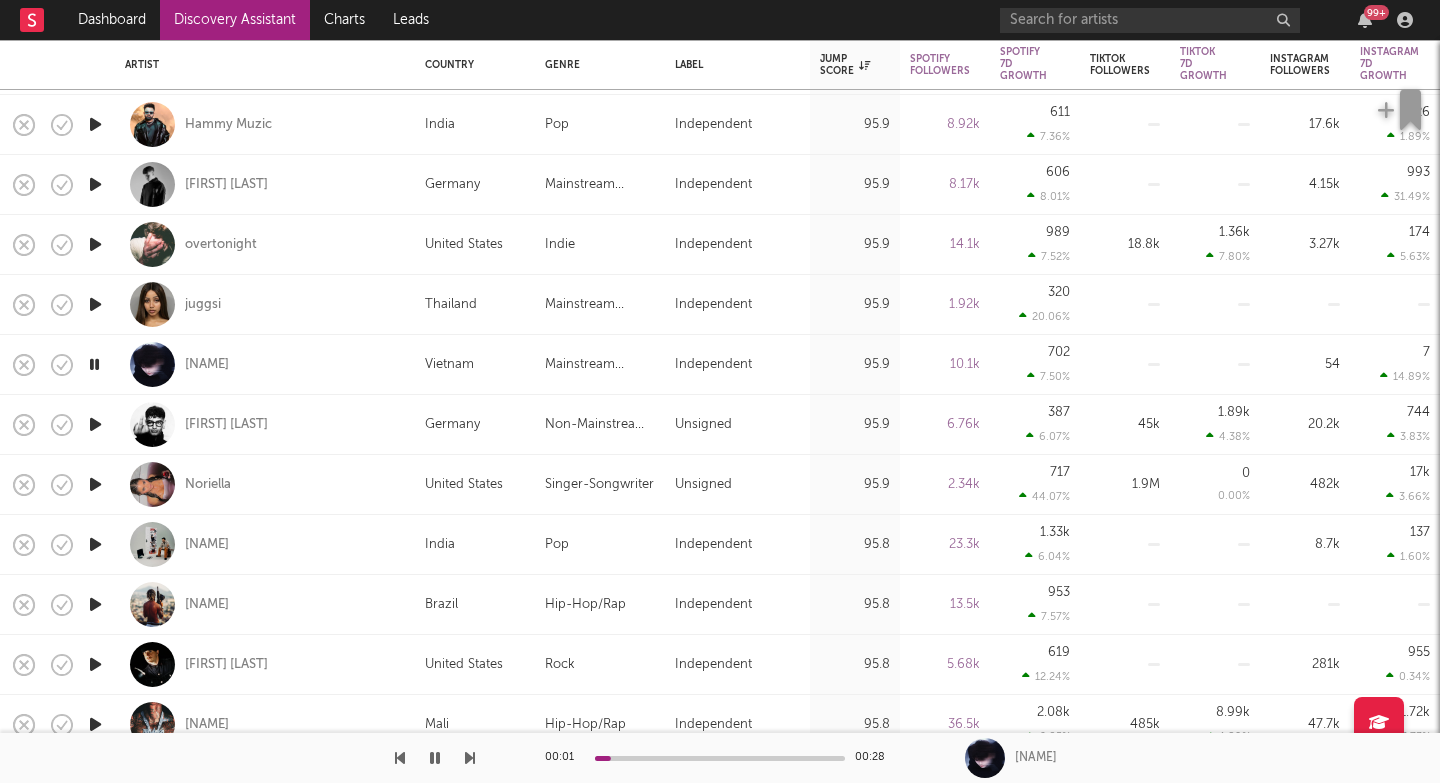click at bounding box center (470, 758) 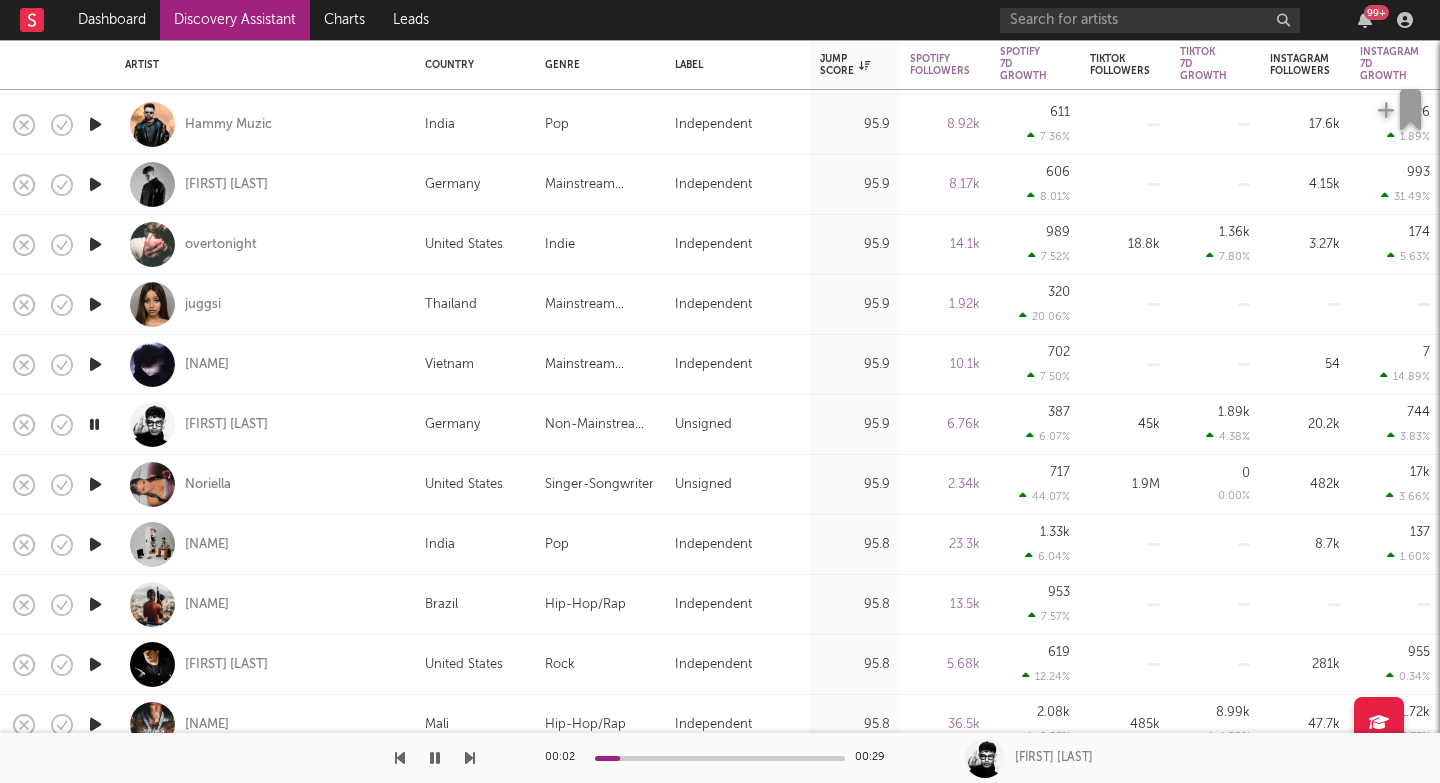 click at bounding box center (470, 758) 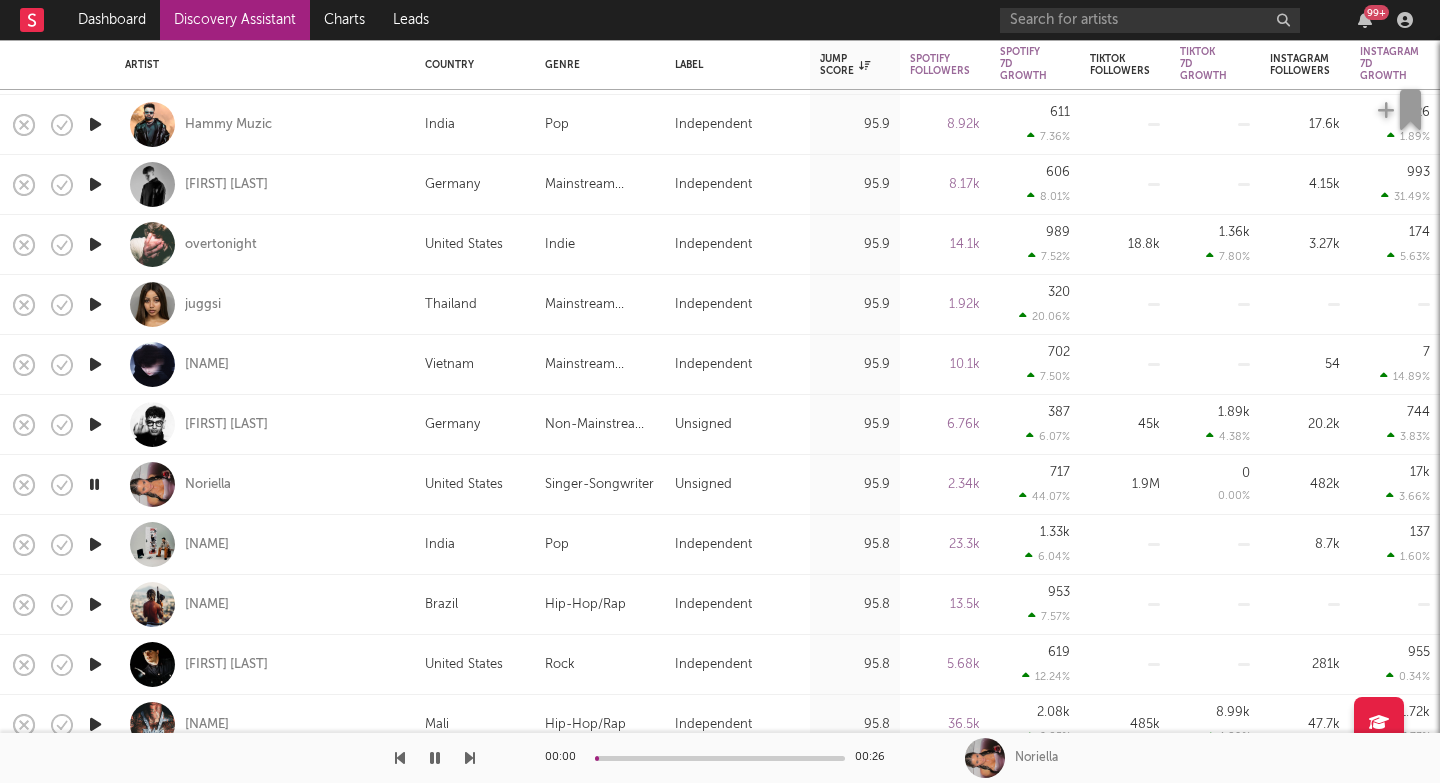 click at bounding box center [470, 758] 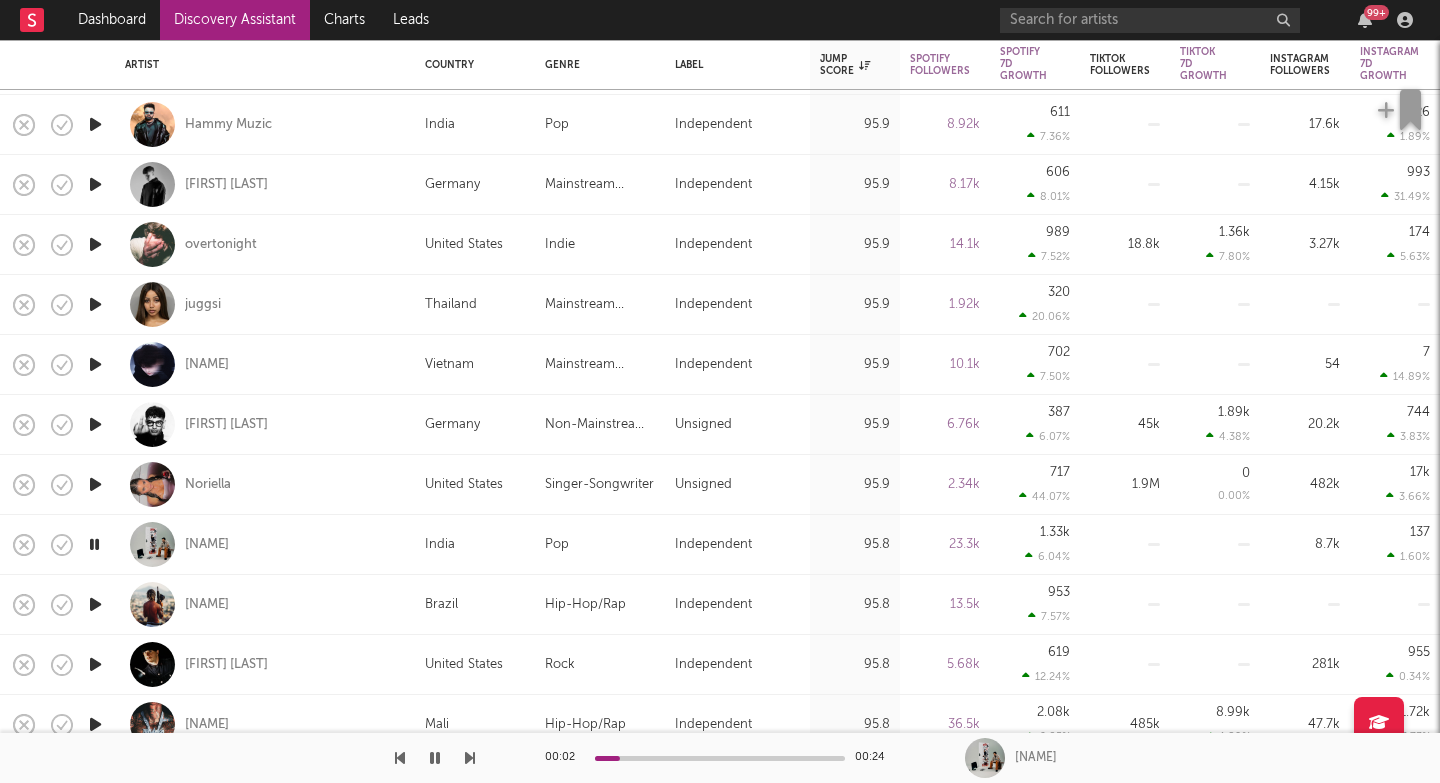 drag, startPoint x: 465, startPoint y: 758, endPoint x: 314, endPoint y: 753, distance: 151.08276 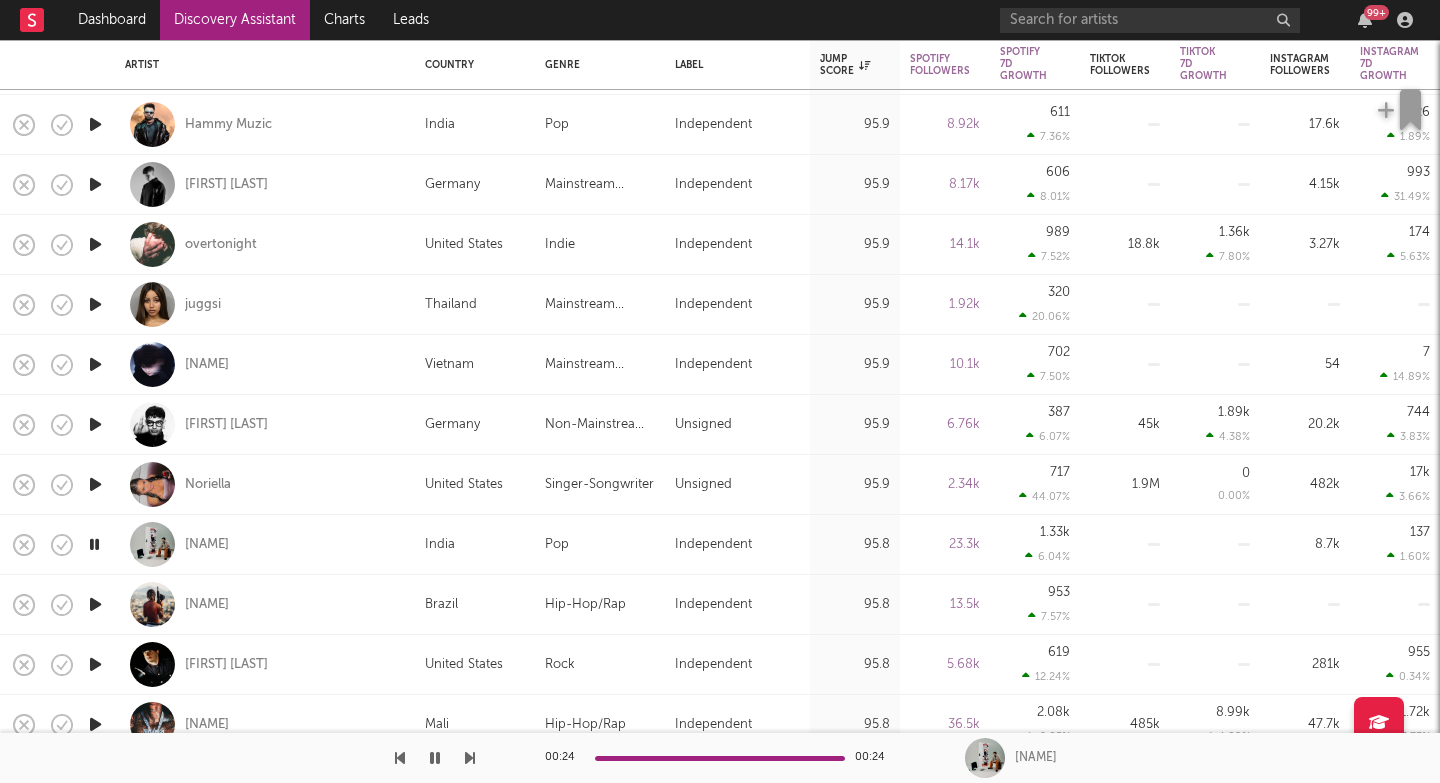 click at bounding box center (95, 604) 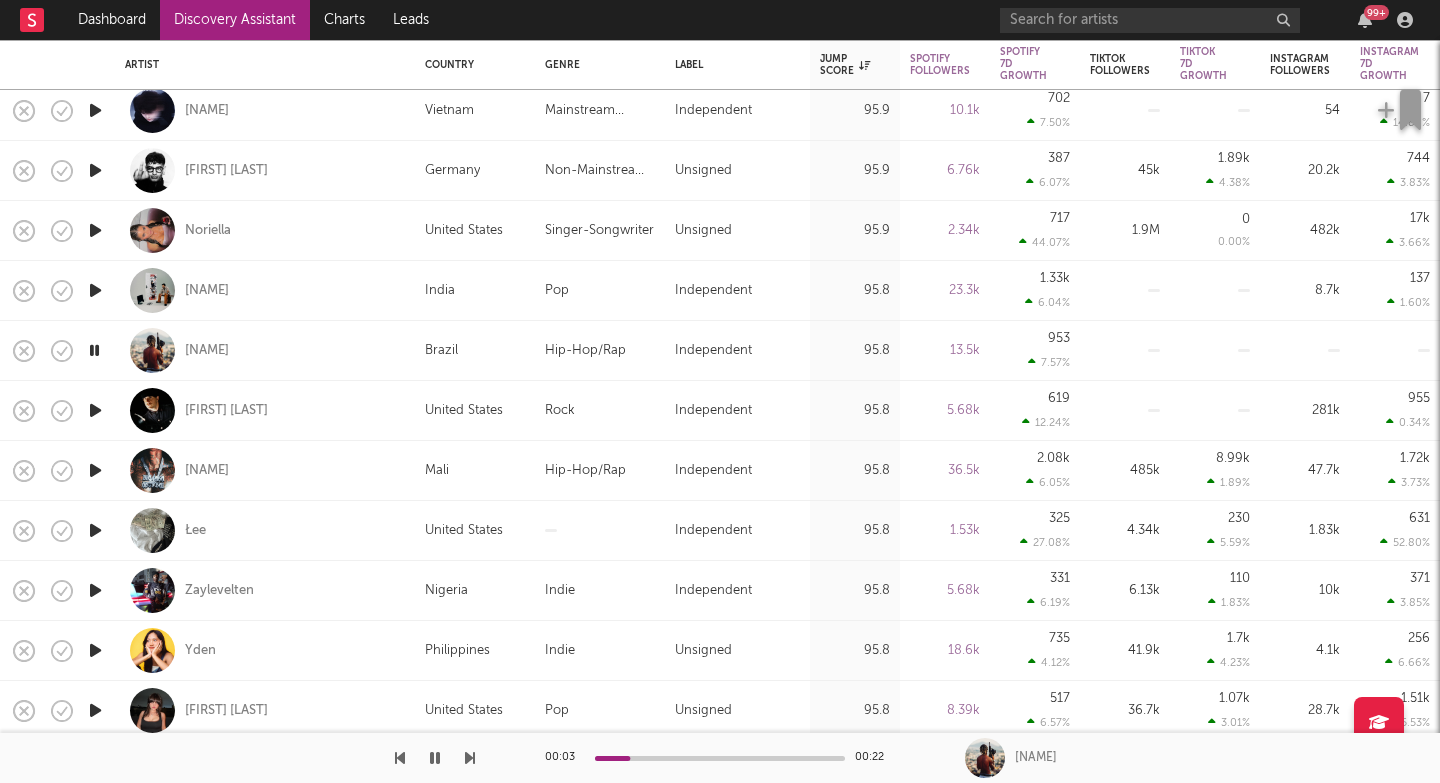 click at bounding box center (470, 758) 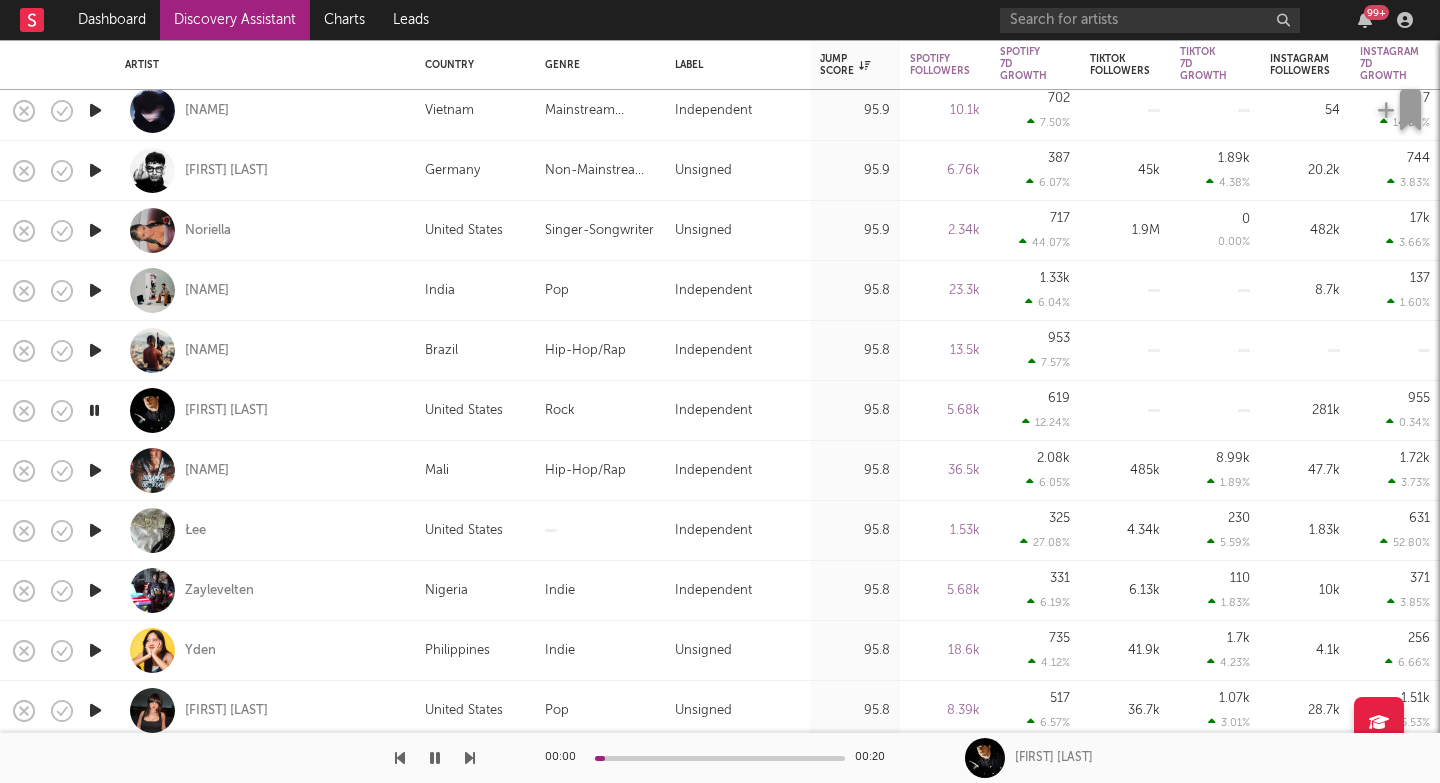 click at bounding box center (470, 758) 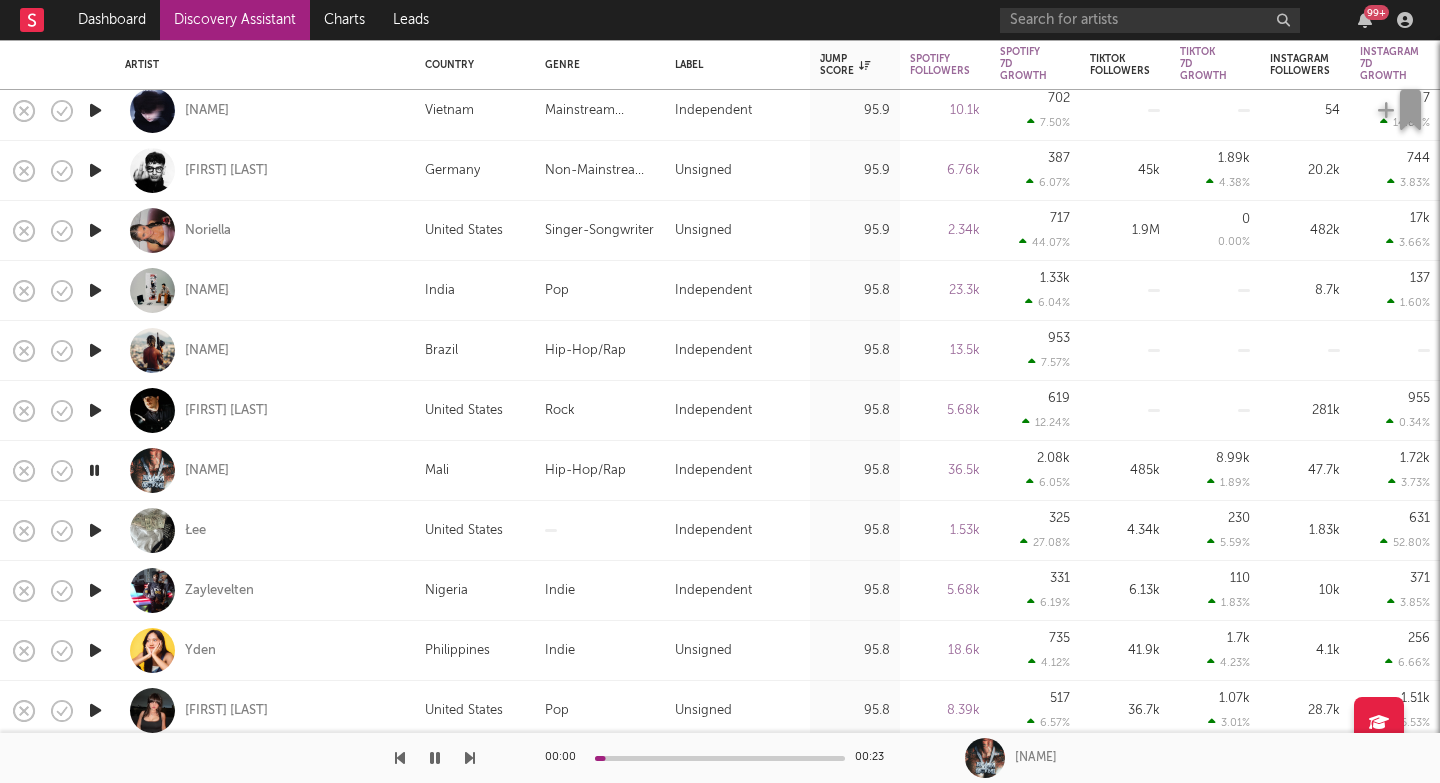 click at bounding box center [470, 758] 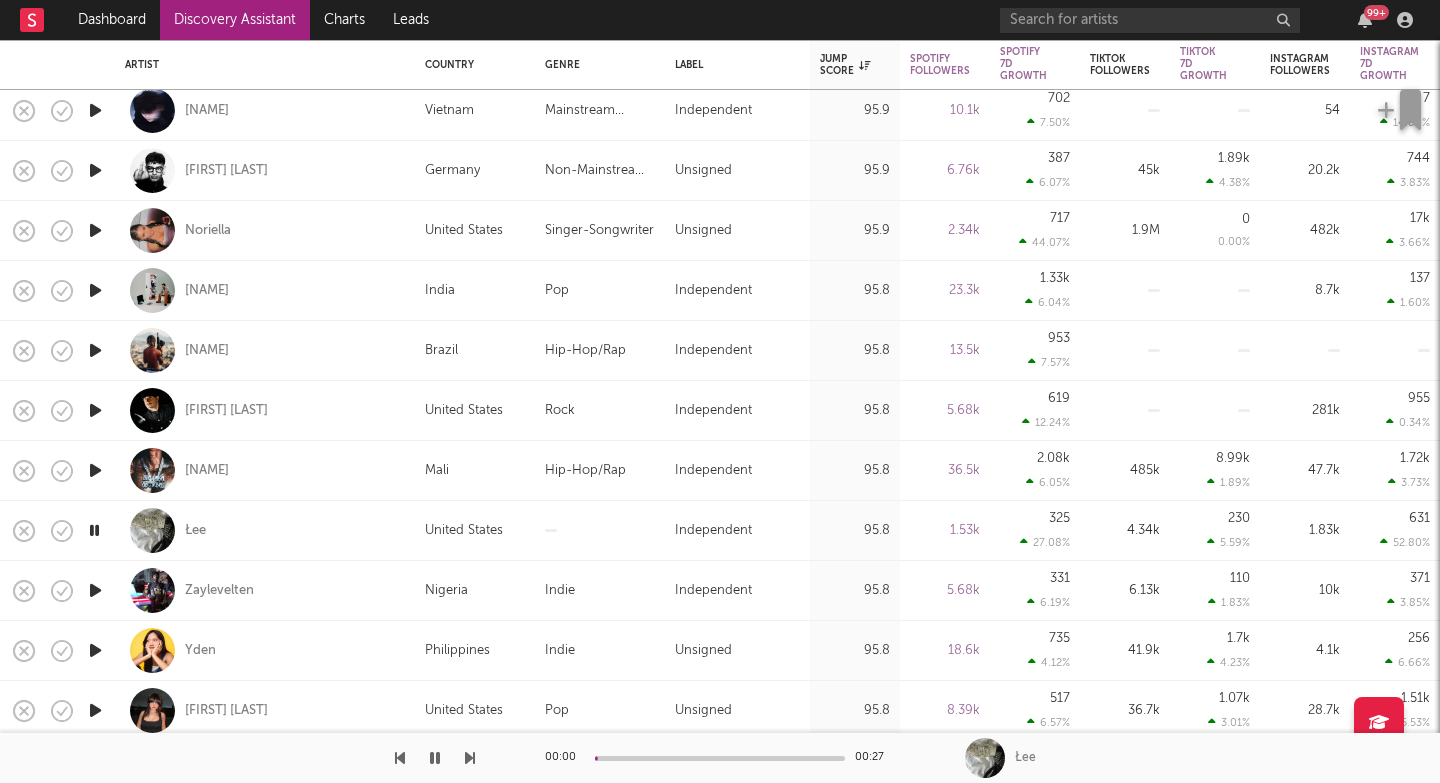 click at bounding box center (470, 758) 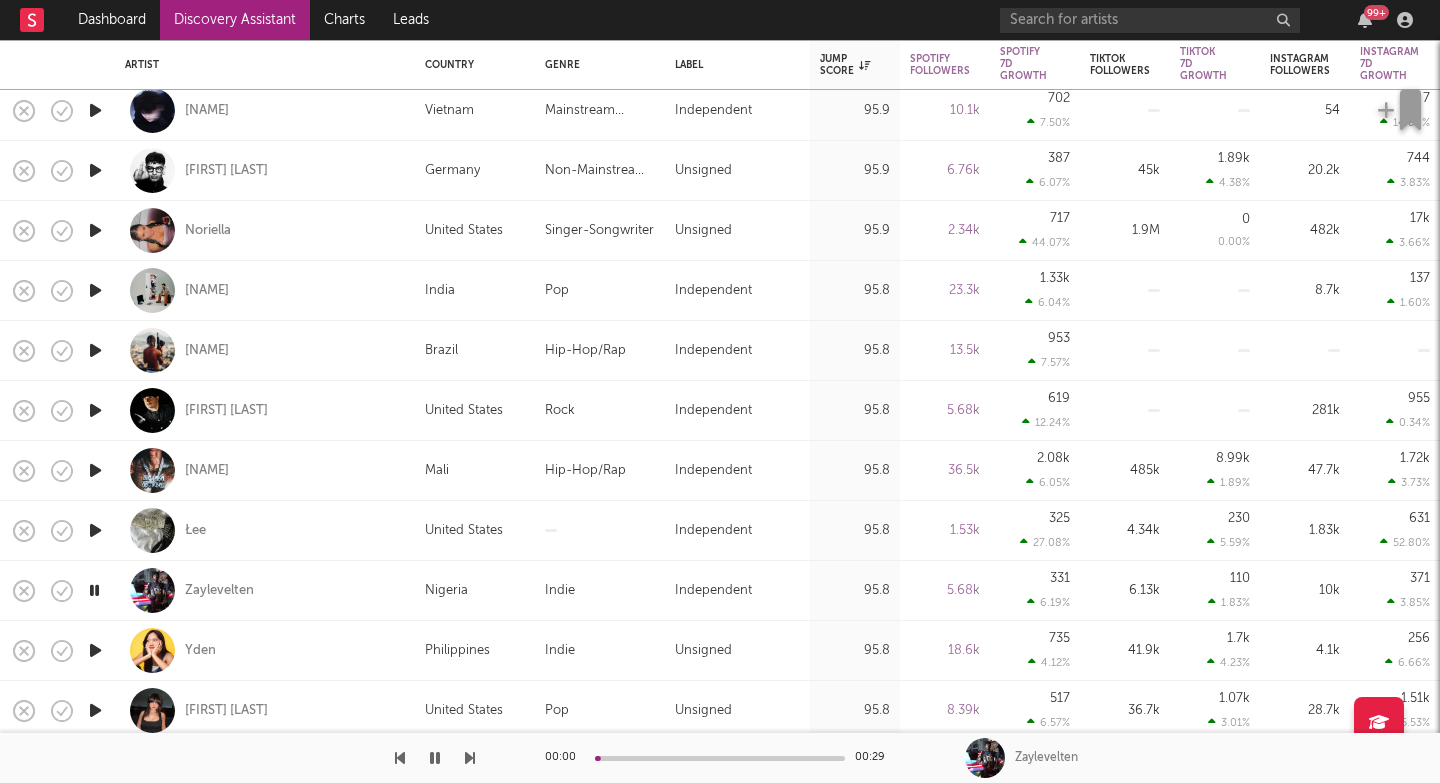 click at bounding box center (470, 758) 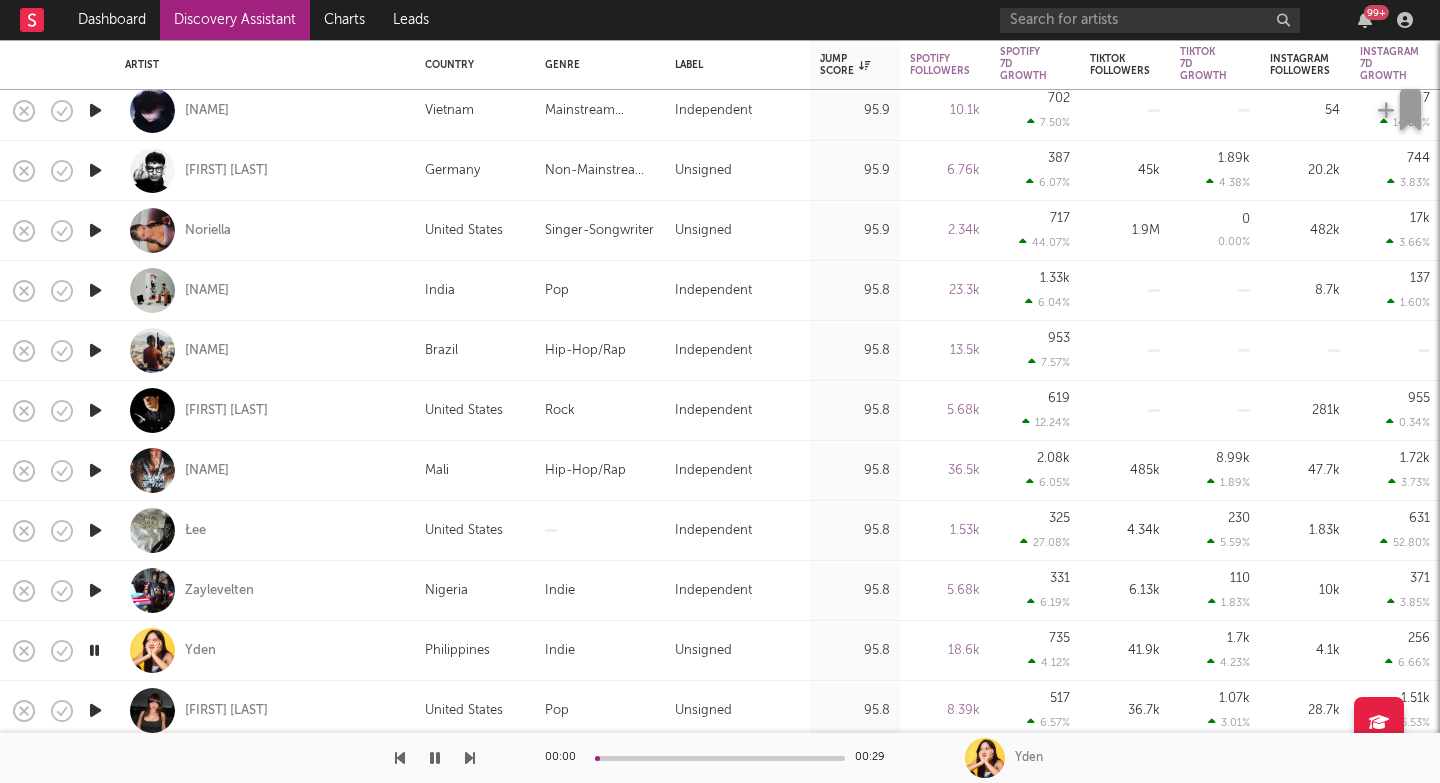 click at bounding box center (470, 758) 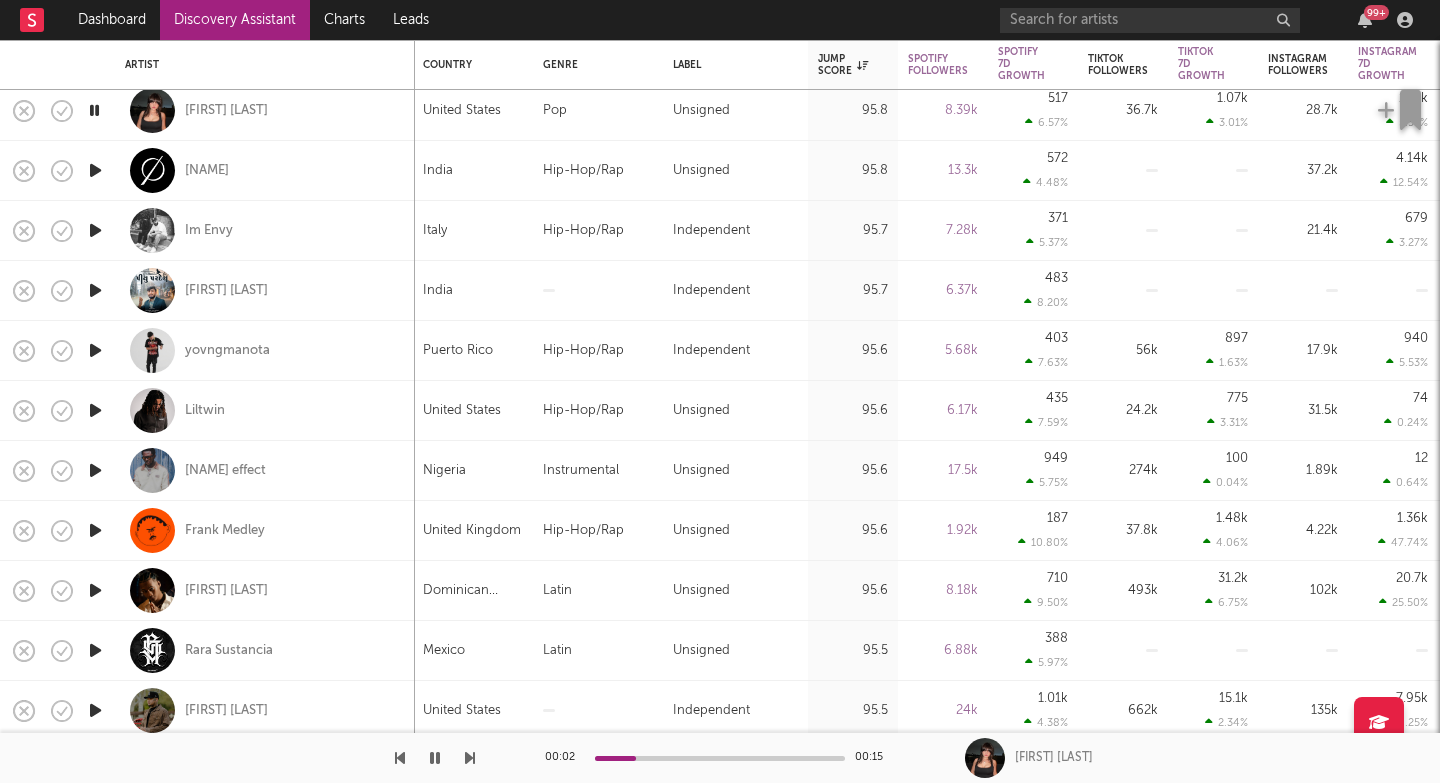 click at bounding box center [470, 758] 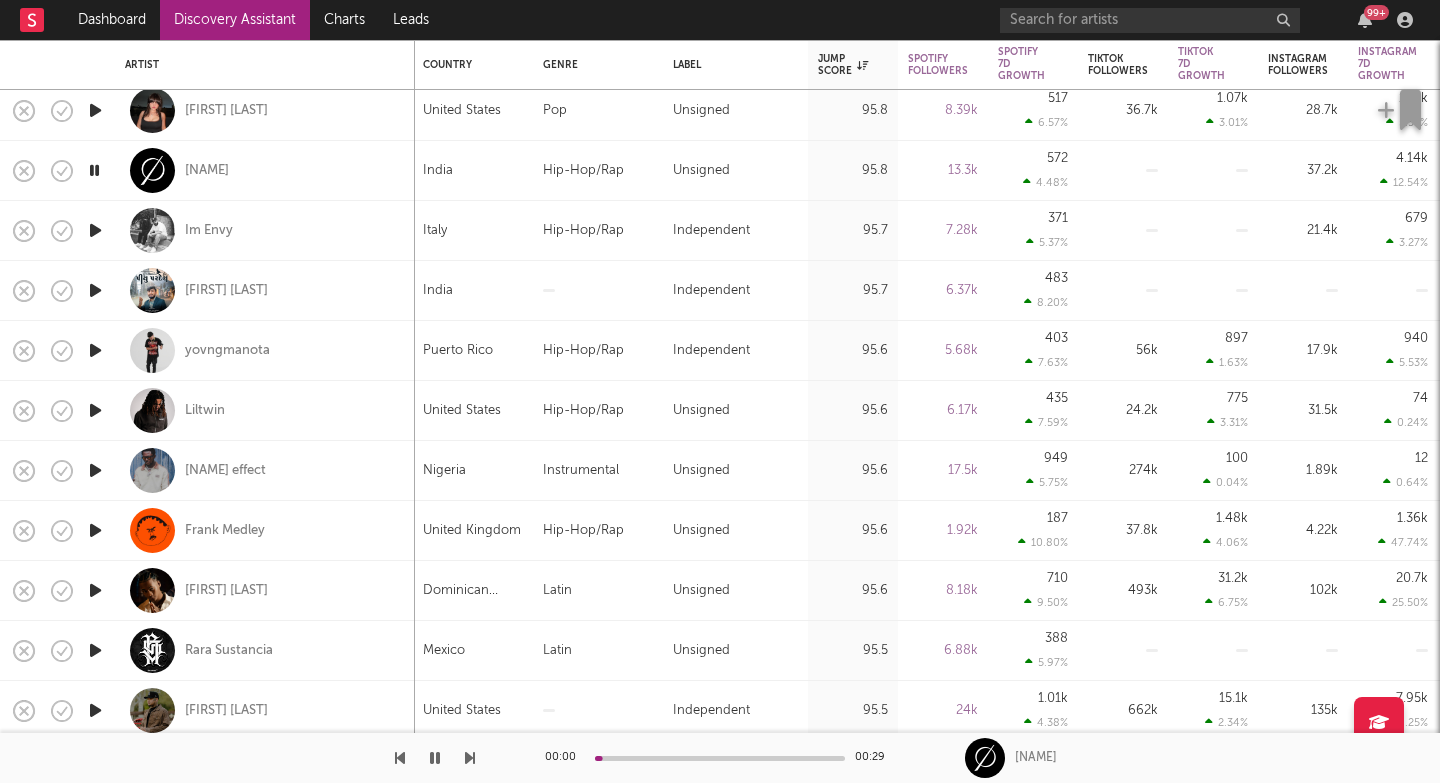click at bounding box center [470, 758] 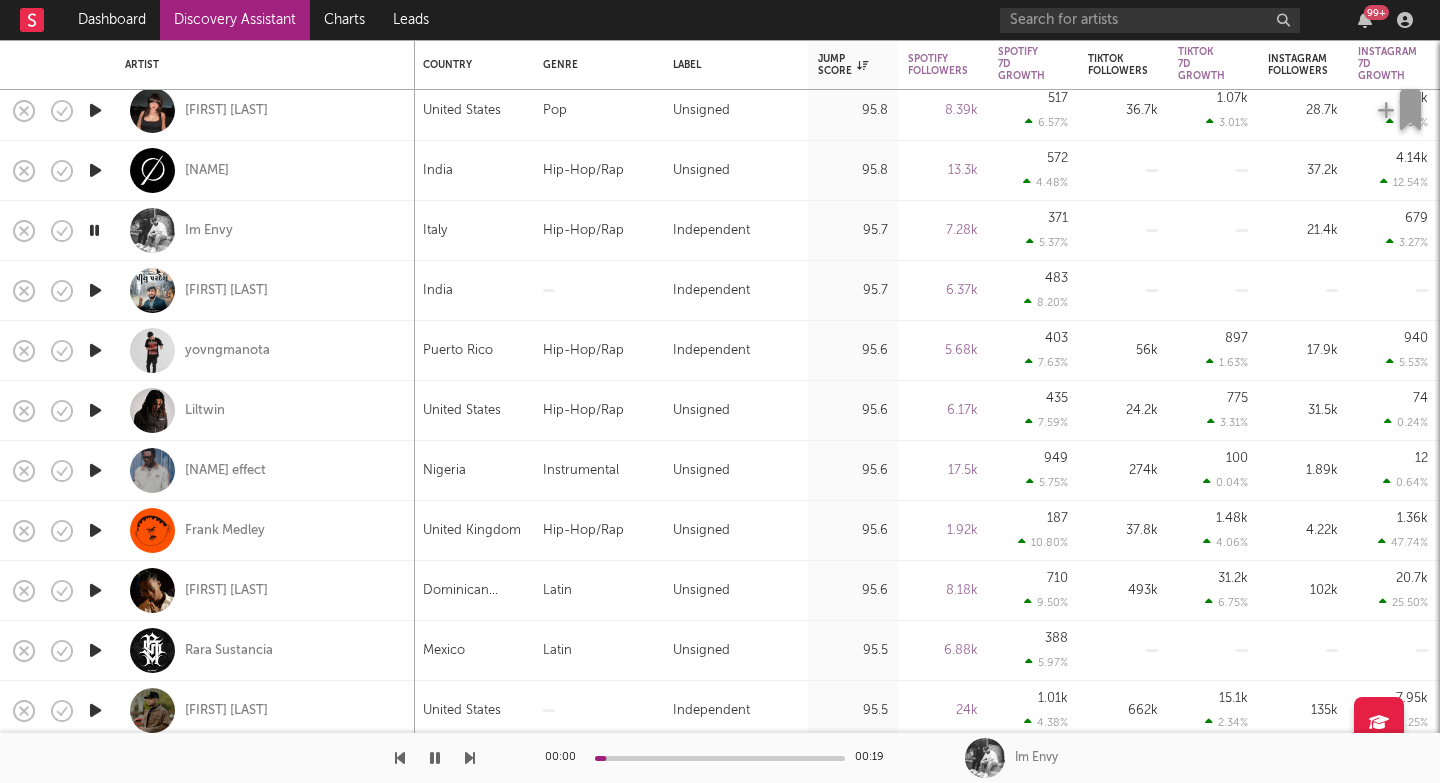 click at bounding box center (470, 758) 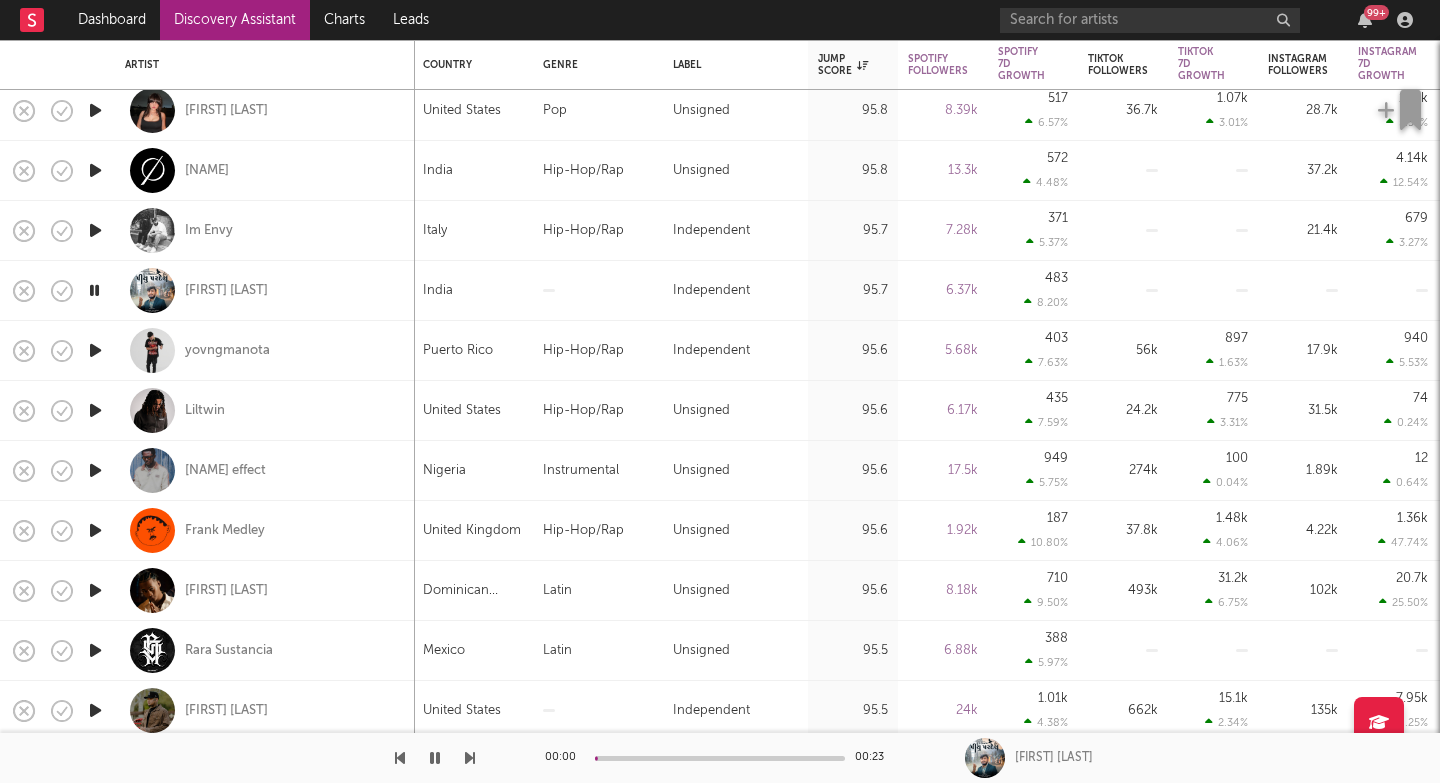 click at bounding box center (470, 758) 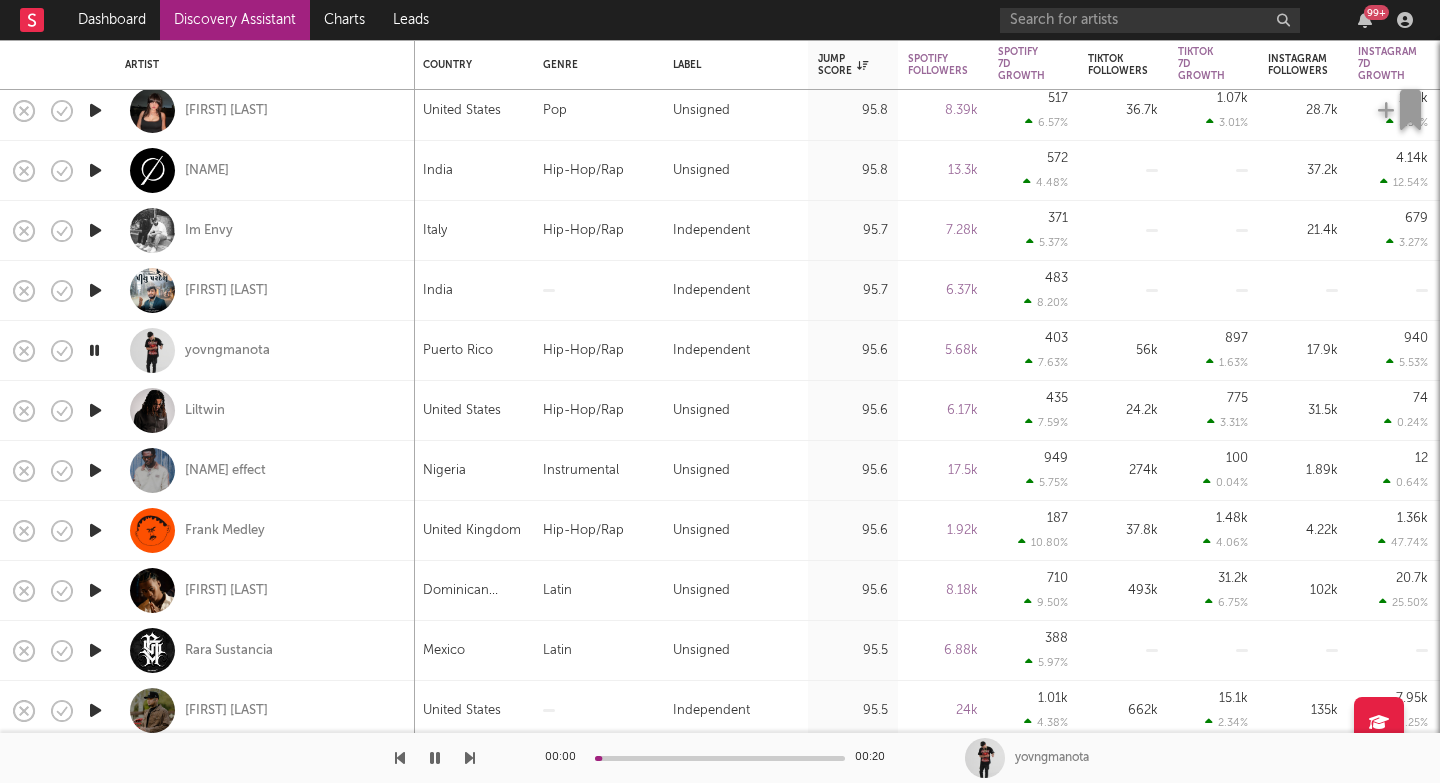 click at bounding box center [470, 758] 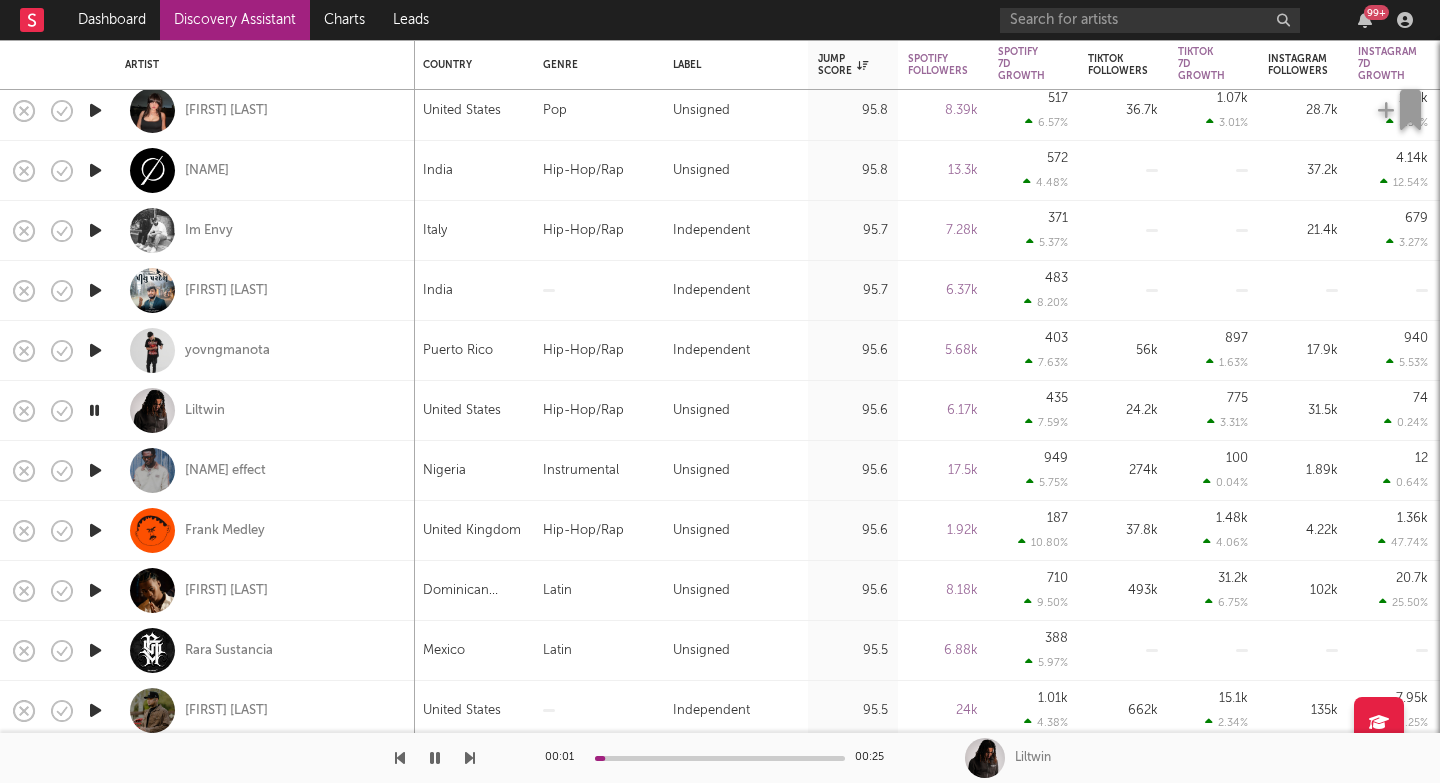 click at bounding box center [470, 758] 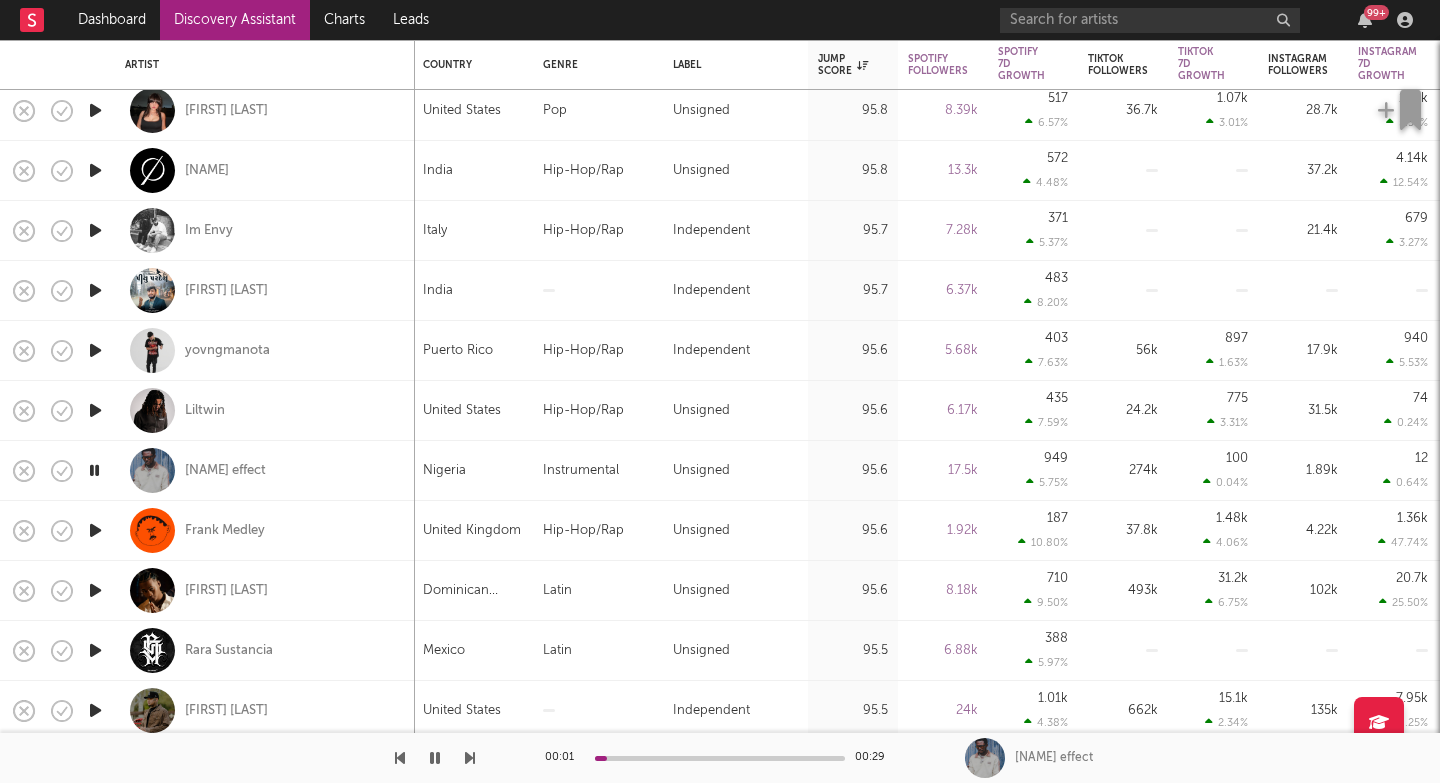 click at bounding box center (470, 758) 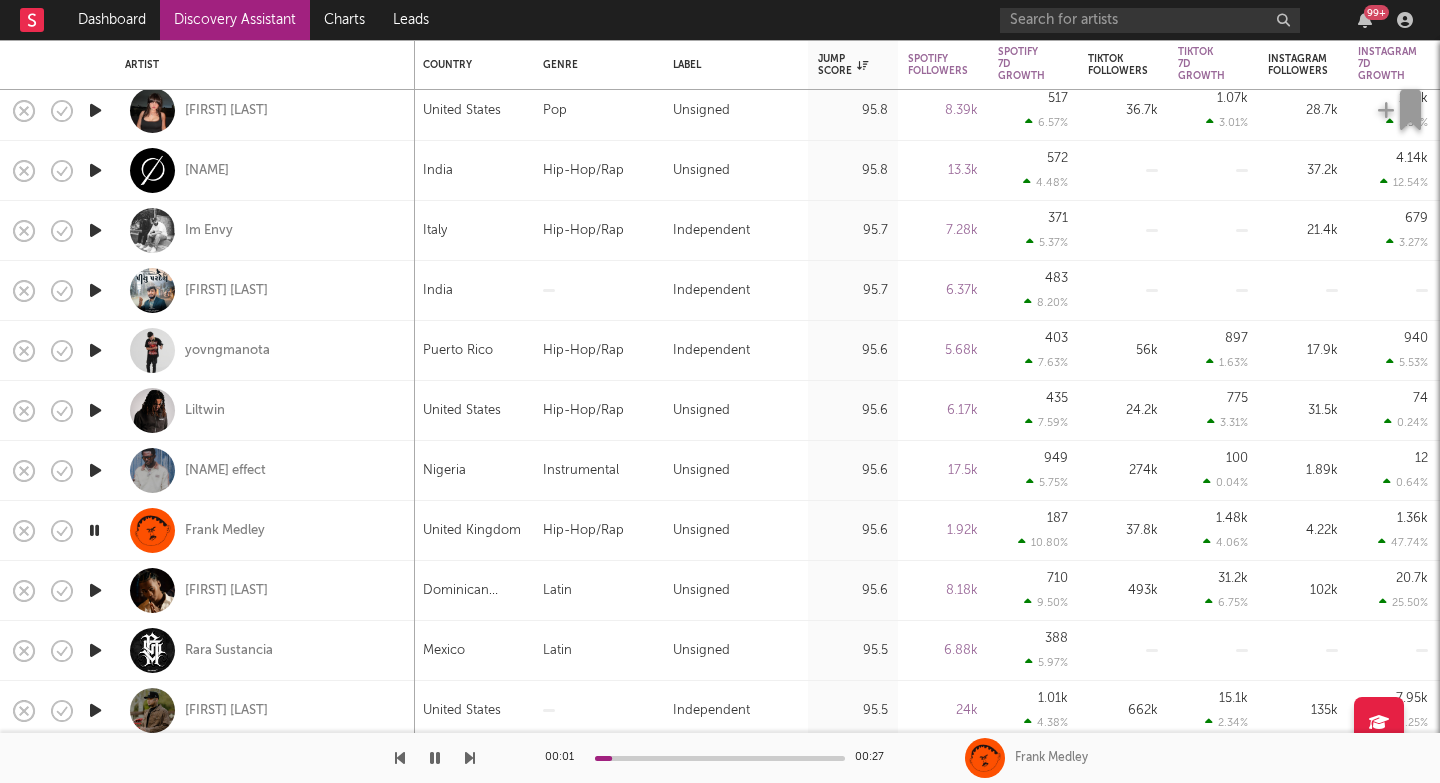click at bounding box center (470, 758) 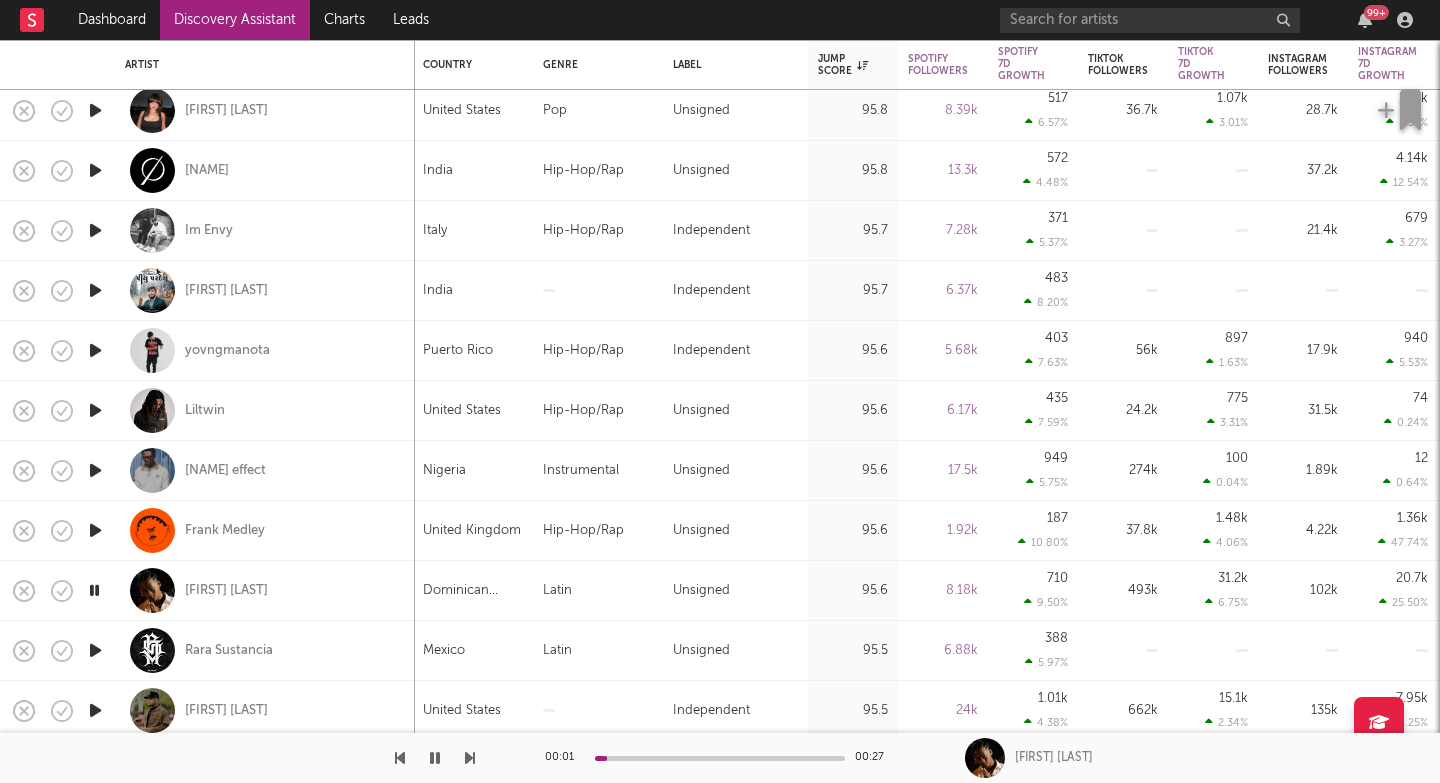 click at bounding box center [470, 758] 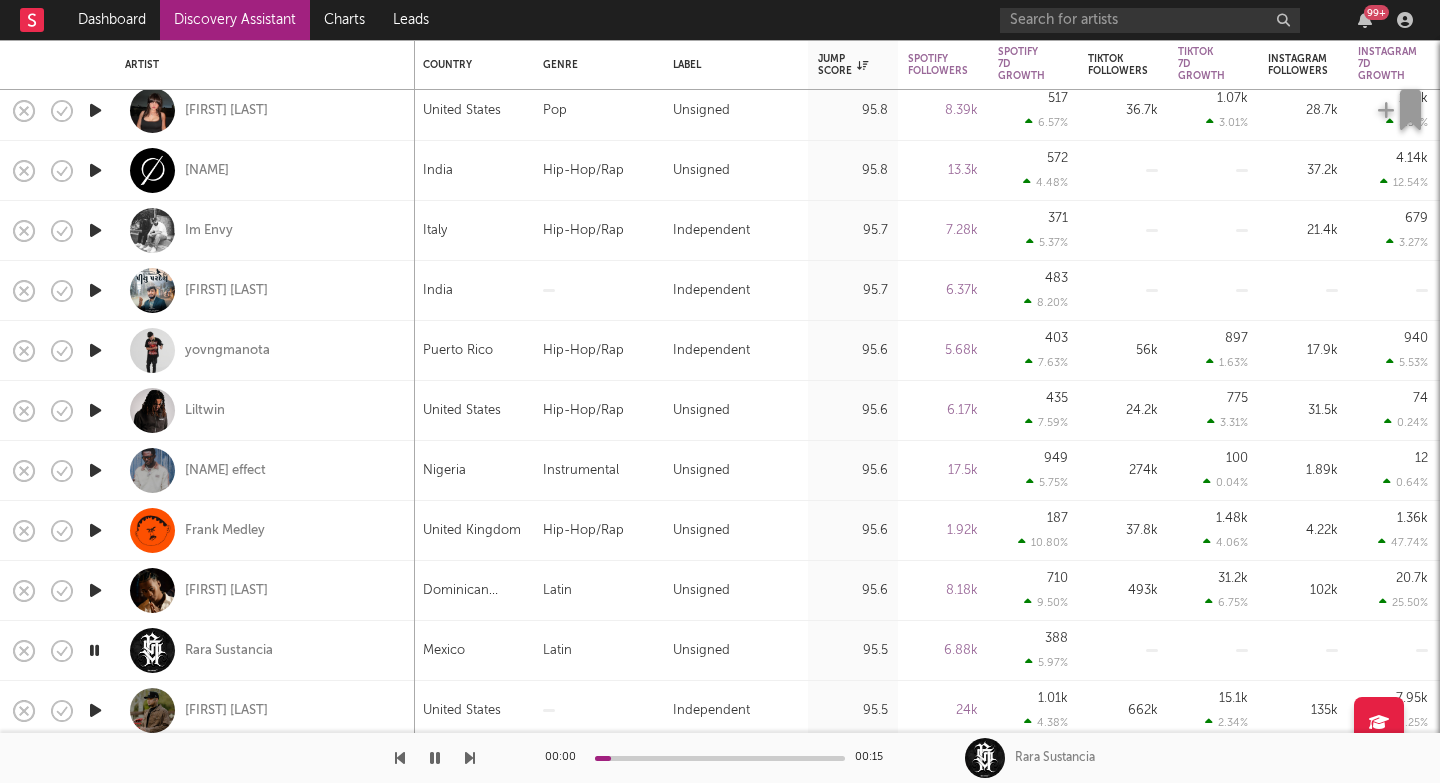 click at bounding box center [470, 758] 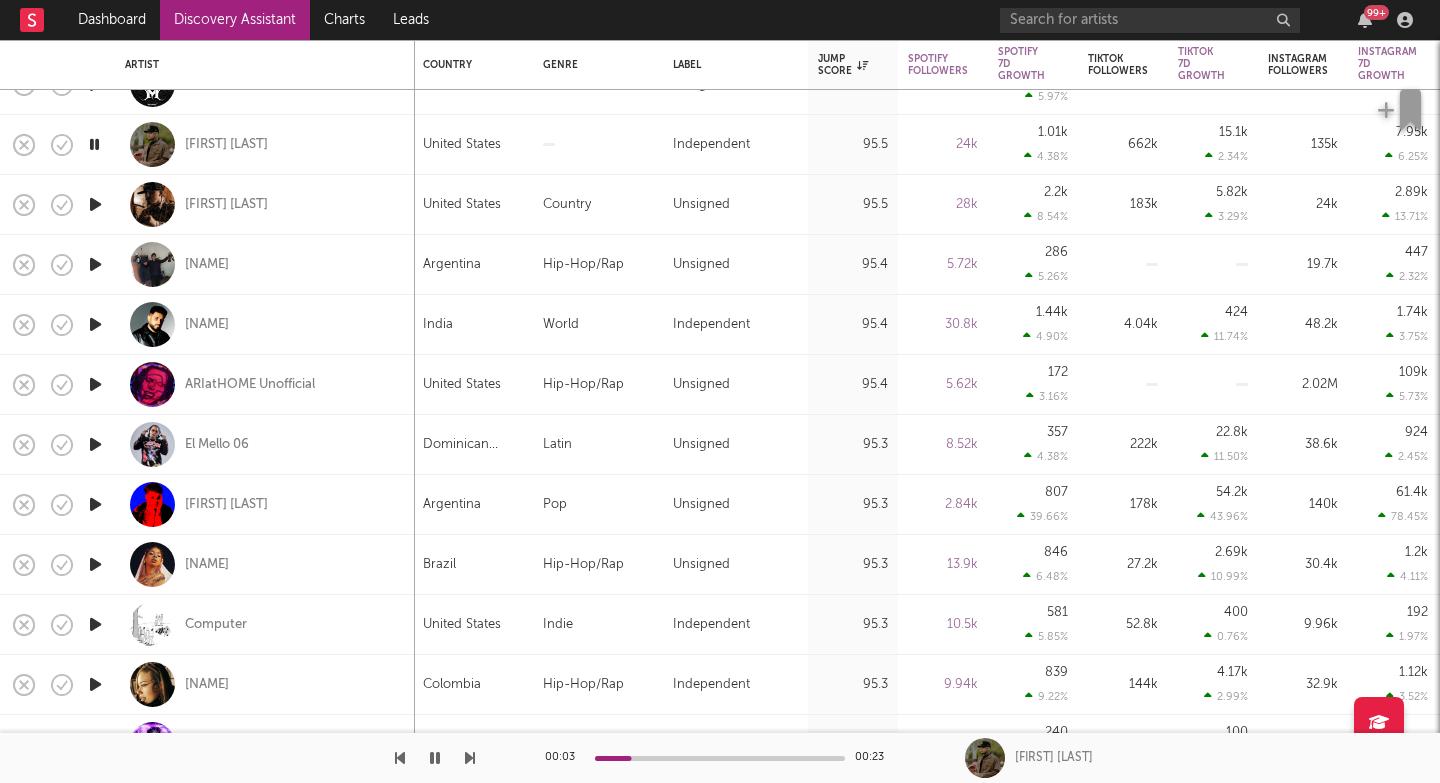 click at bounding box center [237, 758] 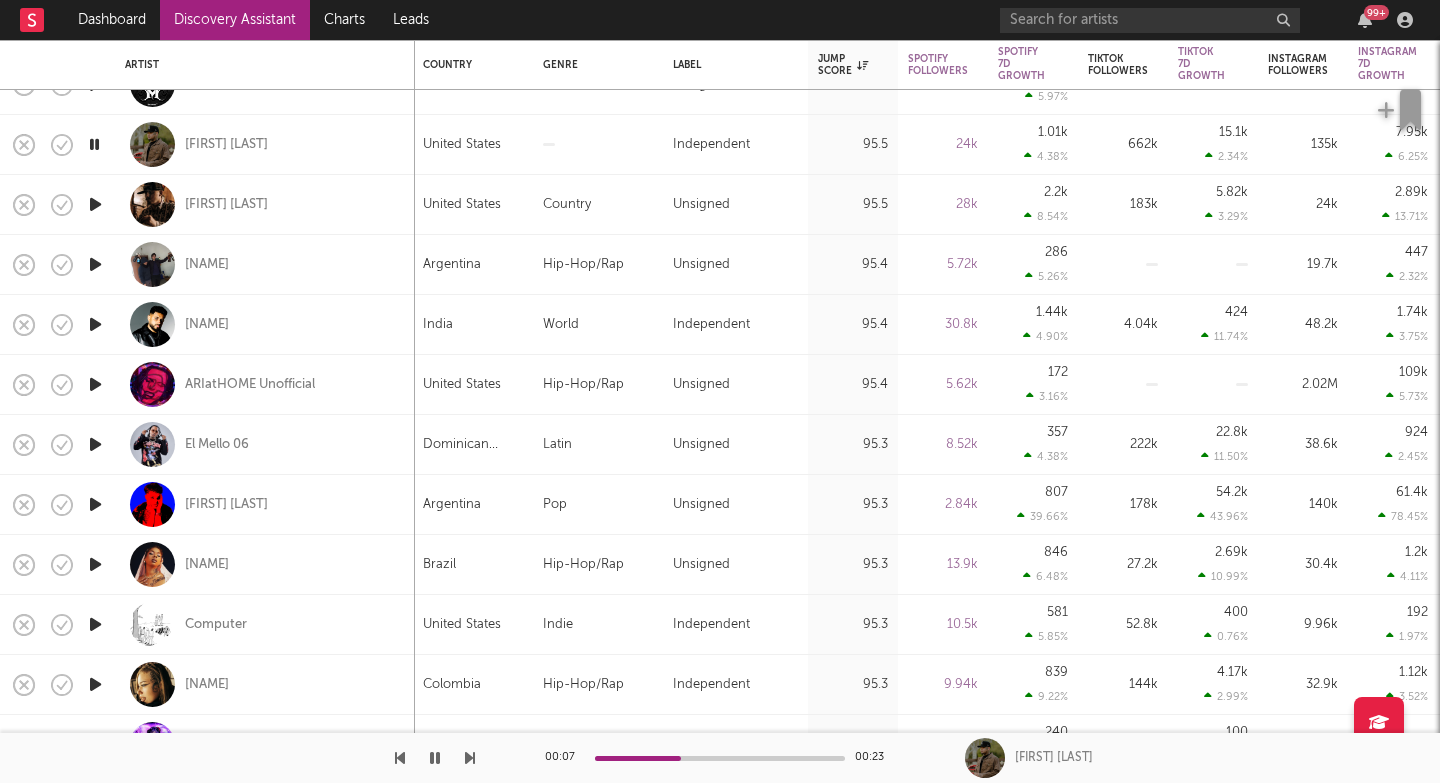 drag, startPoint x: 470, startPoint y: 756, endPoint x: 458, endPoint y: 754, distance: 12.165525 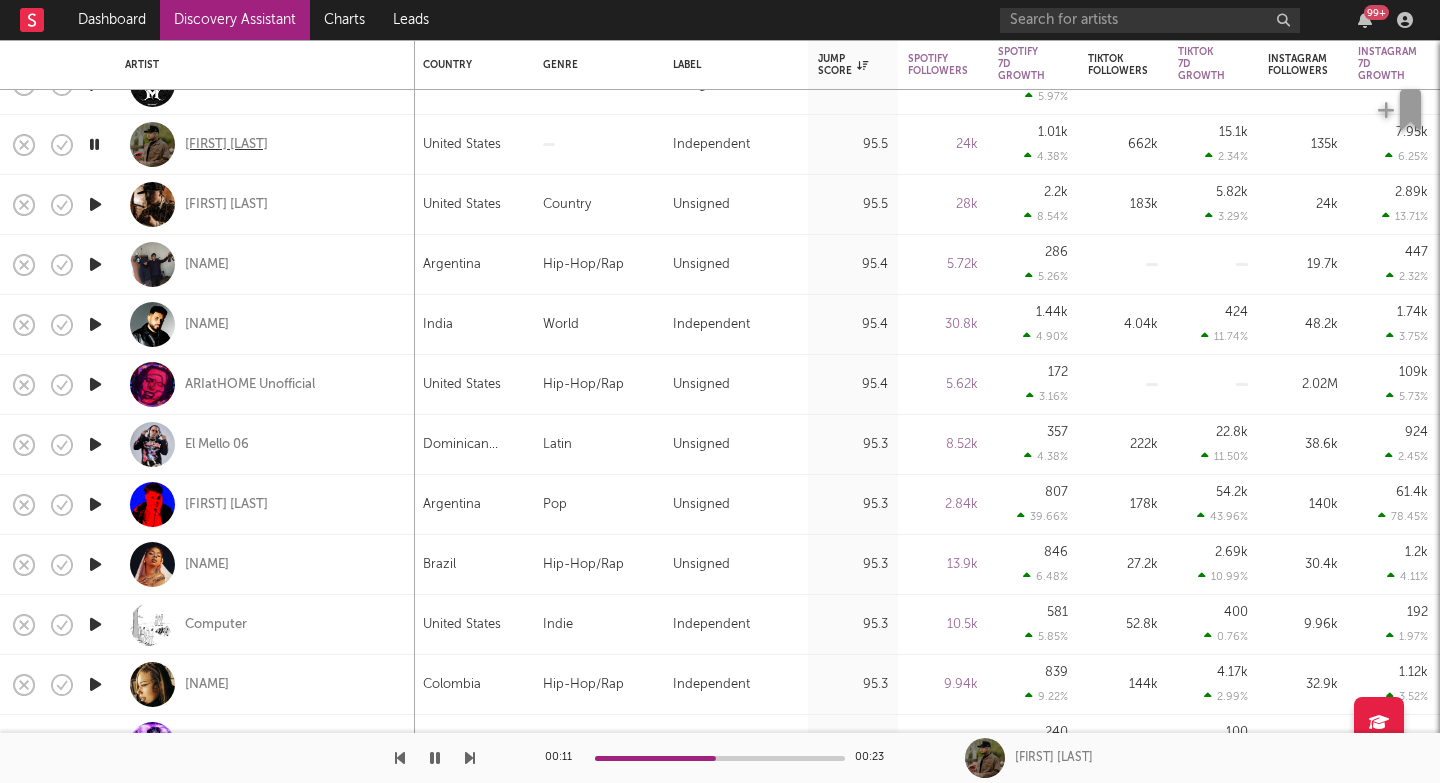 click on "Elijah Scott" at bounding box center (226, 145) 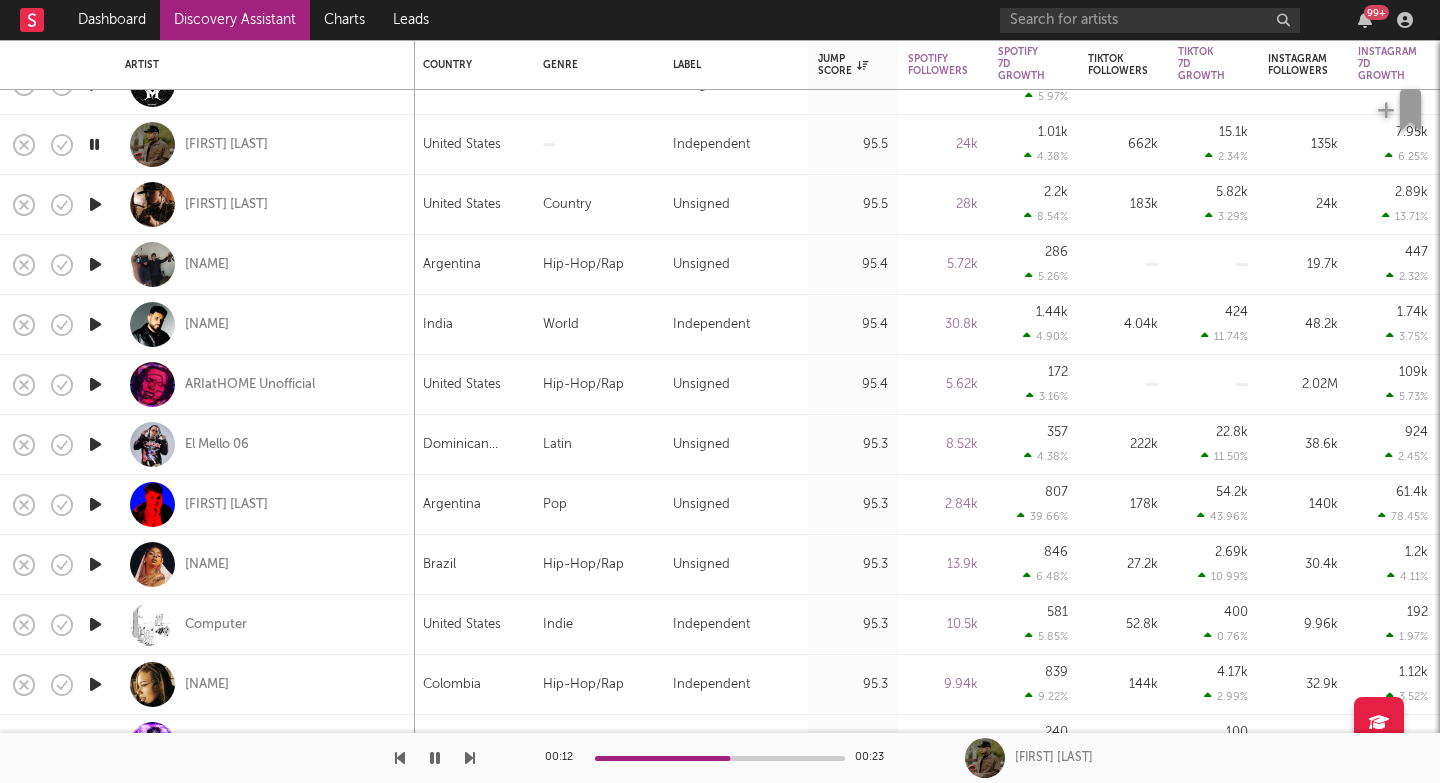 click at bounding box center (470, 758) 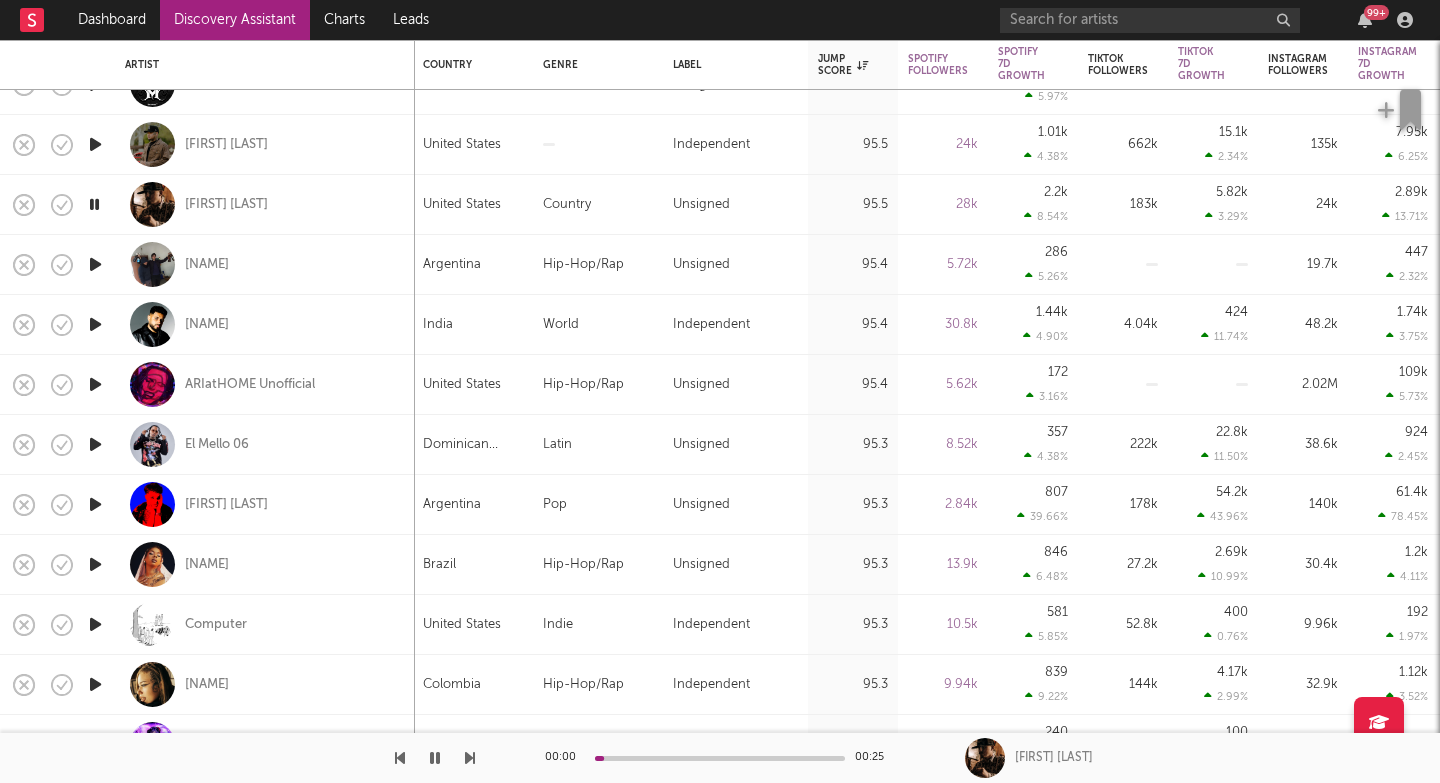 click at bounding box center [470, 758] 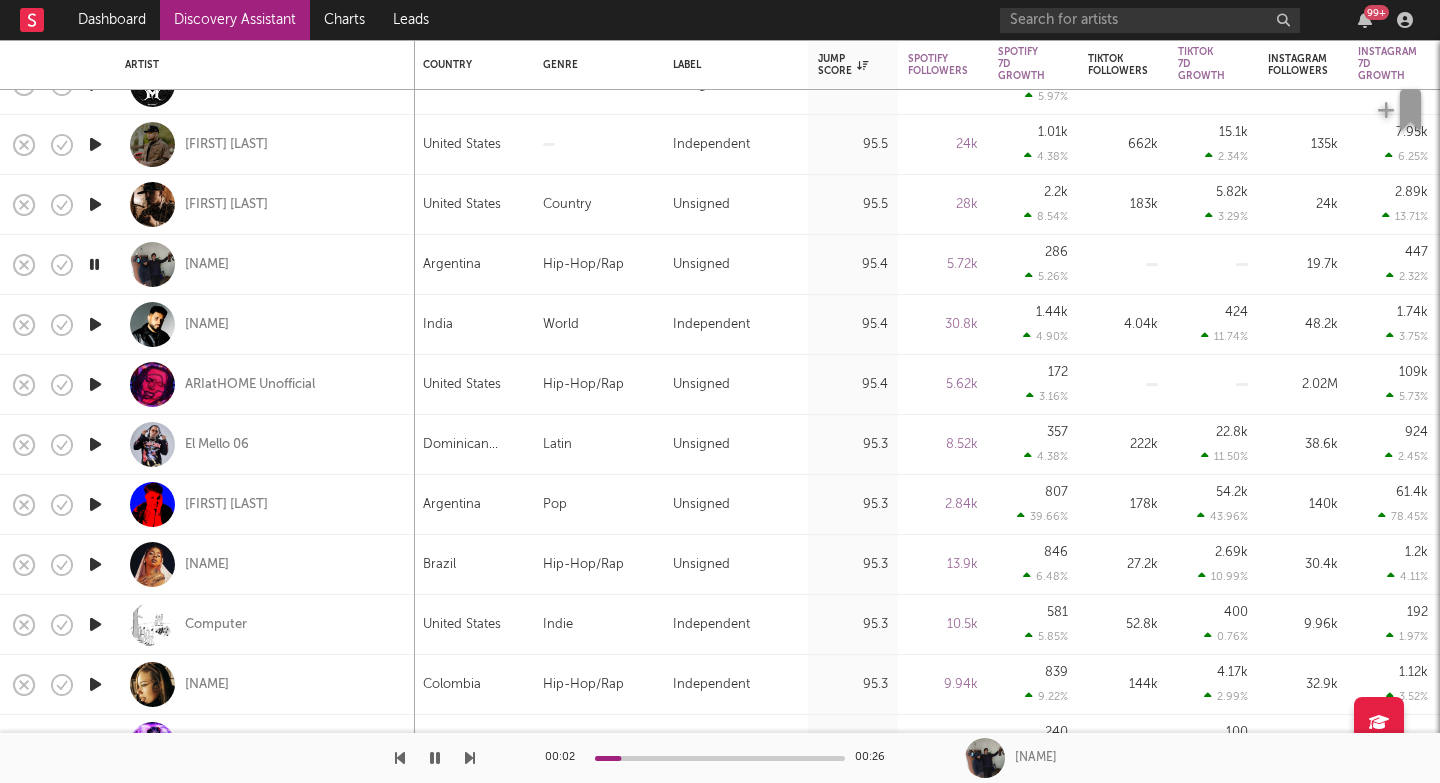 click at bounding box center (470, 758) 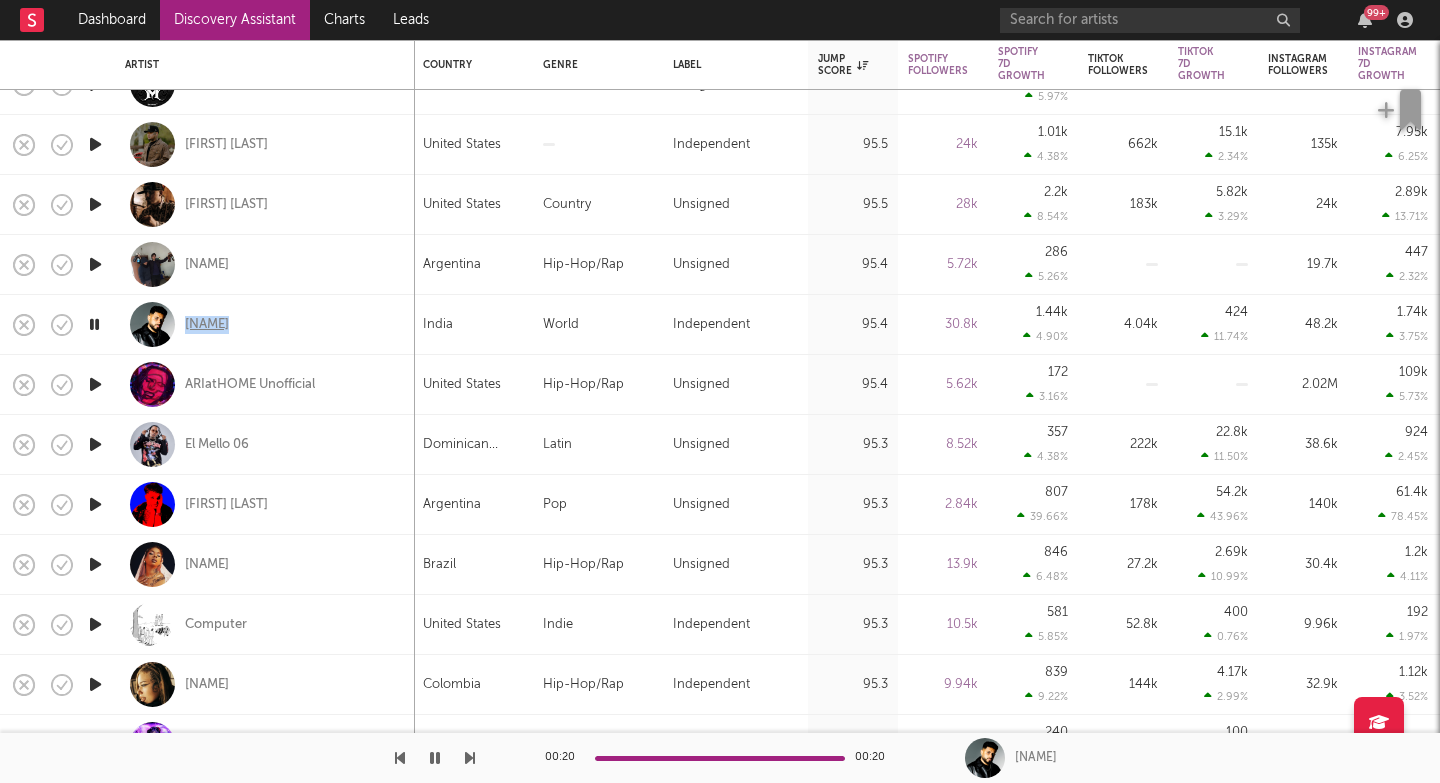 click on "Chinna" at bounding box center (207, 325) 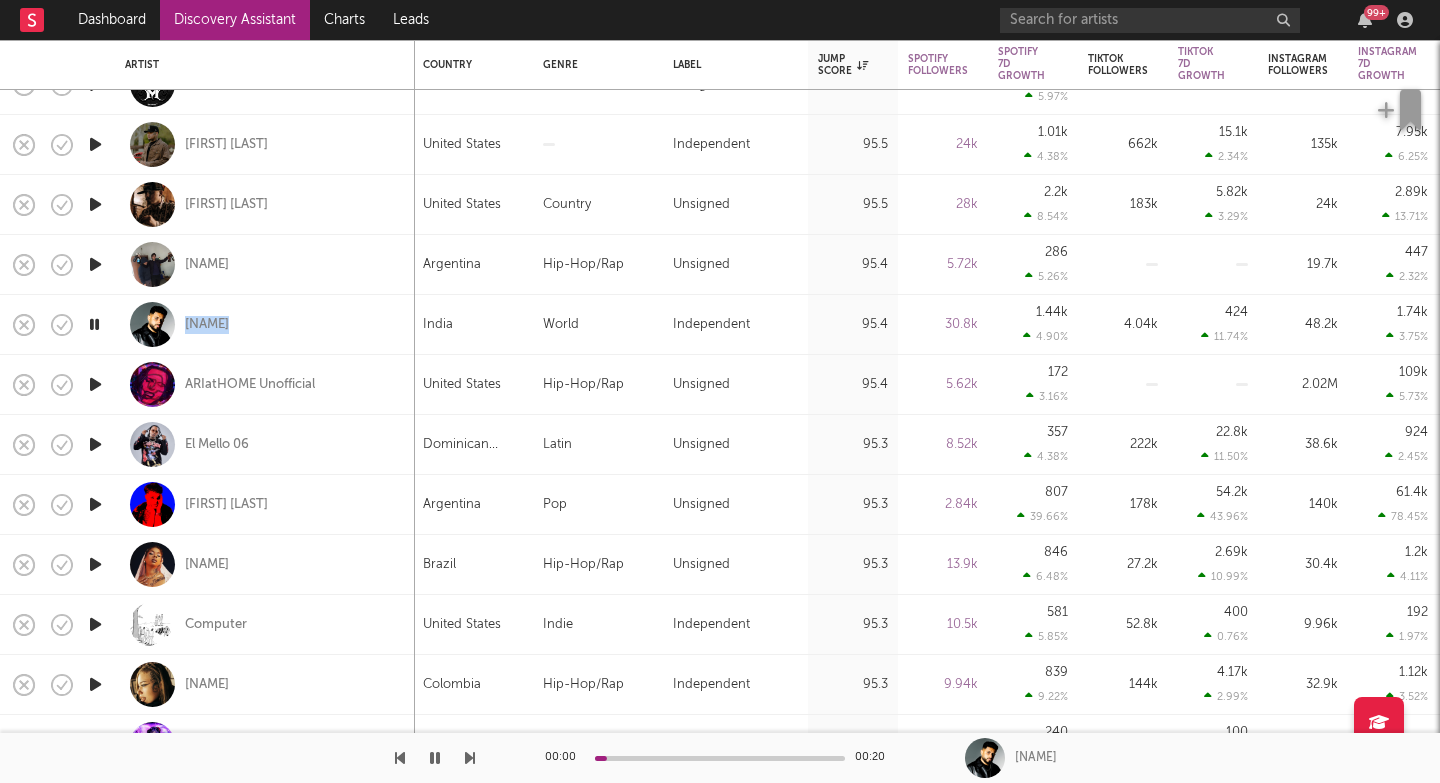 click at bounding box center (470, 758) 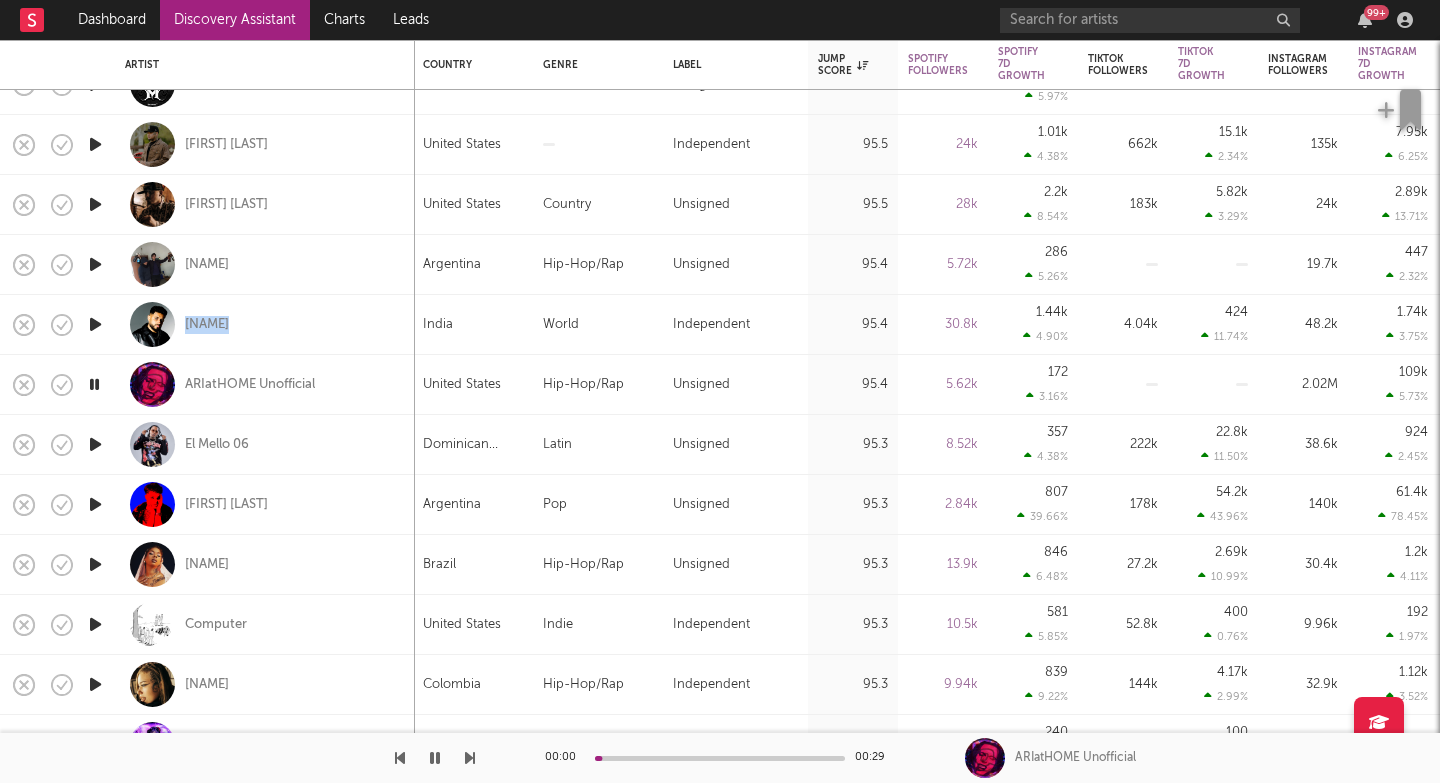 click at bounding box center (470, 758) 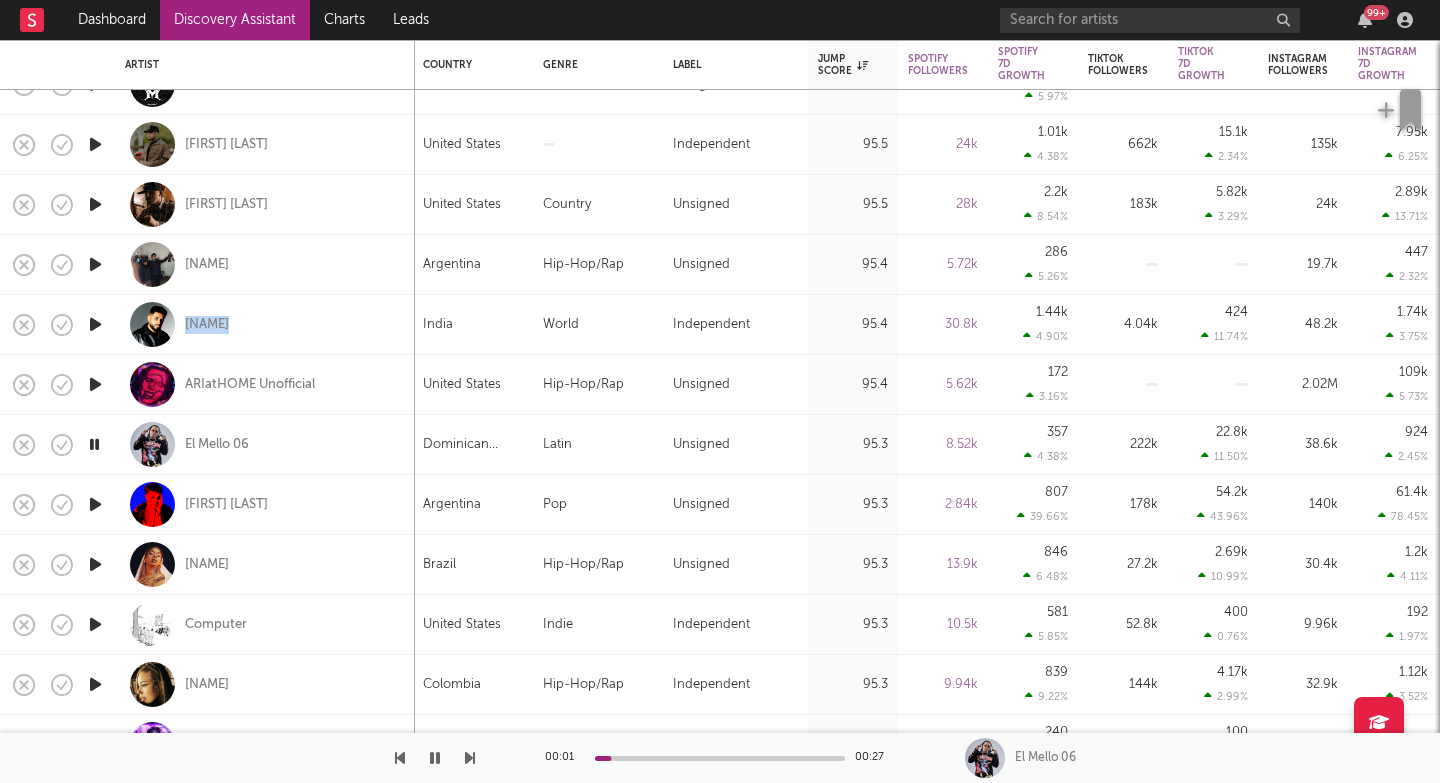 click at bounding box center (470, 758) 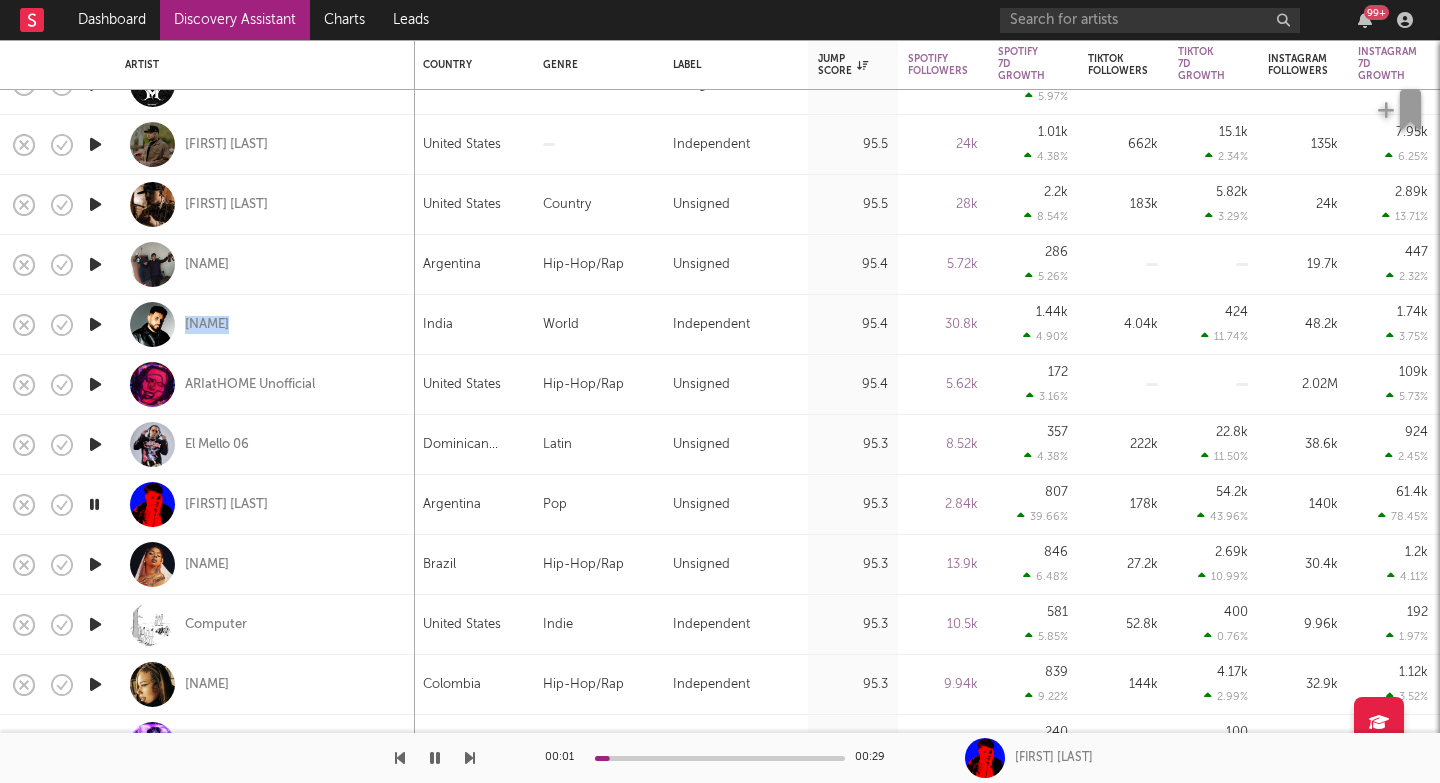 click at bounding box center [470, 758] 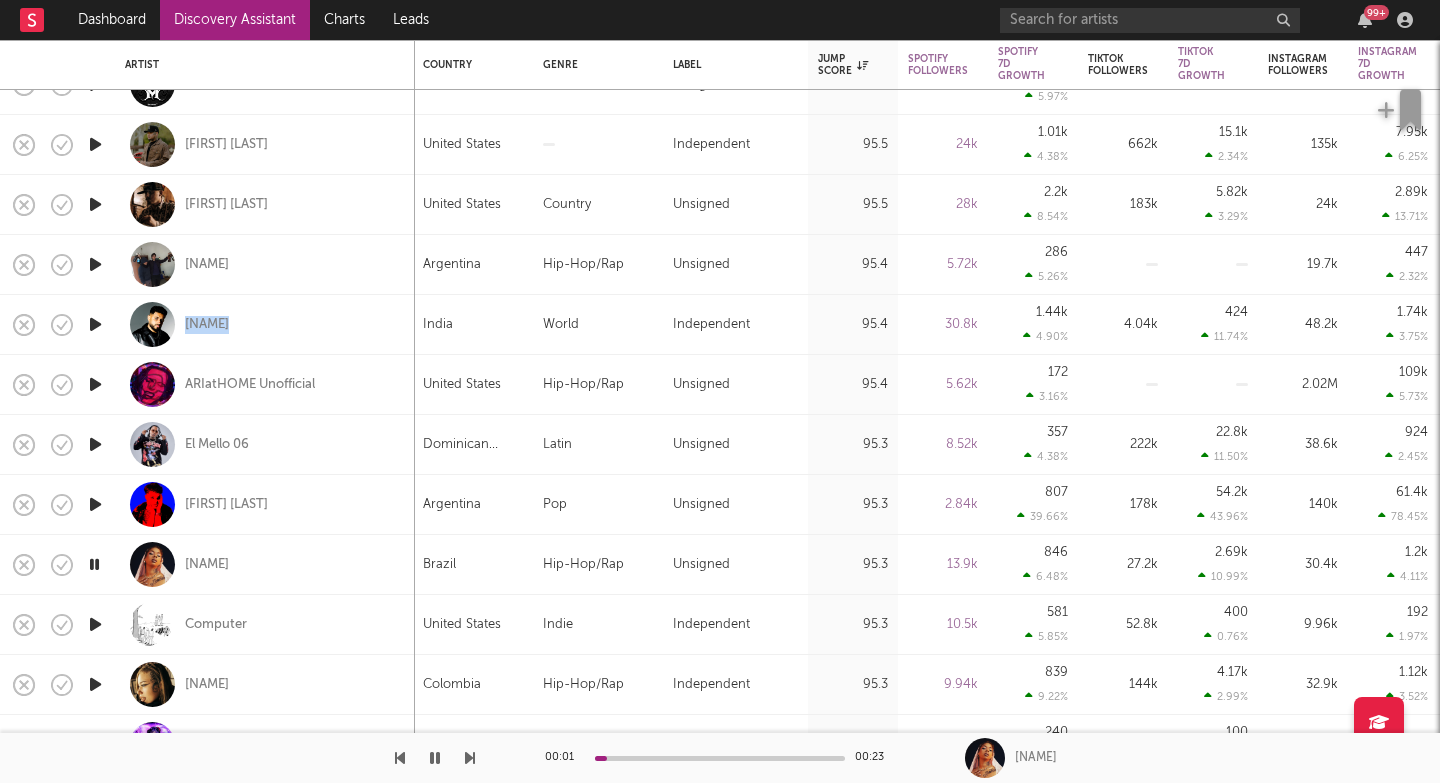 click at bounding box center (470, 758) 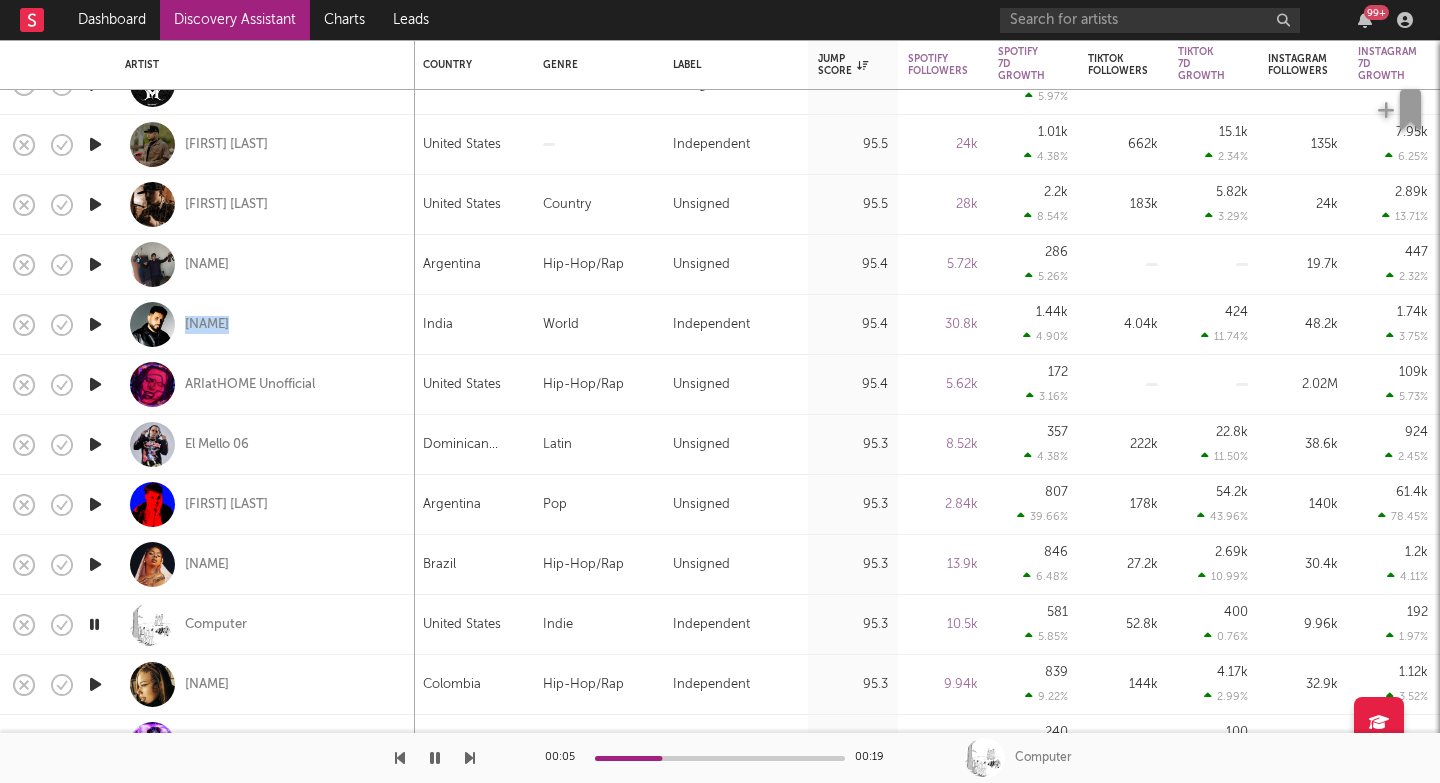 click at bounding box center (470, 758) 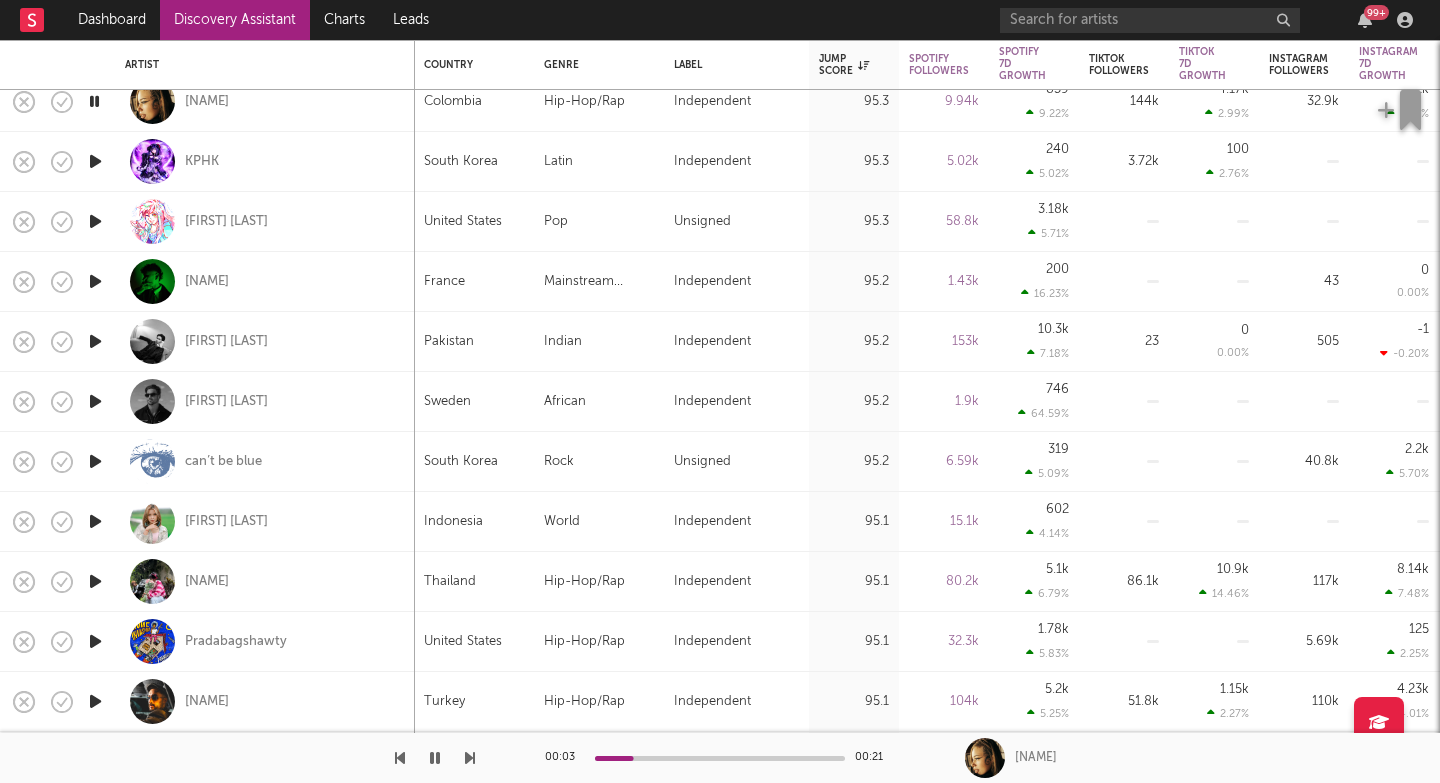 click at bounding box center [470, 758] 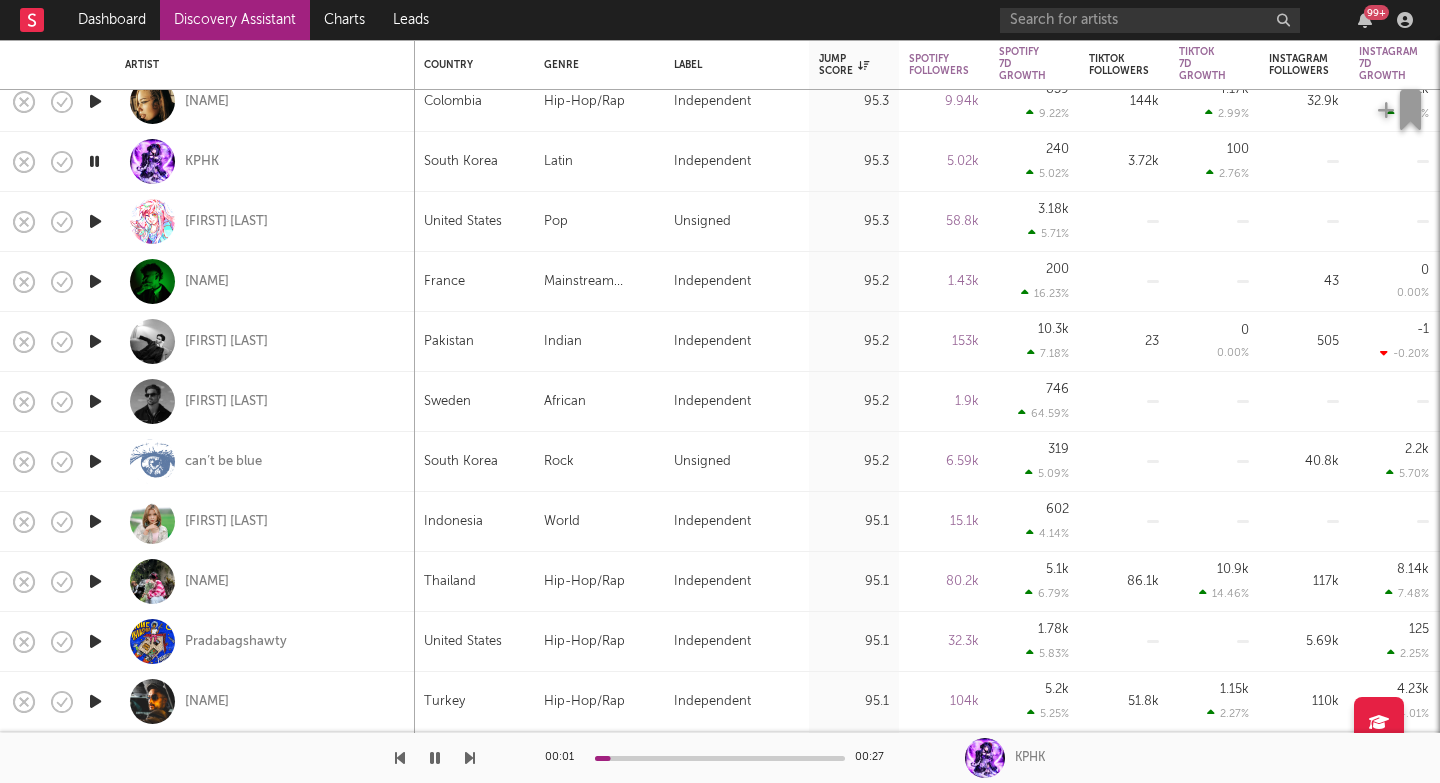 click at bounding box center (470, 758) 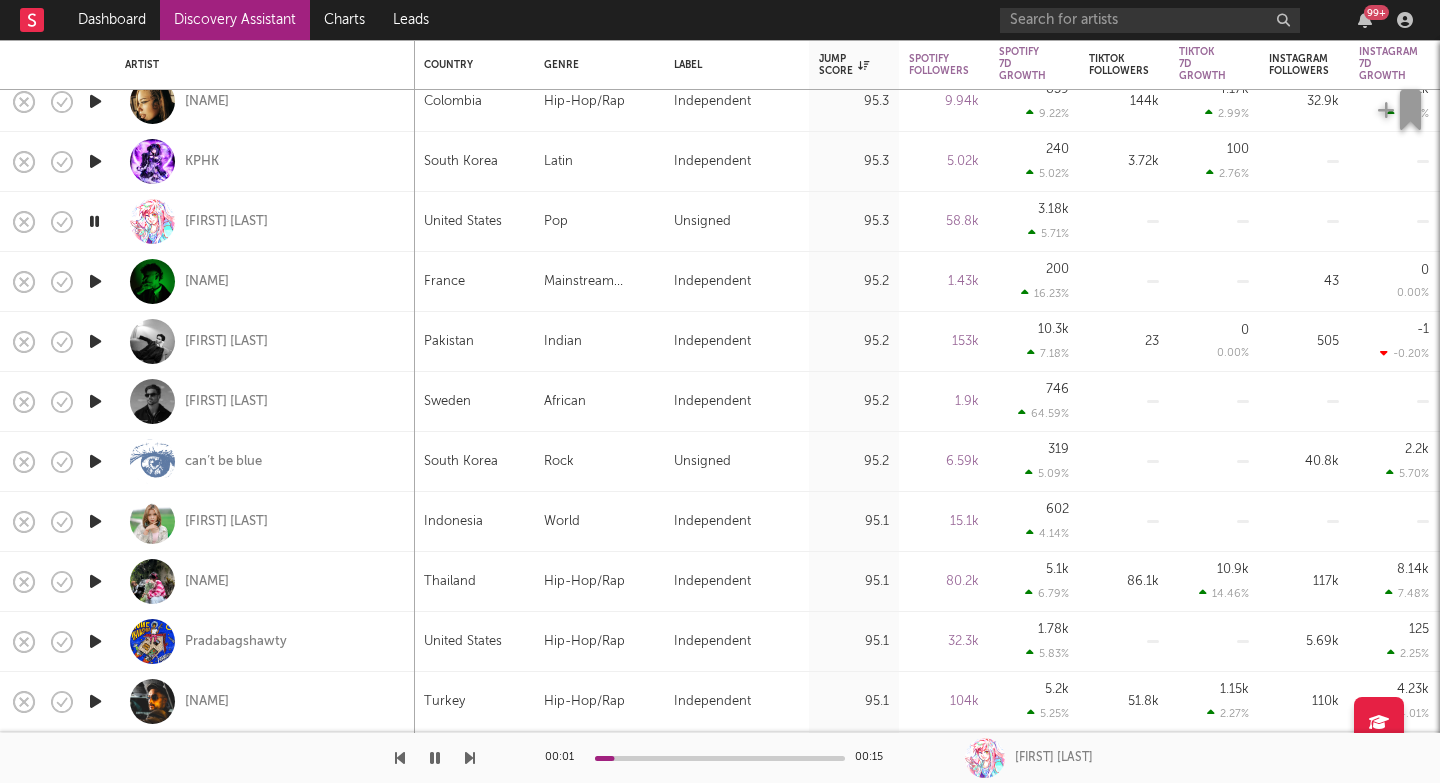 click at bounding box center [470, 758] 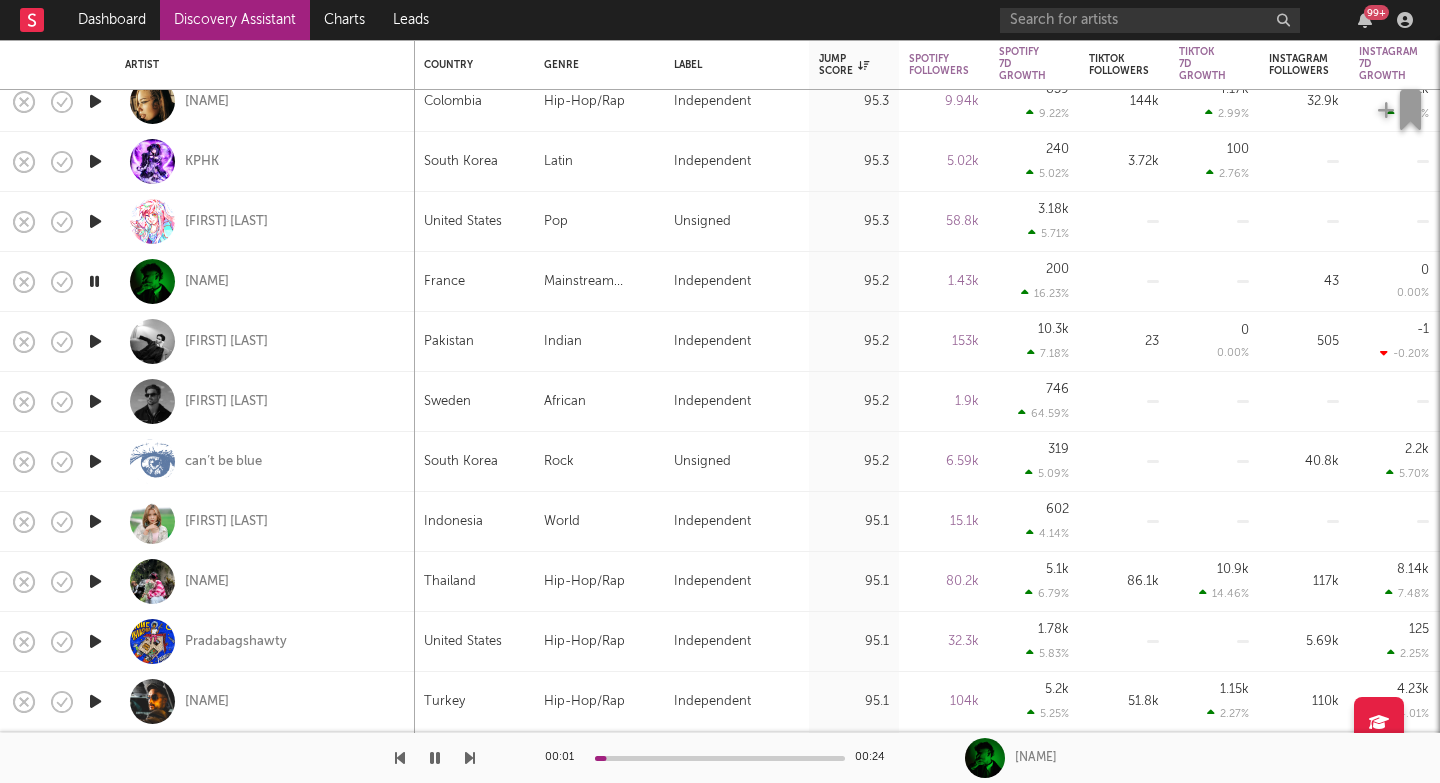 click at bounding box center [470, 758] 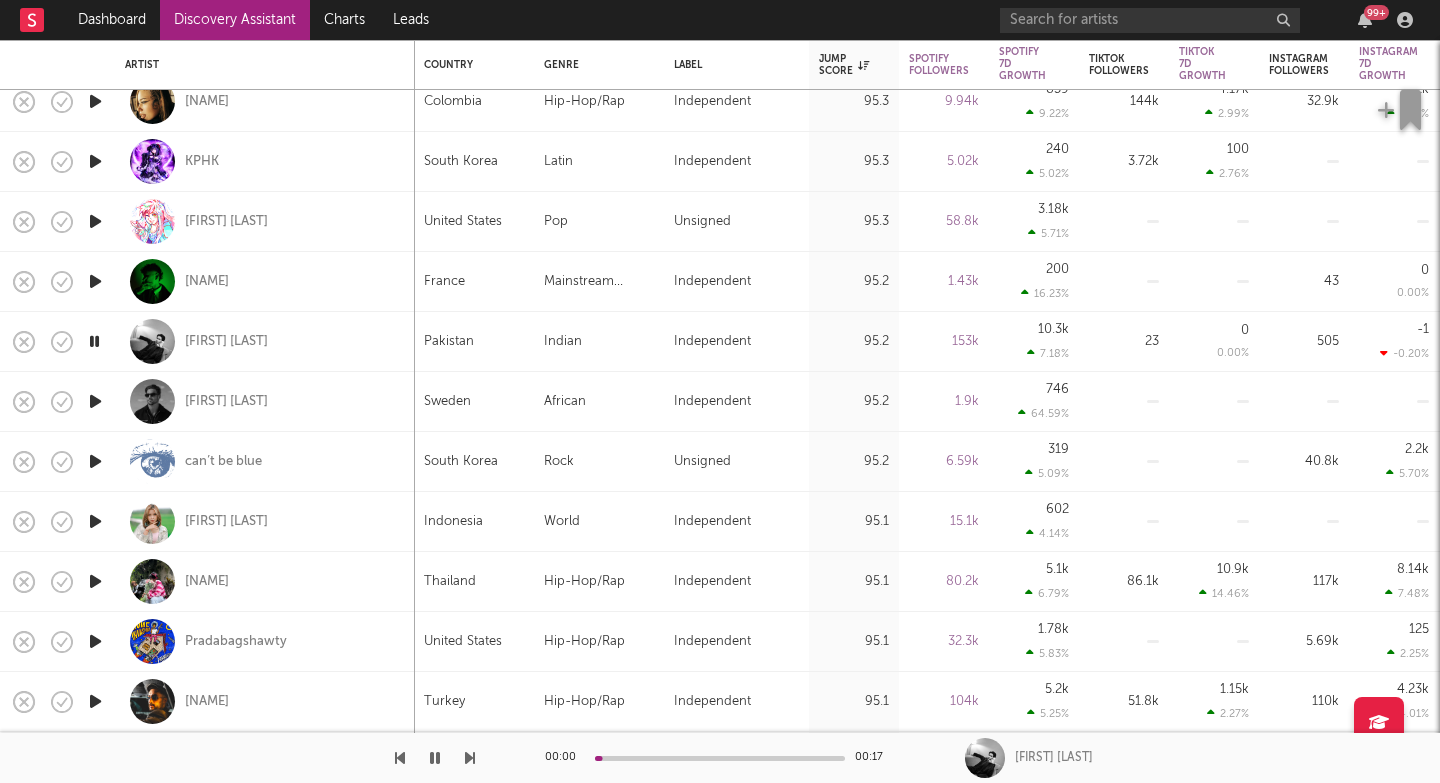 click at bounding box center (470, 758) 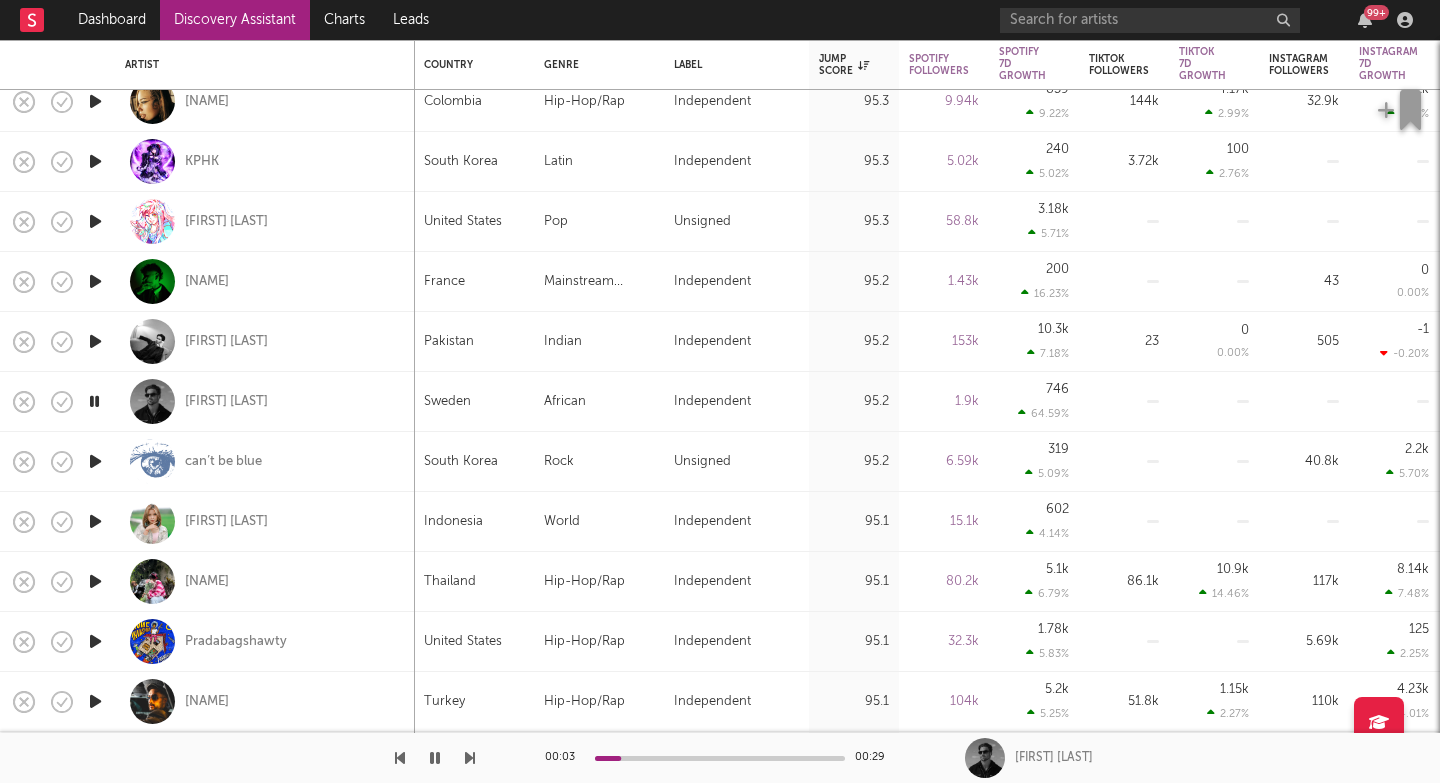 drag, startPoint x: 468, startPoint y: 749, endPoint x: 285, endPoint y: 353, distance: 436.23962 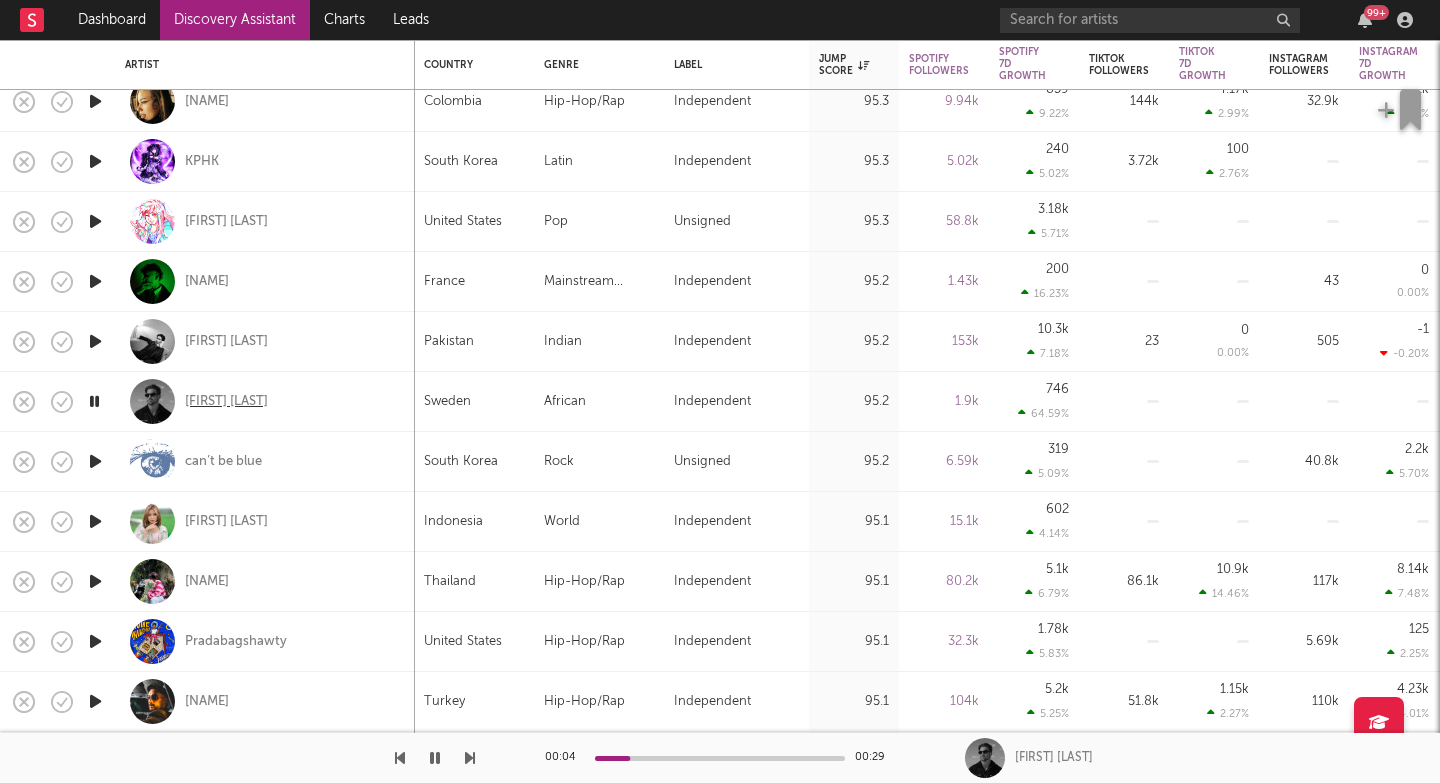 click on "Adrian Forsén" at bounding box center [226, 402] 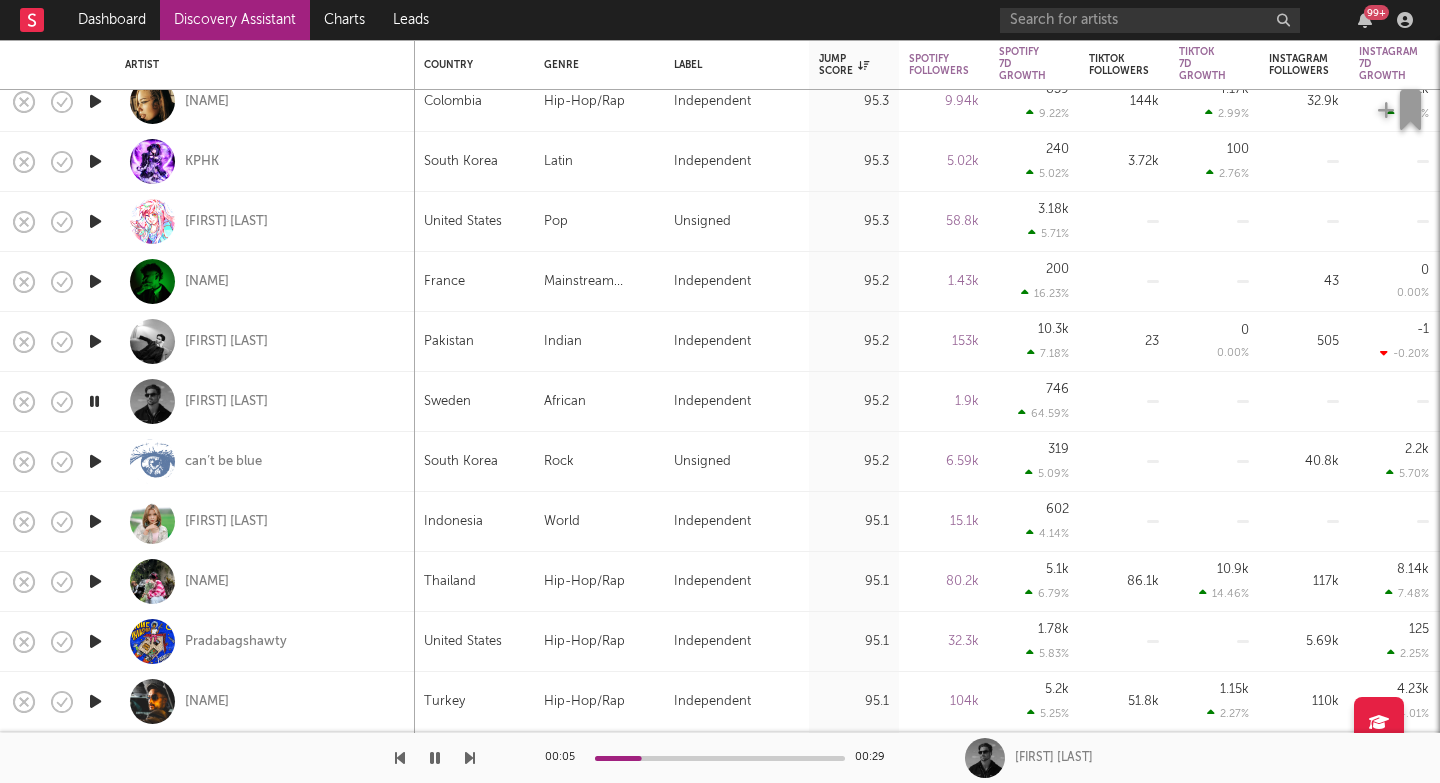 click at bounding box center [470, 758] 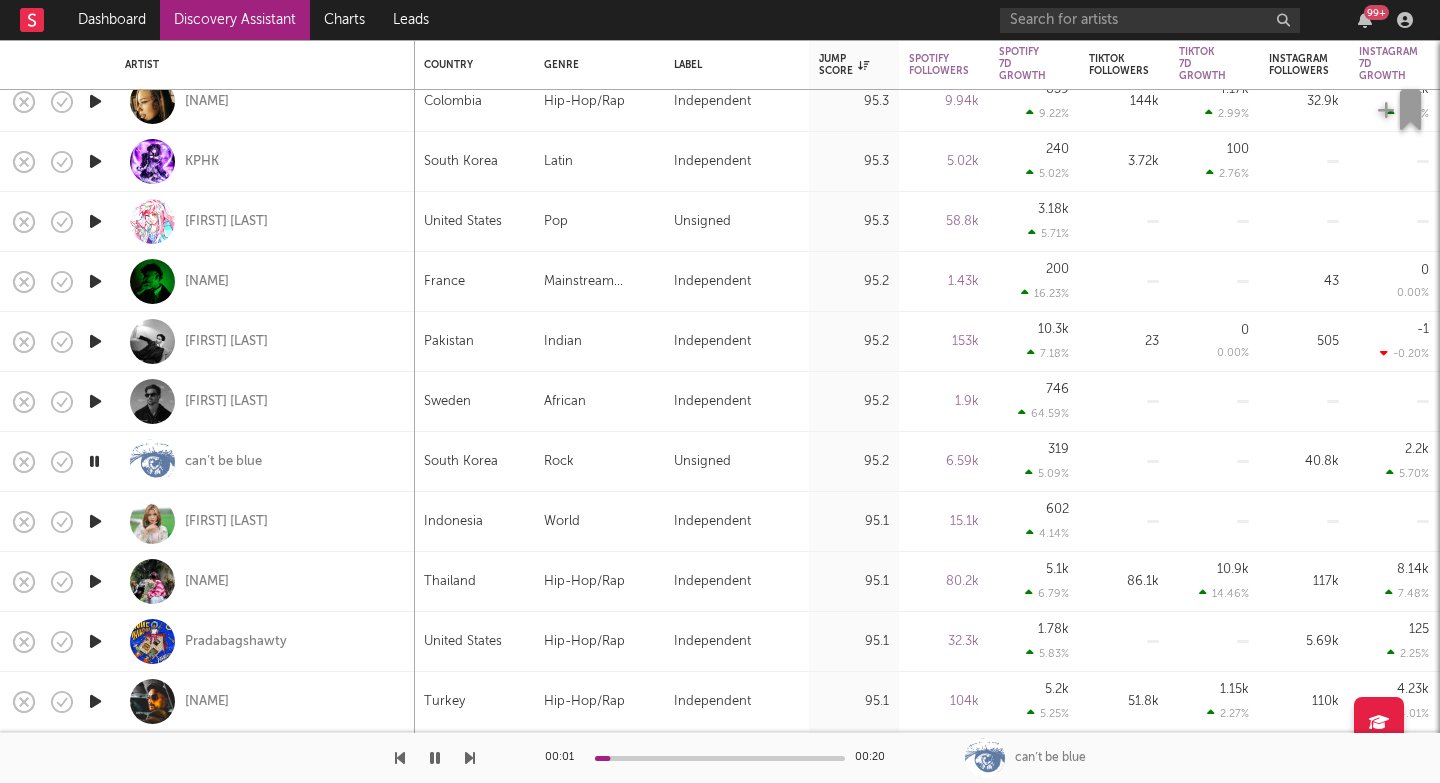 click at bounding box center (470, 758) 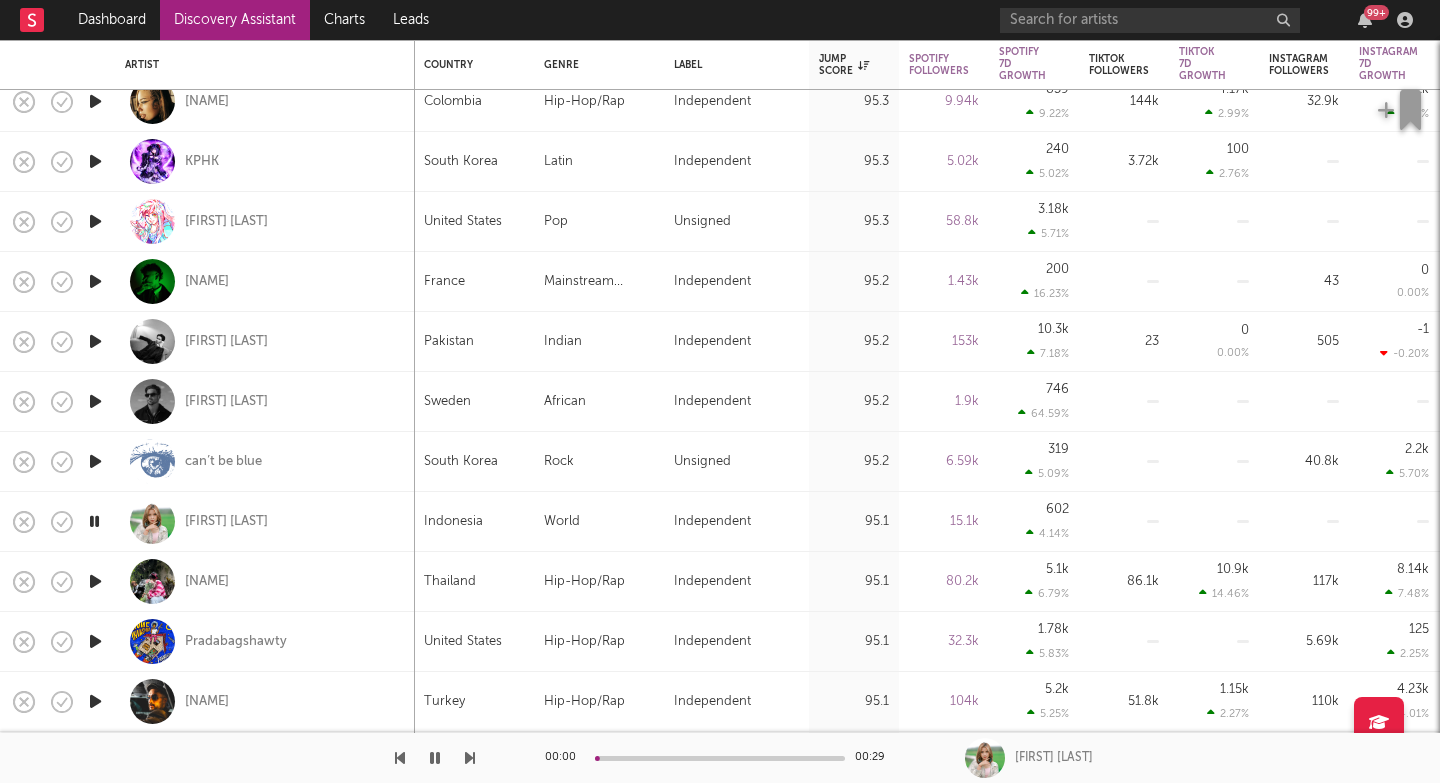 click at bounding box center [470, 758] 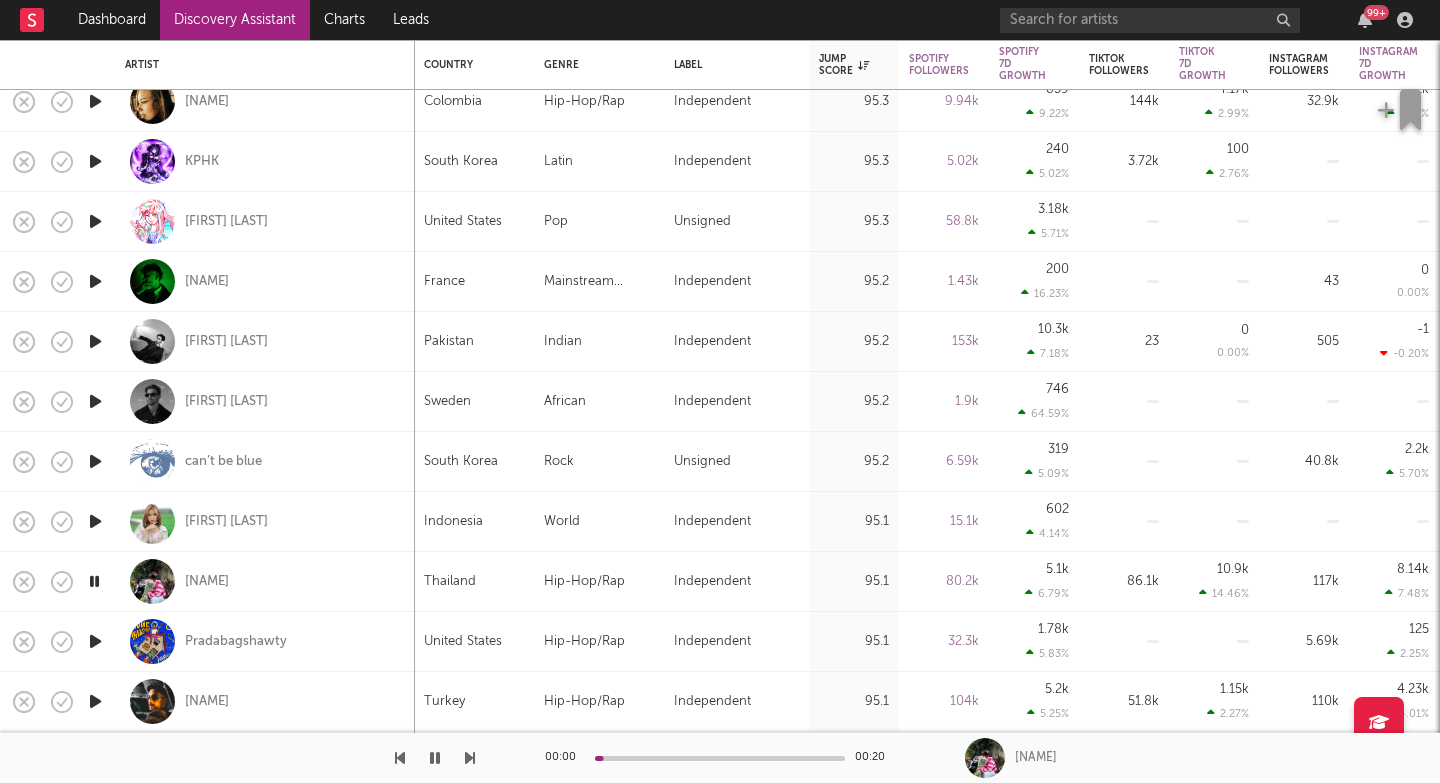 click at bounding box center (470, 758) 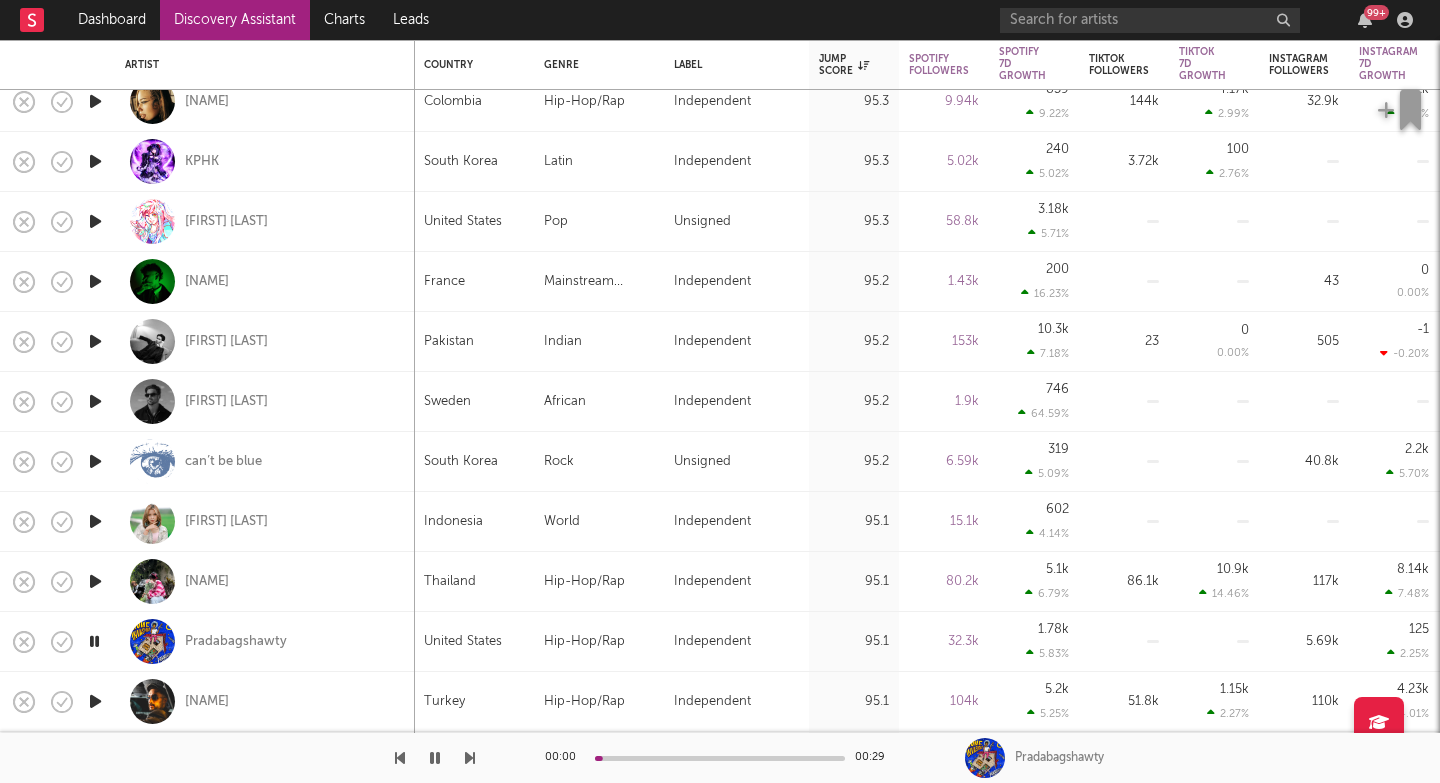 click at bounding box center (470, 758) 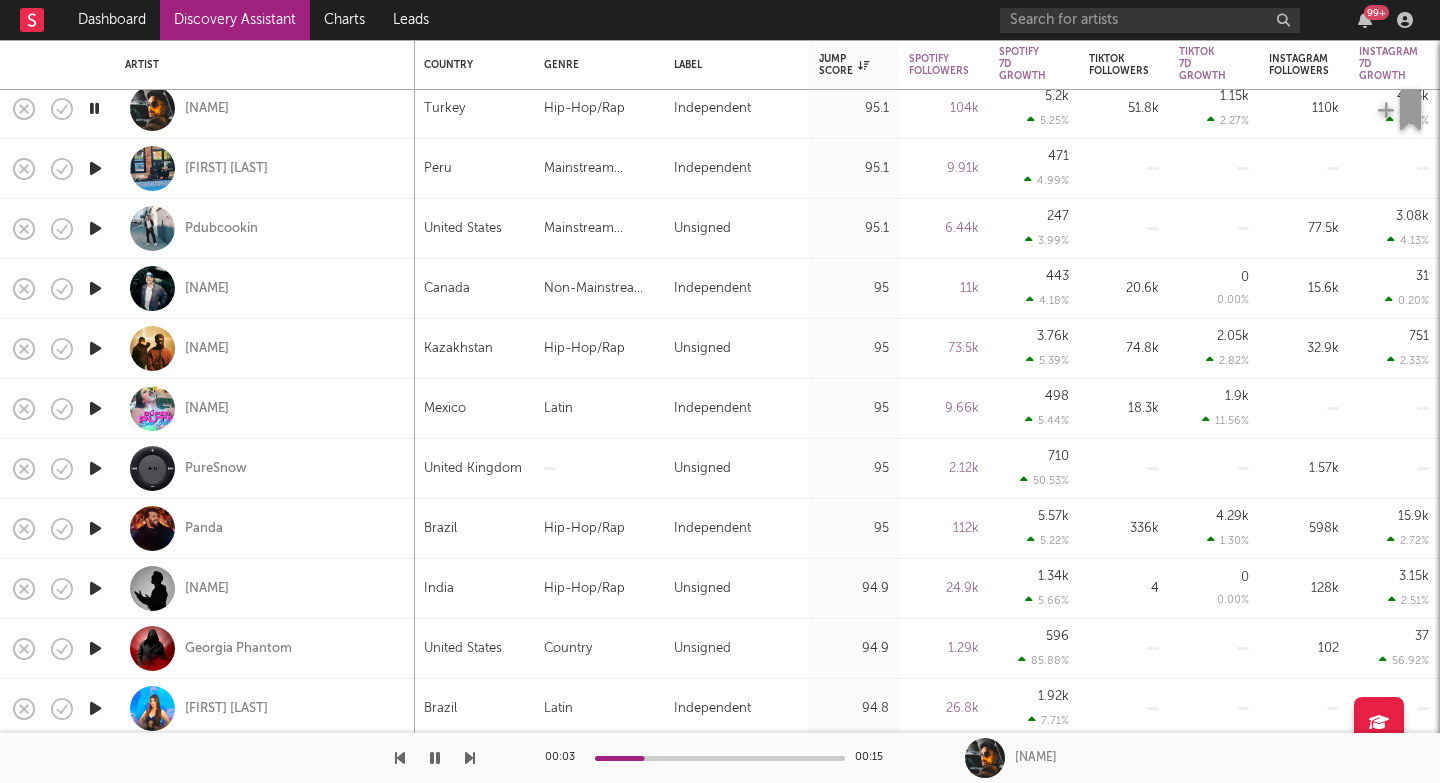 click on "00:03 00:15 ERAY067" at bounding box center (720, 758) 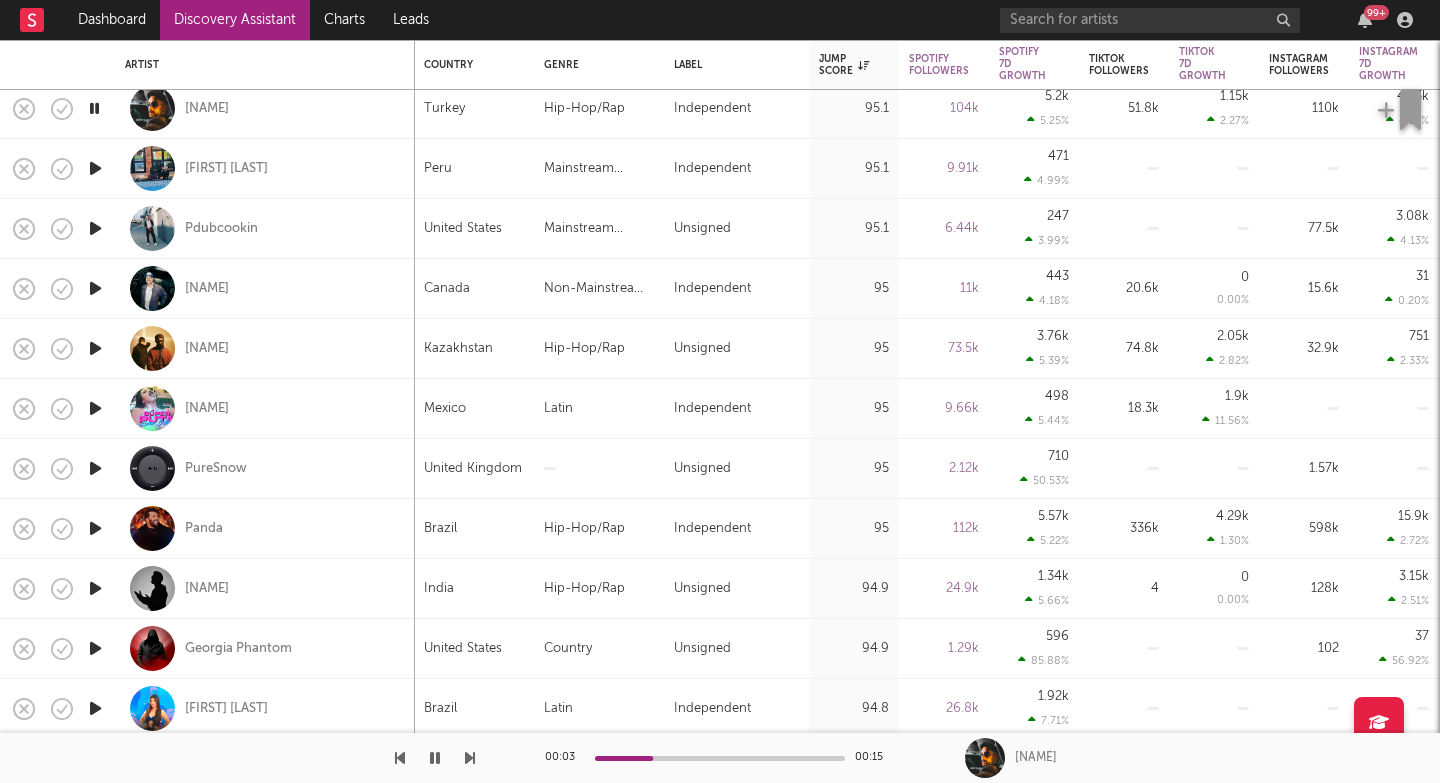 click at bounding box center [470, 758] 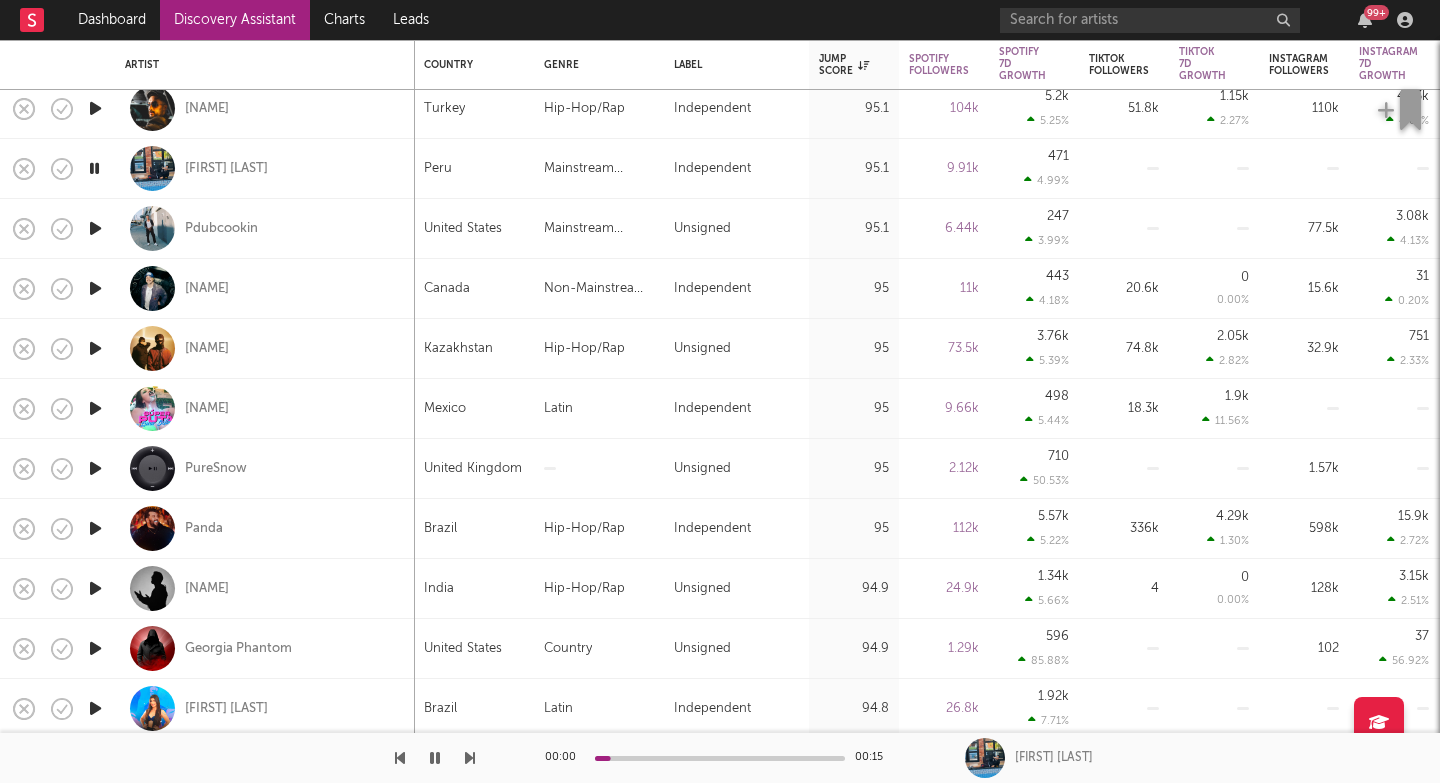 click on "00:00 00:15 George F" at bounding box center (720, 758) 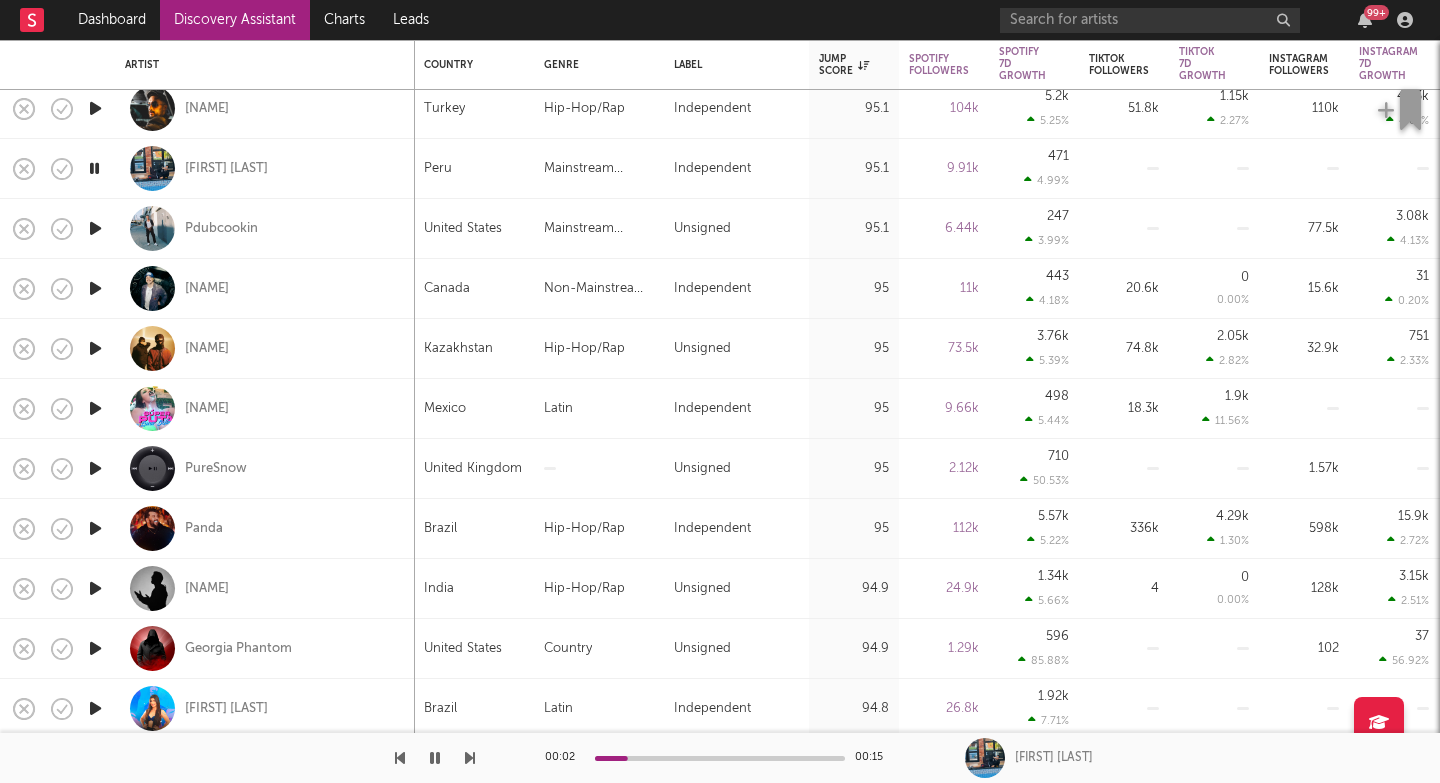 click on "00:02 00:15 George F" at bounding box center [720, 758] 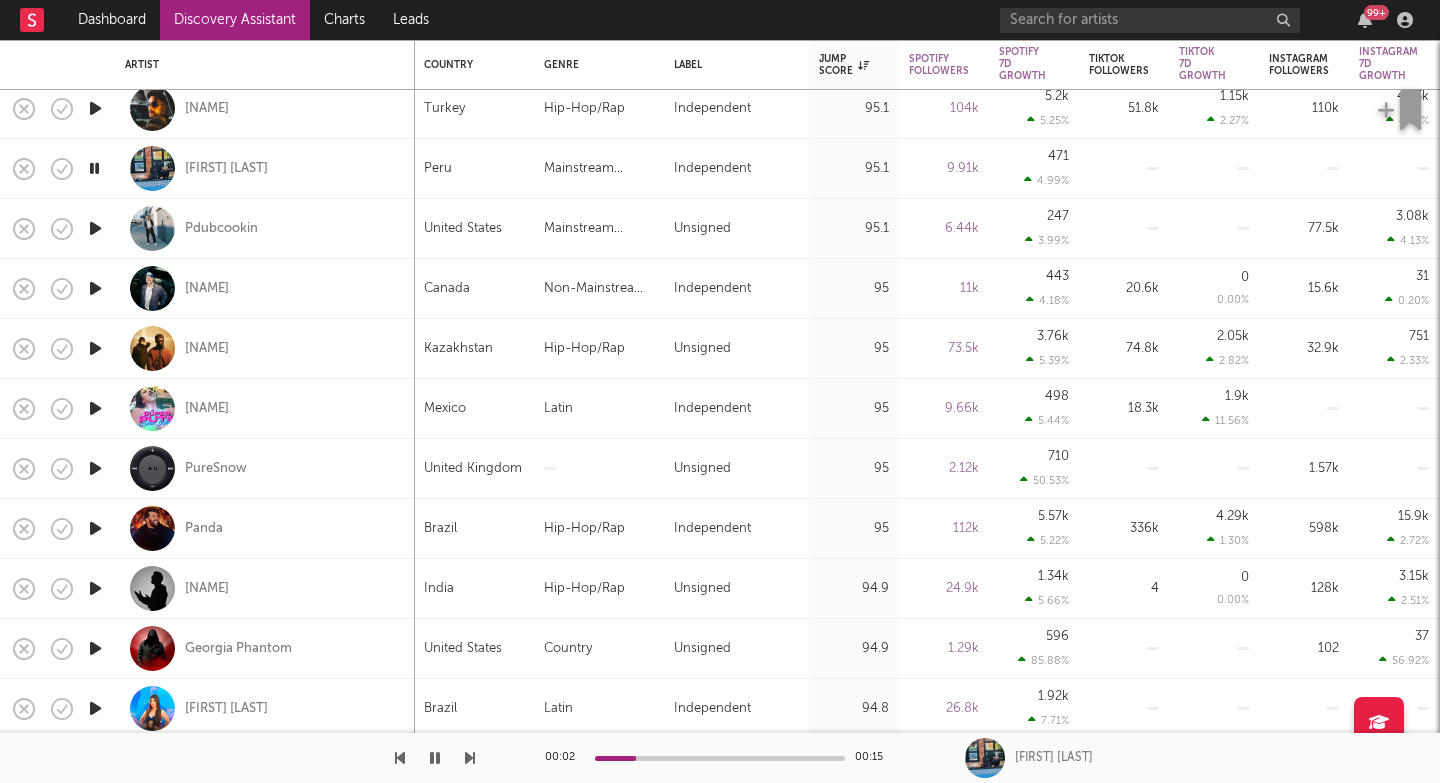 click at bounding box center [470, 758] 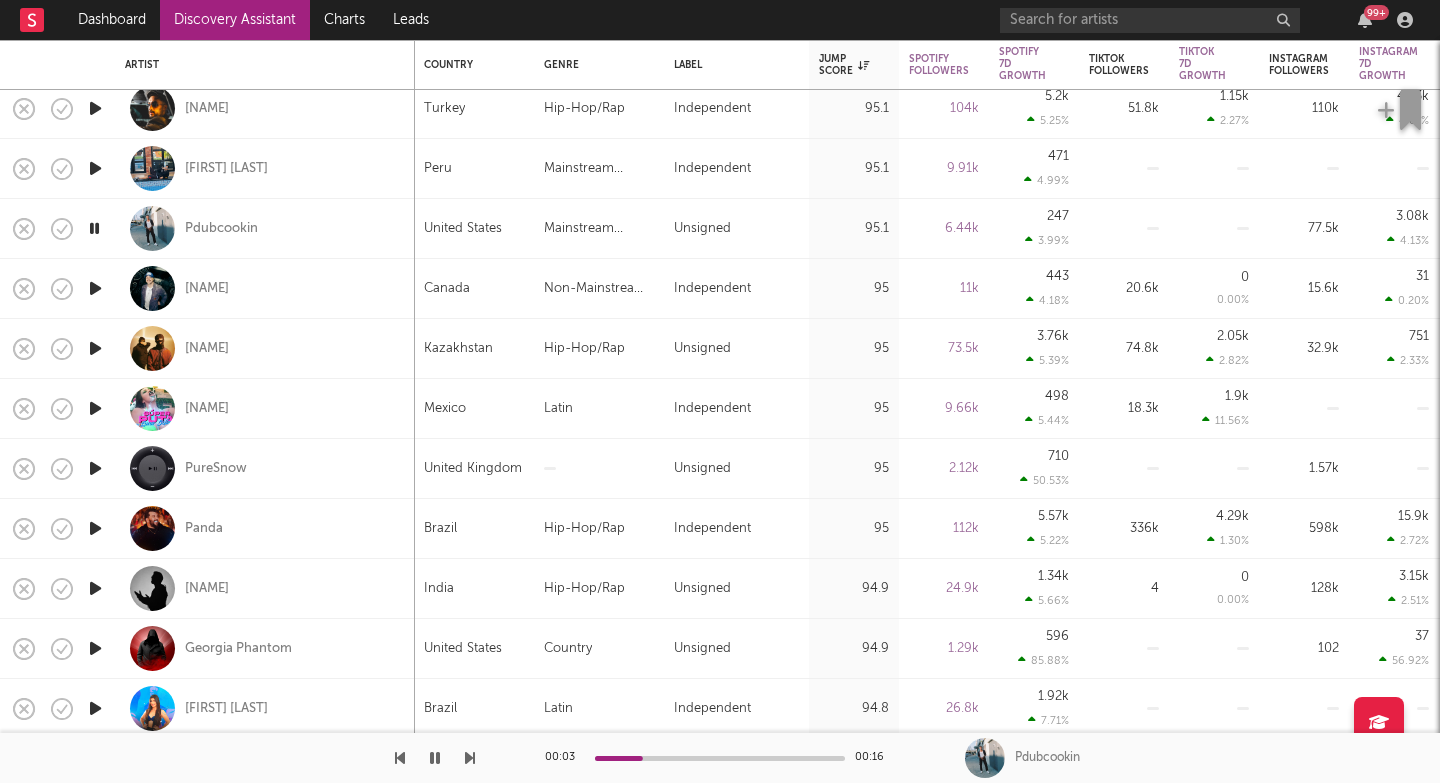 click at bounding box center [470, 758] 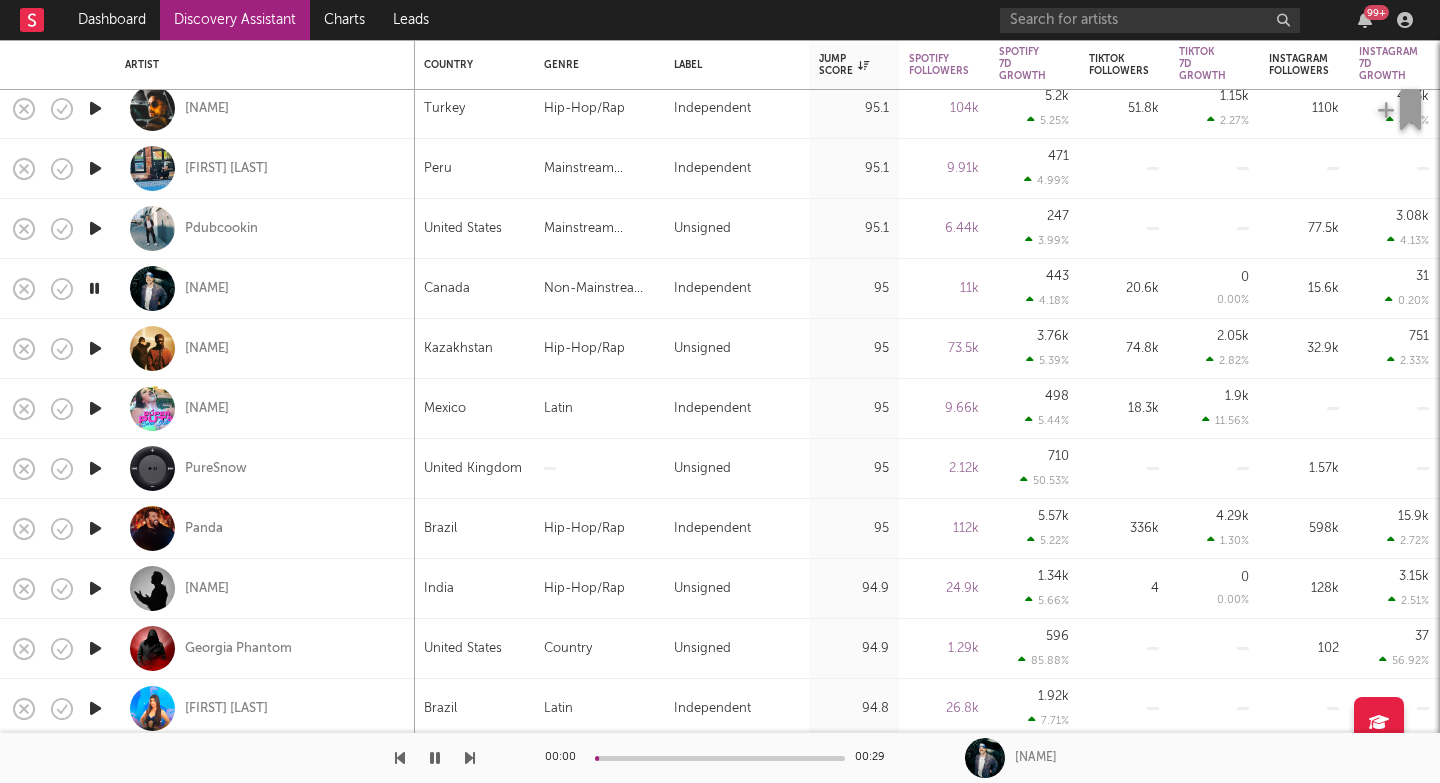 click at bounding box center (470, 758) 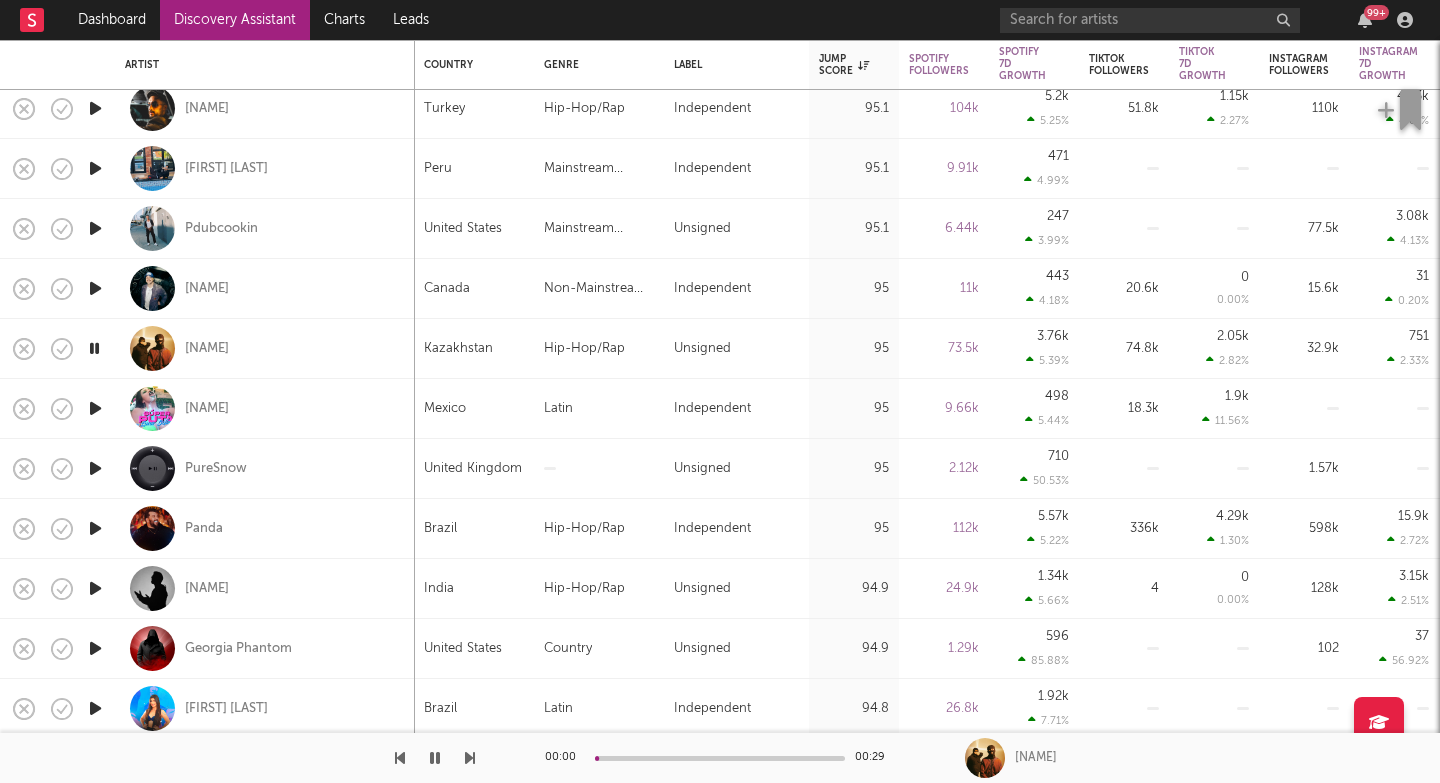 click at bounding box center [470, 758] 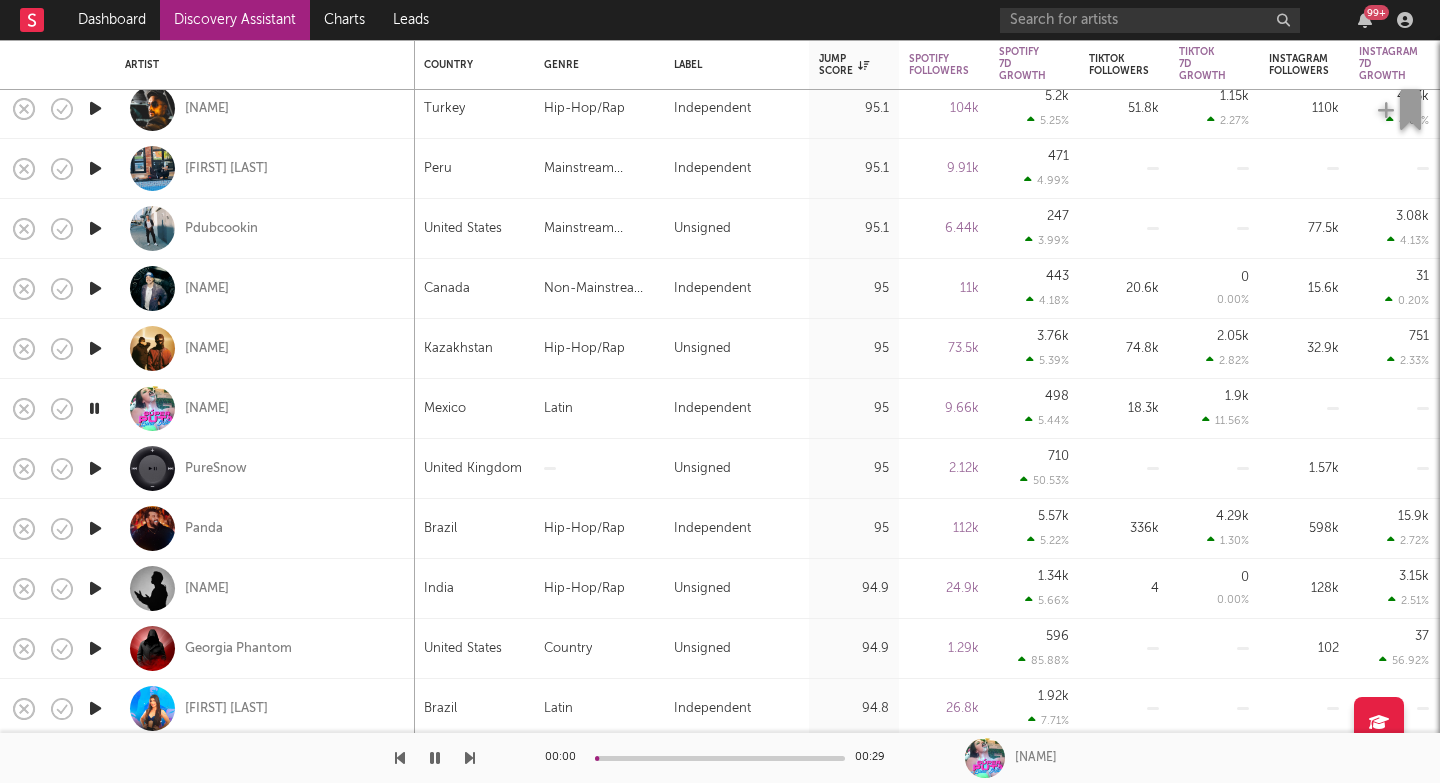 click at bounding box center [470, 758] 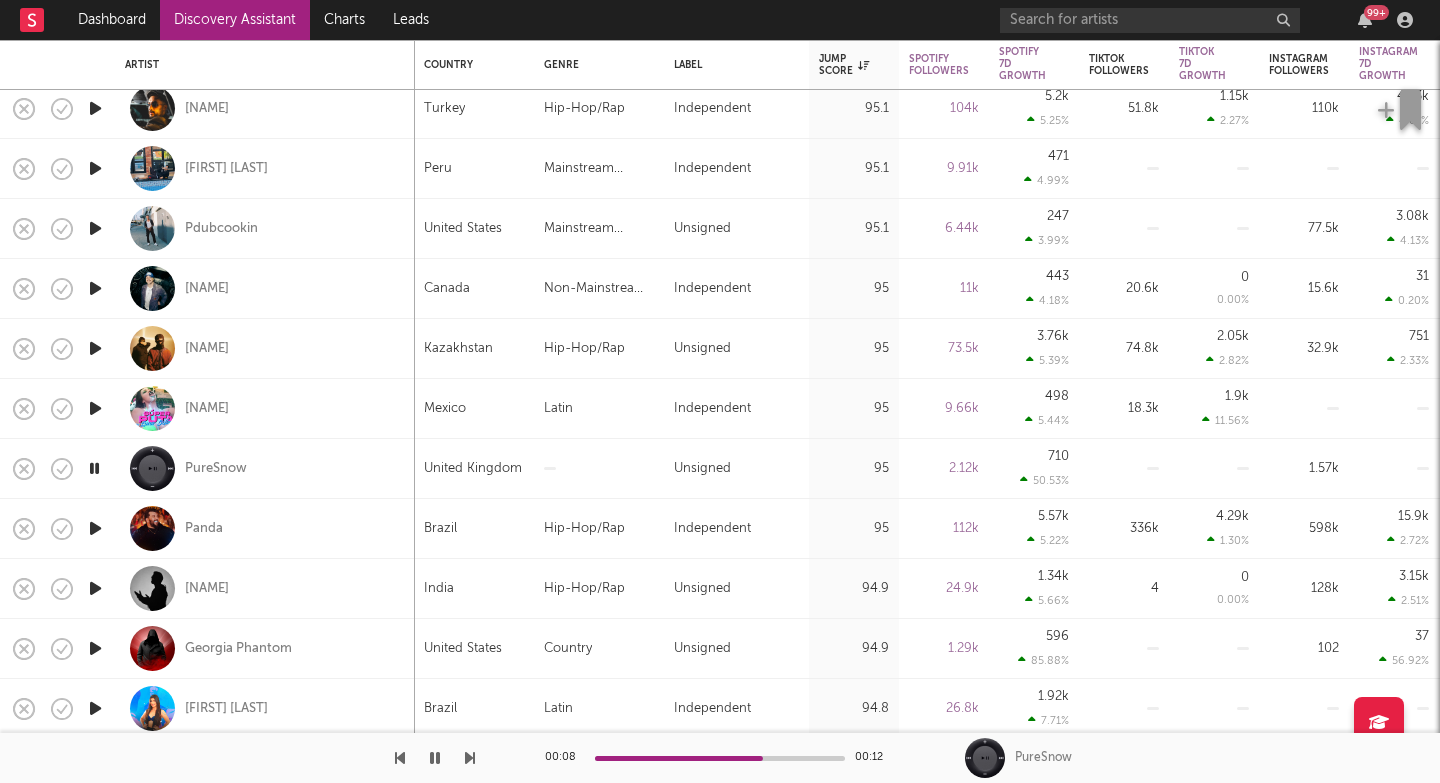 click on "PureSnow" at bounding box center (265, 468) 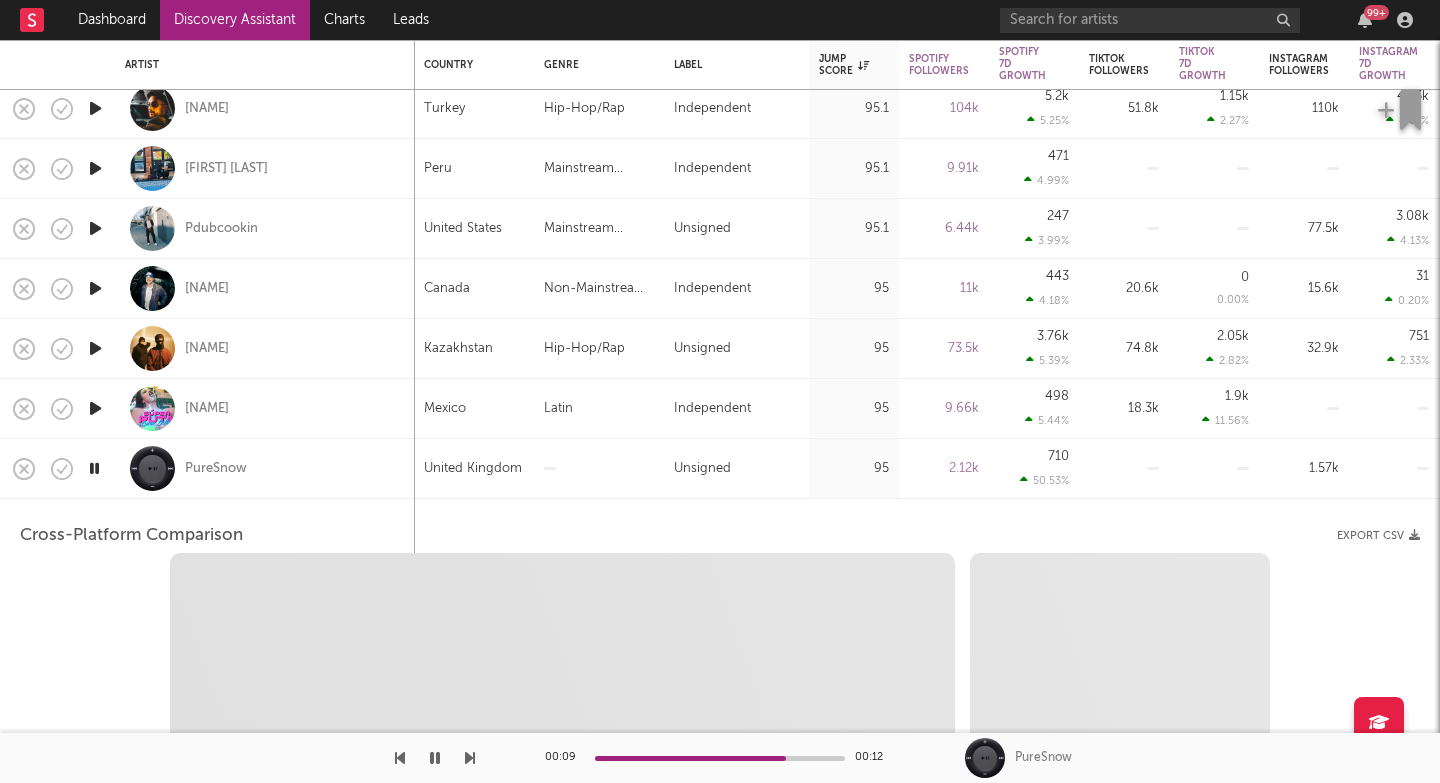 select on "1w" 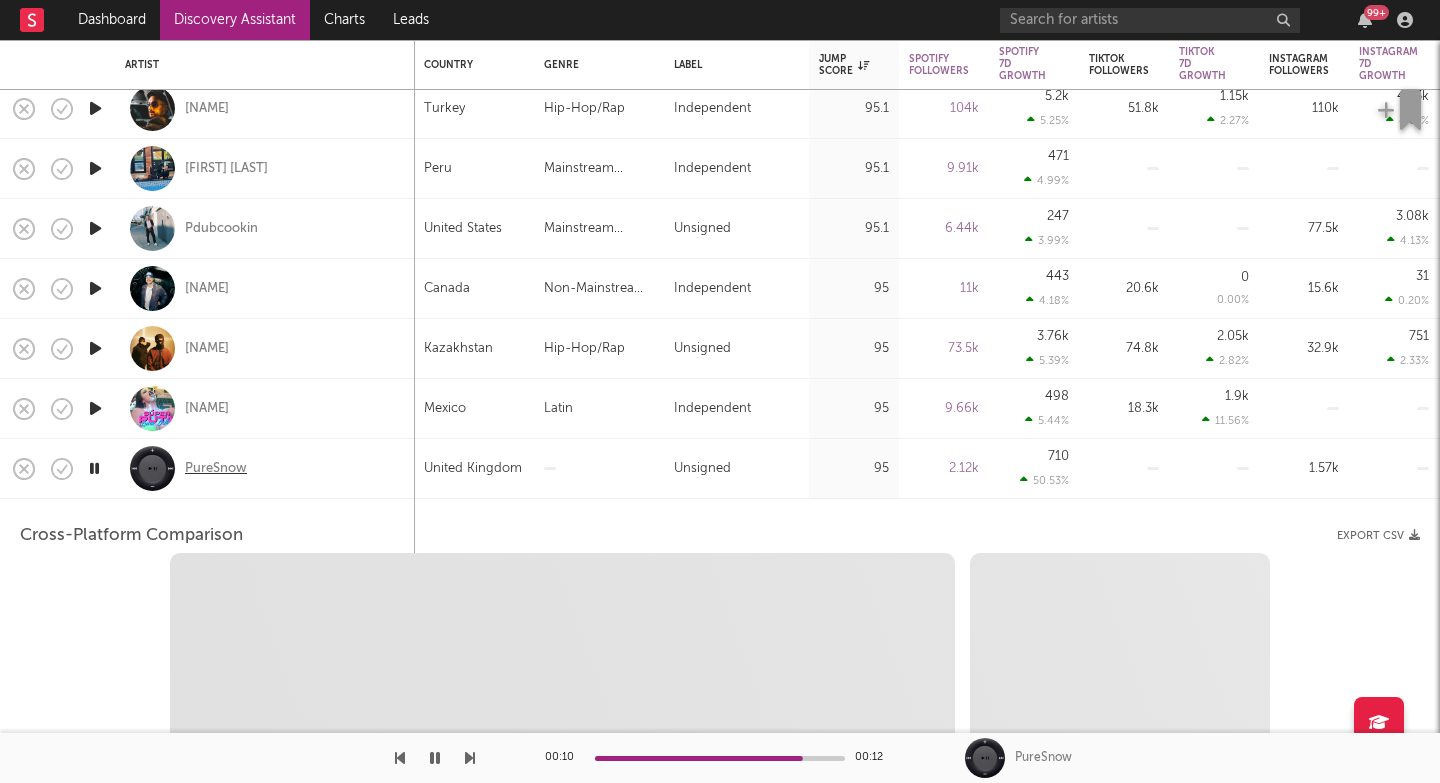 click on "PureSnow" at bounding box center (216, 469) 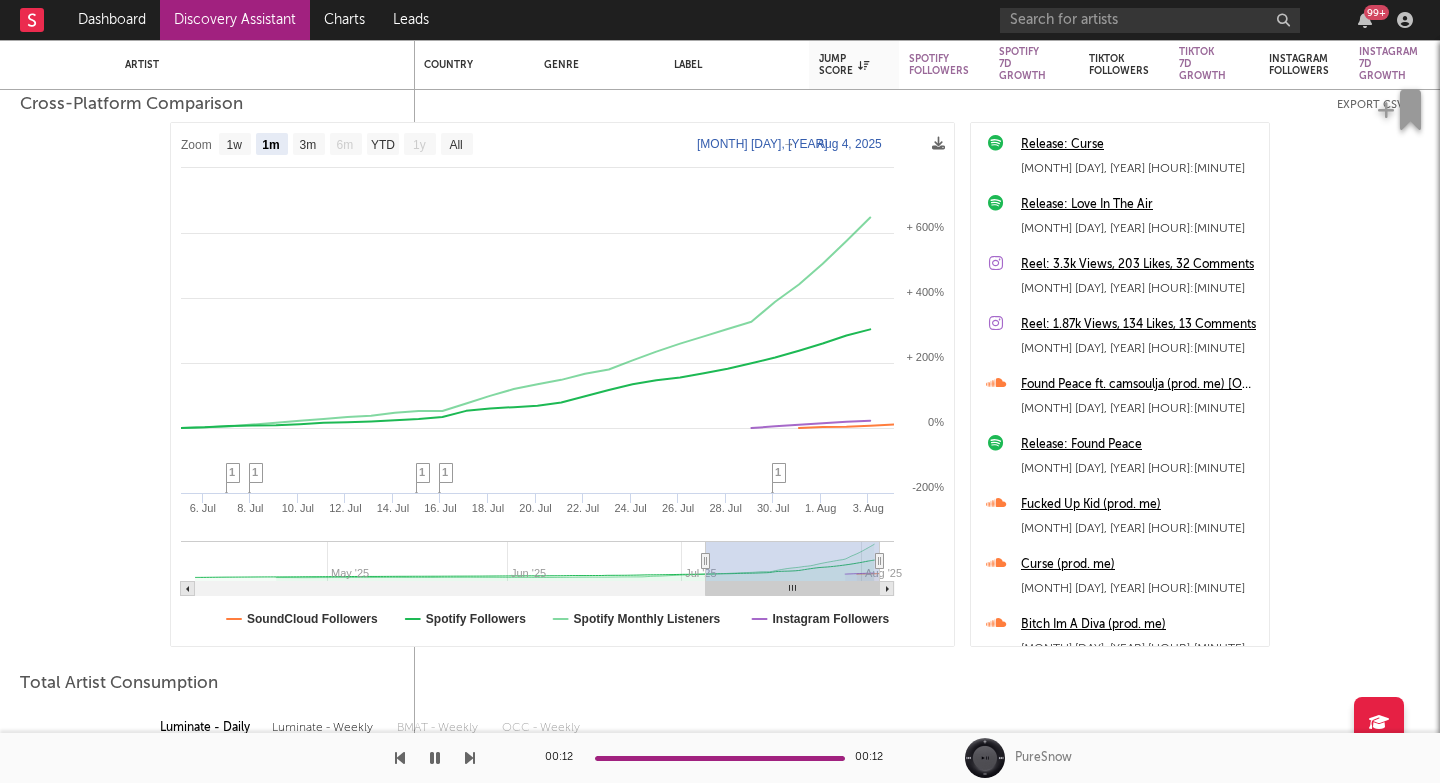 click at bounding box center [237, 758] 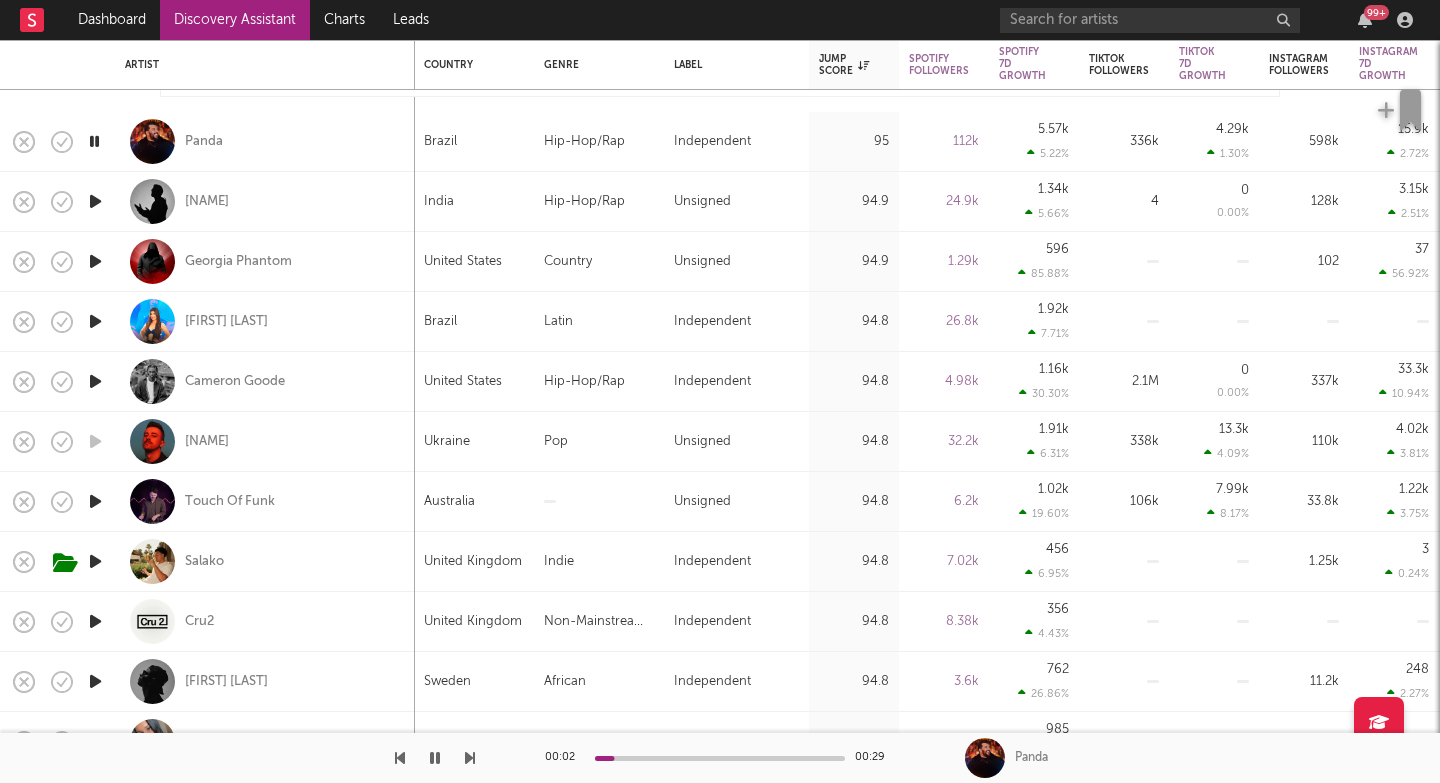 click at bounding box center [470, 758] 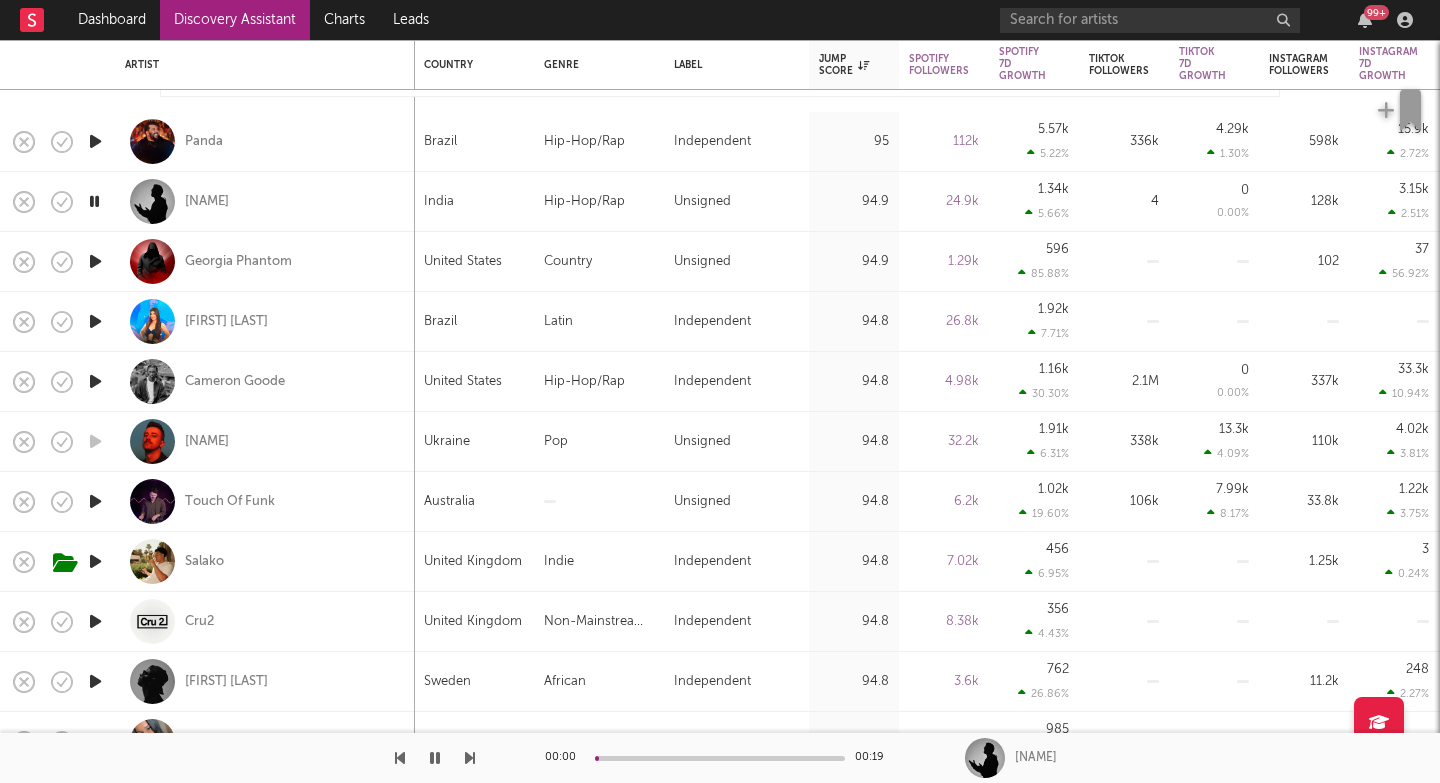 click at bounding box center (470, 758) 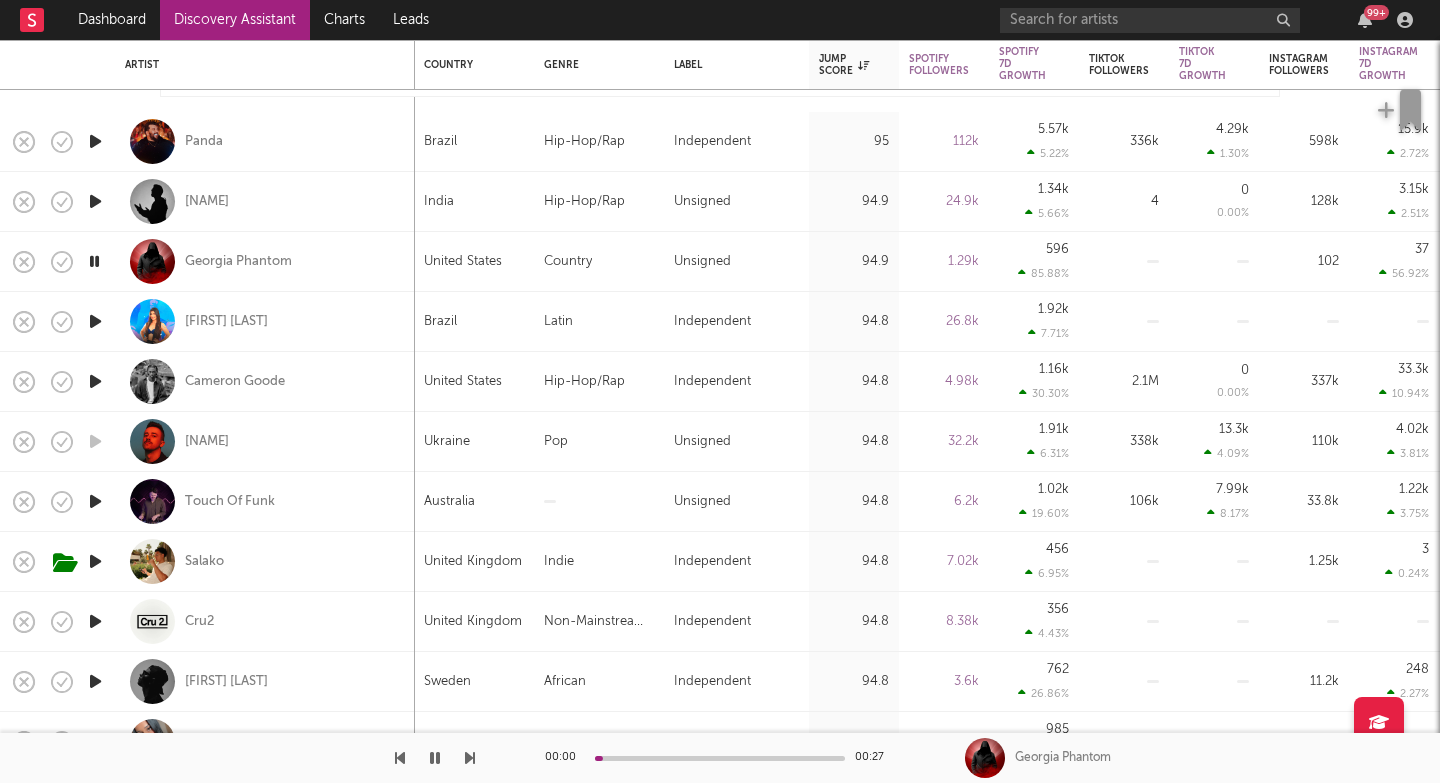 click at bounding box center (470, 758) 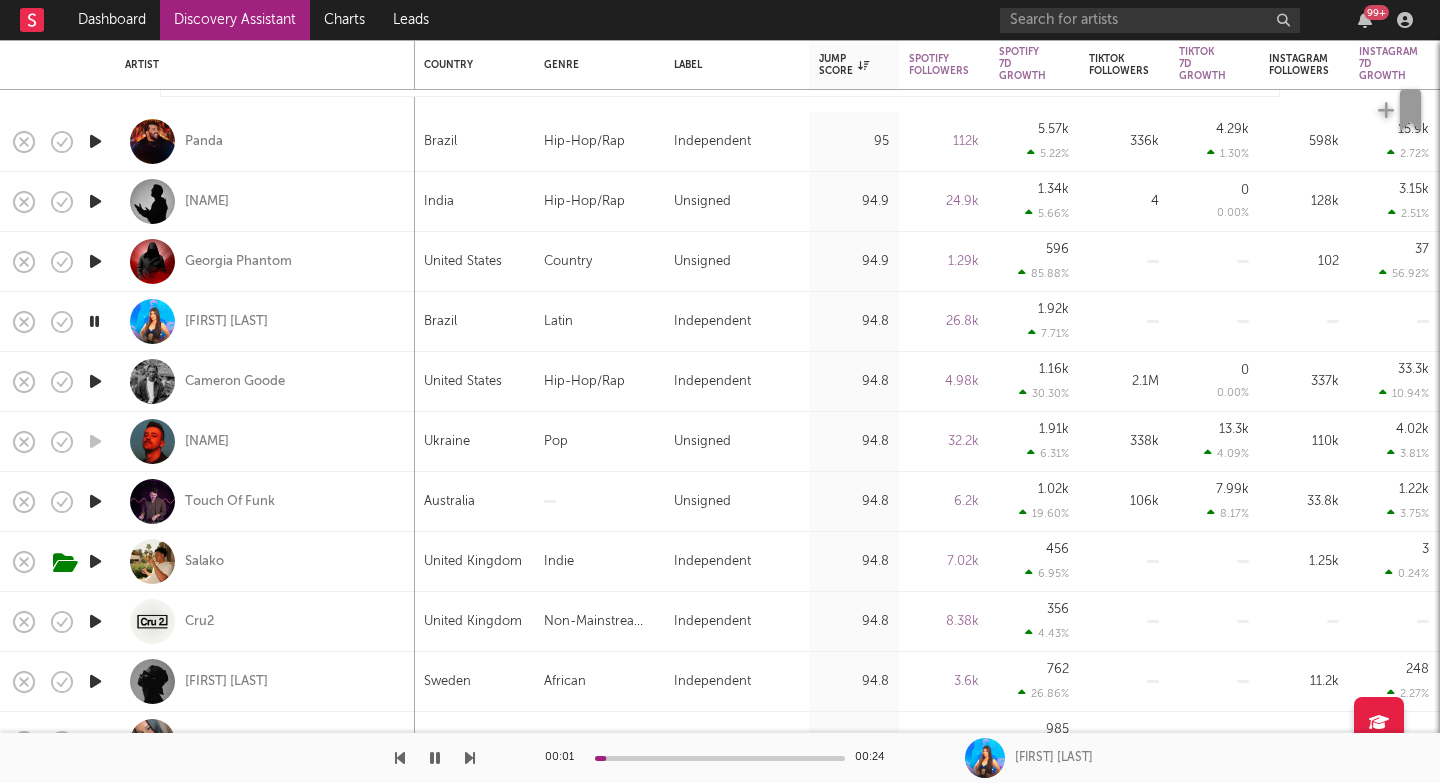 click at bounding box center [470, 758] 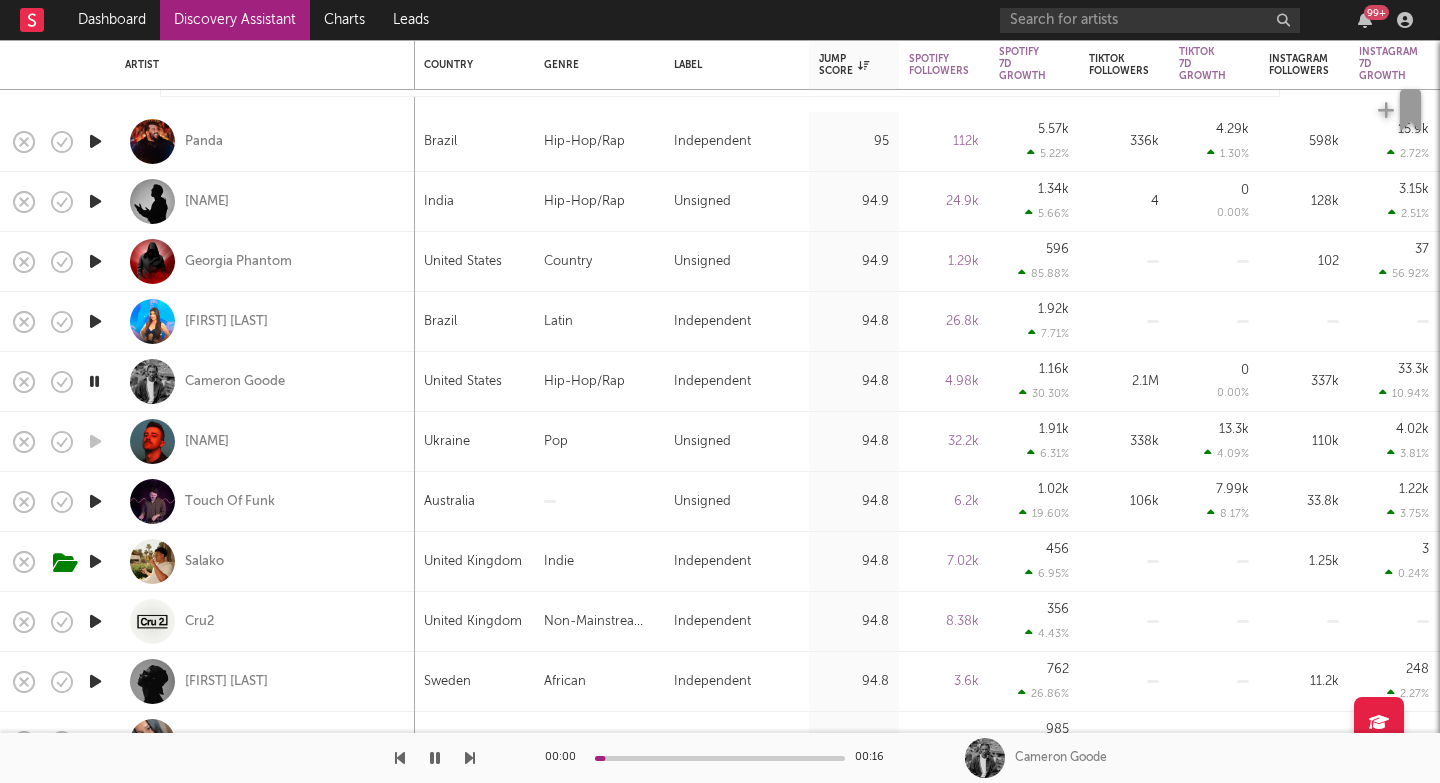 click at bounding box center [470, 758] 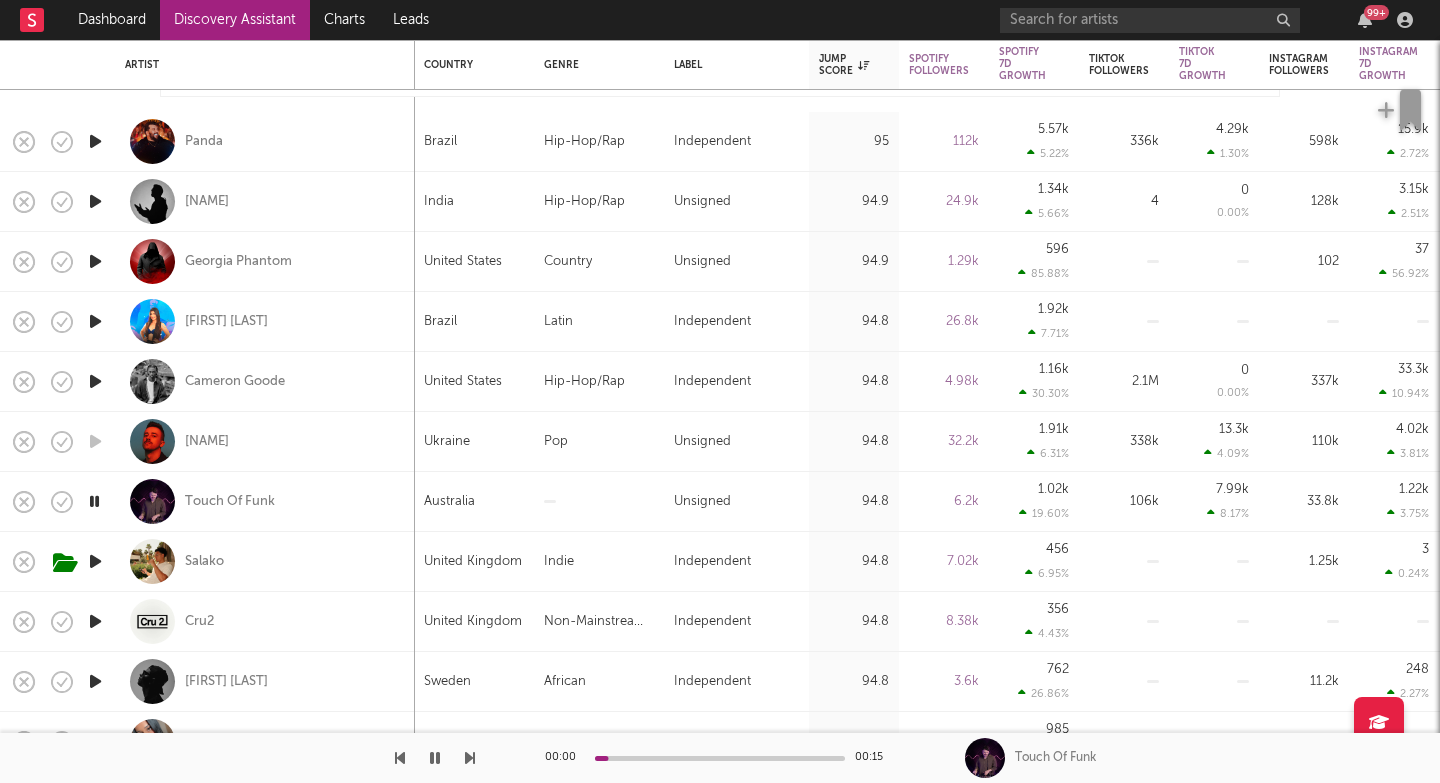 click at bounding box center [470, 758] 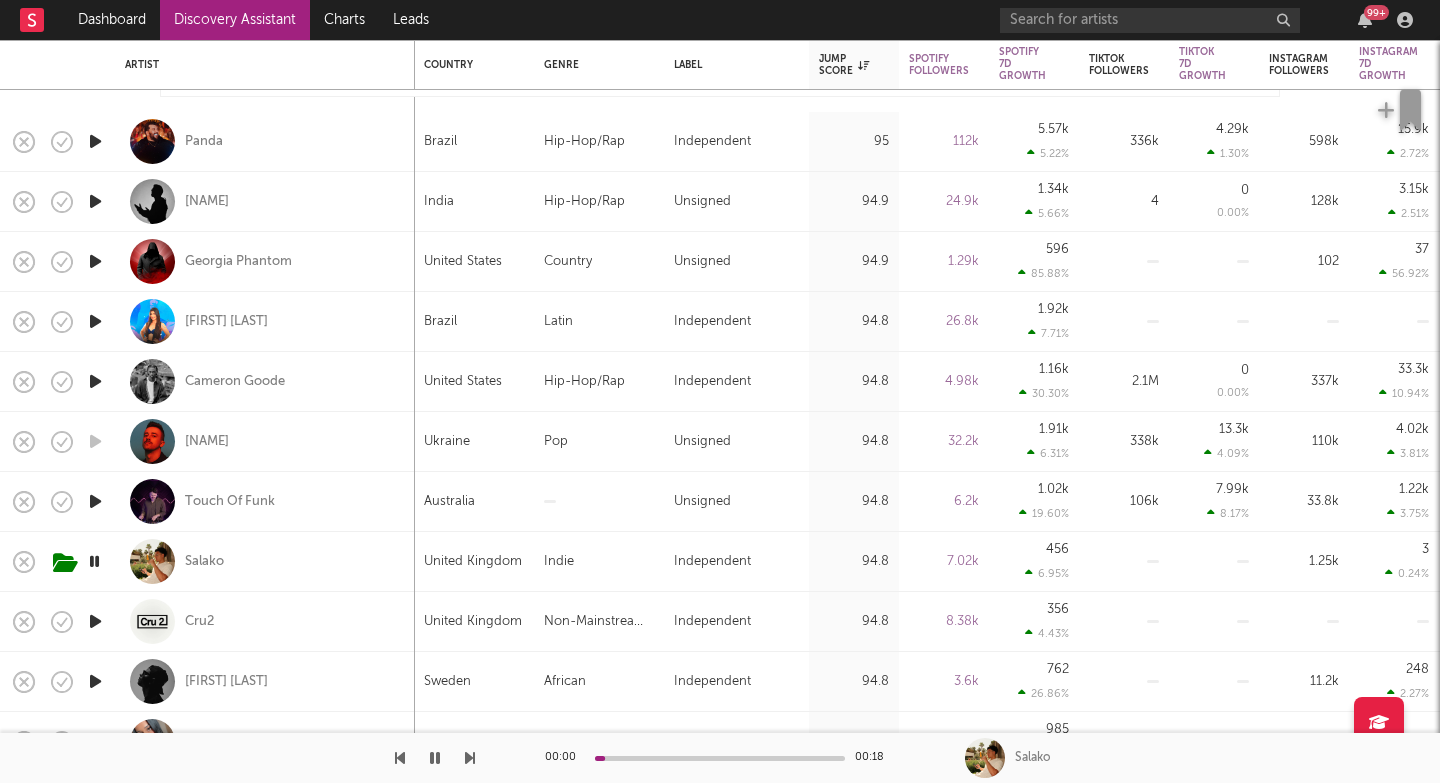 click at bounding box center [470, 758] 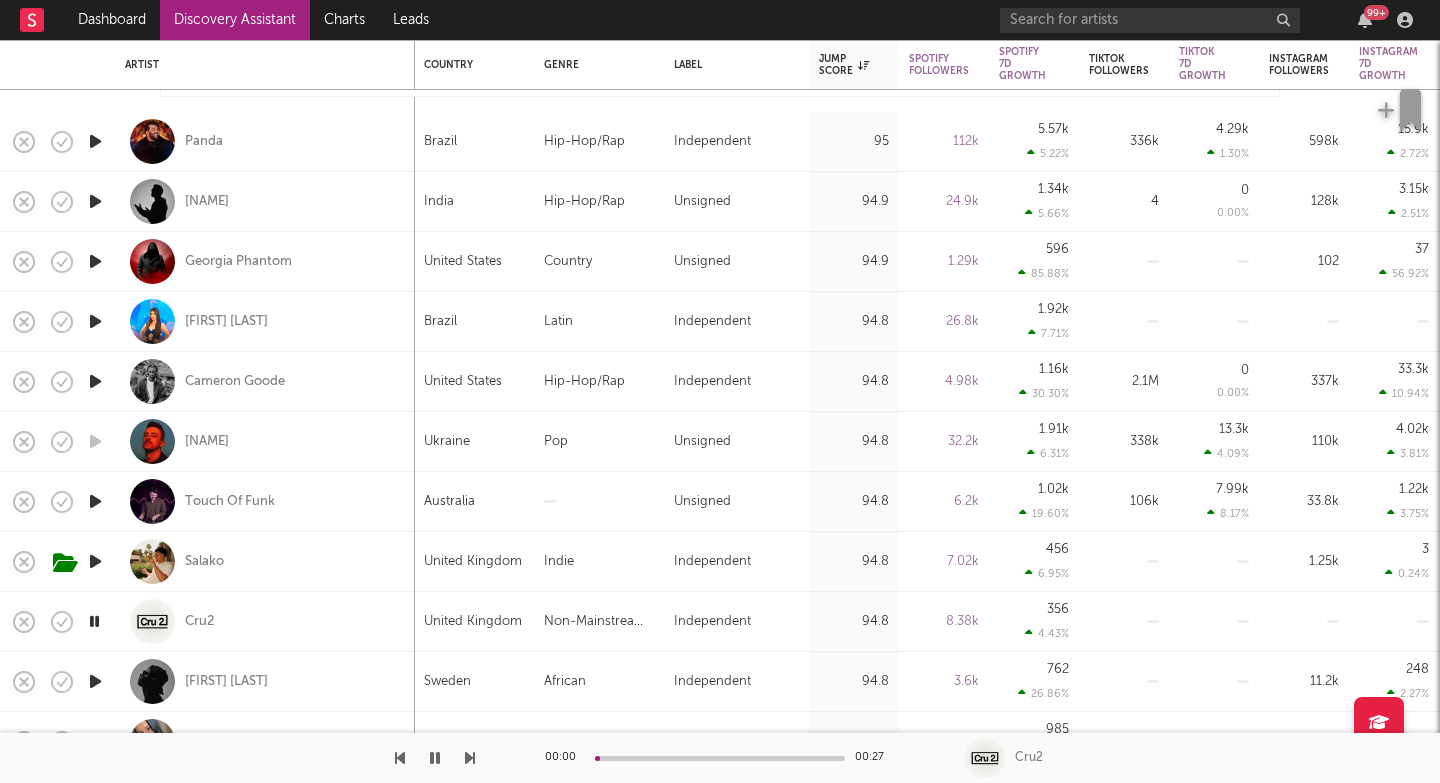 click at bounding box center [237, 758] 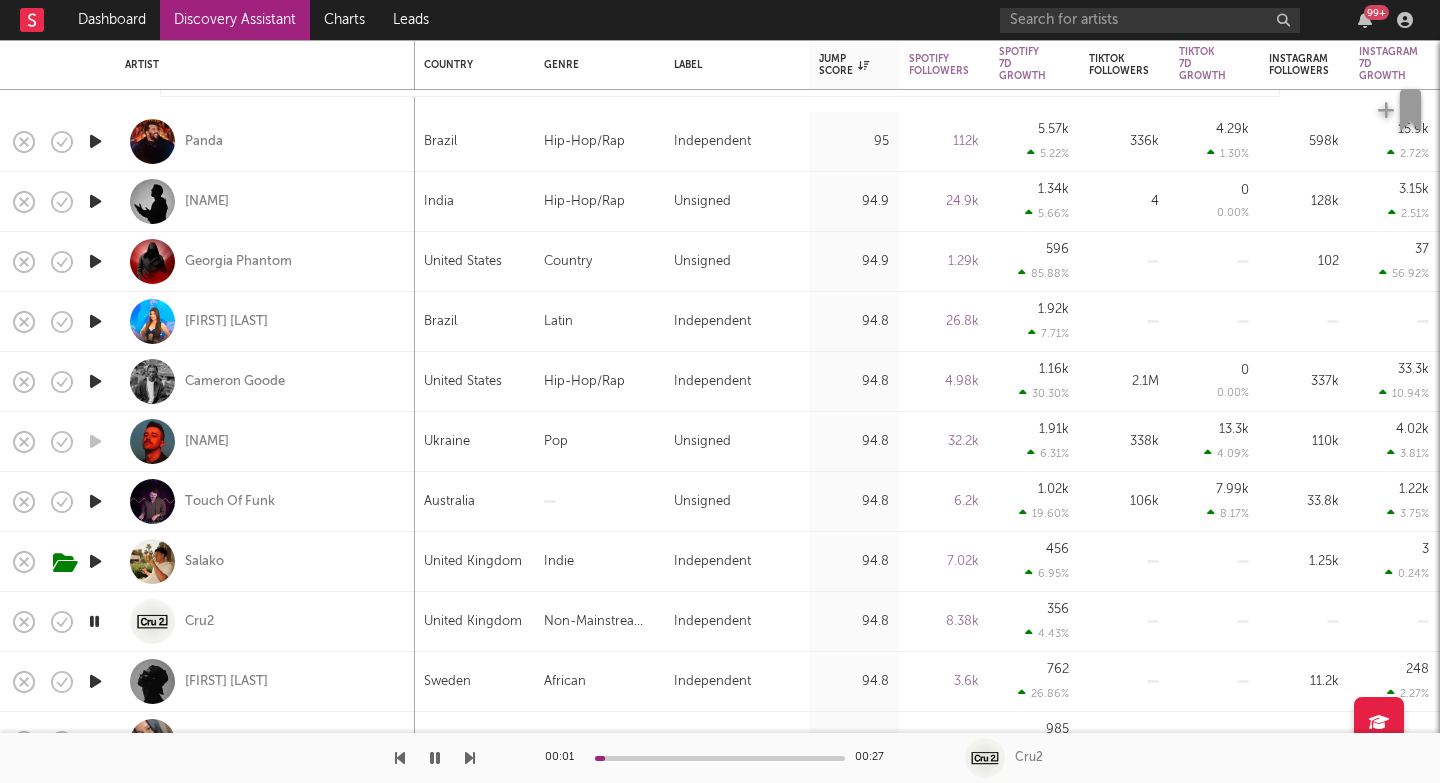 click at bounding box center (470, 758) 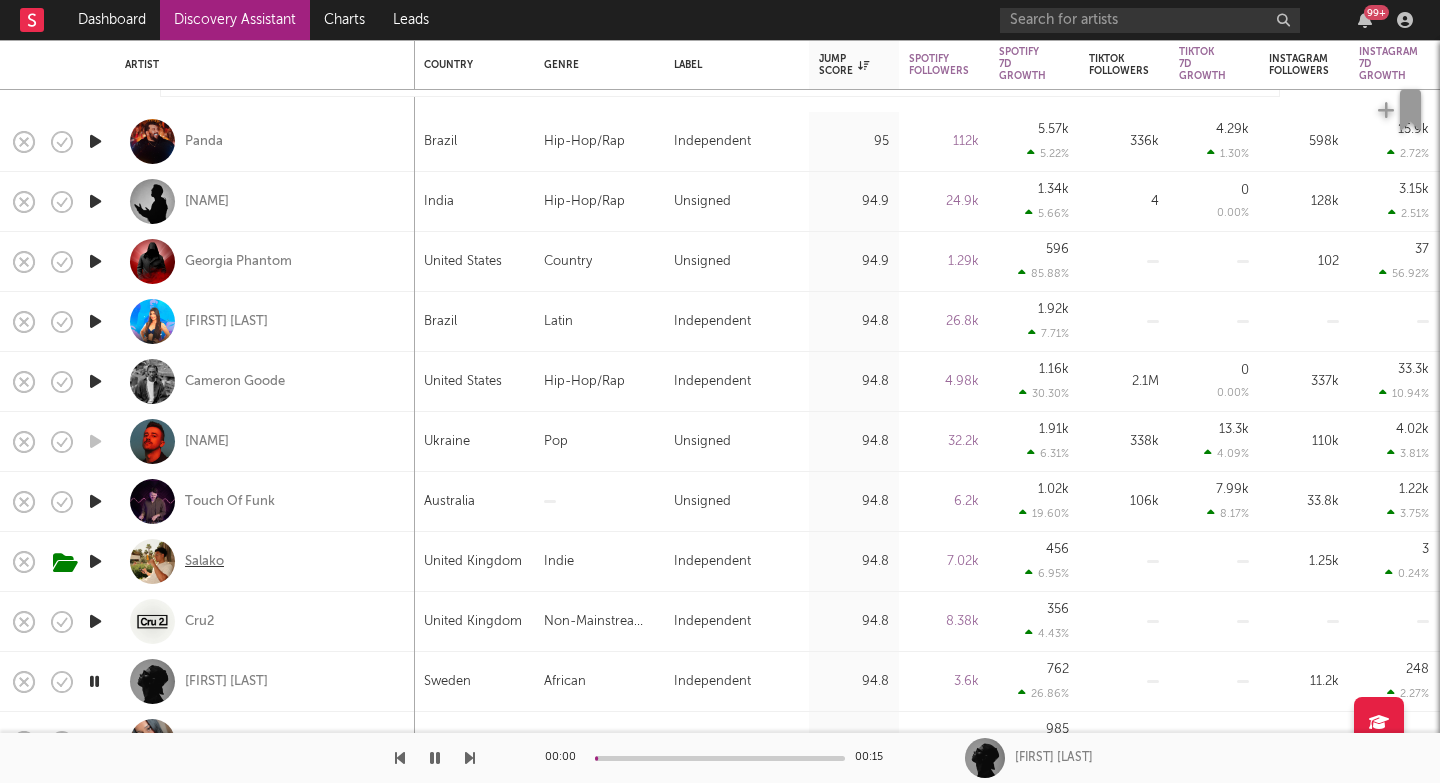 click on "Salako" at bounding box center (204, 562) 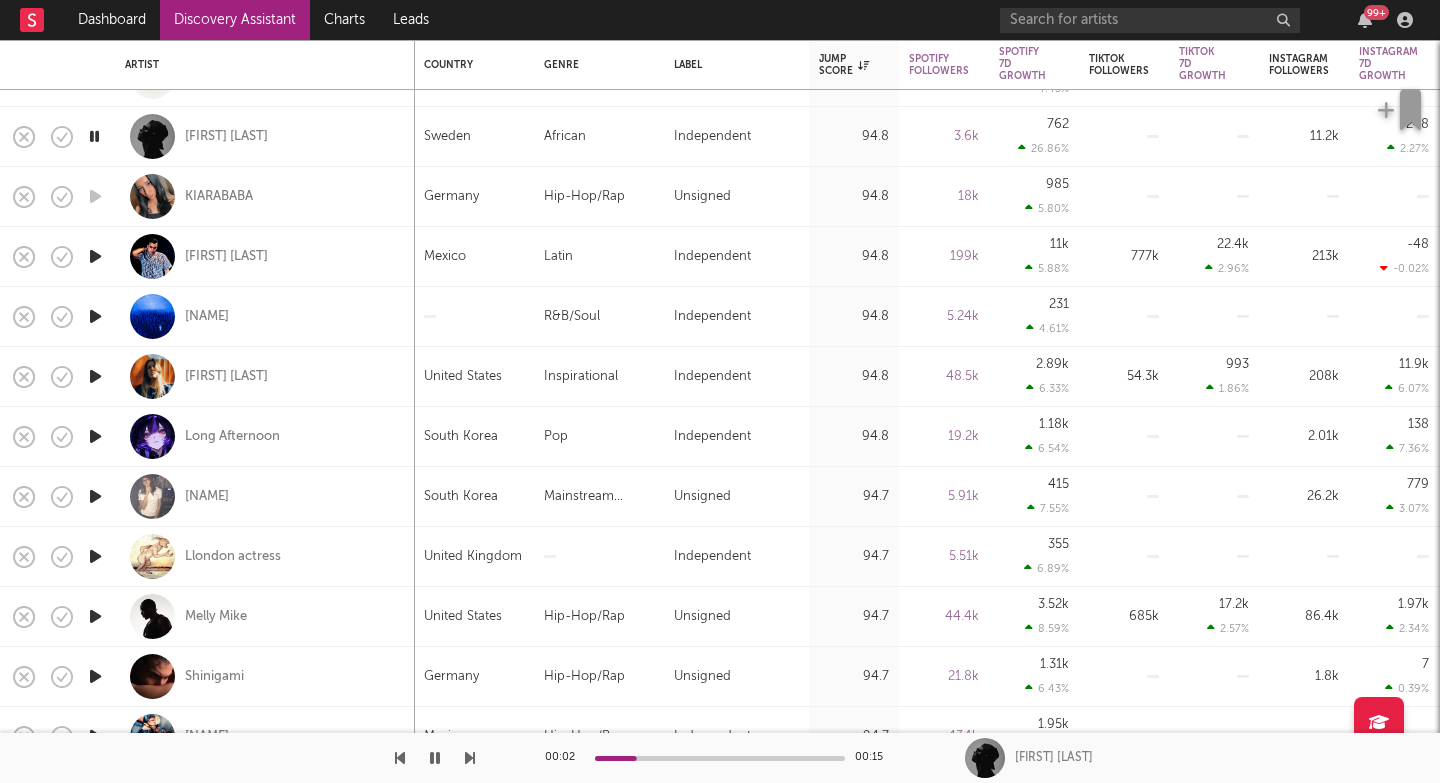 click at bounding box center [470, 758] 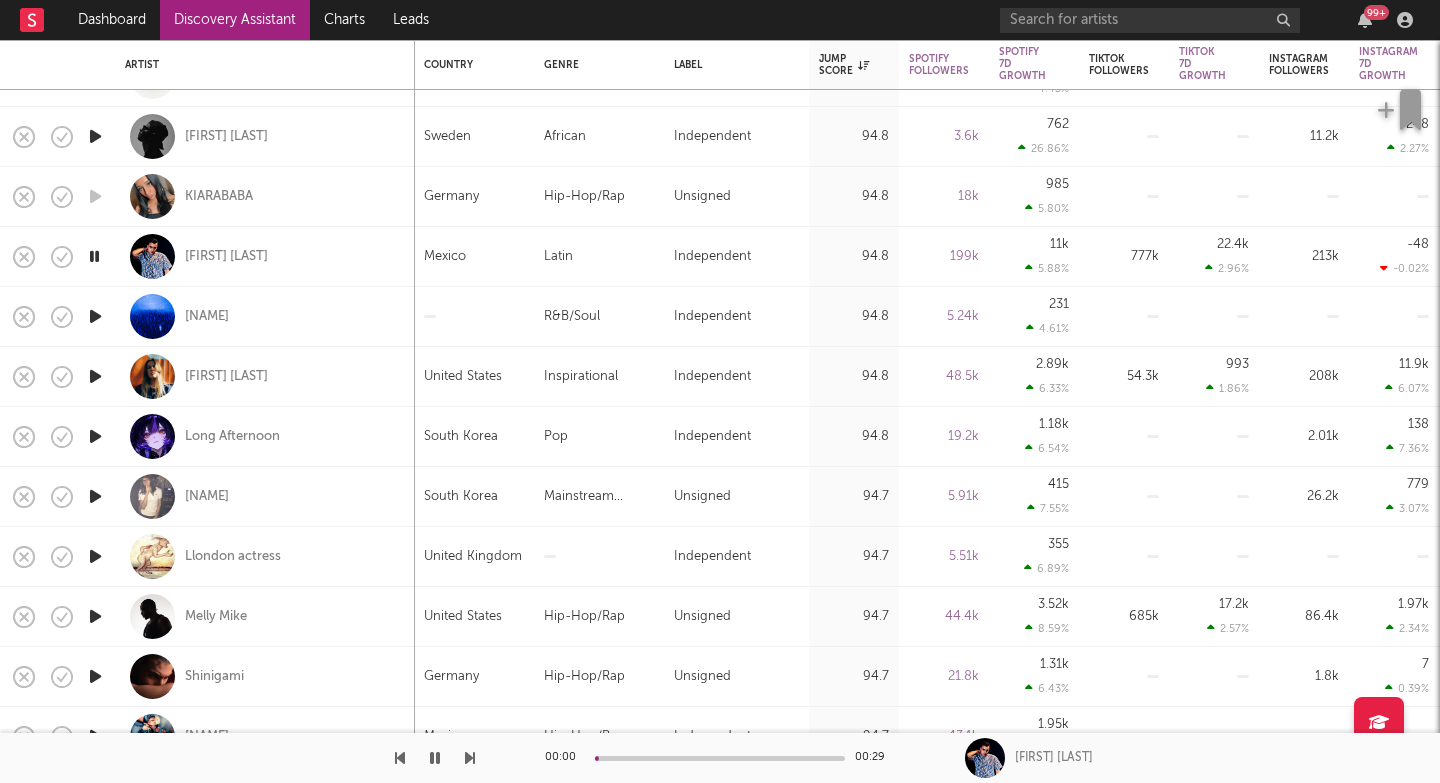 click at bounding box center [470, 758] 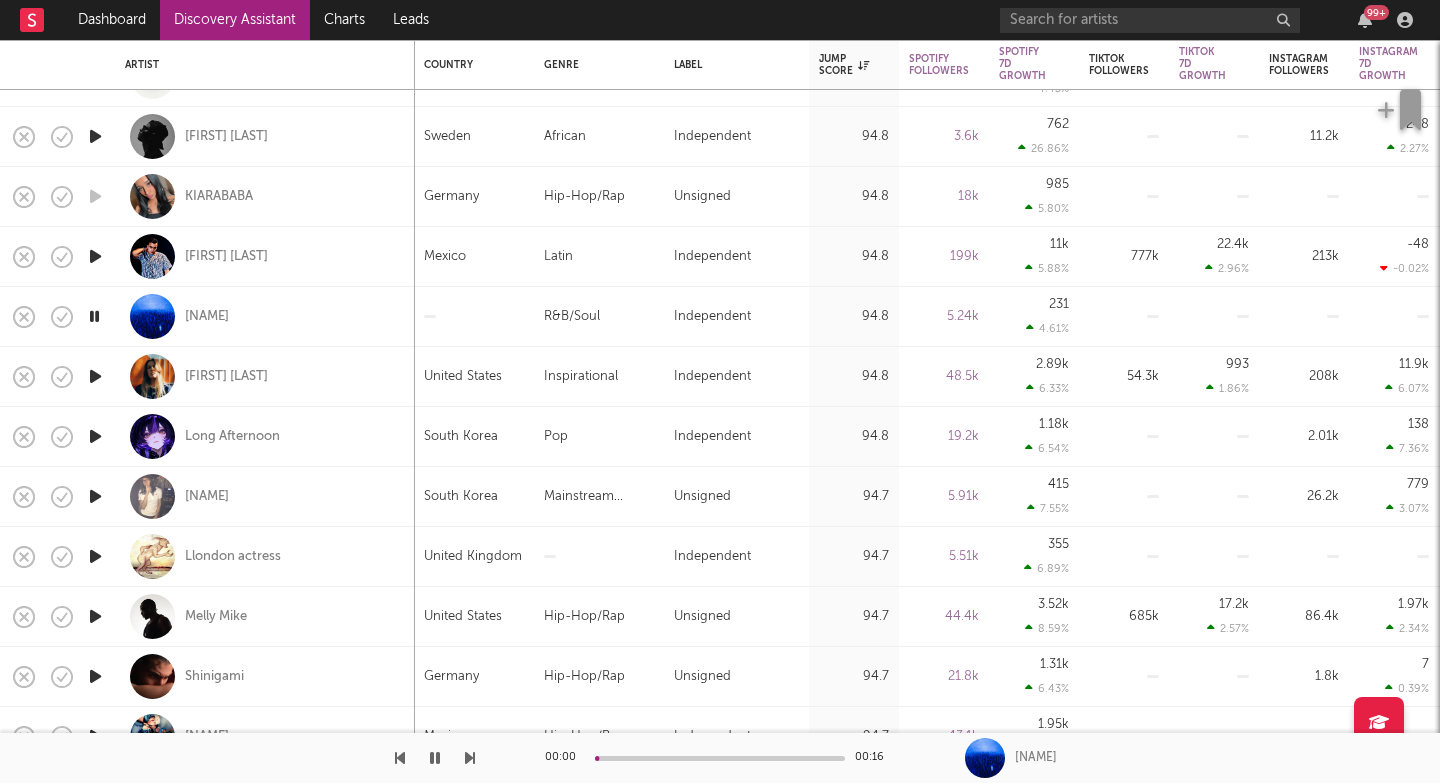 click at bounding box center (470, 758) 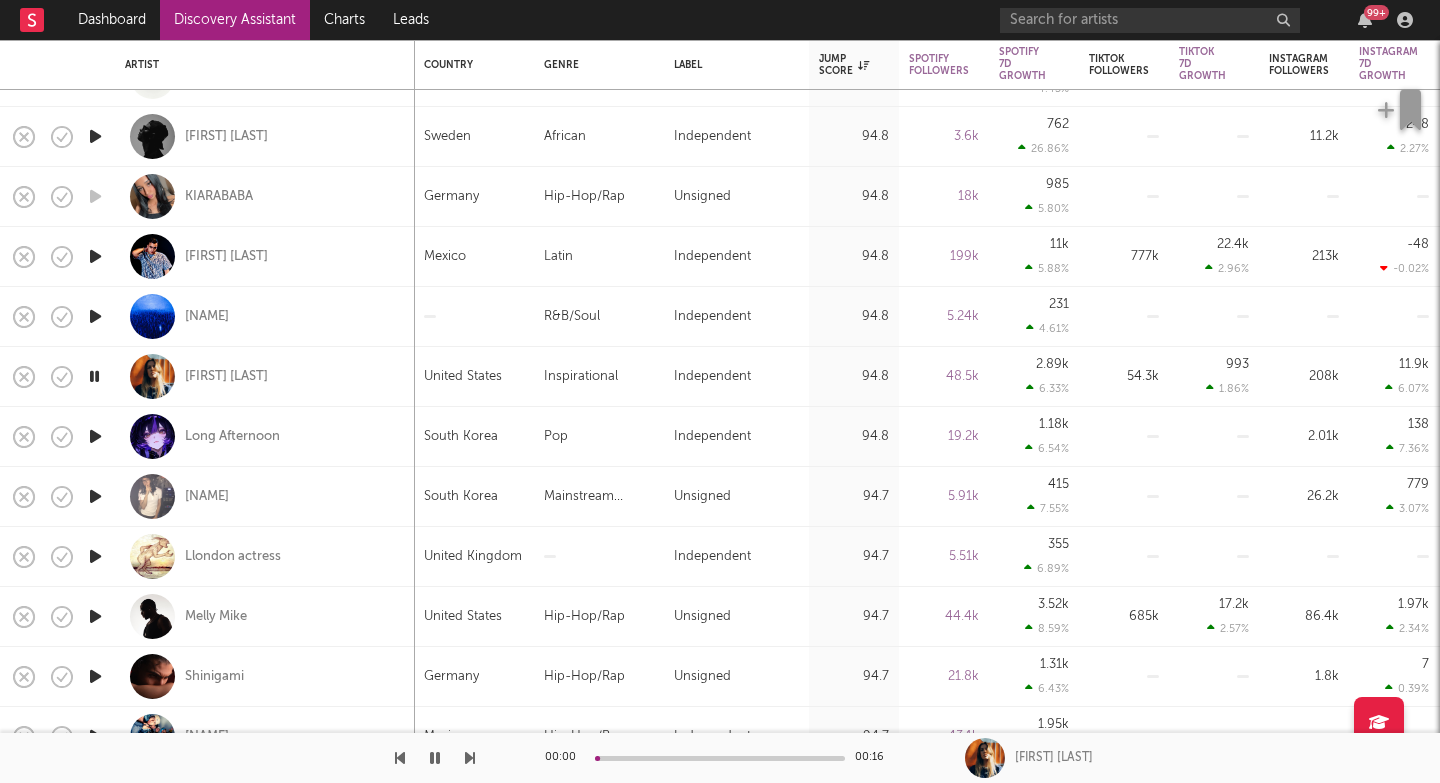 click at bounding box center [470, 758] 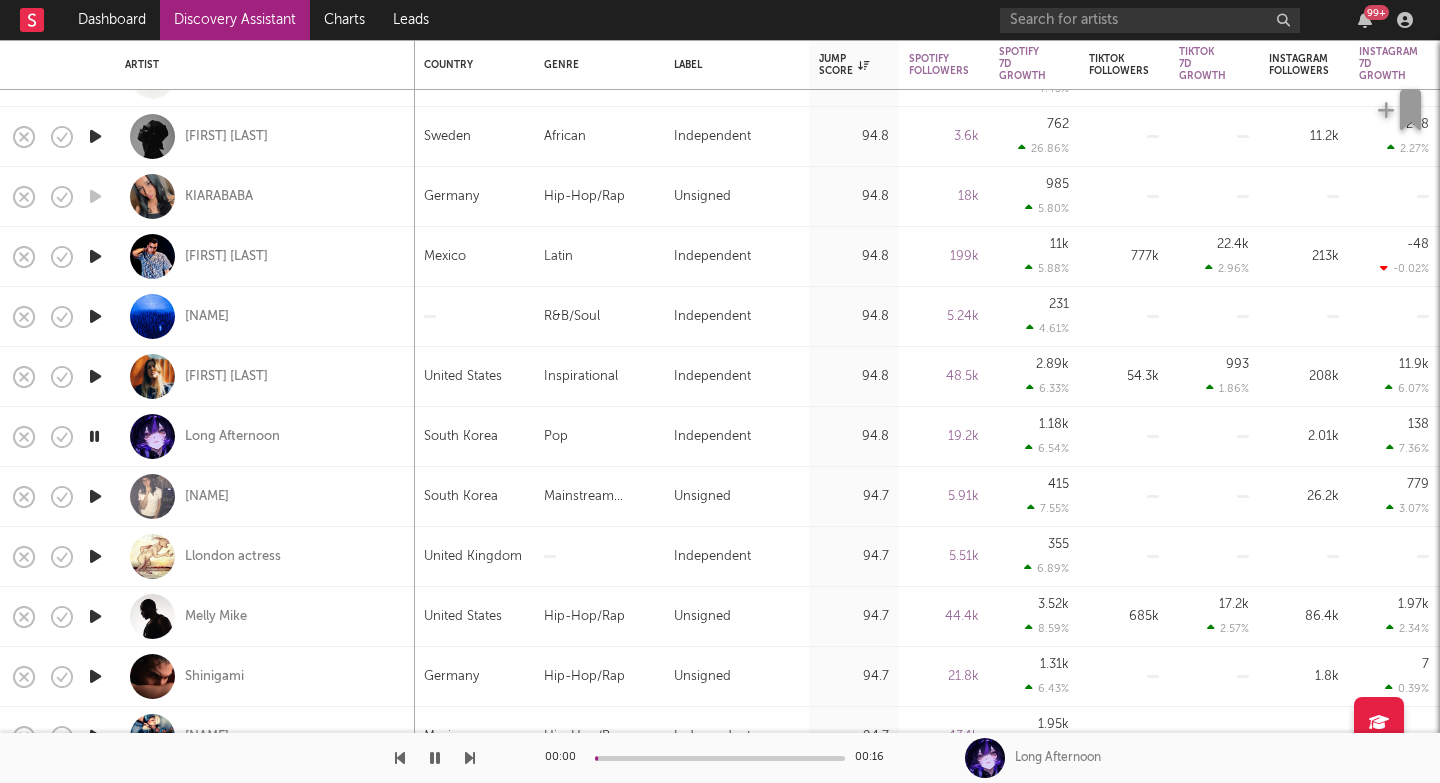 click at bounding box center [470, 758] 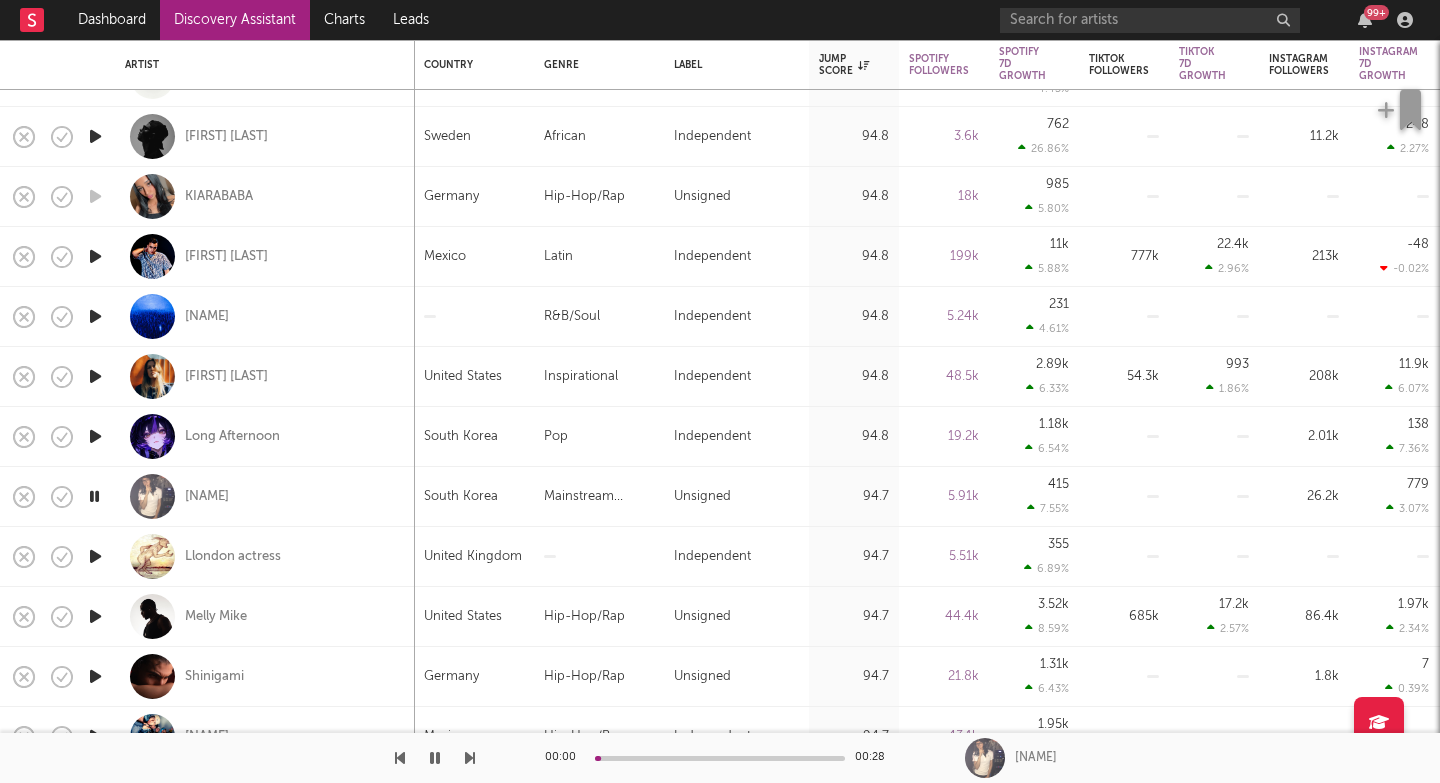 click at bounding box center [470, 758] 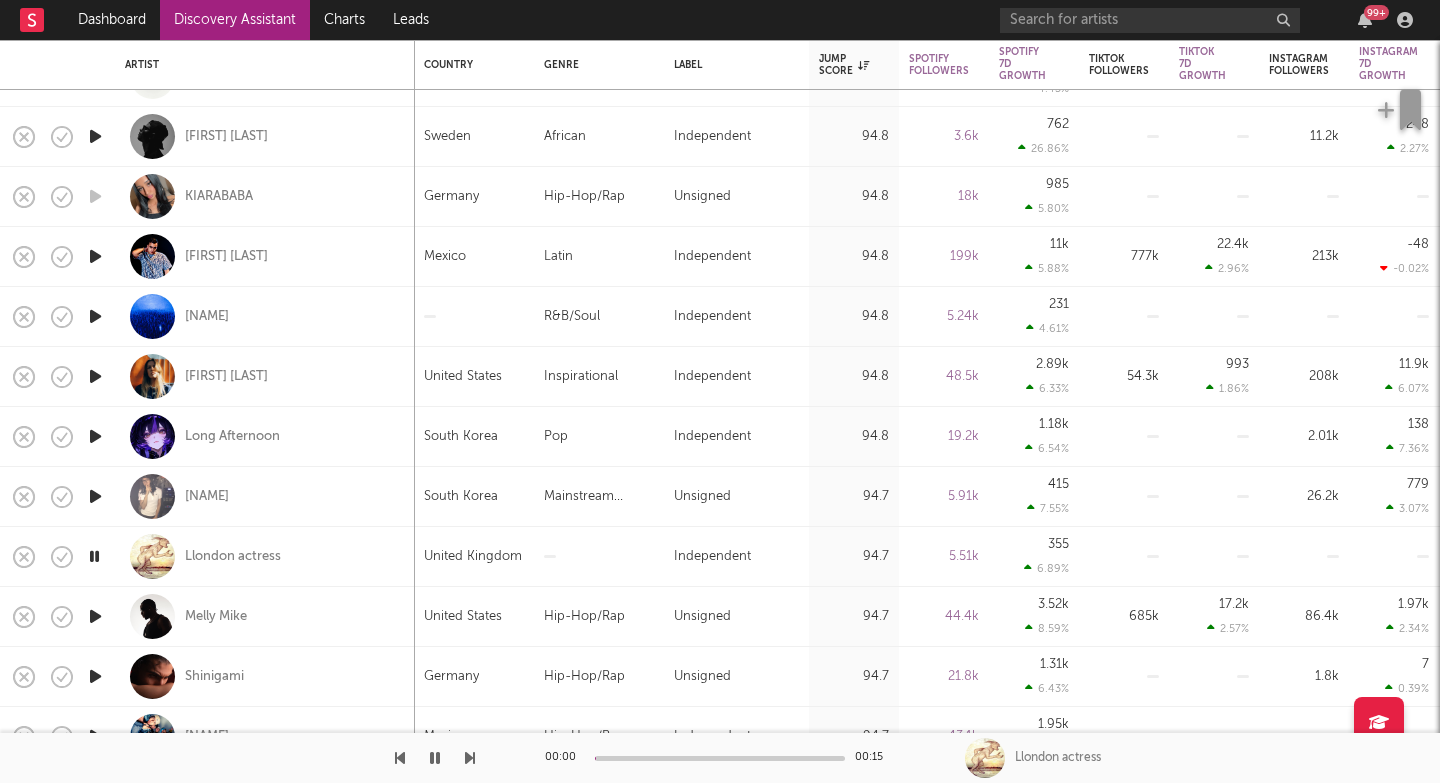click at bounding box center (470, 758) 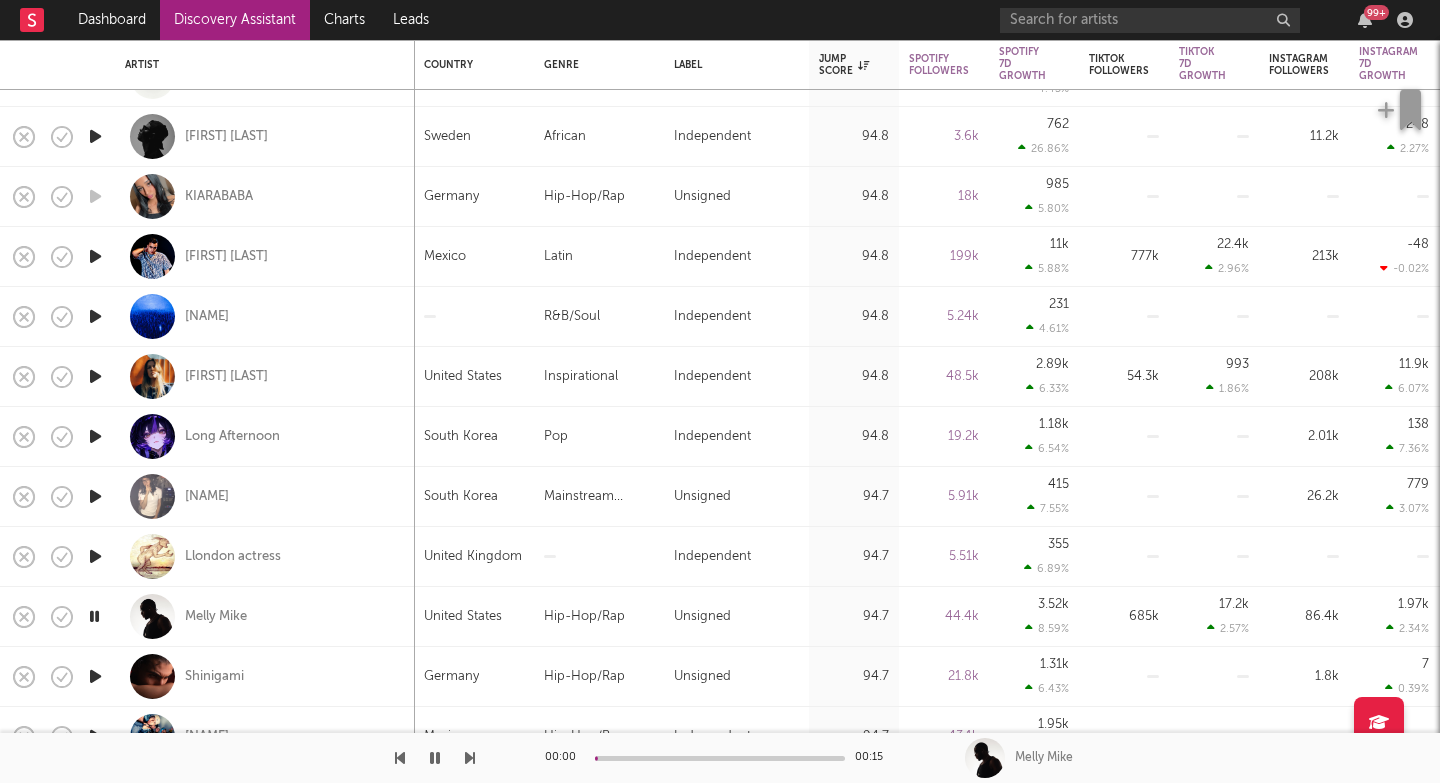 click at bounding box center [470, 758] 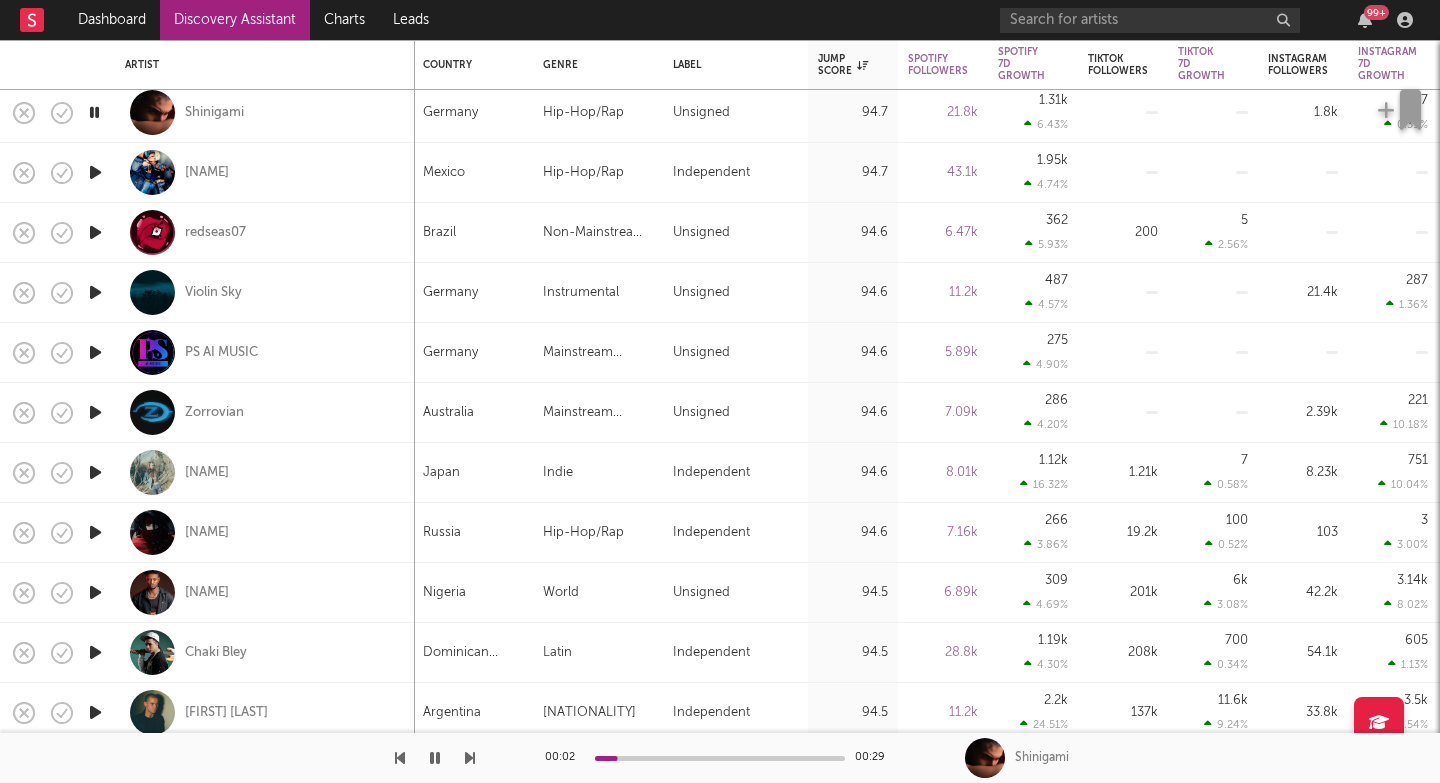 click at bounding box center [470, 758] 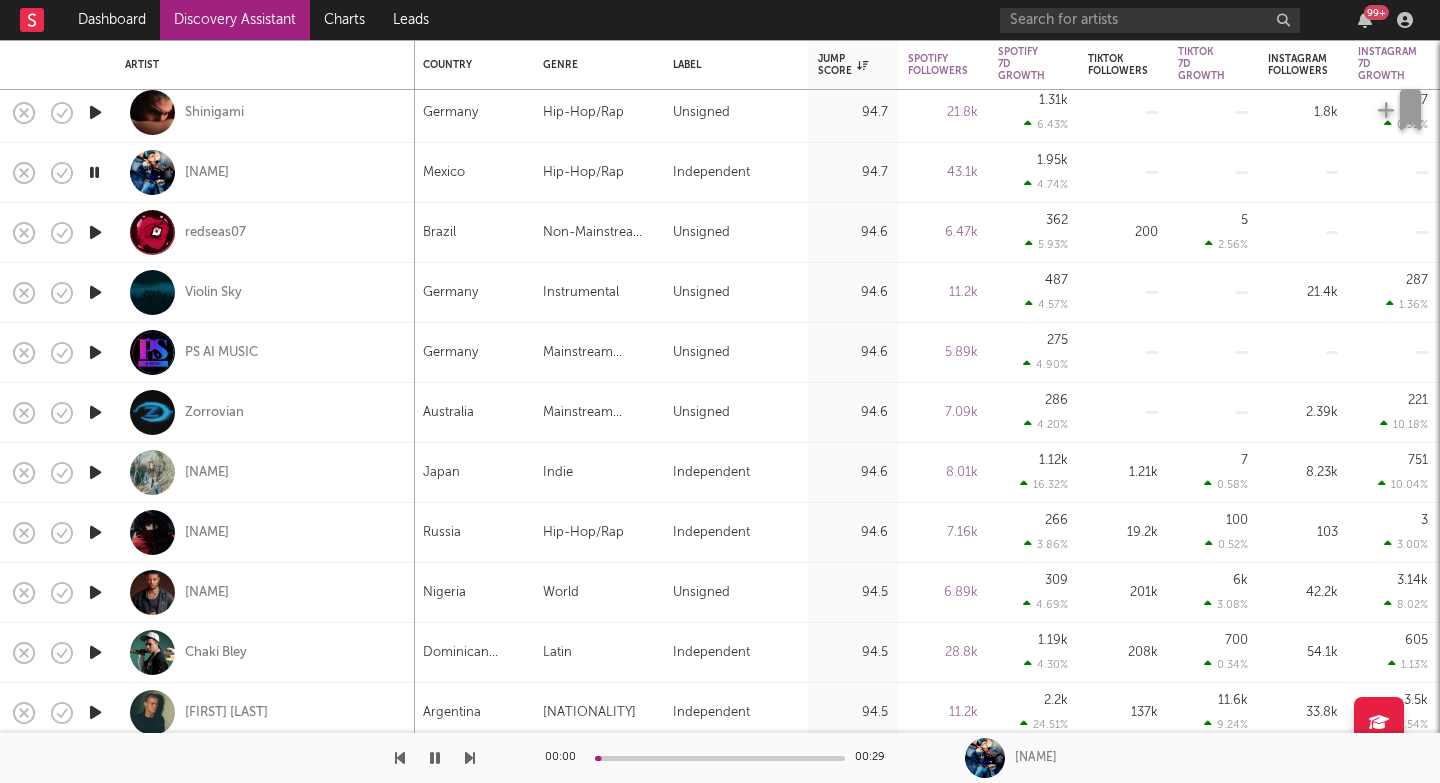 click at bounding box center [470, 758] 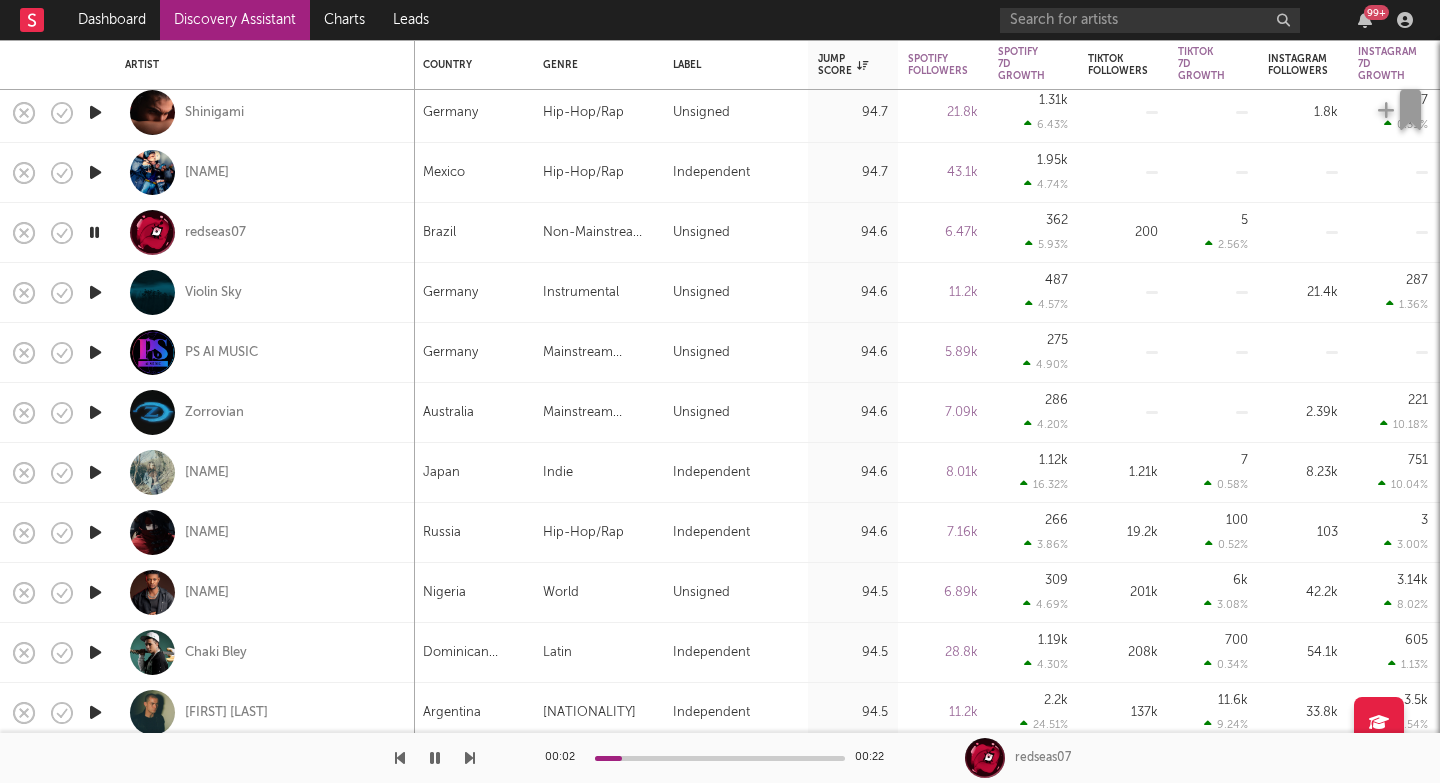 click at bounding box center [470, 758] 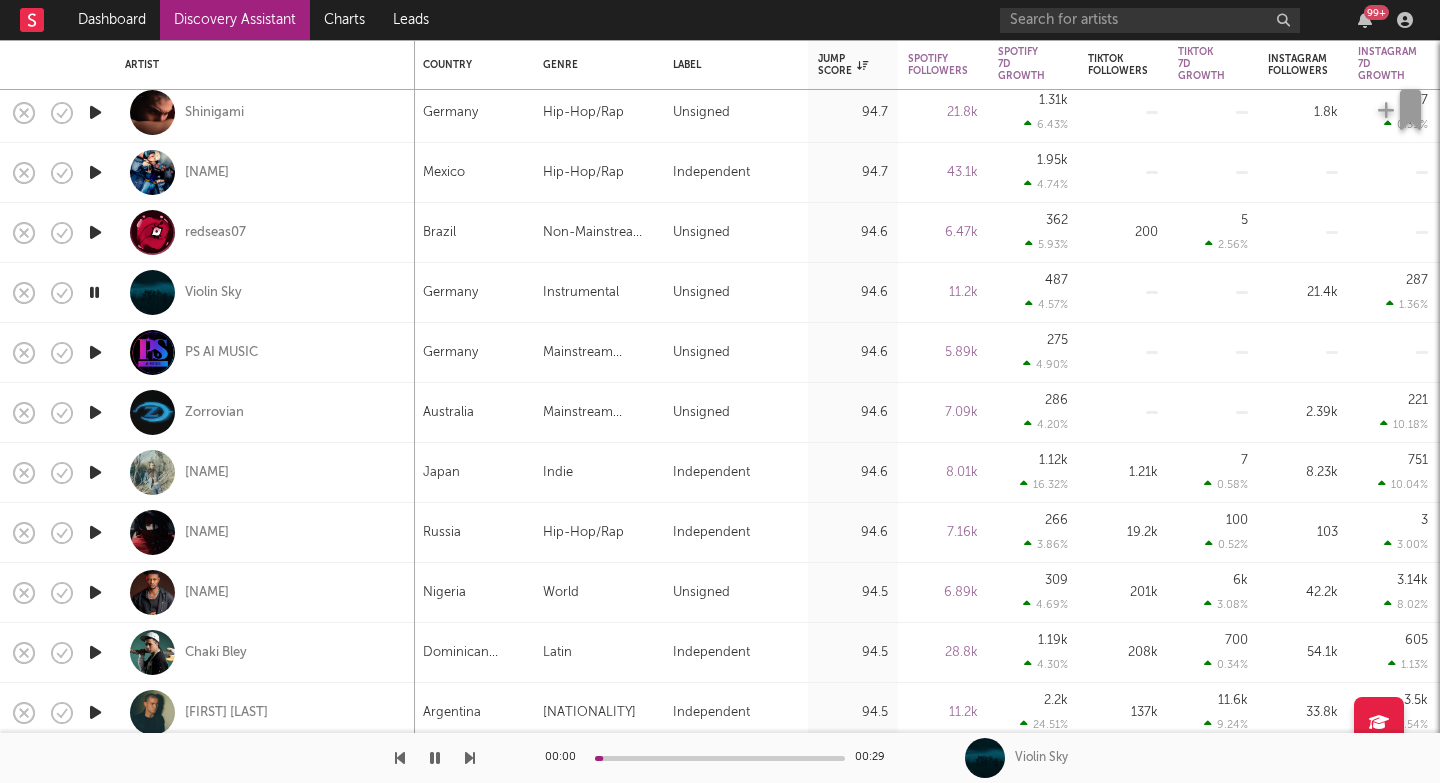 click at bounding box center (470, 758) 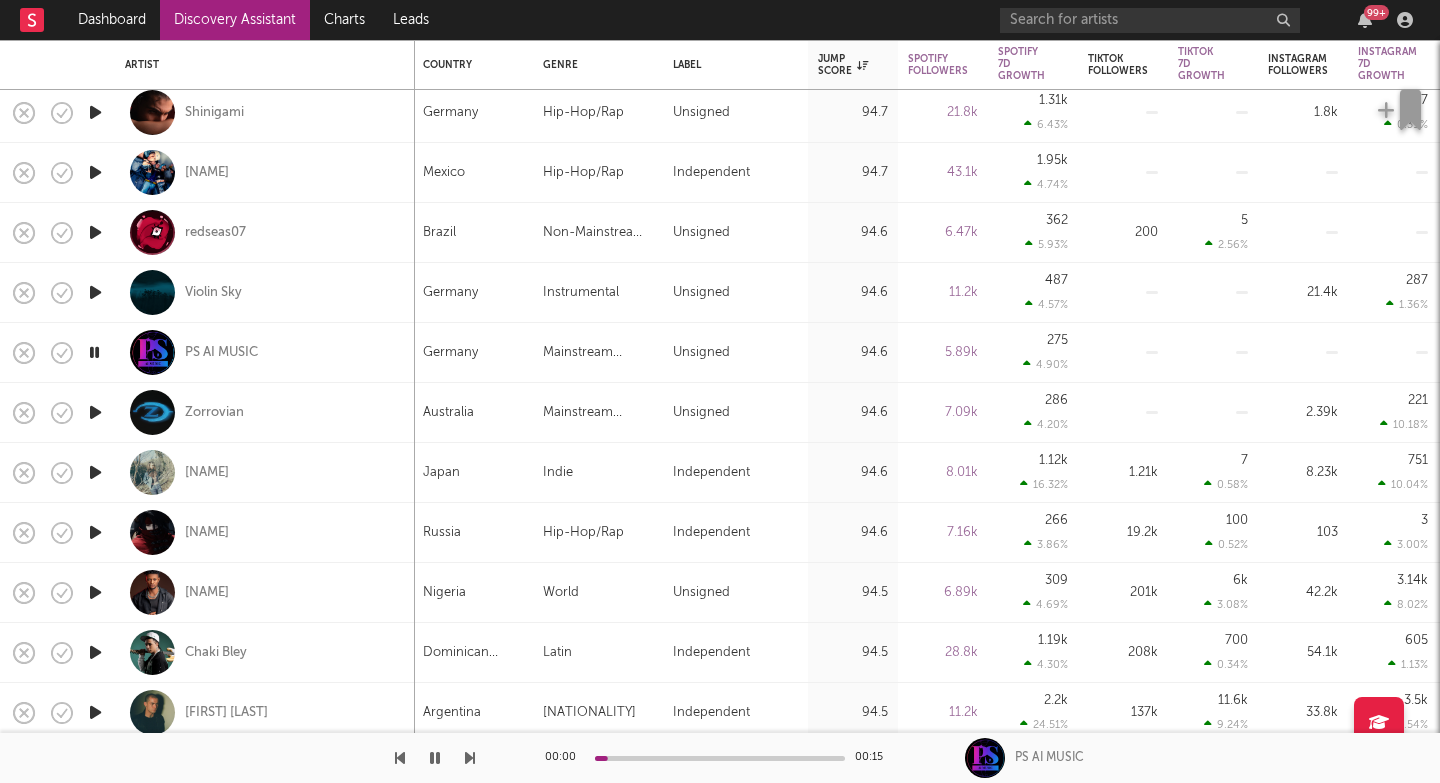 click at bounding box center [470, 758] 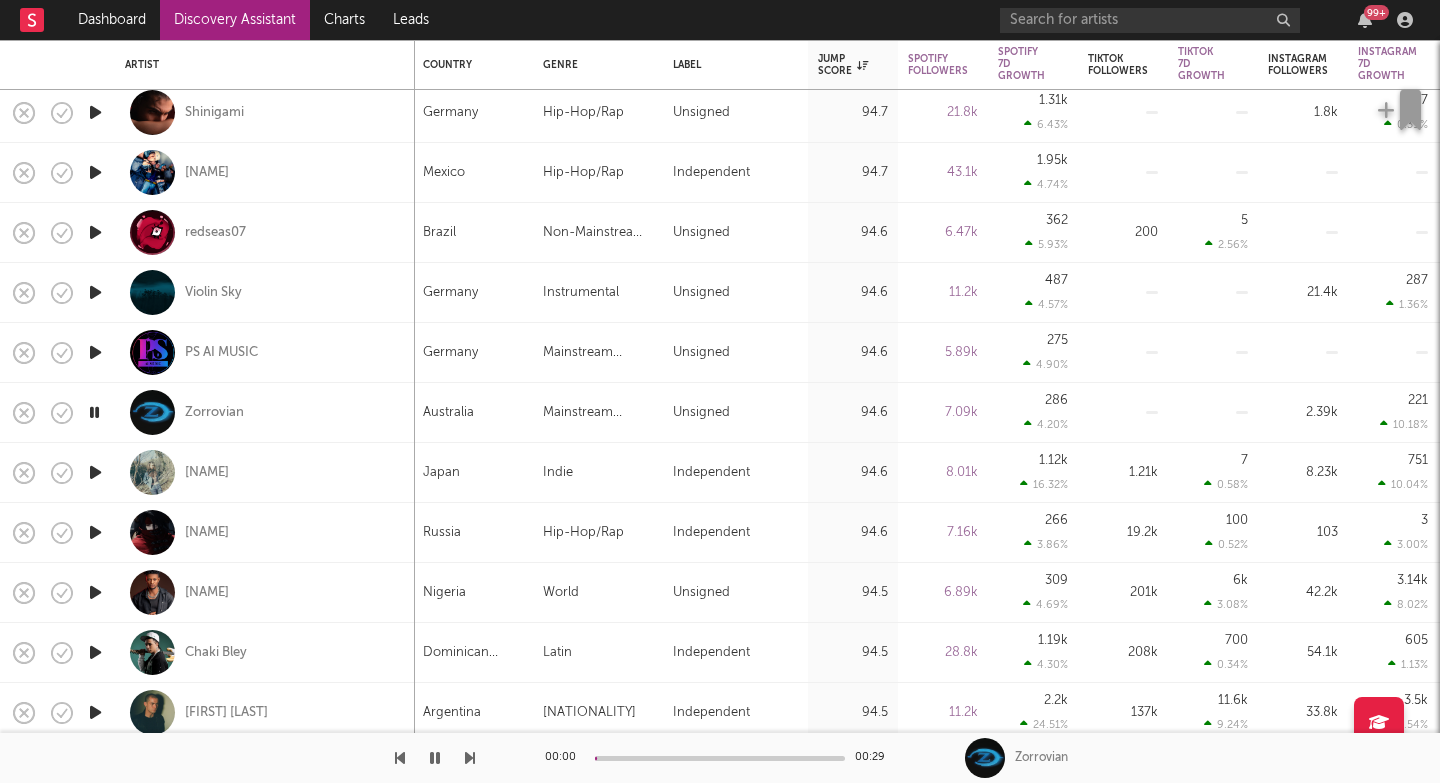 click at bounding box center [470, 758] 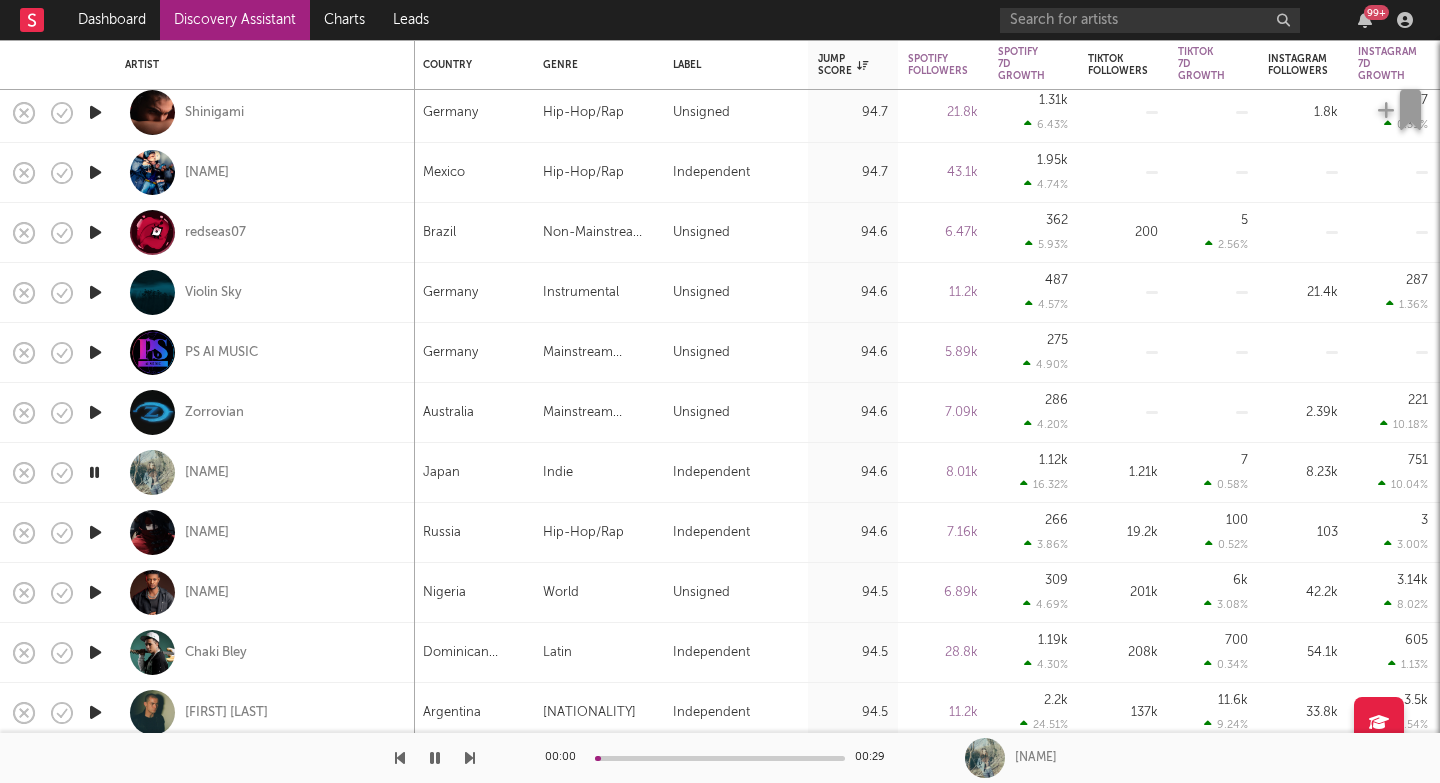click at bounding box center [470, 758] 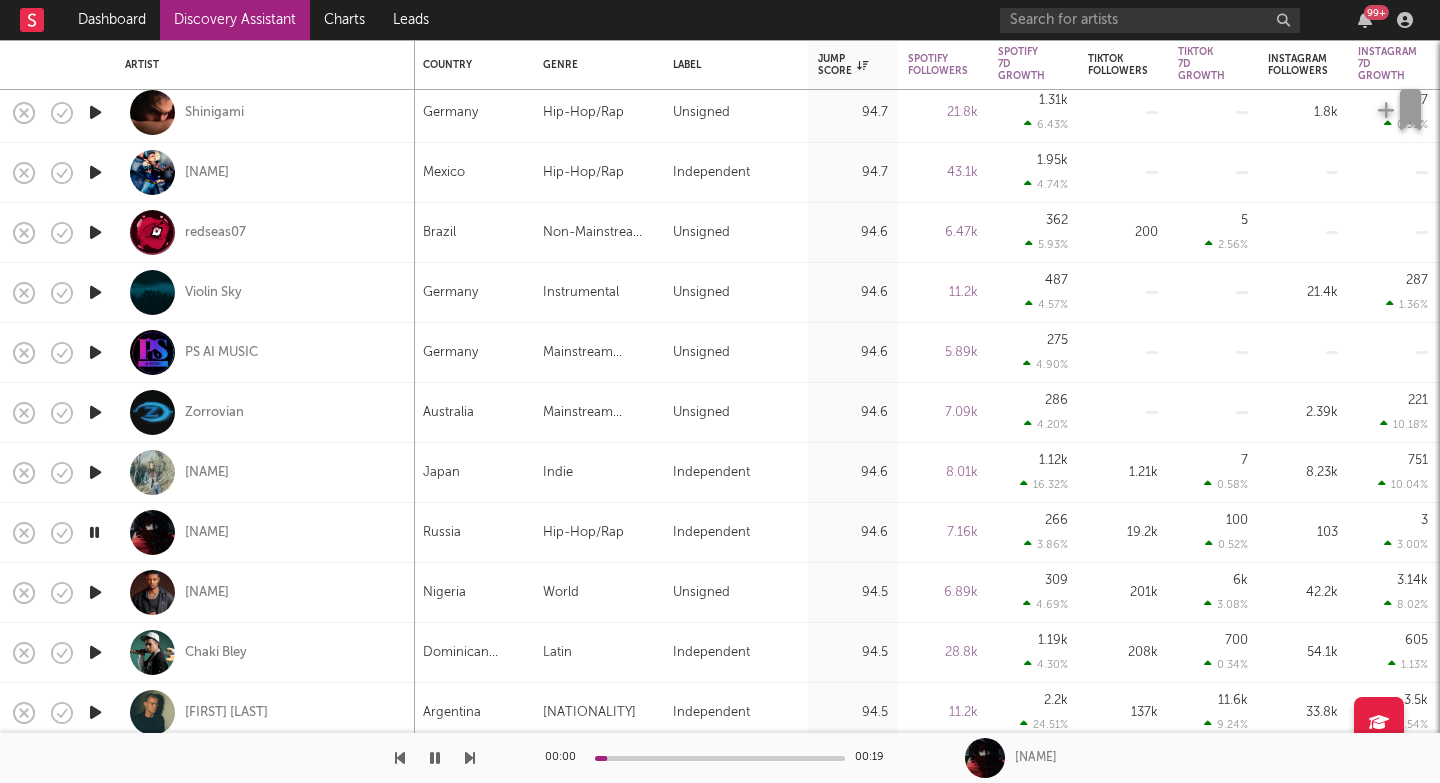 click at bounding box center [470, 758] 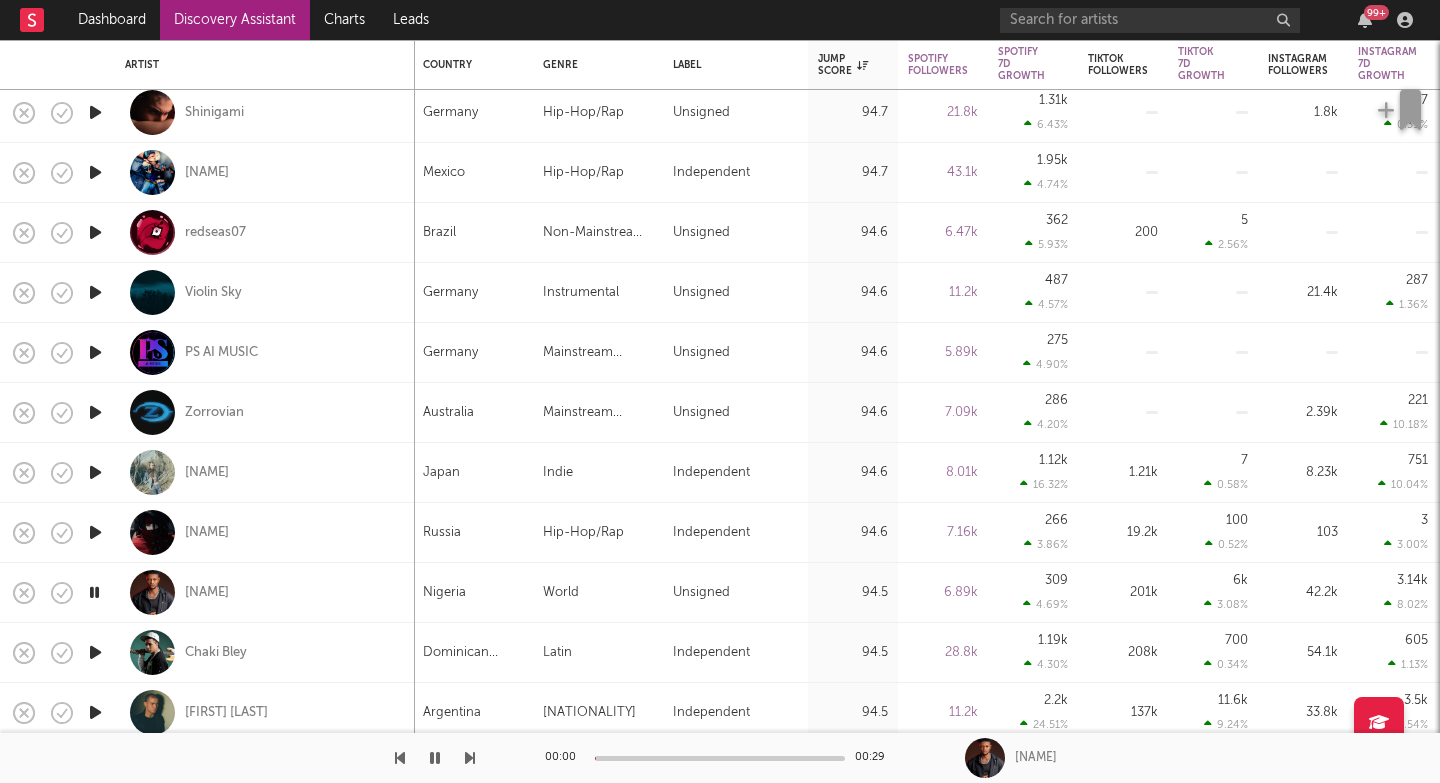 click at bounding box center (470, 758) 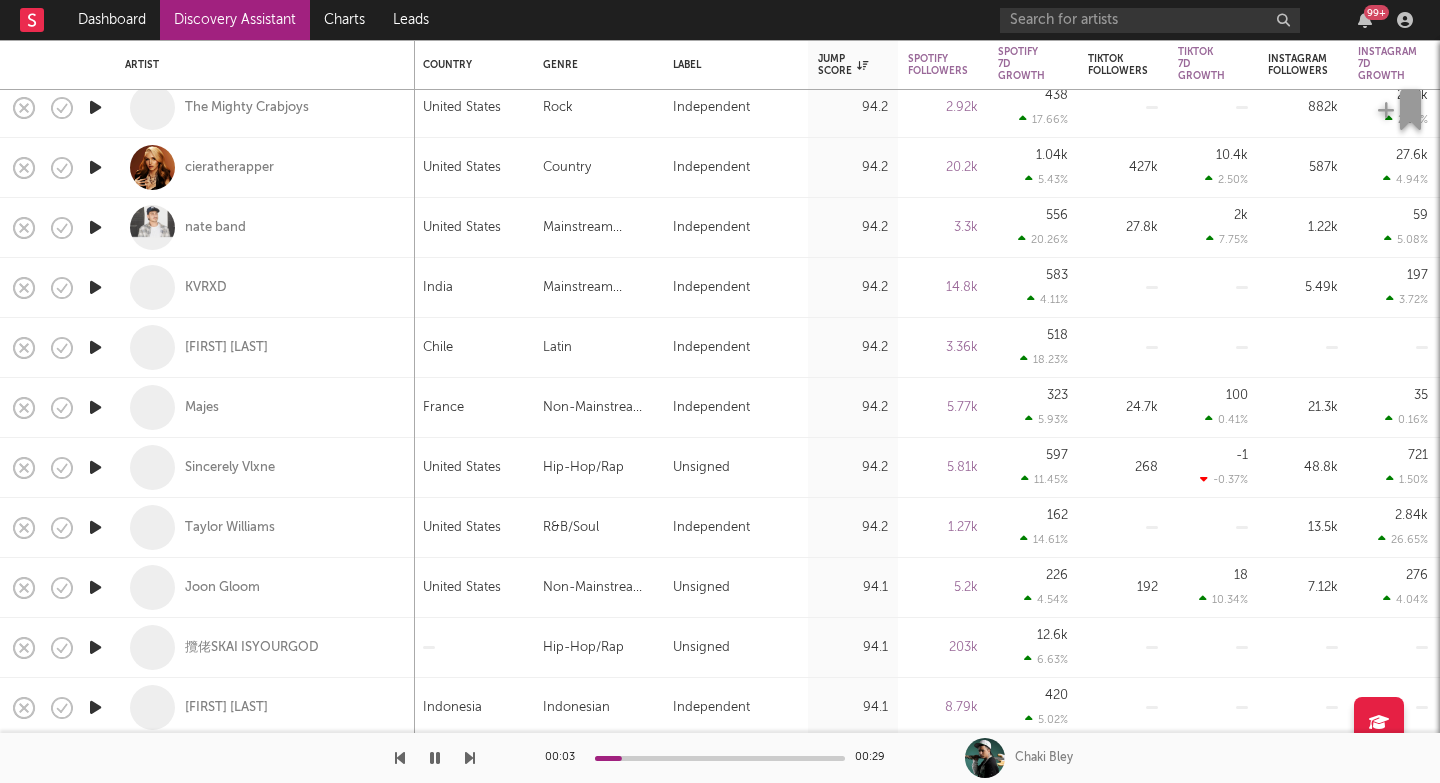 click at bounding box center [470, 758] 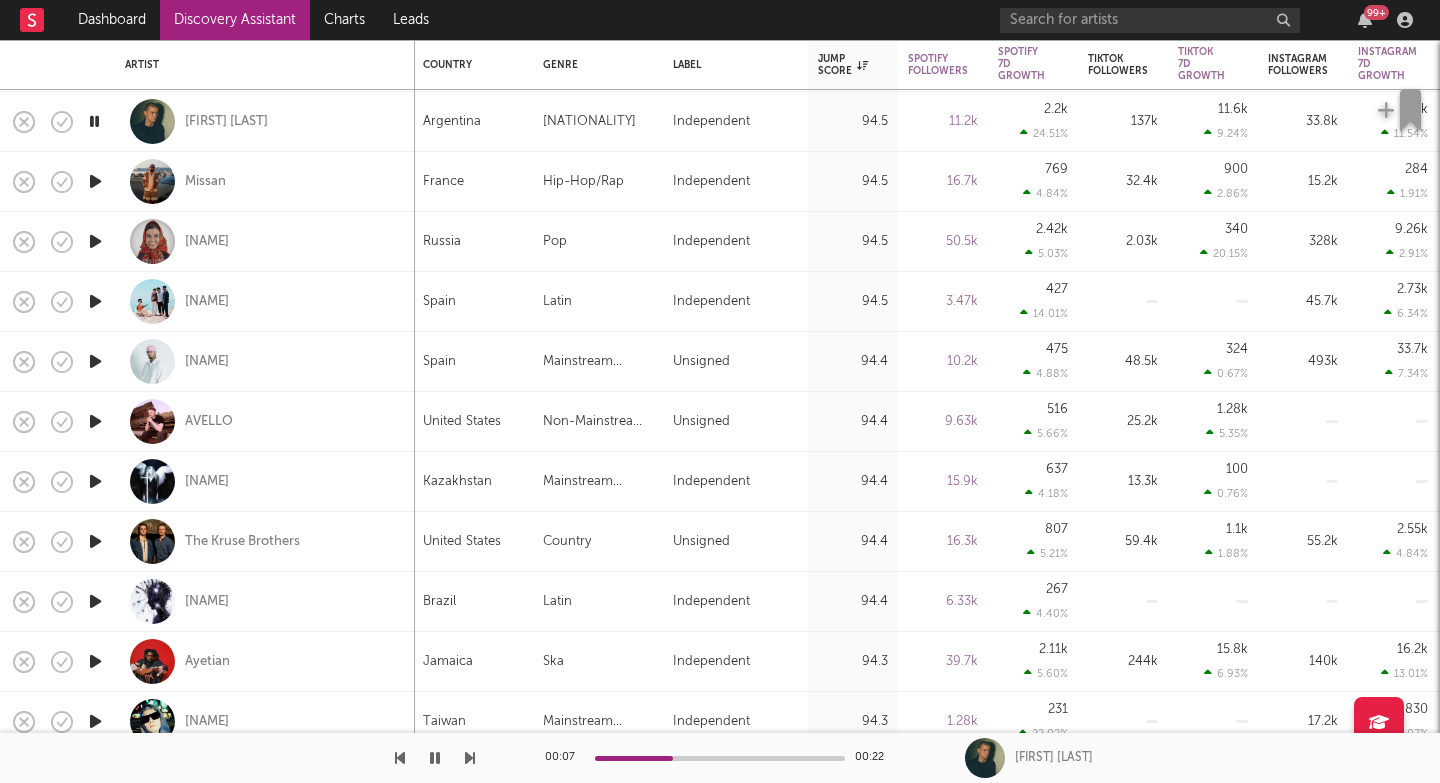 click at bounding box center (470, 758) 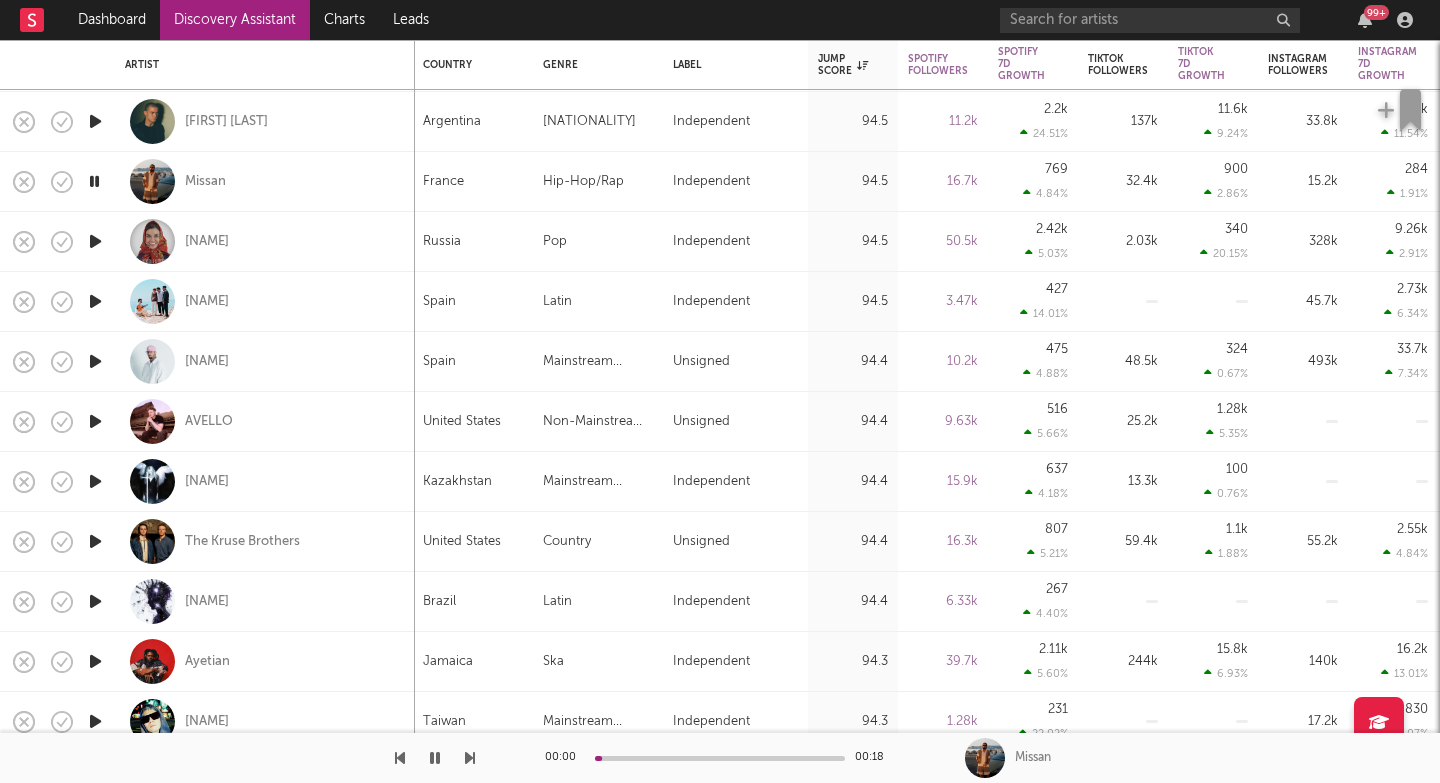 click at bounding box center [470, 758] 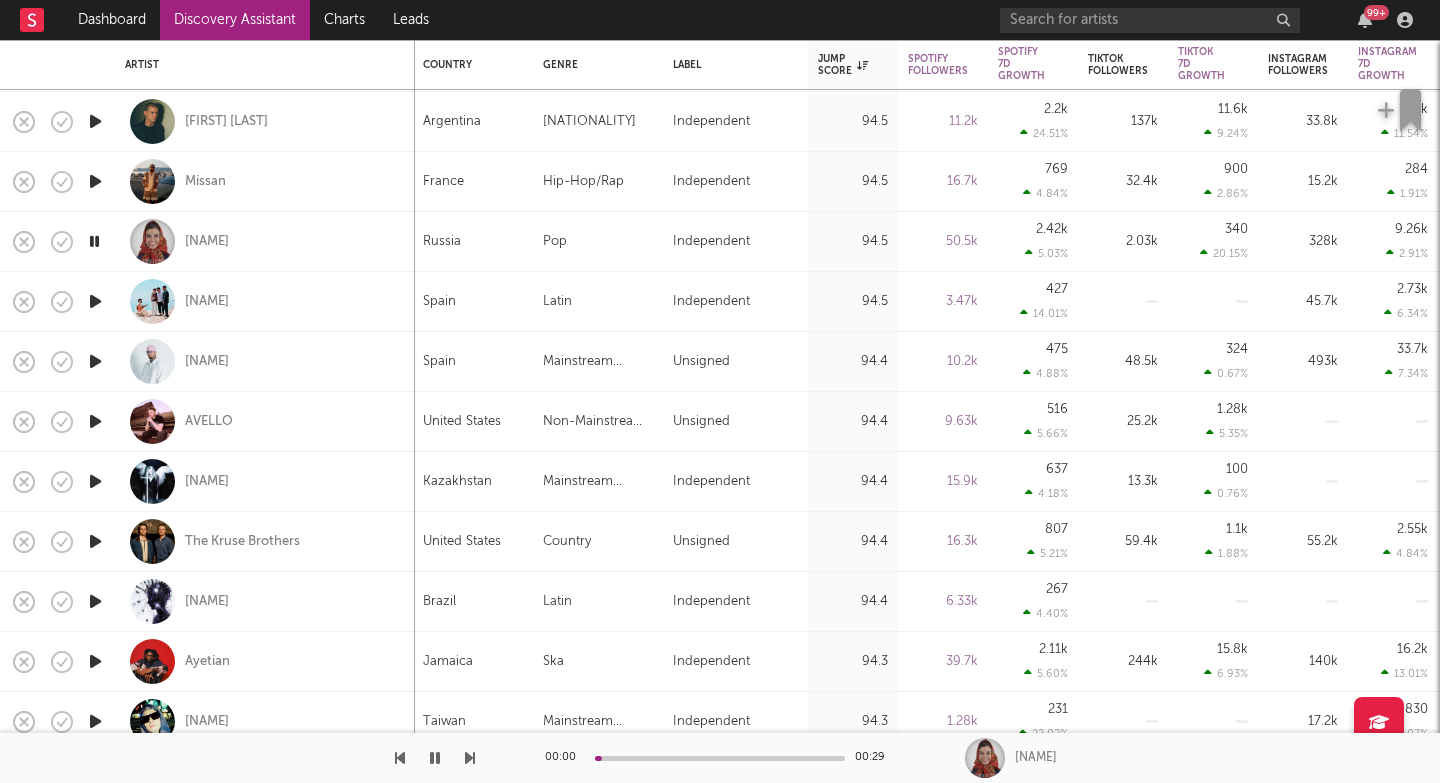 click at bounding box center (470, 758) 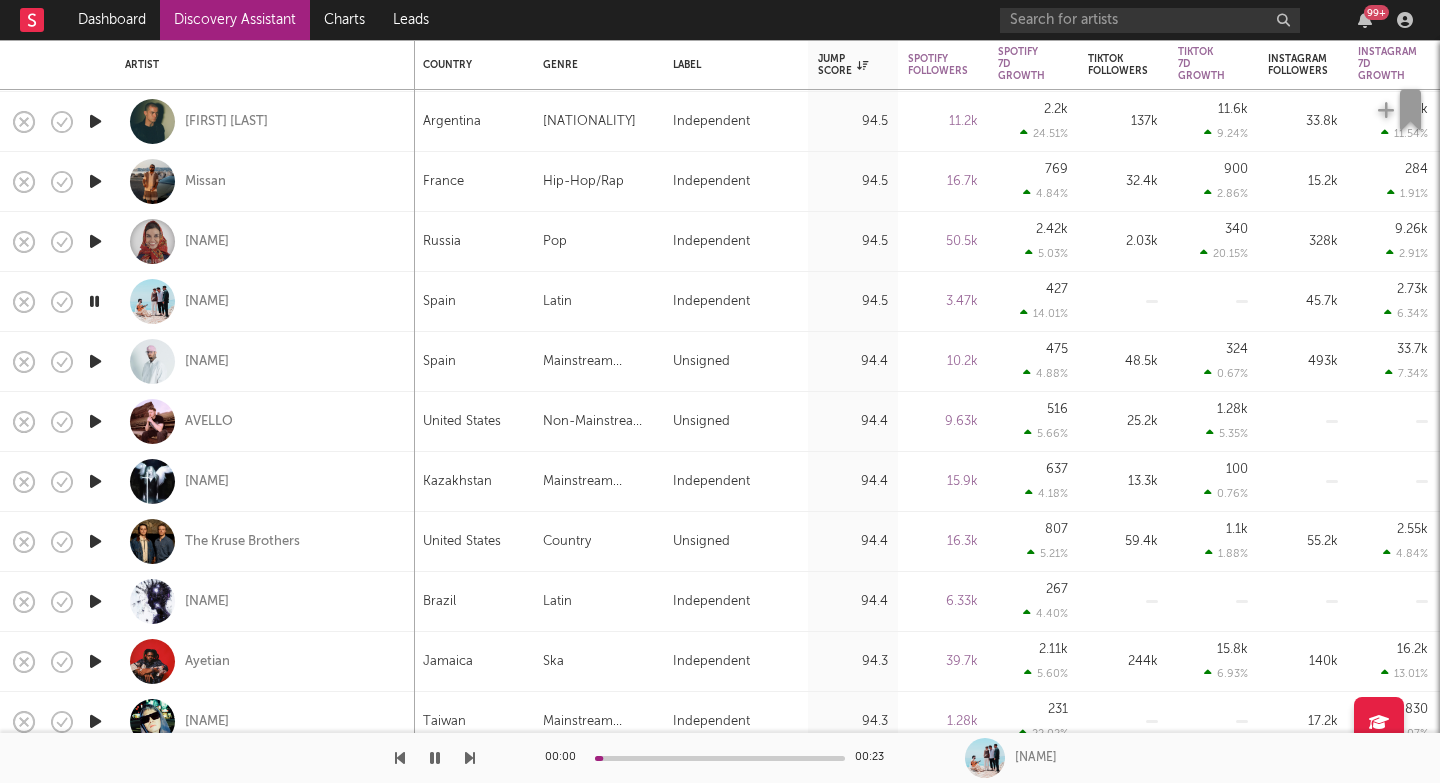 click at bounding box center (470, 758) 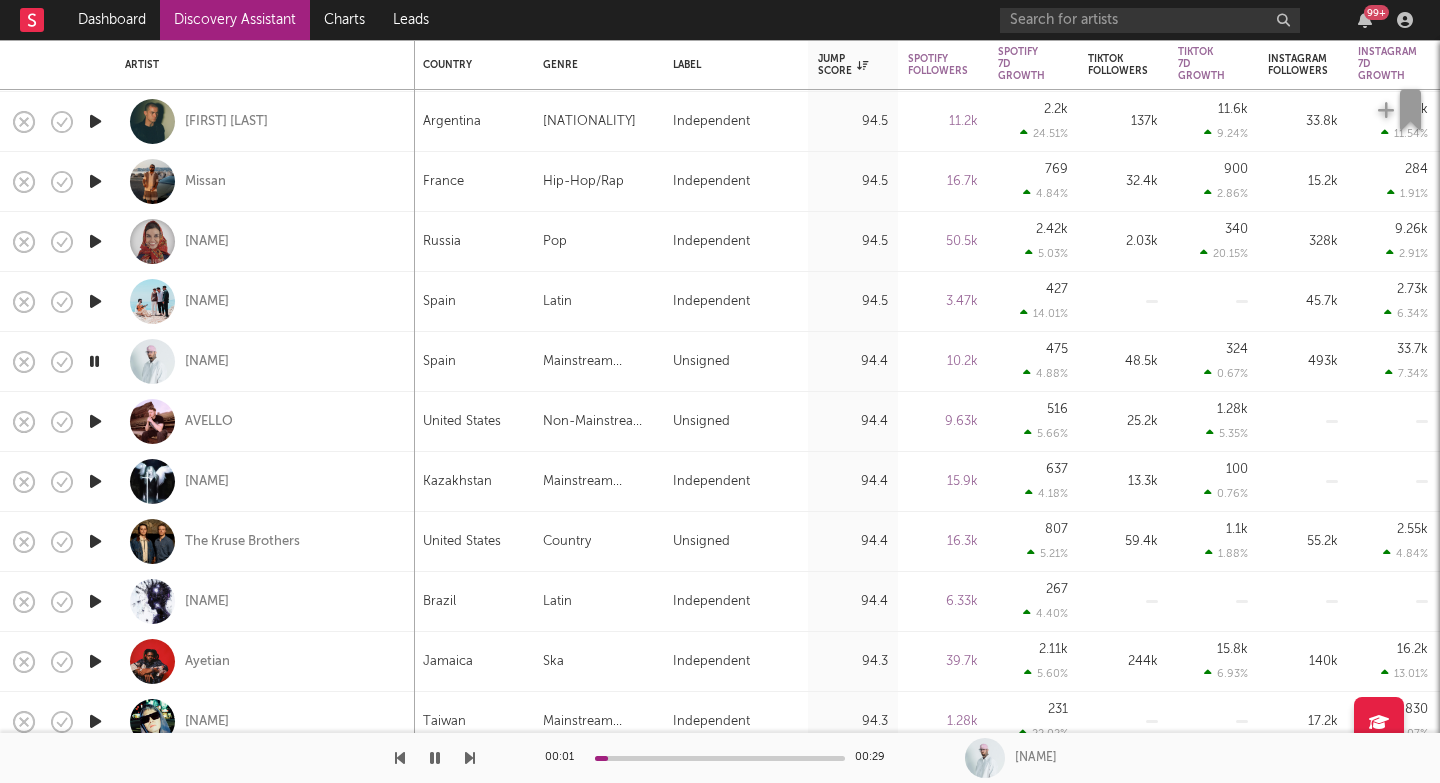 click at bounding box center (470, 758) 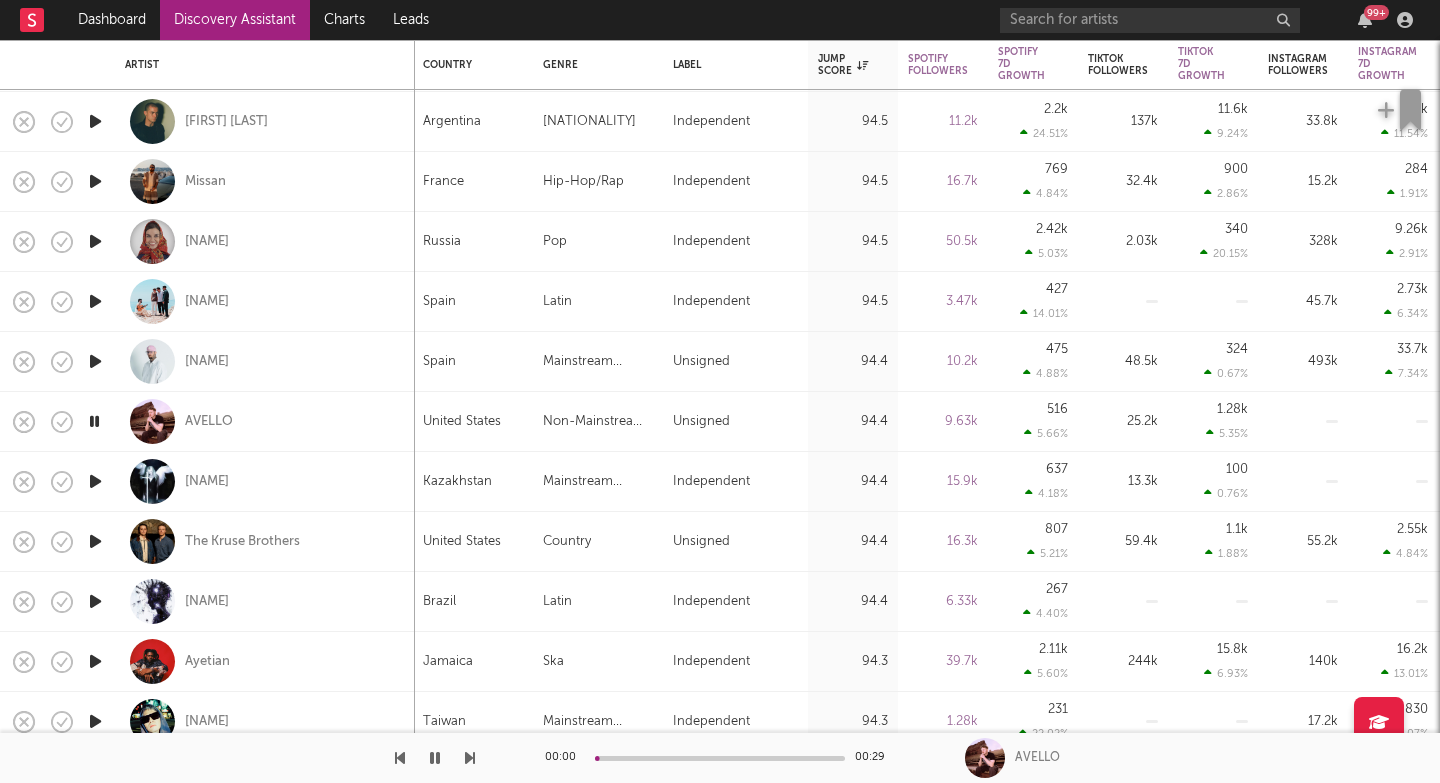 click at bounding box center [470, 758] 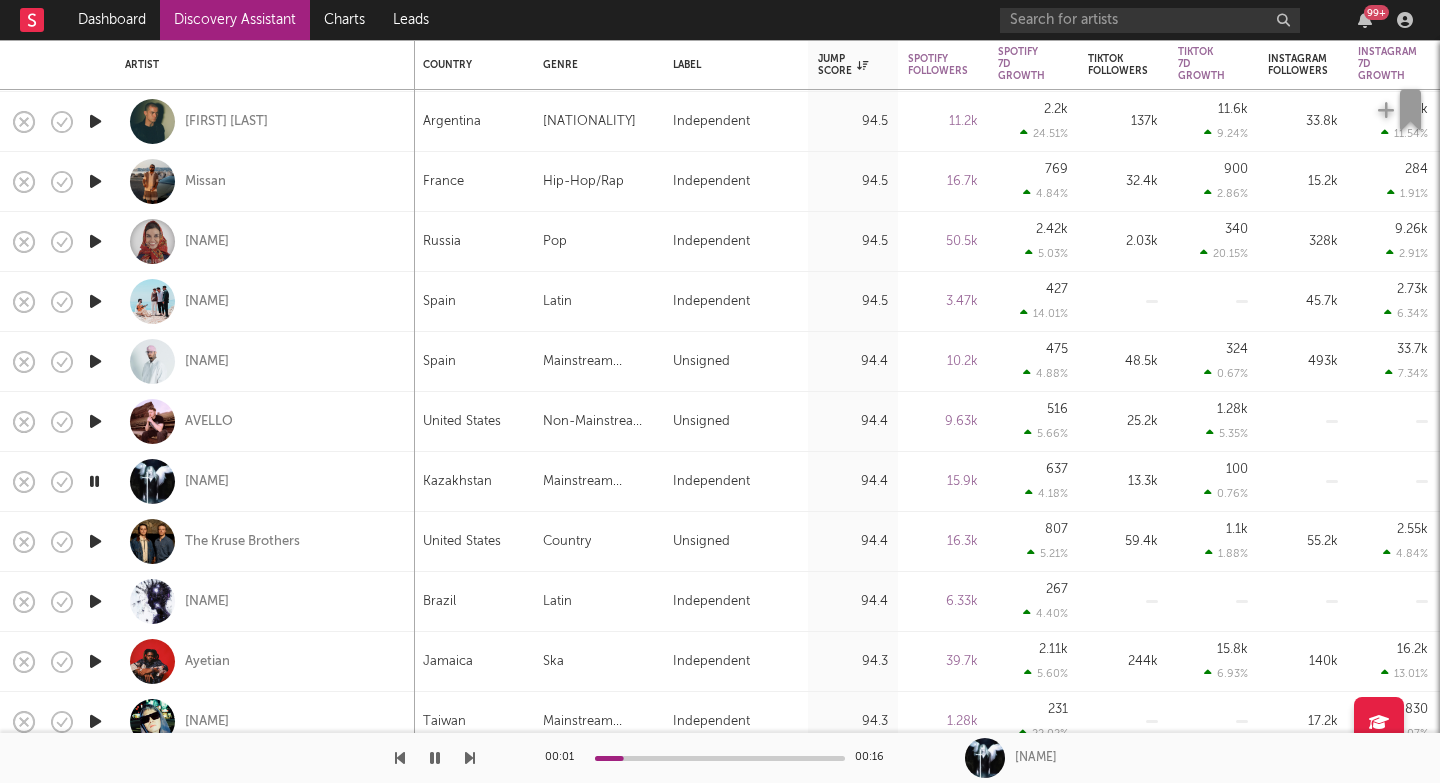 click at bounding box center [470, 758] 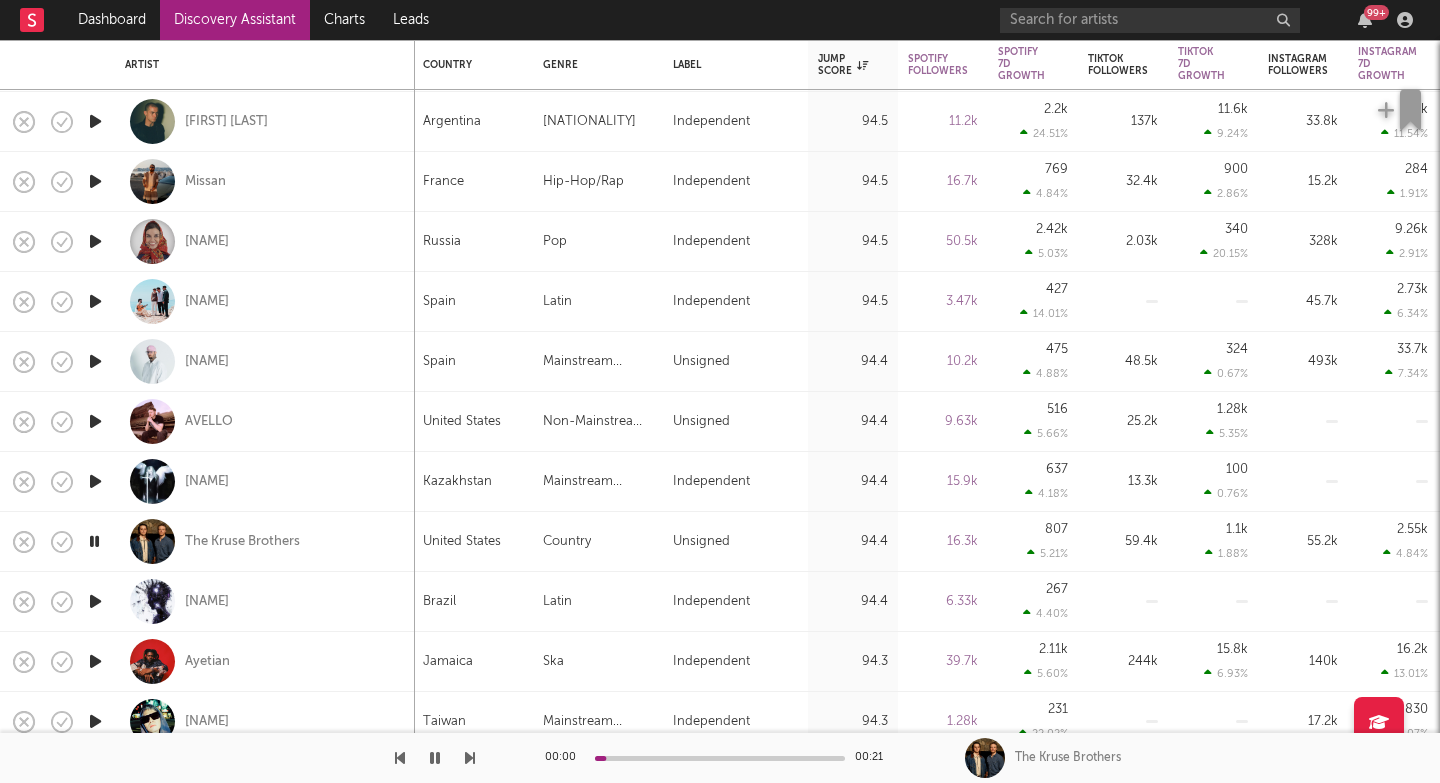 click at bounding box center [470, 758] 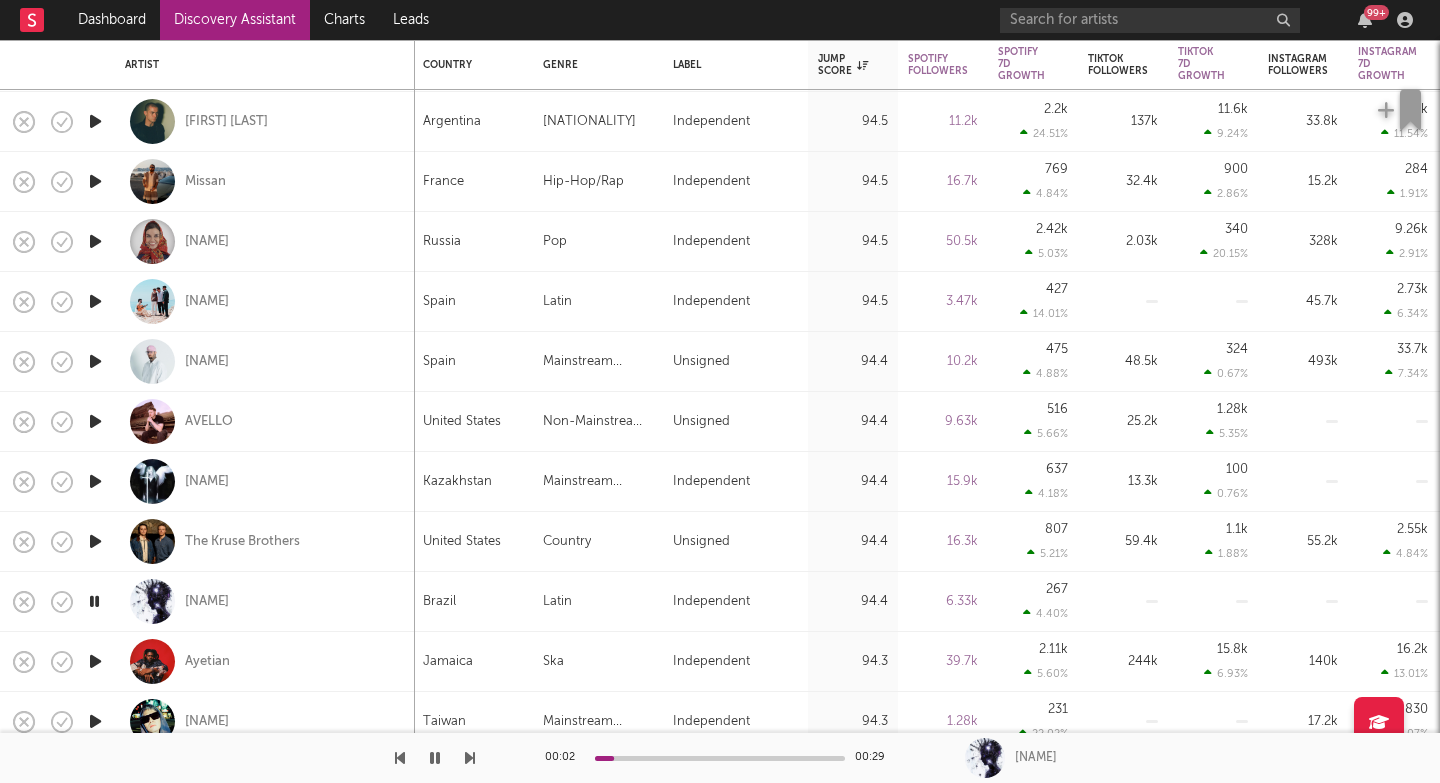 click at bounding box center [470, 758] 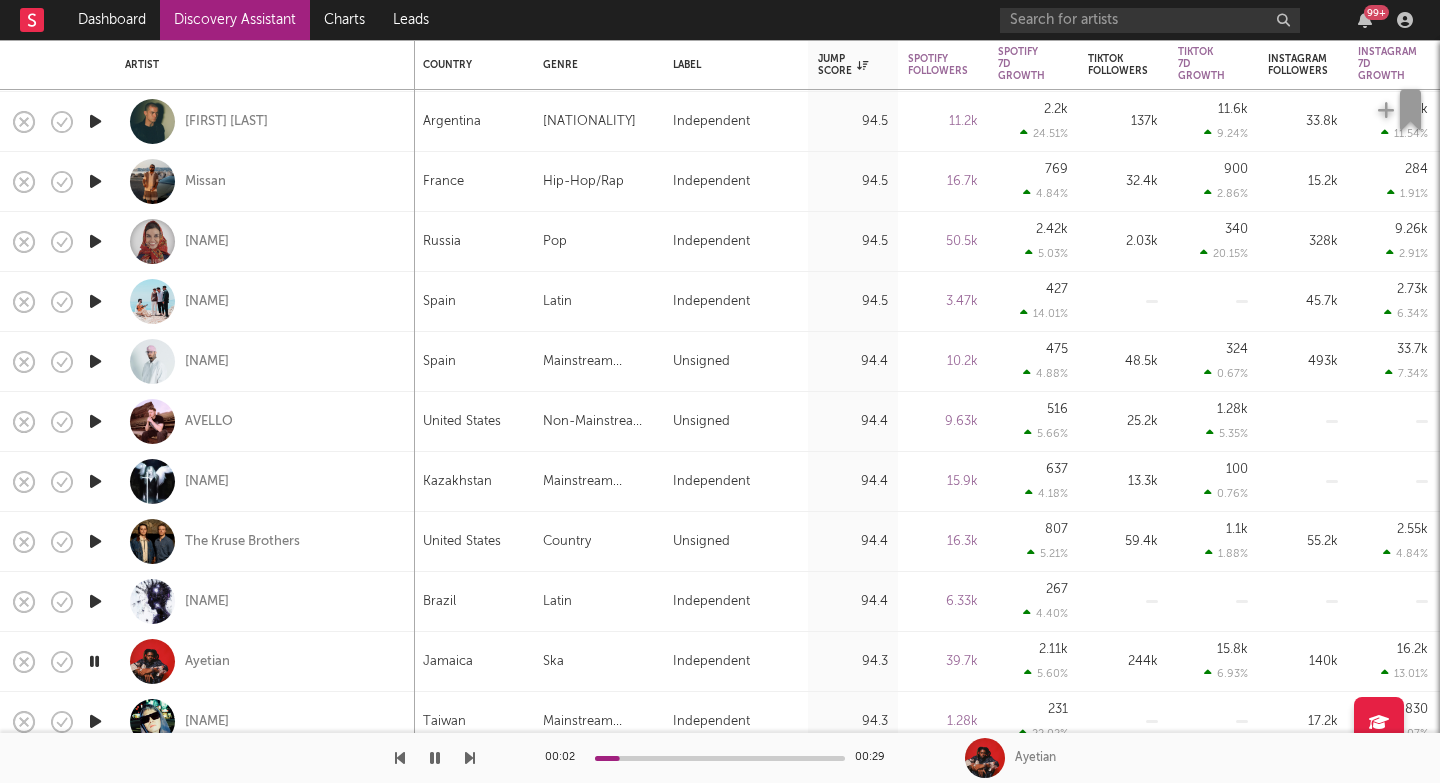 click on "00:02 00:29 Ayetian" at bounding box center [720, 758] 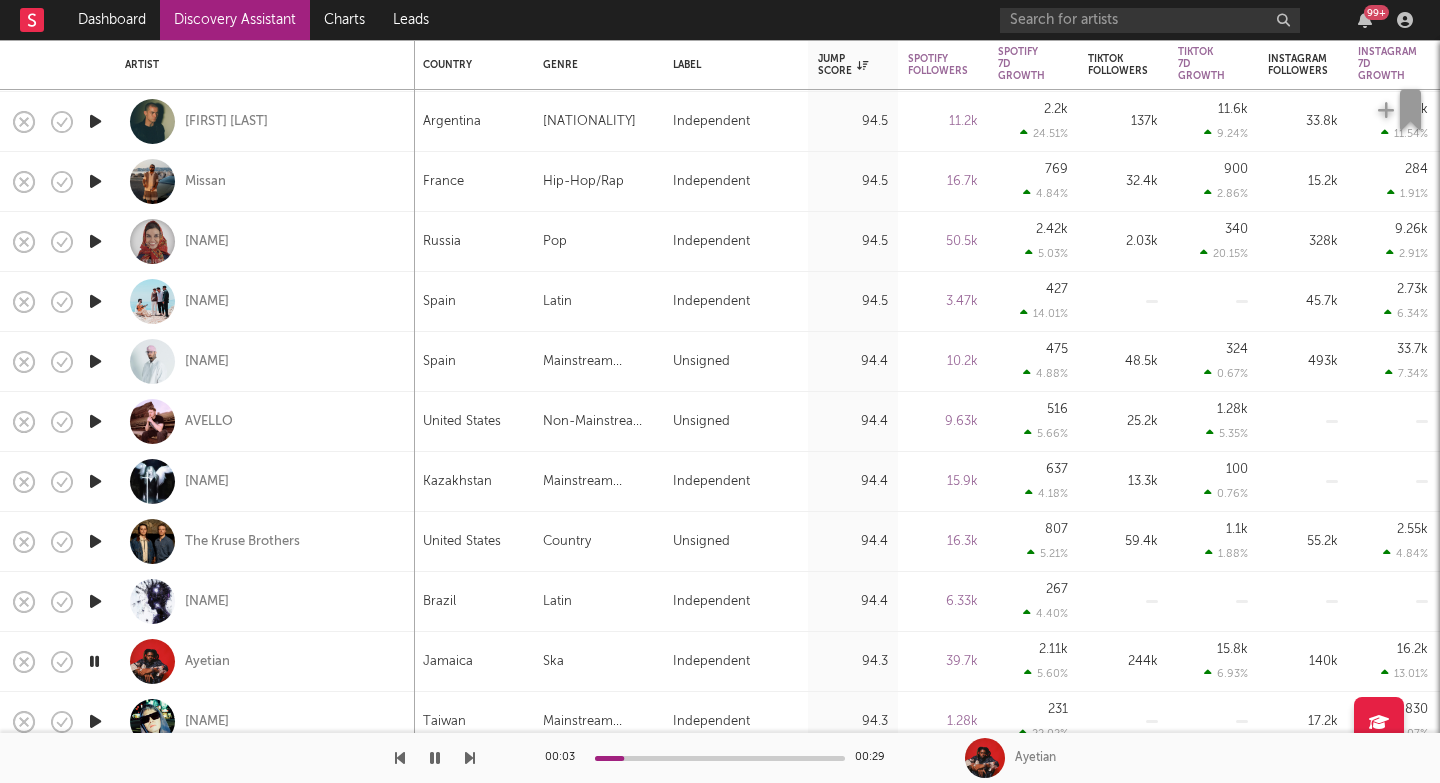 click at bounding box center (470, 758) 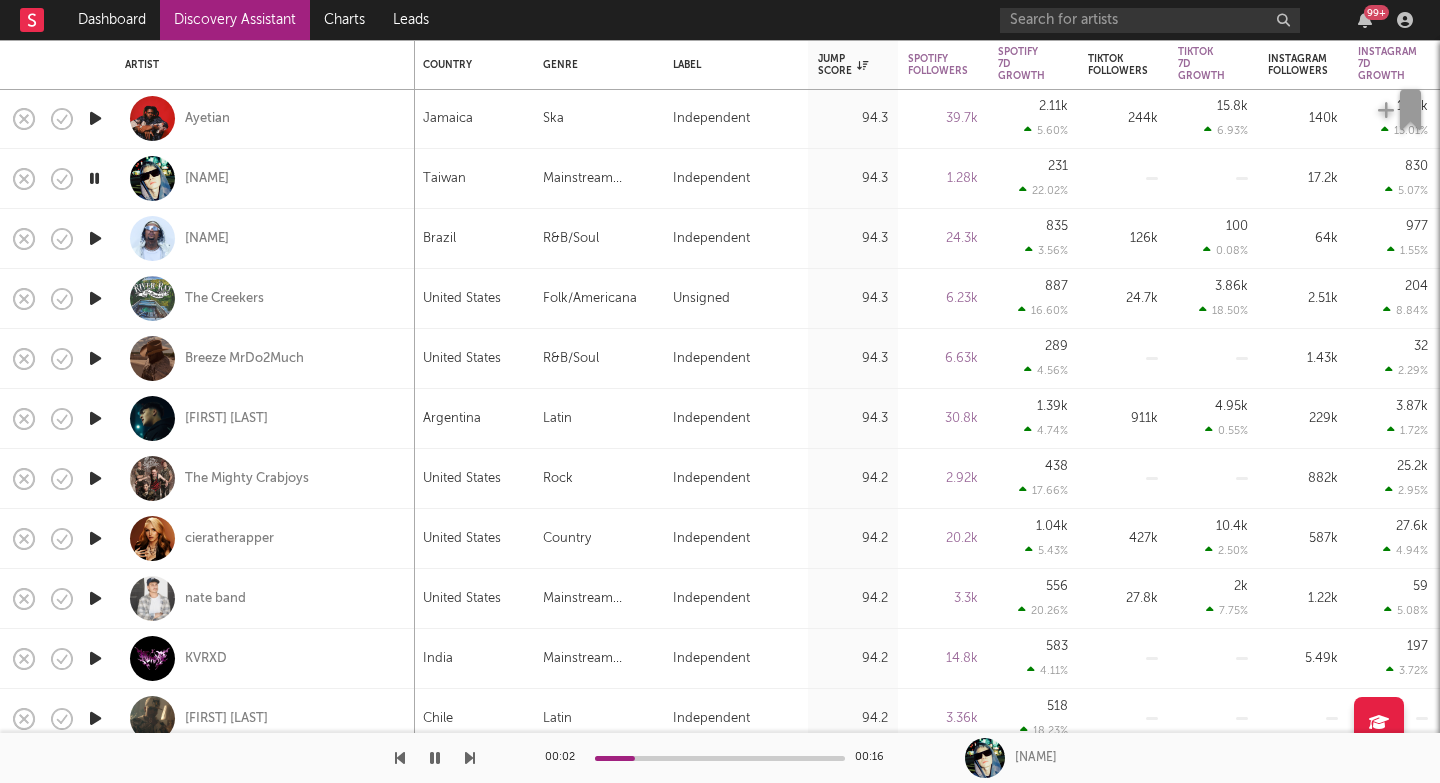 click at bounding box center (470, 758) 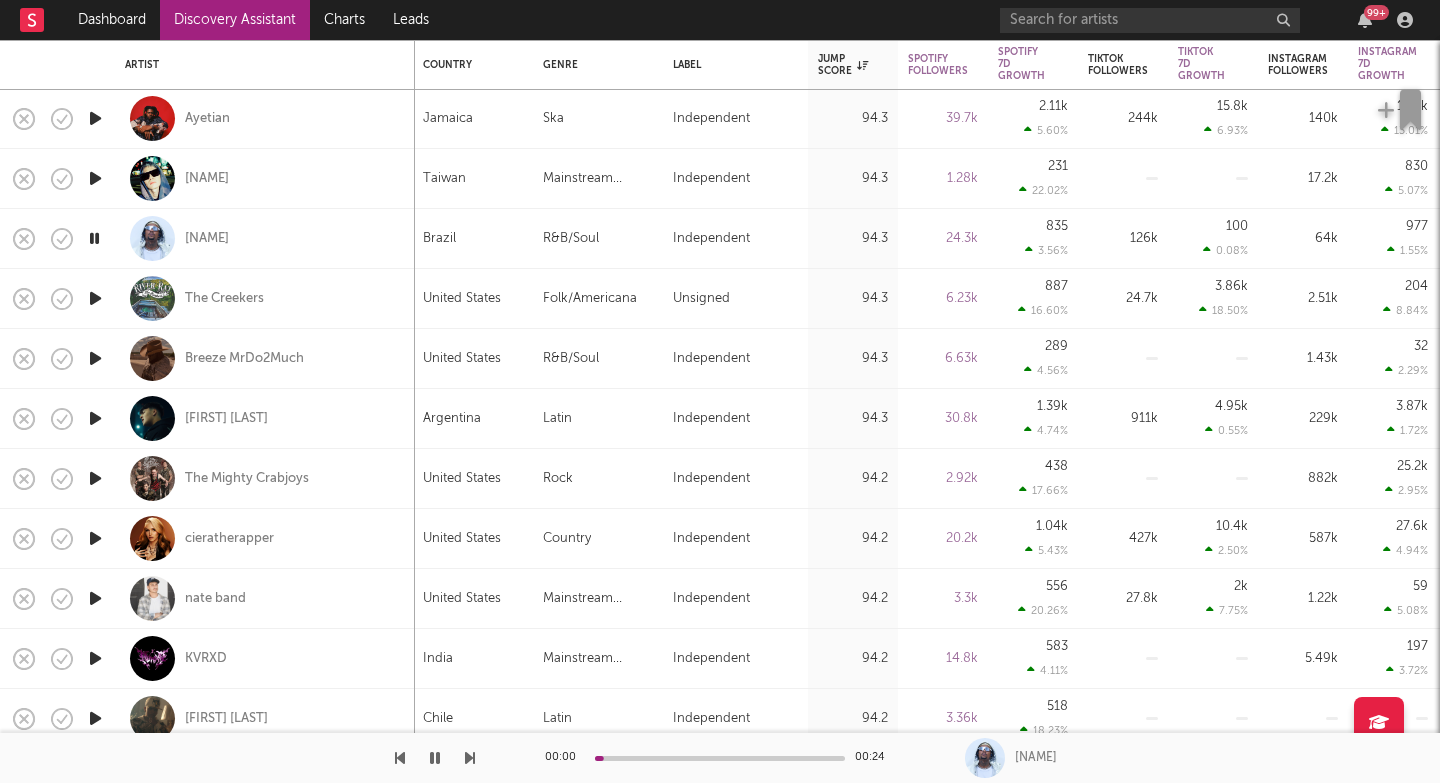 click at bounding box center [470, 758] 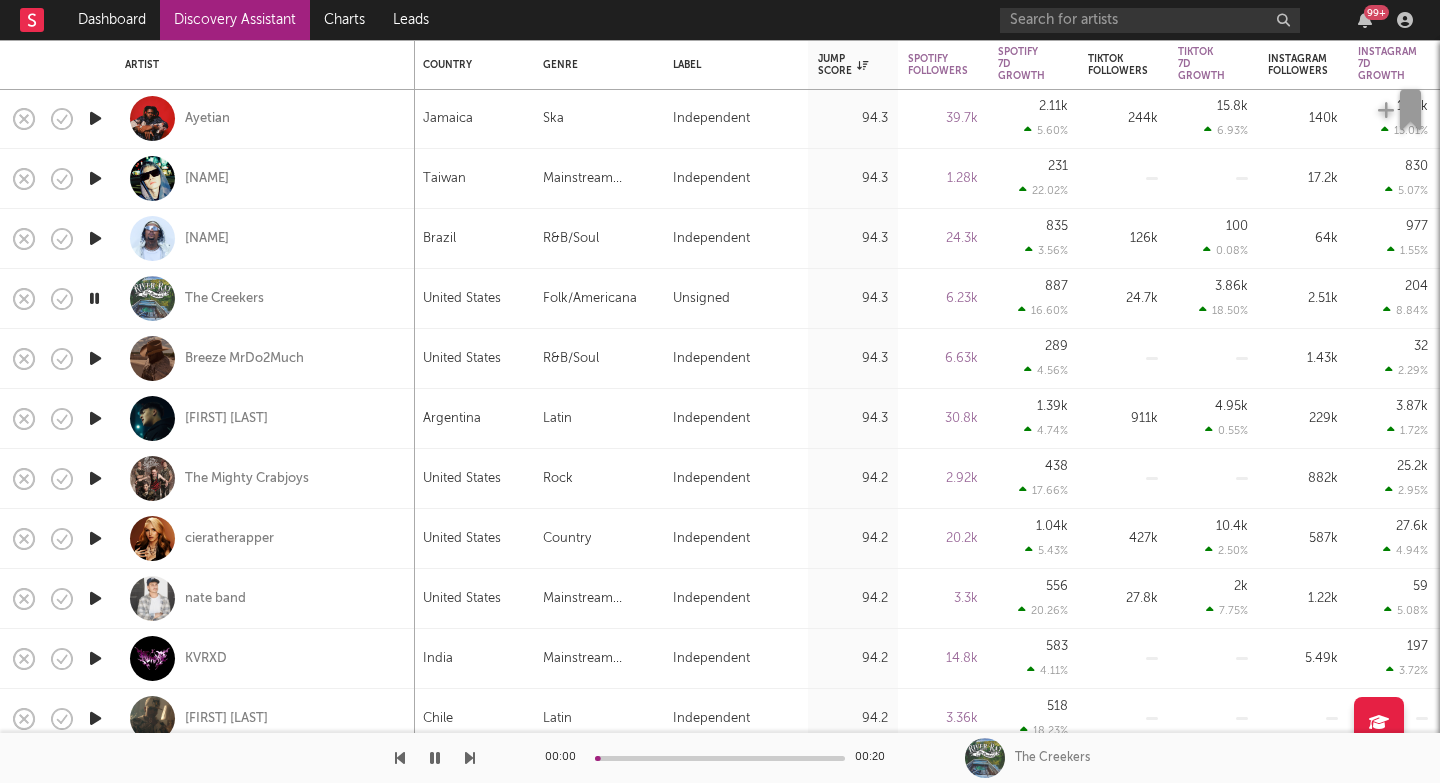click at bounding box center (470, 758) 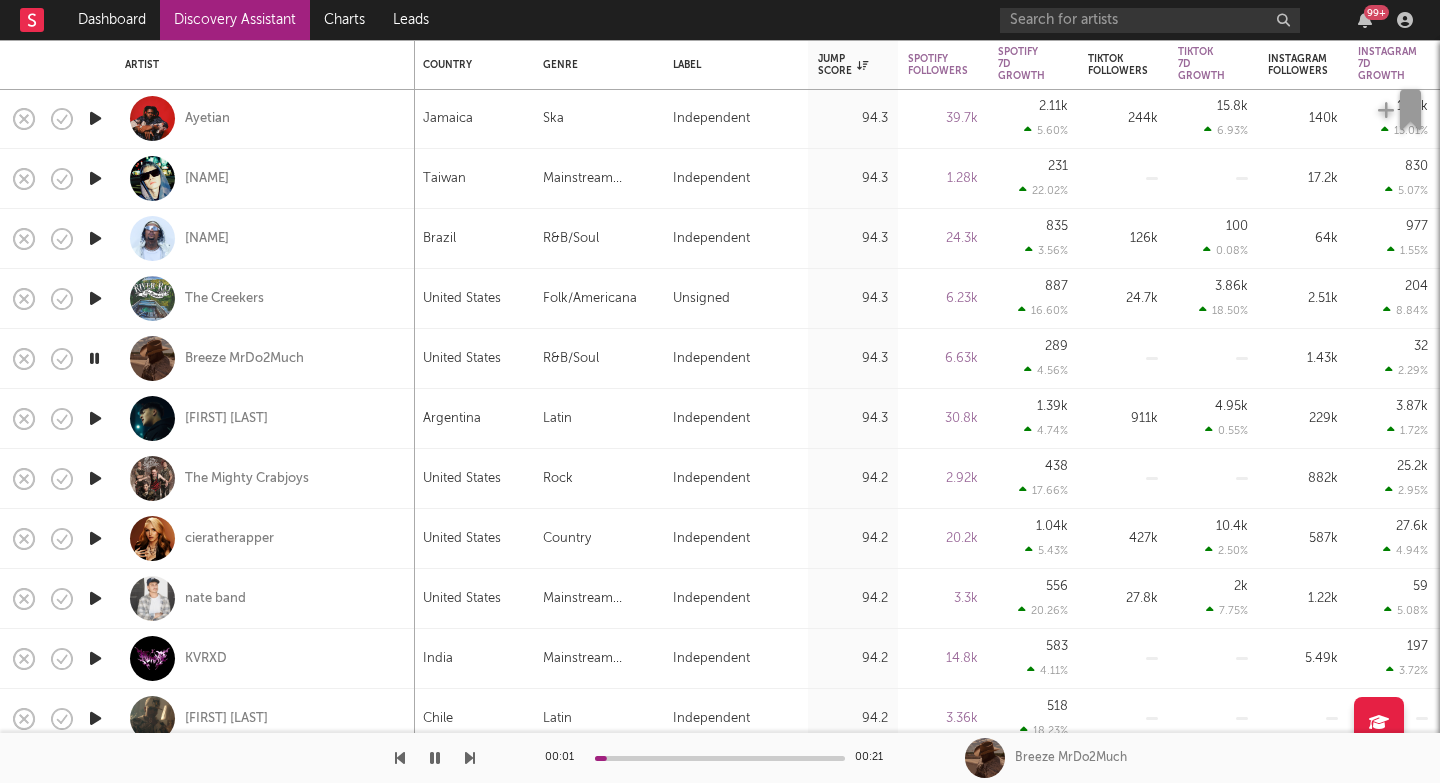 click at bounding box center (470, 758) 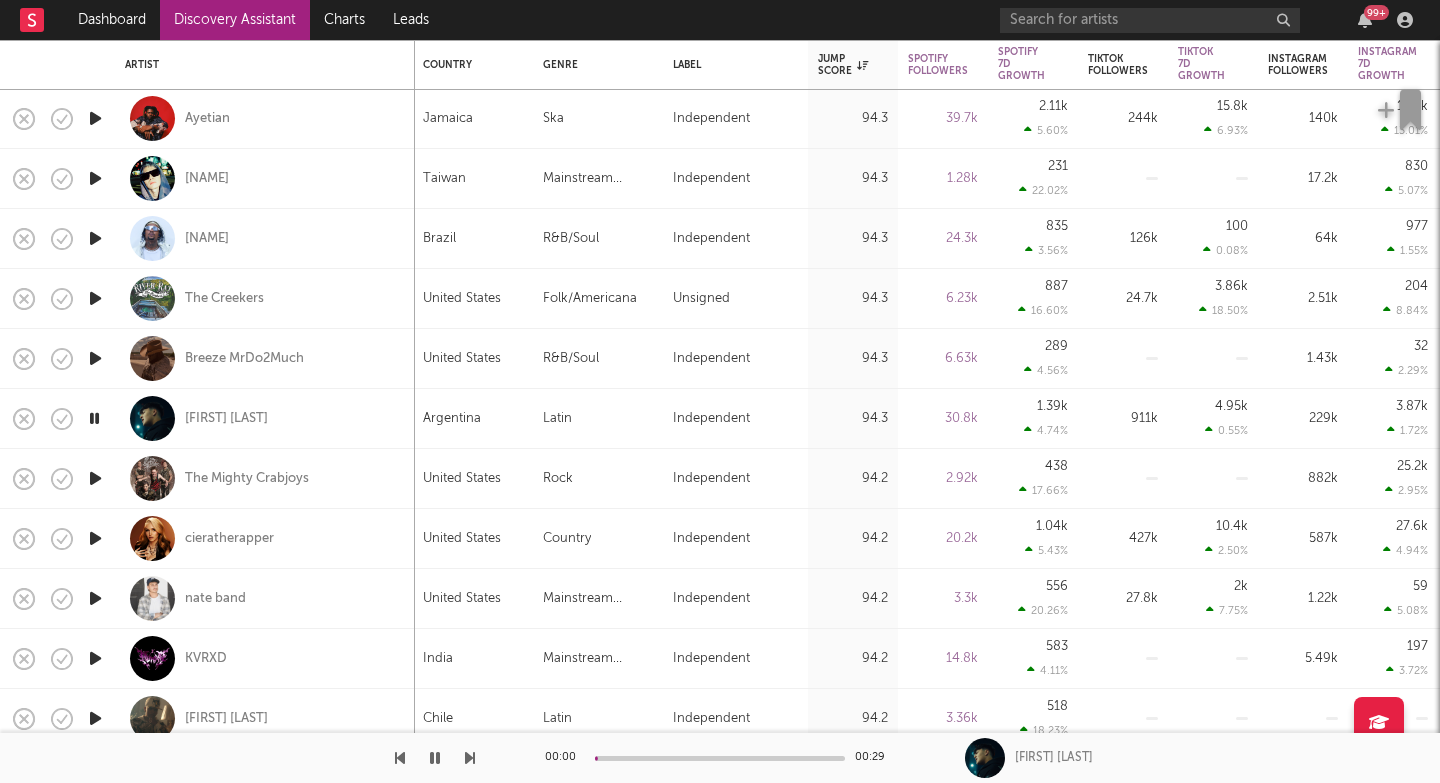click at bounding box center (470, 758) 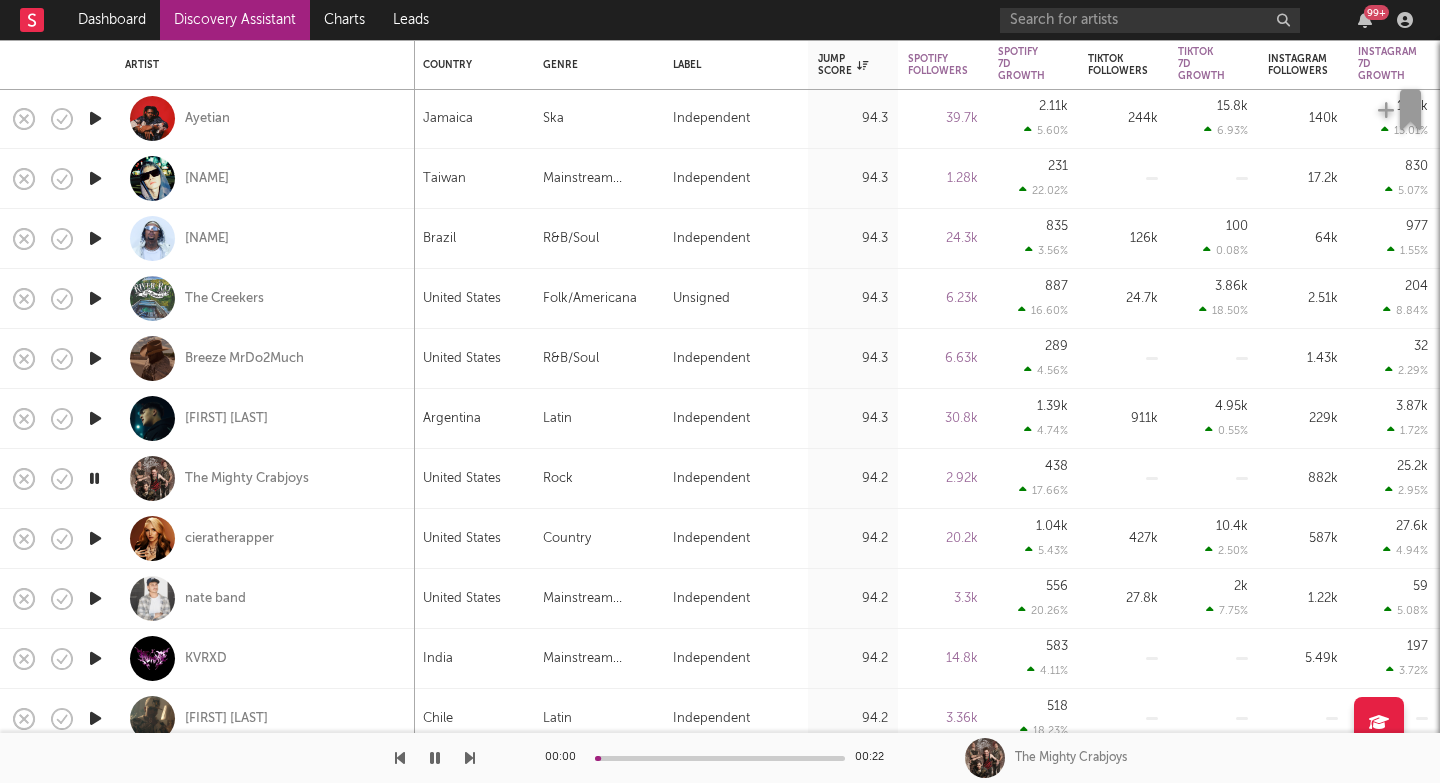 click at bounding box center (470, 758) 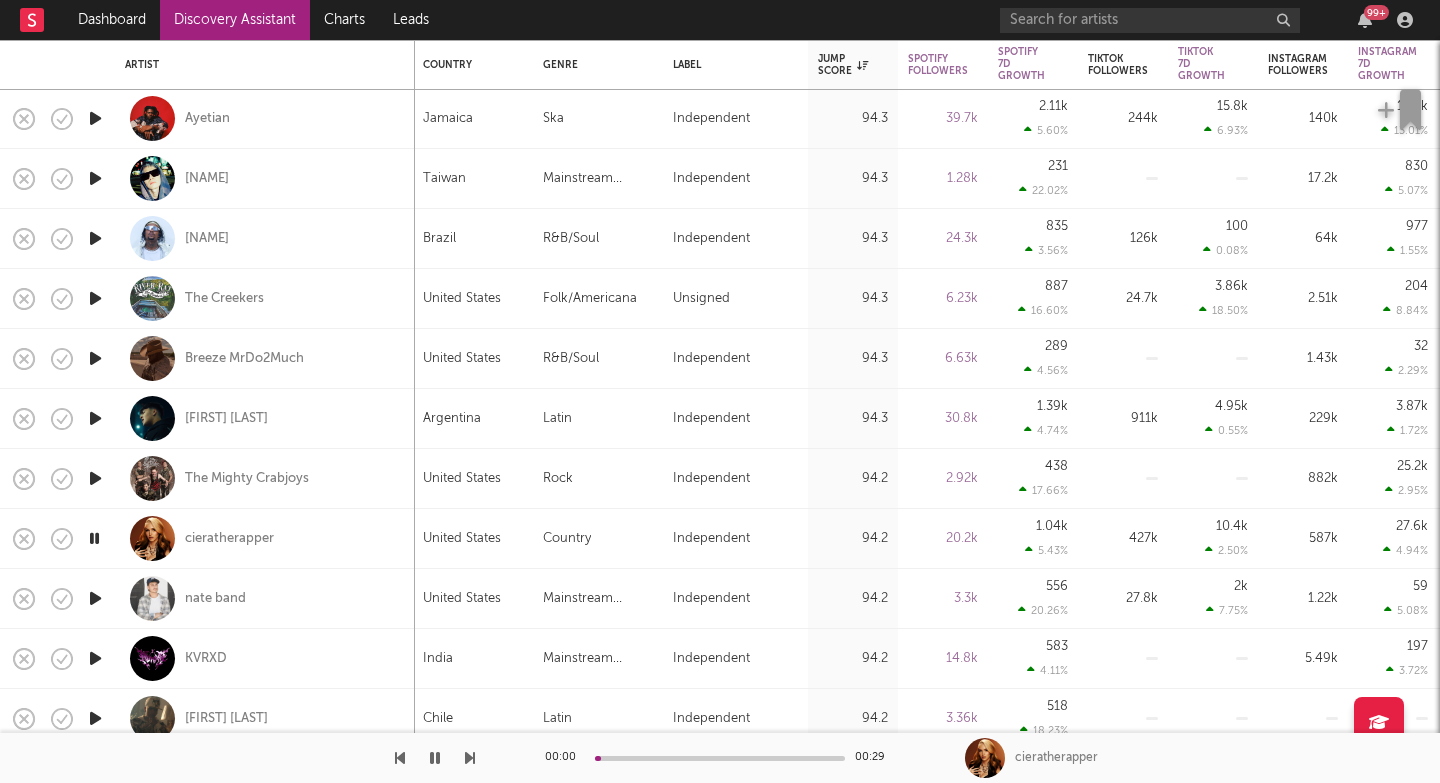 click at bounding box center [470, 758] 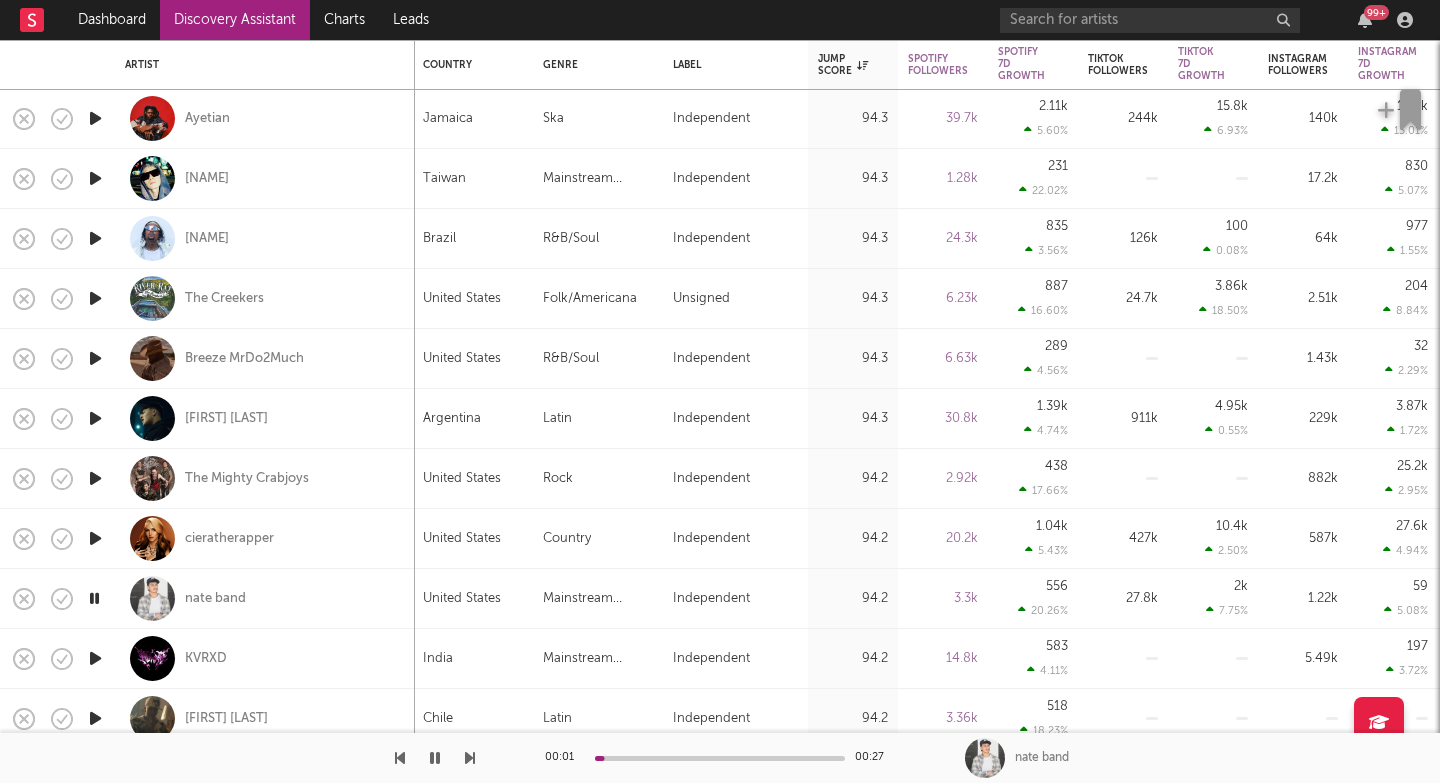 click at bounding box center (470, 758) 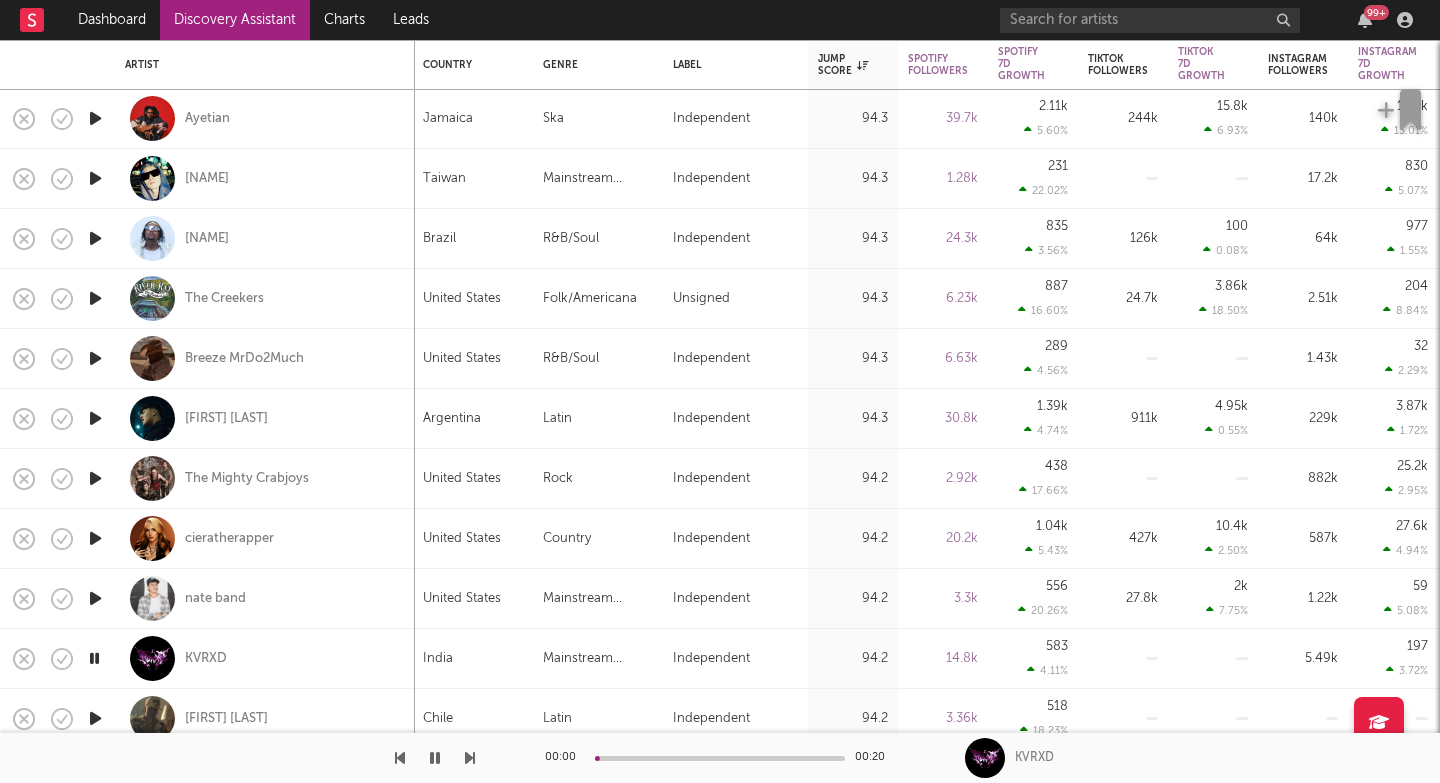 click at bounding box center [470, 758] 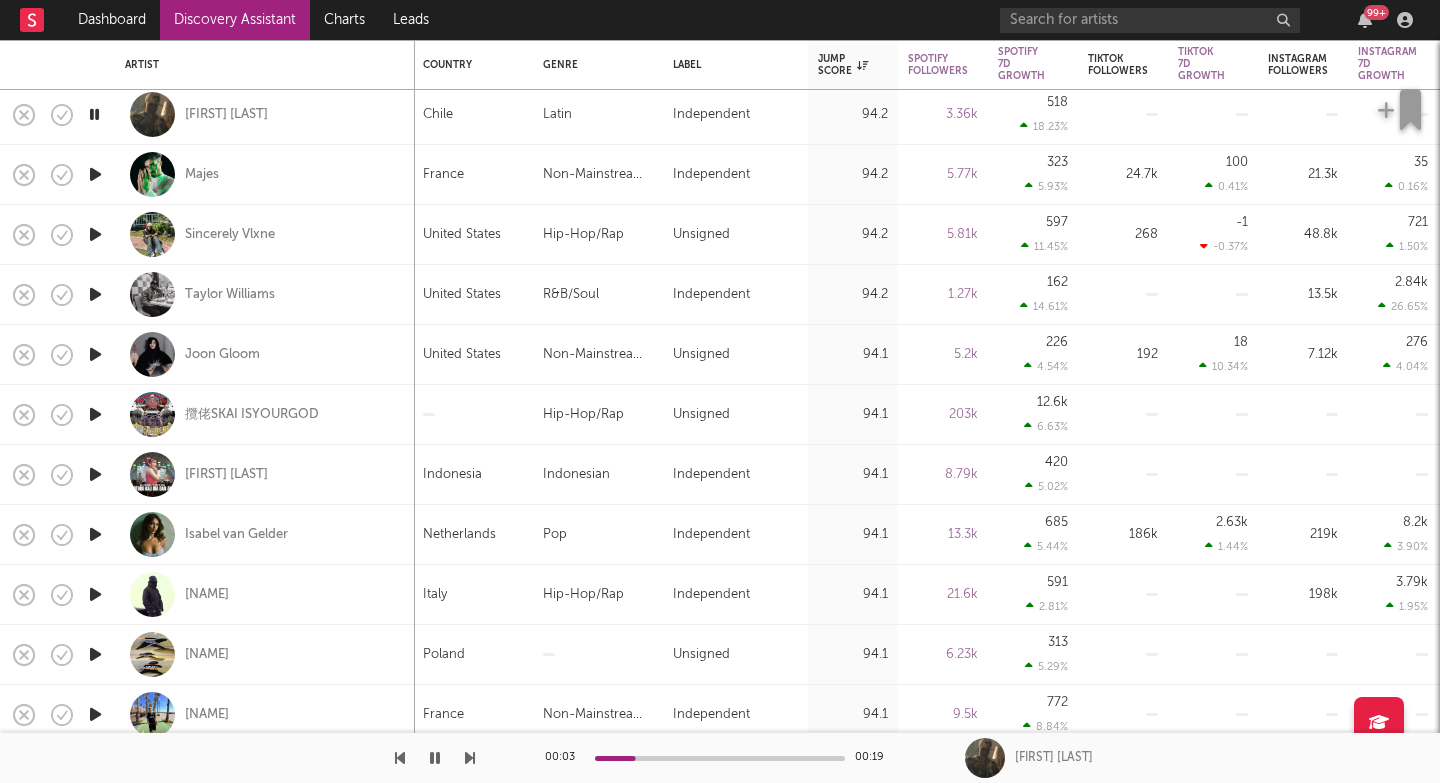 click at bounding box center (470, 758) 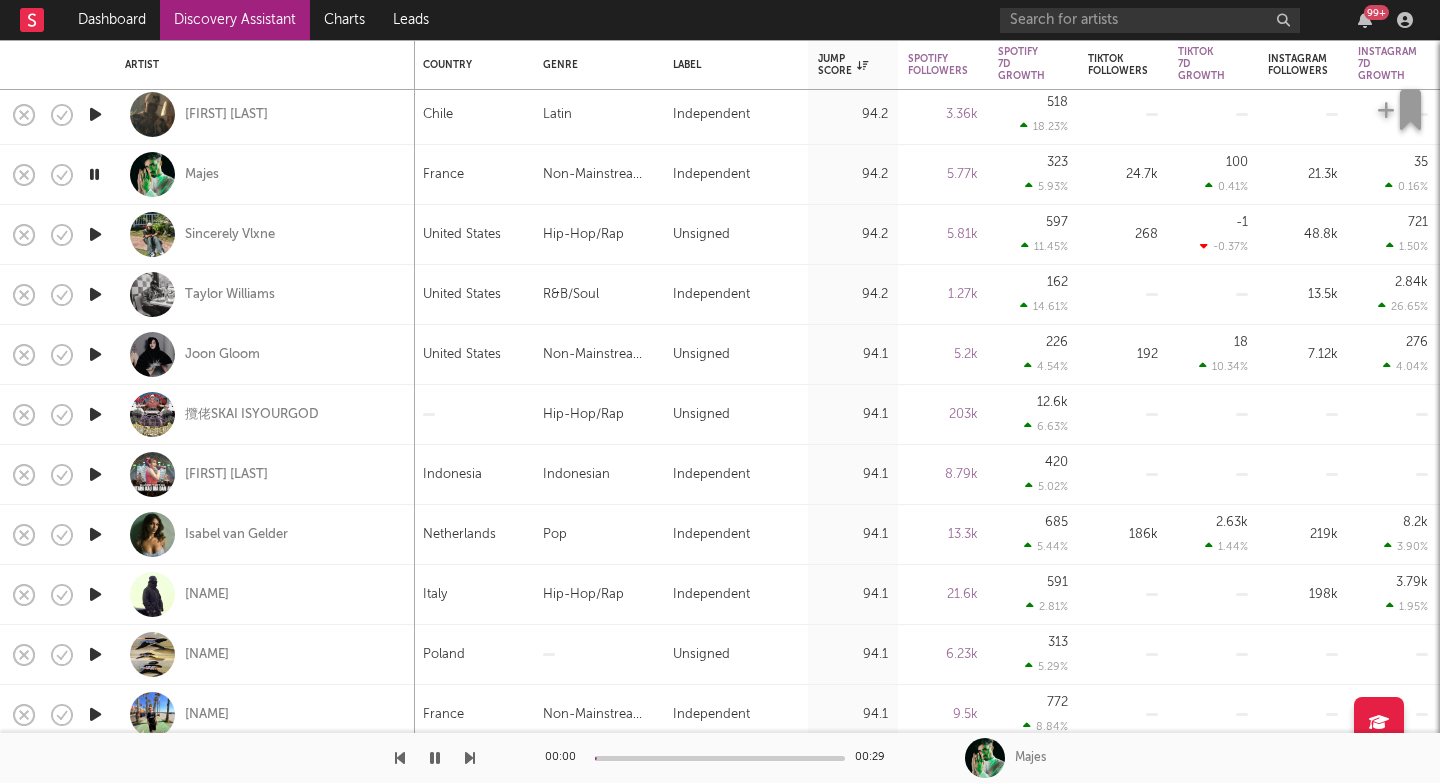 click at bounding box center (470, 758) 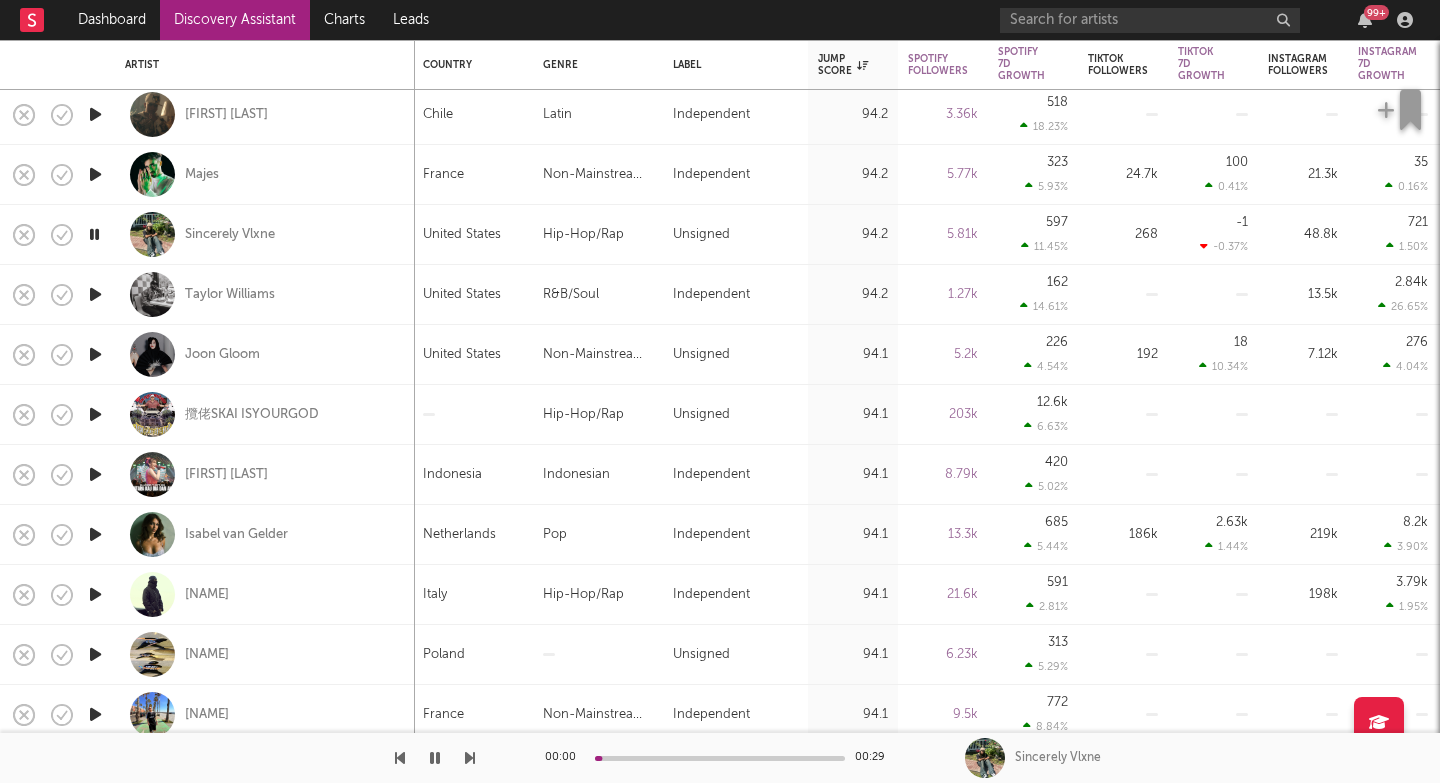 click at bounding box center (470, 758) 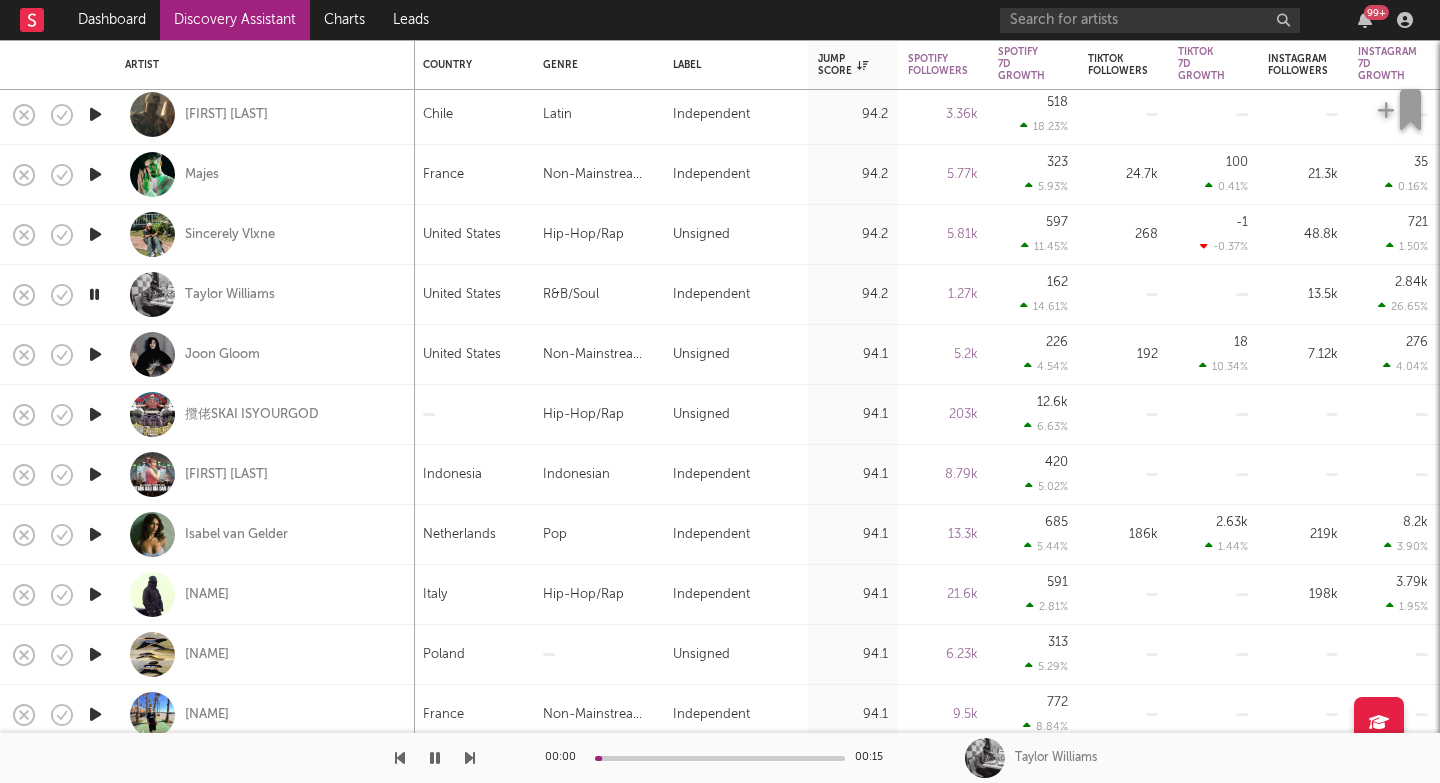click at bounding box center (470, 758) 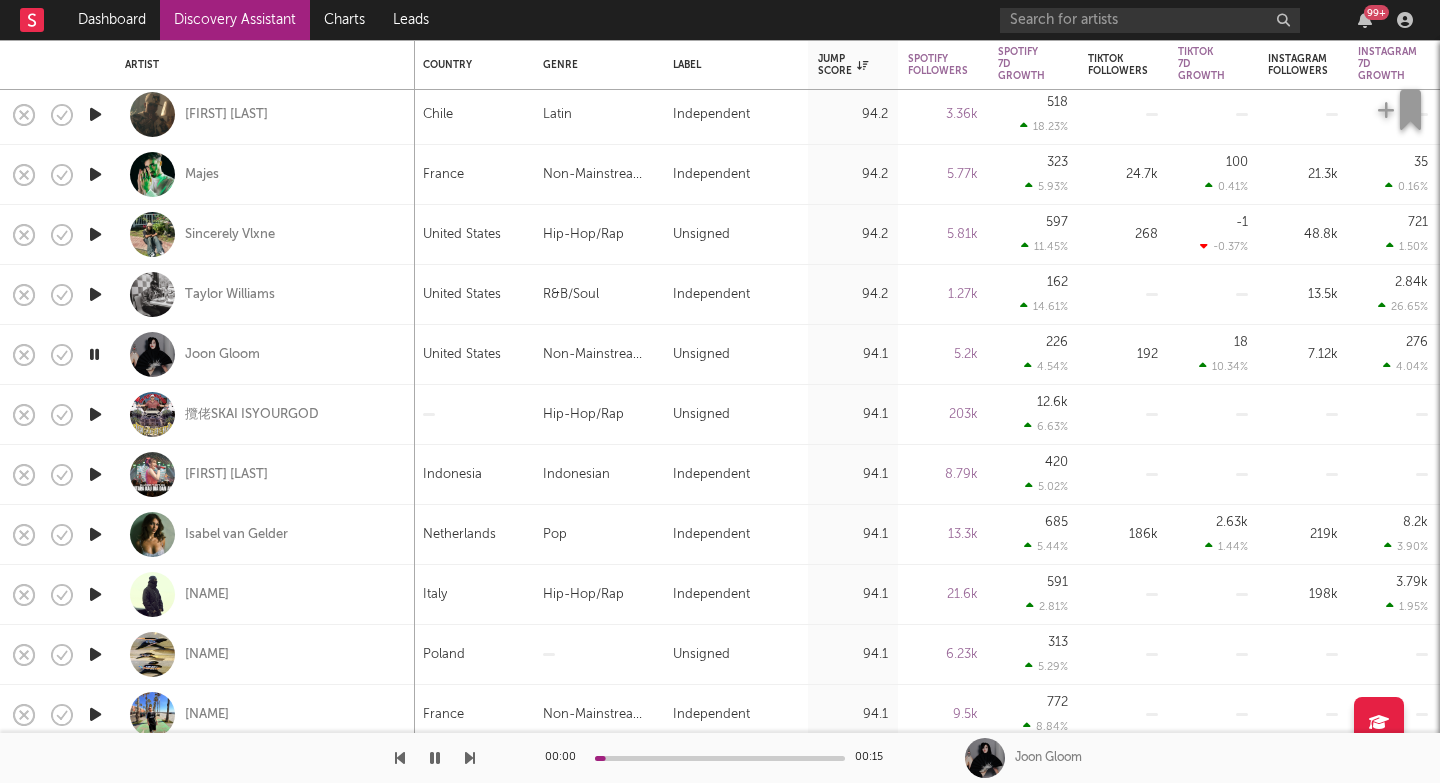 click at bounding box center (470, 758) 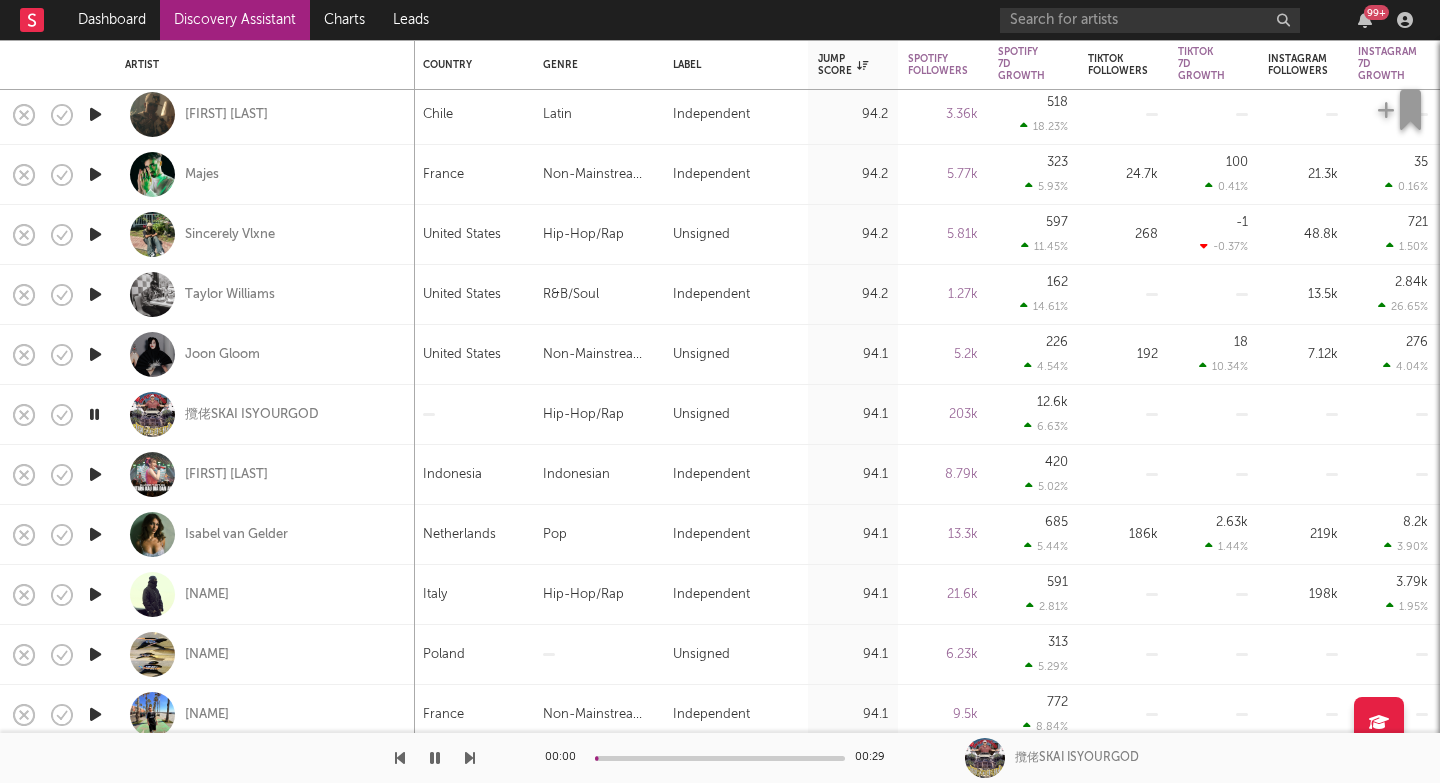 click at bounding box center (470, 758) 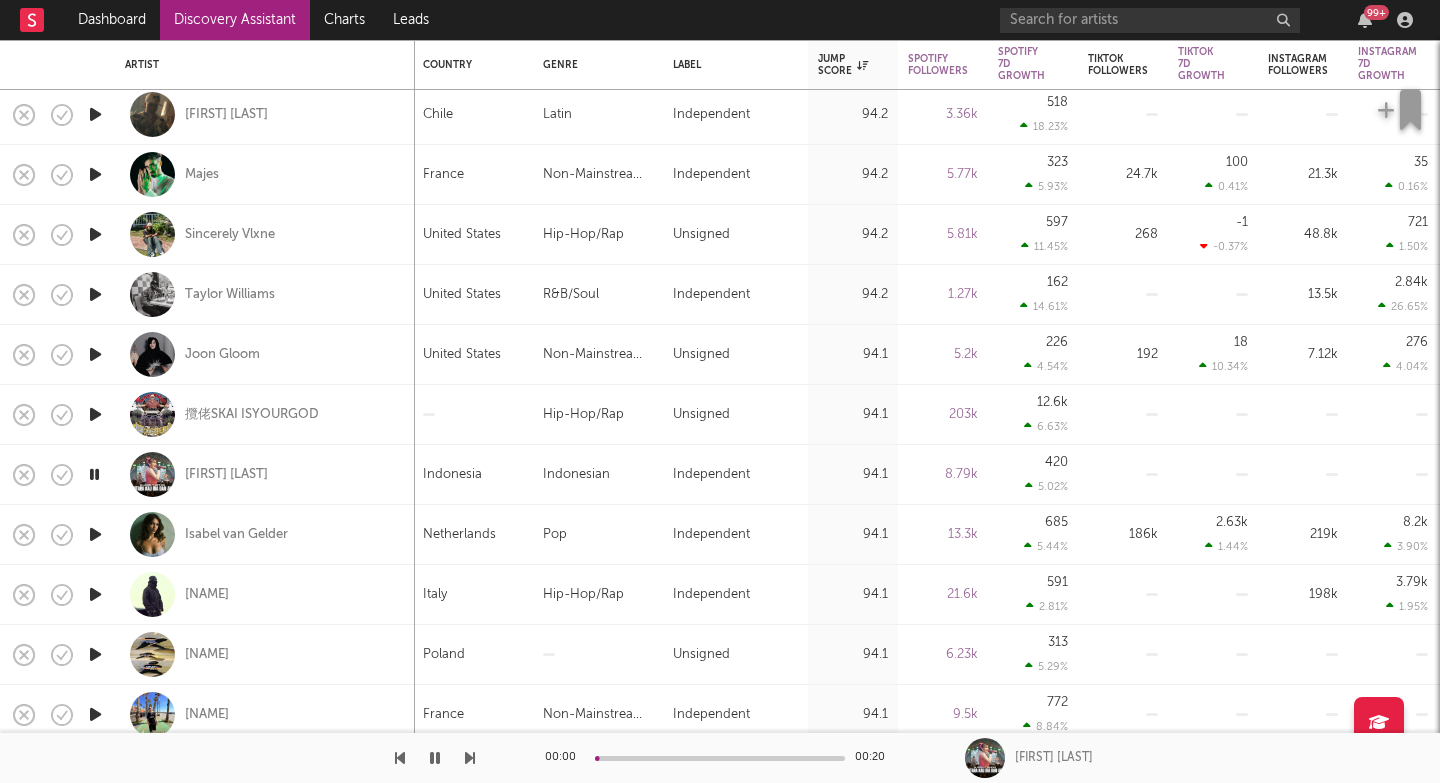 click at bounding box center [470, 758] 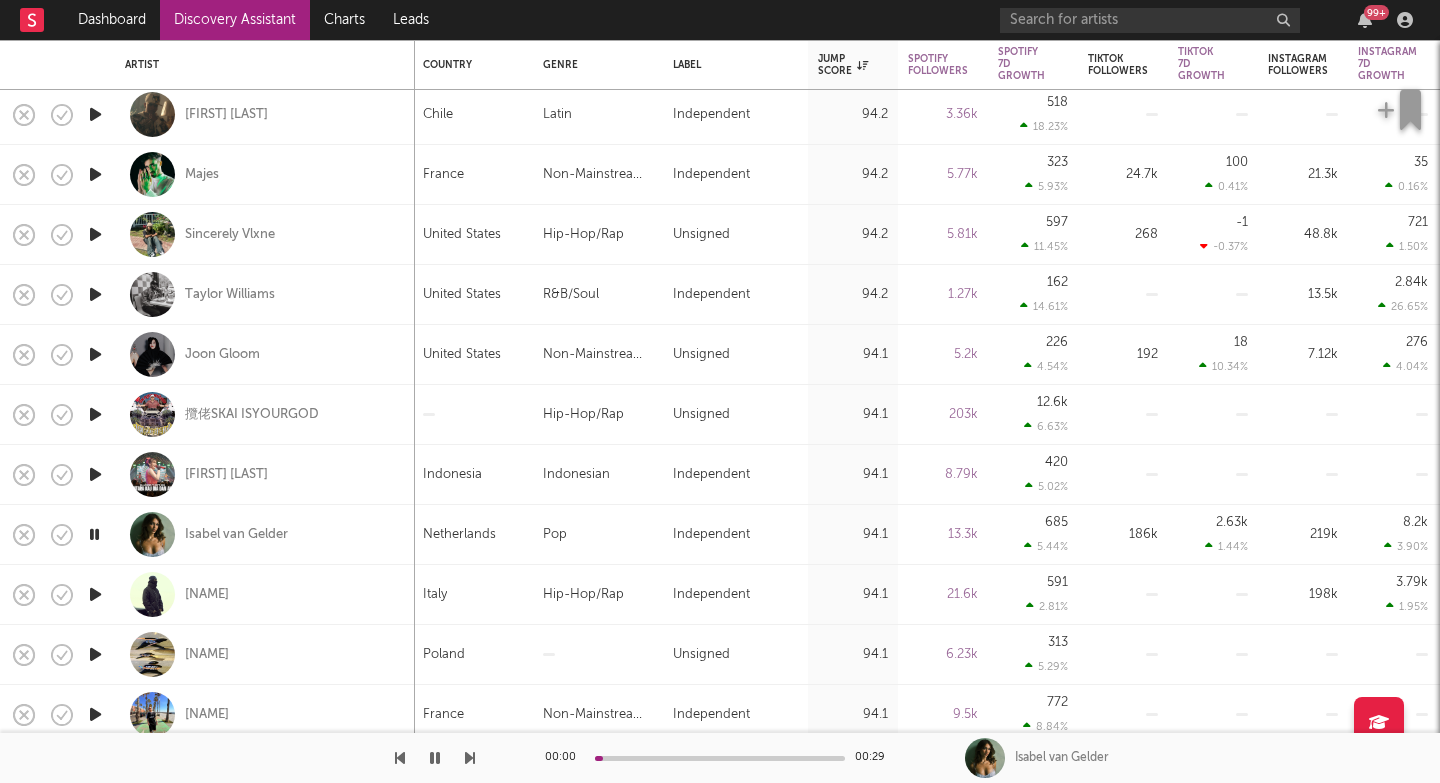 click at bounding box center (470, 758) 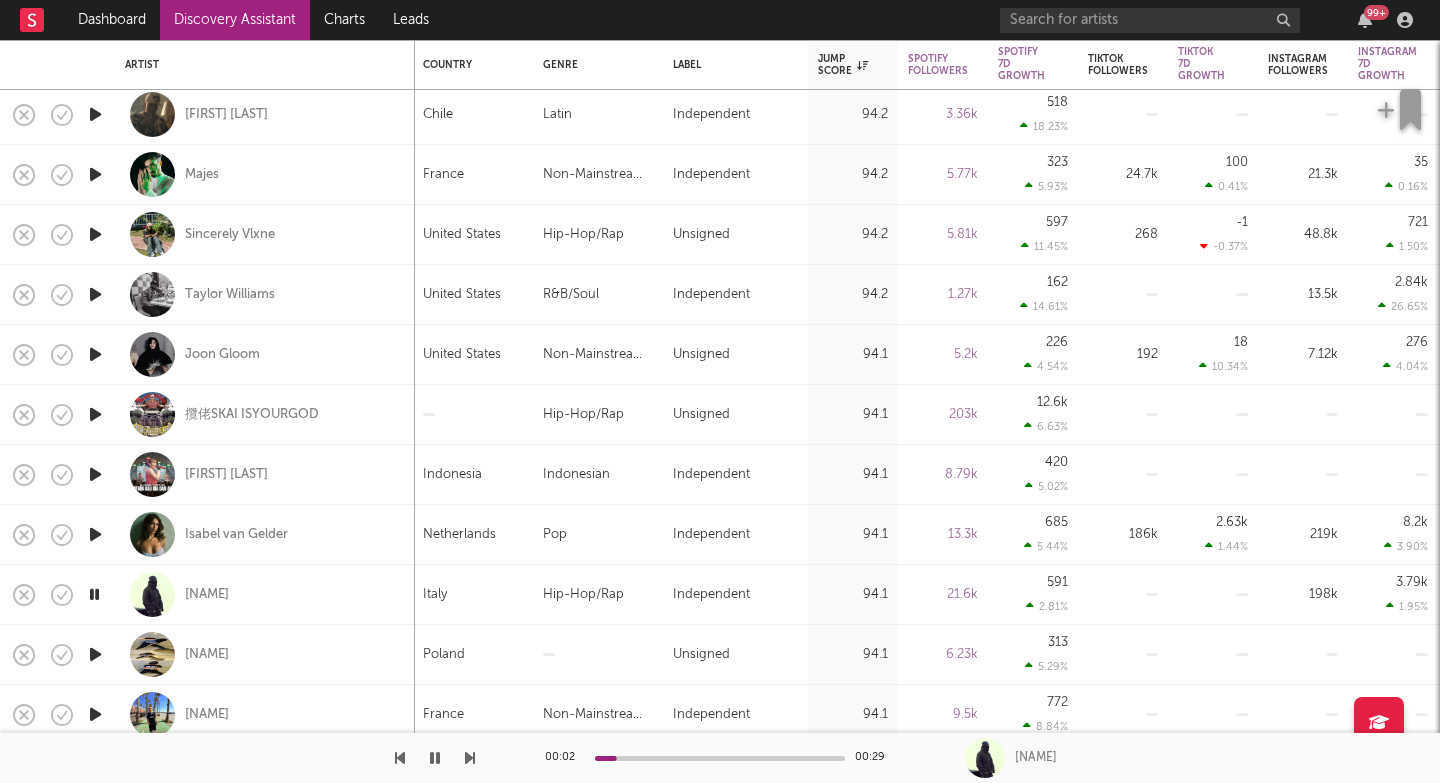 click at bounding box center (95, 534) 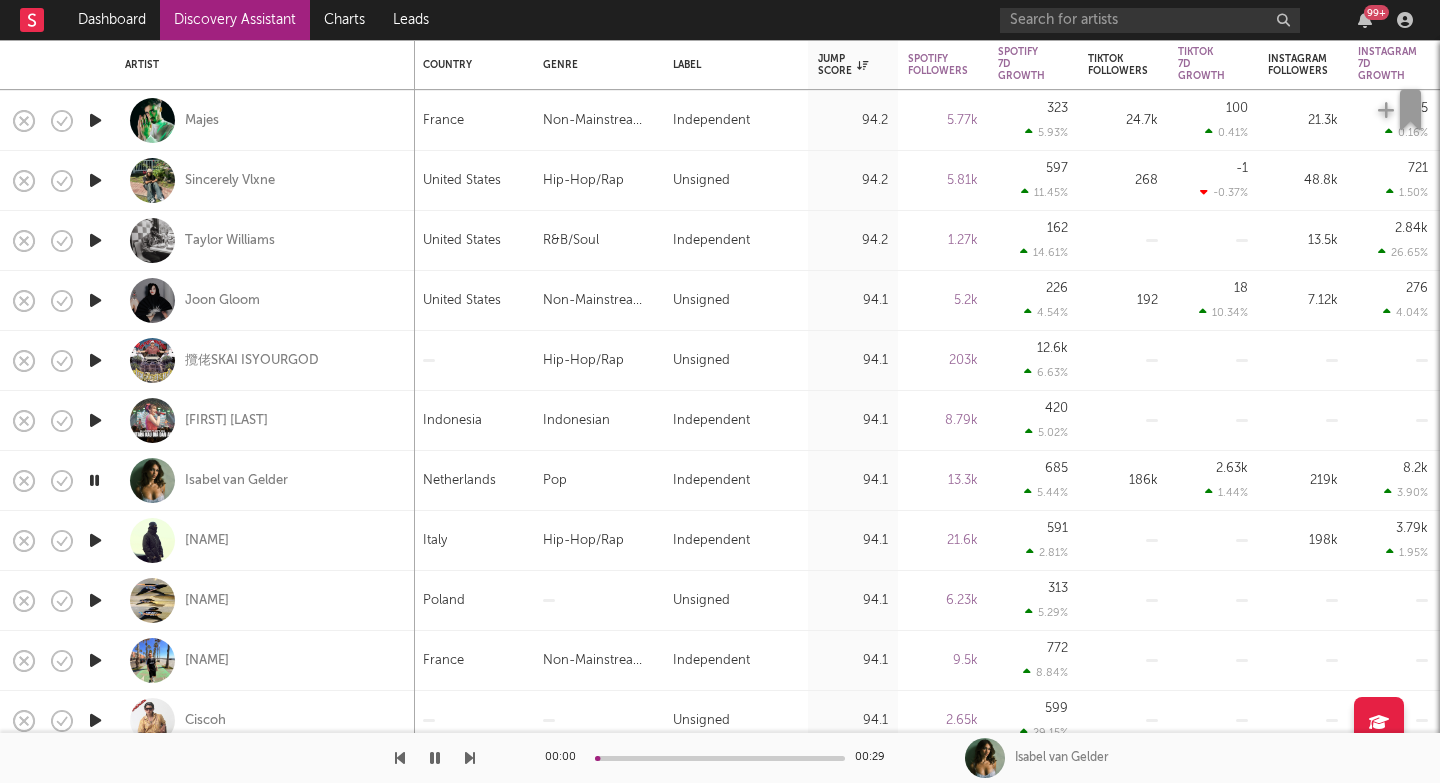 click at bounding box center (95, 600) 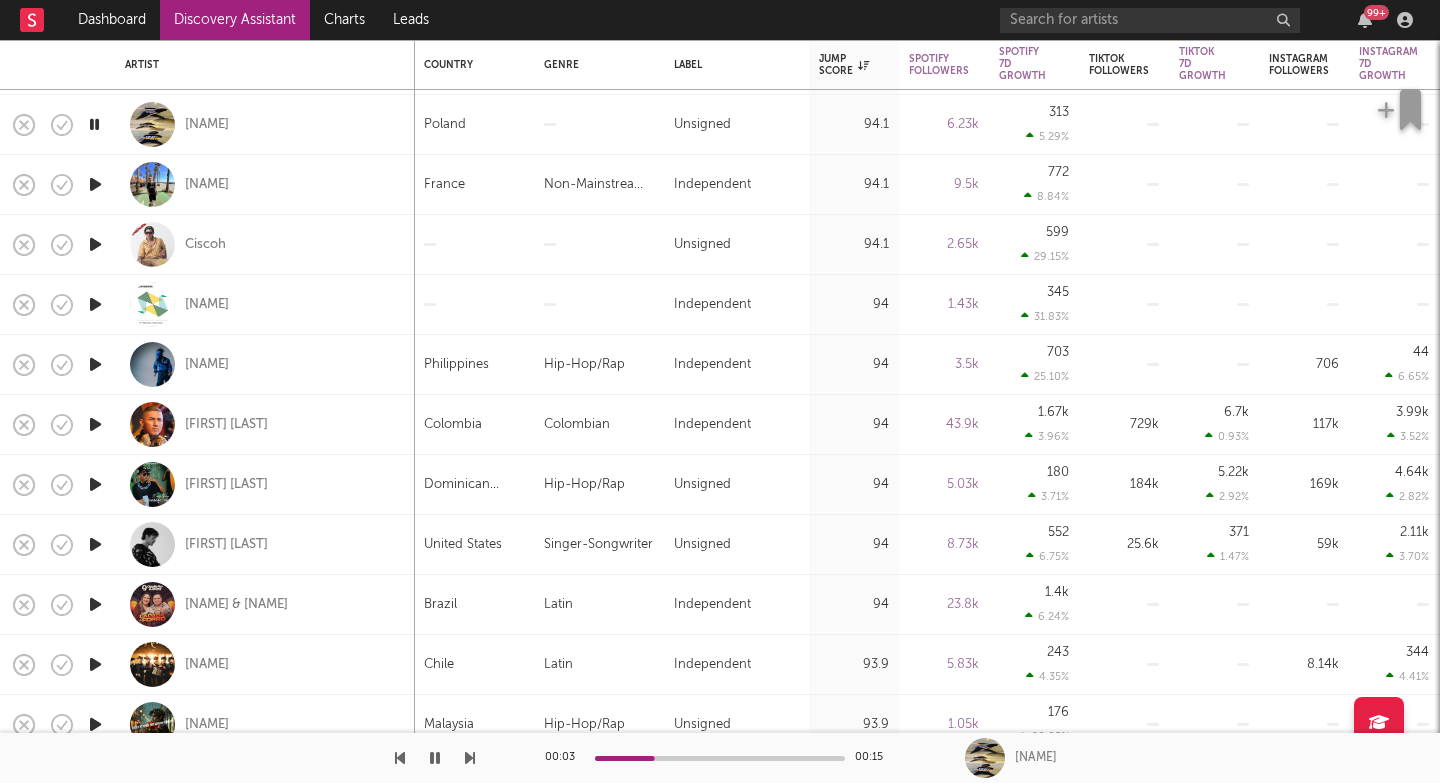click at bounding box center (470, 758) 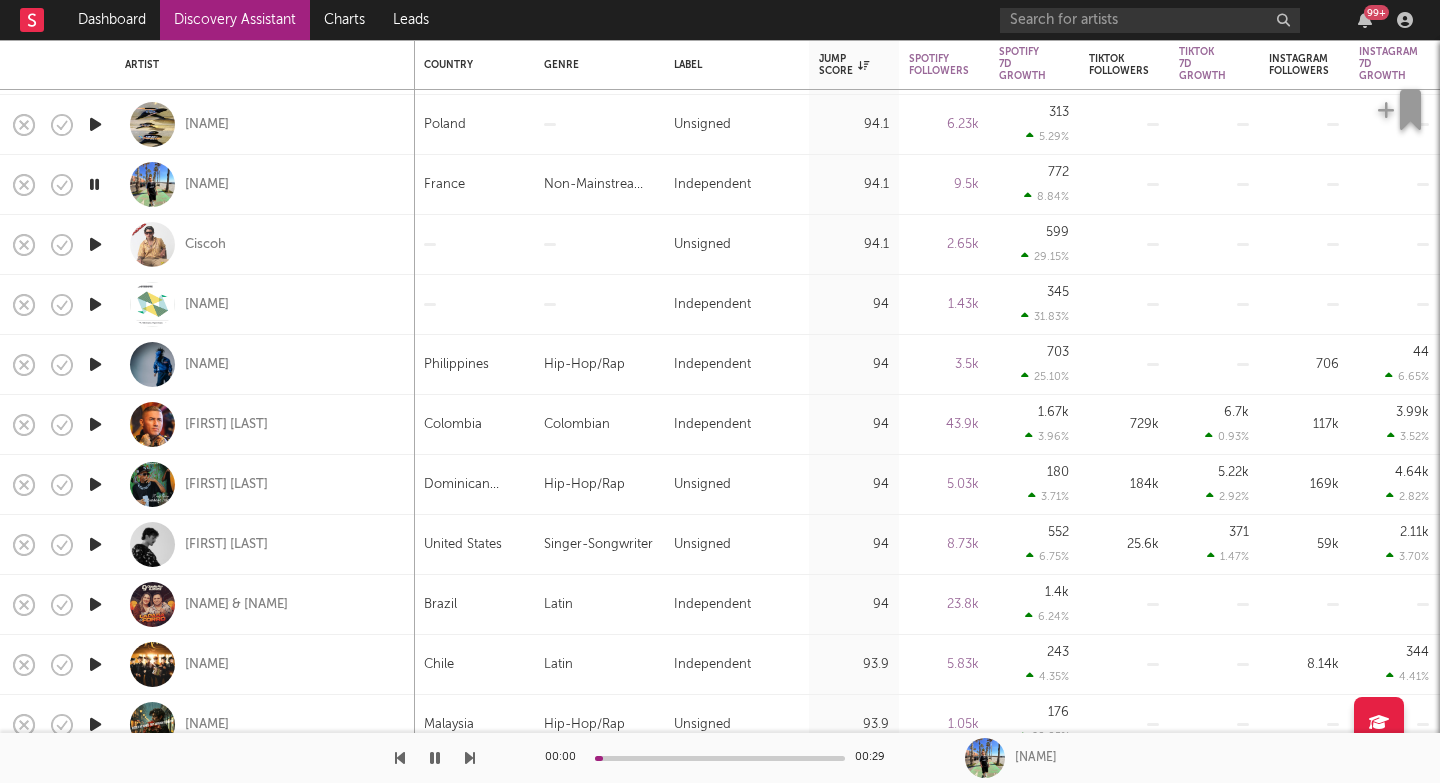 click at bounding box center (470, 758) 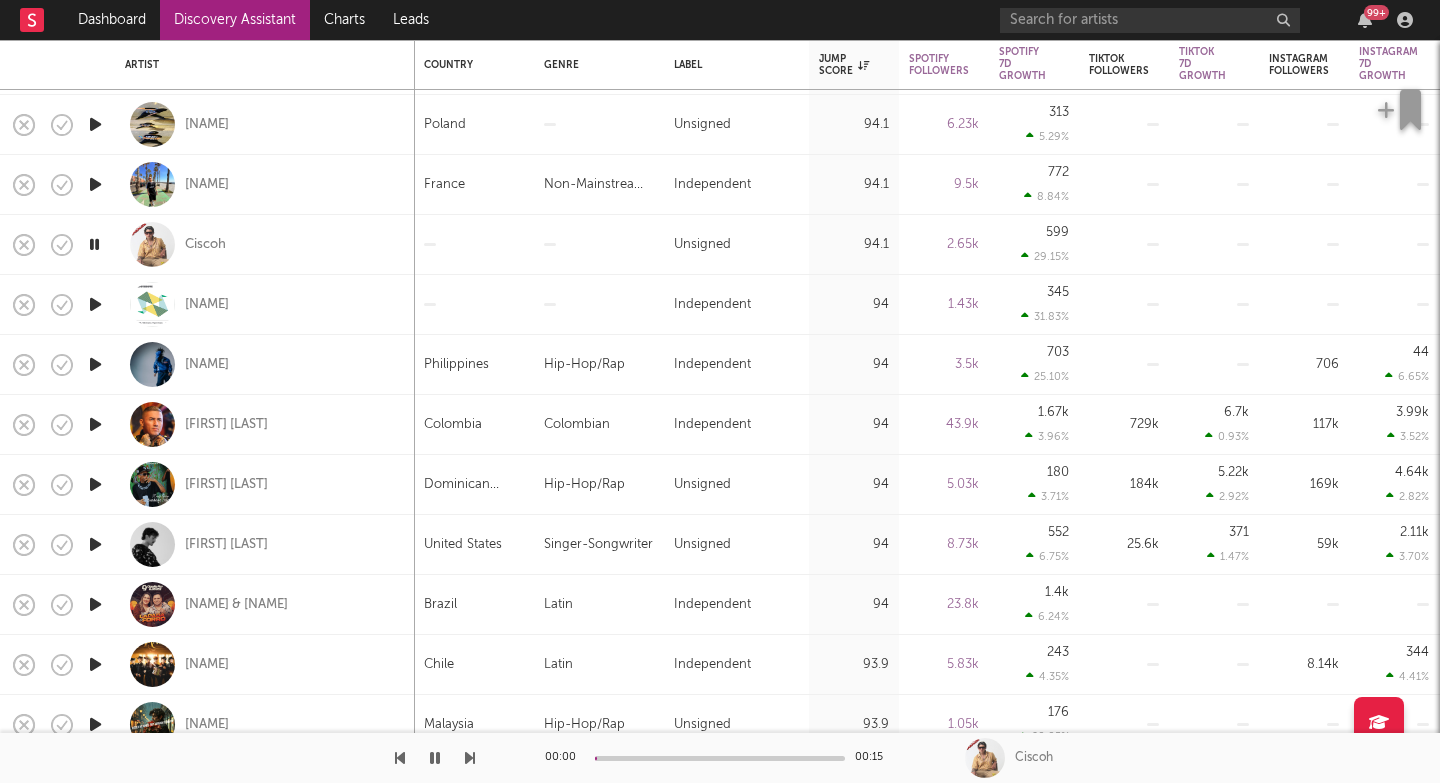click at bounding box center (470, 758) 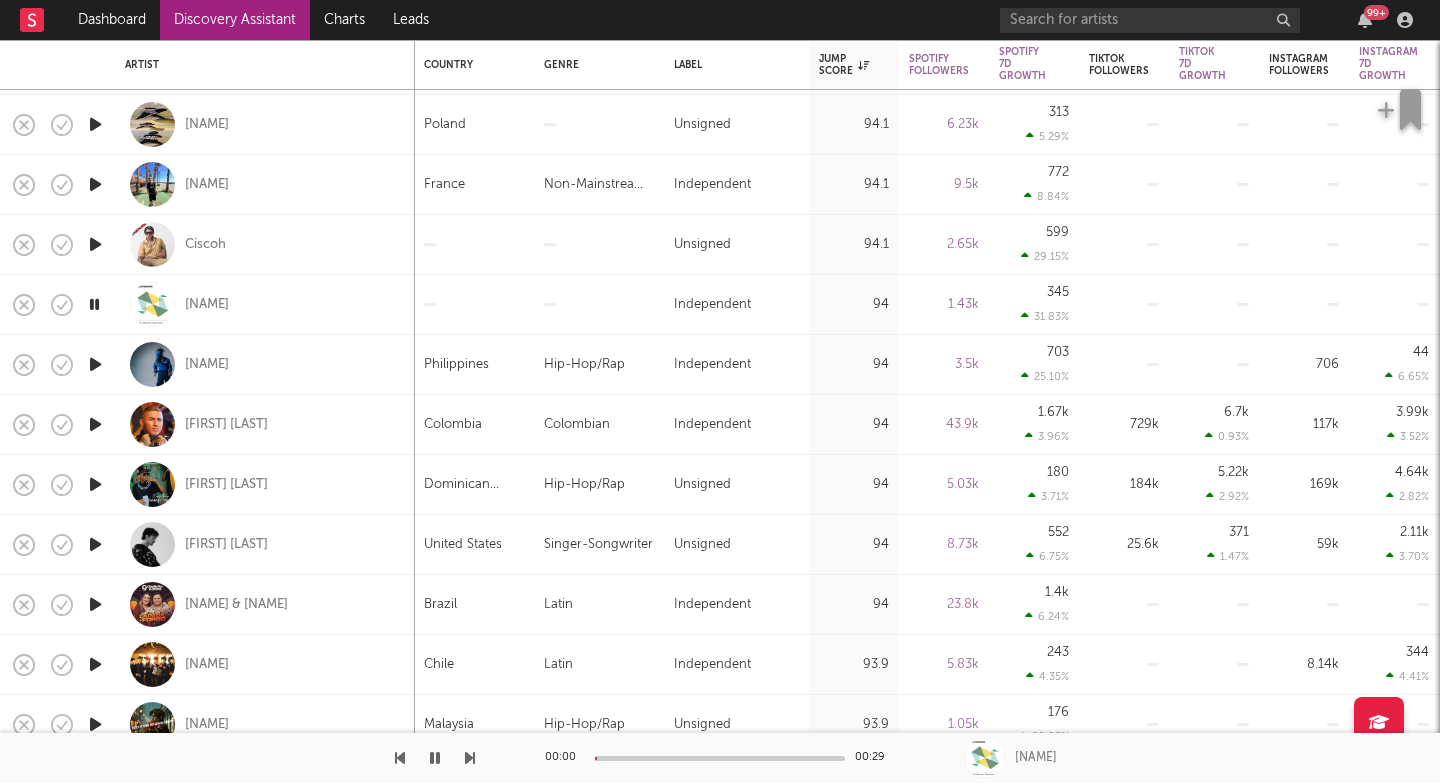 click at bounding box center (470, 758) 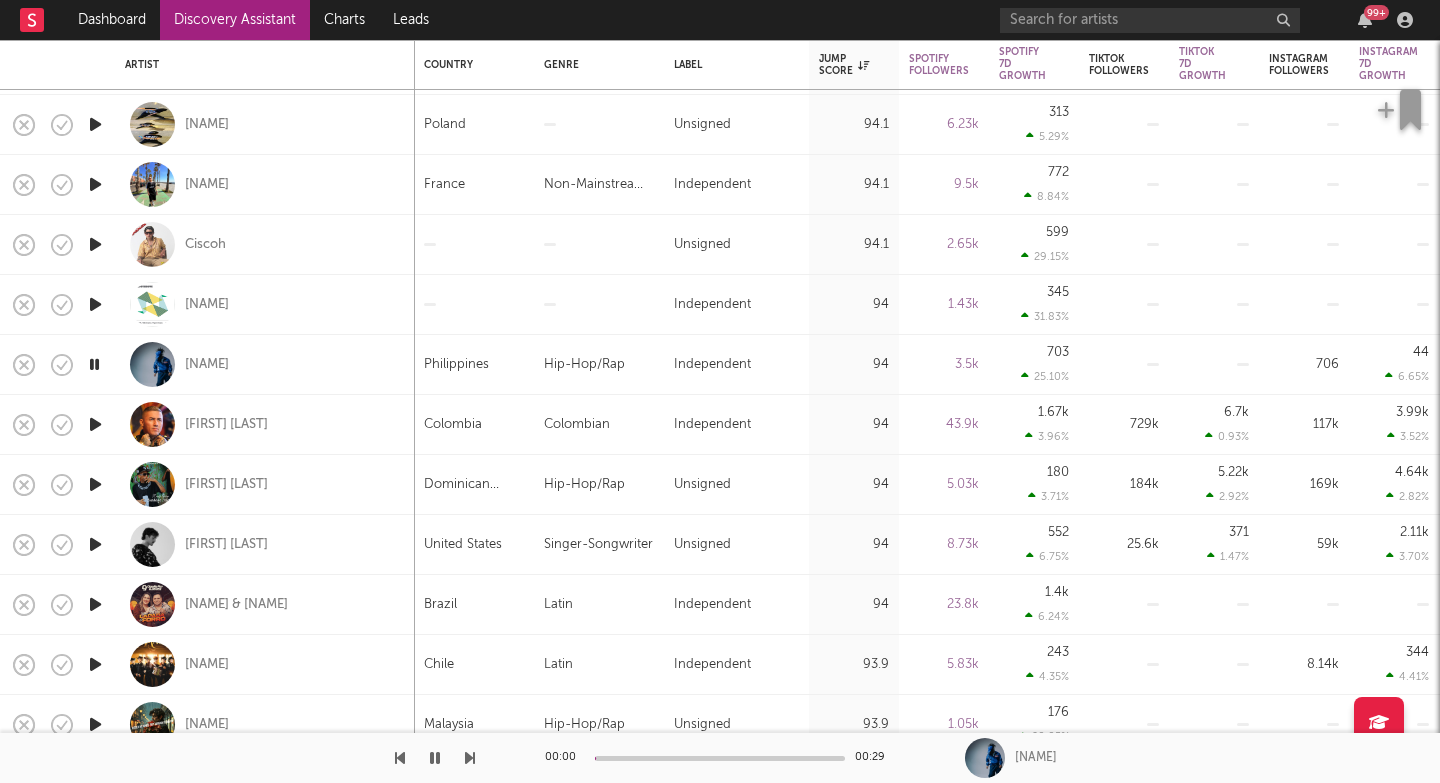 click at bounding box center (470, 758) 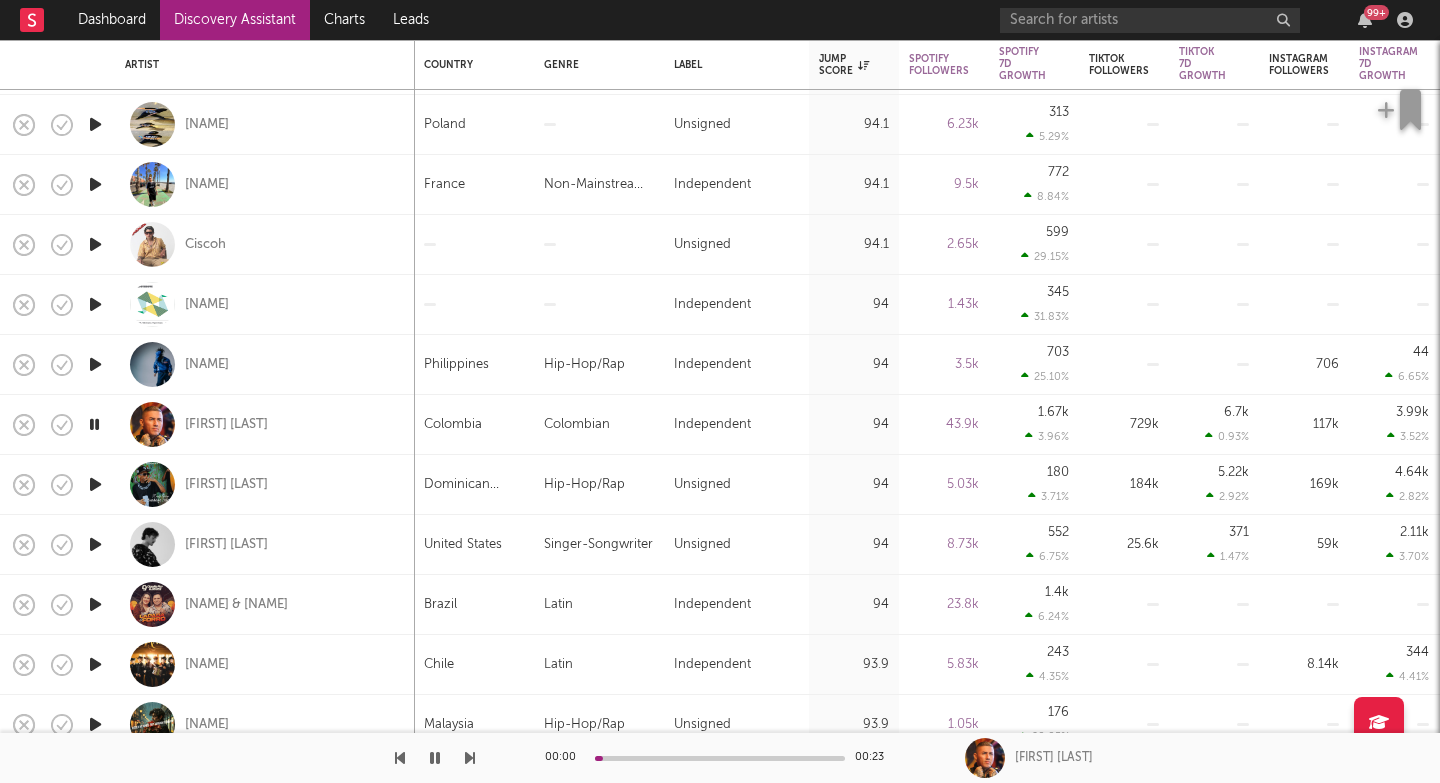 click at bounding box center [470, 758] 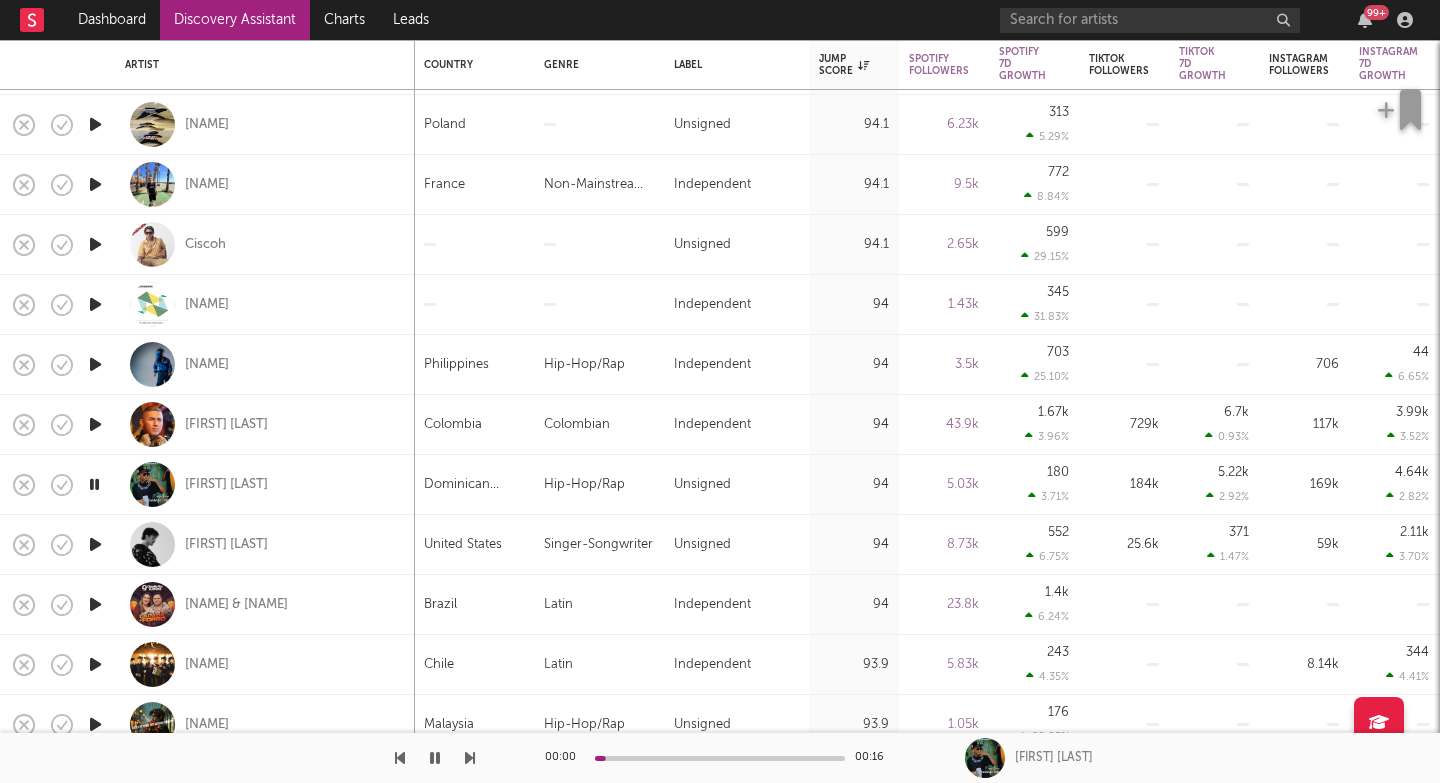 click at bounding box center (470, 758) 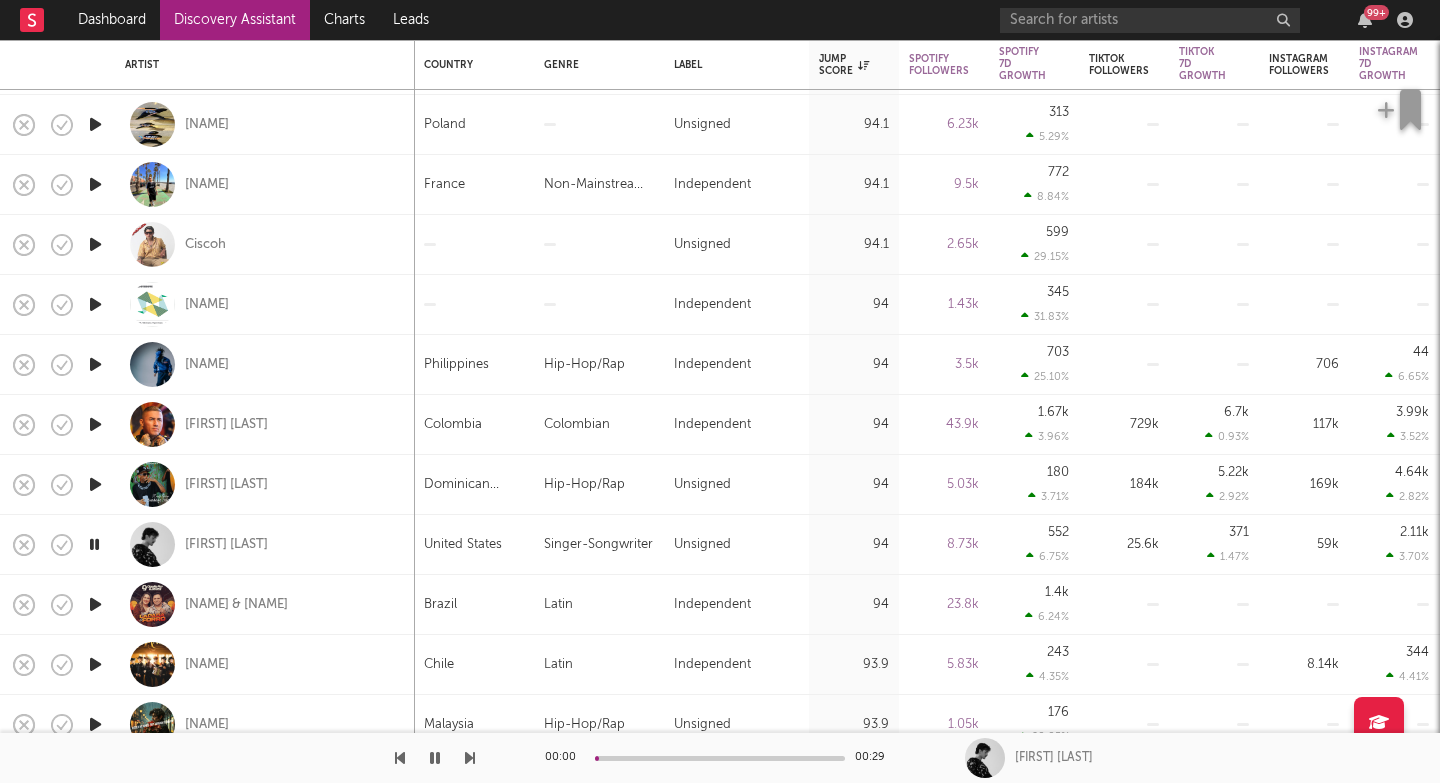 click at bounding box center (470, 758) 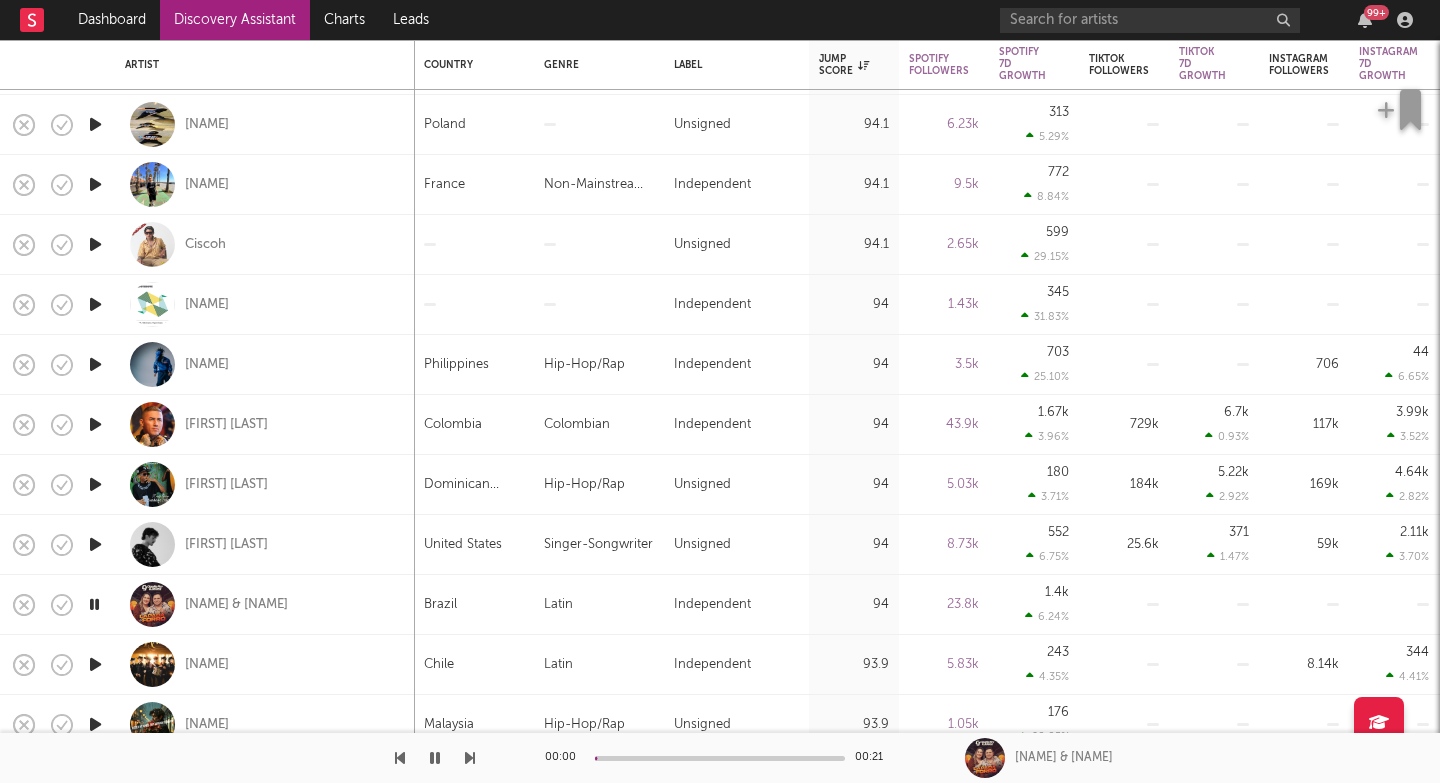 click at bounding box center (470, 758) 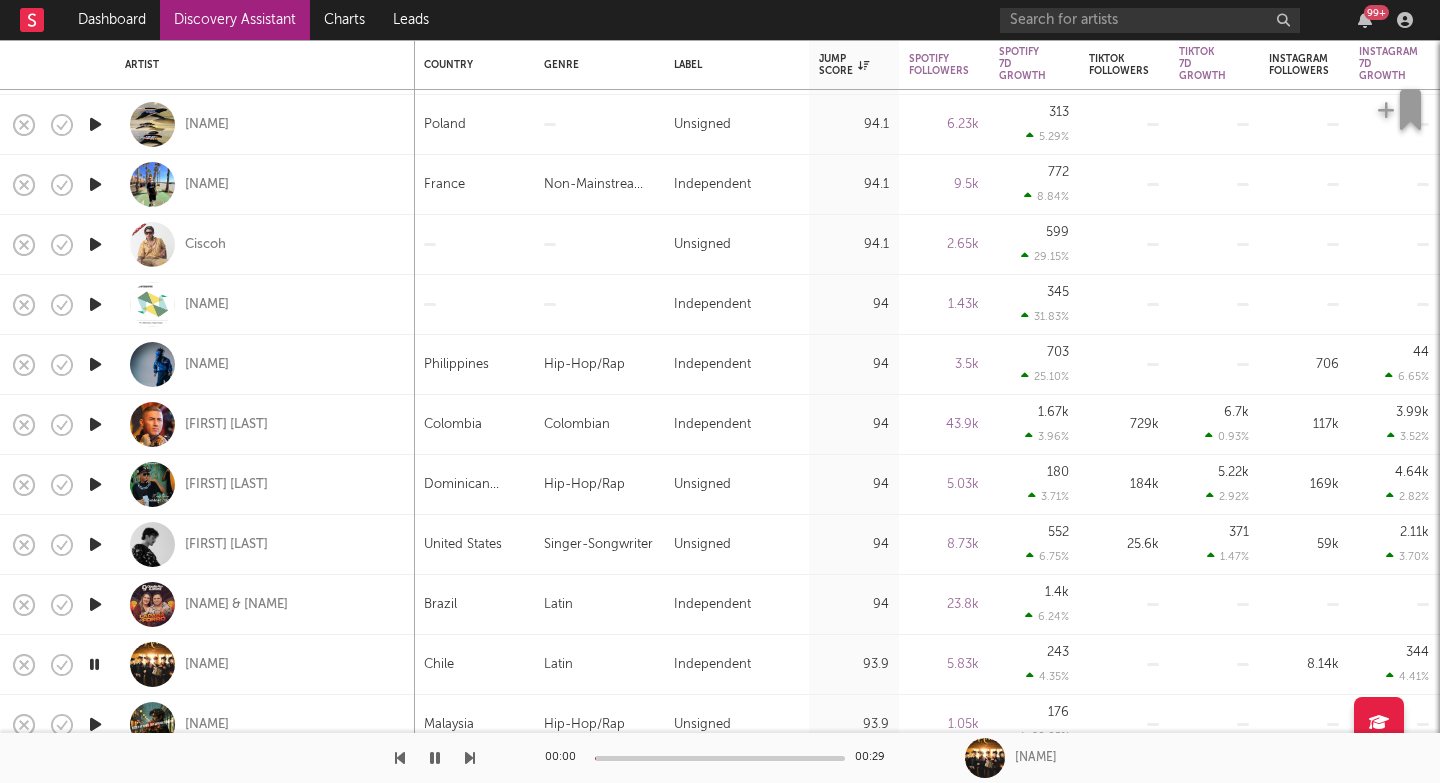click at bounding box center [470, 758] 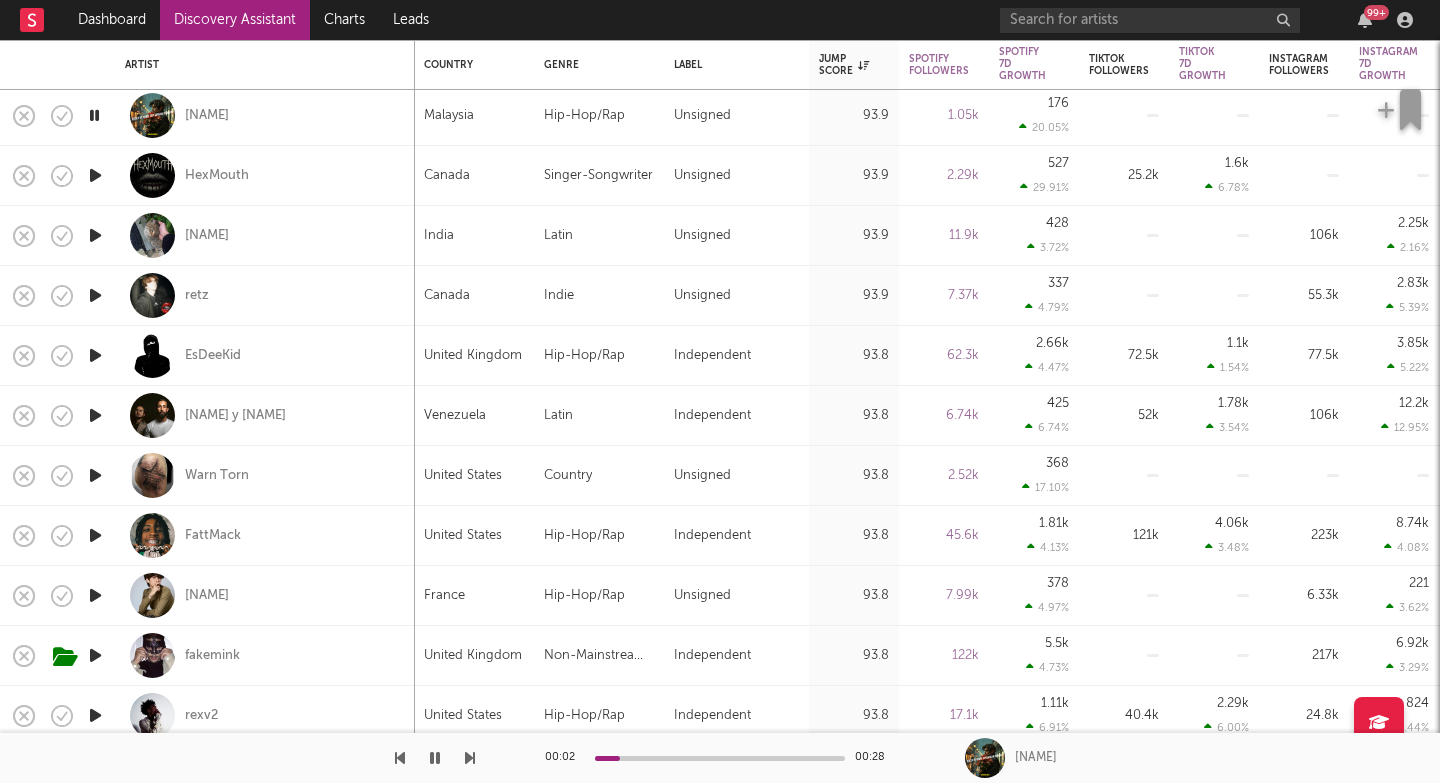 click at bounding box center [470, 758] 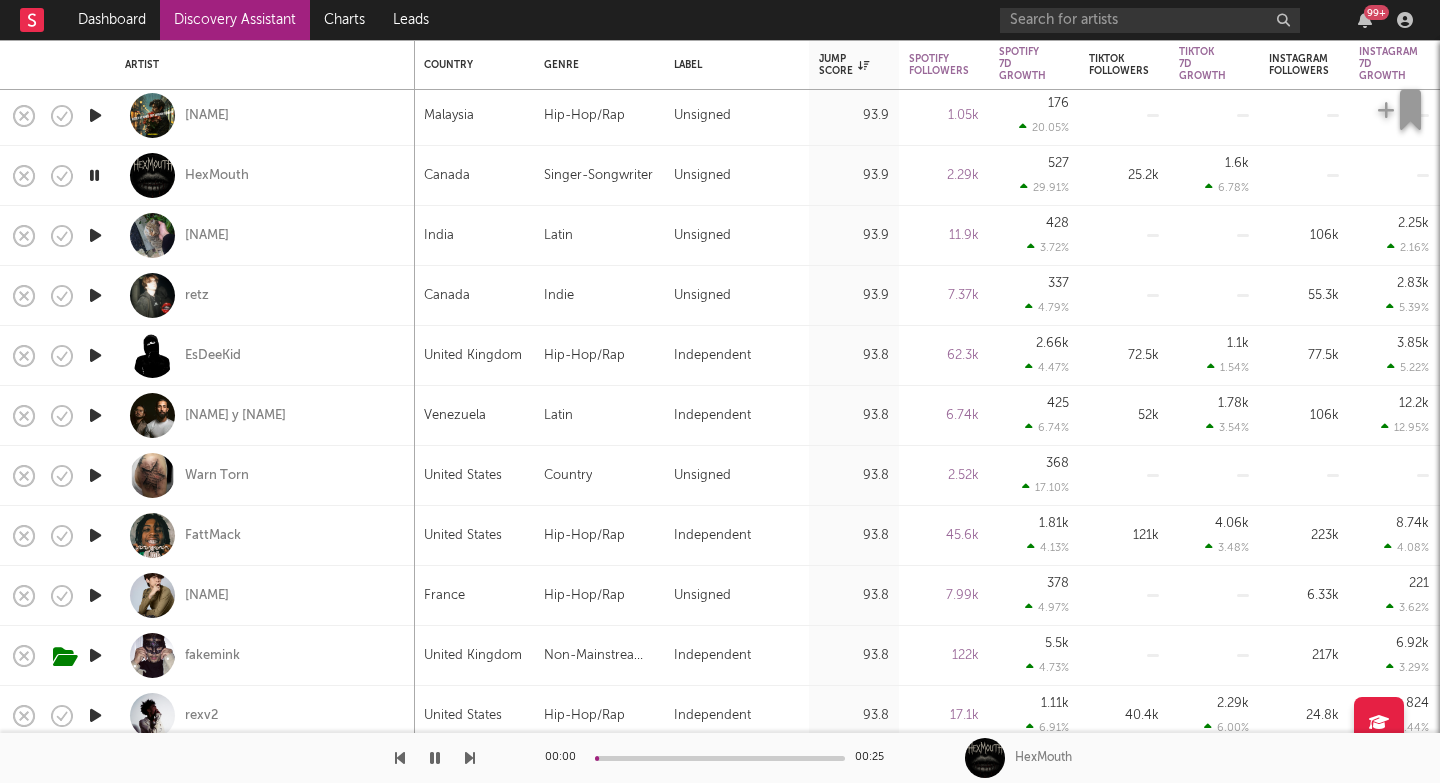 click at bounding box center (470, 758) 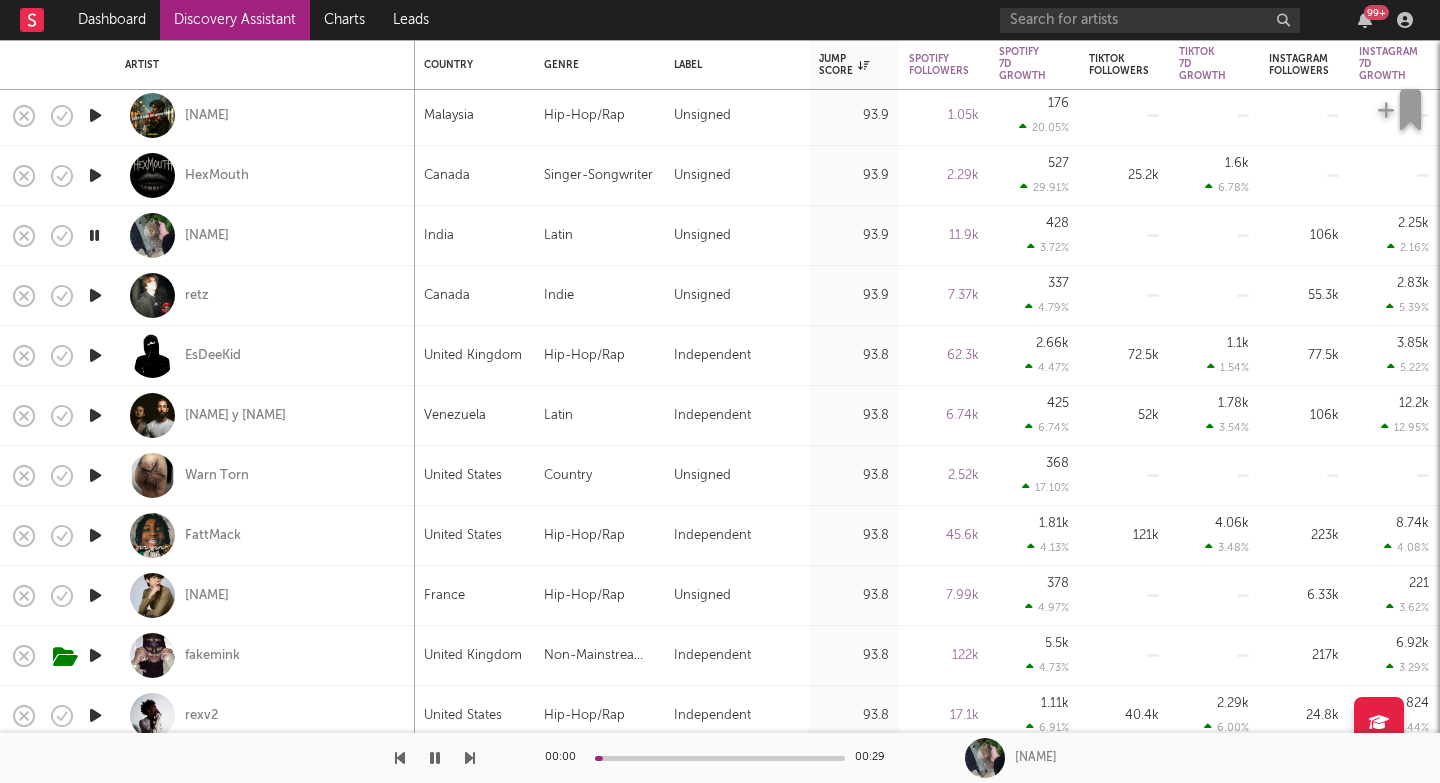 click at bounding box center [470, 758] 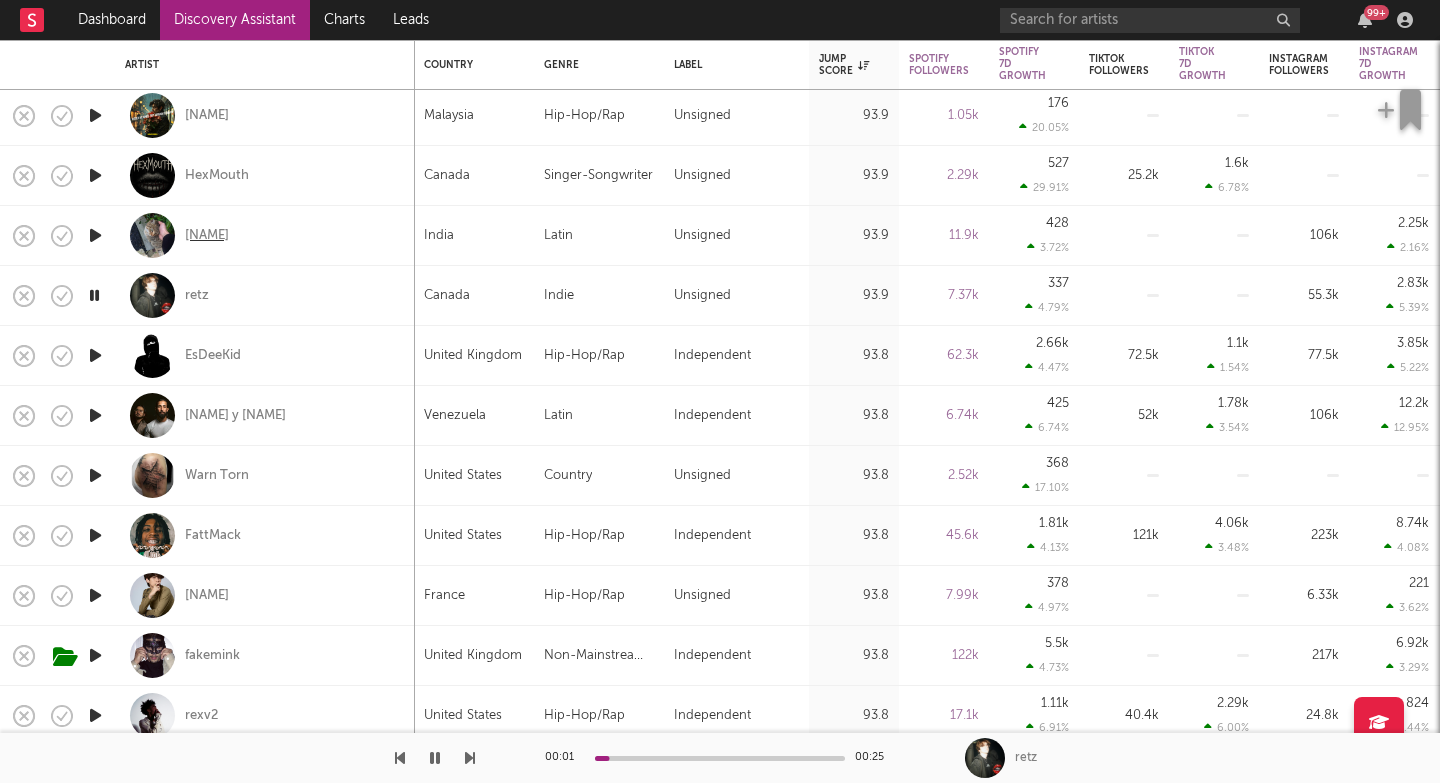 click on "Ashreveal" at bounding box center [207, 236] 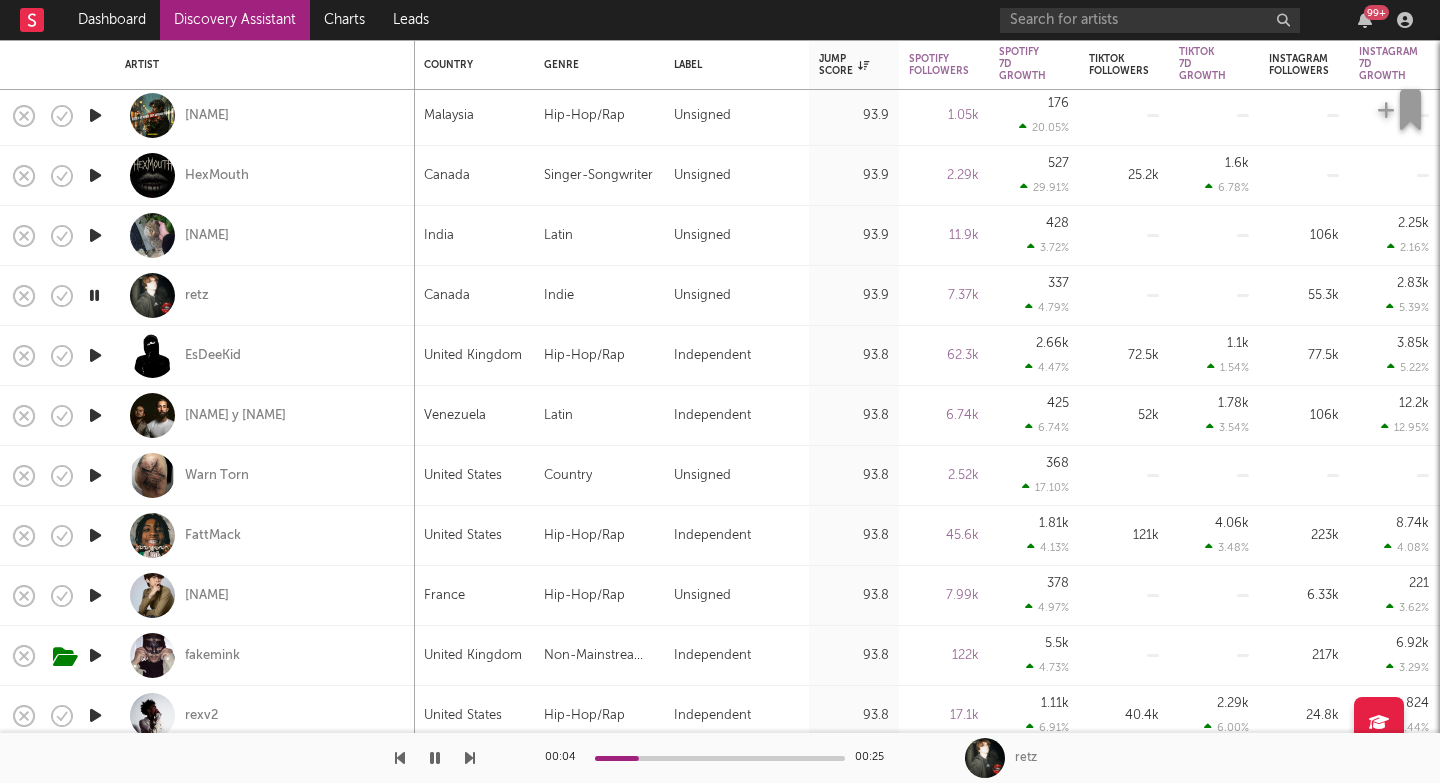 click at bounding box center [470, 758] 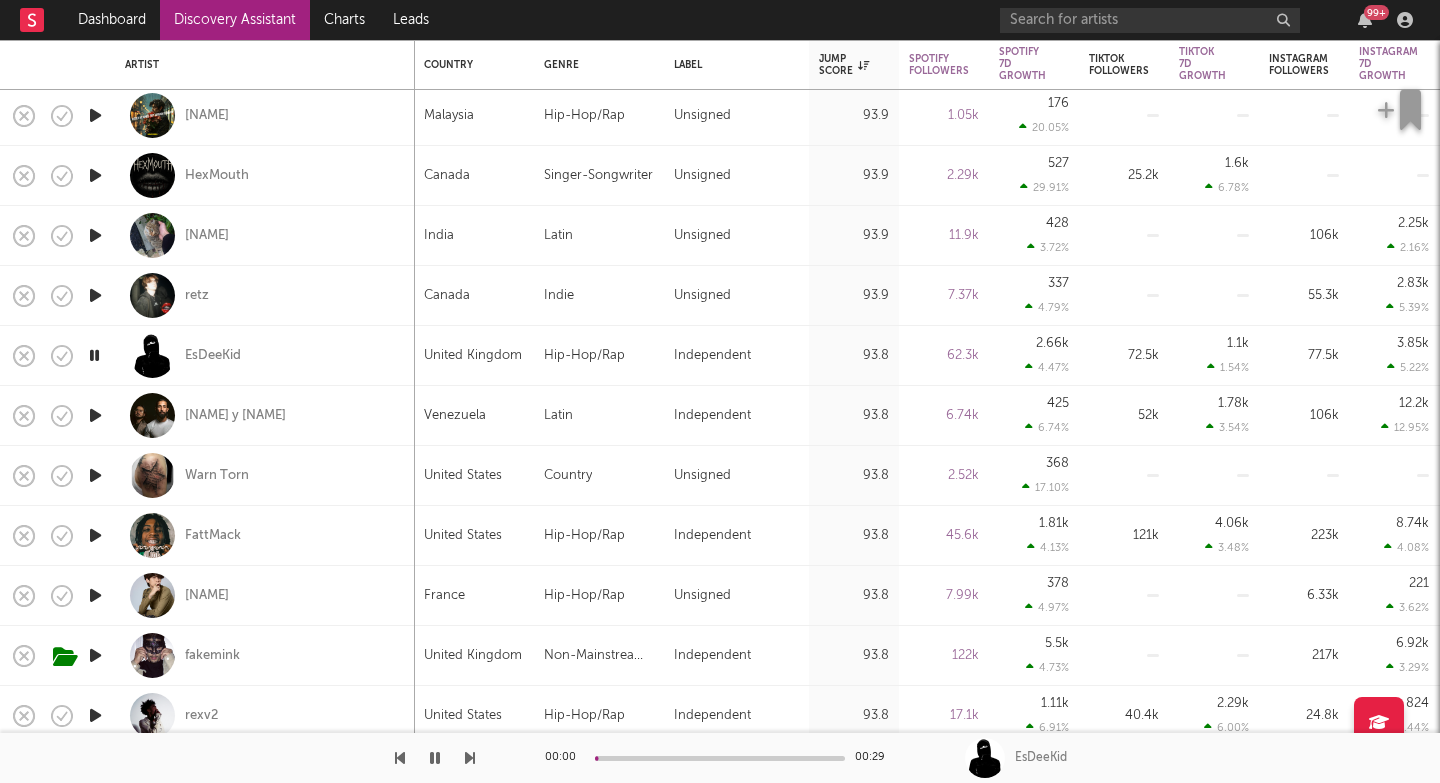 click at bounding box center [470, 758] 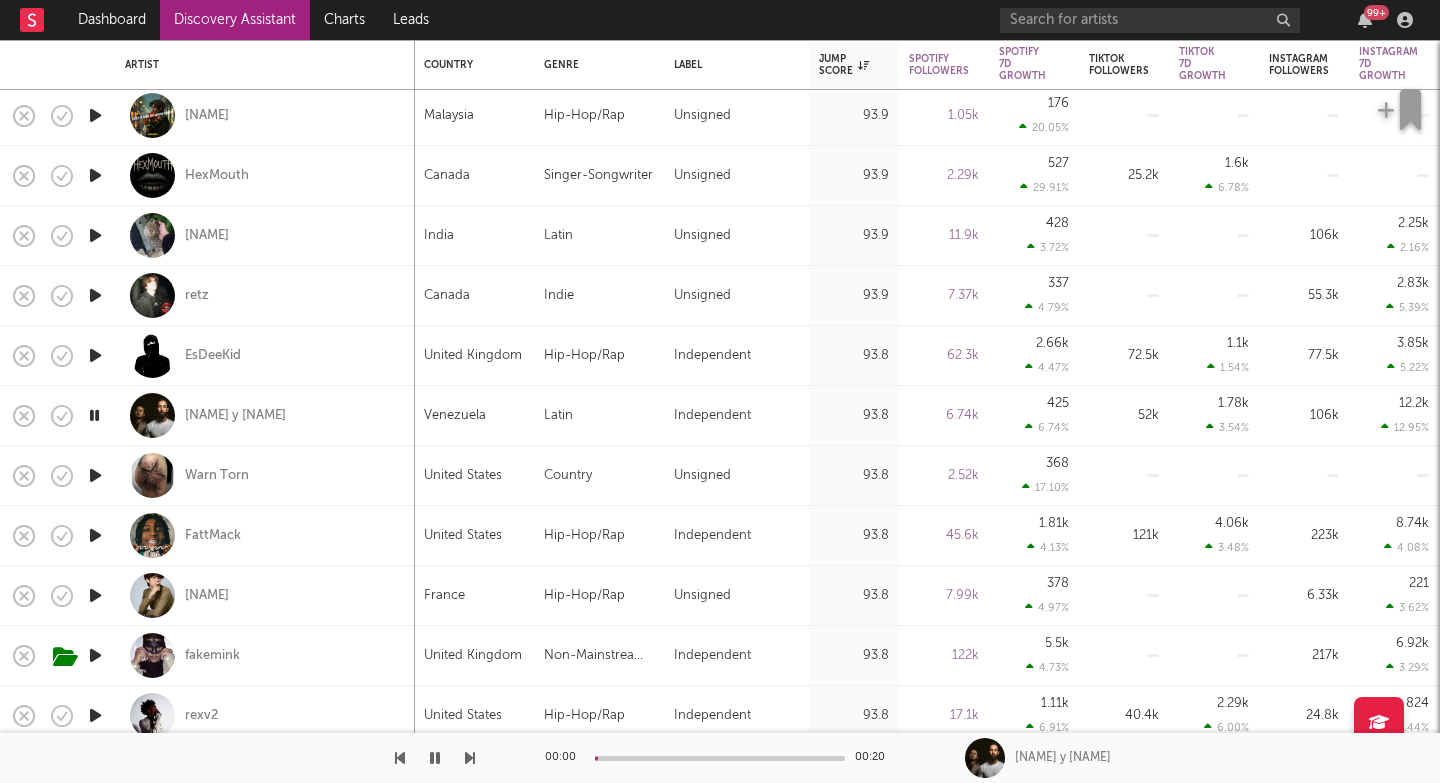 click at bounding box center (470, 758) 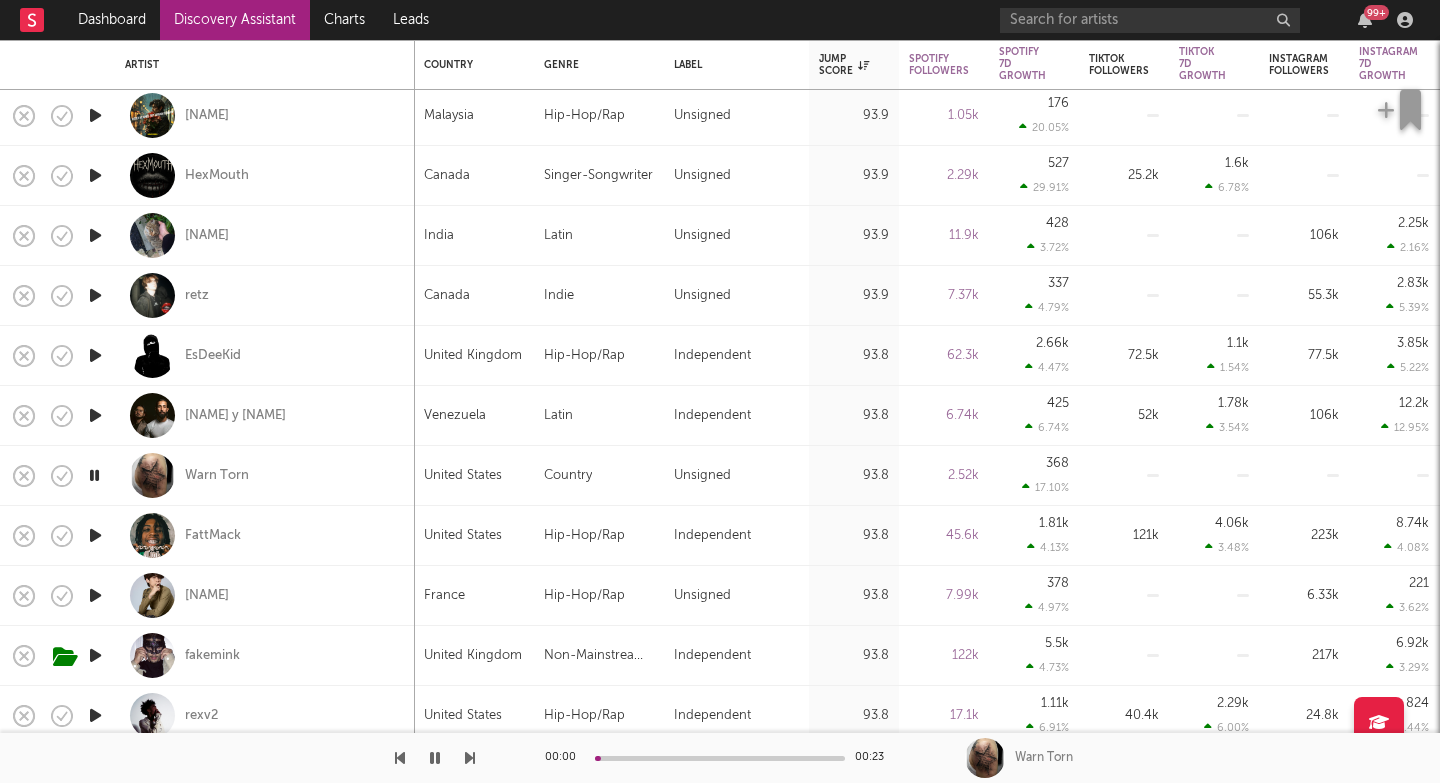 click at bounding box center [470, 758] 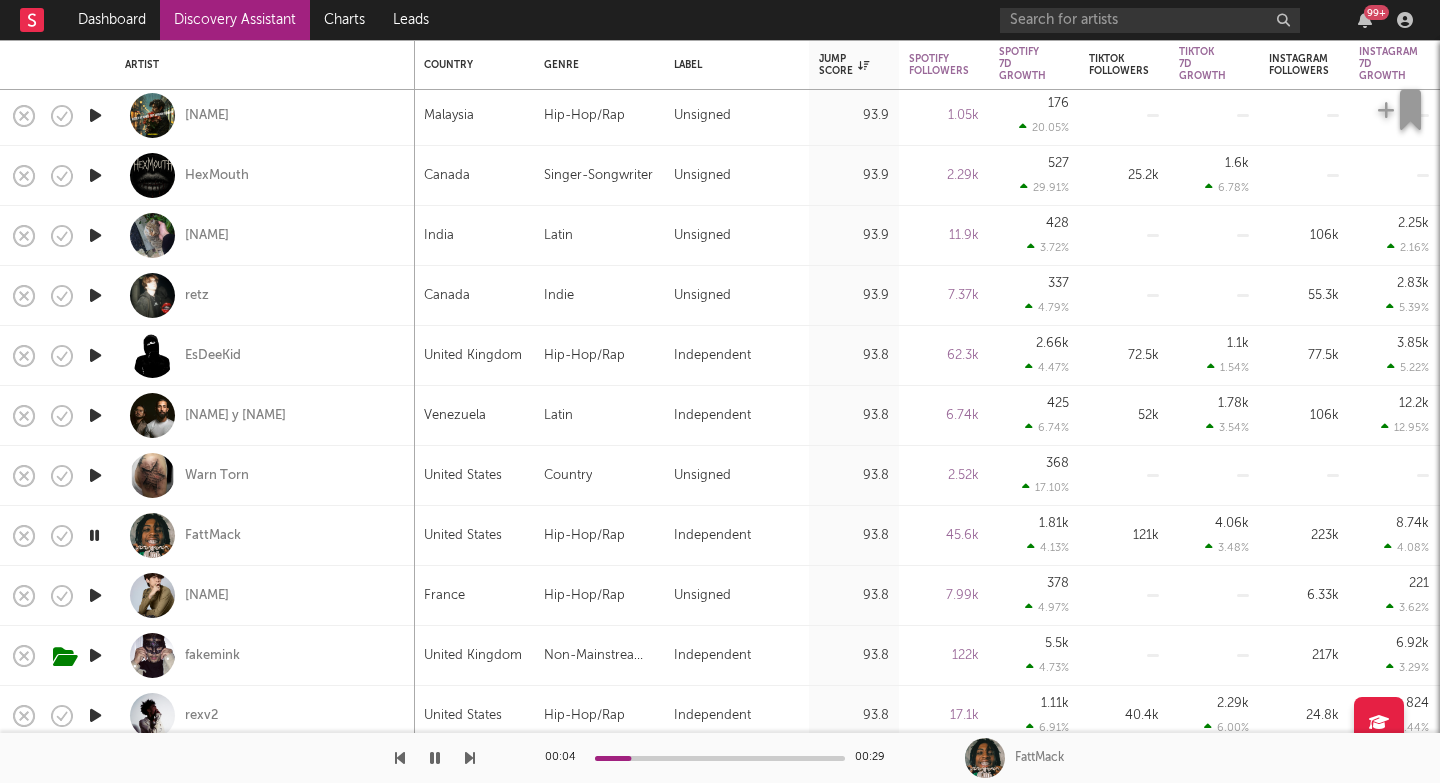 drag, startPoint x: 469, startPoint y: 760, endPoint x: 480, endPoint y: 764, distance: 11.7046995 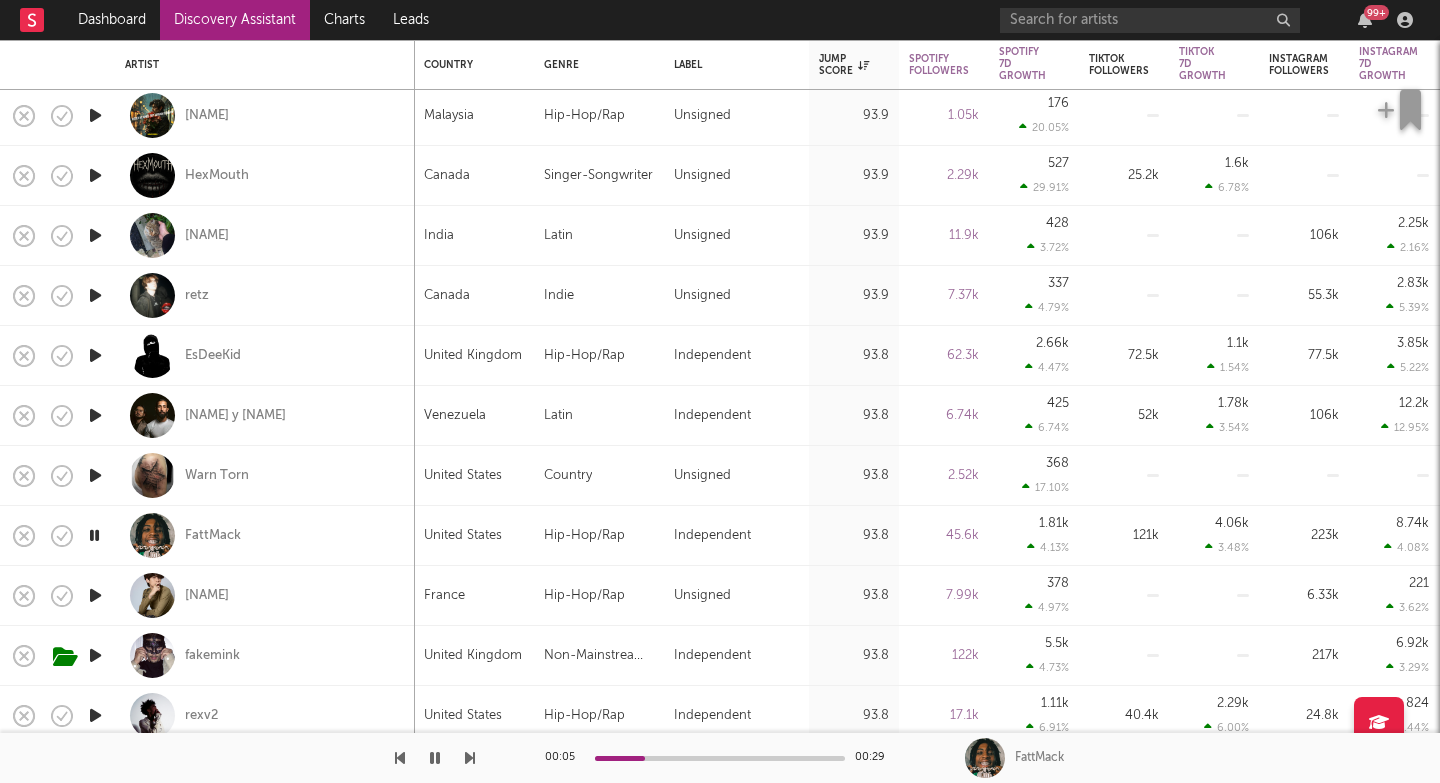 click on "00:05 00:29 FattMack" at bounding box center [720, 758] 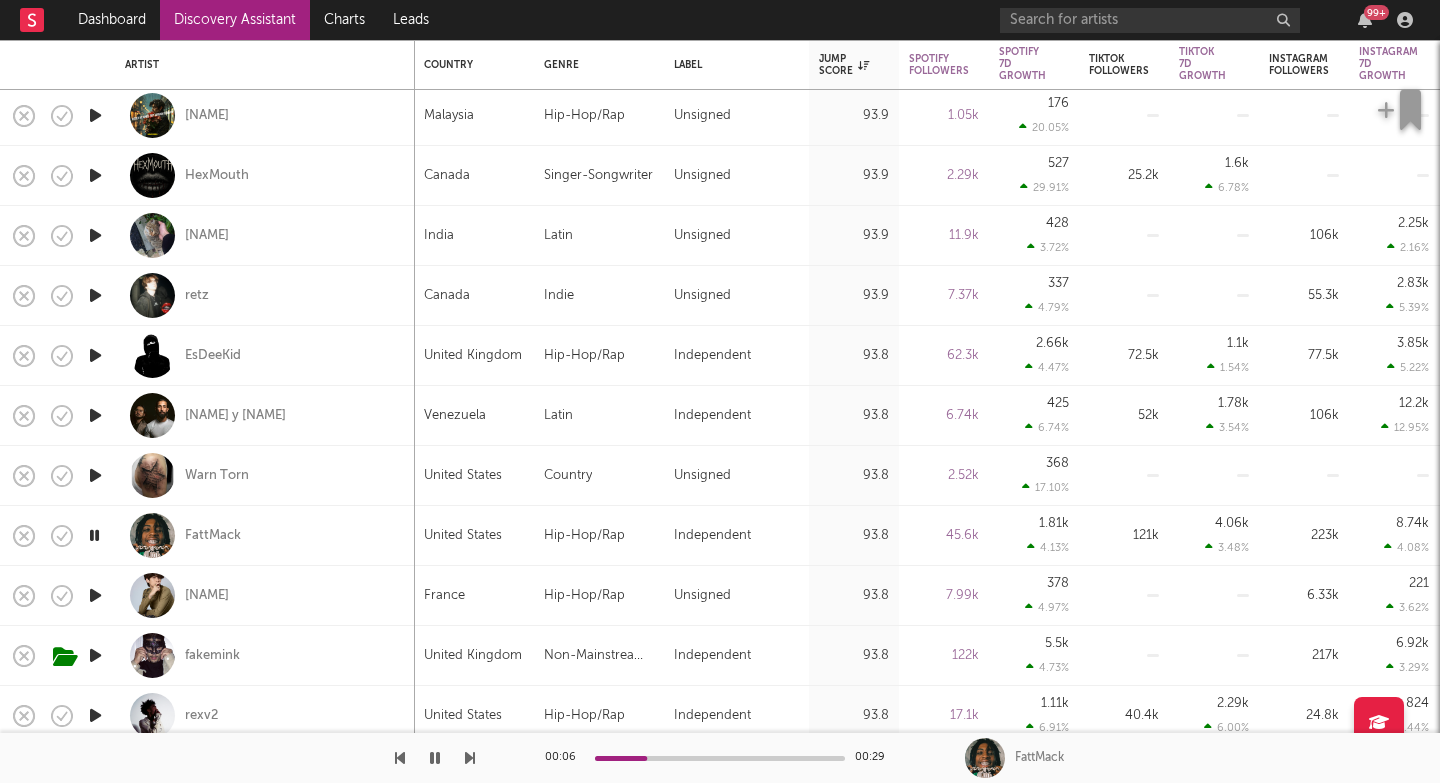 click at bounding box center [237, 758] 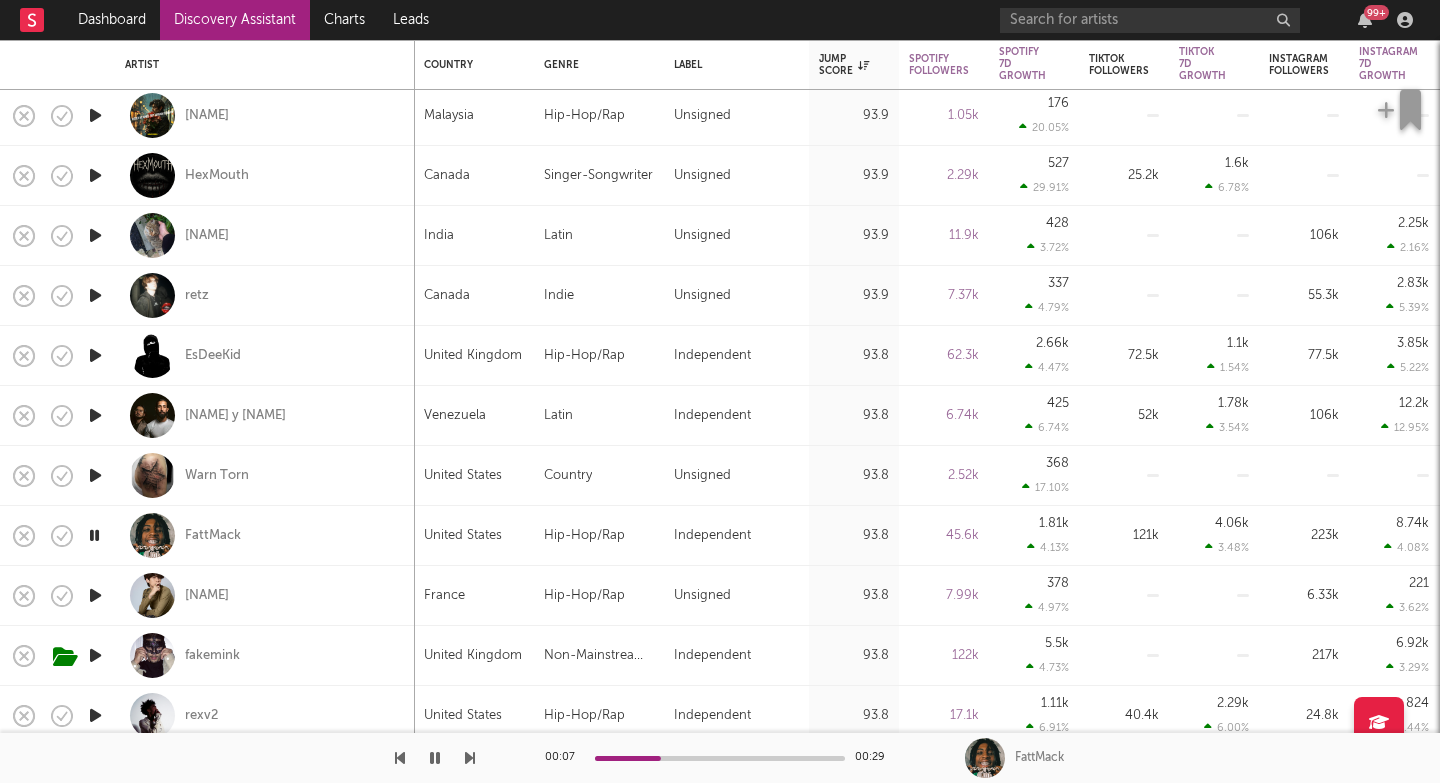 click at bounding box center [470, 758] 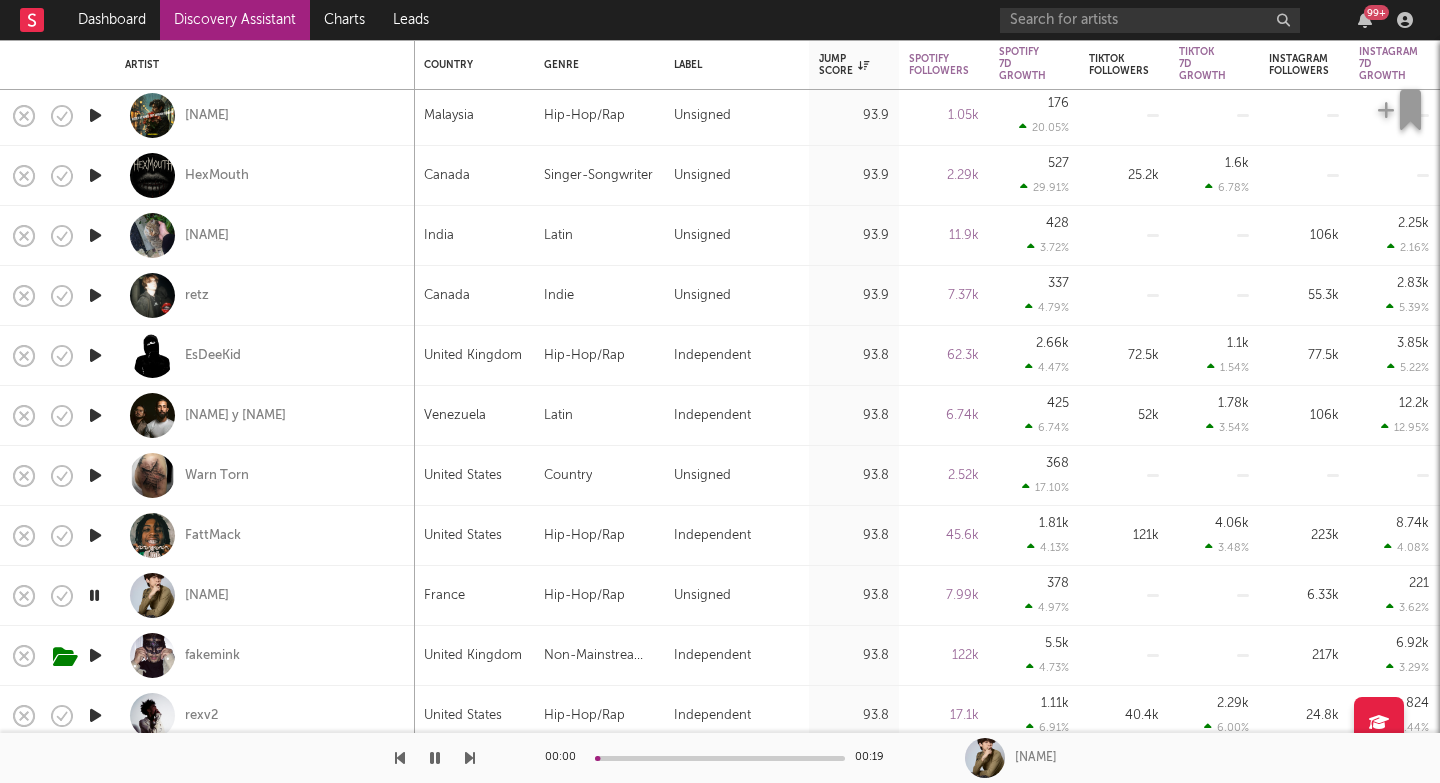 click at bounding box center (470, 758) 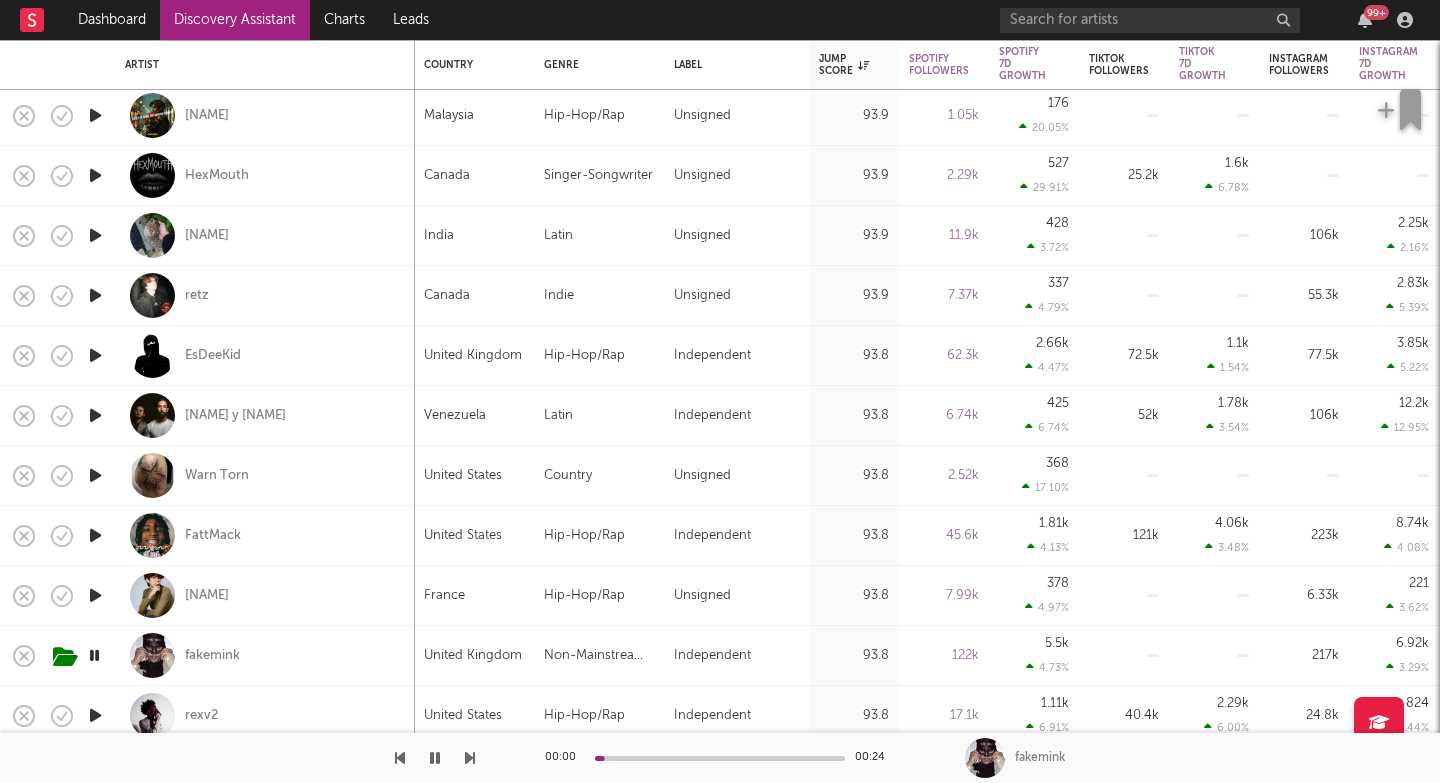 click at bounding box center (470, 758) 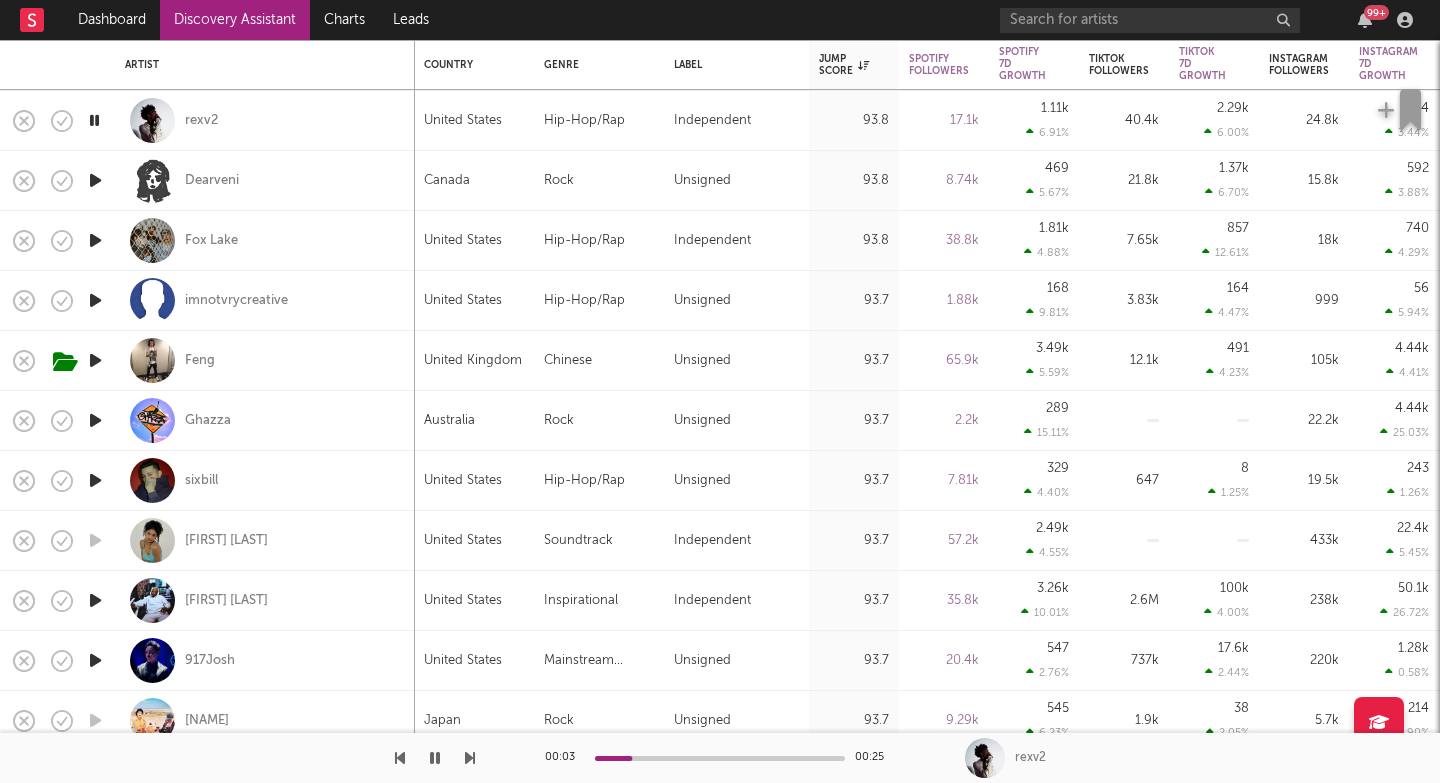 click at bounding box center (470, 758) 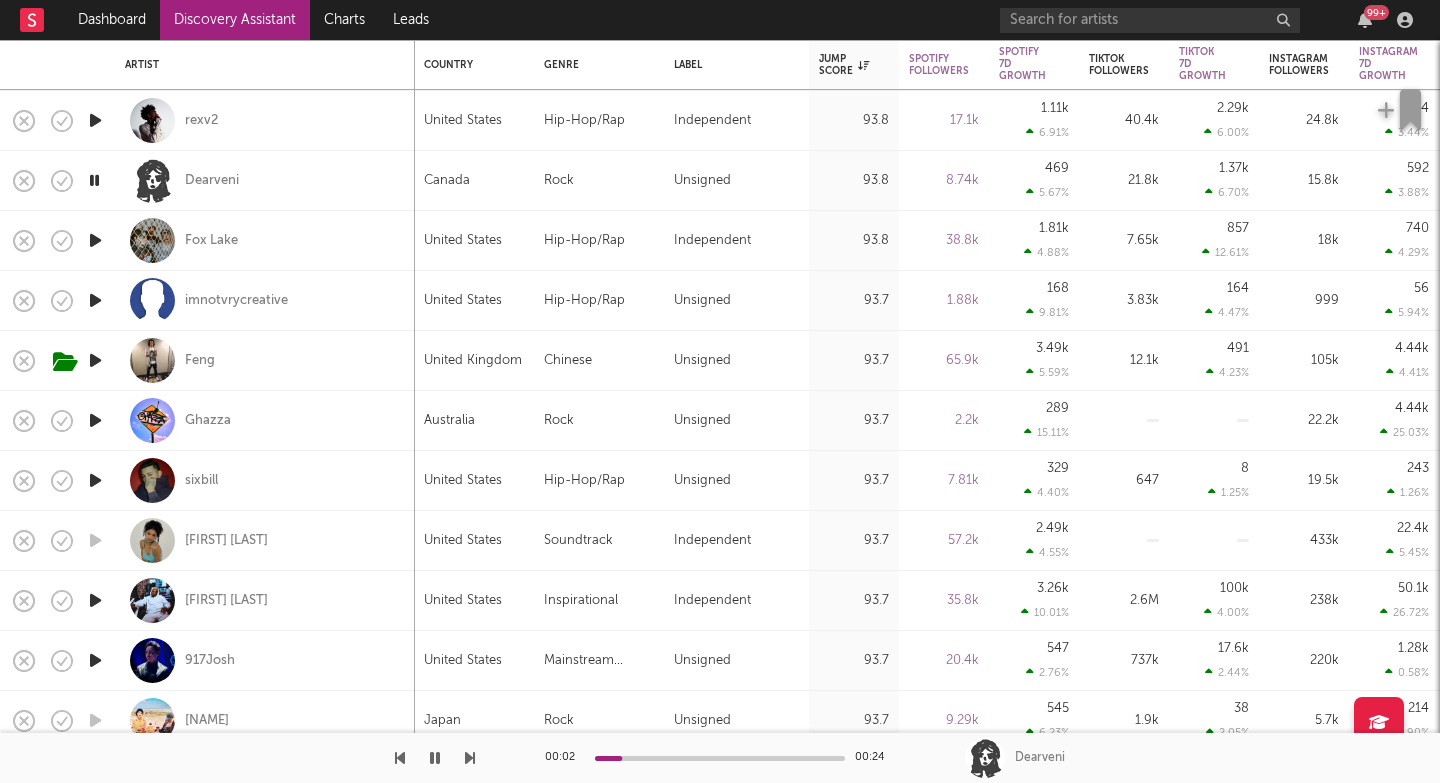click at bounding box center [470, 758] 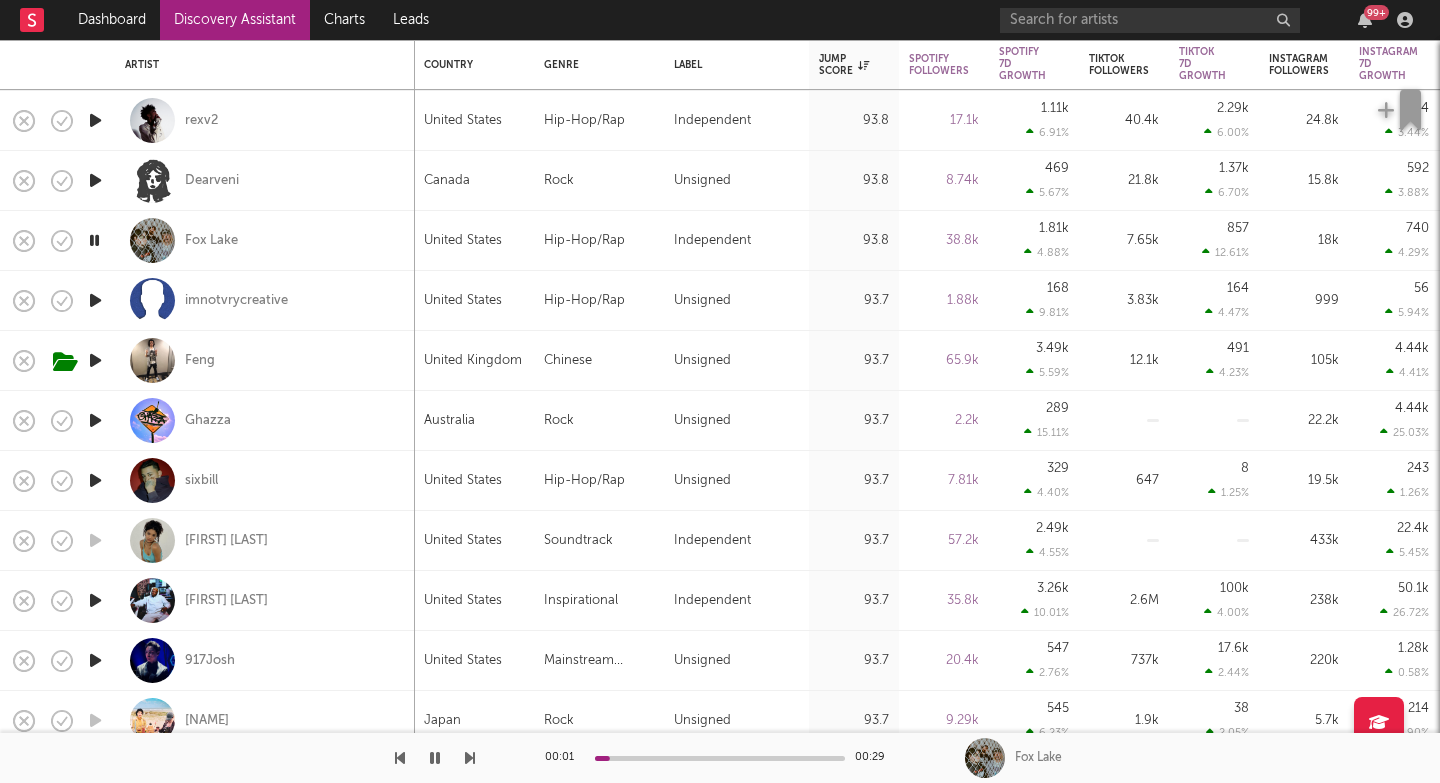 click at bounding box center [470, 758] 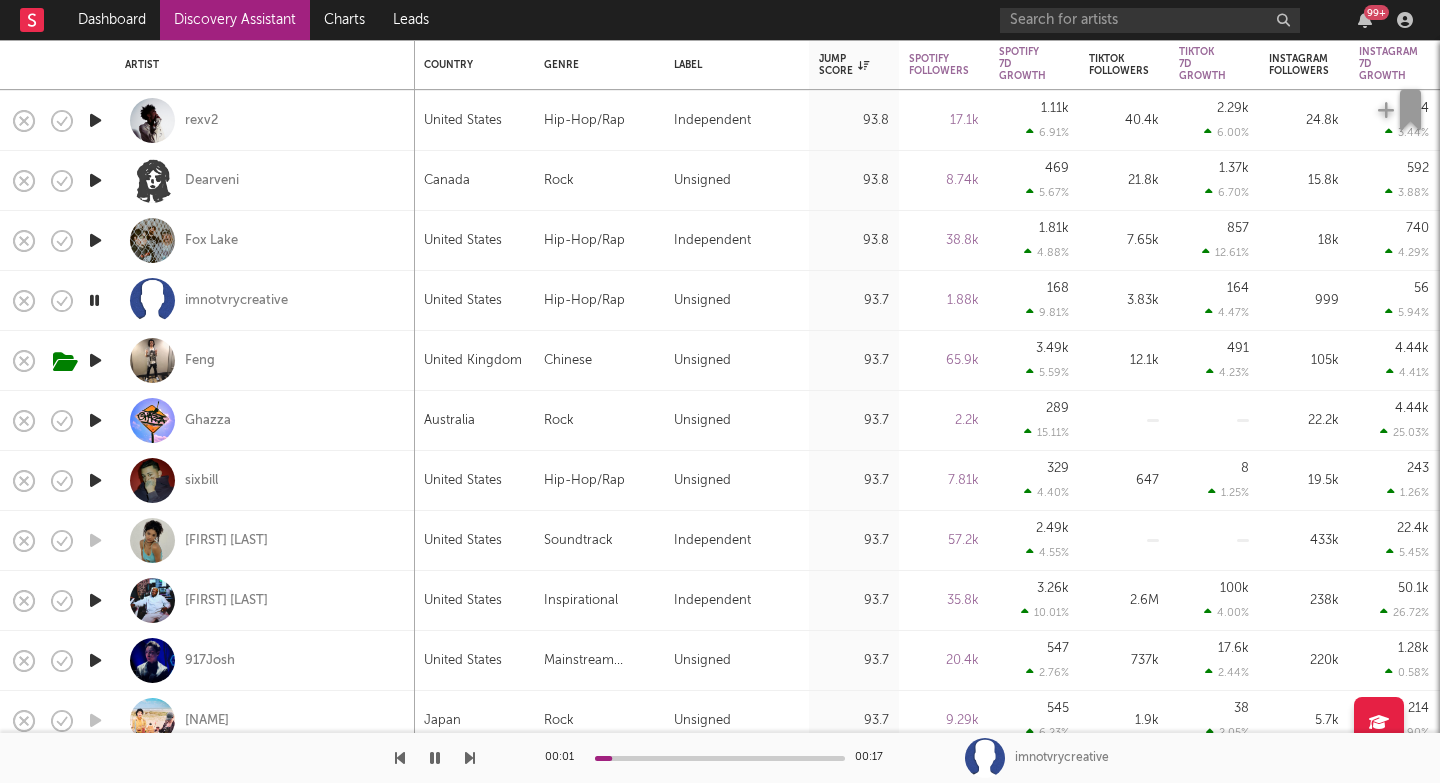 click at bounding box center [470, 758] 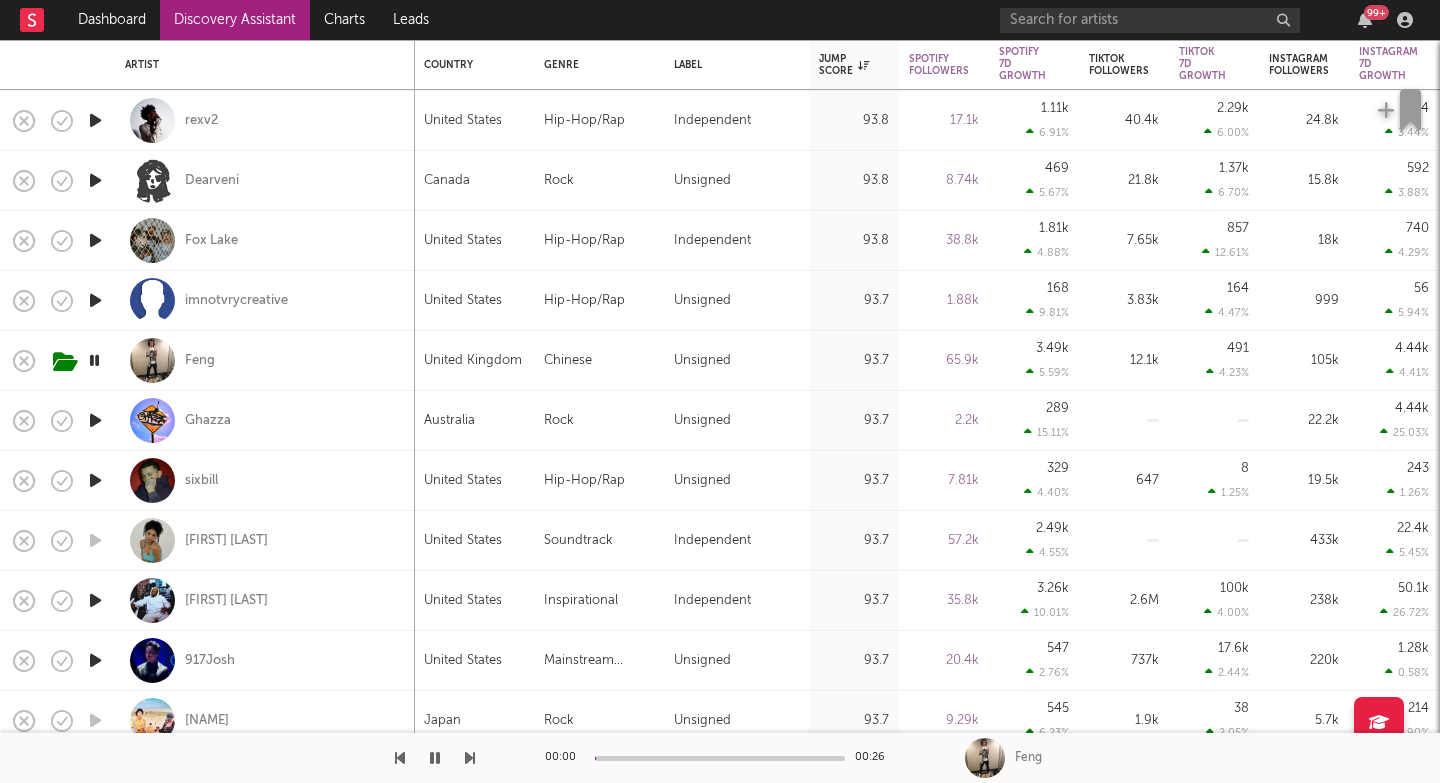 click at bounding box center [470, 758] 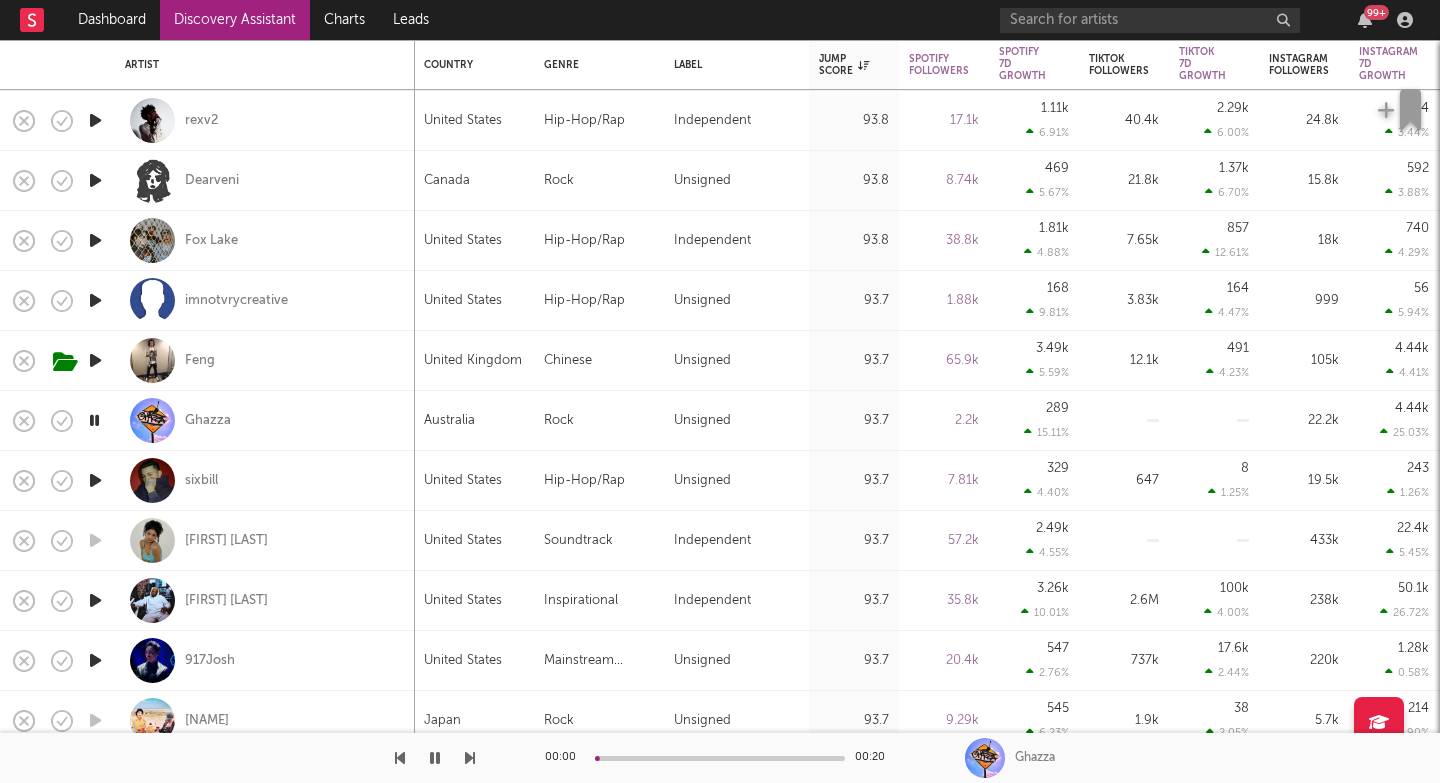 click at bounding box center (470, 758) 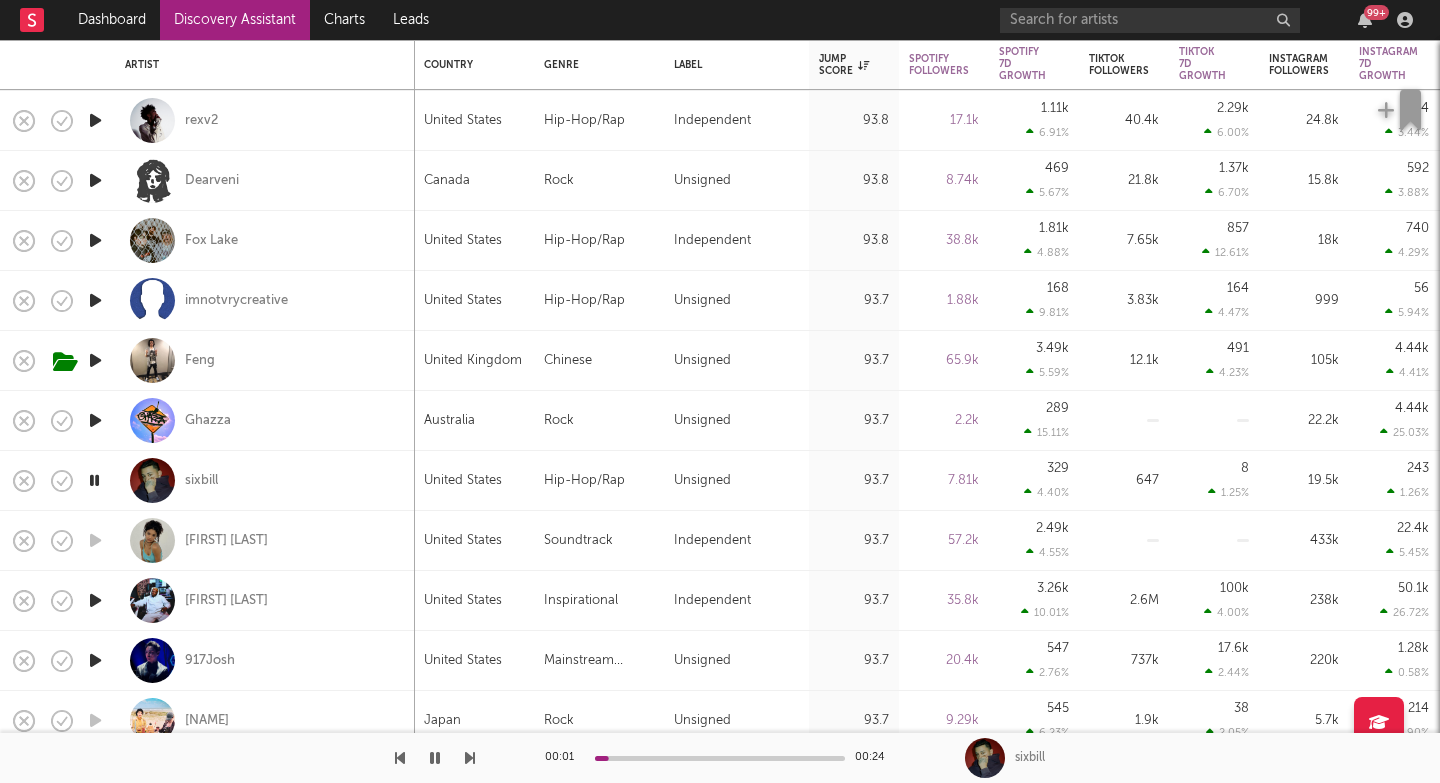 click at bounding box center [470, 758] 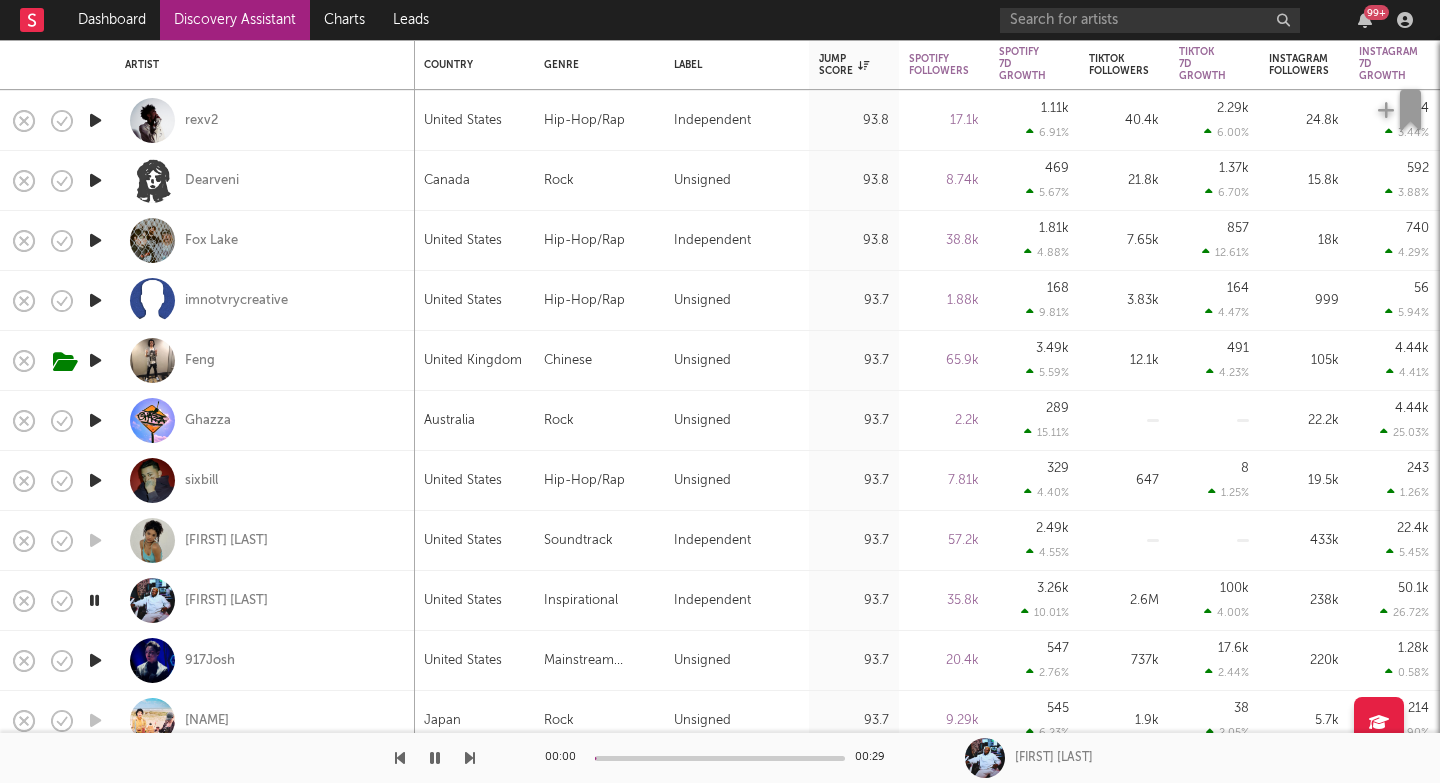 click at bounding box center [470, 758] 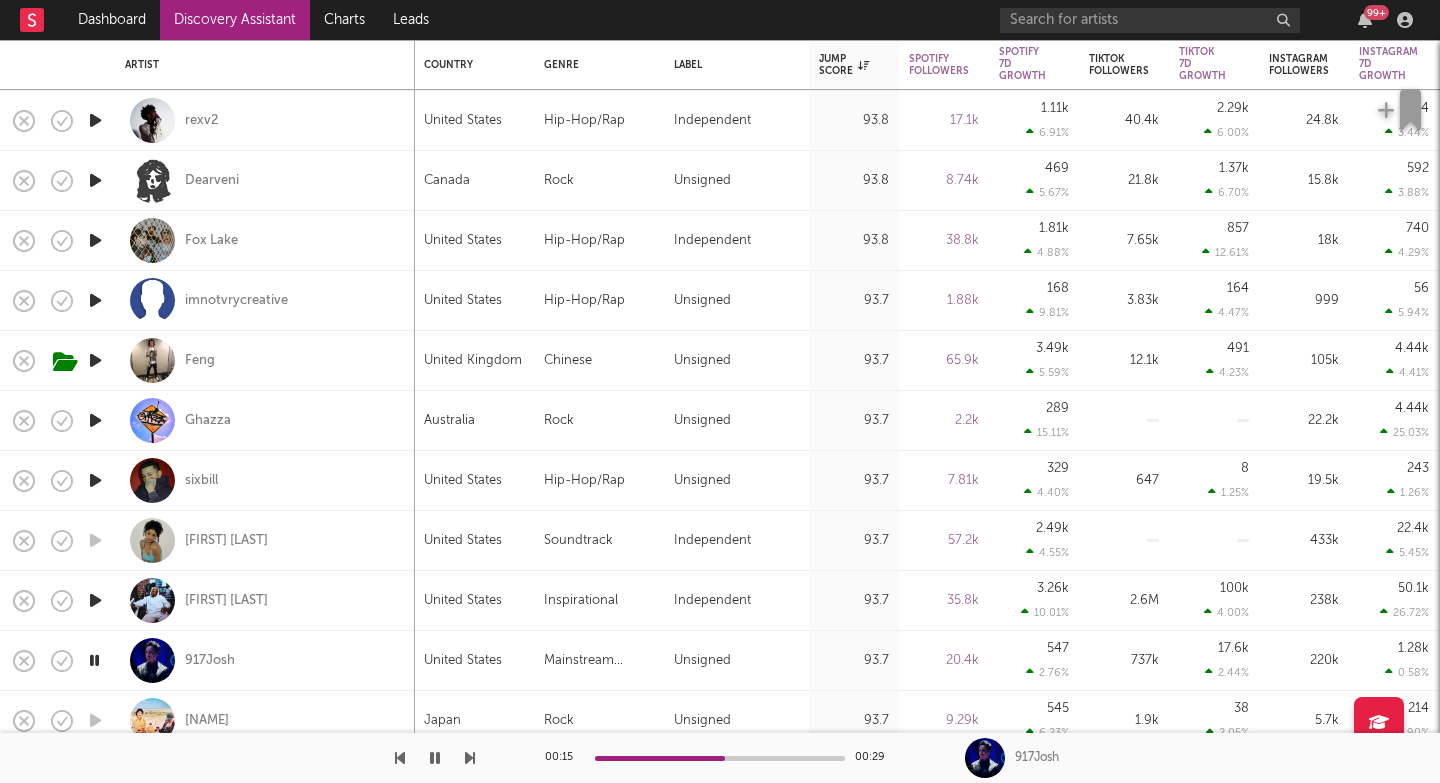 click at bounding box center (470, 758) 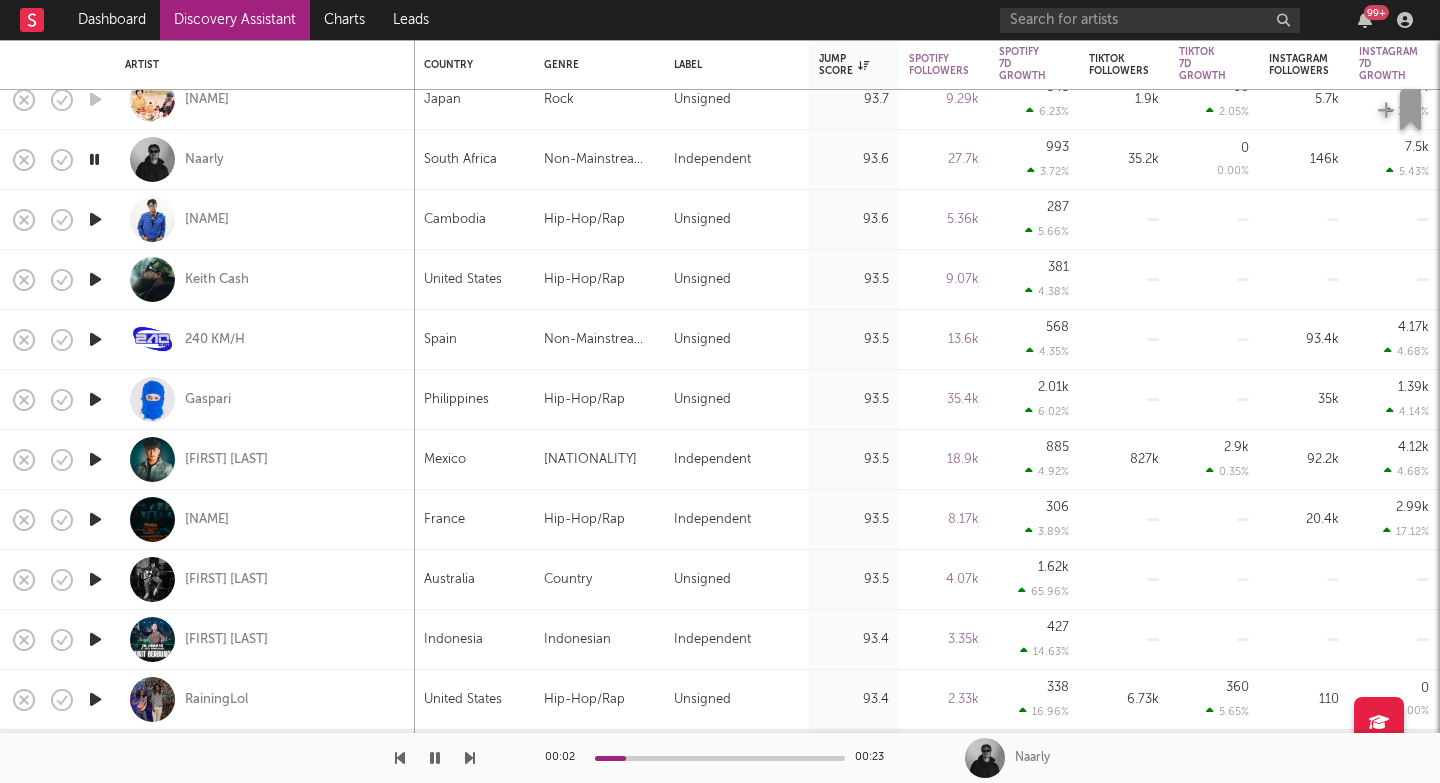click at bounding box center (470, 758) 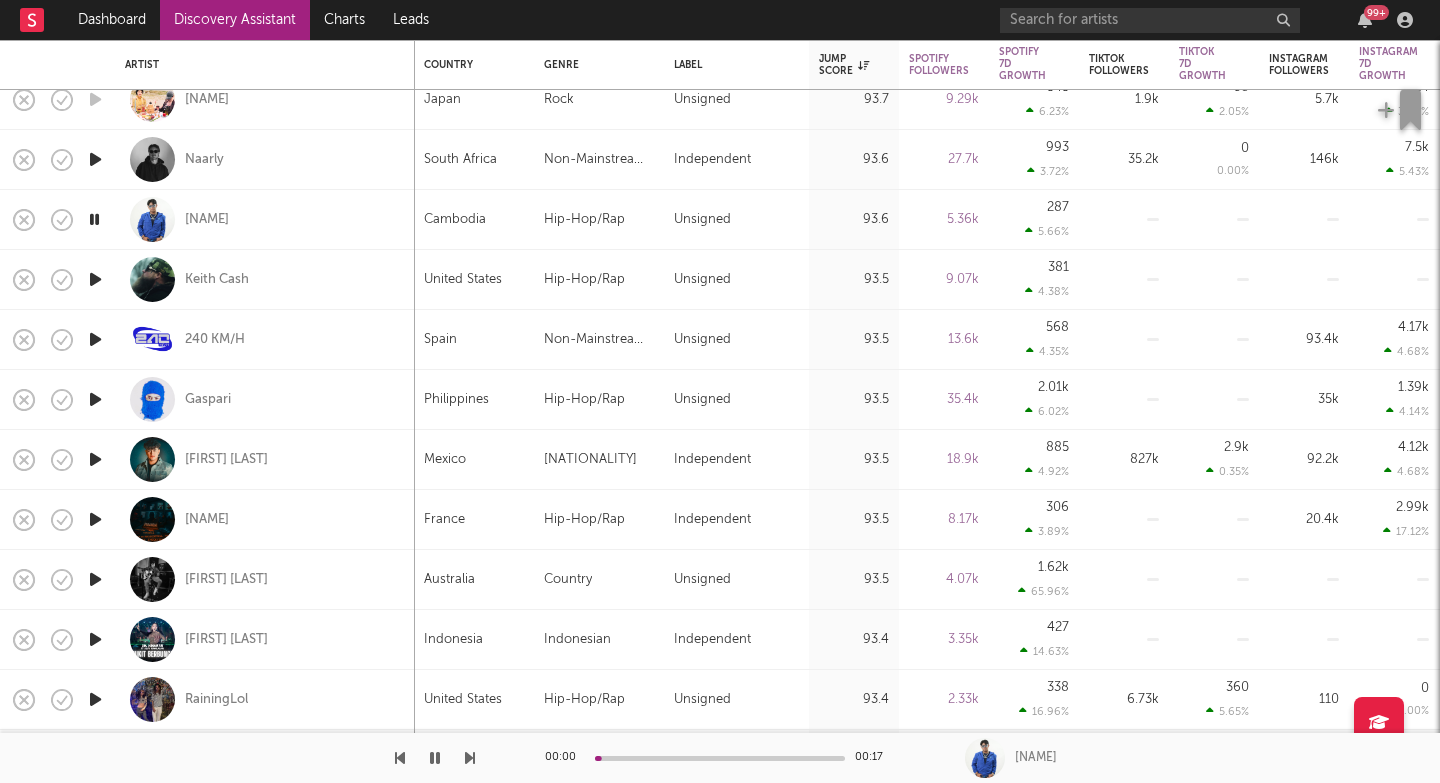 click at bounding box center (470, 758) 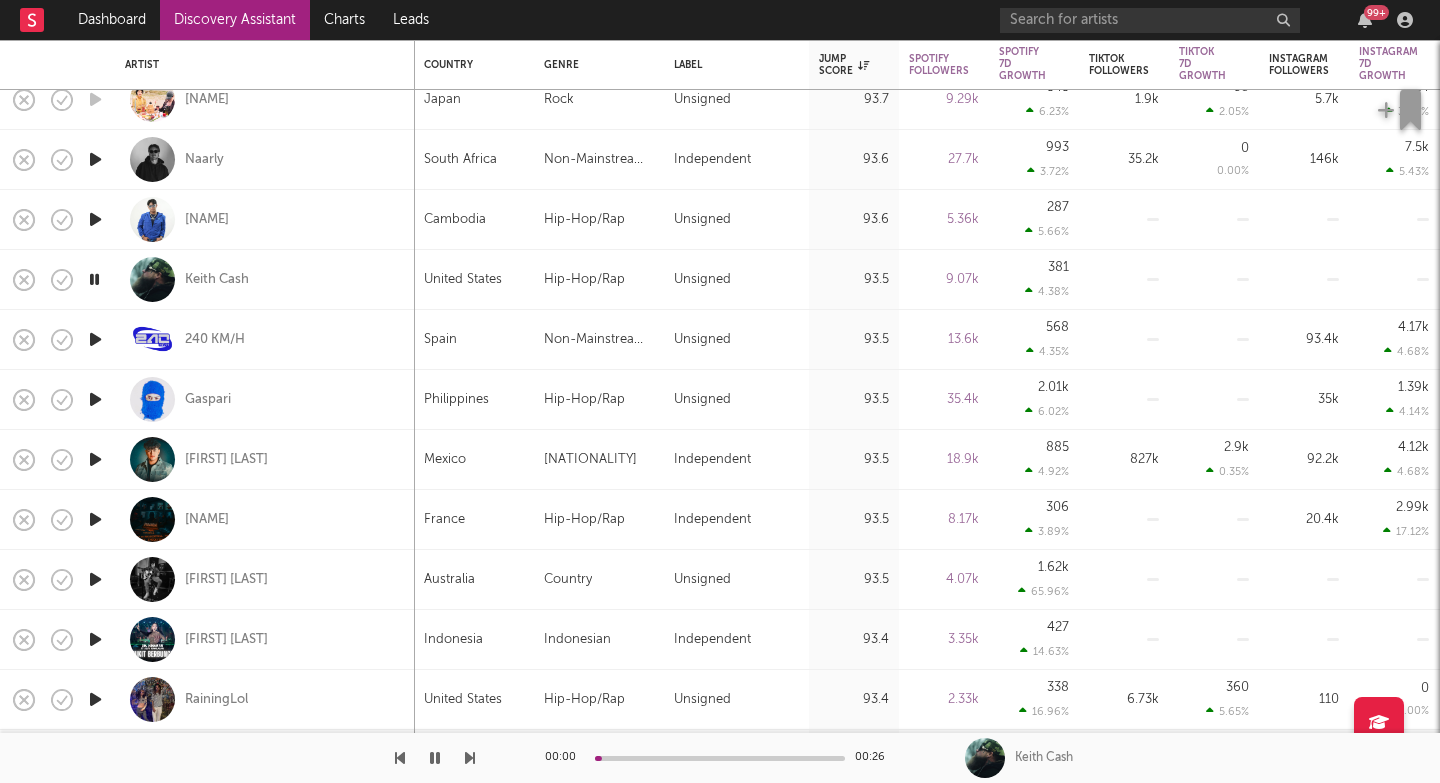 click at bounding box center [470, 758] 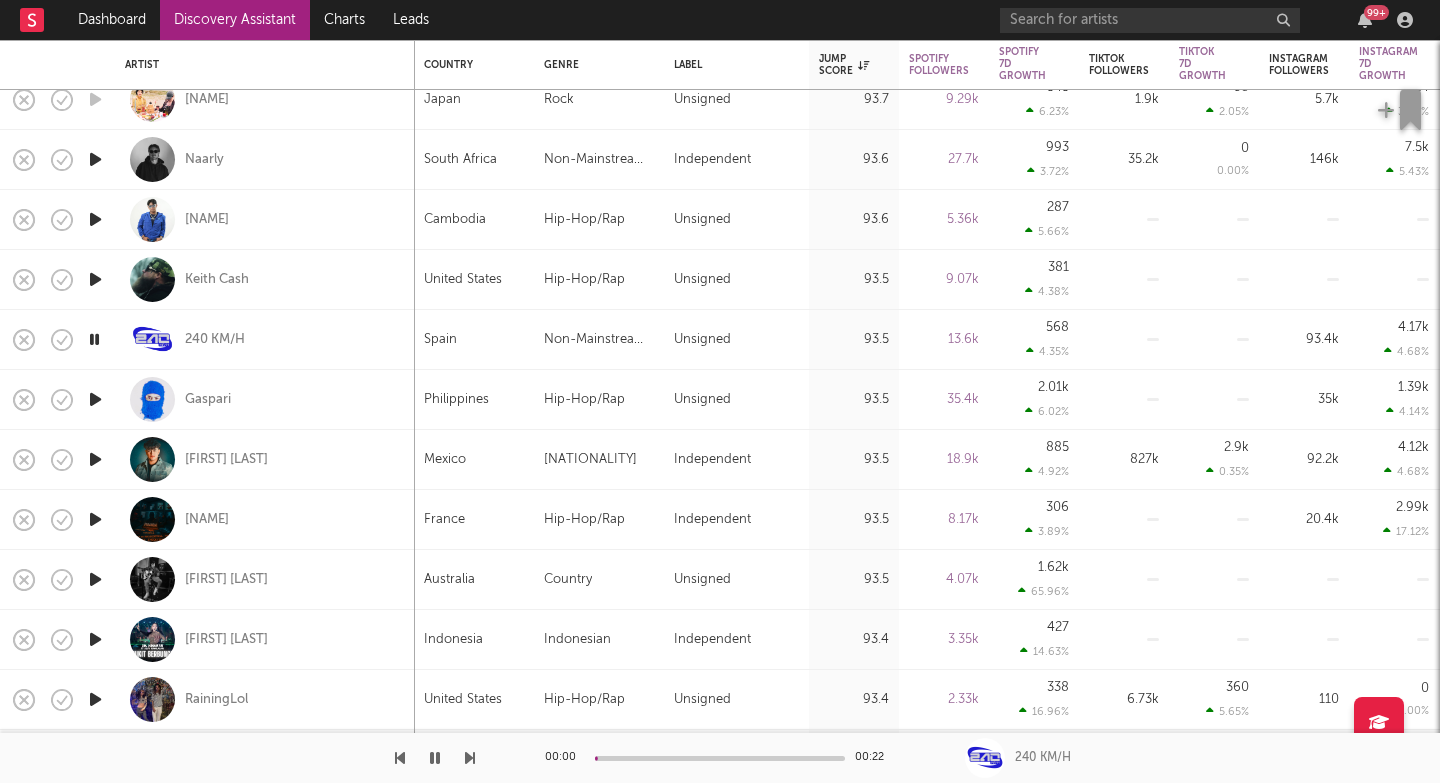click at bounding box center (470, 758) 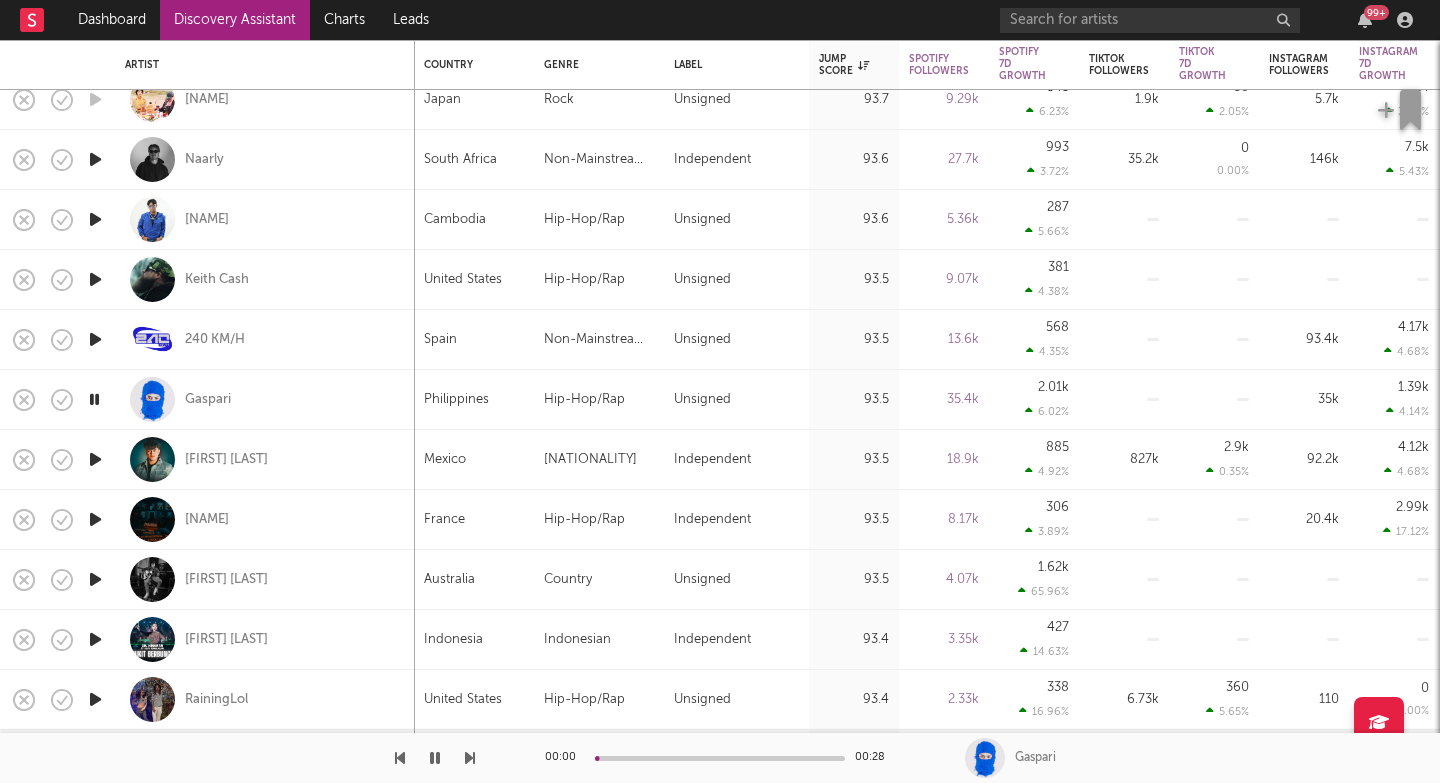click at bounding box center [470, 758] 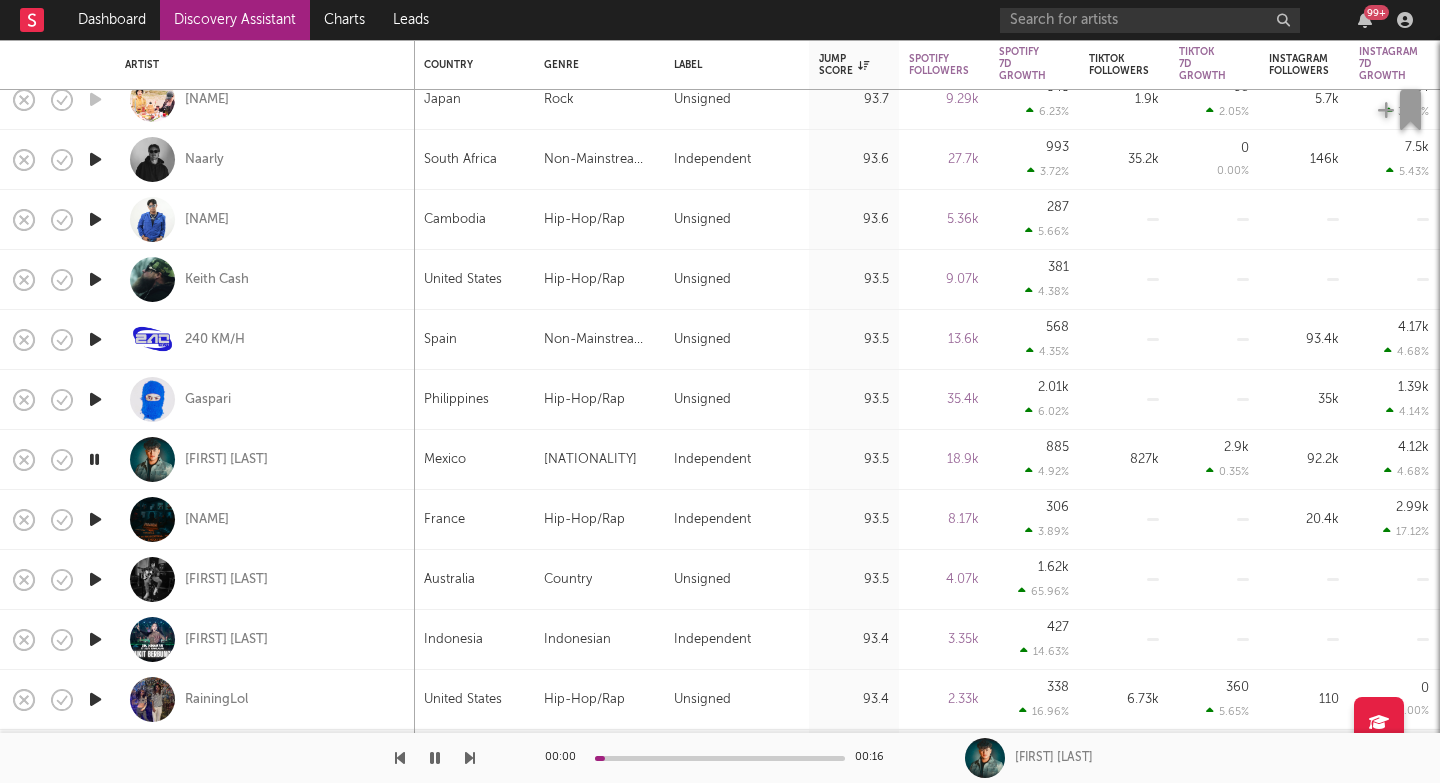 click at bounding box center [470, 758] 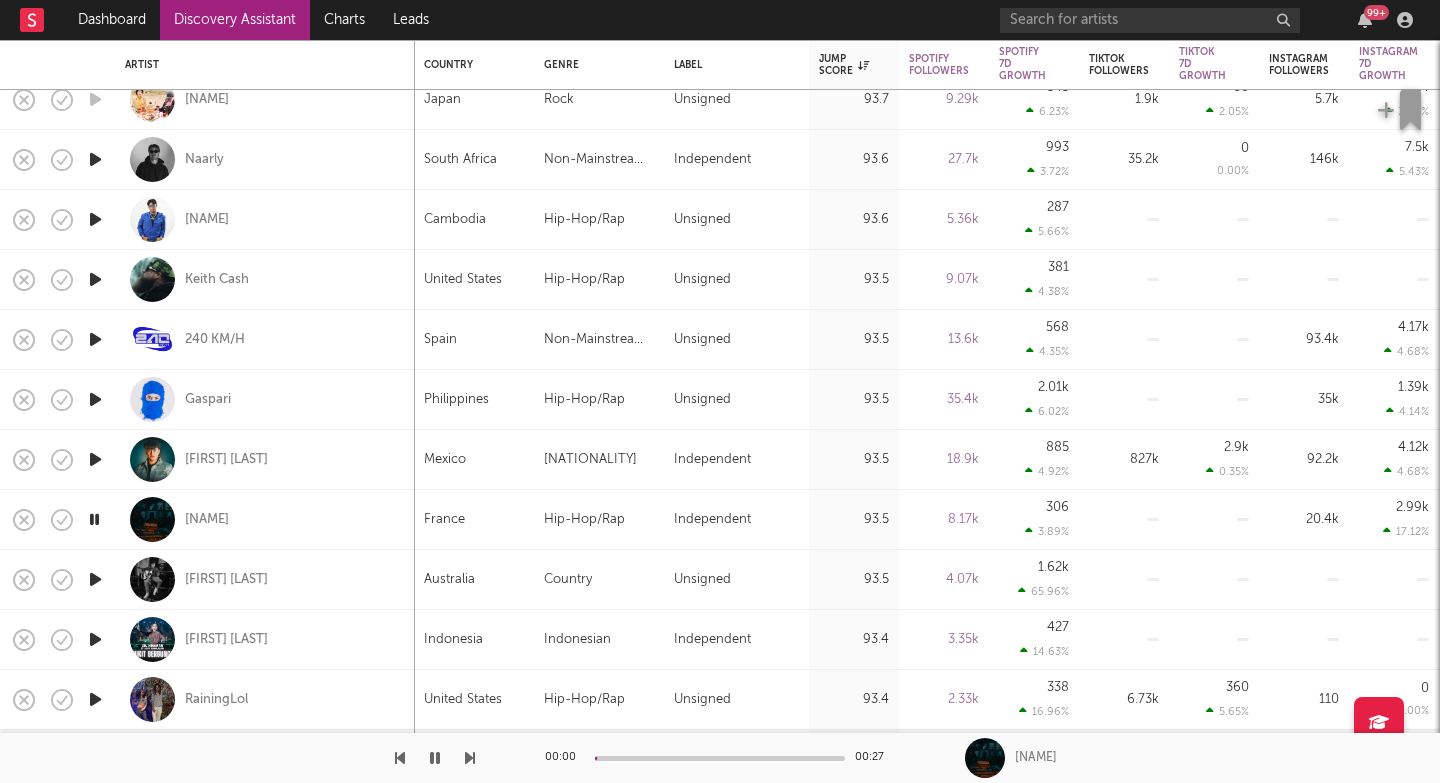 click at bounding box center [470, 758] 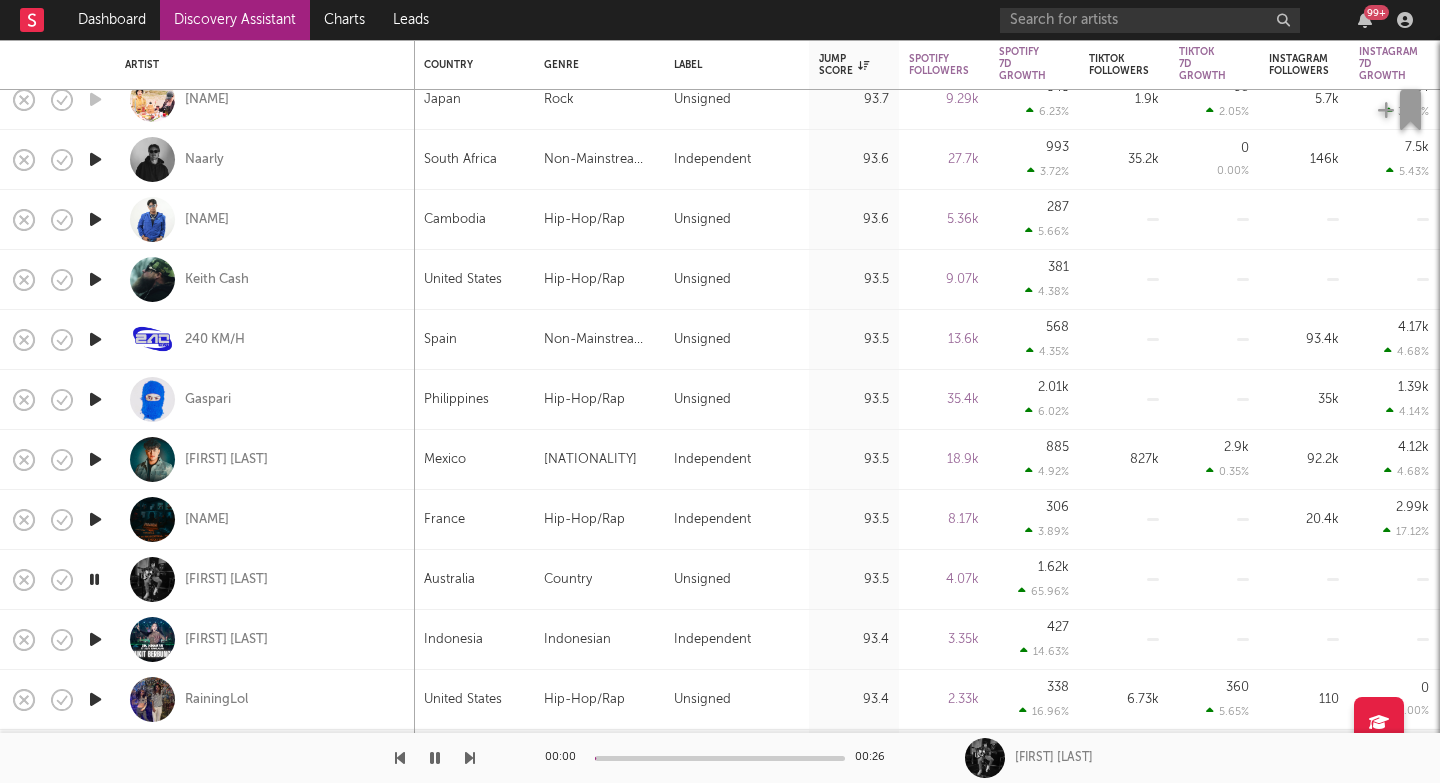 click at bounding box center (470, 758) 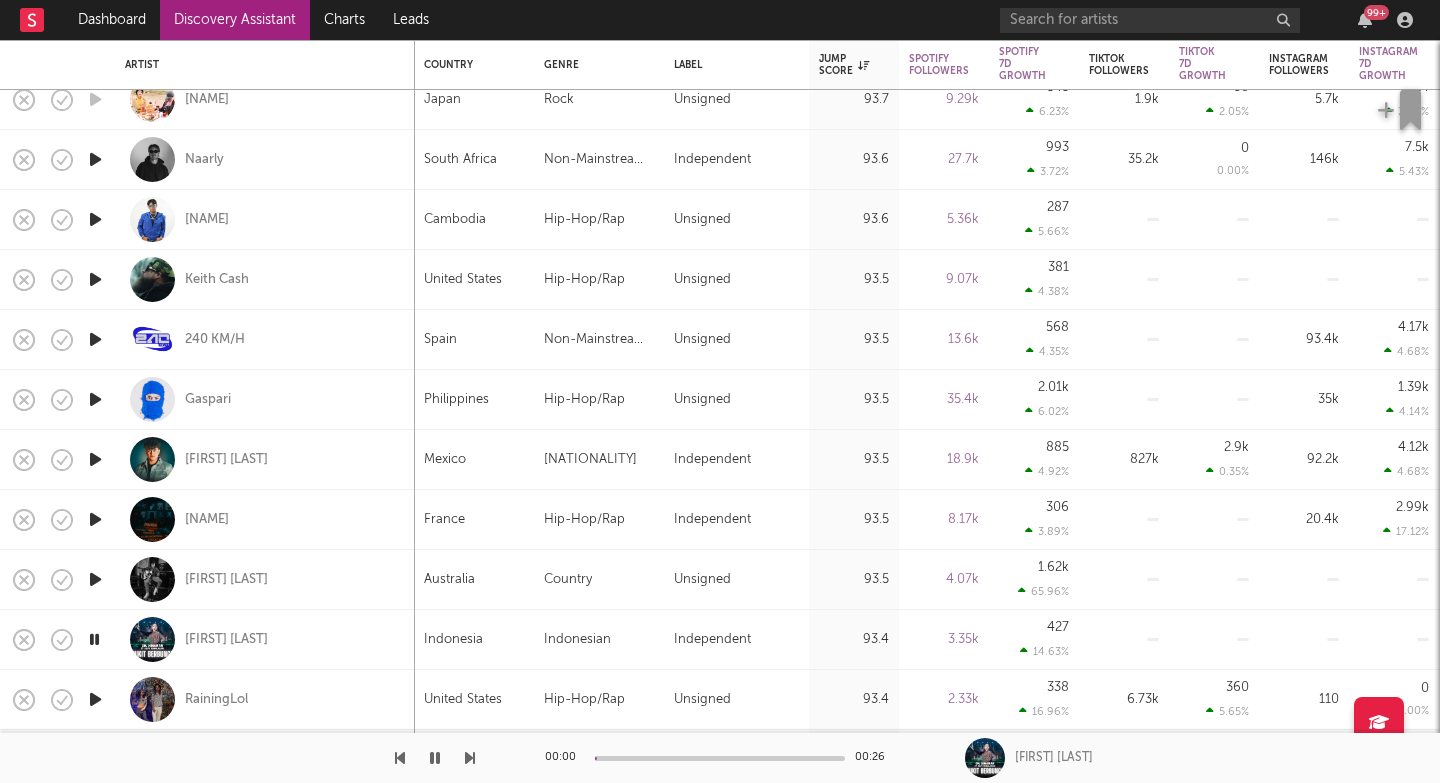click at bounding box center [470, 758] 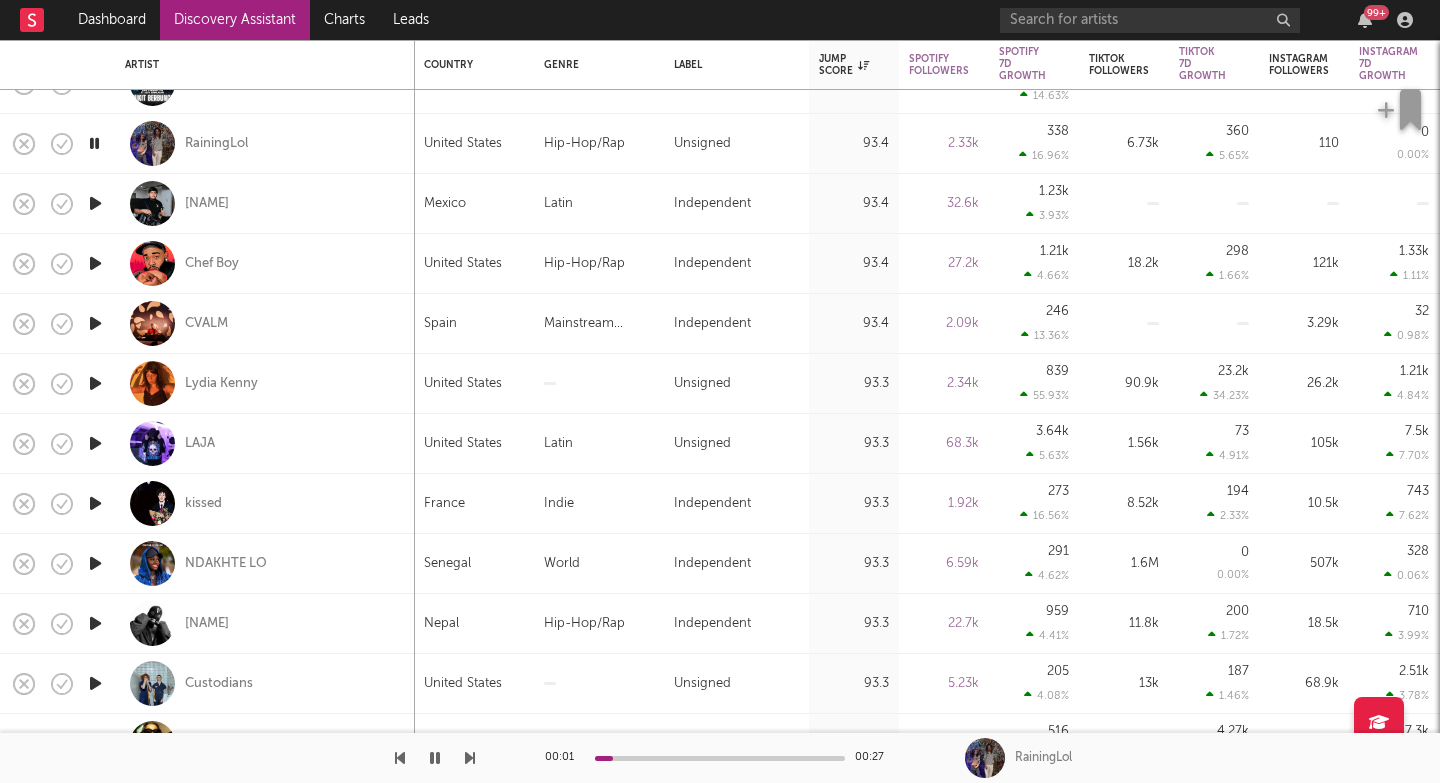 click at bounding box center [470, 758] 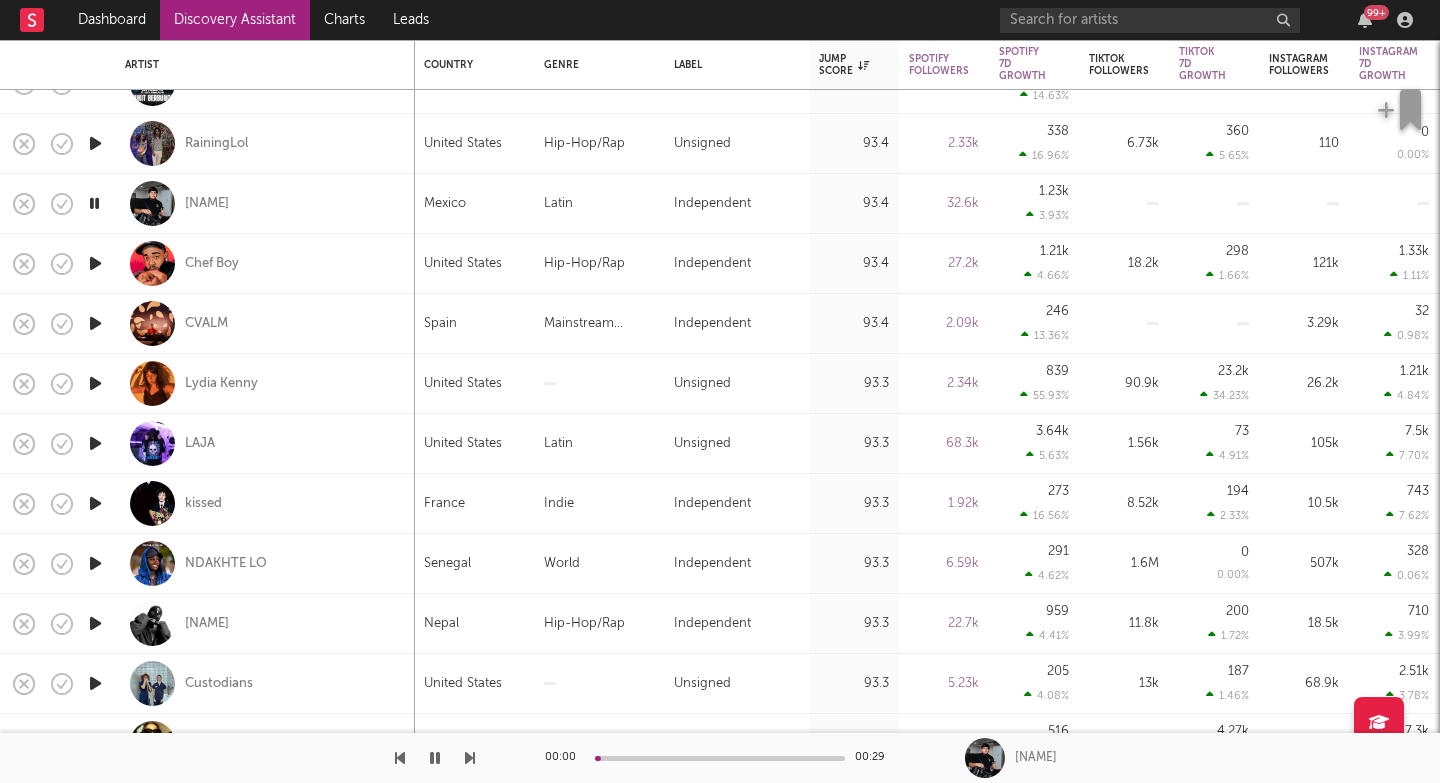 click at bounding box center [470, 758] 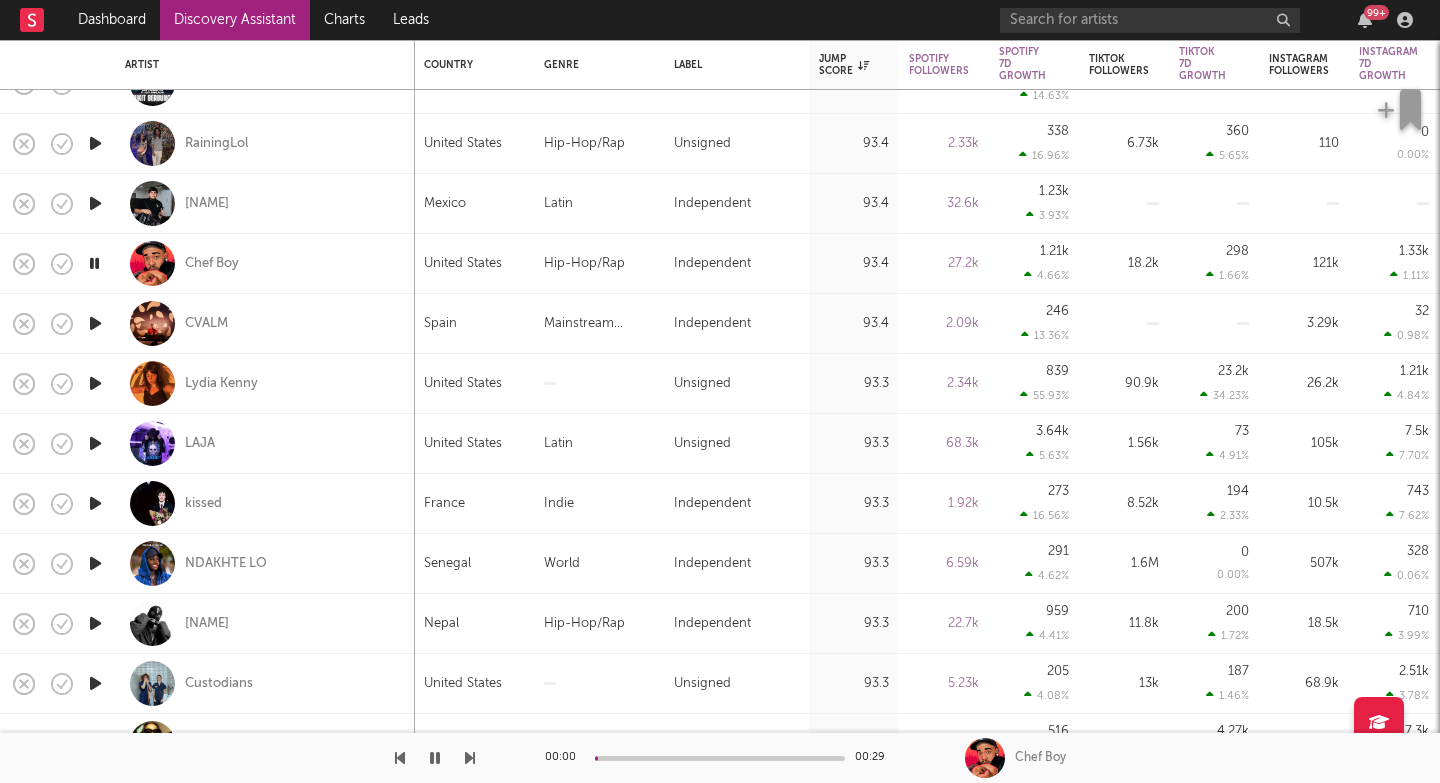 click at bounding box center [470, 758] 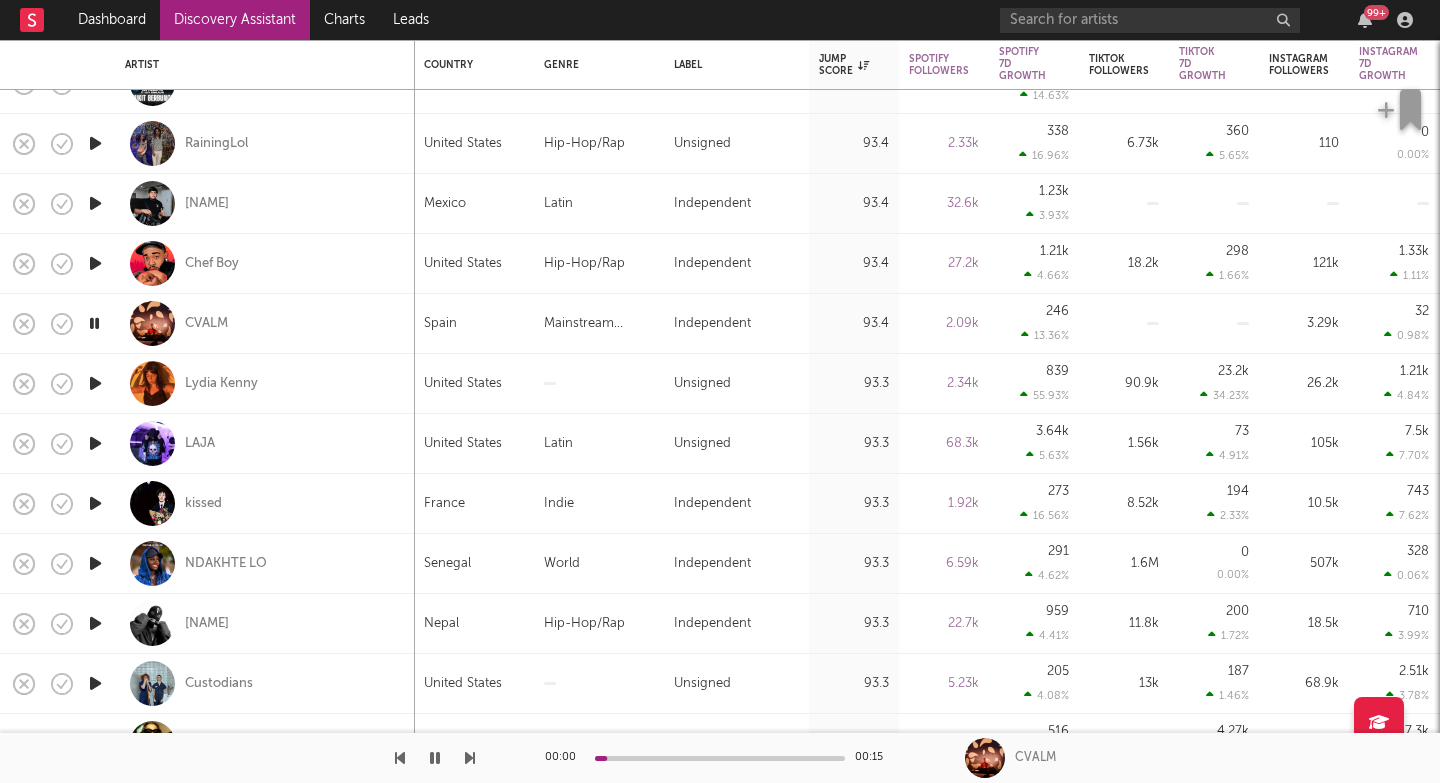click at bounding box center [470, 758] 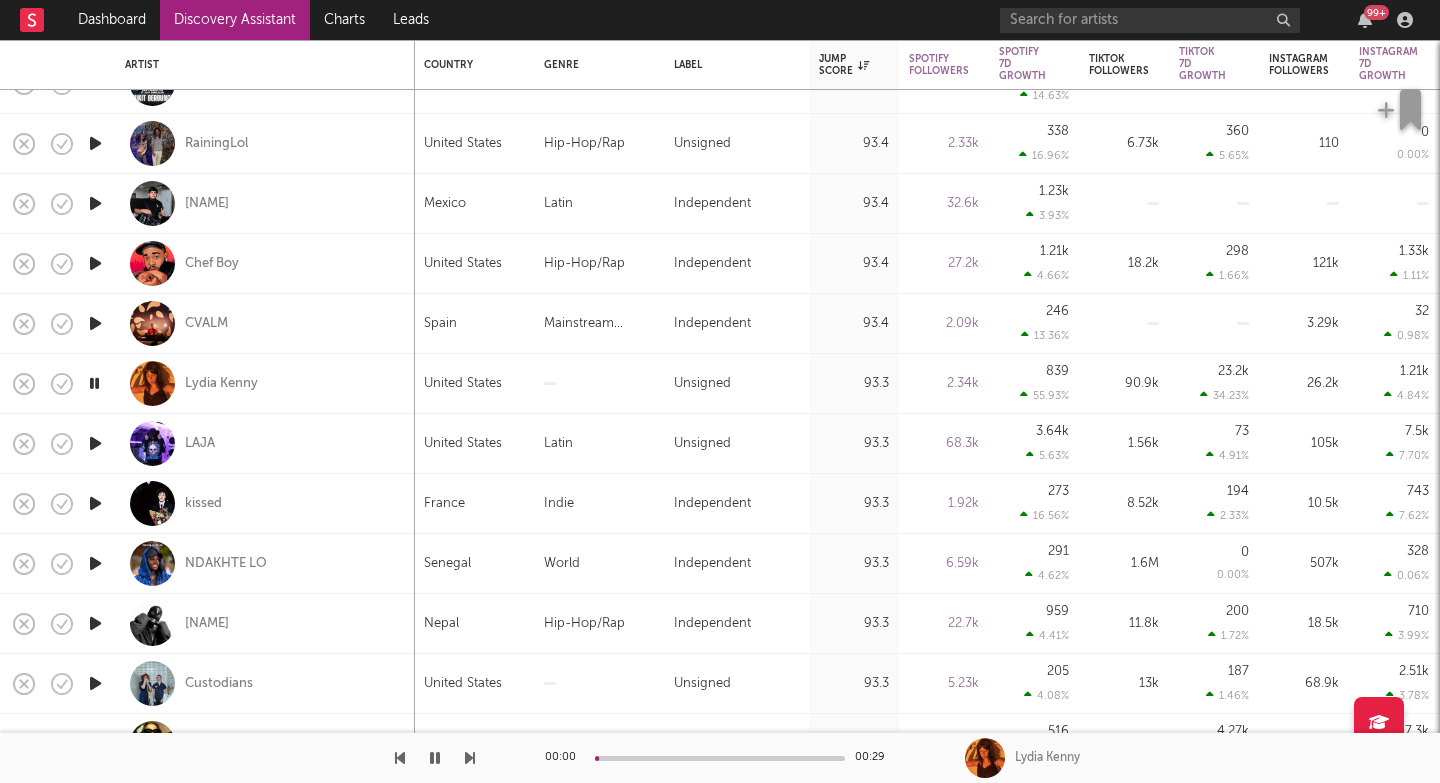 click at bounding box center (470, 758) 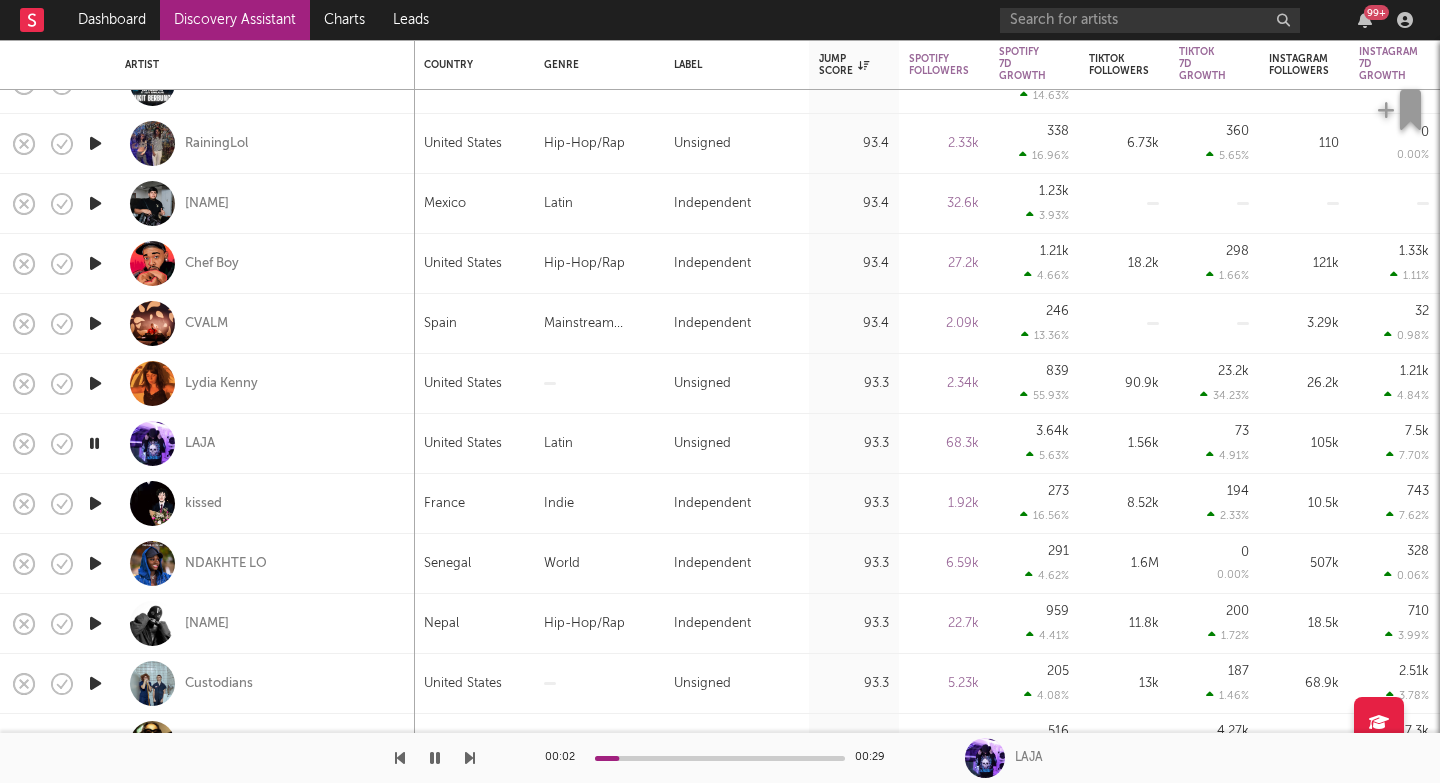 click at bounding box center (470, 758) 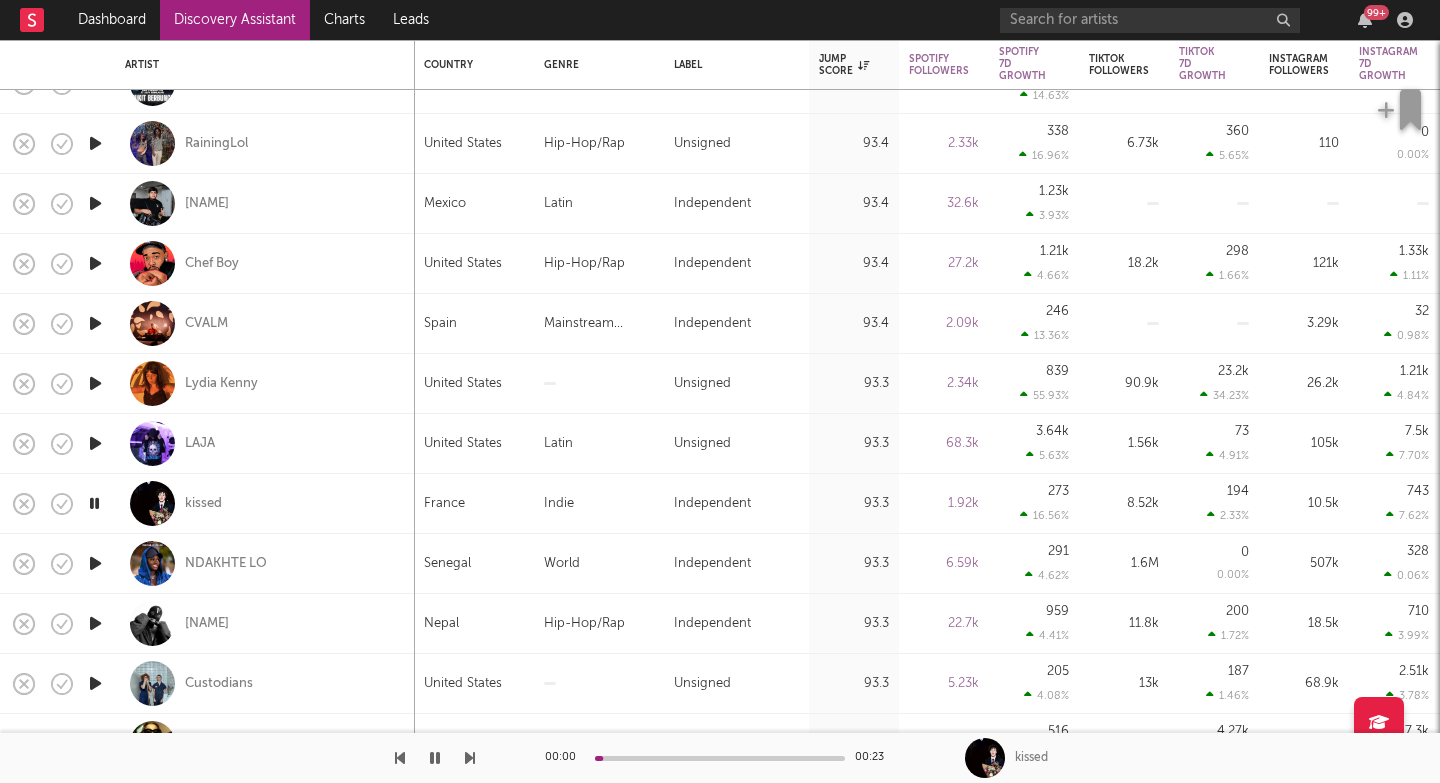 click at bounding box center [470, 758] 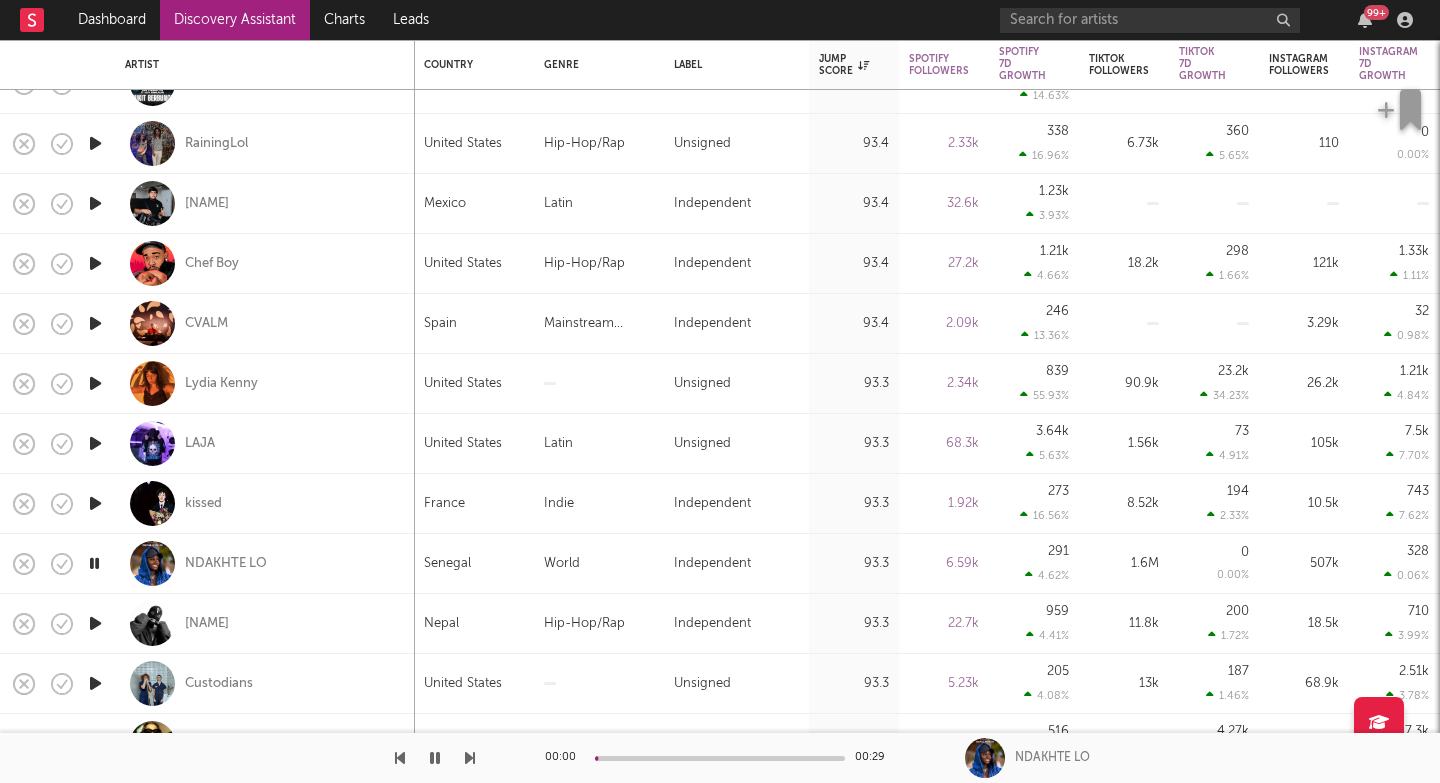click at bounding box center (470, 758) 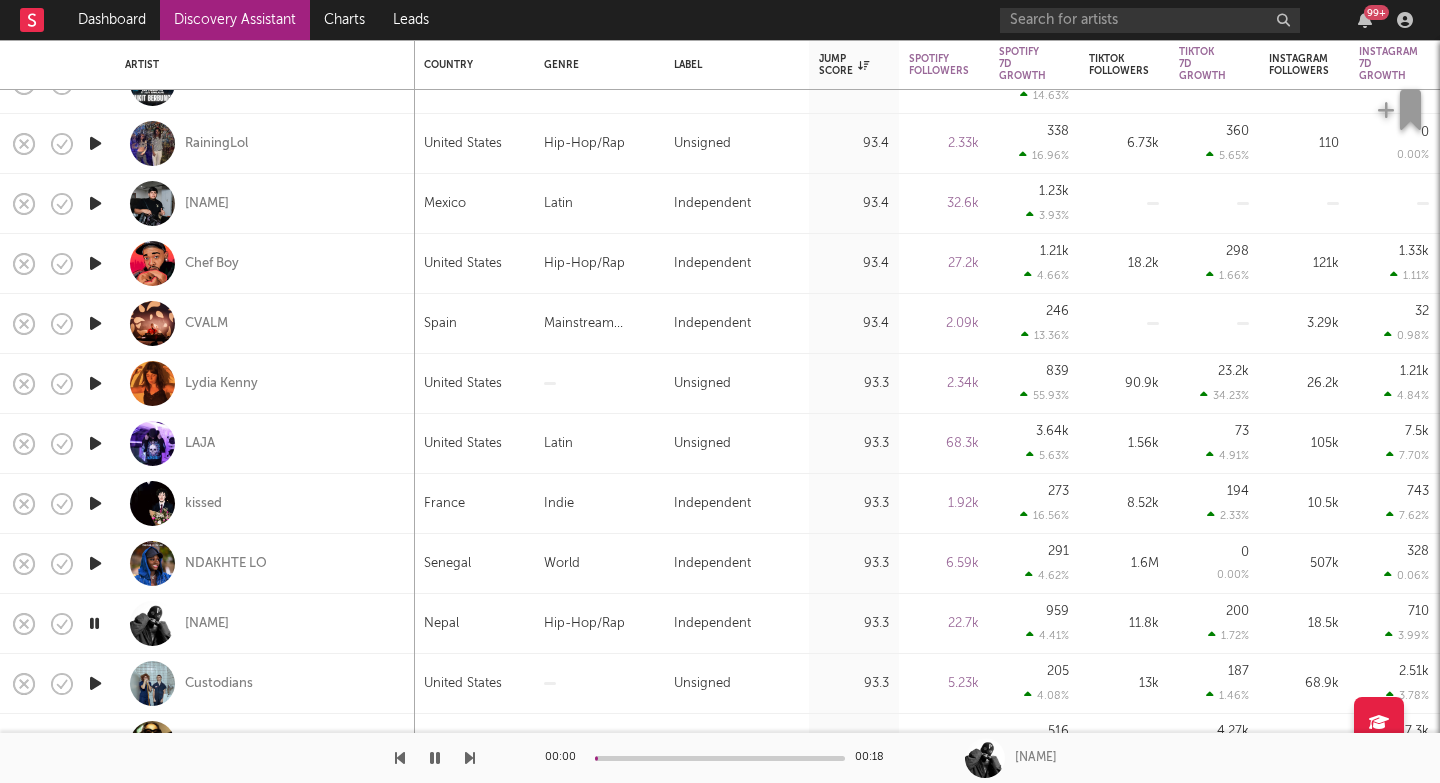 click at bounding box center [470, 758] 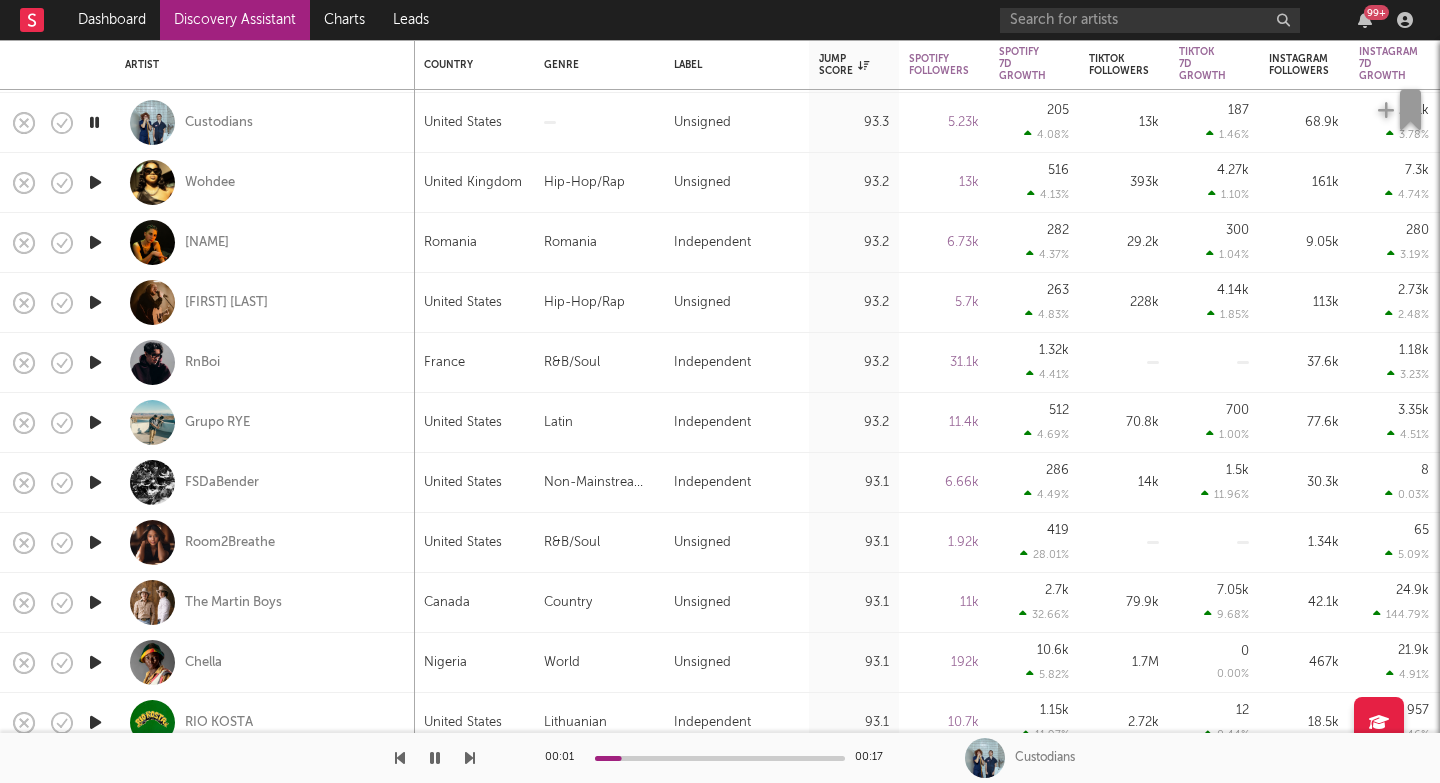 click at bounding box center (470, 758) 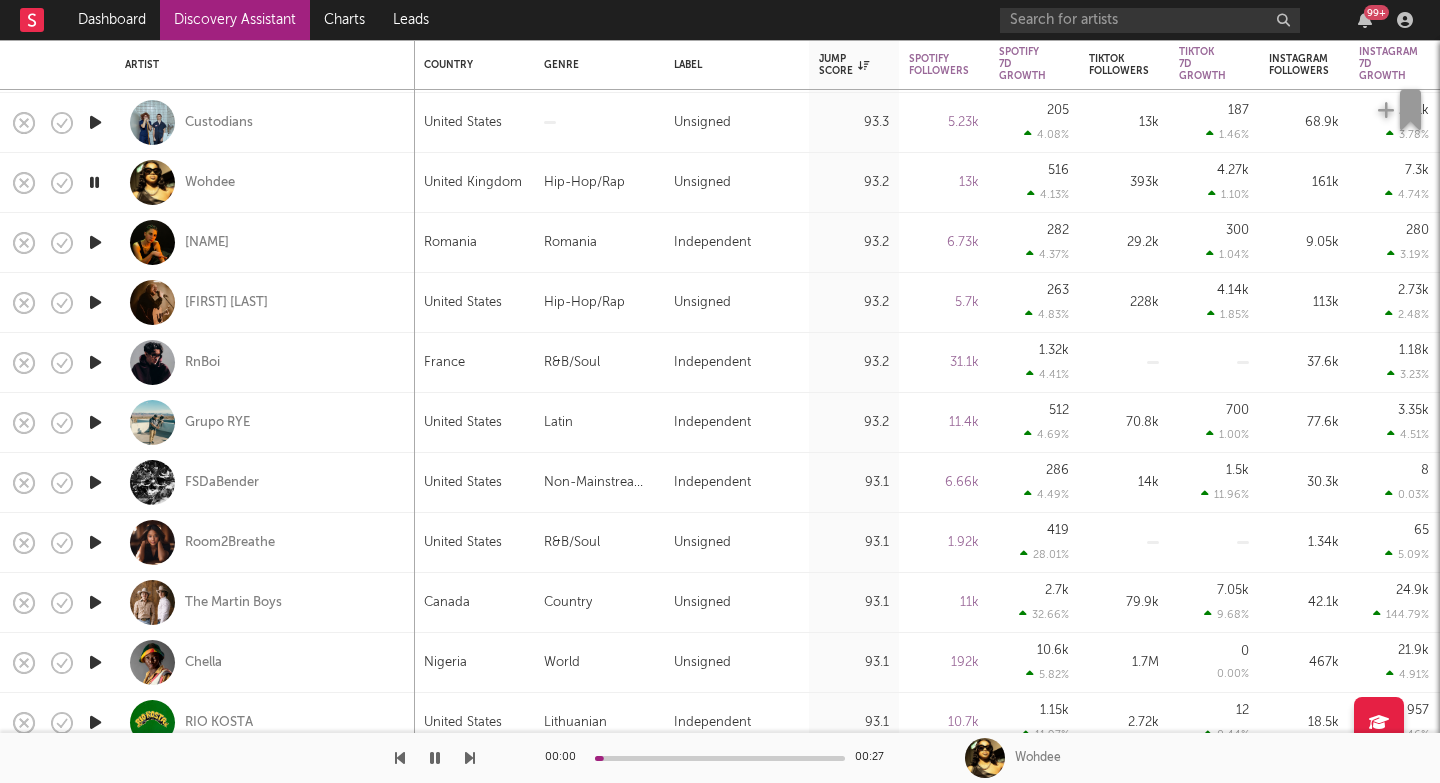 click at bounding box center [470, 758] 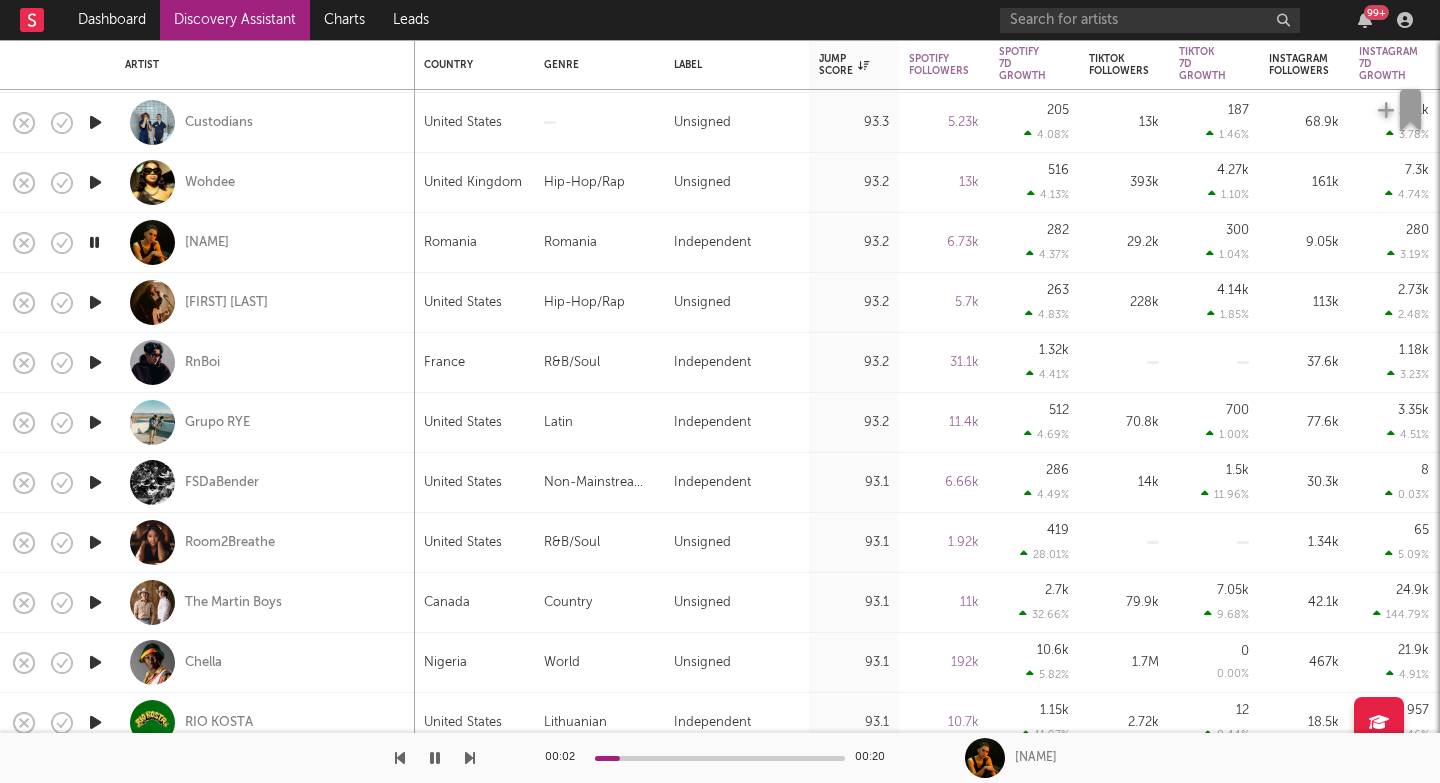 click at bounding box center (470, 758) 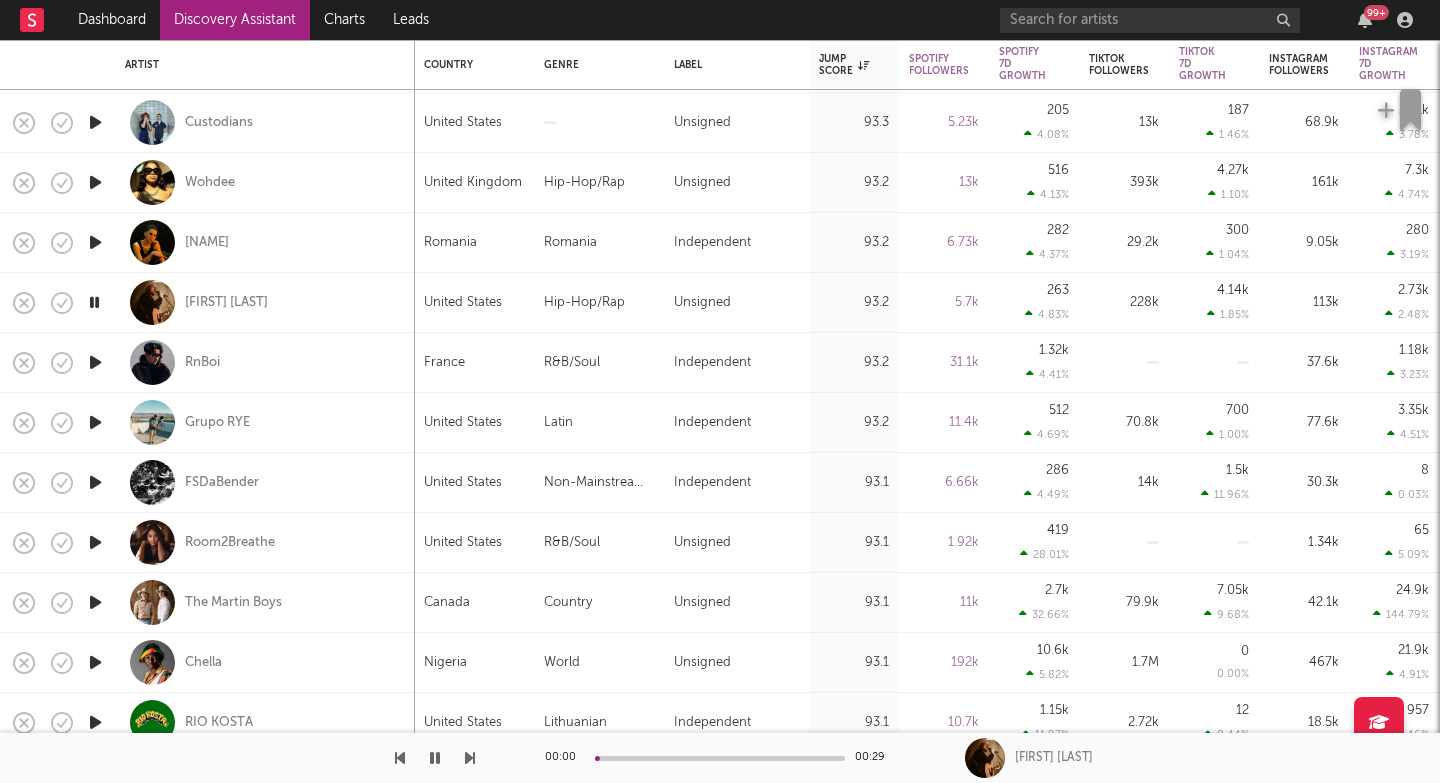 click at bounding box center [470, 758] 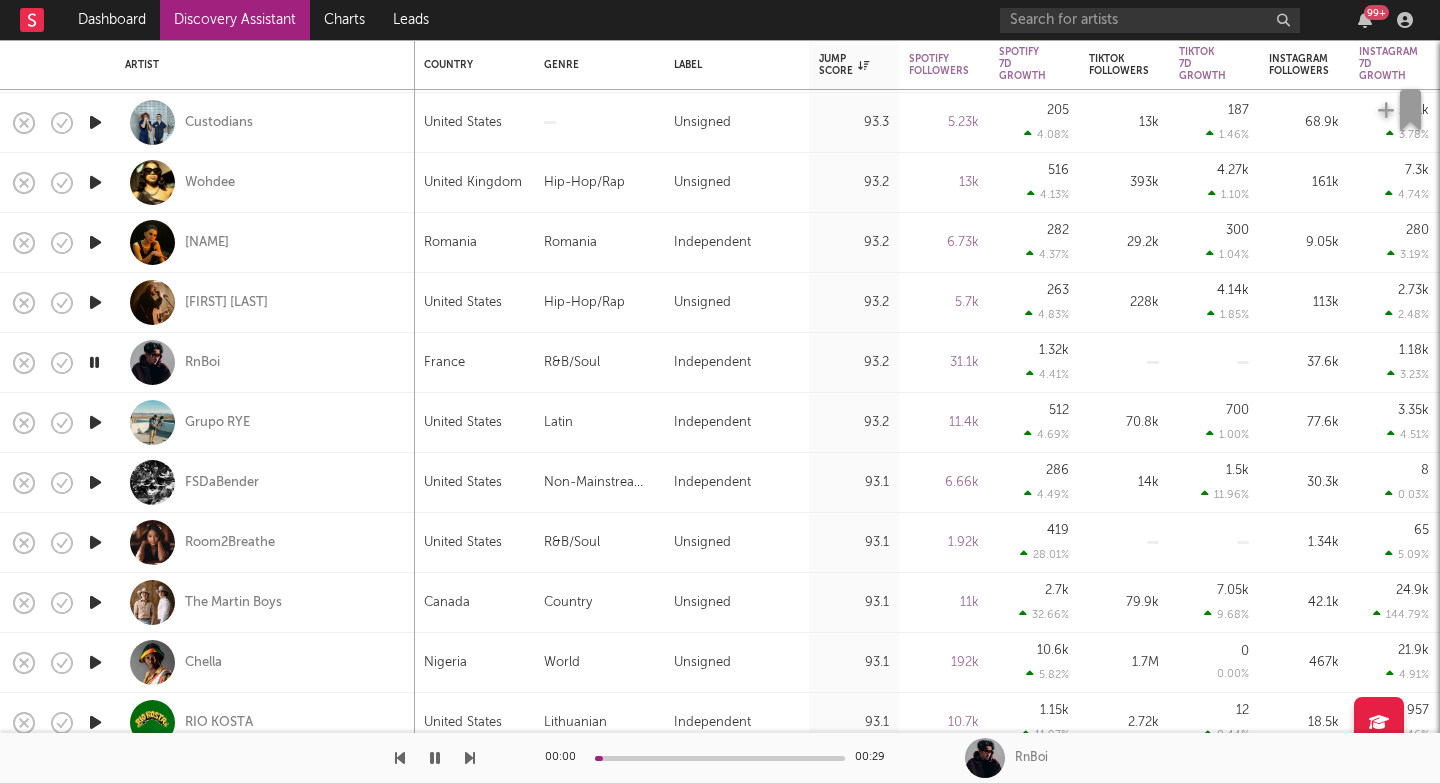 click at bounding box center (470, 758) 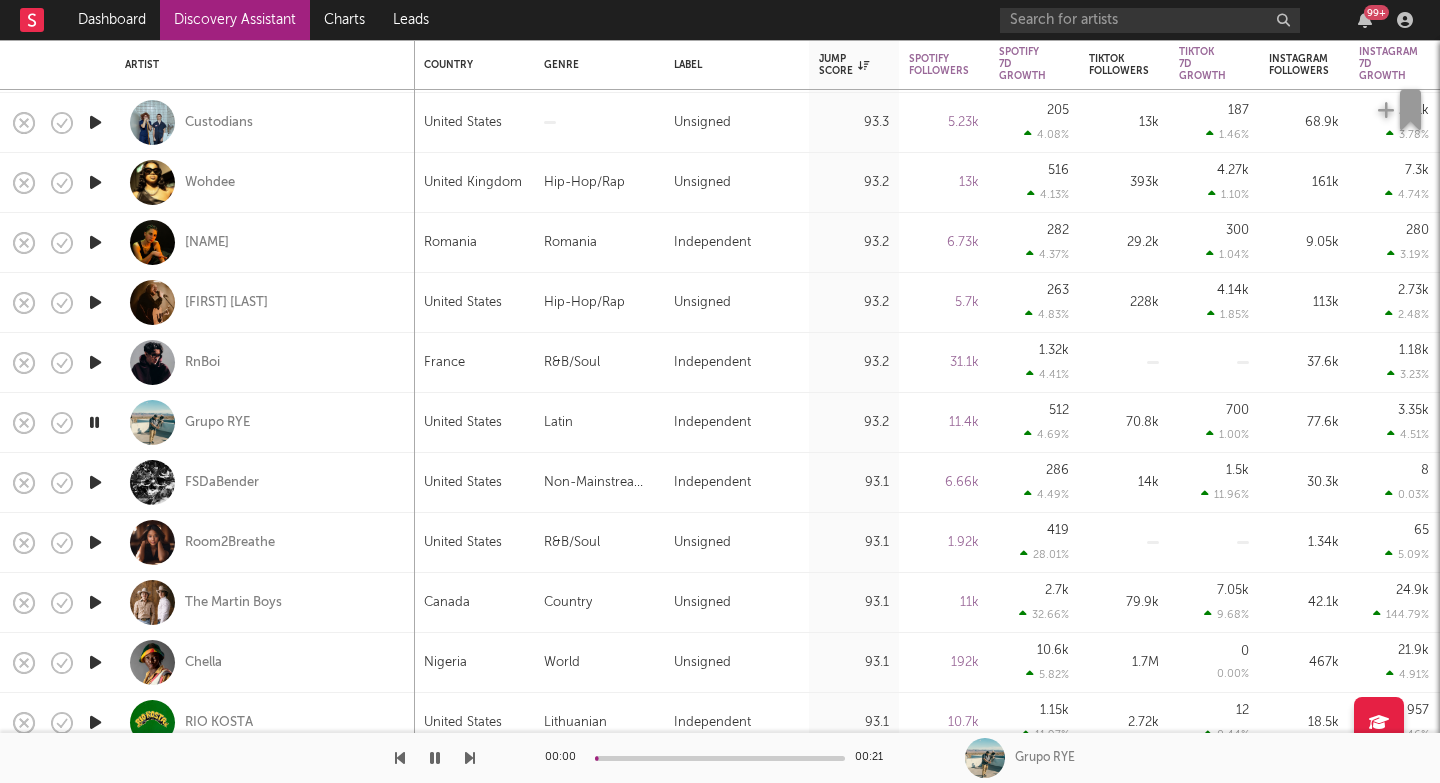 click at bounding box center (470, 758) 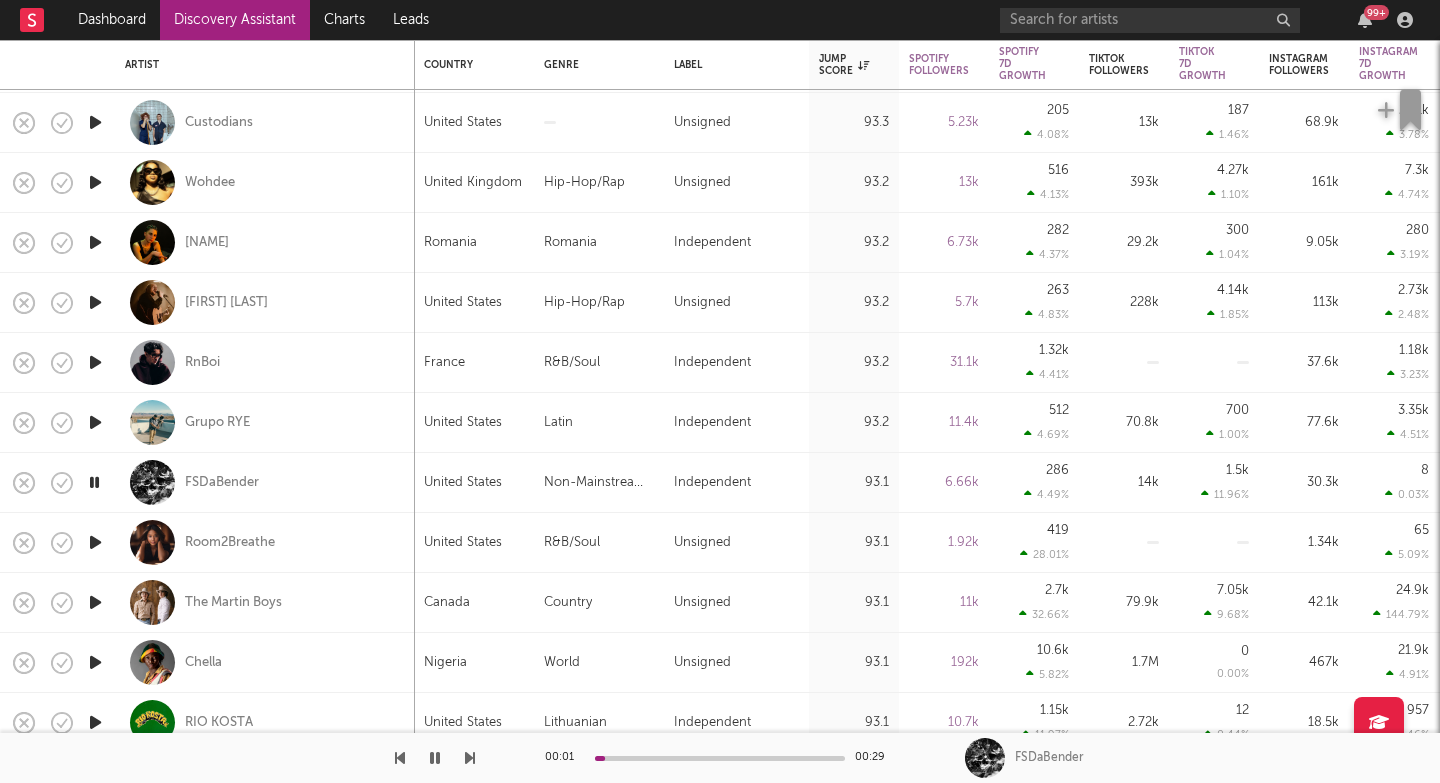click at bounding box center [470, 758] 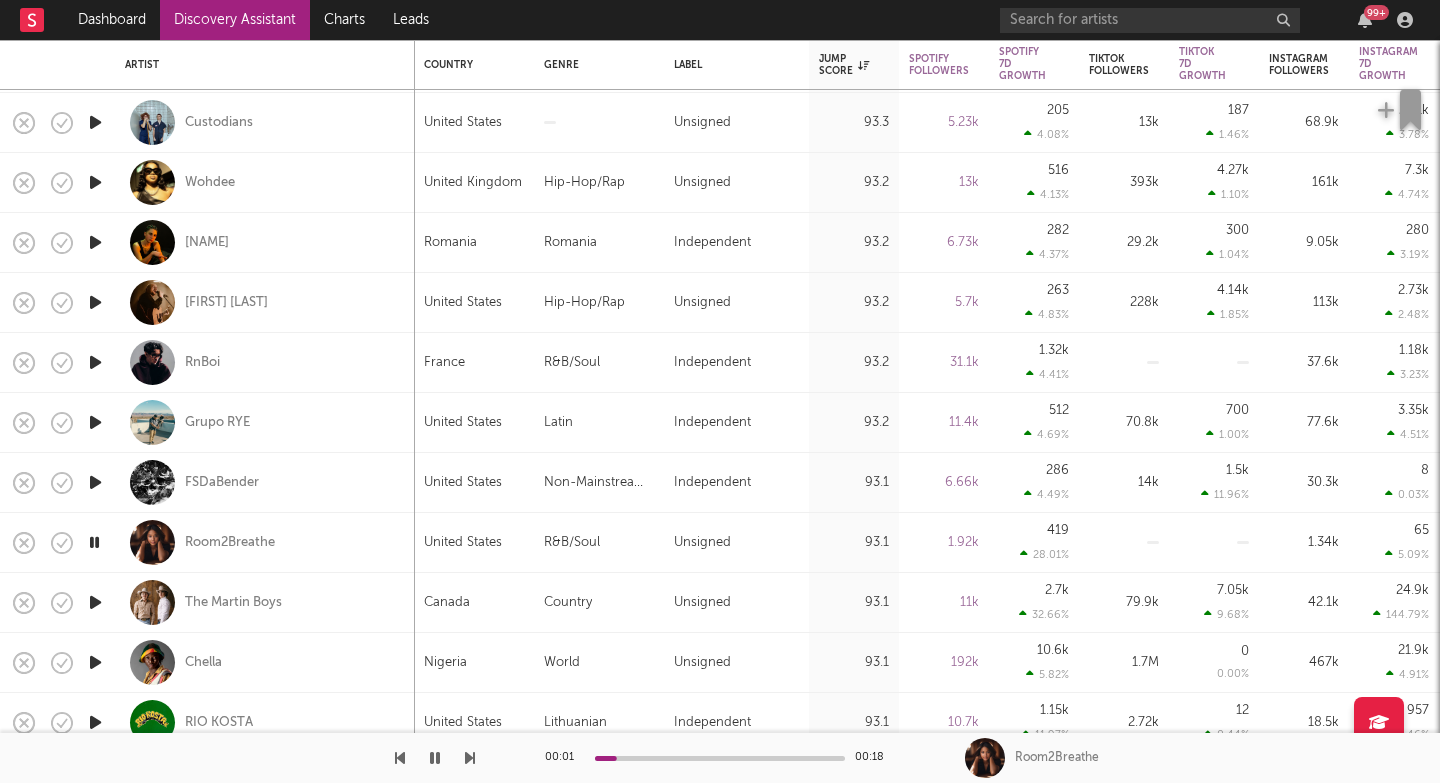 click at bounding box center [470, 758] 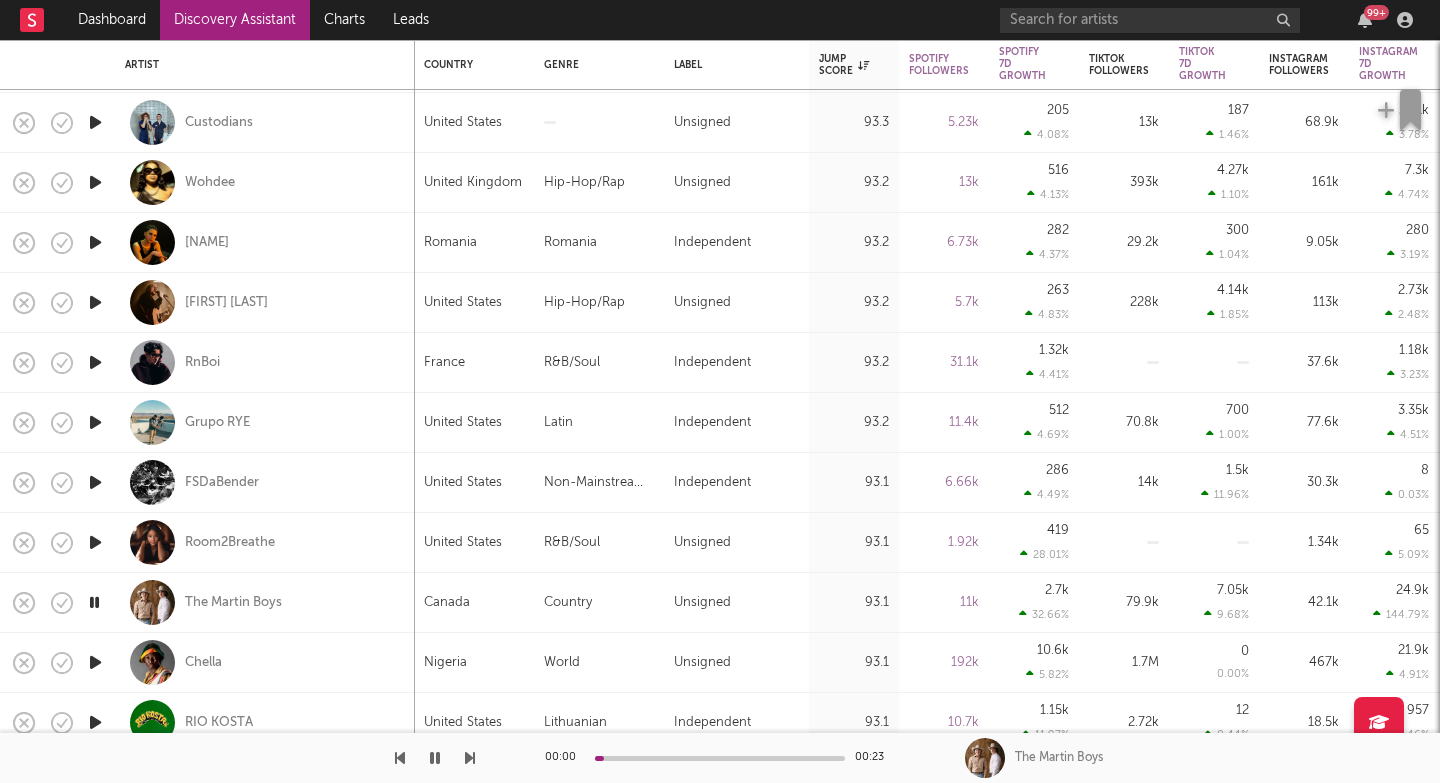 click at bounding box center [470, 758] 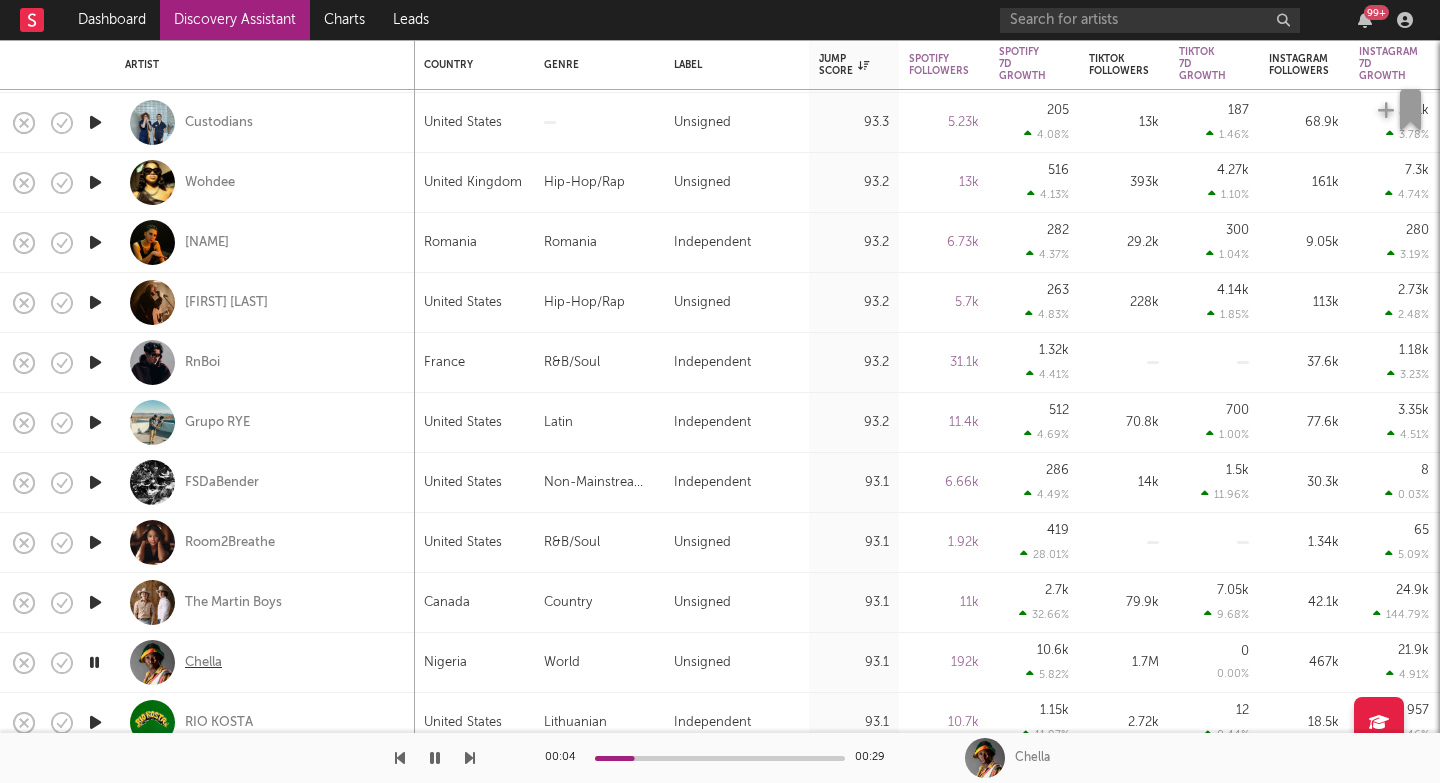 click on "Chella" at bounding box center (203, 663) 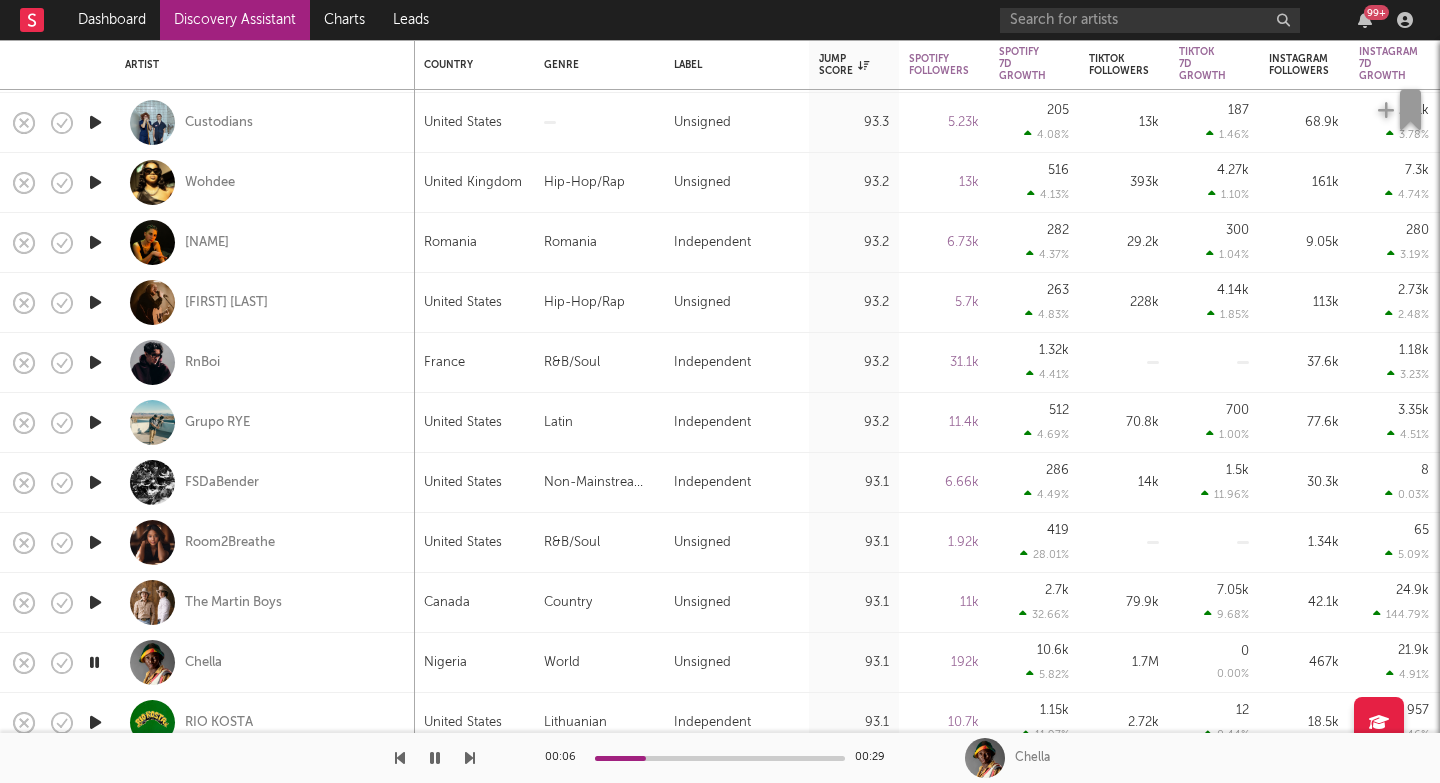 click on "00:06 00:29 Chella" at bounding box center (720, 758) 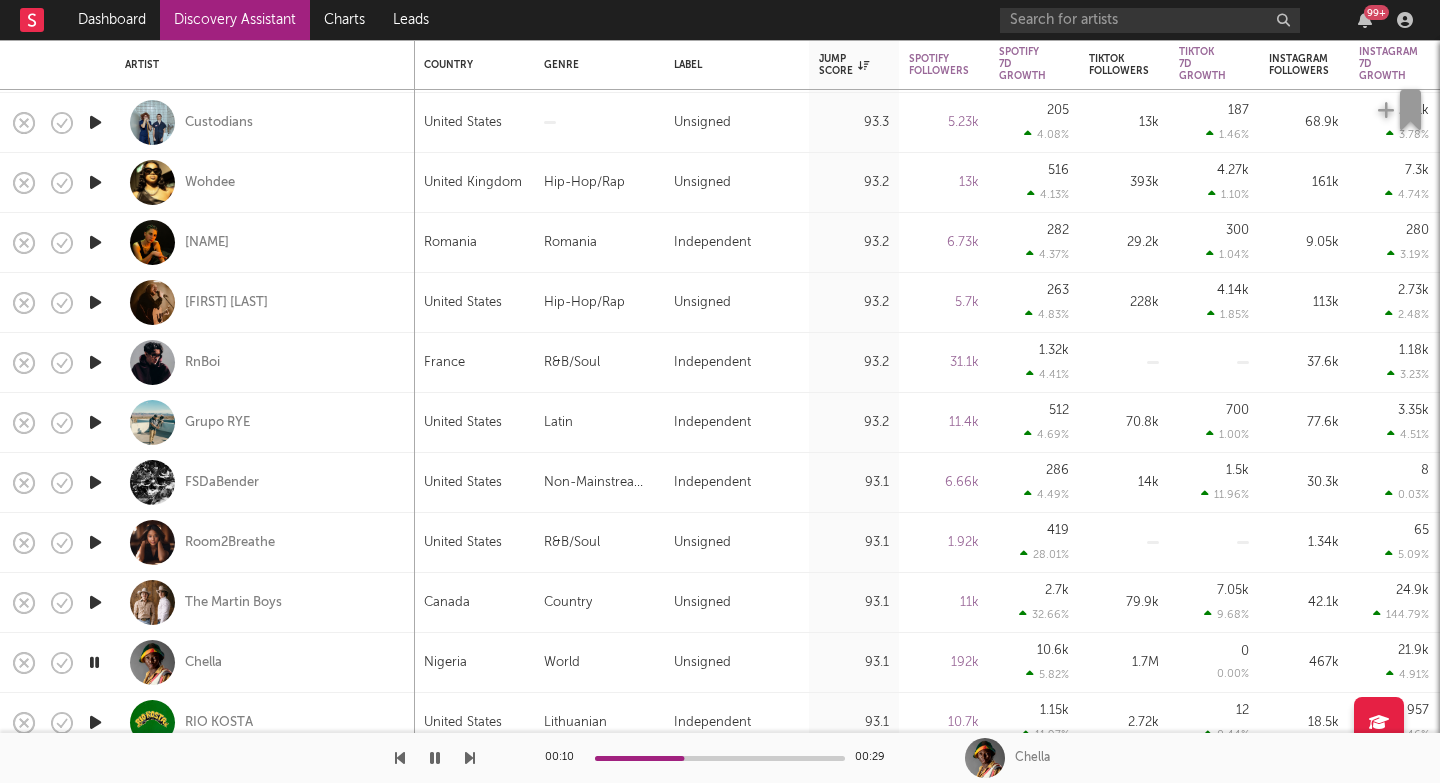 click at bounding box center (470, 758) 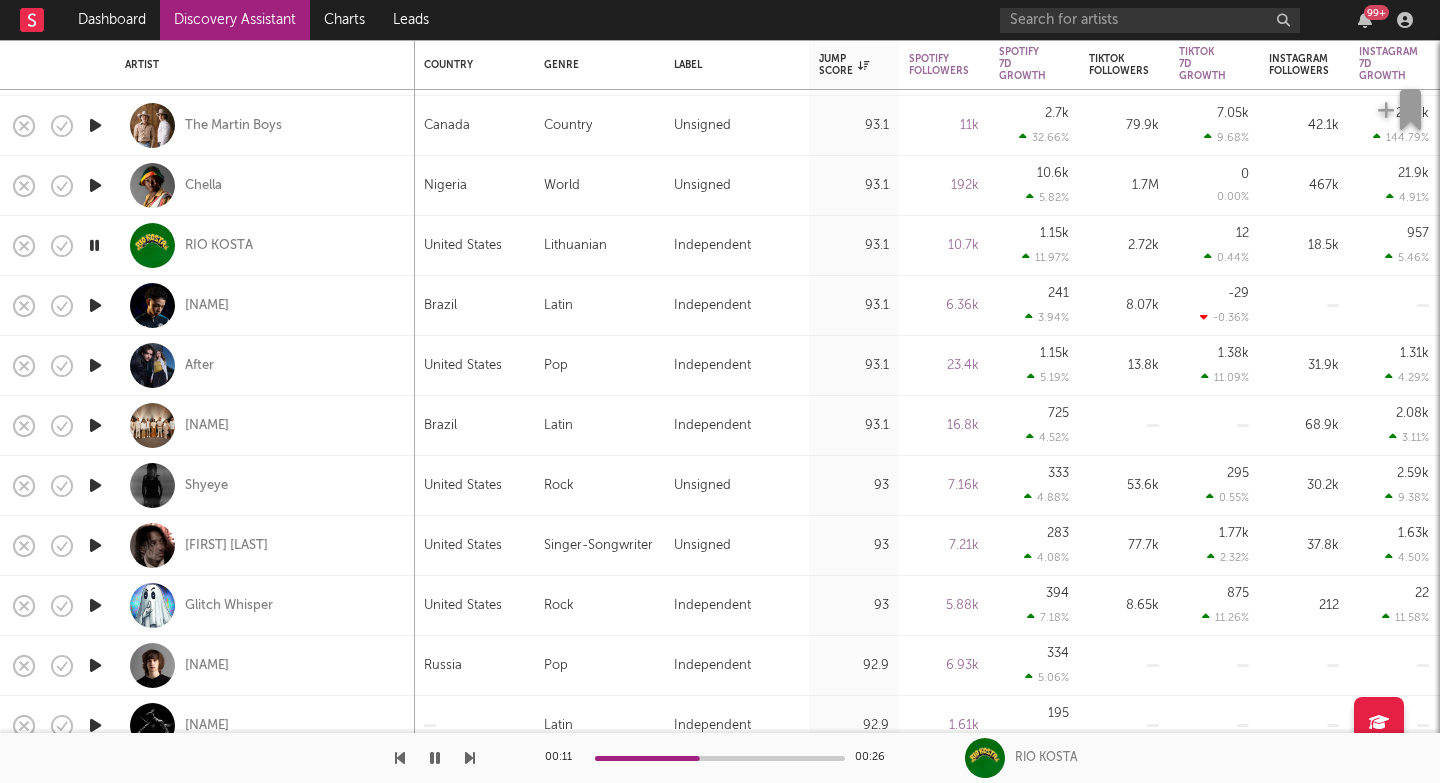 click at bounding box center (470, 758) 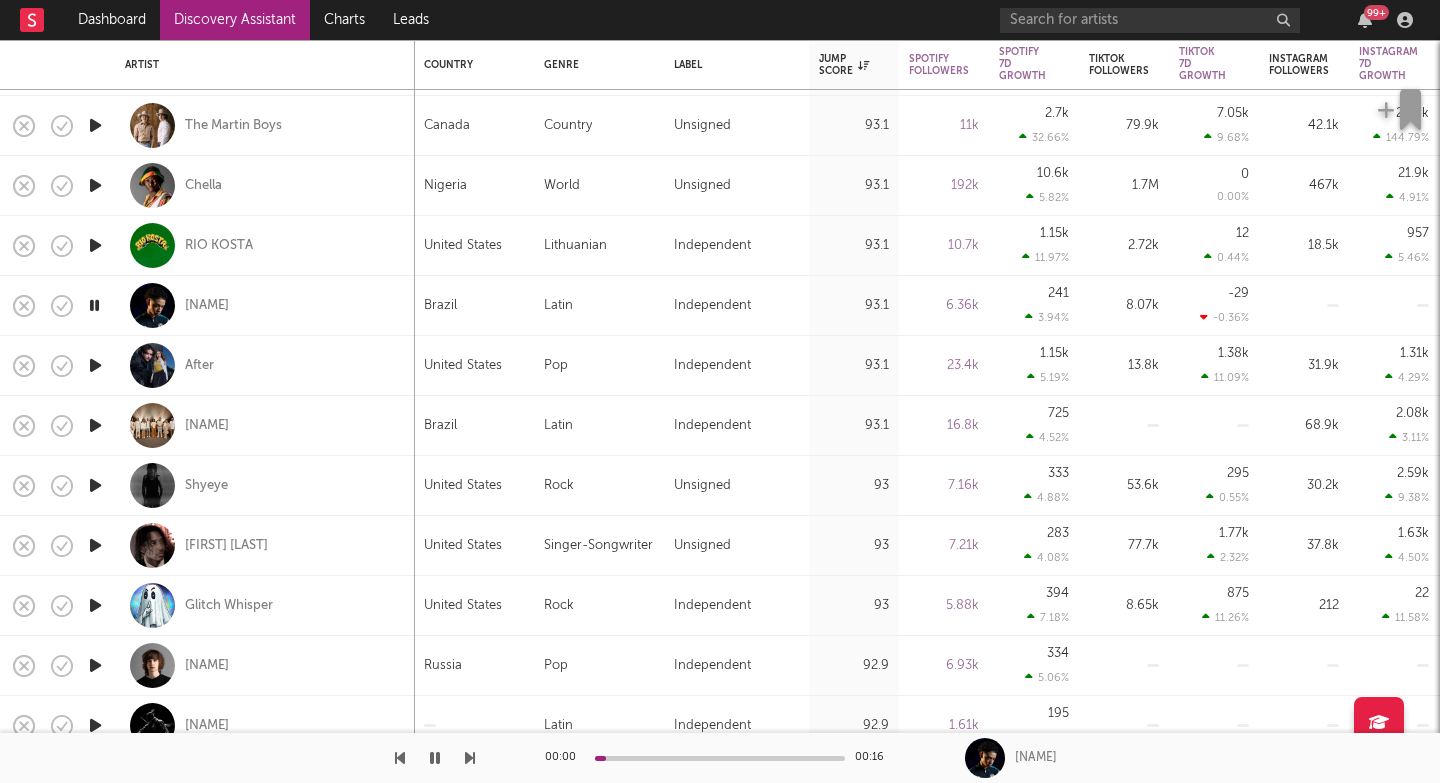 click at bounding box center (470, 758) 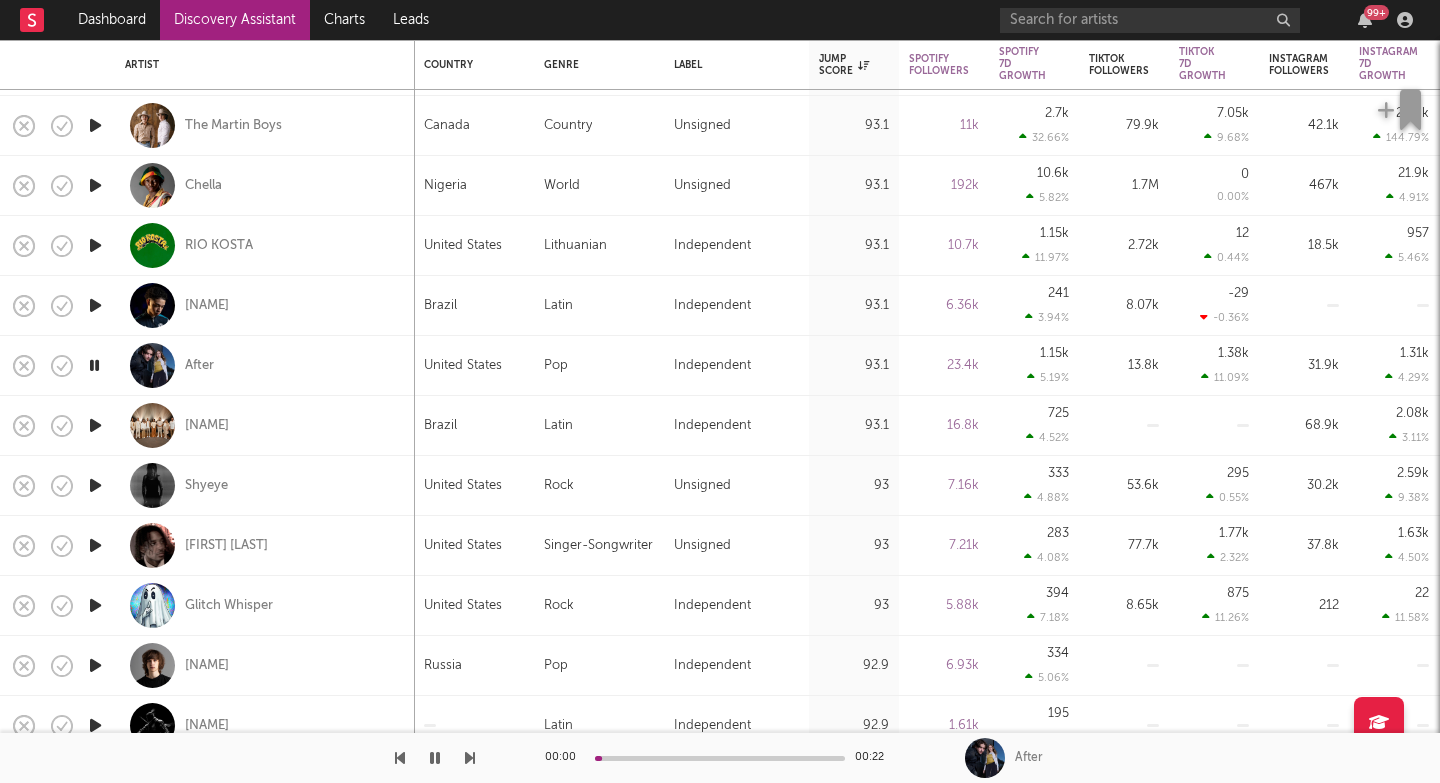 click at bounding box center [470, 758] 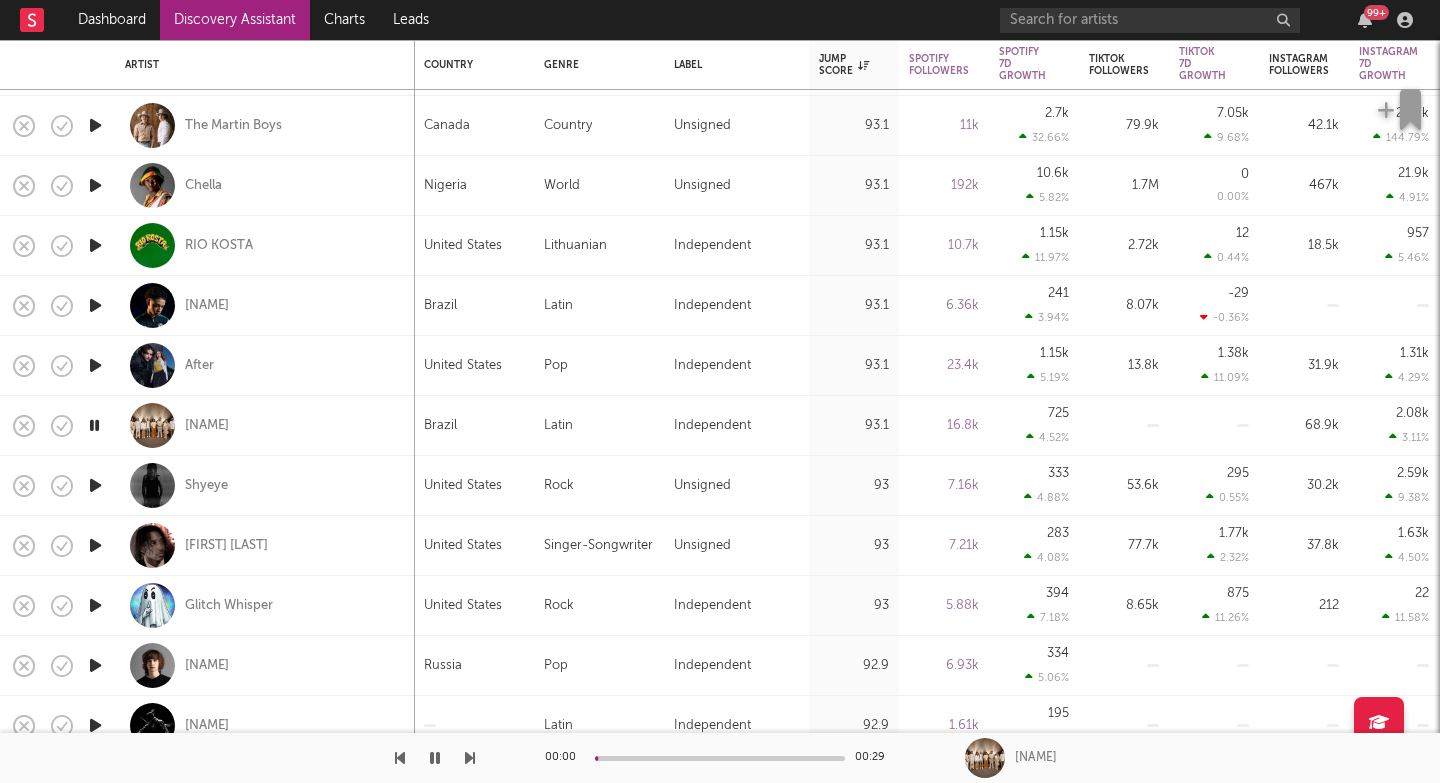 click at bounding box center (470, 758) 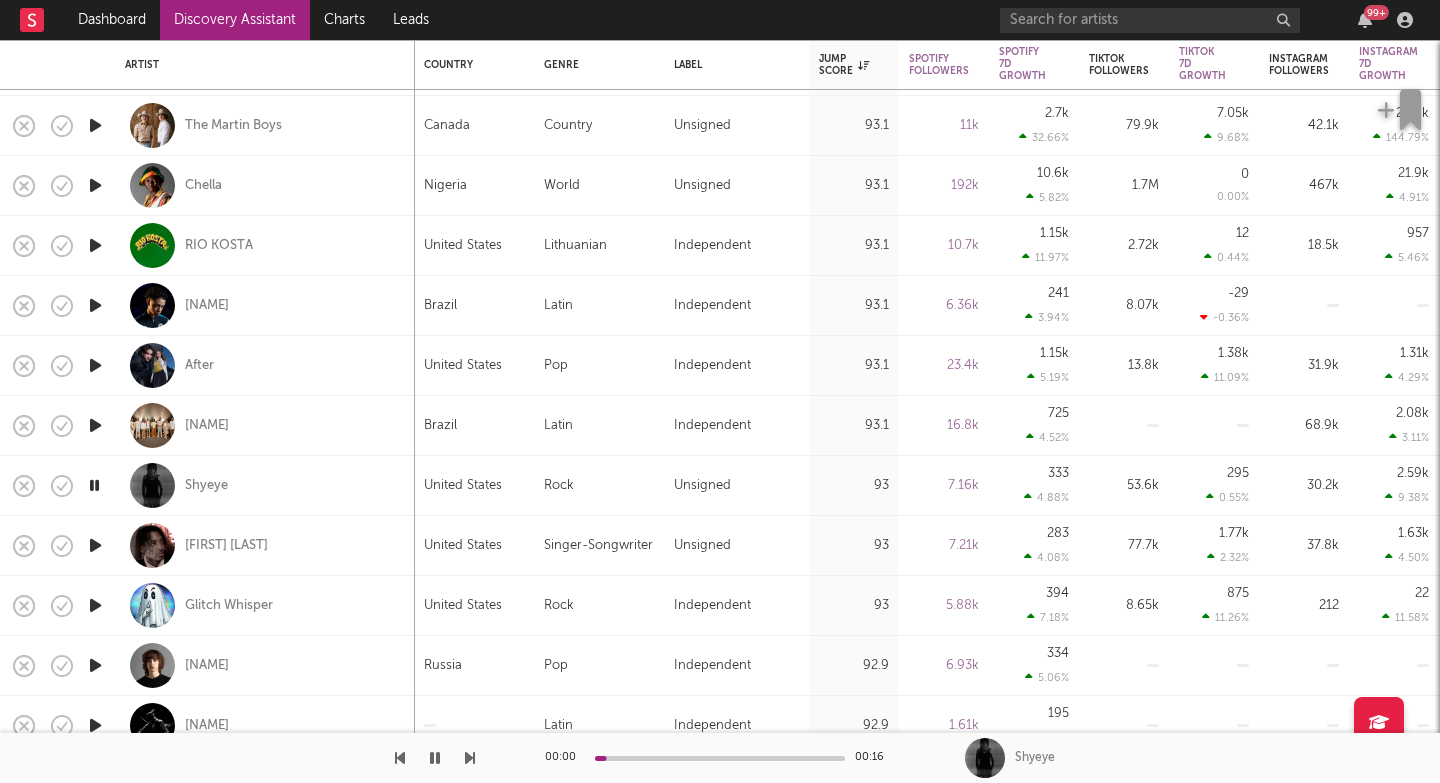 click at bounding box center [470, 758] 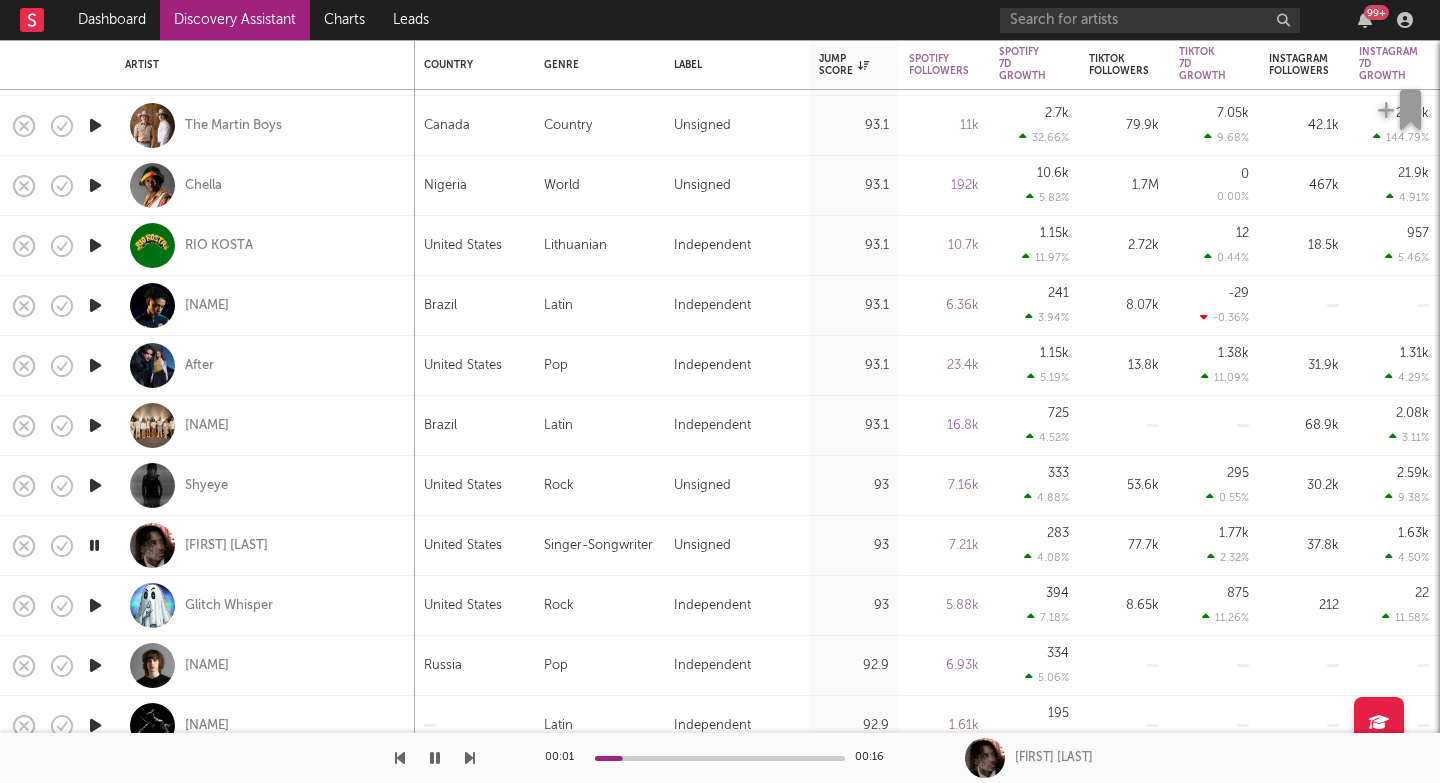 drag, startPoint x: 470, startPoint y: 762, endPoint x: 332, endPoint y: 754, distance: 138.23169 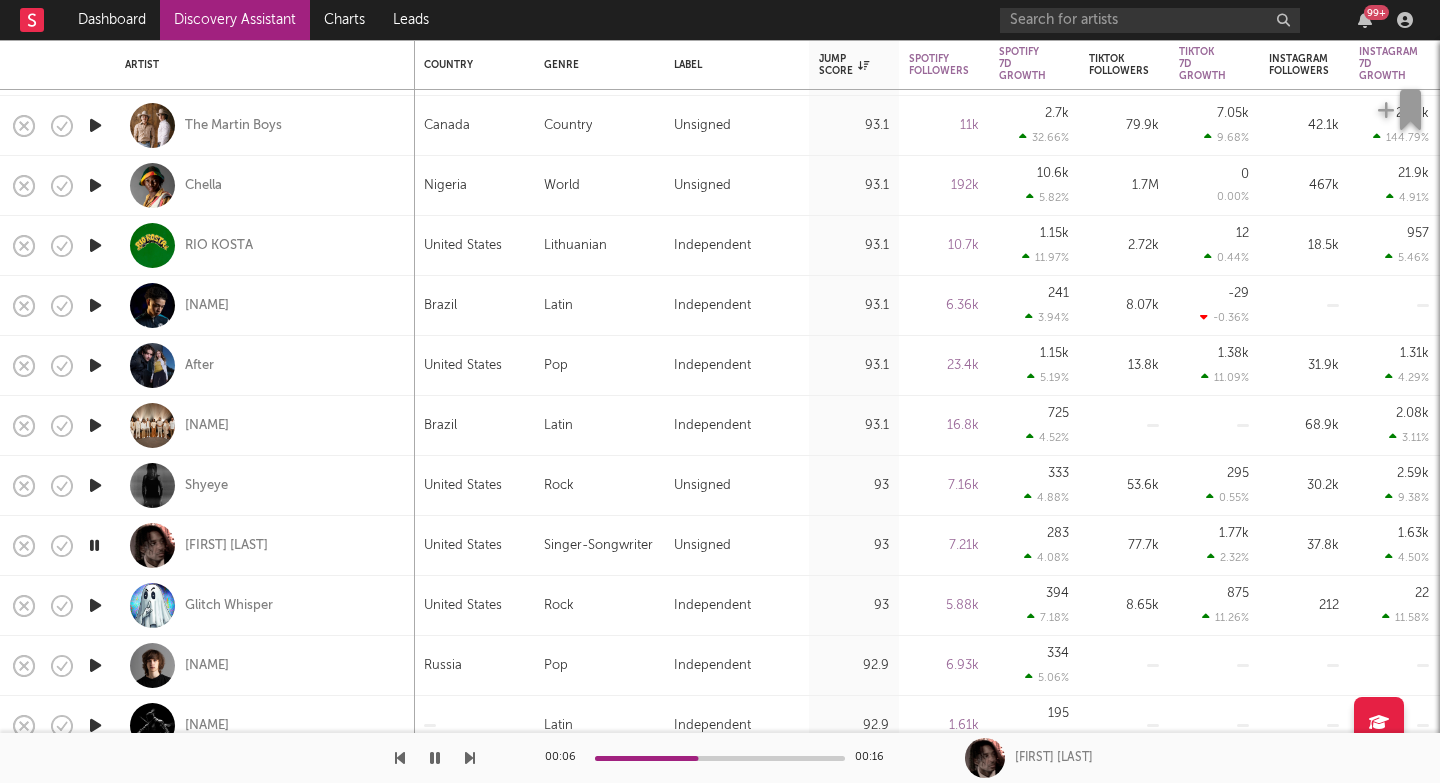 click at bounding box center (470, 758) 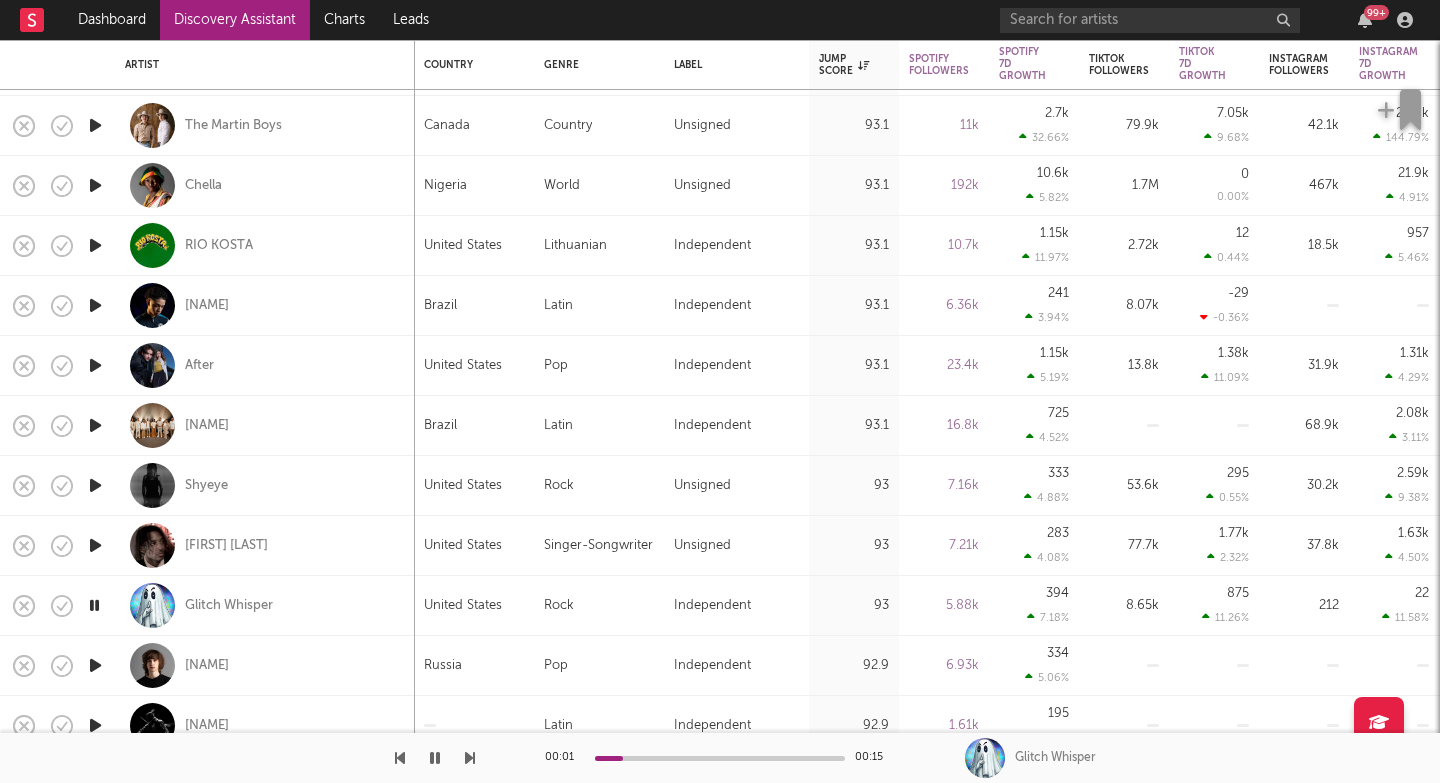 click at bounding box center (470, 758) 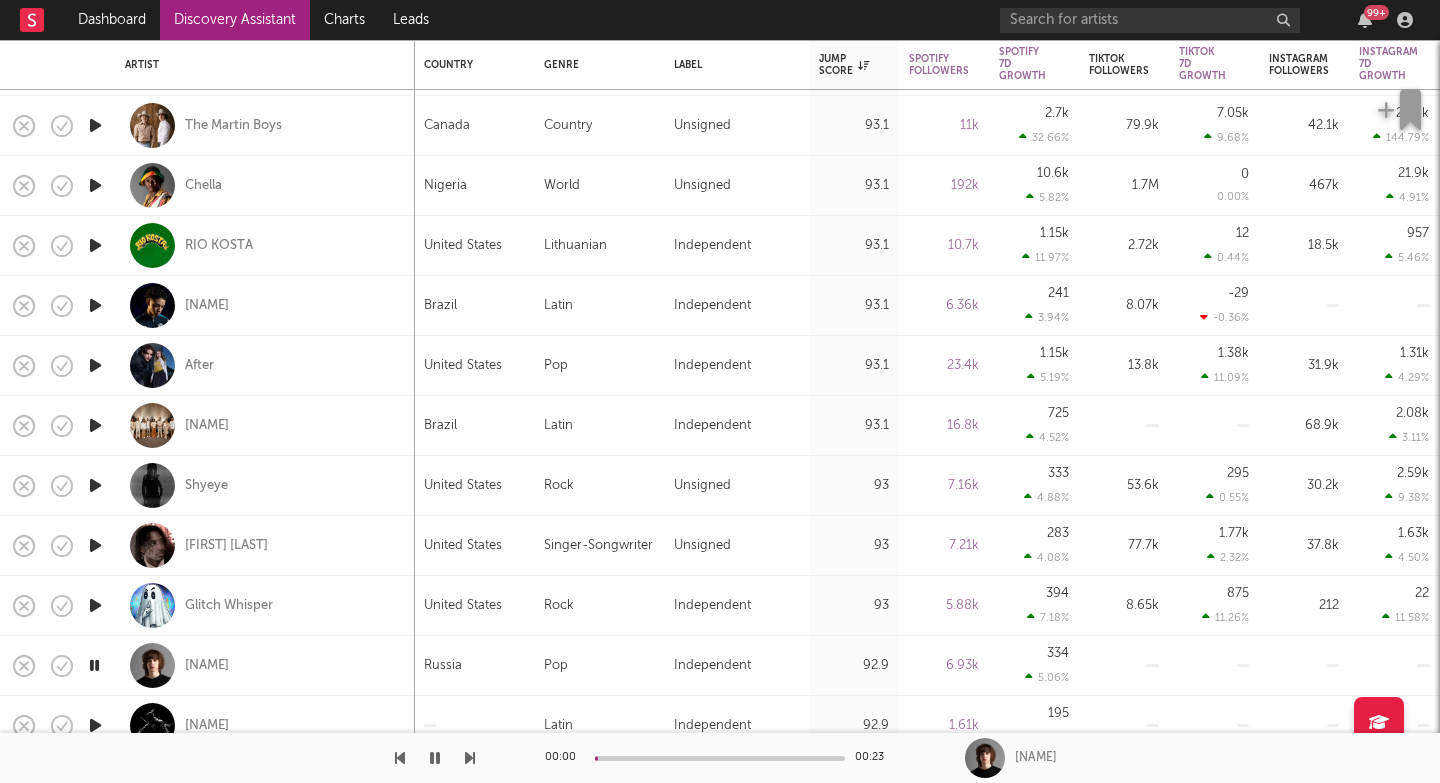 click at bounding box center (470, 758) 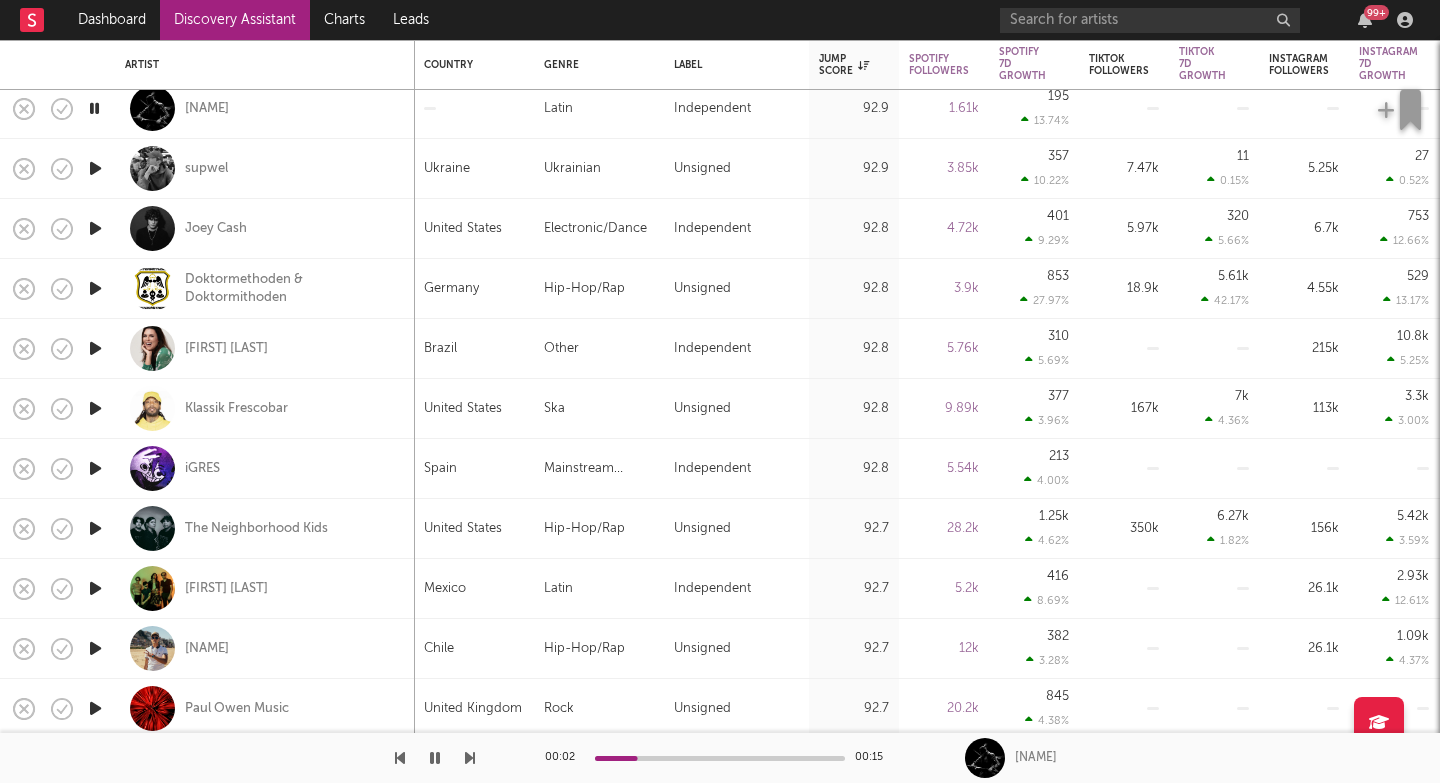 click at bounding box center [470, 758] 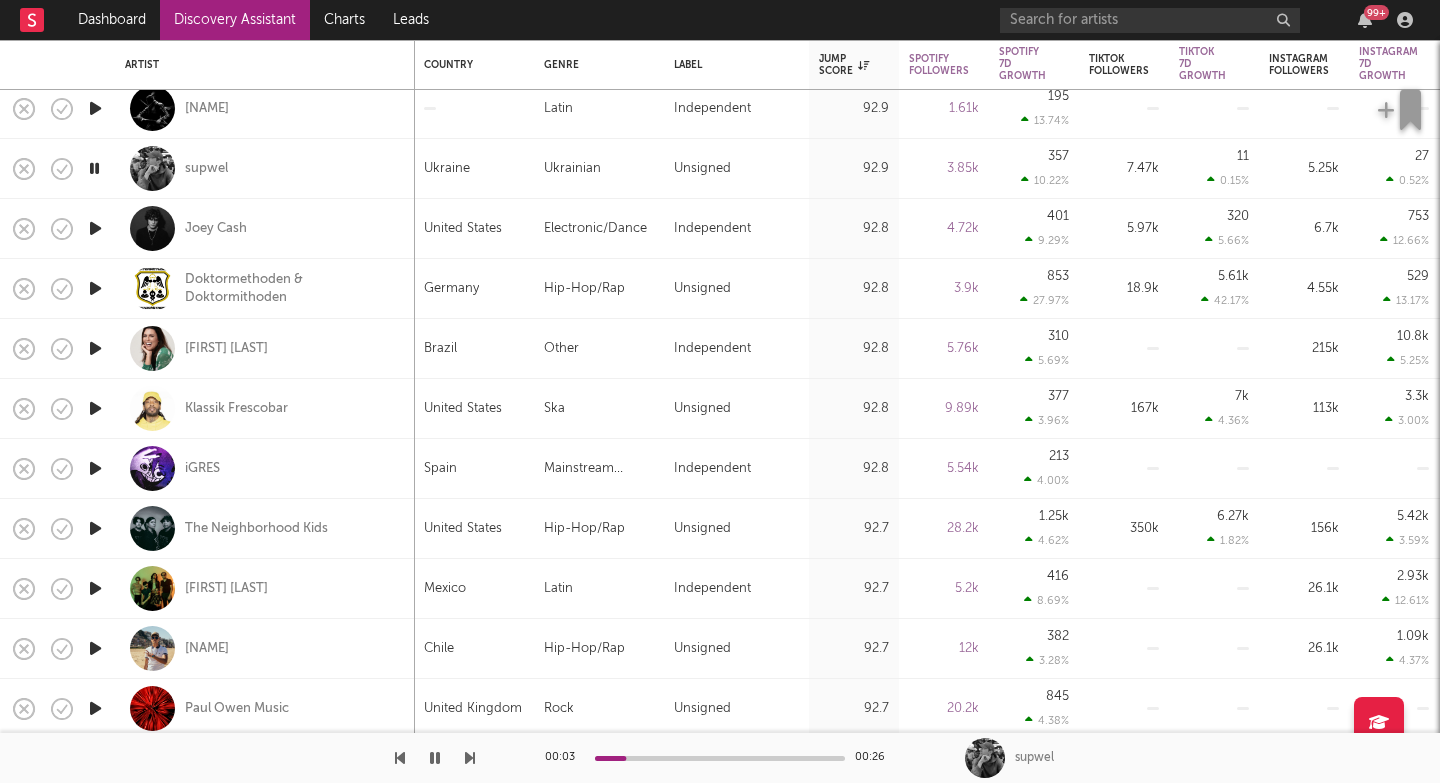 click at bounding box center [470, 758] 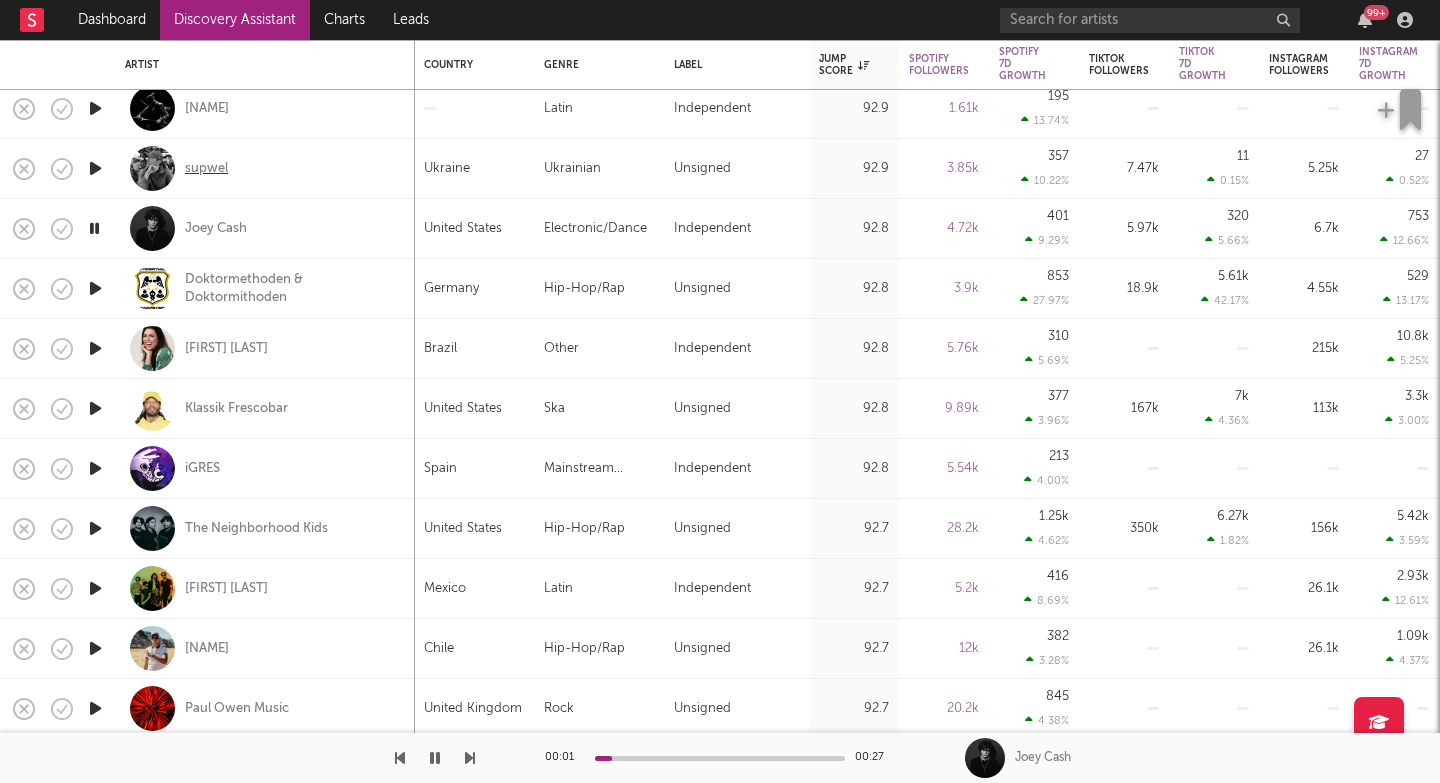 click on "supwel" at bounding box center [206, 169] 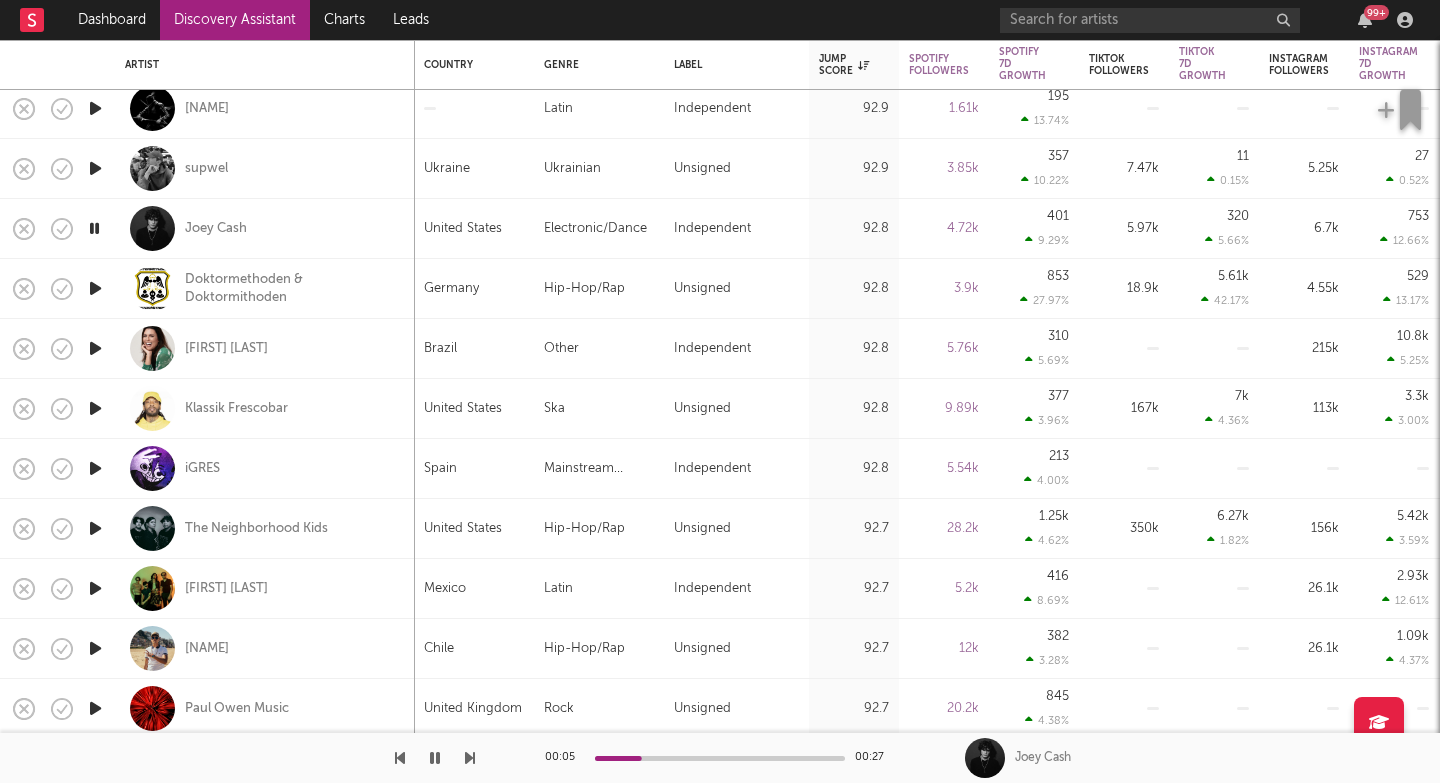 click at bounding box center [470, 758] 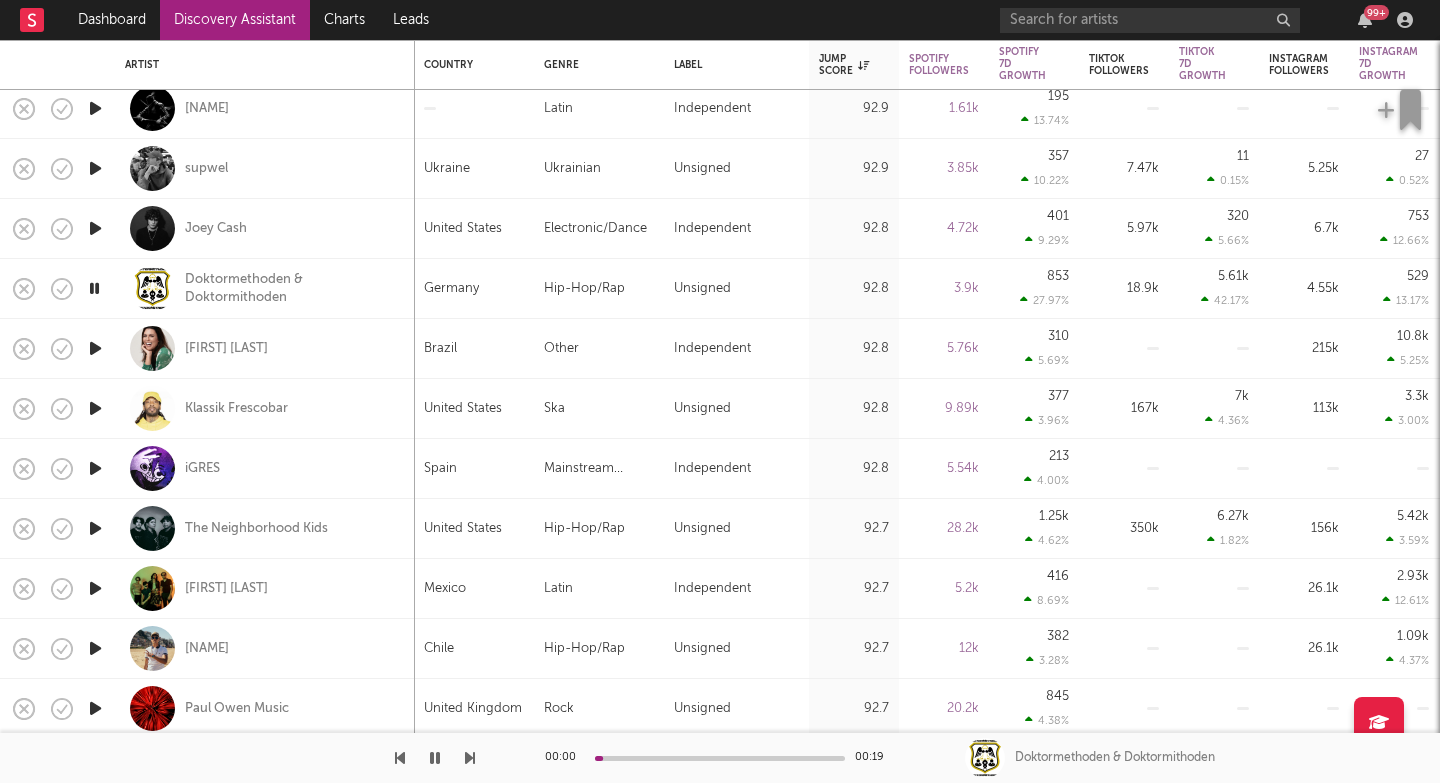 click at bounding box center [470, 758] 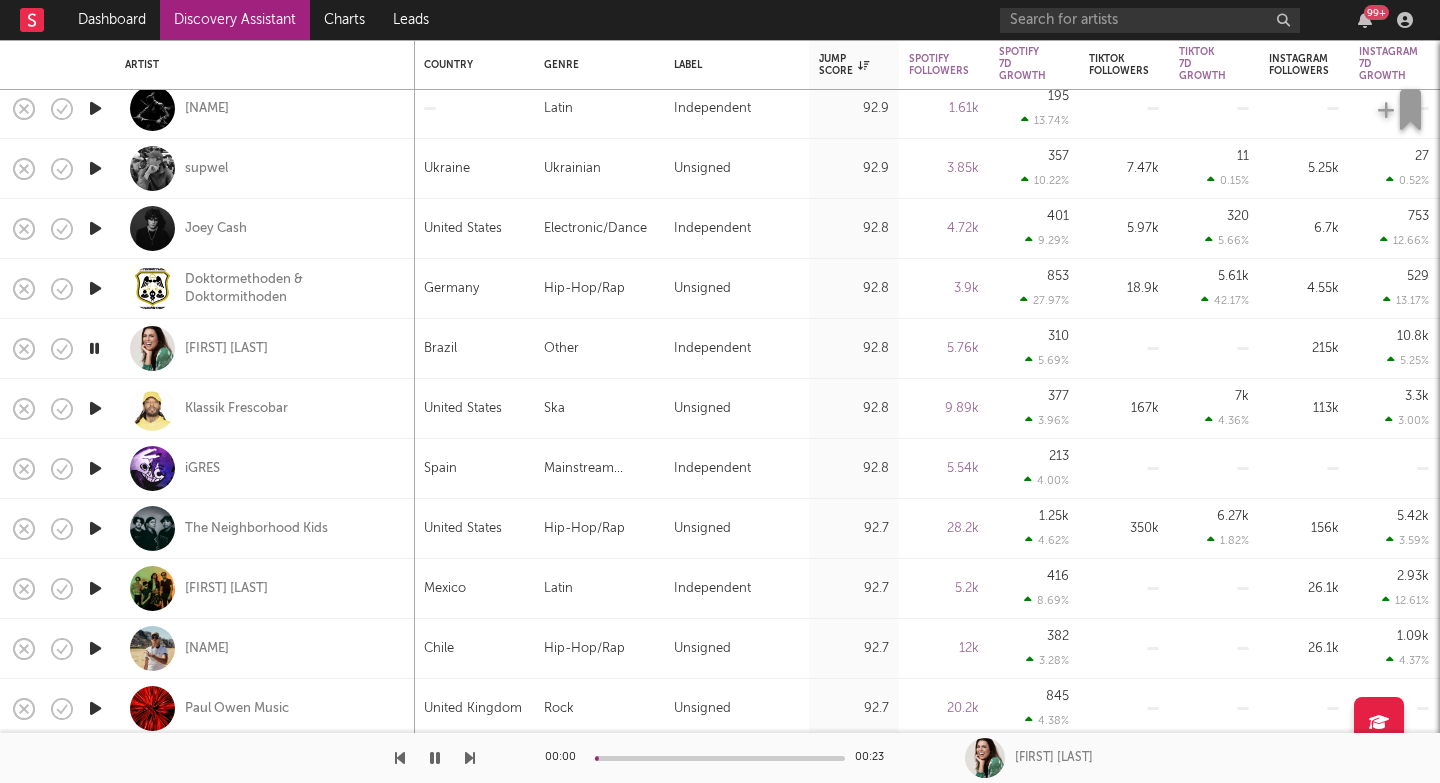 click at bounding box center (470, 758) 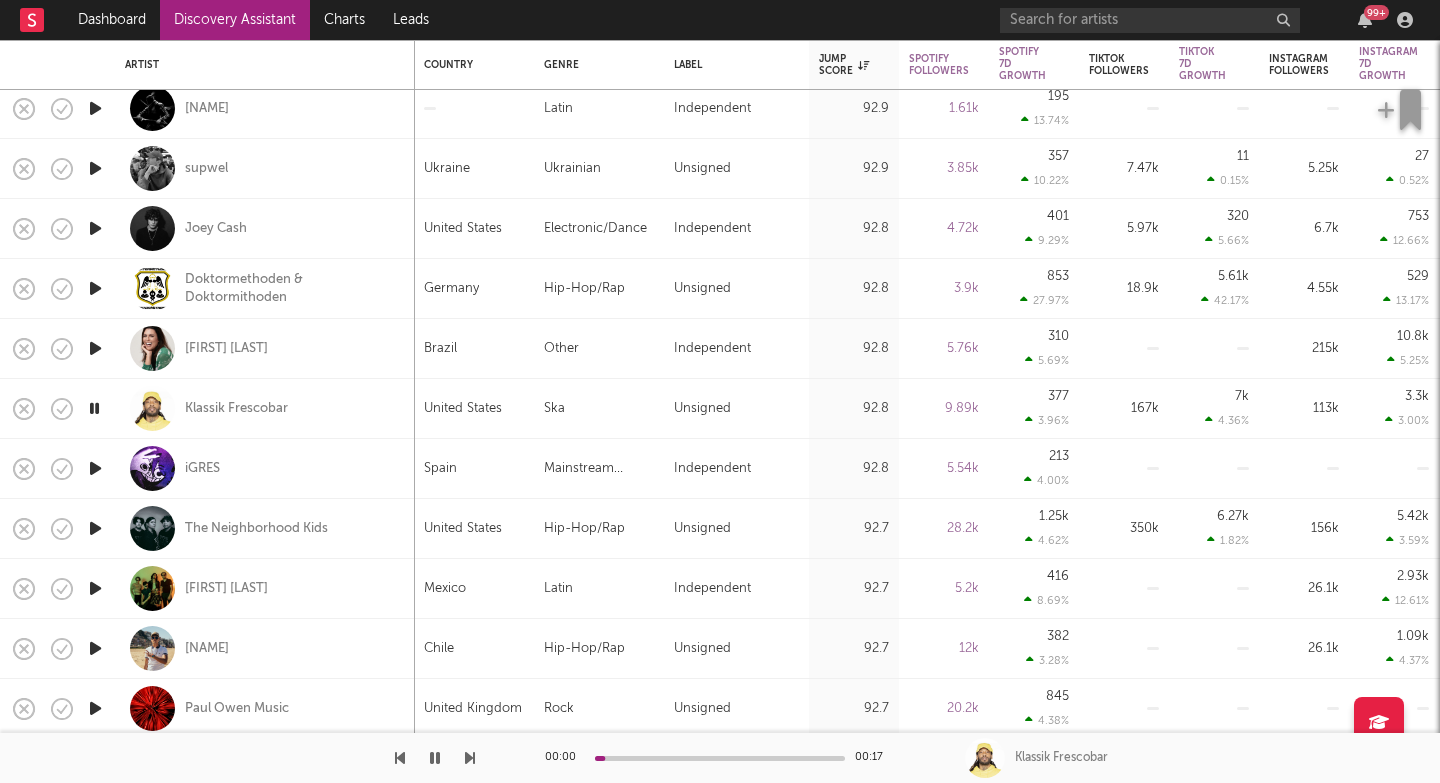 click at bounding box center (470, 758) 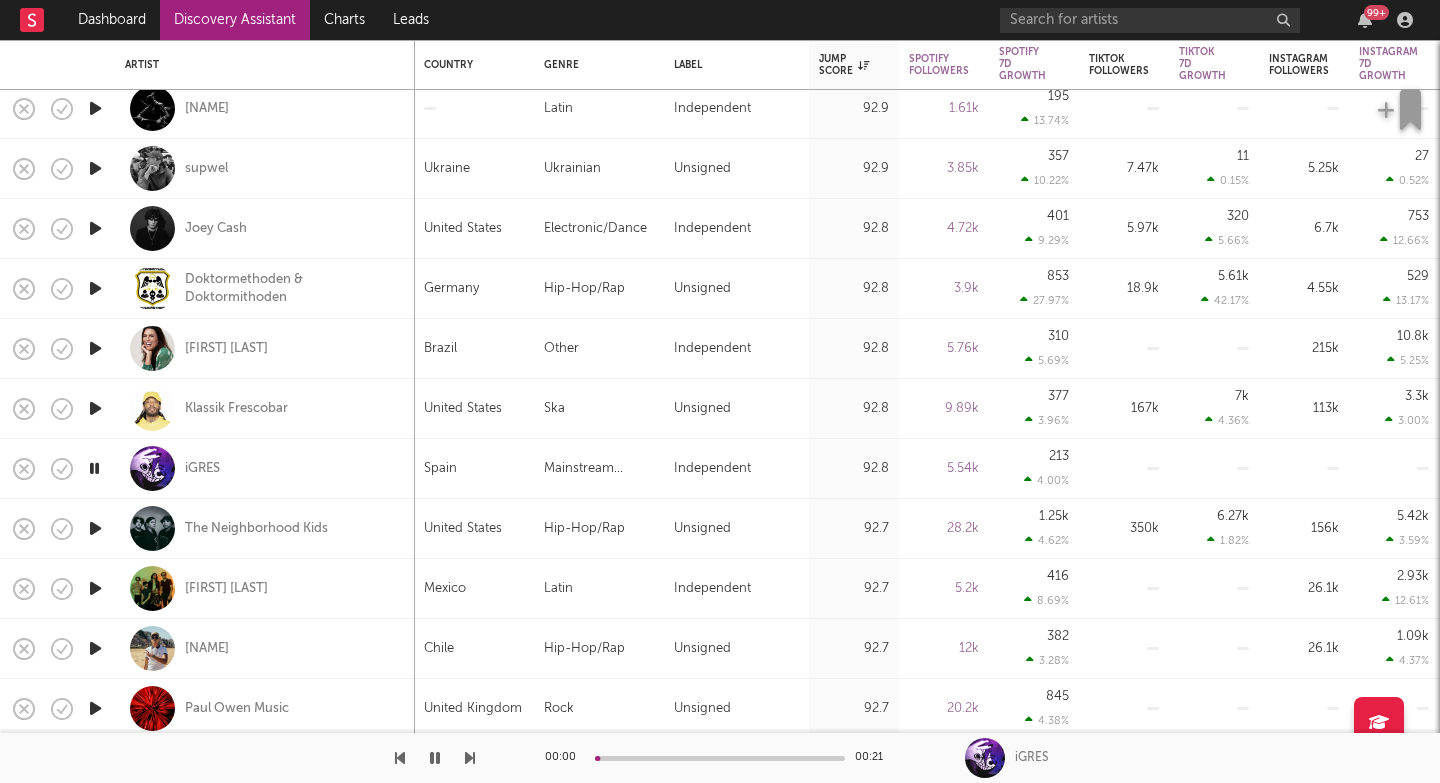 click at bounding box center [470, 758] 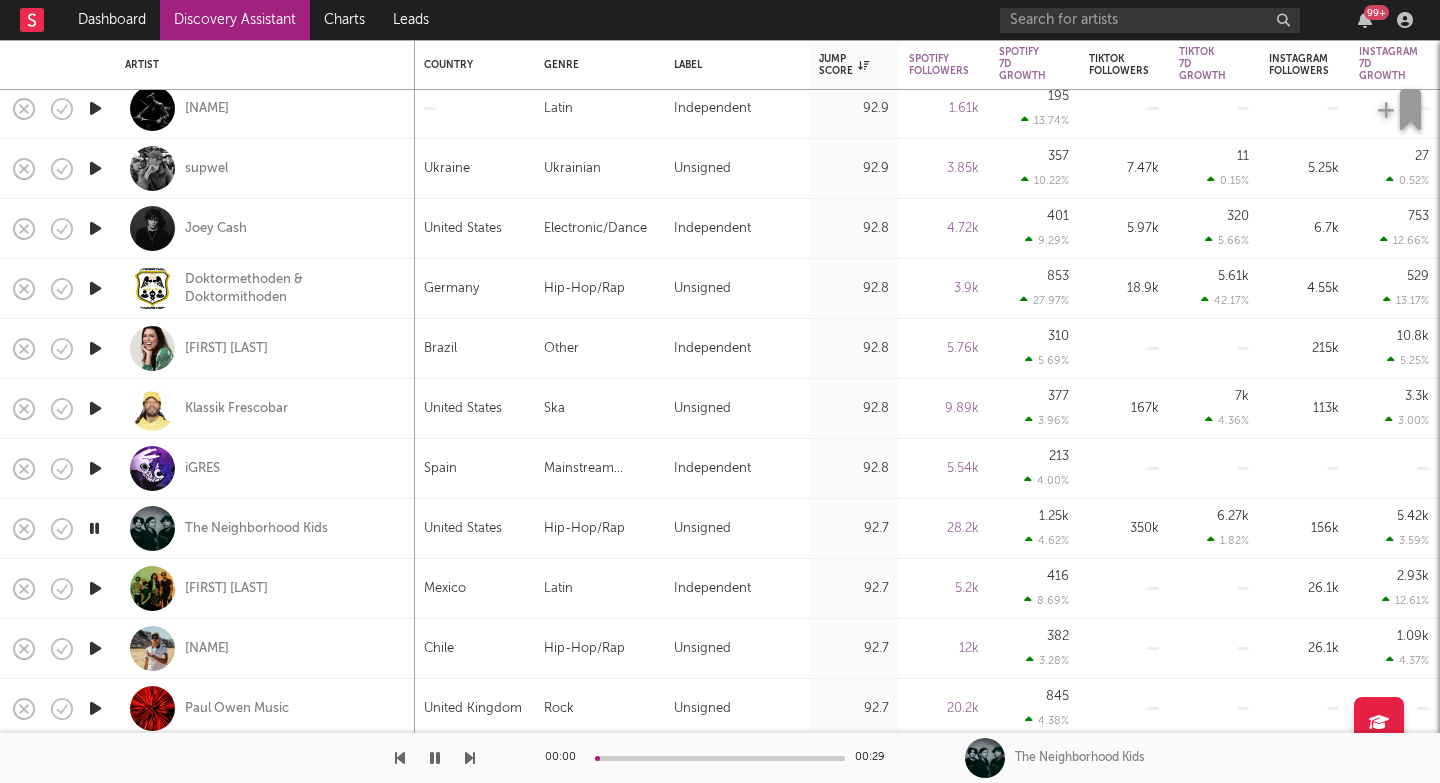 click at bounding box center (470, 758) 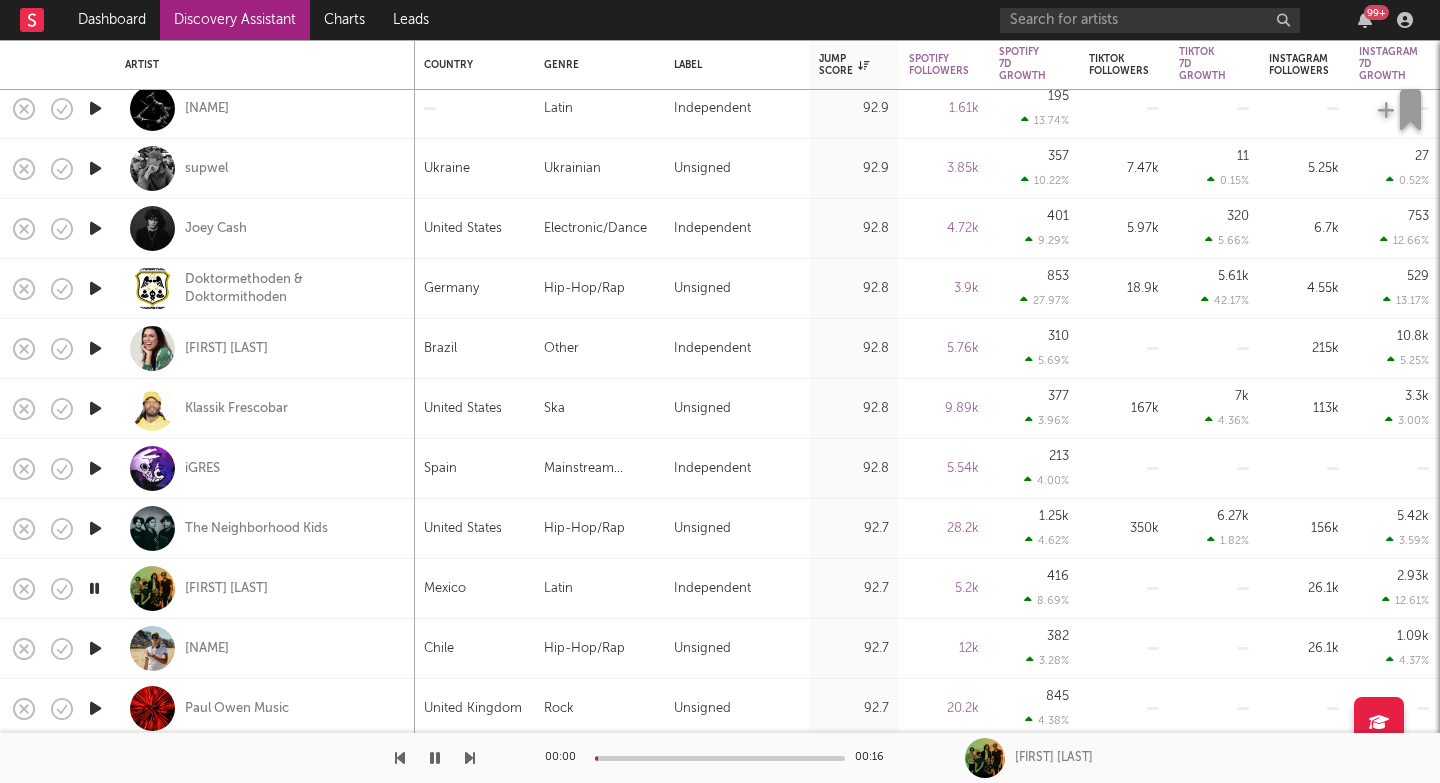click at bounding box center (470, 758) 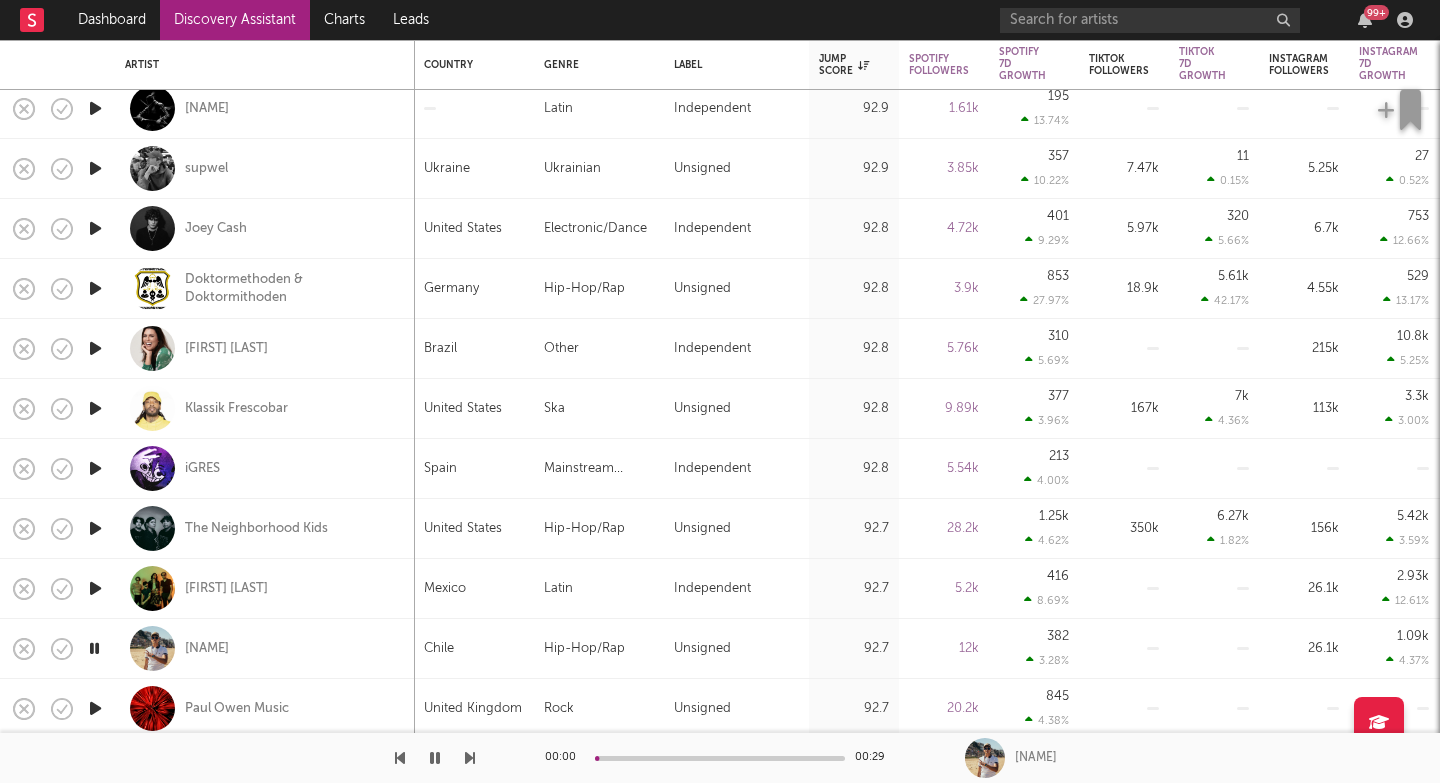 click at bounding box center [470, 758] 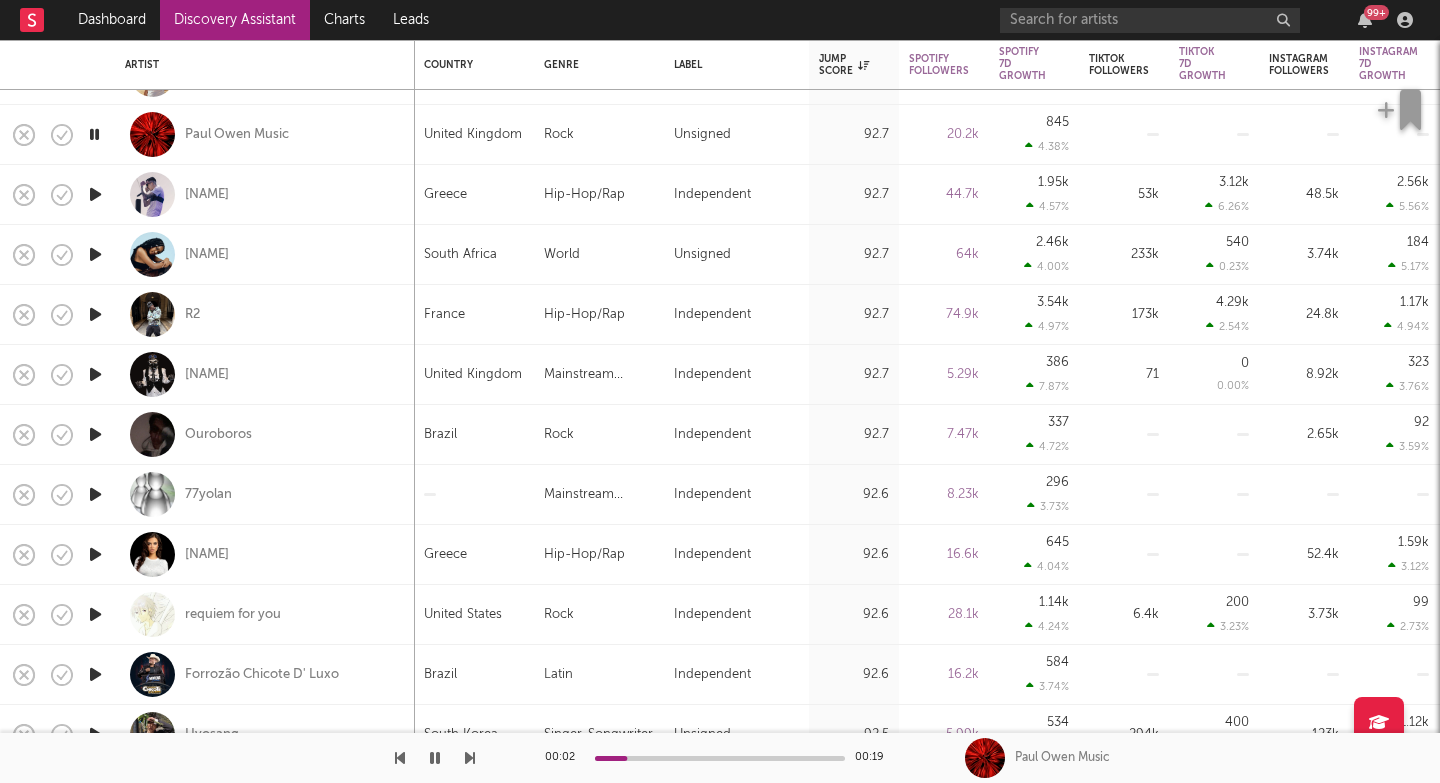 click at bounding box center (470, 758) 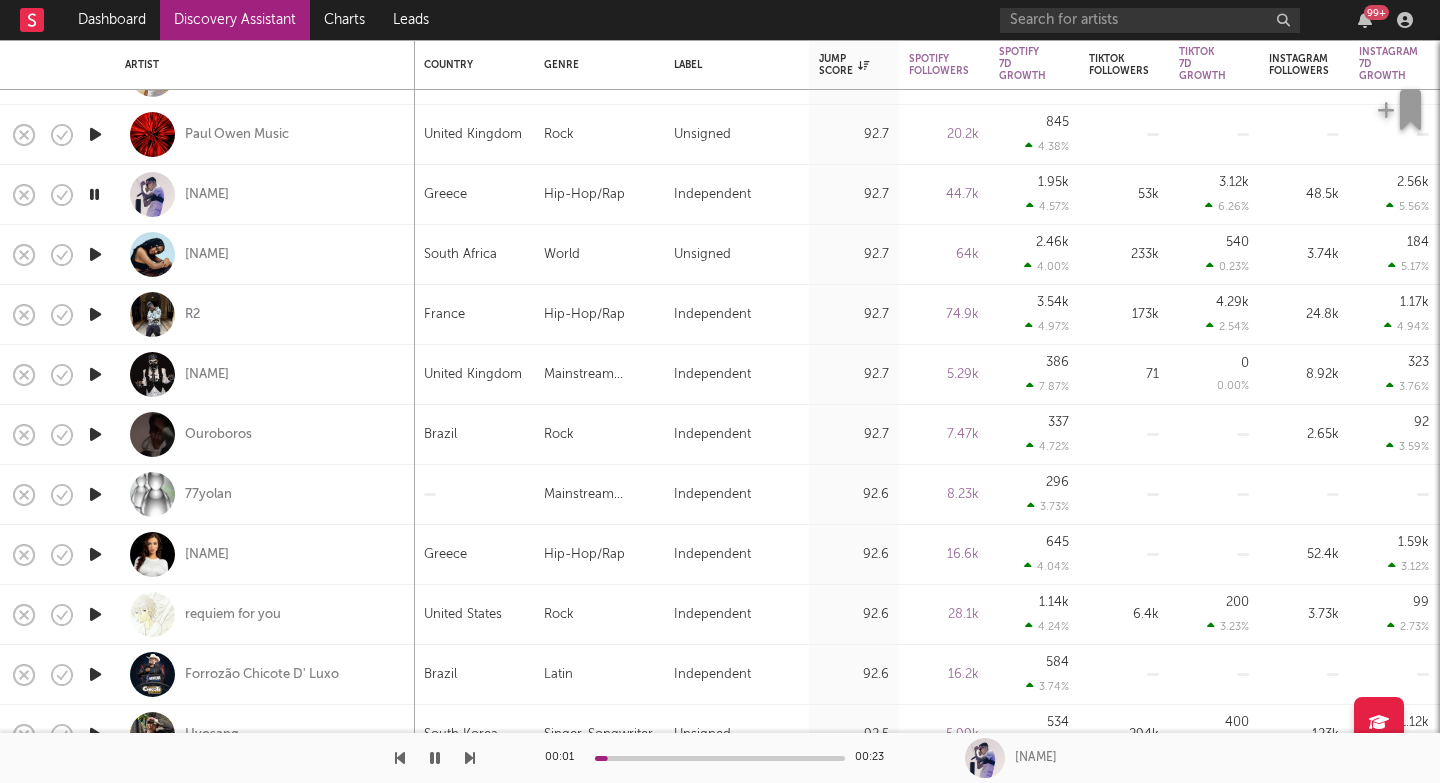 click at bounding box center [470, 758] 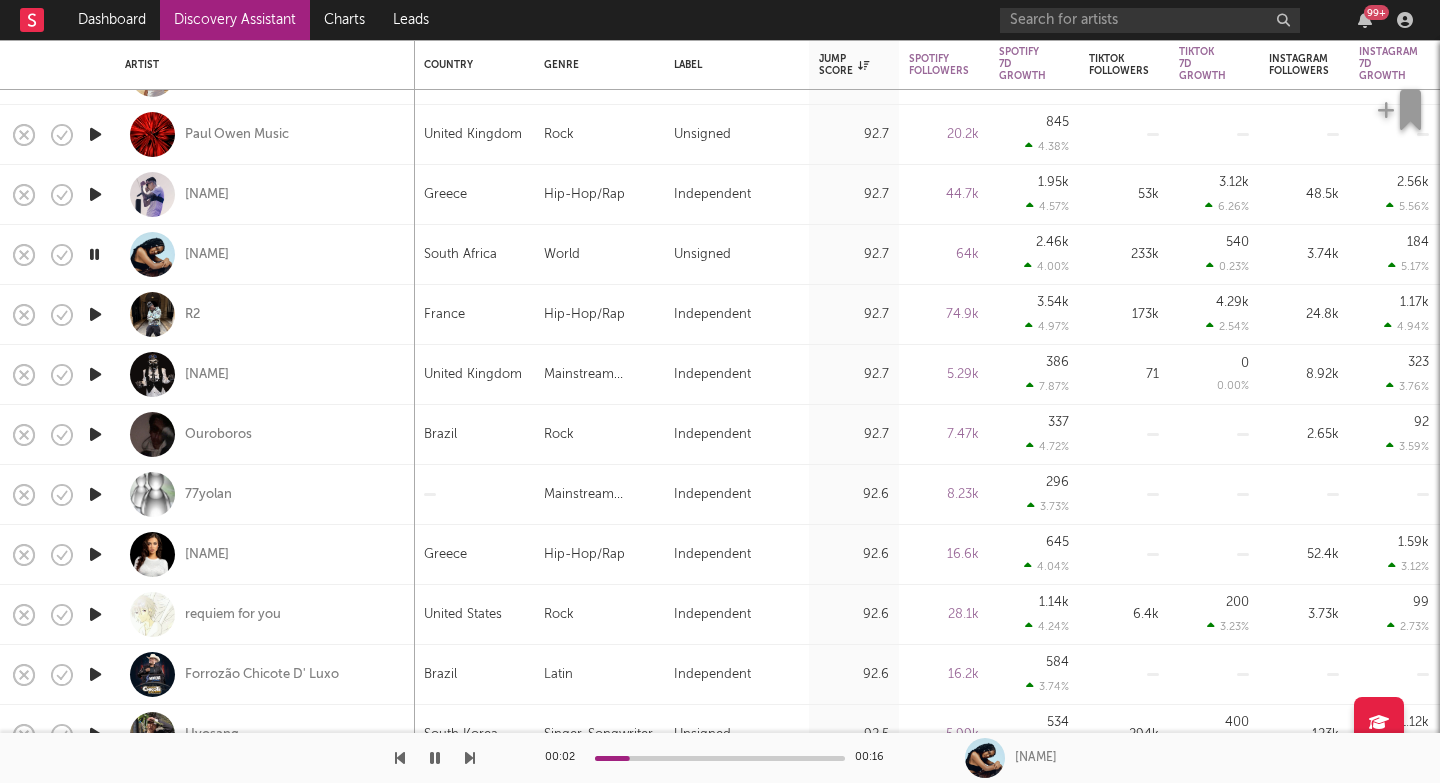 click at bounding box center [470, 758] 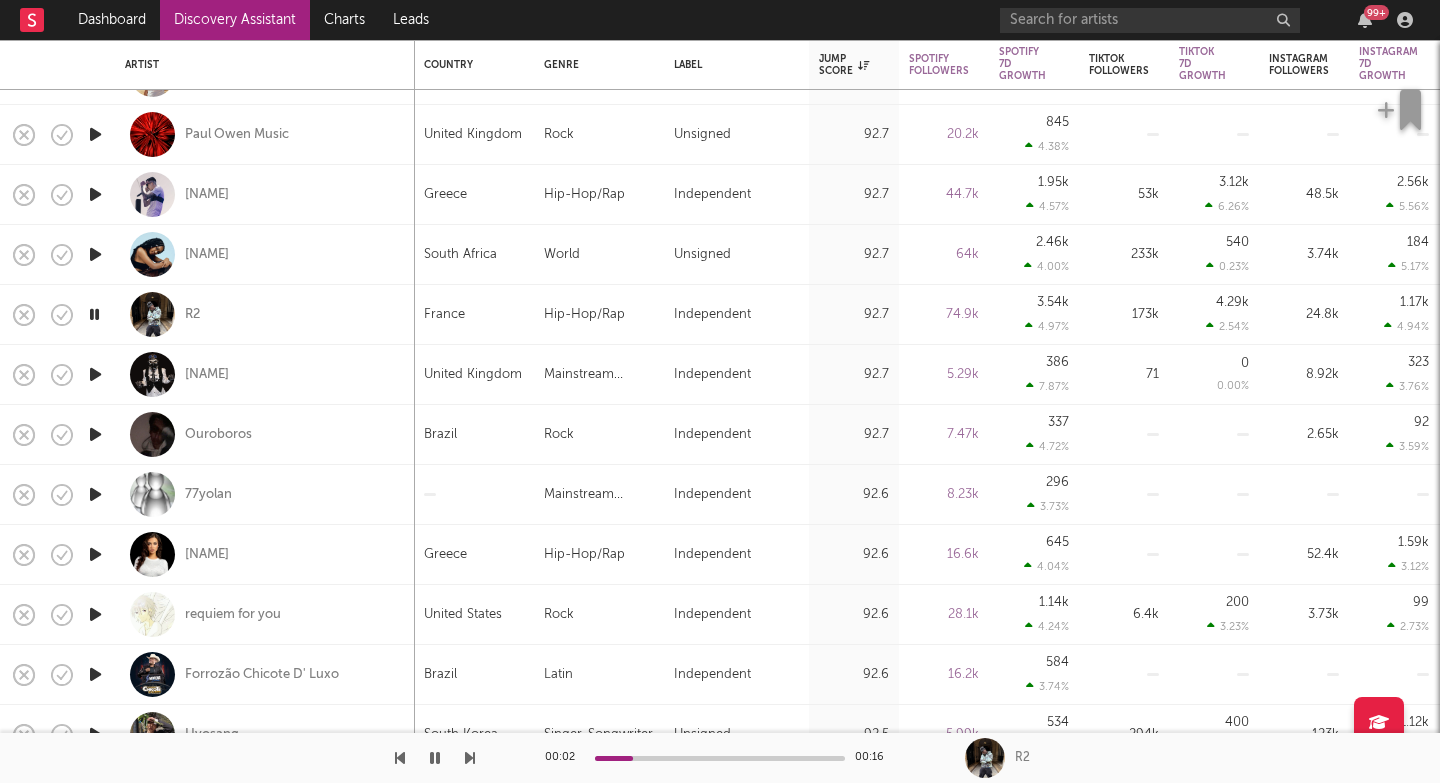 click at bounding box center (470, 758) 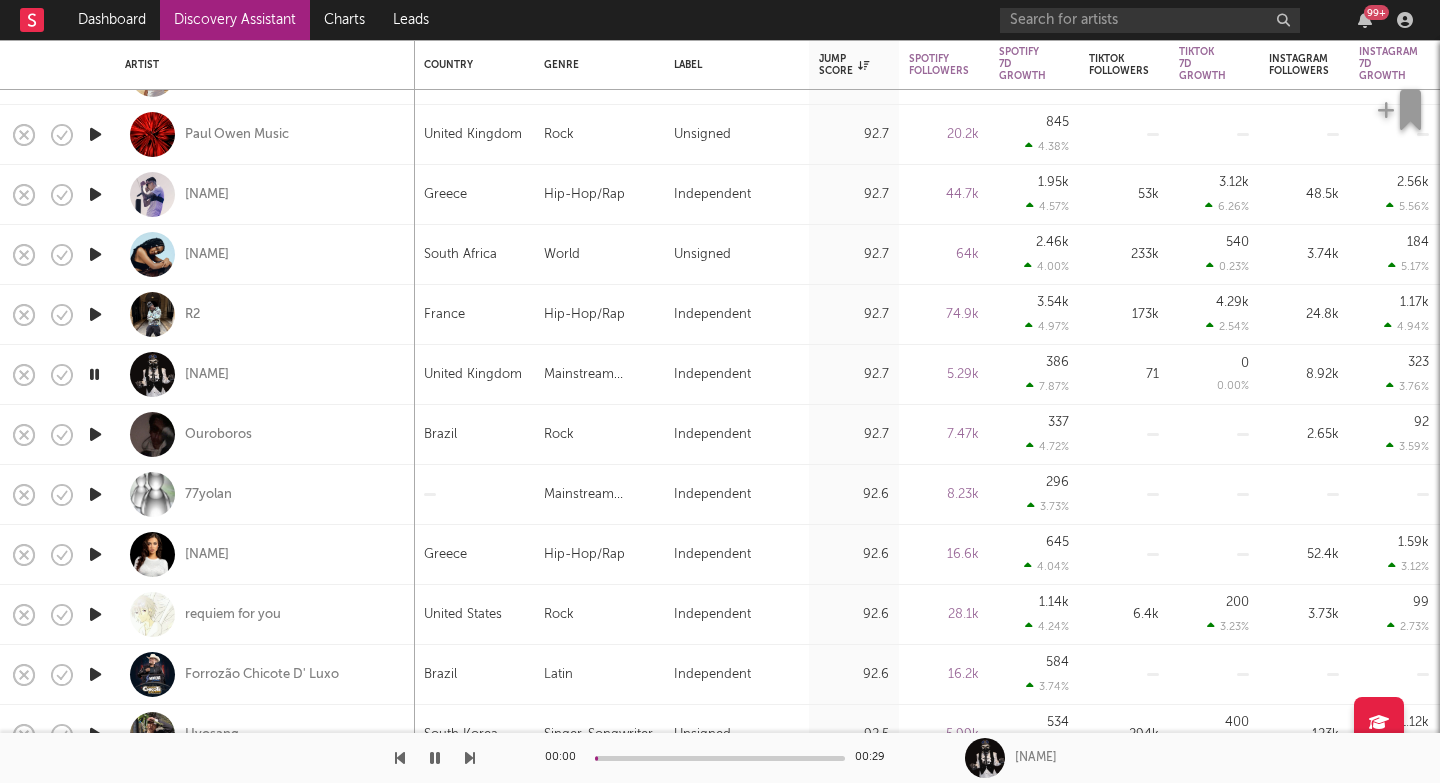 click at bounding box center [470, 758] 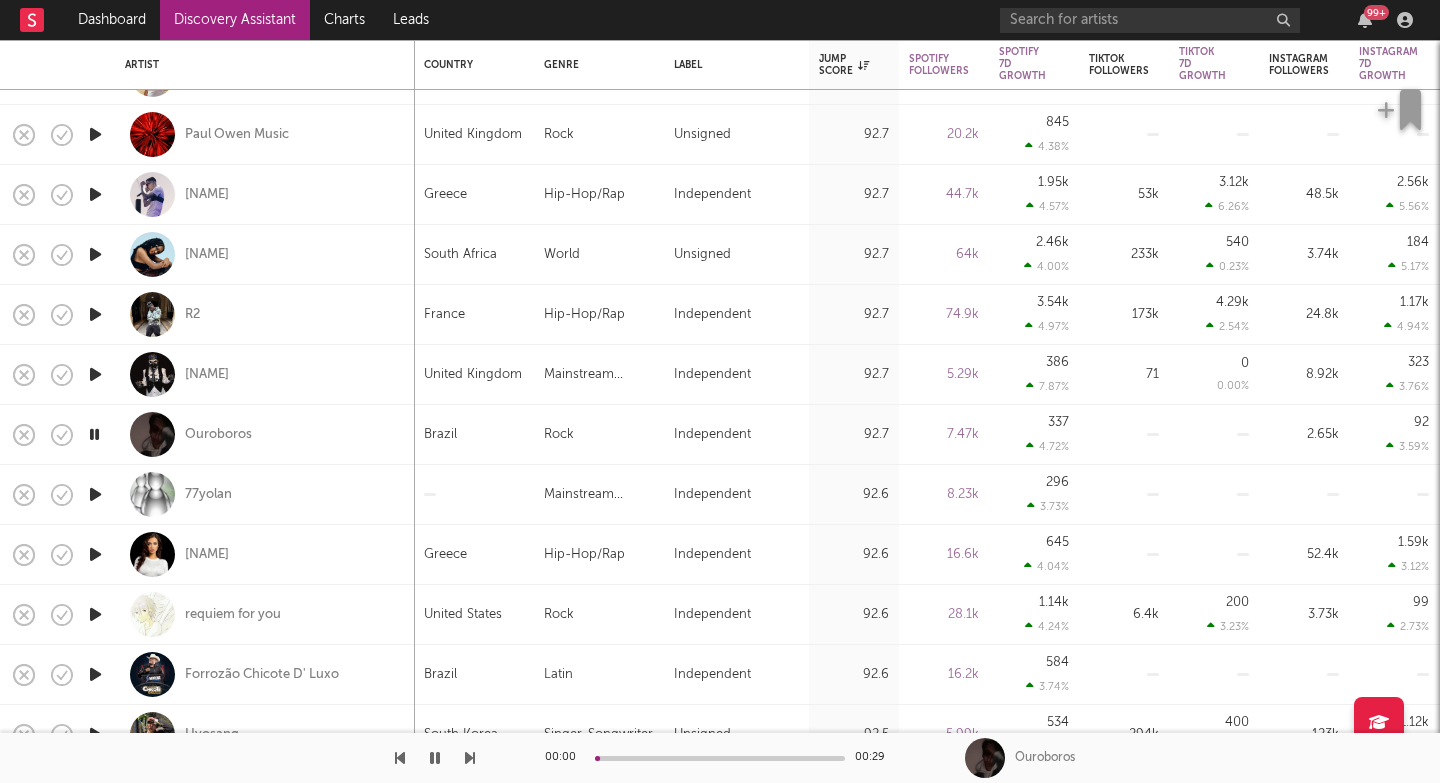 click at bounding box center (470, 758) 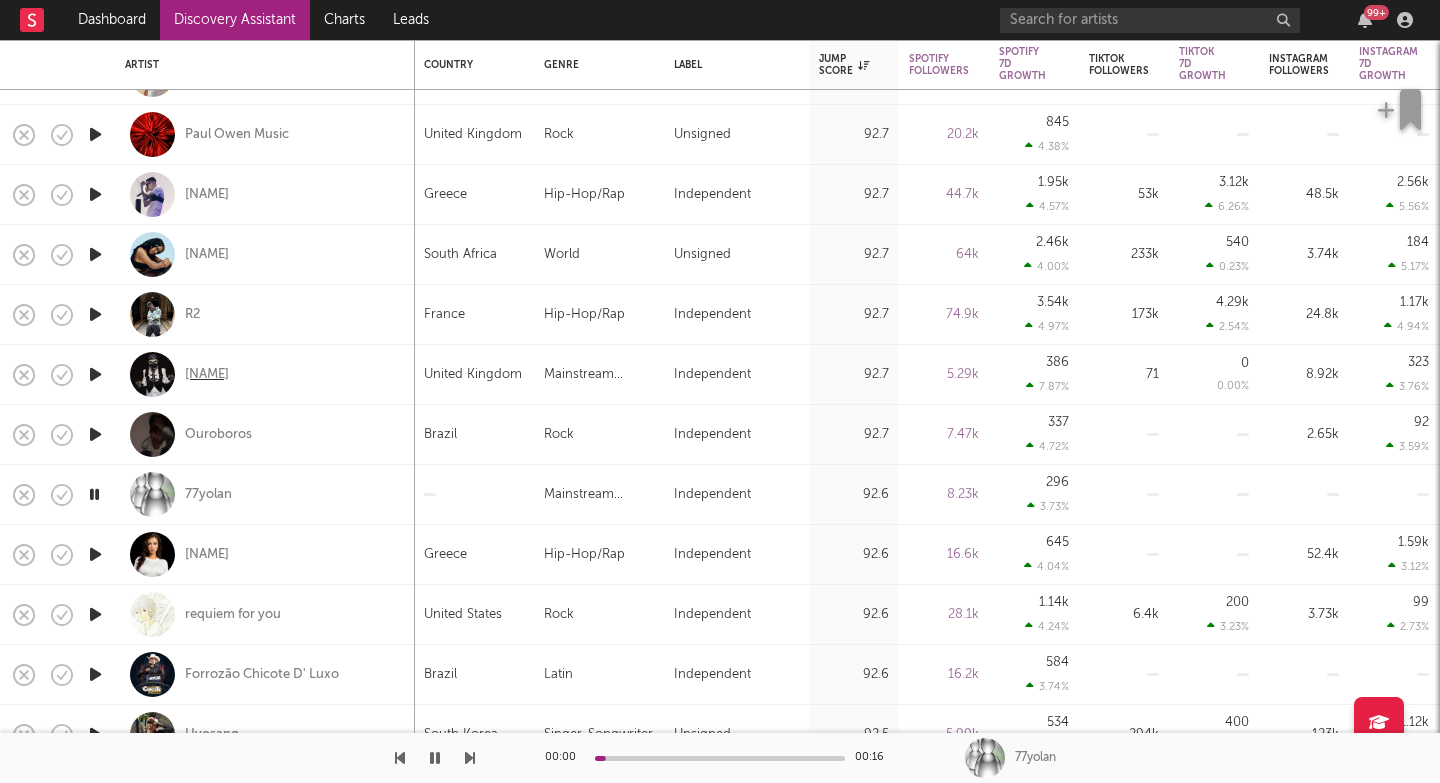click on "Luusif" at bounding box center [207, 375] 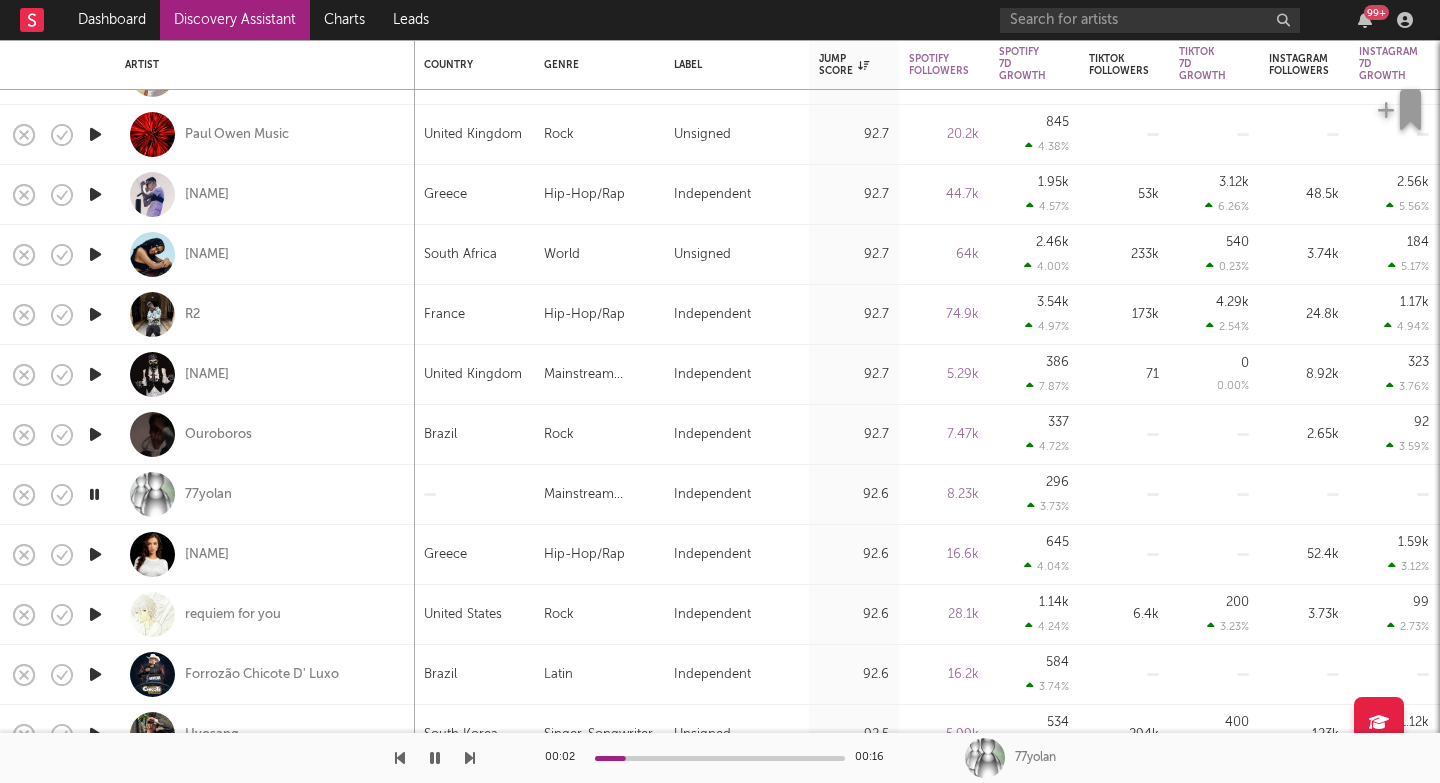 click at bounding box center [470, 758] 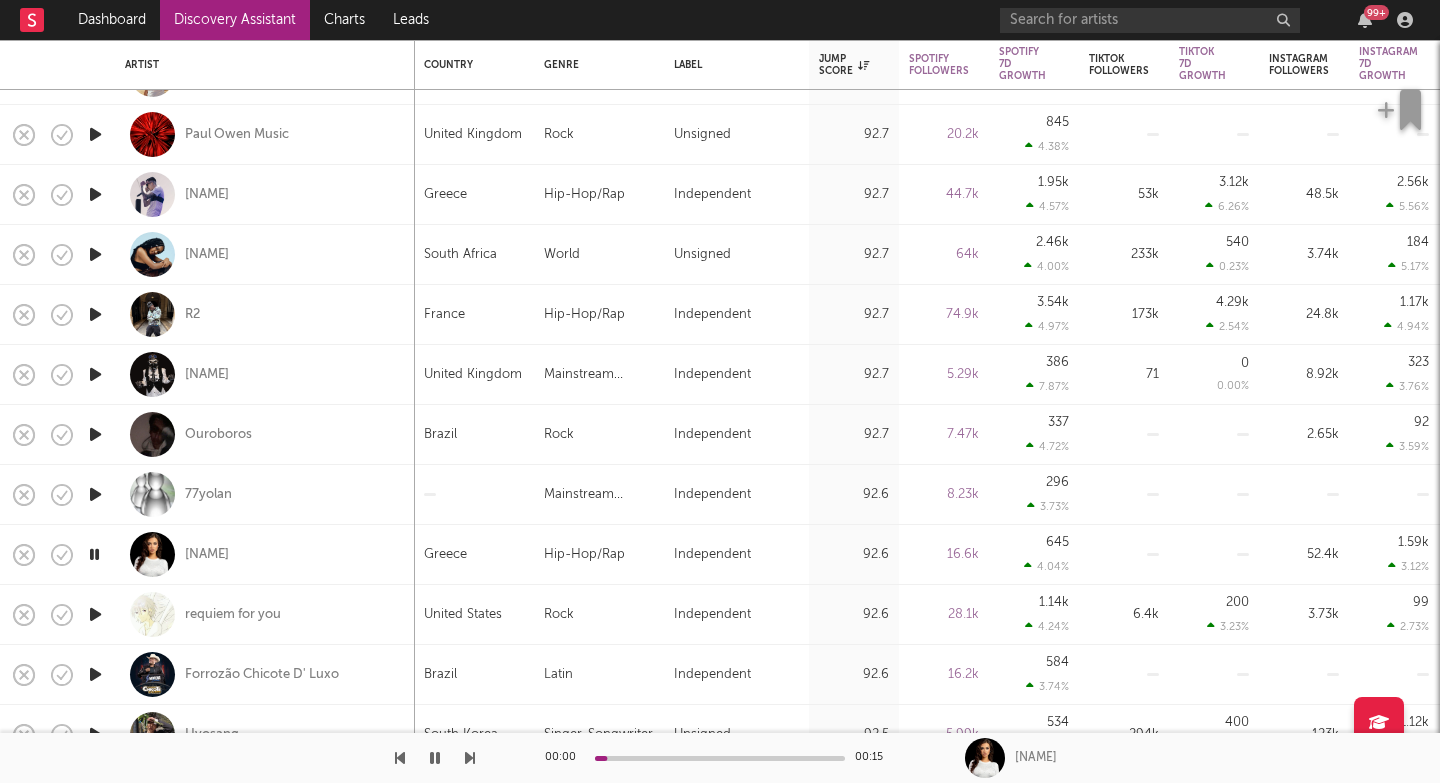 click at bounding box center (470, 758) 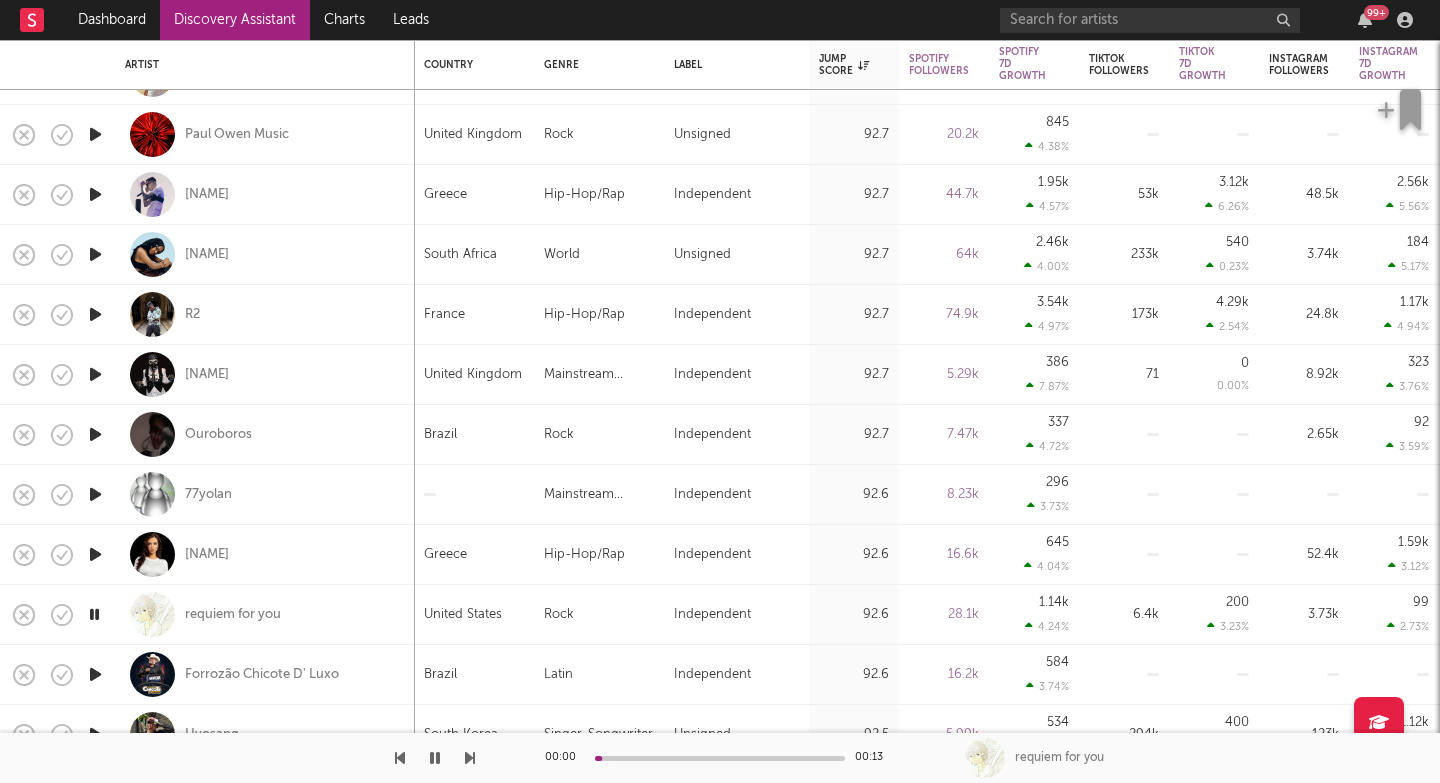 click at bounding box center [470, 758] 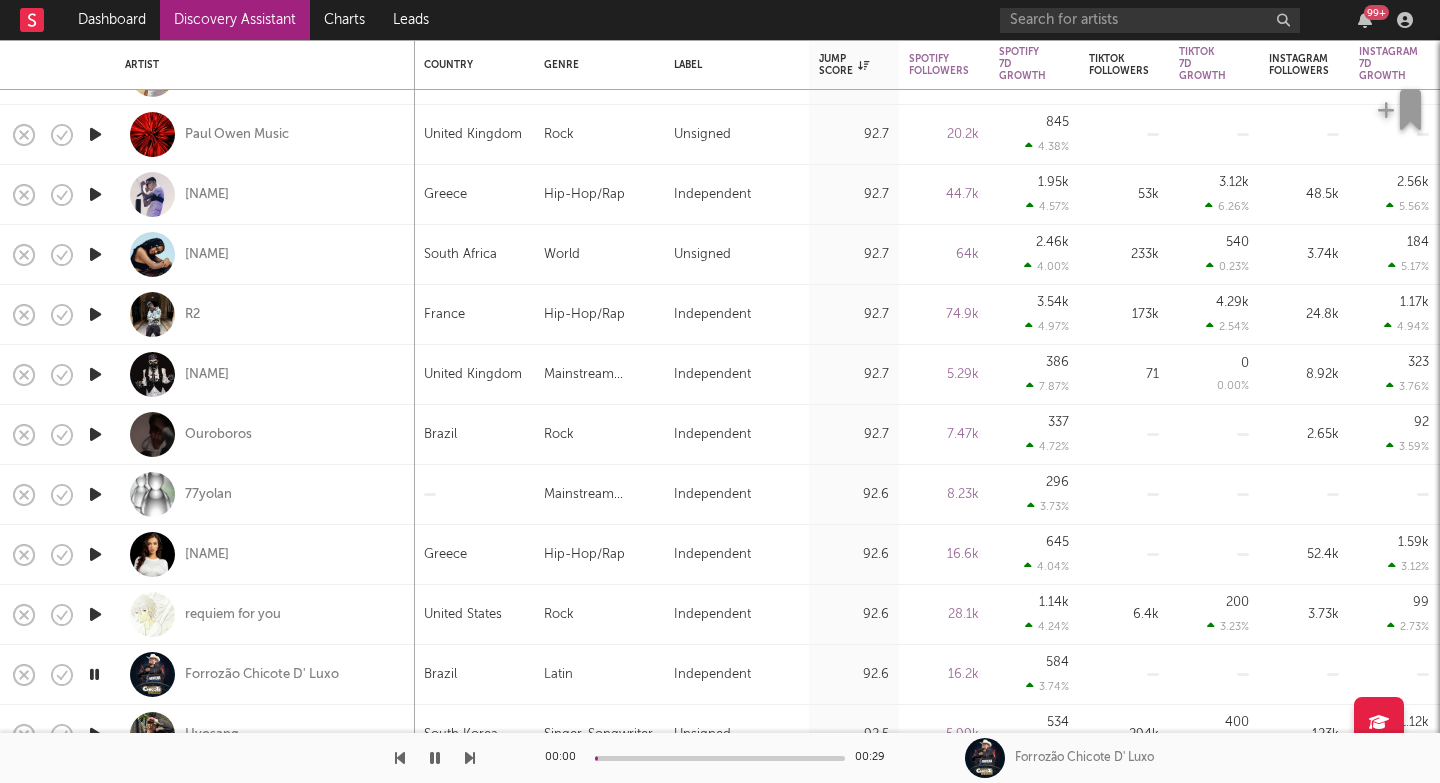 click at bounding box center (470, 758) 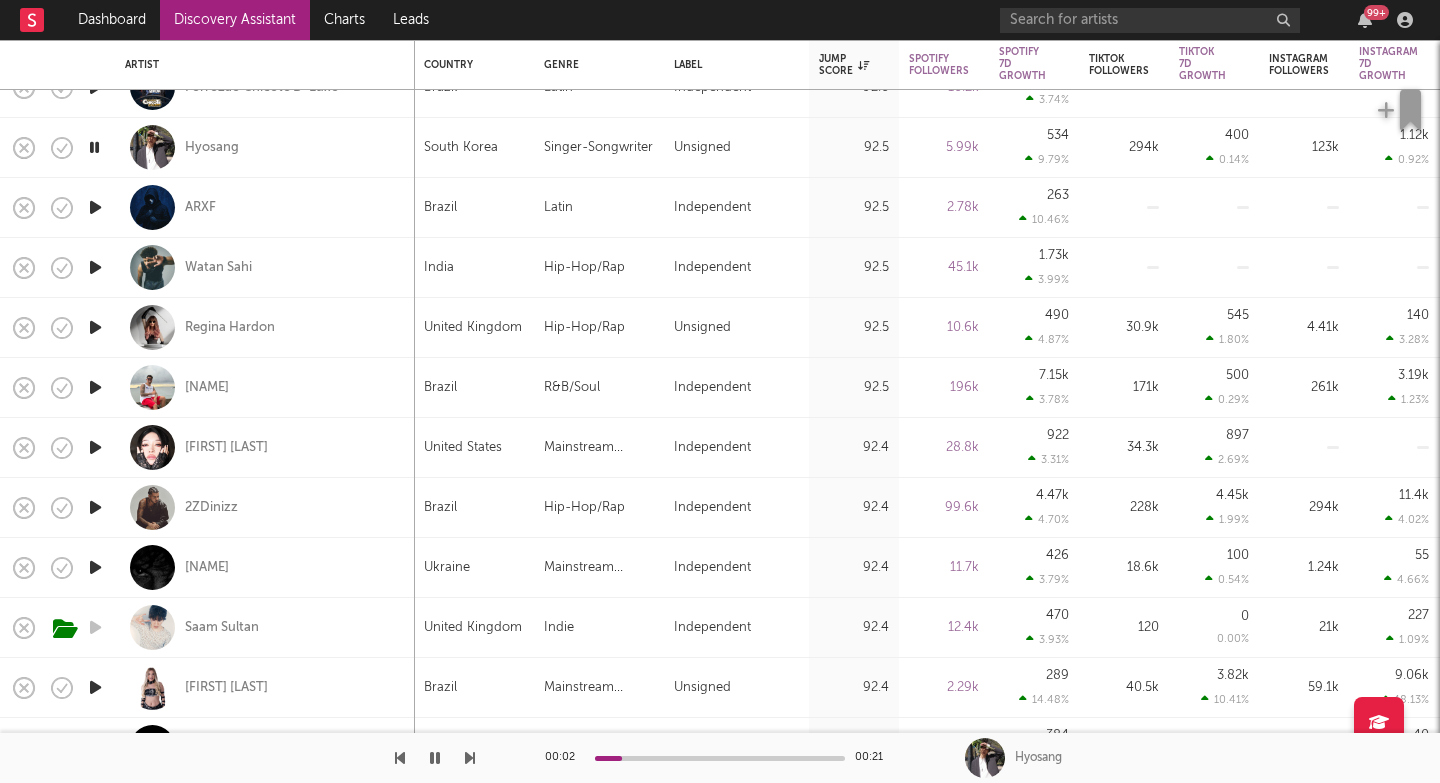 click at bounding box center (470, 758) 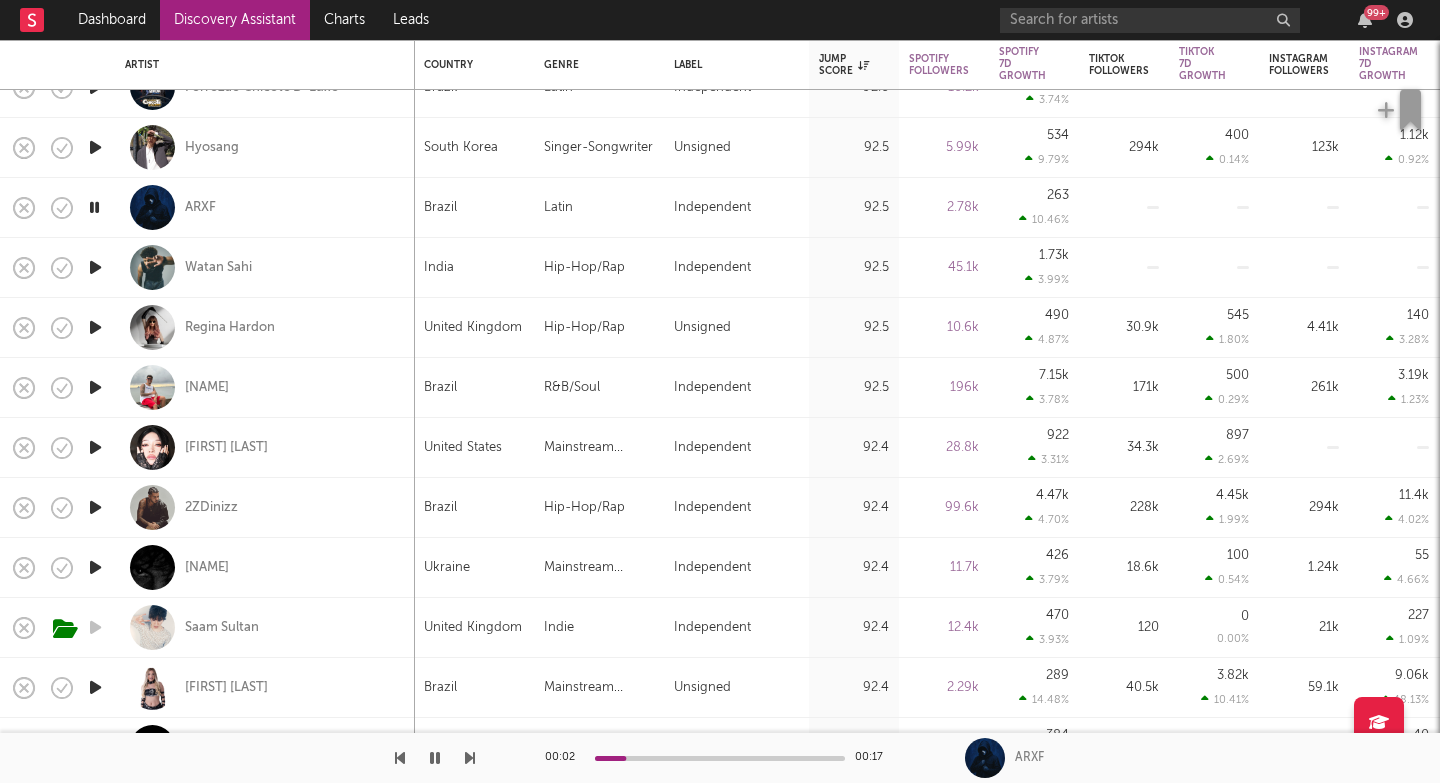 click at bounding box center [470, 758] 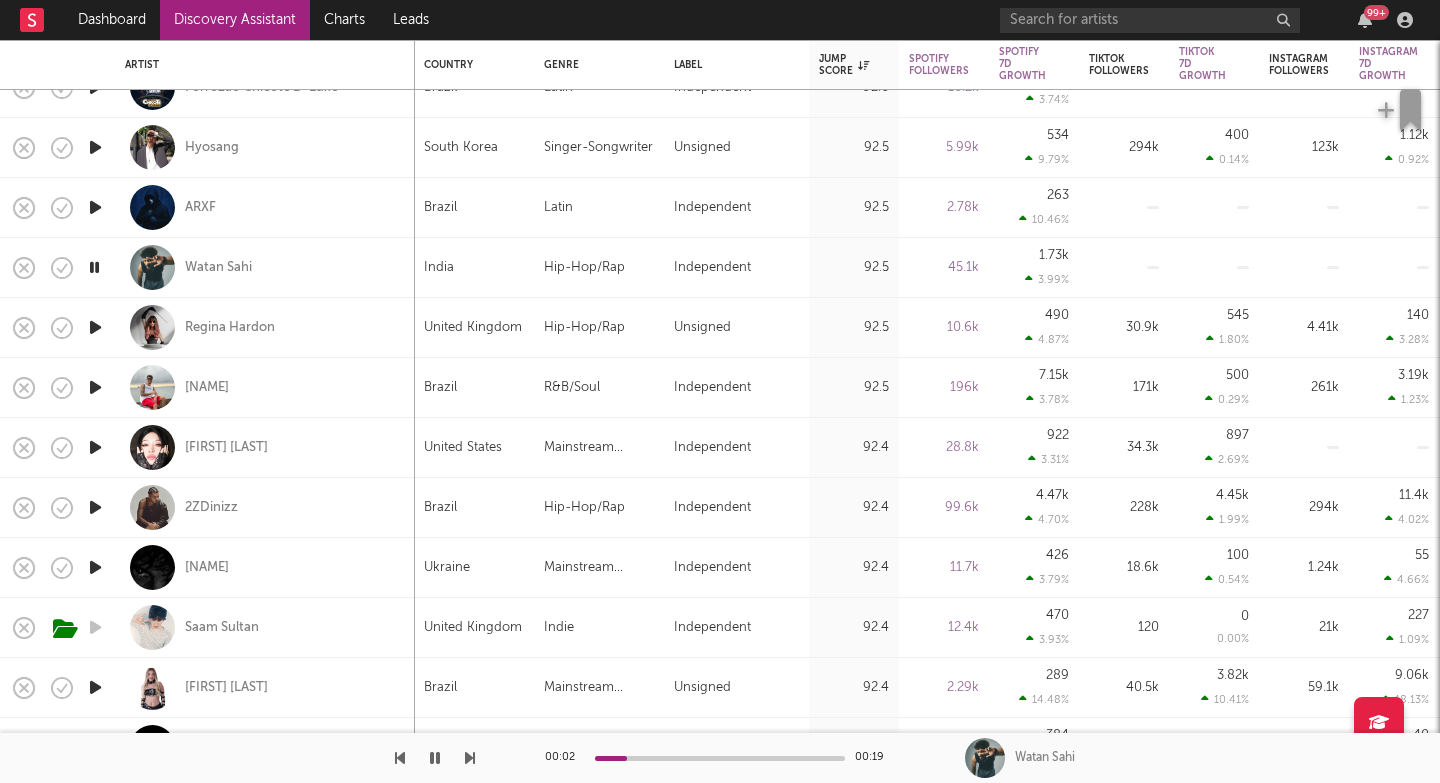 drag, startPoint x: 469, startPoint y: 762, endPoint x: 339, endPoint y: 764, distance: 130.01538 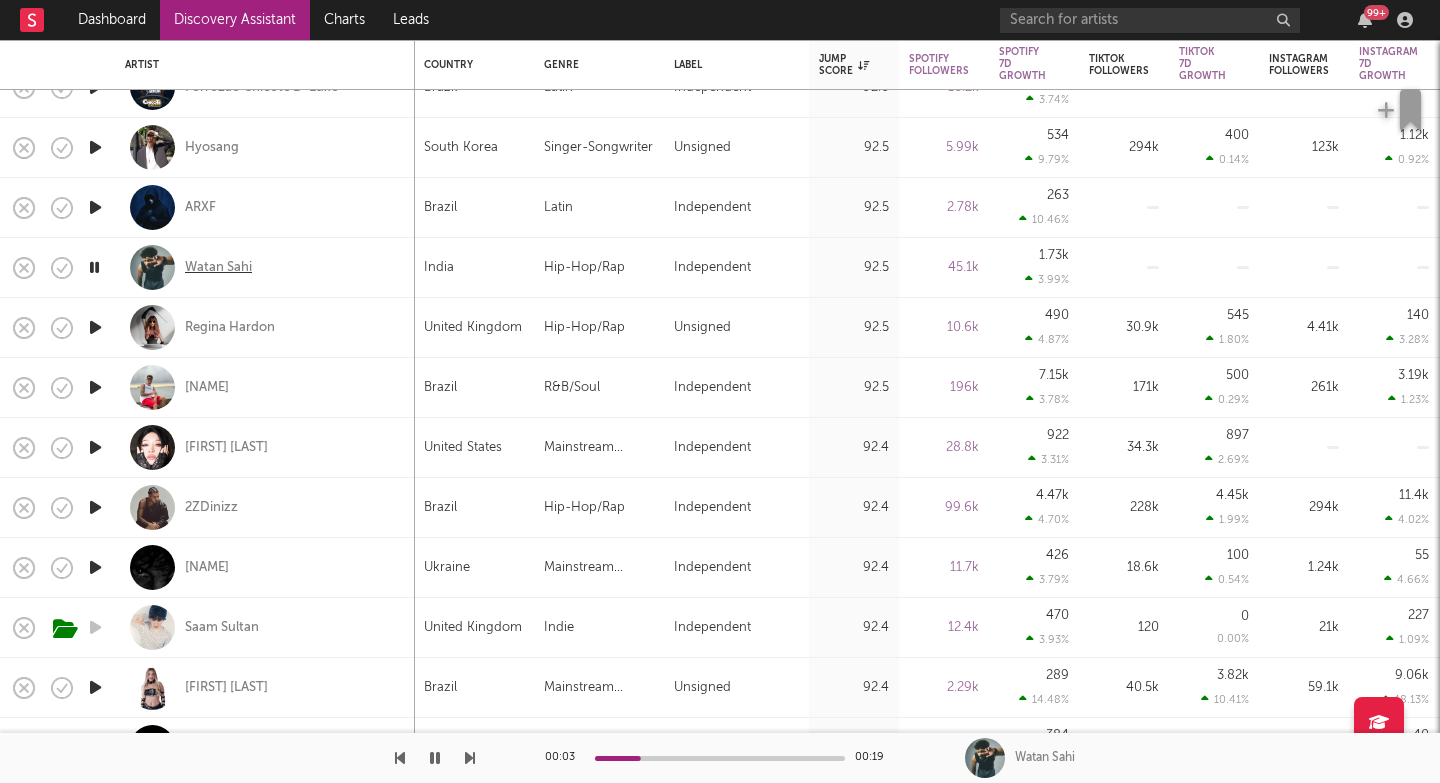 click on "Watan Sahi" at bounding box center (218, 268) 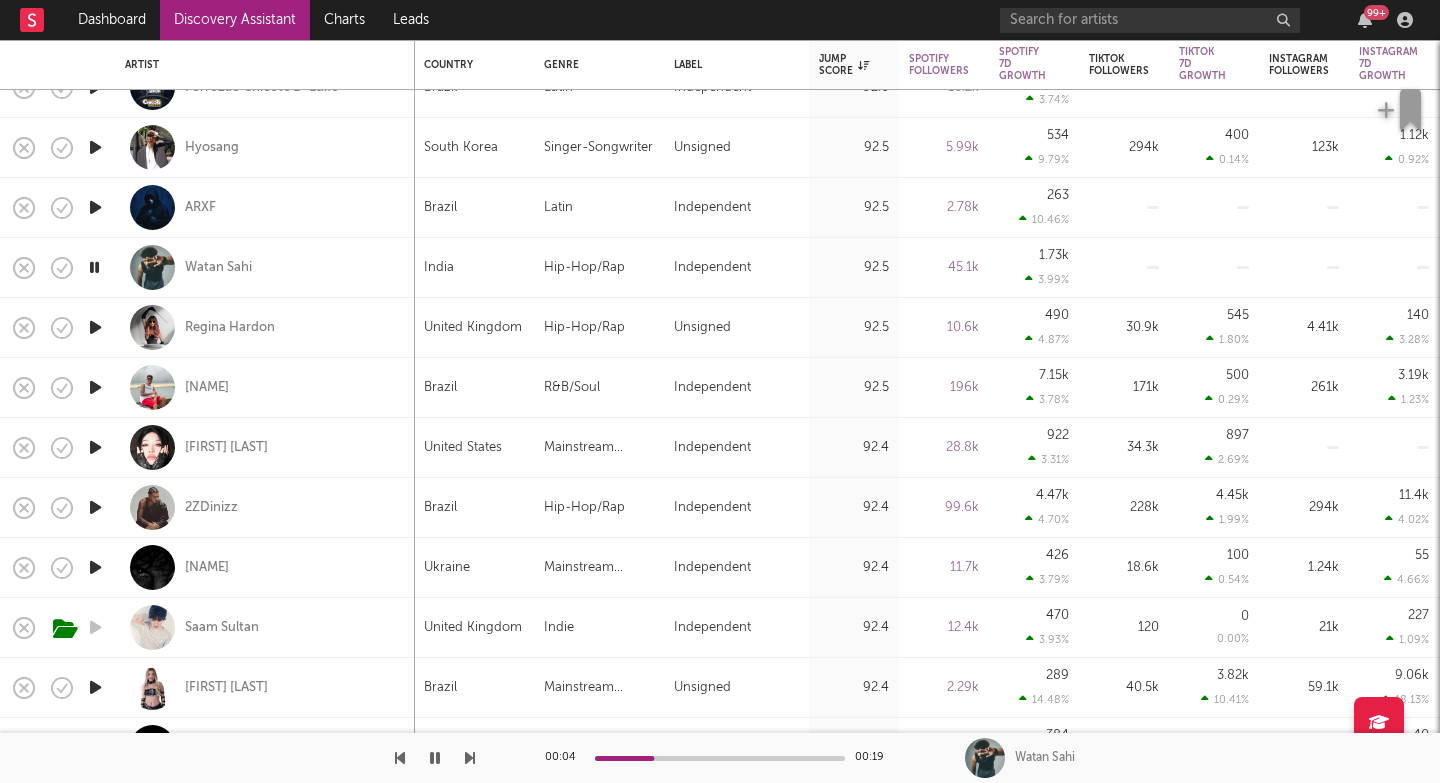 click at bounding box center [470, 758] 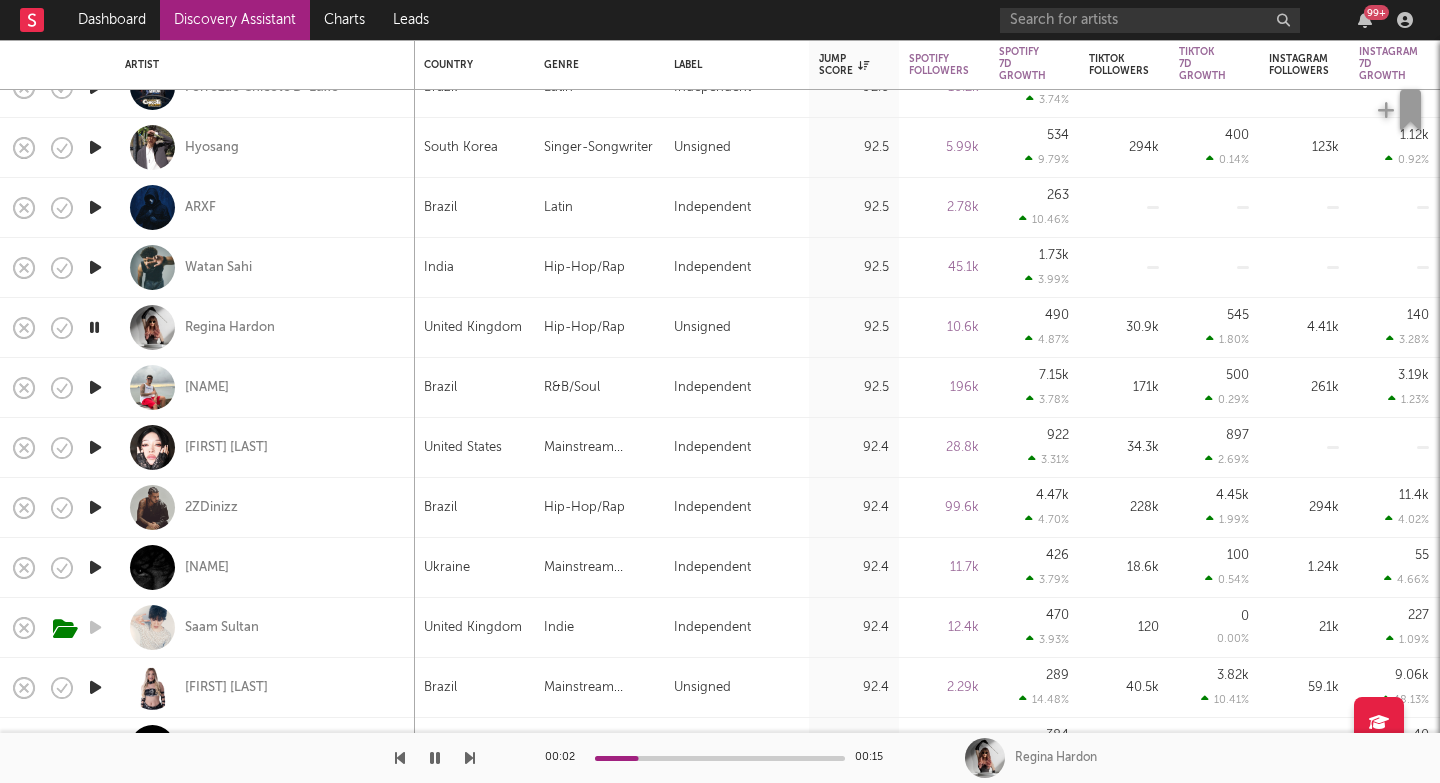 drag, startPoint x: 473, startPoint y: 763, endPoint x: 320, endPoint y: 761, distance: 153.01308 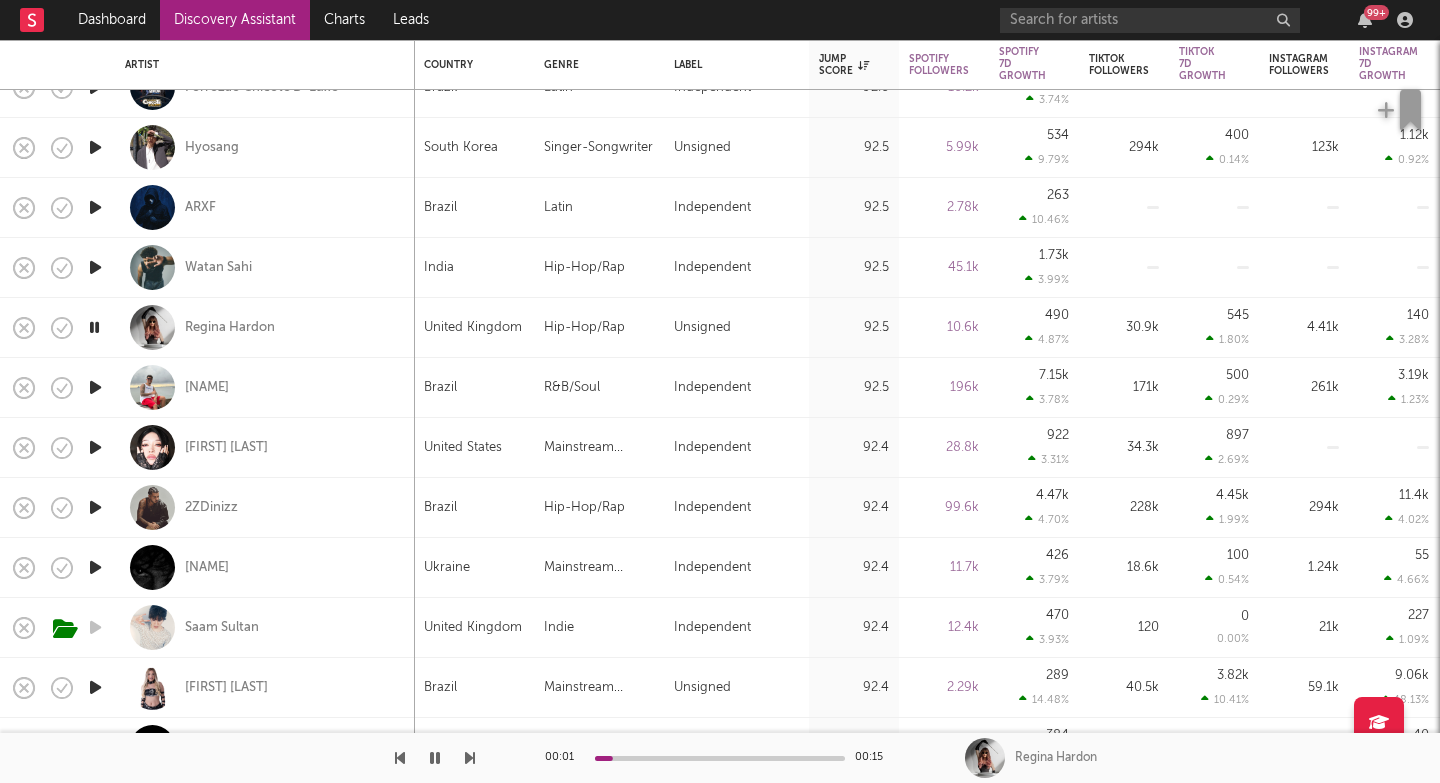 click at bounding box center [237, 758] 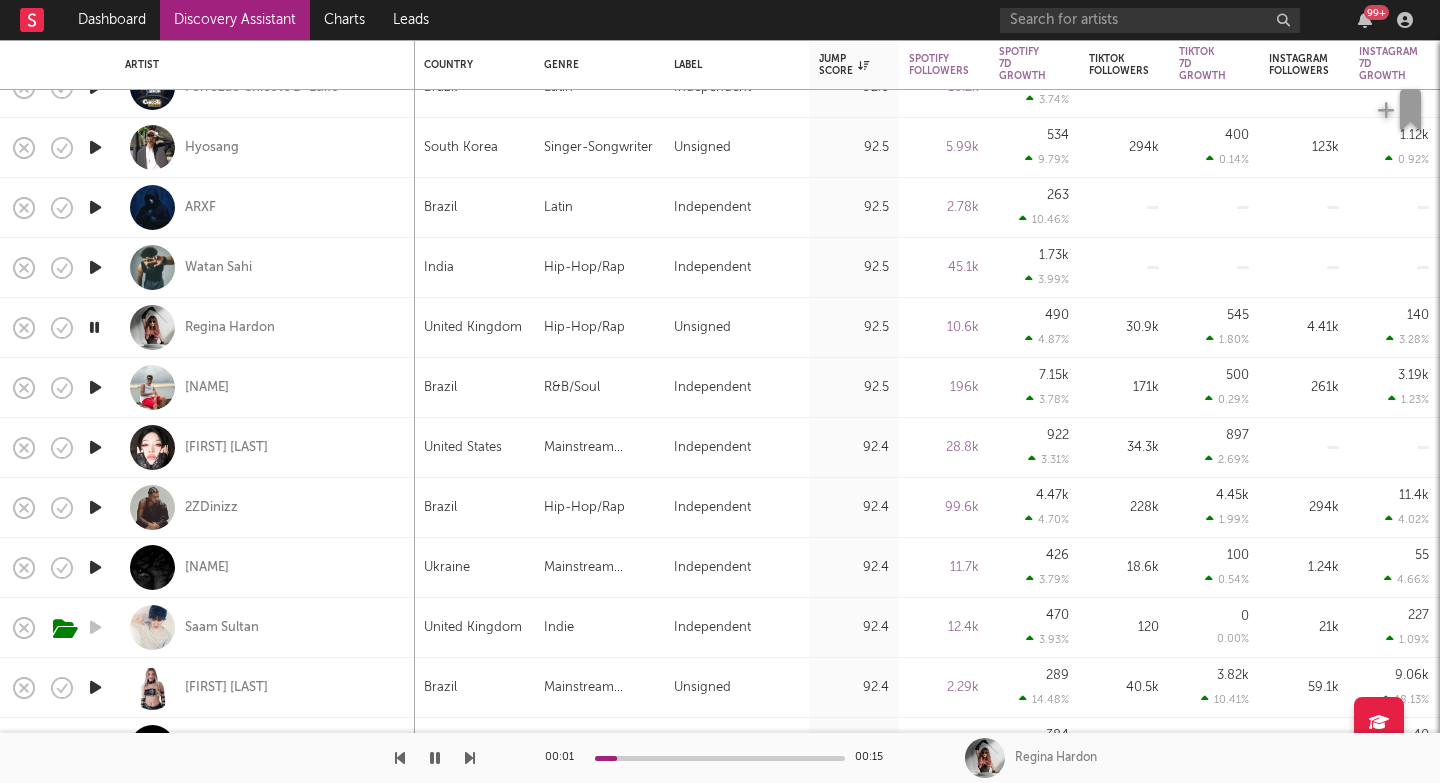 click at bounding box center (470, 758) 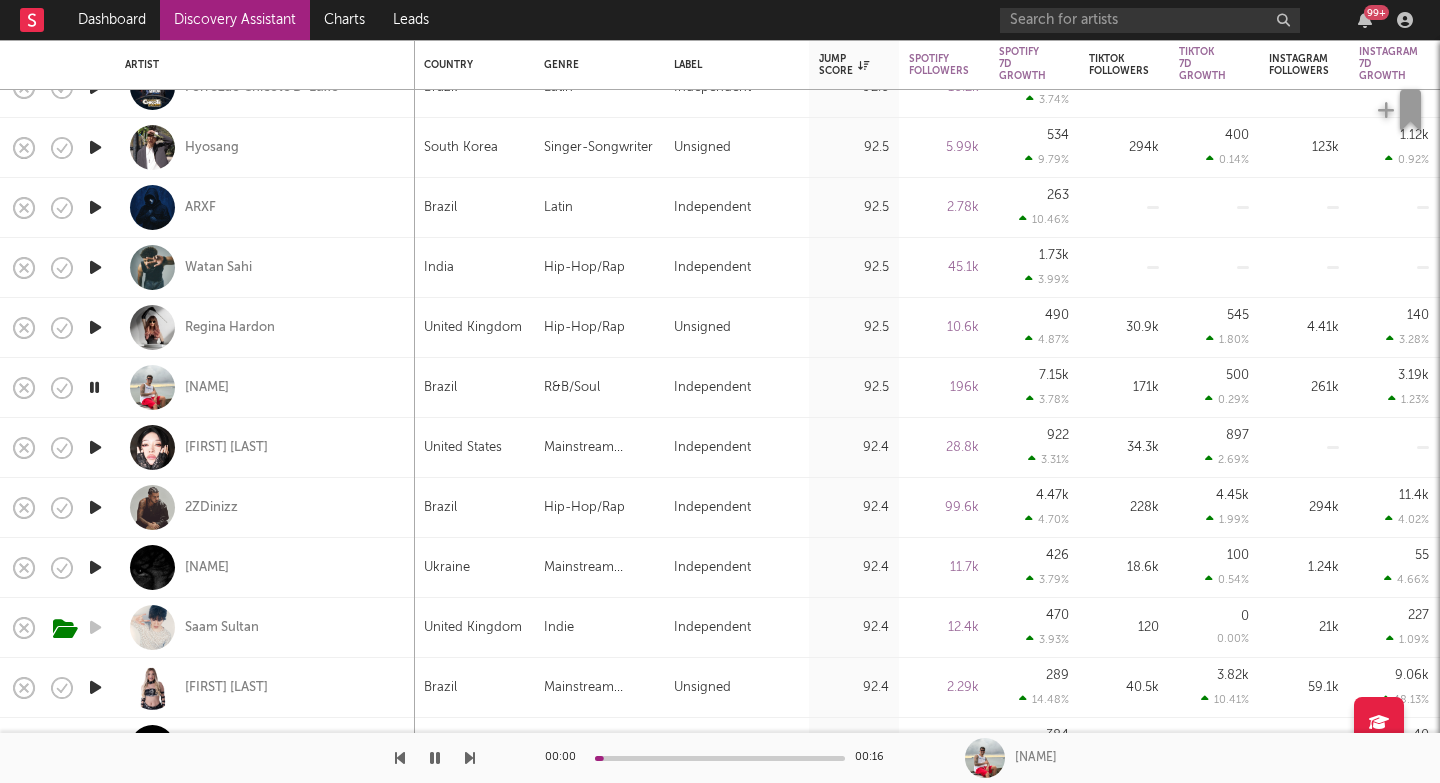click at bounding box center (470, 758) 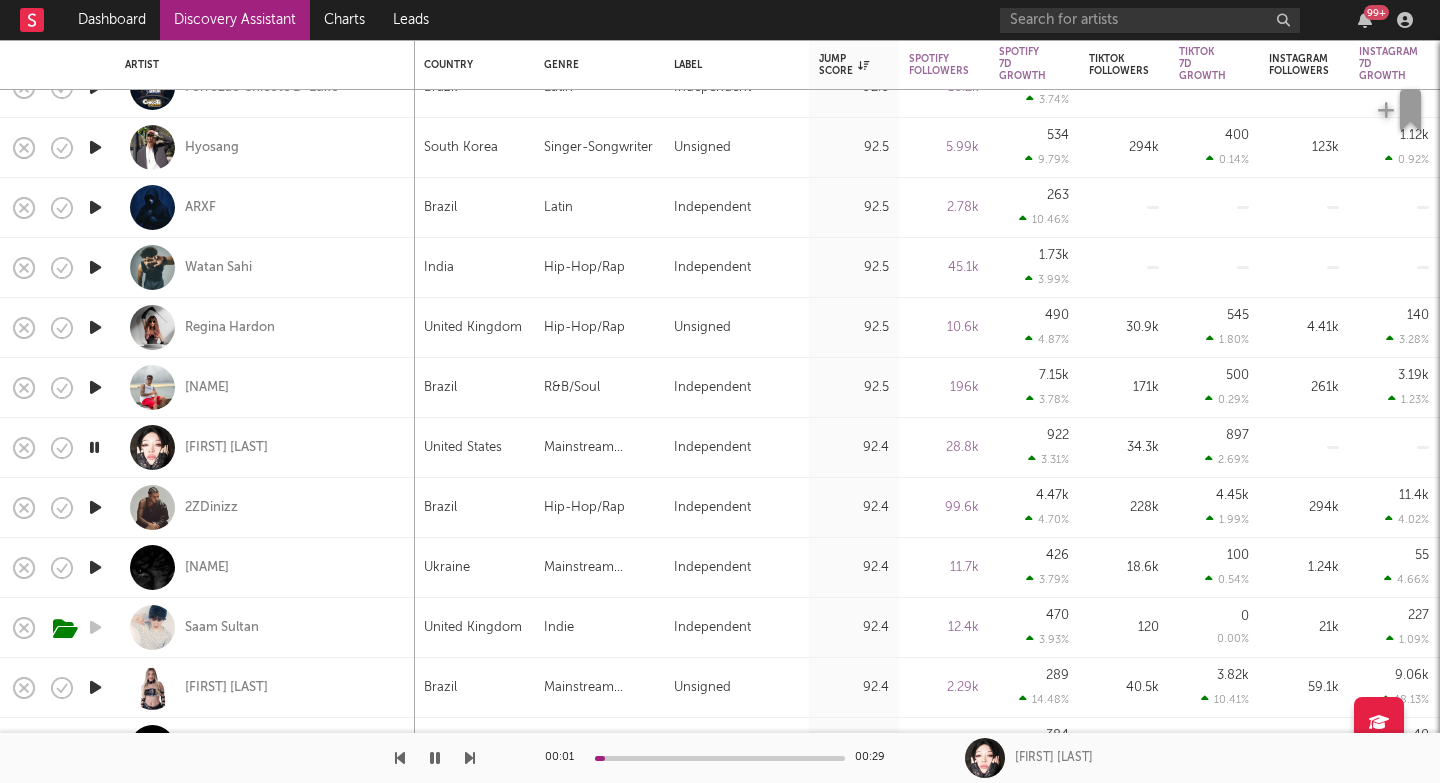 click at bounding box center (470, 758) 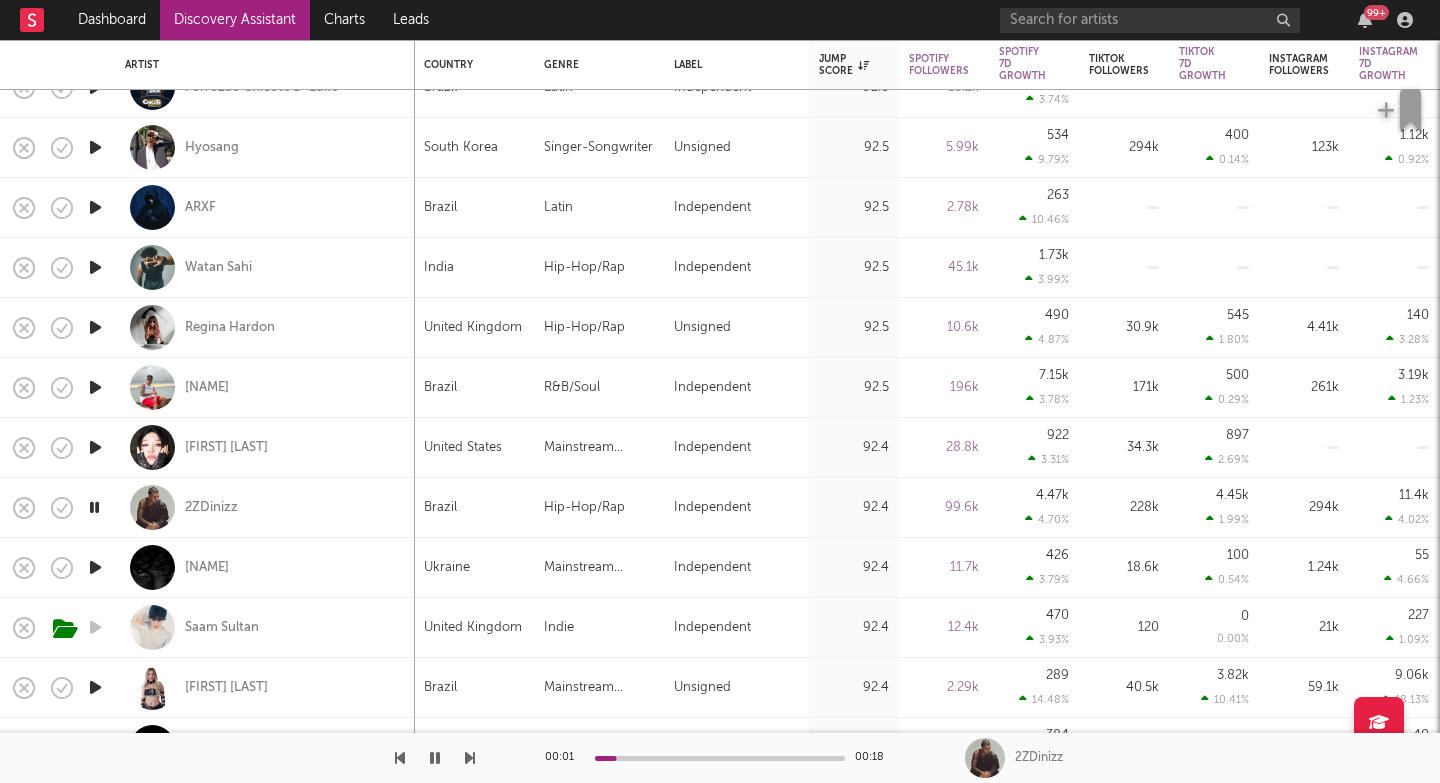 click at bounding box center (470, 758) 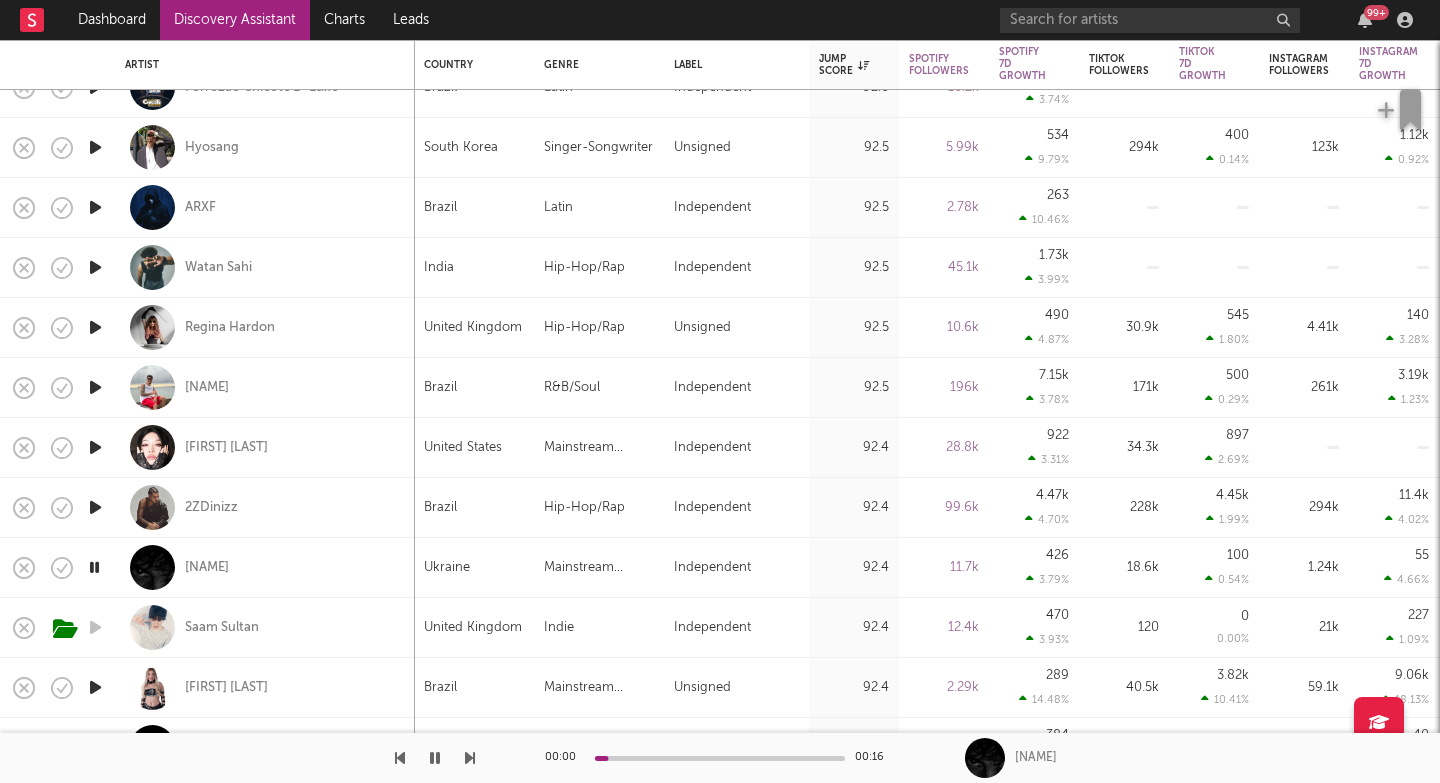 click at bounding box center [470, 758] 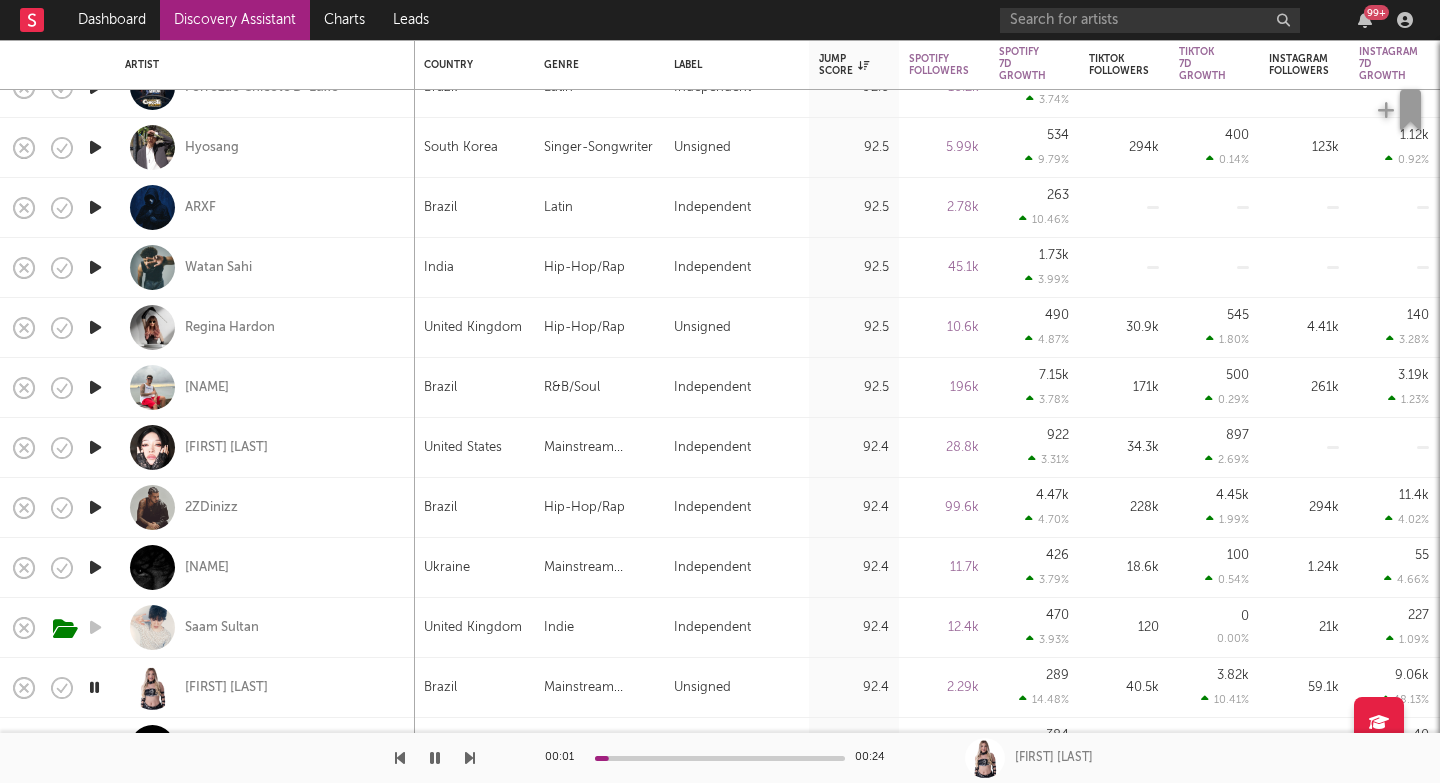 click at bounding box center (470, 758) 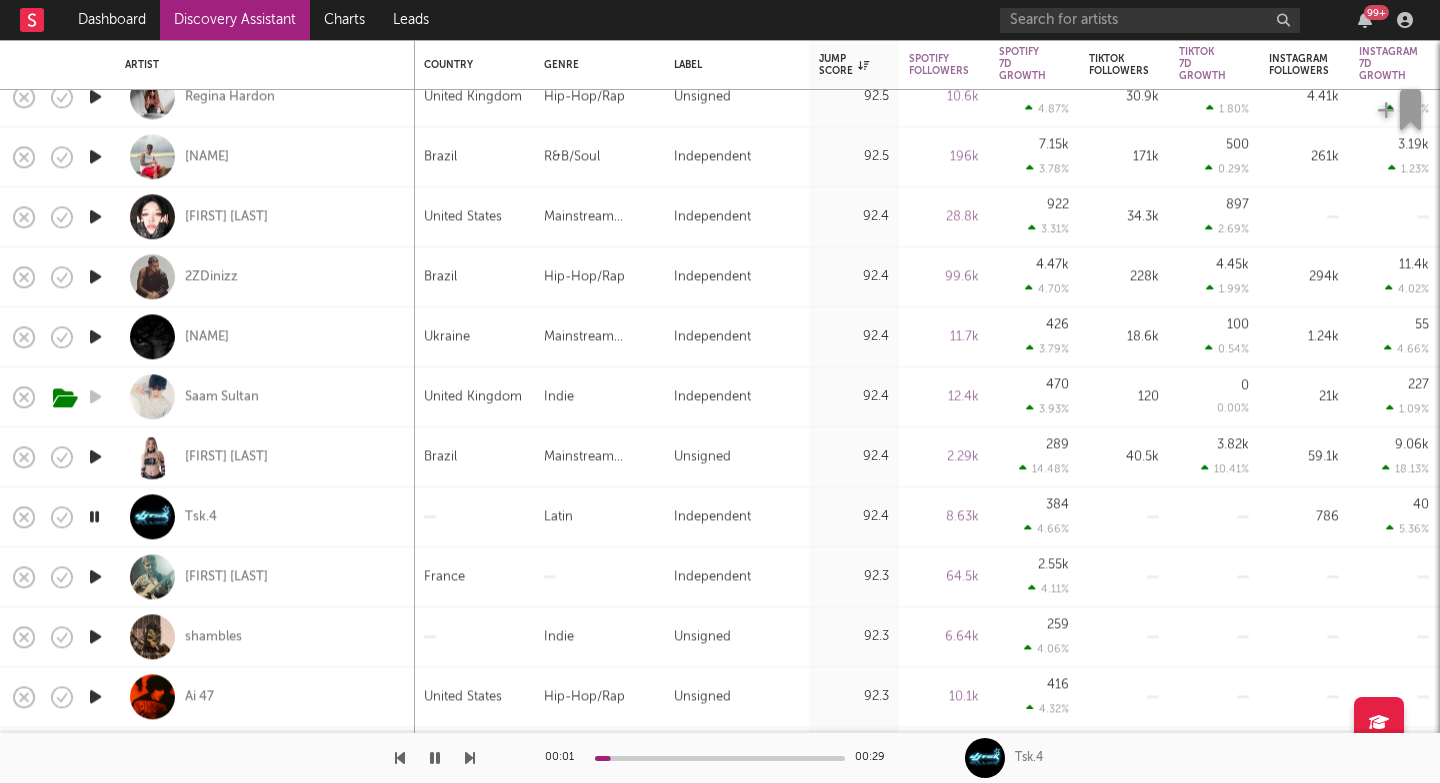 click at bounding box center (470, 758) 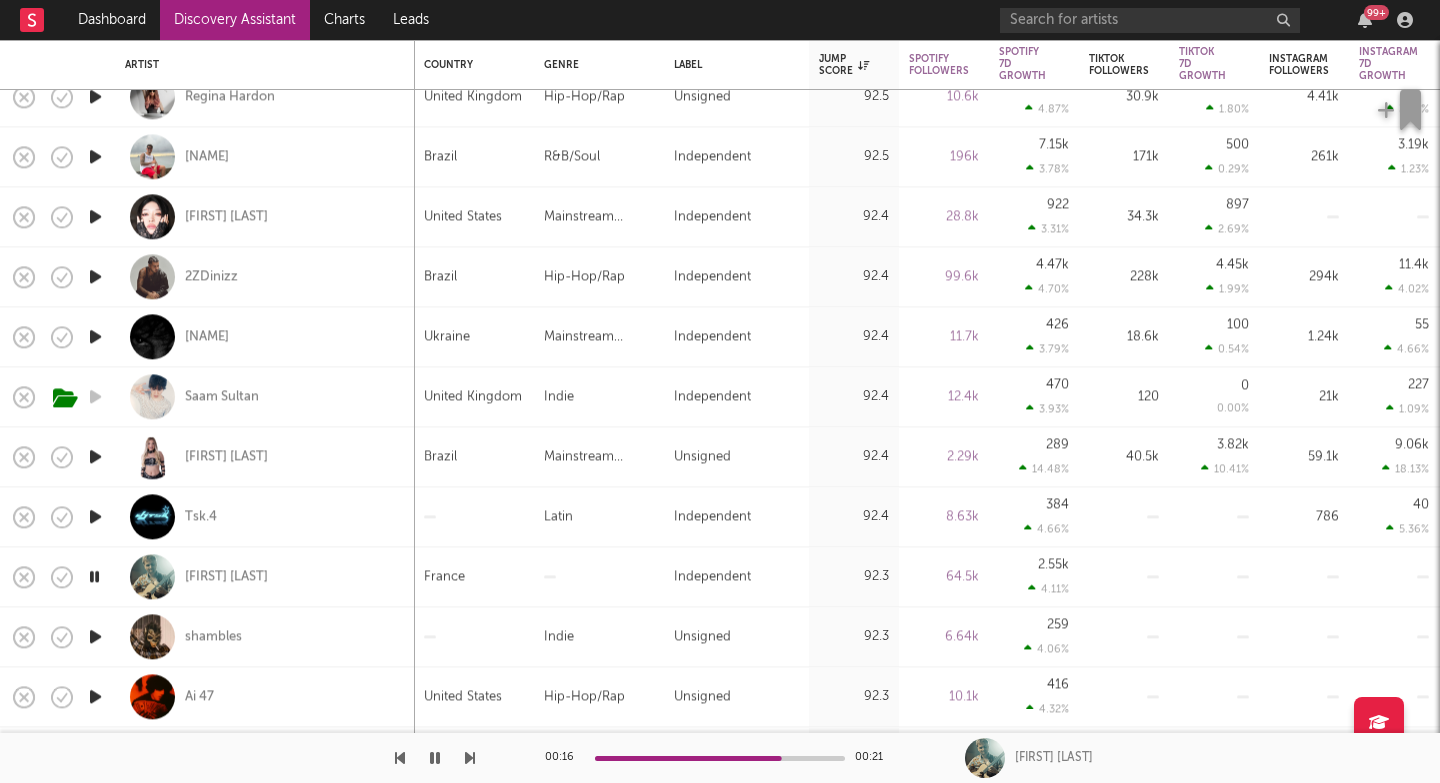 click at bounding box center (470, 758) 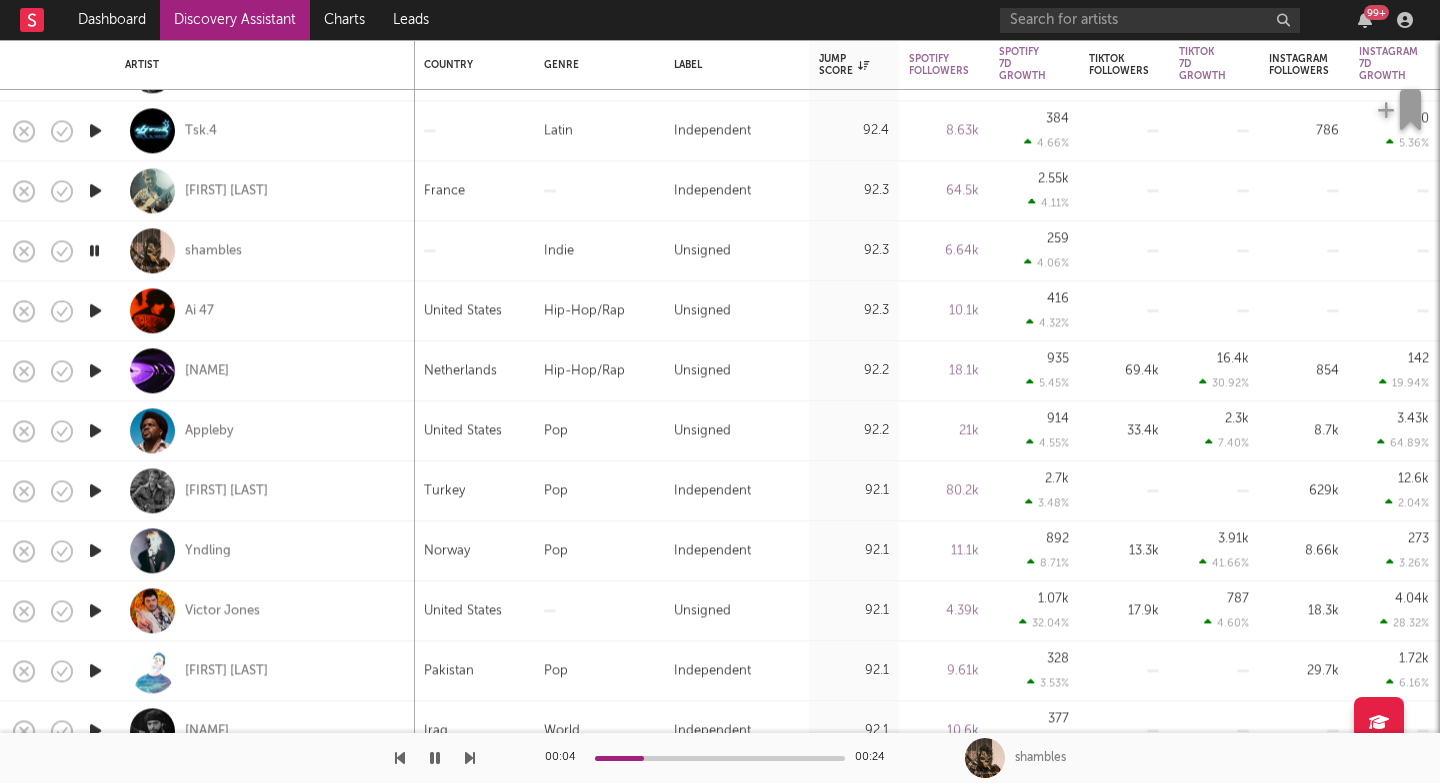 click at bounding box center (470, 758) 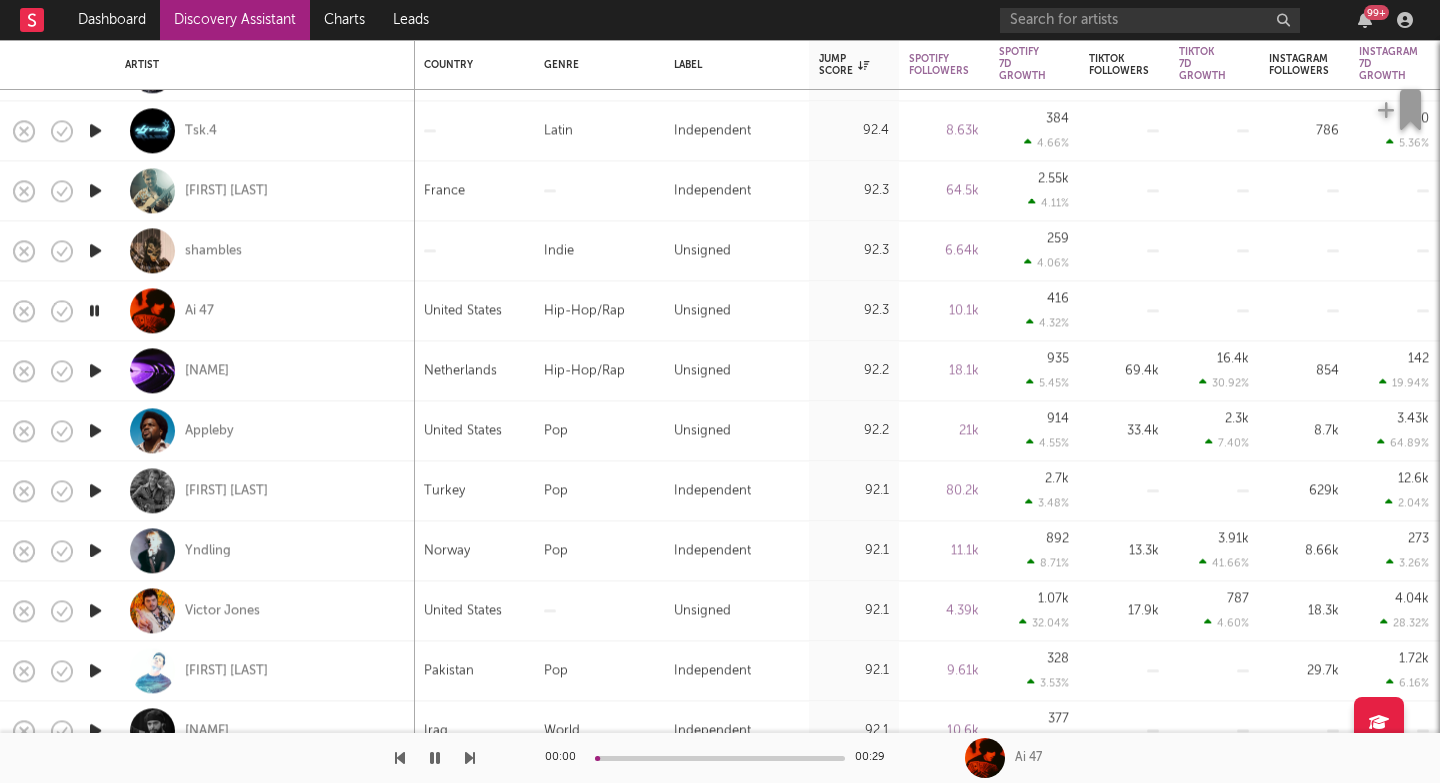click at bounding box center [470, 758] 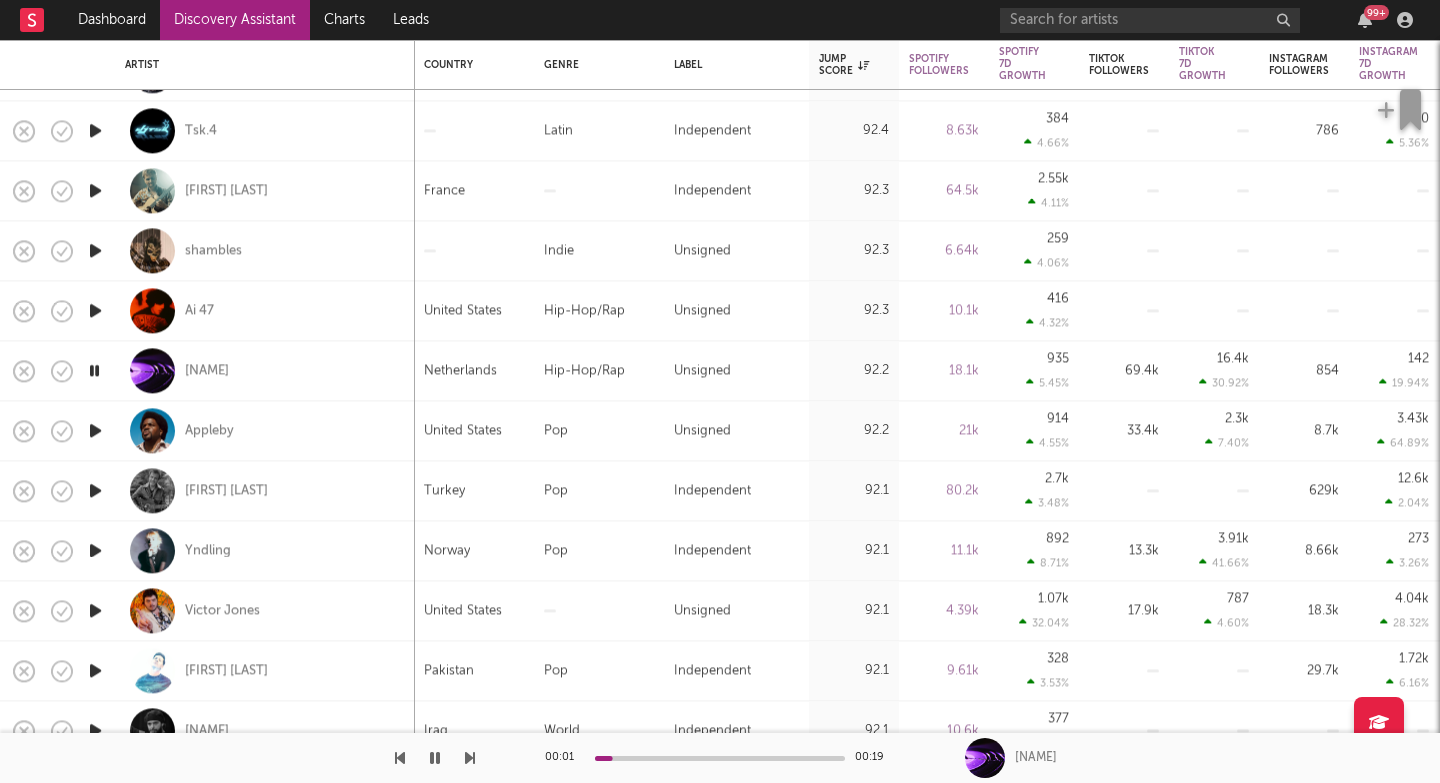 click at bounding box center (470, 758) 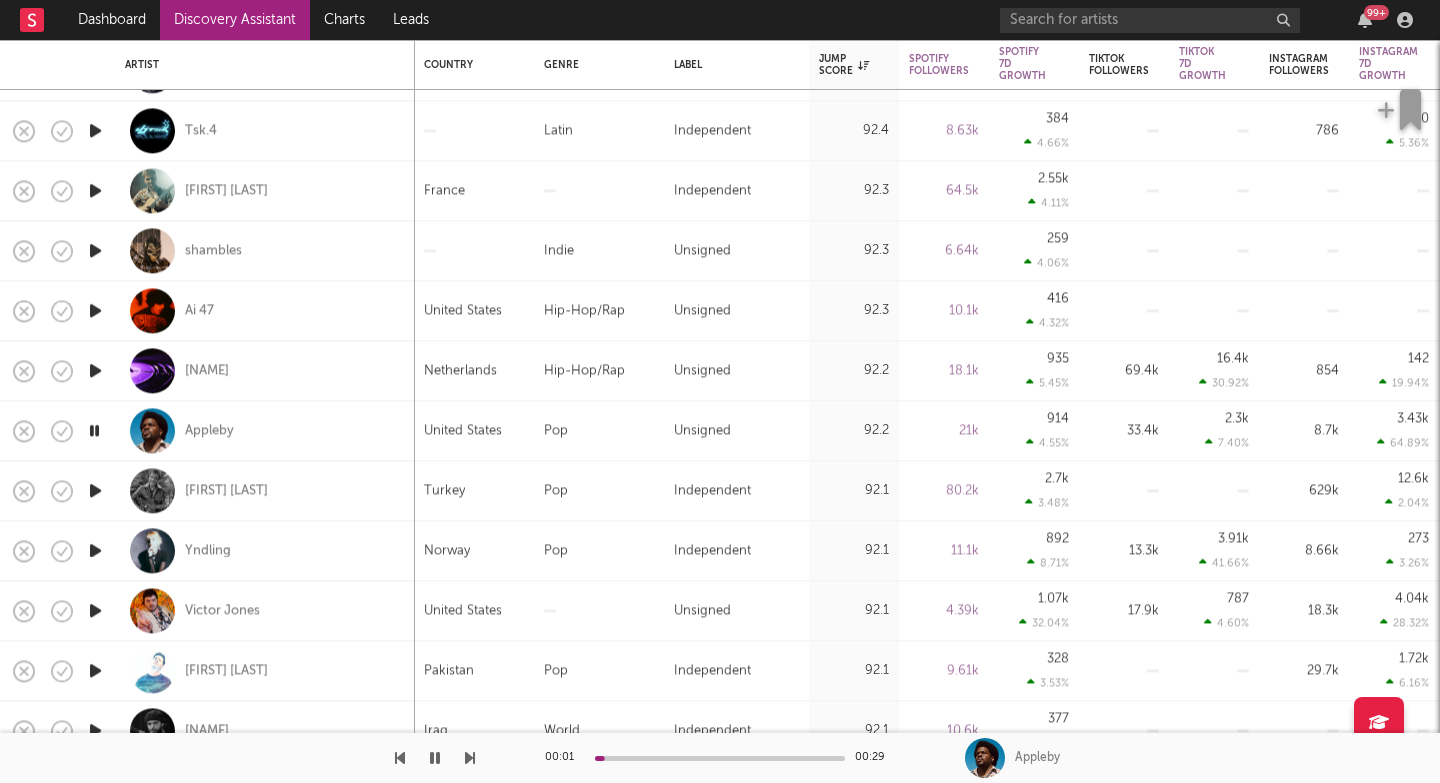 click at bounding box center (470, 758) 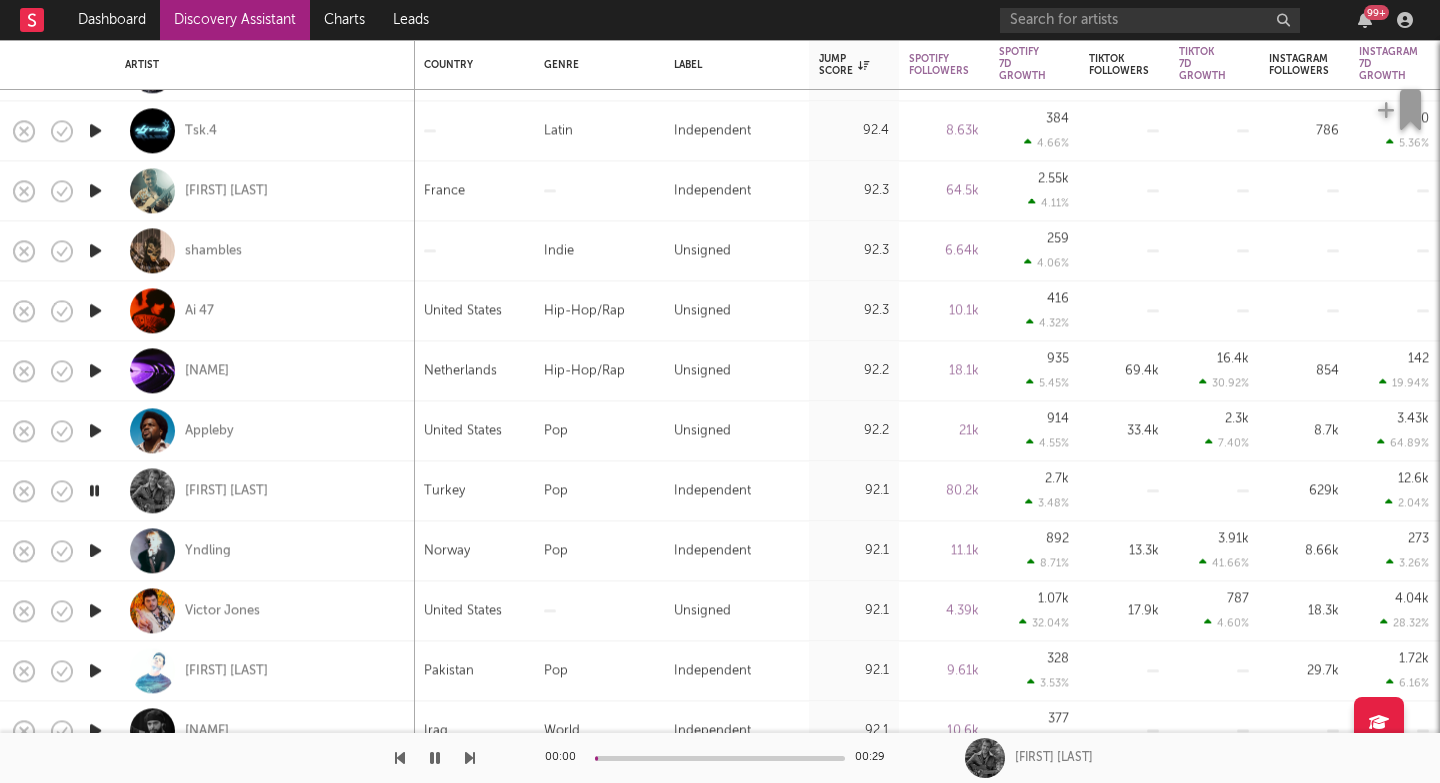 click at bounding box center [470, 758] 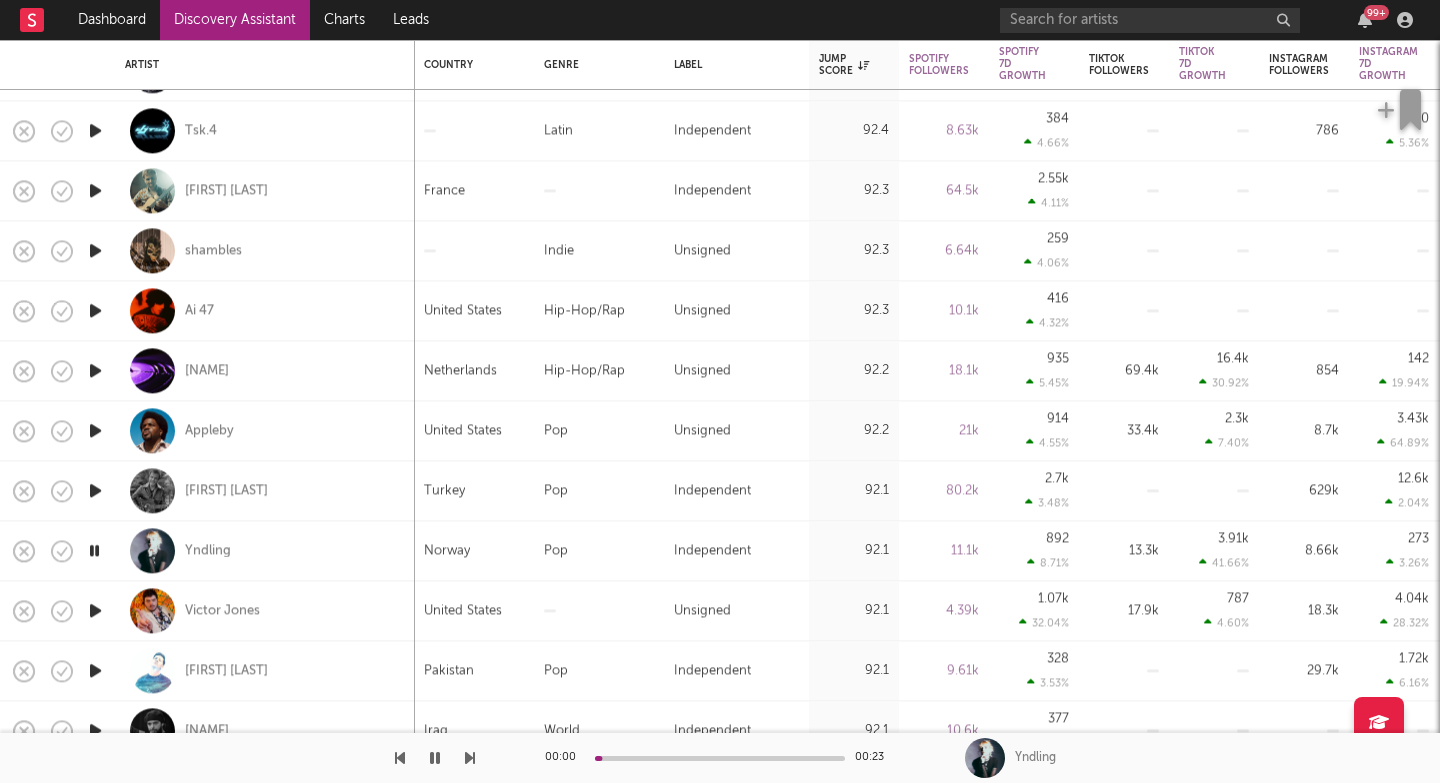 click at bounding box center [470, 758] 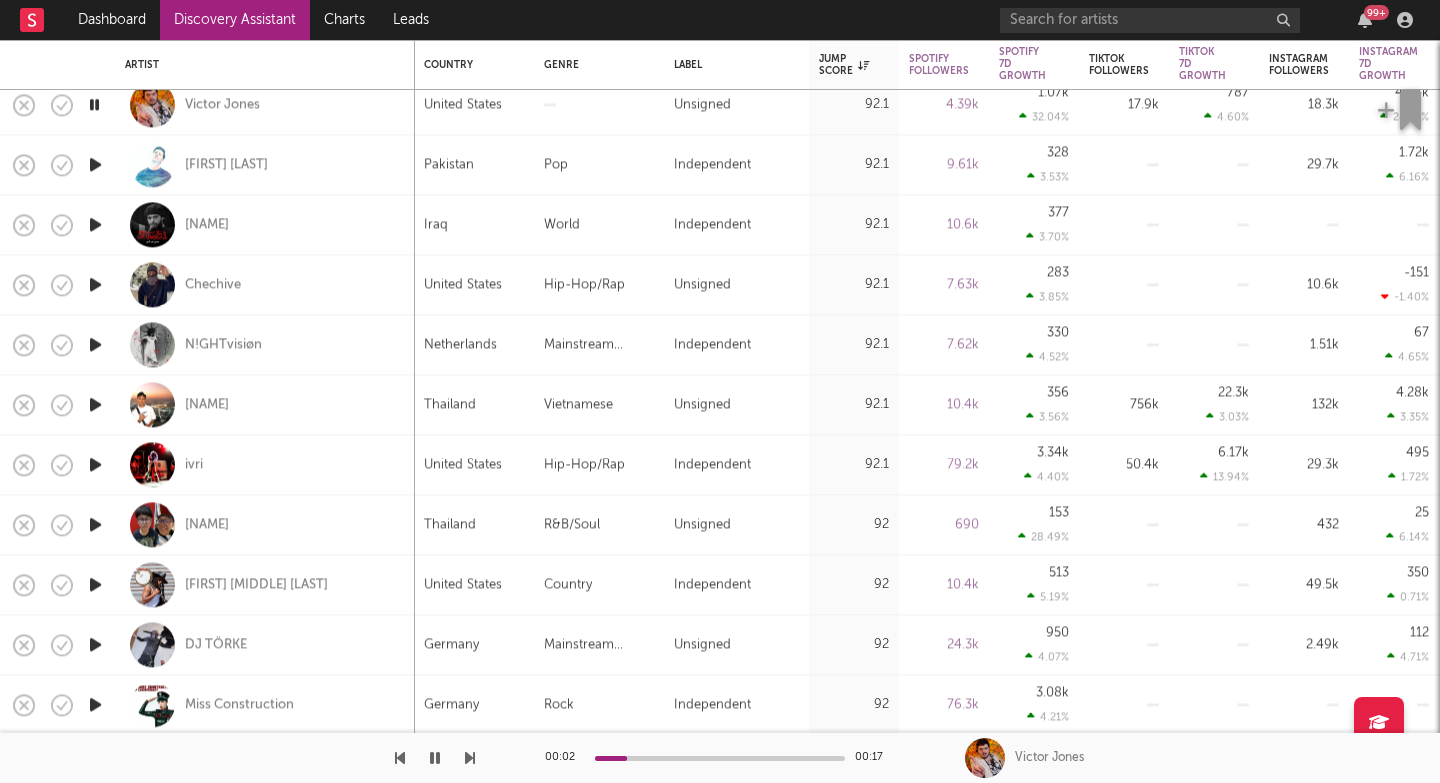 click at bounding box center [470, 758] 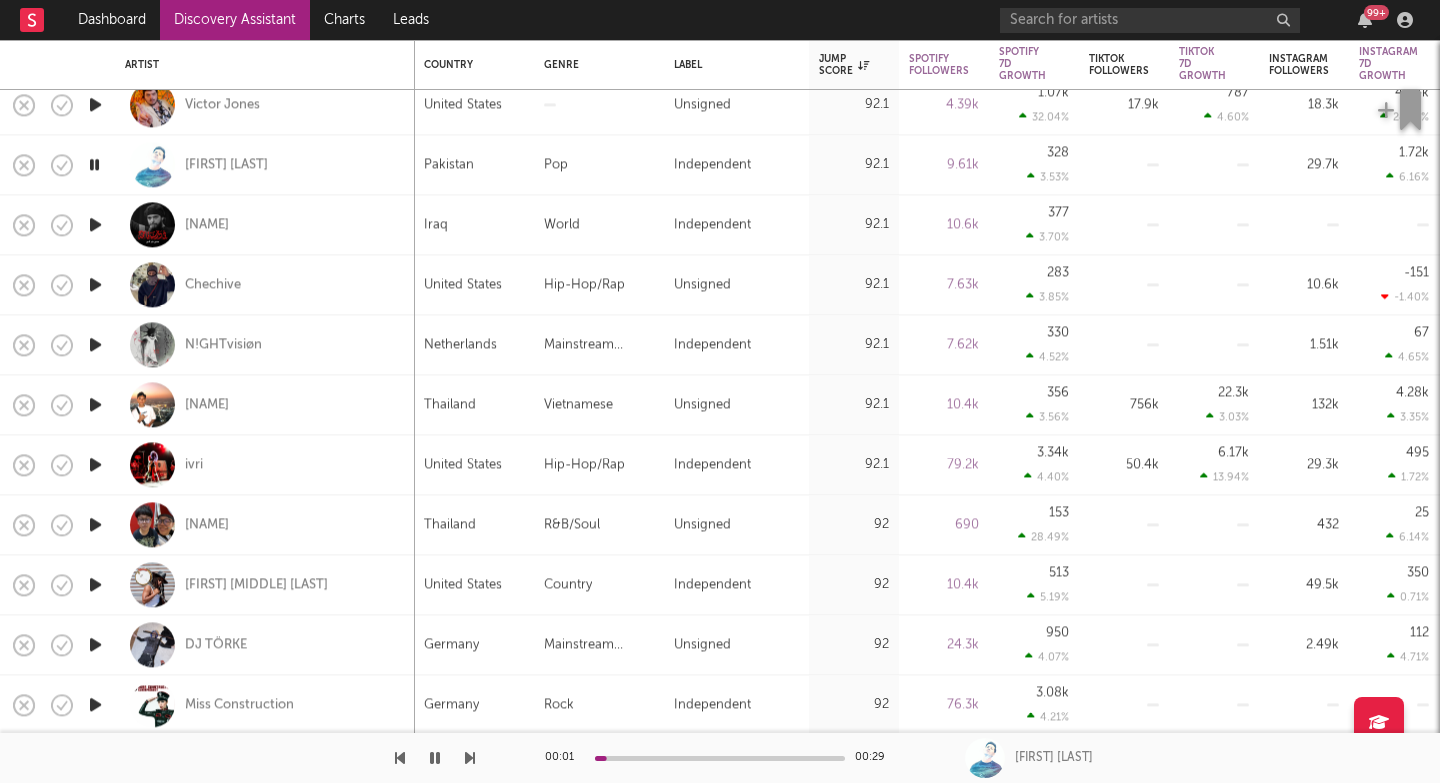 click at bounding box center [470, 758] 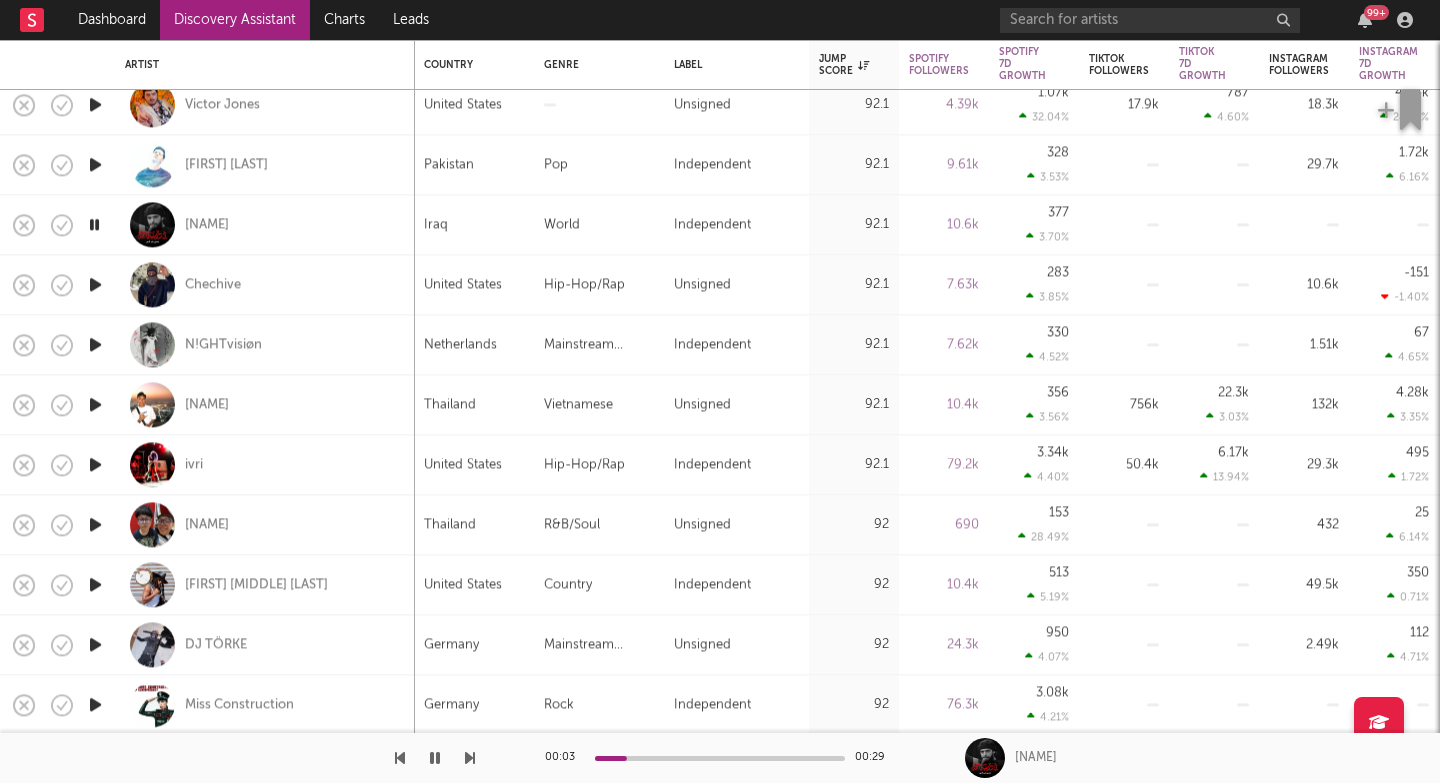 click at bounding box center [470, 758] 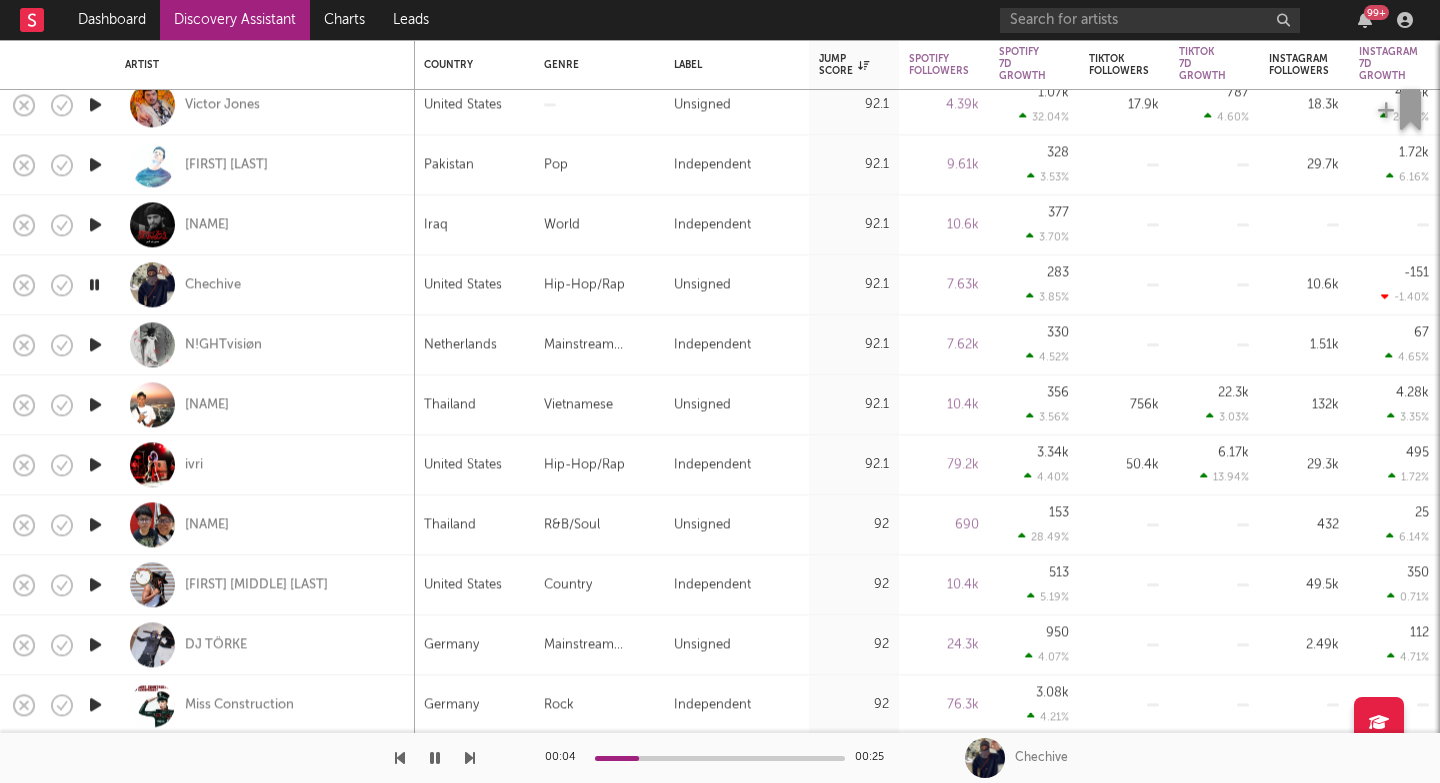 click at bounding box center (470, 758) 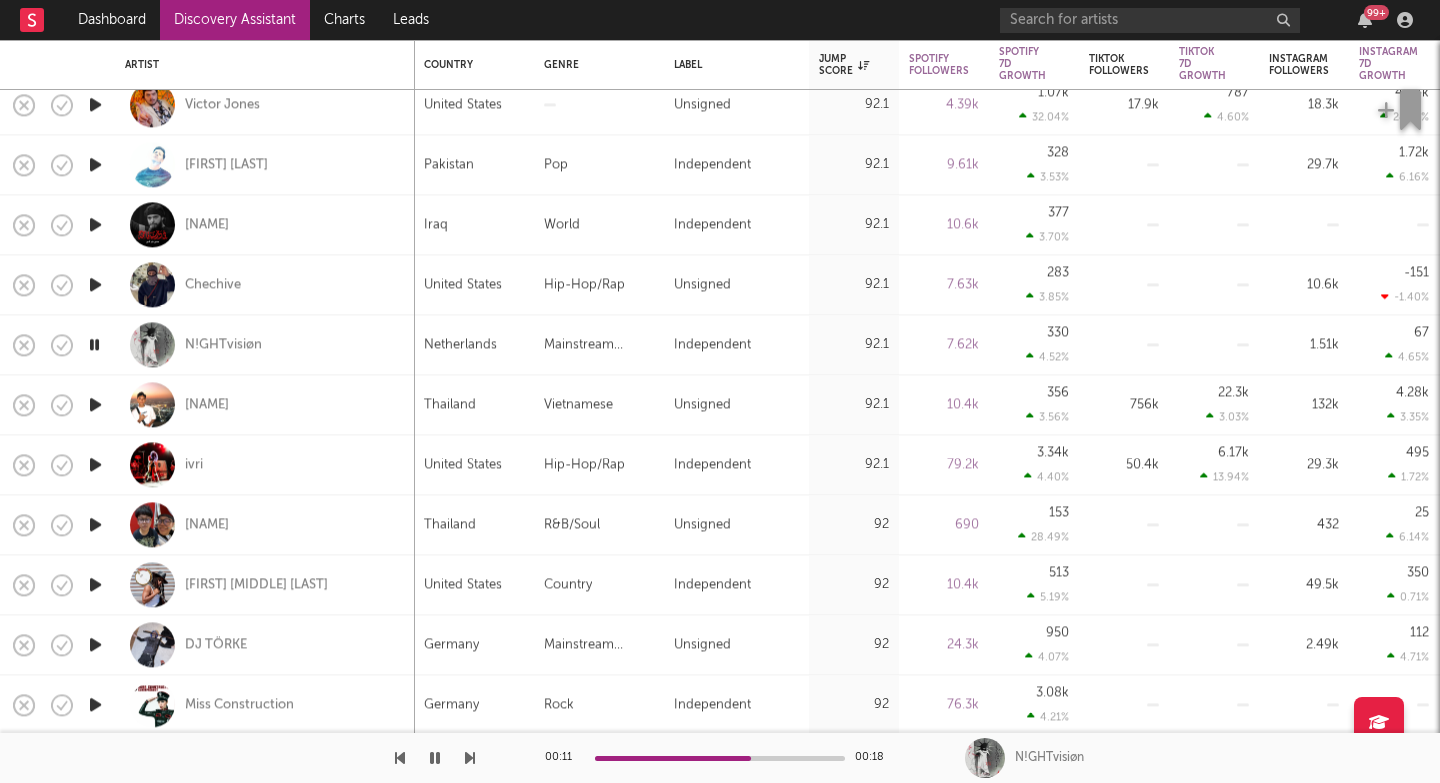 click at bounding box center (470, 758) 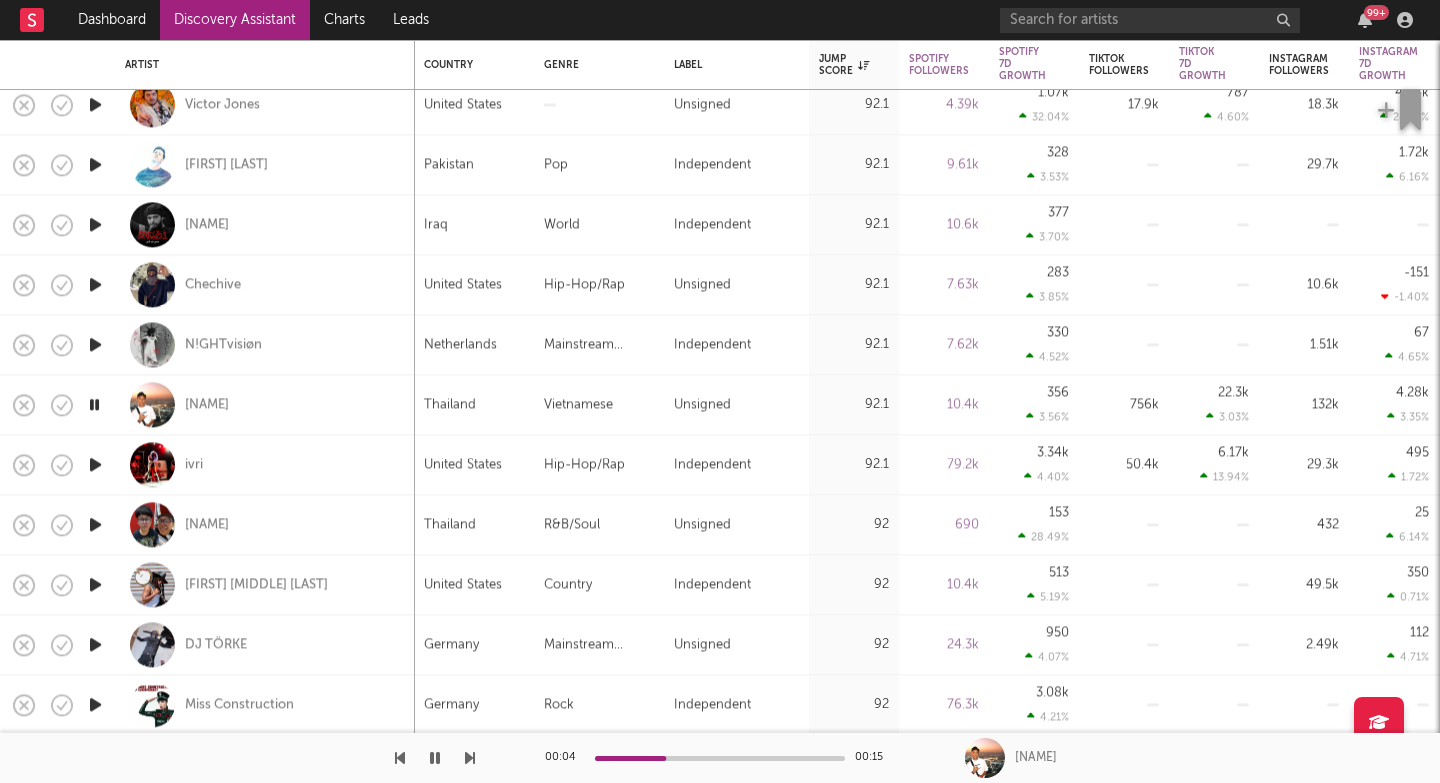 click at bounding box center [470, 758] 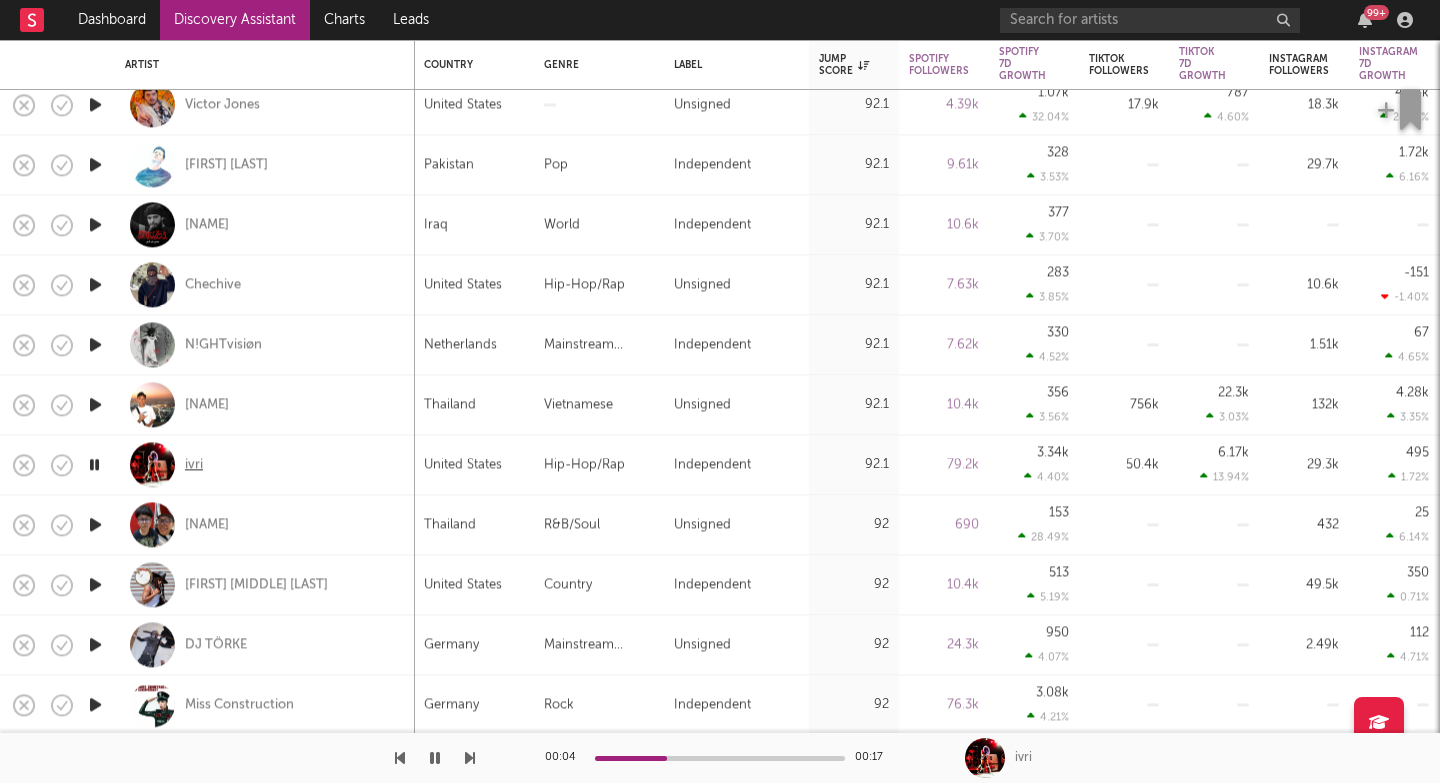 click on "ivri" at bounding box center [194, 465] 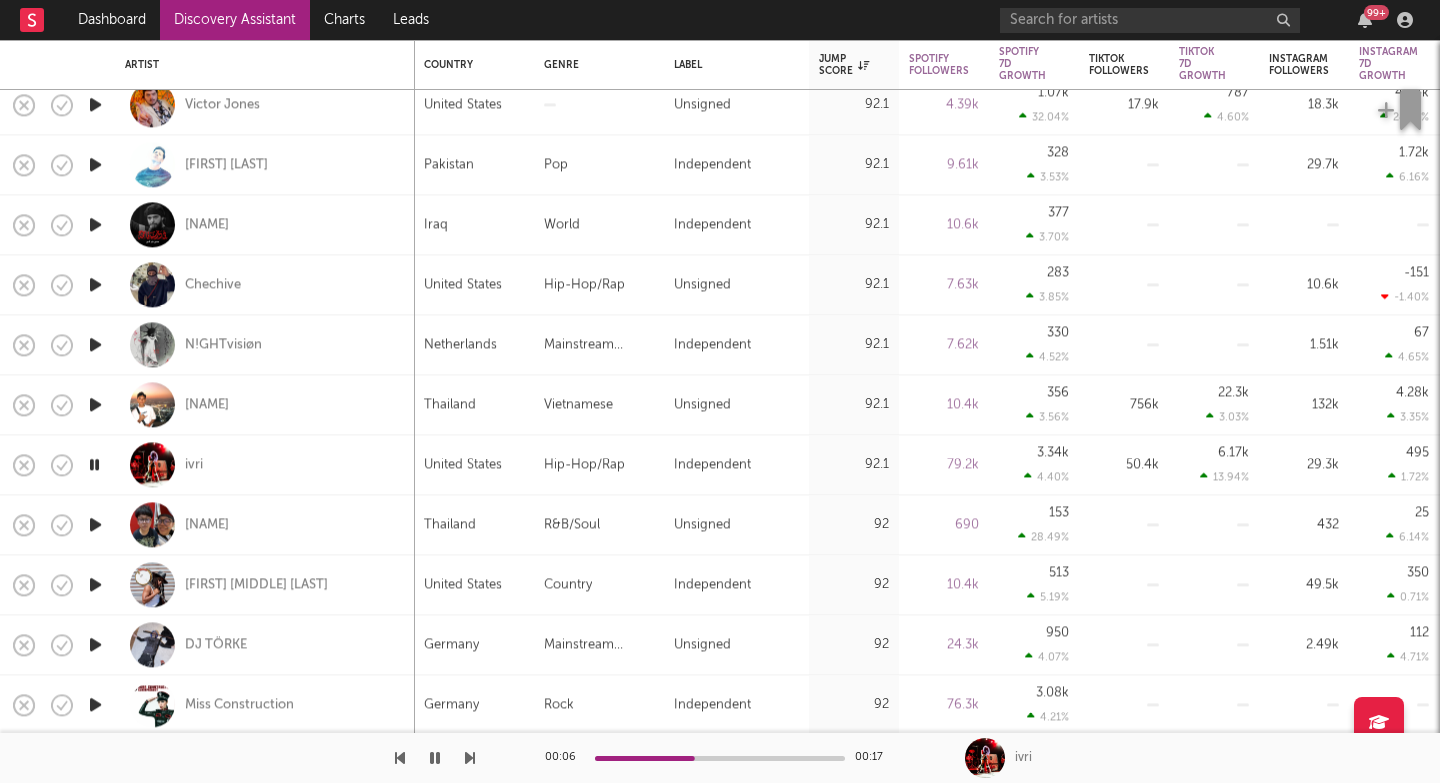 click at bounding box center [470, 758] 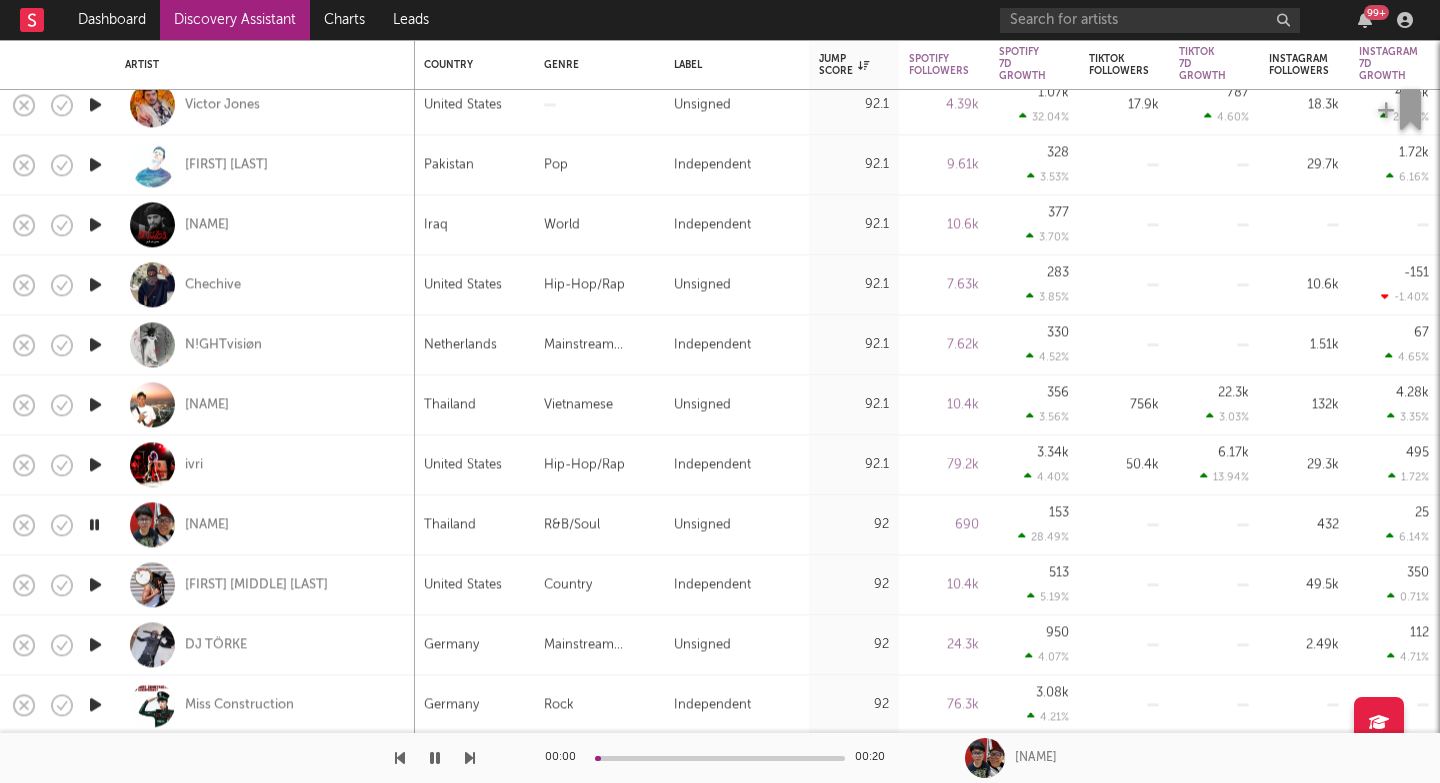 click at bounding box center (470, 758) 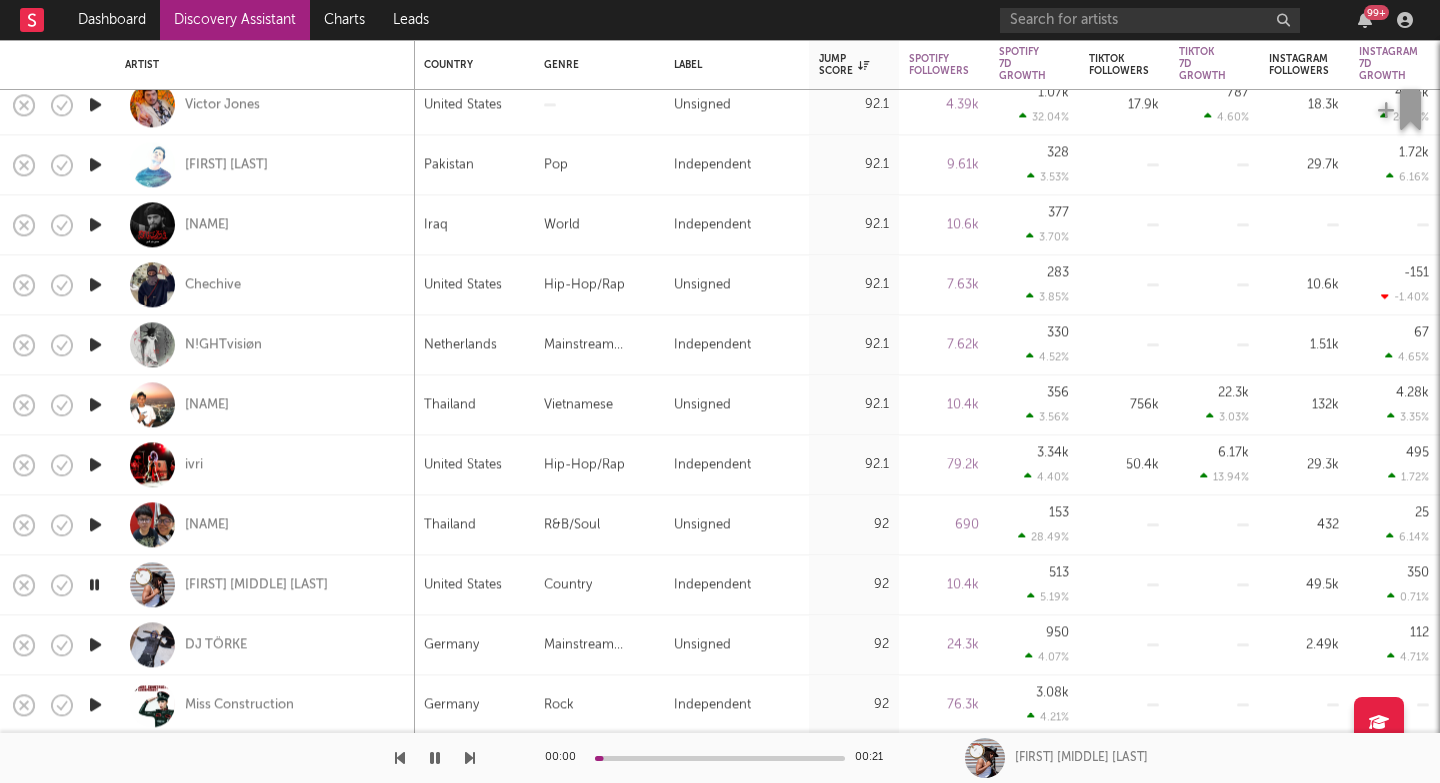 click at bounding box center (470, 758) 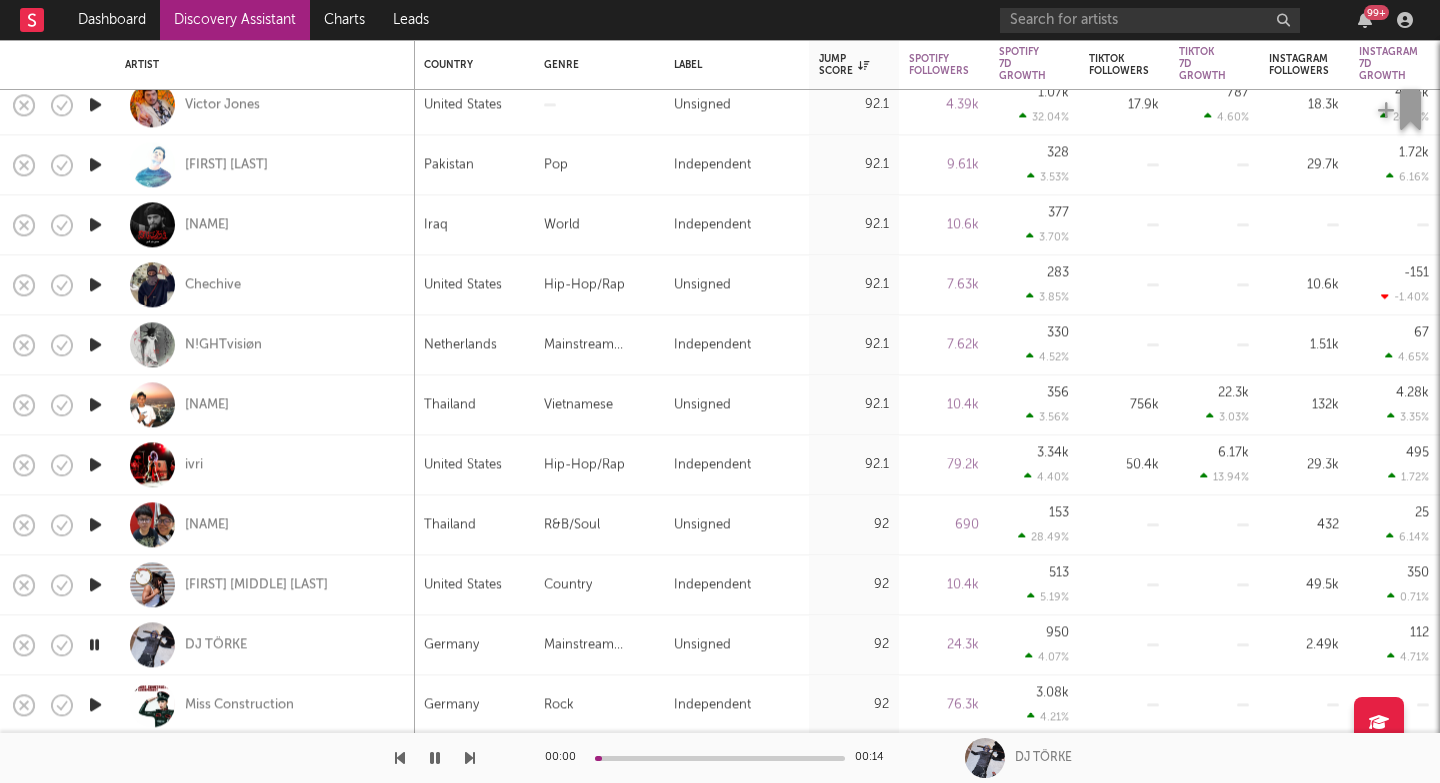 click at bounding box center (470, 758) 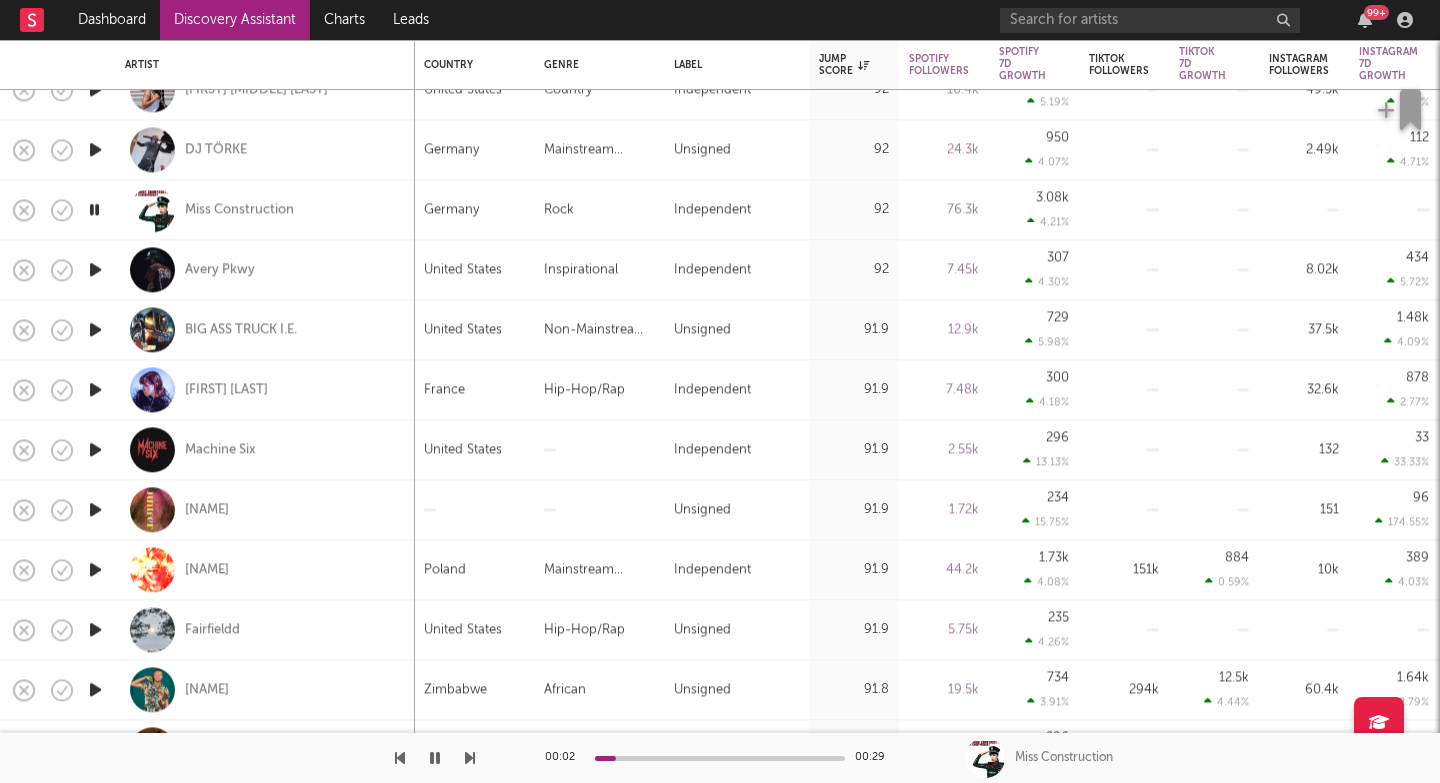 click at bounding box center (237, 758) 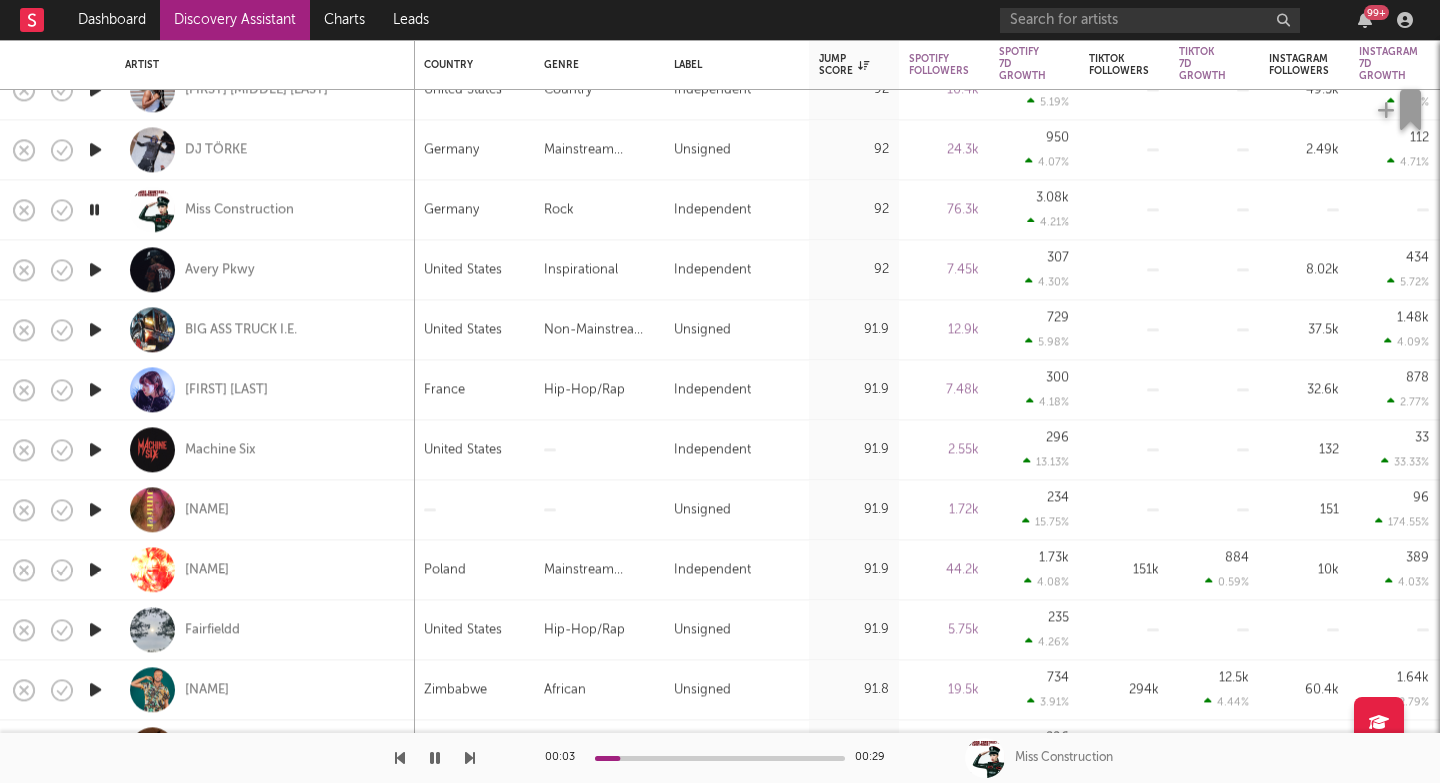 click at bounding box center [470, 758] 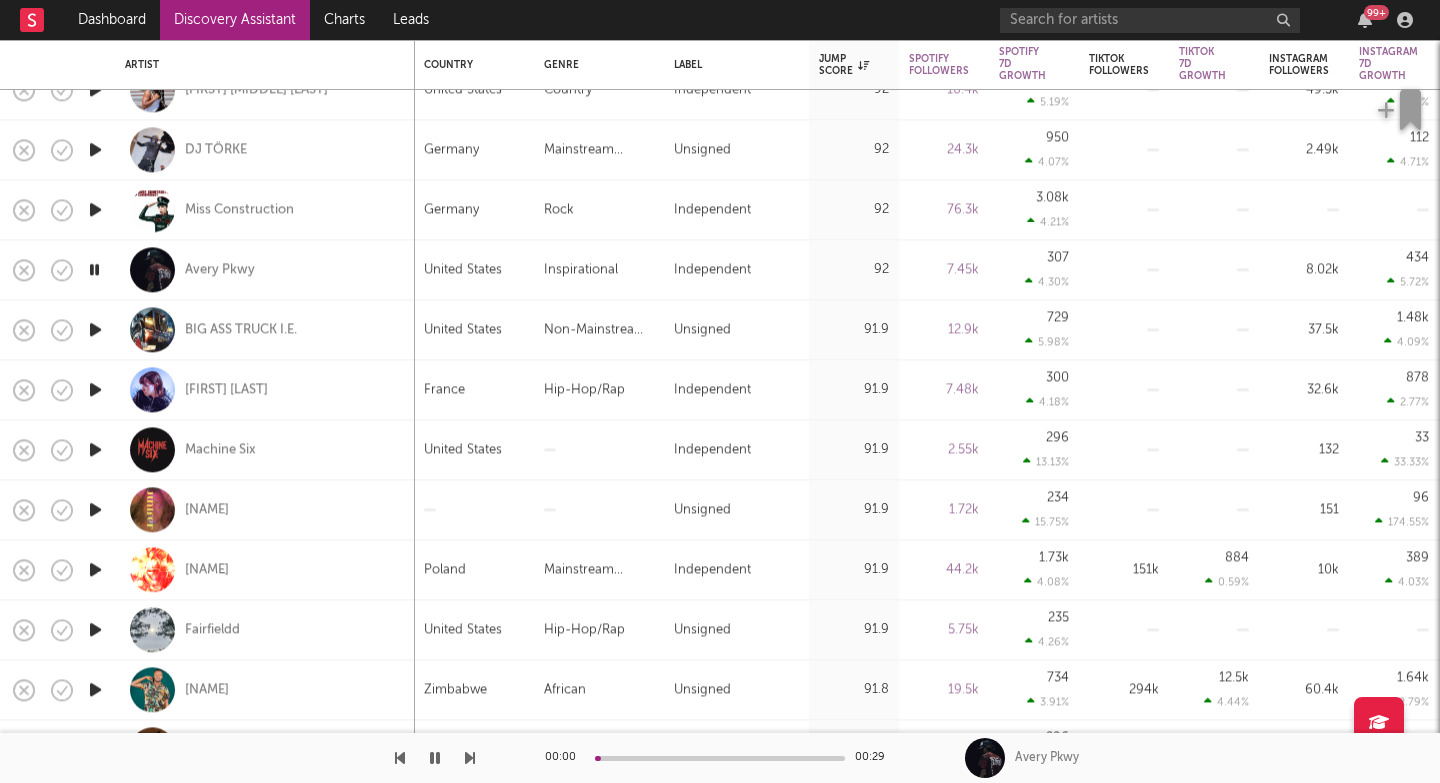 click at bounding box center (470, 758) 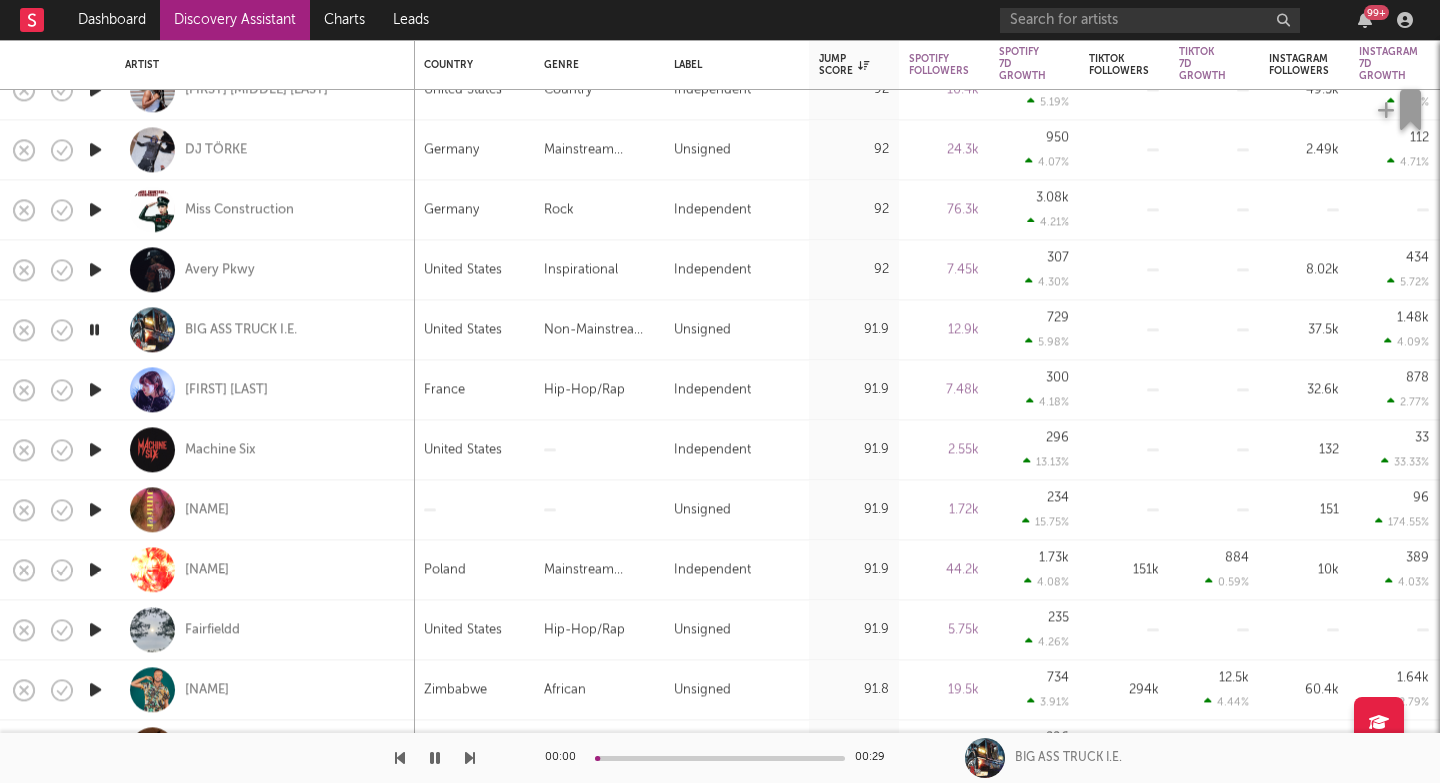 click at bounding box center (470, 758) 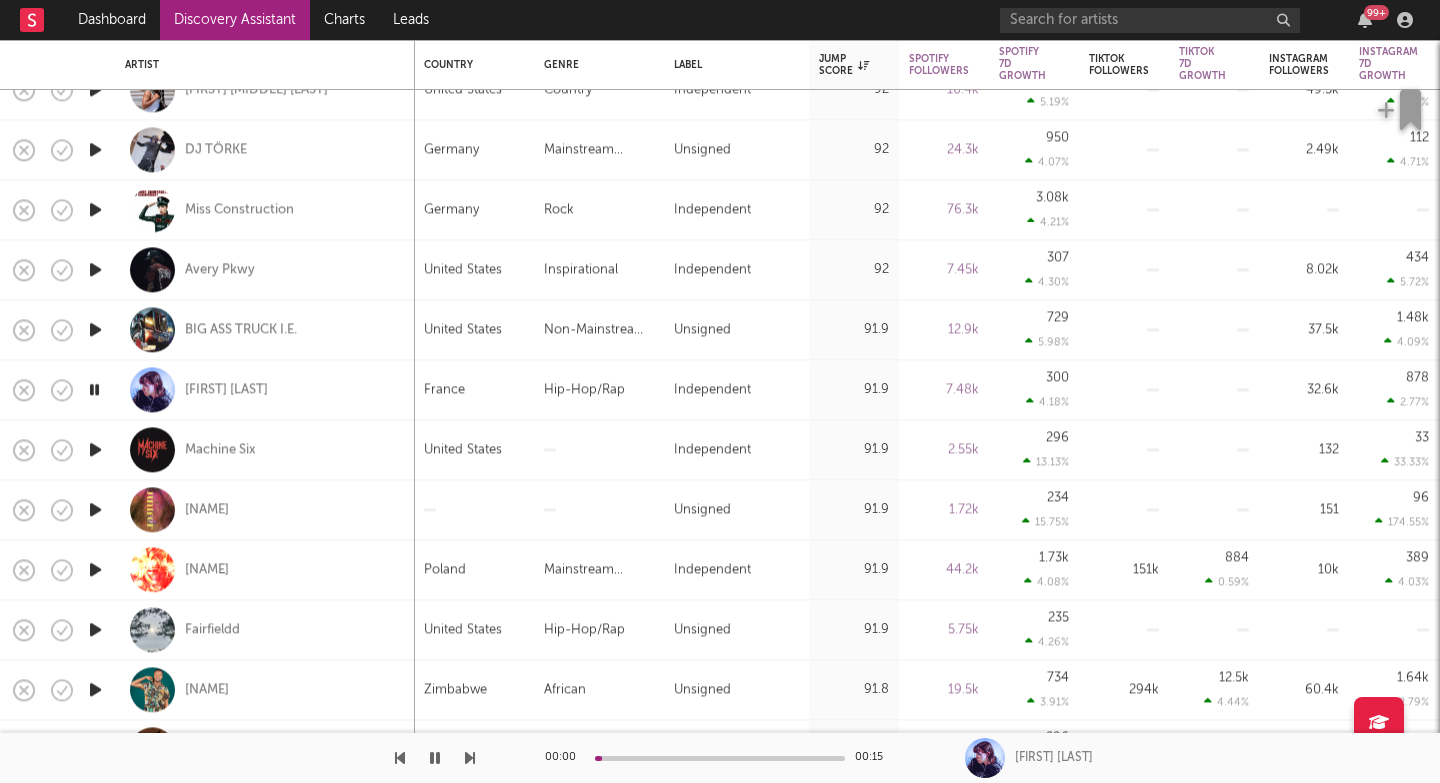 click at bounding box center [470, 758] 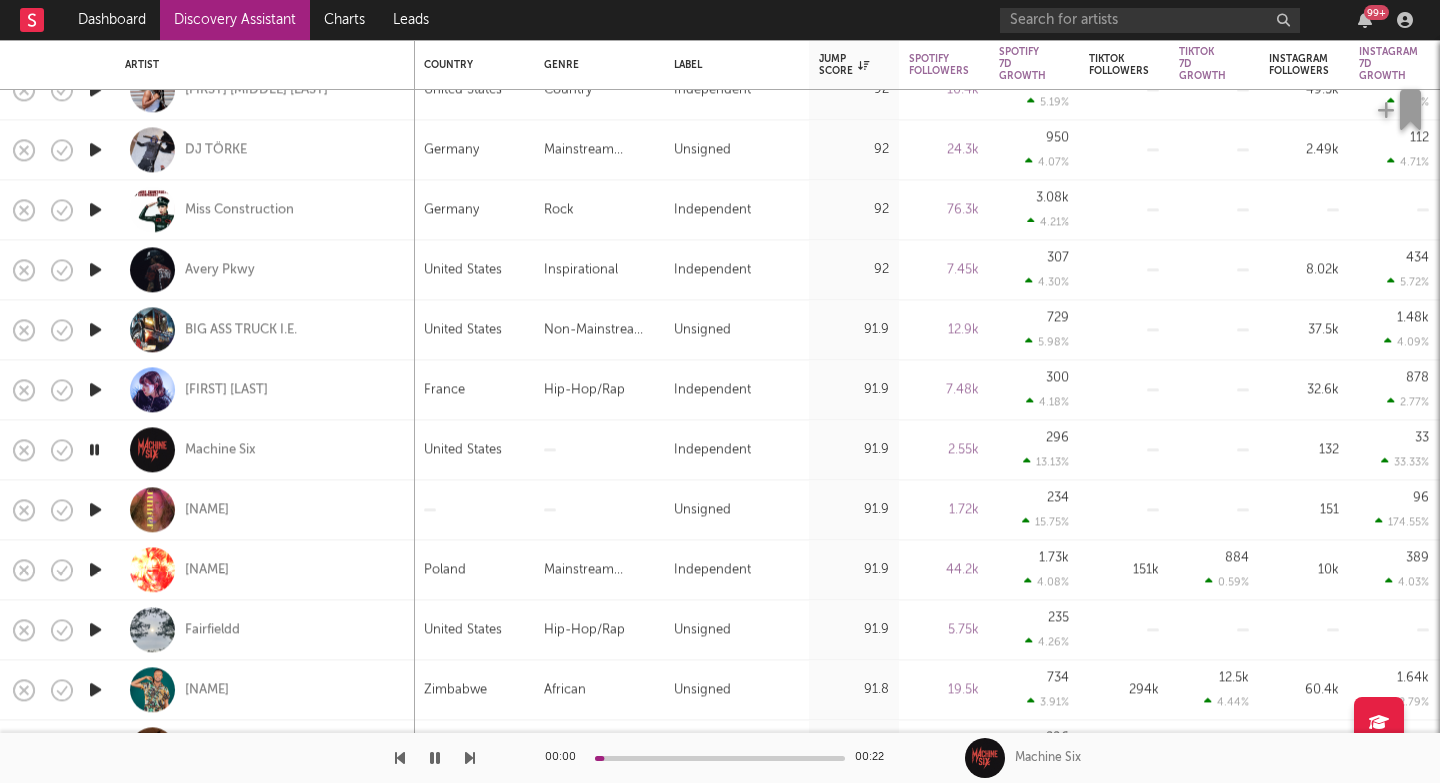 click at bounding box center [470, 758] 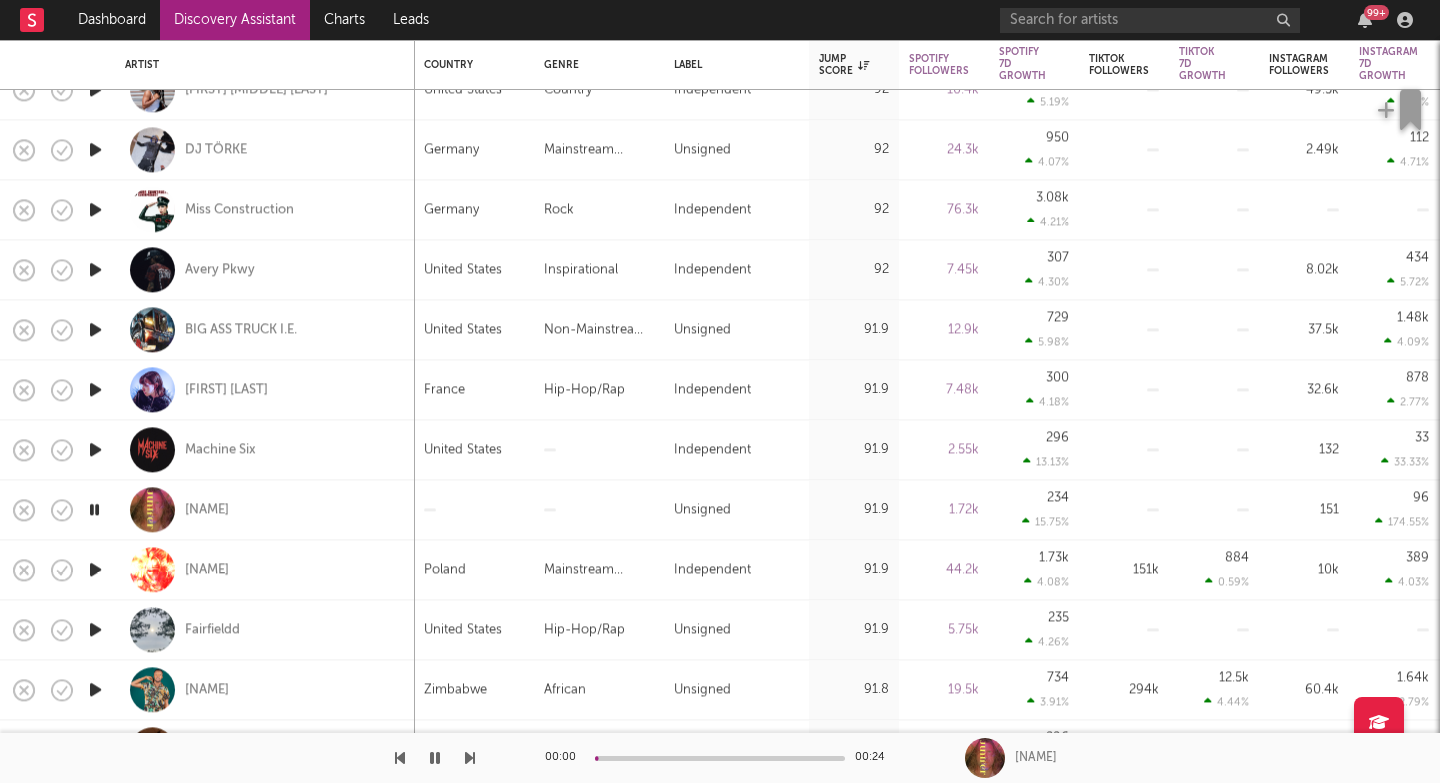 click at bounding box center [470, 758] 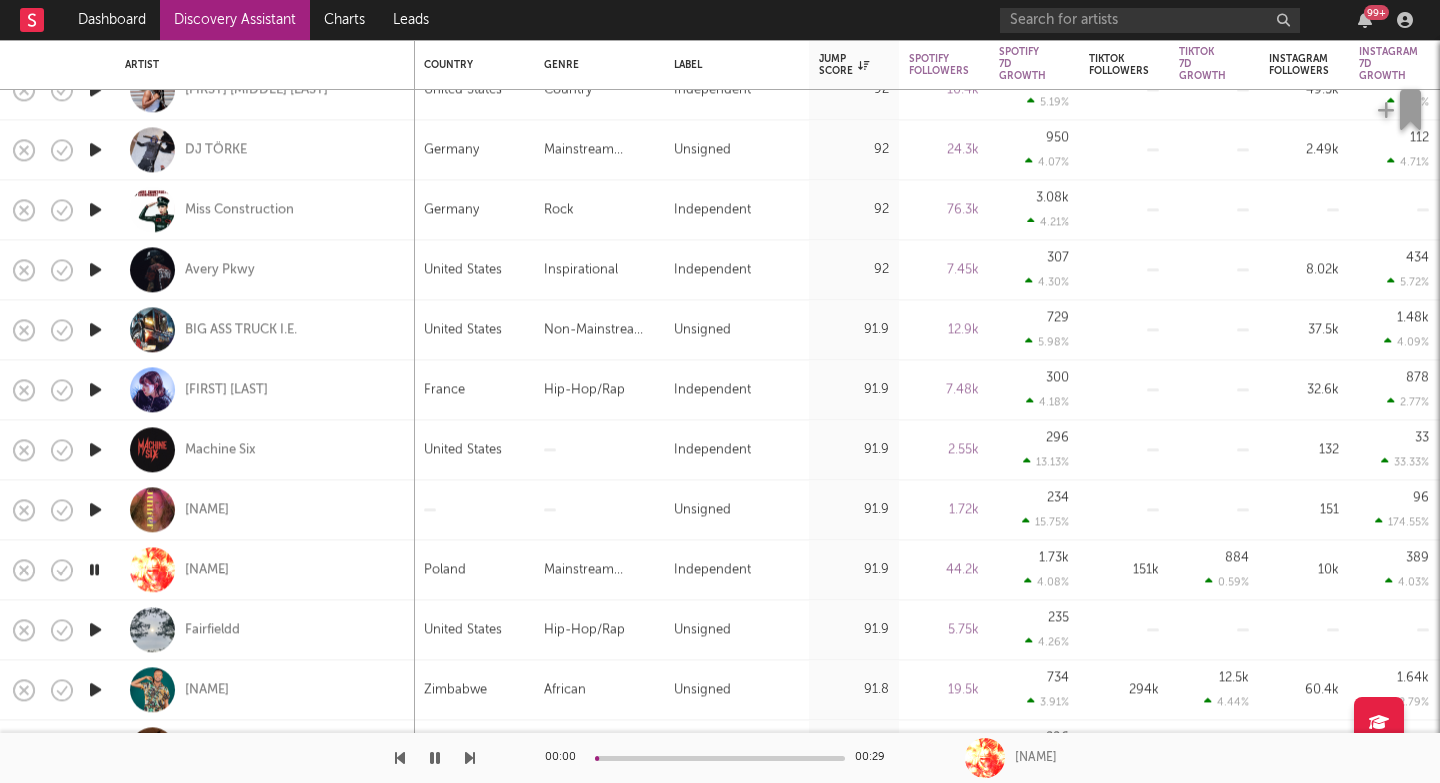 click at bounding box center (470, 758) 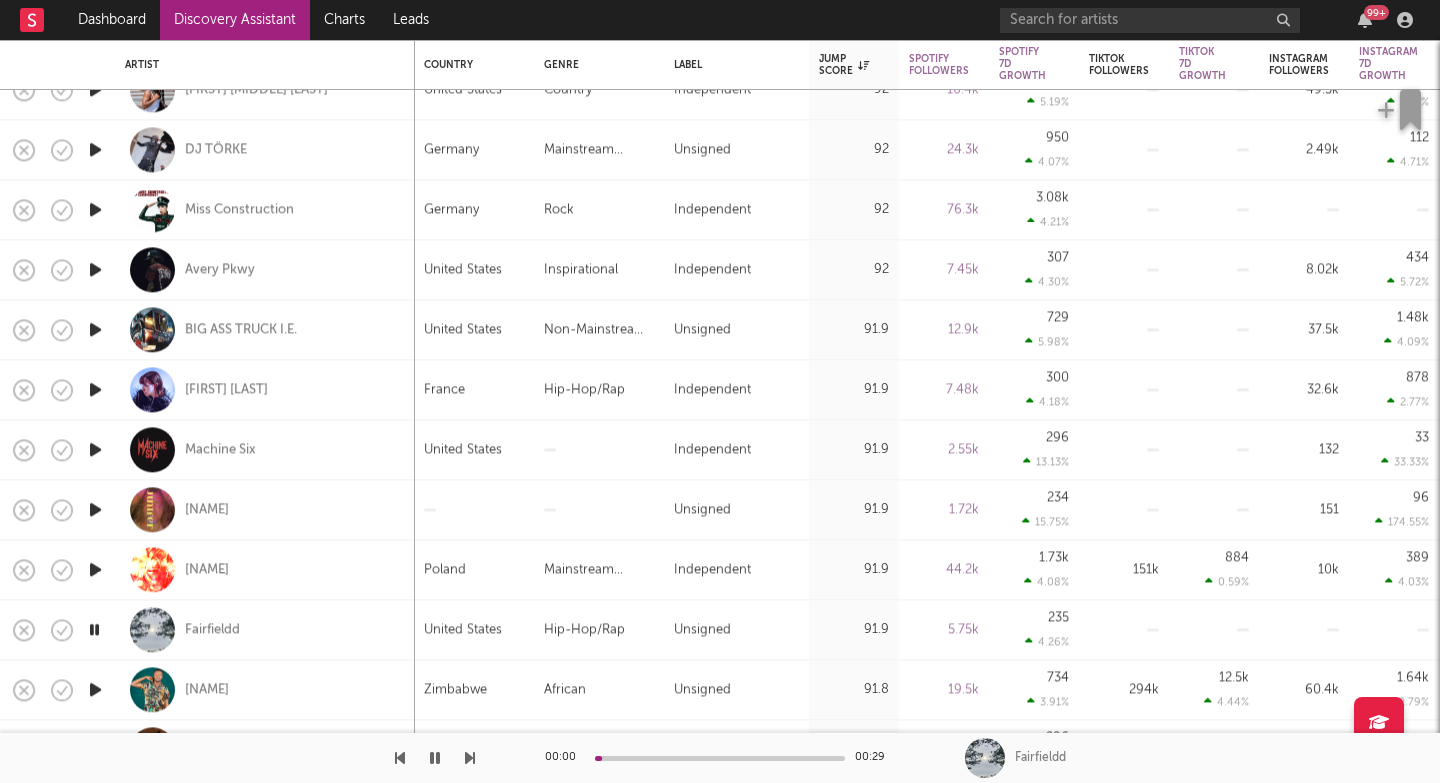 click at bounding box center [470, 758] 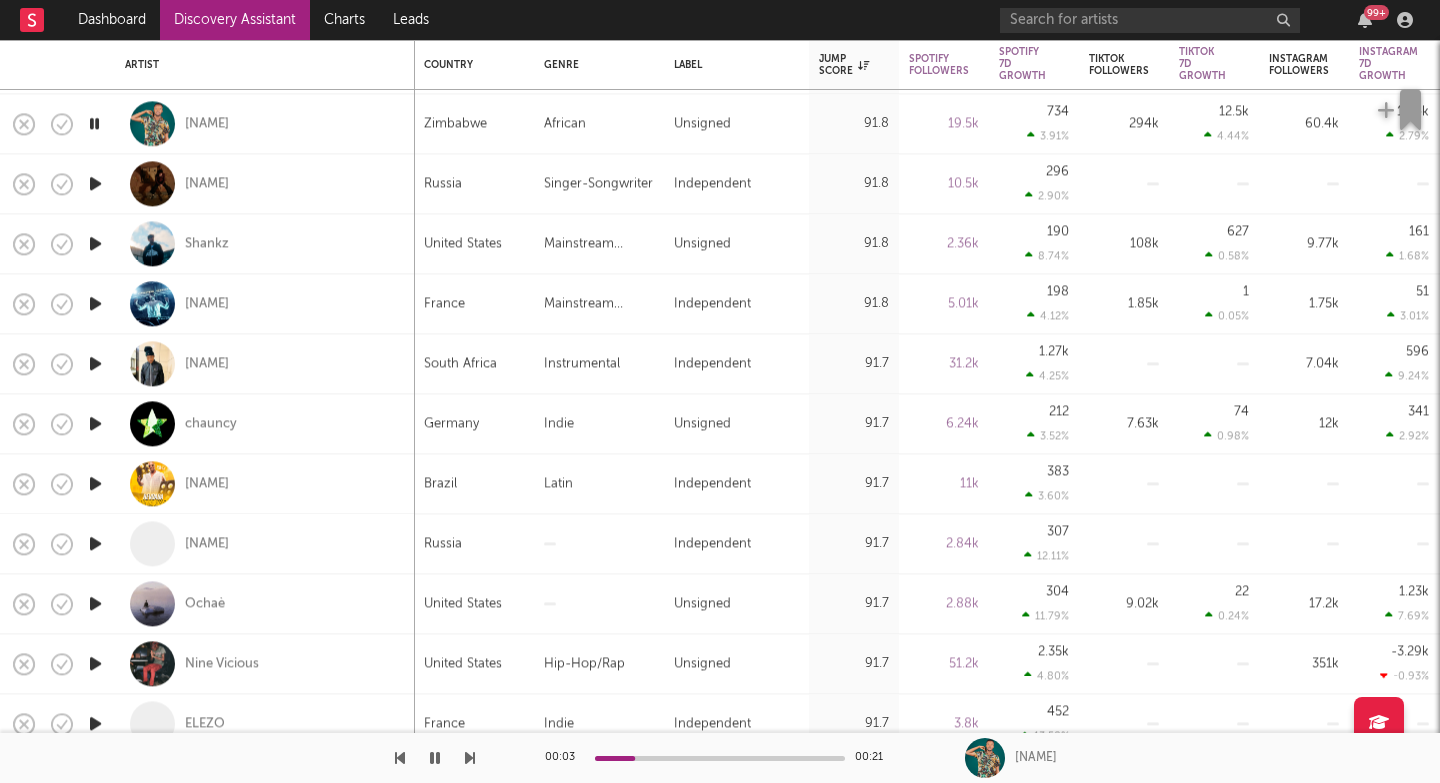 click at bounding box center (470, 758) 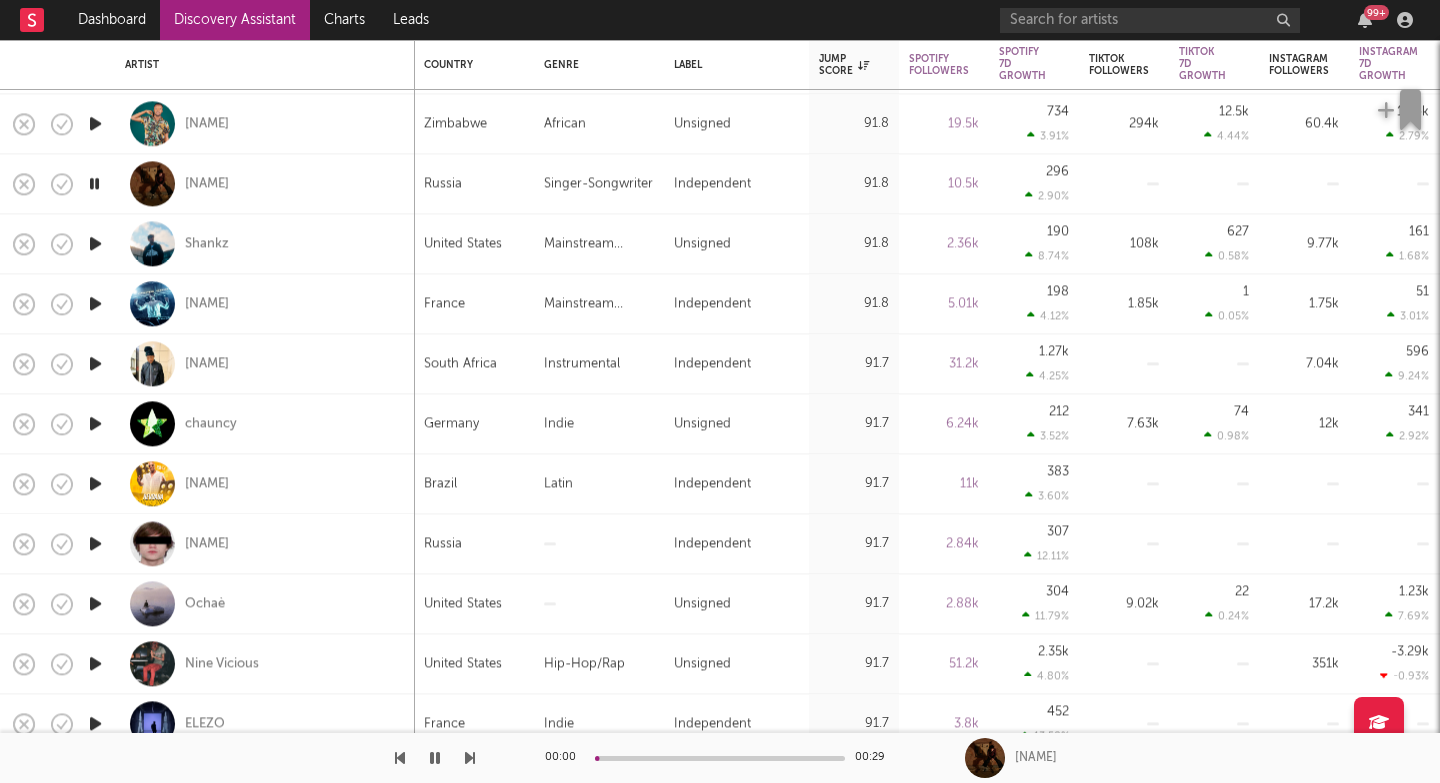 click at bounding box center (470, 758) 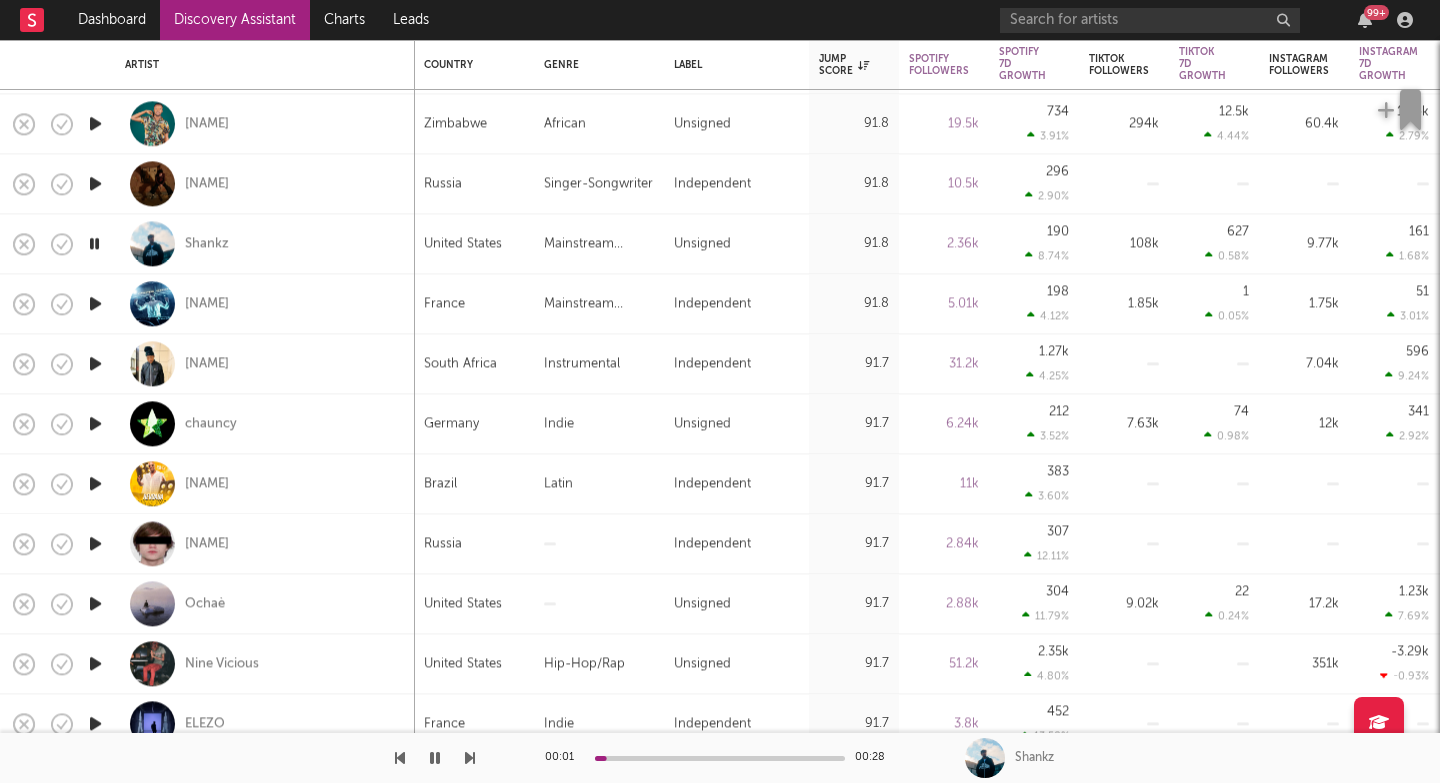 click at bounding box center (470, 758) 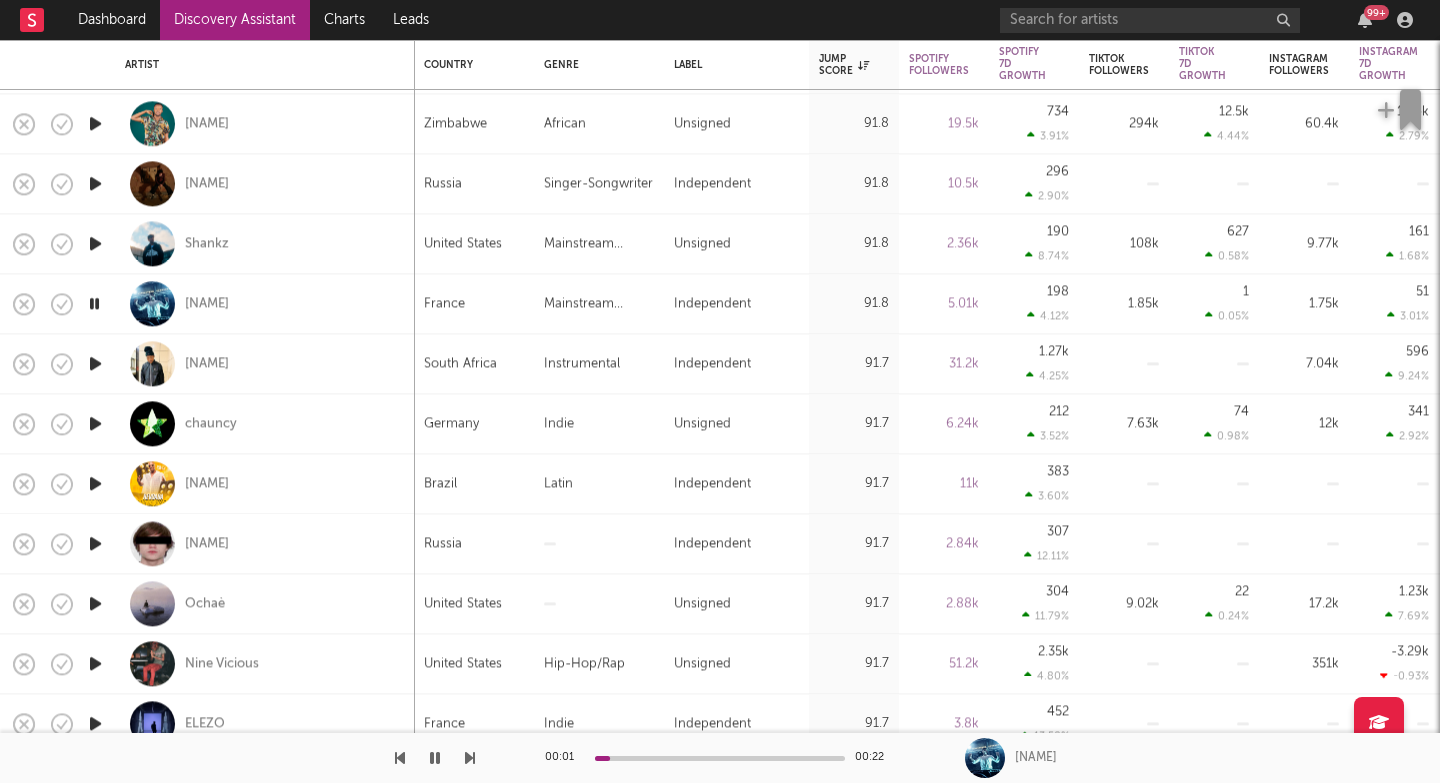 click at bounding box center [470, 758] 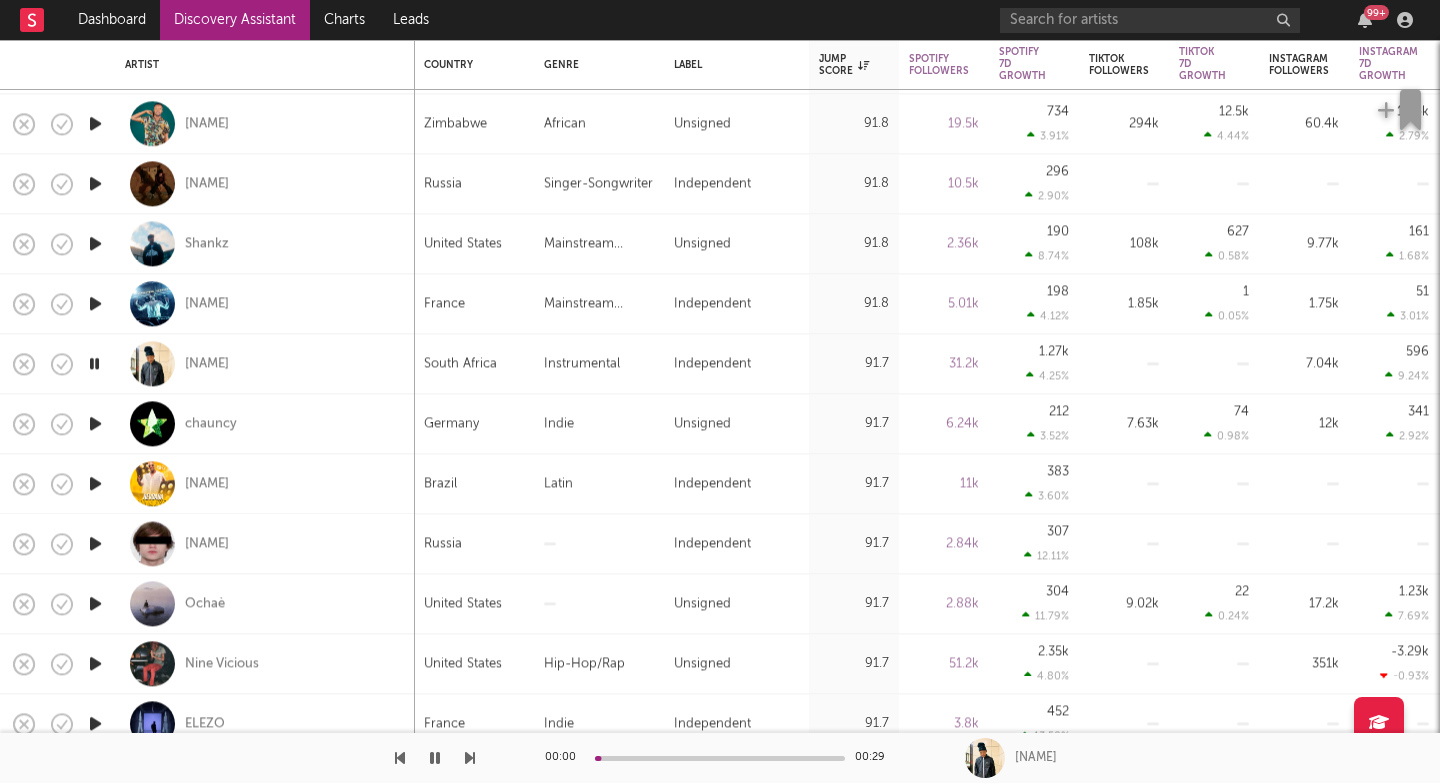 click at bounding box center [470, 758] 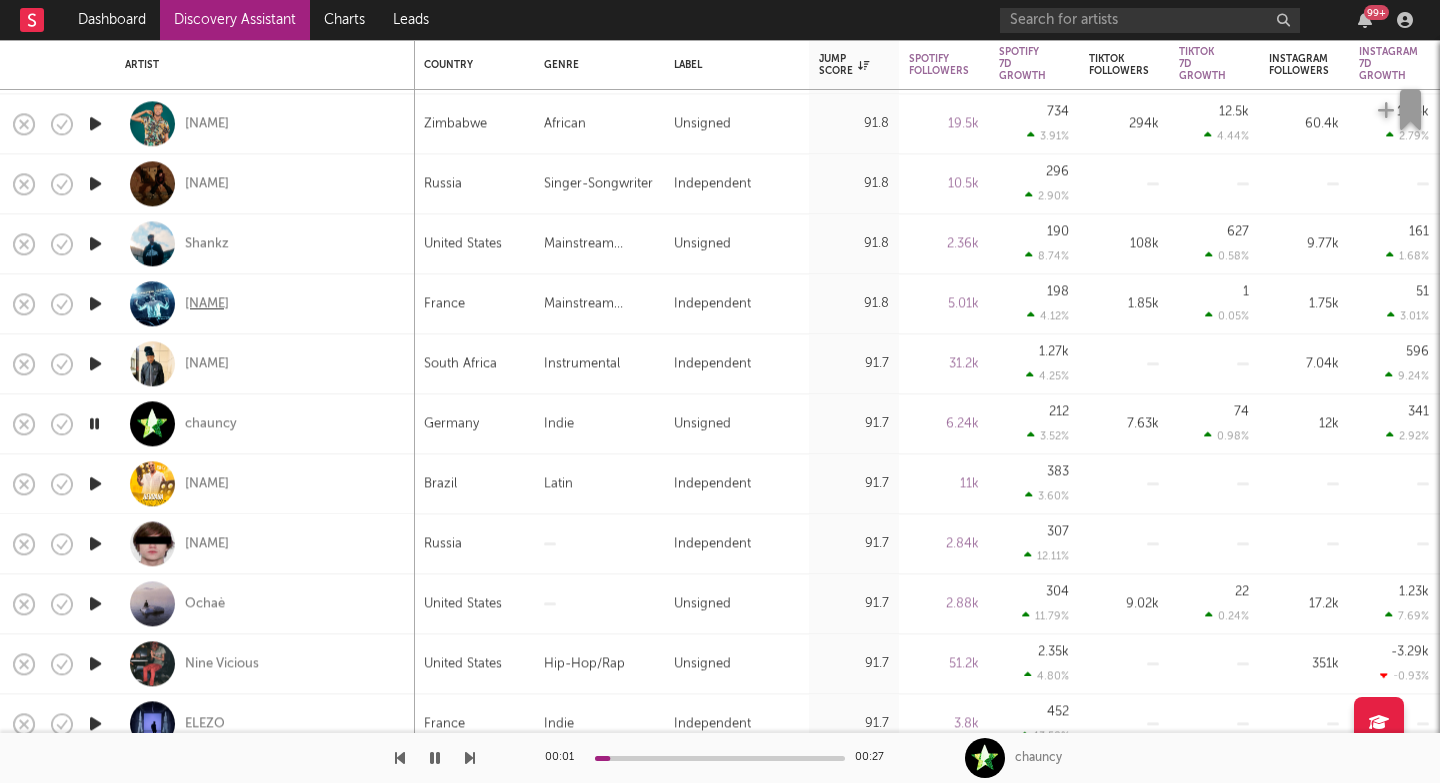 click on "Wolverave" at bounding box center [207, 304] 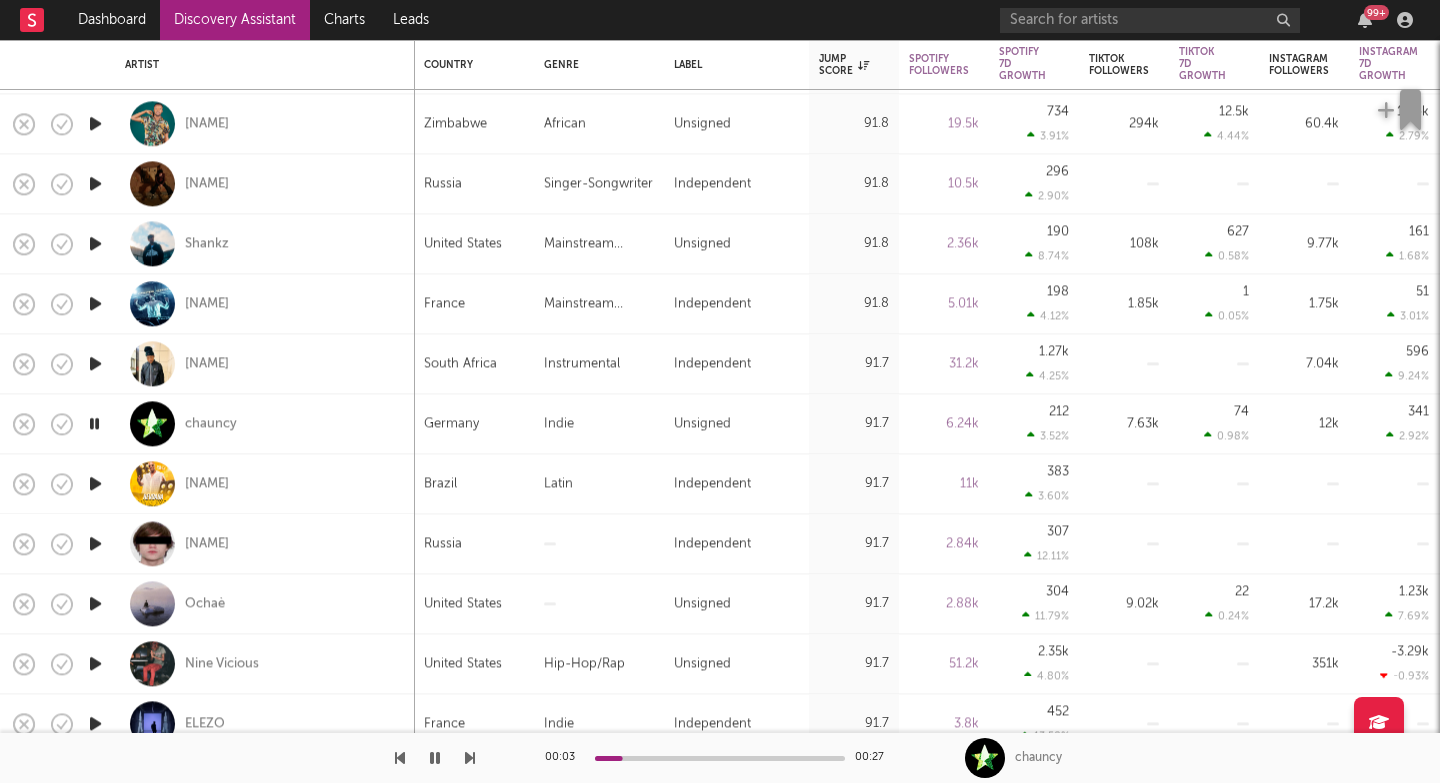 click at bounding box center [470, 758] 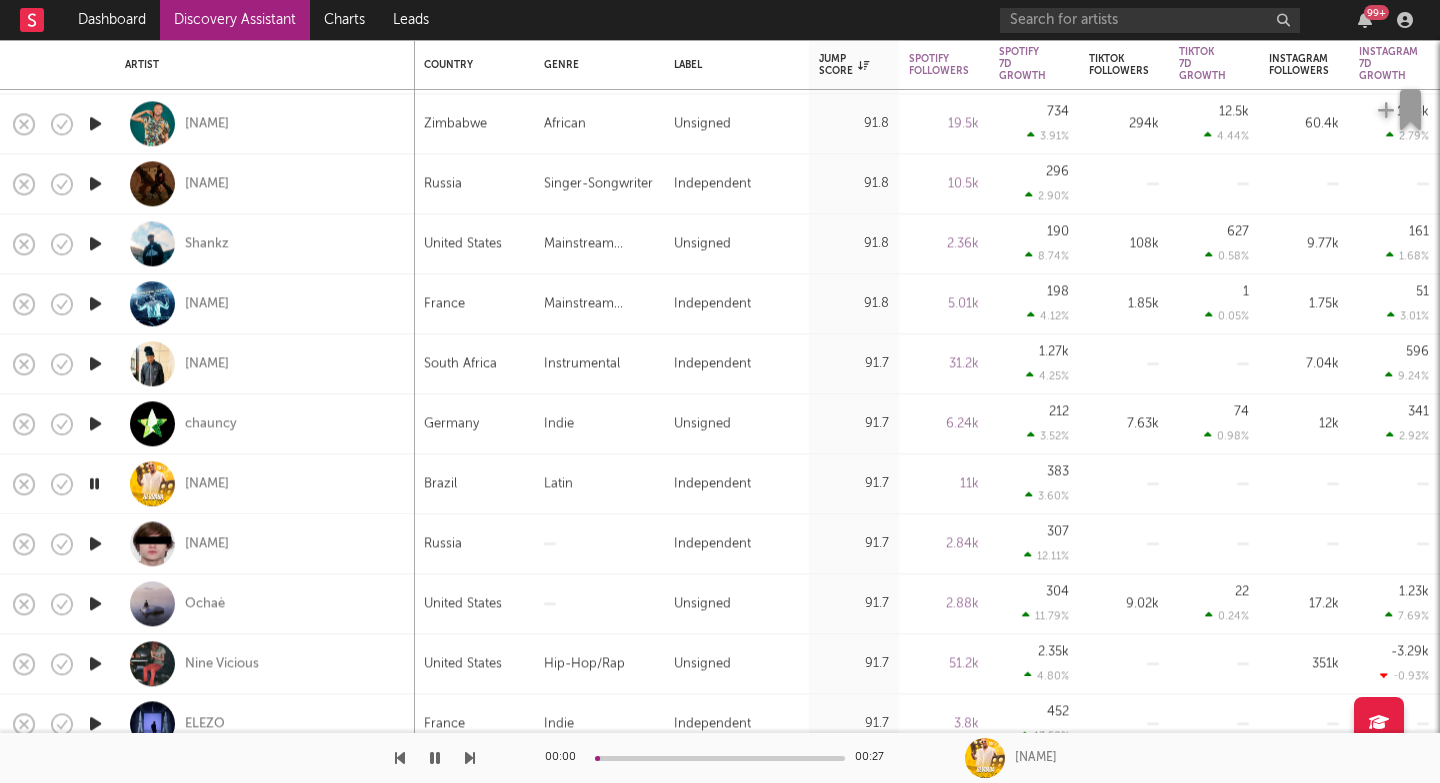 click at bounding box center (470, 758) 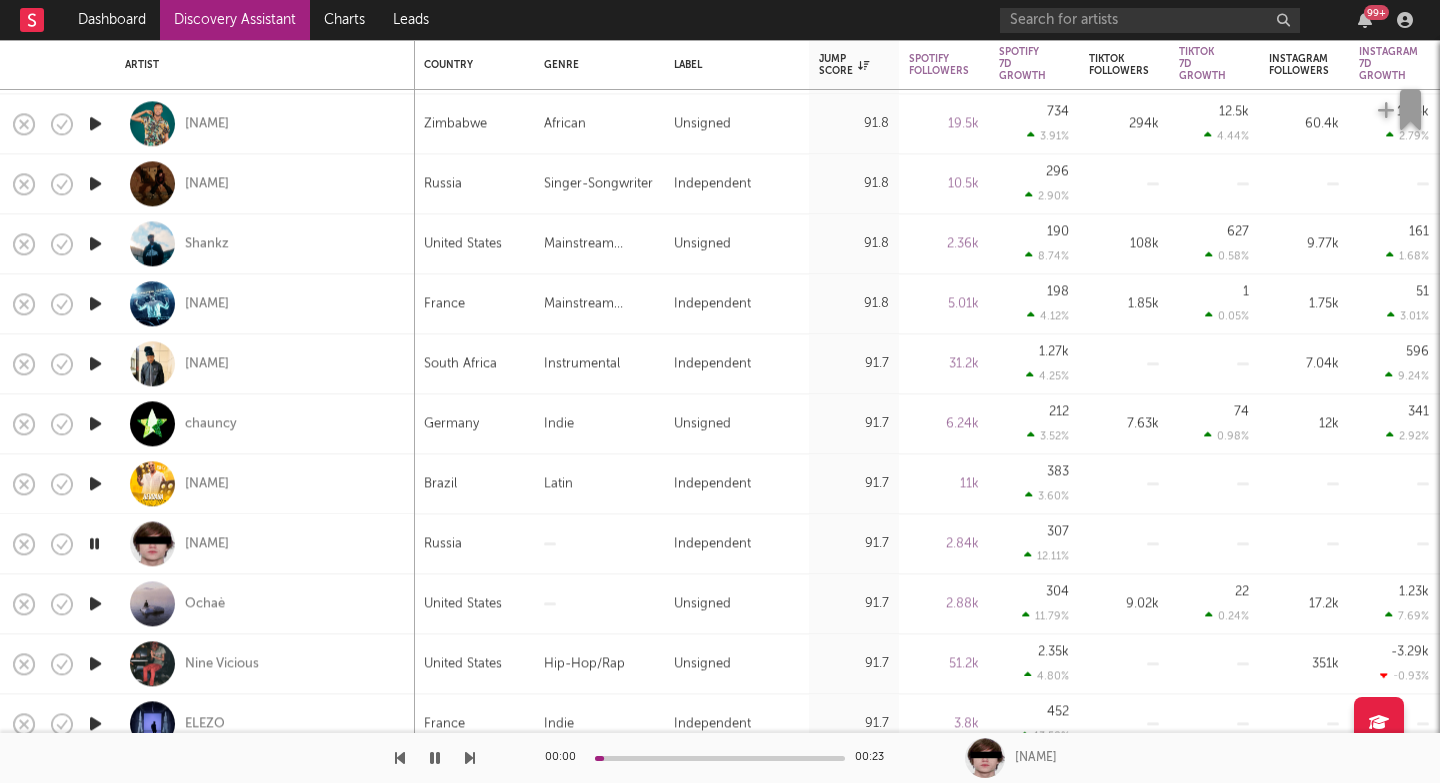 click at bounding box center (470, 758) 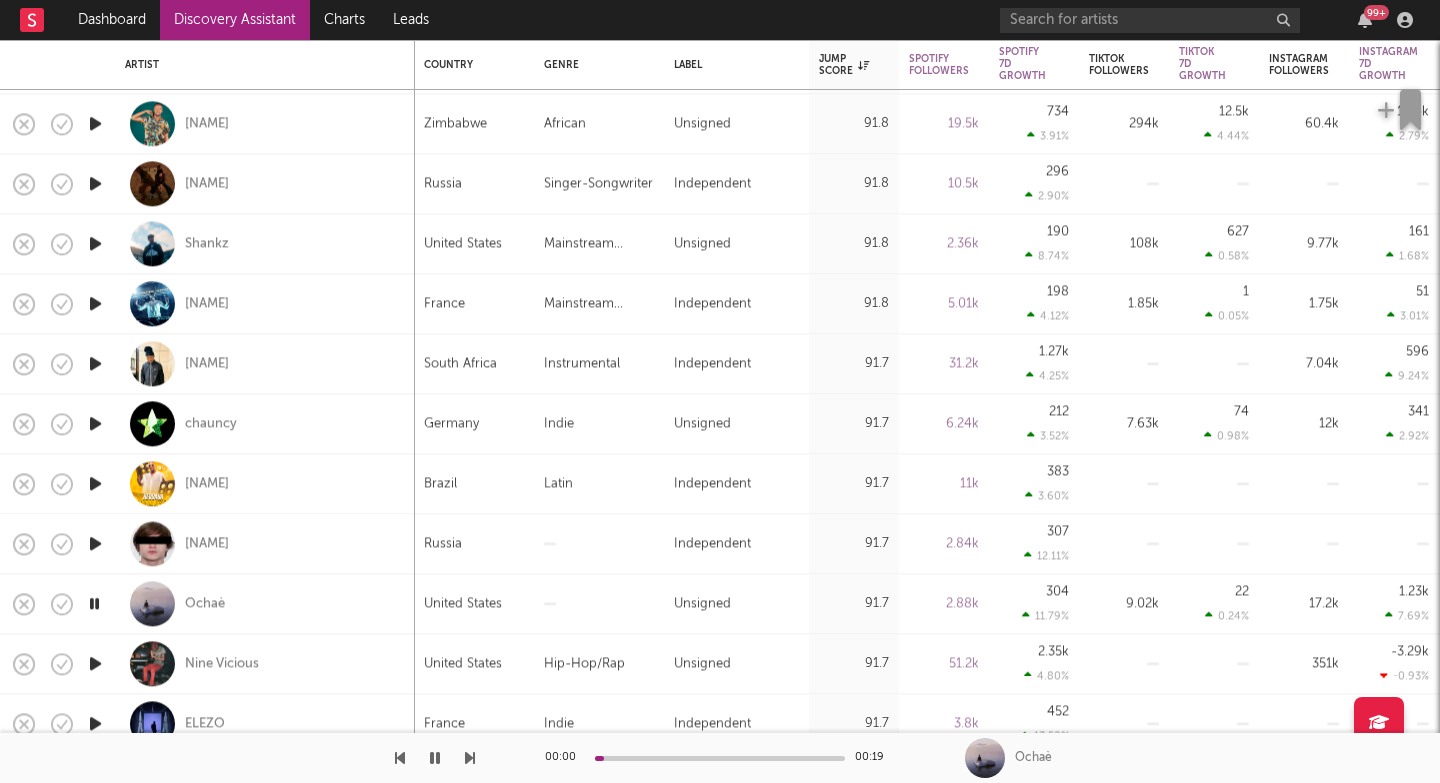 click at bounding box center [470, 758] 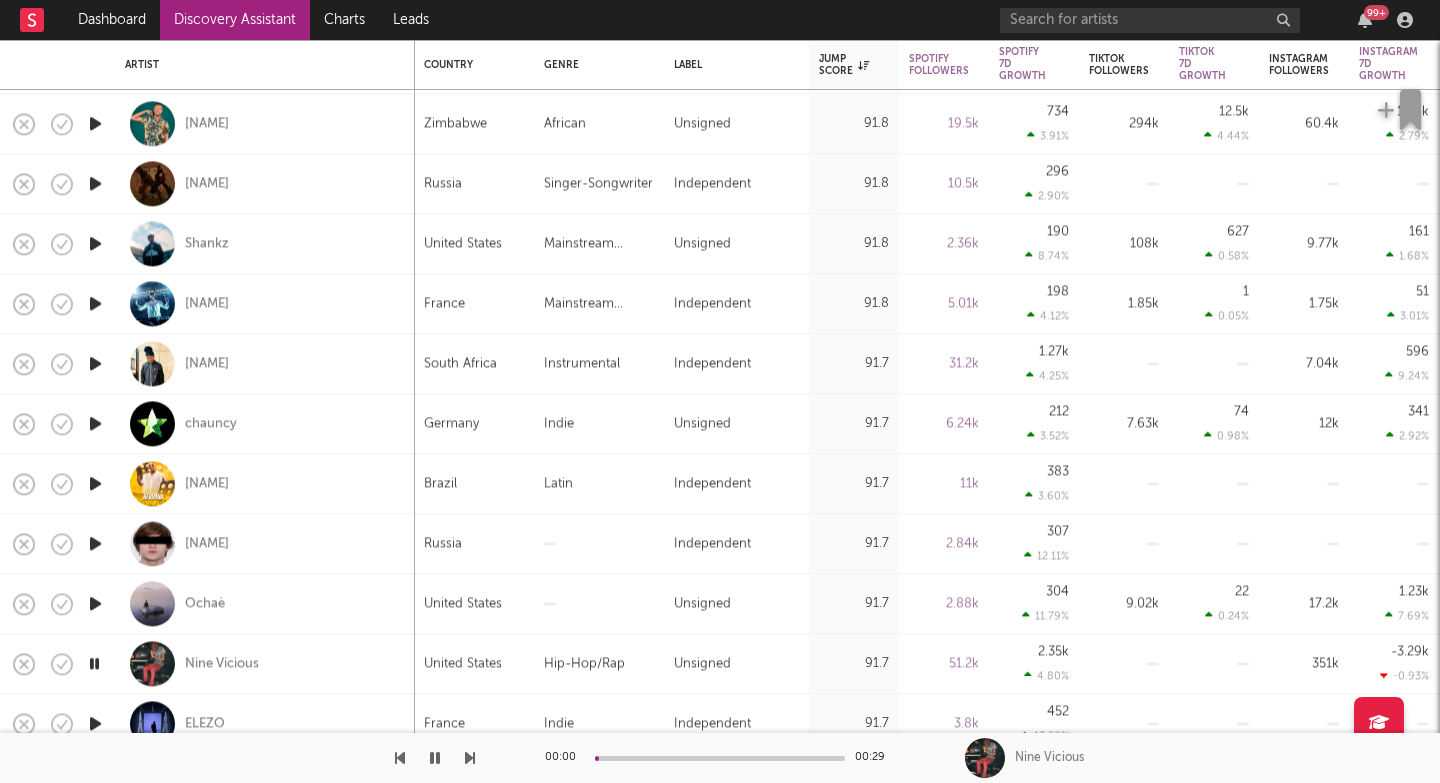 click at bounding box center [470, 758] 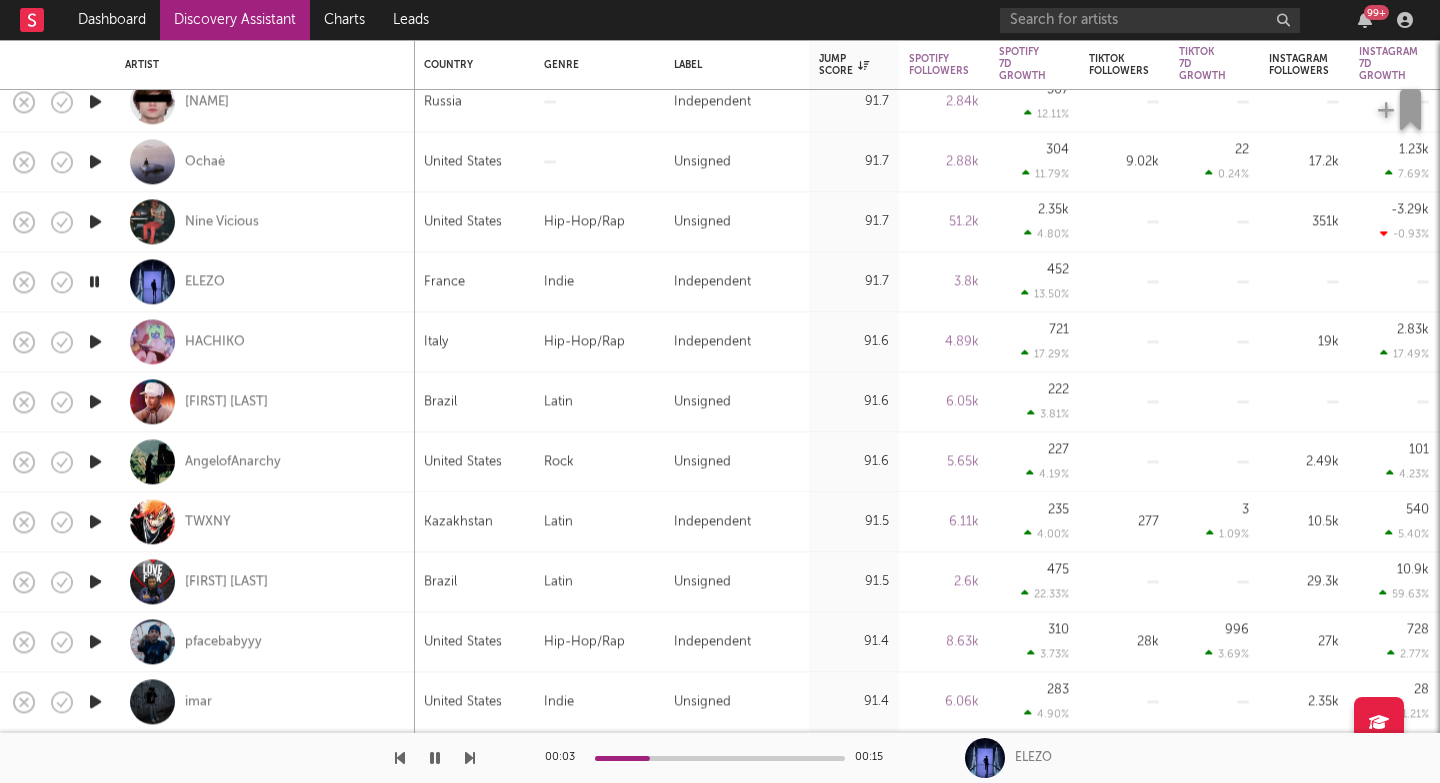 click at bounding box center [470, 758] 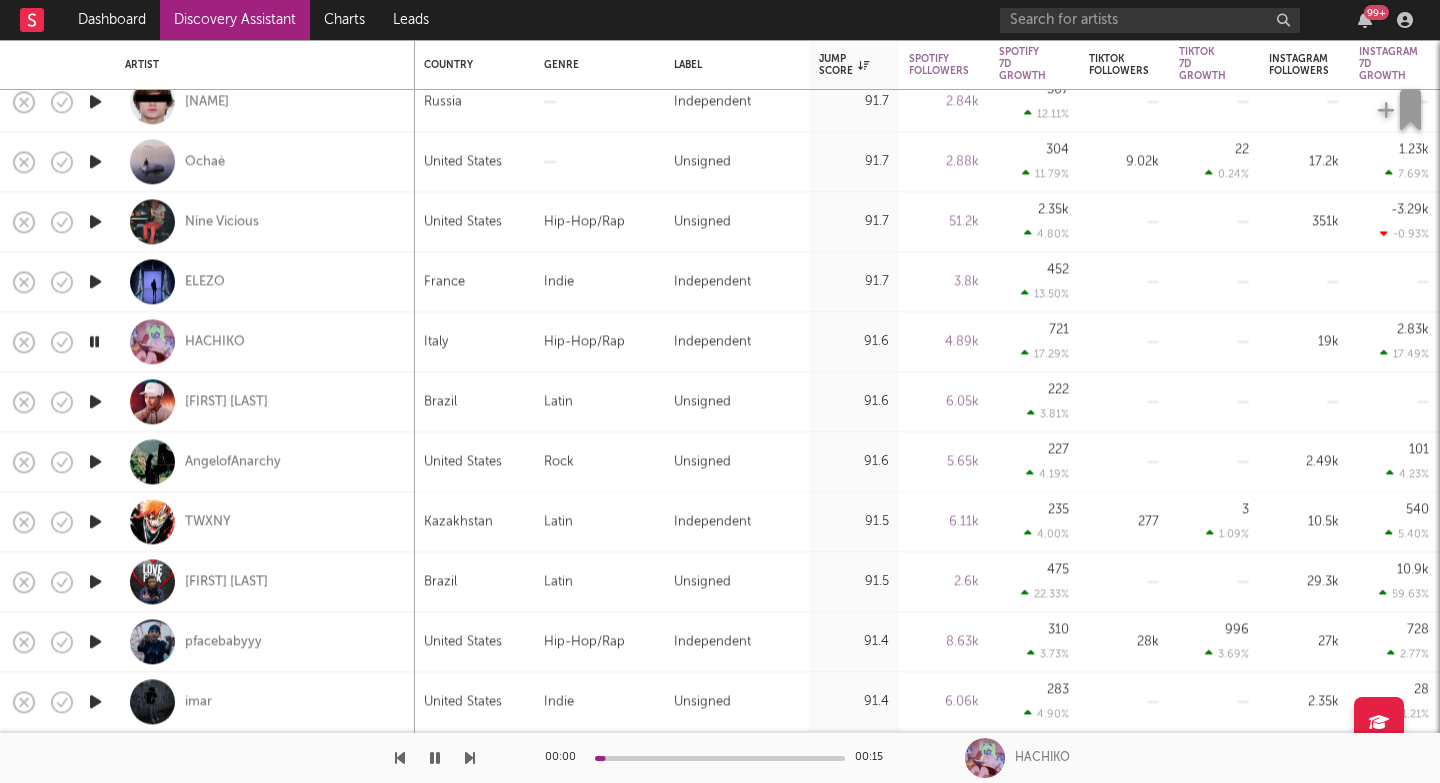 click at bounding box center (470, 758) 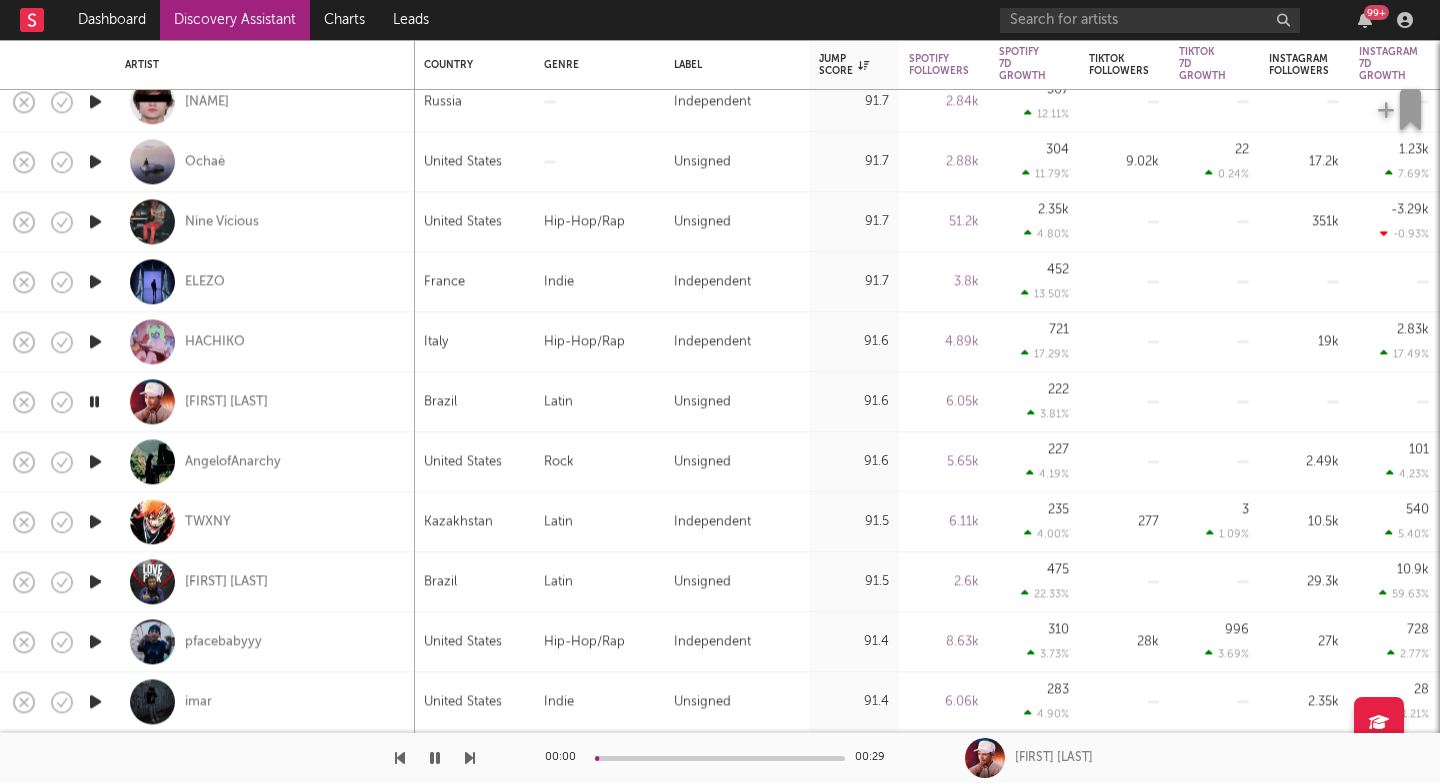 click at bounding box center (470, 758) 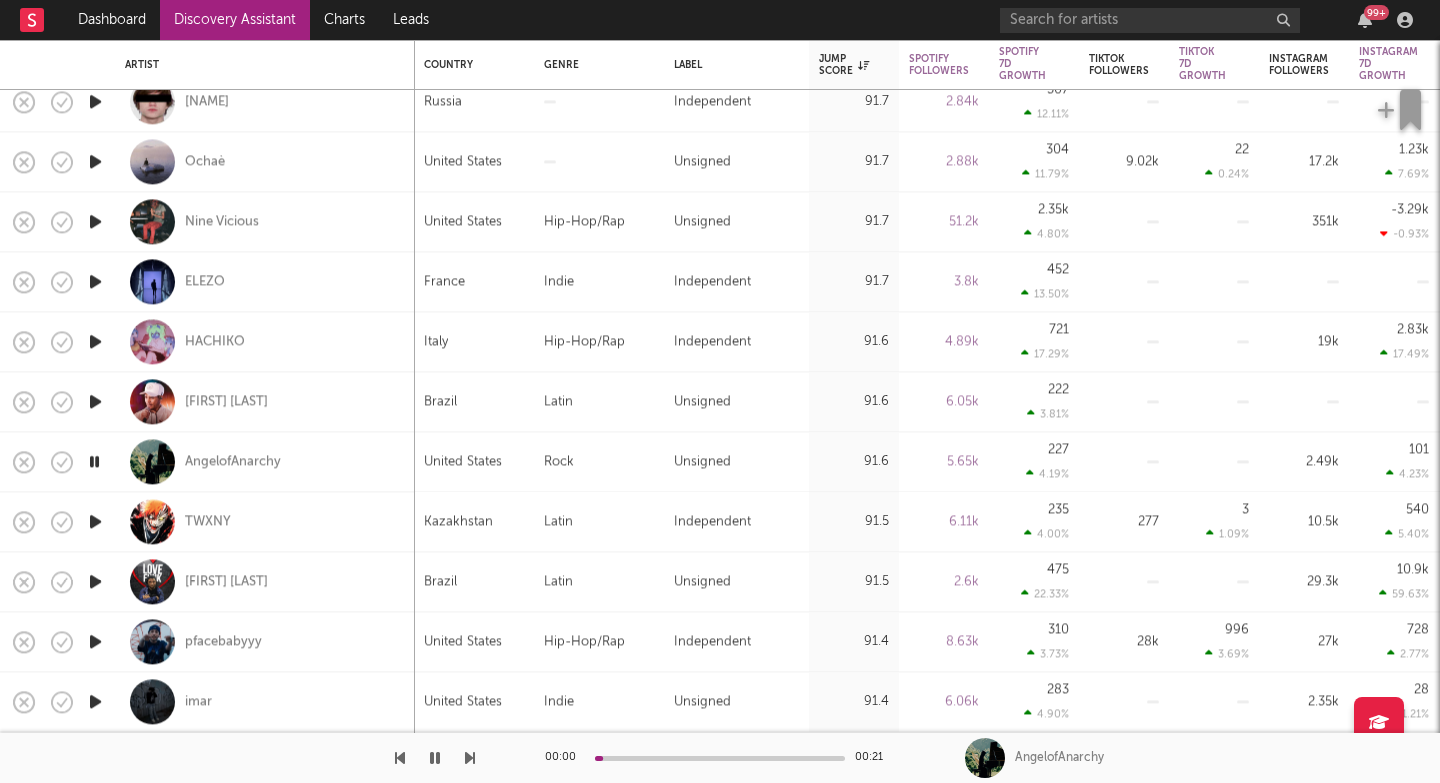 click at bounding box center [470, 758] 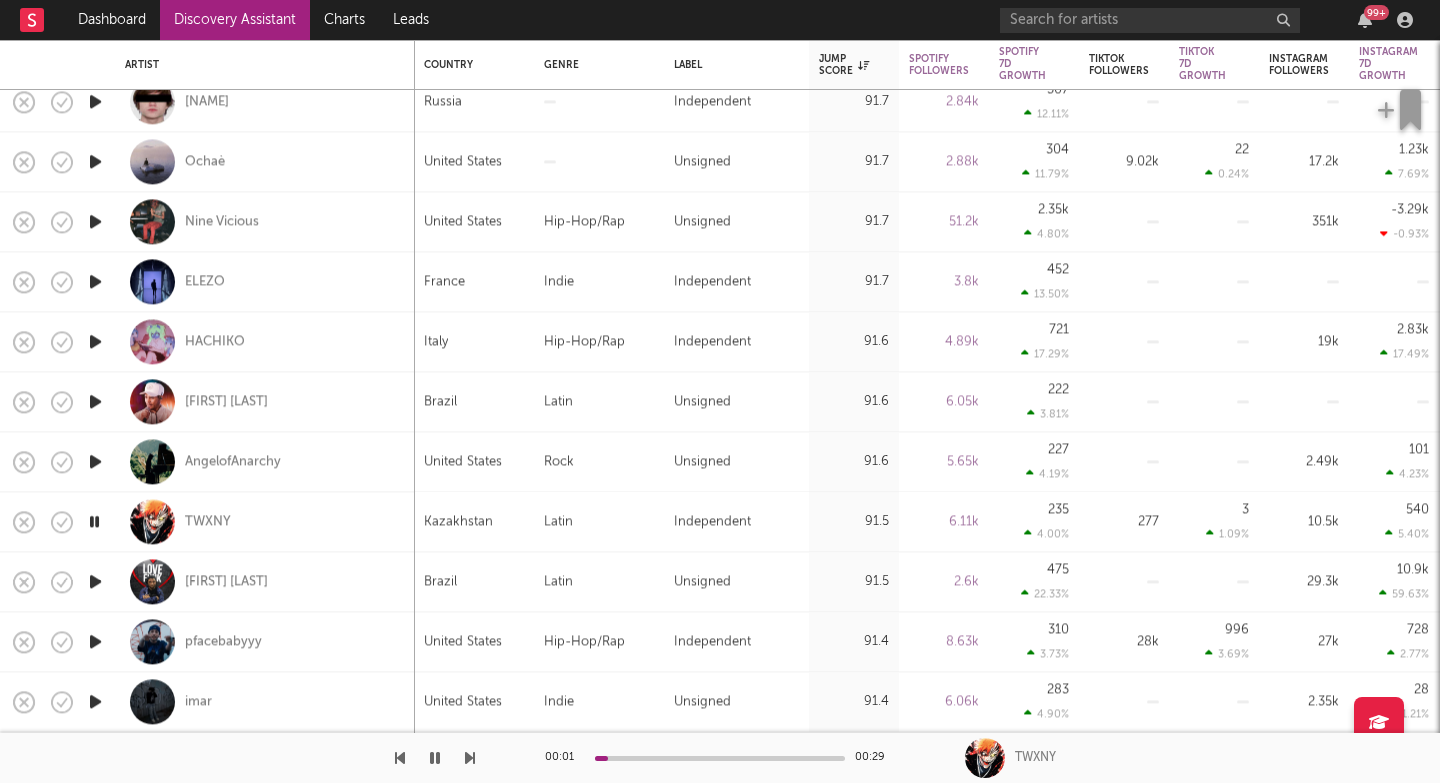 click at bounding box center [470, 758] 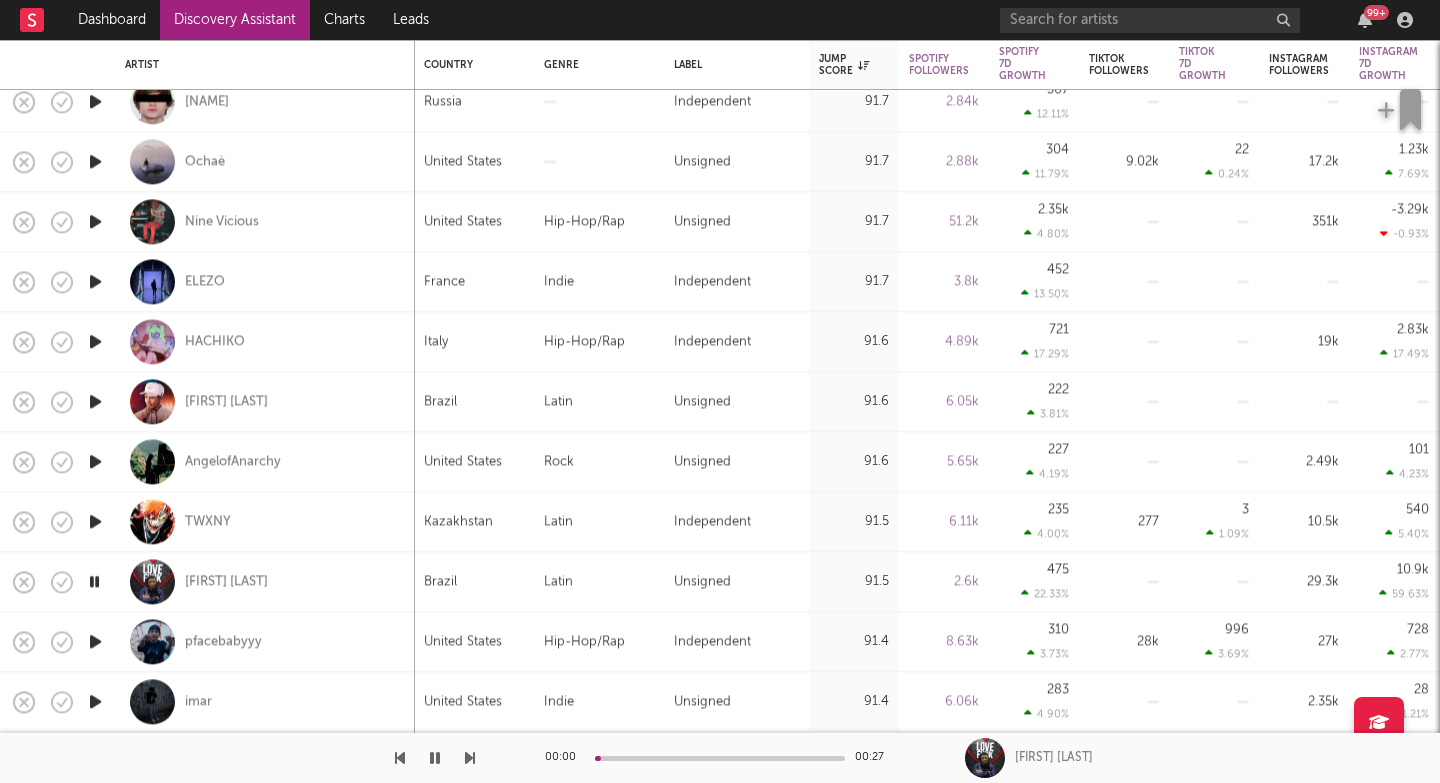 click at bounding box center (237, 758) 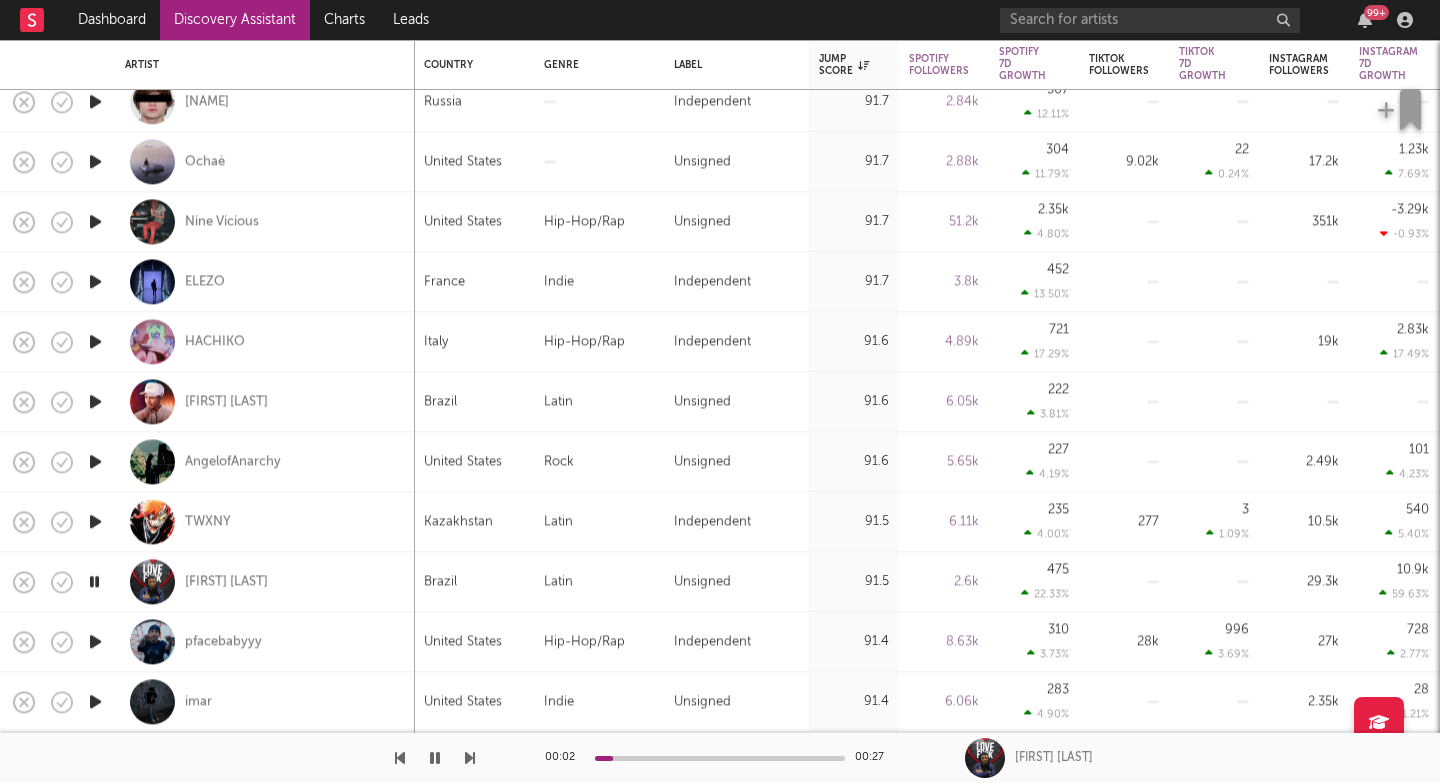 click on "00:02 00:27 DJ LG DA LAPA" at bounding box center [720, 758] 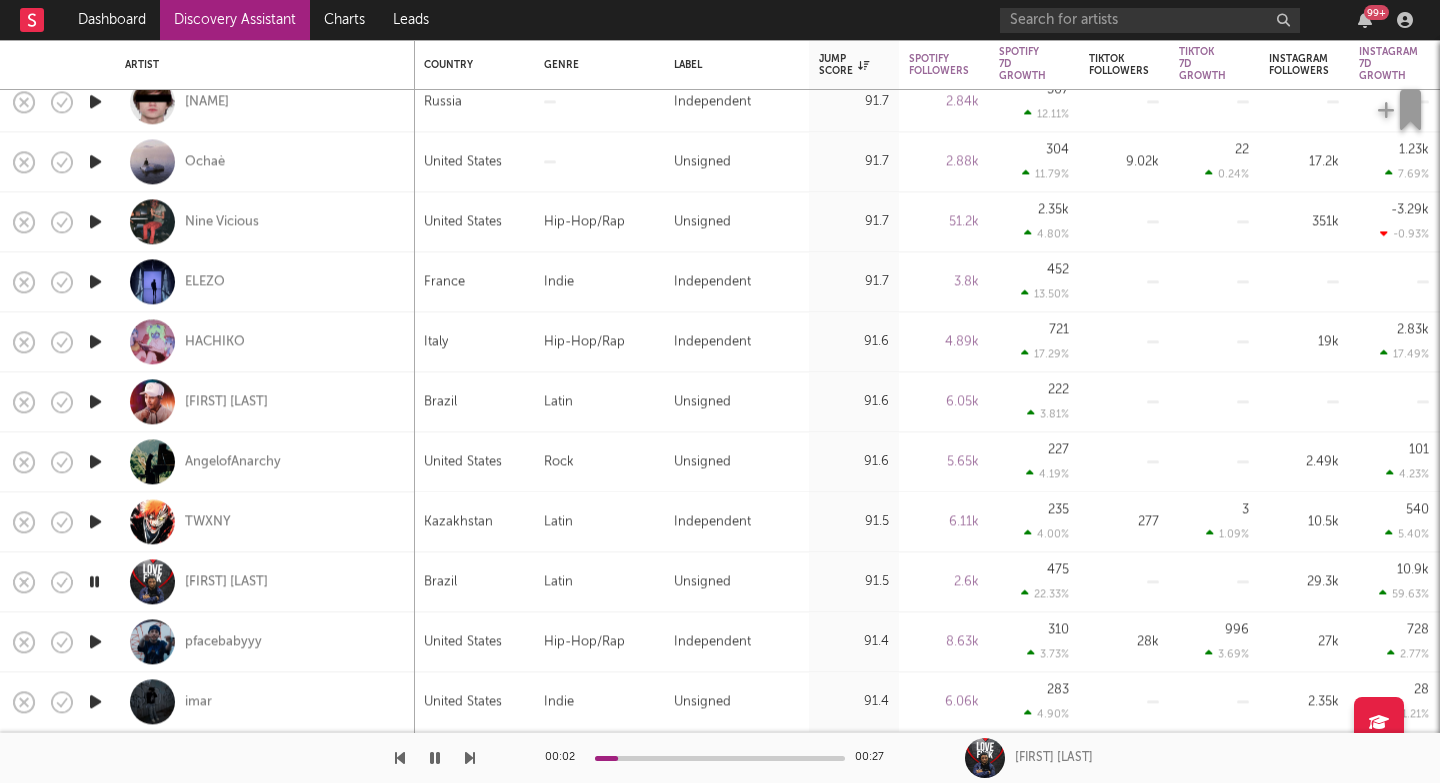 click at bounding box center (470, 758) 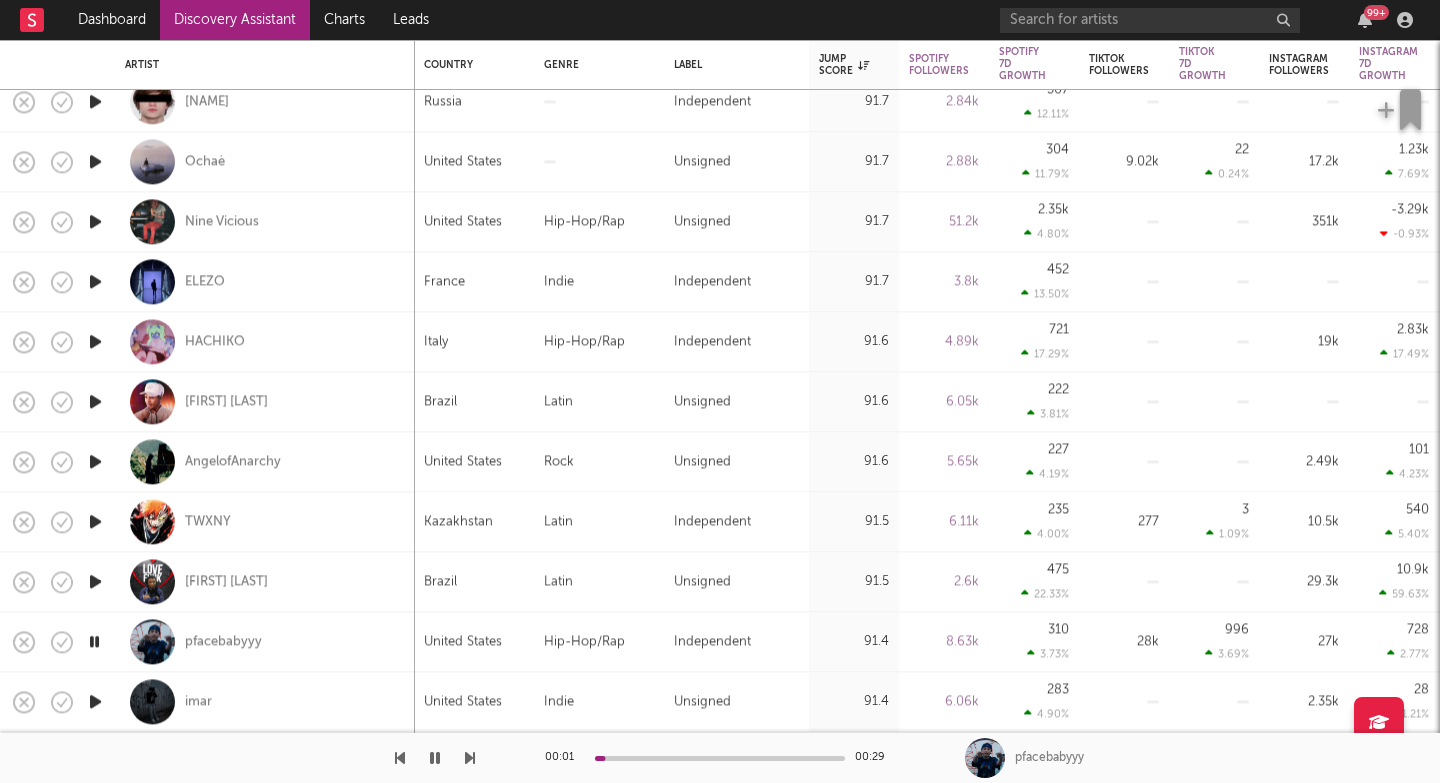 click at bounding box center [470, 758] 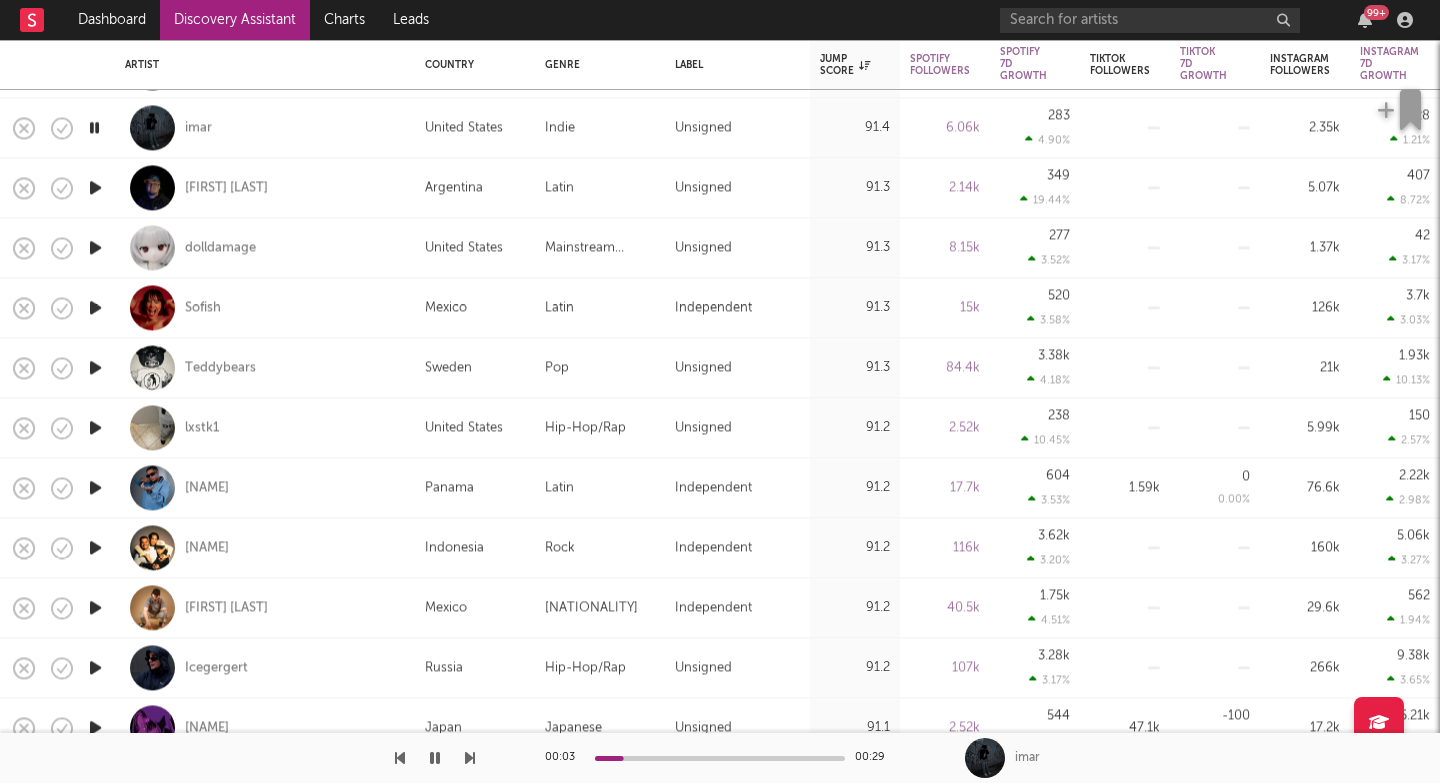 click at bounding box center [470, 758] 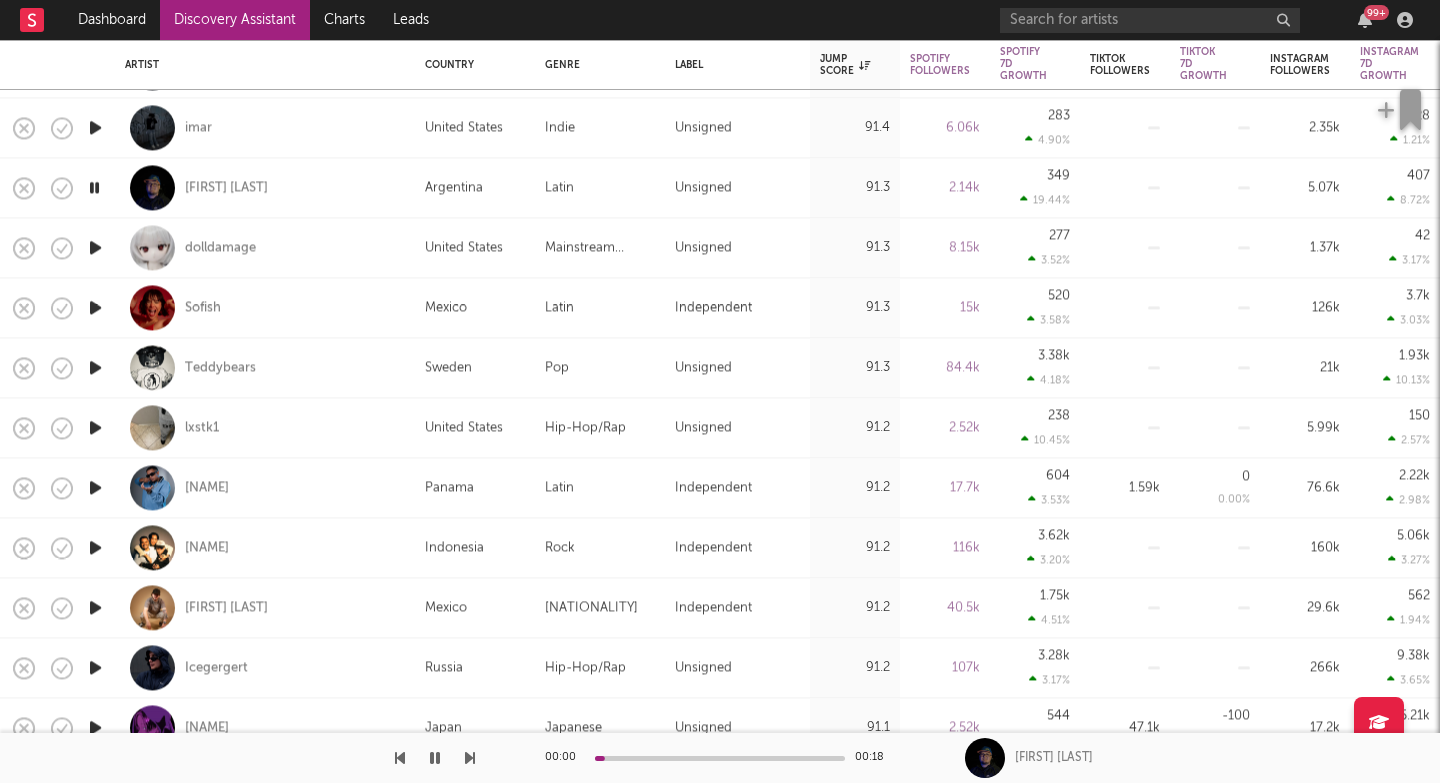 click at bounding box center (470, 758) 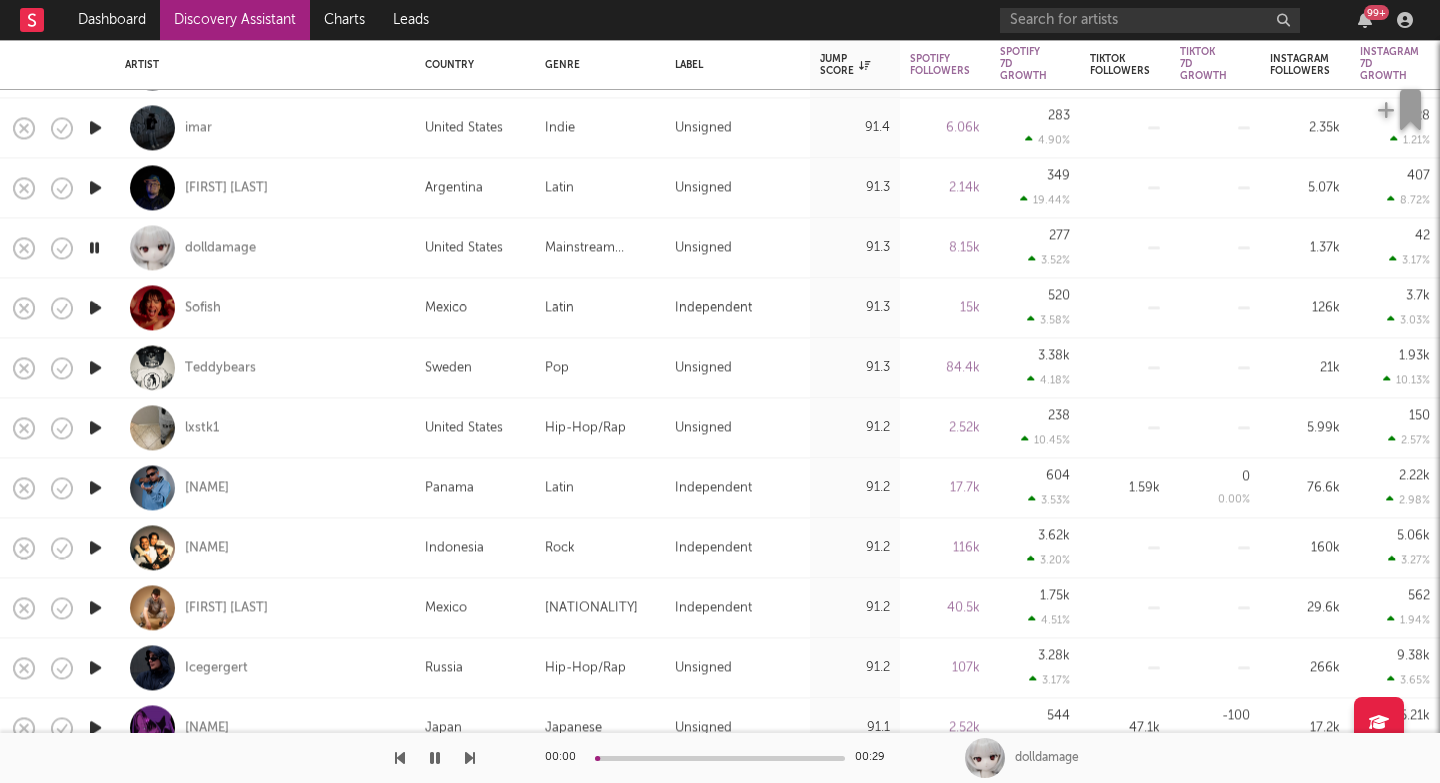 click at bounding box center (470, 758) 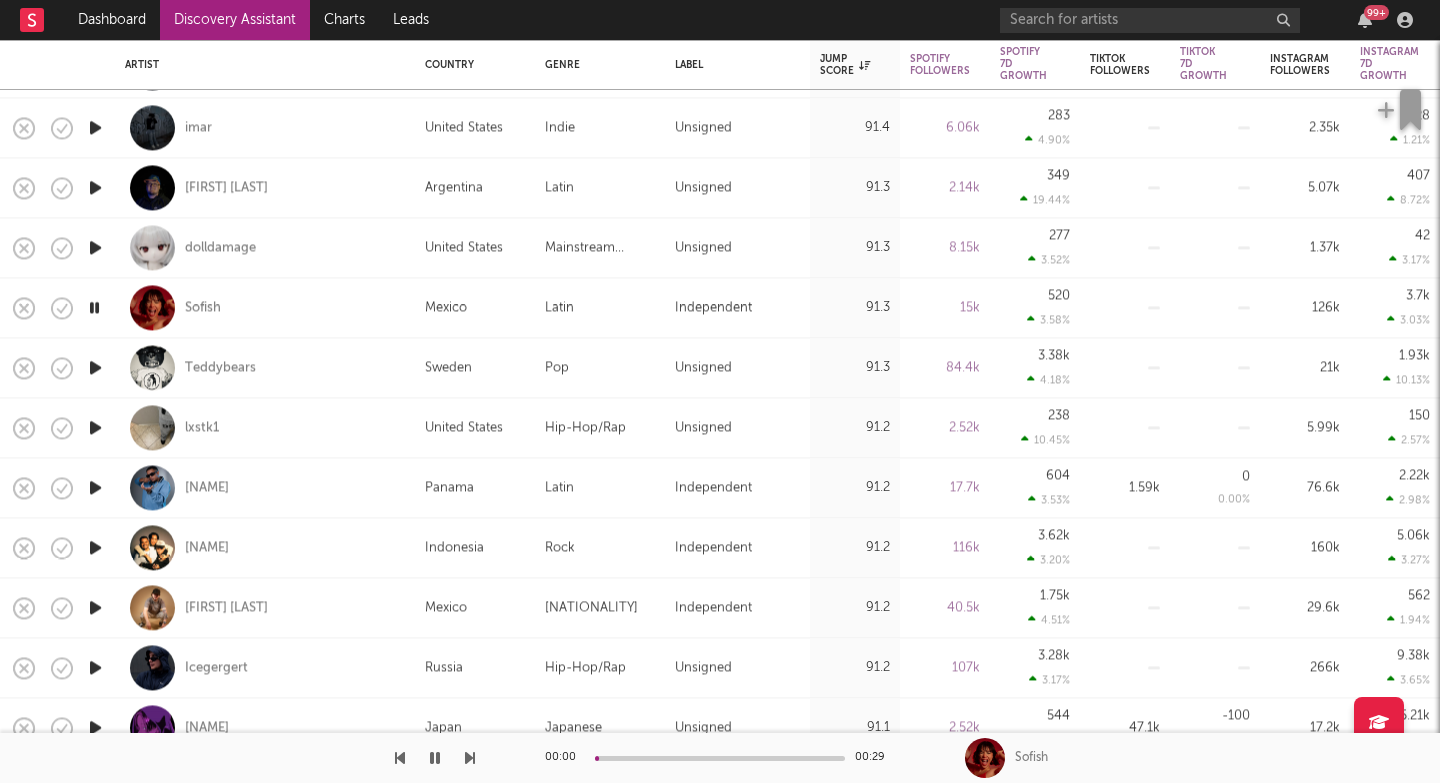 click at bounding box center (470, 758) 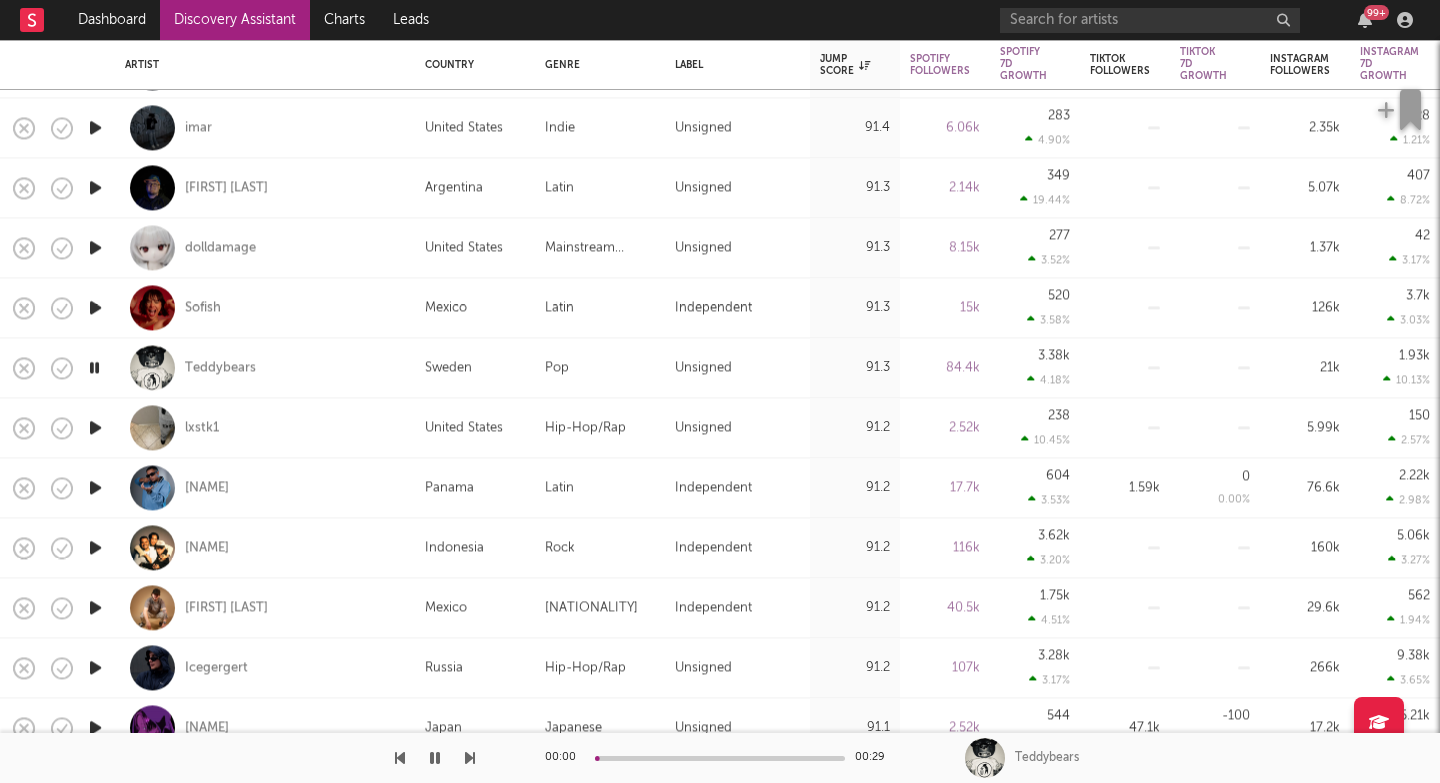 click at bounding box center (470, 758) 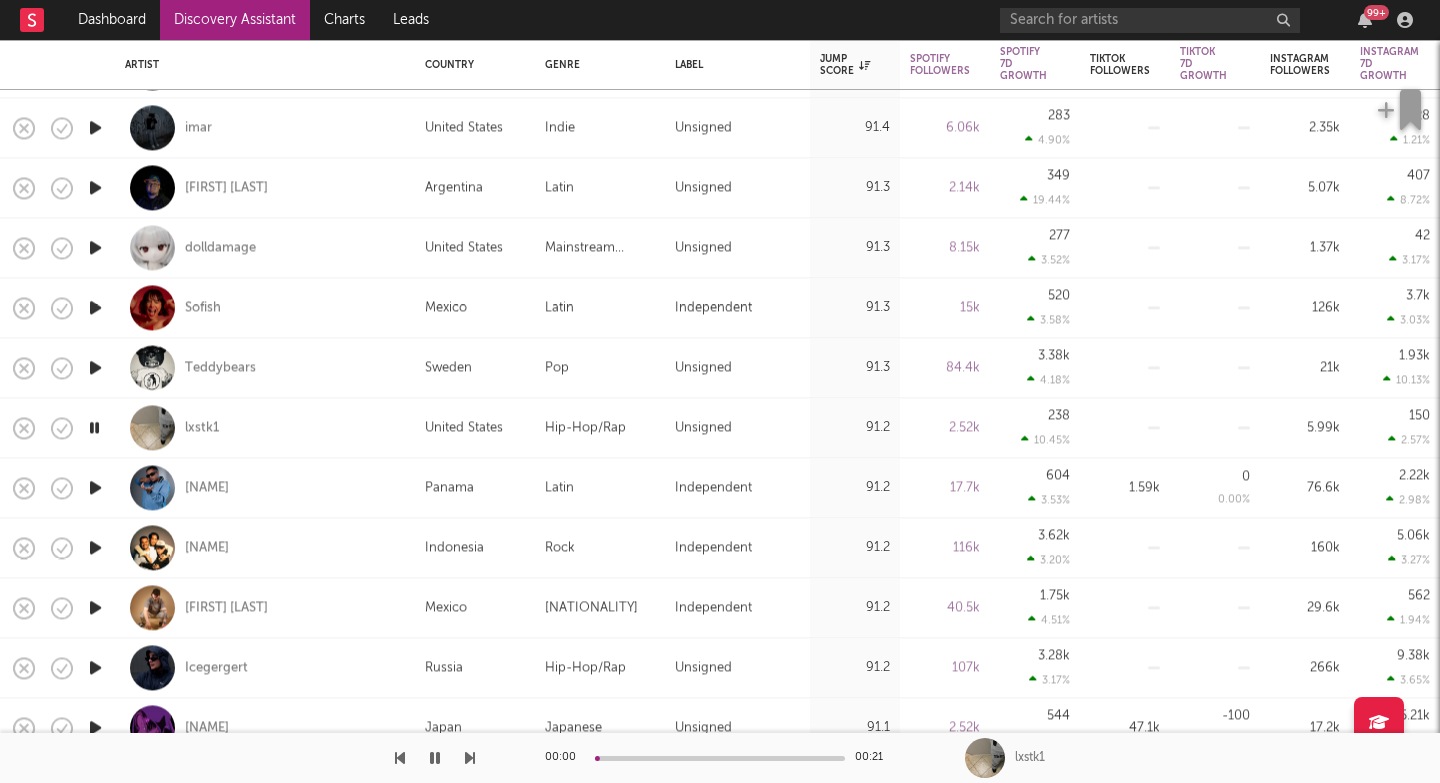click at bounding box center (470, 758) 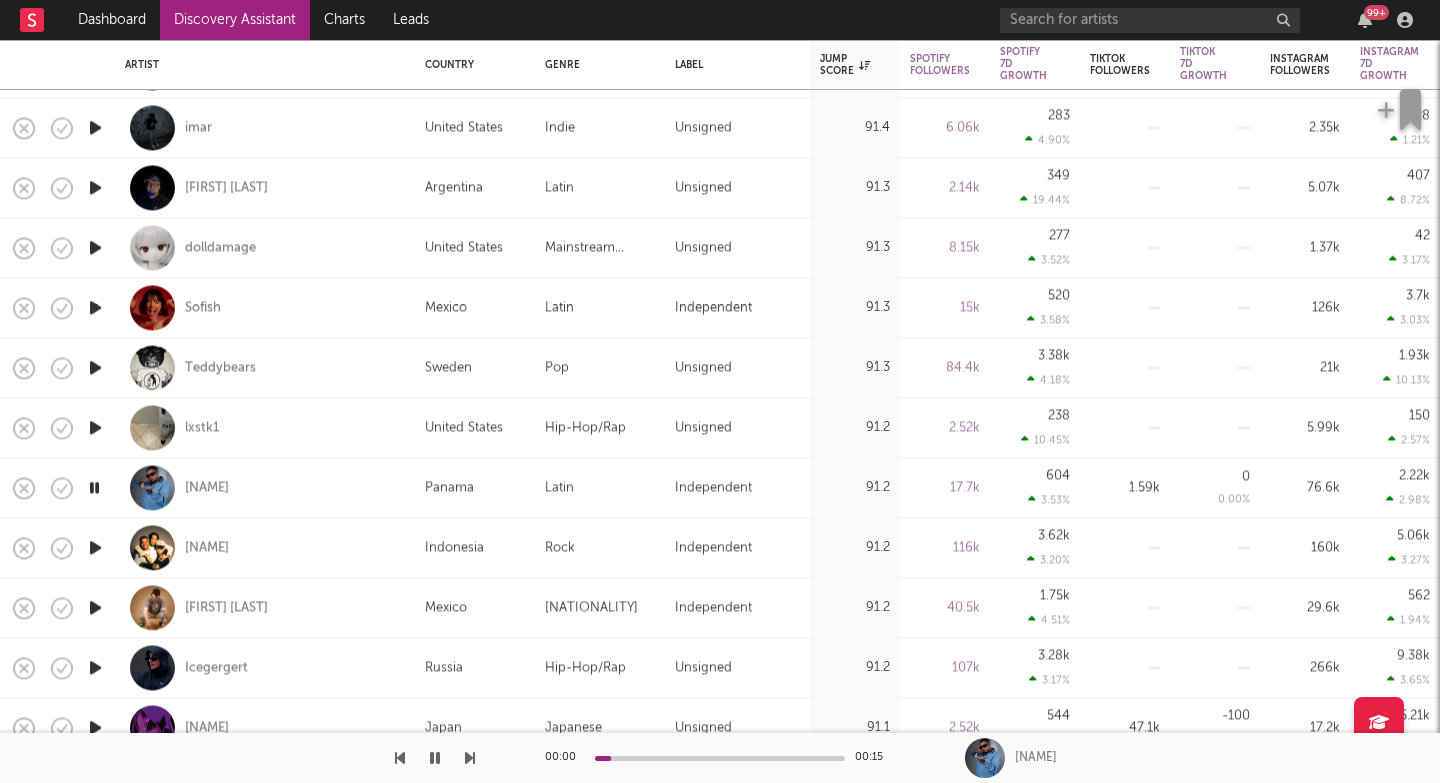 click at bounding box center (470, 758) 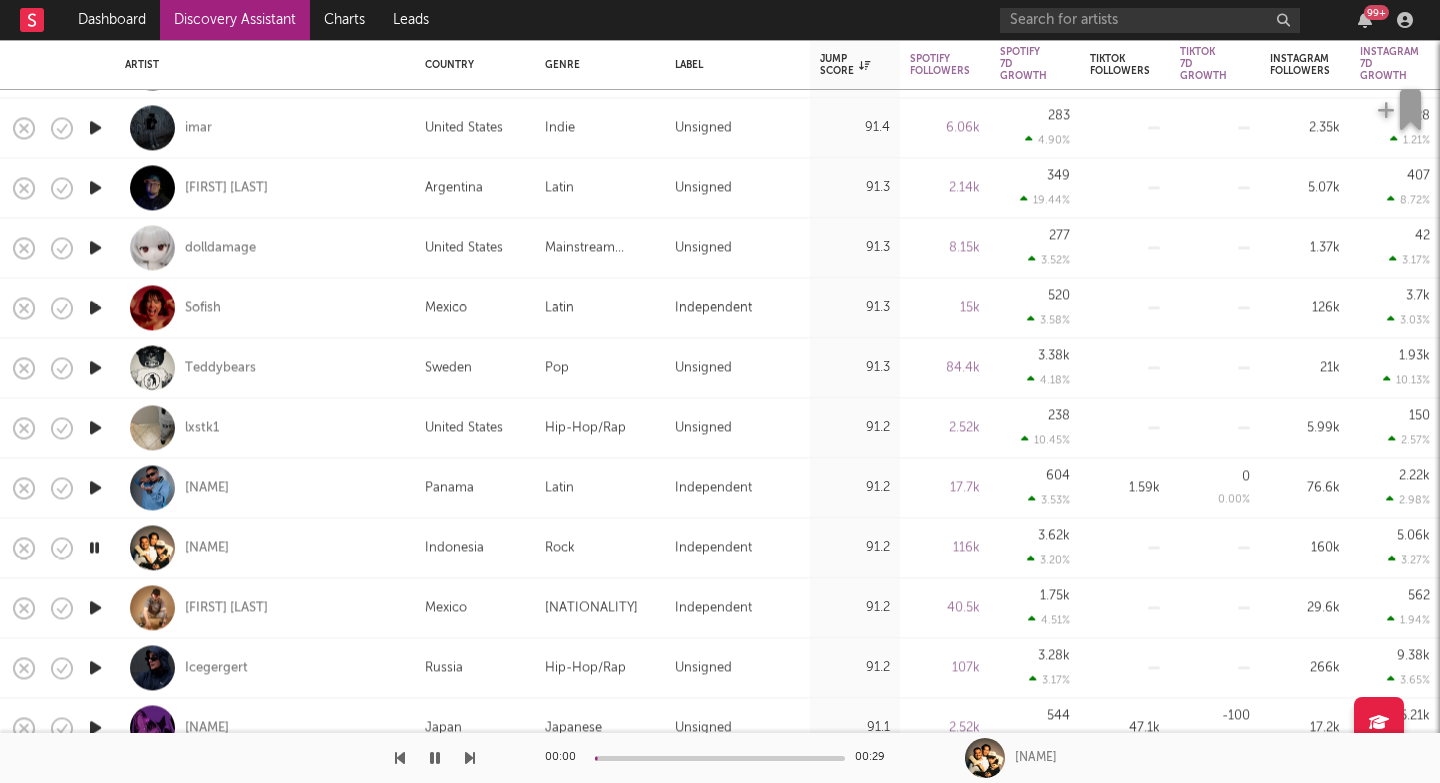click at bounding box center (470, 758) 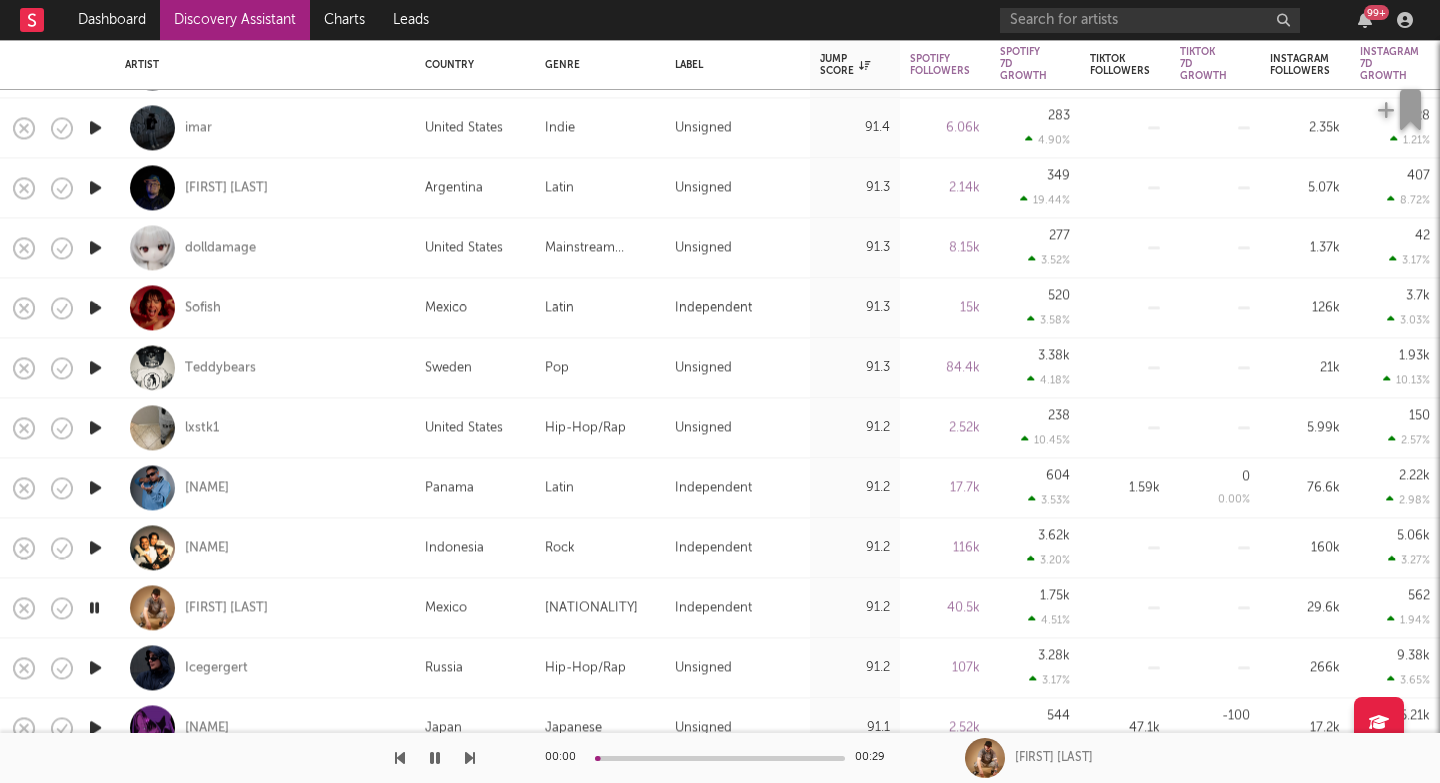 click at bounding box center (470, 758) 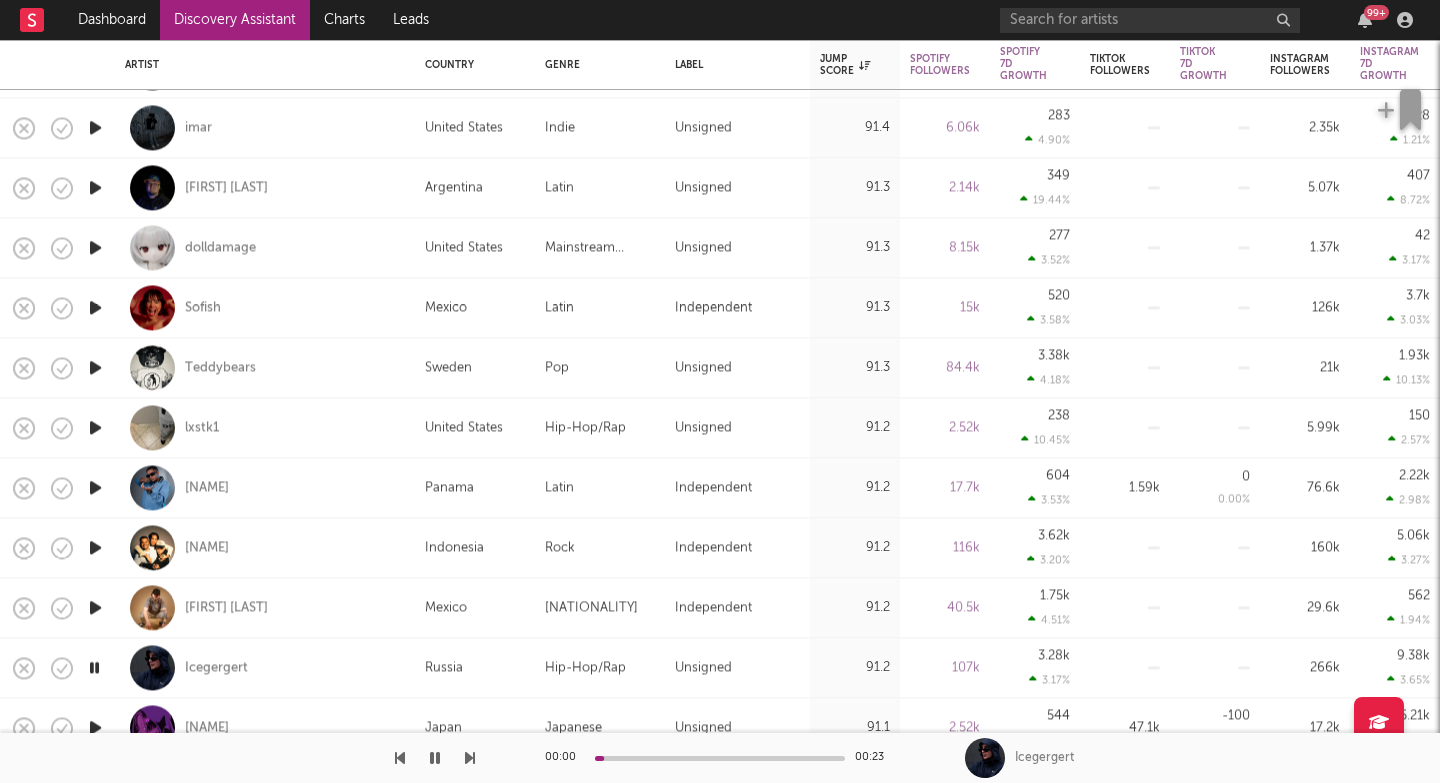 click at bounding box center (470, 758) 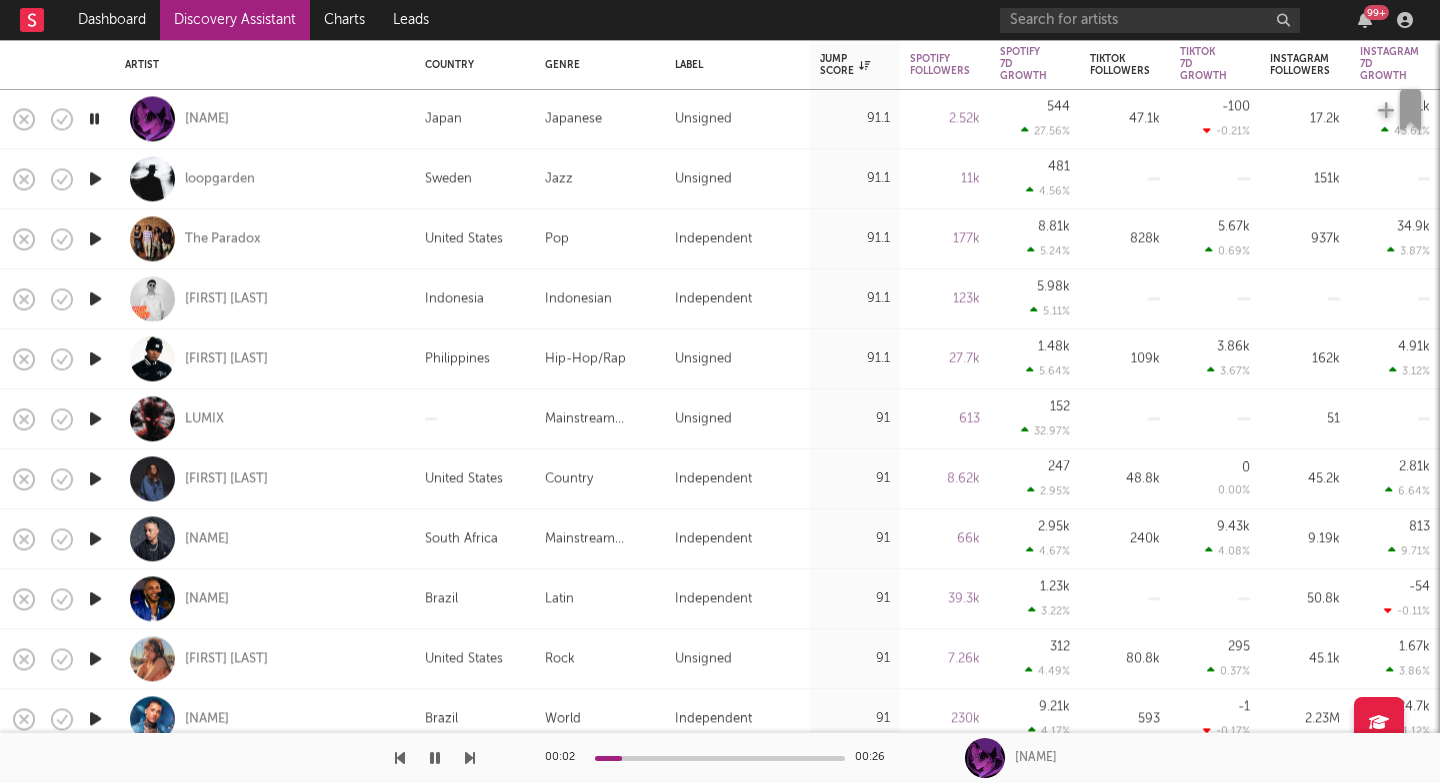 click at bounding box center (470, 758) 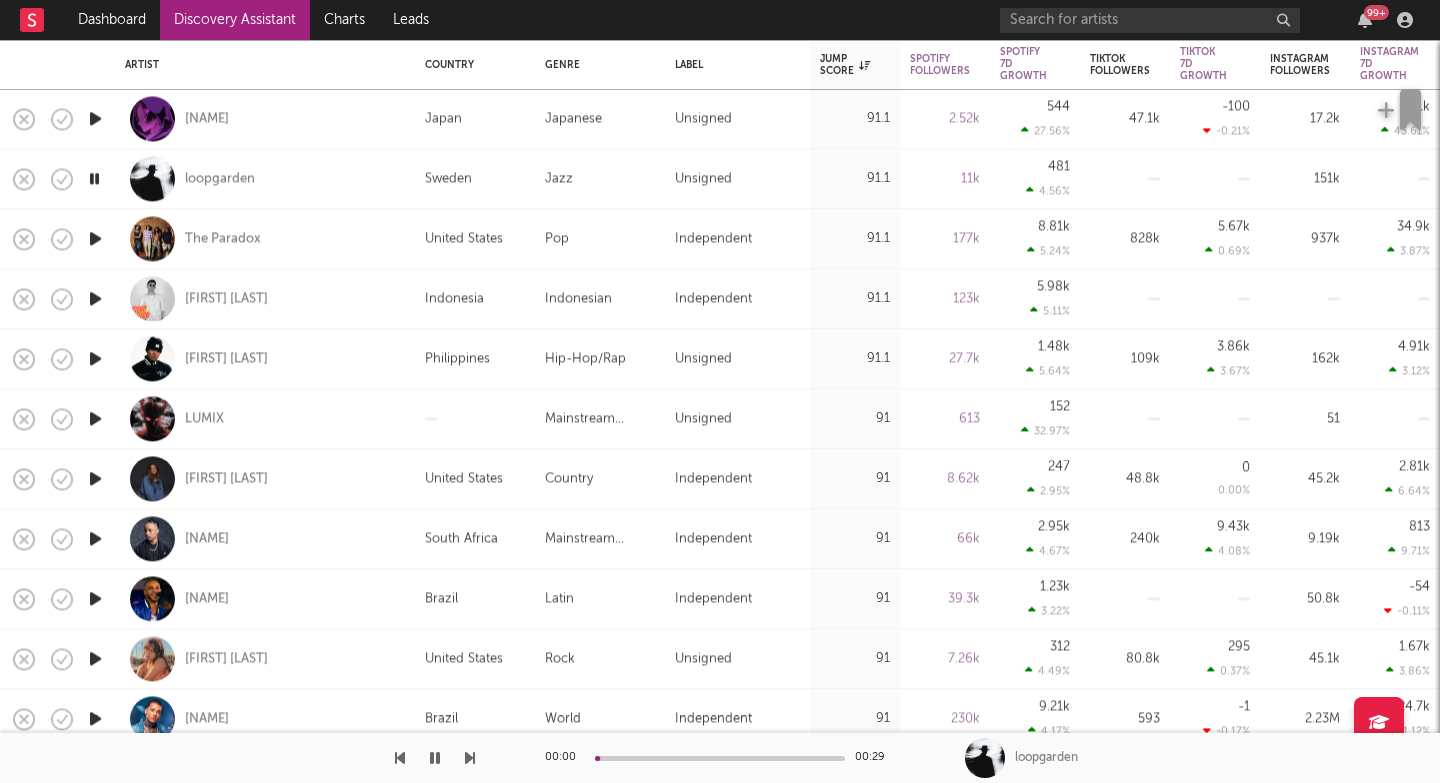 click at bounding box center (470, 758) 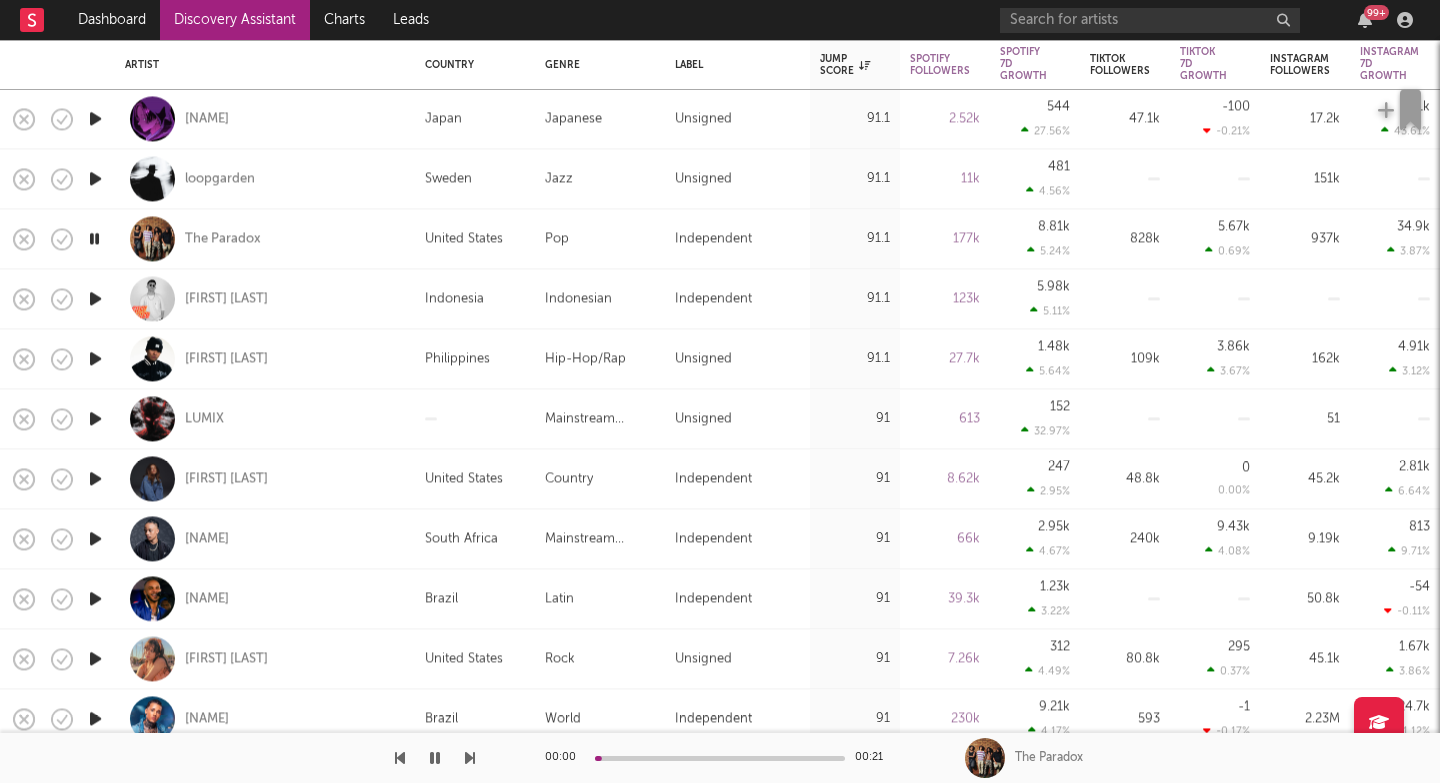 click at bounding box center [470, 758] 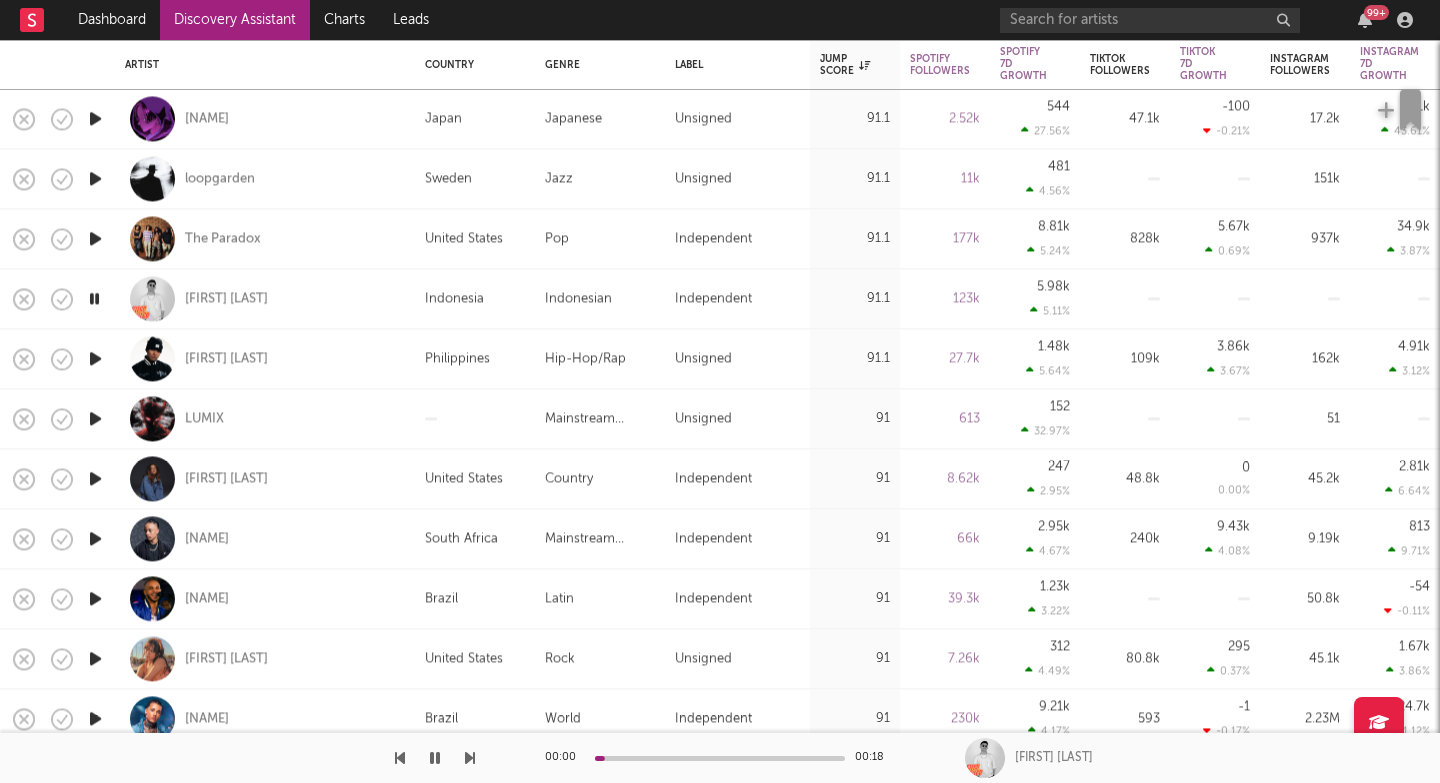 click at bounding box center (470, 758) 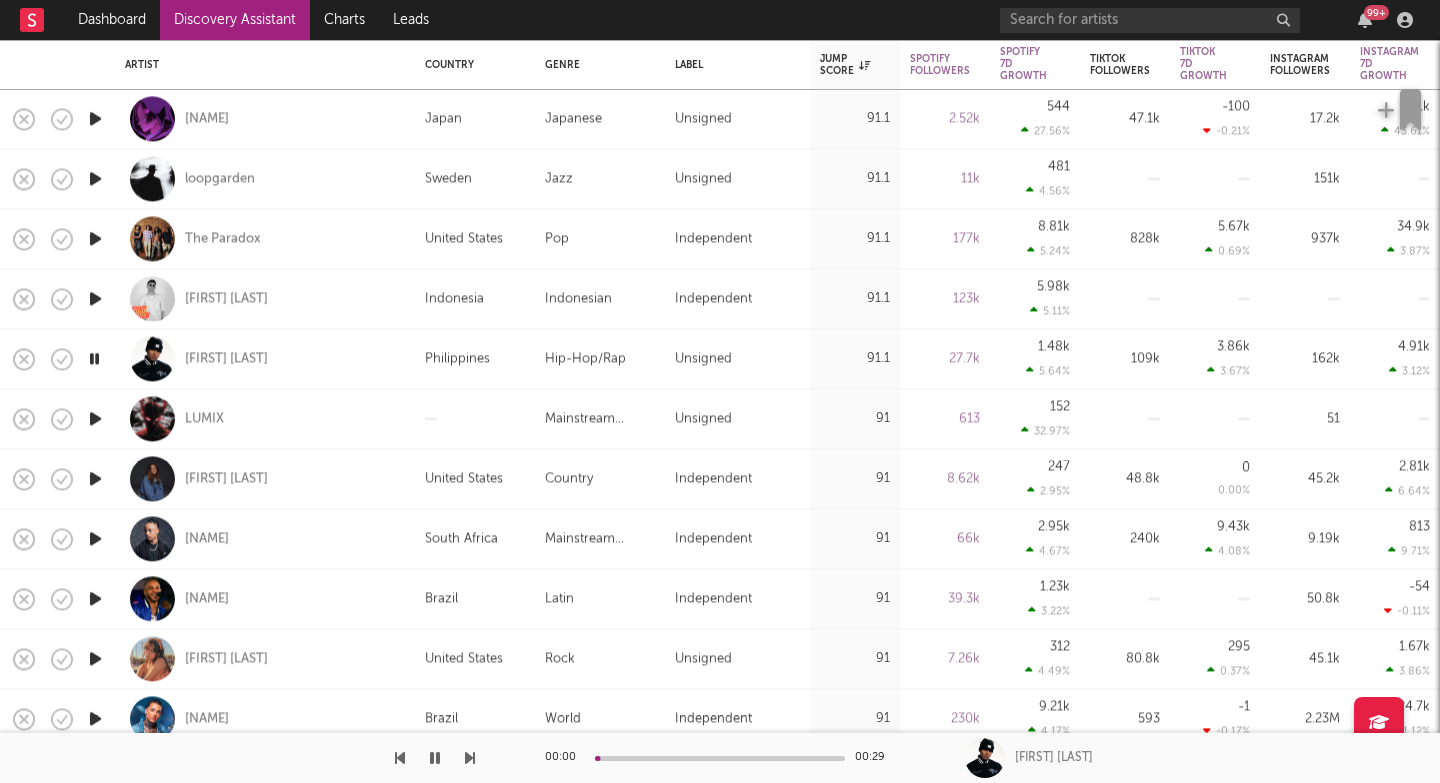 click at bounding box center (470, 758) 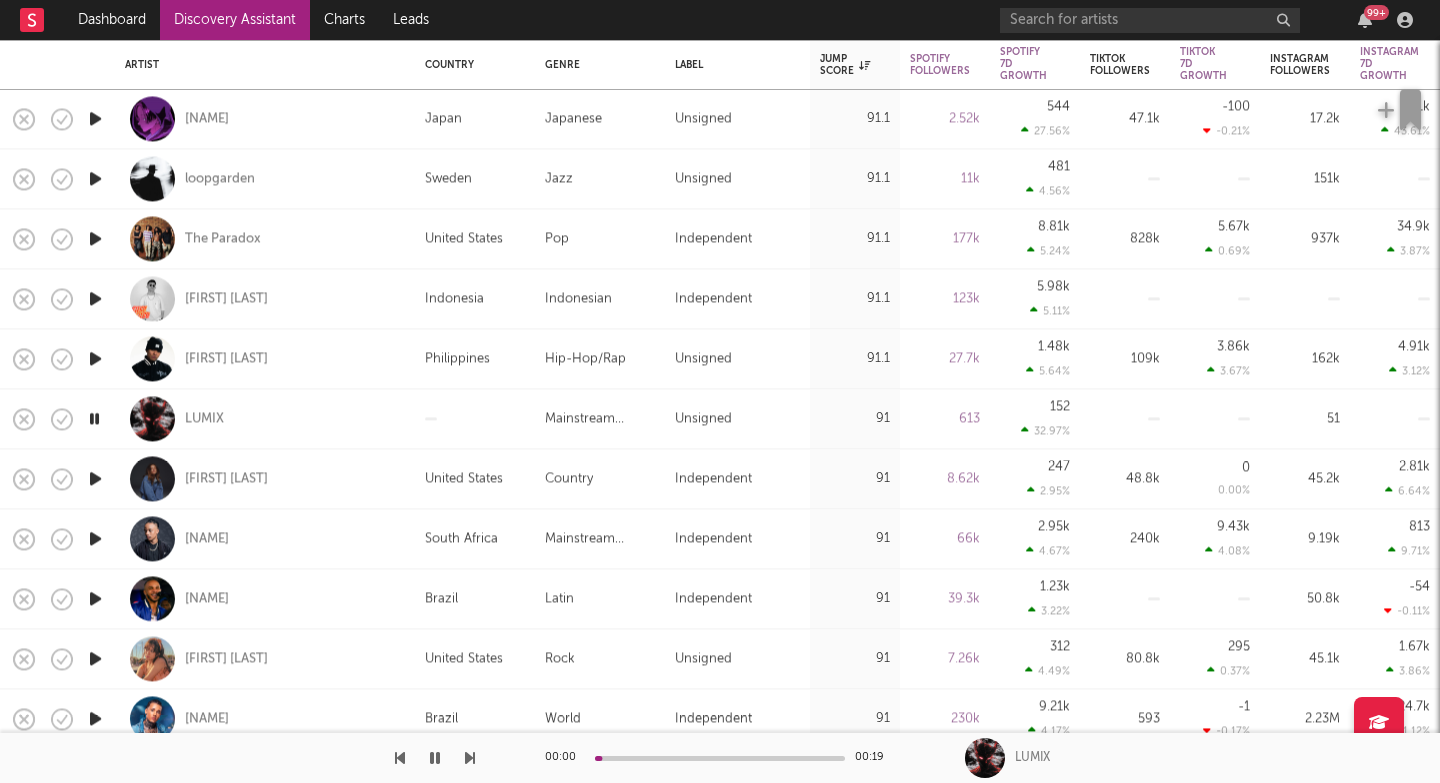 click at bounding box center (470, 758) 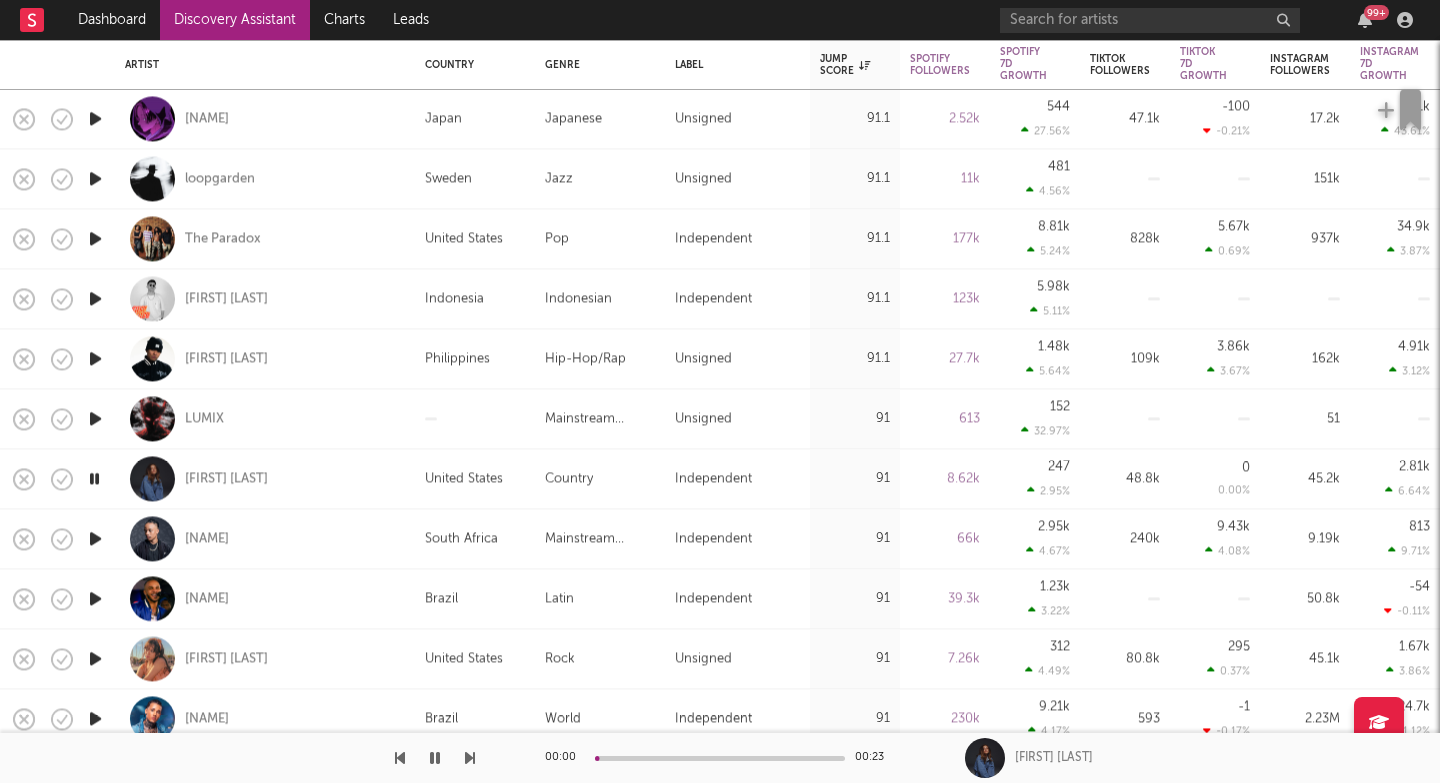 click at bounding box center [470, 758] 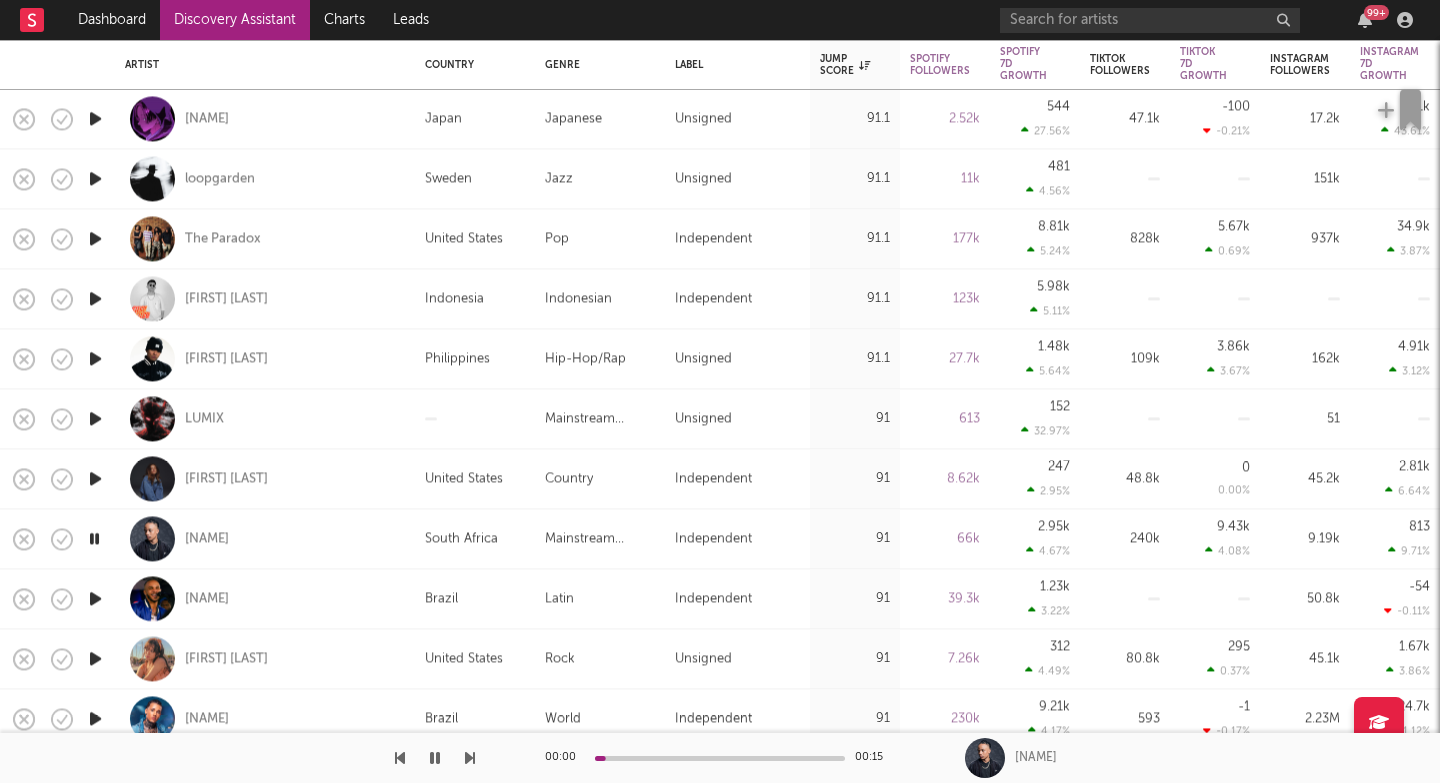click at bounding box center (470, 758) 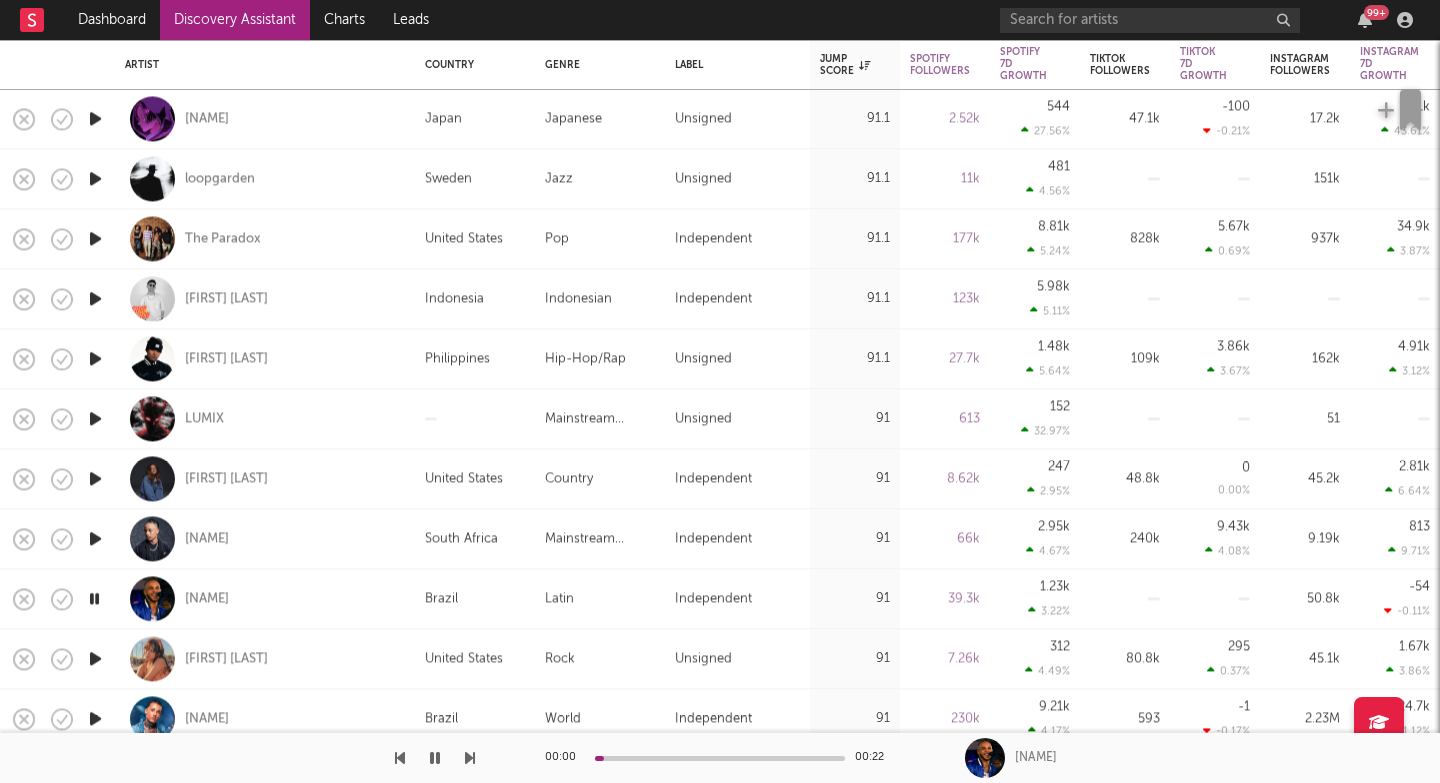 click at bounding box center (470, 758) 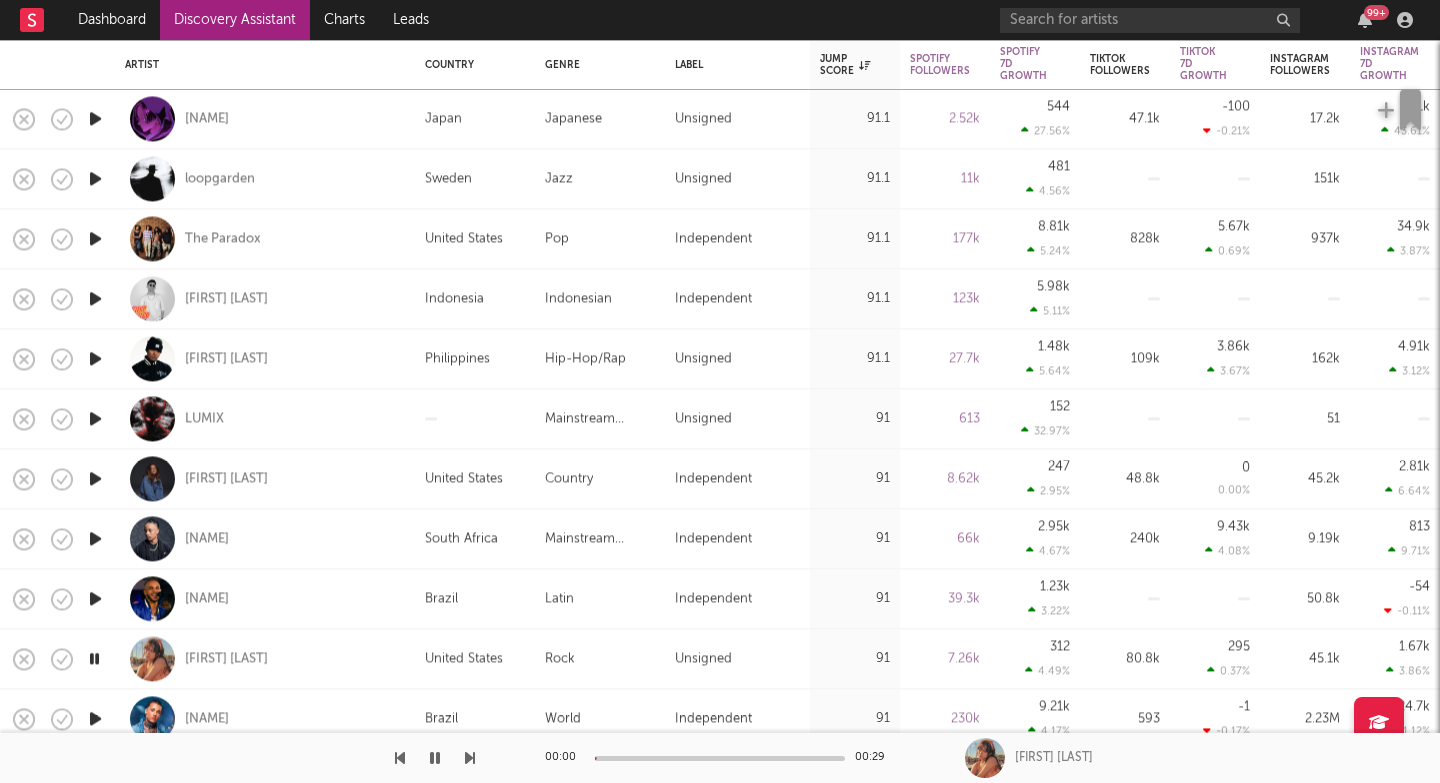 click at bounding box center [470, 758] 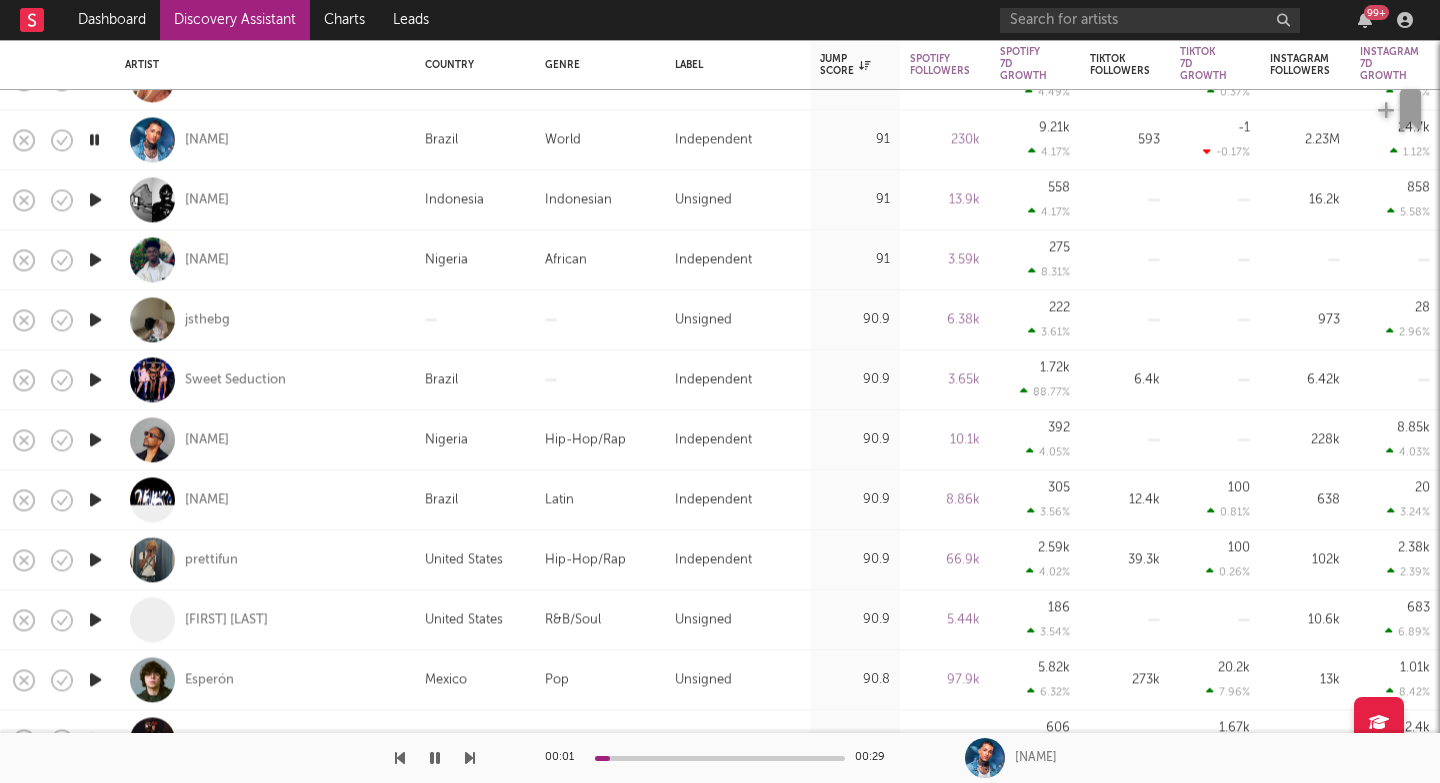 click at bounding box center (470, 758) 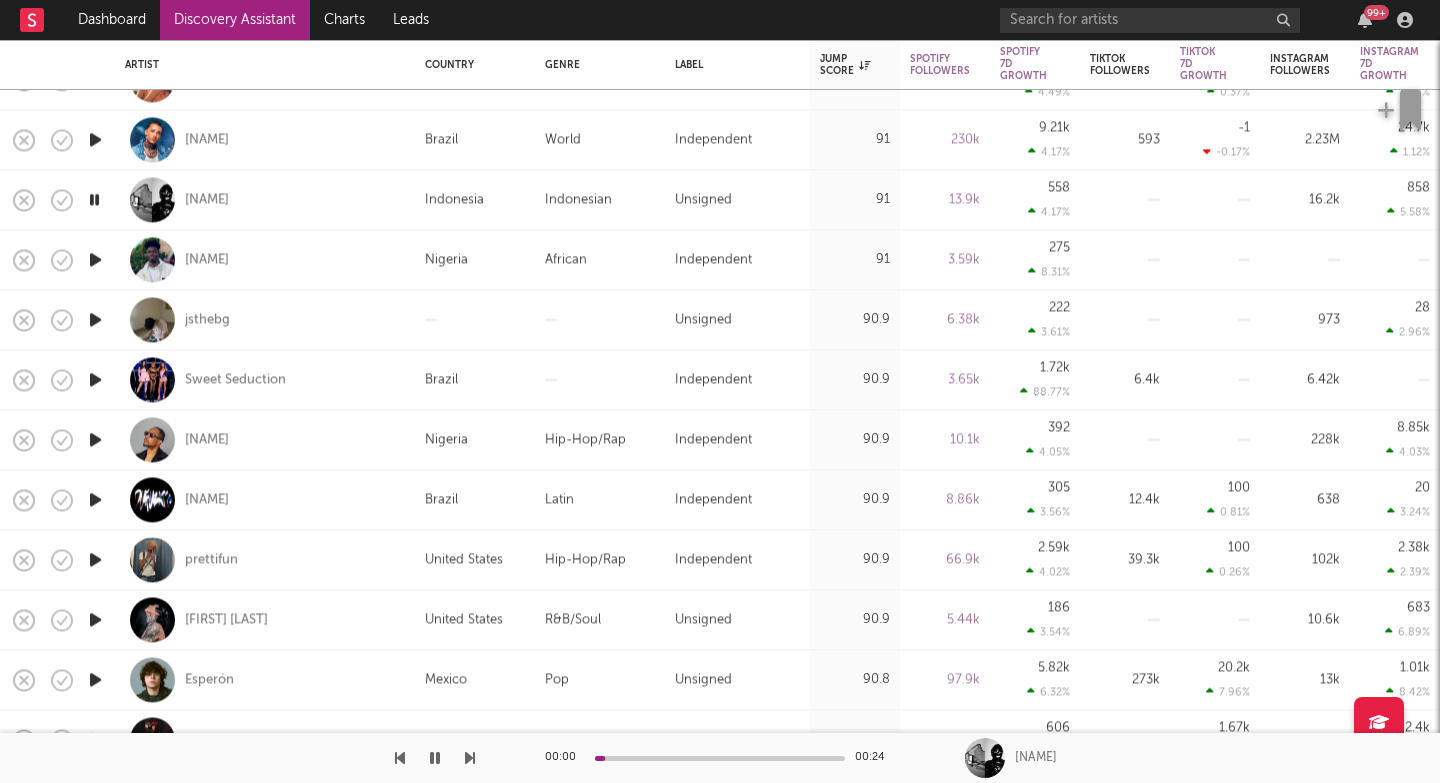 click at bounding box center (470, 758) 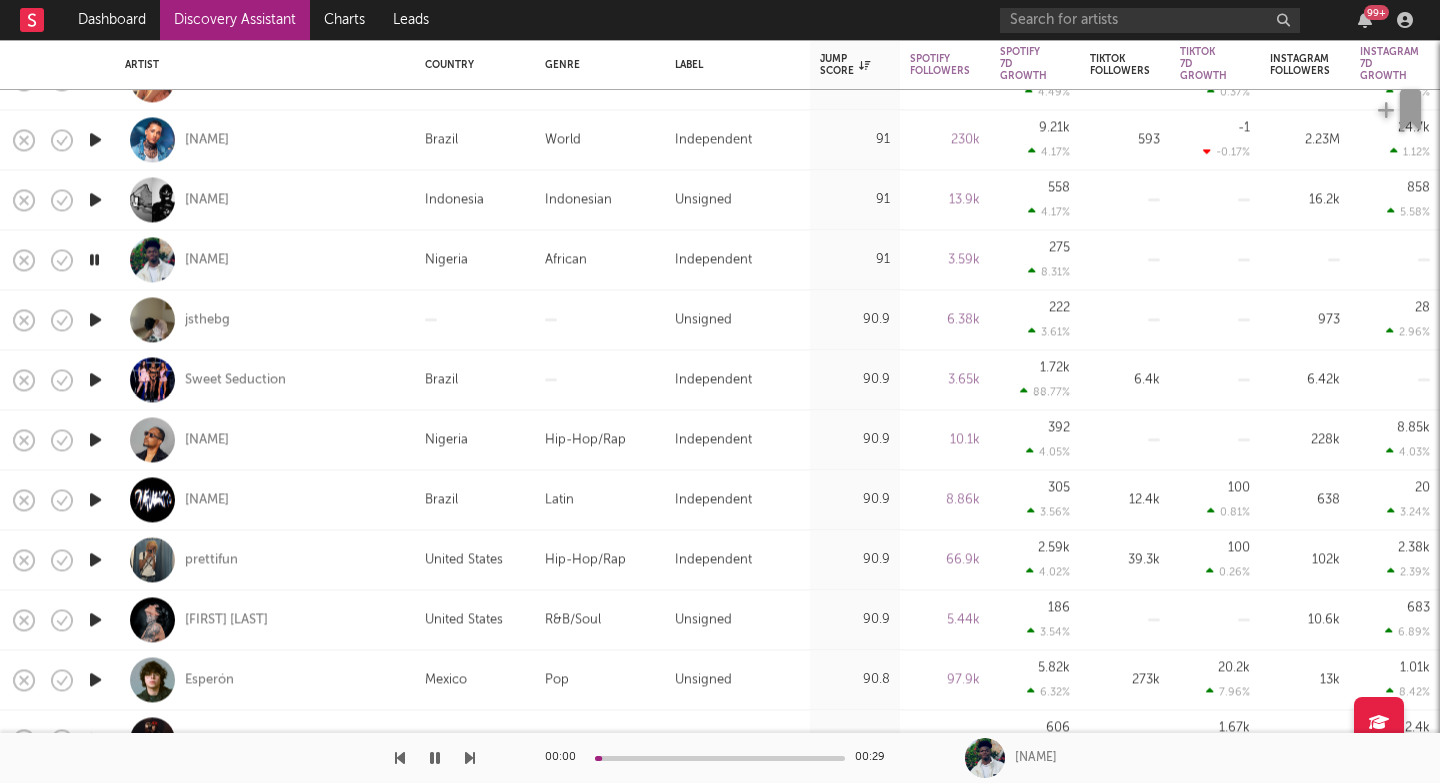 click at bounding box center [470, 758] 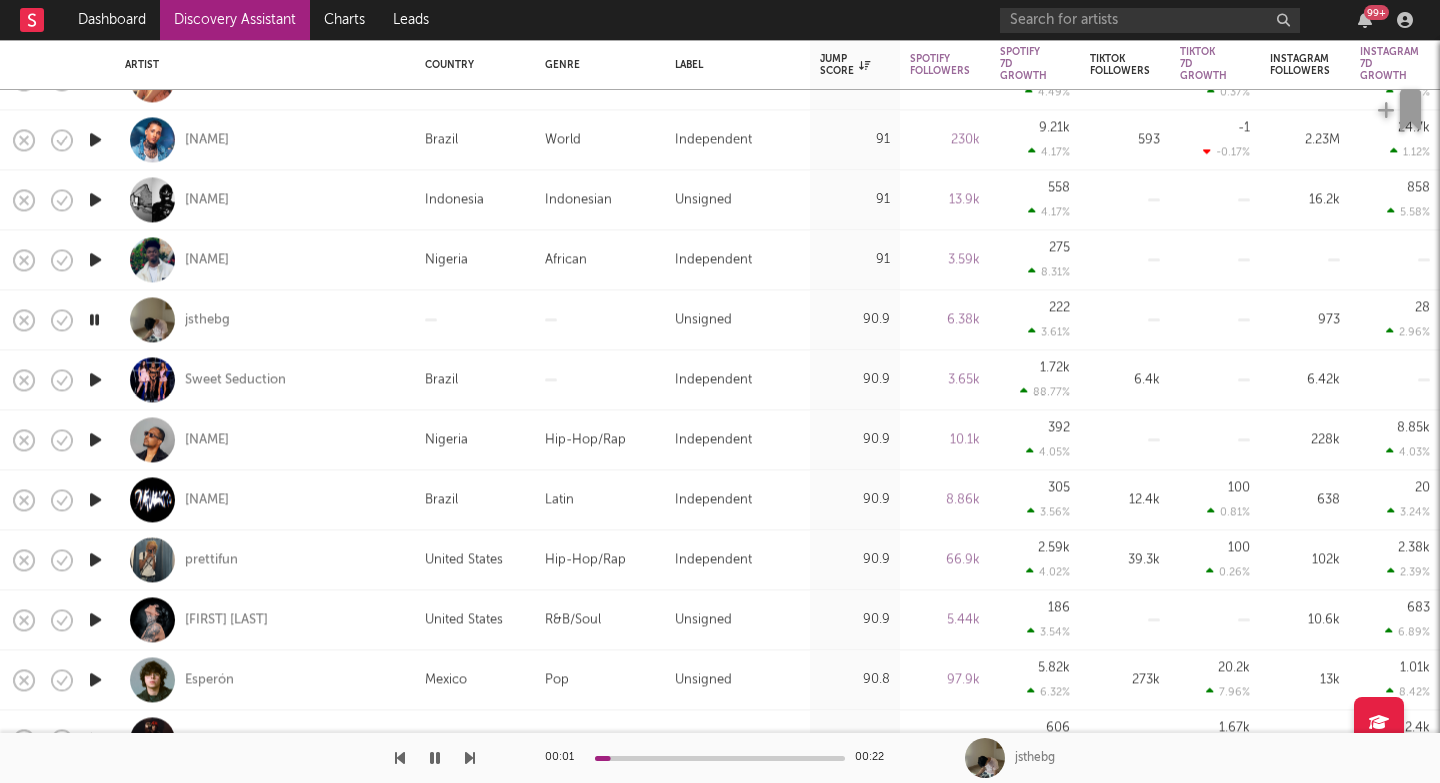 click at bounding box center [470, 758] 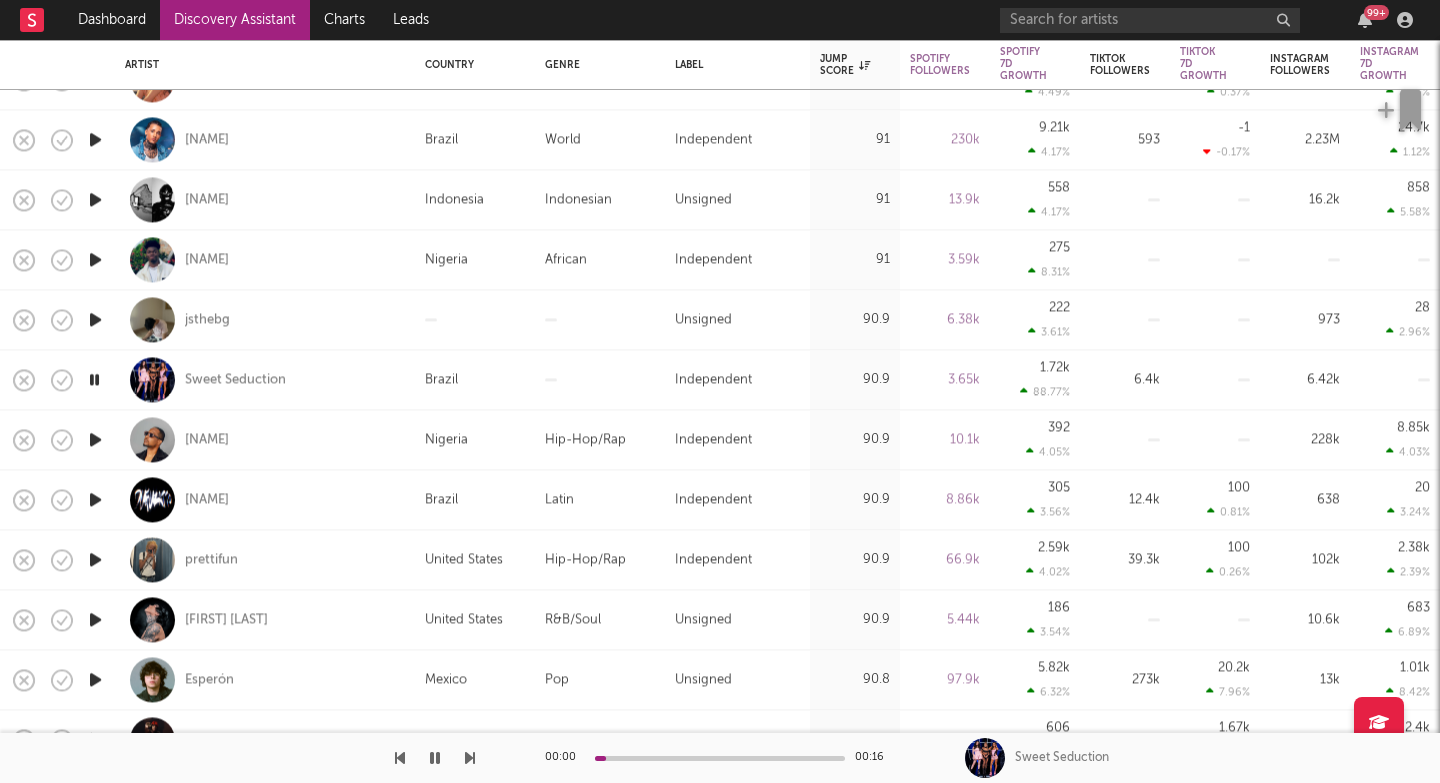 click at bounding box center [470, 758] 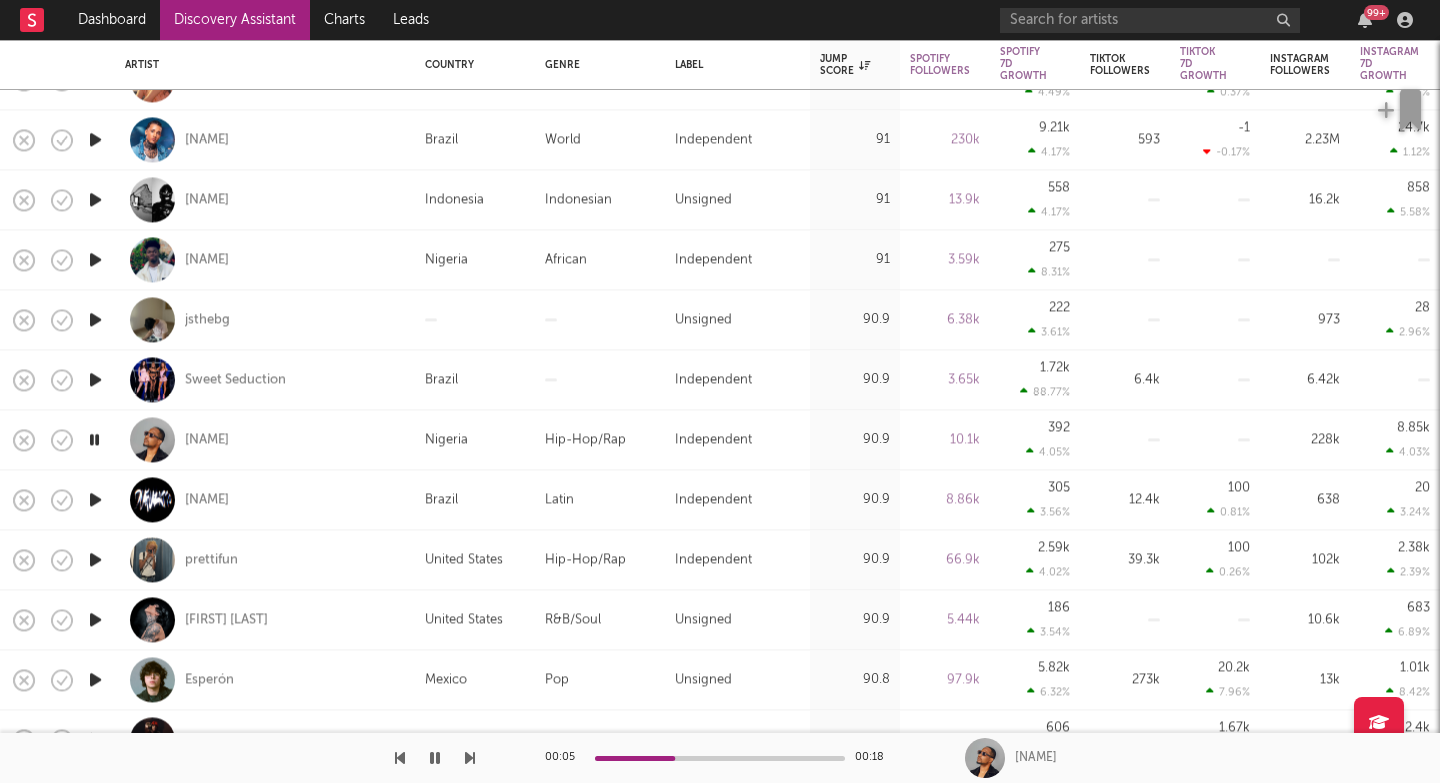 click at bounding box center [470, 758] 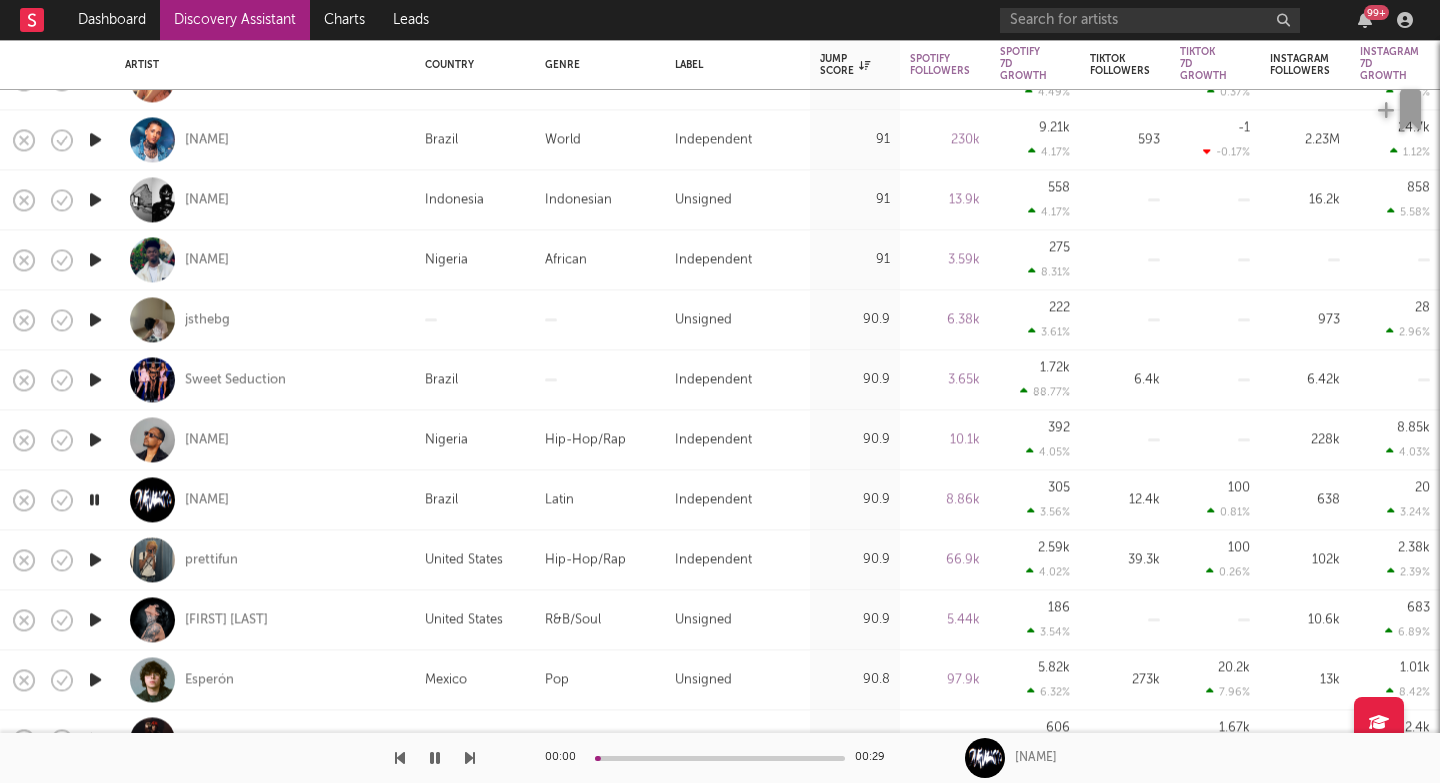 click at bounding box center [470, 758] 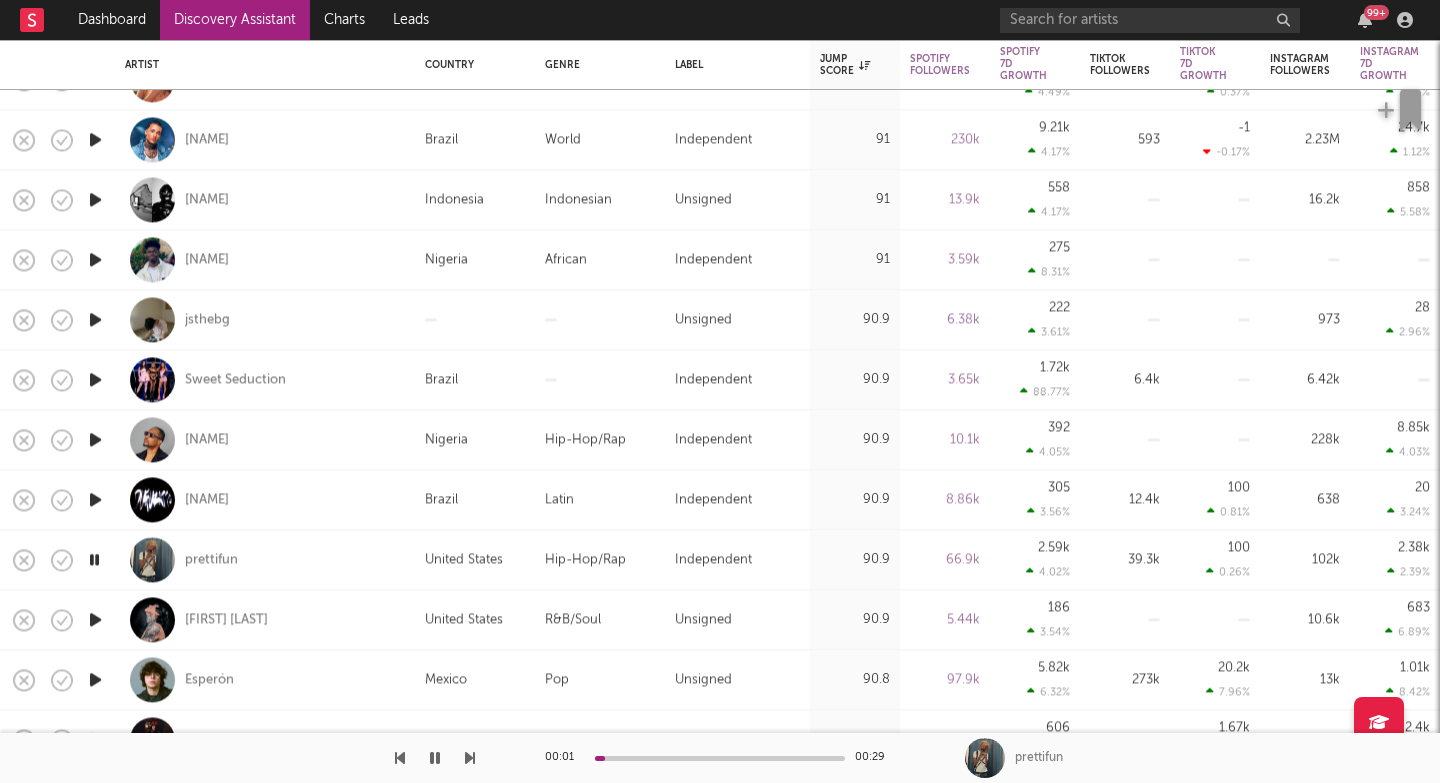 click at bounding box center (470, 758) 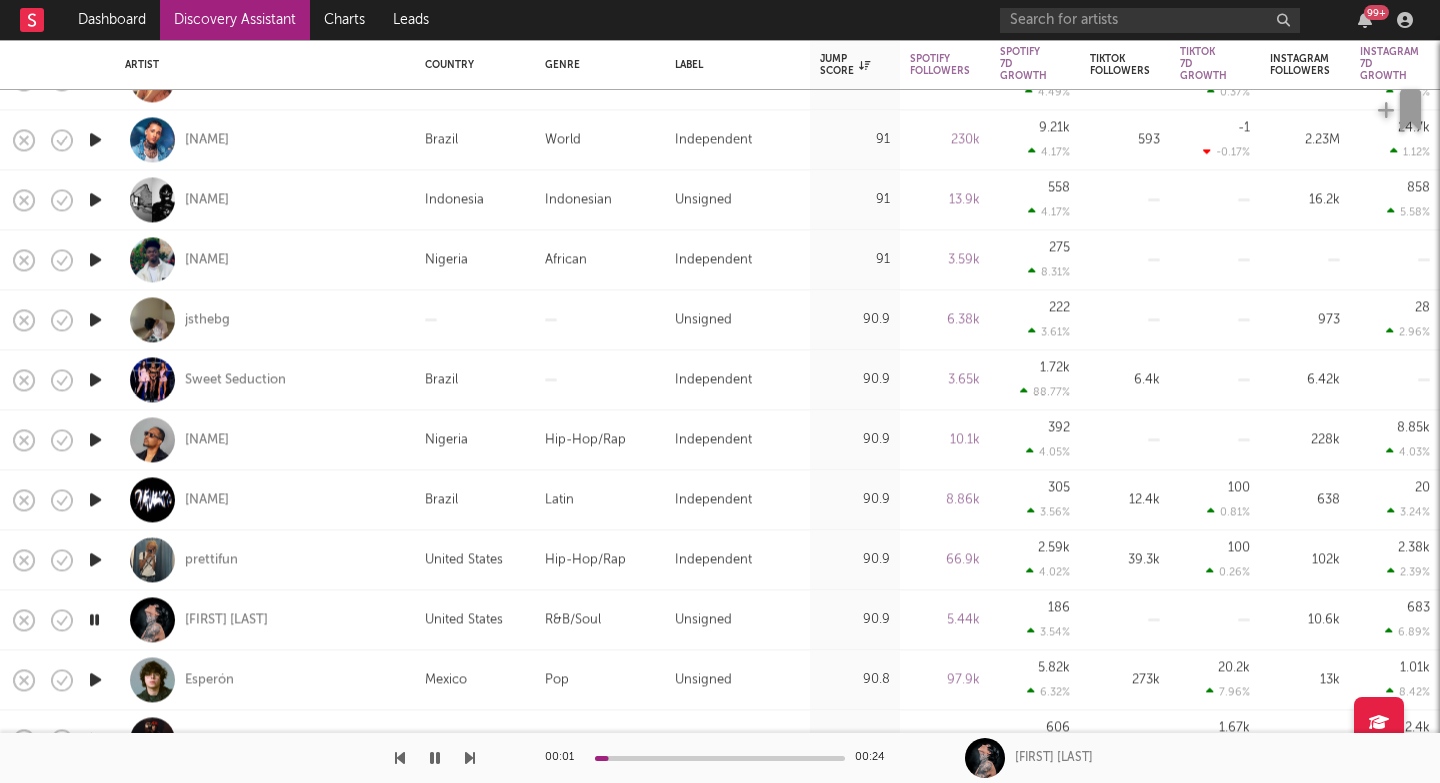 click at bounding box center [470, 758] 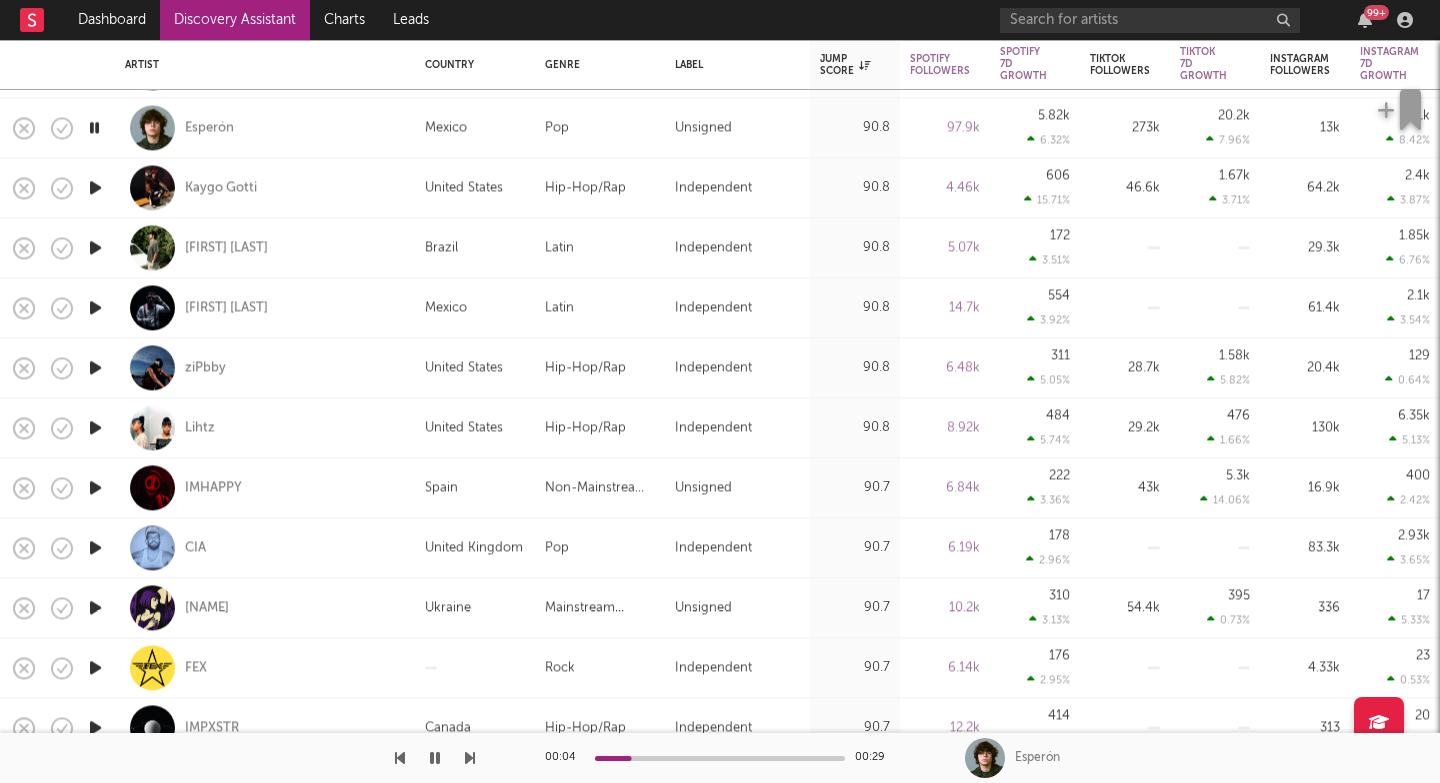 click at bounding box center [470, 758] 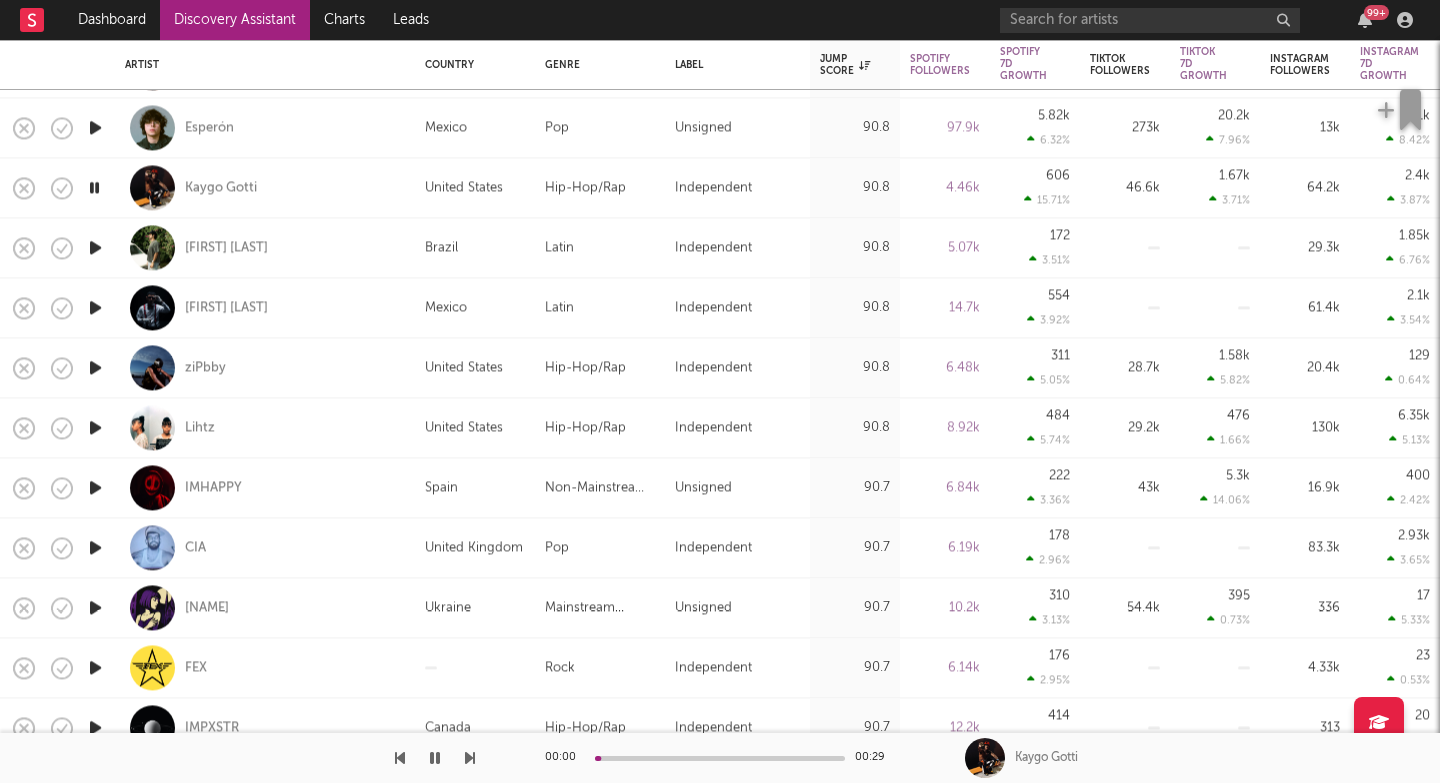 click at bounding box center [470, 758] 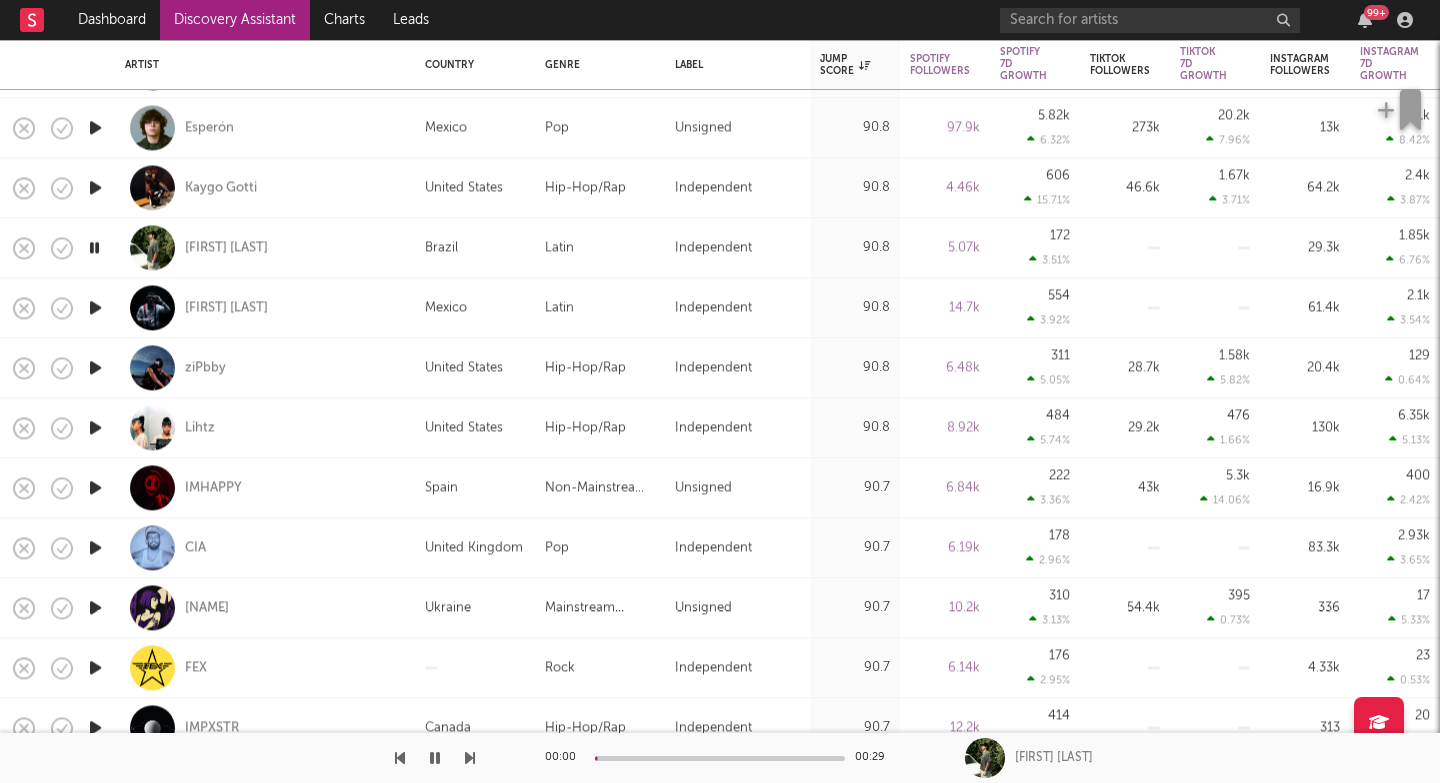 click at bounding box center (470, 758) 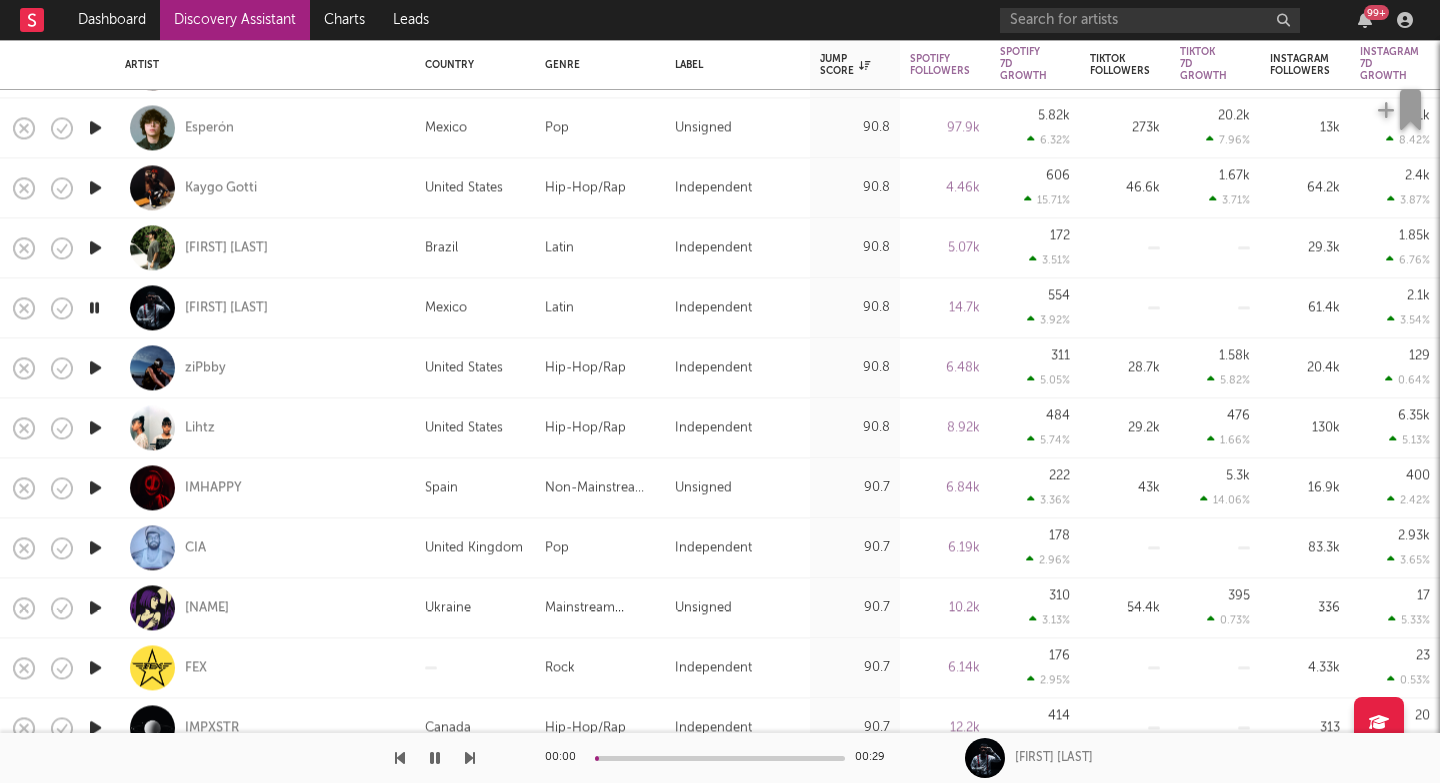 click at bounding box center [470, 758] 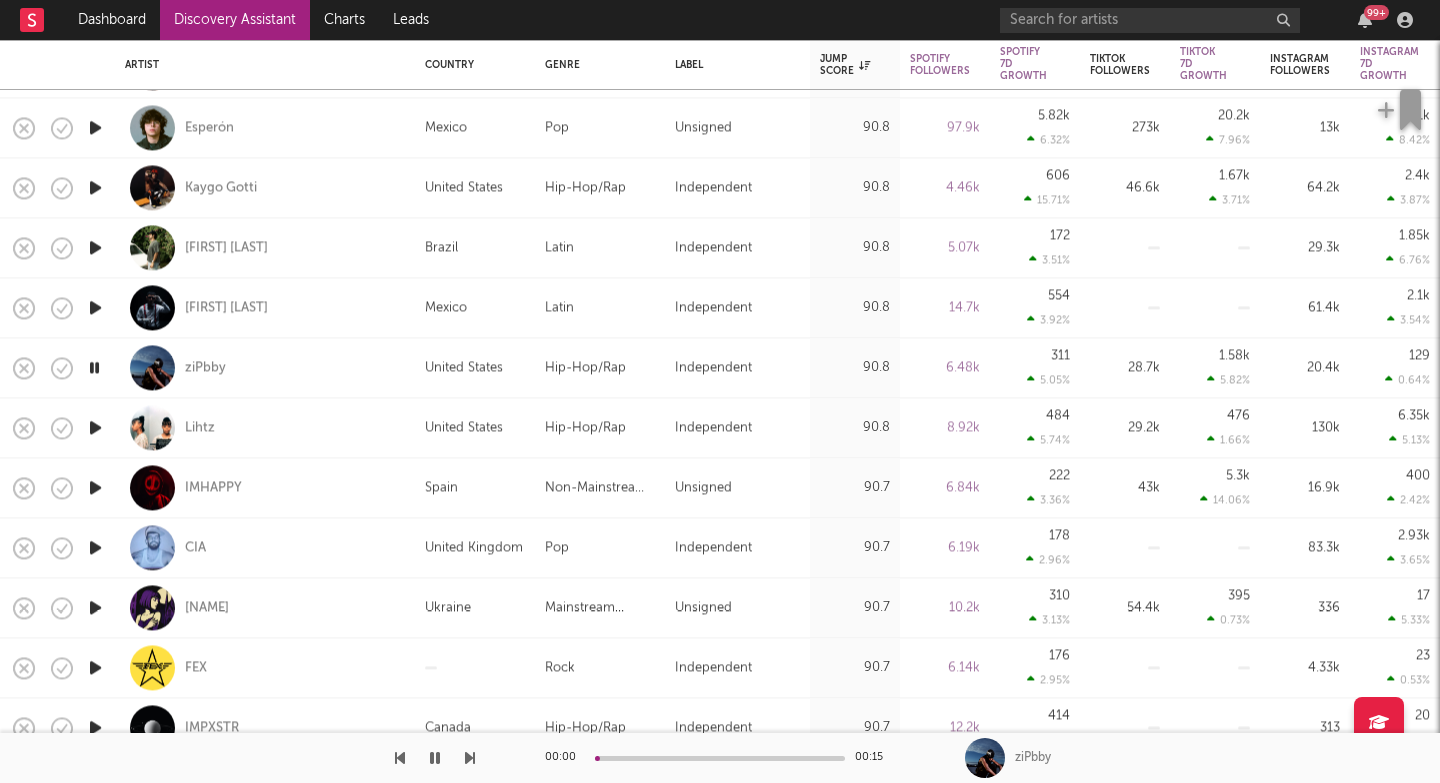 click at bounding box center [470, 758] 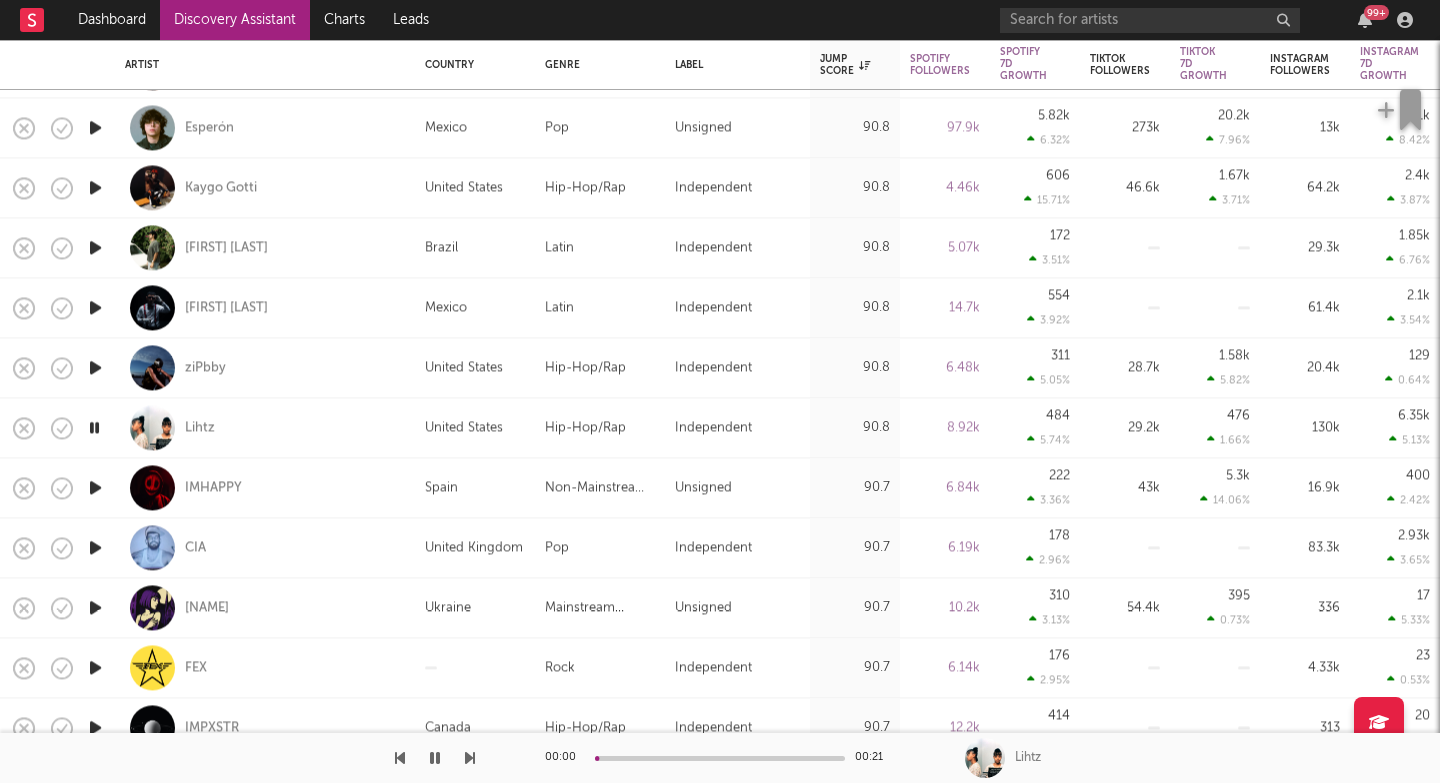 click at bounding box center [470, 758] 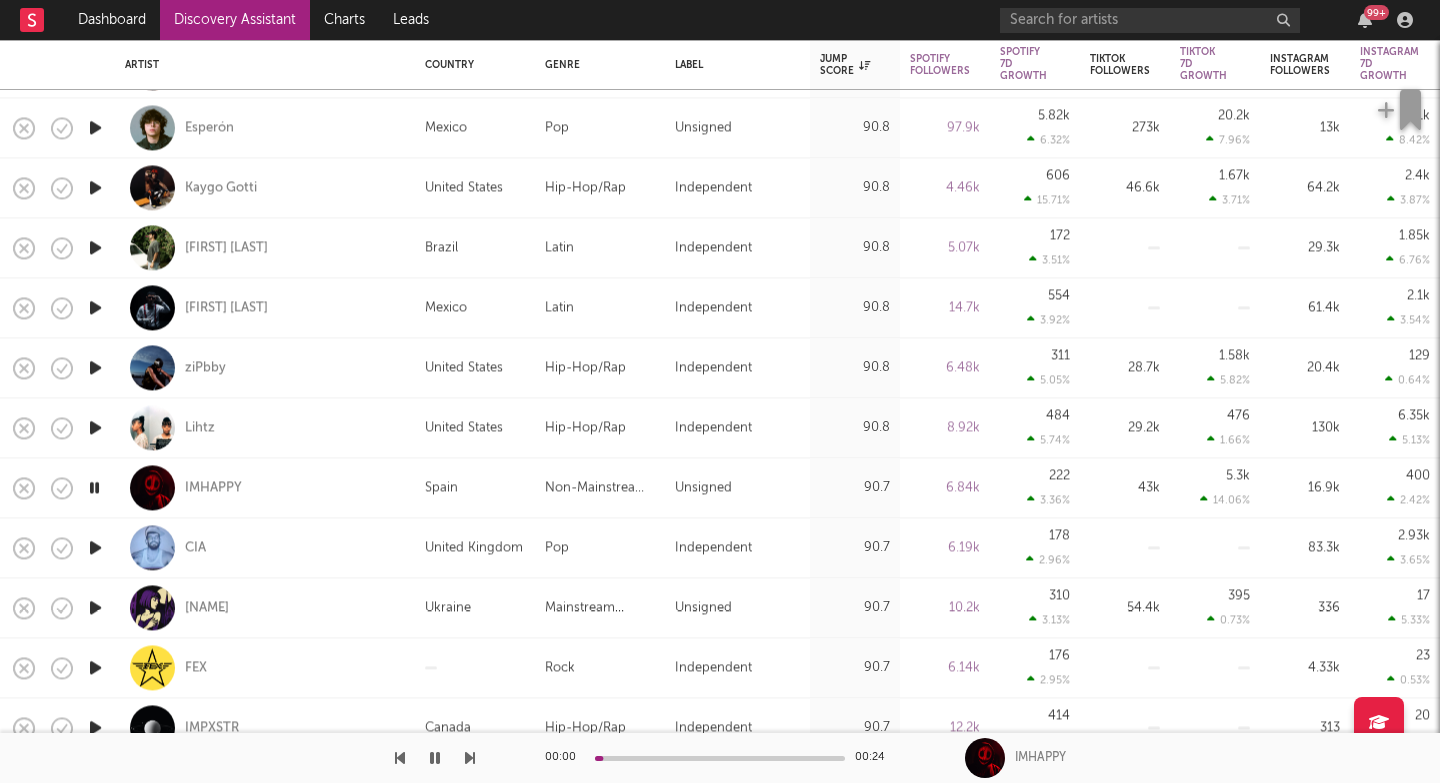 click at bounding box center [470, 758] 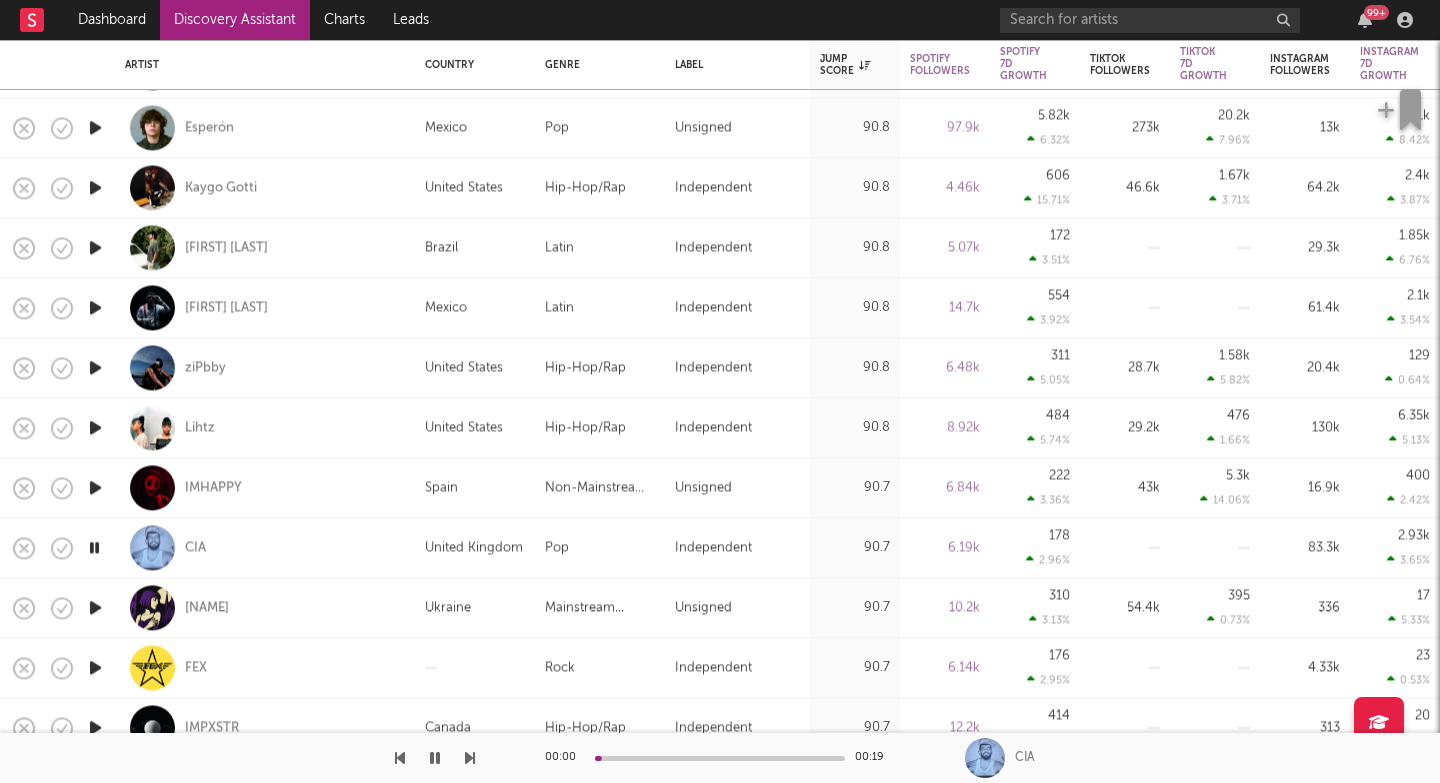 click at bounding box center [470, 758] 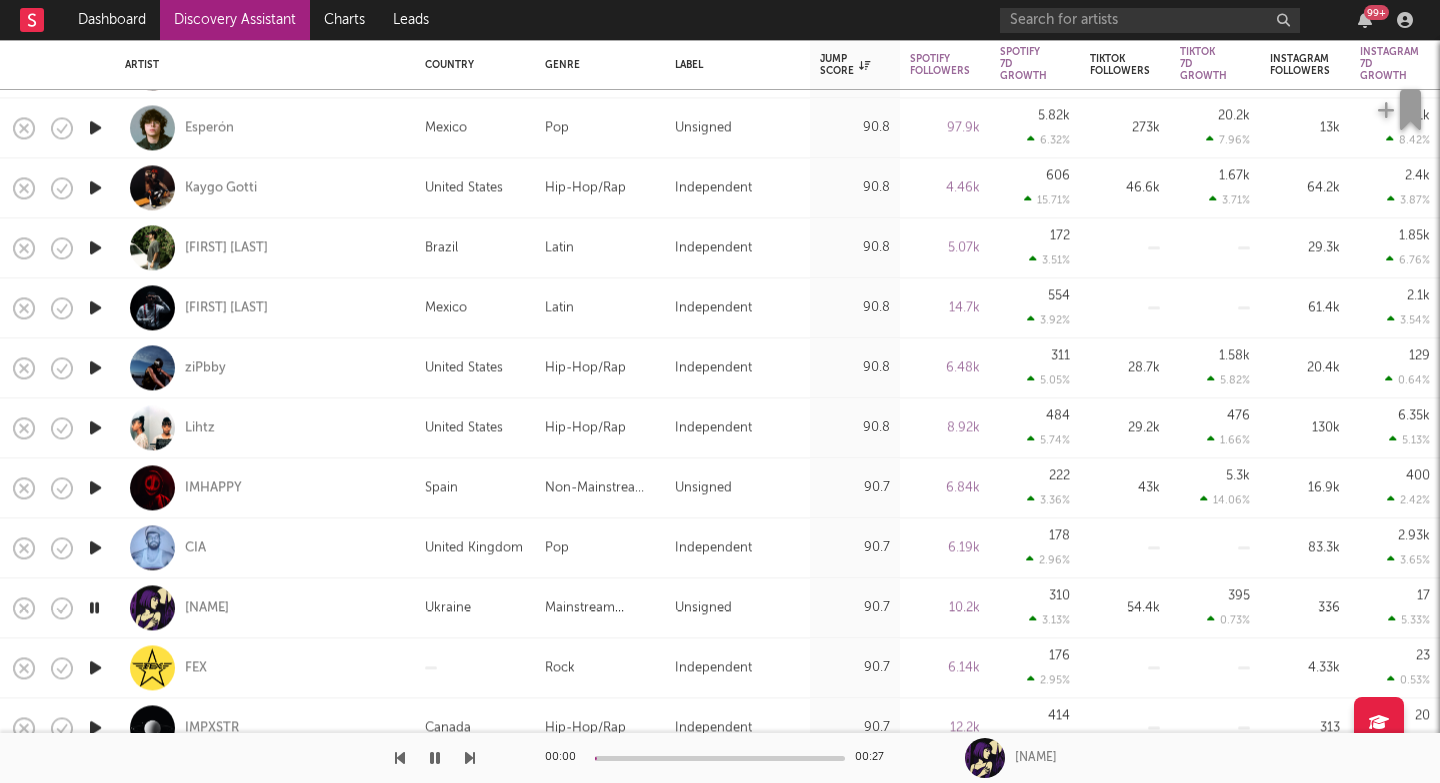 click at bounding box center (470, 758) 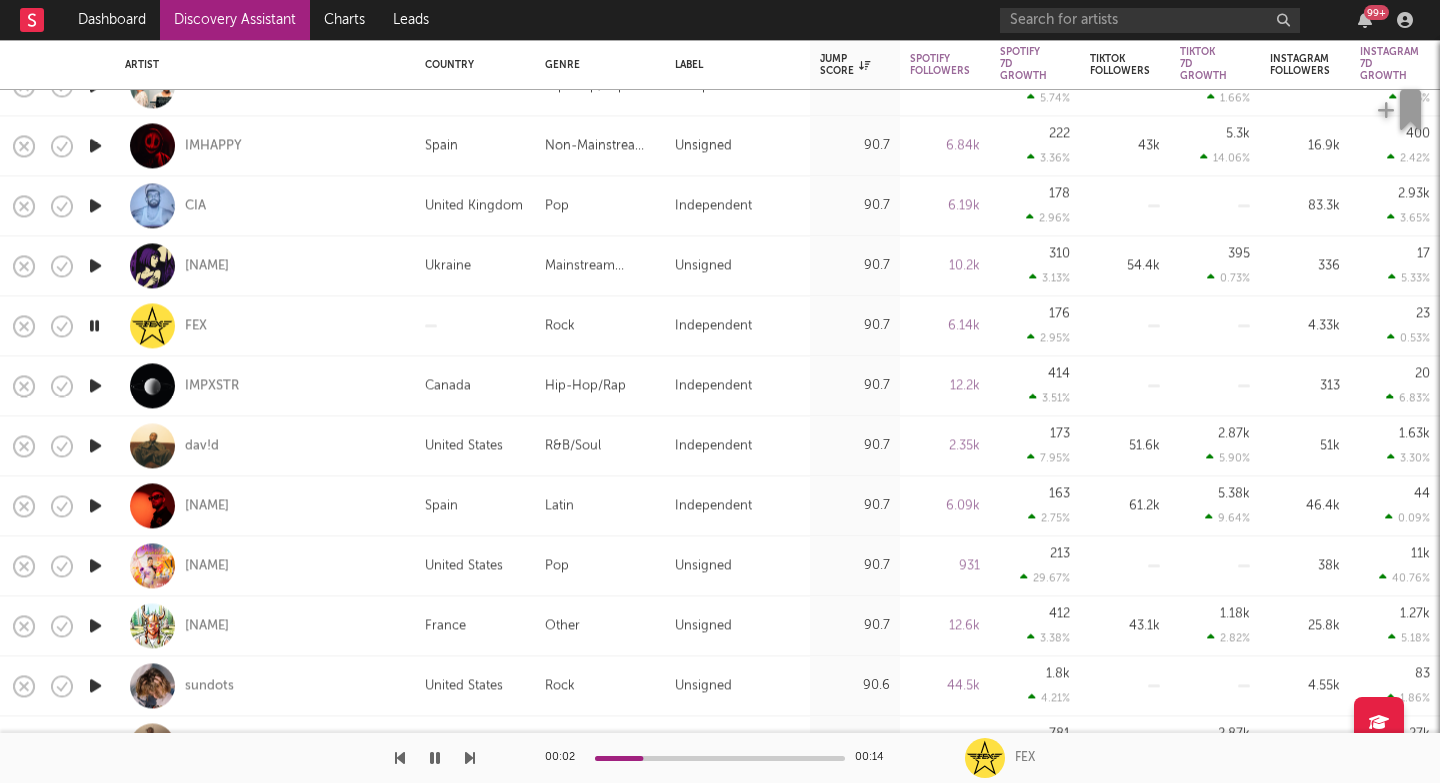 click at bounding box center (95, 565) 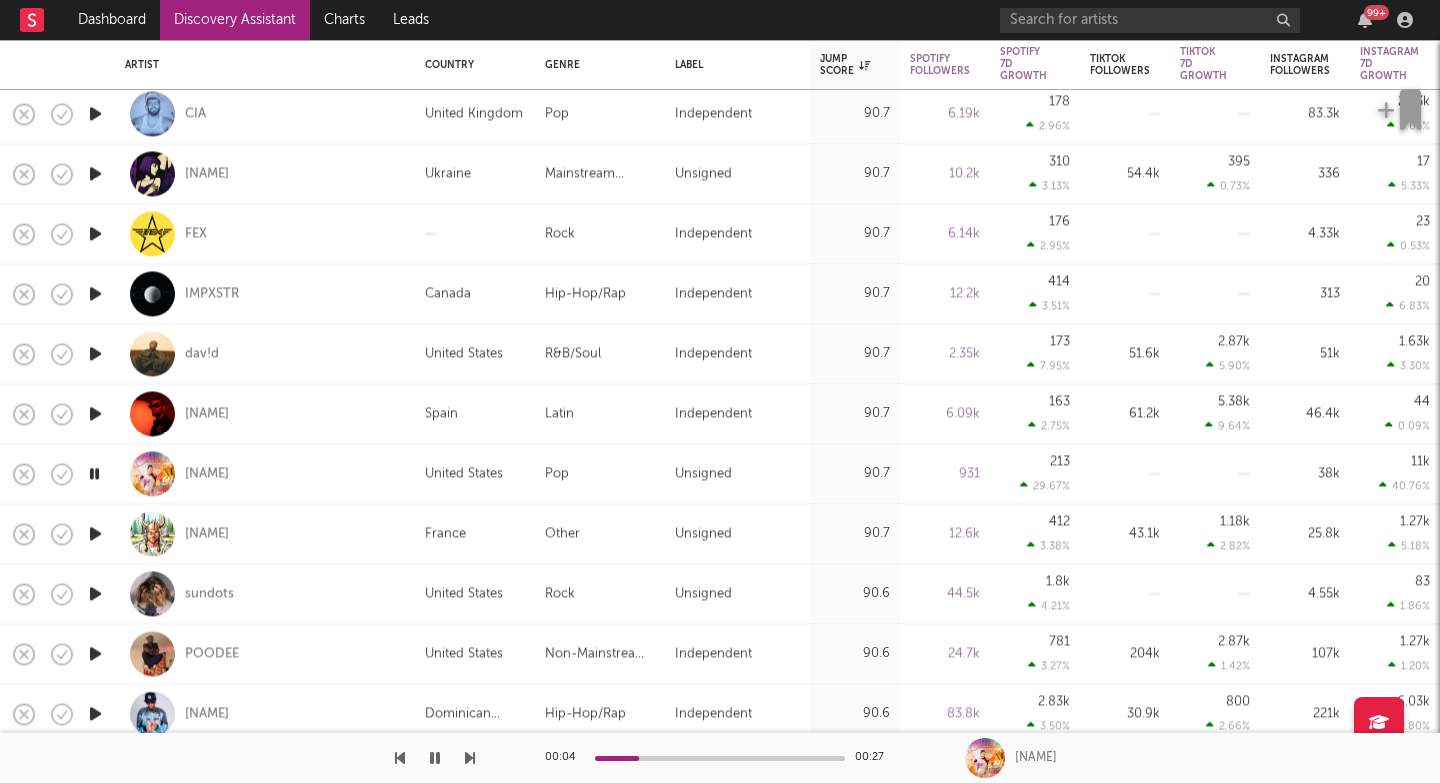 click at bounding box center [237, 758] 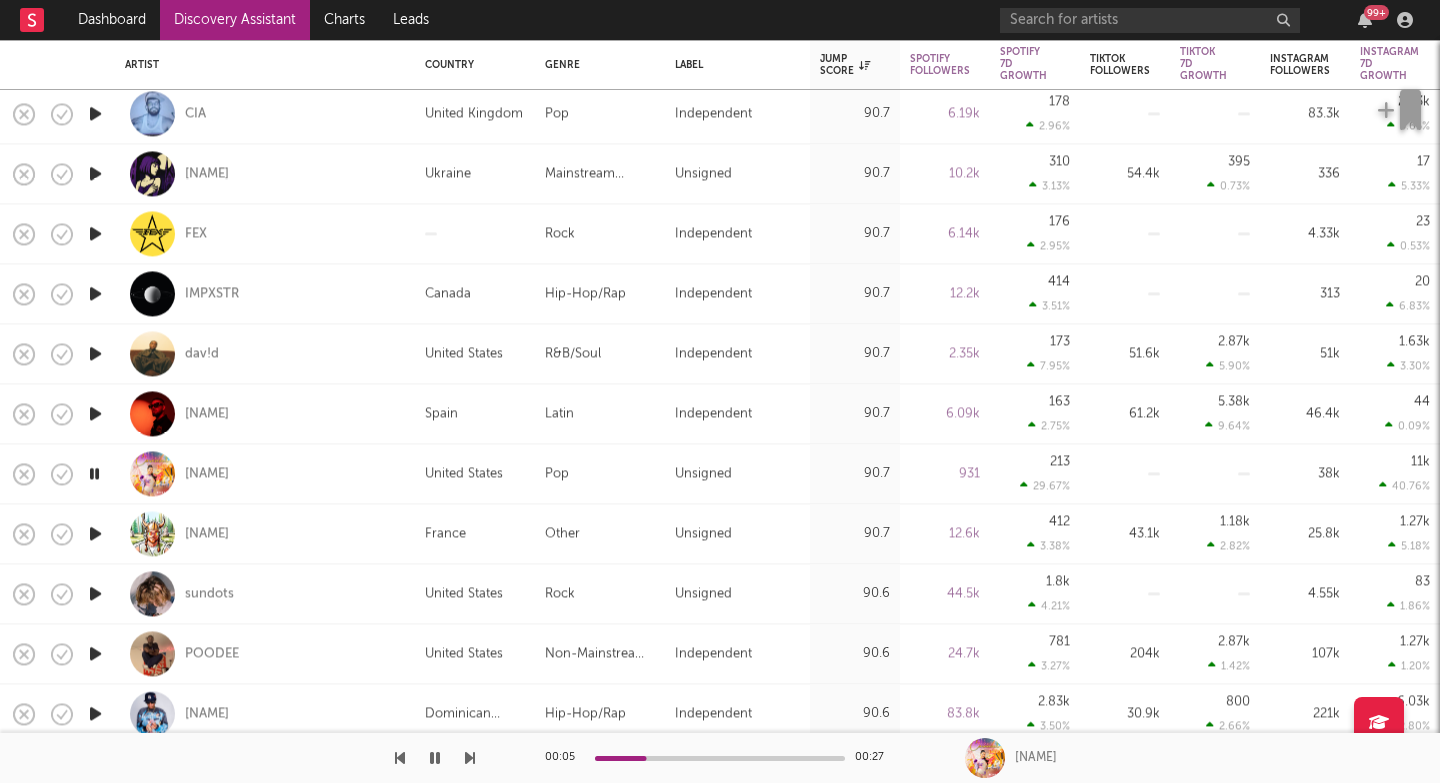 click at bounding box center [470, 758] 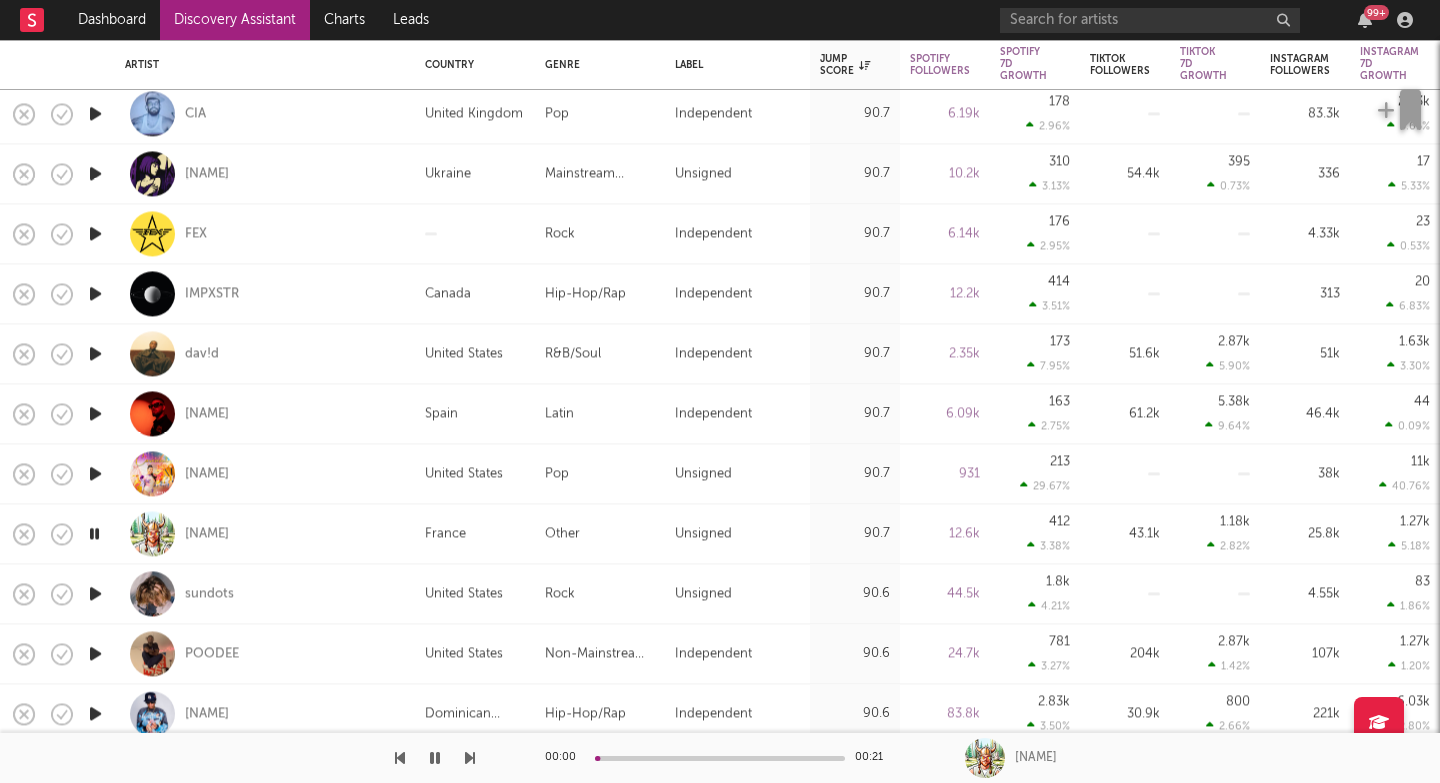 click at bounding box center (470, 758) 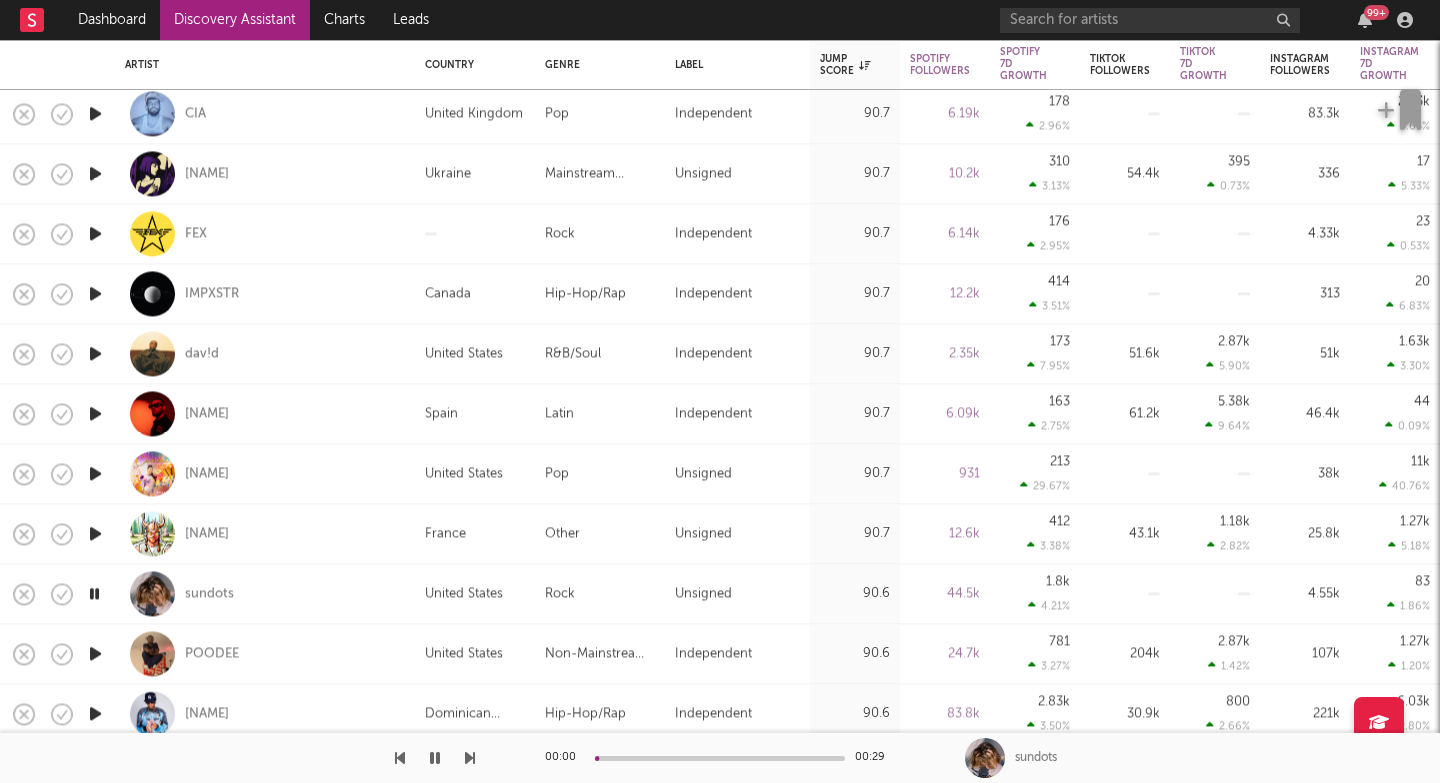 click at bounding box center [470, 758] 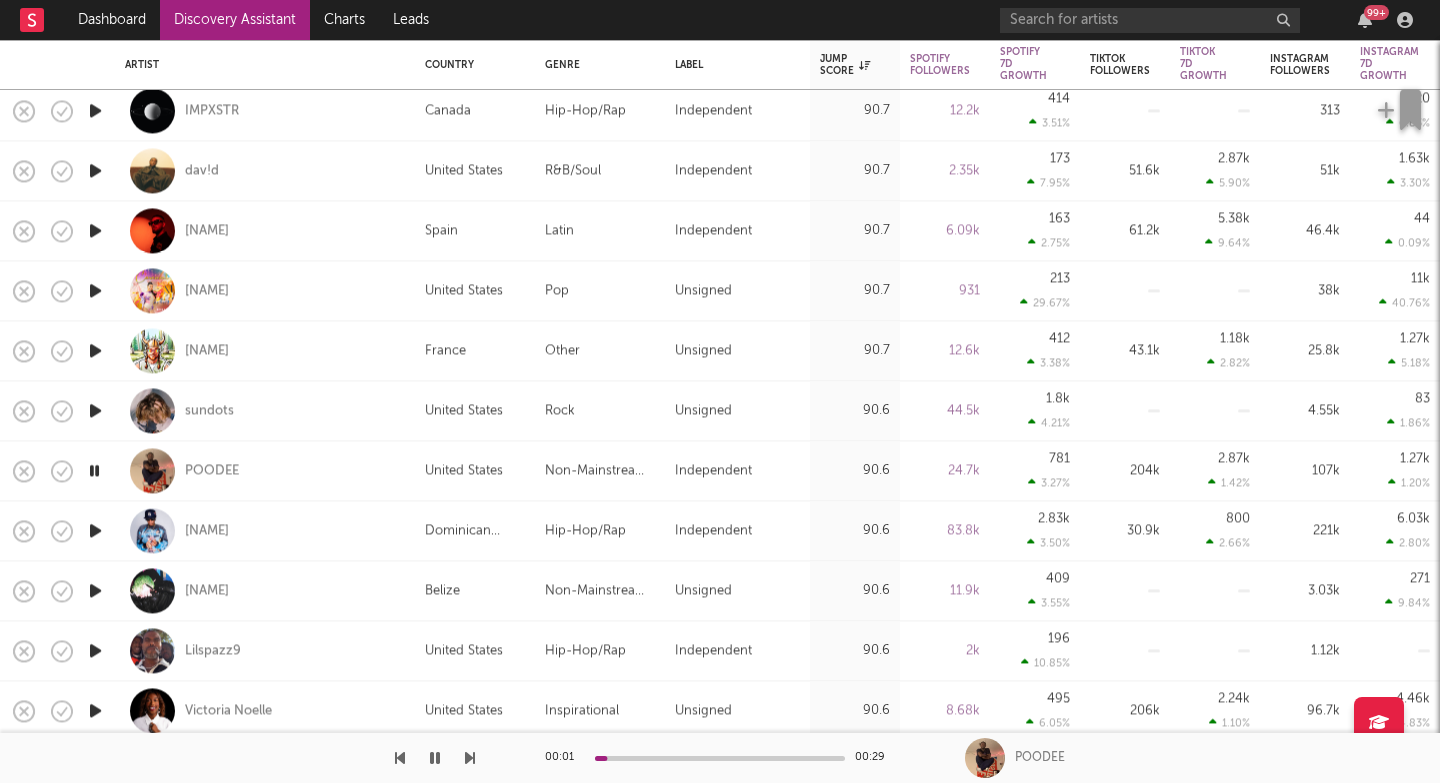 click at bounding box center [470, 758] 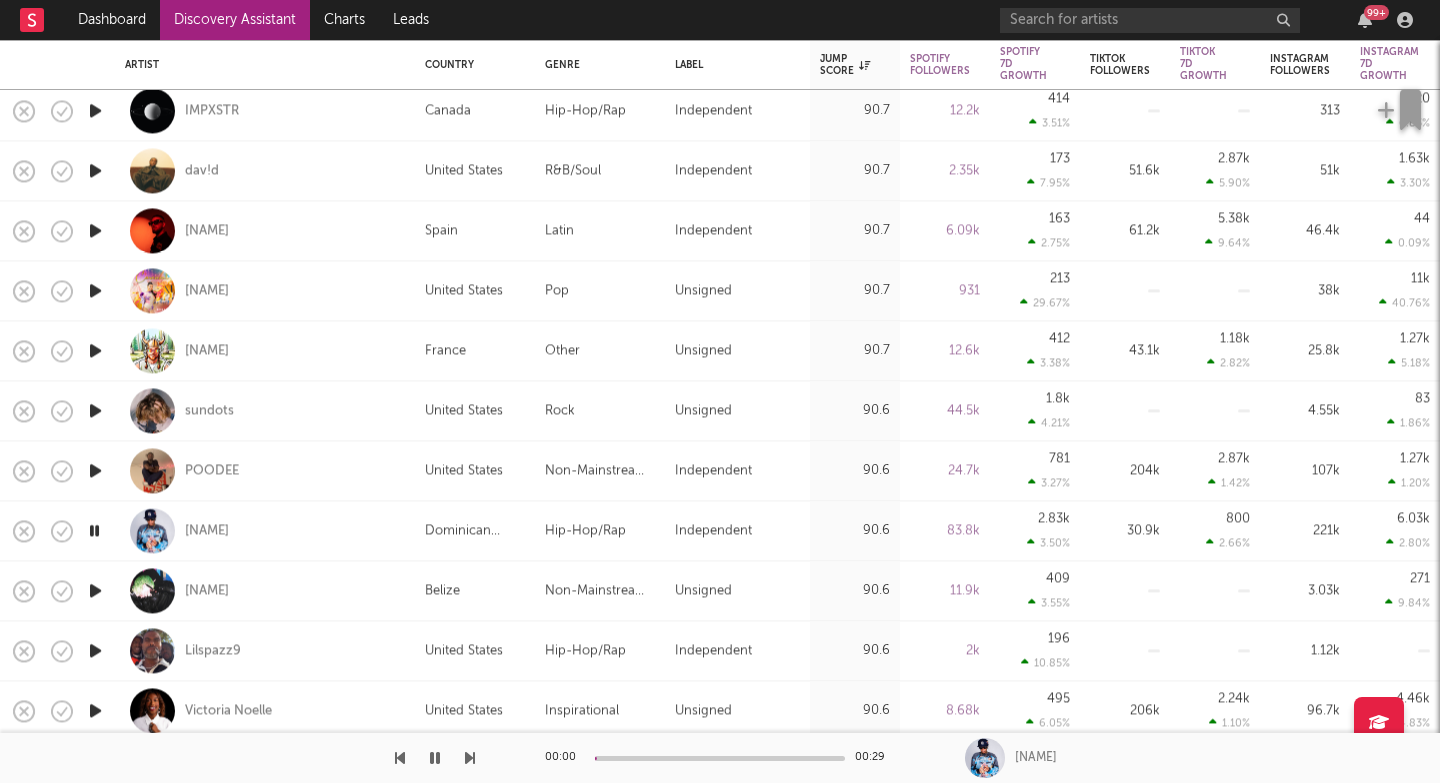 click at bounding box center [470, 758] 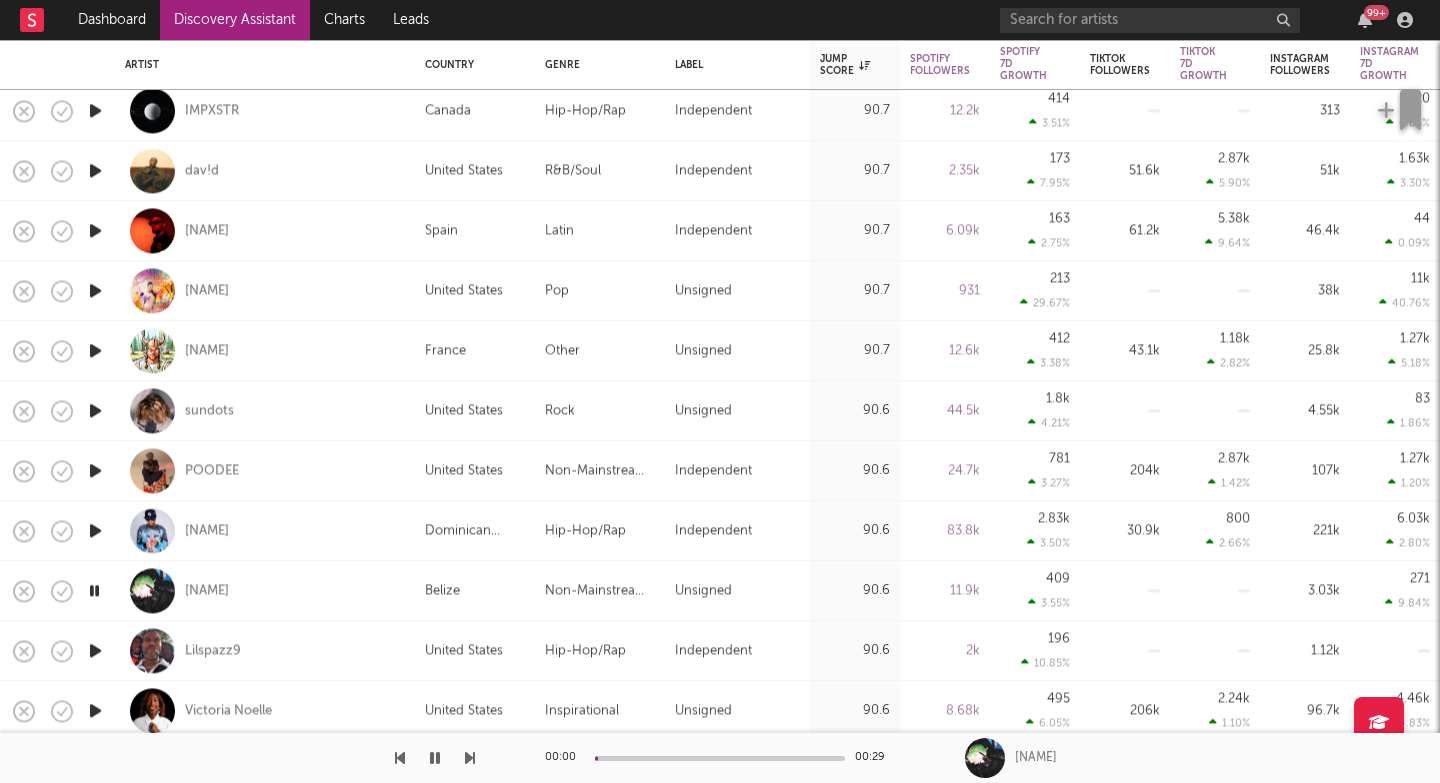 click at bounding box center (470, 758) 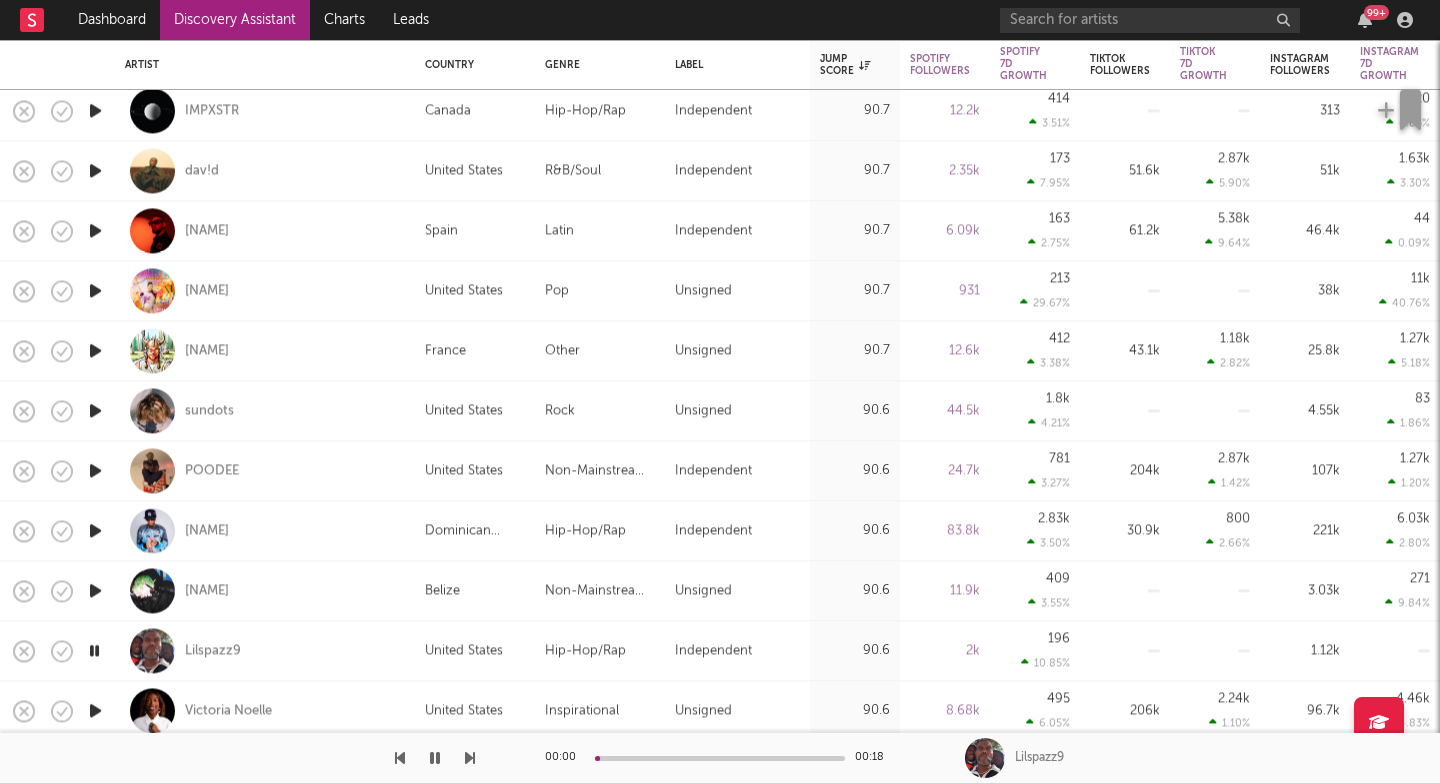 click at bounding box center (470, 758) 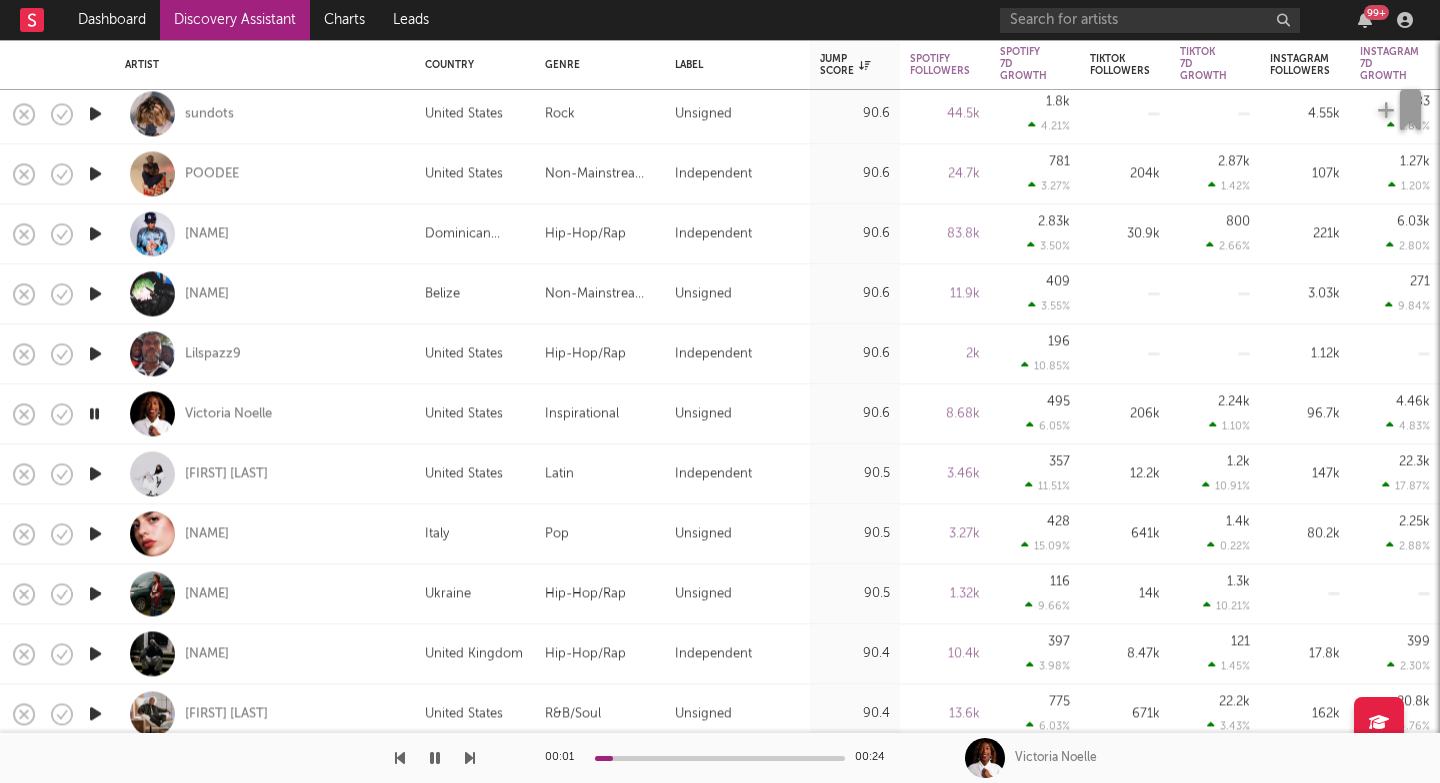click at bounding box center [470, 758] 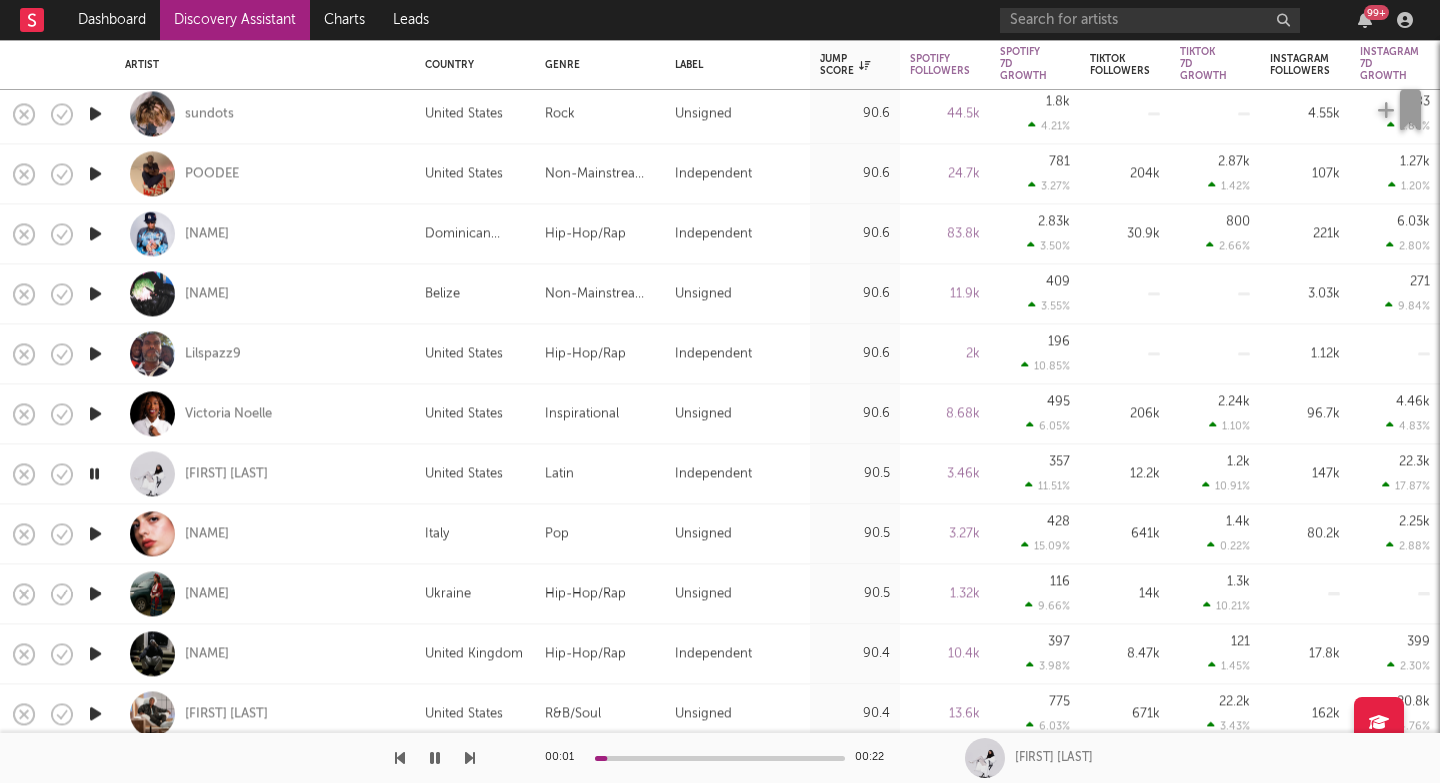 click at bounding box center [470, 758] 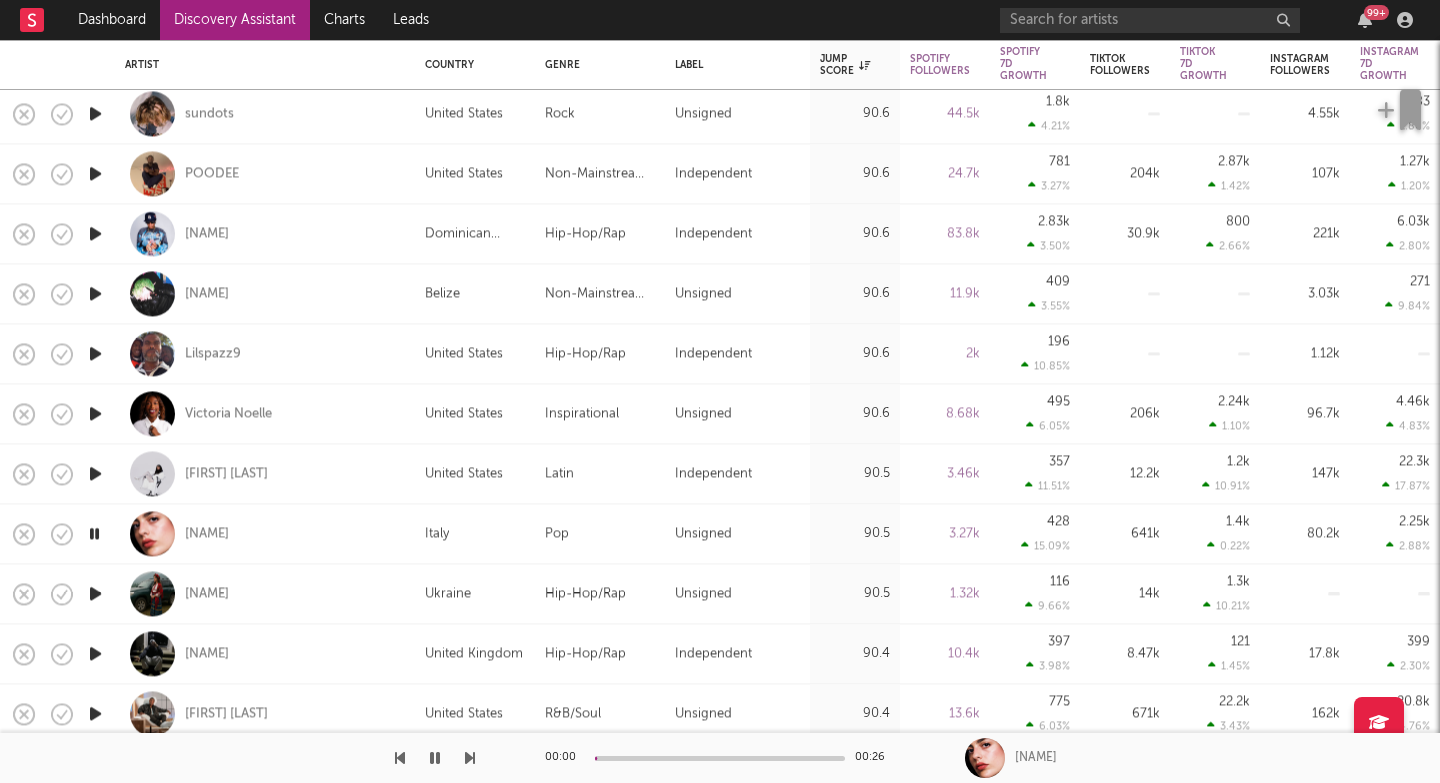 click at bounding box center [470, 758] 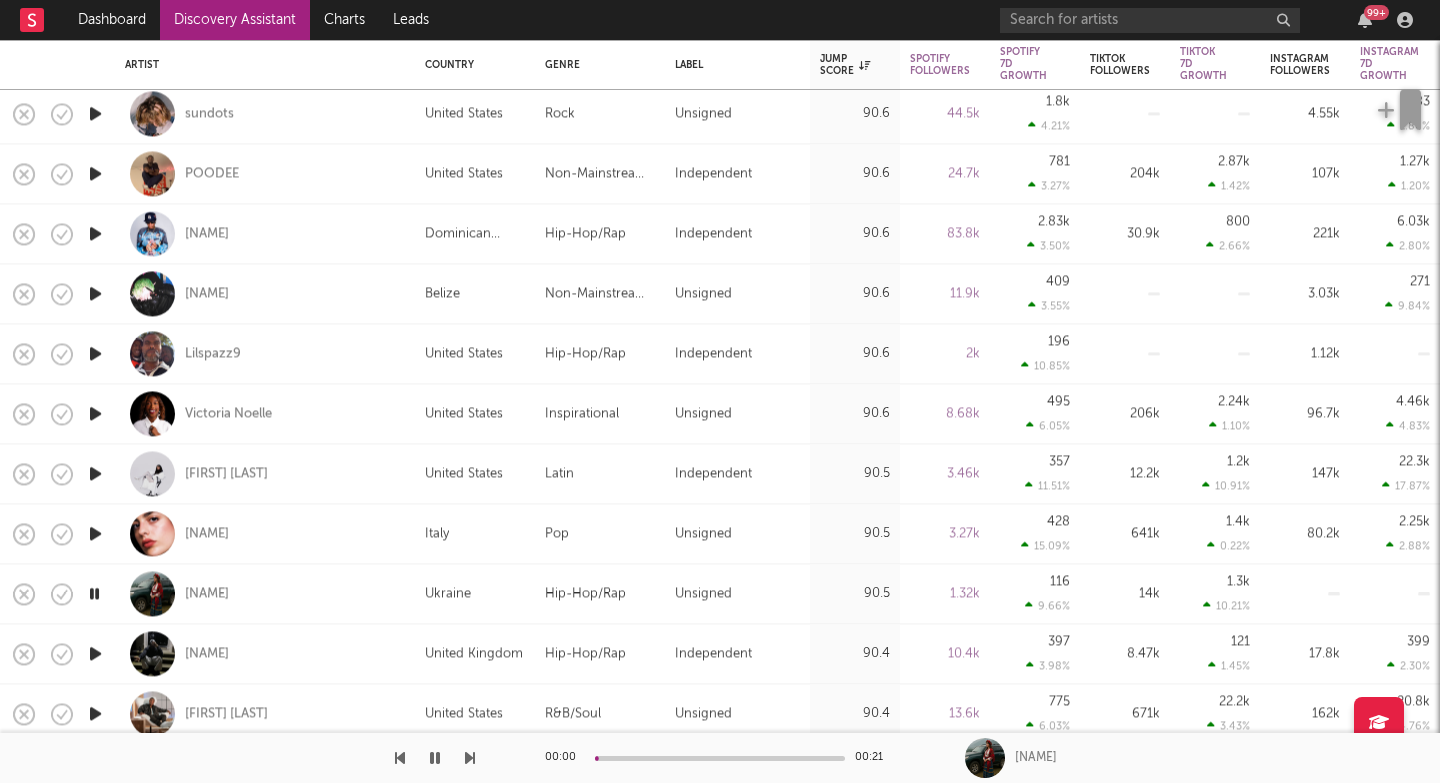 click at bounding box center (470, 758) 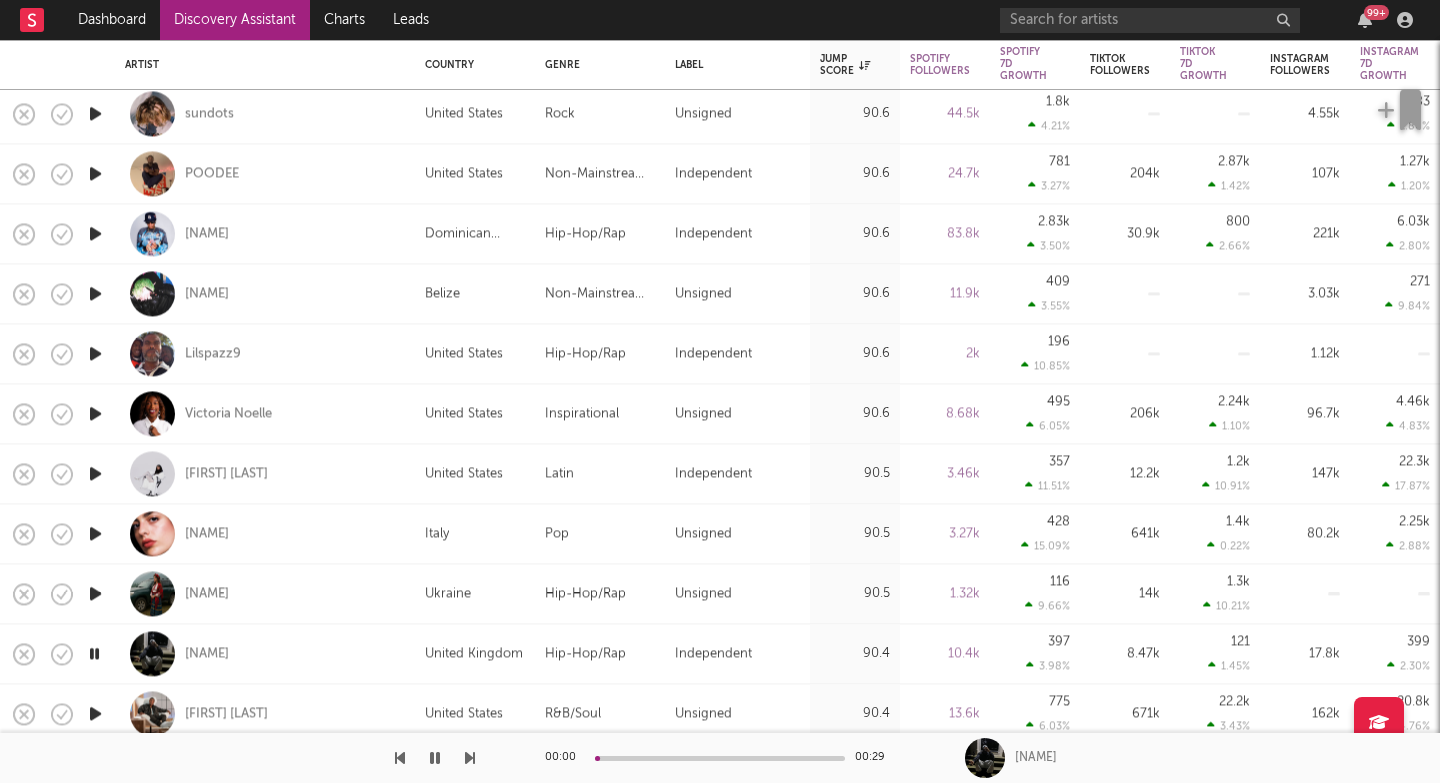 click at bounding box center (470, 758) 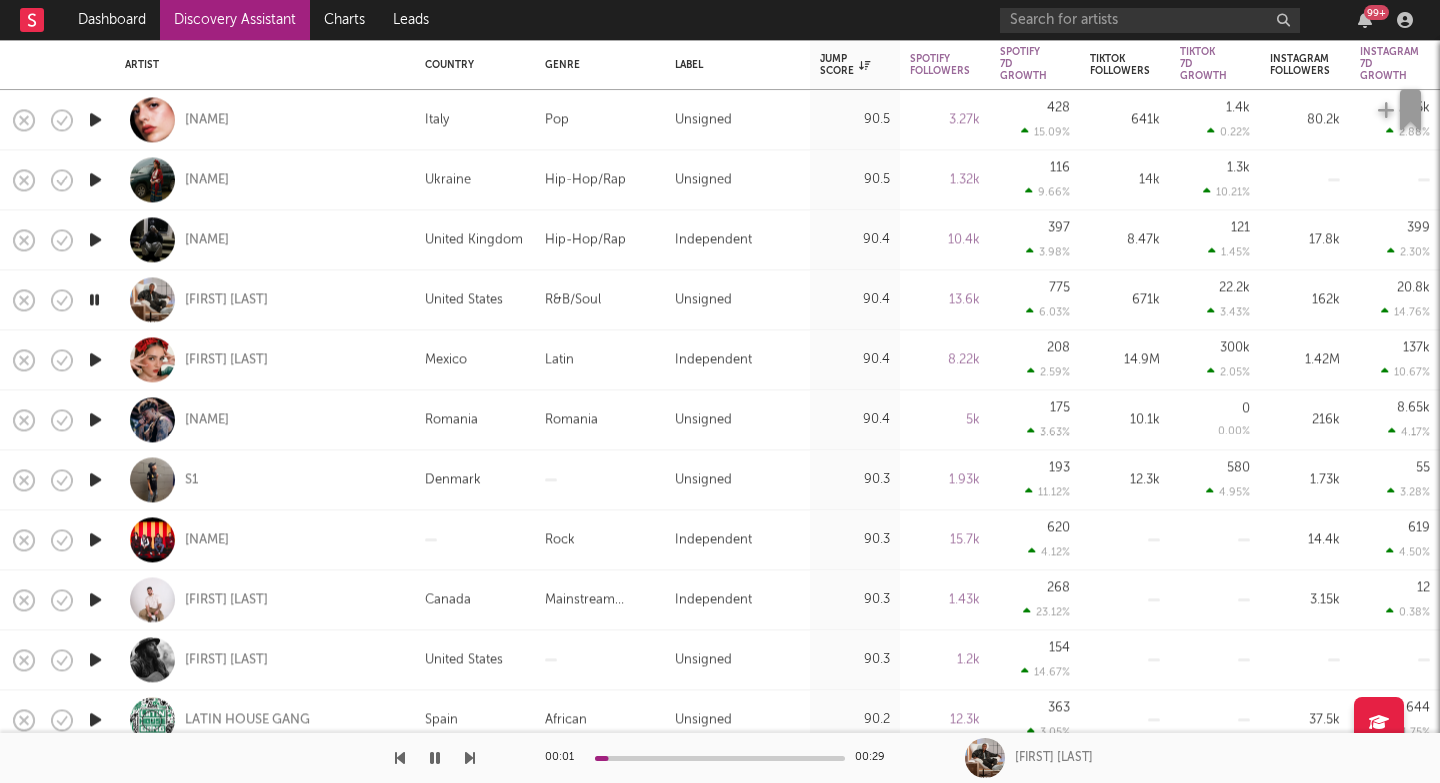 click at bounding box center [470, 758] 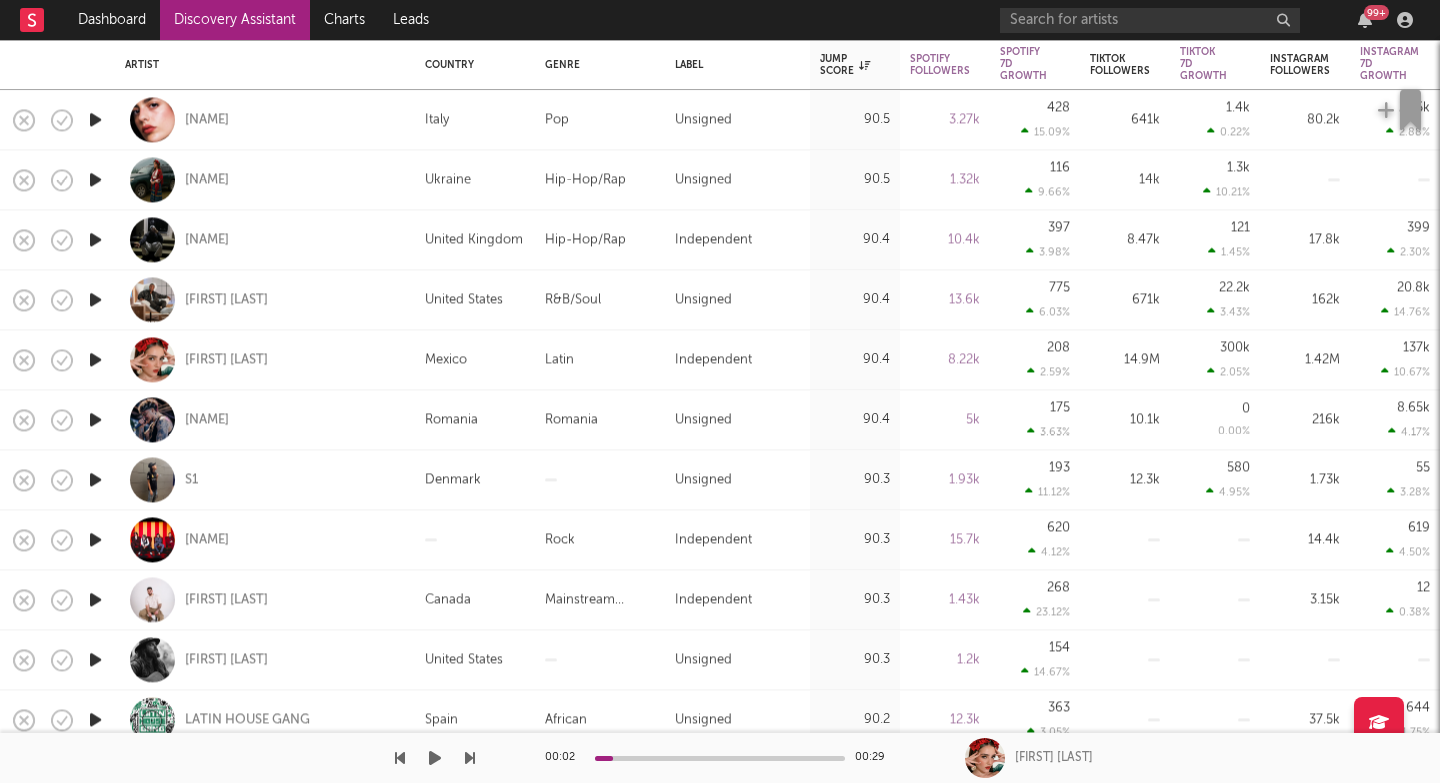 click at bounding box center [470, 758] 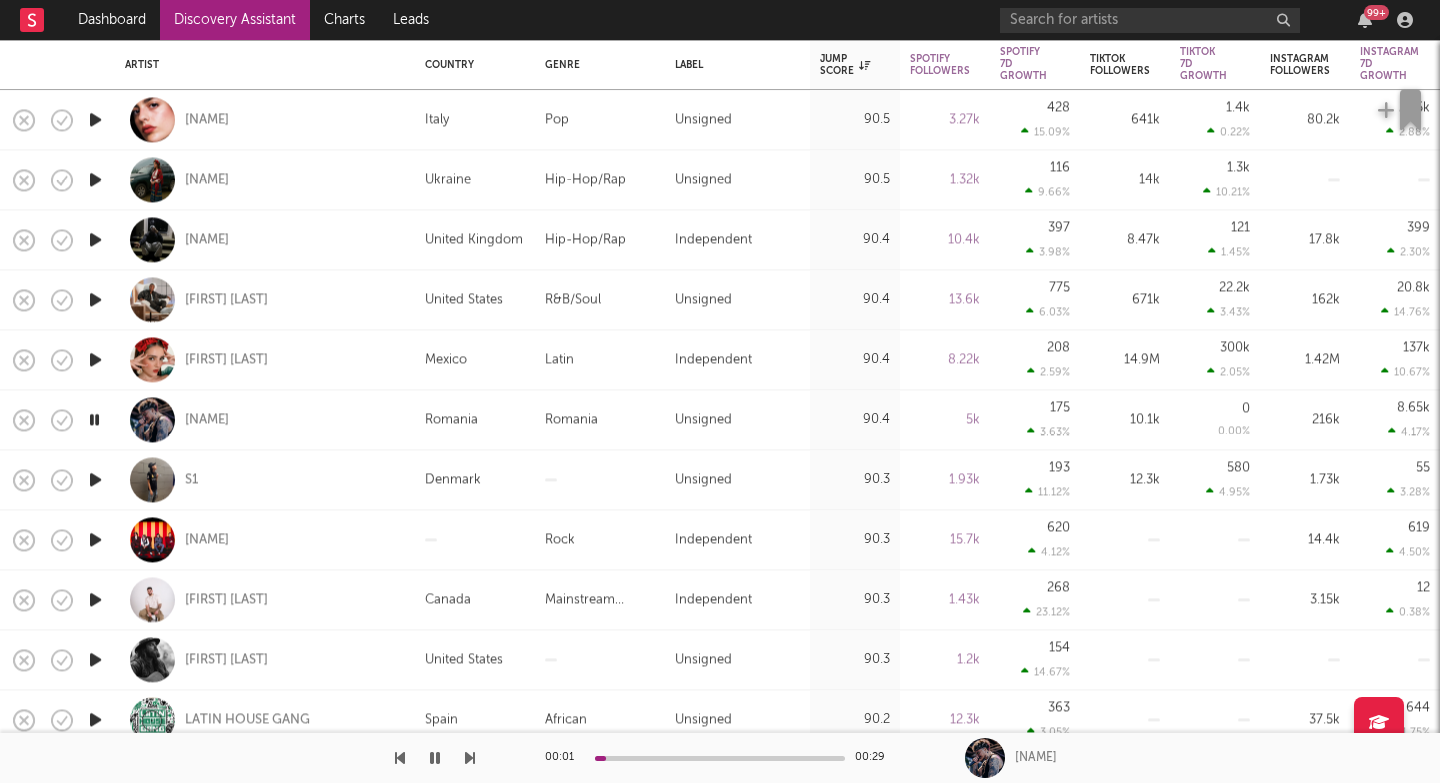 click at bounding box center [470, 758] 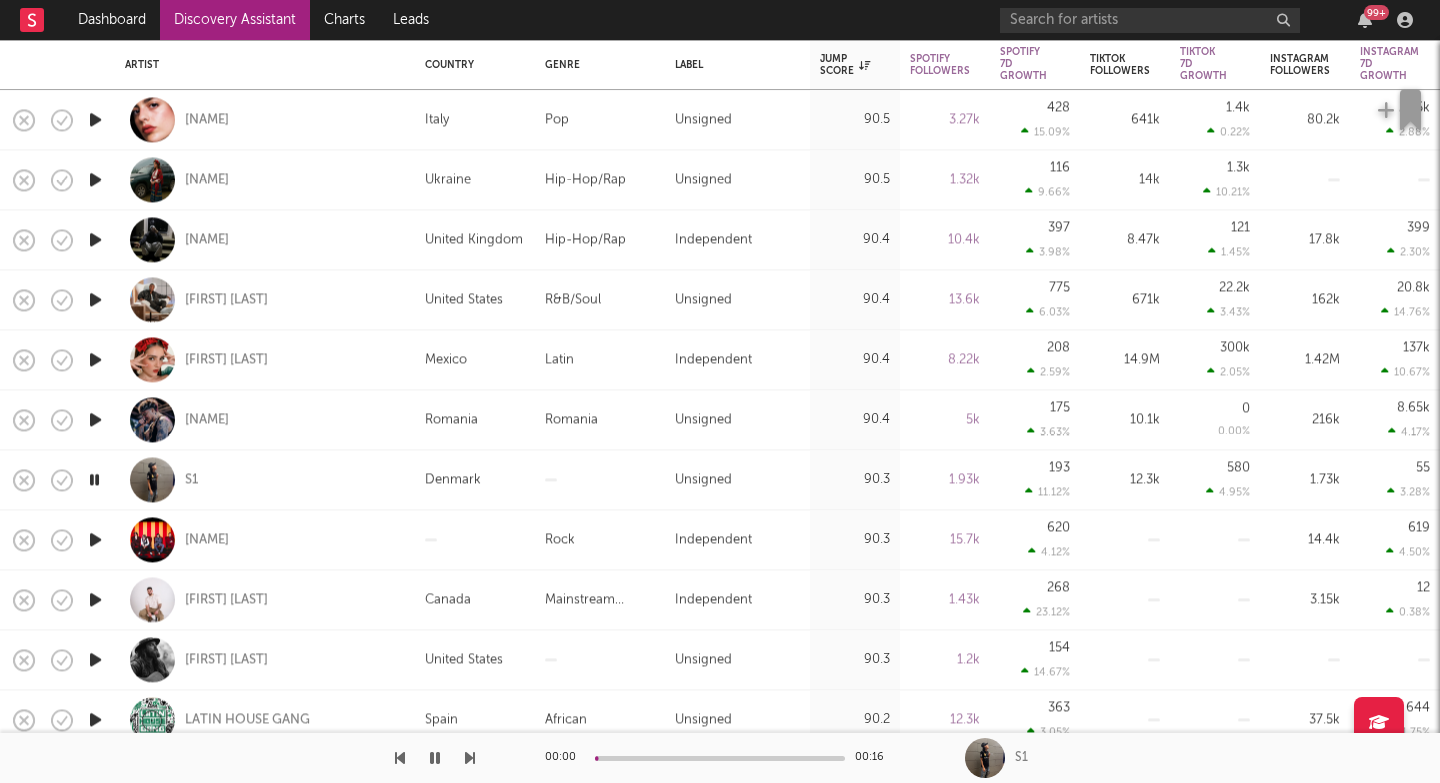 click at bounding box center [470, 758] 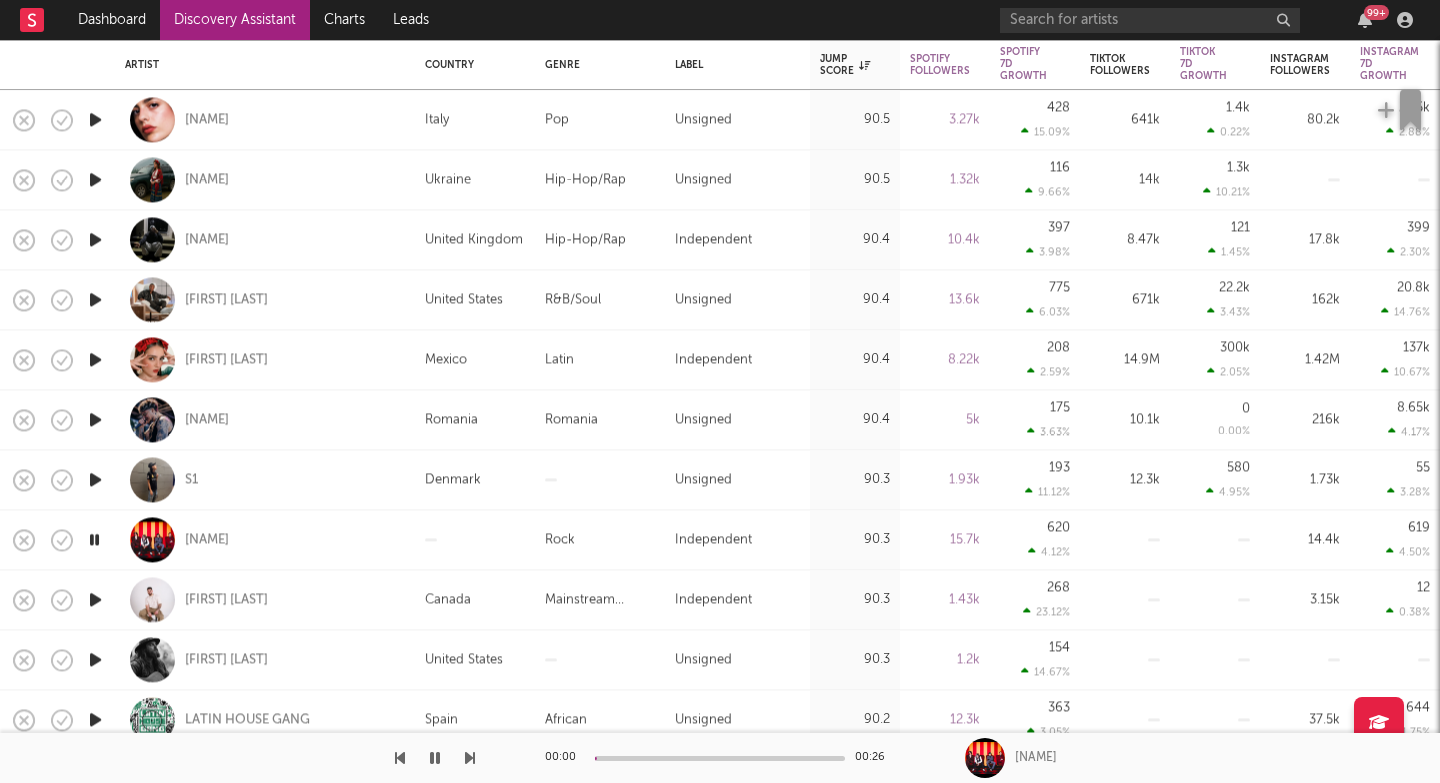 click at bounding box center [470, 758] 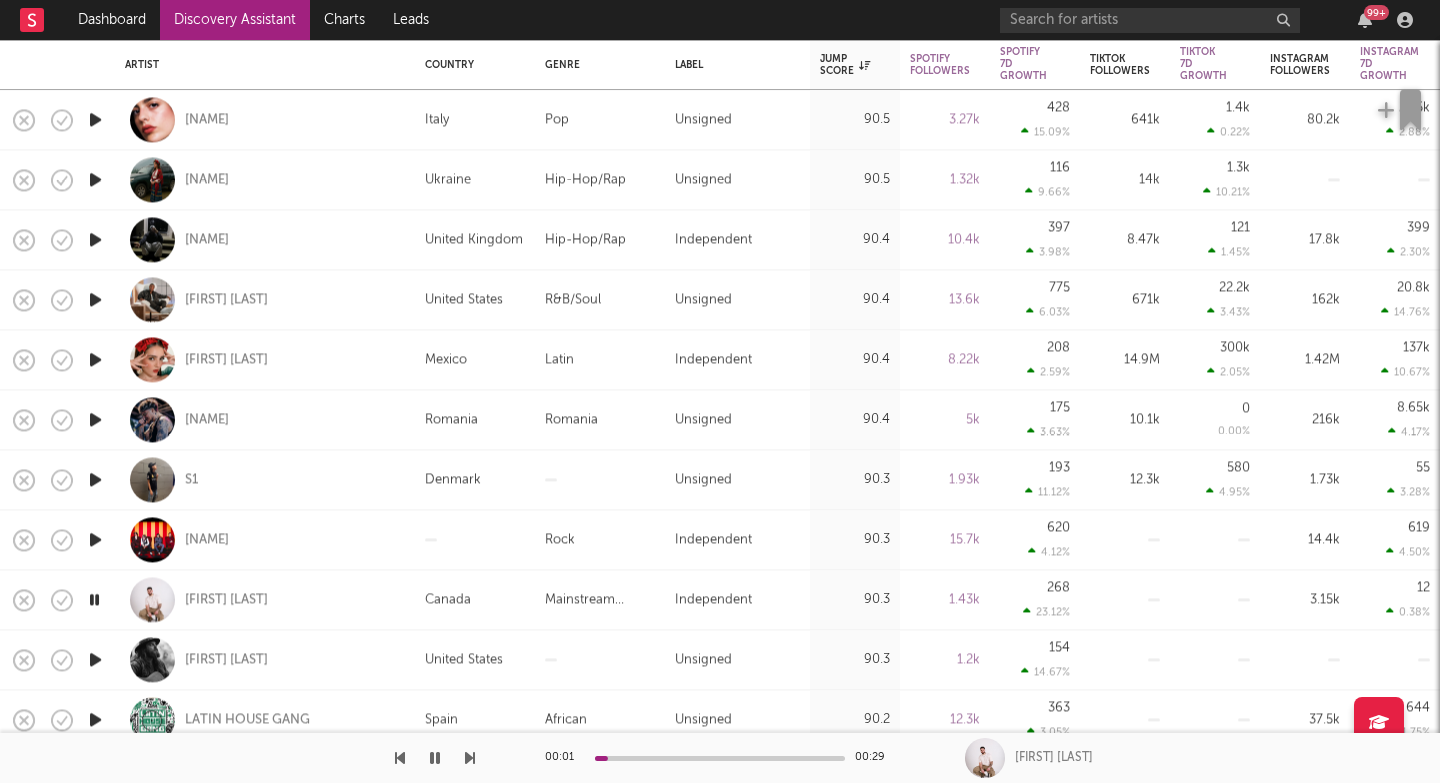 click at bounding box center [470, 758] 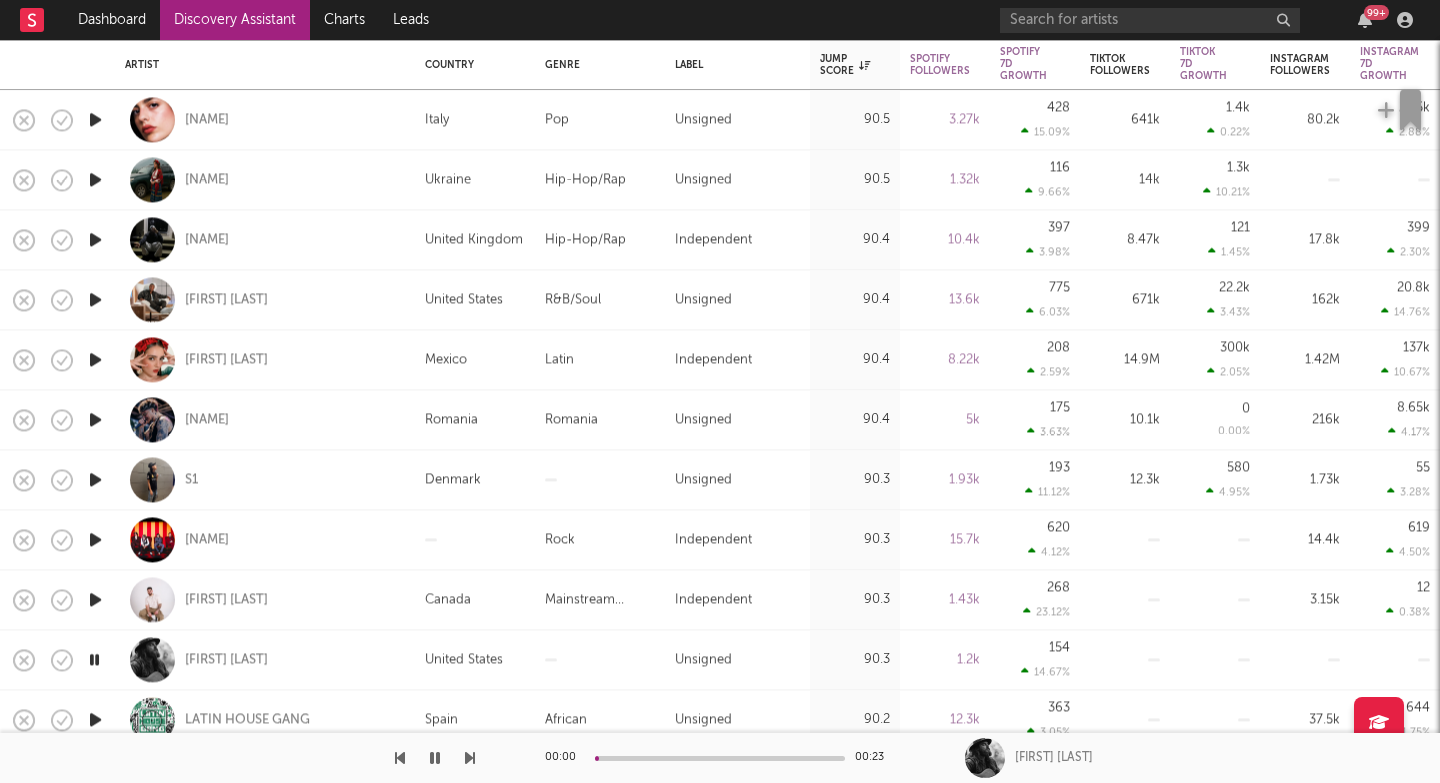 click at bounding box center [470, 758] 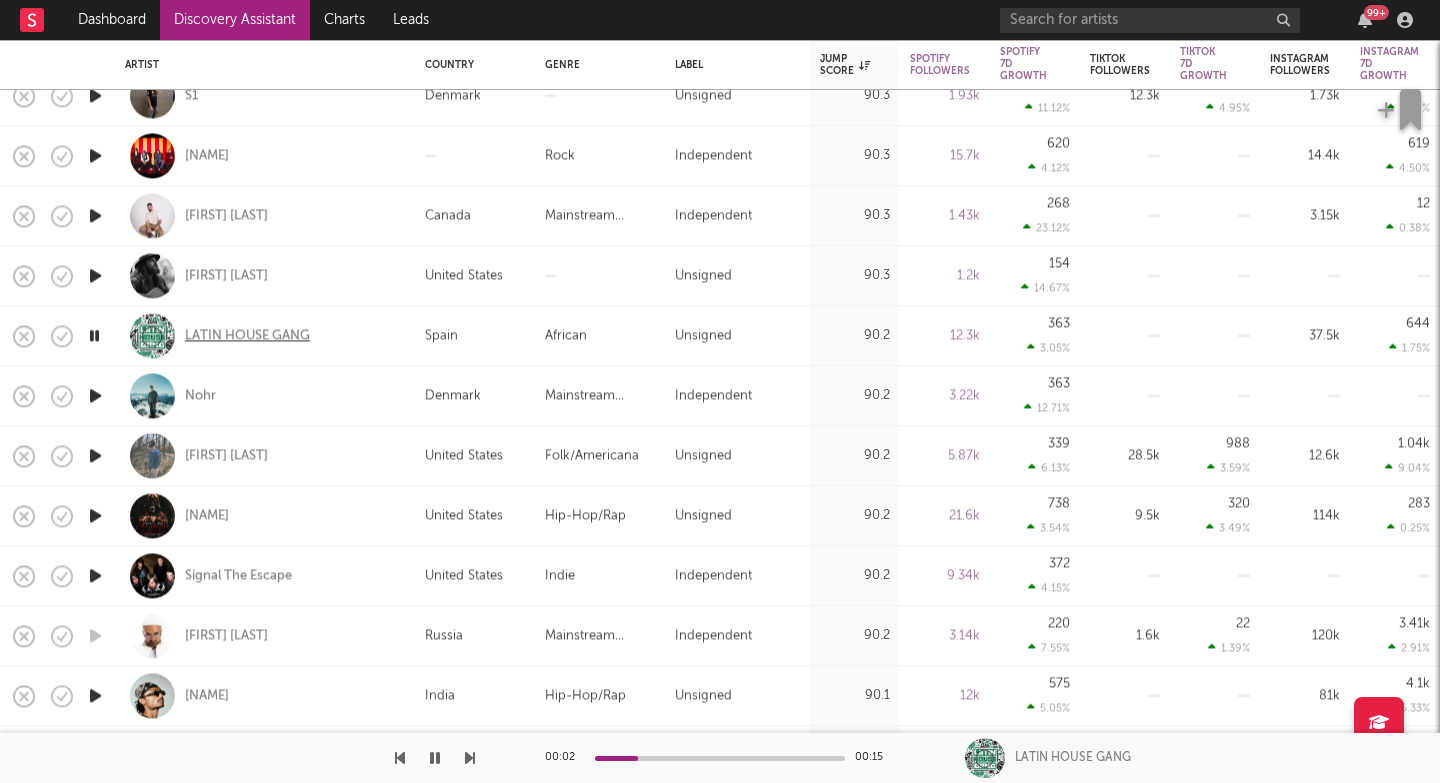 click on "LATIN HOUSE GANG" at bounding box center (247, 336) 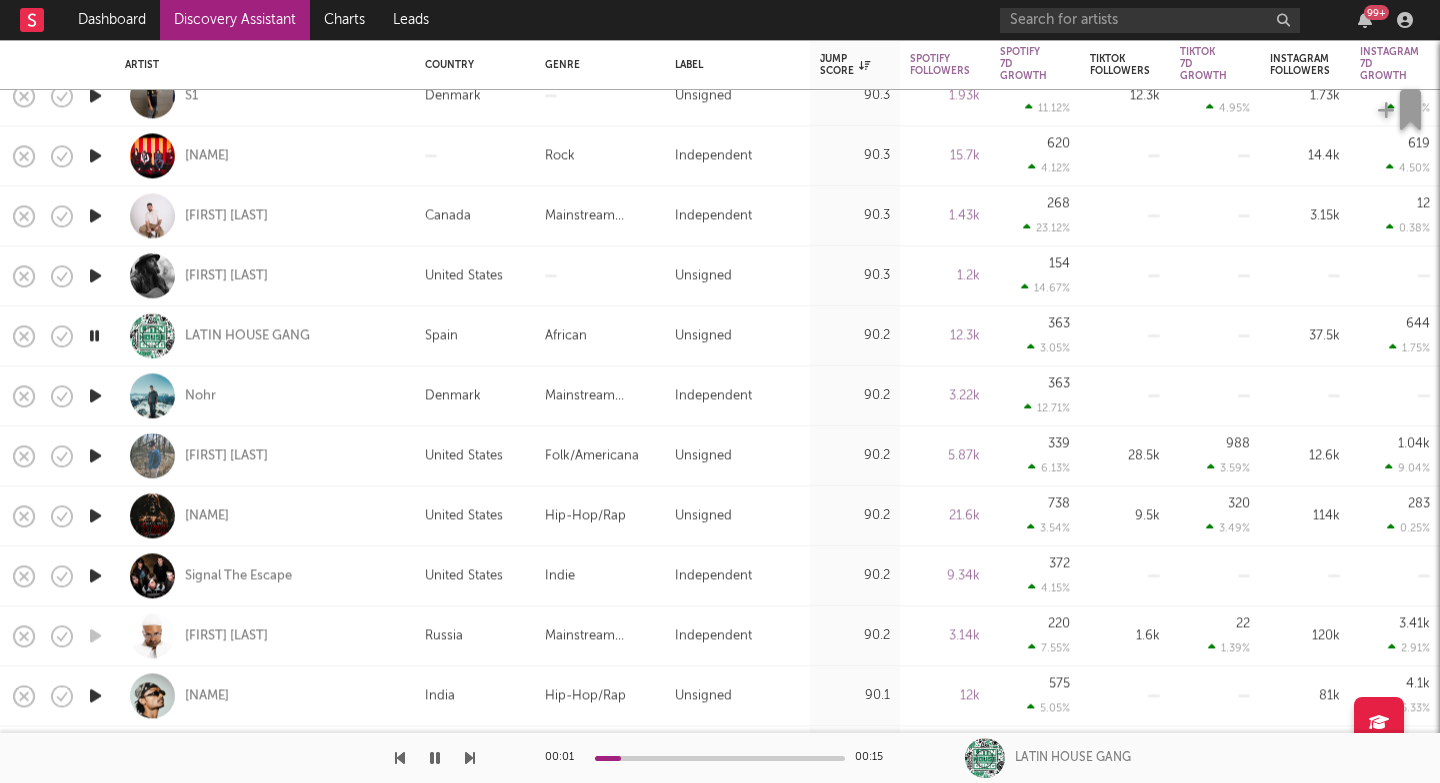 click at bounding box center (470, 758) 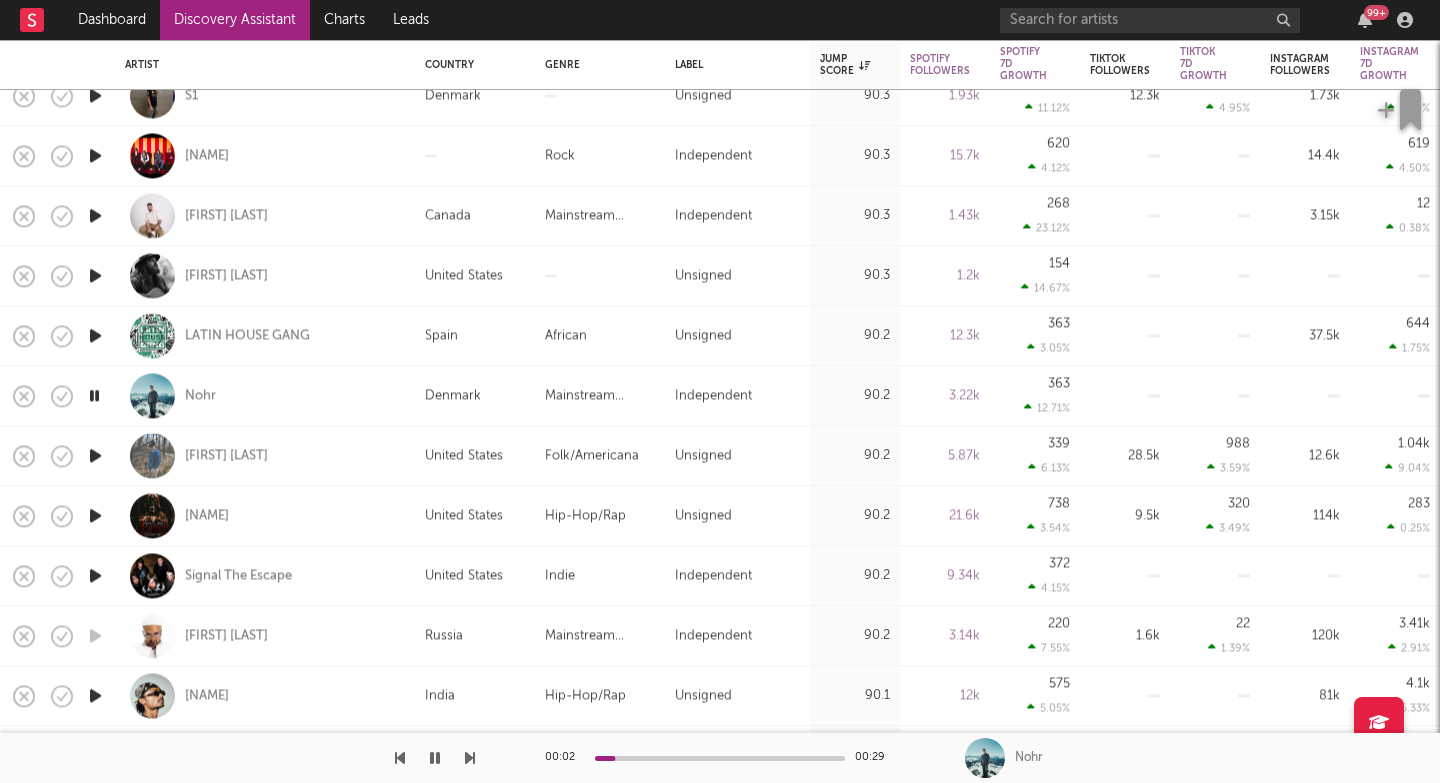 click at bounding box center (470, 758) 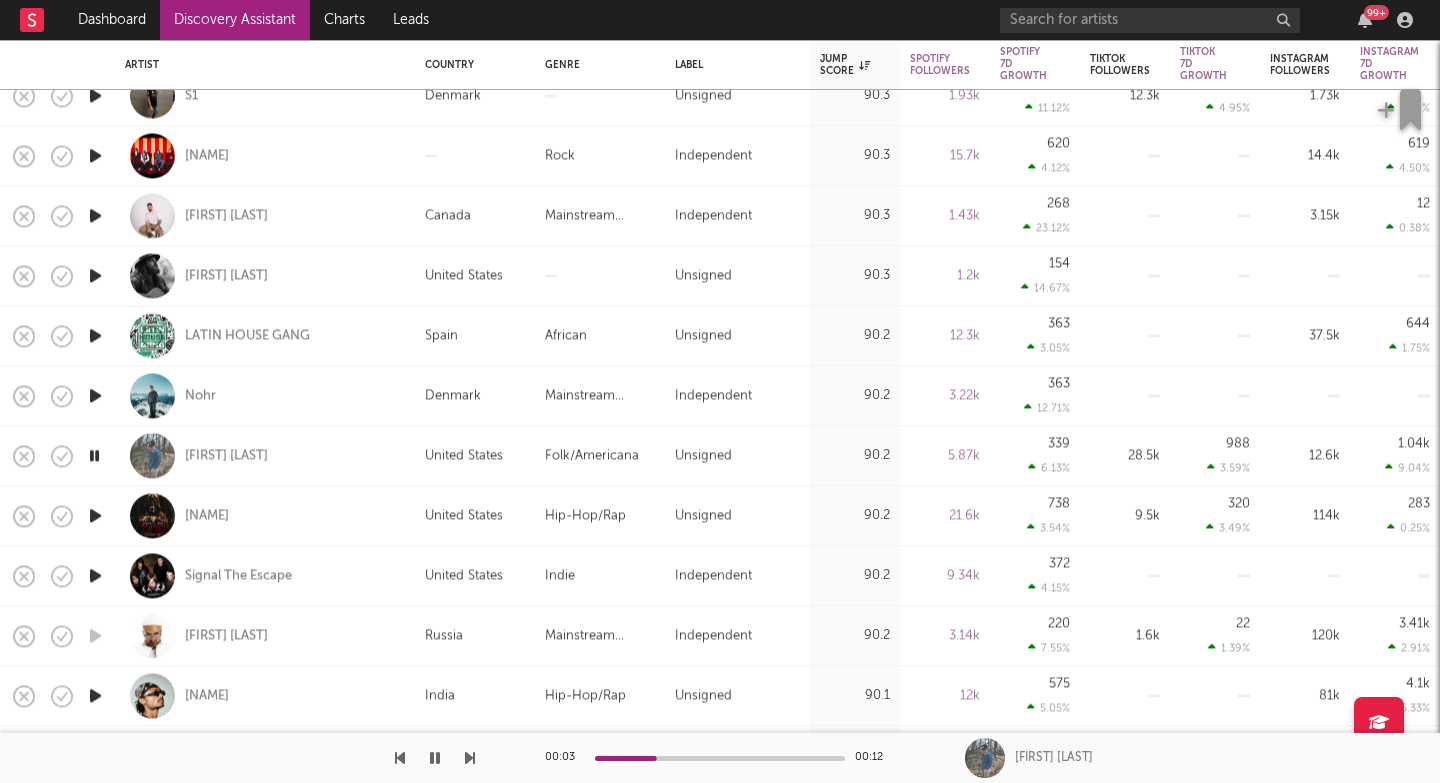 drag, startPoint x: 471, startPoint y: 757, endPoint x: 278, endPoint y: 407, distance: 399.68613 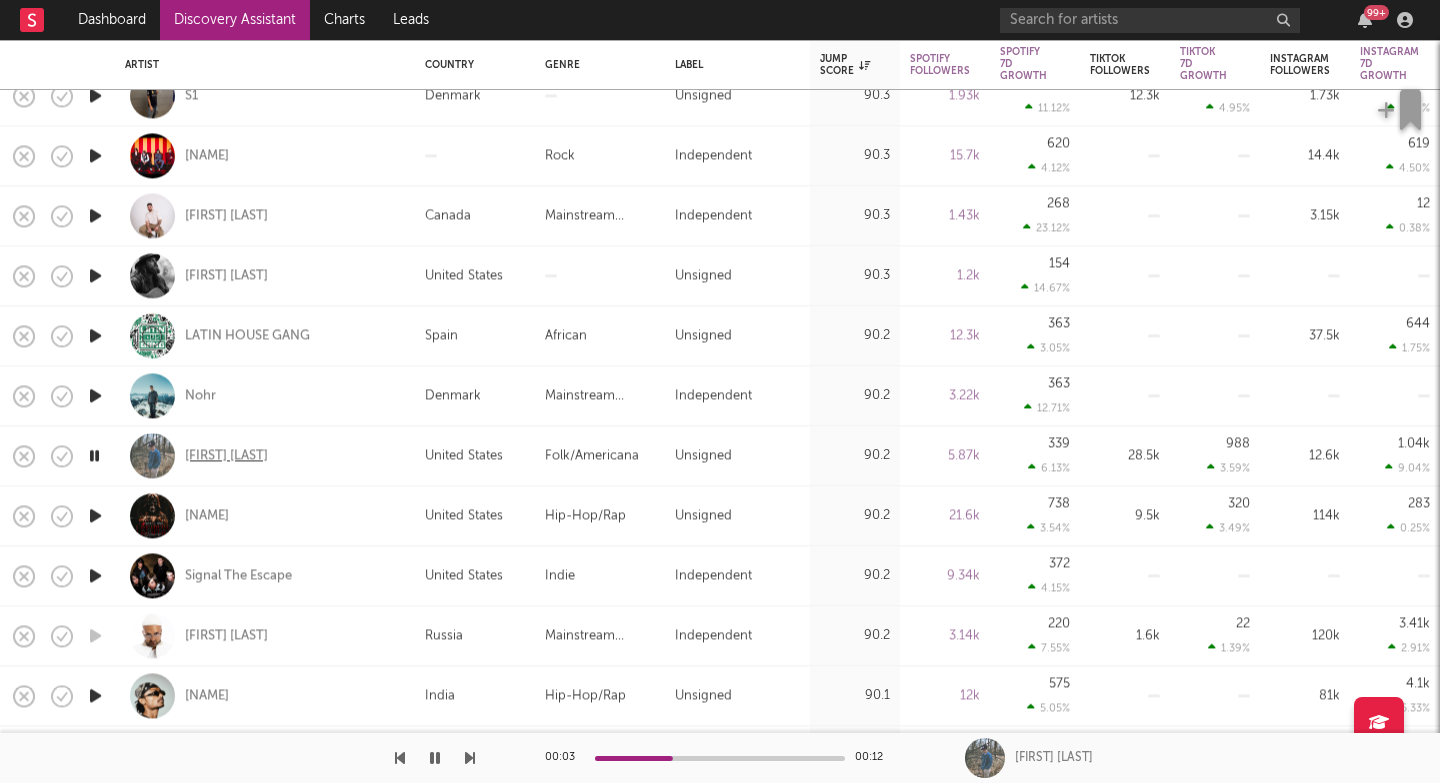 click on "Caleb King" at bounding box center (226, 456) 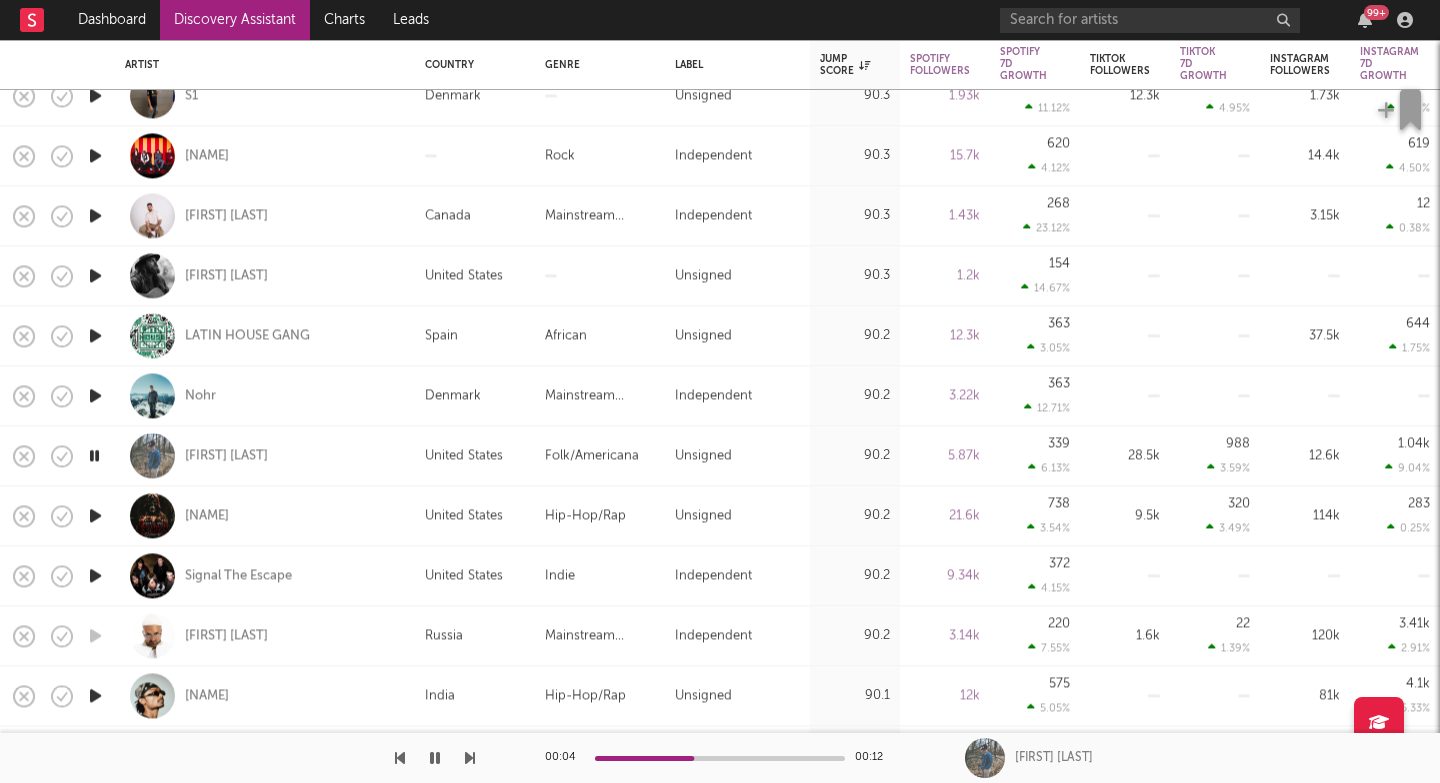 click at bounding box center [470, 758] 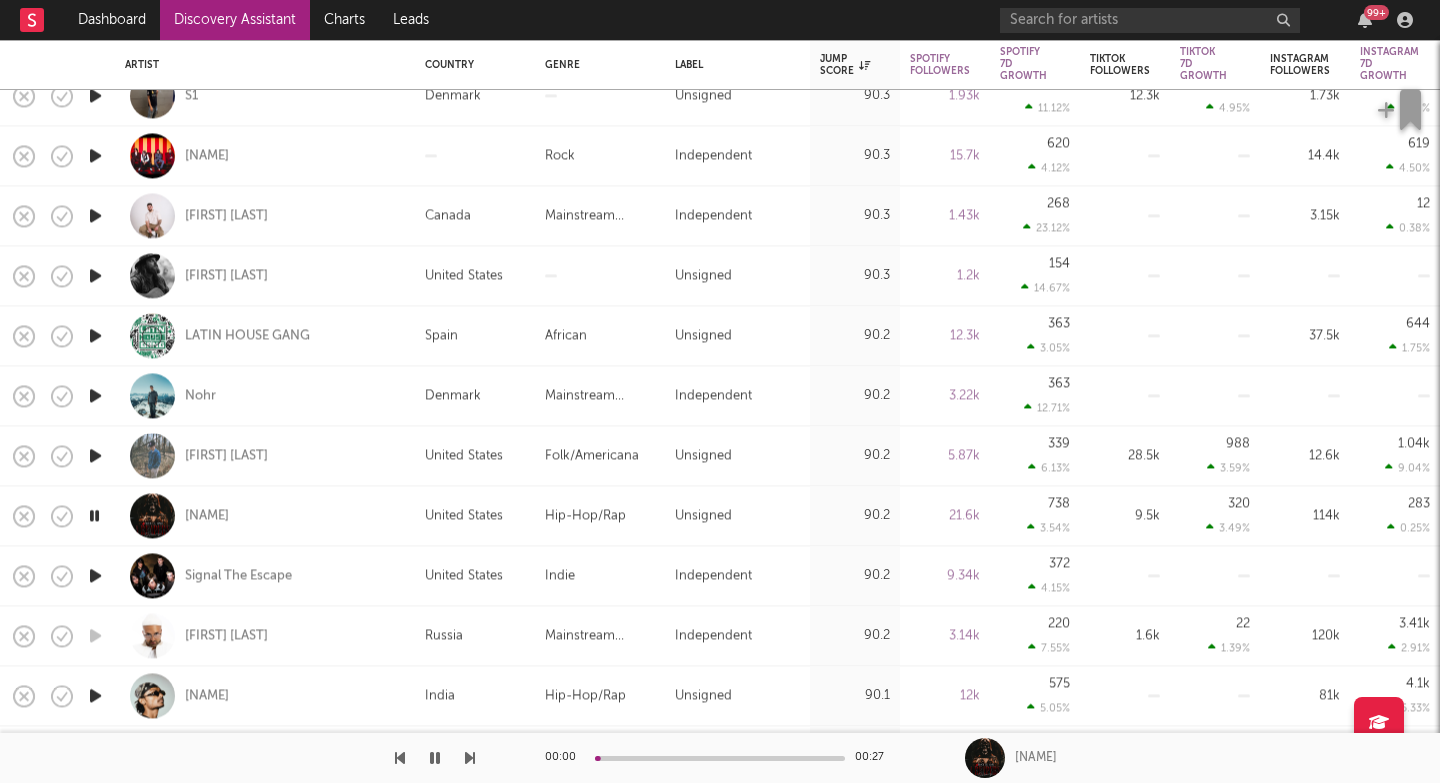 click at bounding box center [470, 758] 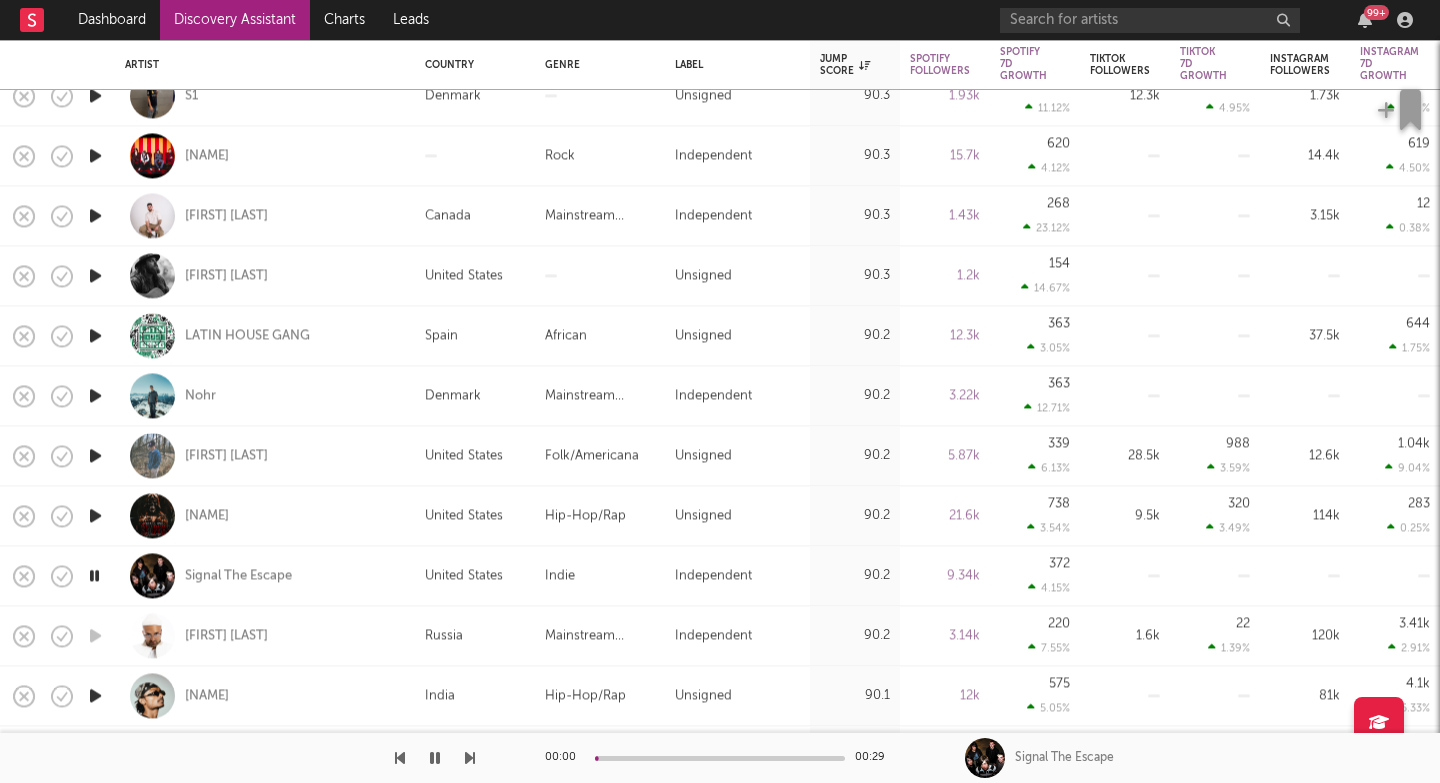 click at bounding box center [470, 758] 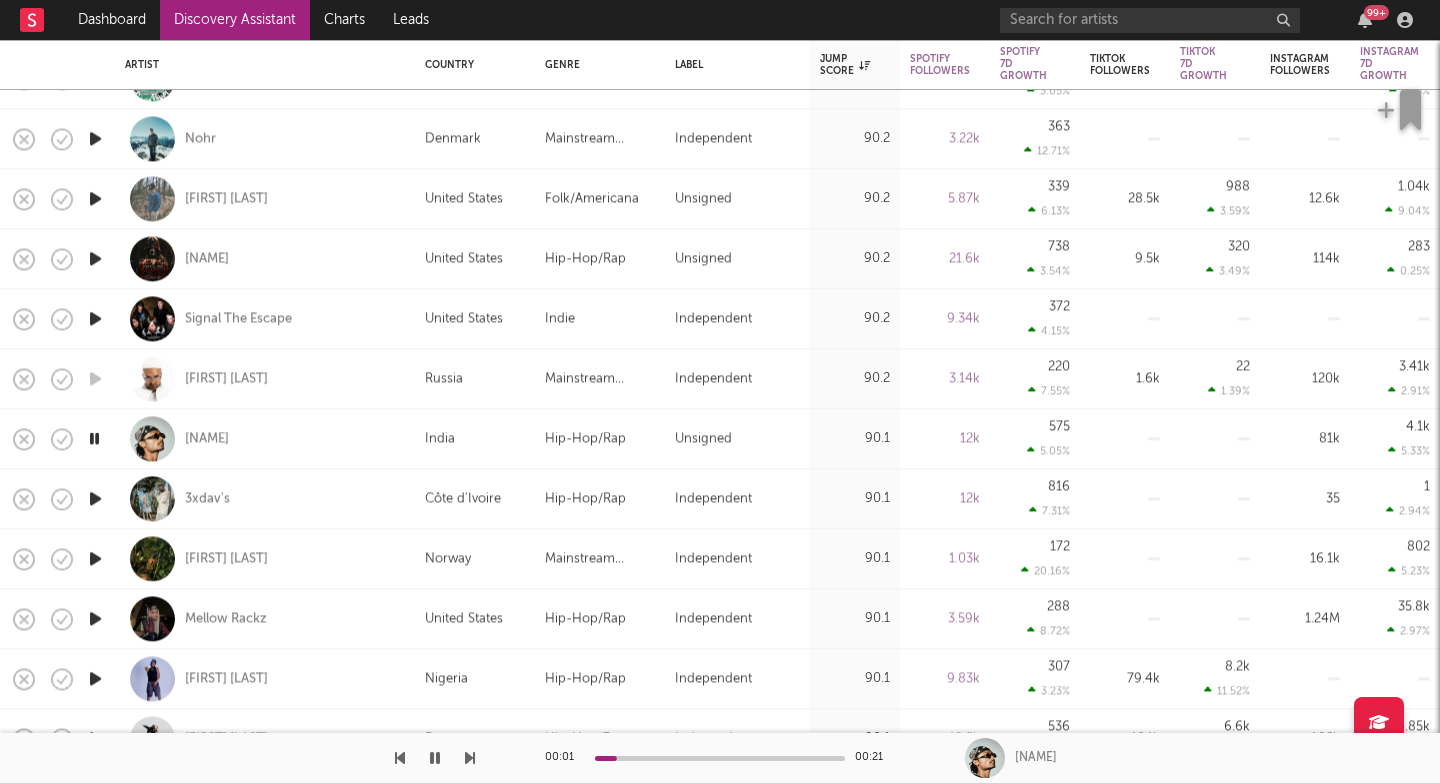 click at bounding box center [470, 758] 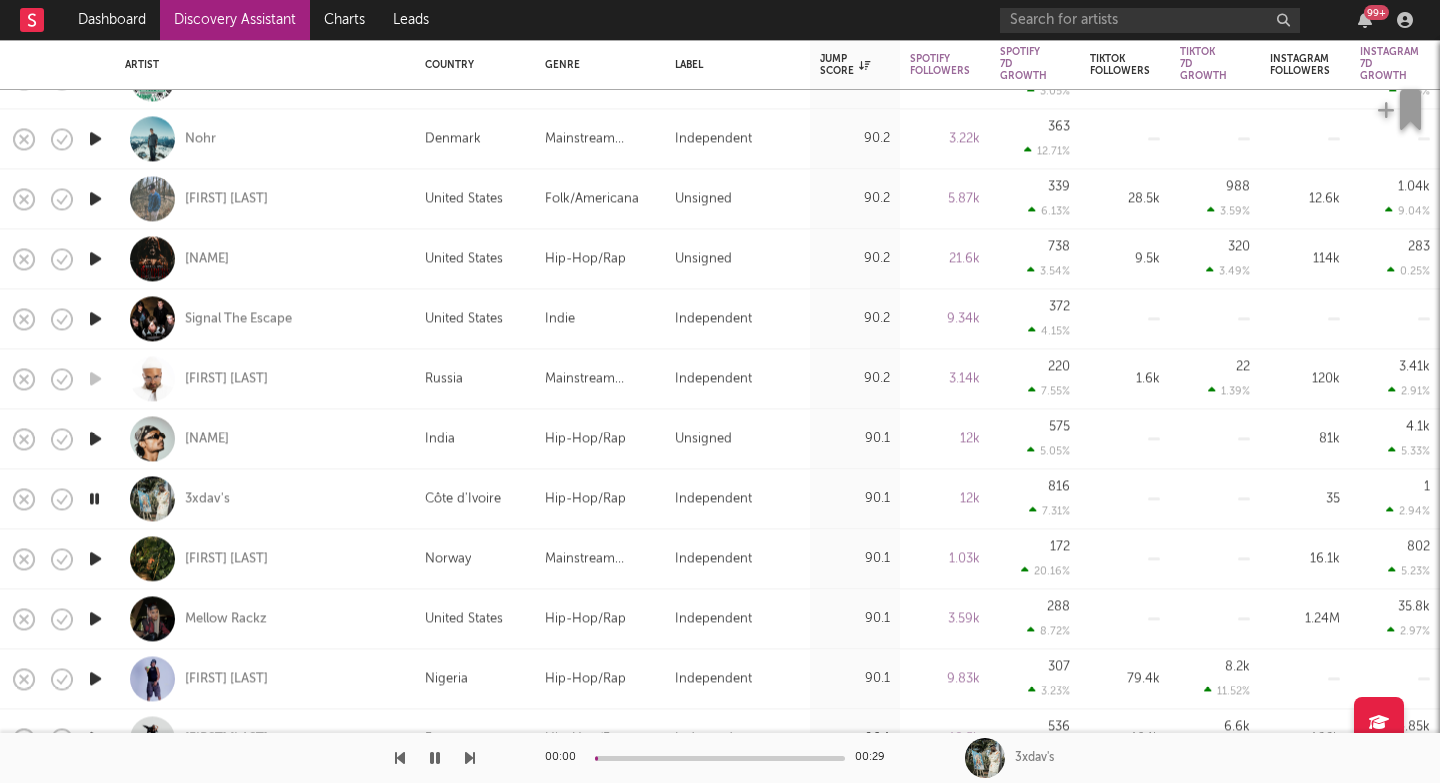 click at bounding box center (470, 758) 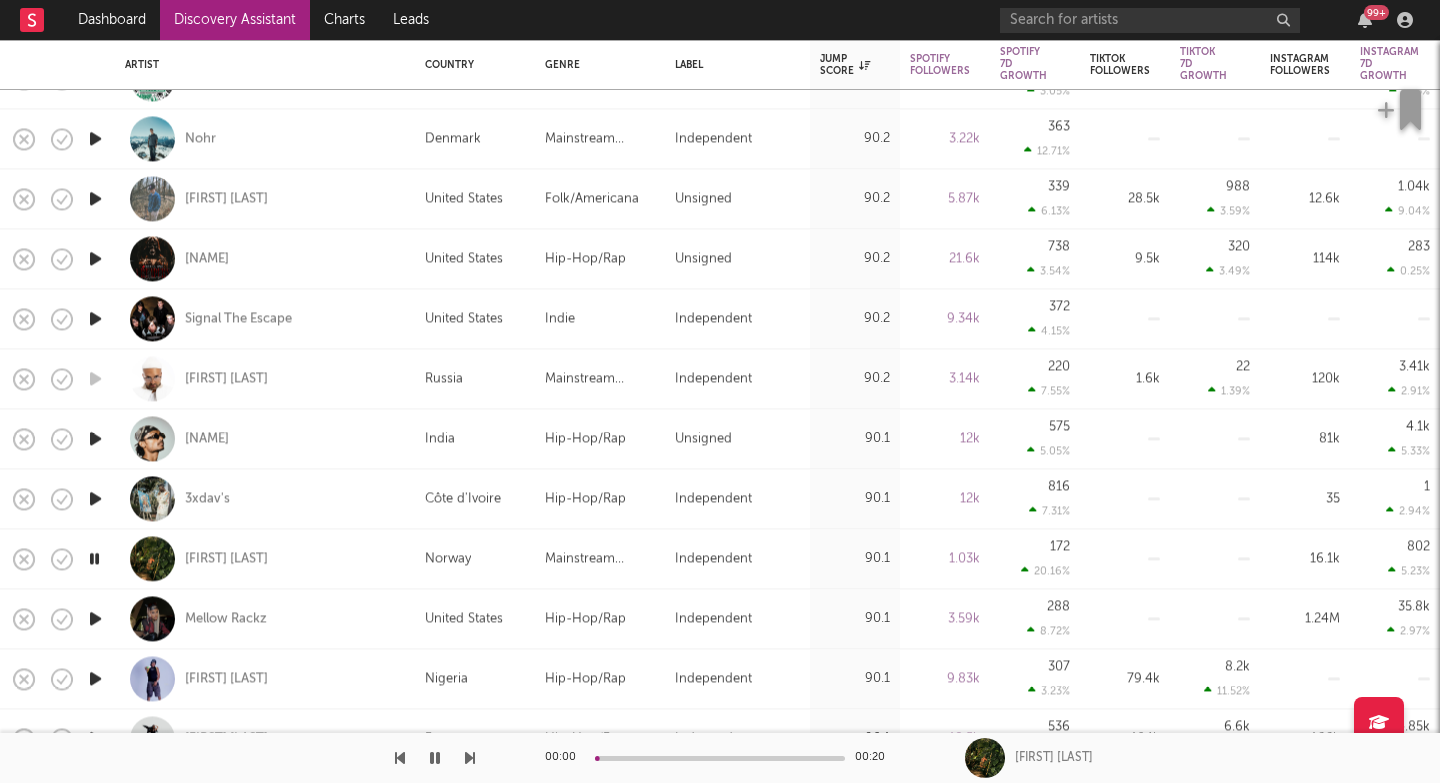 click at bounding box center [470, 758] 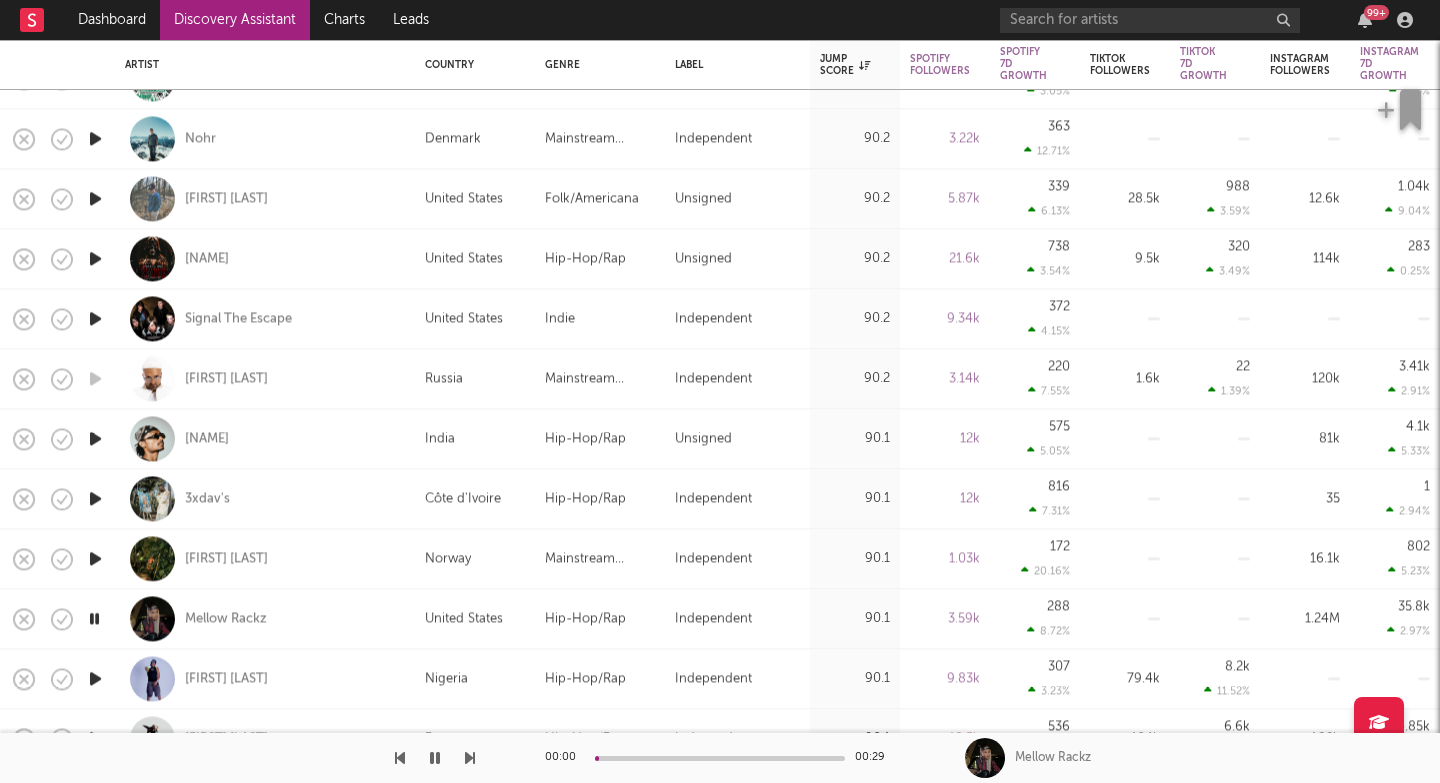 click at bounding box center [470, 758] 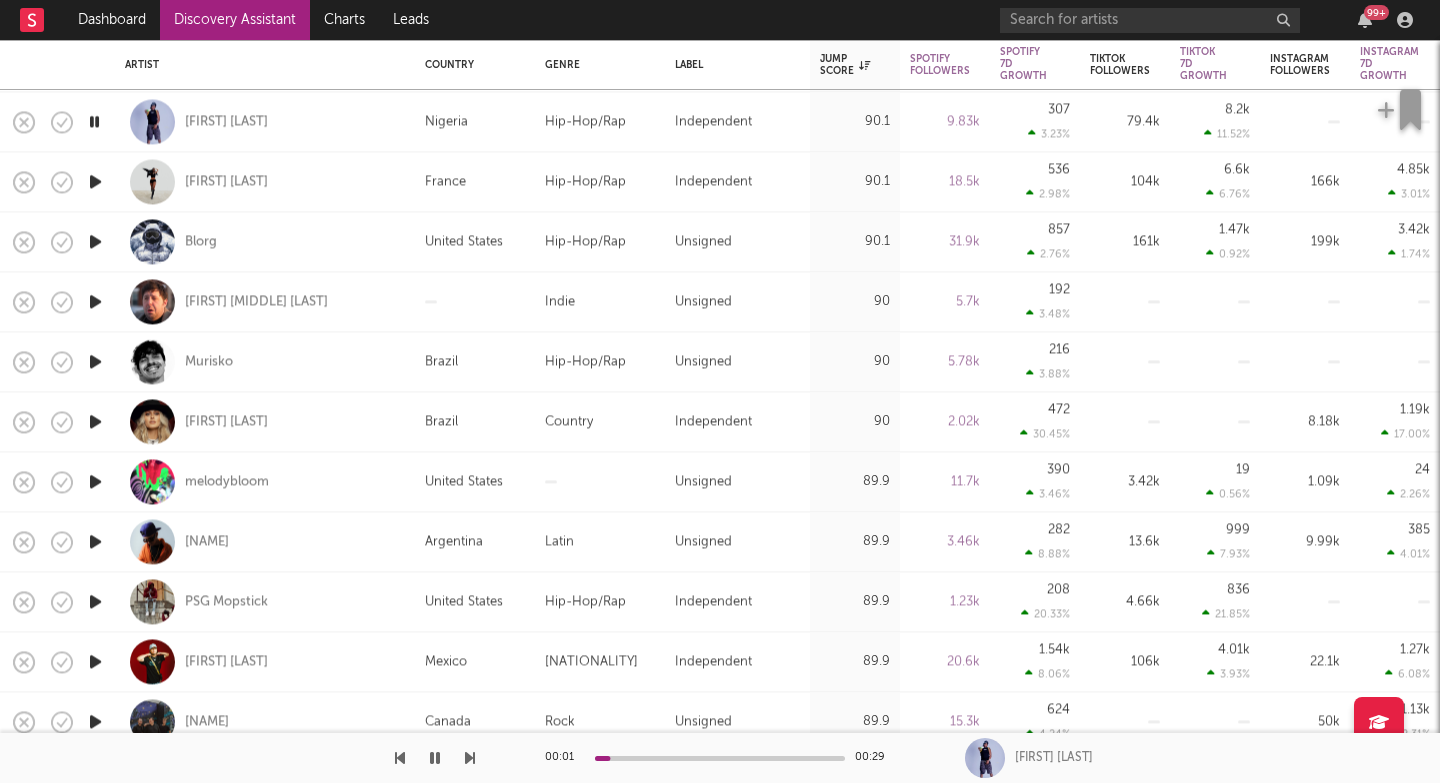 click at bounding box center [470, 758] 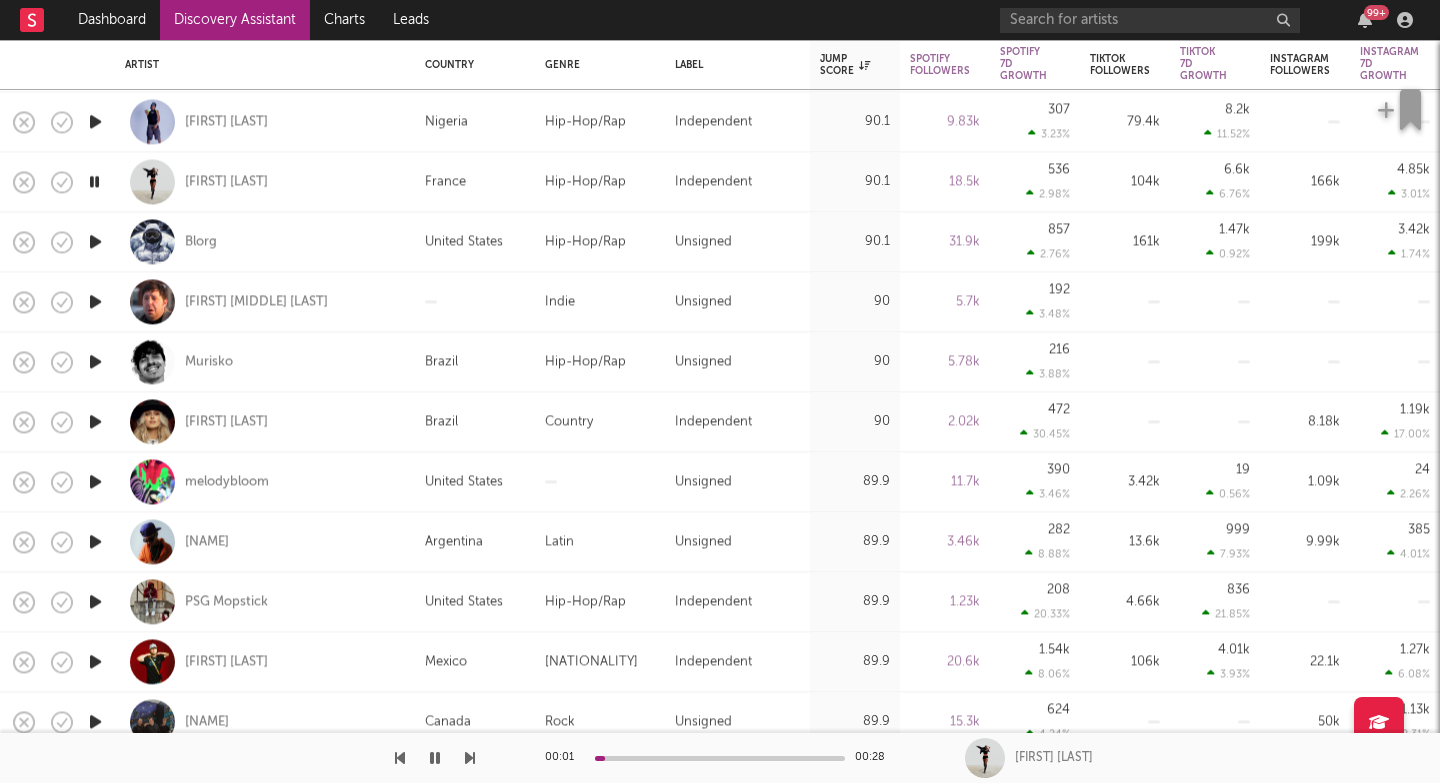click at bounding box center [470, 758] 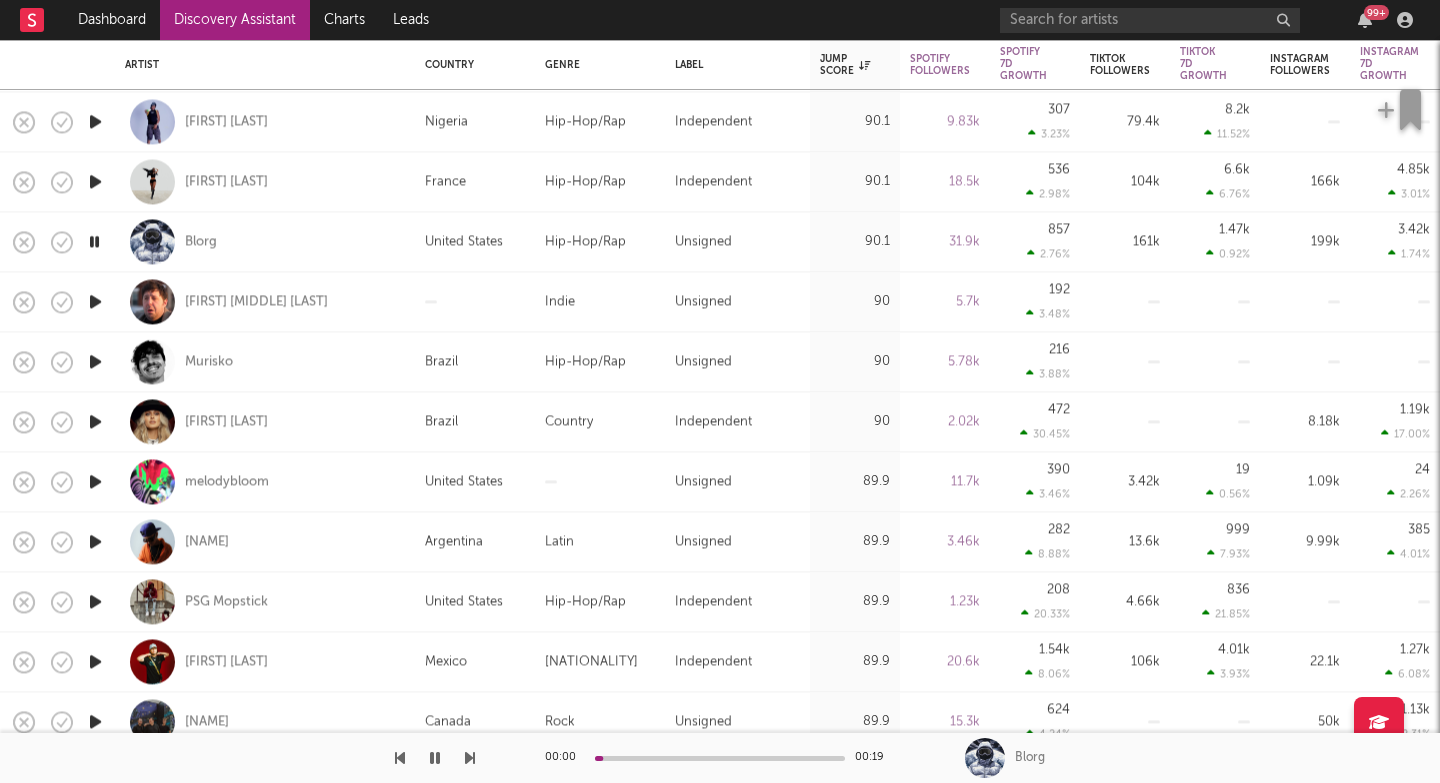 click at bounding box center (470, 758) 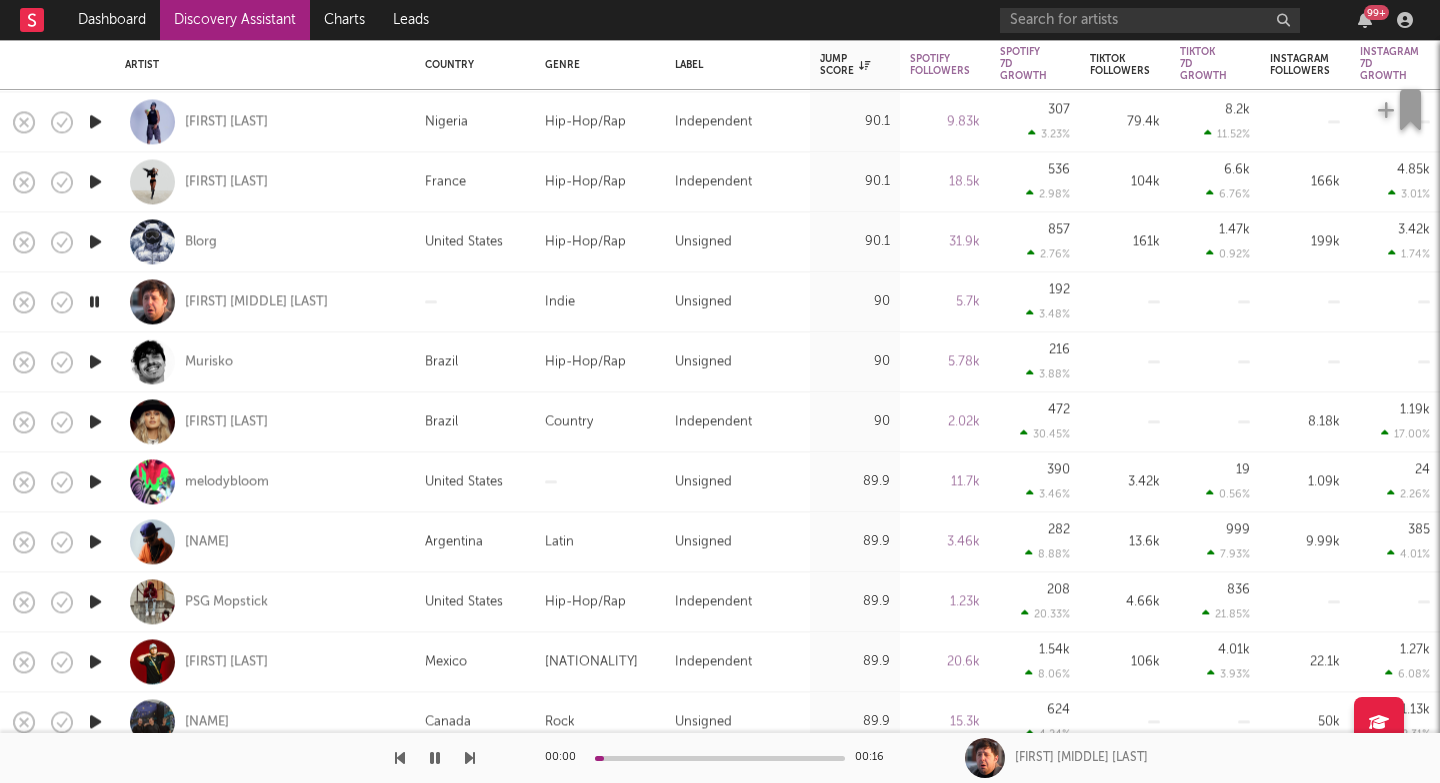 click at bounding box center [470, 758] 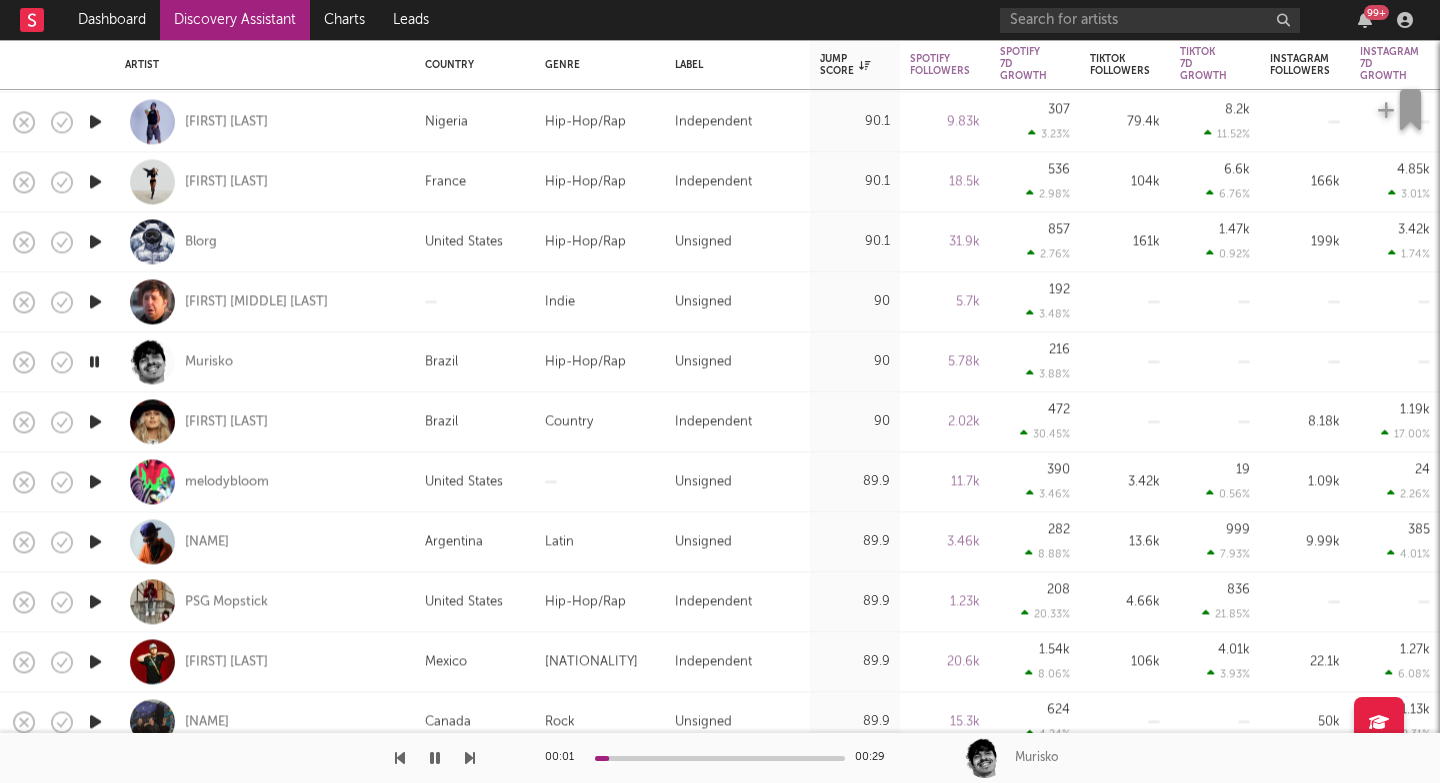 click at bounding box center (470, 758) 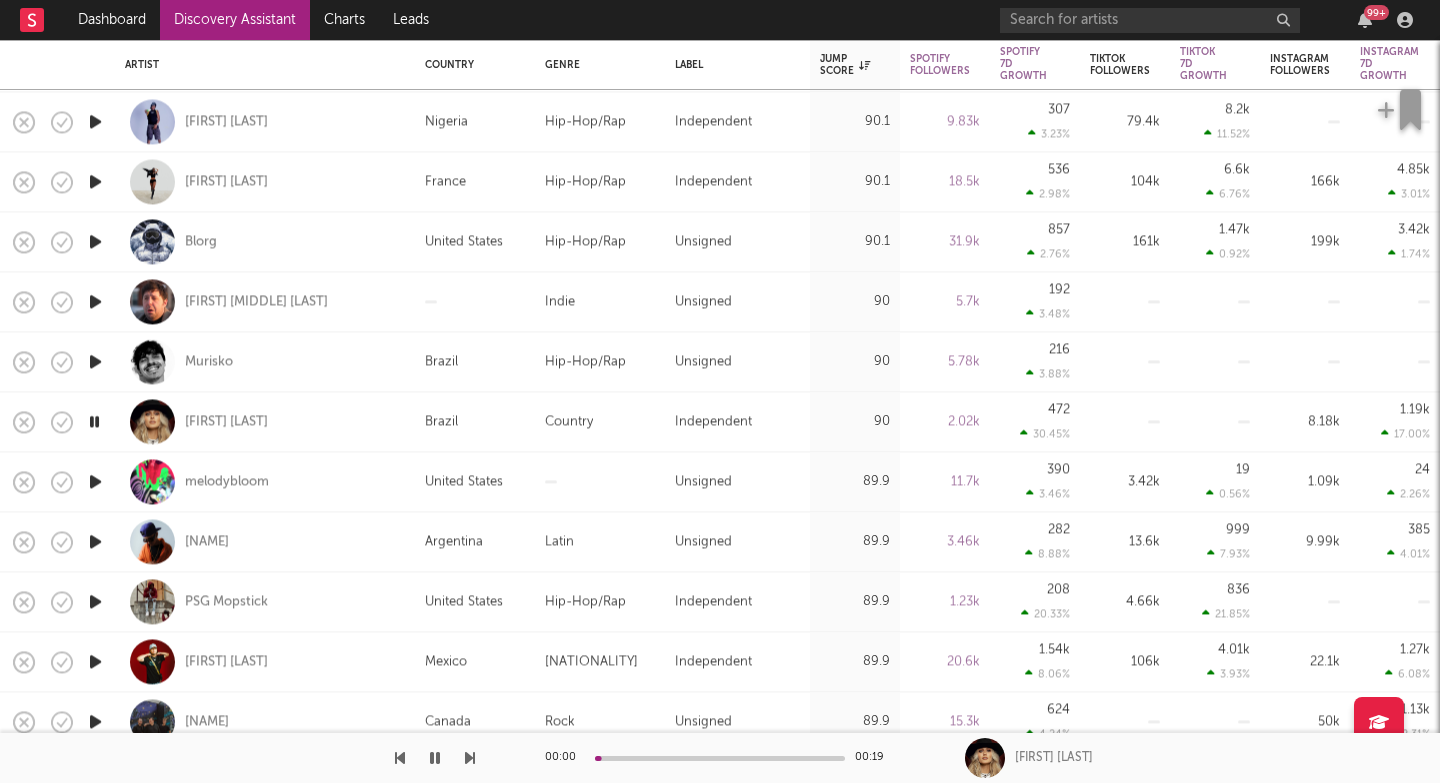 click at bounding box center [470, 758] 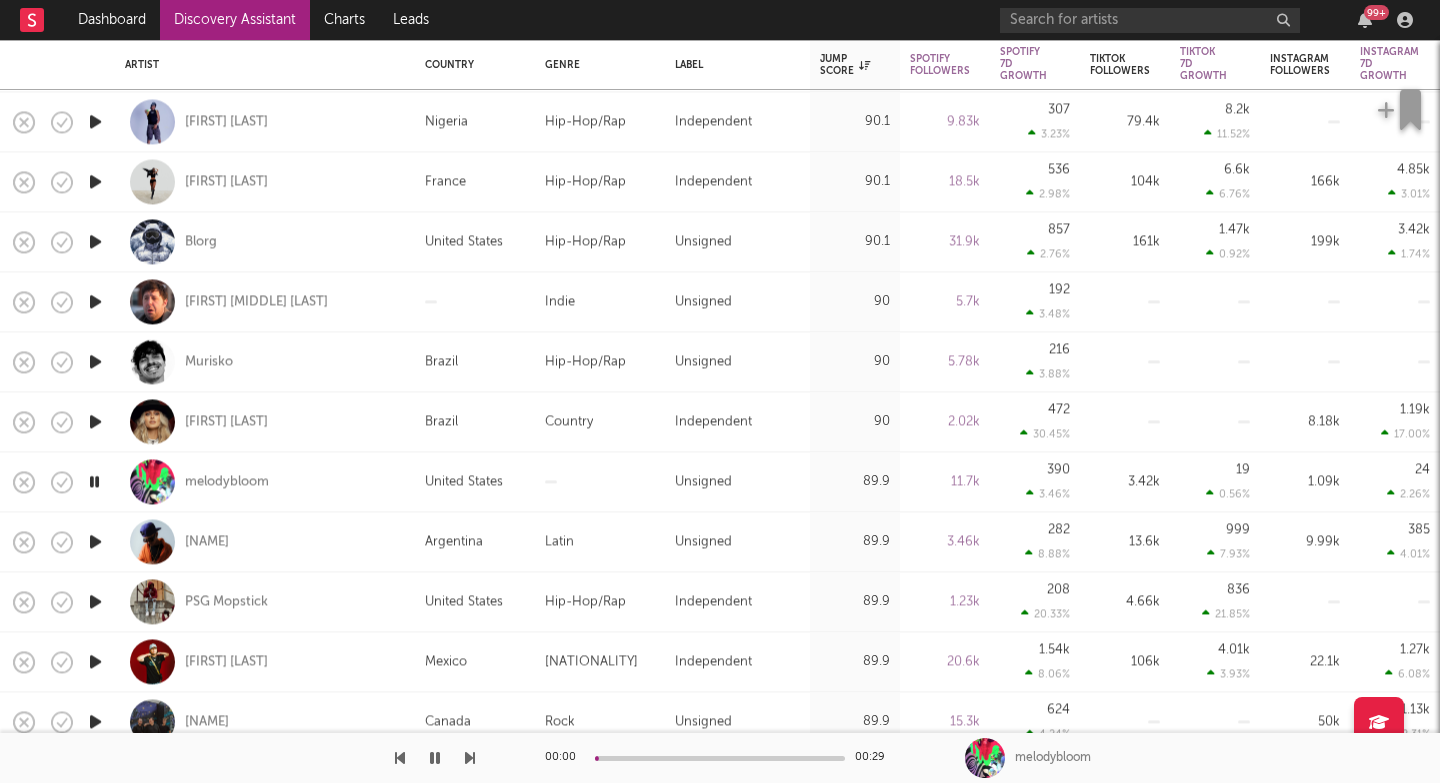 click at bounding box center (470, 758) 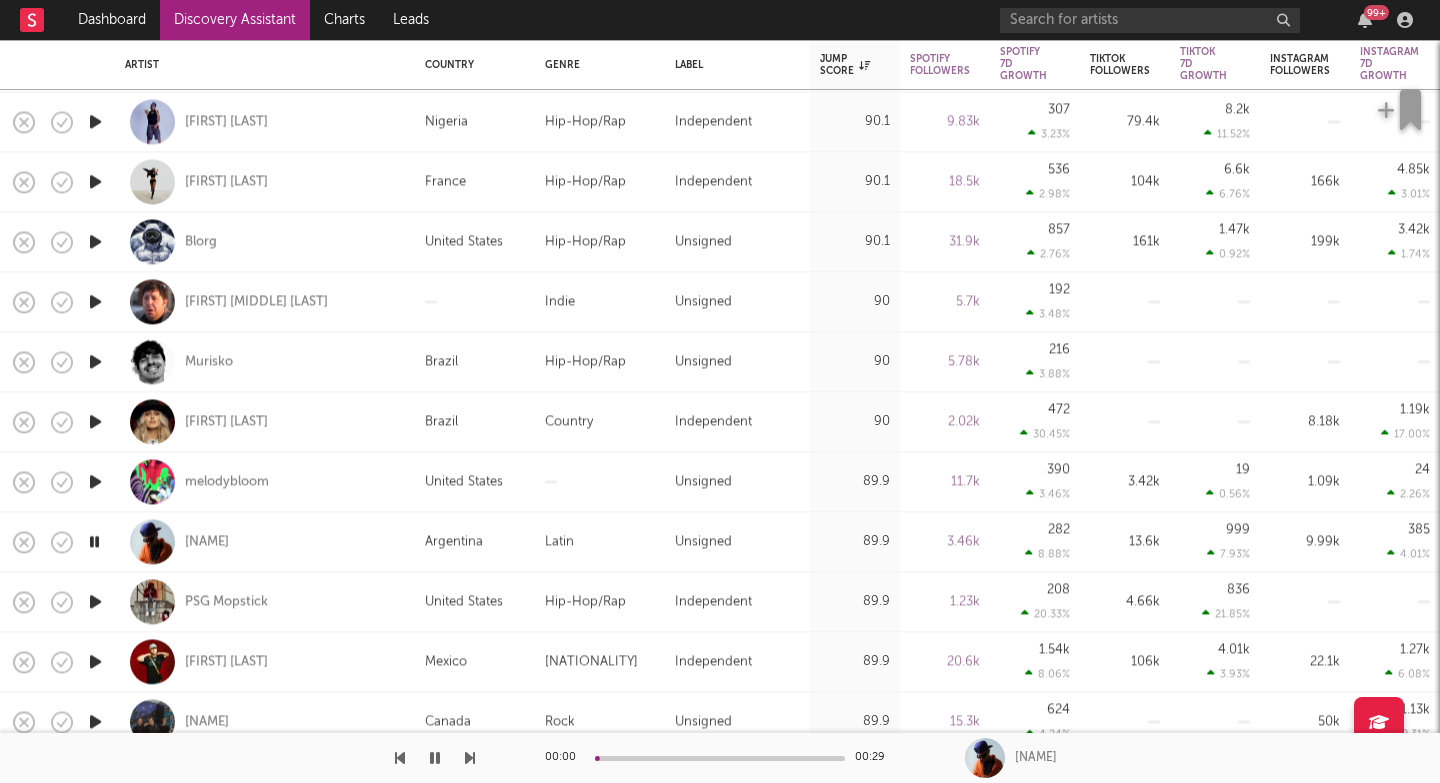 click at bounding box center (470, 758) 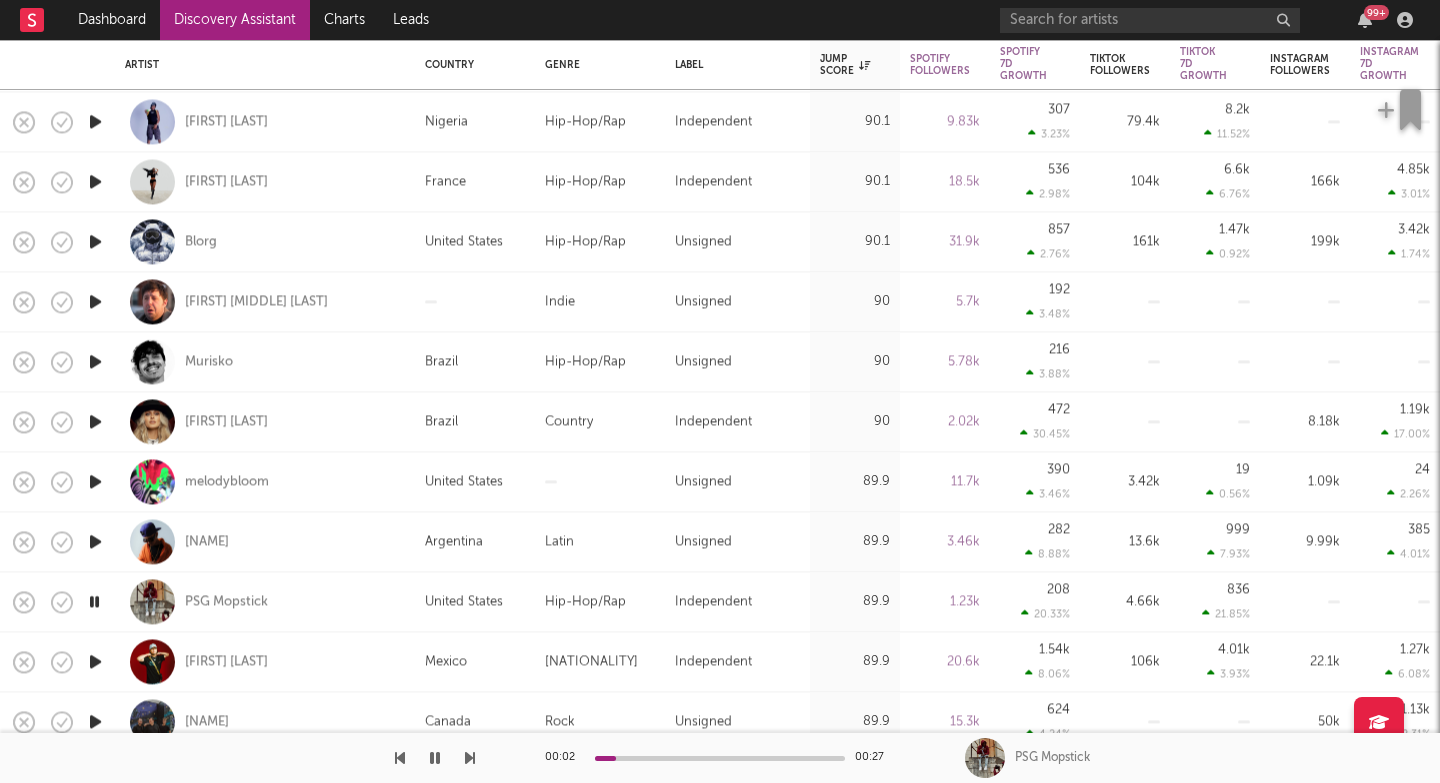 click at bounding box center (470, 758) 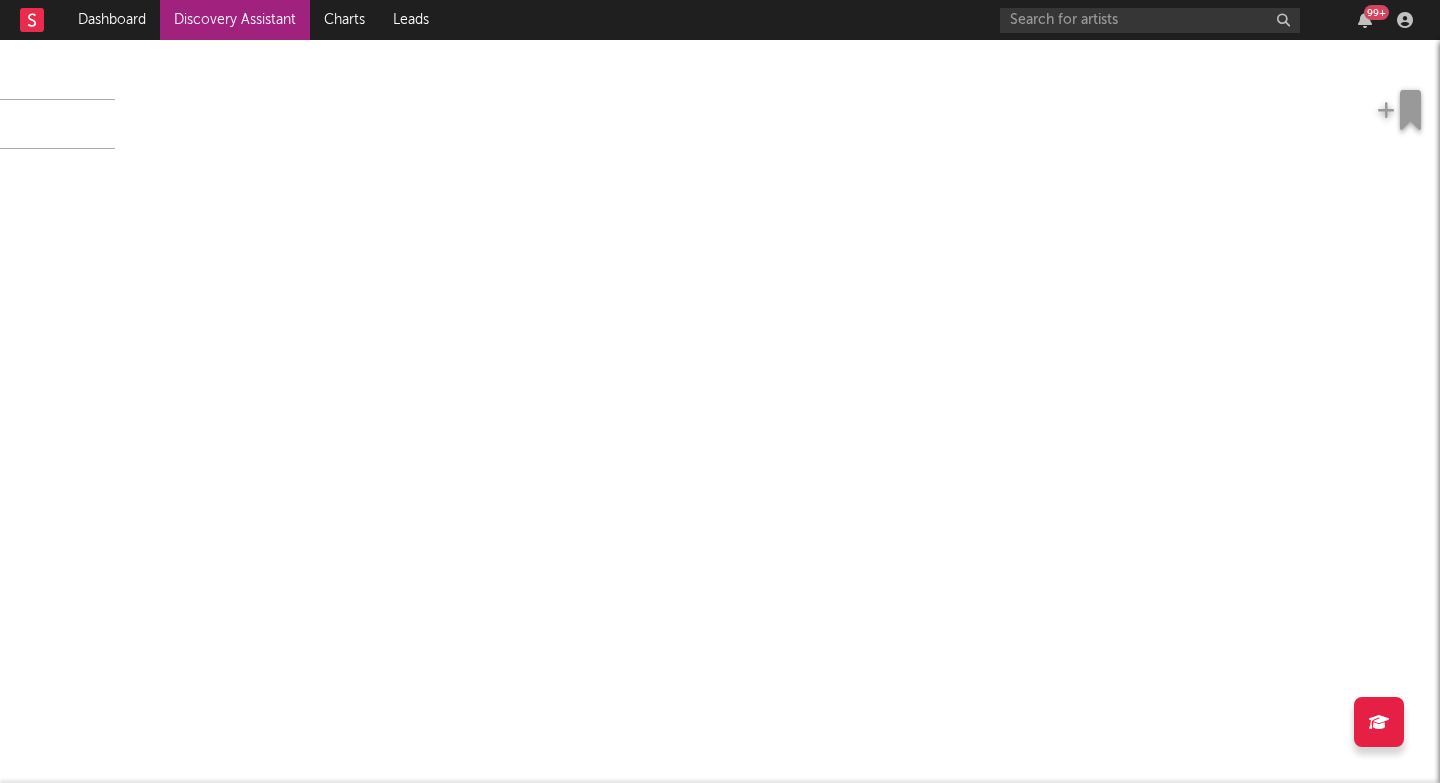 scroll, scrollTop: 0, scrollLeft: 0, axis: both 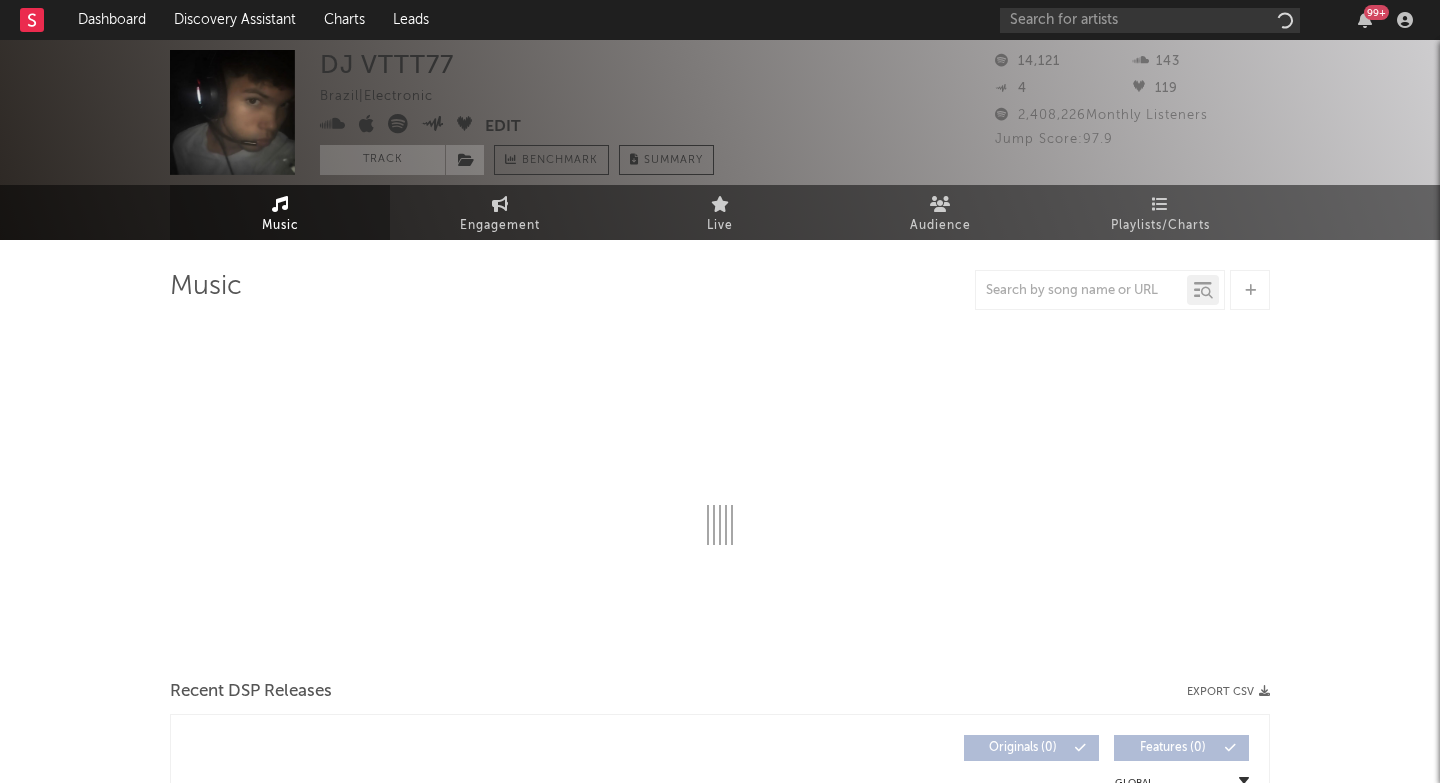 select on "1w" 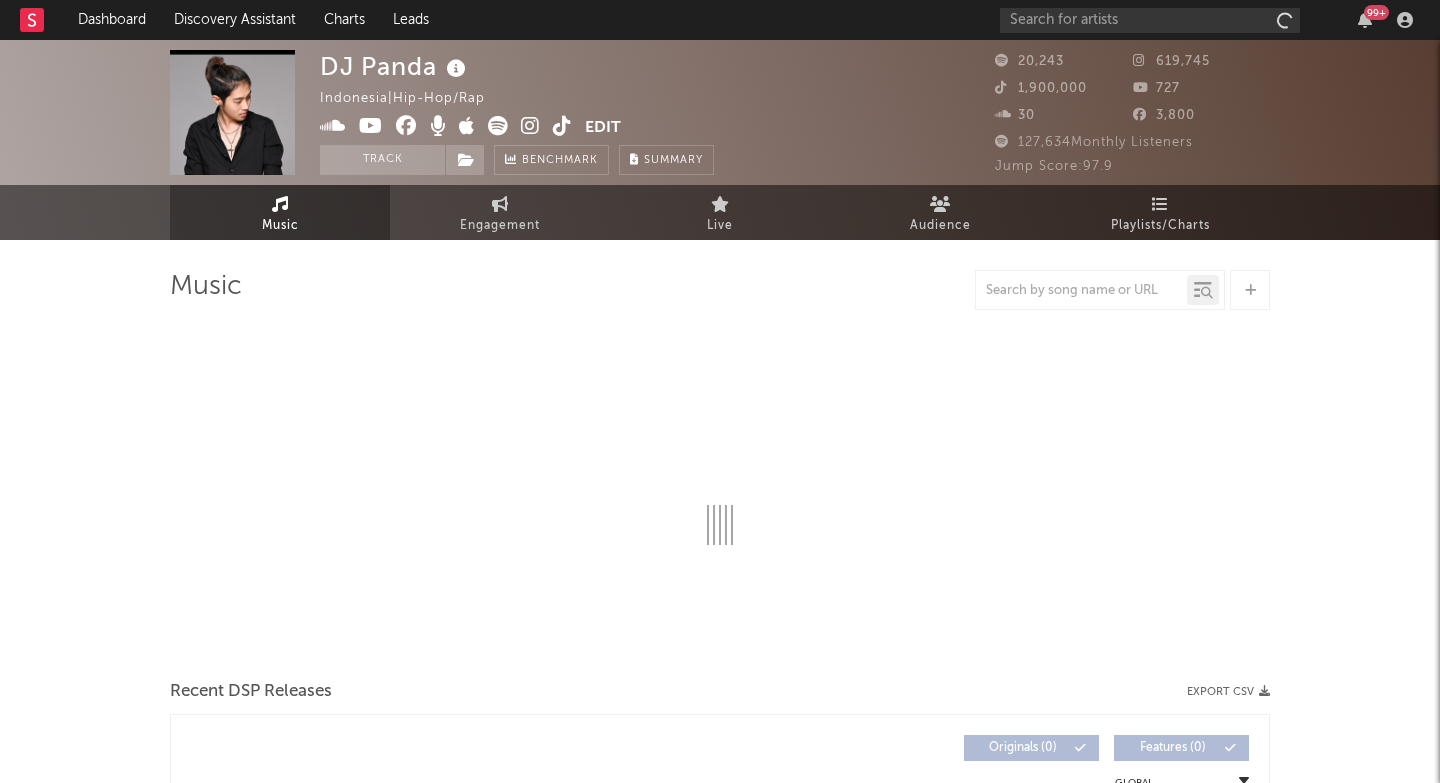 select on "1w" 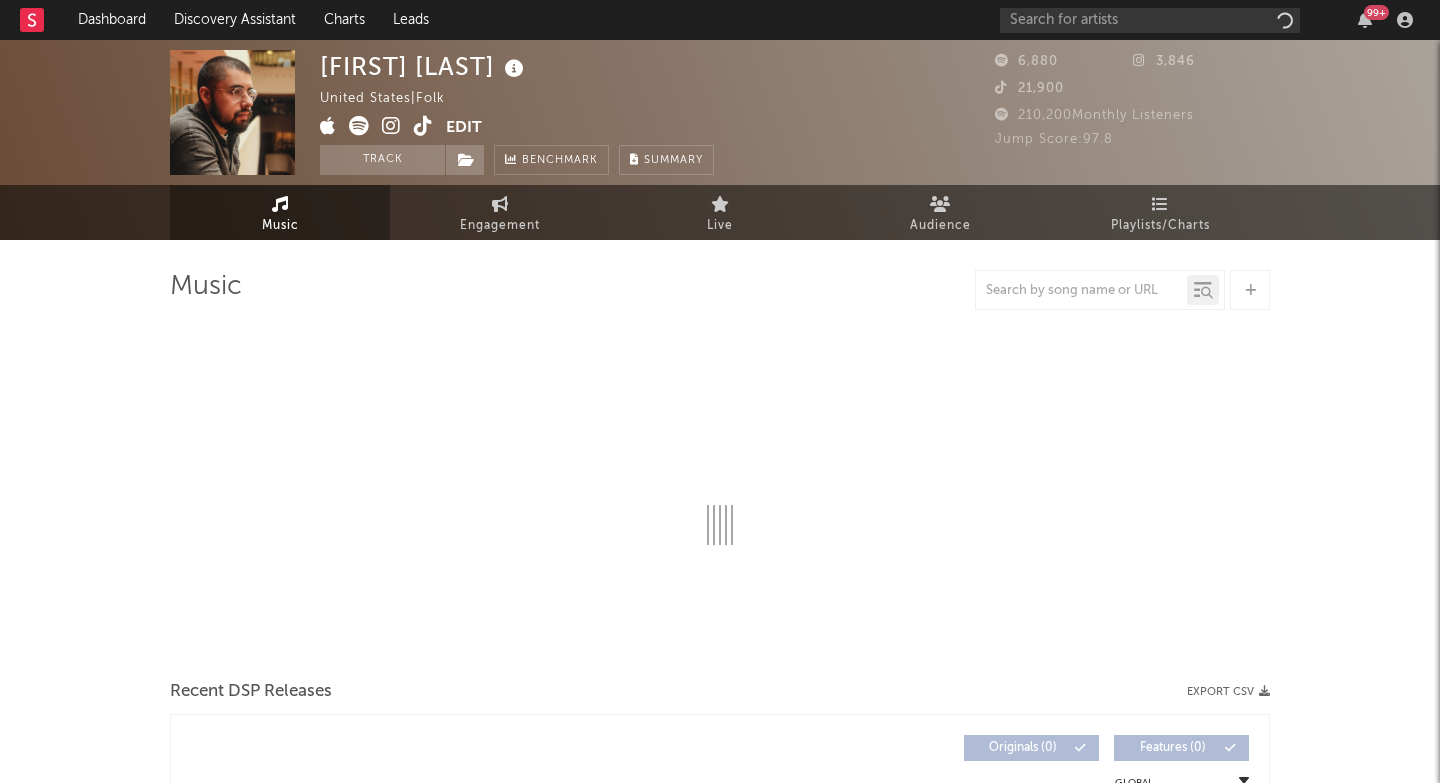 select on "1w" 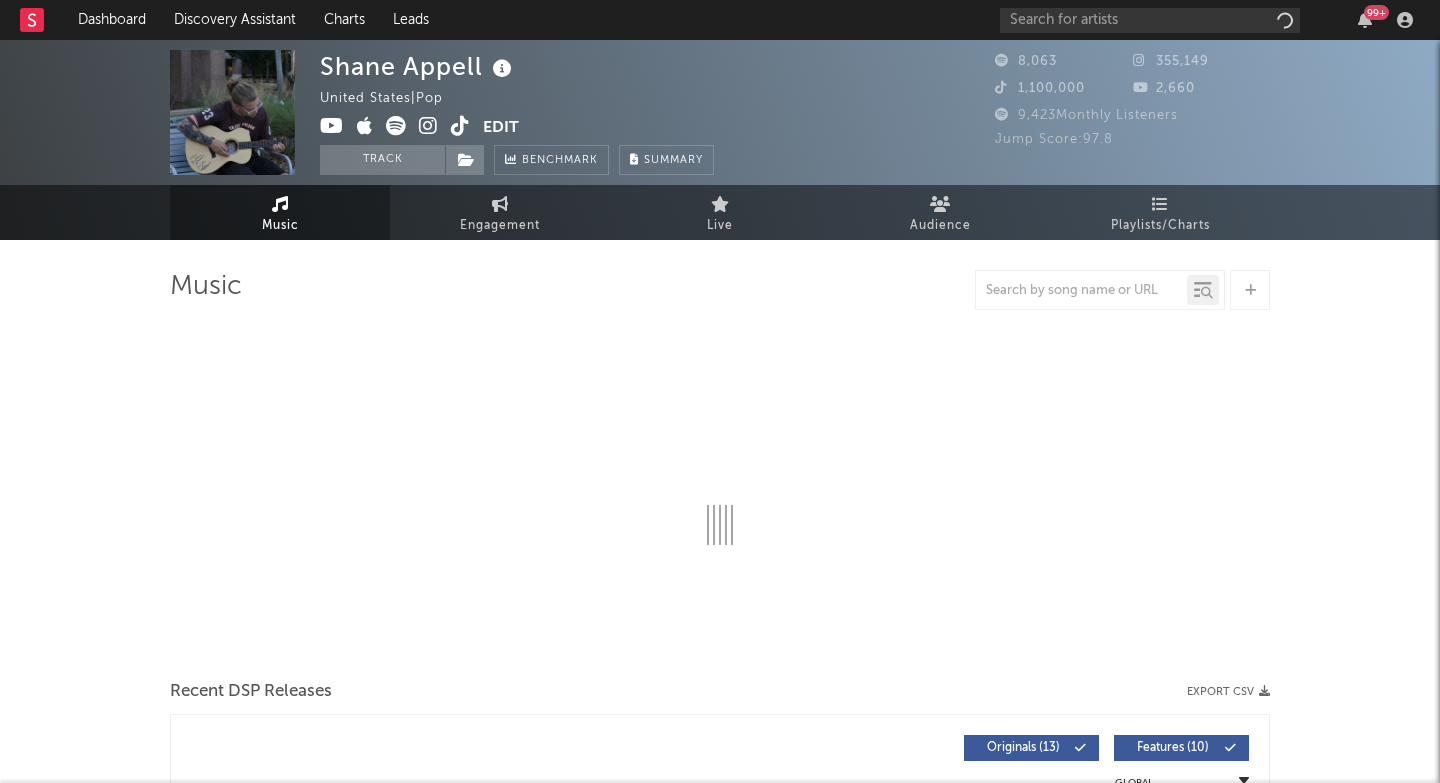 select on "1w" 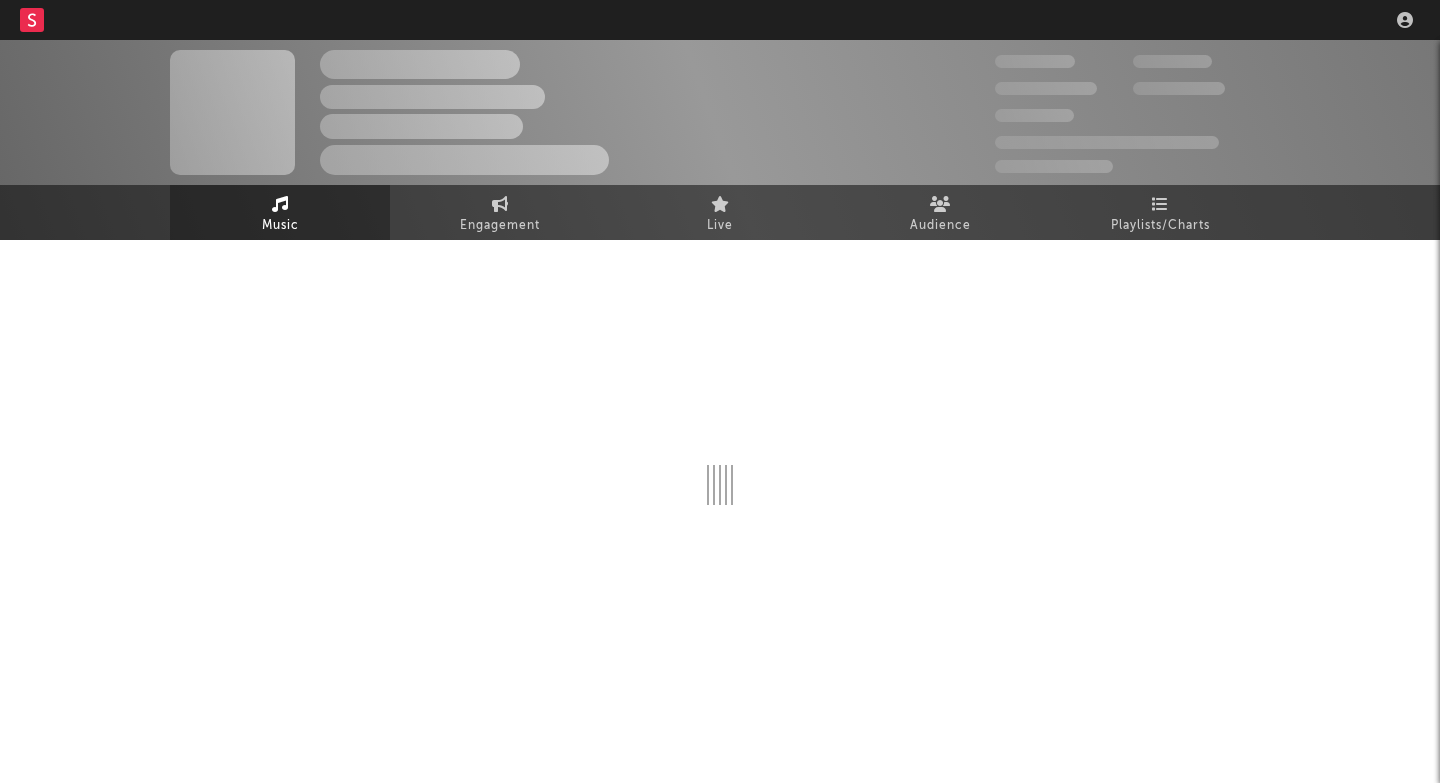 scroll, scrollTop: 0, scrollLeft: 0, axis: both 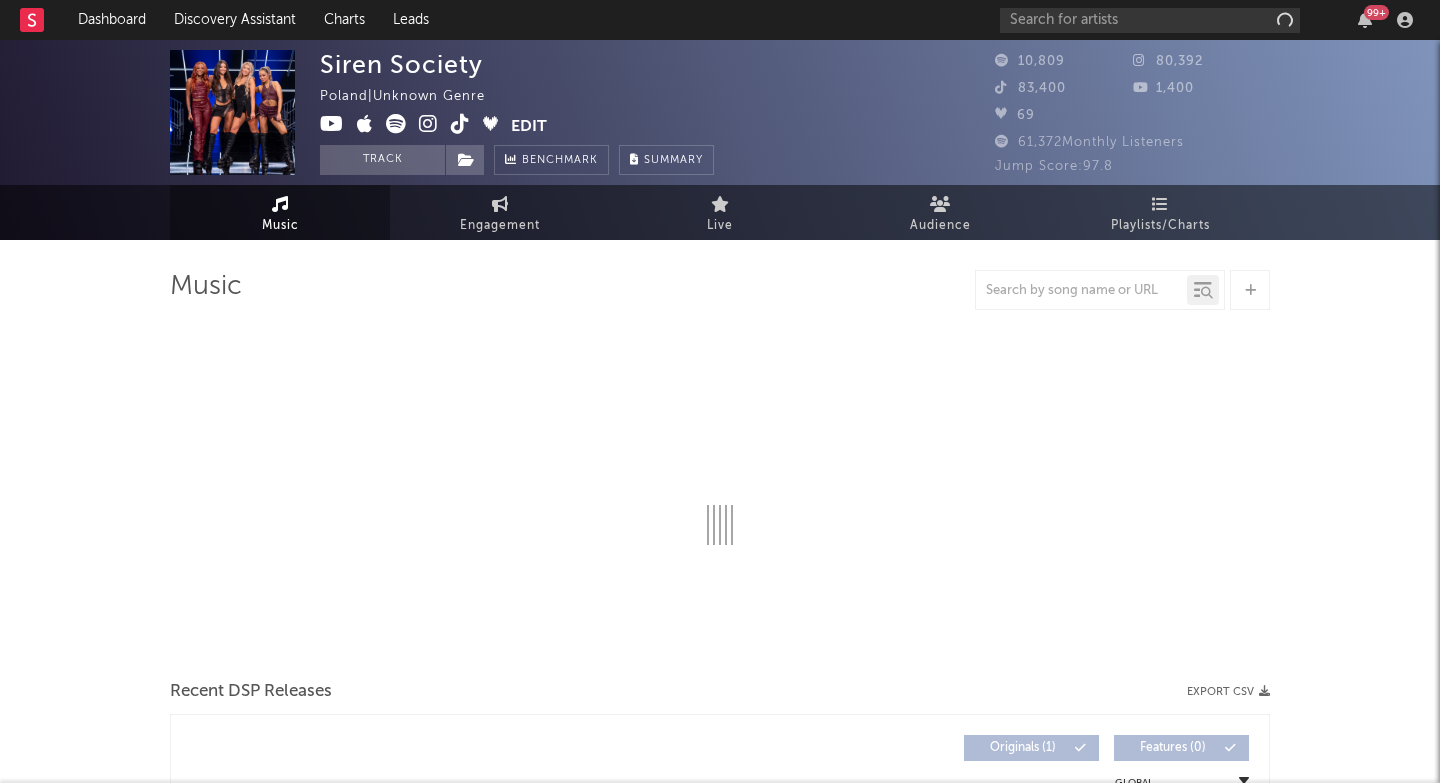 select on "1w" 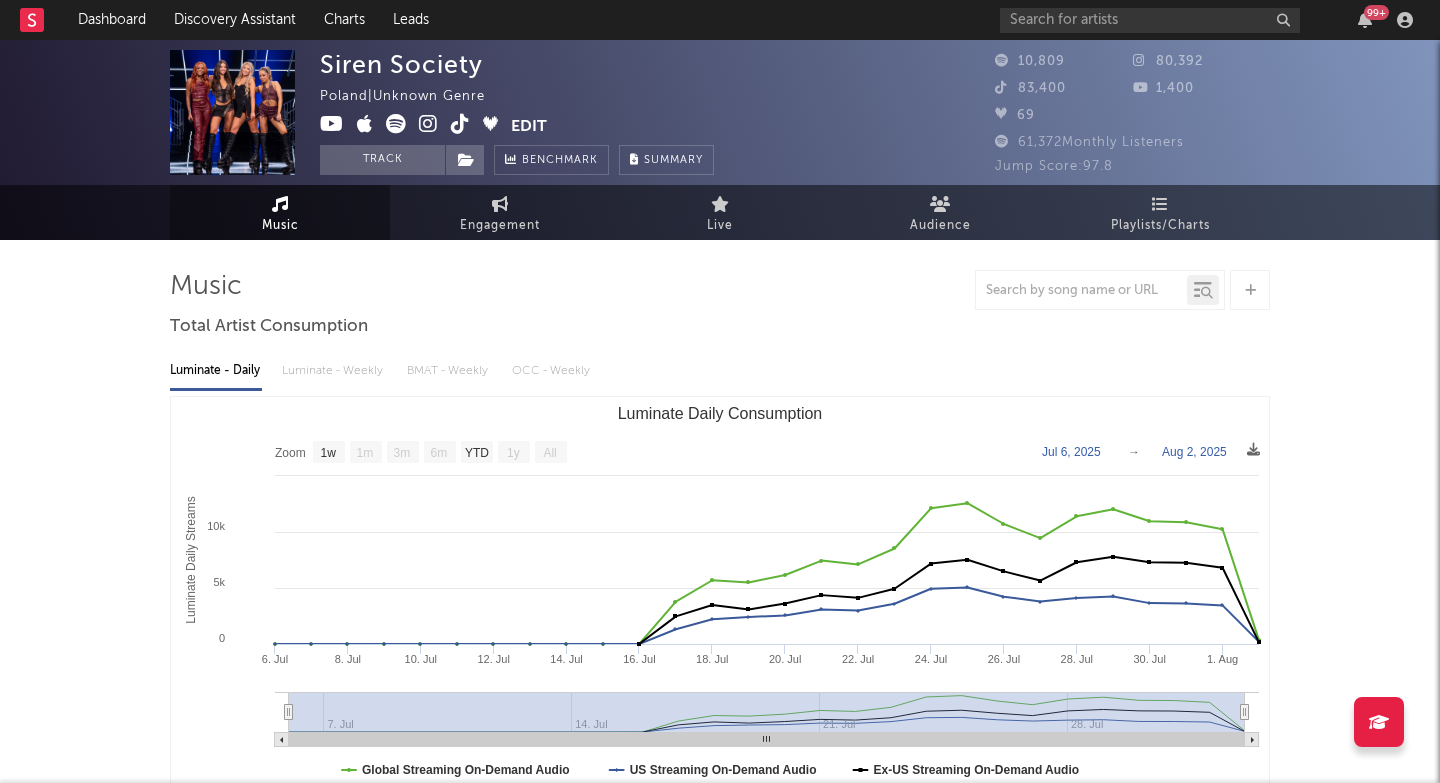 scroll, scrollTop: 0, scrollLeft: 0, axis: both 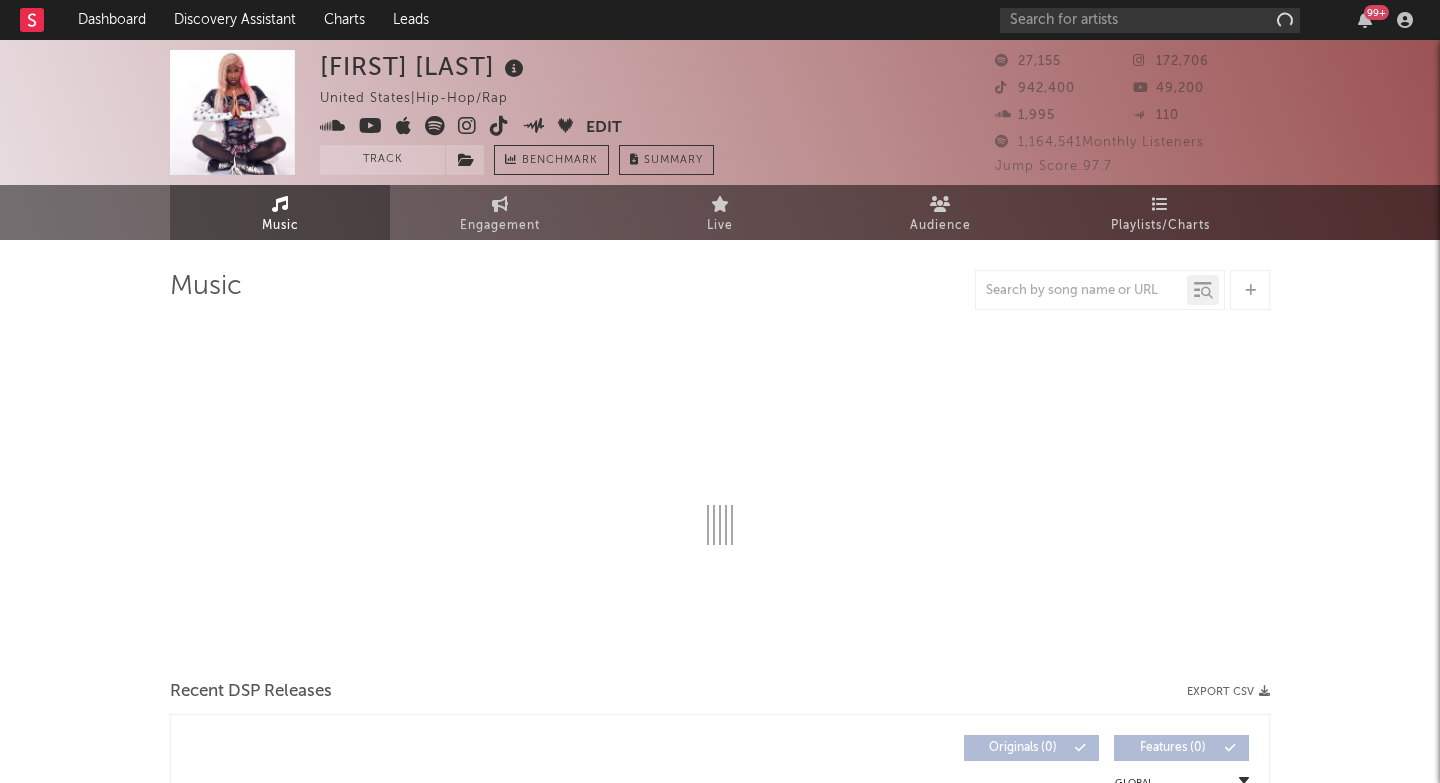 select on "6m" 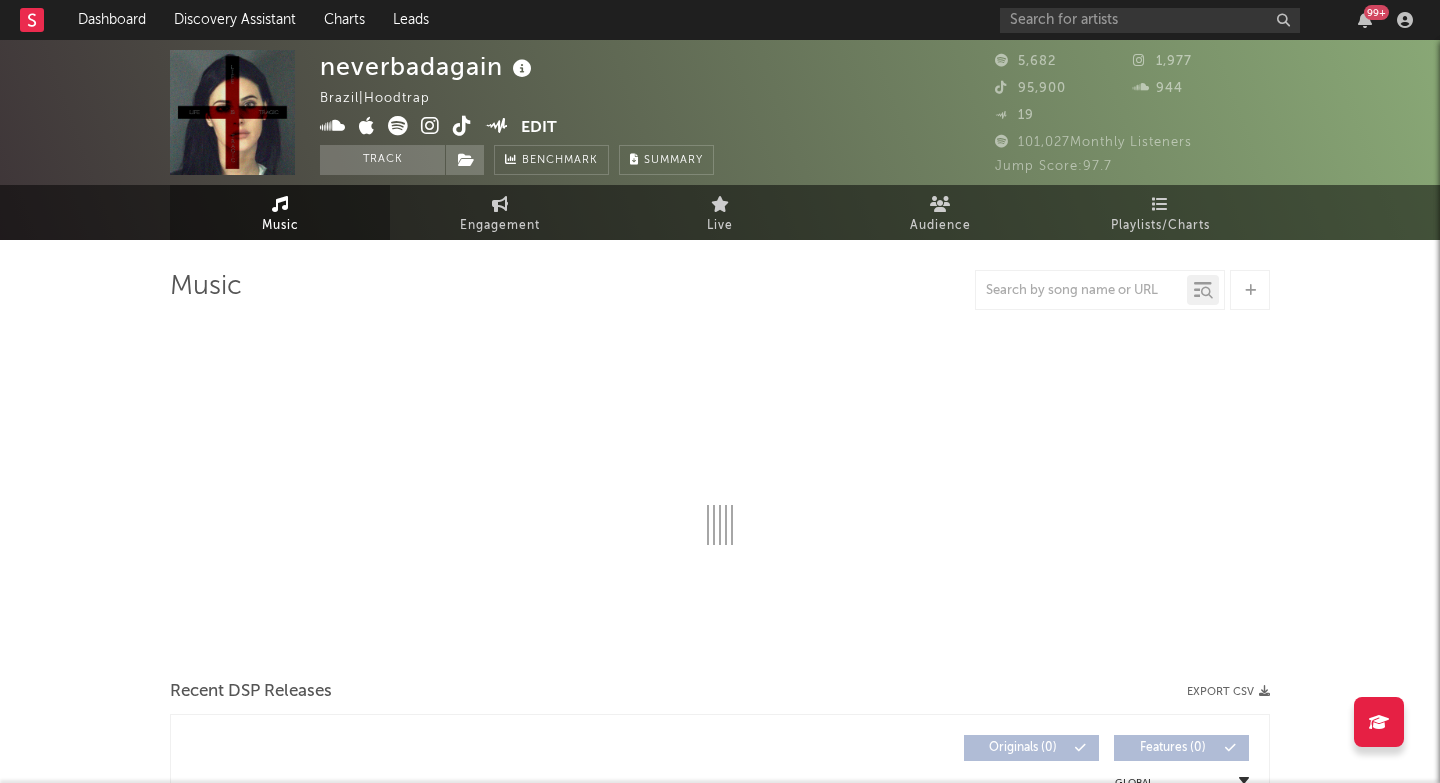 select on "1w" 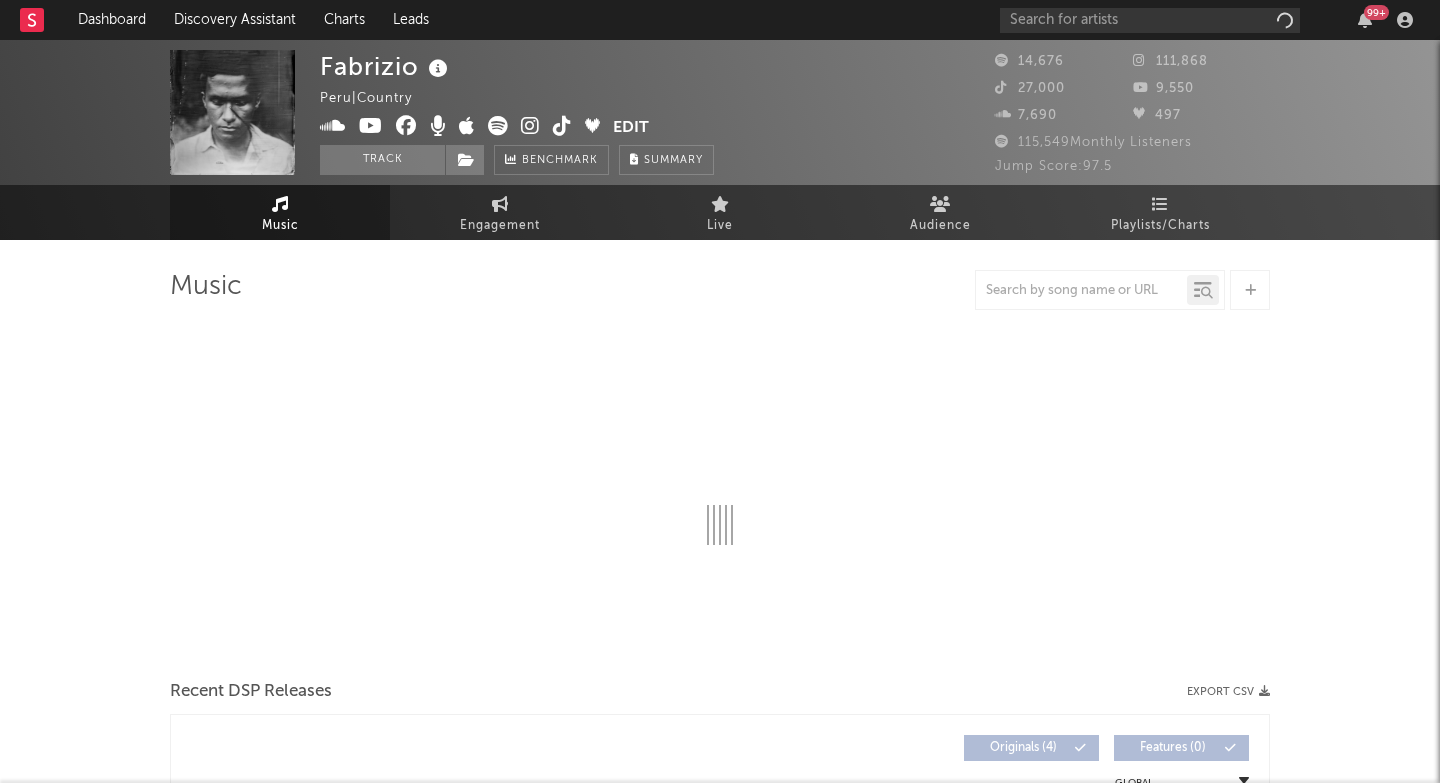 select on "1w" 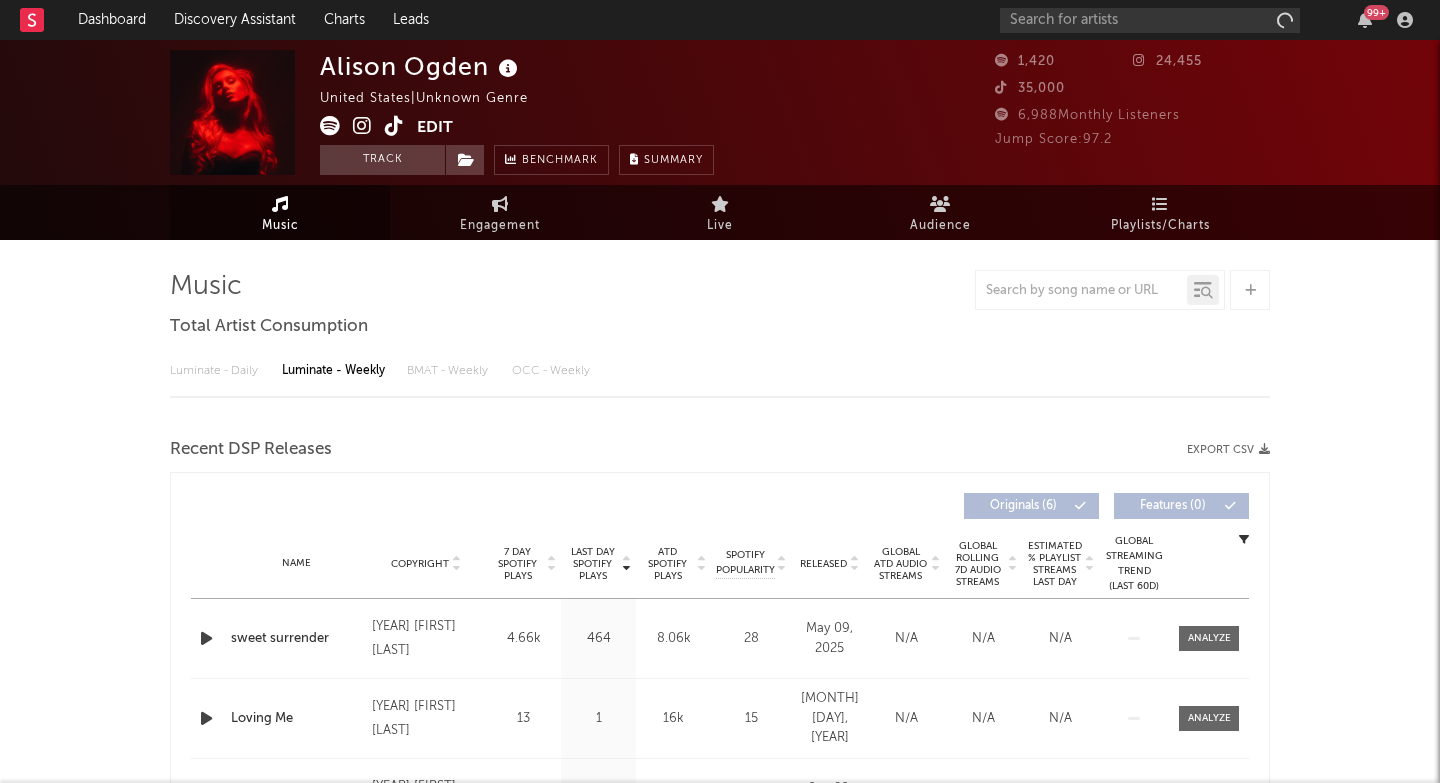 select on "1w" 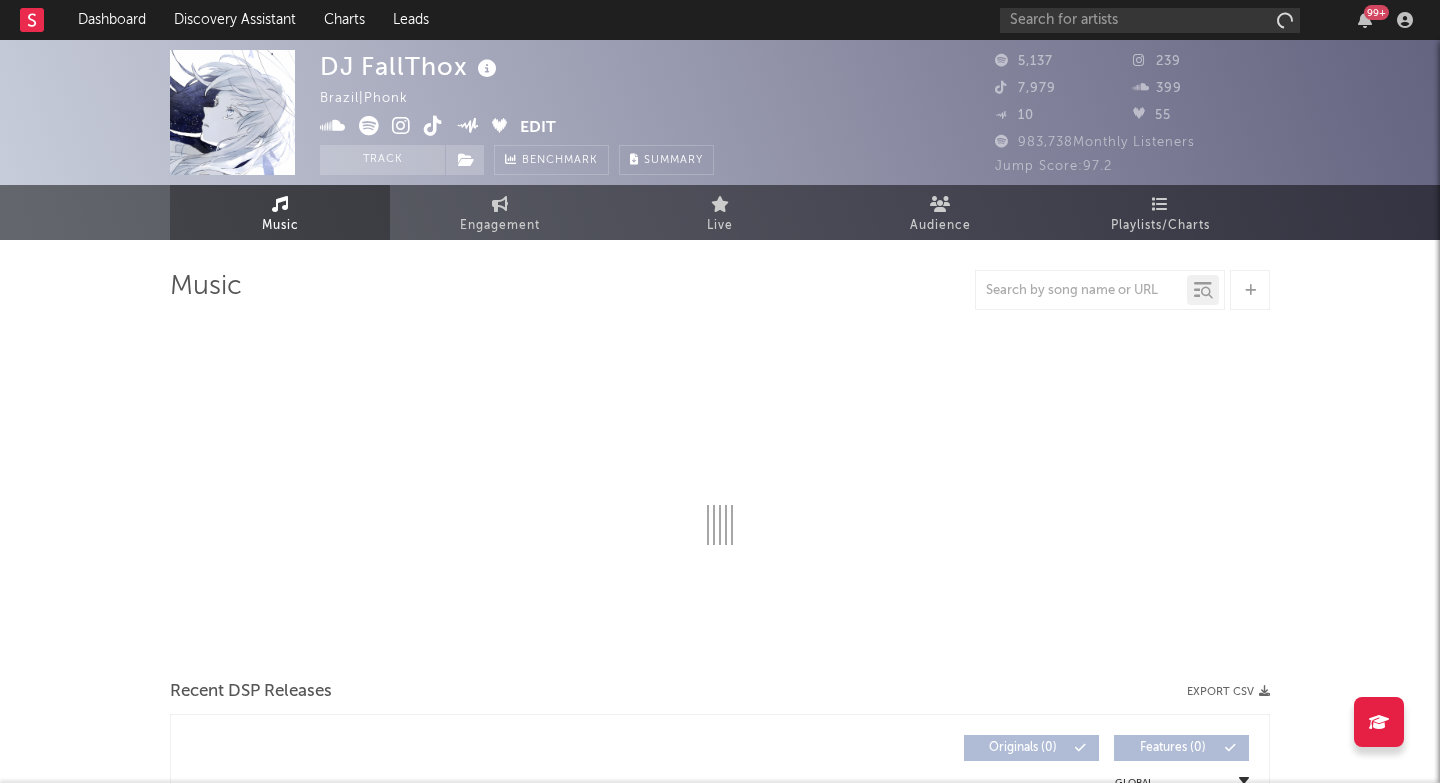 select on "1w" 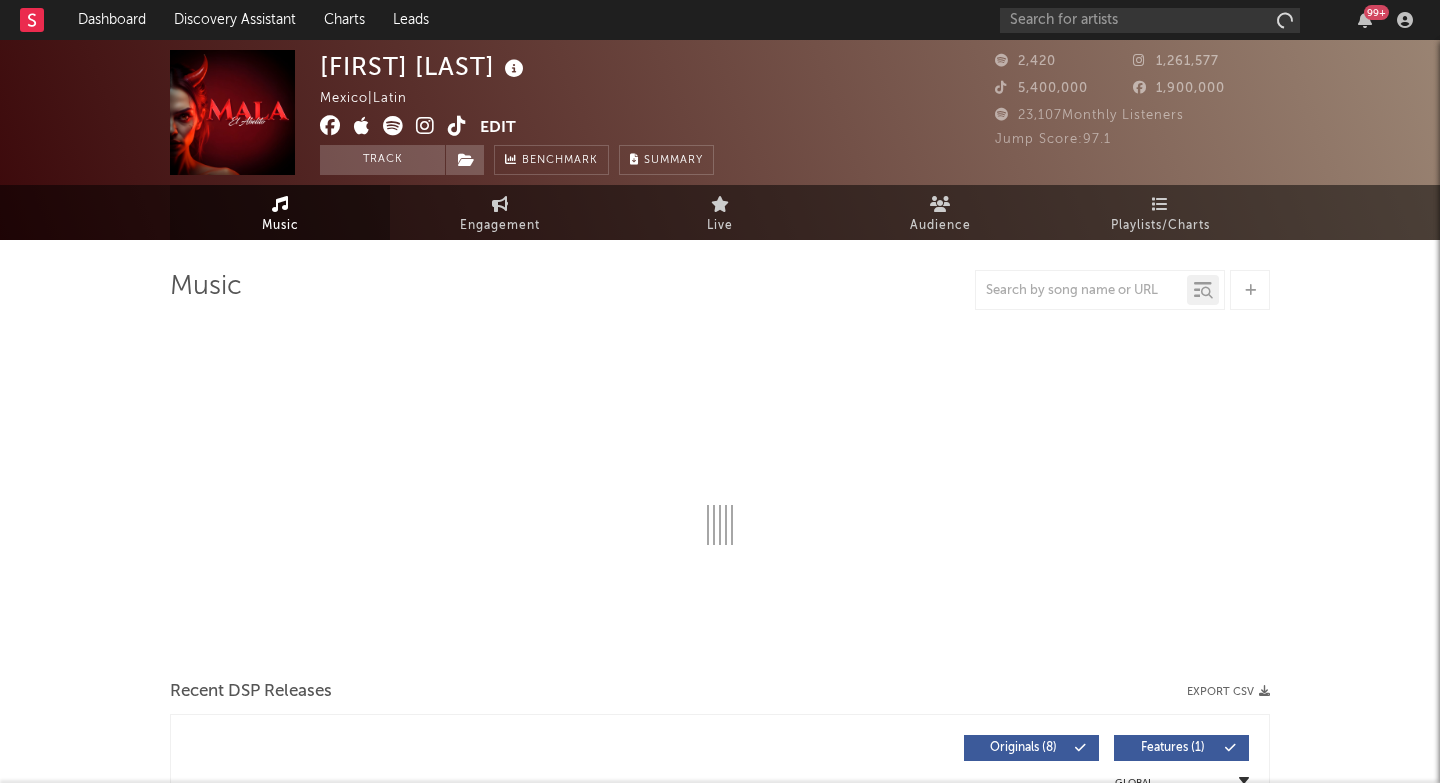 select on "6m" 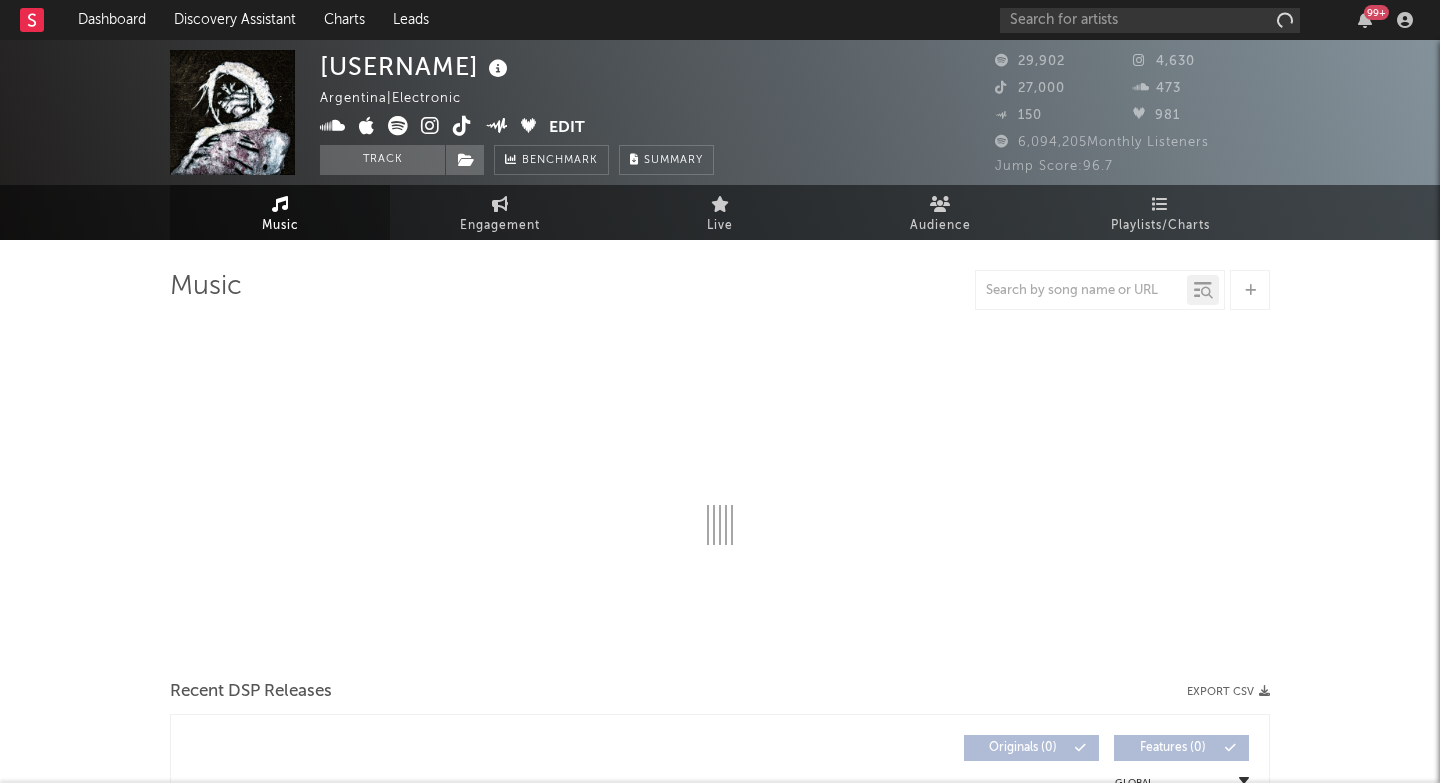 select on "1w" 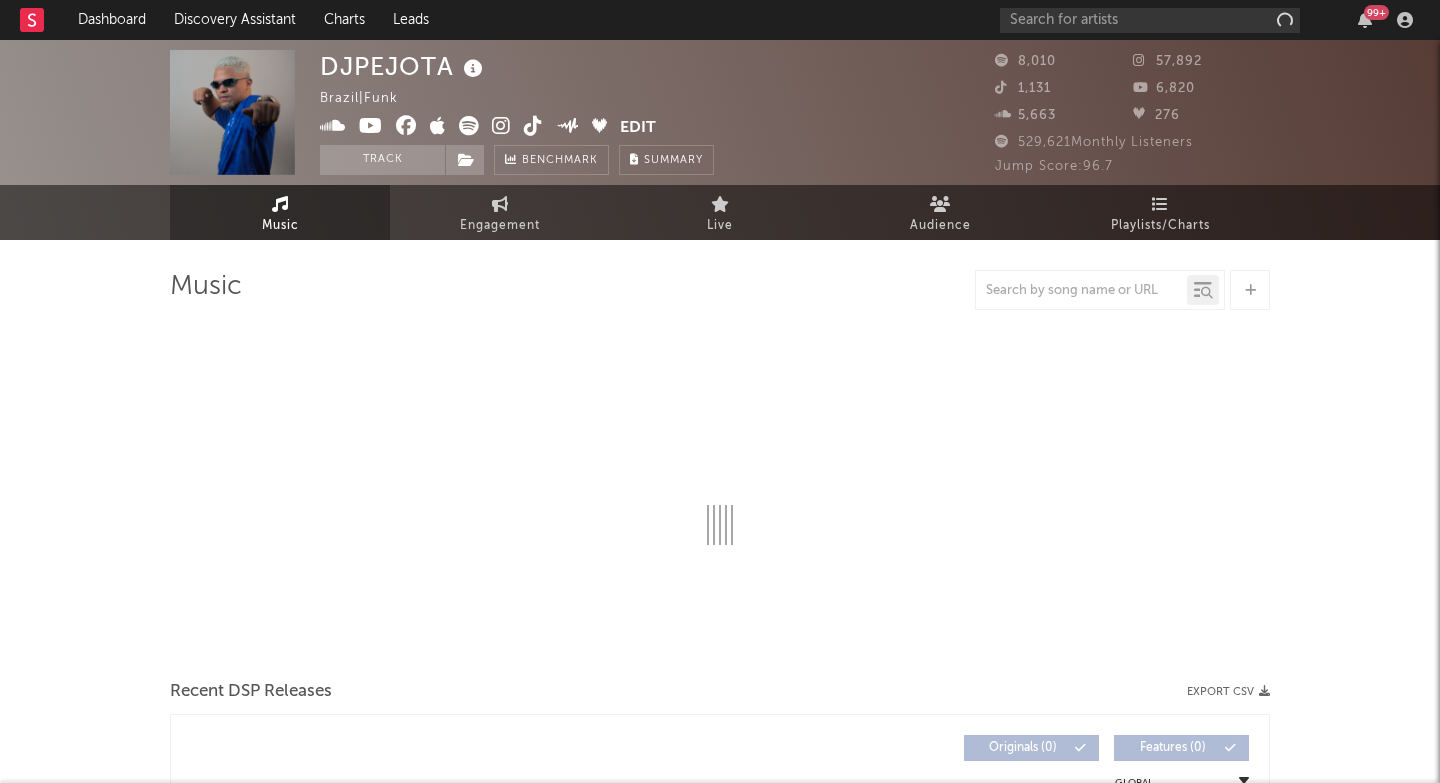select on "6m" 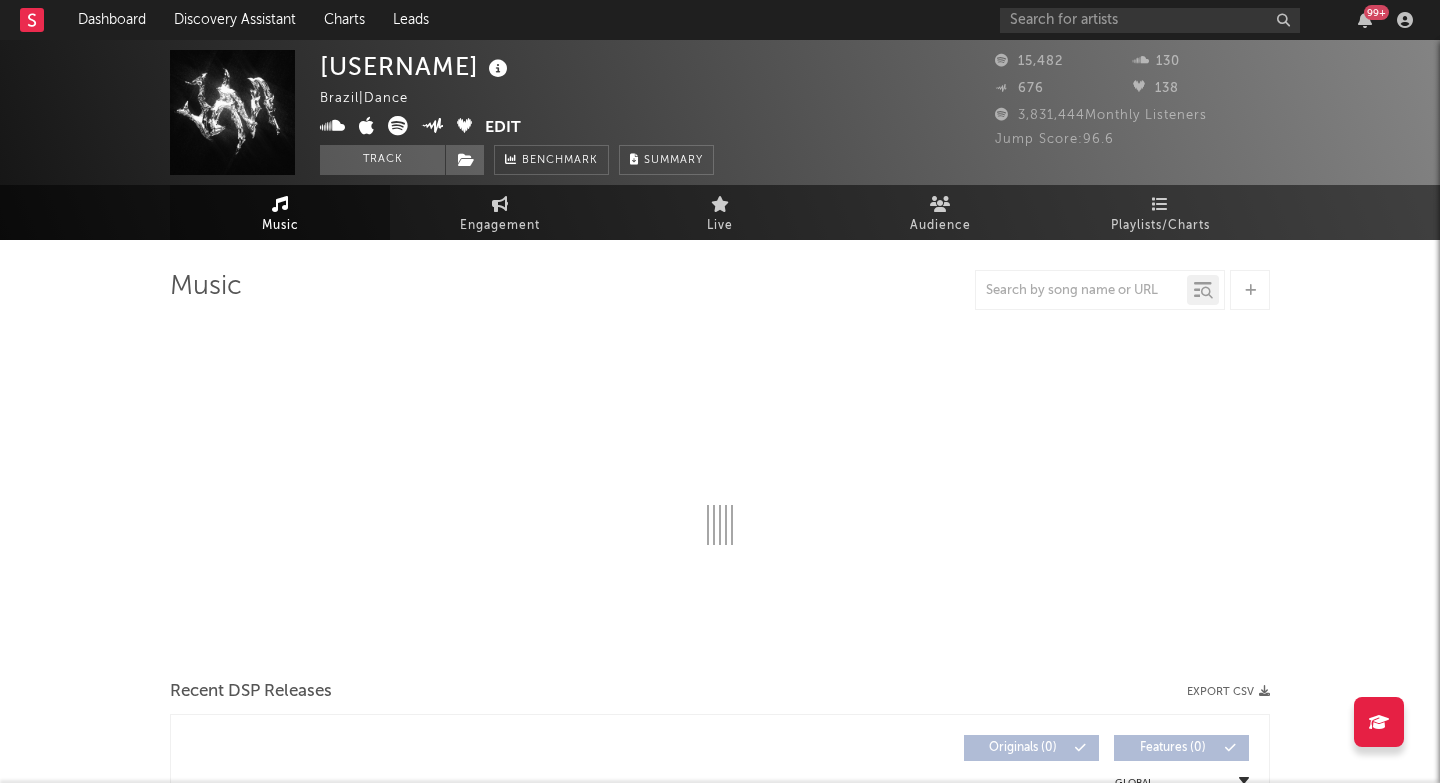 select on "6m" 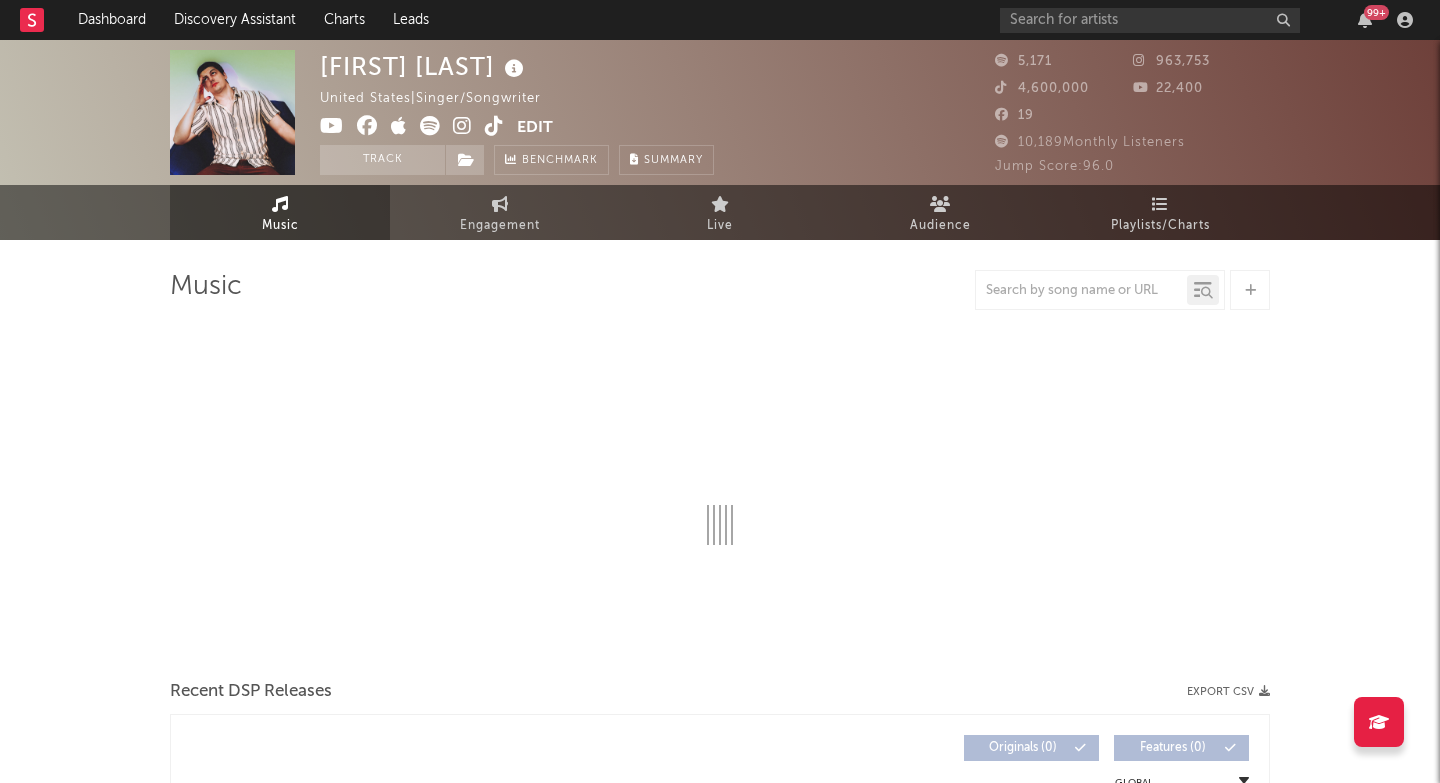 select on "1w" 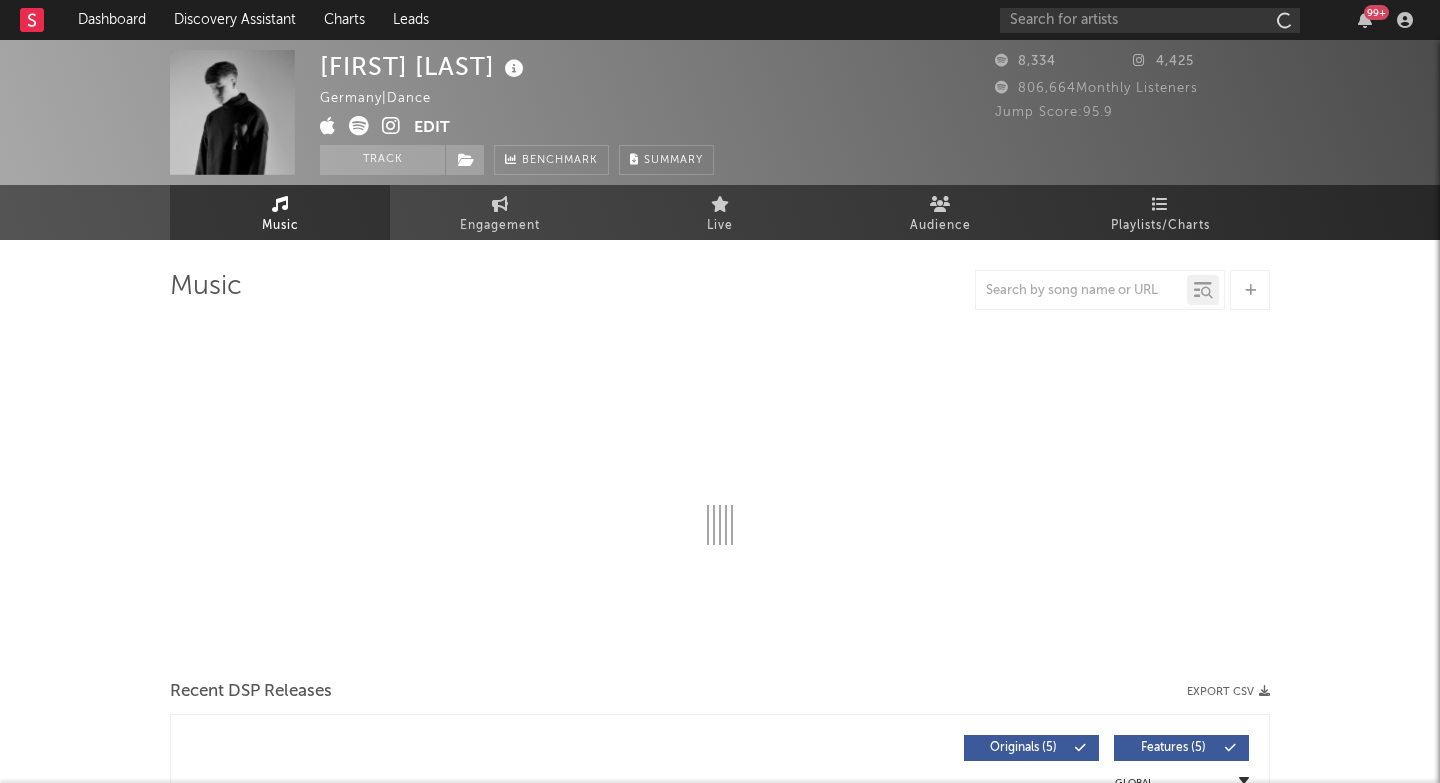select on "1w" 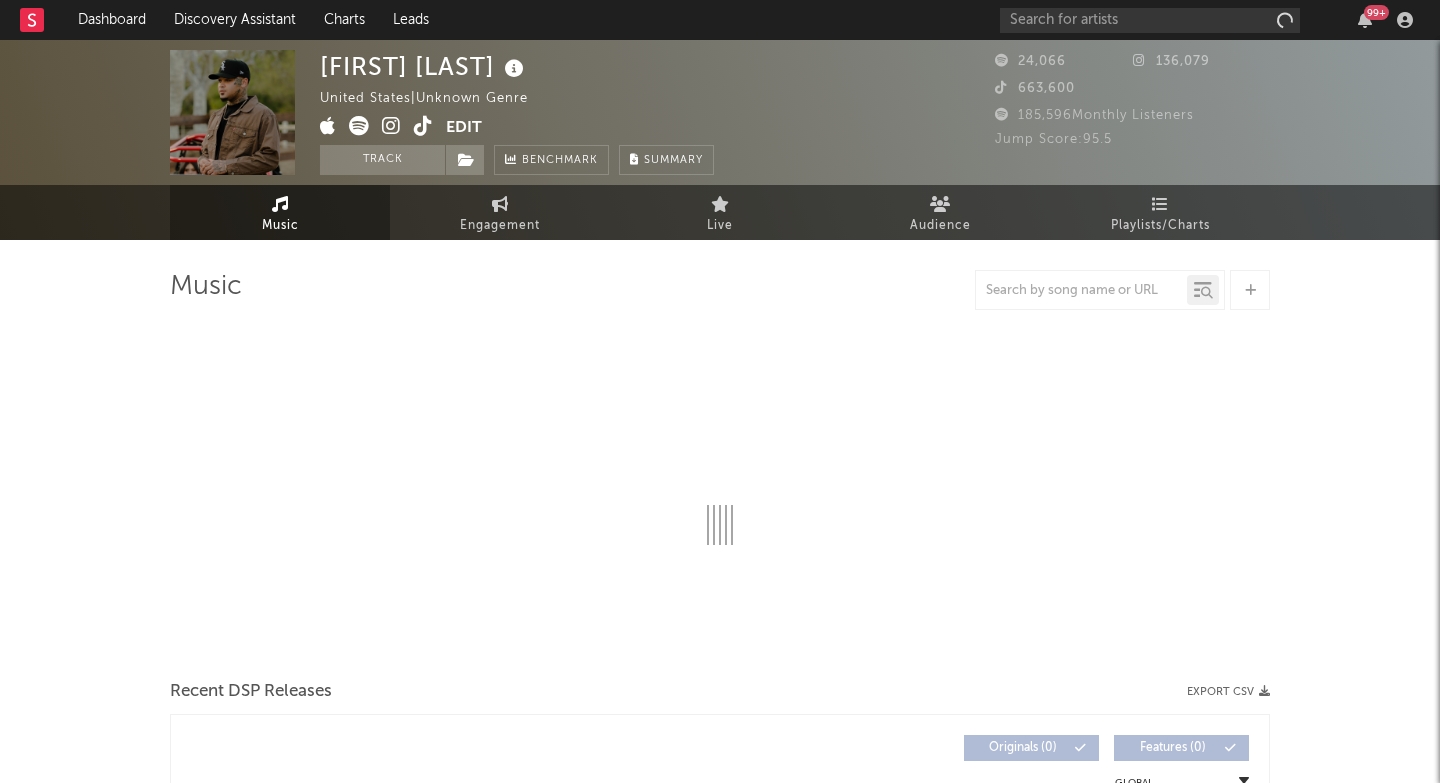 select on "6m" 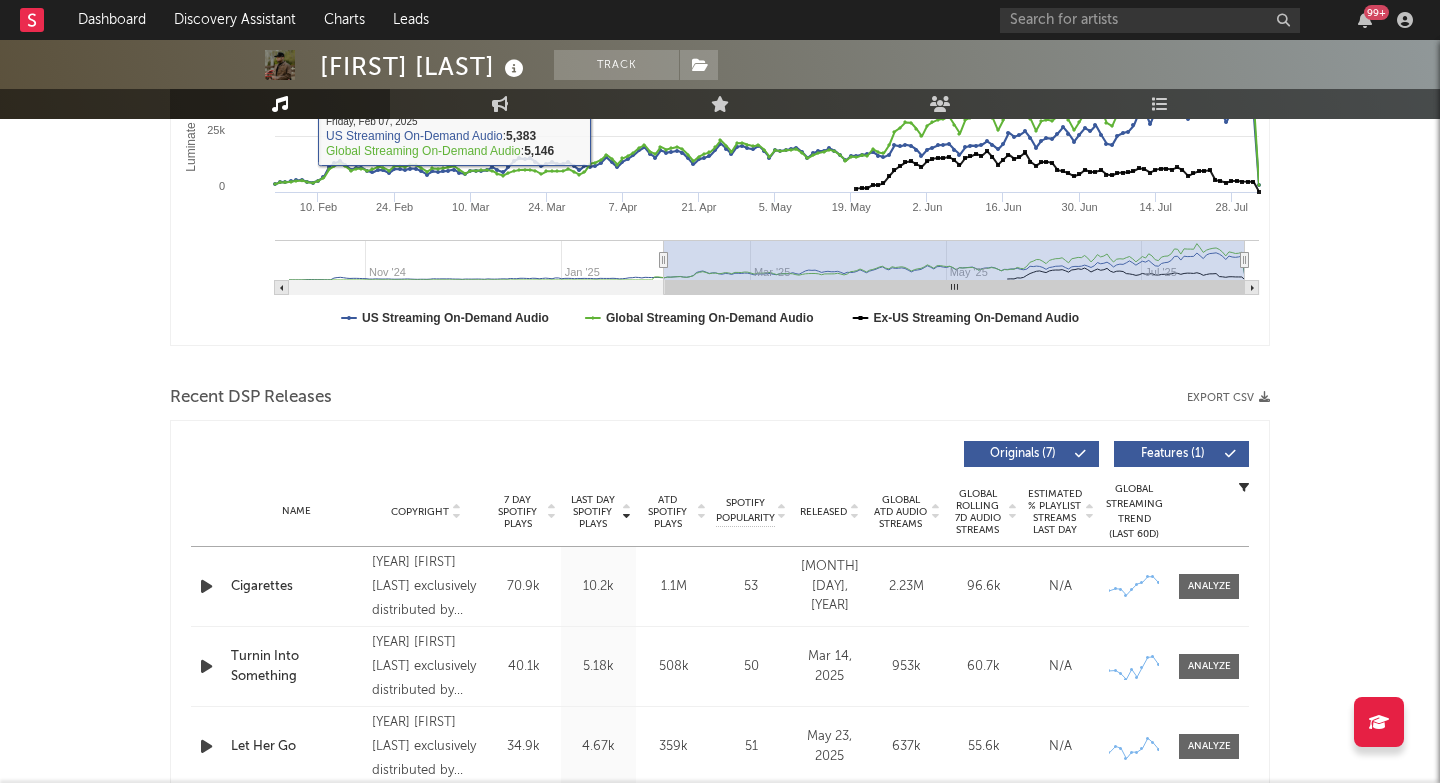 scroll, scrollTop: 637, scrollLeft: 0, axis: vertical 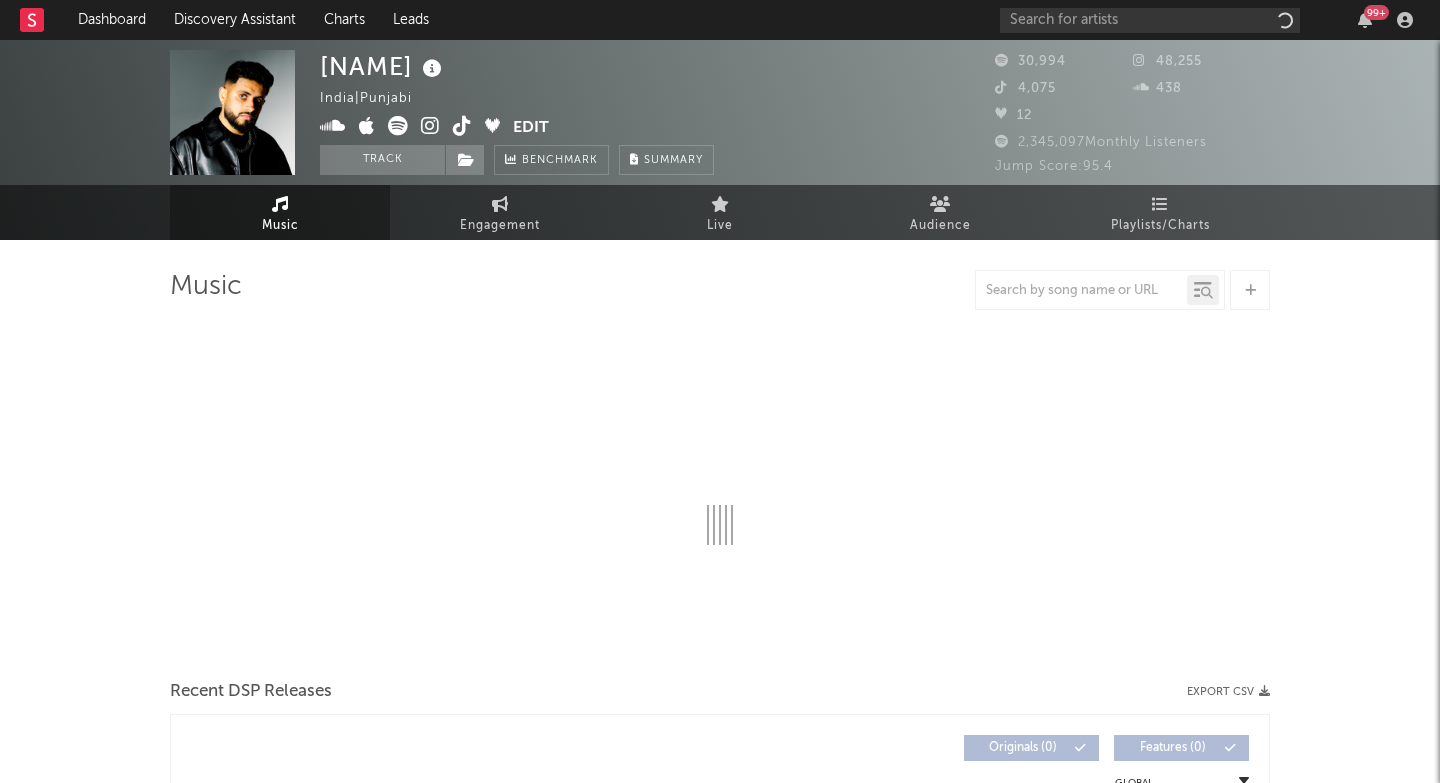 select on "6m" 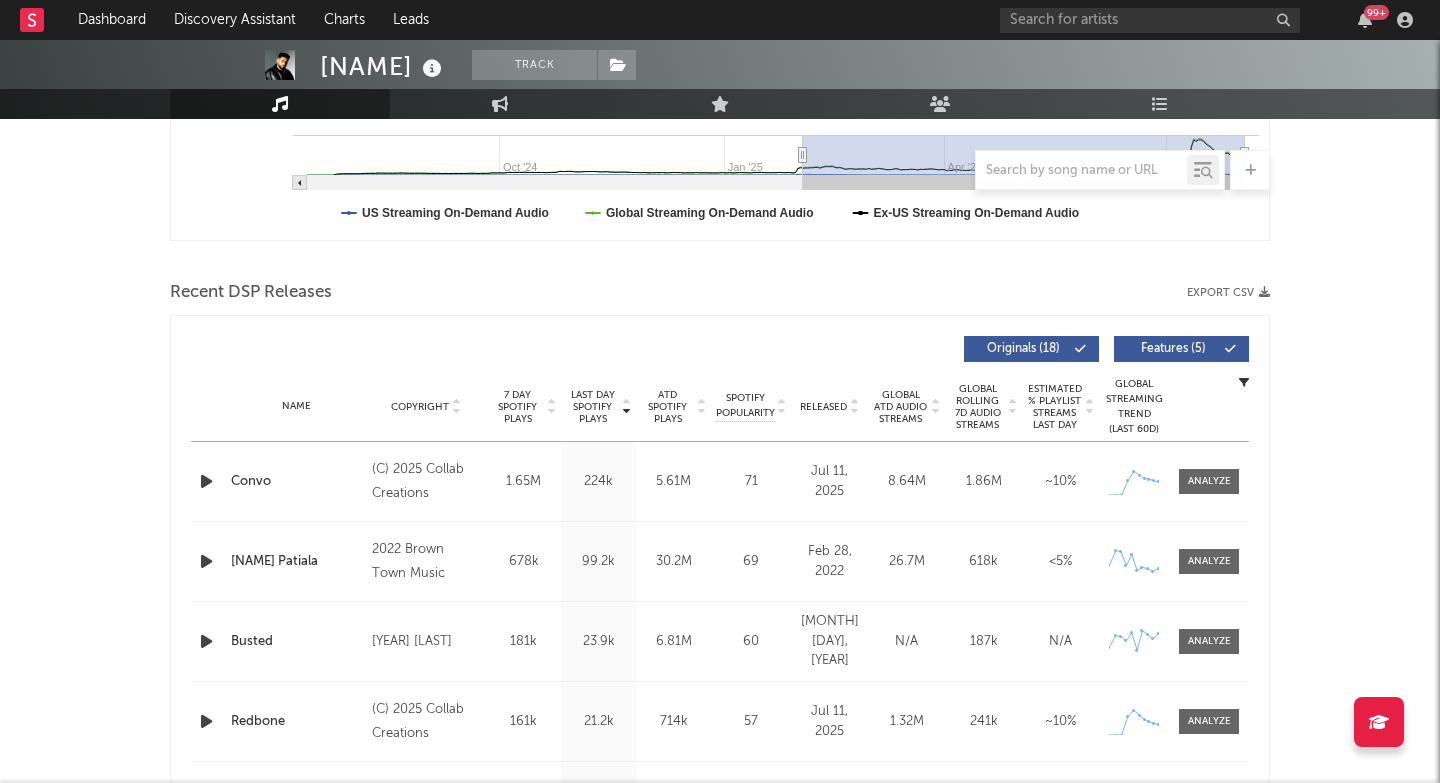 scroll, scrollTop: 559, scrollLeft: 0, axis: vertical 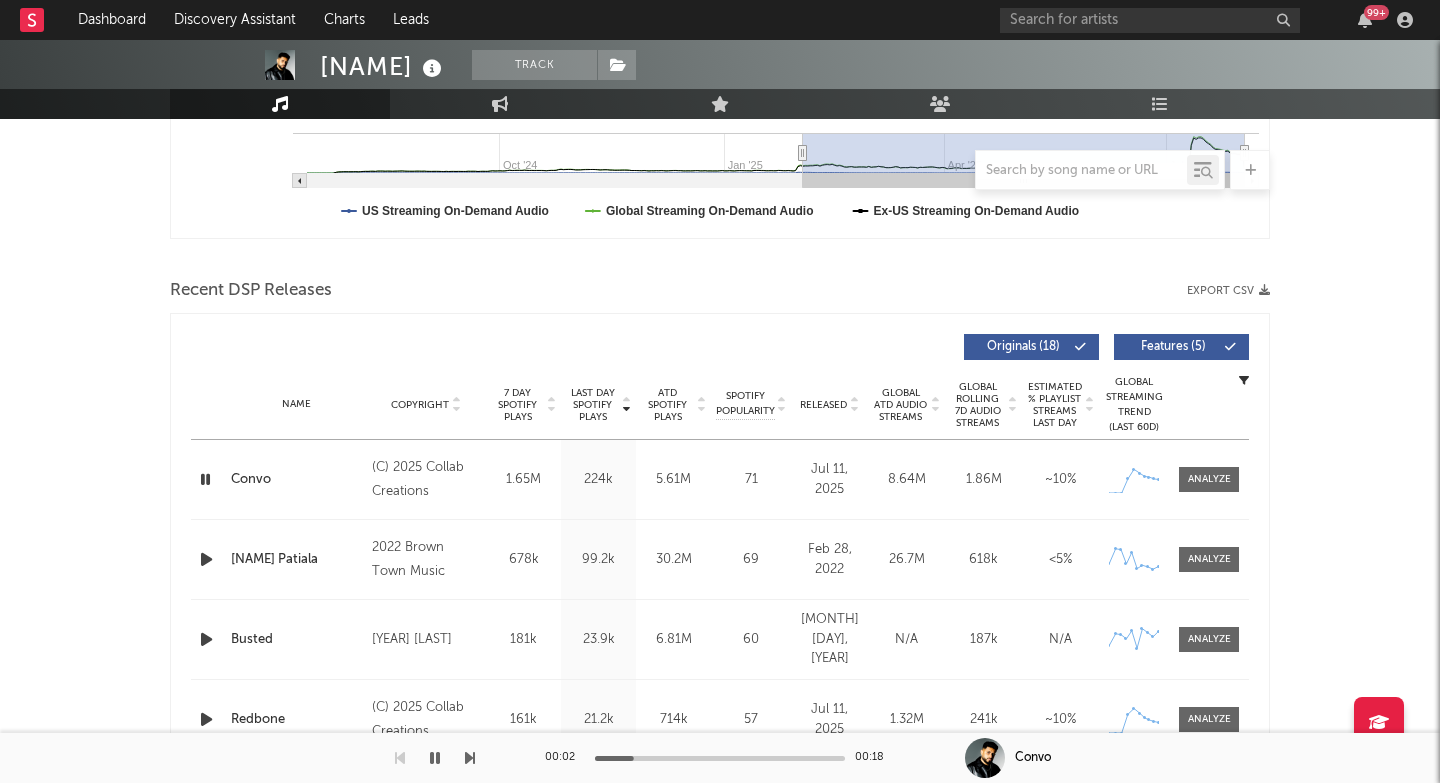 click at bounding box center (237, 758) 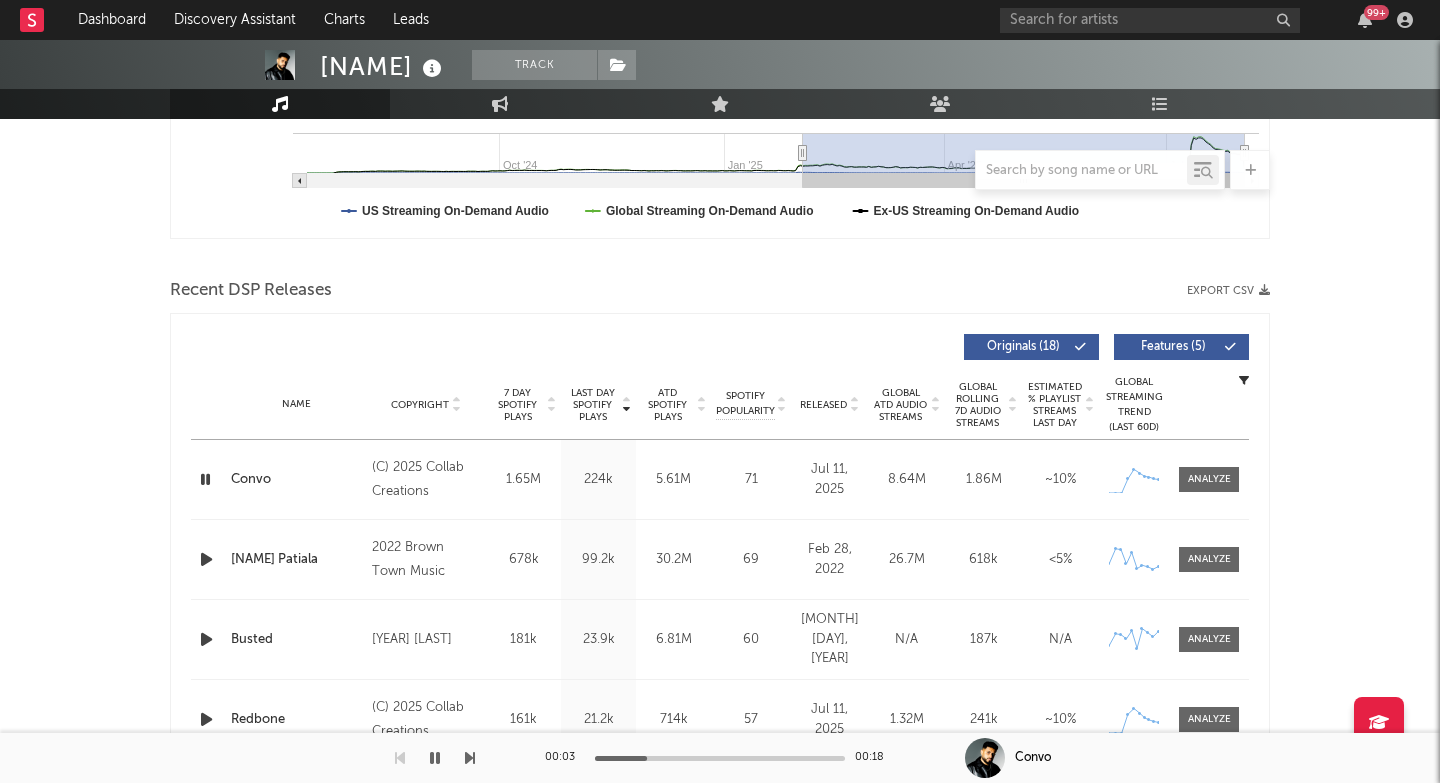 click at bounding box center [237, 758] 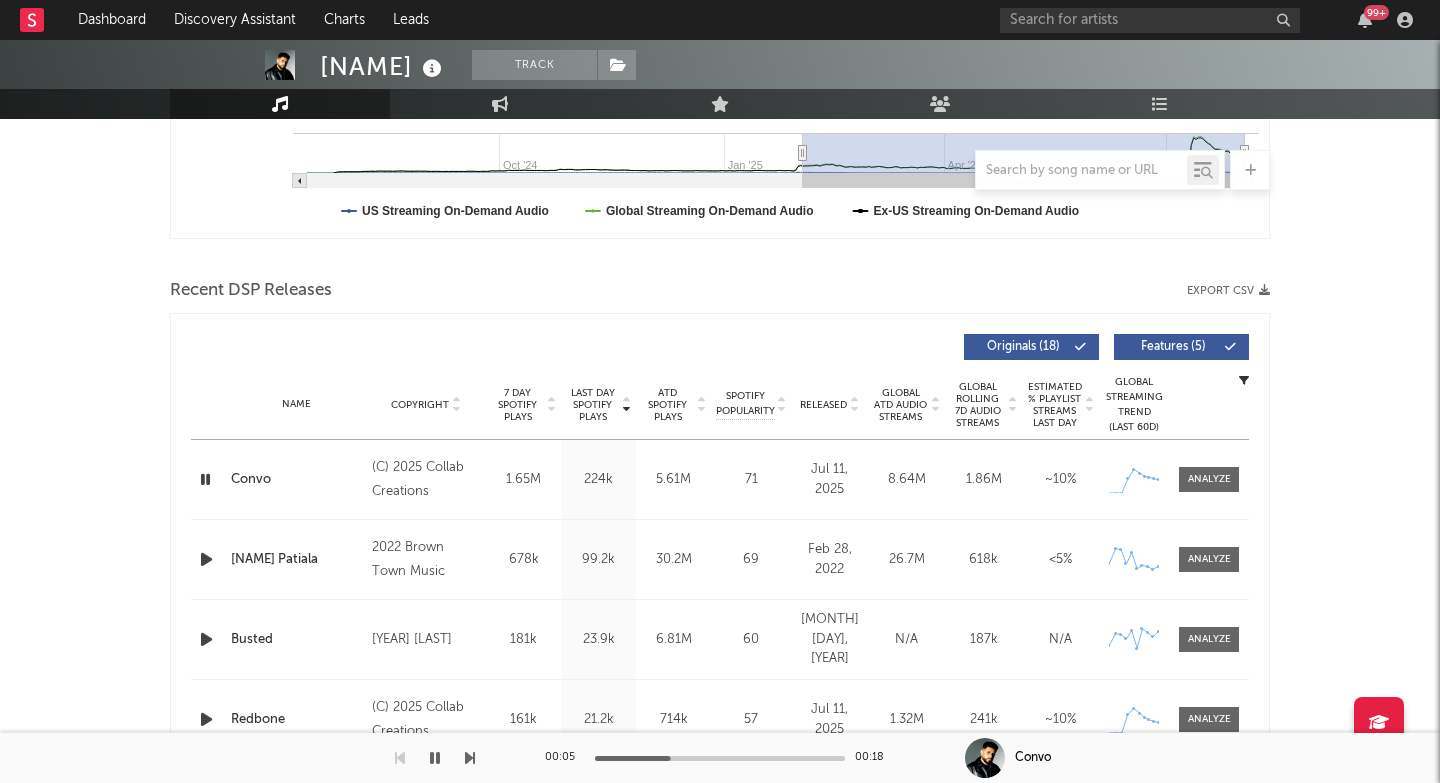 click at bounding box center [470, 758] 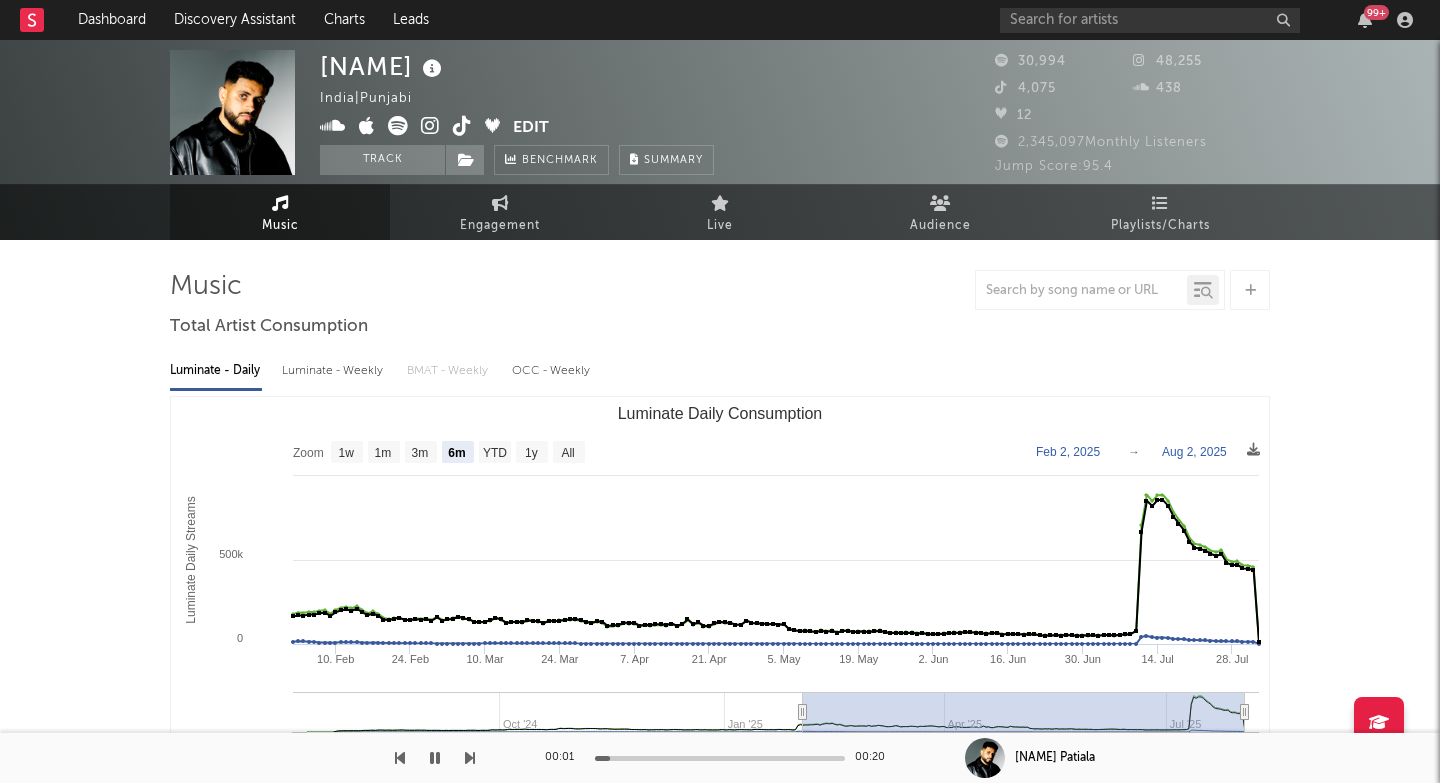 scroll, scrollTop: -1, scrollLeft: 0, axis: vertical 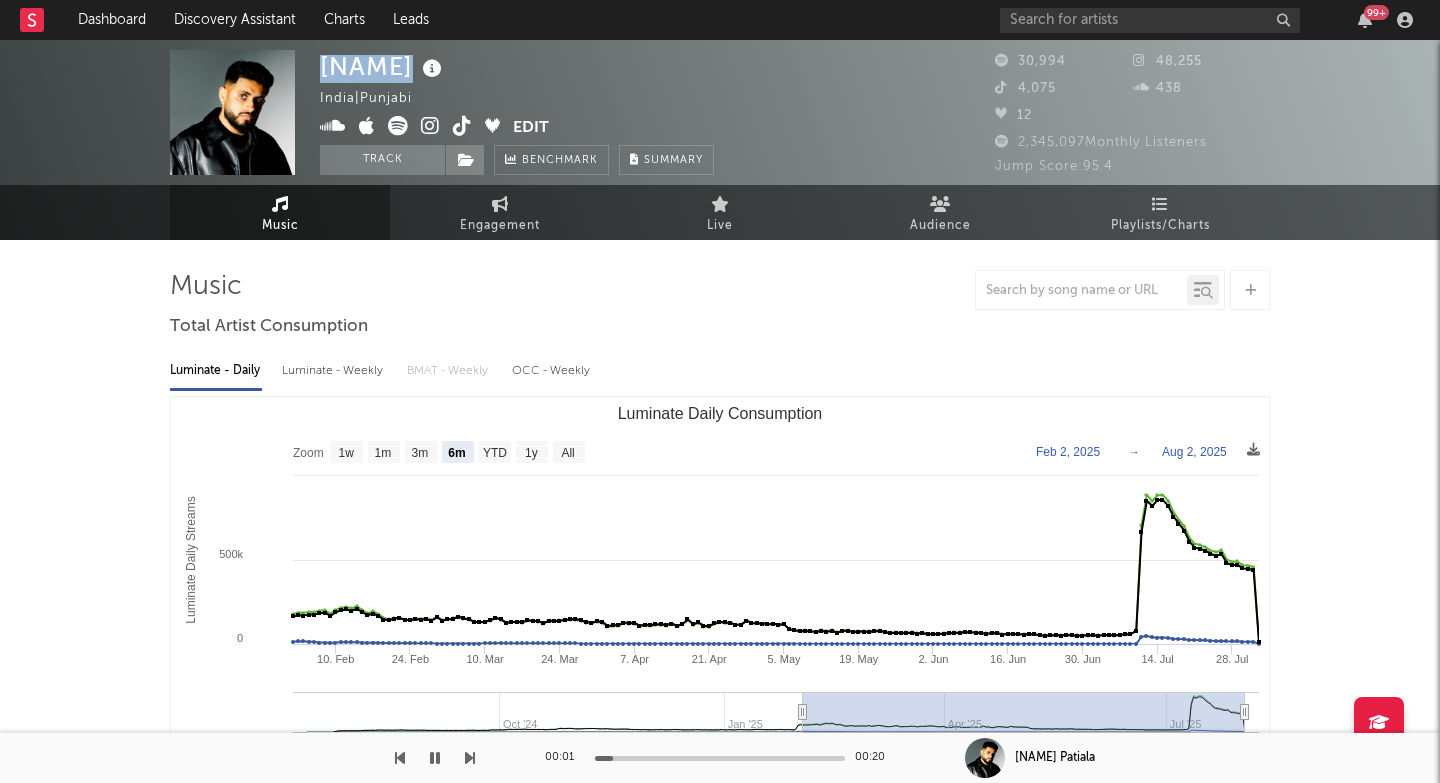 click on "Chinna" at bounding box center [383, 66] 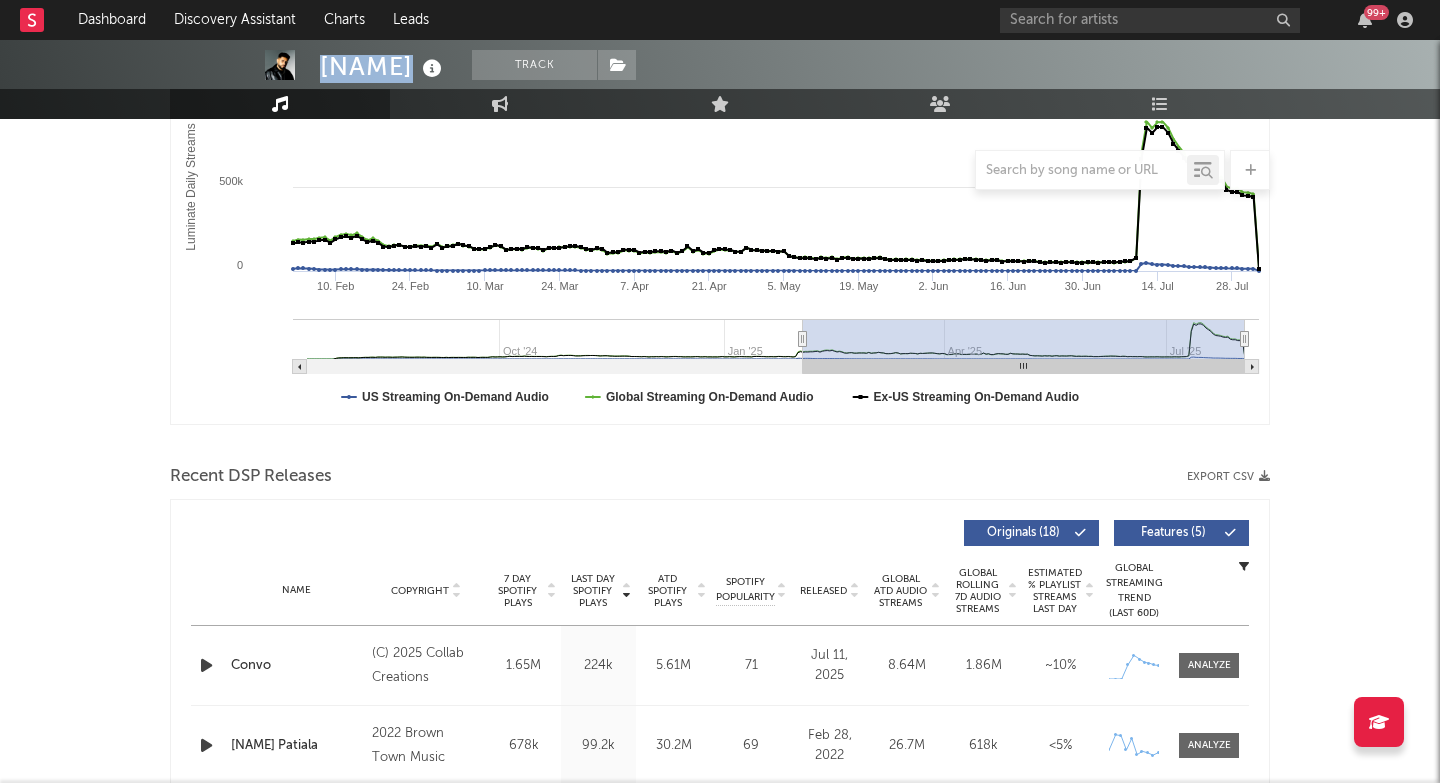 scroll, scrollTop: 595, scrollLeft: 0, axis: vertical 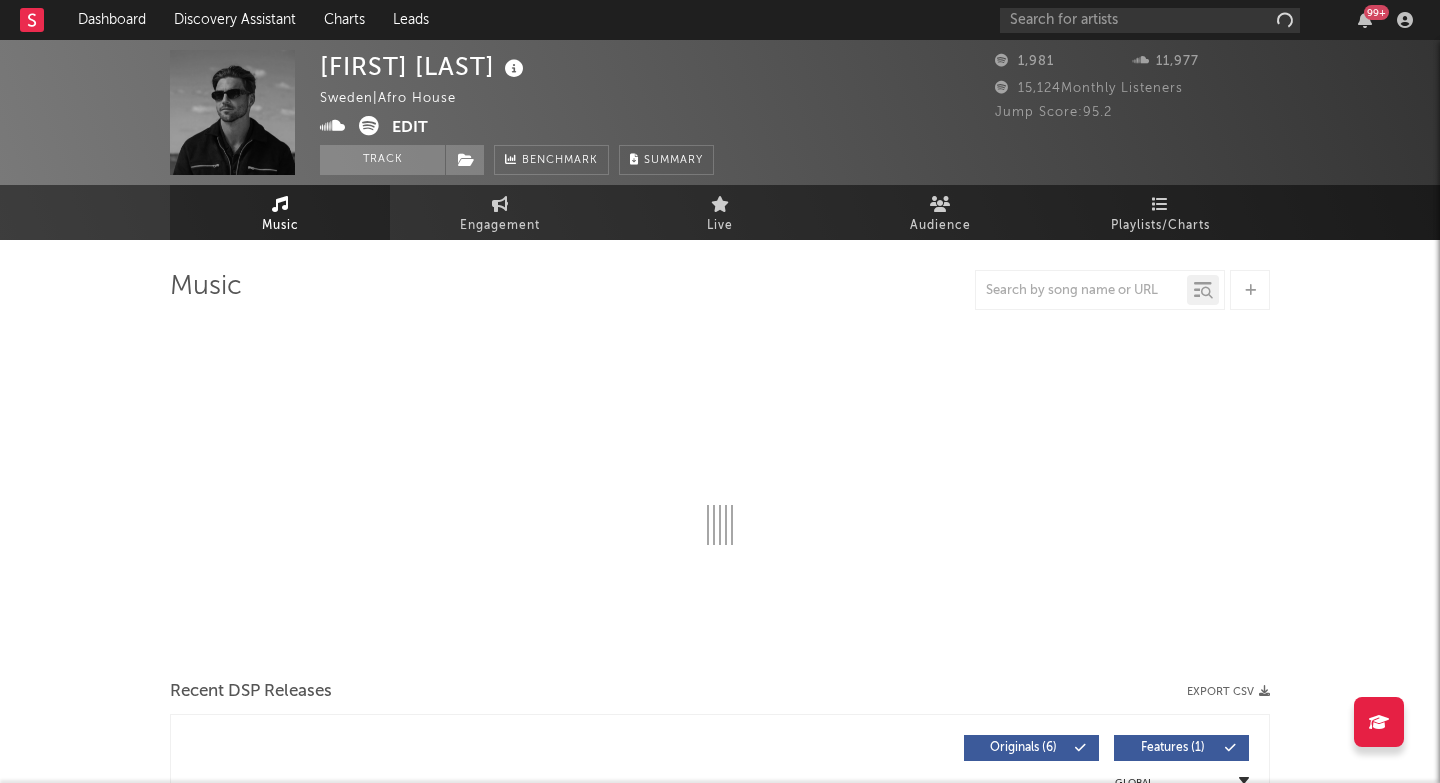 select on "1w" 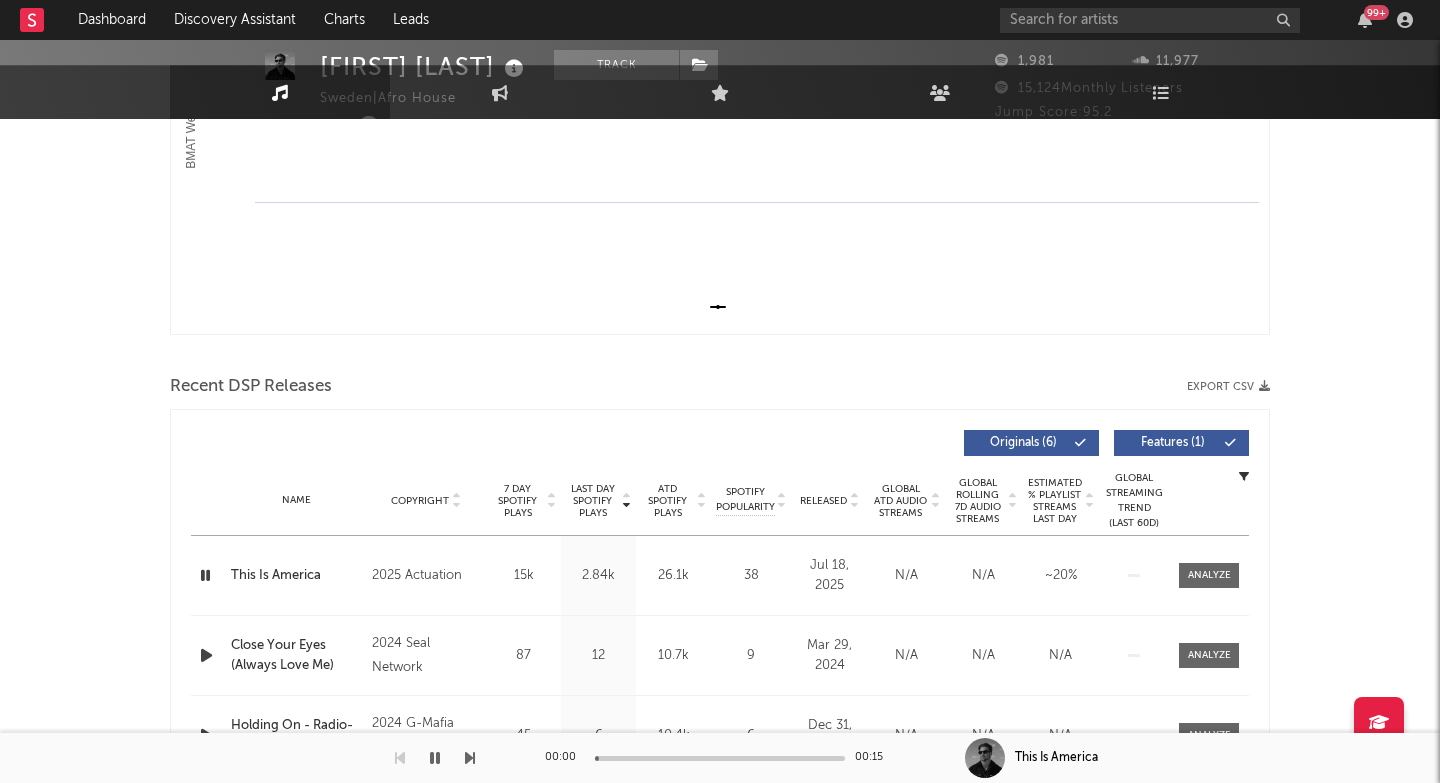scroll, scrollTop: 607, scrollLeft: 0, axis: vertical 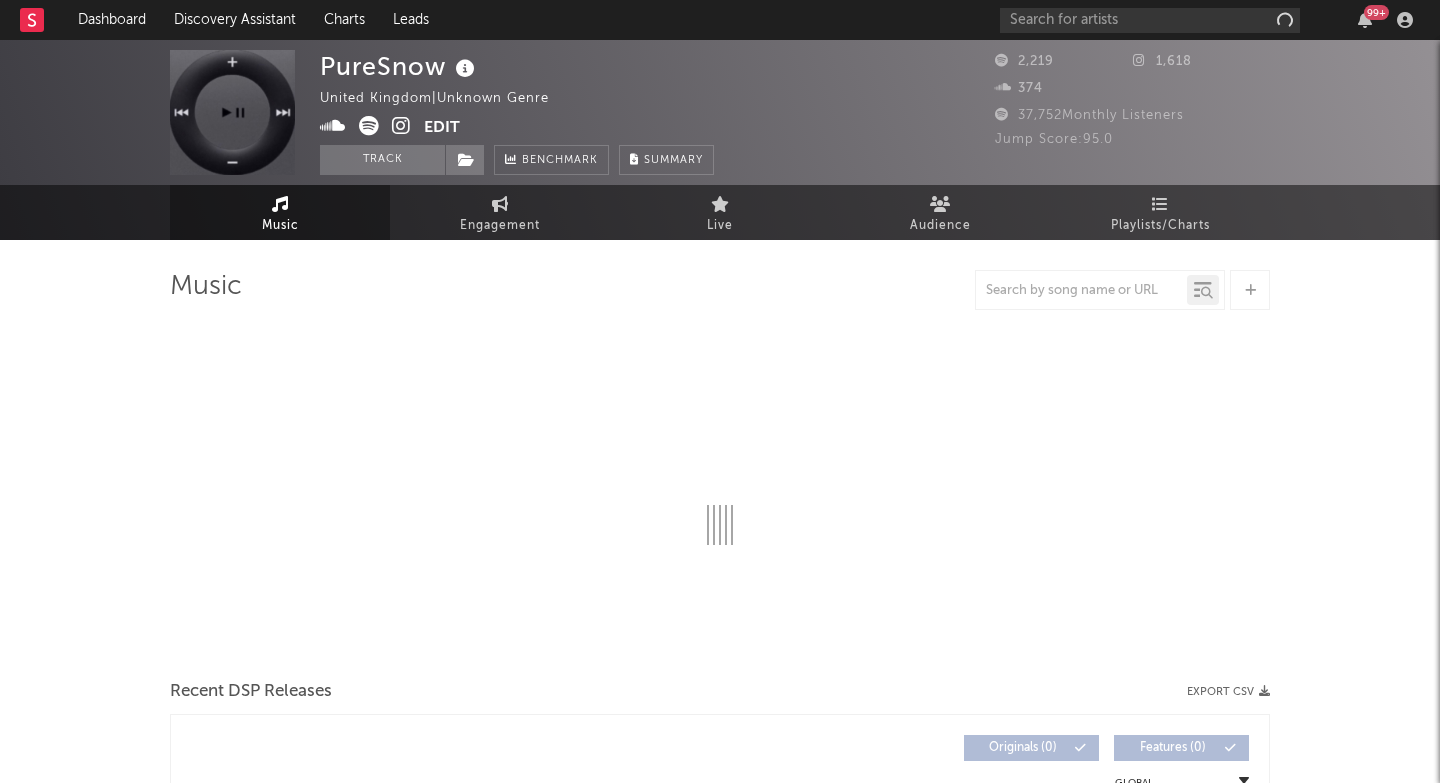 select on "1w" 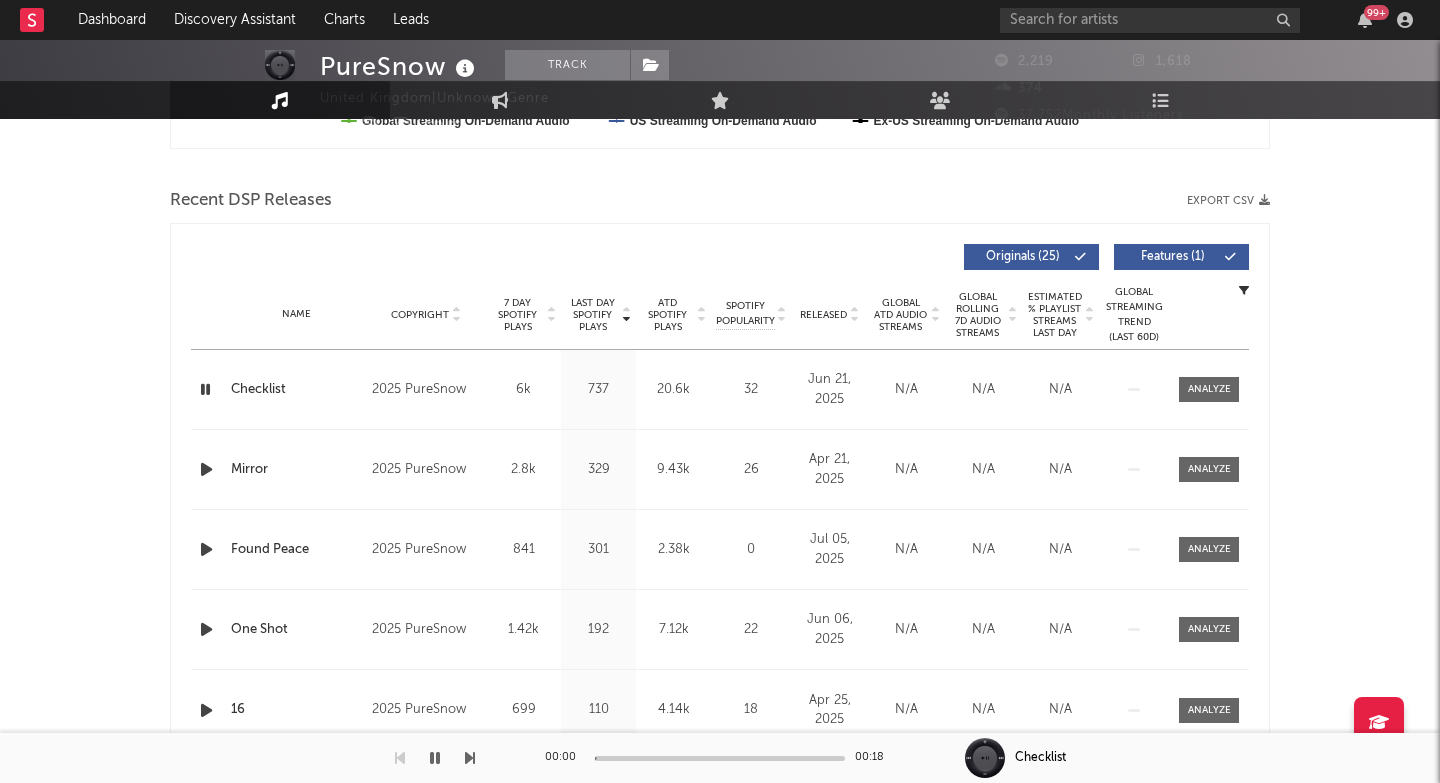 scroll, scrollTop: 813, scrollLeft: 0, axis: vertical 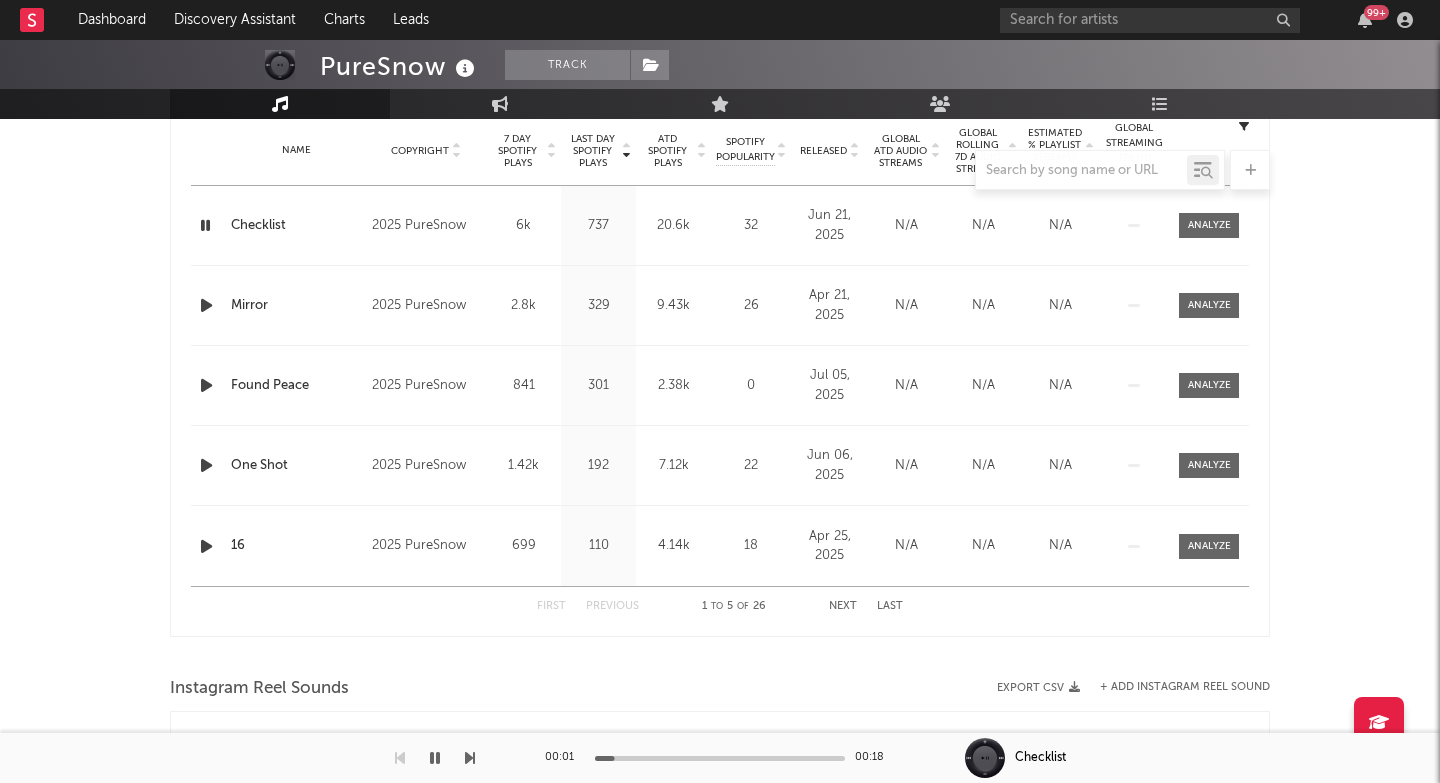 click at bounding box center [720, 170] 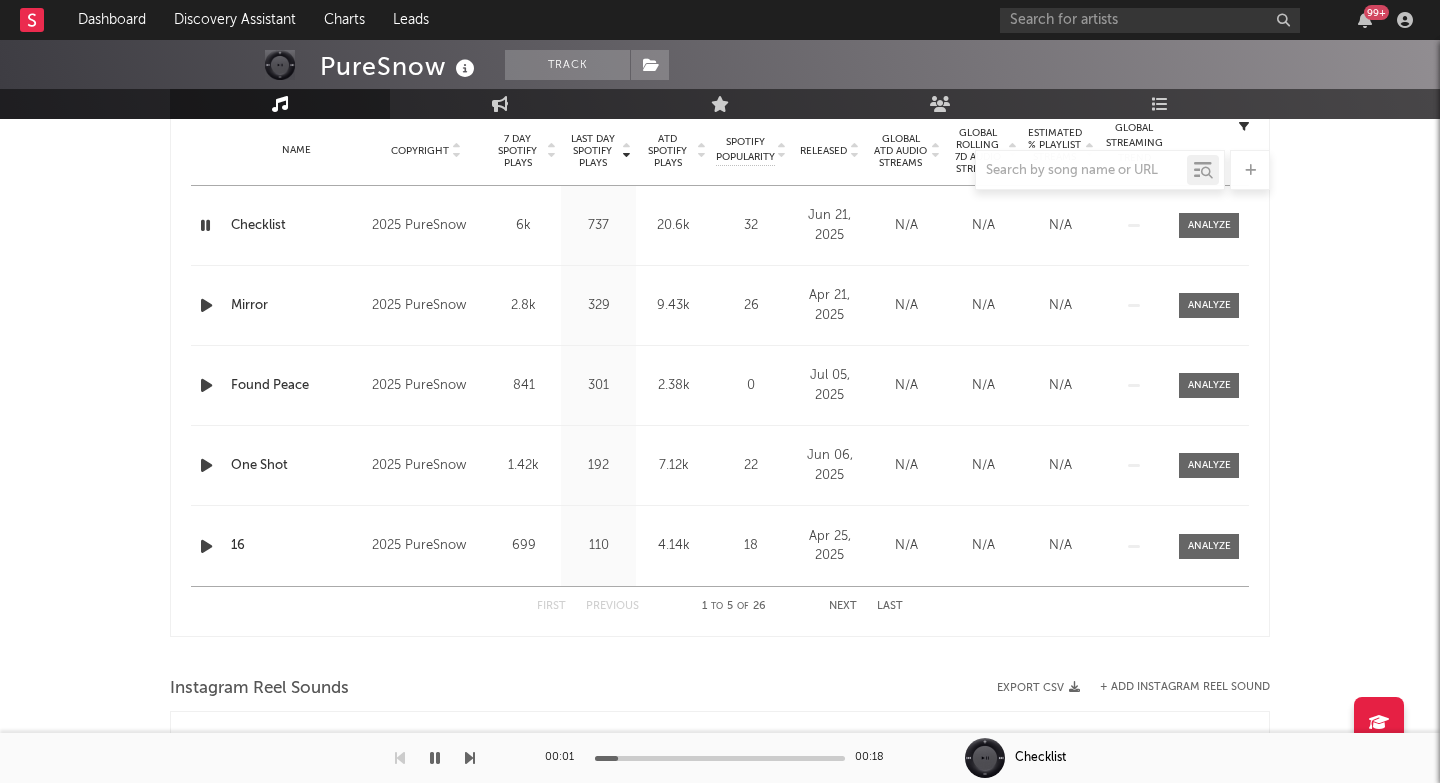 click at bounding box center (720, 170) 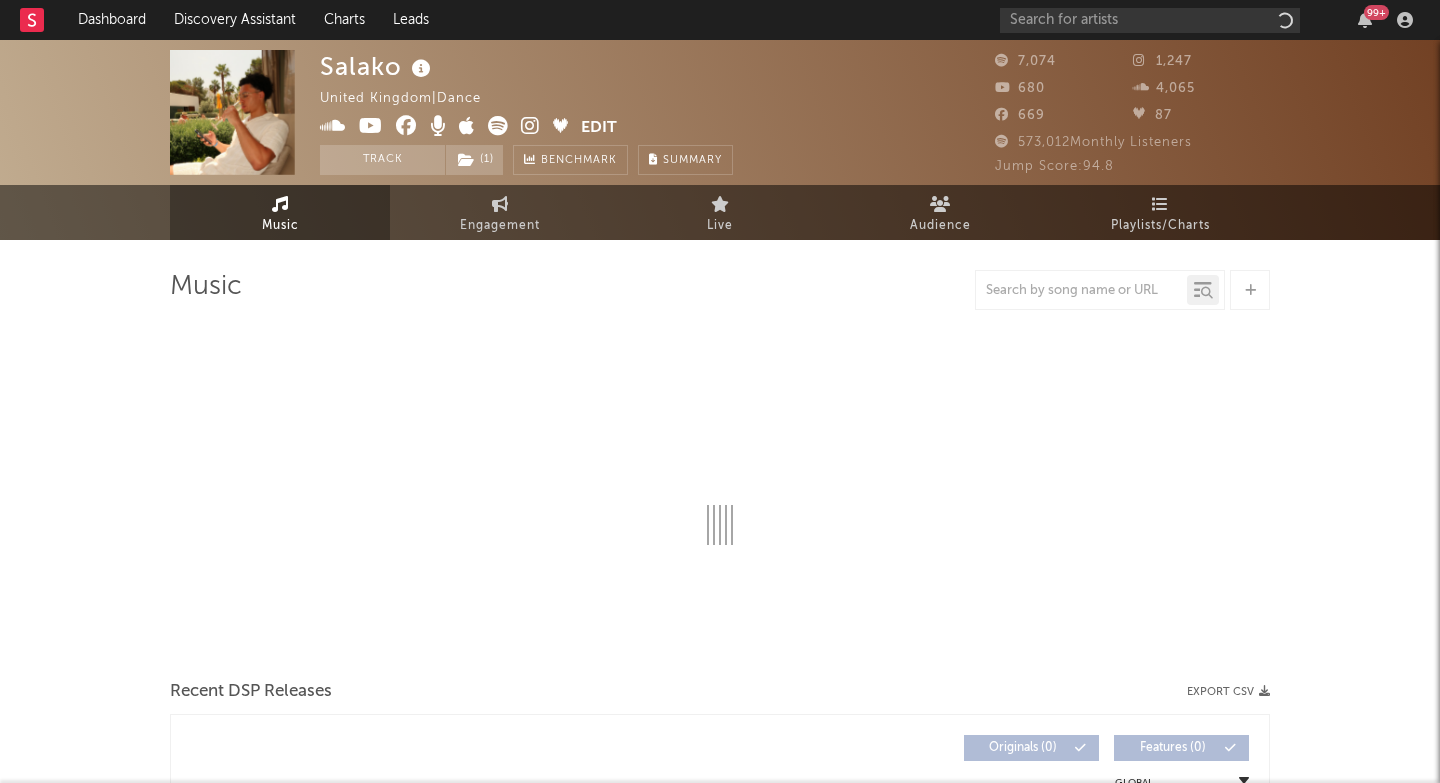 select on "6m" 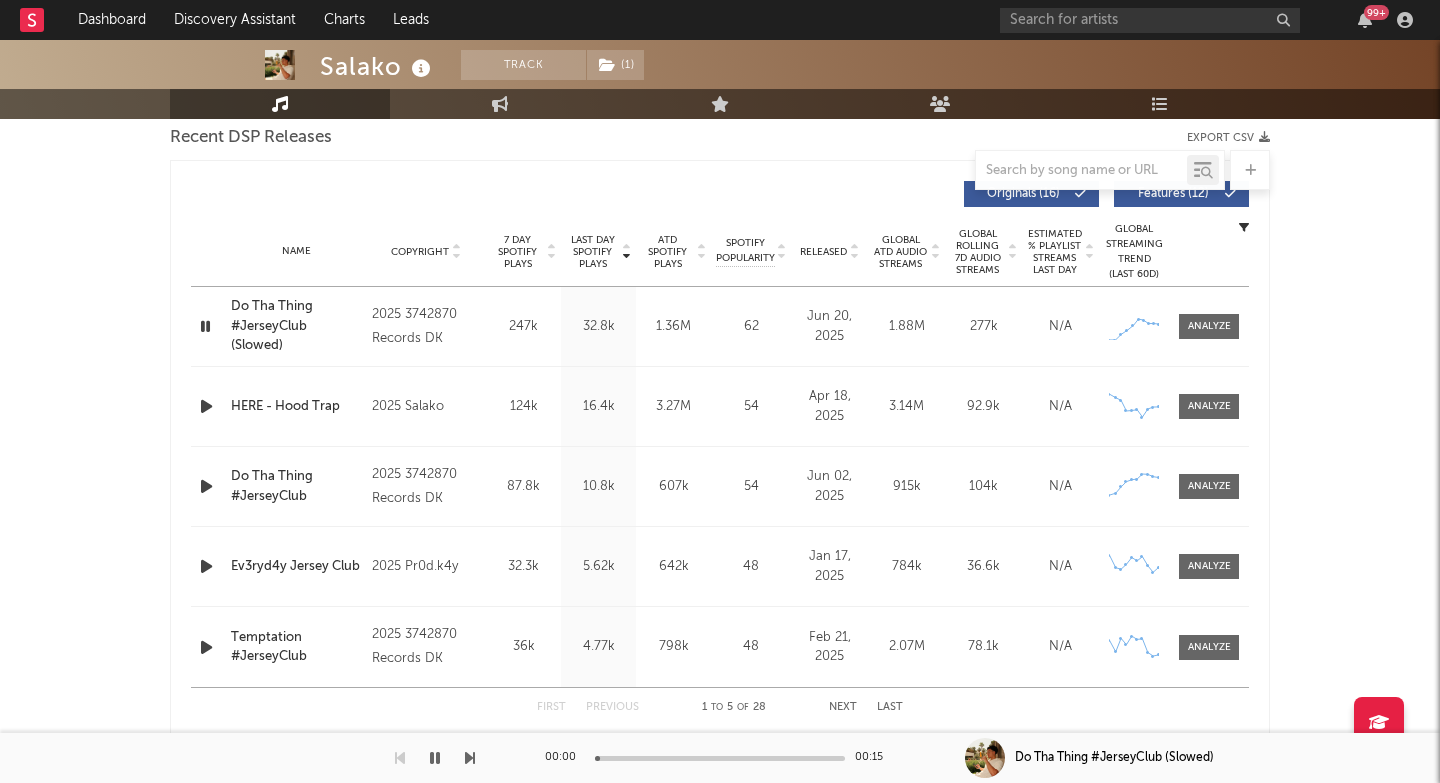 scroll, scrollTop: 787, scrollLeft: 0, axis: vertical 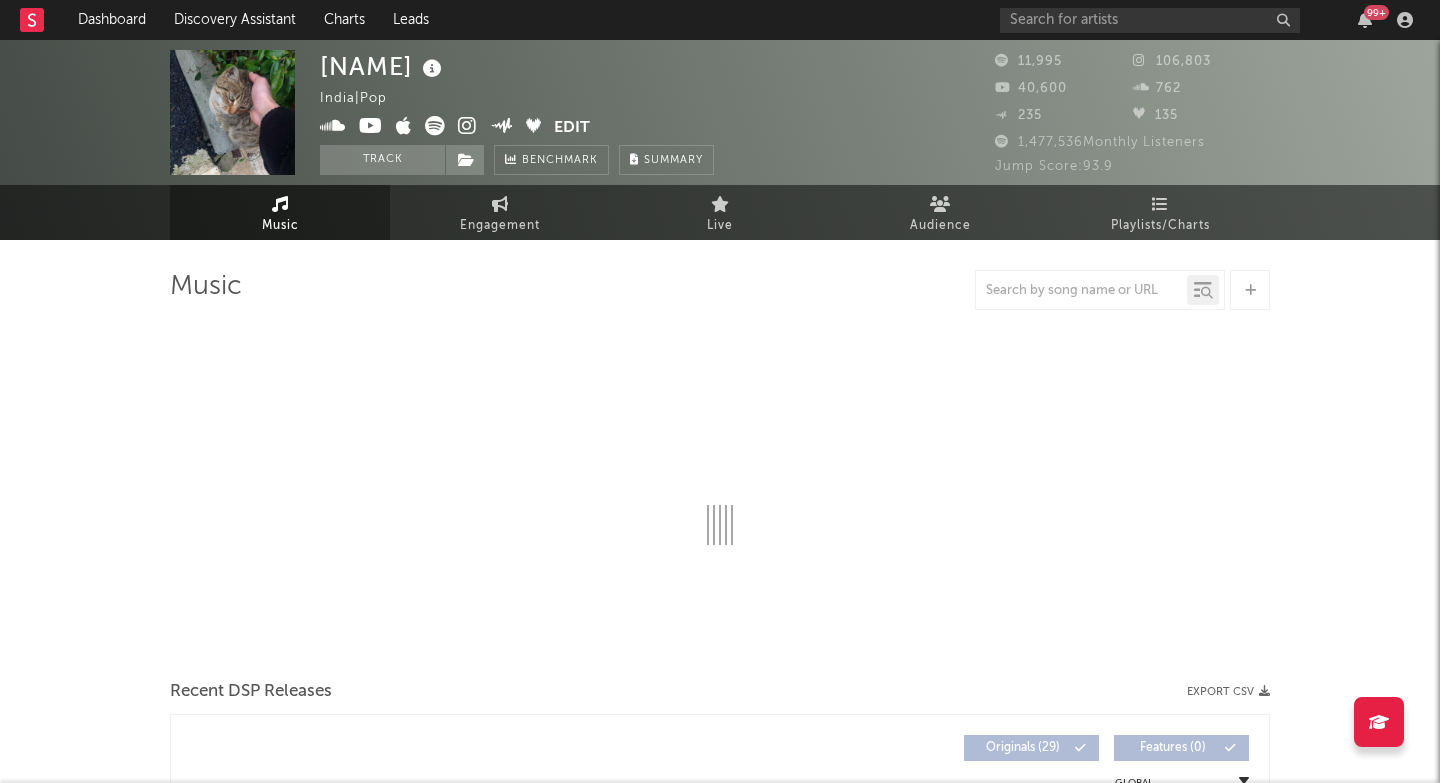select on "6m" 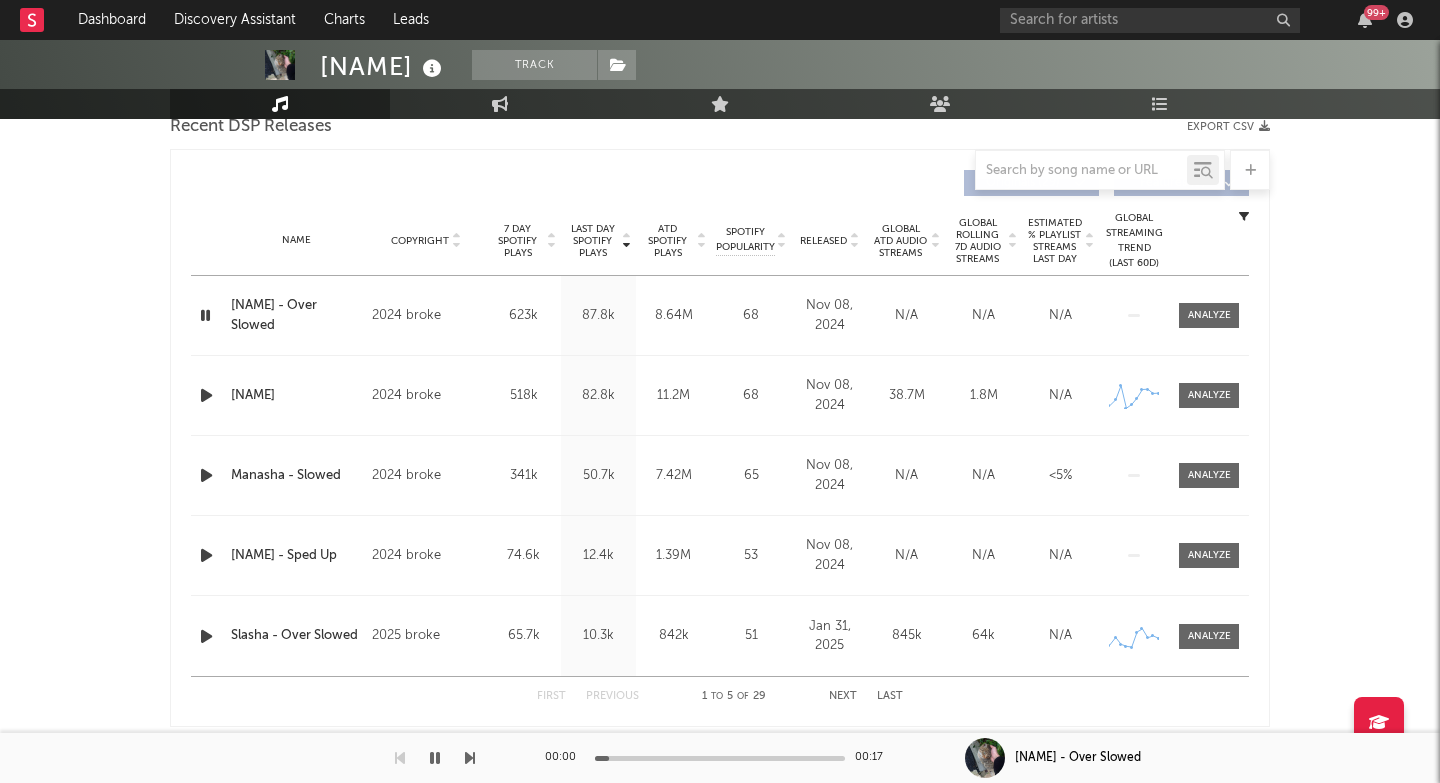 scroll, scrollTop: 722, scrollLeft: 0, axis: vertical 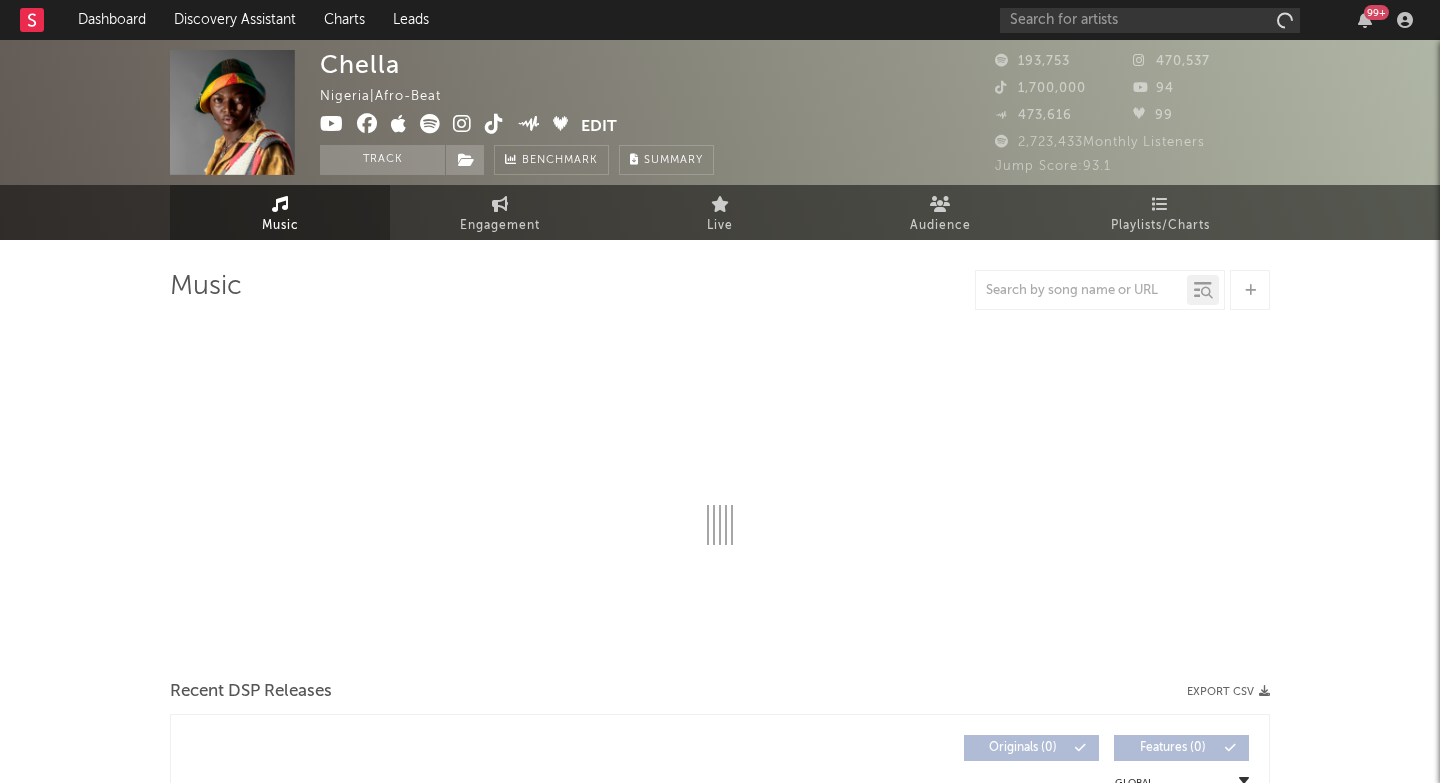 select on "6m" 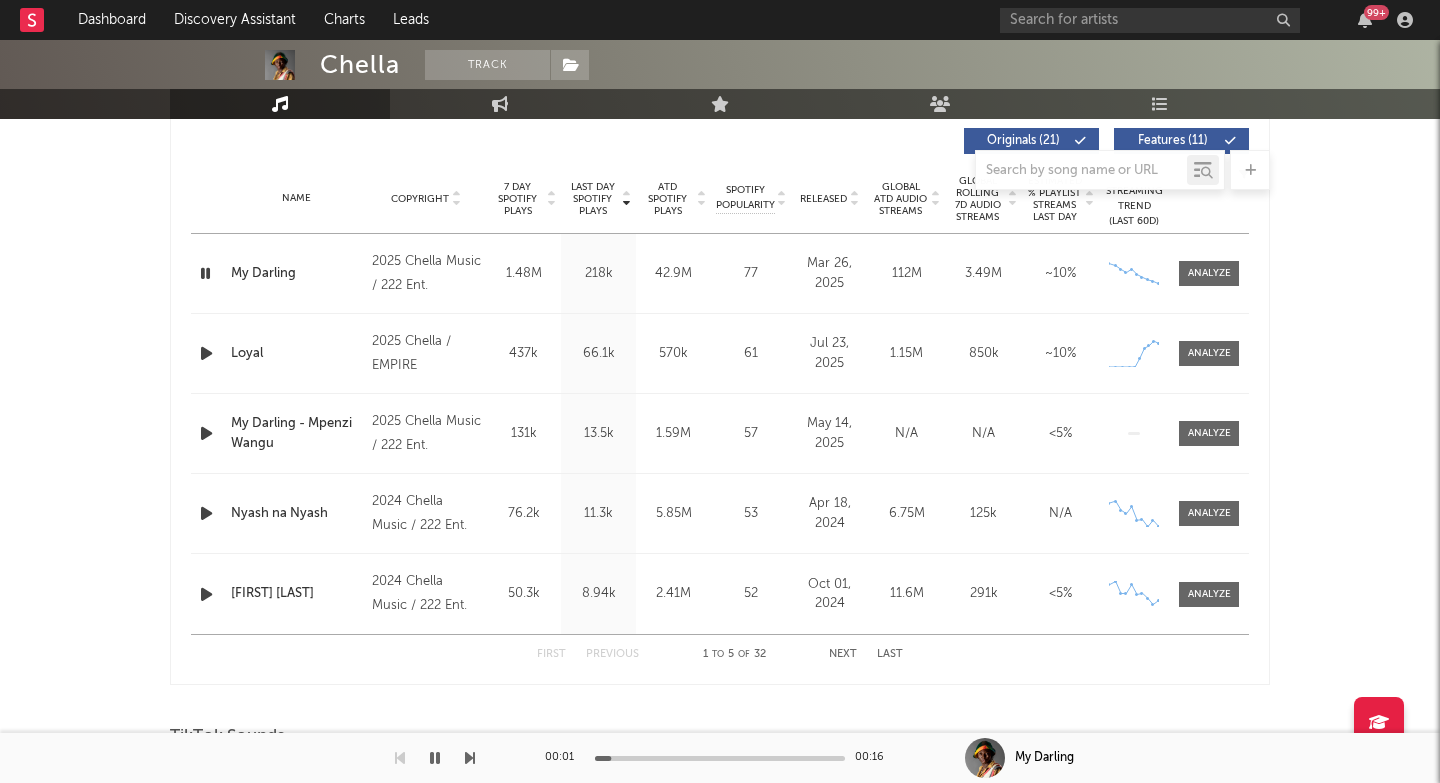 scroll, scrollTop: 765, scrollLeft: 0, axis: vertical 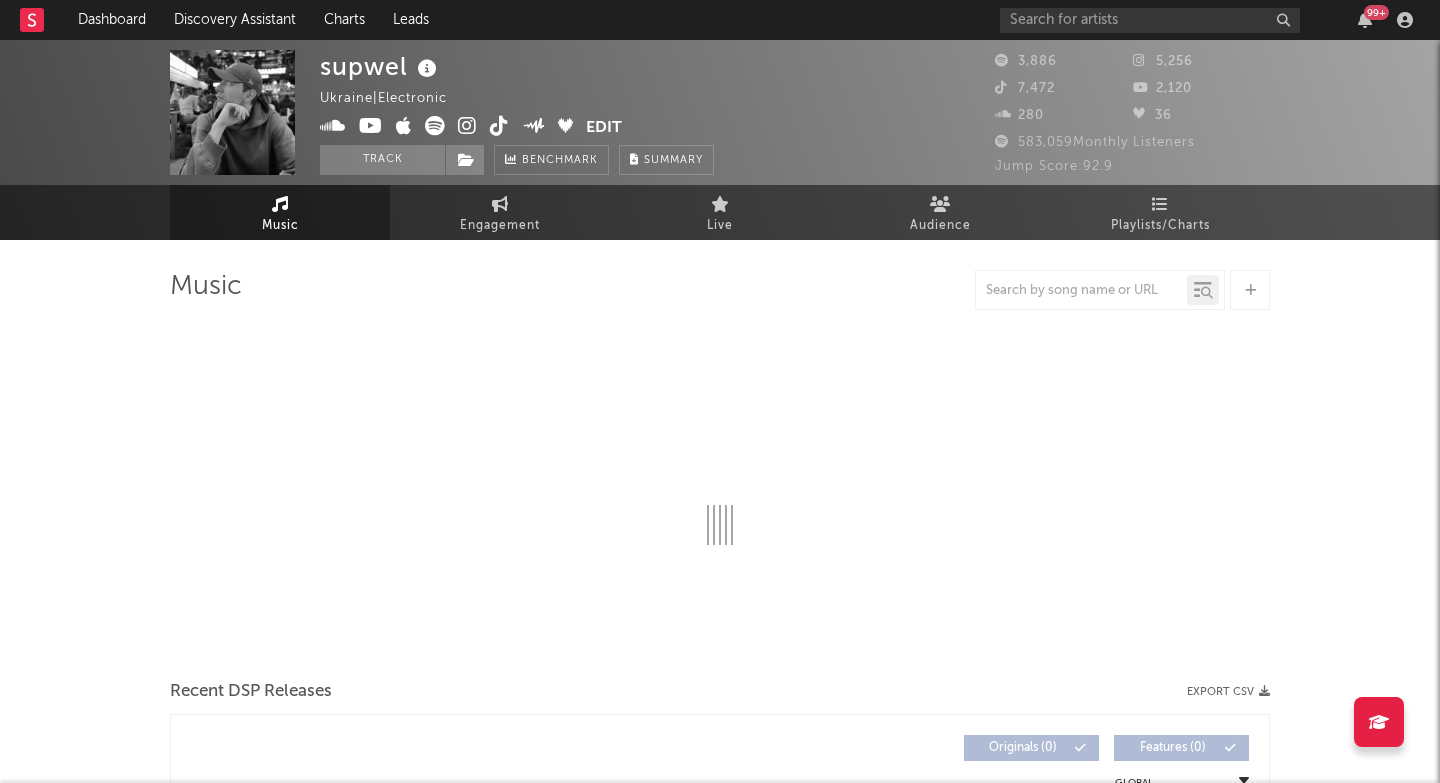 select on "6m" 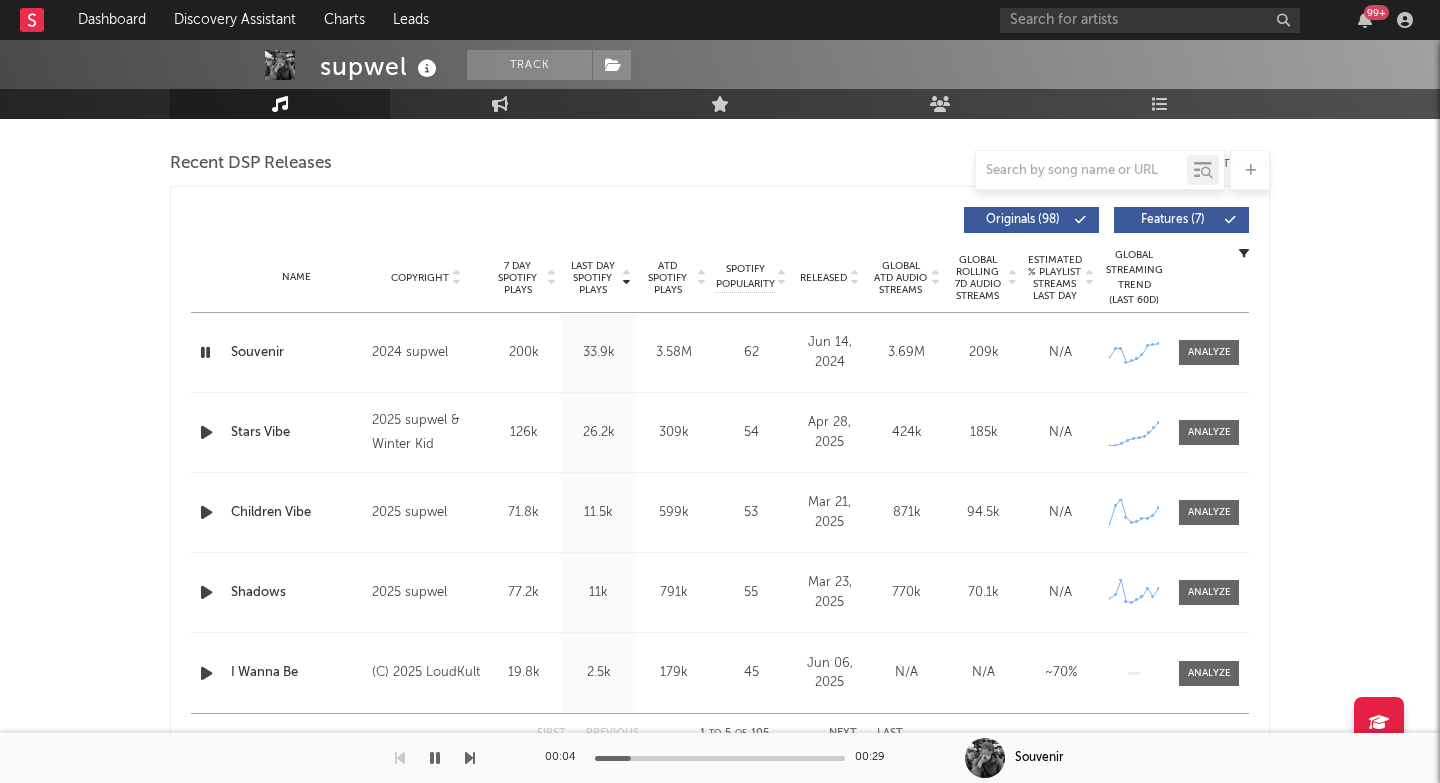 scroll, scrollTop: 682, scrollLeft: 0, axis: vertical 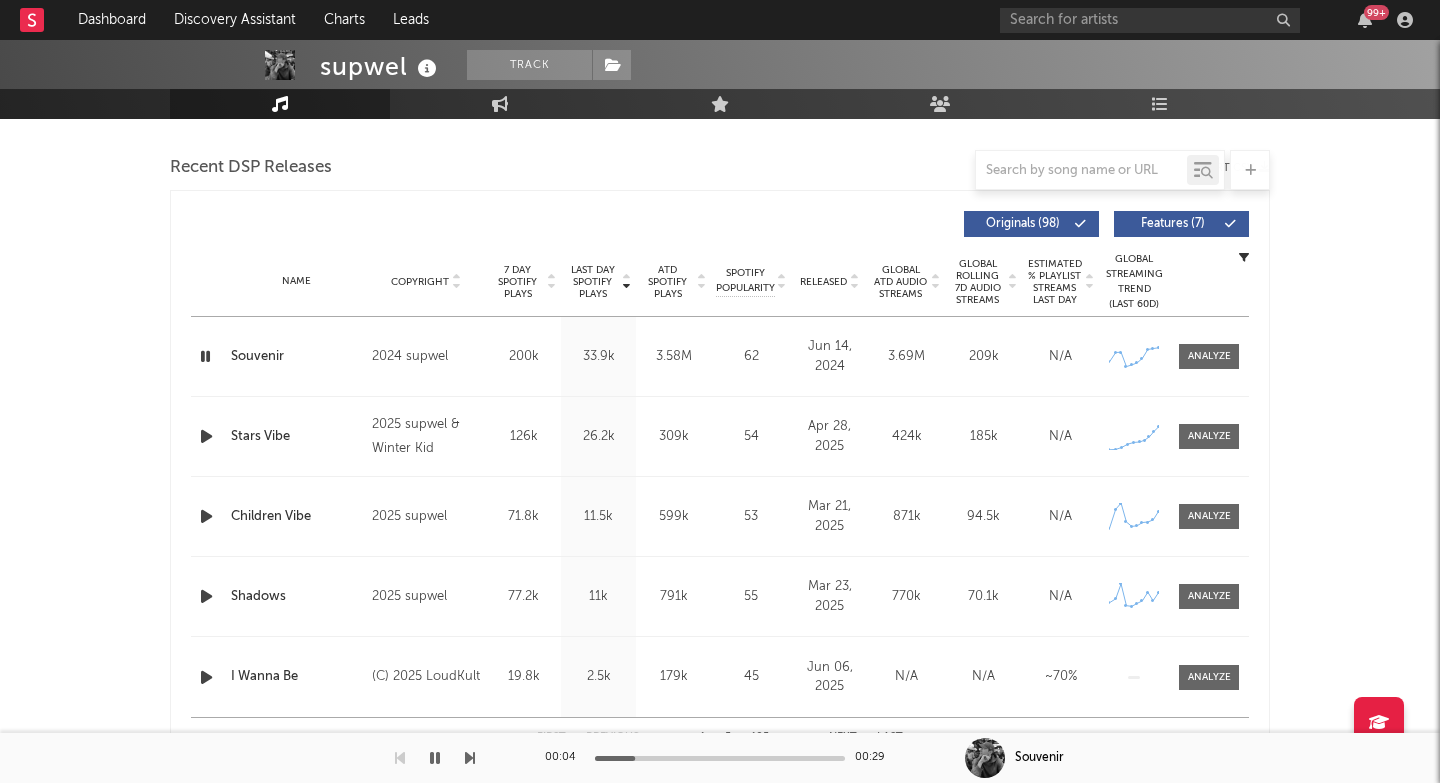 click on "Name Souvenir Copyright 2024 supwel Label supwel Album Names Souvenir Composer Names Selena Gomez, Ian Kirkpatrick, Madison Love & Sean Douglas 7 Day Spotify Plays 200k Last Day Spotify Plays 33.9k ATD Spotify Plays 3.58M Spotify Popularity 62 Total US Streams 181k Total US SES 1.4k Total UK Streams N/A Total UK Audio Streams N/A UK Weekly Streams N/A UK Weekly Audio Streams N/A Released Jun 14, 2024 US ATD Audio Streams 708k US Rolling 7D Audio Streams 42.2k US Rolling WoW % Chg -20.9 Global ATD Audio Streams 3.69M Global Rolling 7D Audio Streams 209k Global Rolling WoW % Chg -17.4 Estimated % Playlist Streams Last Day N/A Global Streaming Trend (Last 60D) Created with Highcharts 10.3.3 Ex-US Streaming Trend (Last 60D) Created with Highcharts 10.3.3 US Streaming Trend (Last 60D) Created with Highcharts 10.3.3 Global Latest Day Audio Streams 218 US Latest Day Audio Streams 22" at bounding box center (720, 356) 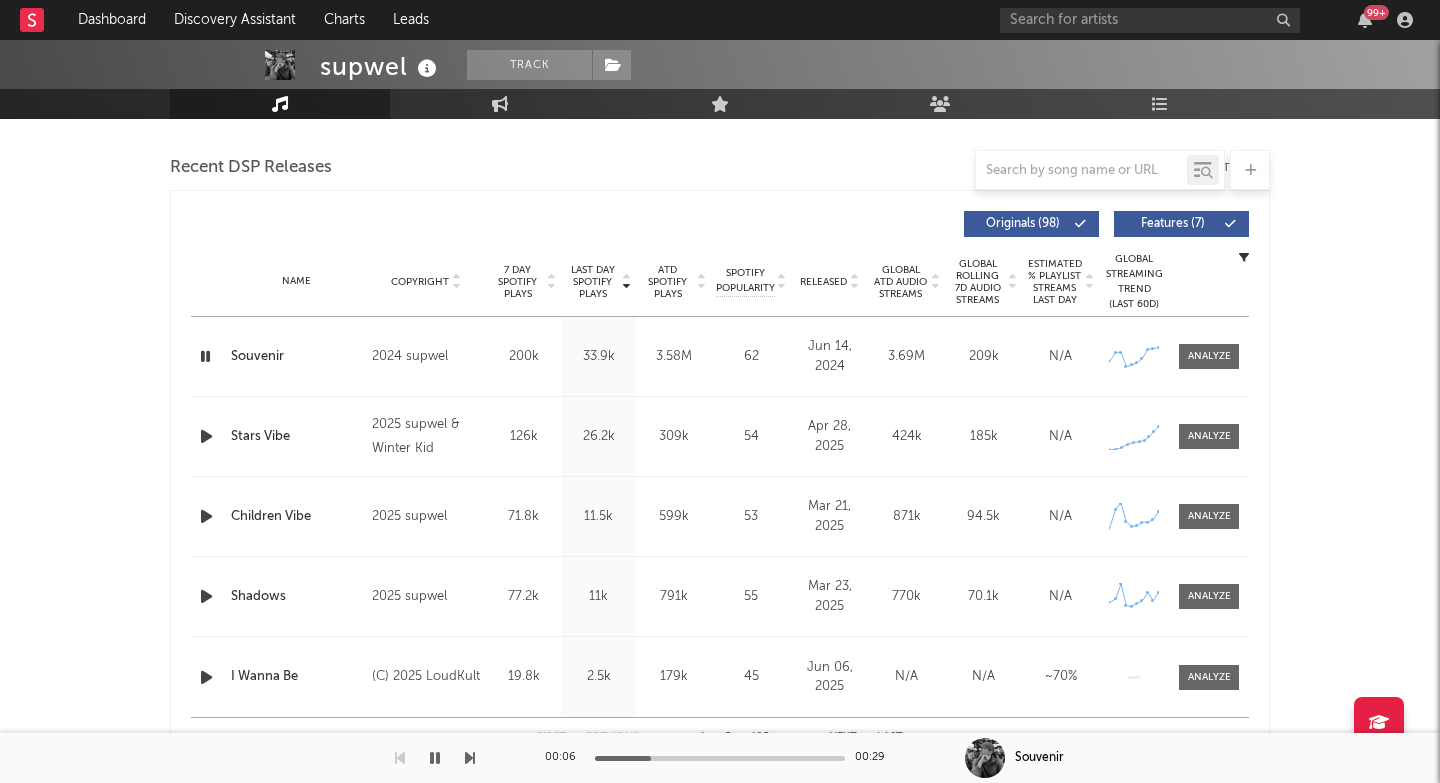 click on "Souvenir" at bounding box center [296, 357] 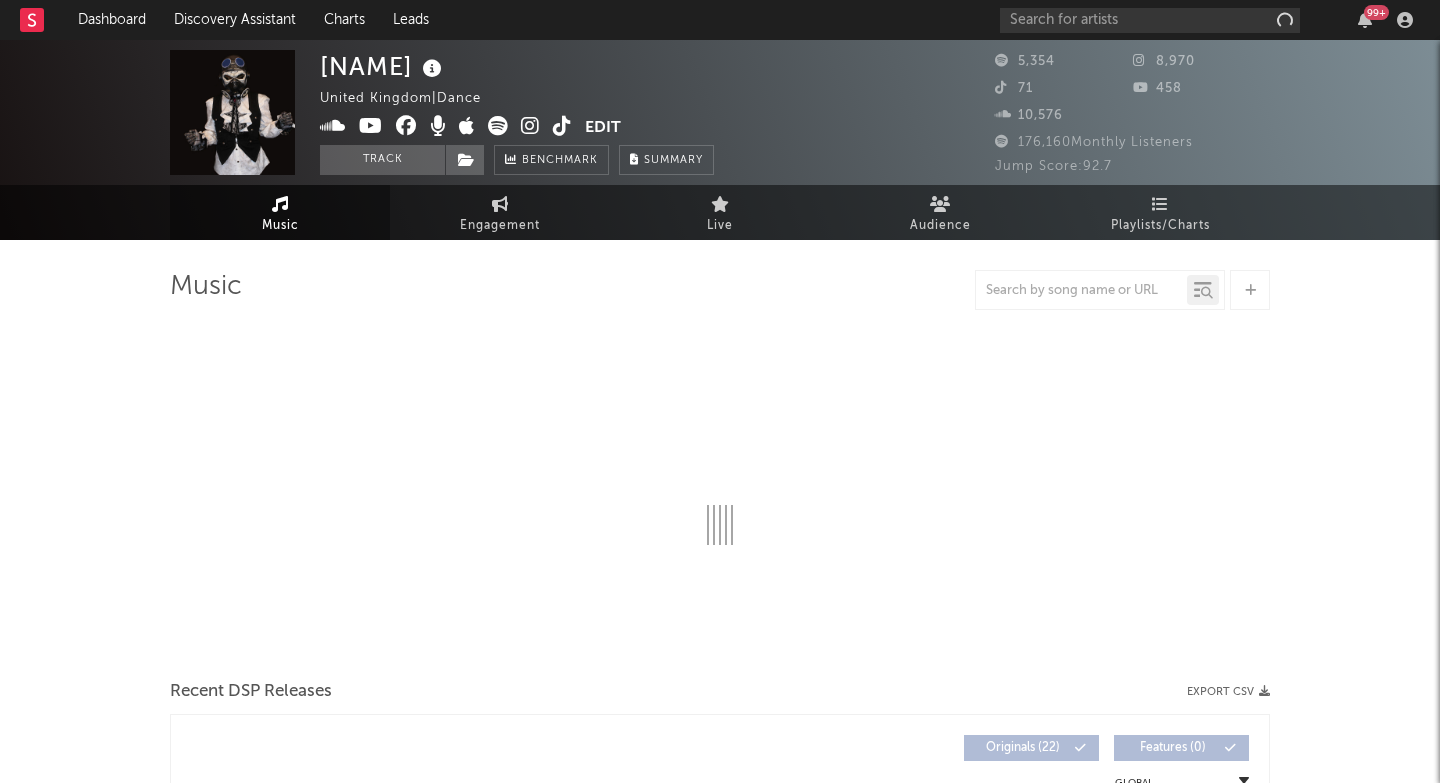 select on "1w" 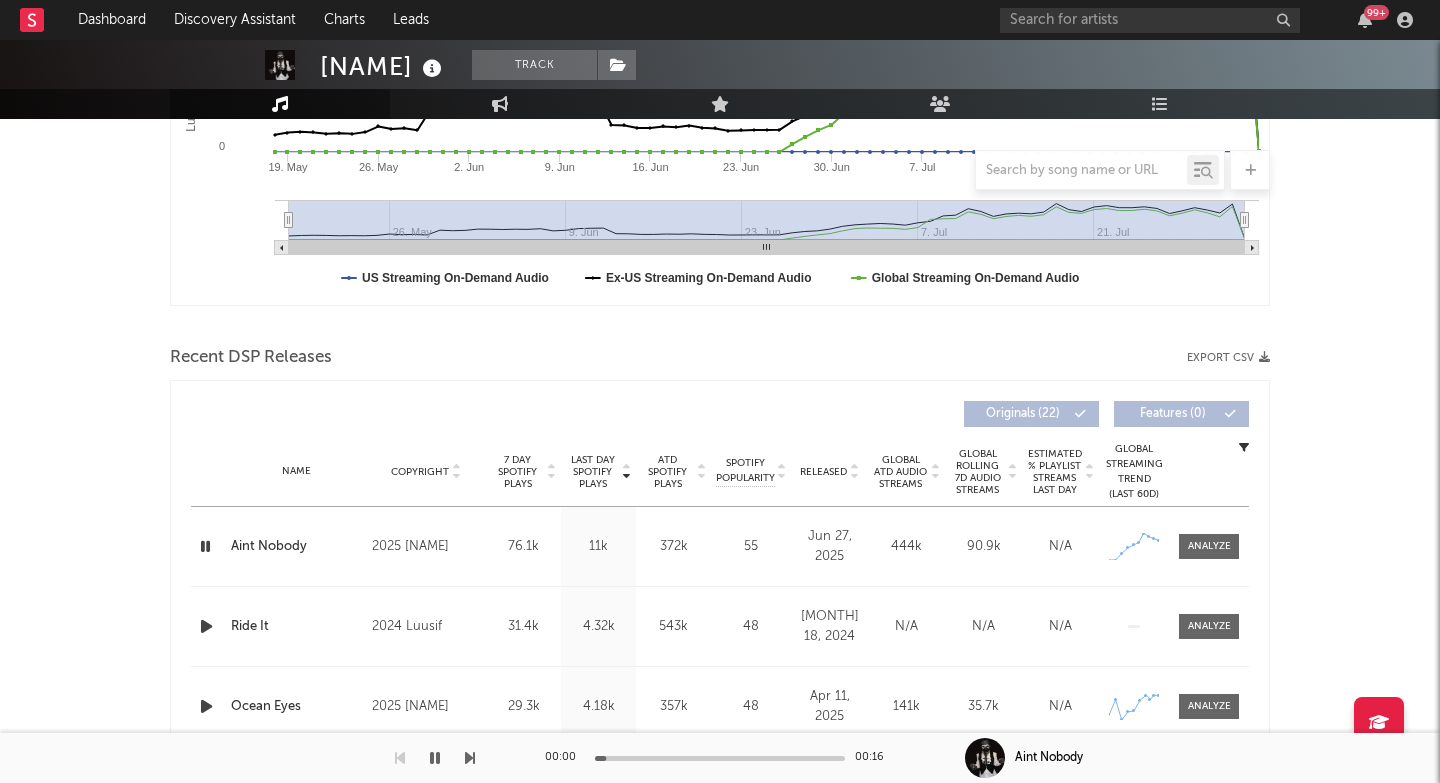 scroll, scrollTop: 659, scrollLeft: 0, axis: vertical 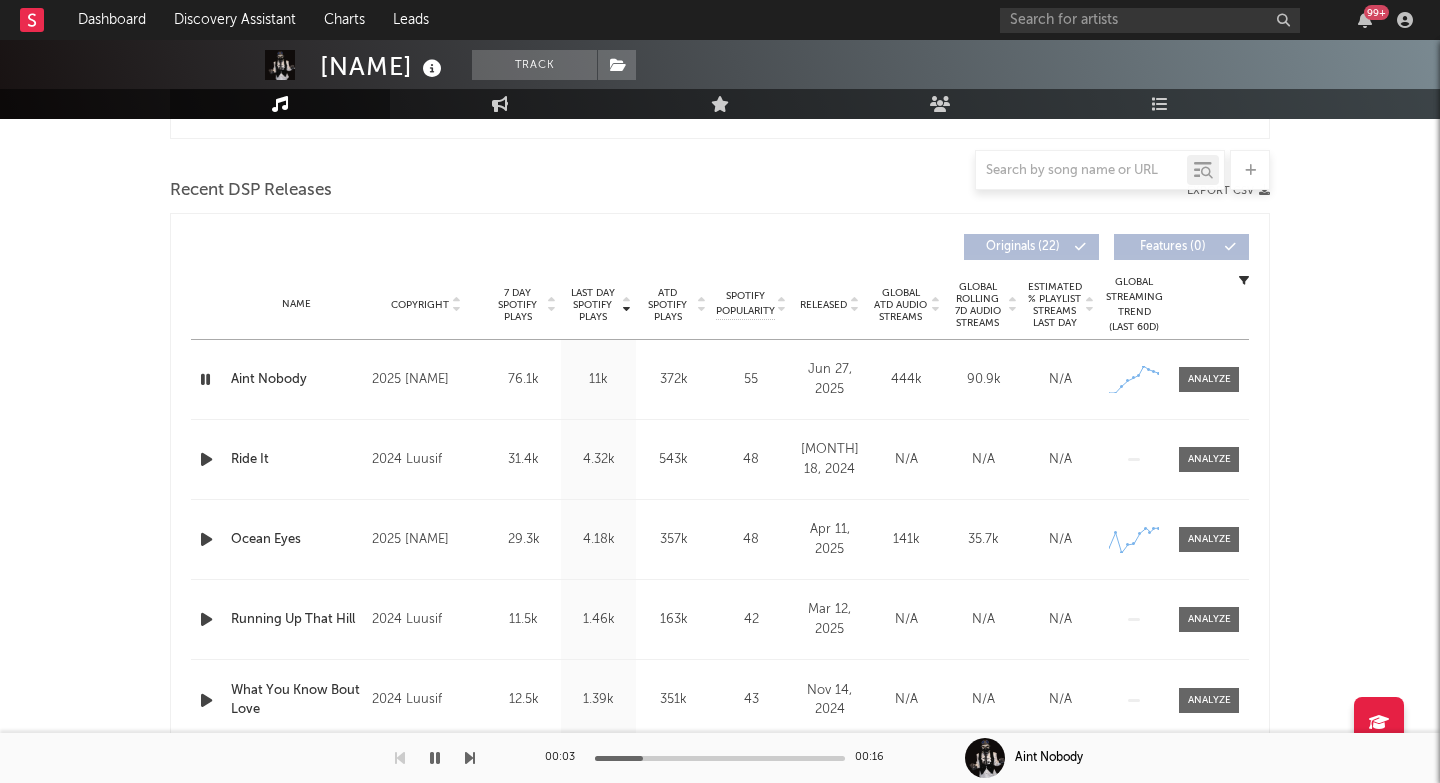 click on "Aint Nobody" at bounding box center [296, 380] 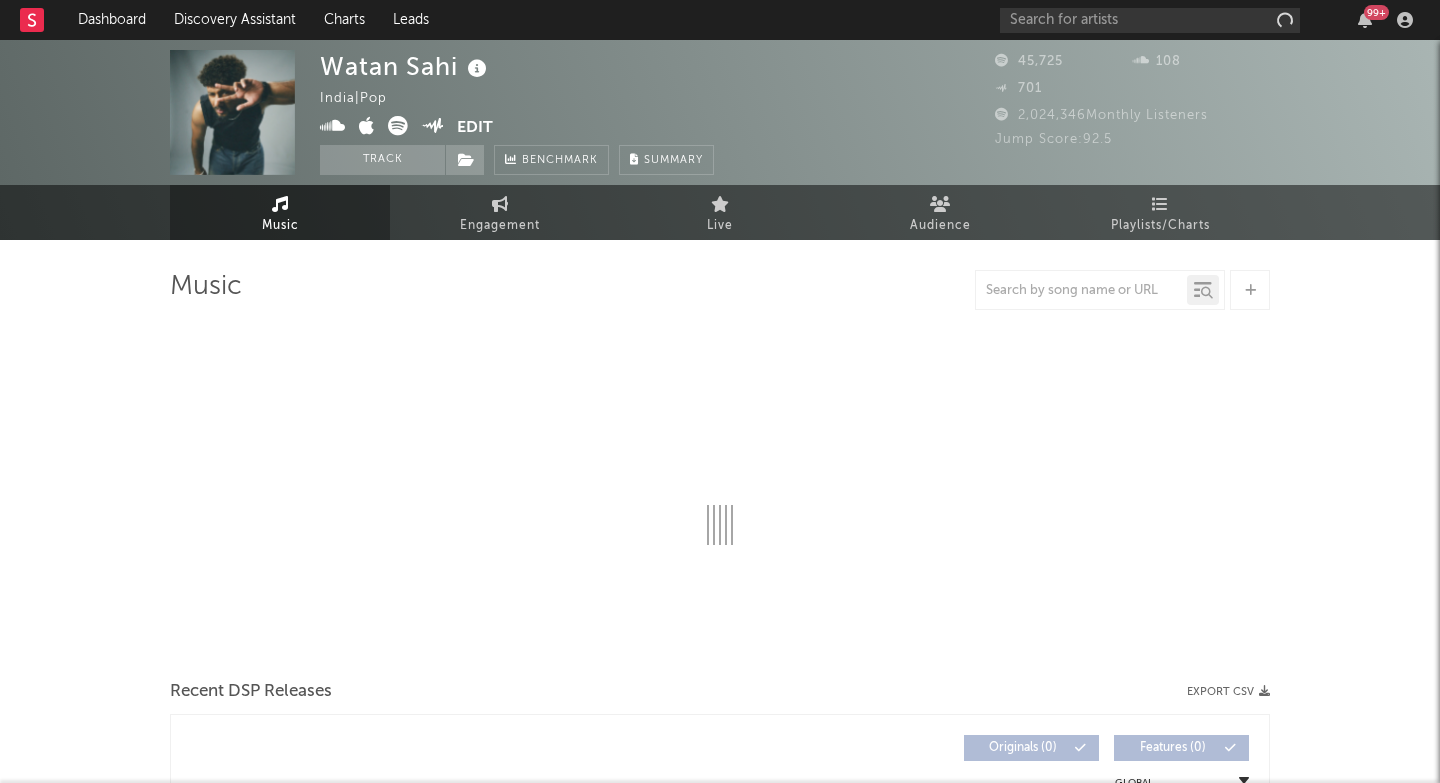select on "6m" 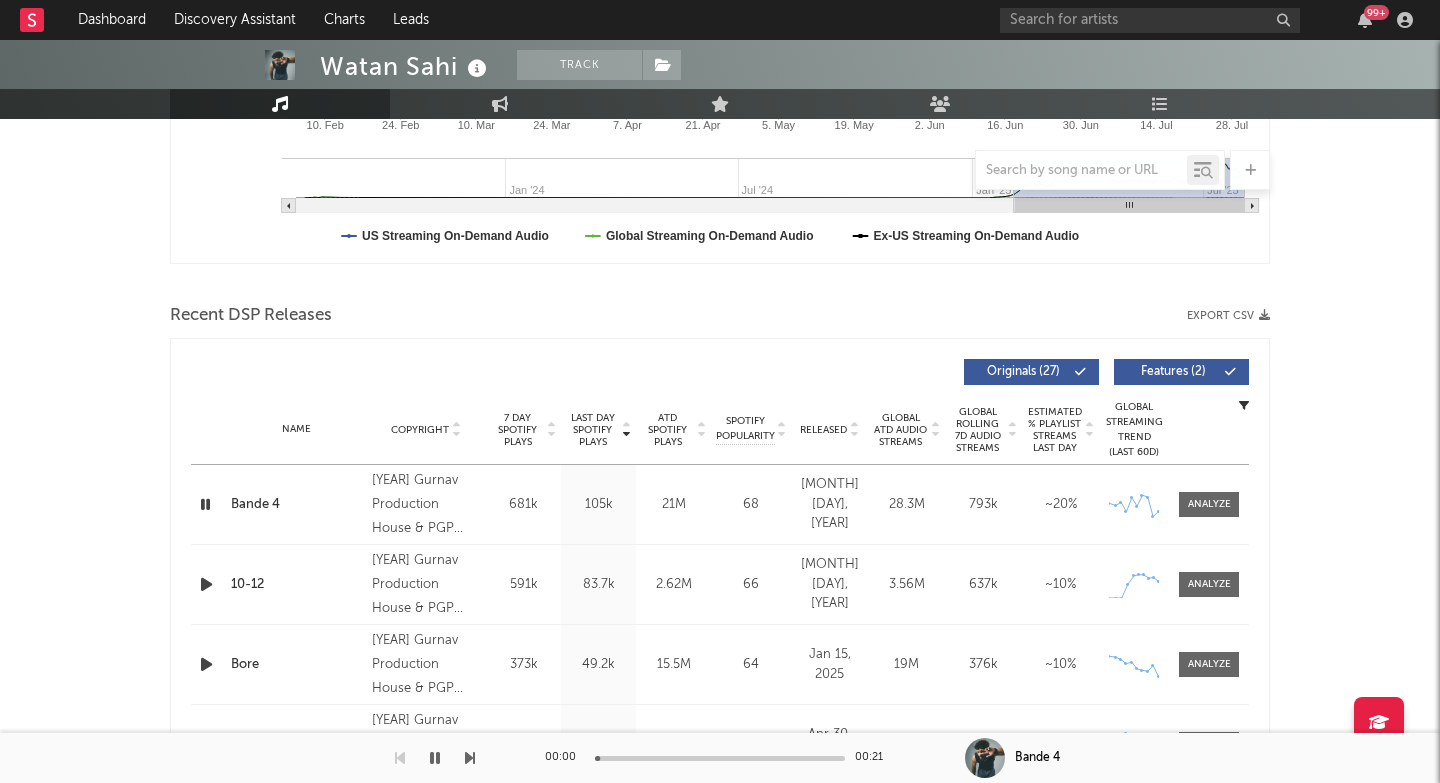 scroll, scrollTop: 536, scrollLeft: 0, axis: vertical 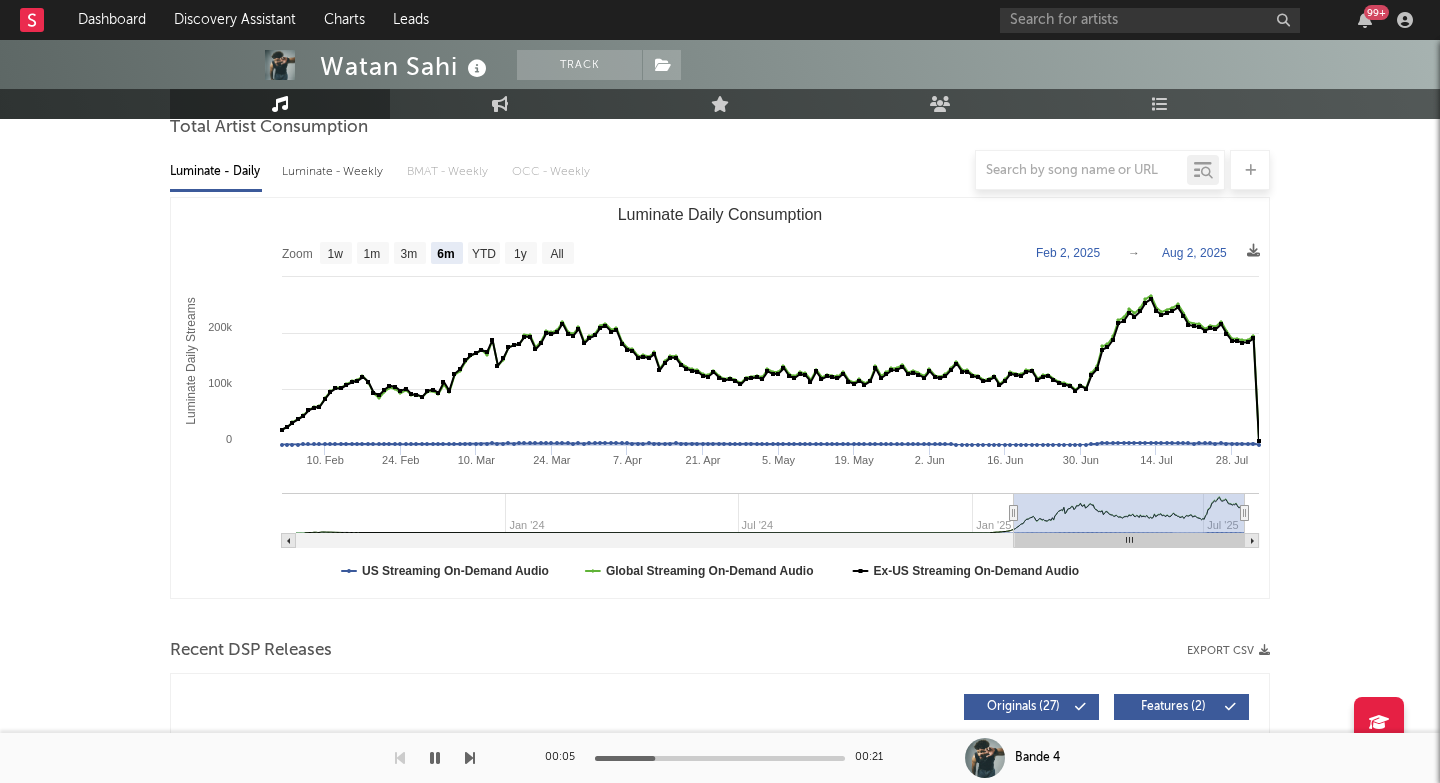 click on "Watan Sahi" at bounding box center [406, 66] 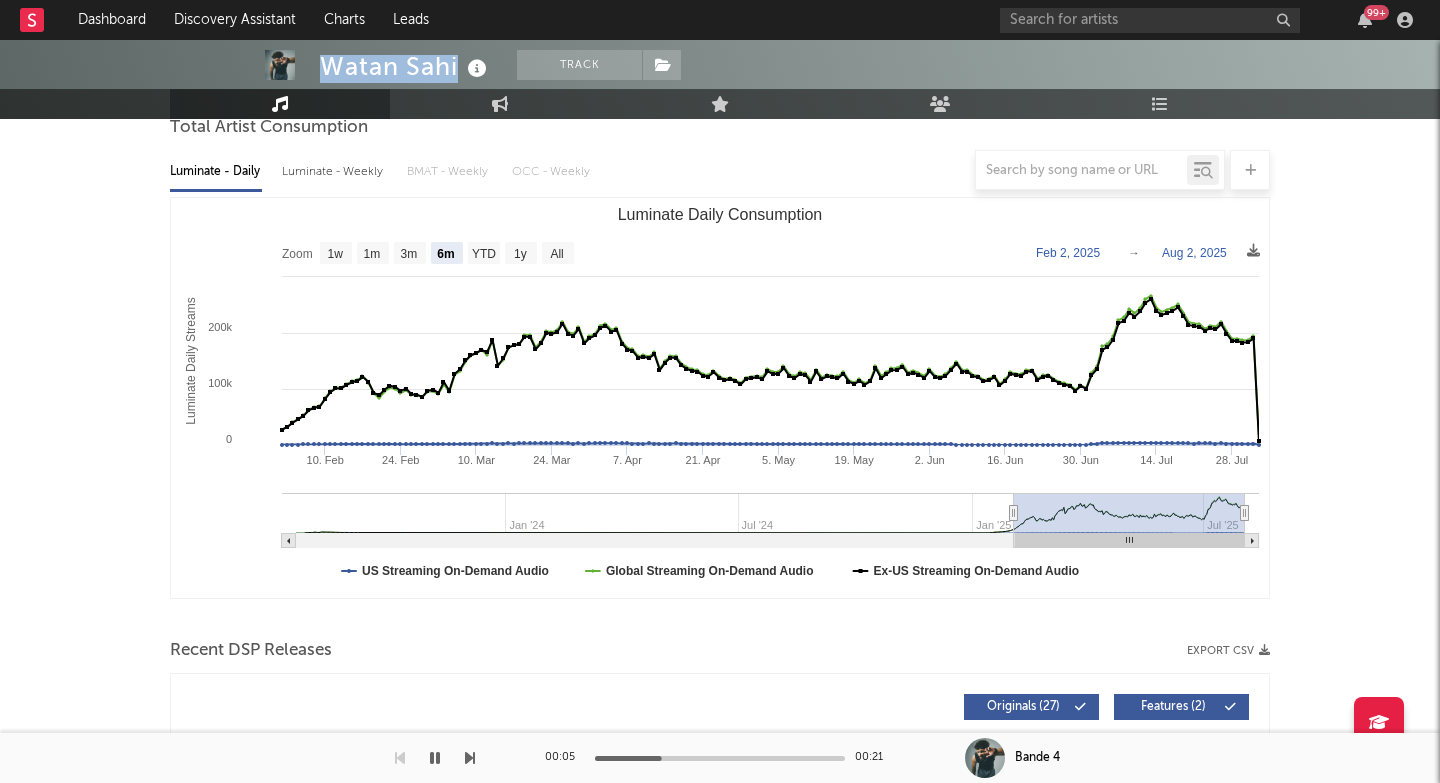 drag, startPoint x: 357, startPoint y: 72, endPoint x: 458, endPoint y: 72, distance: 101 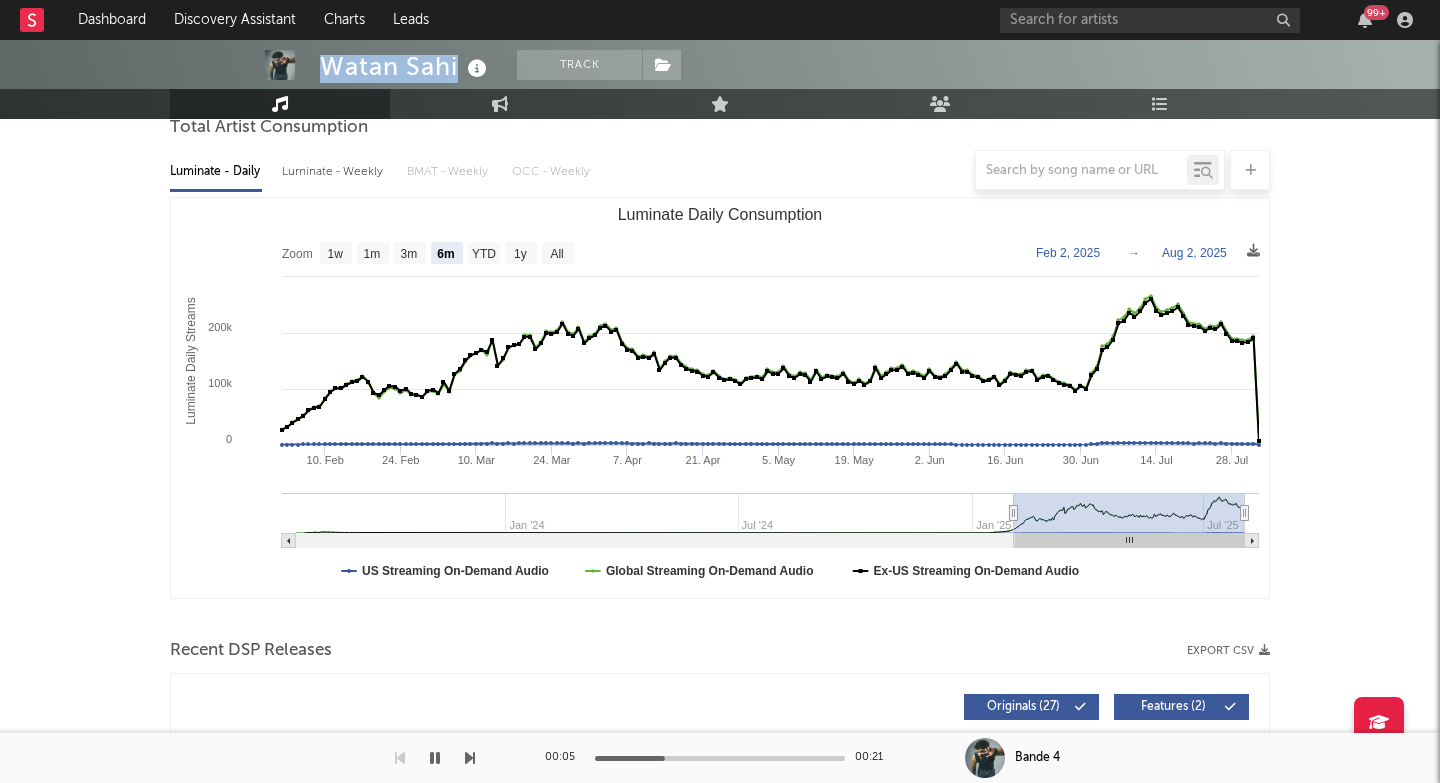 copy on "Watan Sahi" 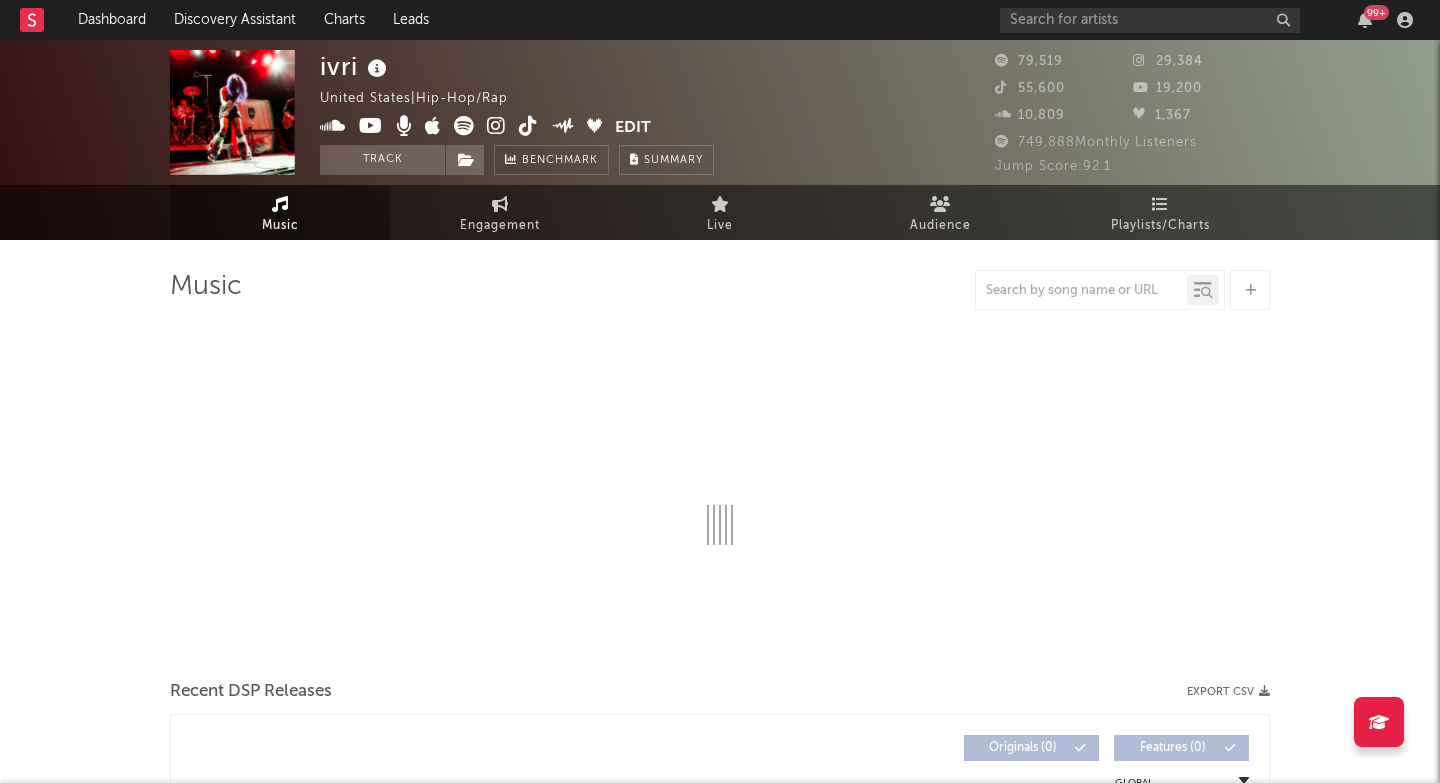 select on "6m" 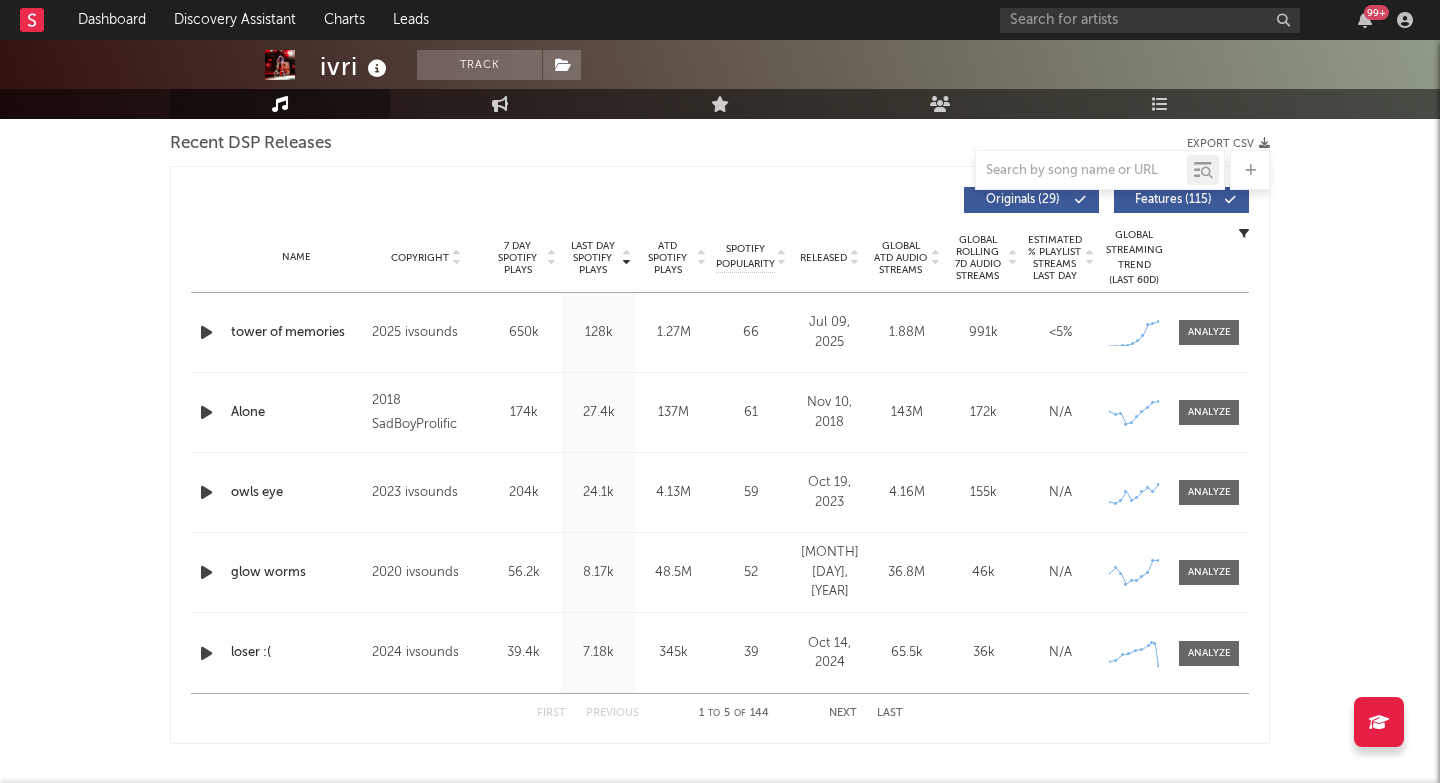 scroll, scrollTop: 709, scrollLeft: 0, axis: vertical 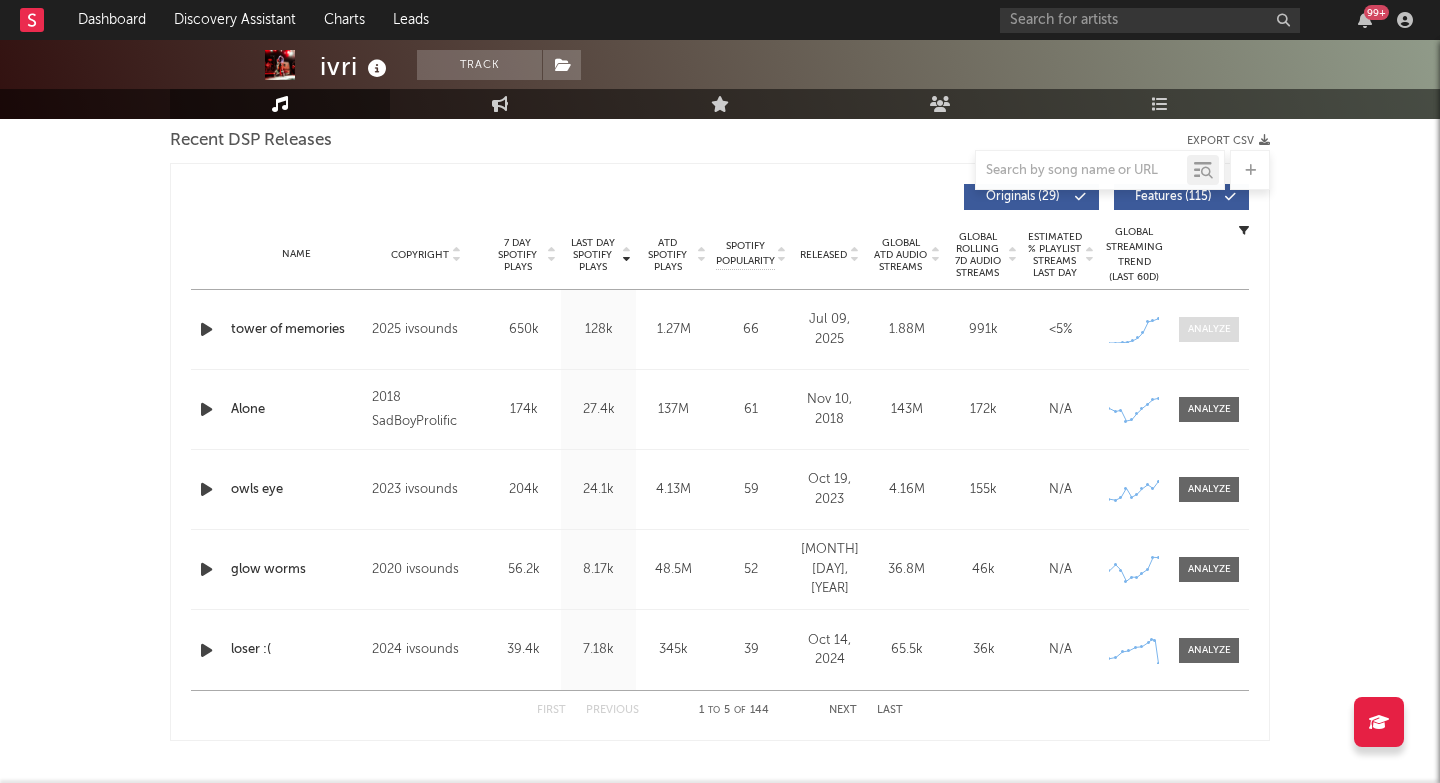click at bounding box center (1209, 329) 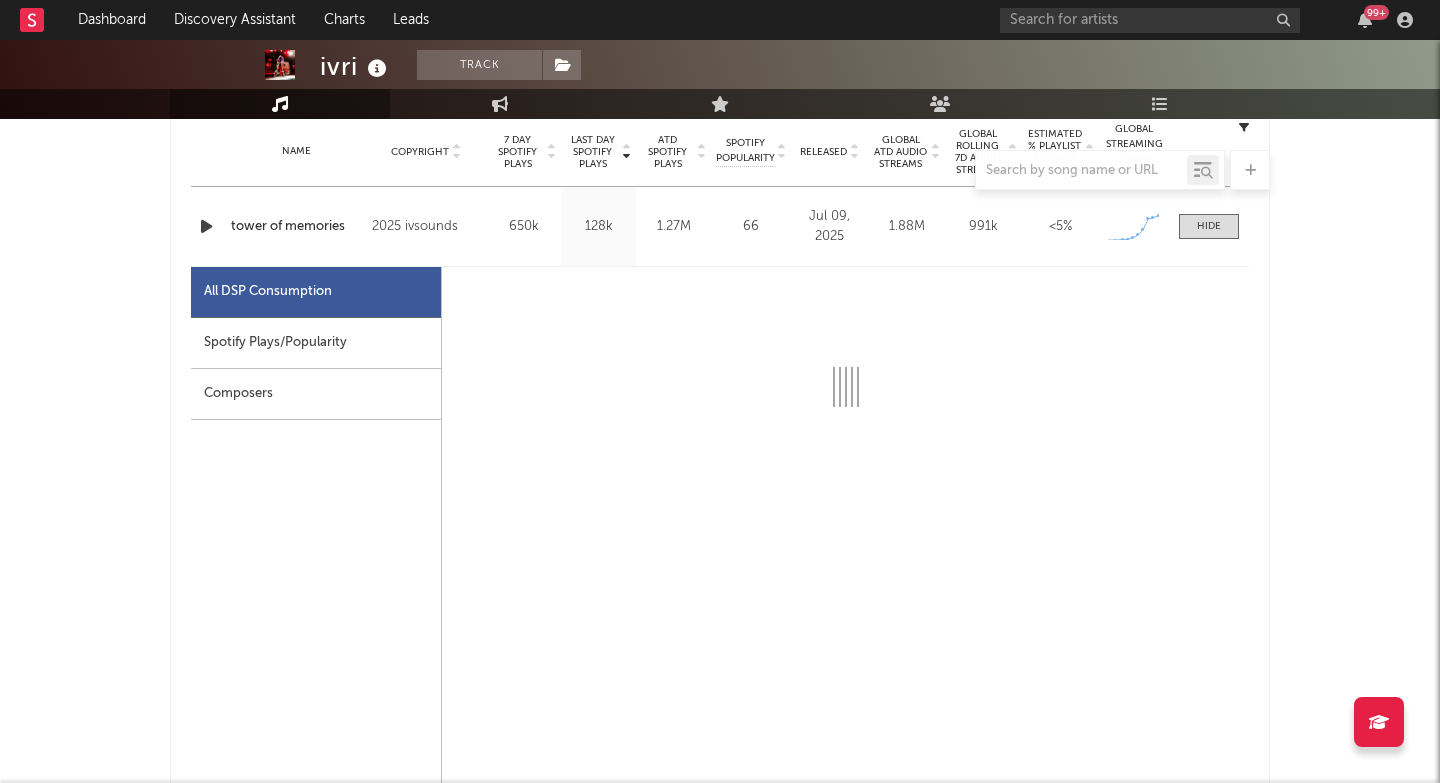 select on "1w" 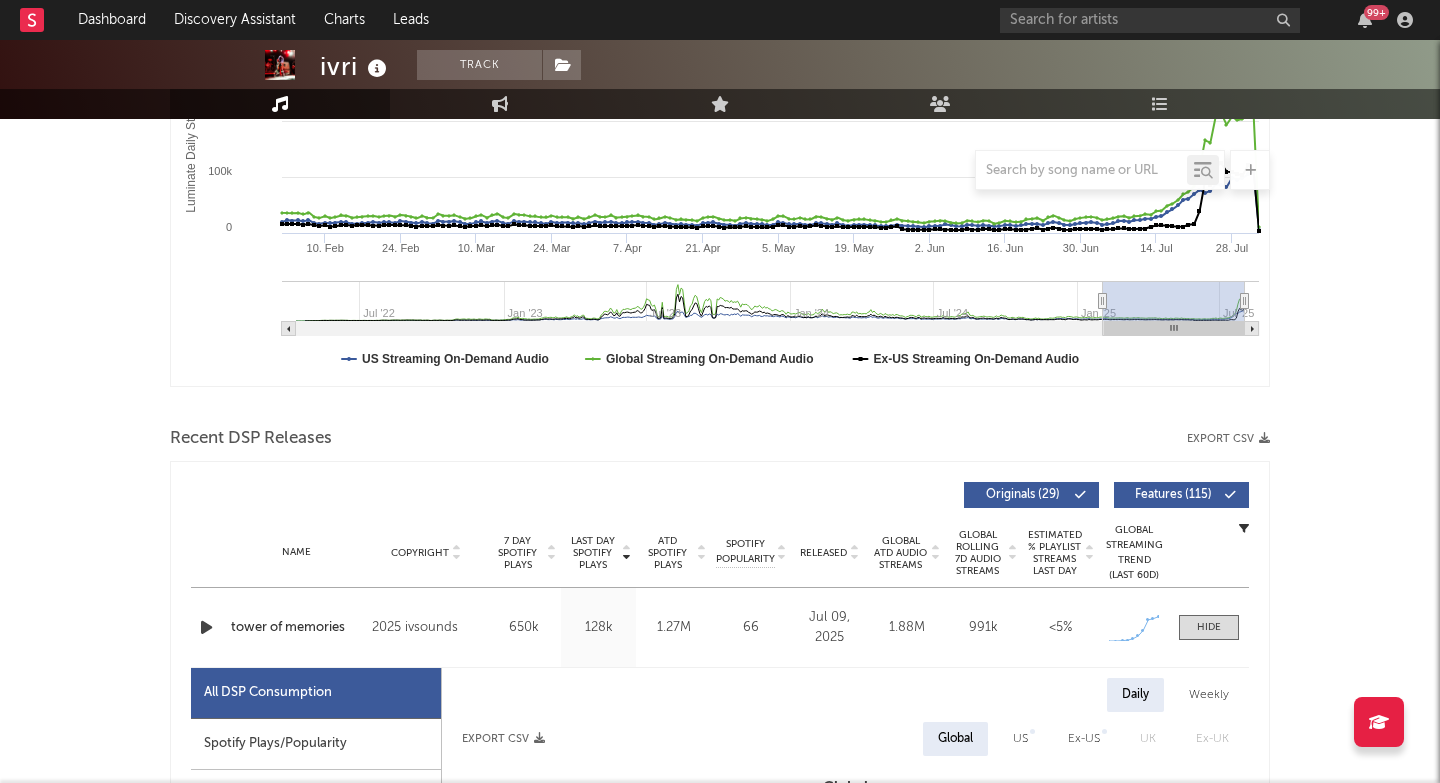 scroll, scrollTop: 383, scrollLeft: 0, axis: vertical 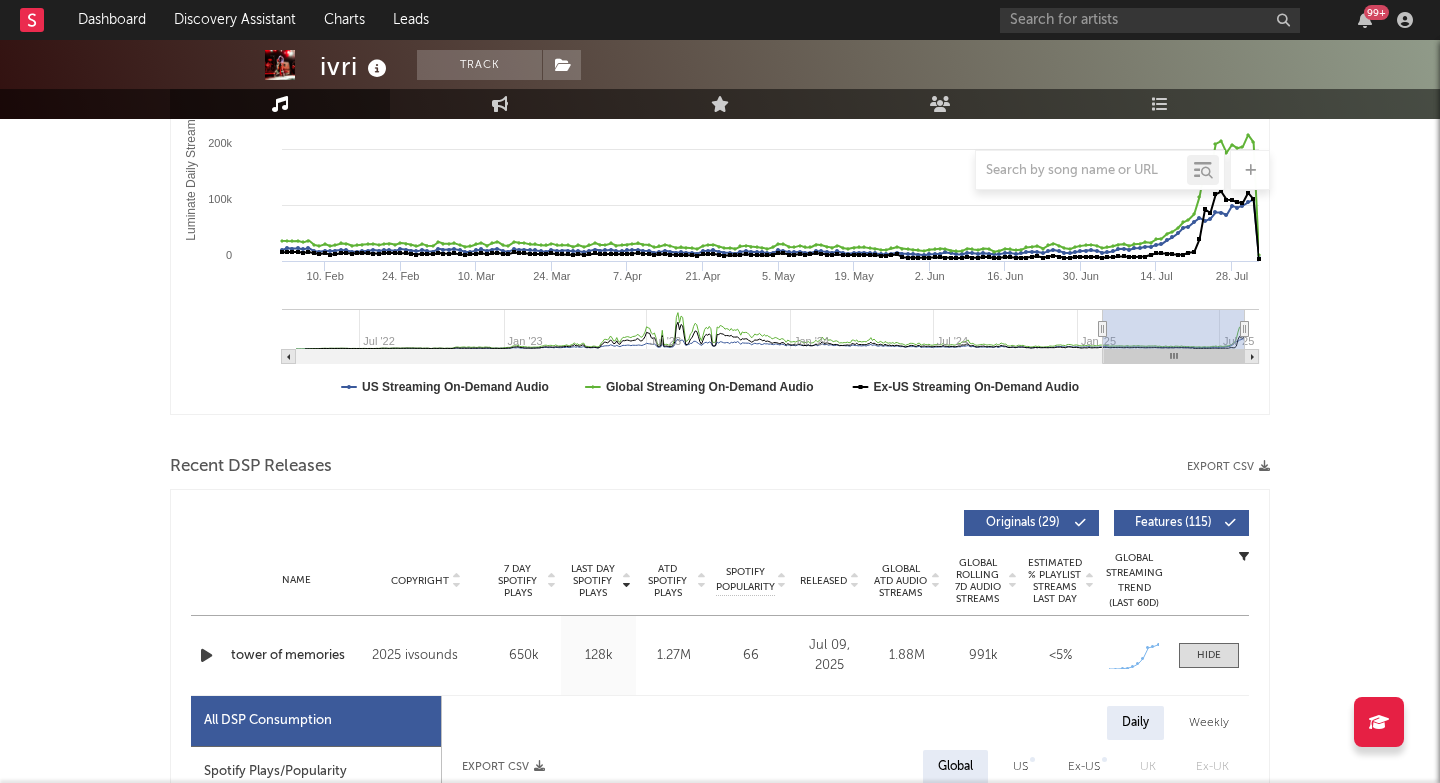 click at bounding box center (206, 655) 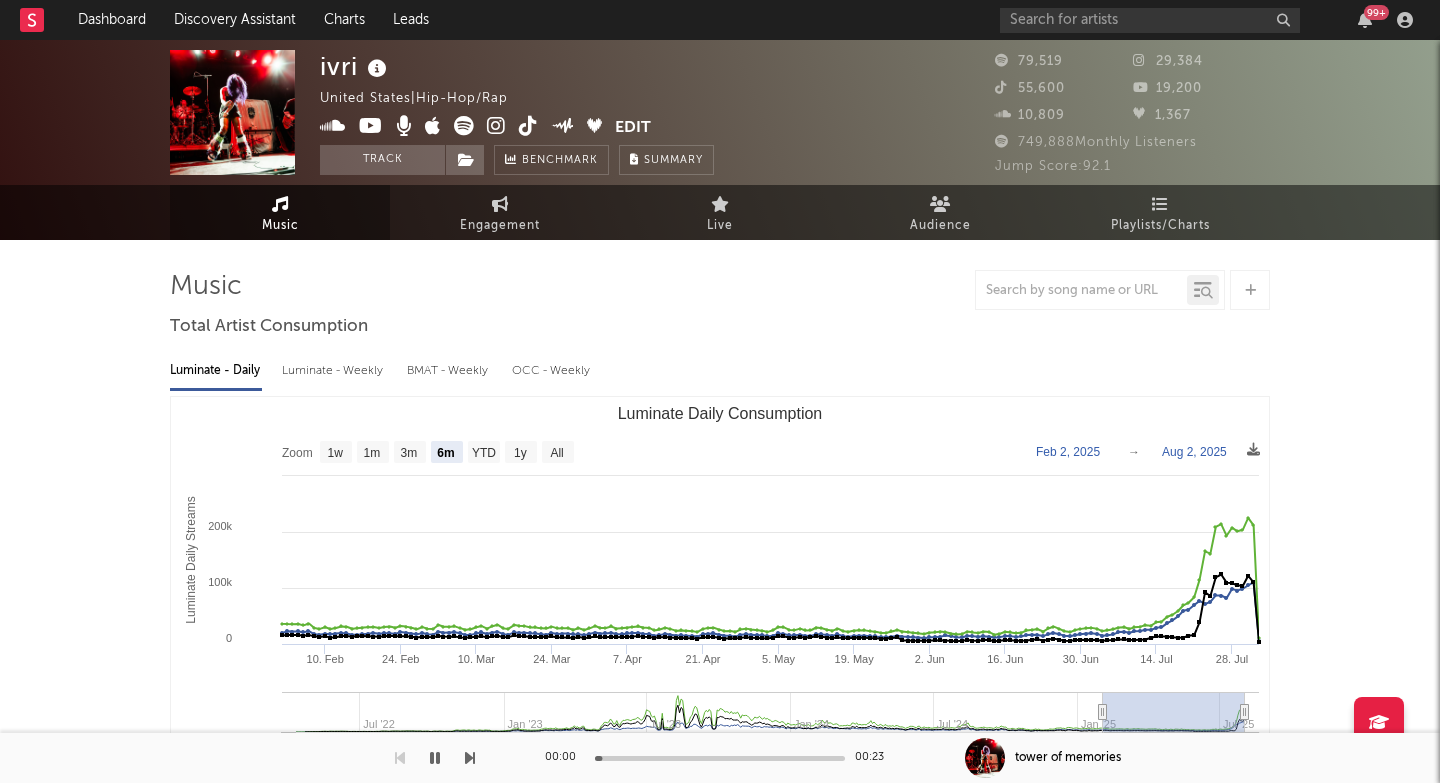 scroll, scrollTop: 0, scrollLeft: 0, axis: both 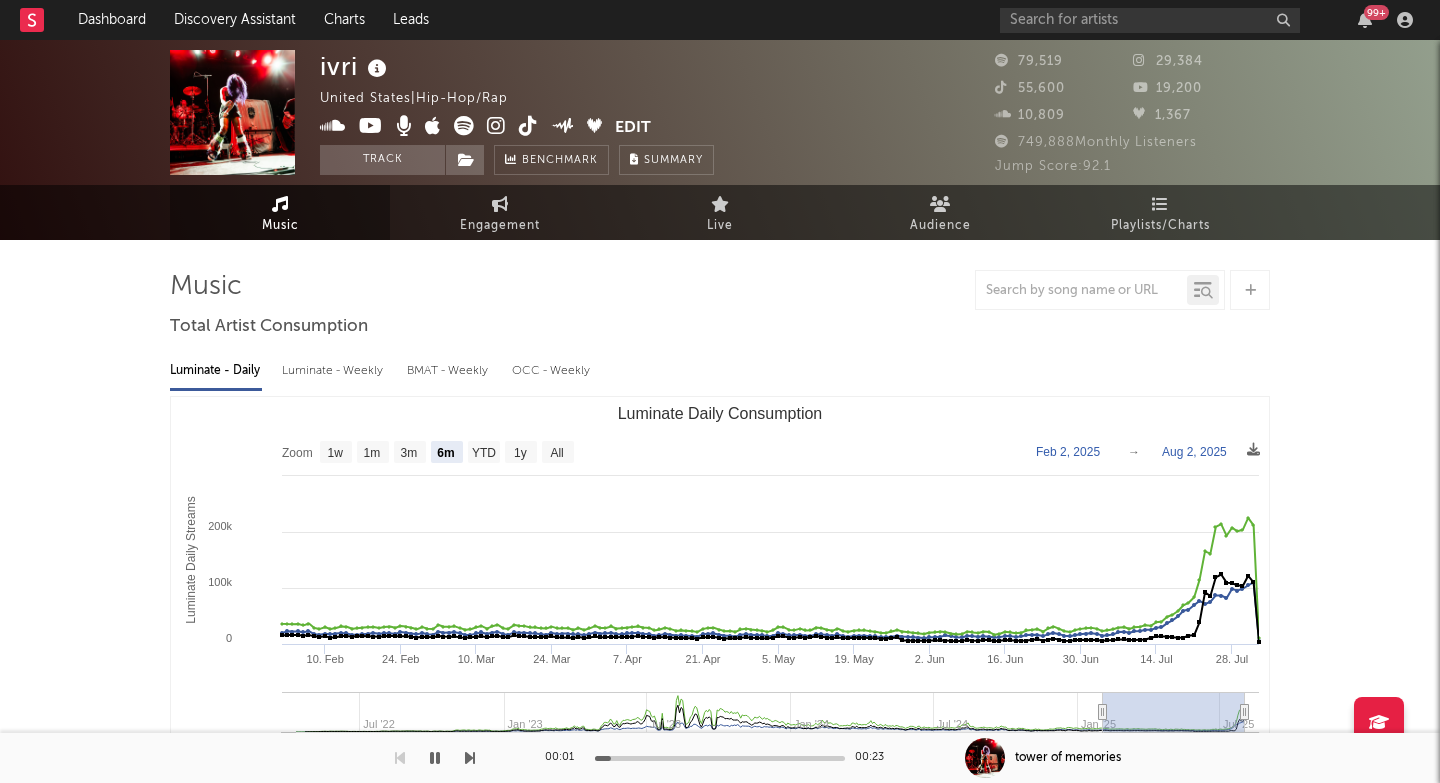 click at bounding box center [496, 126] 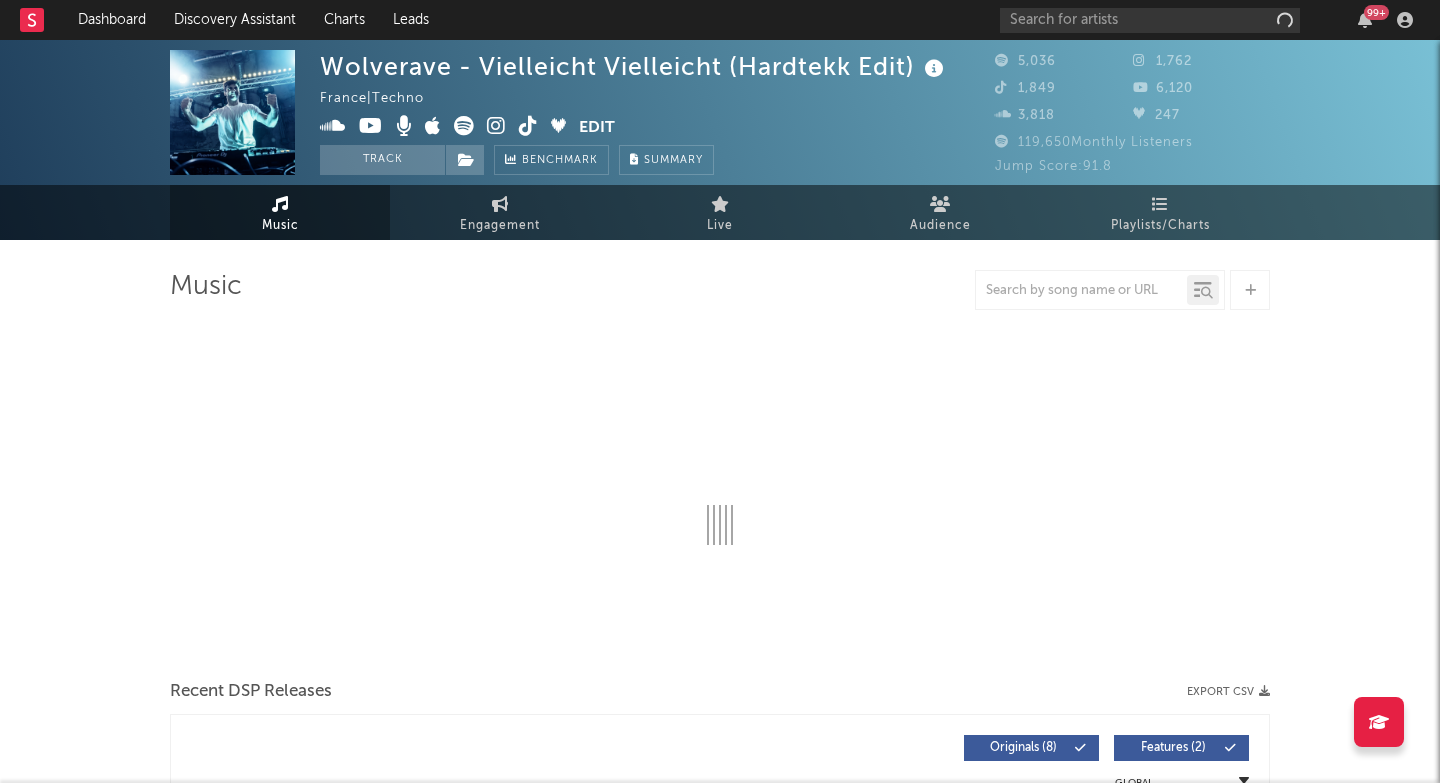 select on "6m" 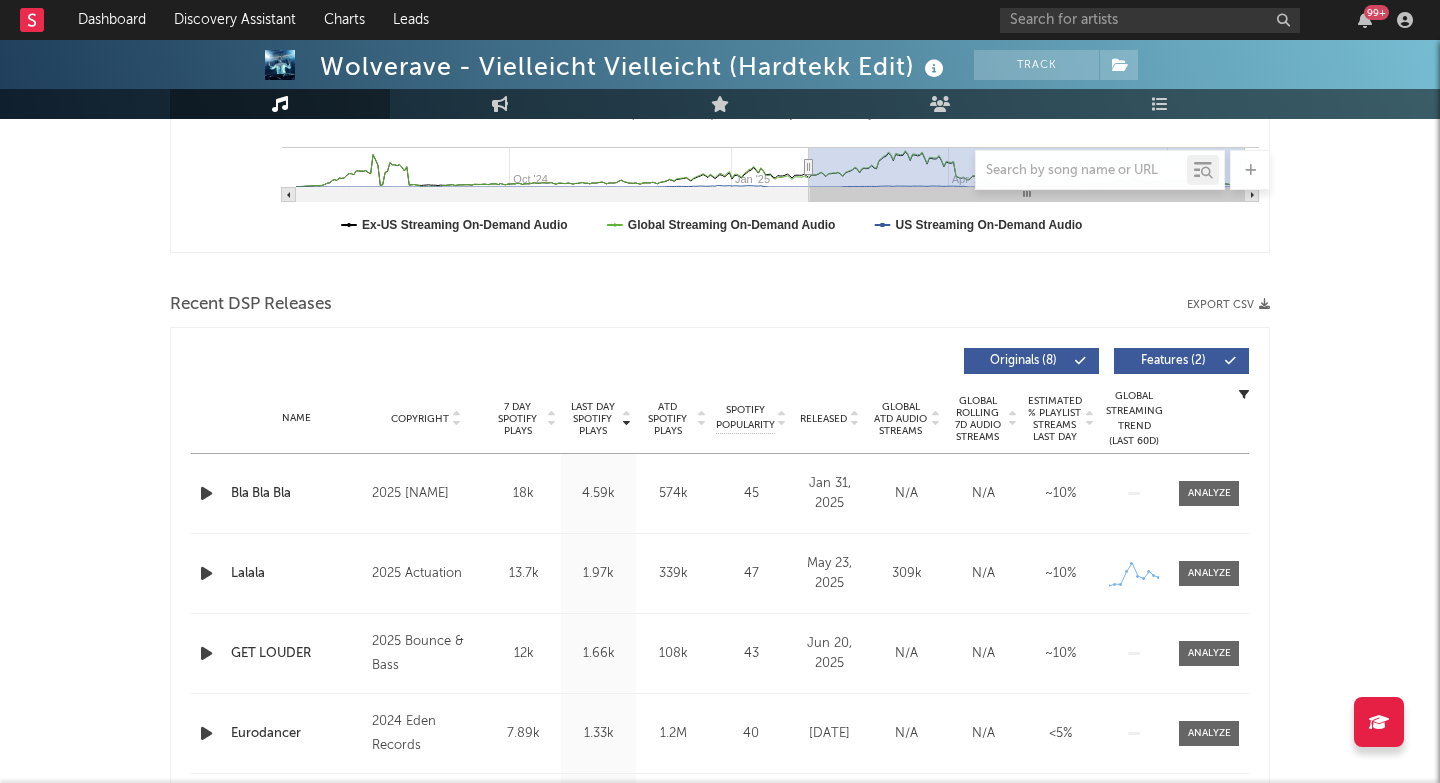 scroll, scrollTop: 547, scrollLeft: 0, axis: vertical 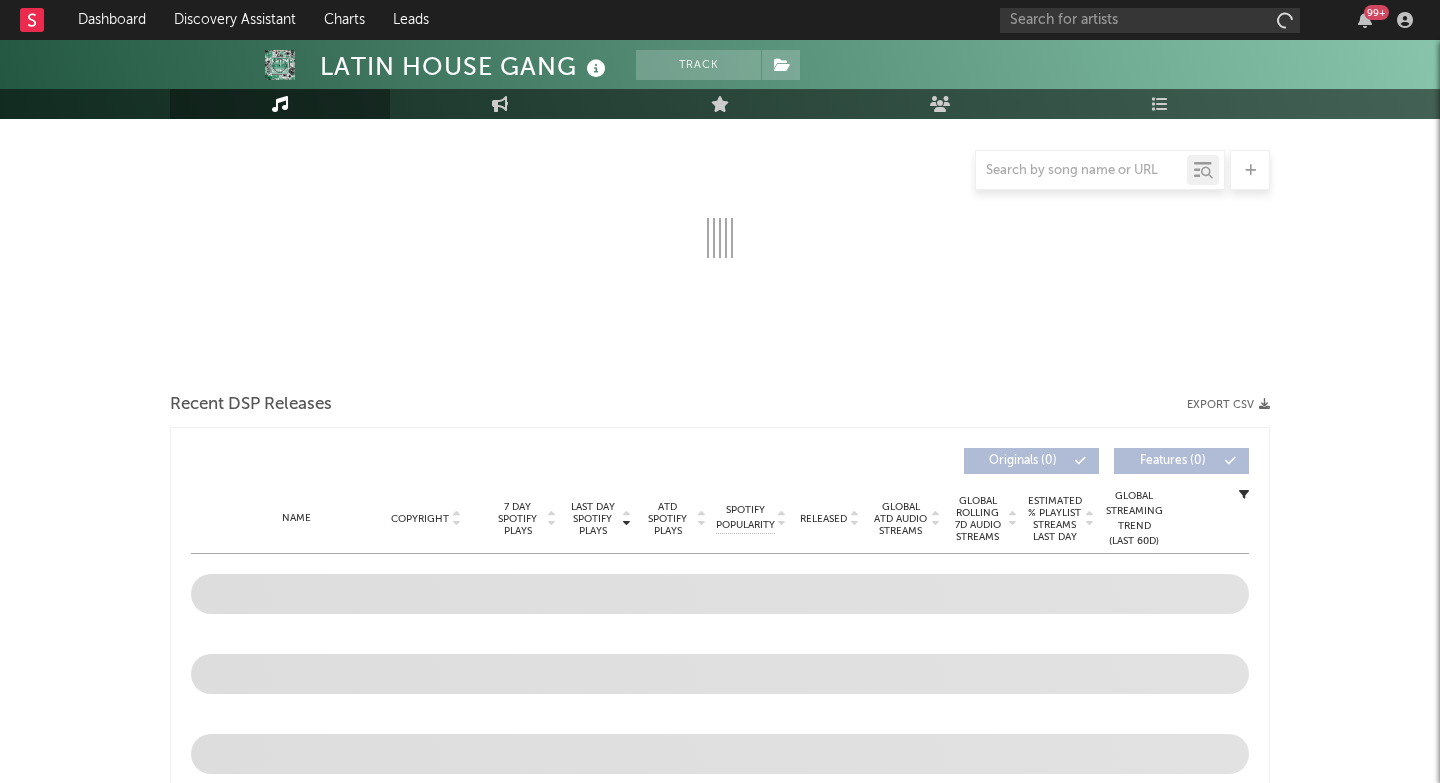 select on "1w" 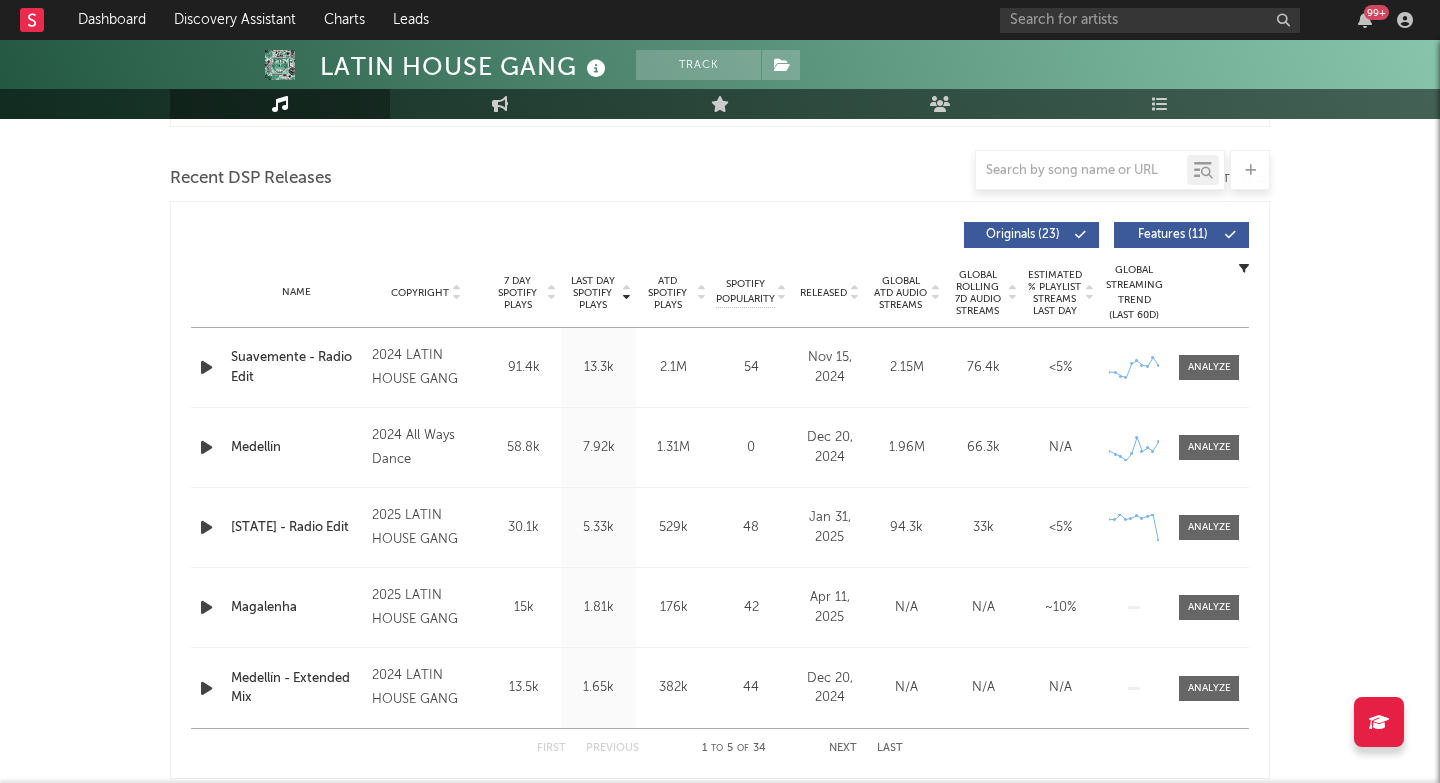scroll, scrollTop: 657, scrollLeft: 0, axis: vertical 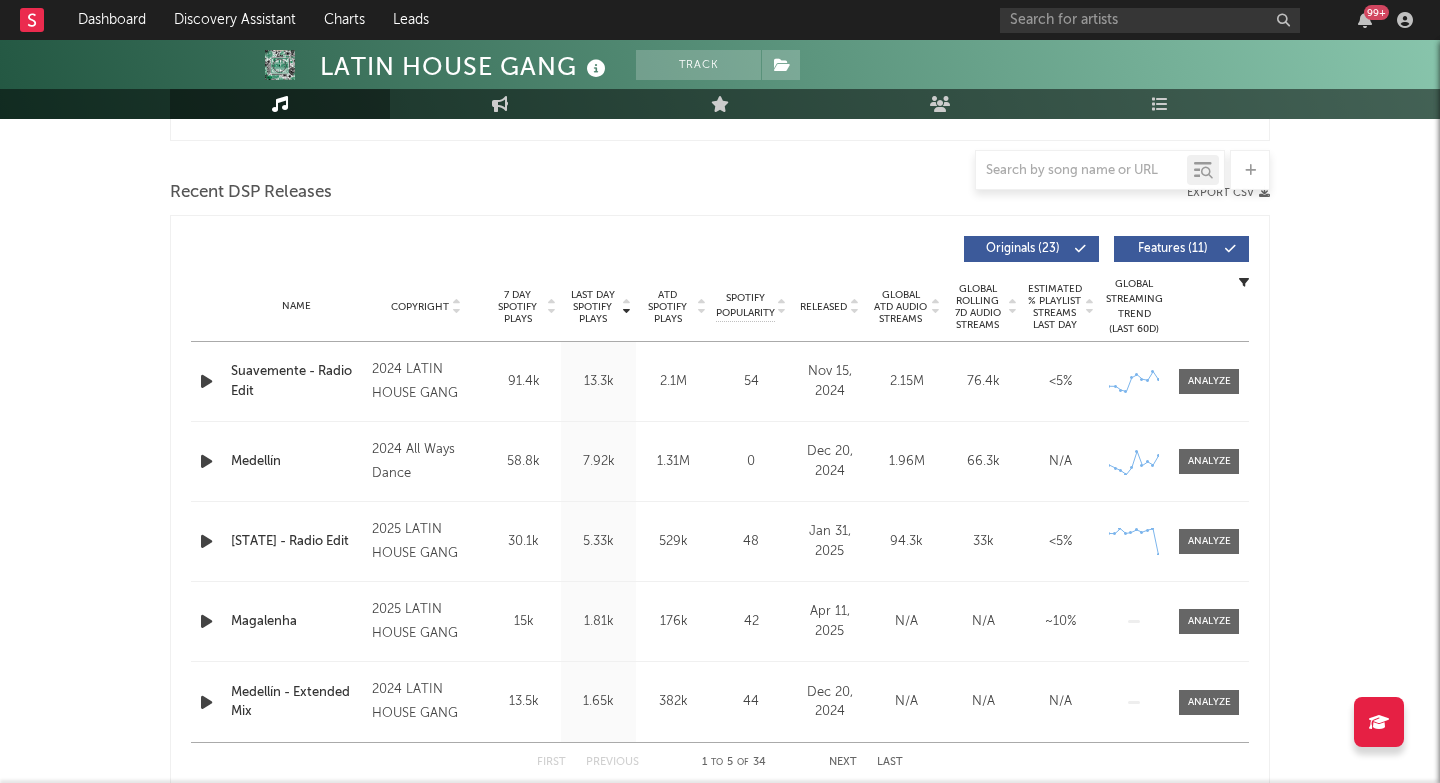 click on "Released" at bounding box center (823, 307) 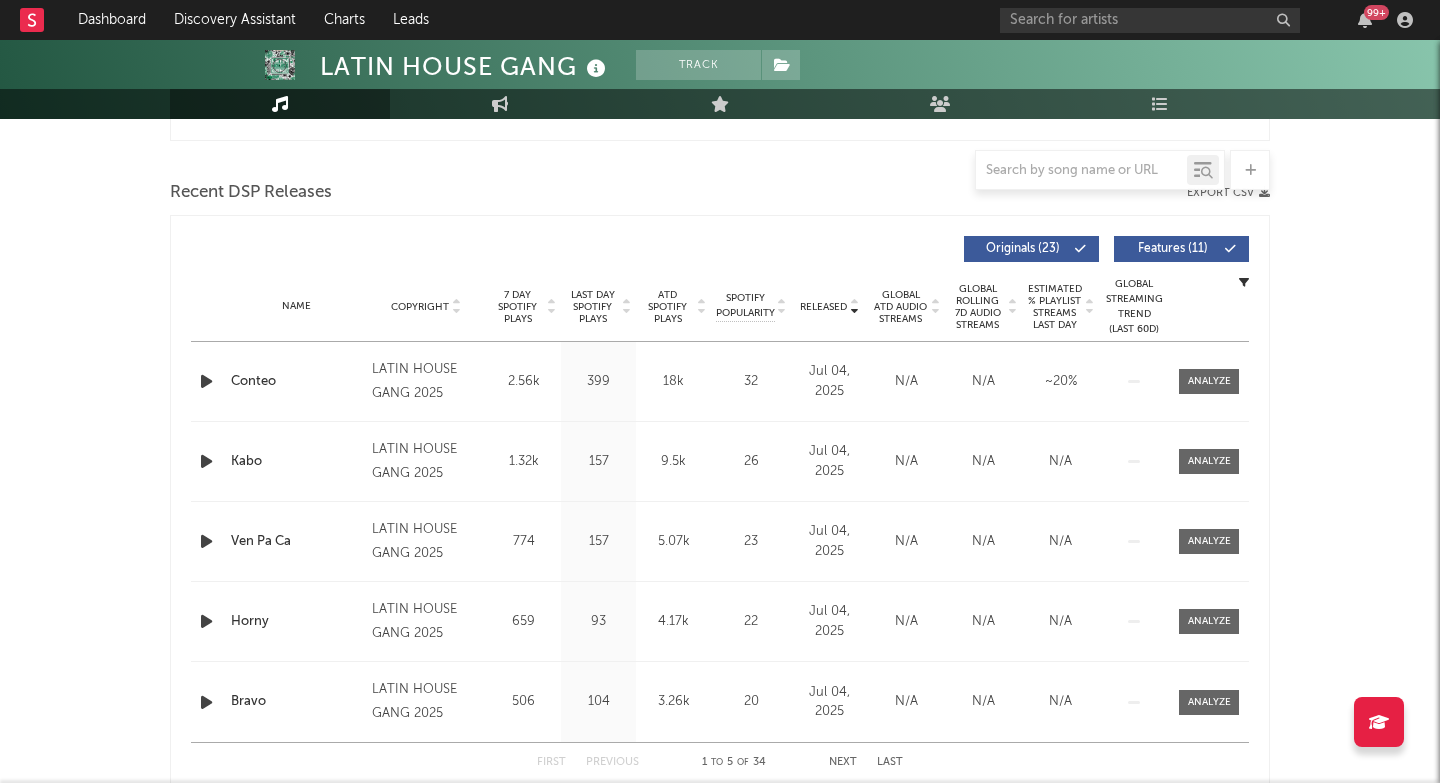 click on "Released" at bounding box center [823, 307] 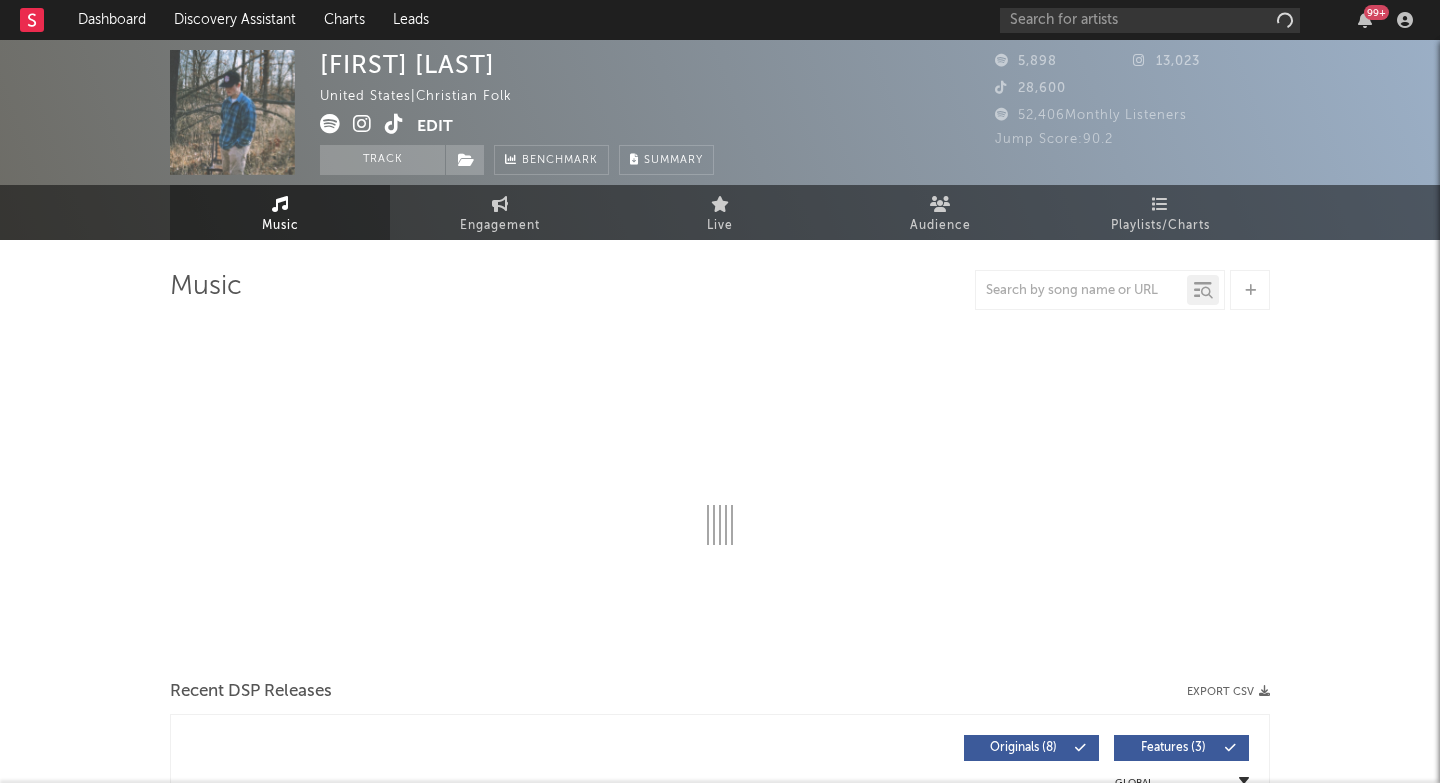 select on "1w" 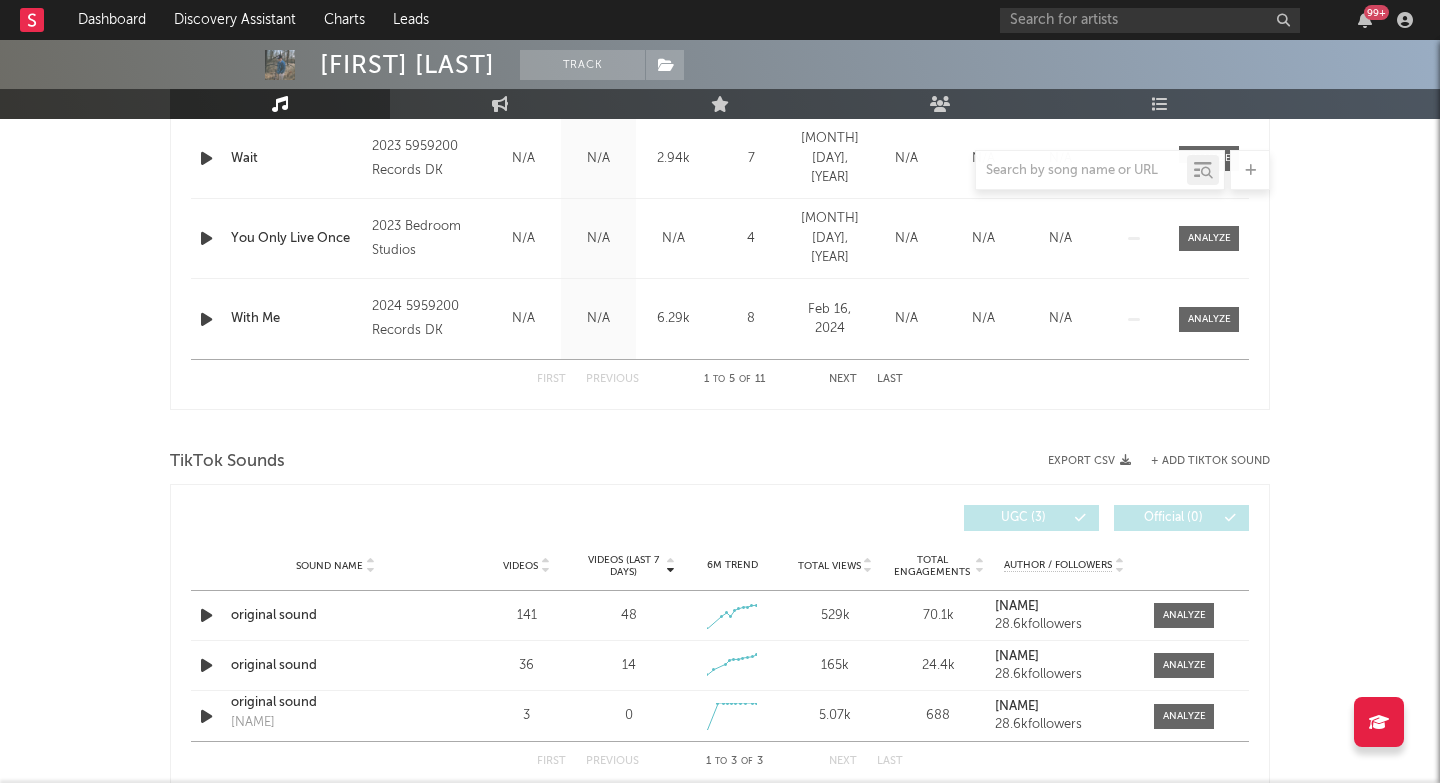 scroll, scrollTop: 652, scrollLeft: 0, axis: vertical 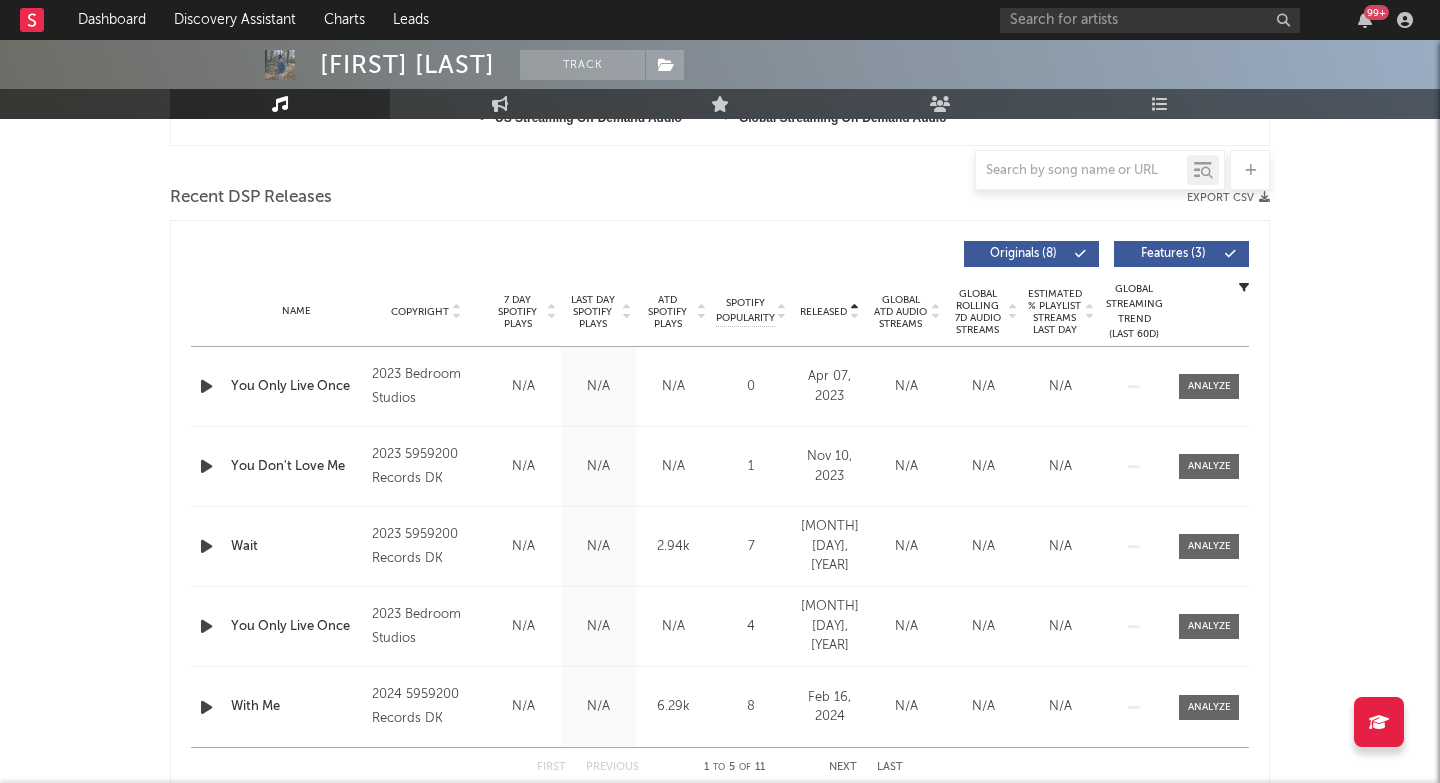 click on "Last Day Spotify Plays" at bounding box center (592, 312) 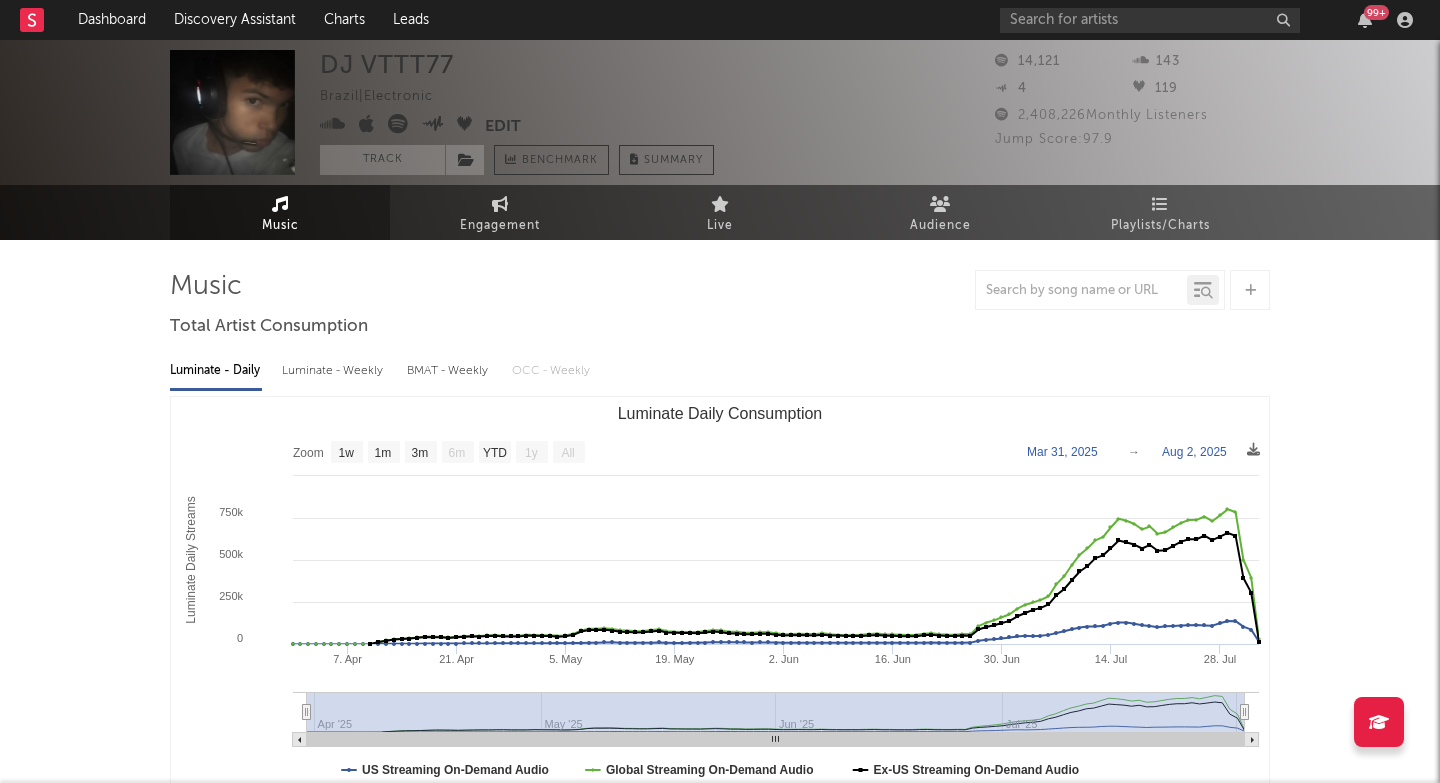 select on "1w" 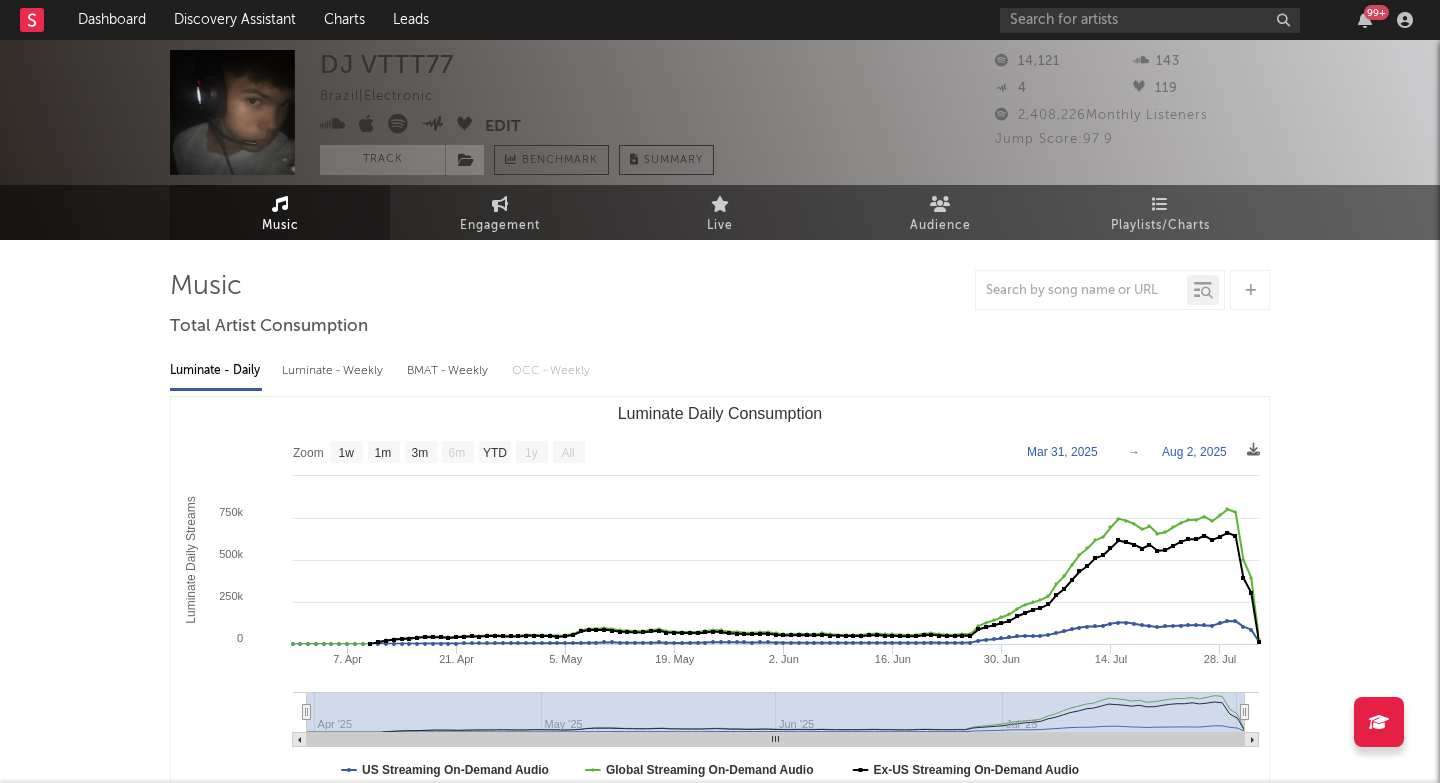 scroll, scrollTop: 0, scrollLeft: 0, axis: both 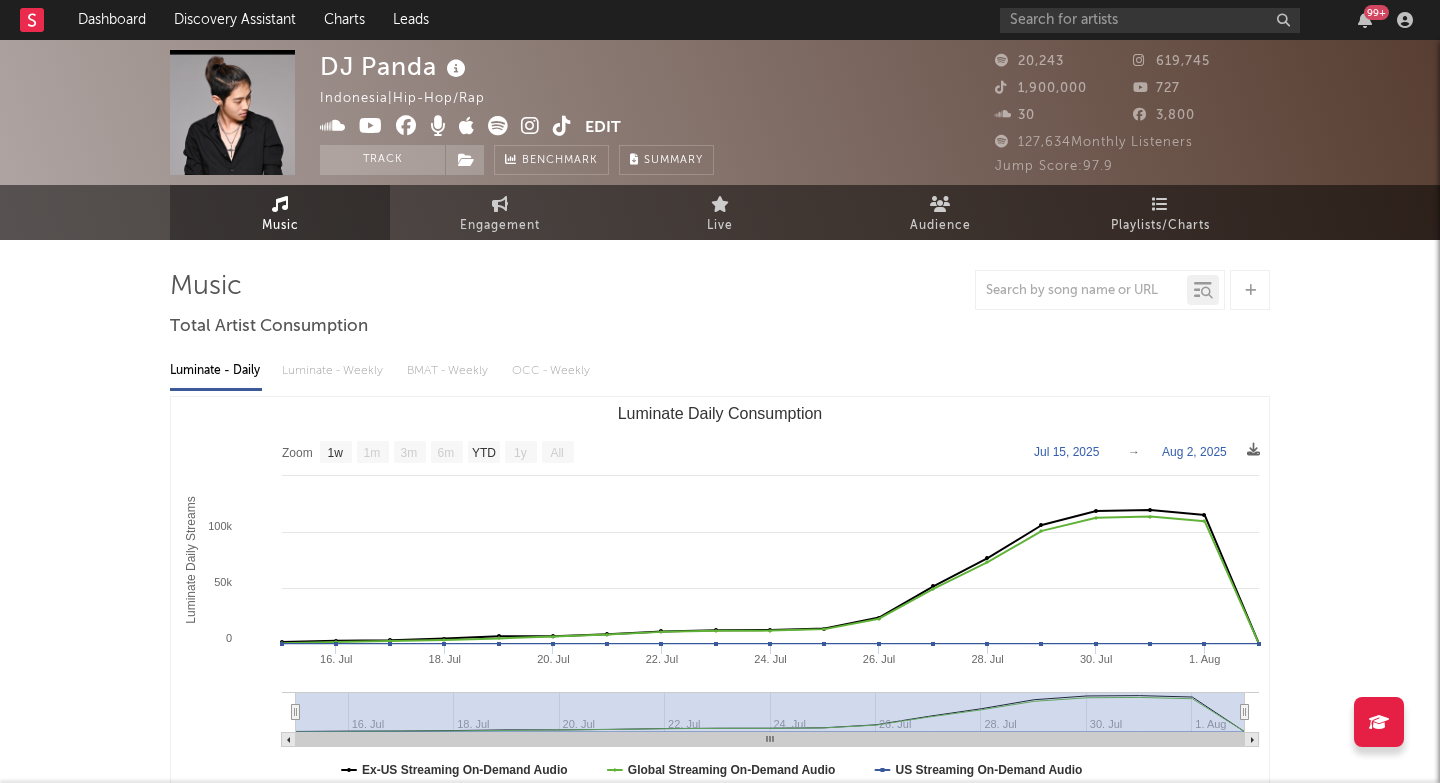 select on "1w" 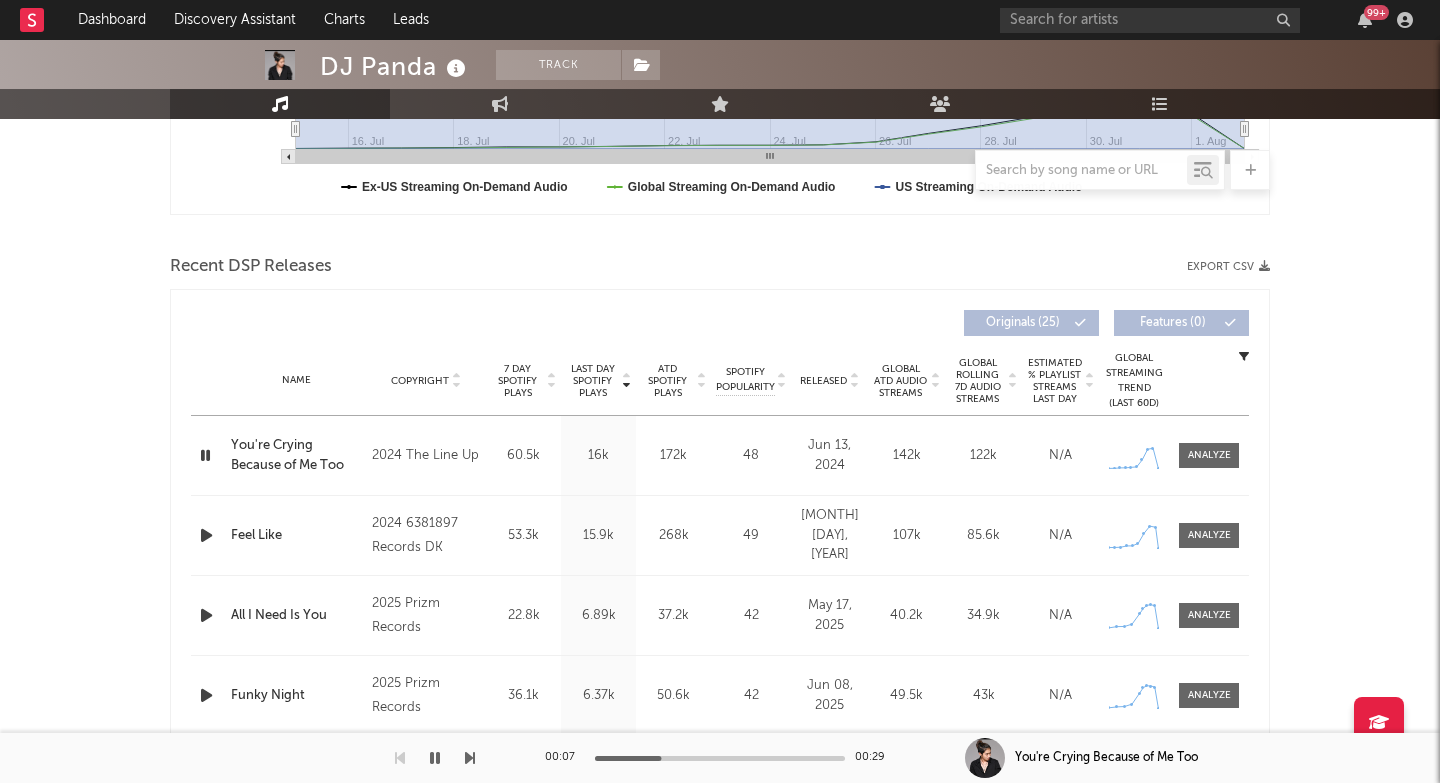 scroll, scrollTop: 658, scrollLeft: 0, axis: vertical 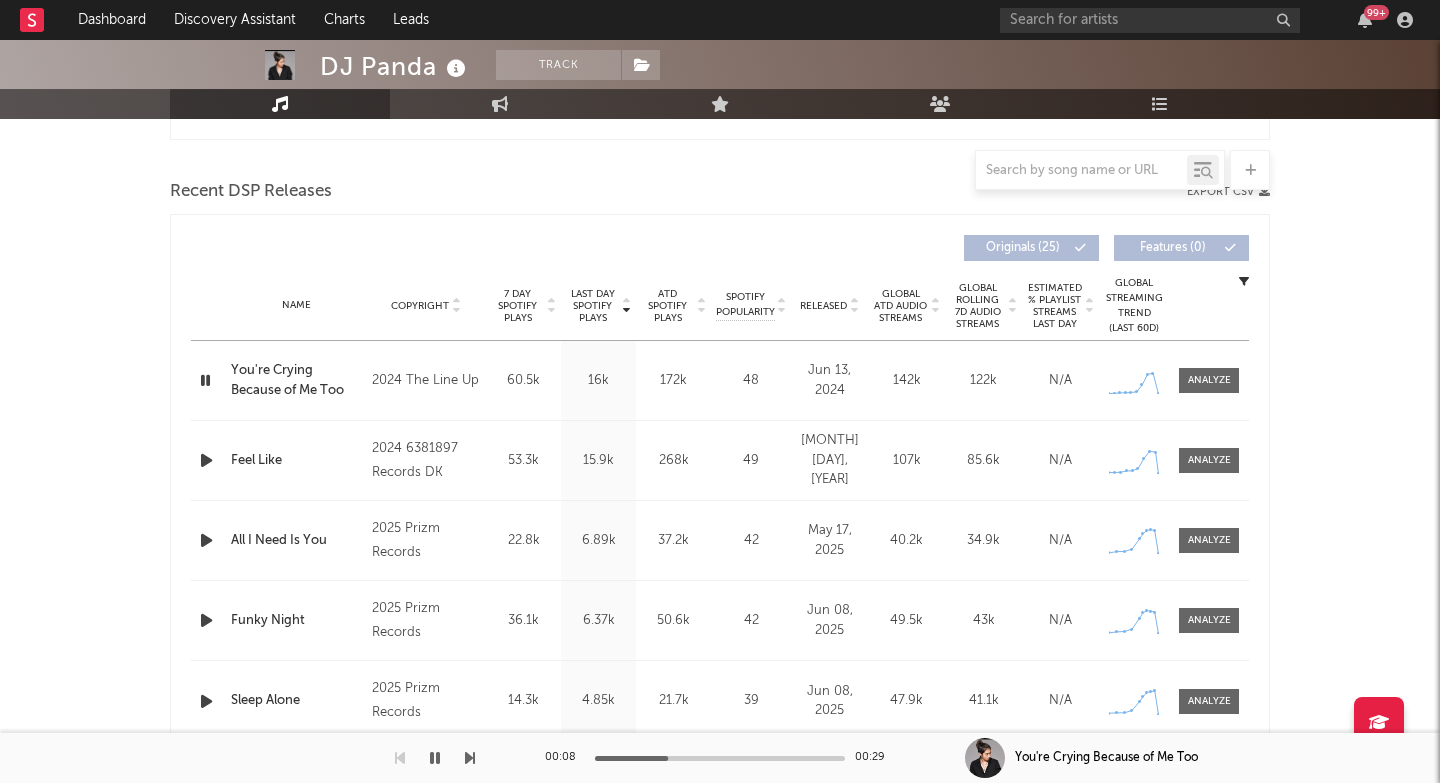 click on "Name You're Crying Because of Me Too Copyright 2024 The Line Up Label The Line Up Album Names You're Crying Because of Me Too Composer Names giovanni surya saputra 7 Day Spotify Plays 60.5k Last Day Spotify Plays 16k ATD Spotify Plays 172k Spotify Popularity 48 Total US Streams 929 Total US SES 7 Total UK Streams N/A Total UK Audio Streams N/A UK Weekly Streams N/A UK Weekly Audio Streams N/A Released Jun 13, 2024 US ATD Audio Streams N/A US Rolling 7D Audio Streams N/A US Rolling WoW % Chg N/A Global ATD Audio Streams 142k Global Rolling 7D Audio Streams 122k Global Rolling WoW % Chg 702 Estimated % Playlist Streams Last Day N/A Global Streaming Trend (Last 60D) Created with Highcharts 10.3.3 Ex-US Streaming Trend (Last 60D) Created with Highcharts 10.3.3 US Streaming Trend (Last 60D) Global Latest Day Audio Streams 42 US Latest Day Audio Streams N/A" at bounding box center [720, 380] 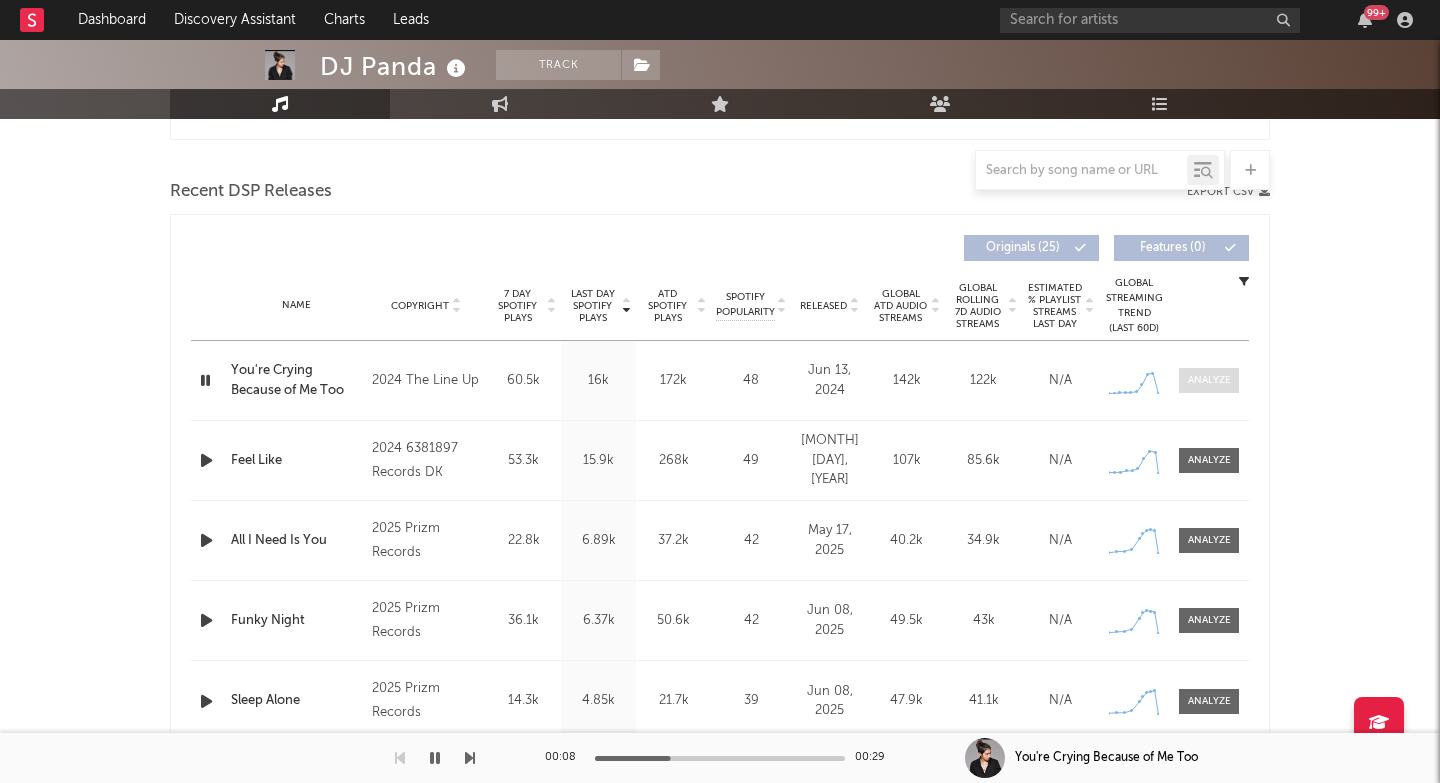click at bounding box center (1209, 380) 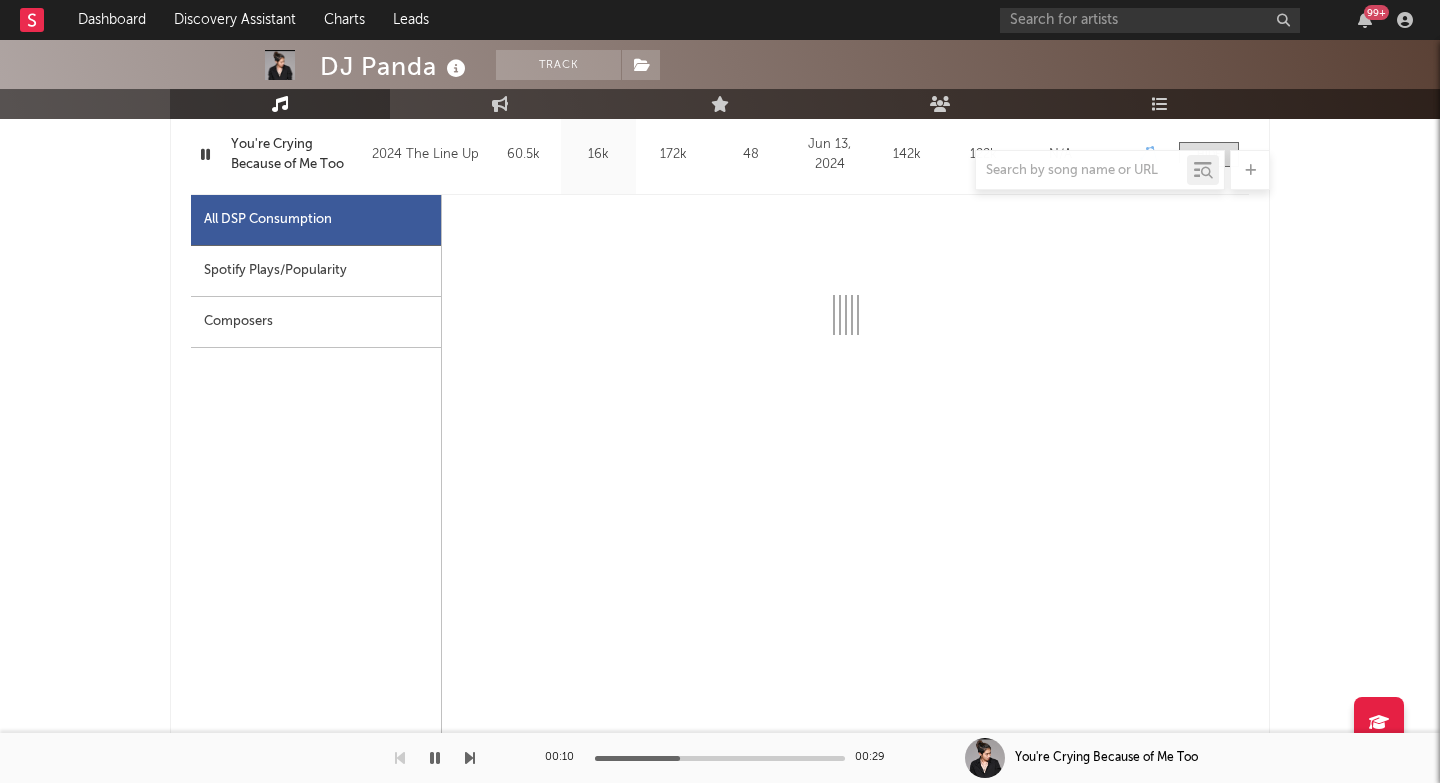 select on "1w" 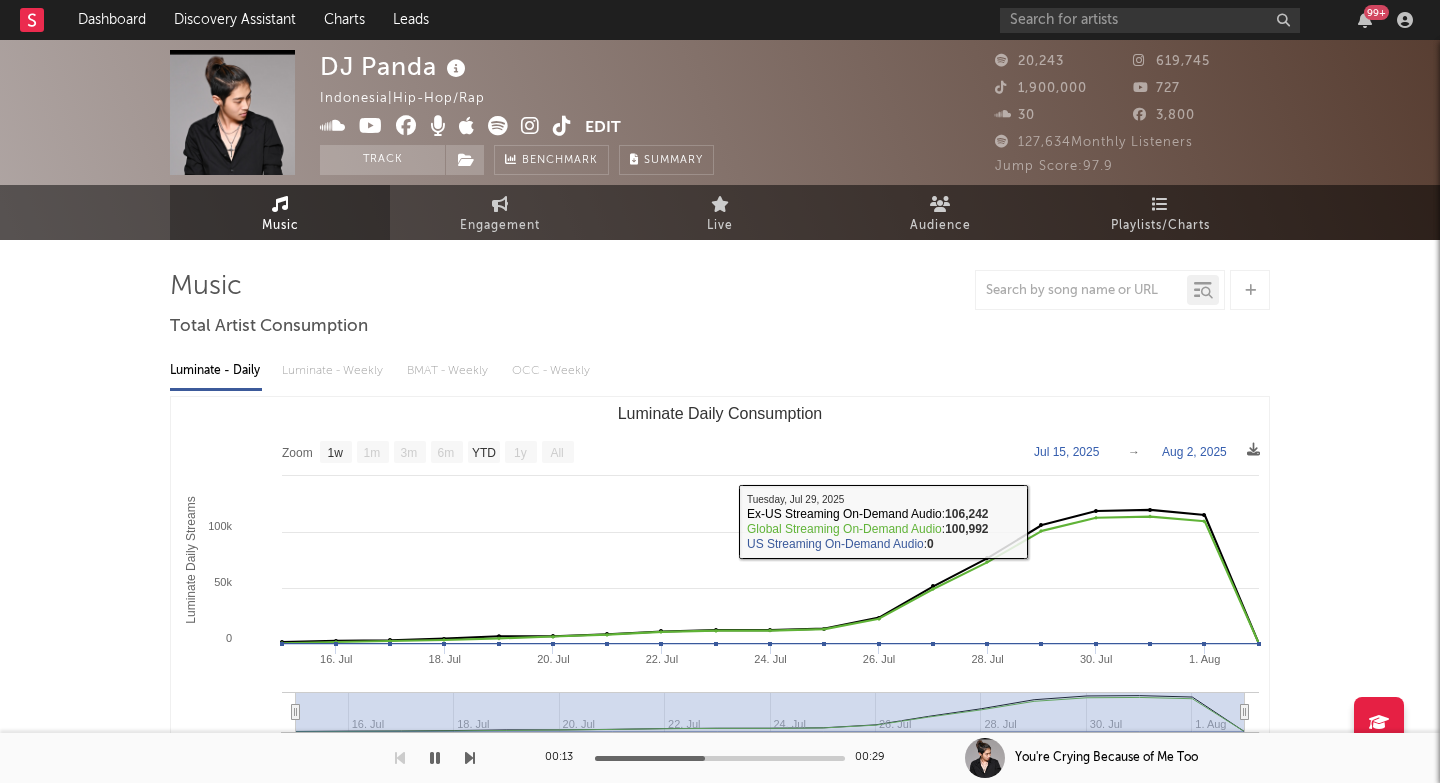 scroll, scrollTop: 0, scrollLeft: 0, axis: both 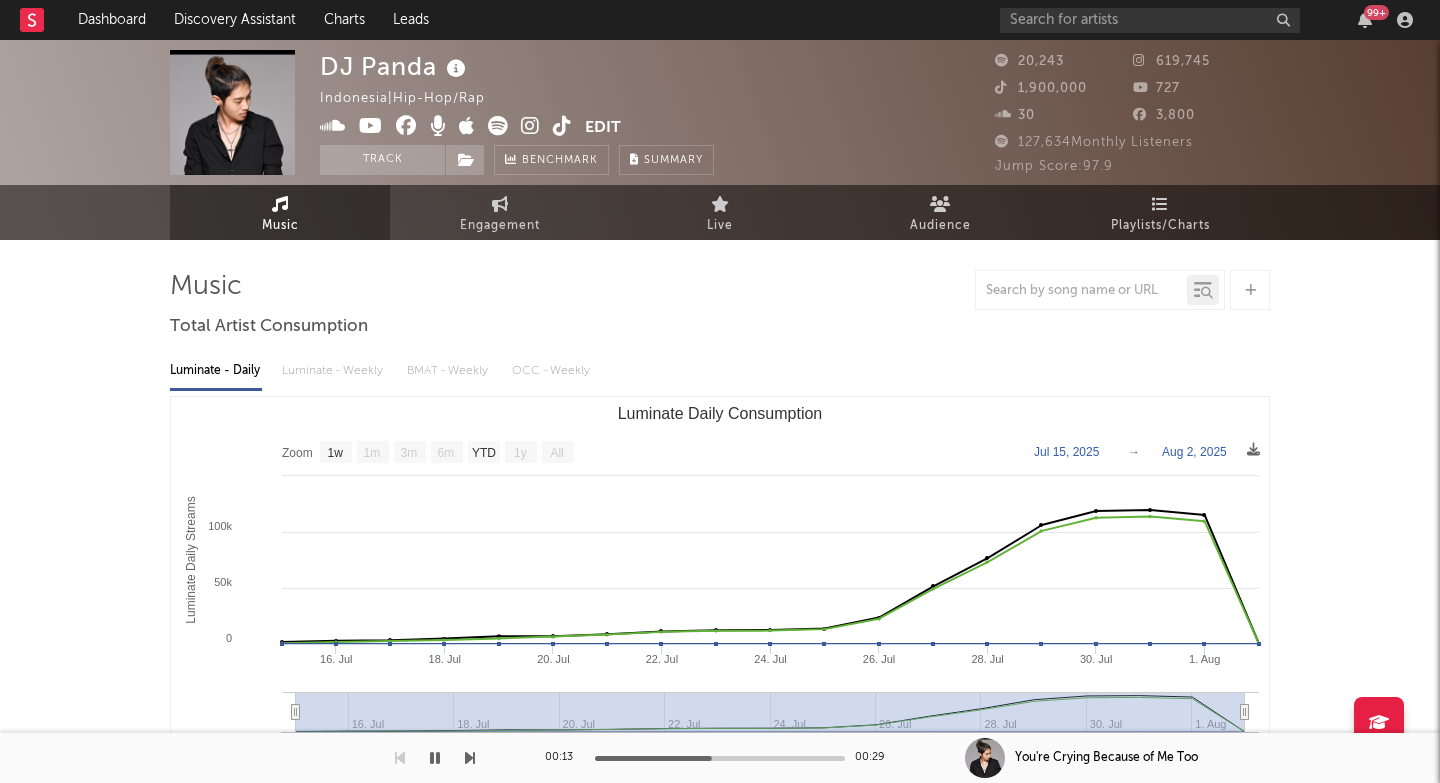 click at bounding box center [530, 126] 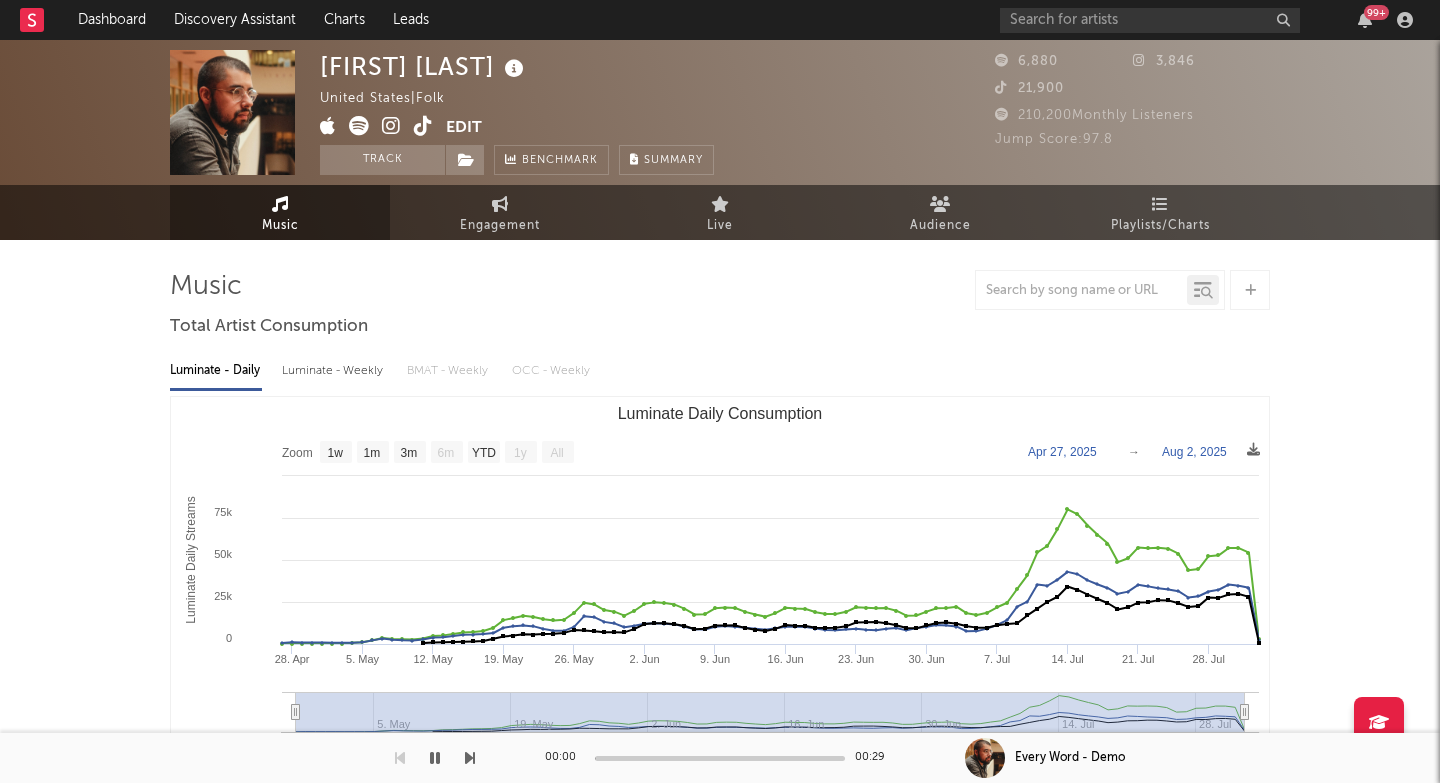 select on "1w" 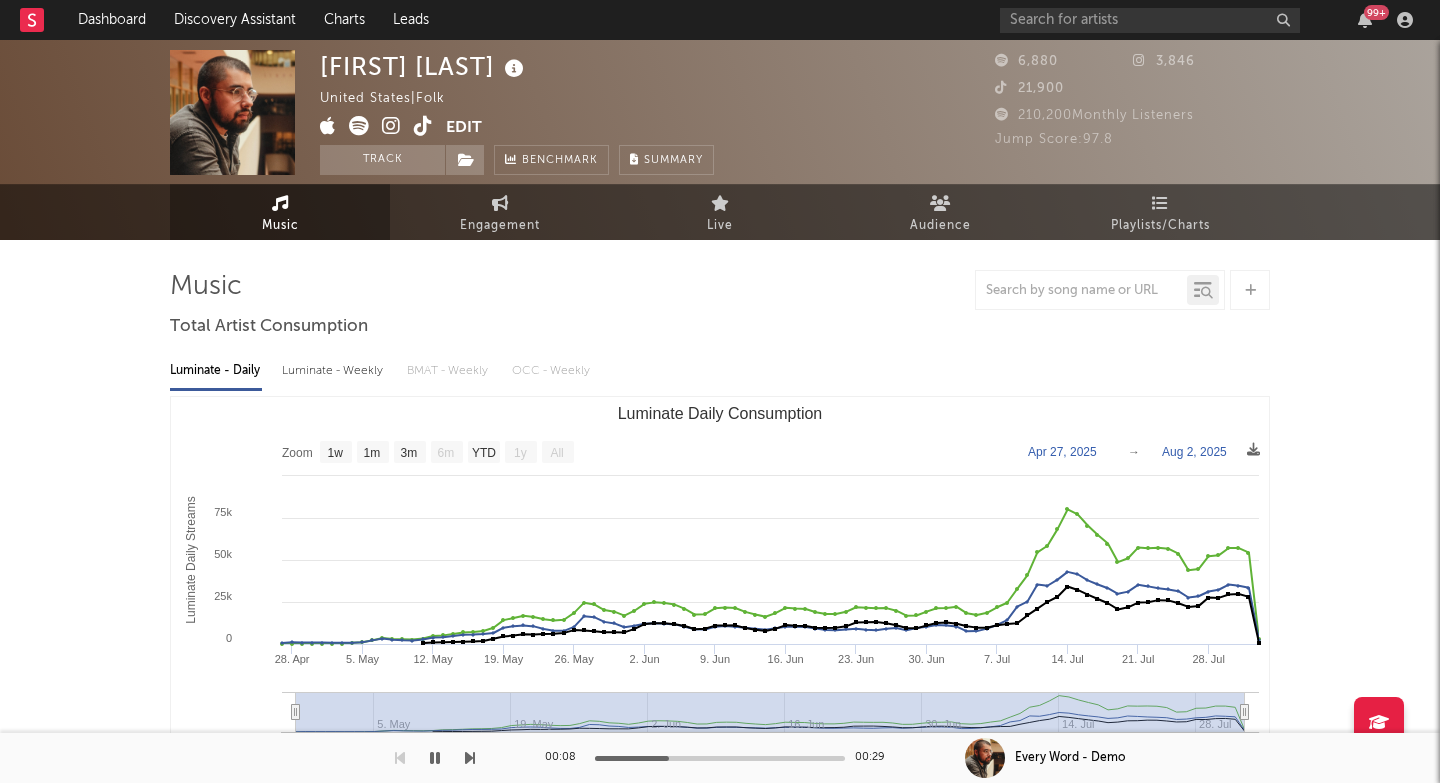scroll, scrollTop: 0, scrollLeft: 0, axis: both 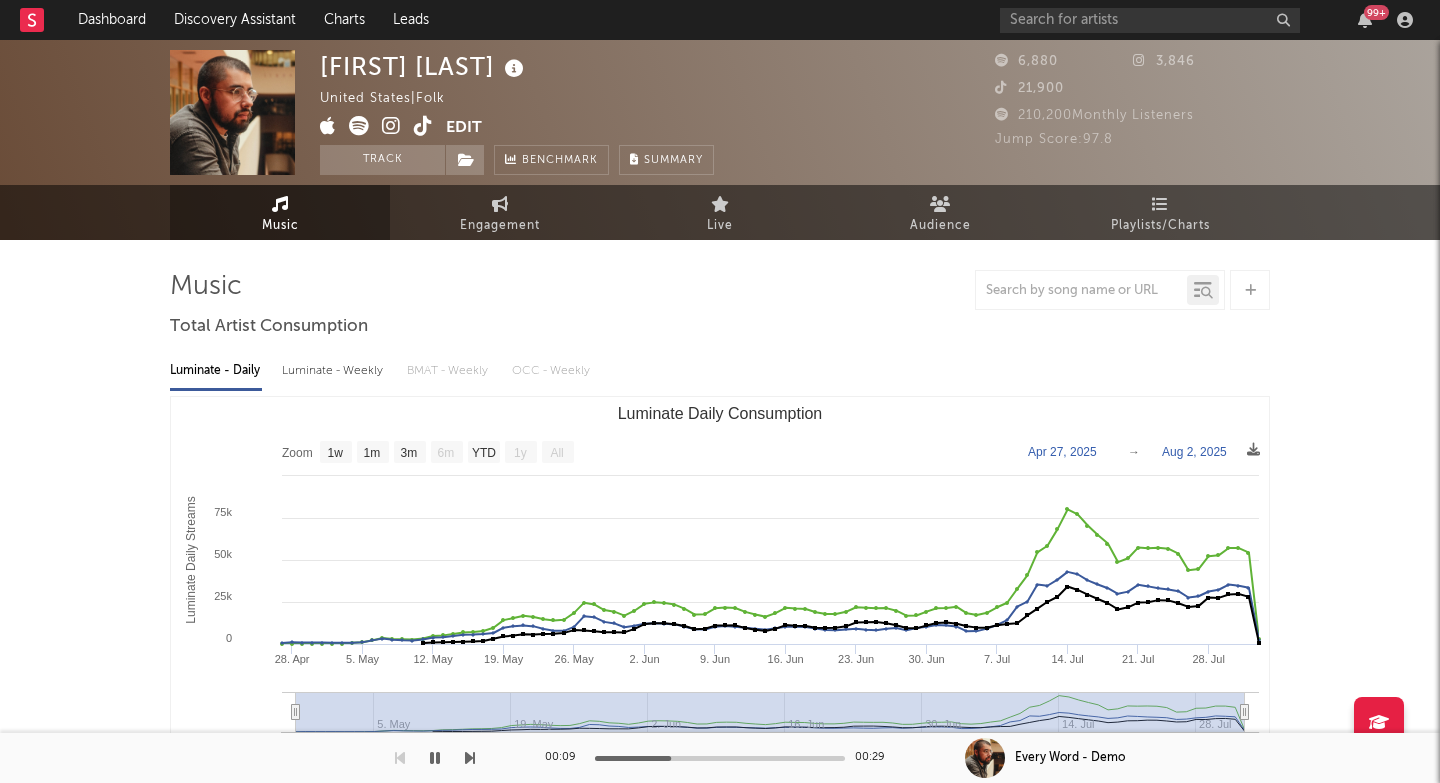 click on "Ivan Castro" at bounding box center (424, 66) 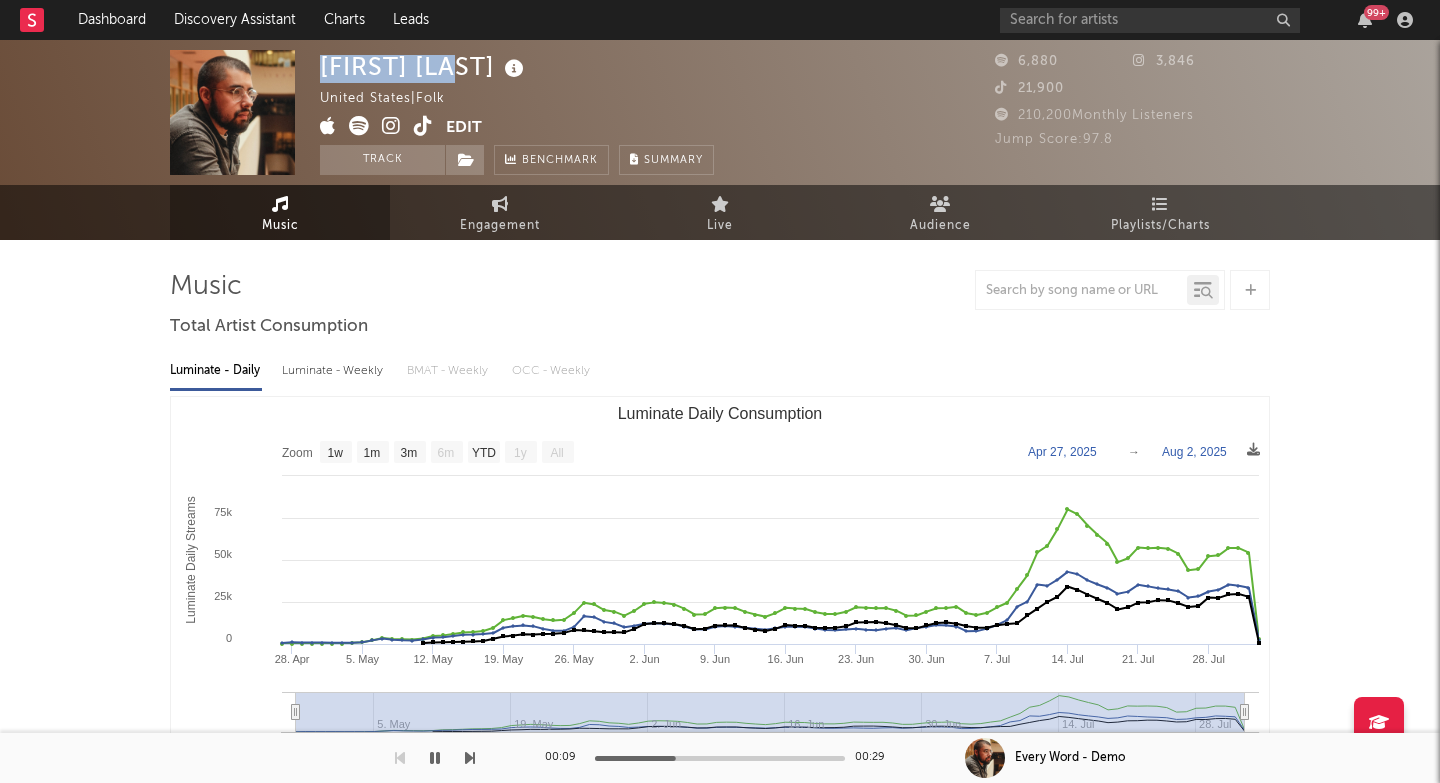 drag, startPoint x: 343, startPoint y: 66, endPoint x: 421, endPoint y: 66, distance: 78 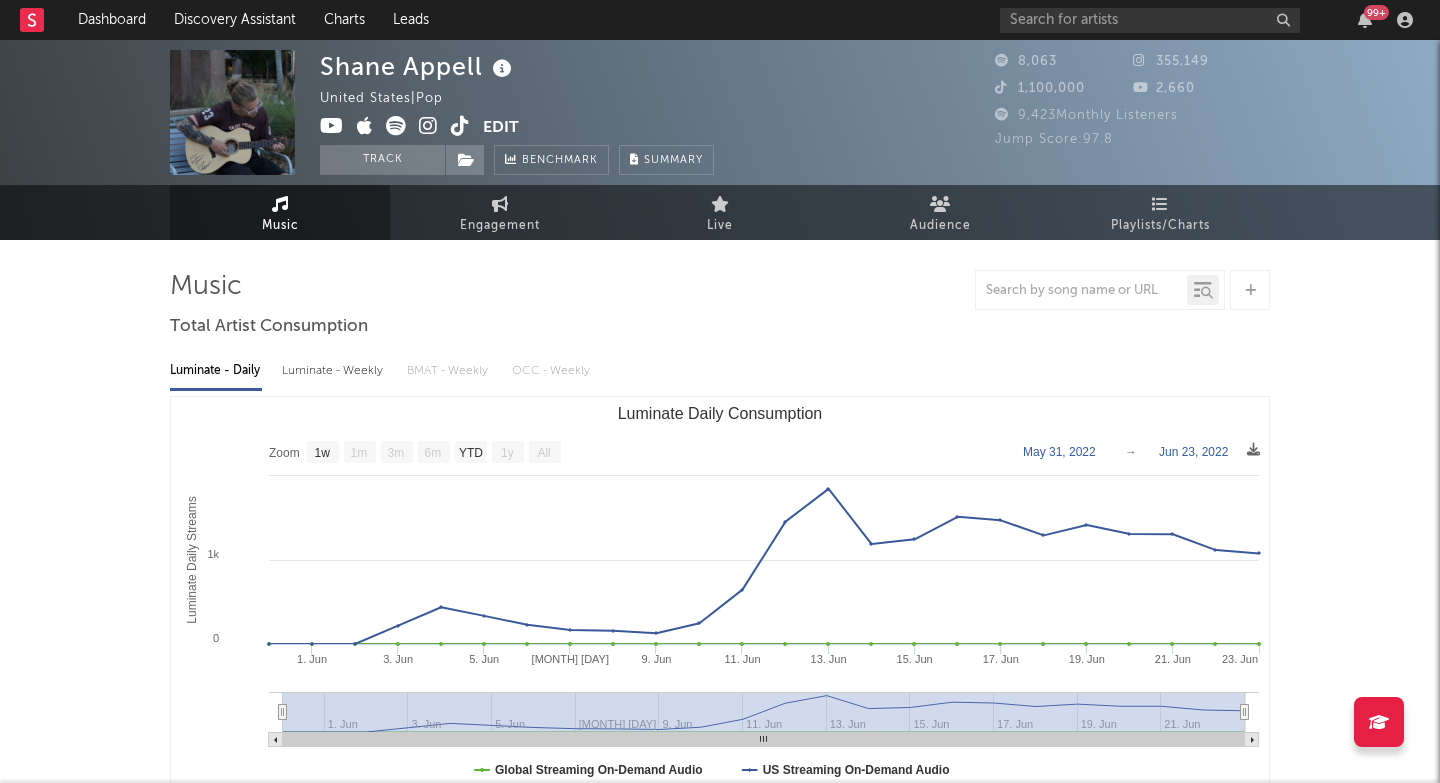 select on "1w" 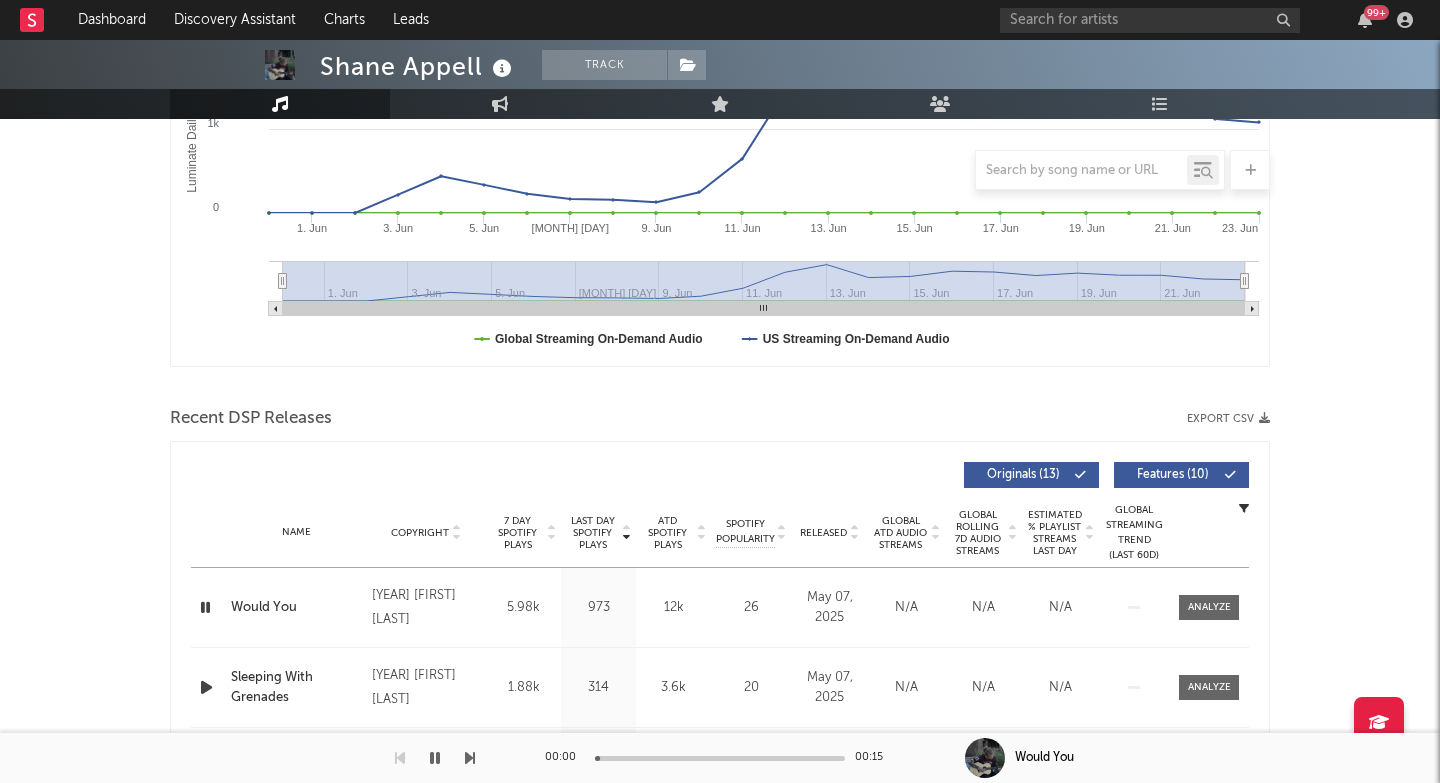 scroll, scrollTop: 562, scrollLeft: 0, axis: vertical 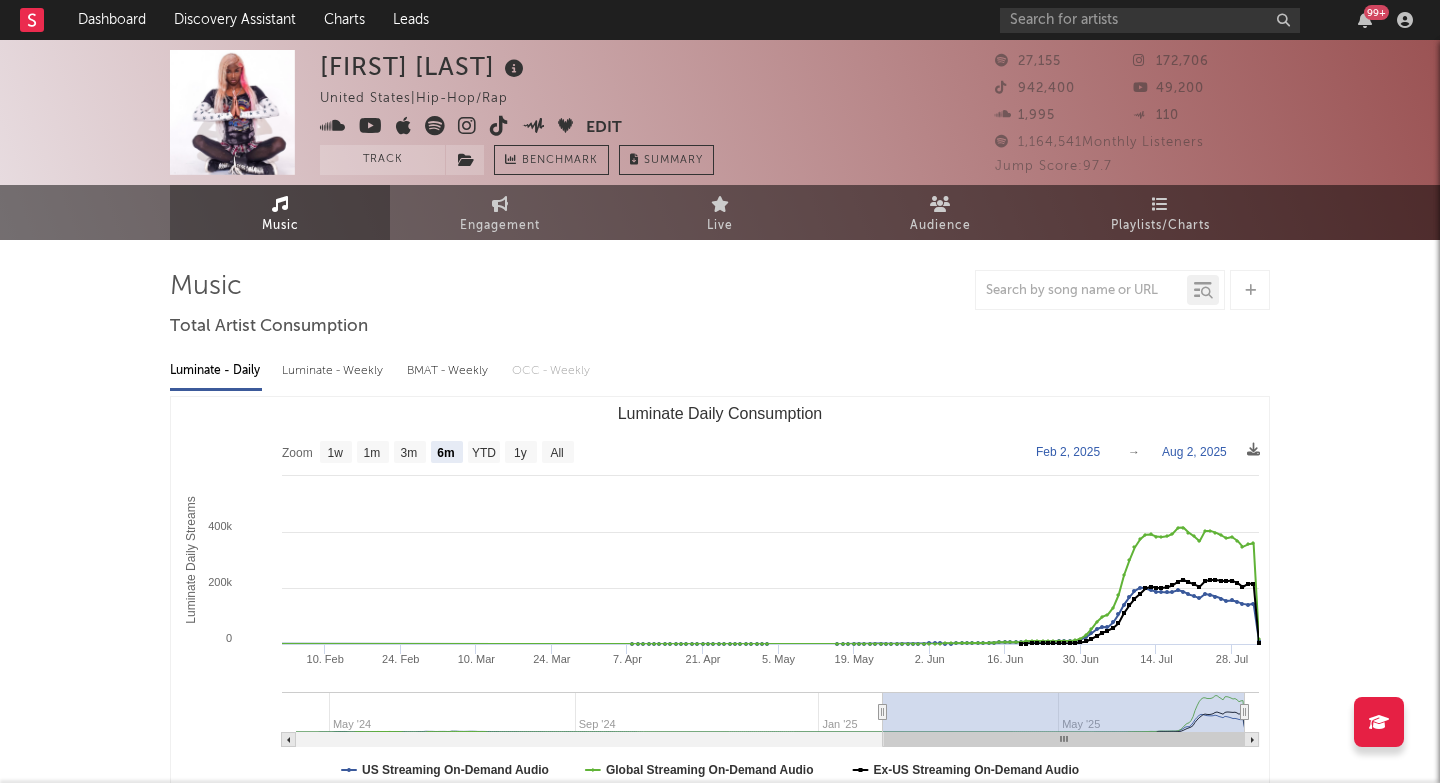 select on "6m" 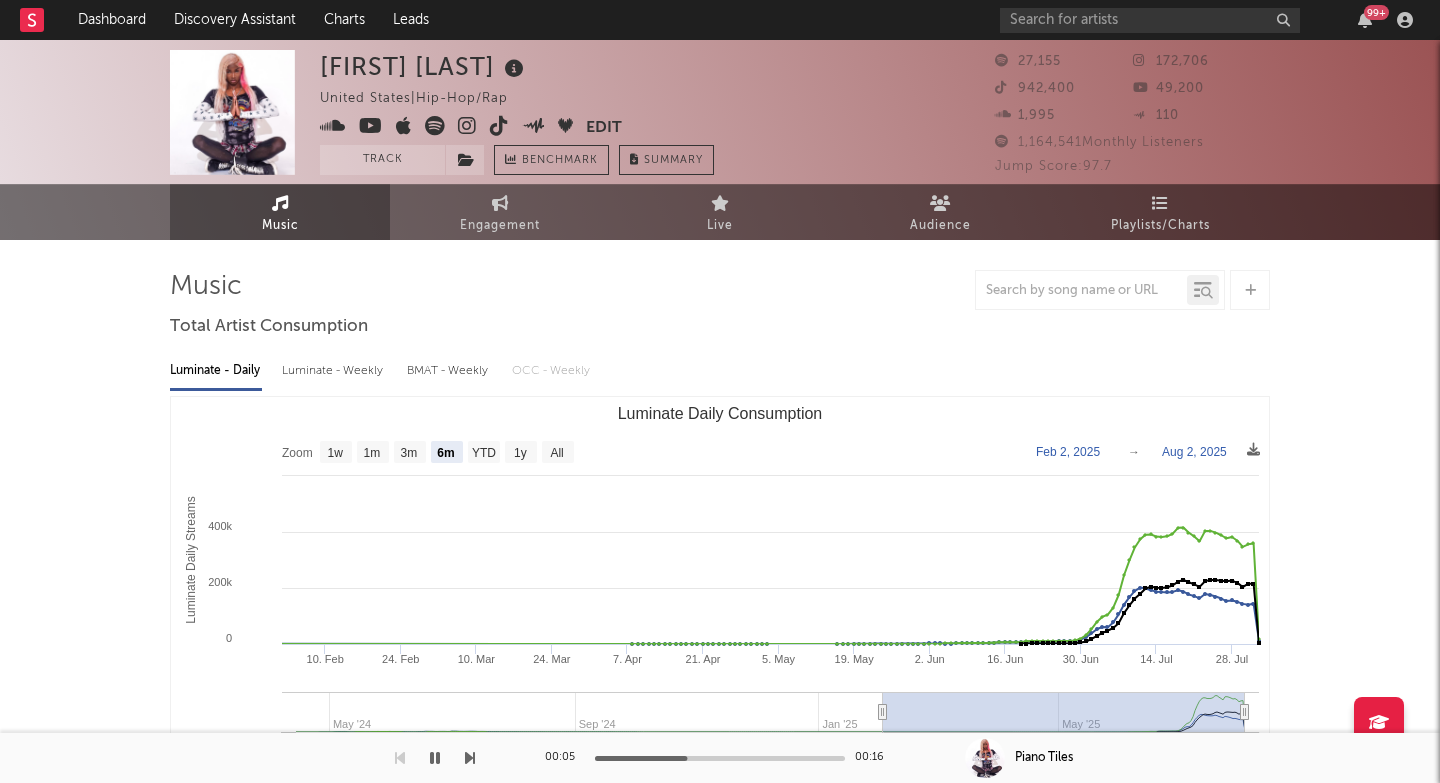 scroll, scrollTop: 0, scrollLeft: 0, axis: both 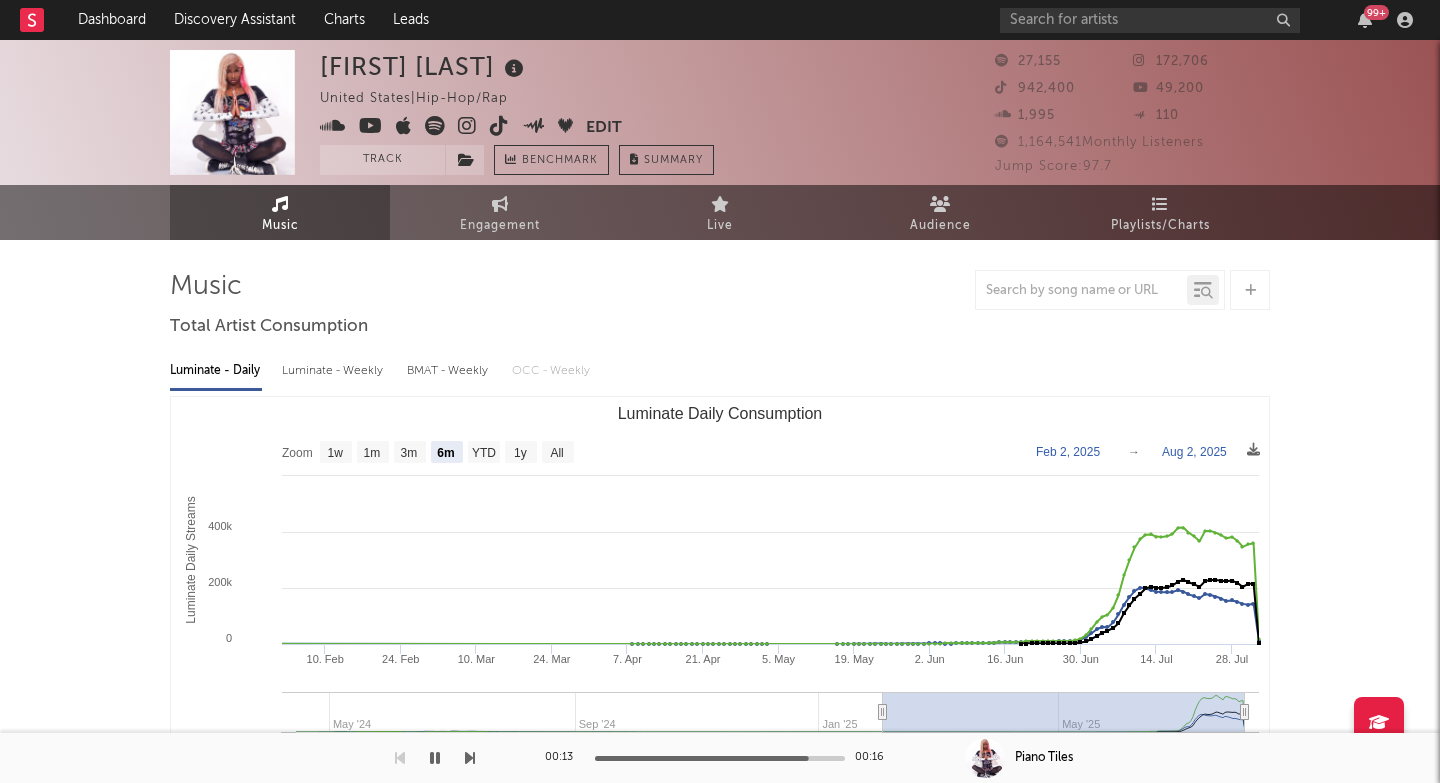 click at bounding box center [467, 126] 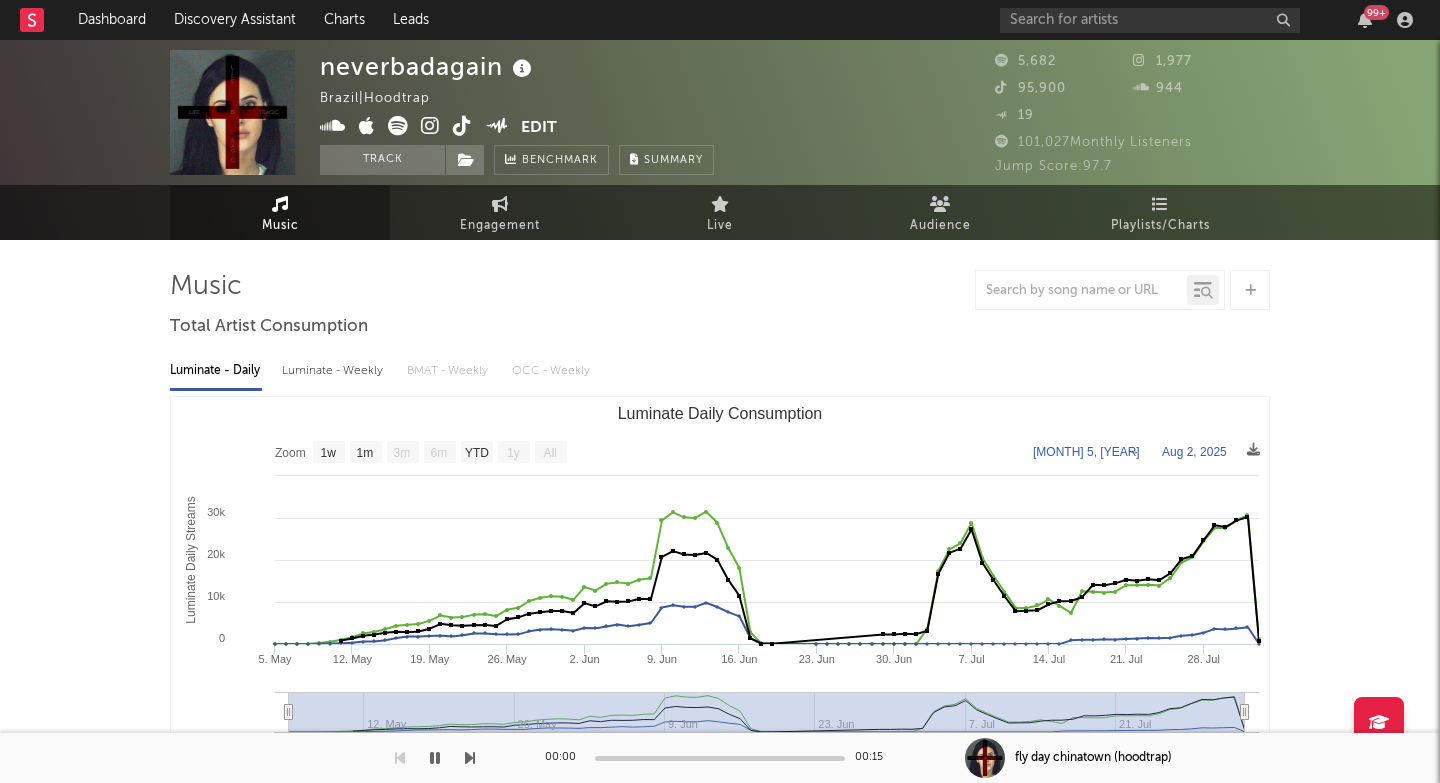 select on "1w" 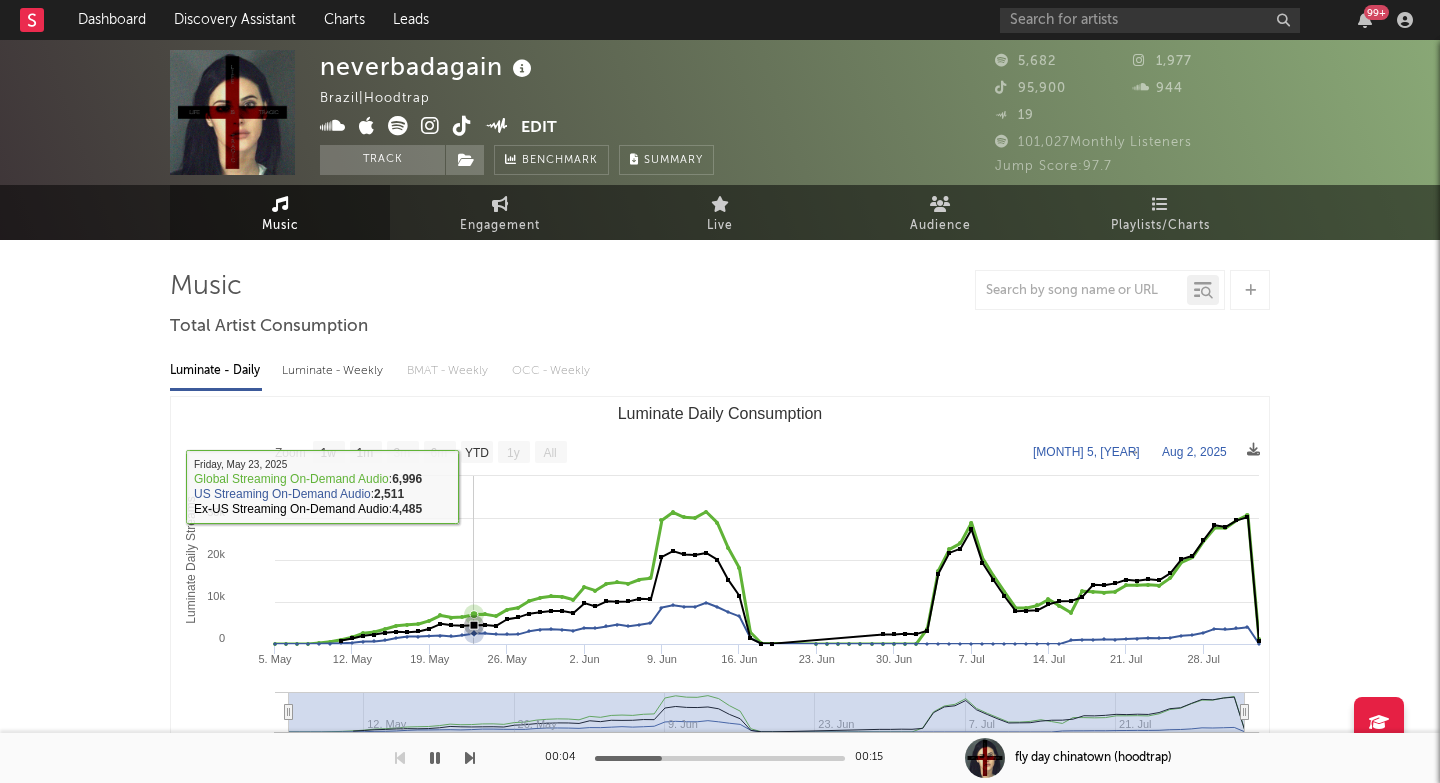 scroll, scrollTop: 0, scrollLeft: 0, axis: both 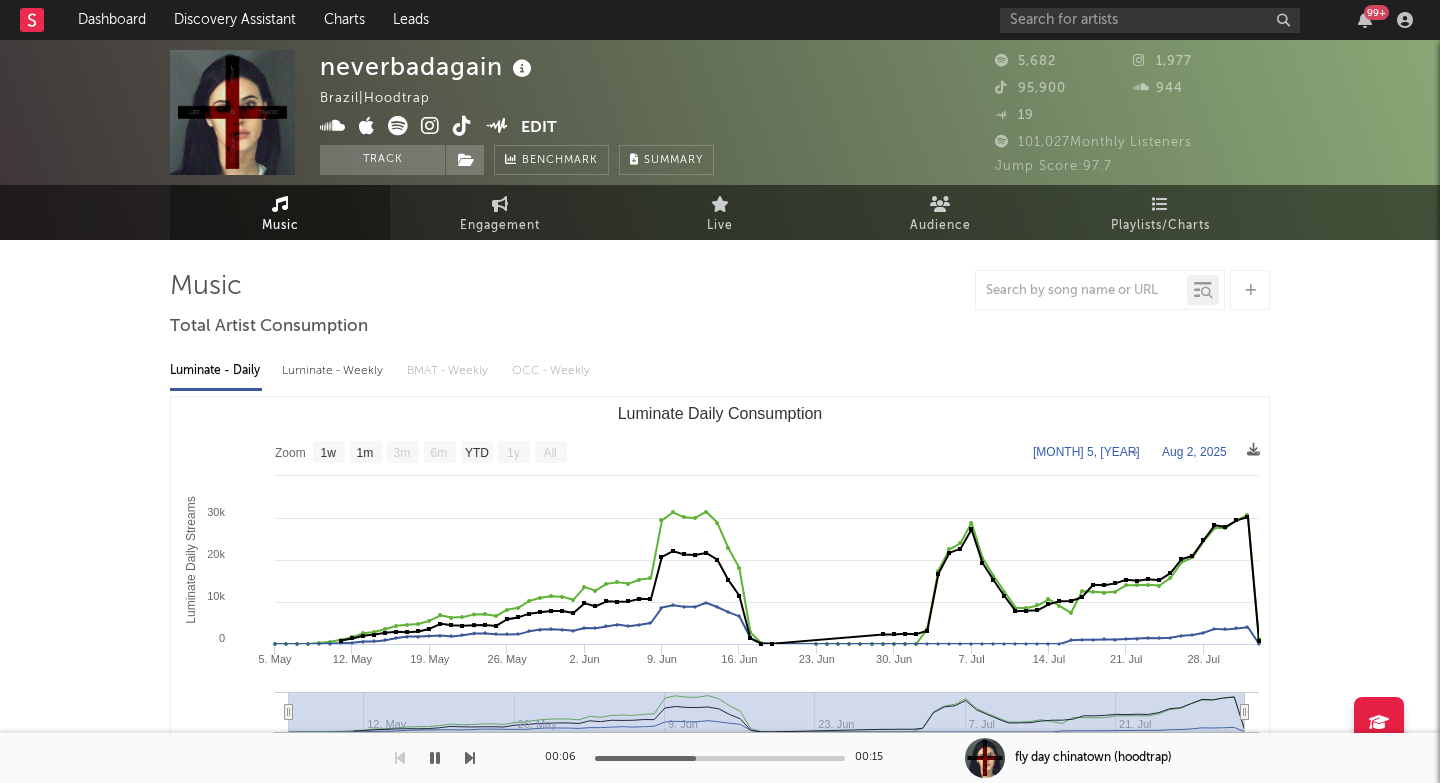click at bounding box center (430, 126) 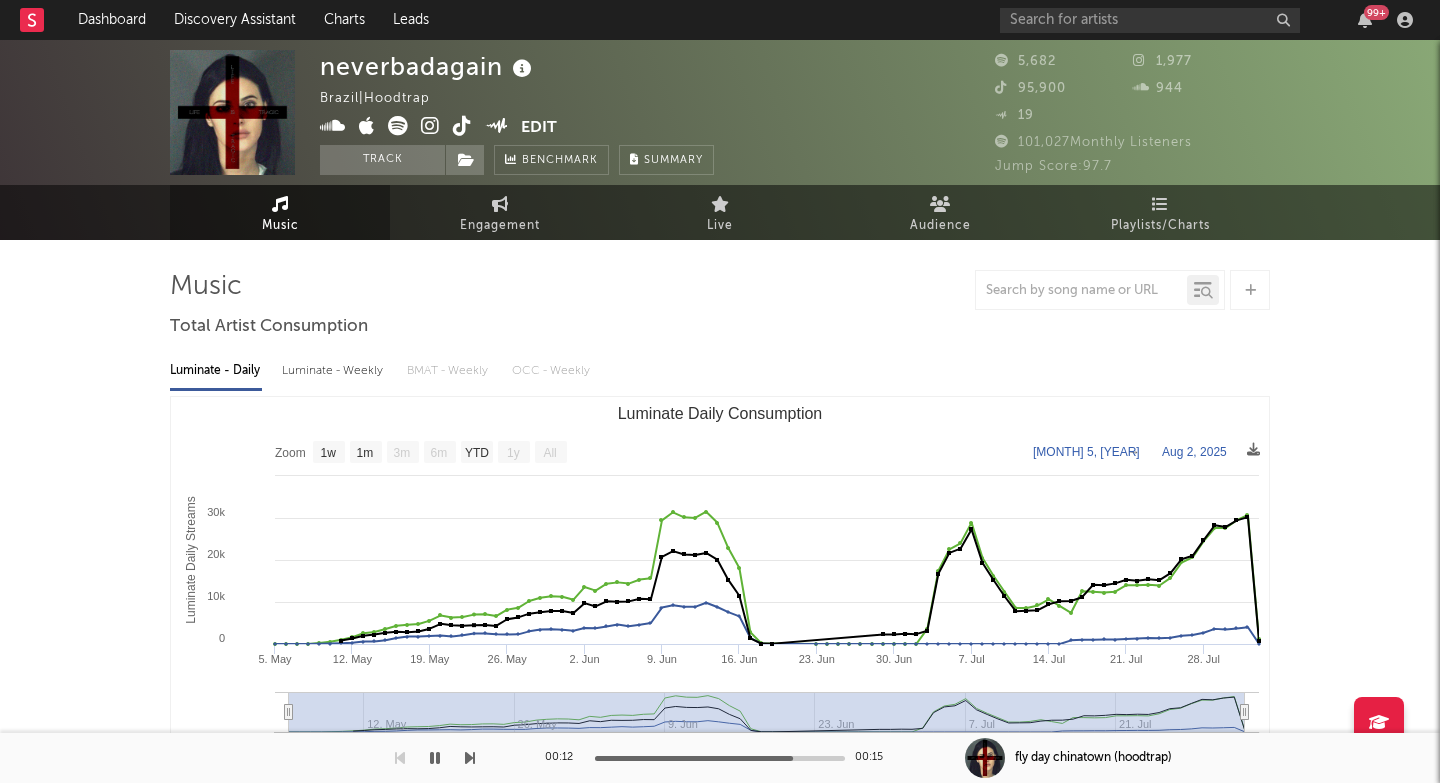 click at bounding box center [462, 126] 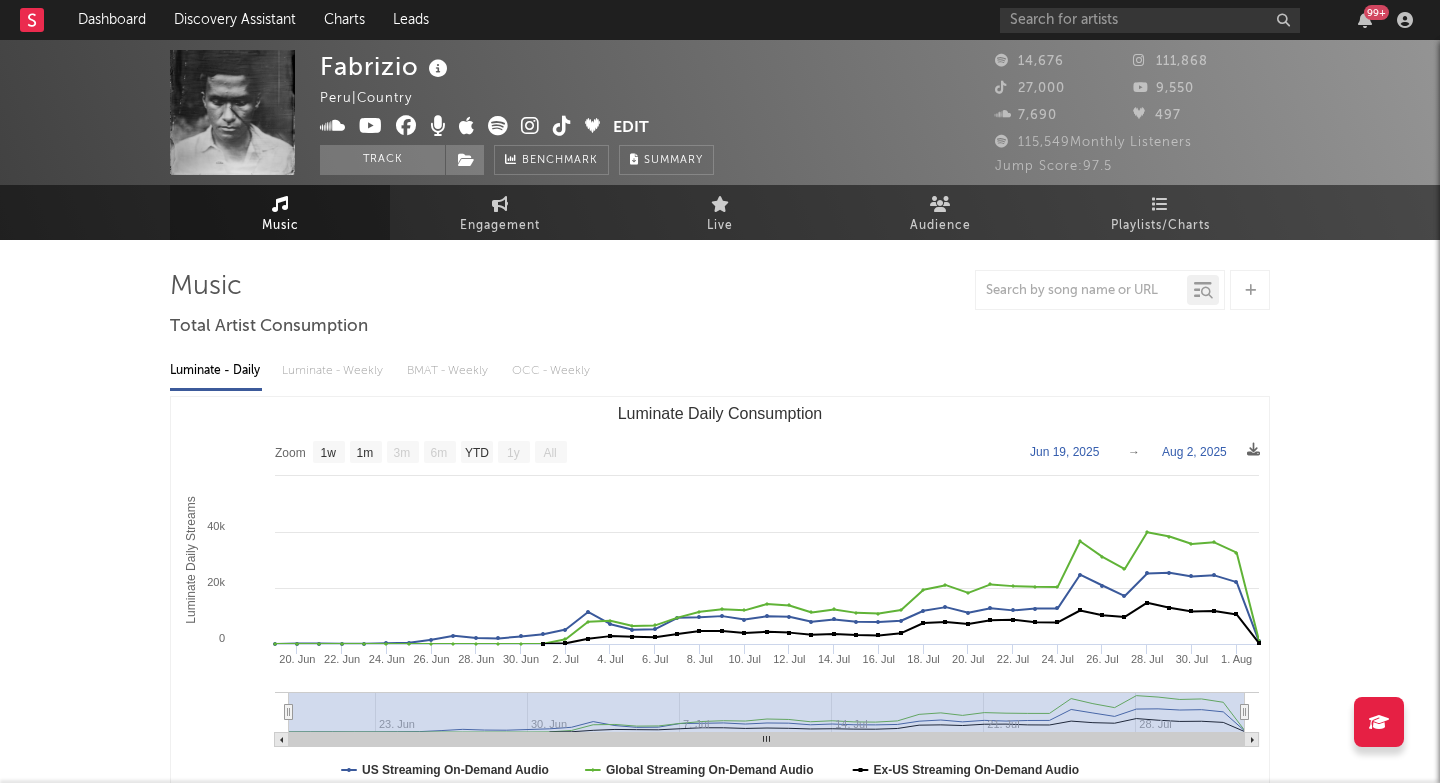 select on "1w" 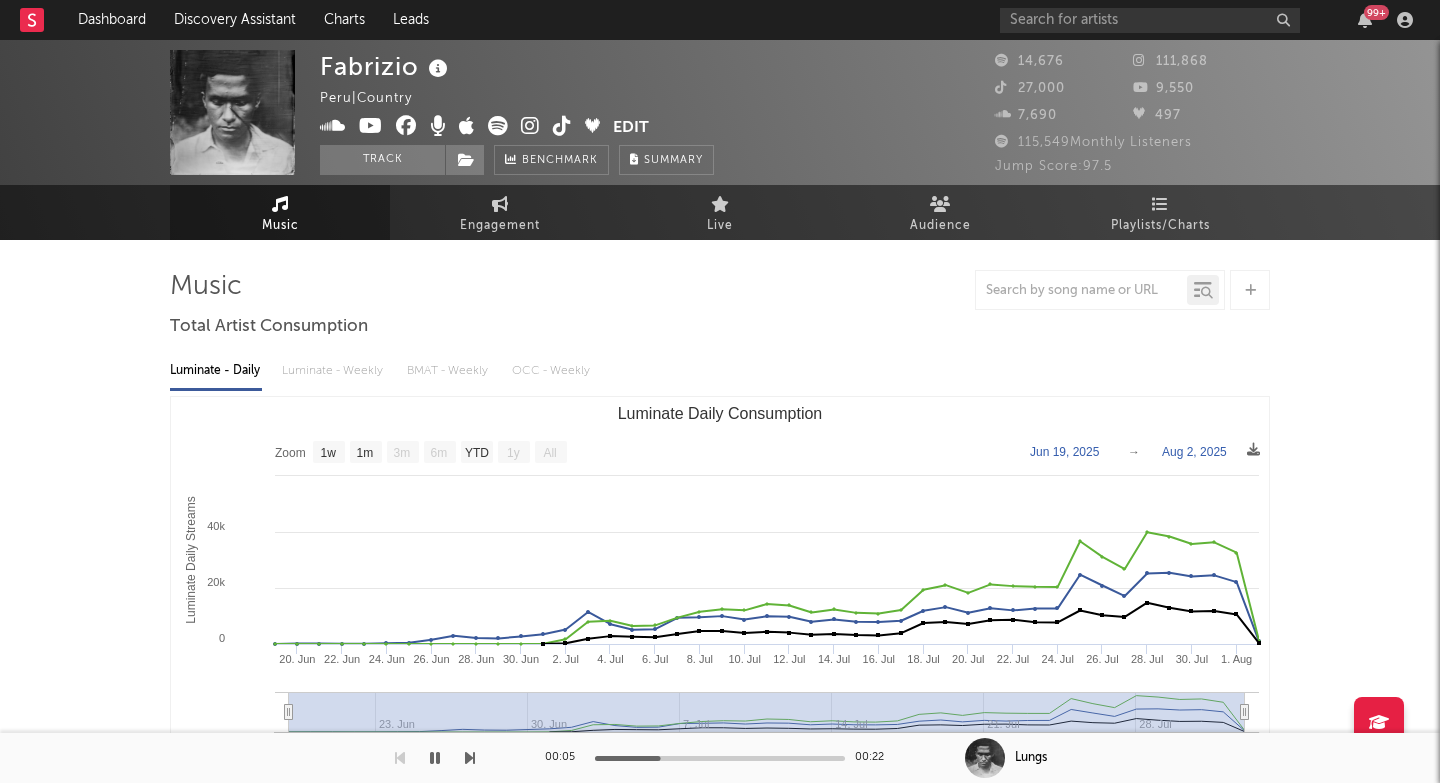 scroll, scrollTop: 0, scrollLeft: 0, axis: both 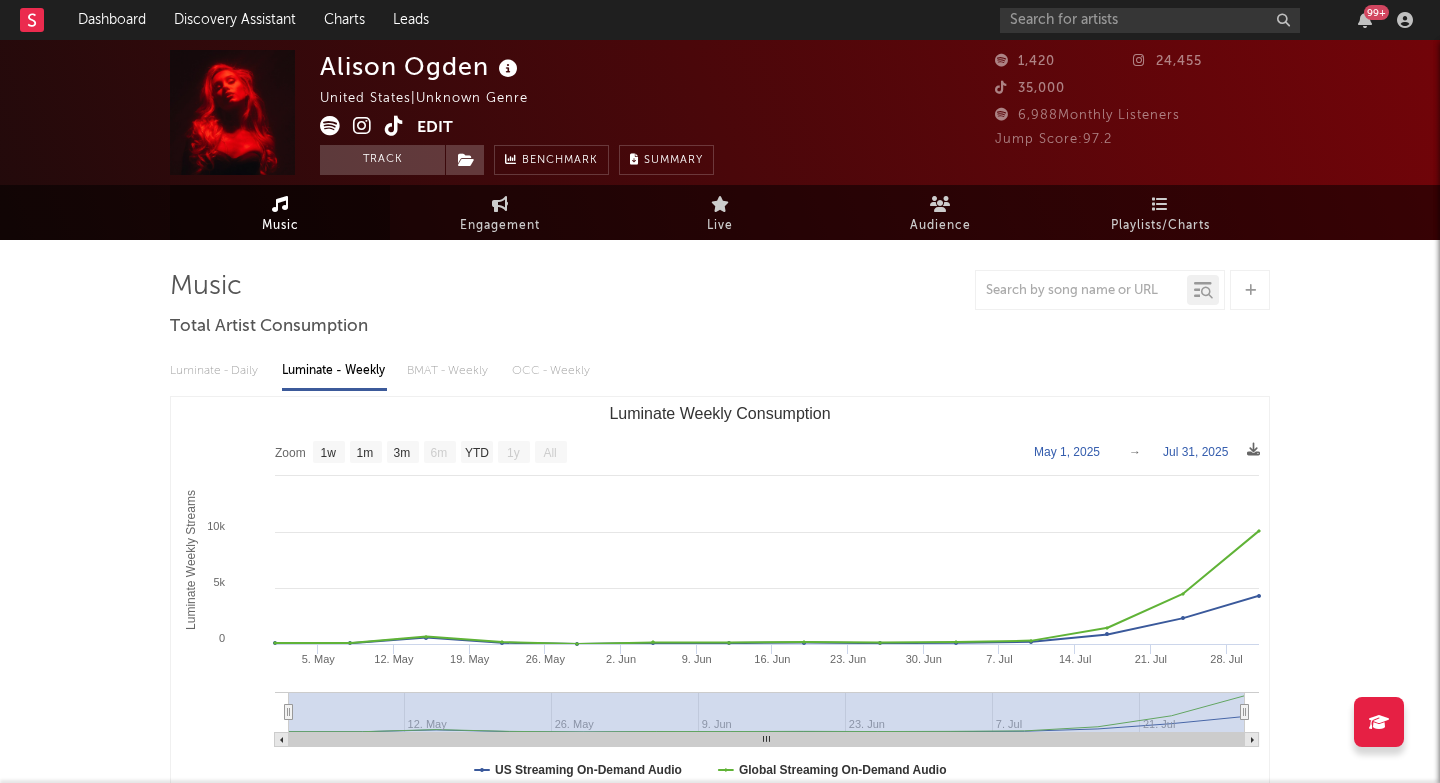 select on "1w" 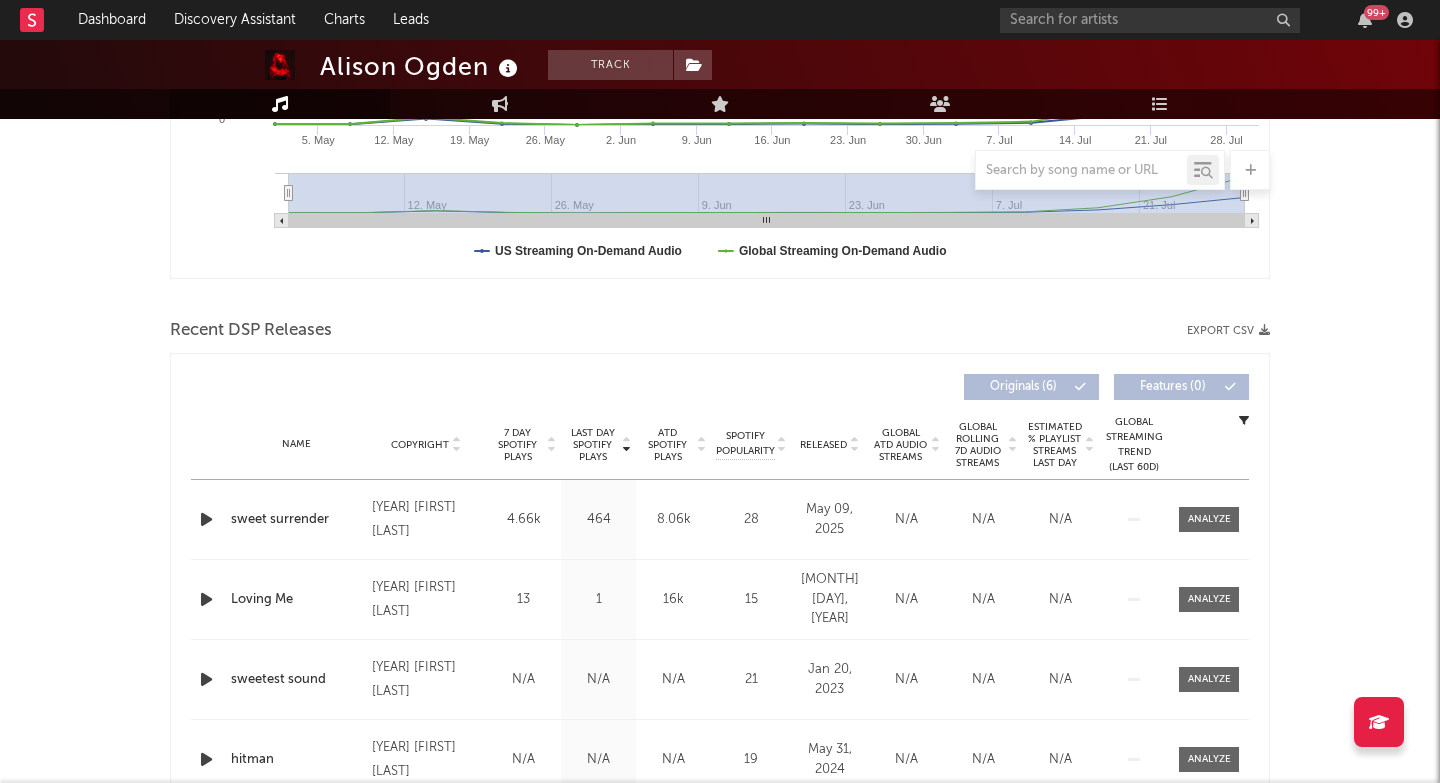 scroll, scrollTop: 553, scrollLeft: 0, axis: vertical 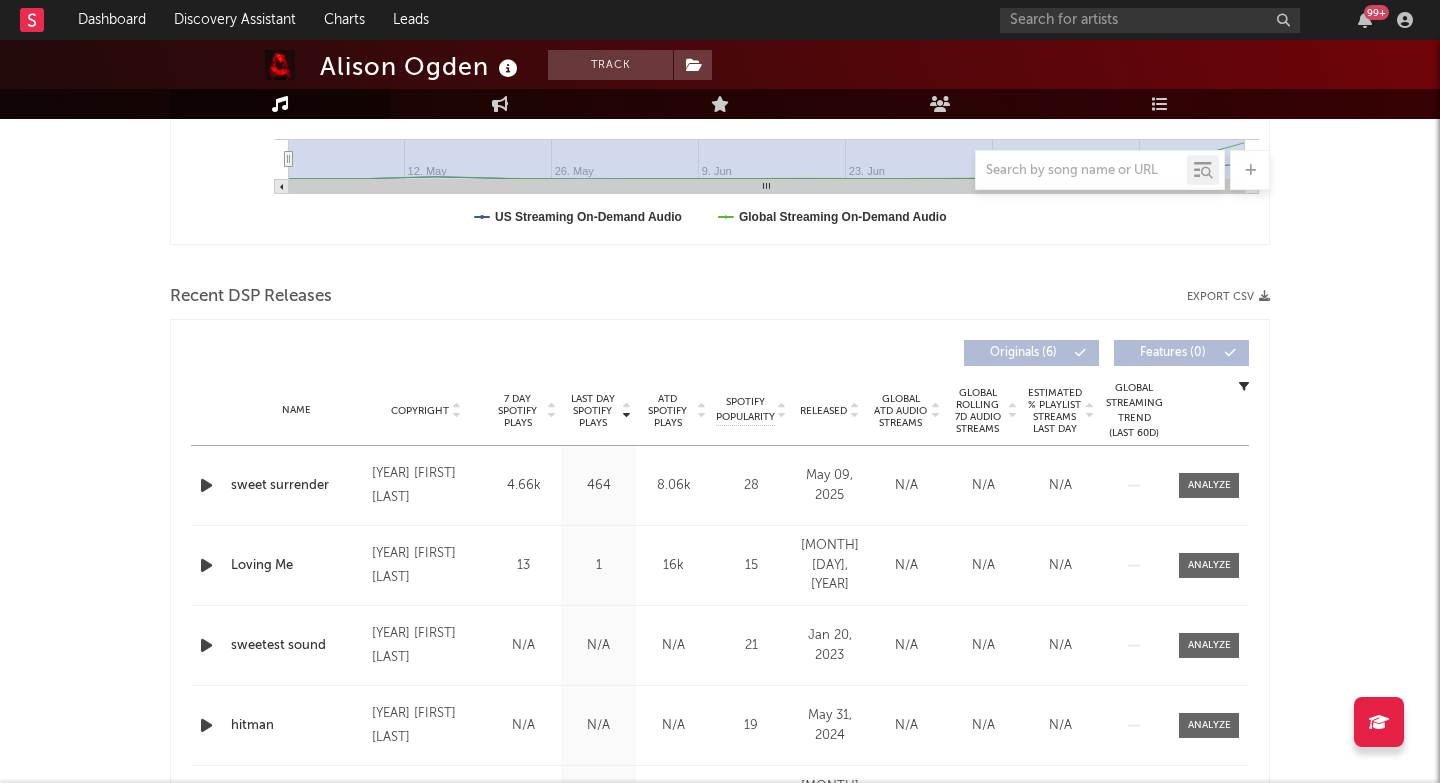 click on "Last Day Spotify Plays" at bounding box center (592, 411) 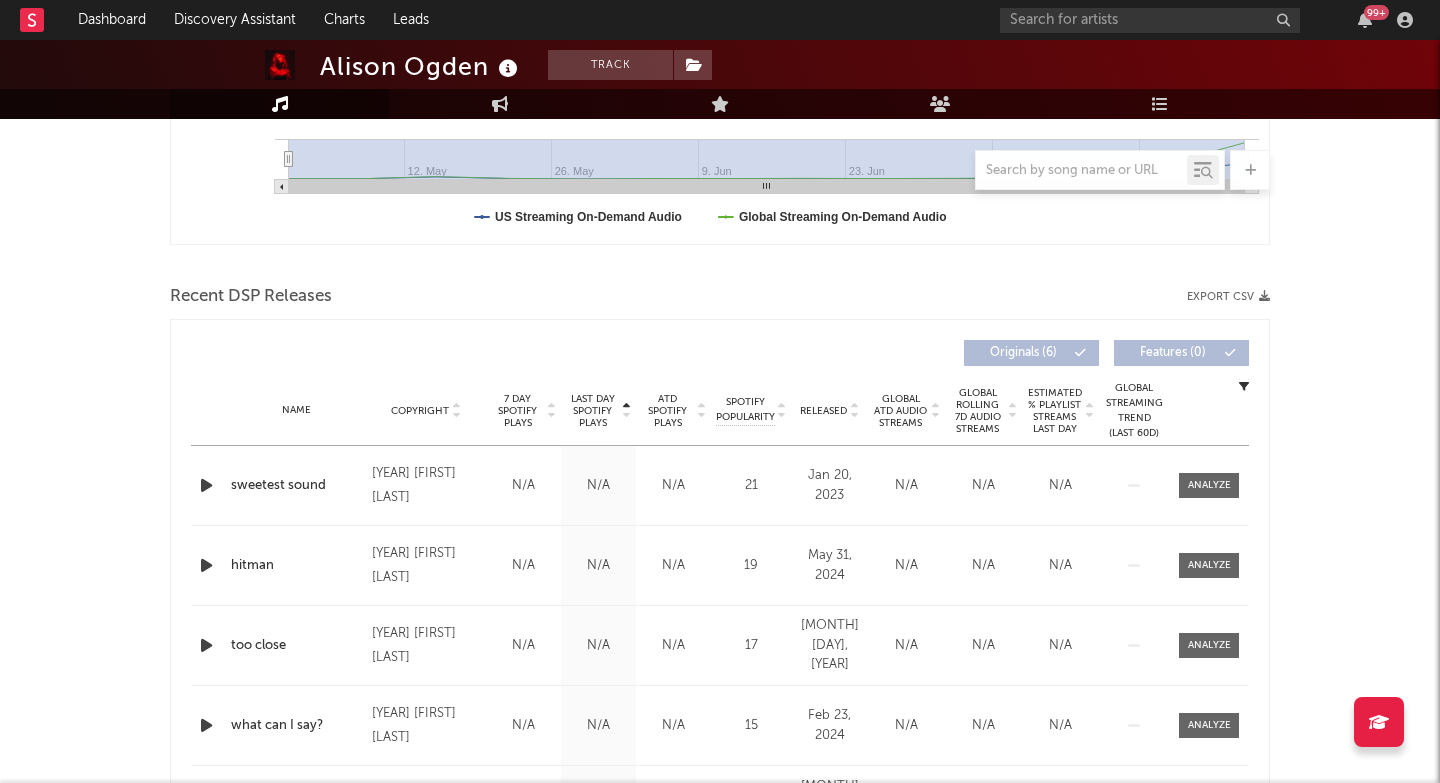 click on "Last Day Spotify Plays" at bounding box center [592, 411] 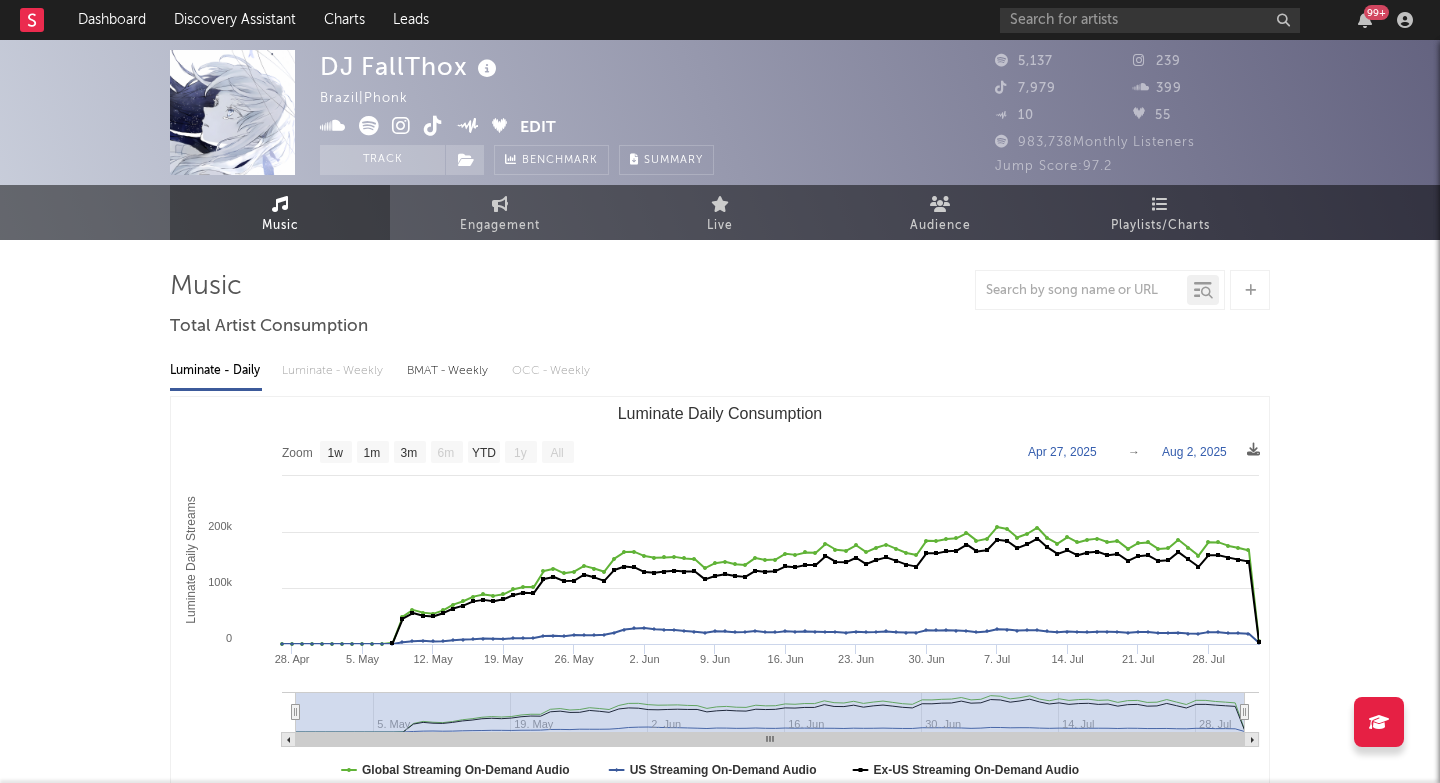 select on "1w" 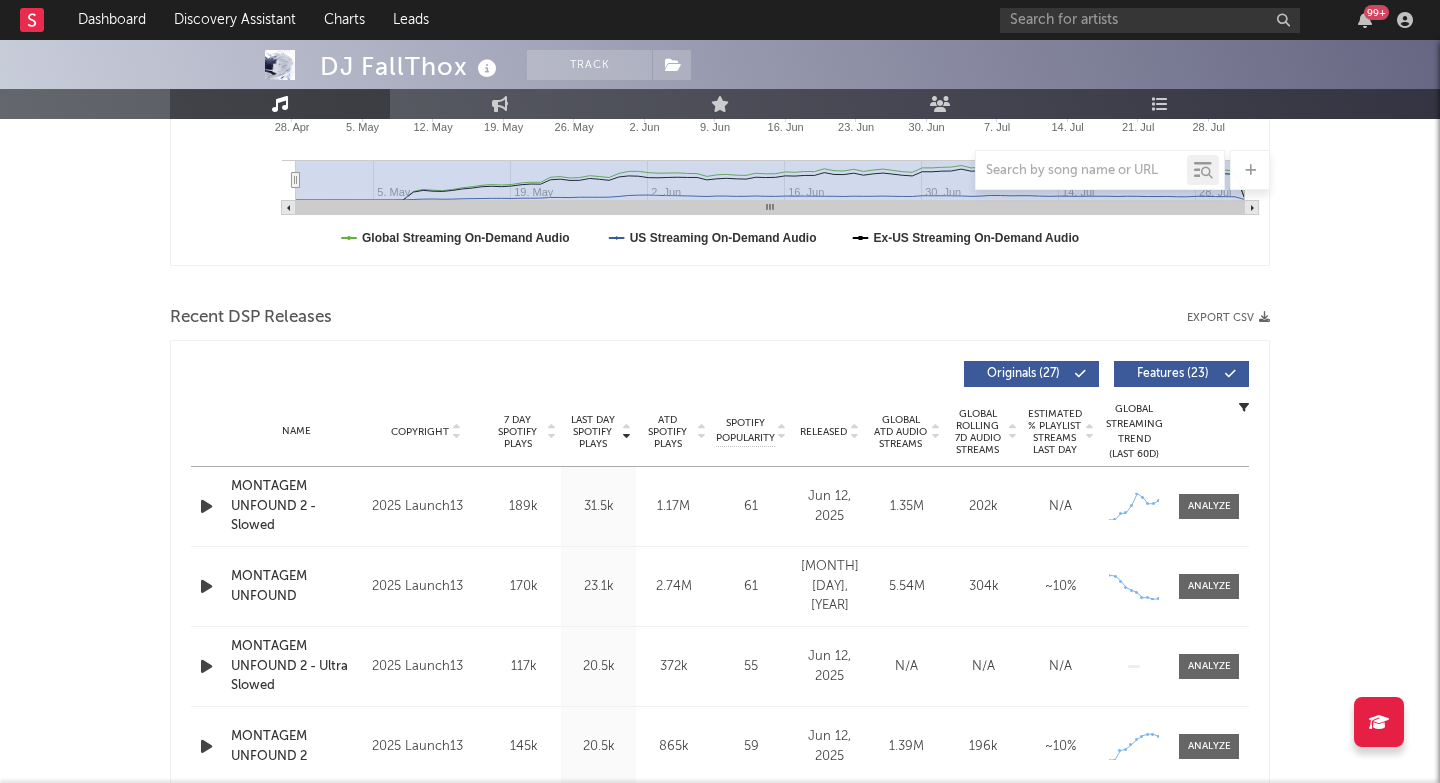 scroll, scrollTop: 575, scrollLeft: 0, axis: vertical 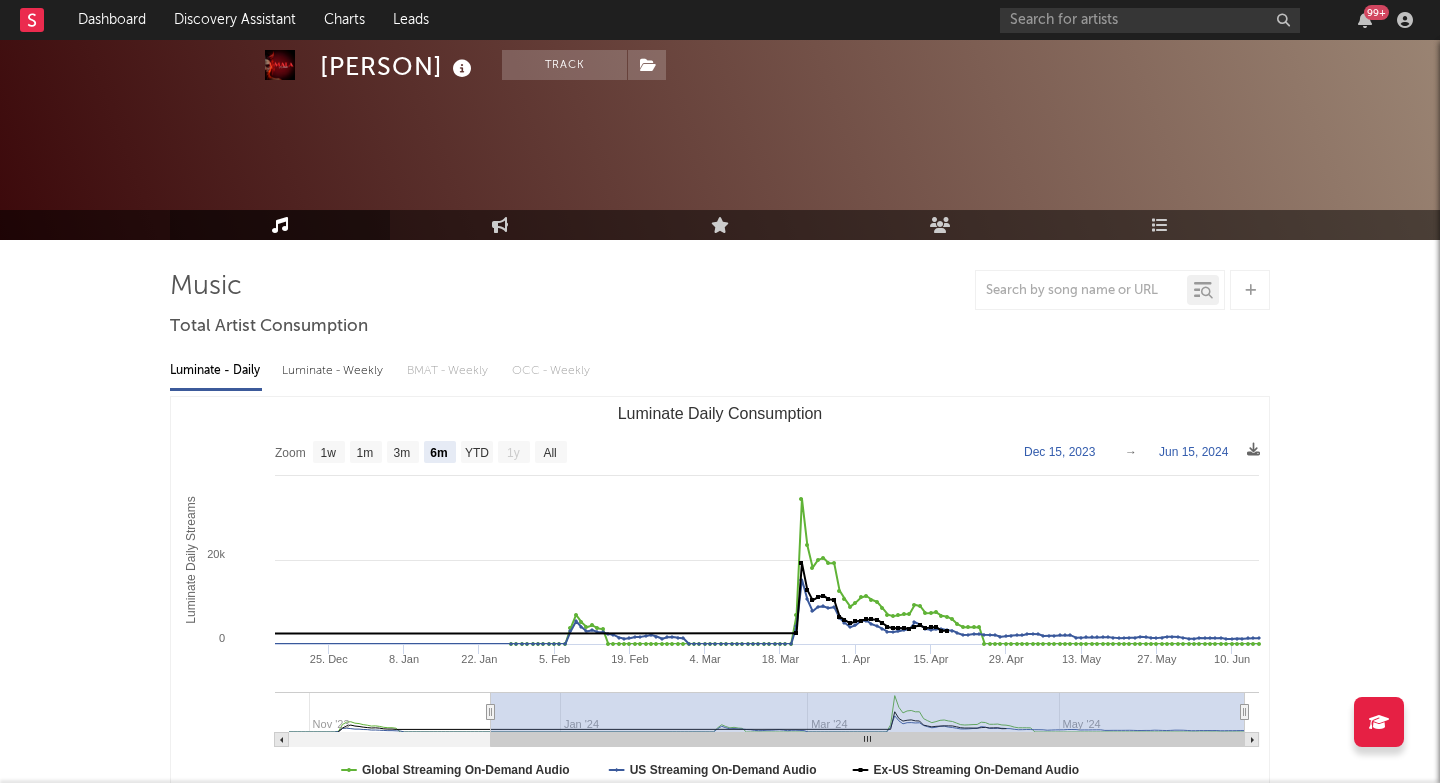 select on "6m" 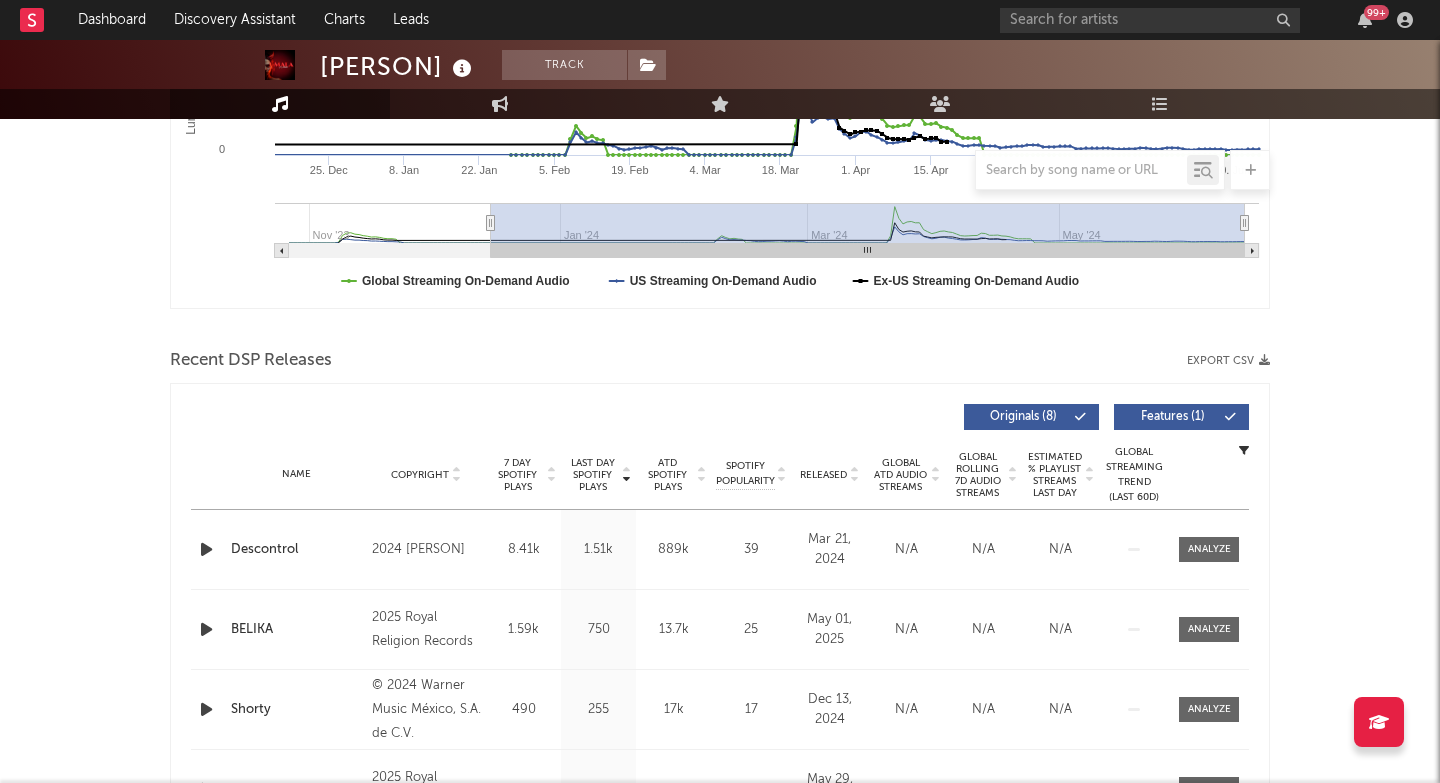 click on "Last Day Spotify Plays" at bounding box center [592, 475] 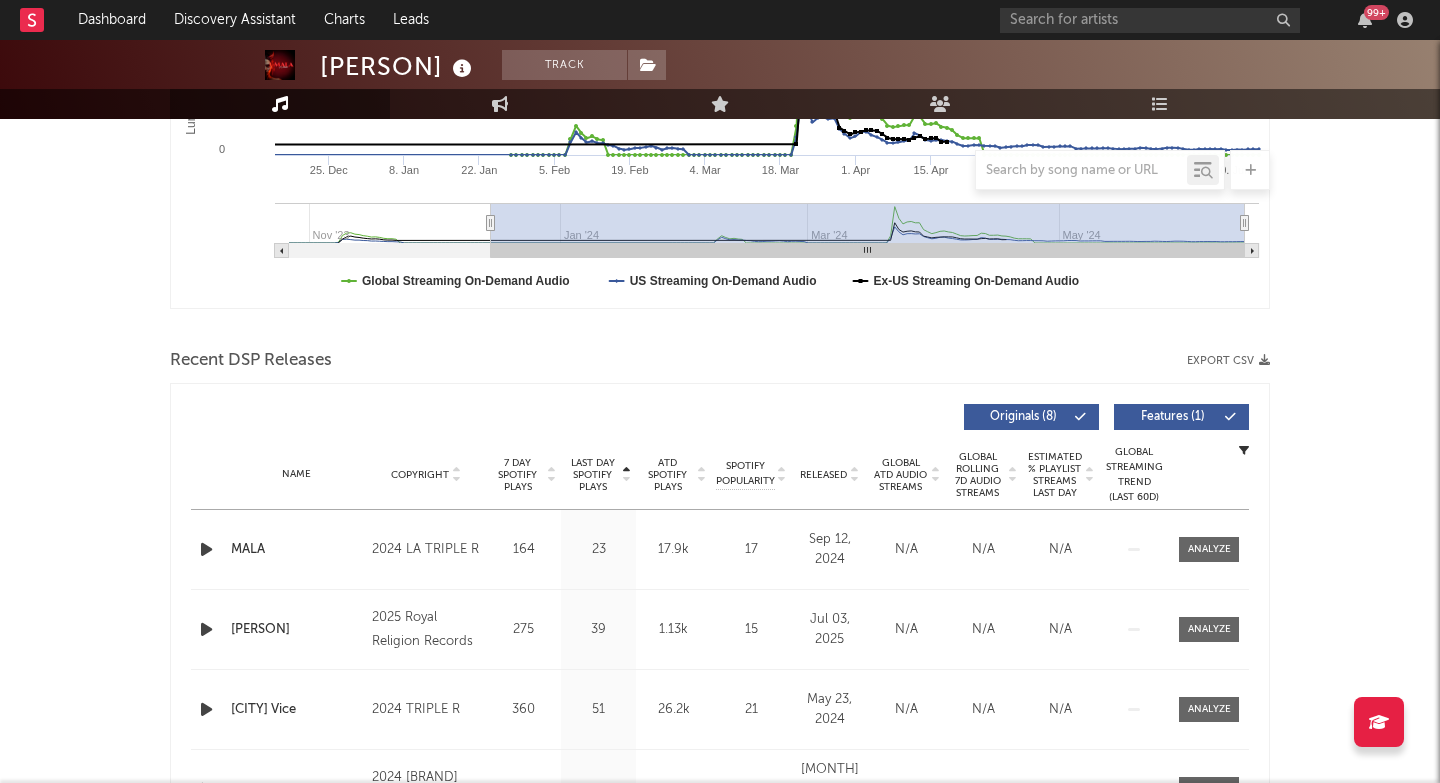 click on "Last Day Spotify Plays" at bounding box center [592, 475] 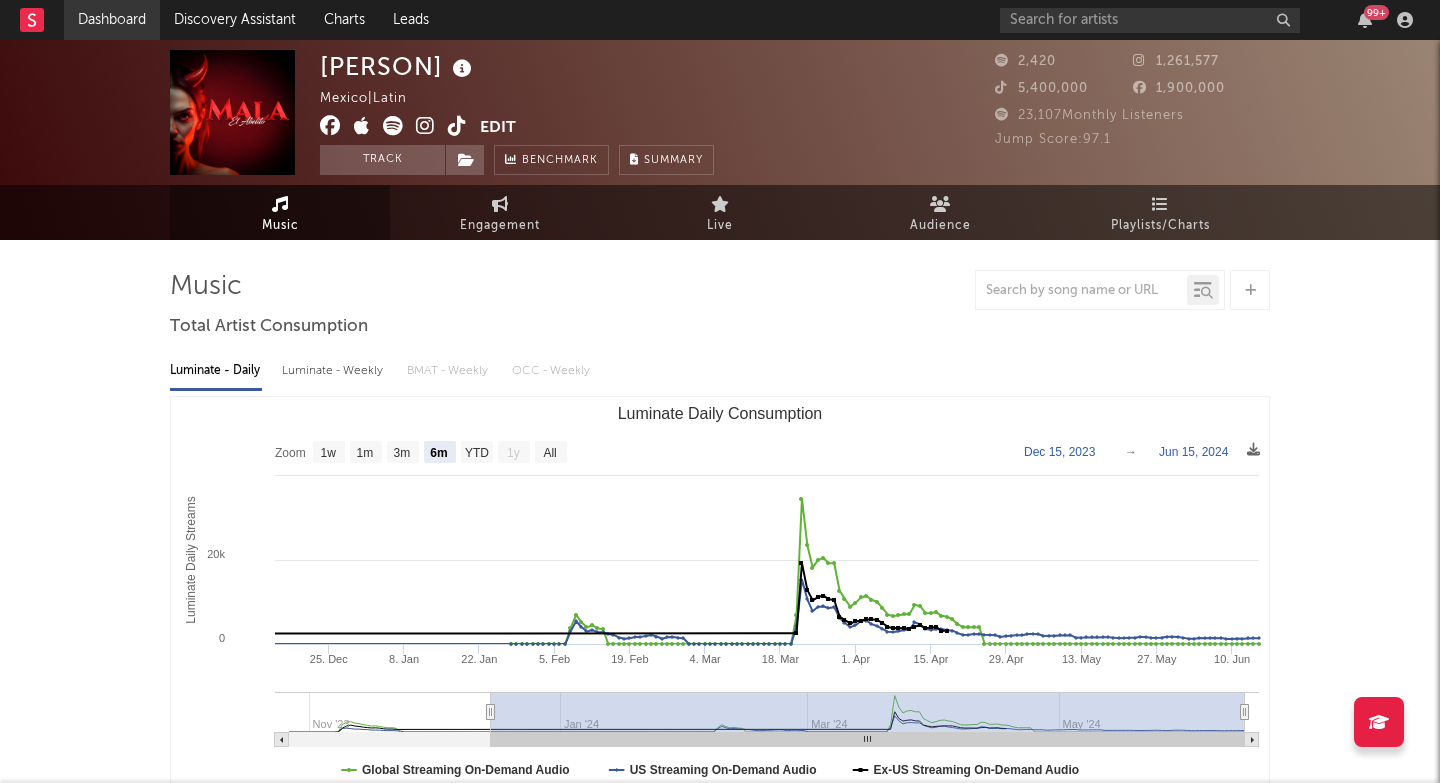 scroll, scrollTop: 0, scrollLeft: 0, axis: both 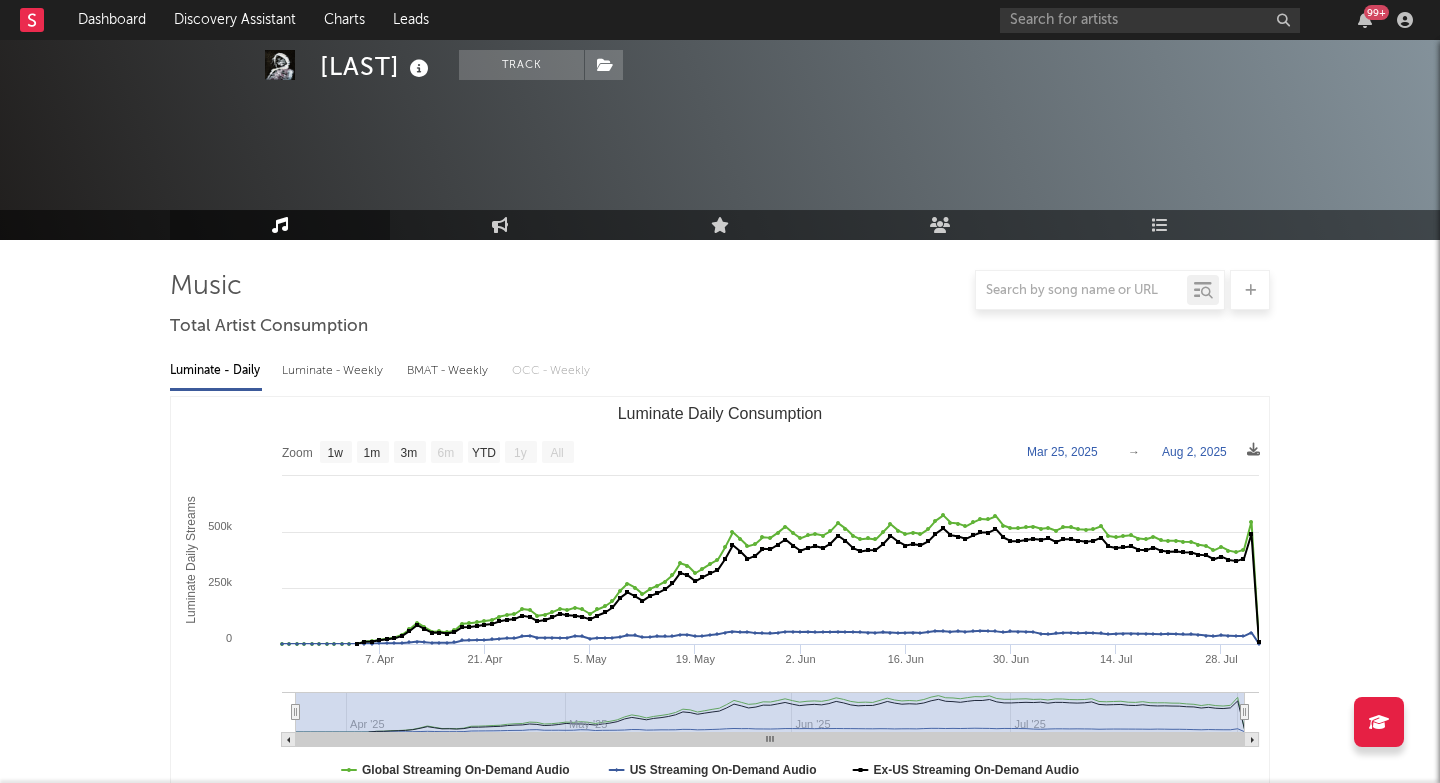 select on "1w" 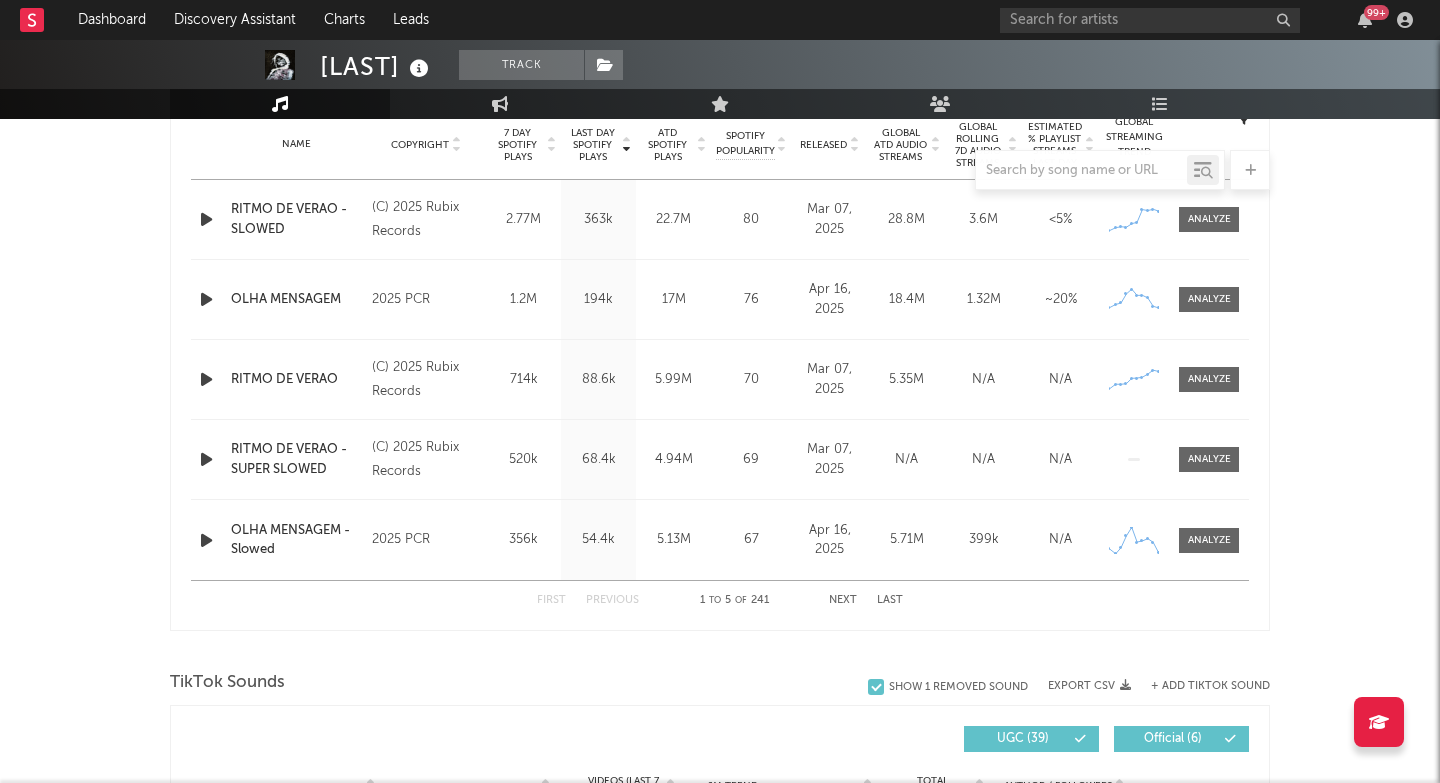 scroll, scrollTop: 821, scrollLeft: 0, axis: vertical 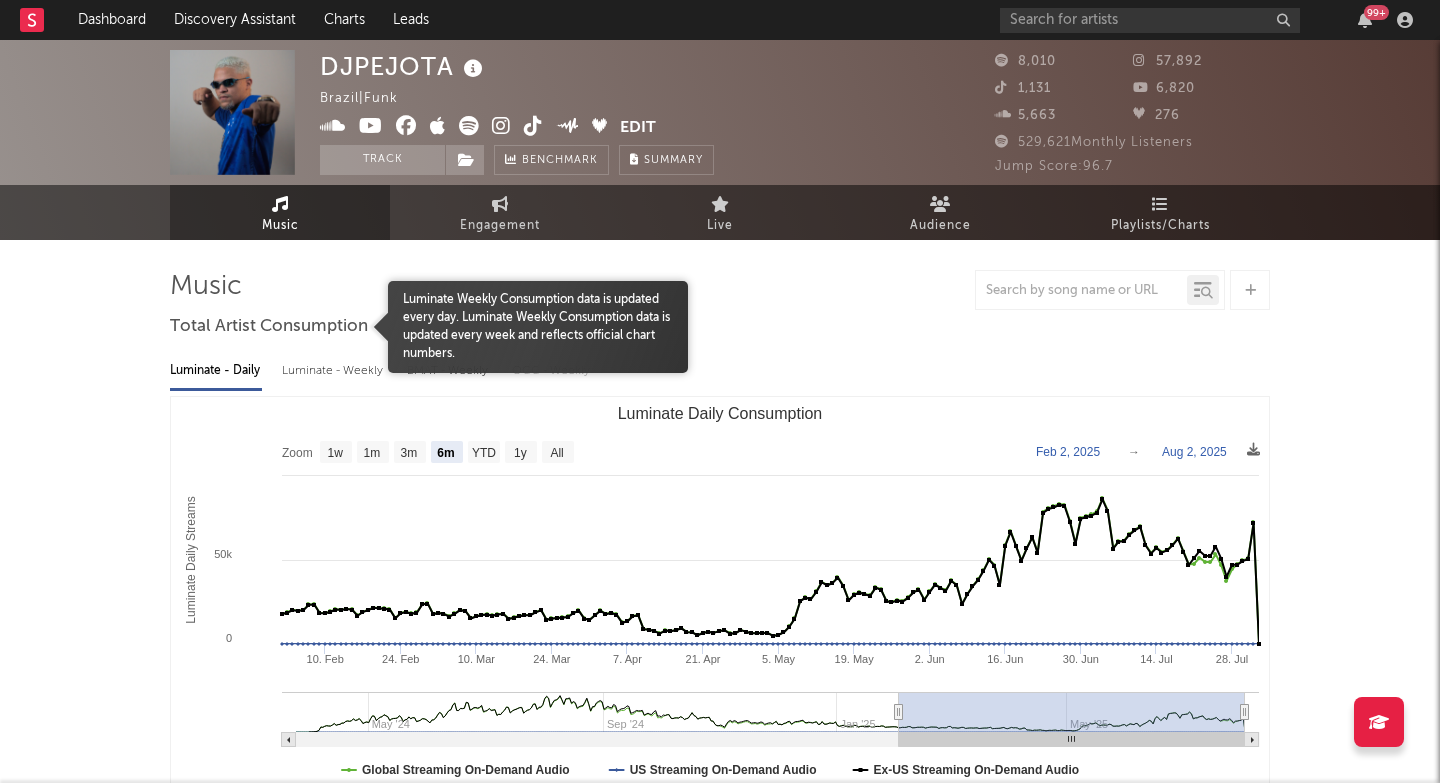 select on "6m" 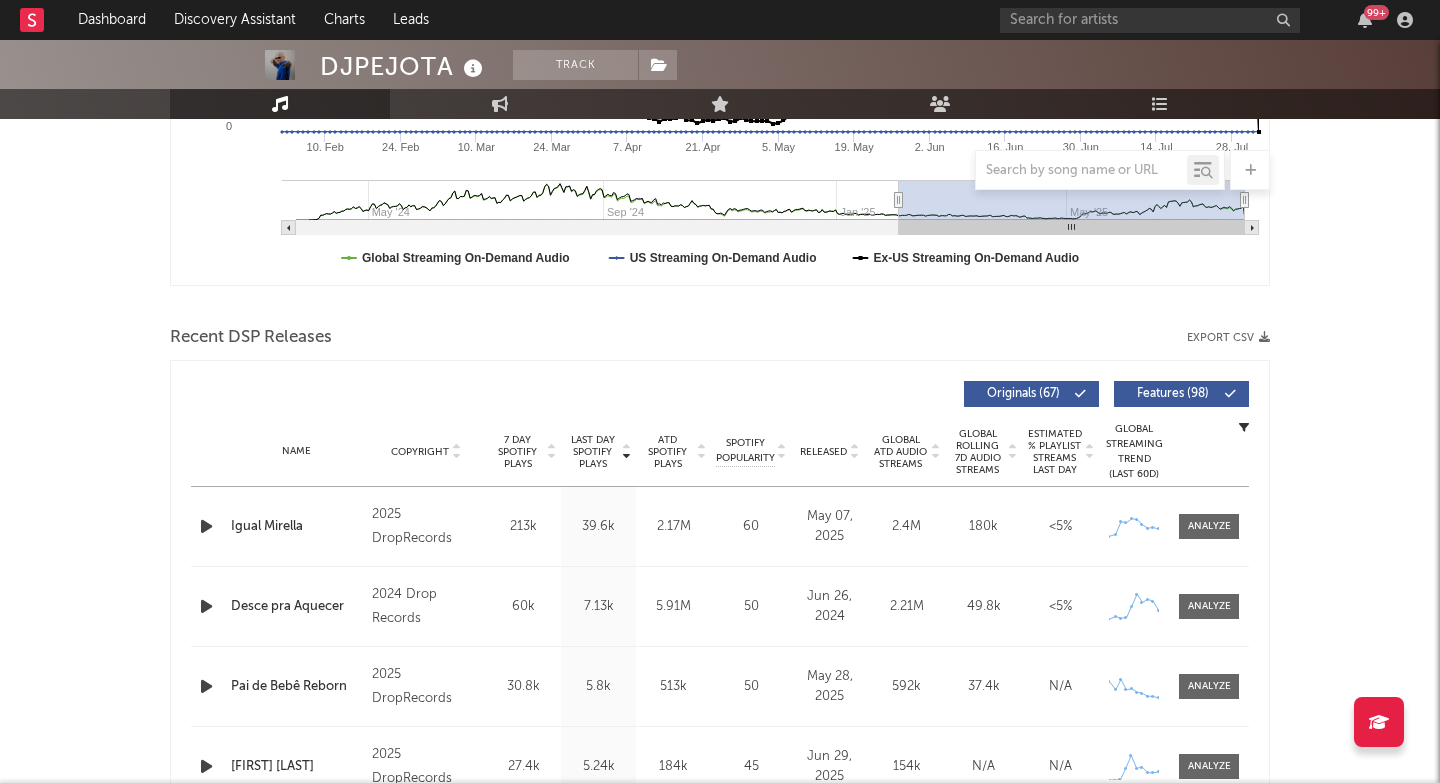 scroll, scrollTop: 530, scrollLeft: 0, axis: vertical 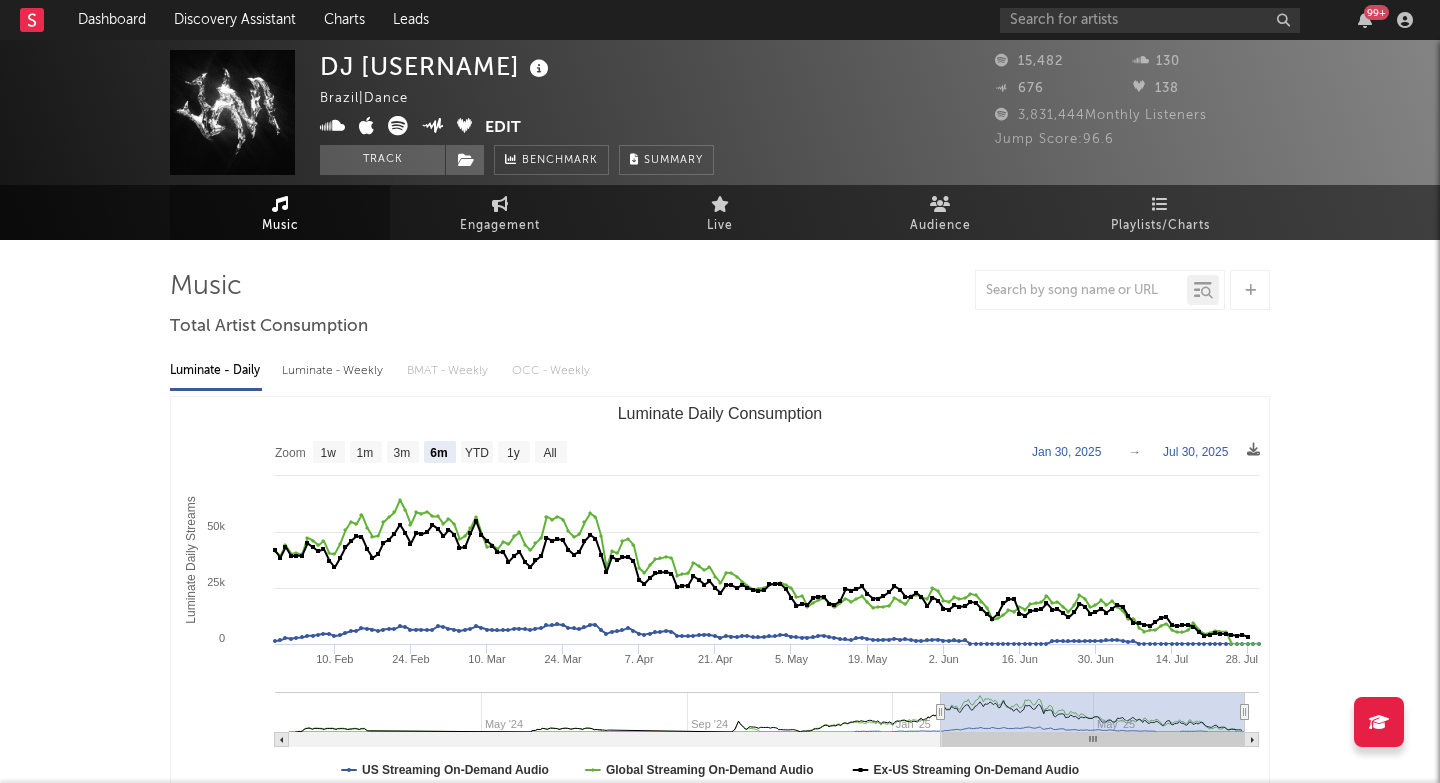 select on "6m" 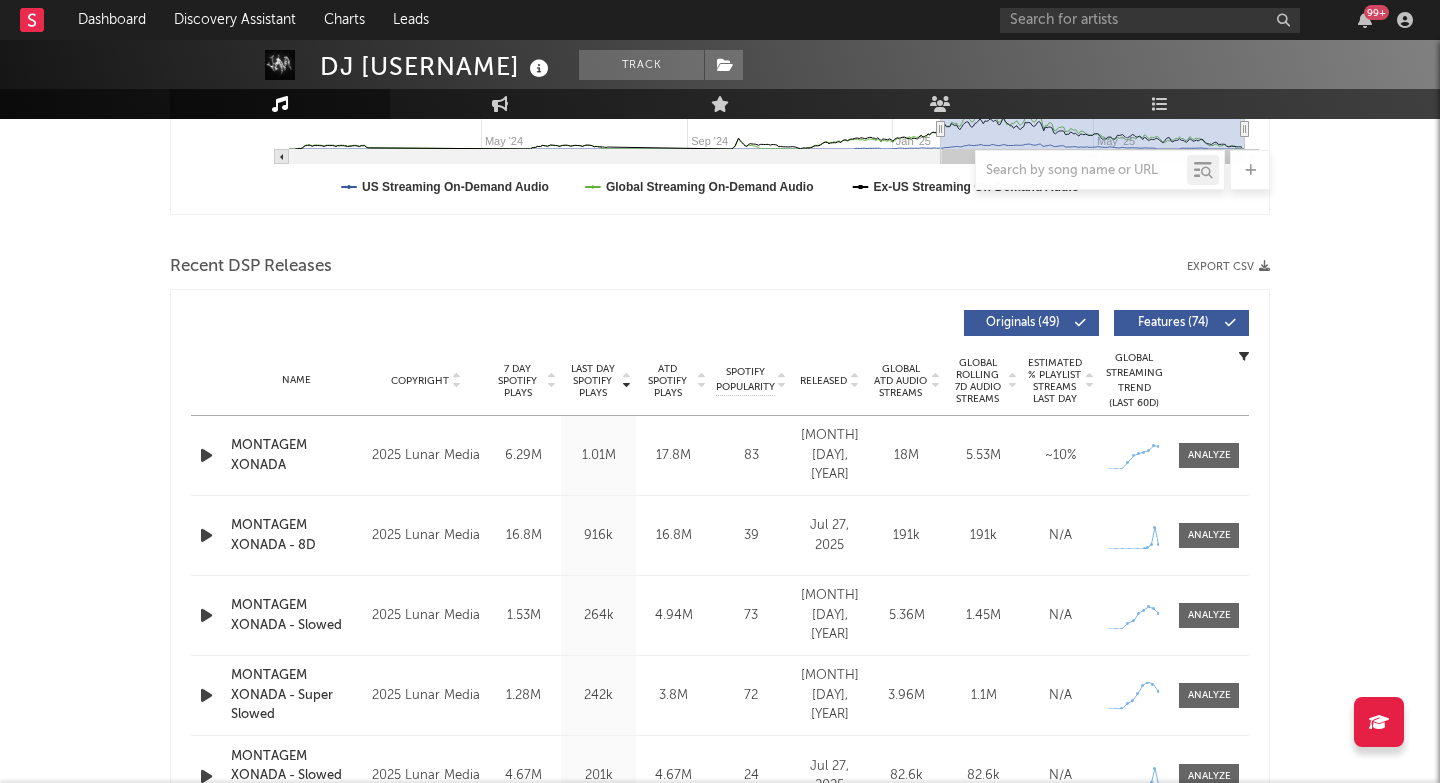 scroll, scrollTop: 639, scrollLeft: 0, axis: vertical 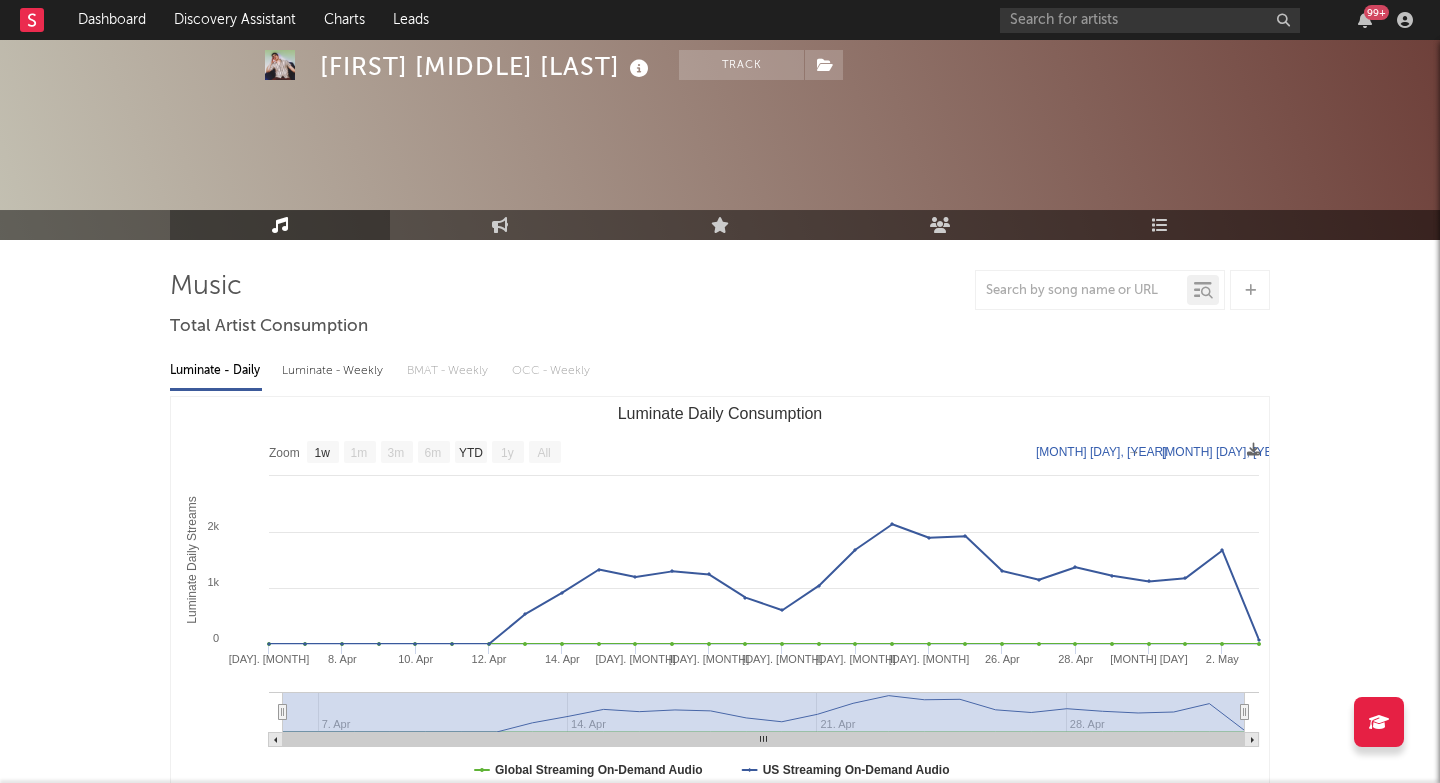 select on "1w" 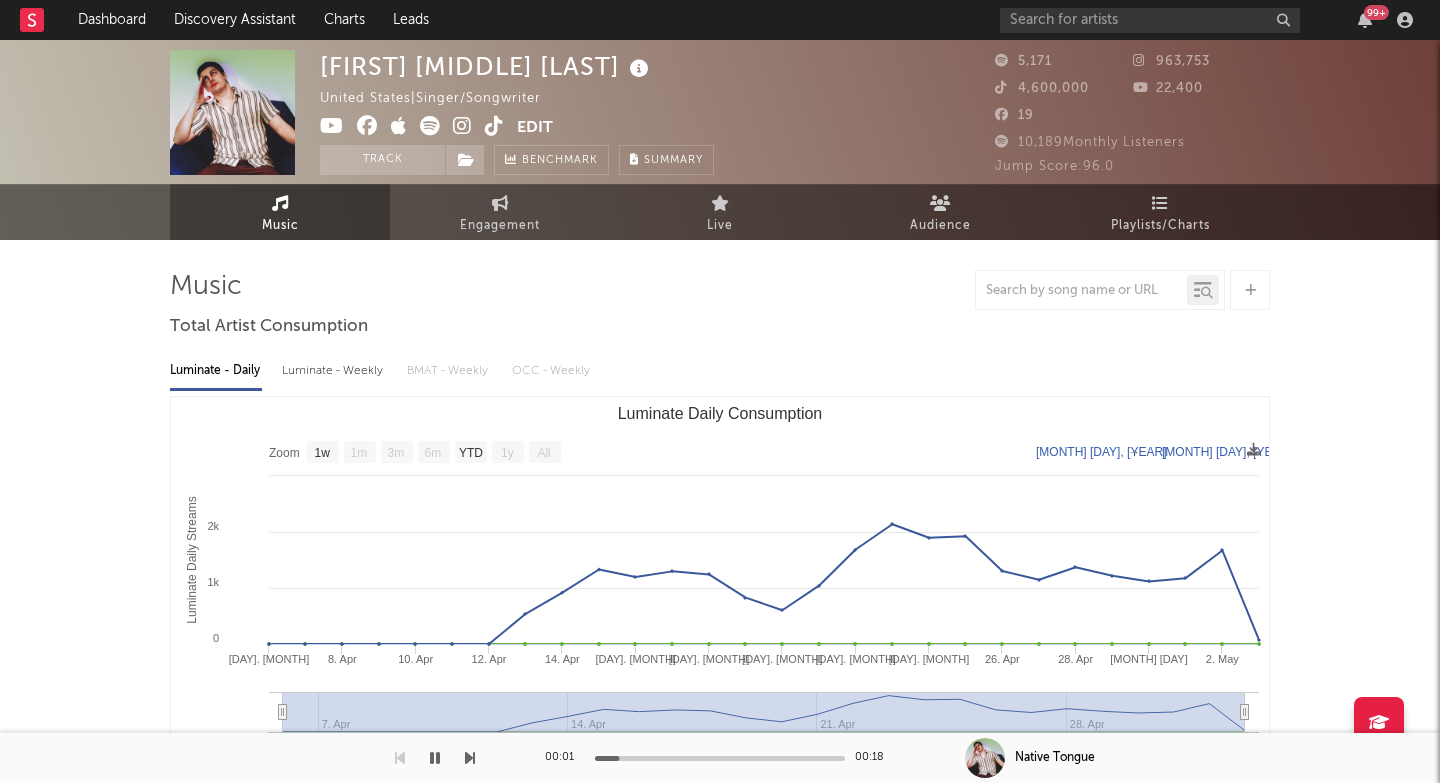scroll, scrollTop: 0, scrollLeft: 0, axis: both 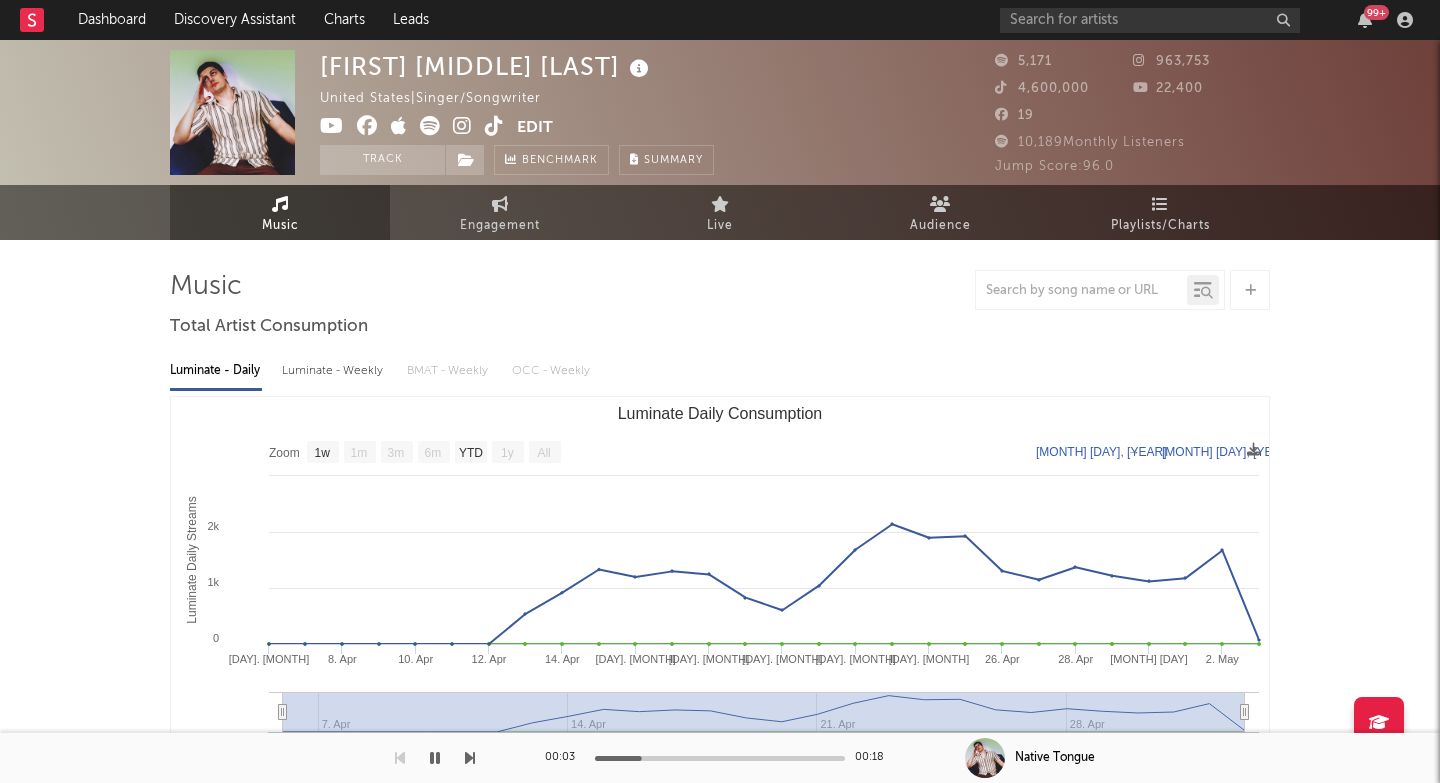click at bounding box center [462, 126] 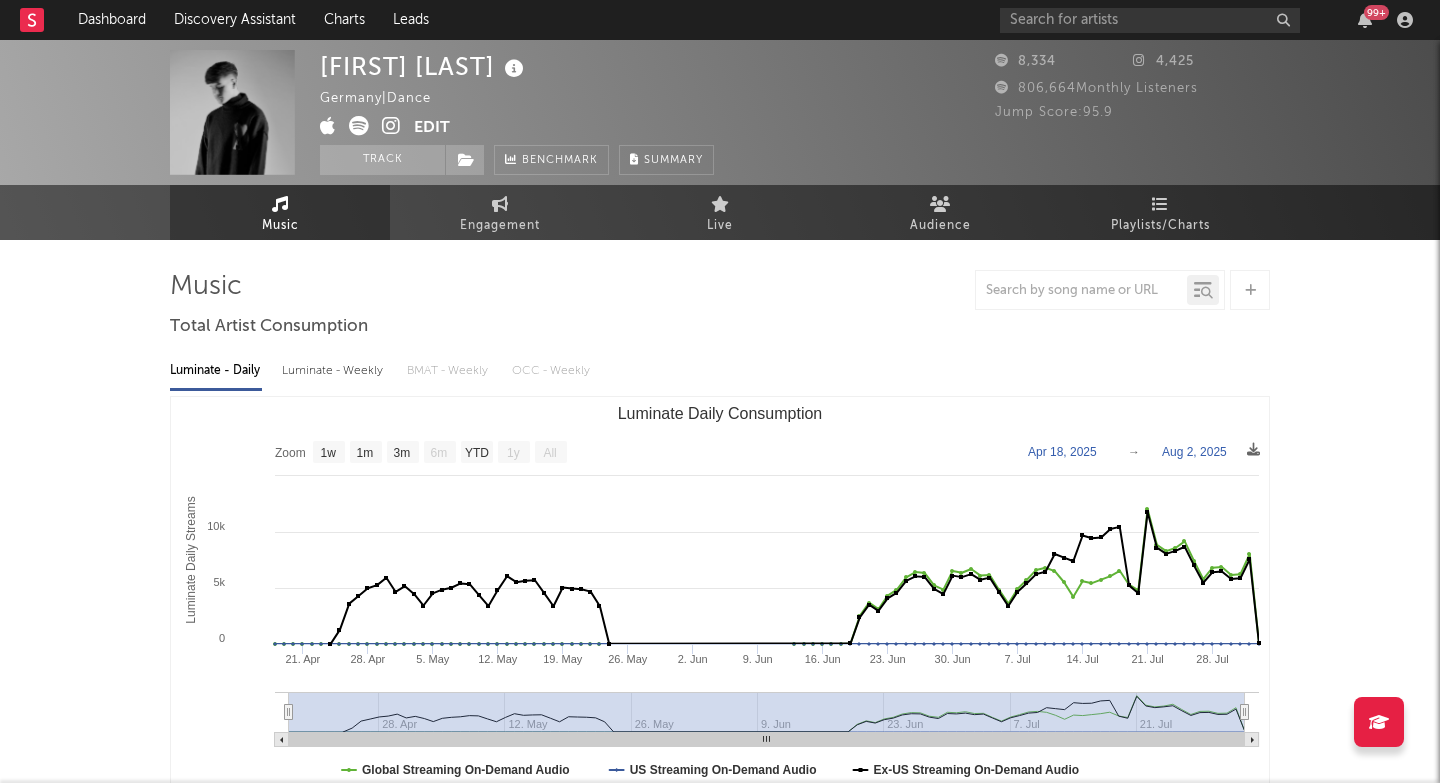 select on "1w" 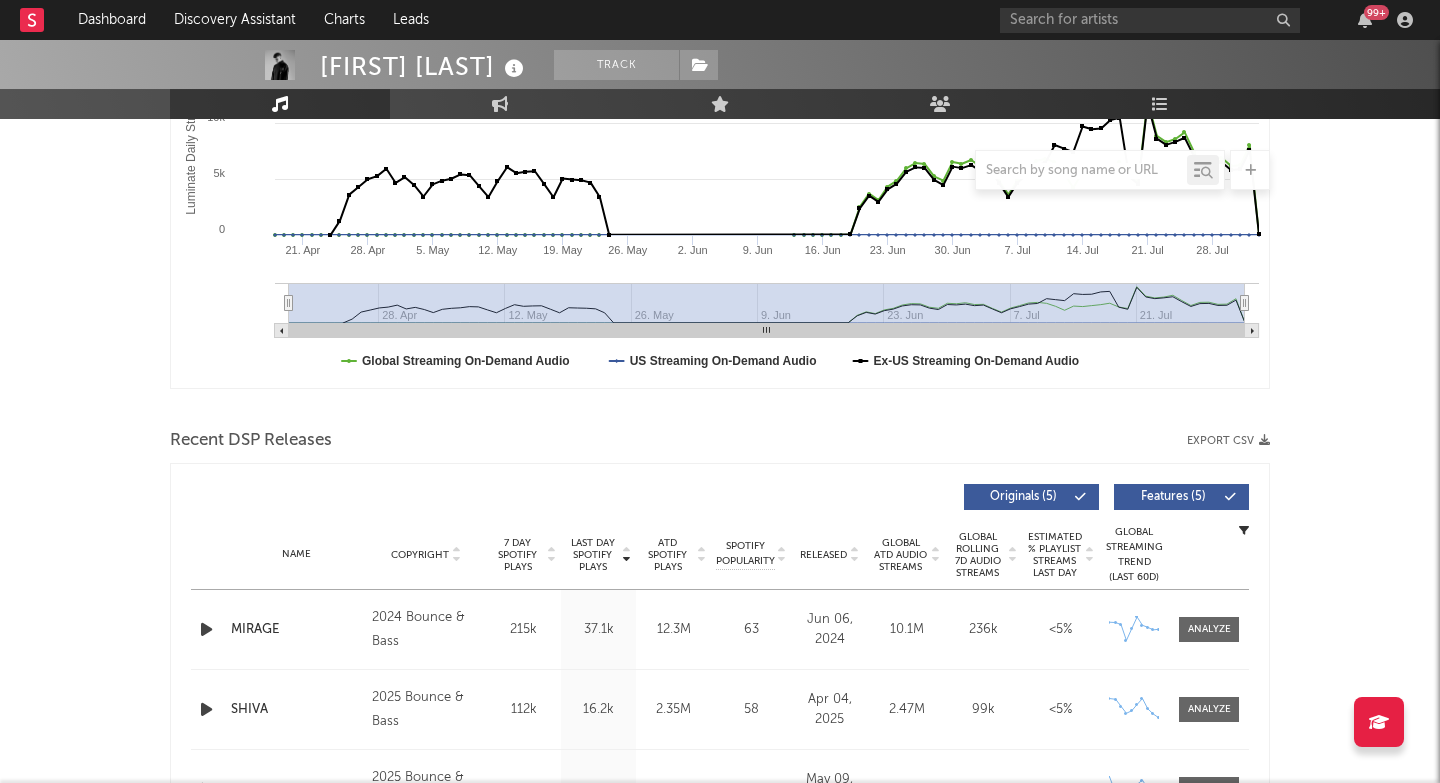 scroll, scrollTop: 472, scrollLeft: 0, axis: vertical 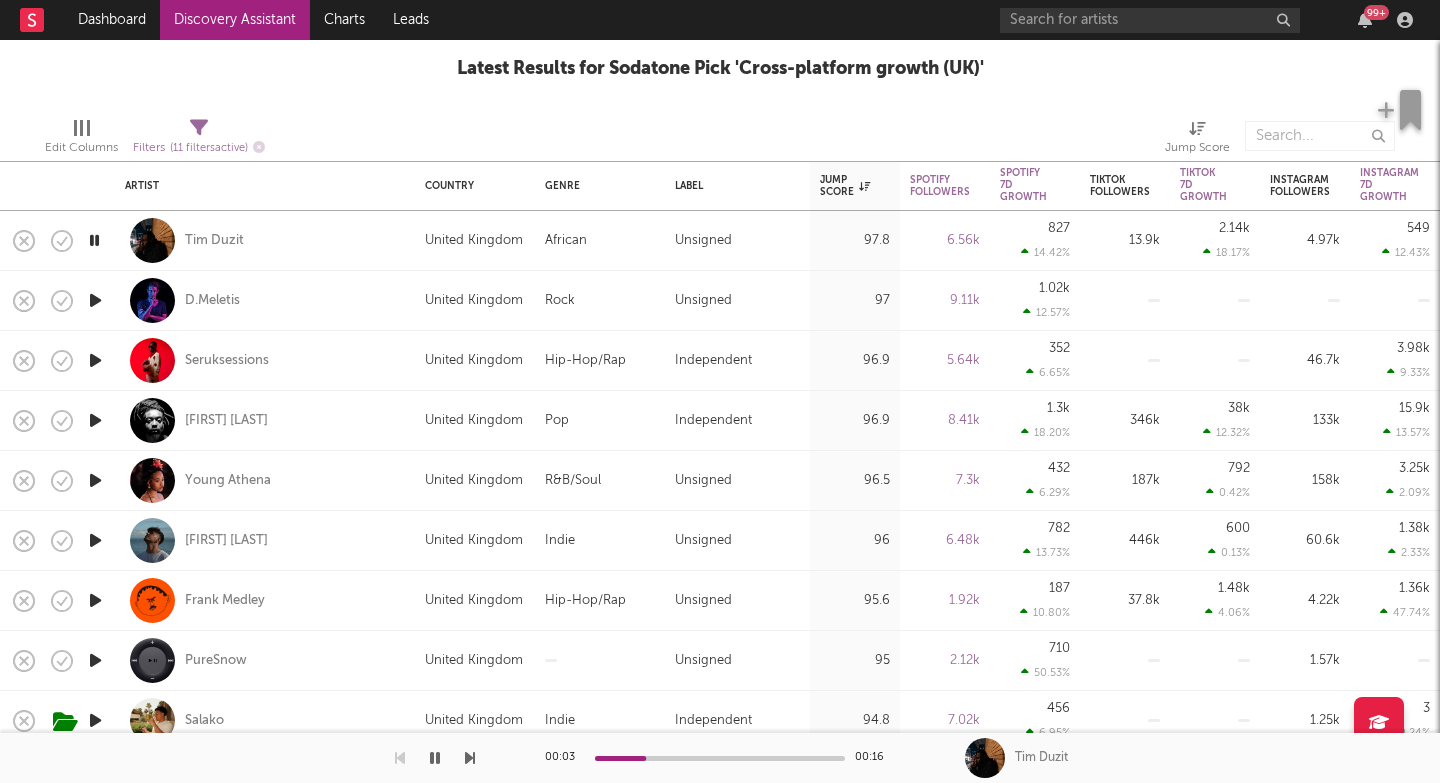 click at bounding box center [470, 758] 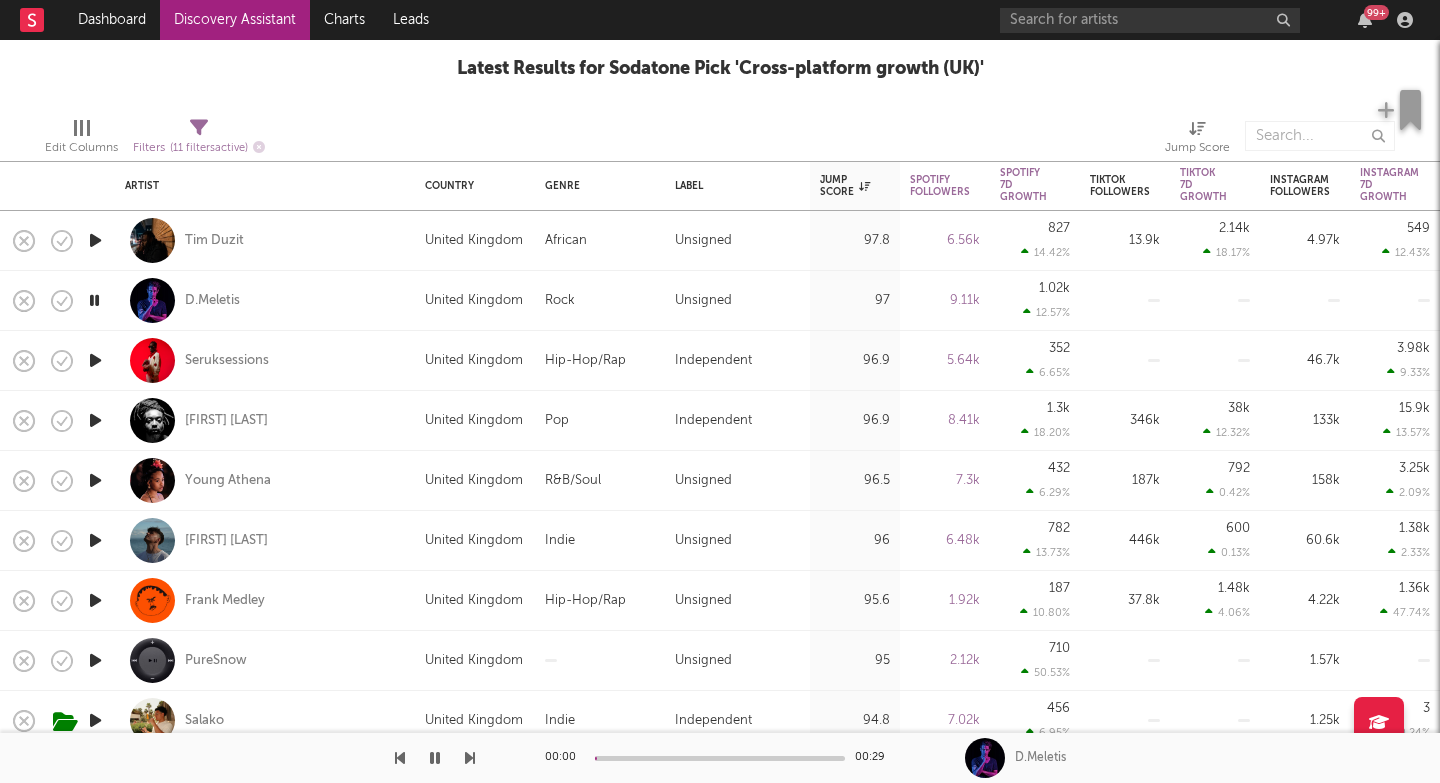 click at bounding box center [470, 758] 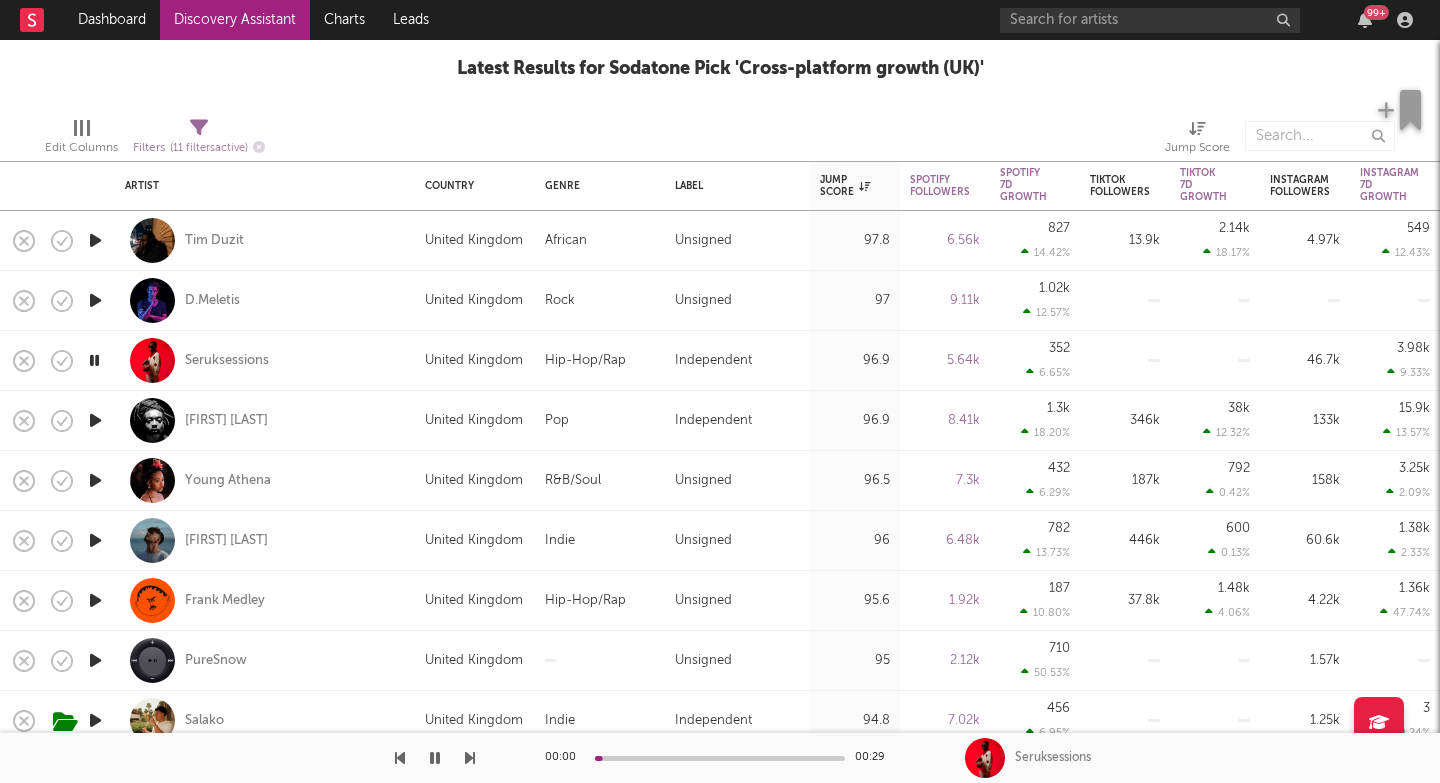 click at bounding box center [237, 758] 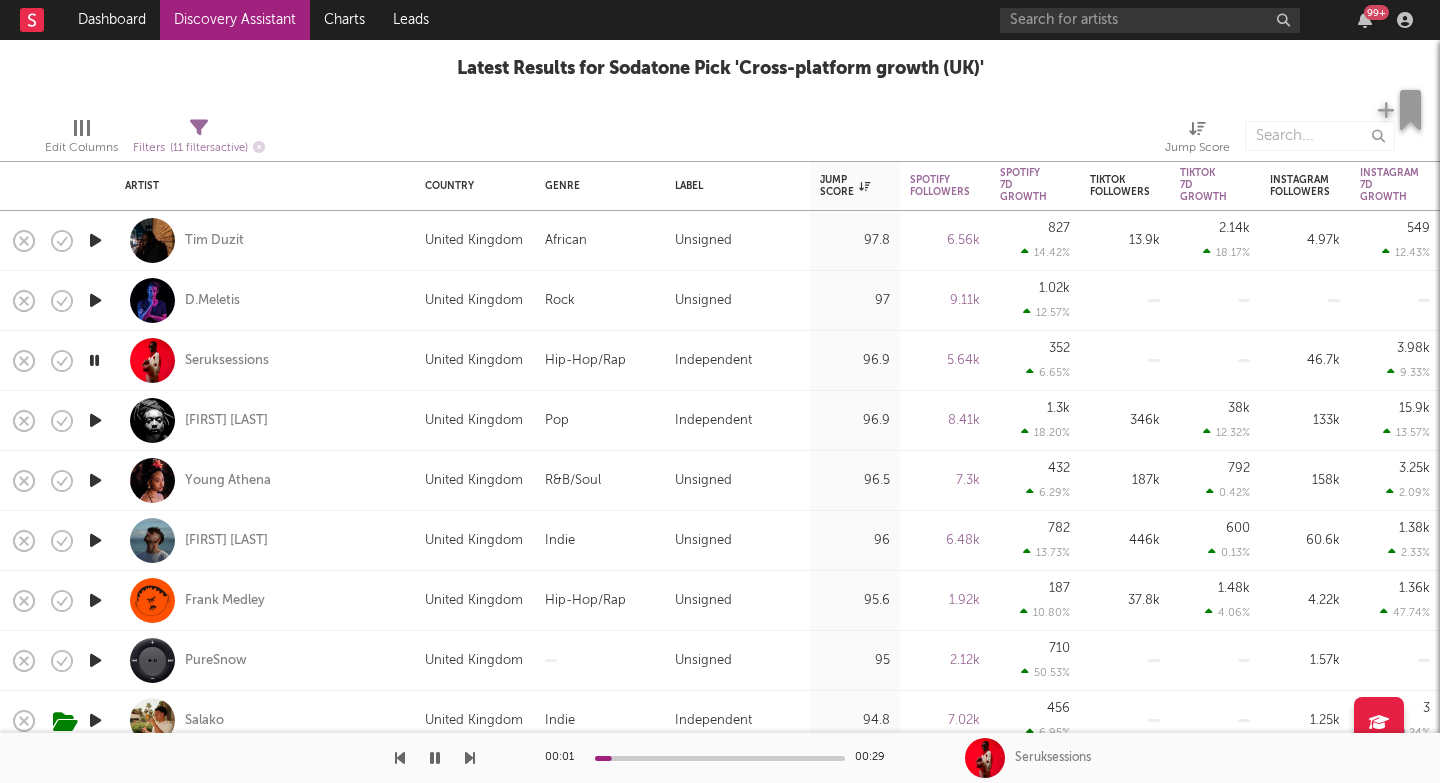 click at bounding box center (237, 758) 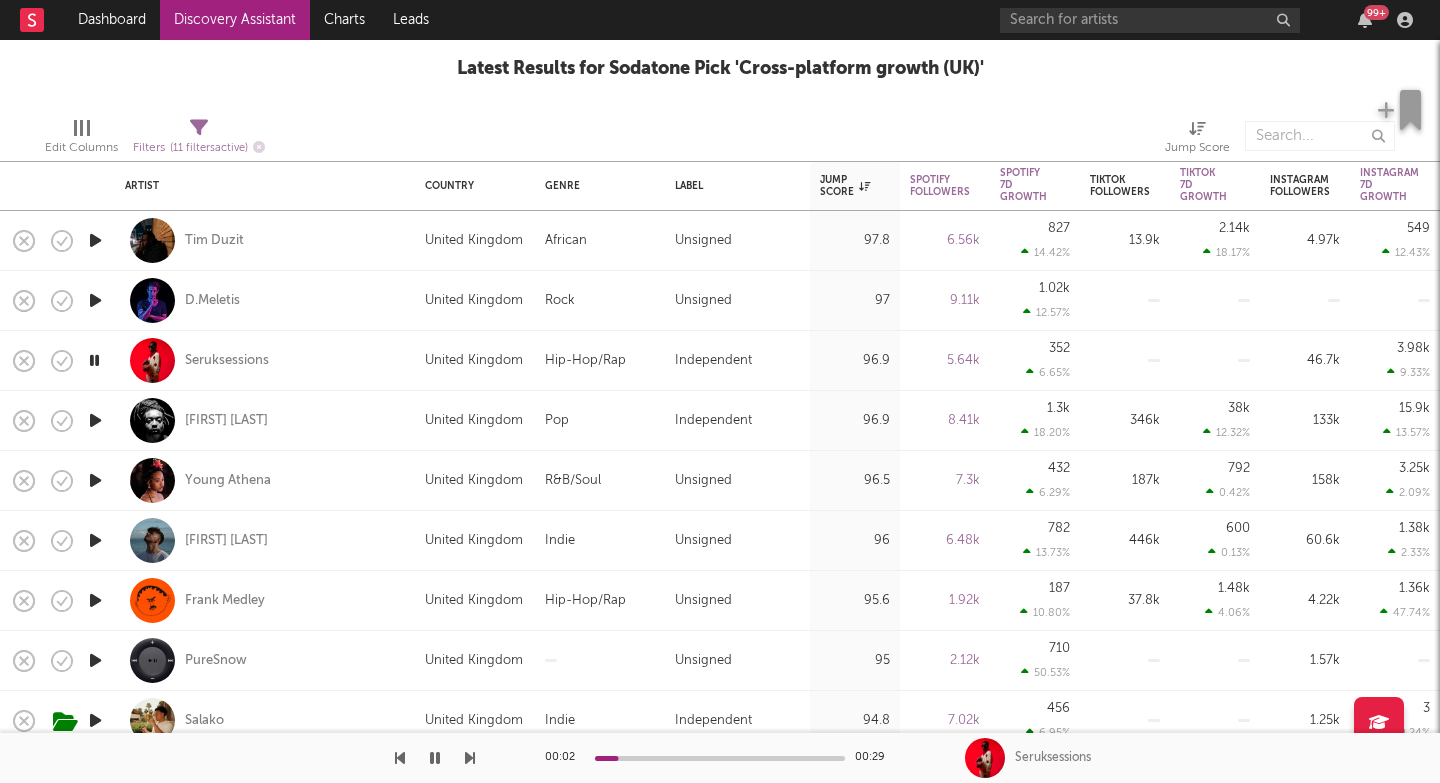 click on "00:02 00:29 Seruksessions" at bounding box center (720, 758) 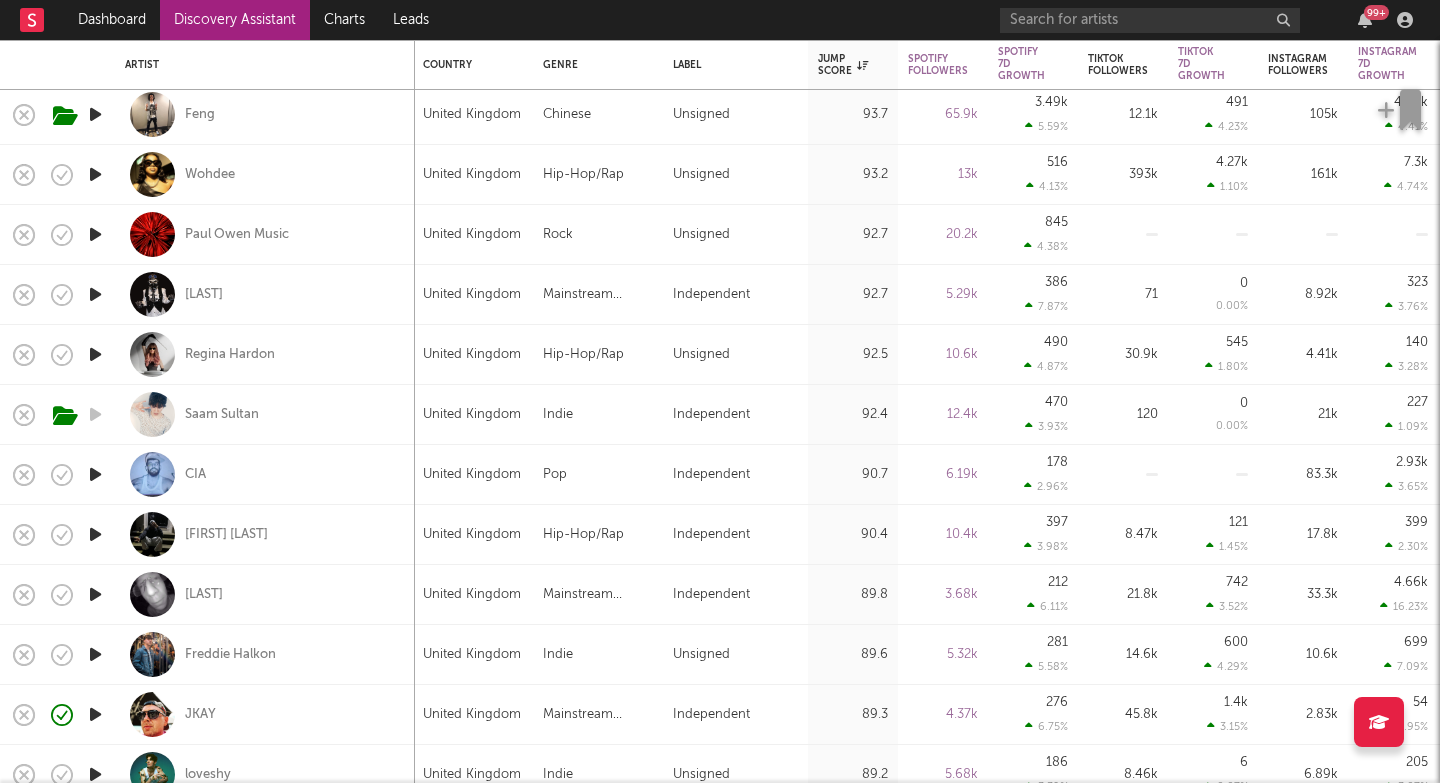 click at bounding box center [95, 594] 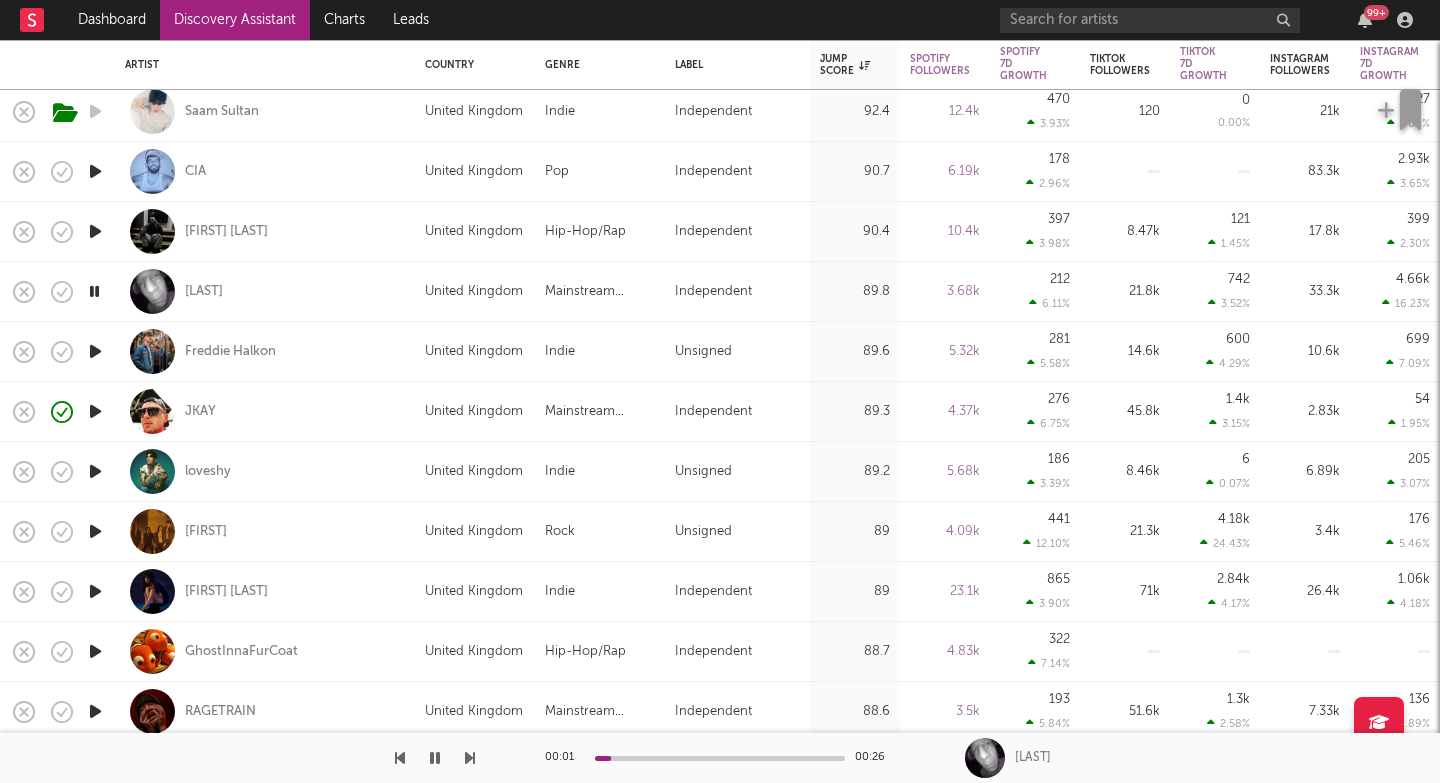 click at bounding box center (470, 758) 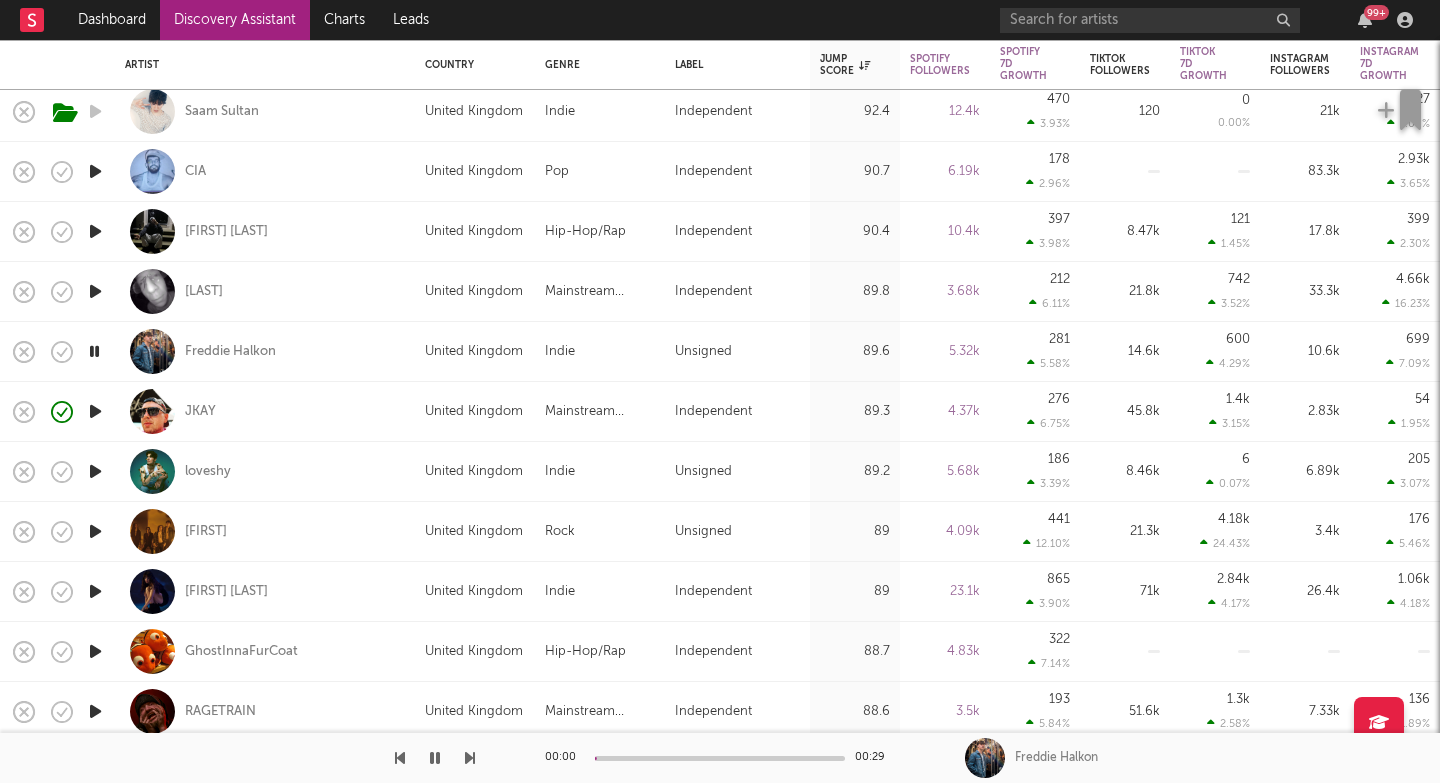 click at bounding box center (470, 758) 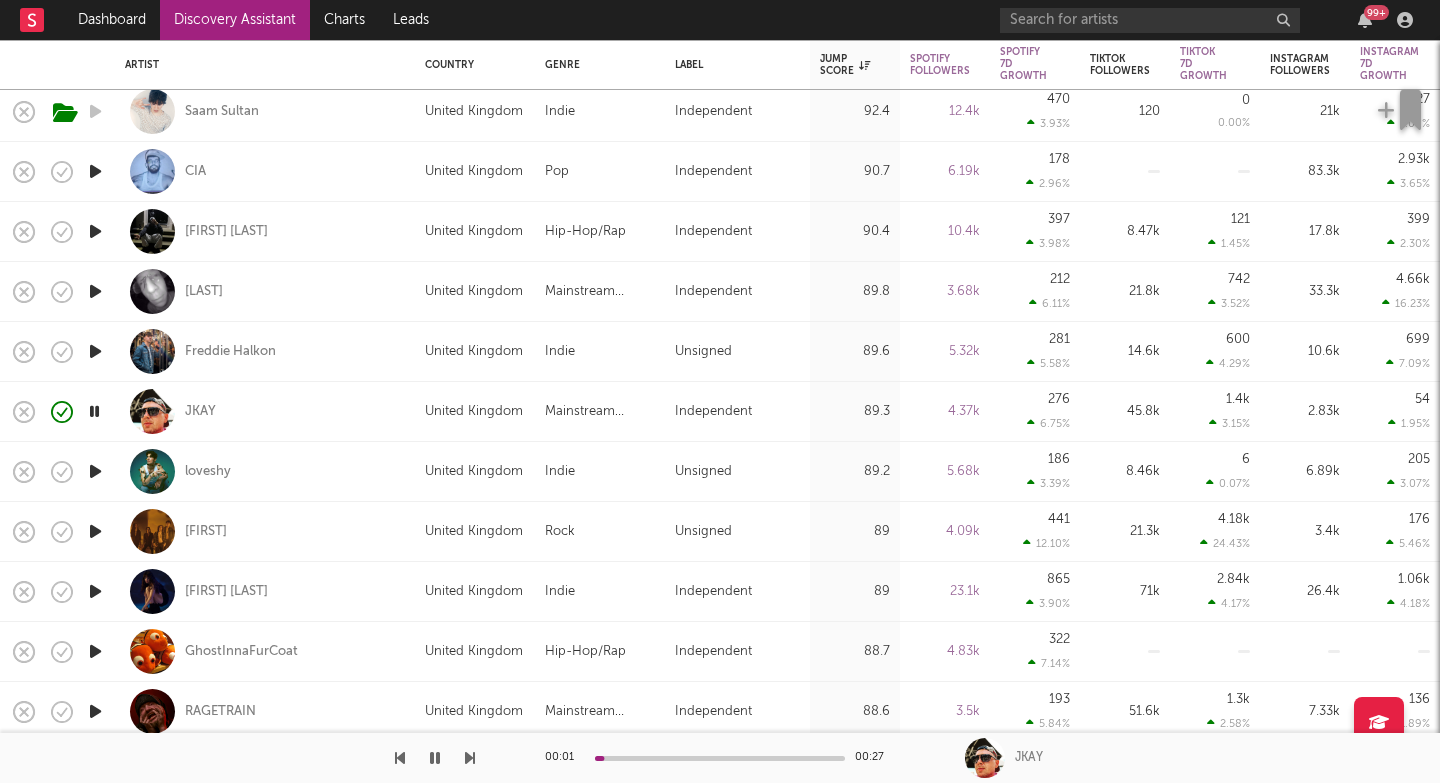 click at bounding box center (470, 758) 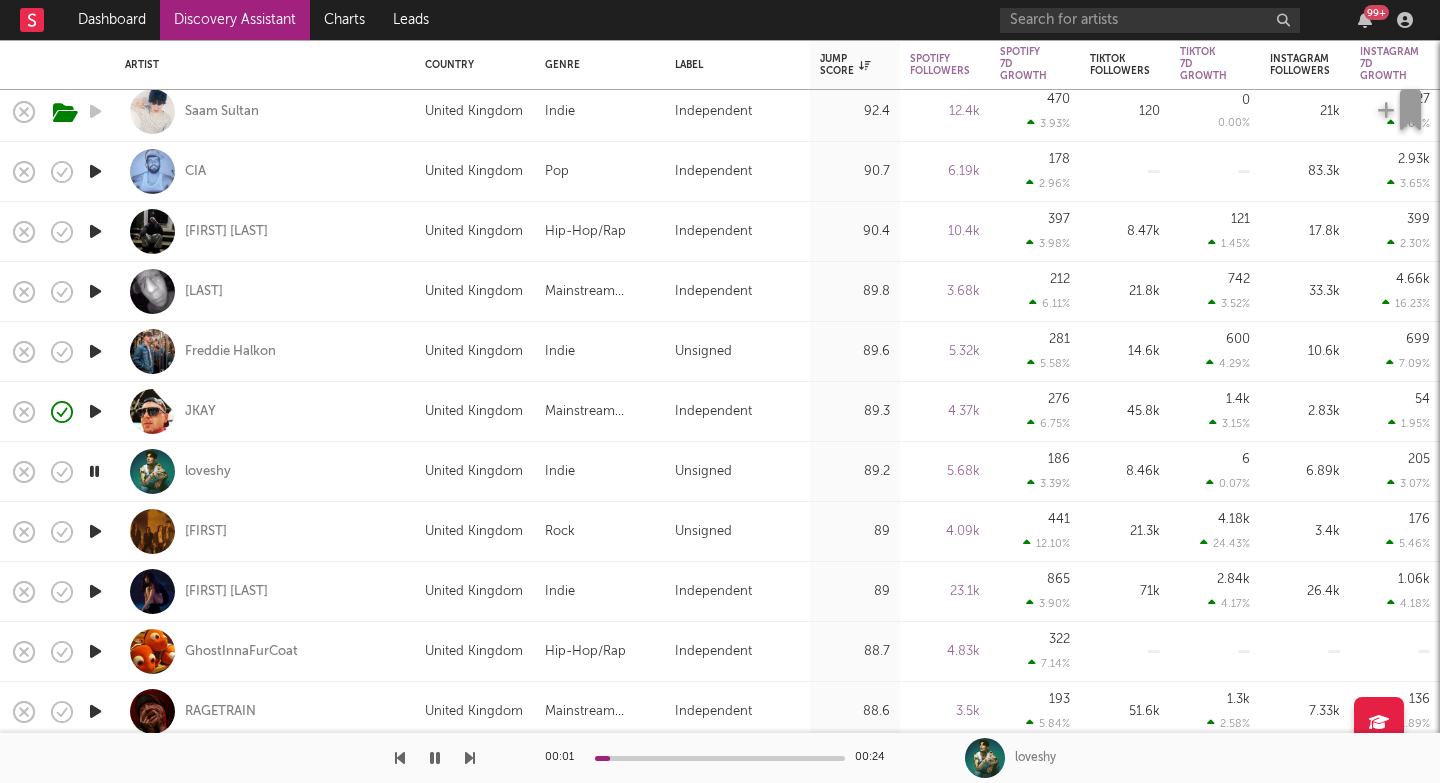 click at bounding box center (470, 758) 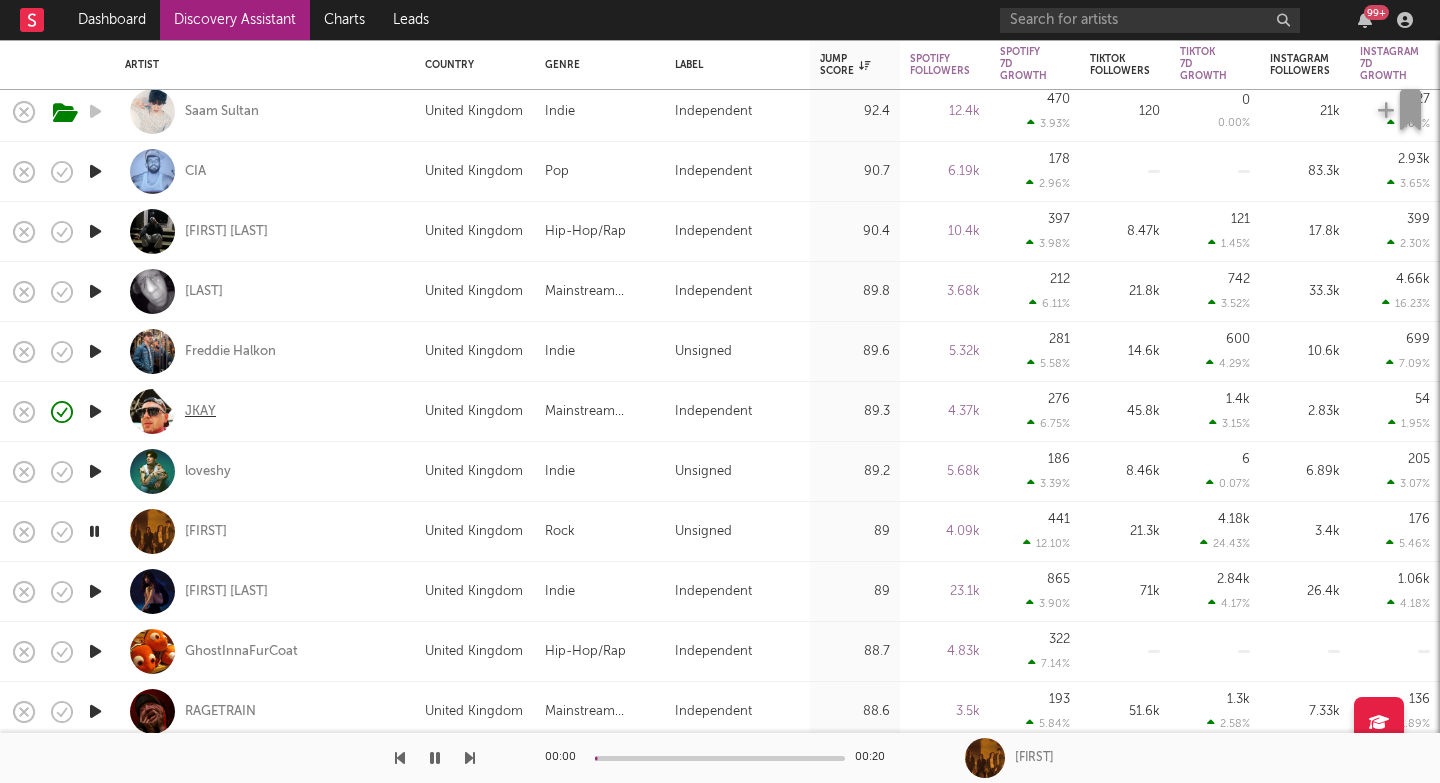 click on "JKAY" at bounding box center [200, 412] 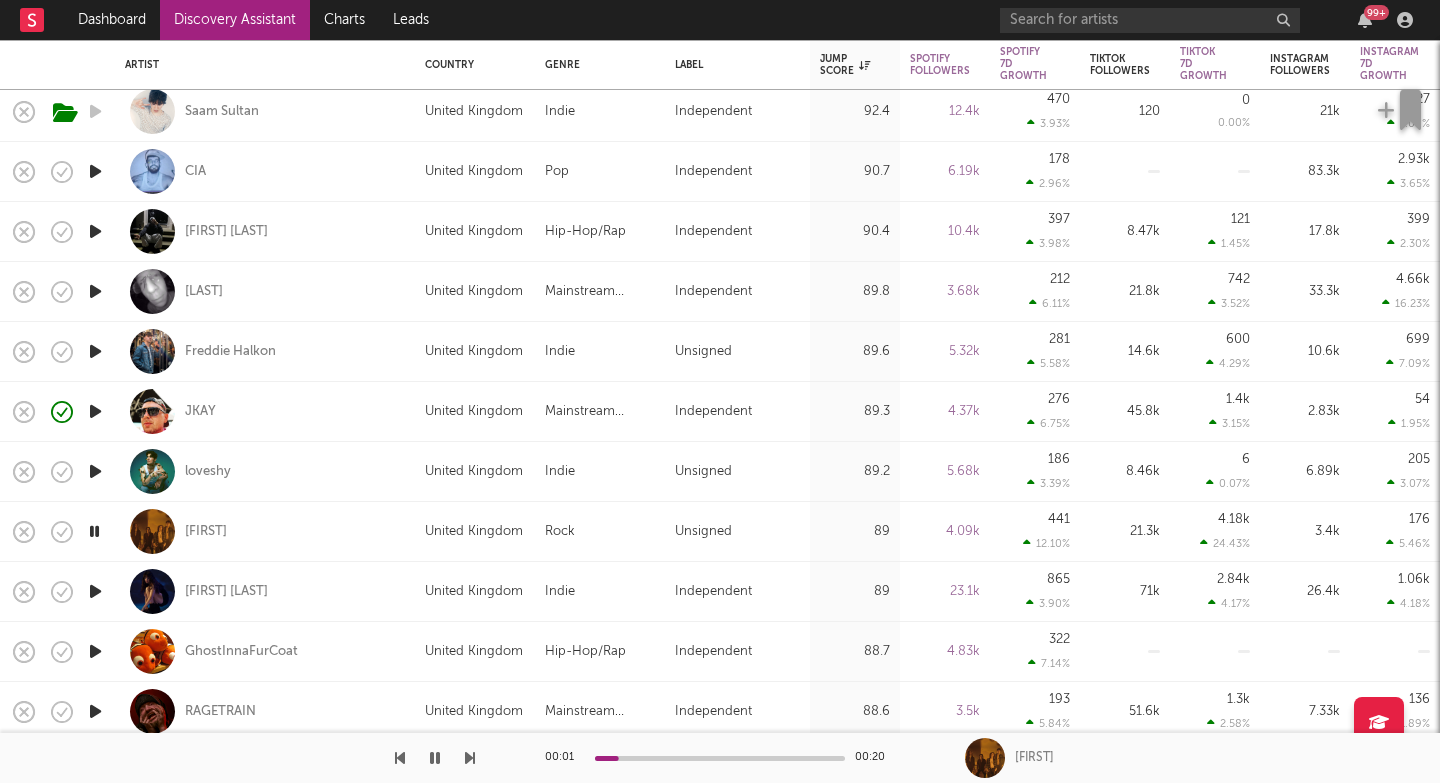 click at bounding box center (470, 758) 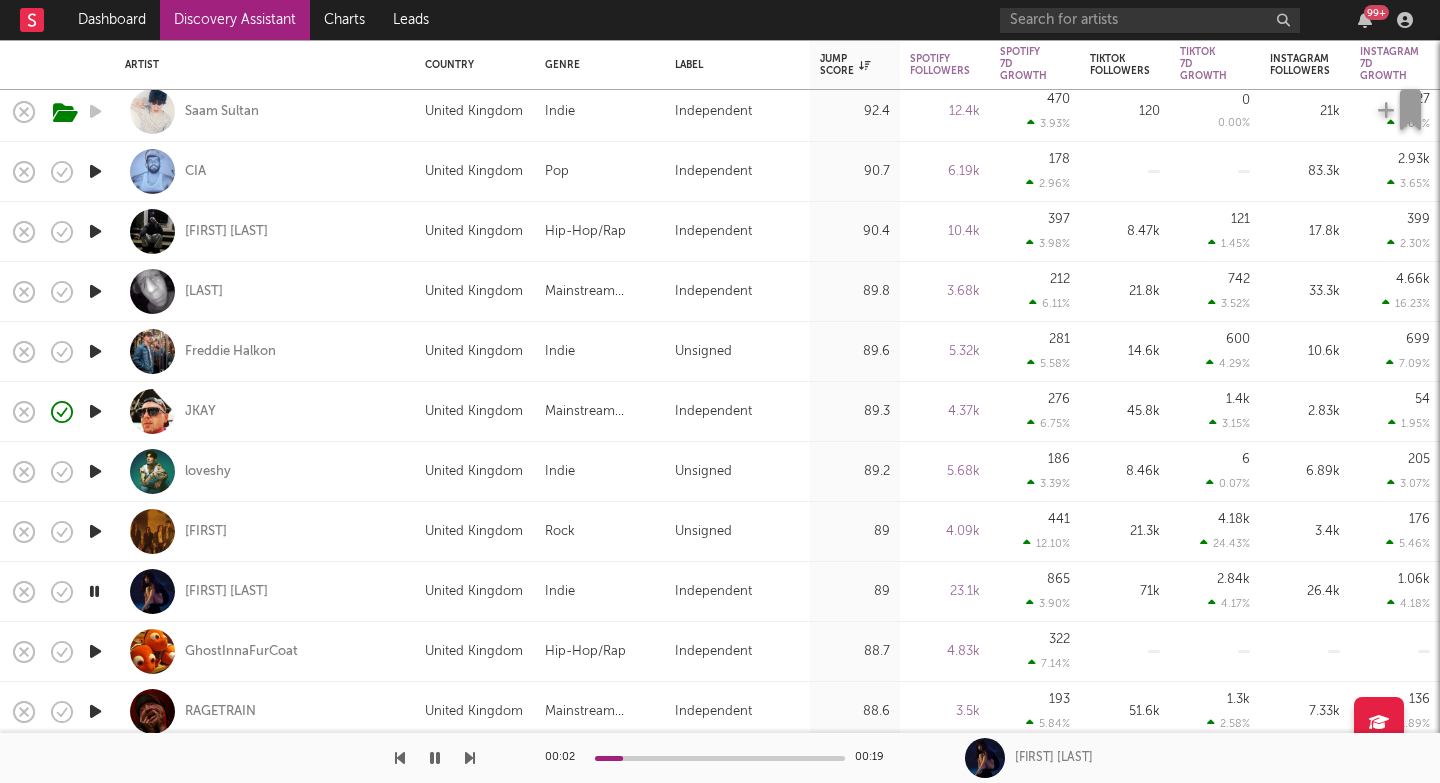 click at bounding box center (470, 758) 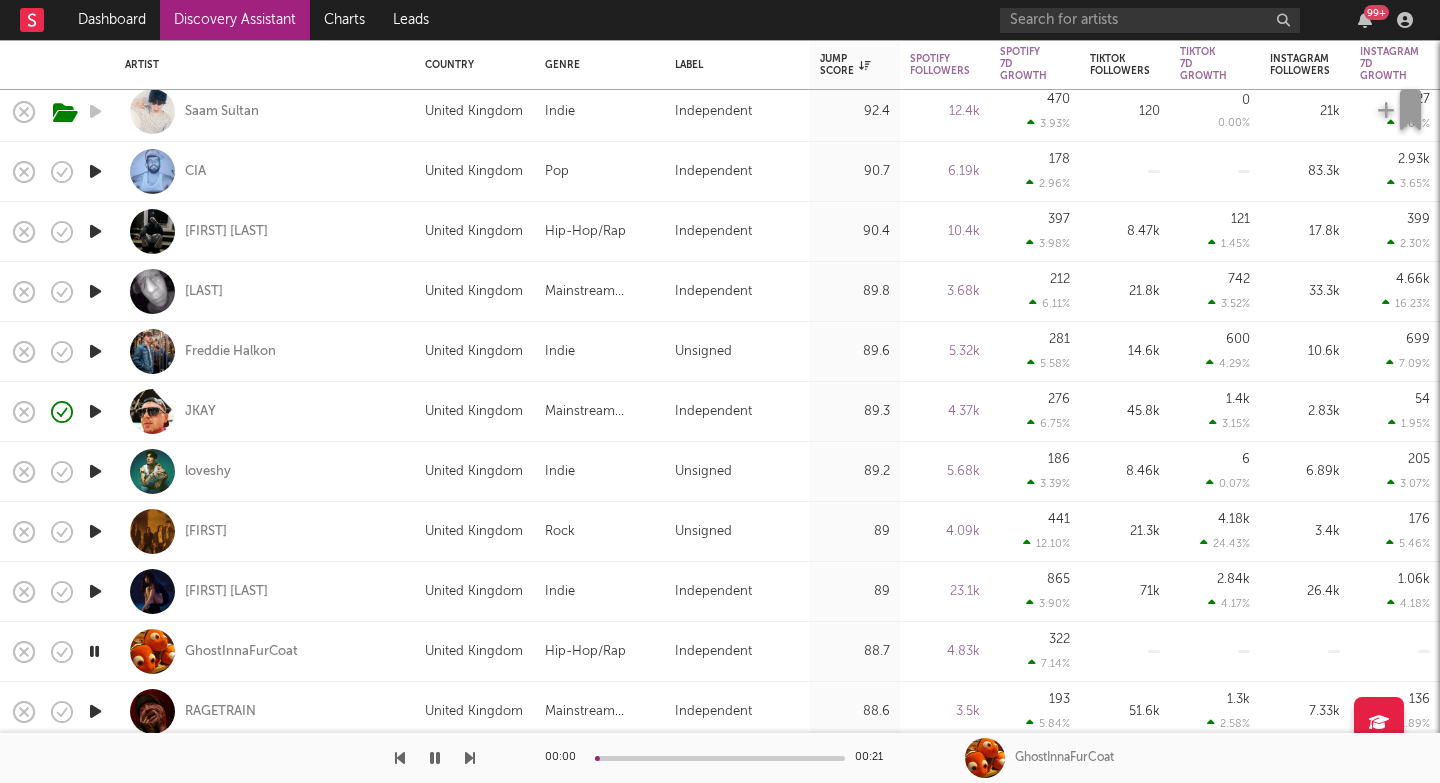 click at bounding box center (470, 758) 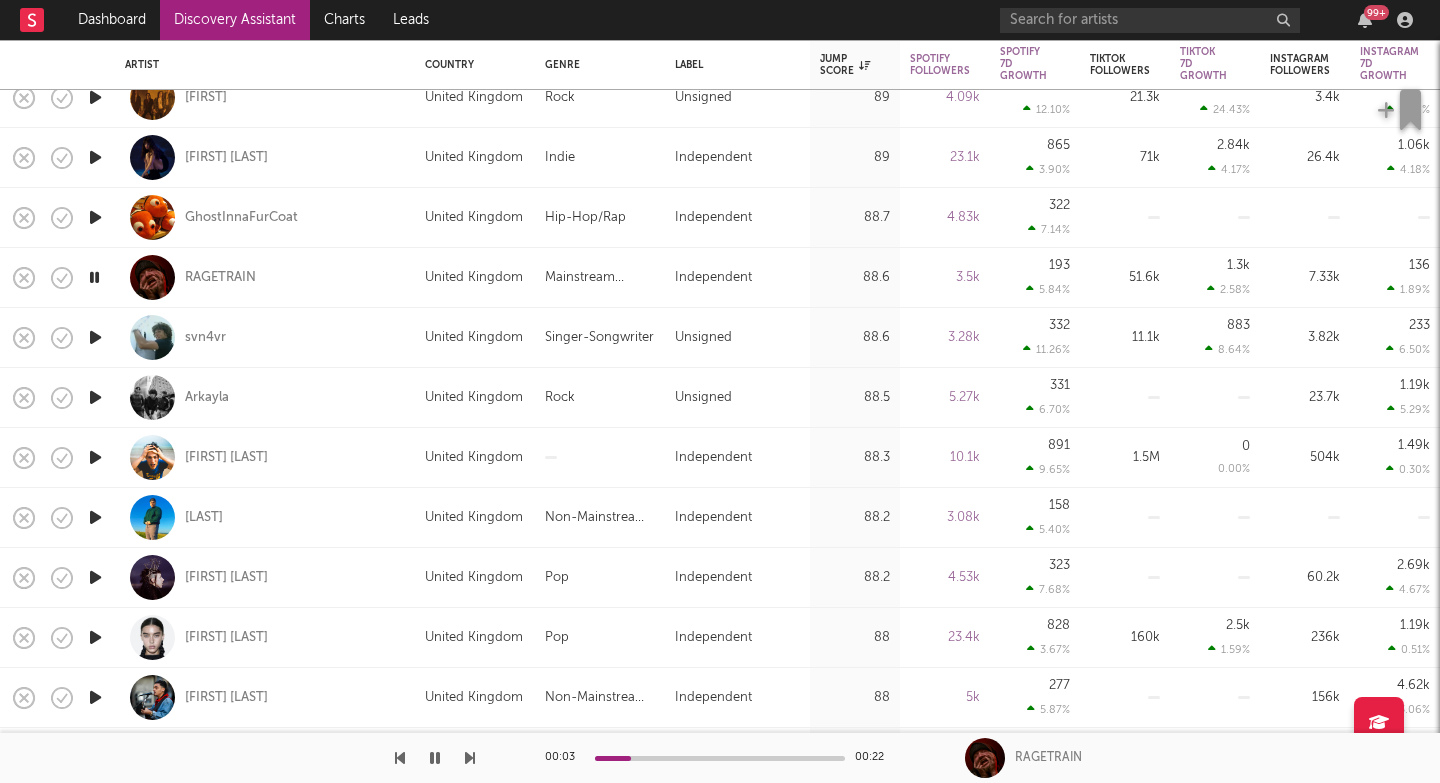 click at bounding box center (470, 758) 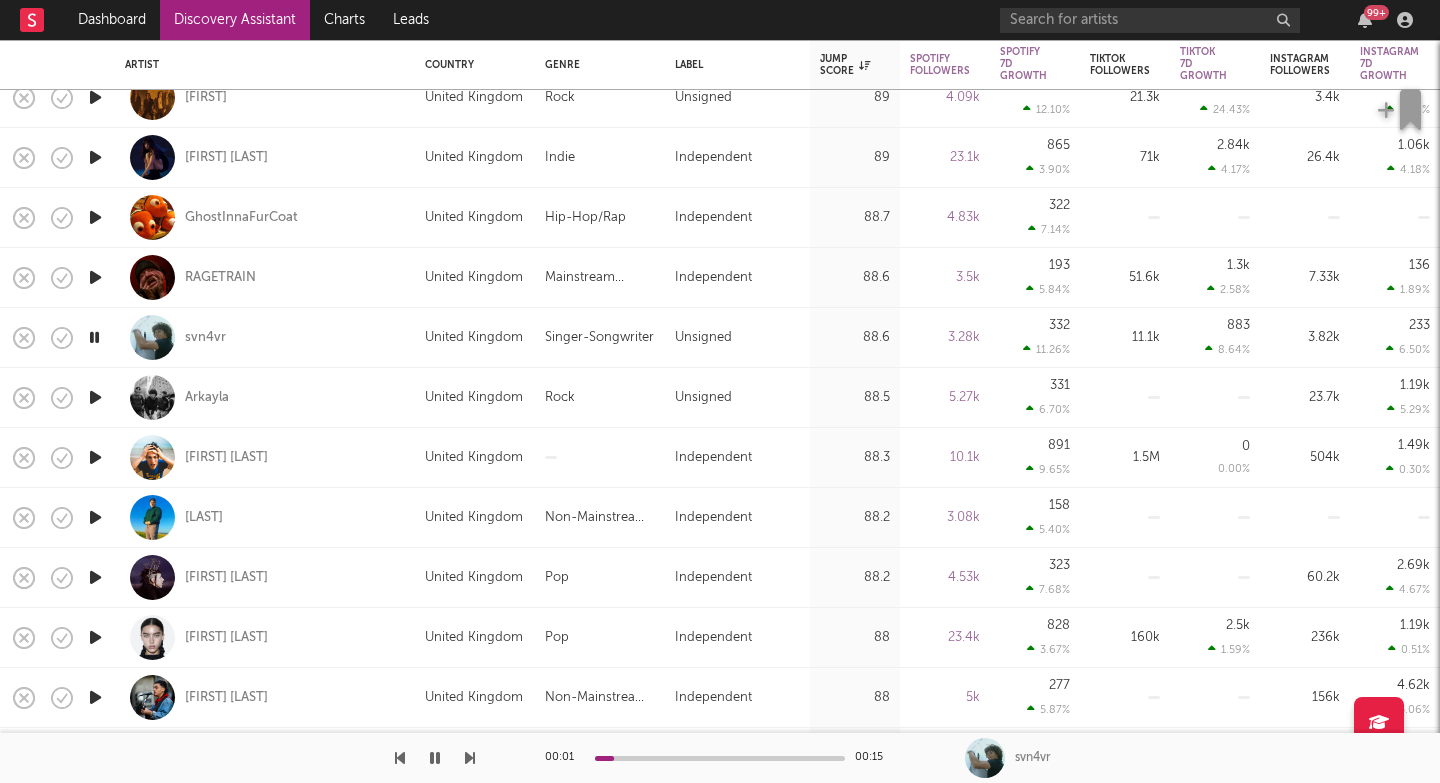 click on "RAGETRAIN" at bounding box center (265, 277) 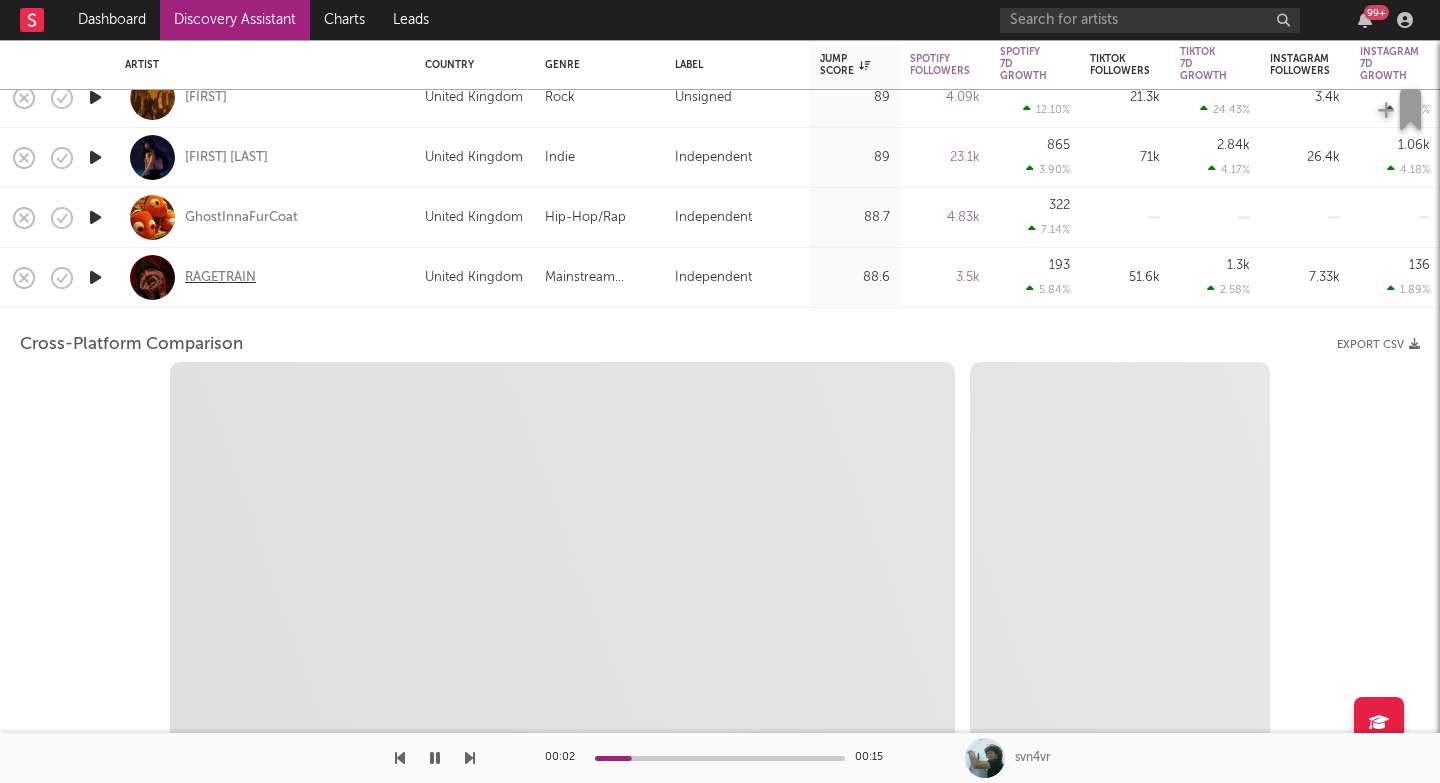 click on "RAGETRAIN" at bounding box center [220, 278] 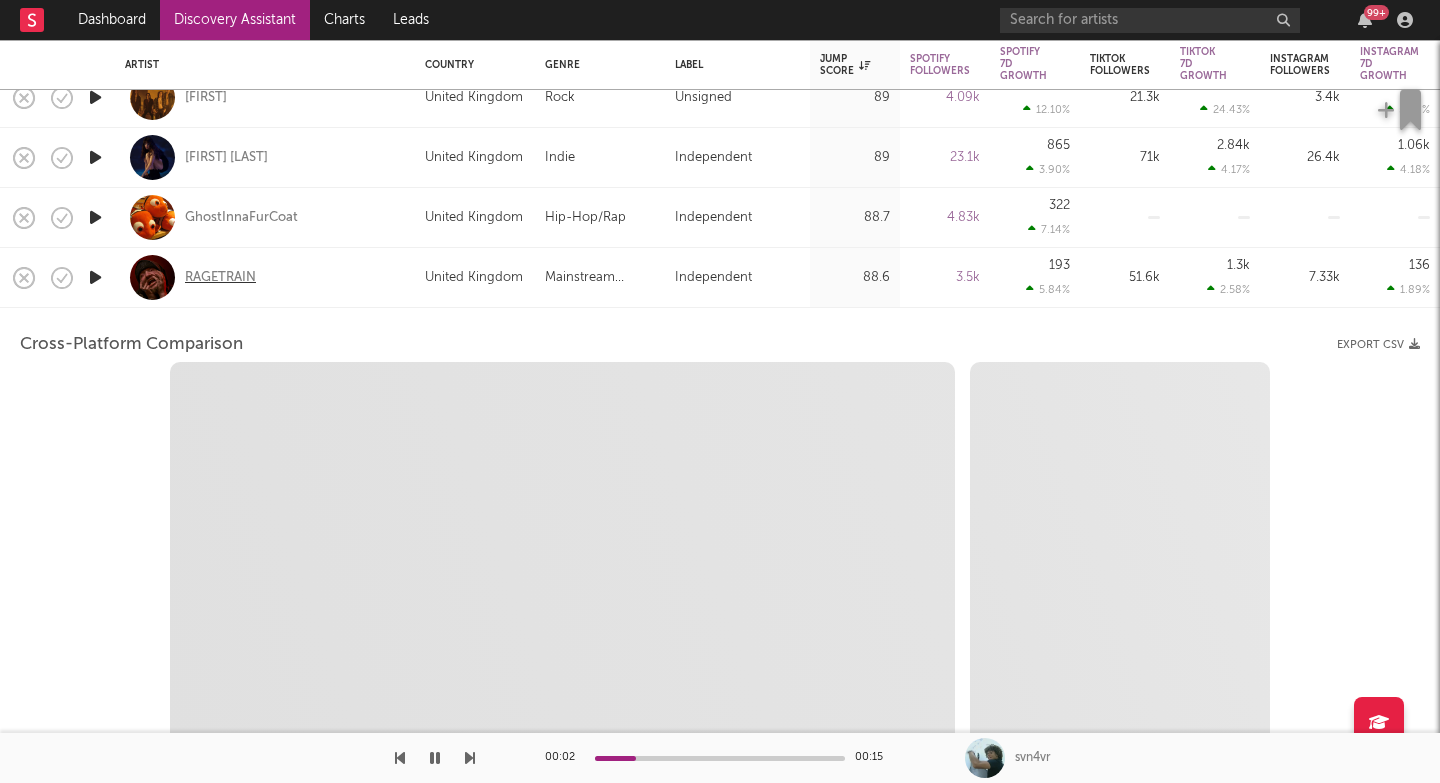 select on "6m" 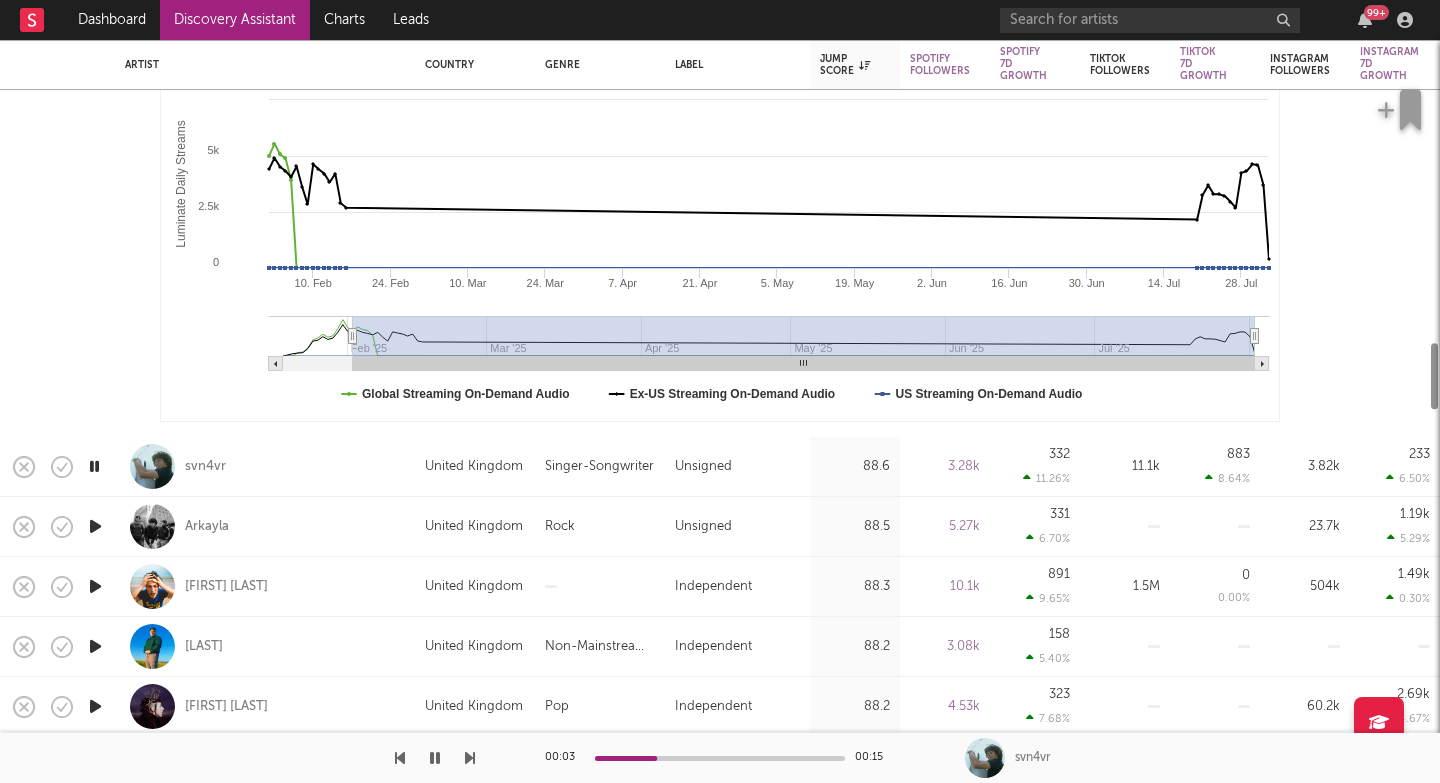 select on "1m" 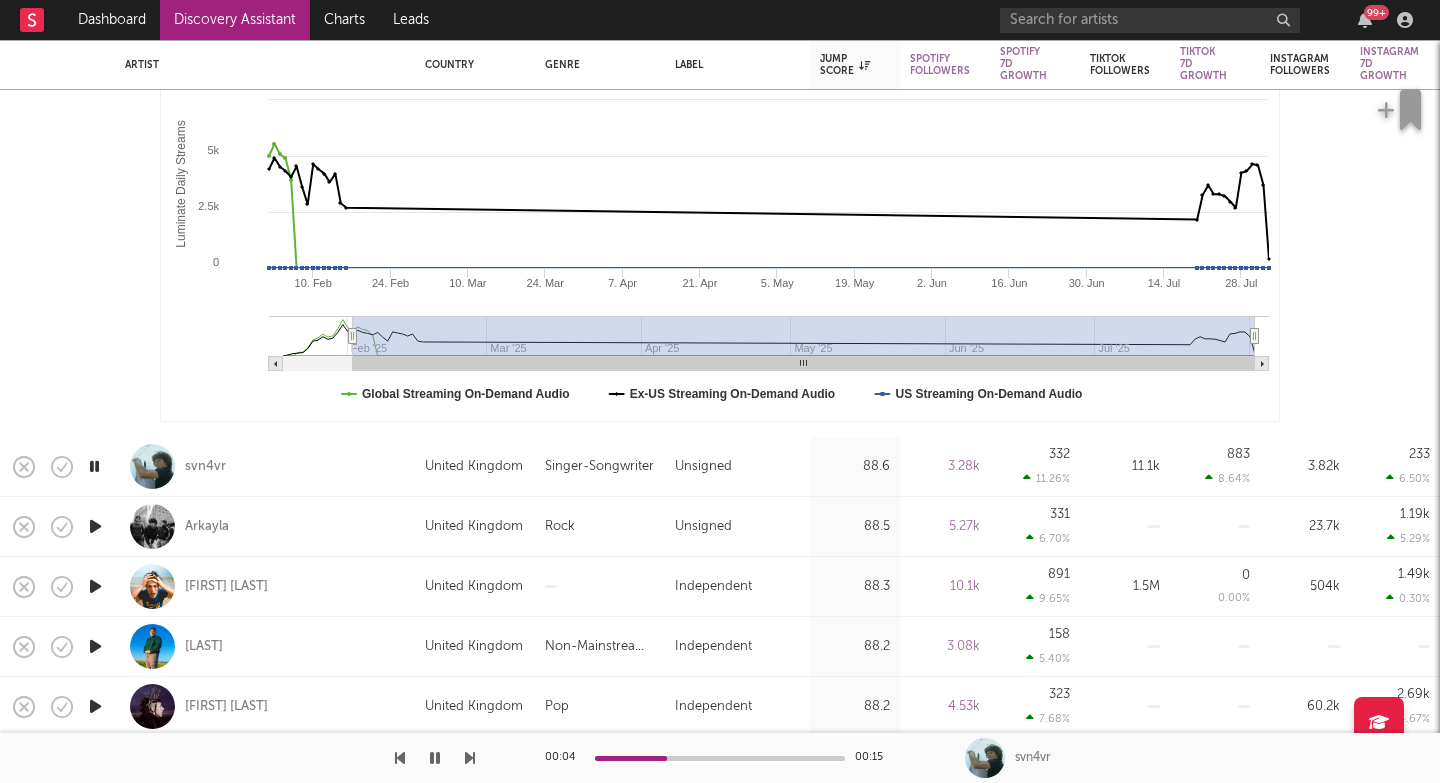 click on "svn4vr" at bounding box center (265, 466) 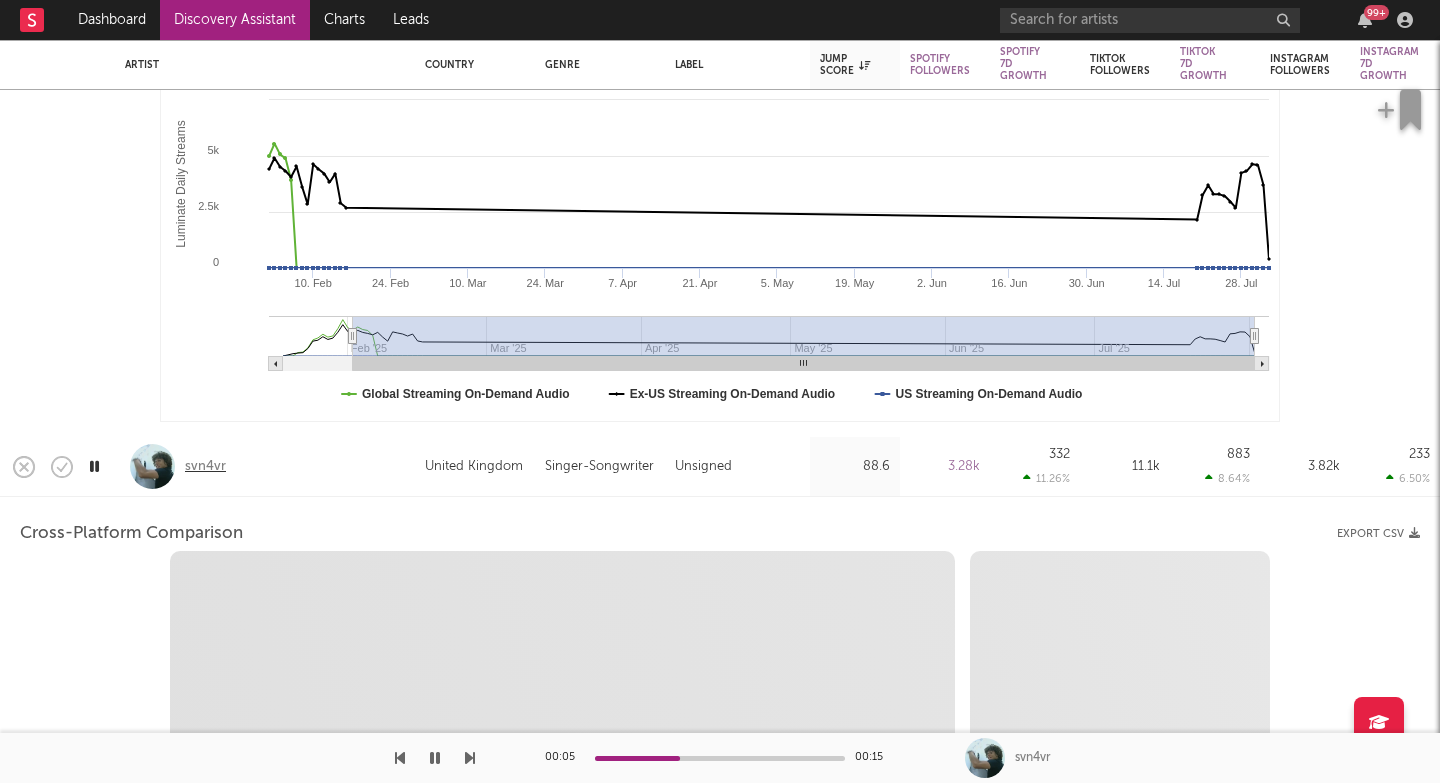 click on "svn4vr" at bounding box center (205, 467) 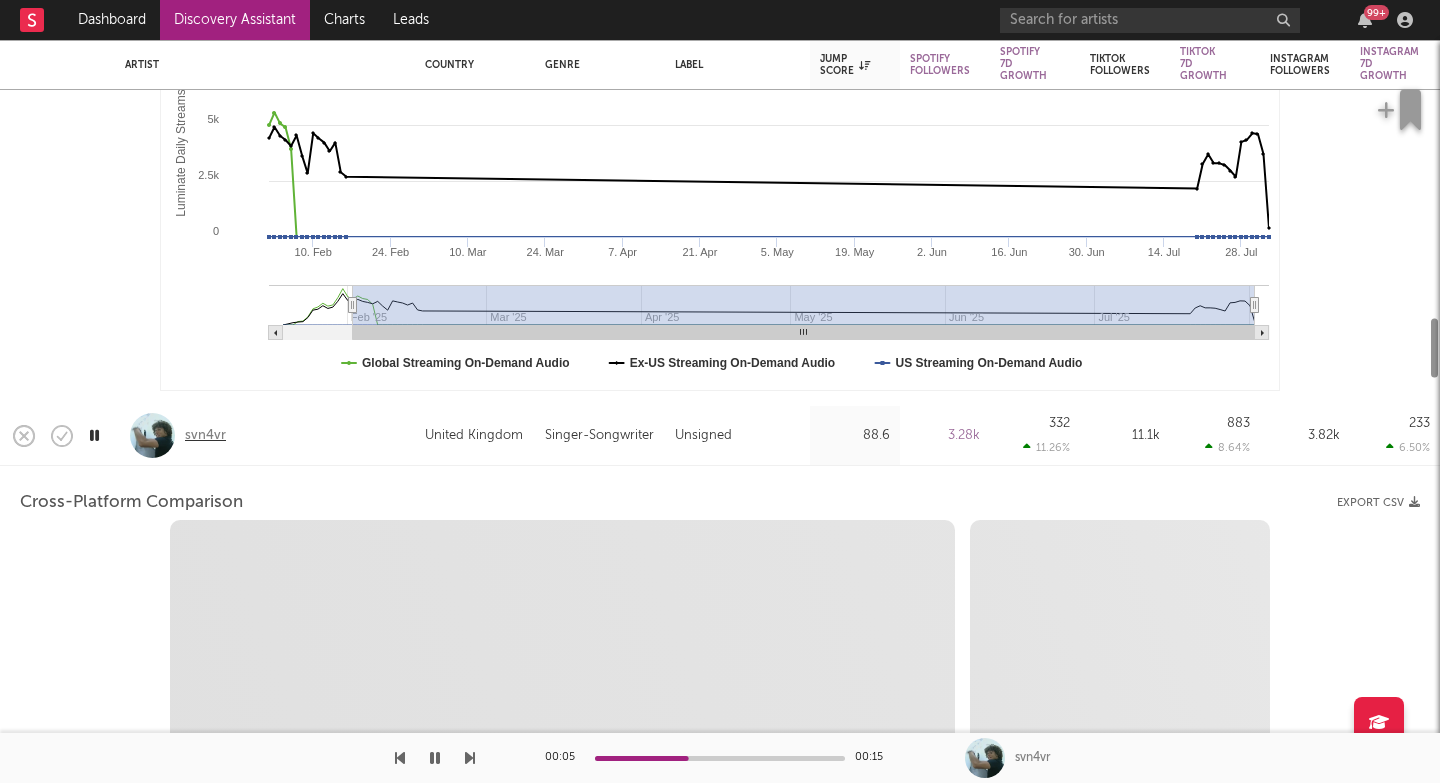 select on "1w" 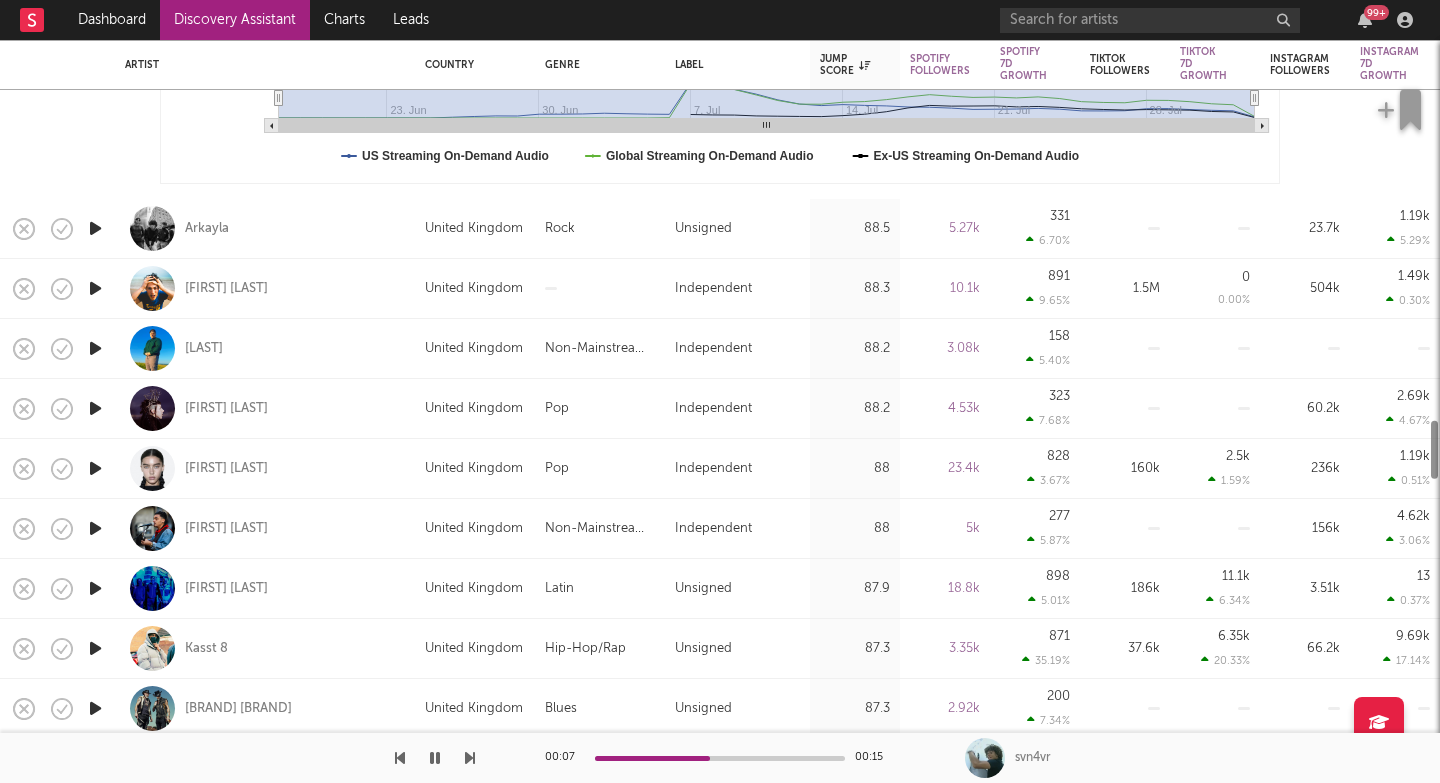 select on "1m" 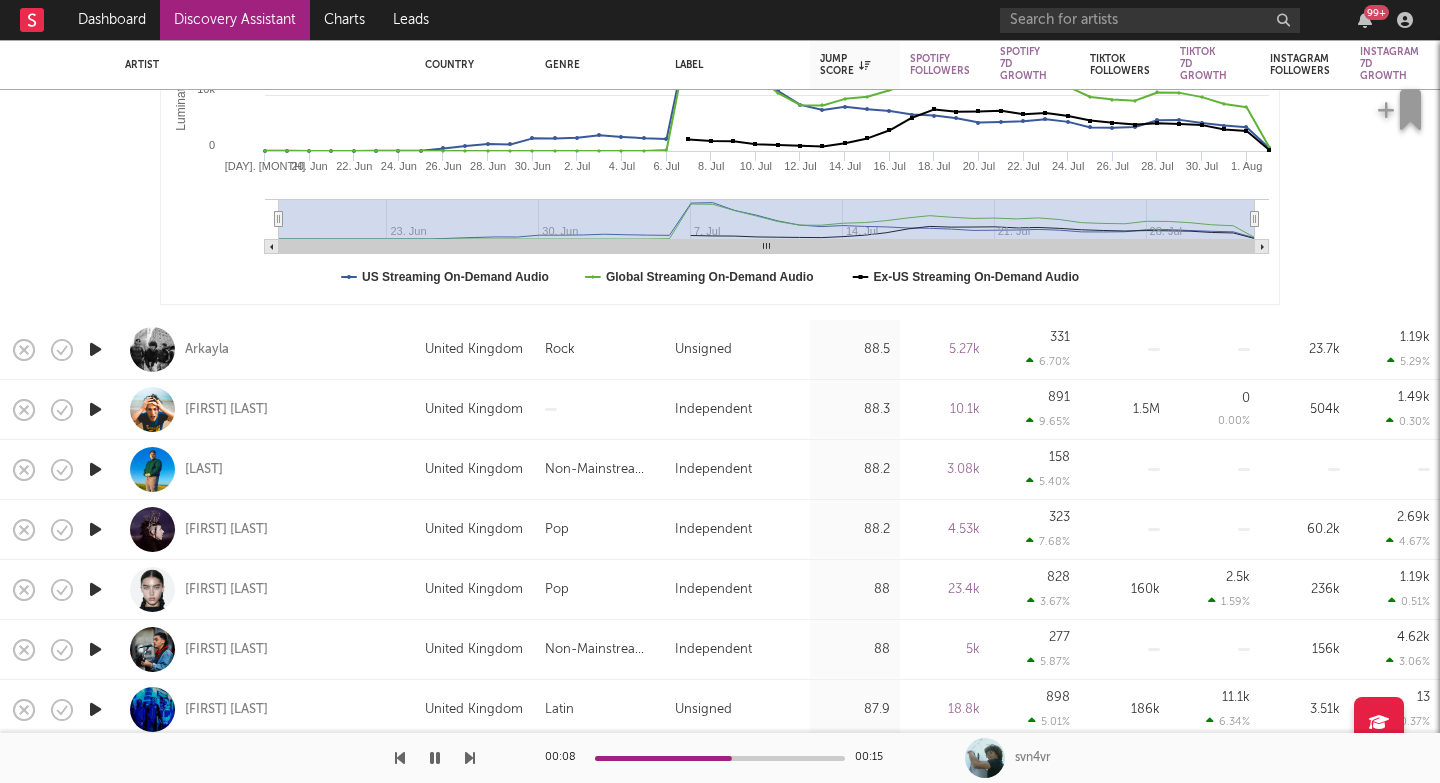 click at bounding box center [470, 758] 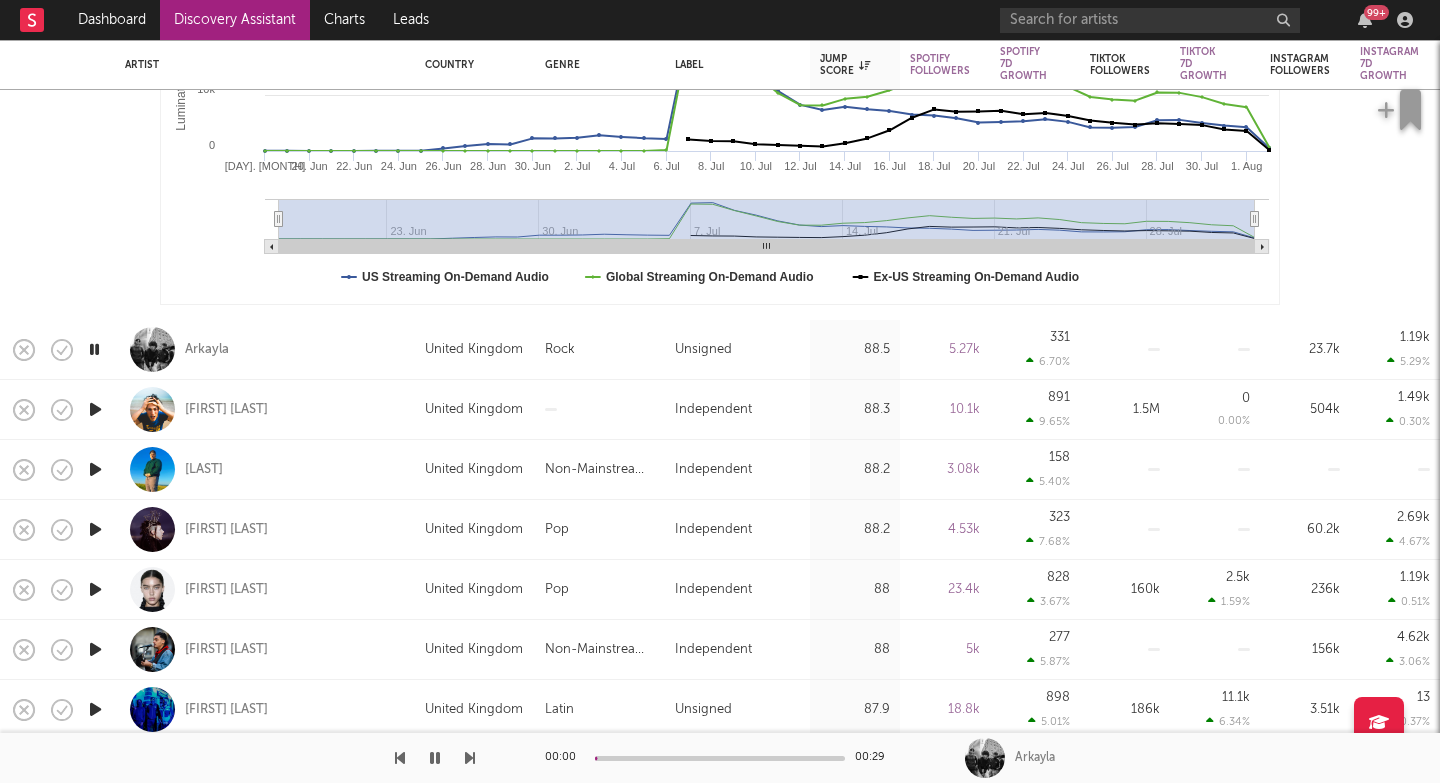 click at bounding box center [470, 758] 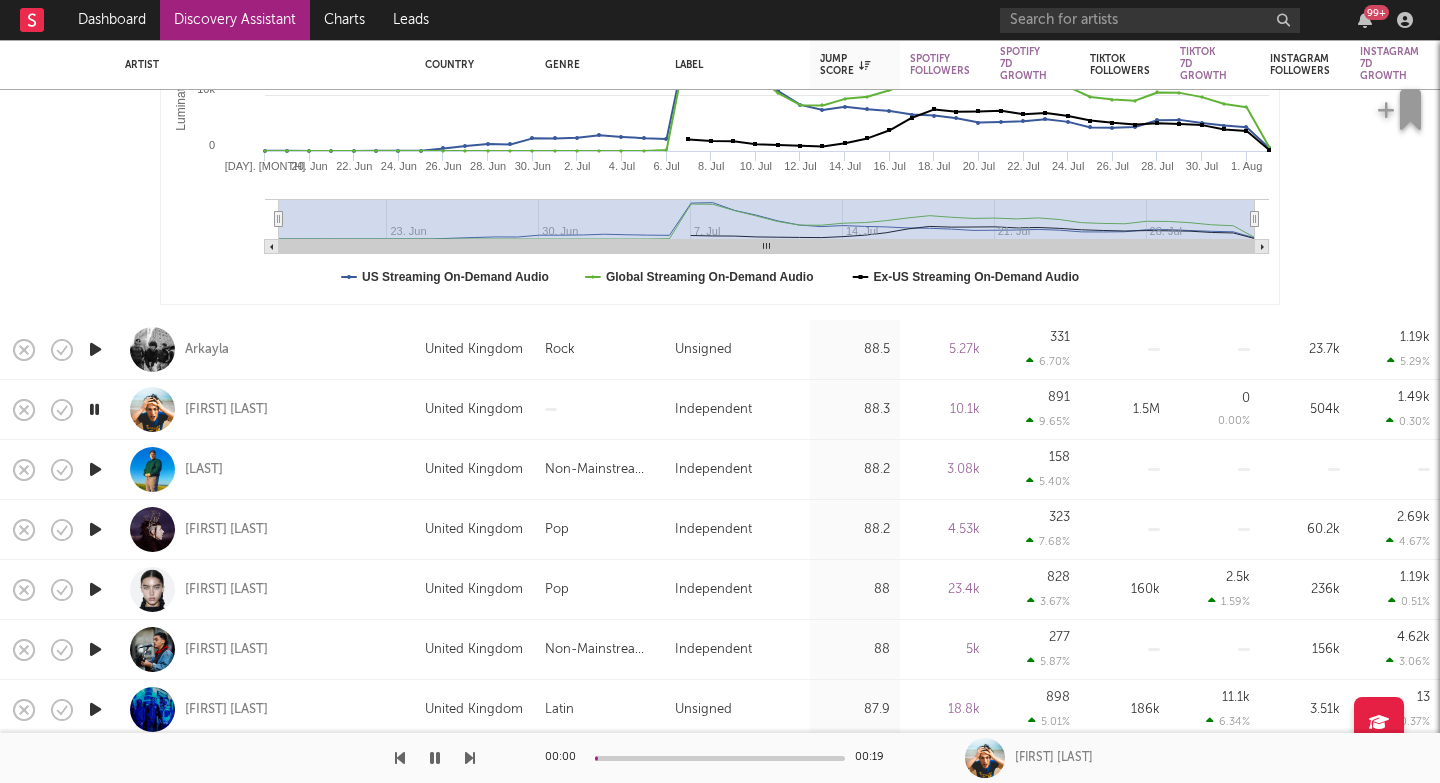 click at bounding box center [470, 758] 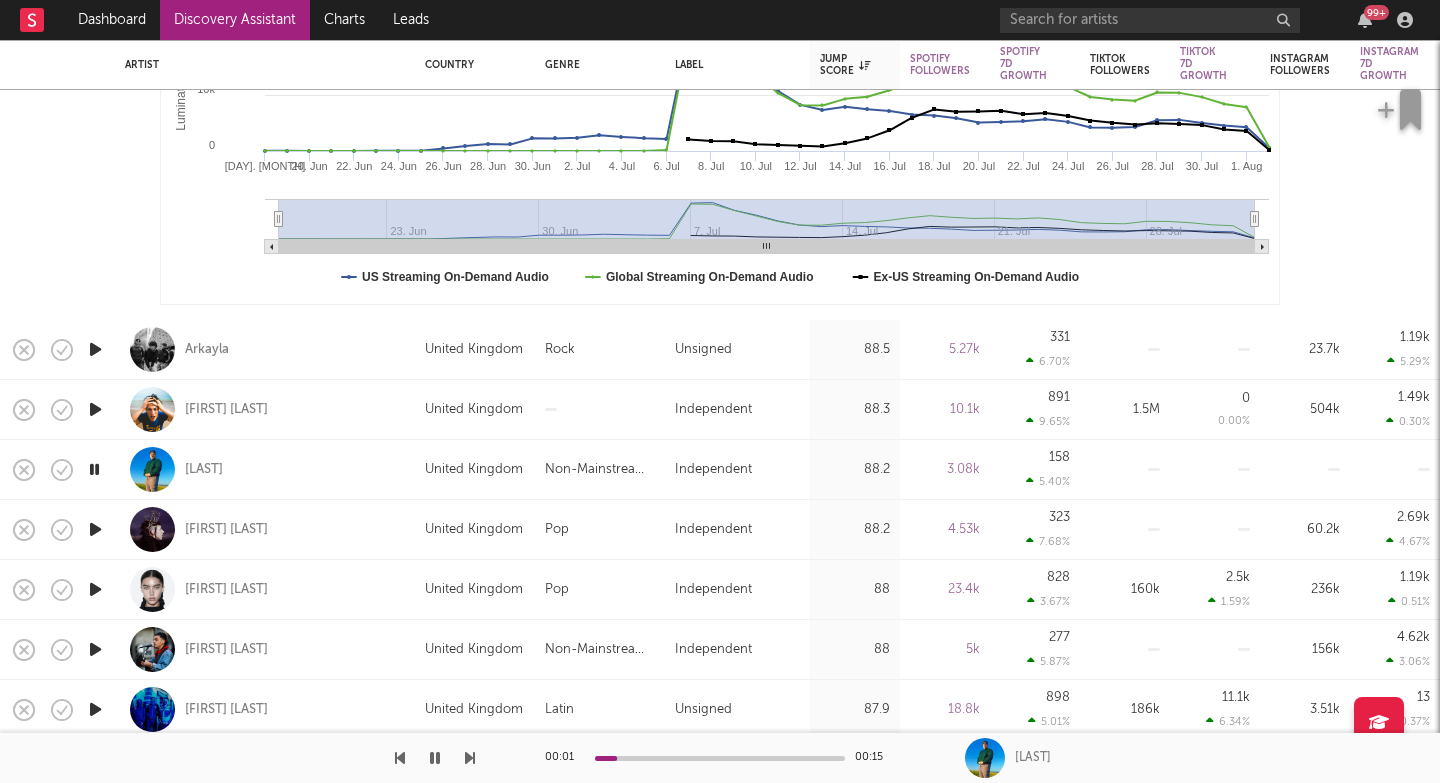 click at bounding box center (470, 758) 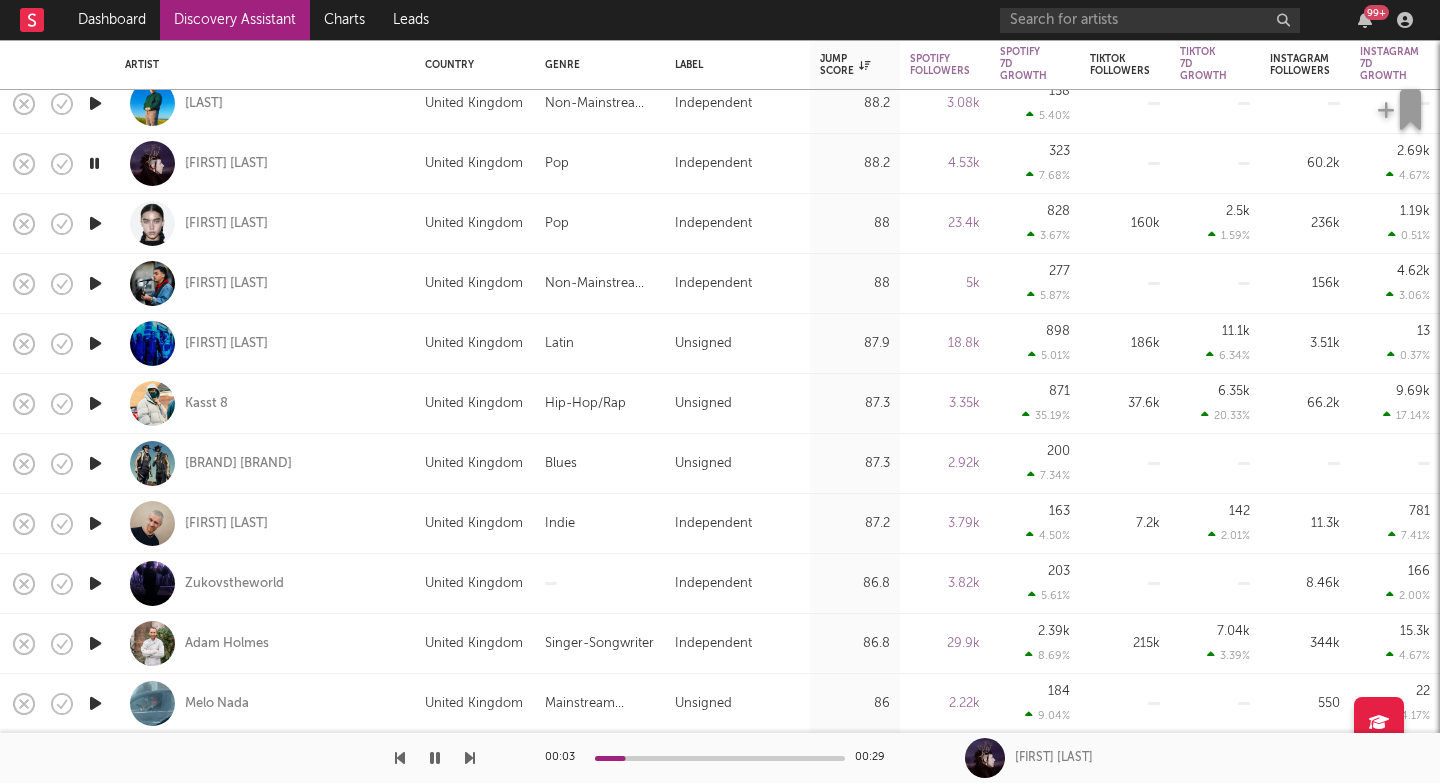 click at bounding box center (470, 758) 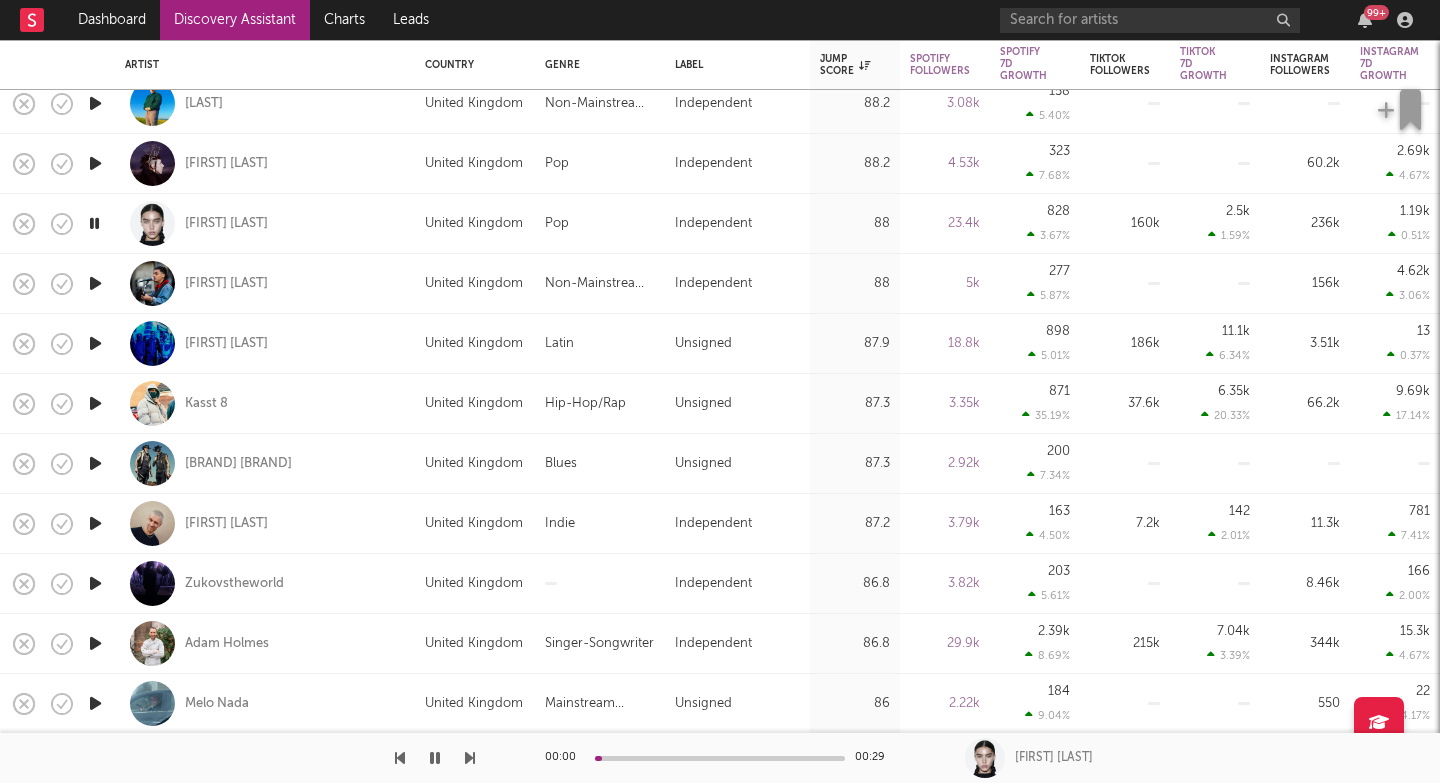 click at bounding box center [470, 758] 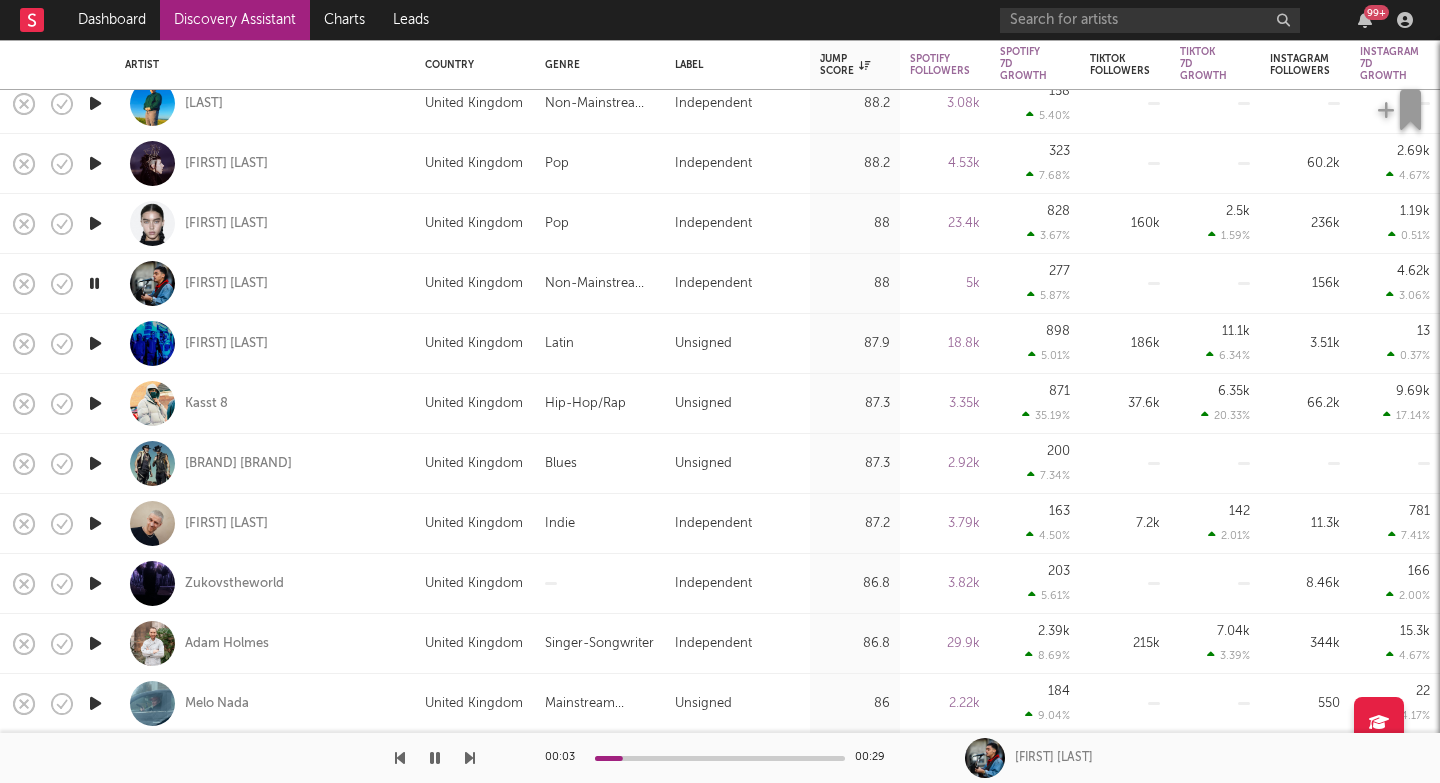click at bounding box center (95, 343) 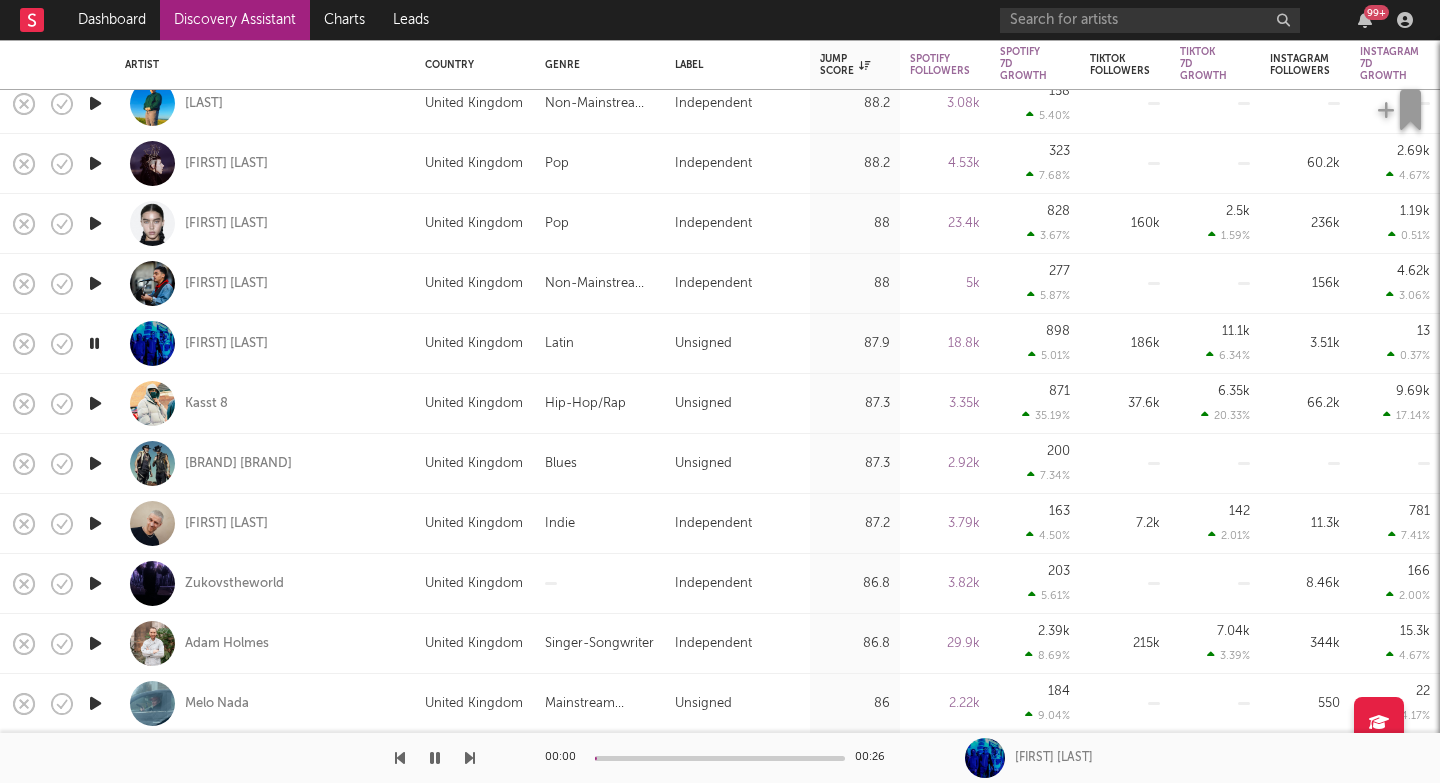 click at bounding box center [95, 403] 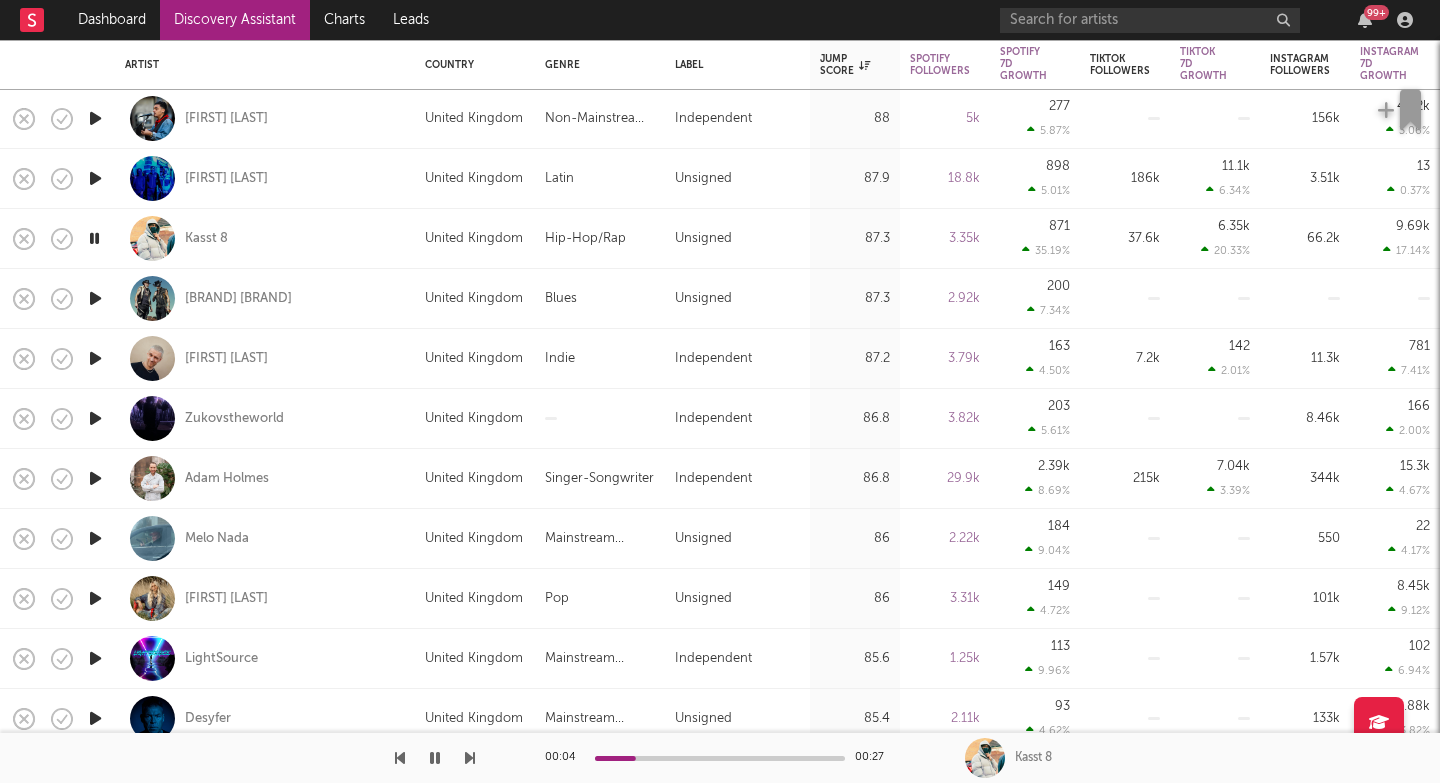 click at bounding box center [95, 298] 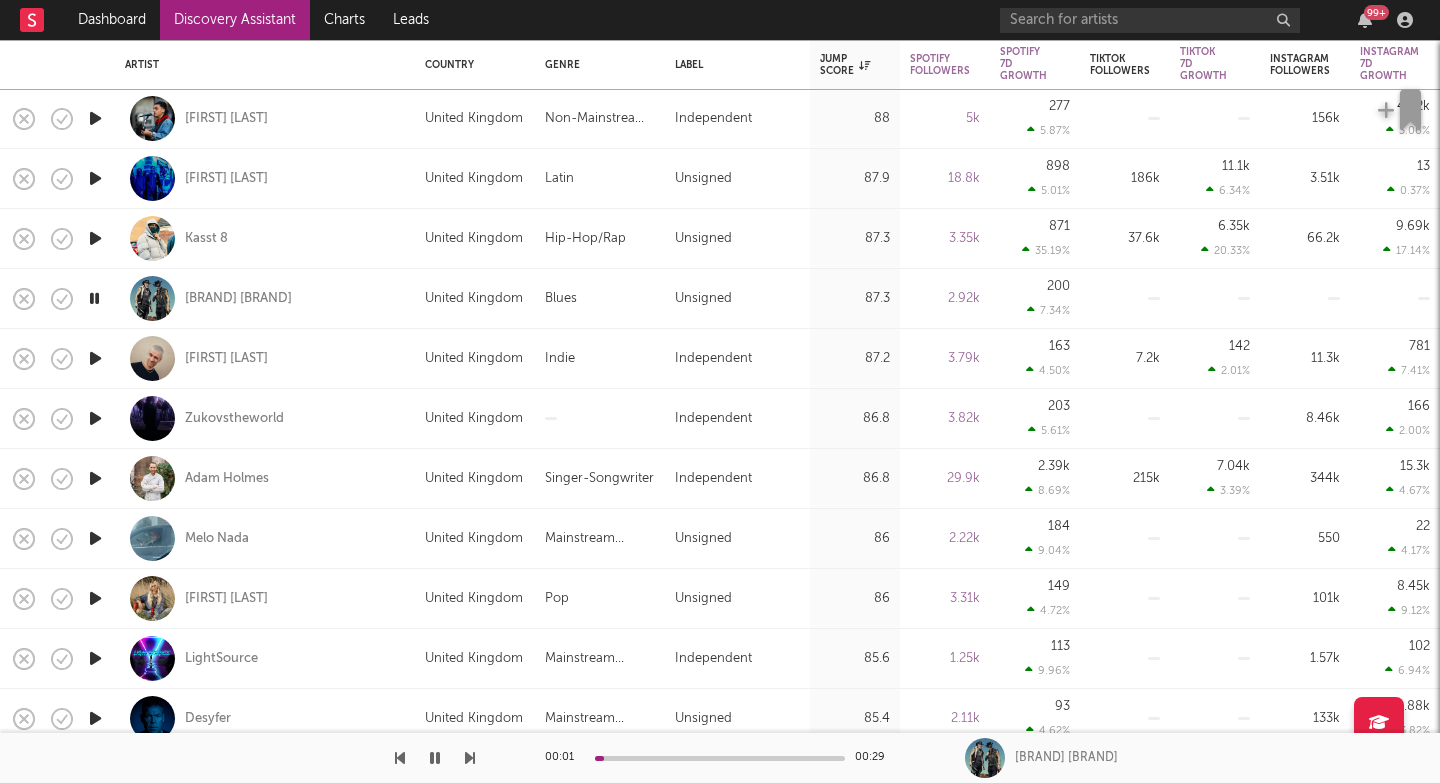click at bounding box center (95, 358) 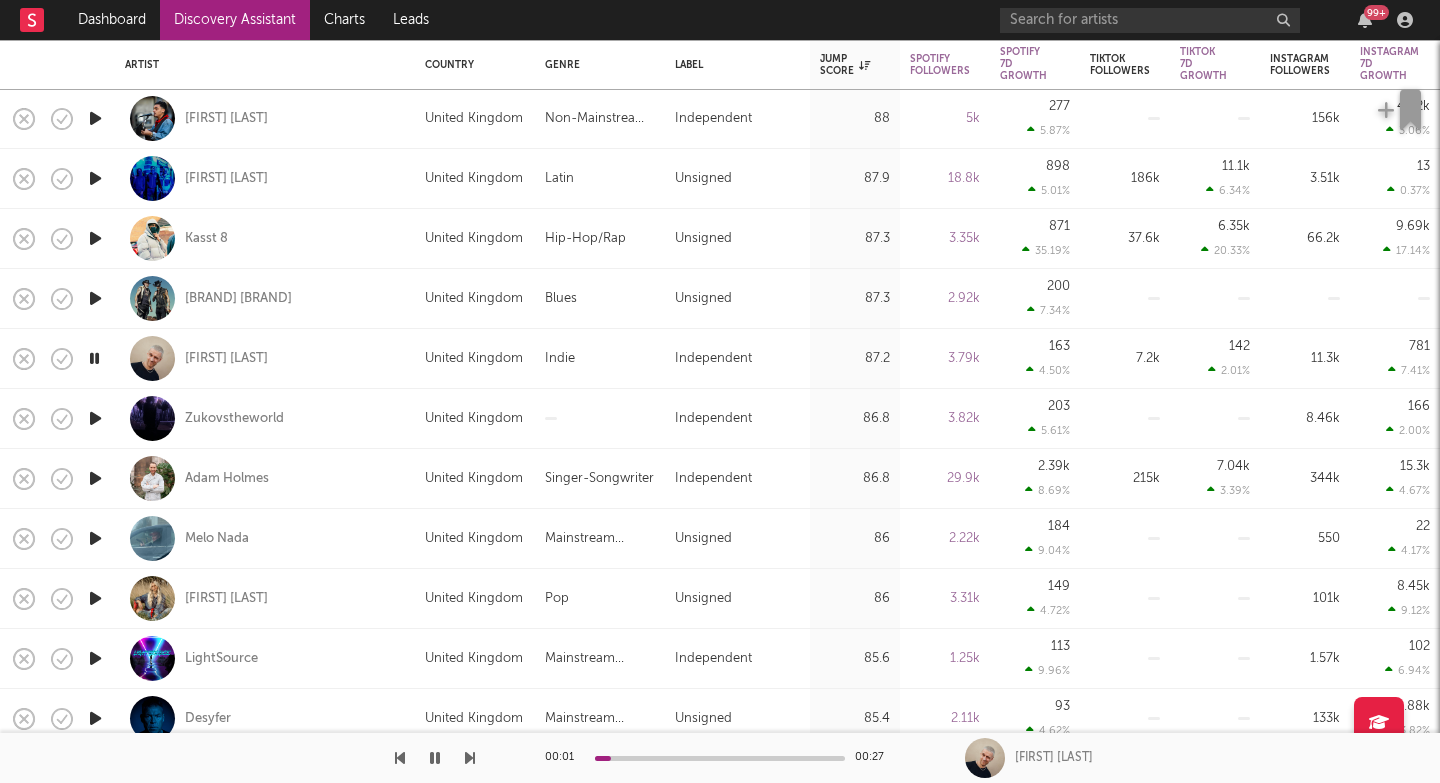 click at bounding box center [95, 418] 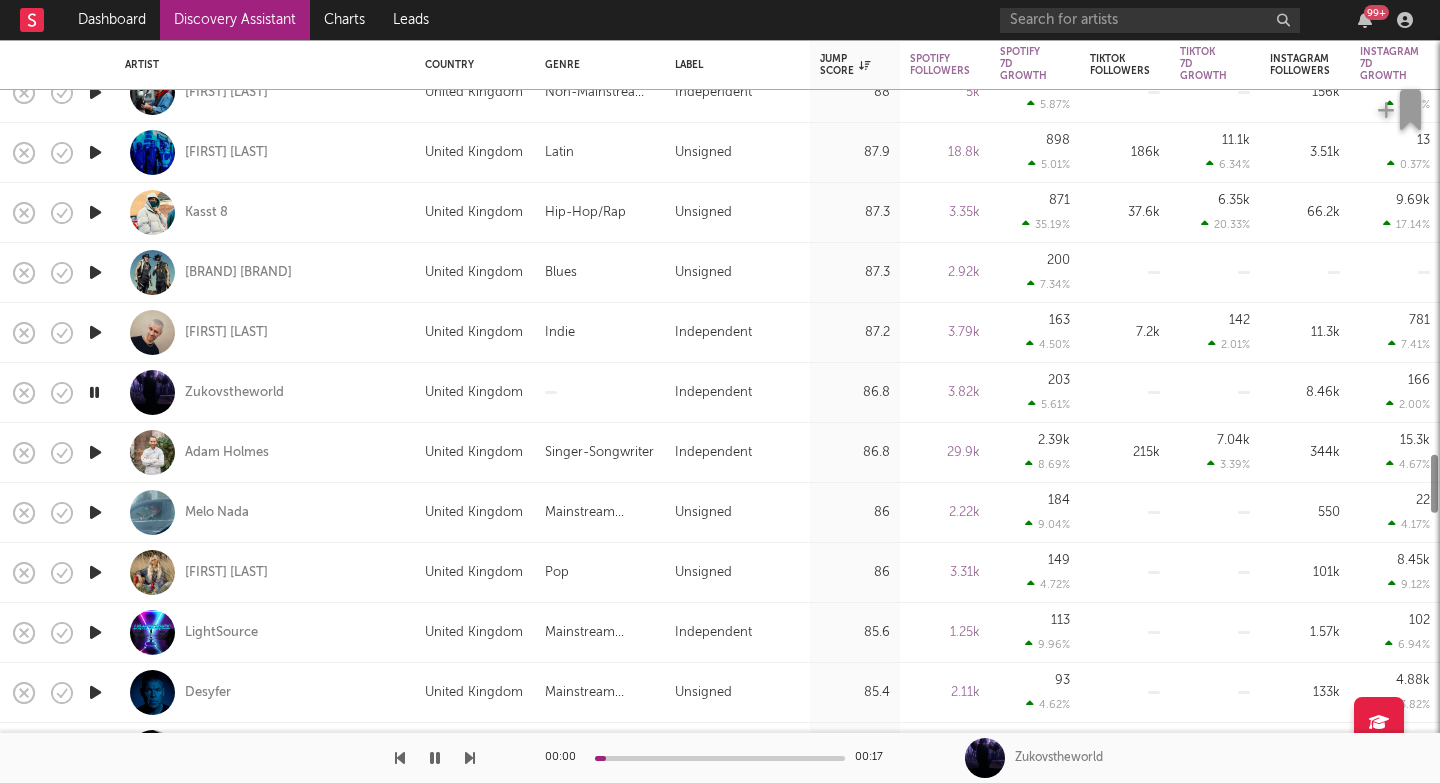 click at bounding box center (95, 452) 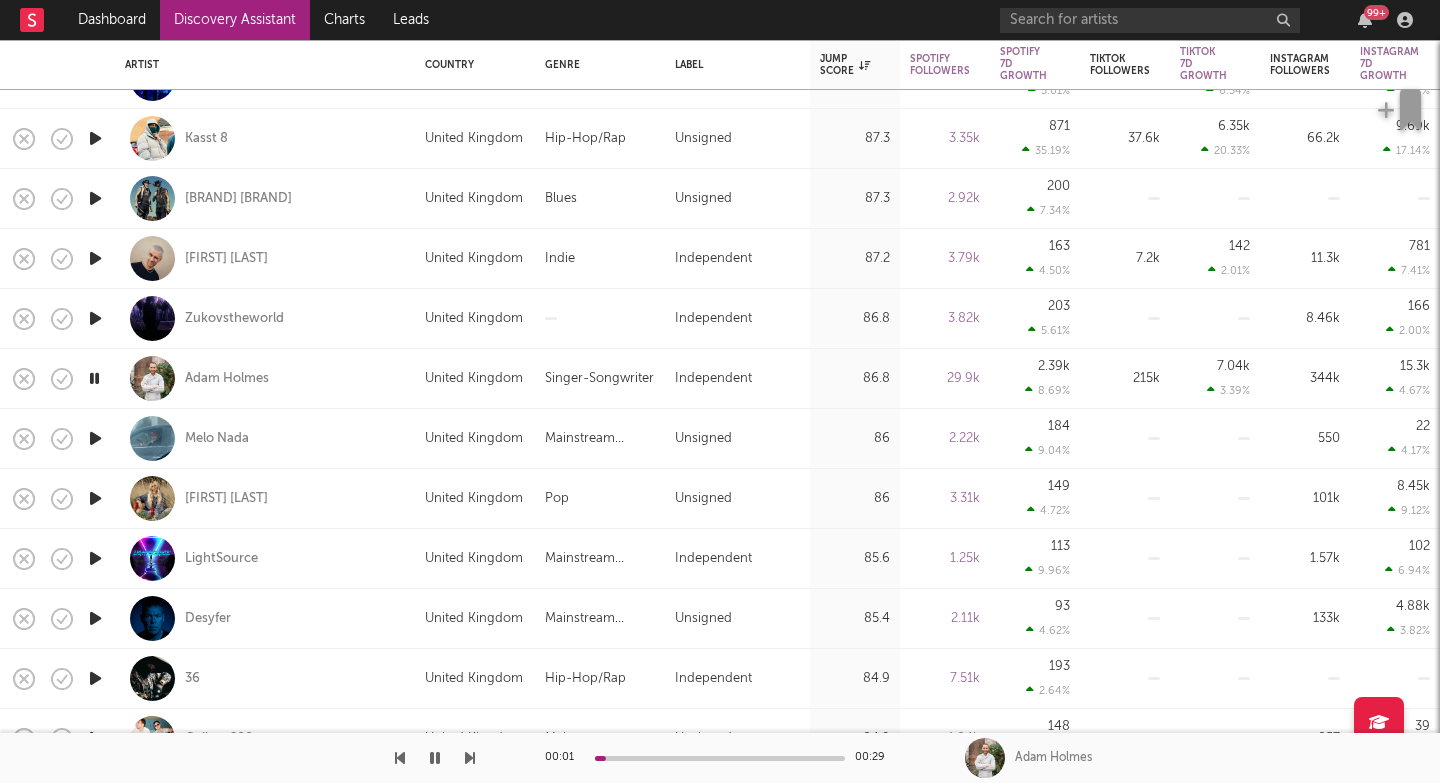 click at bounding box center (95, 438) 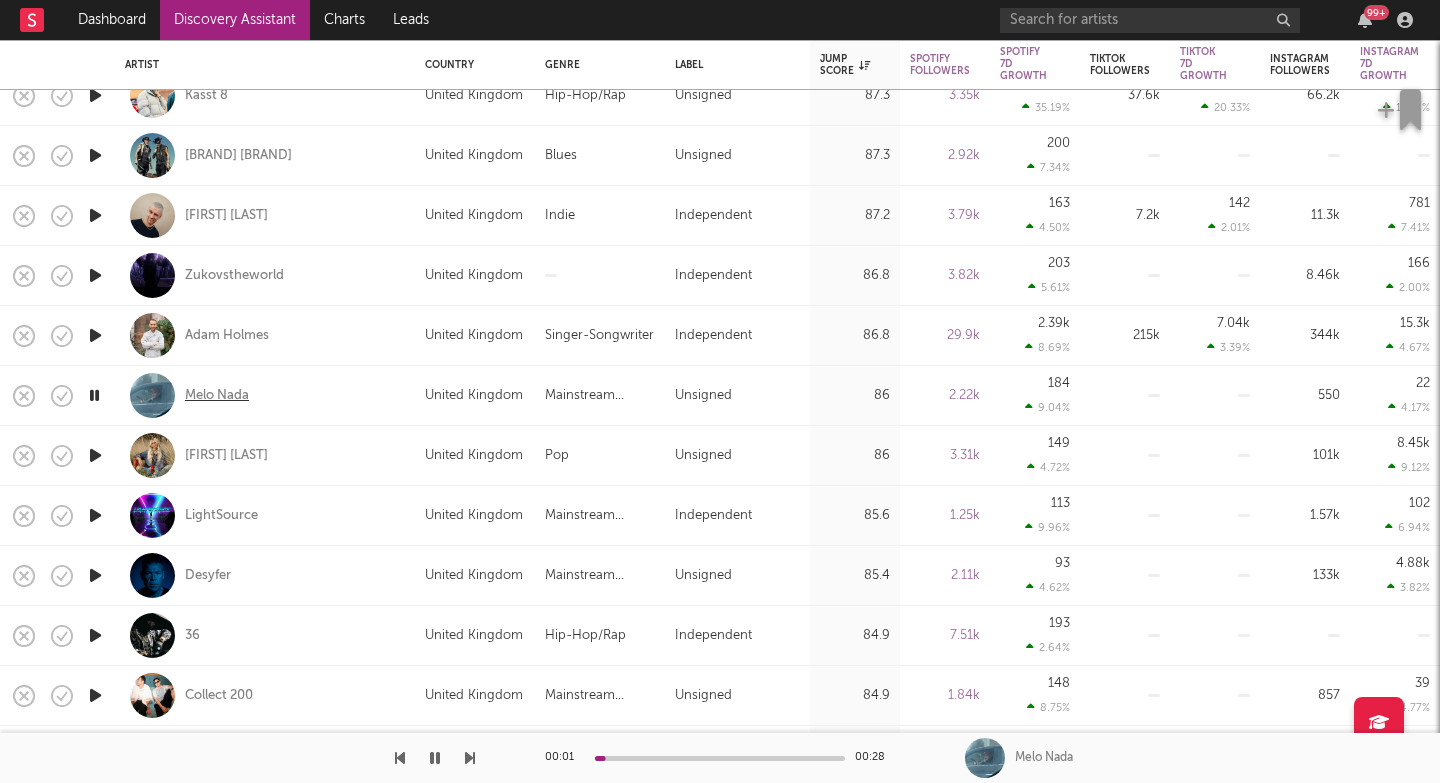 click on "Melo Nada" at bounding box center (217, 396) 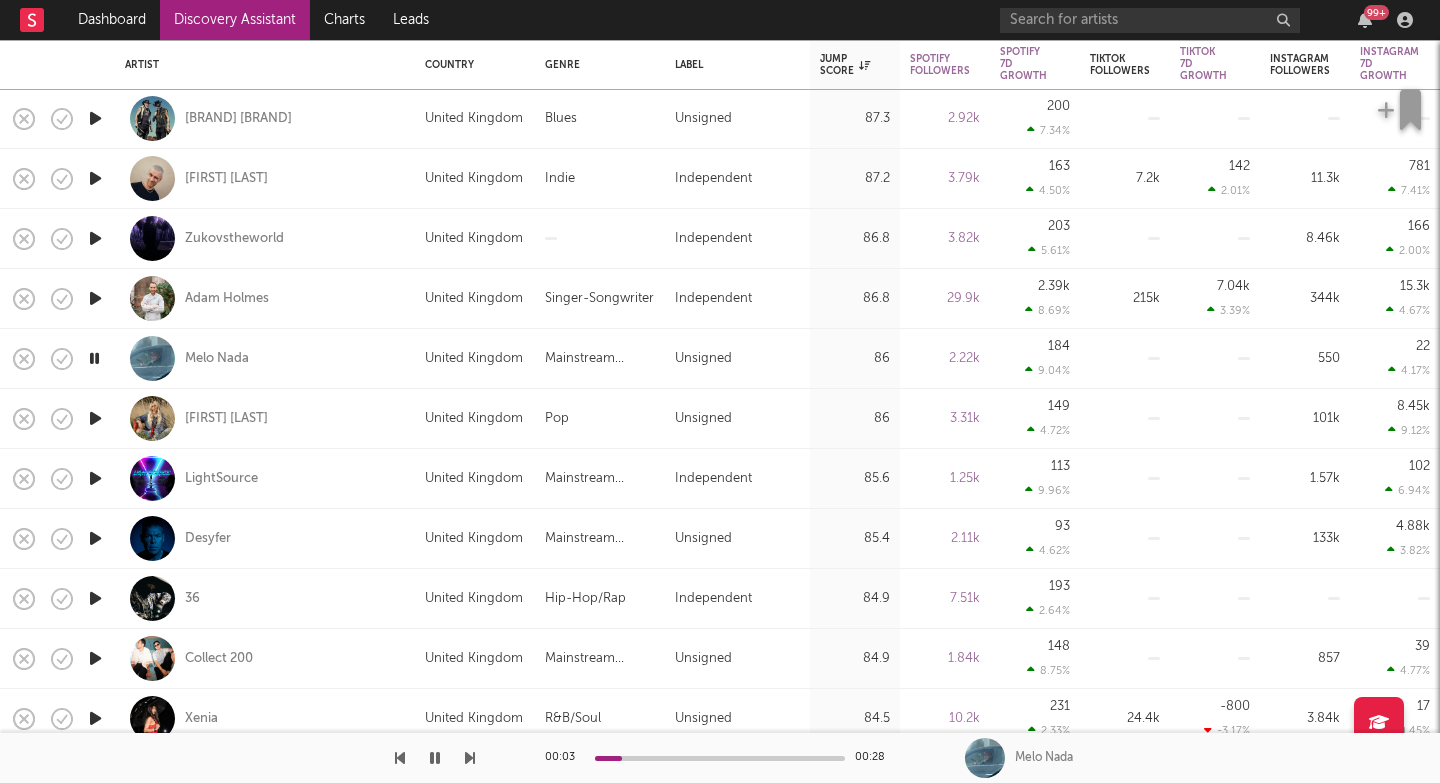 click at bounding box center [95, 478] 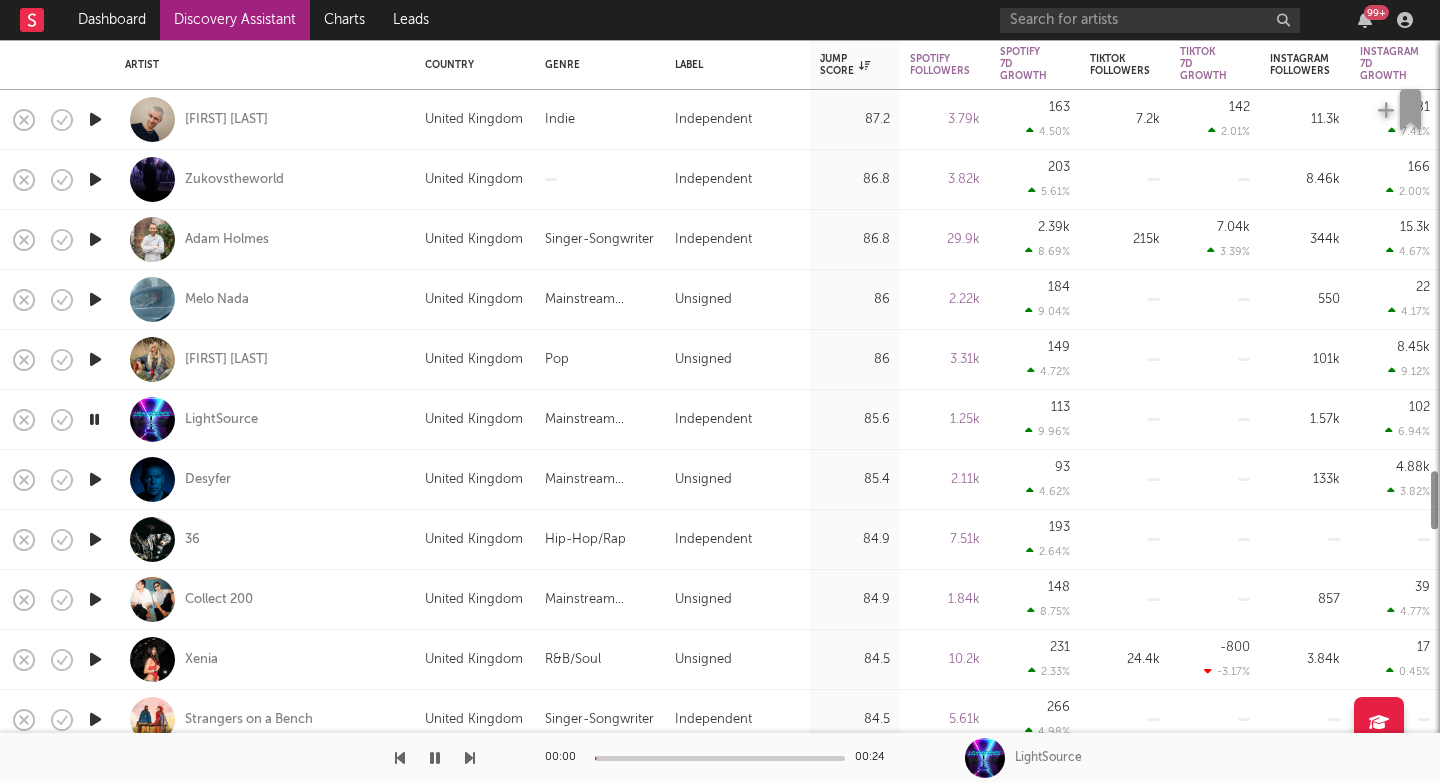 click at bounding box center [95, 479] 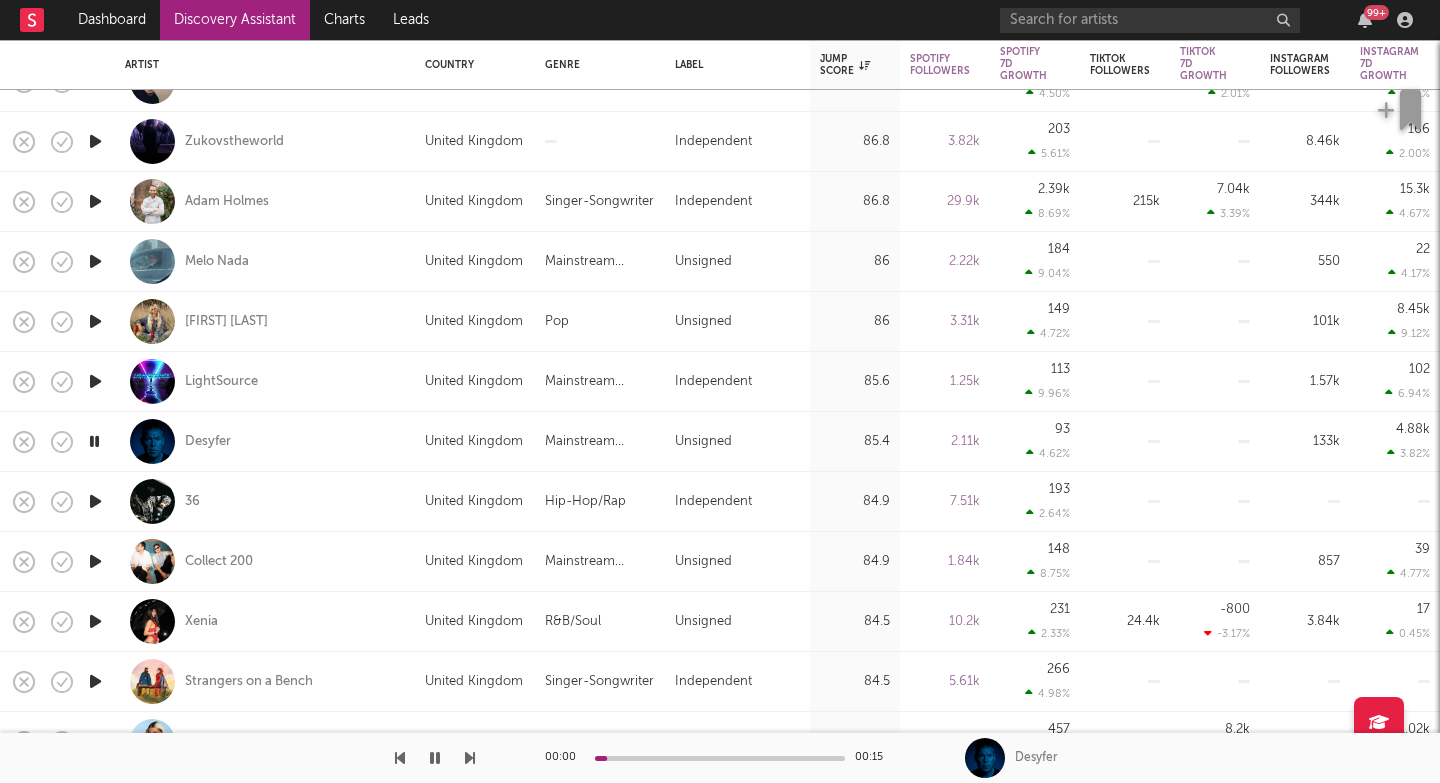 click at bounding box center [95, 501] 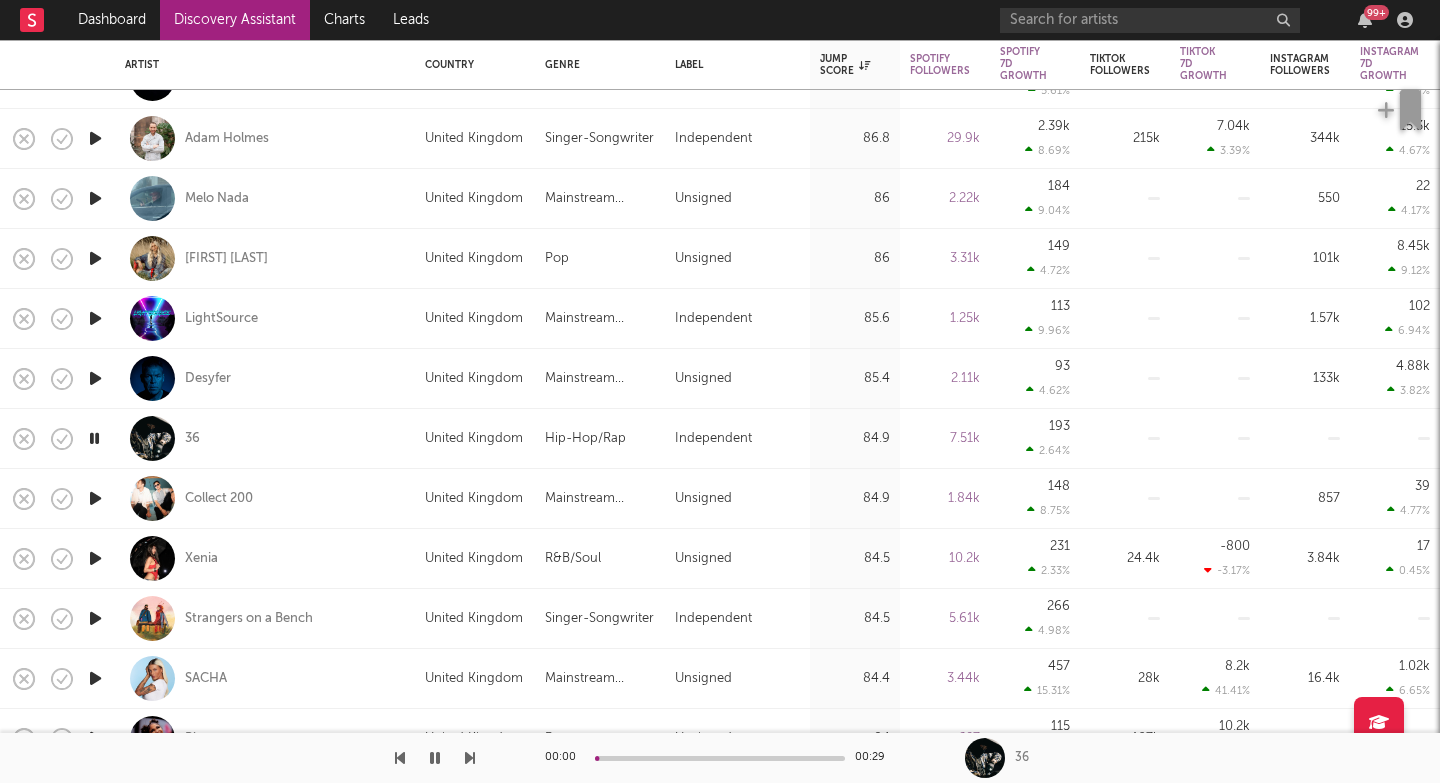 click at bounding box center (95, 498) 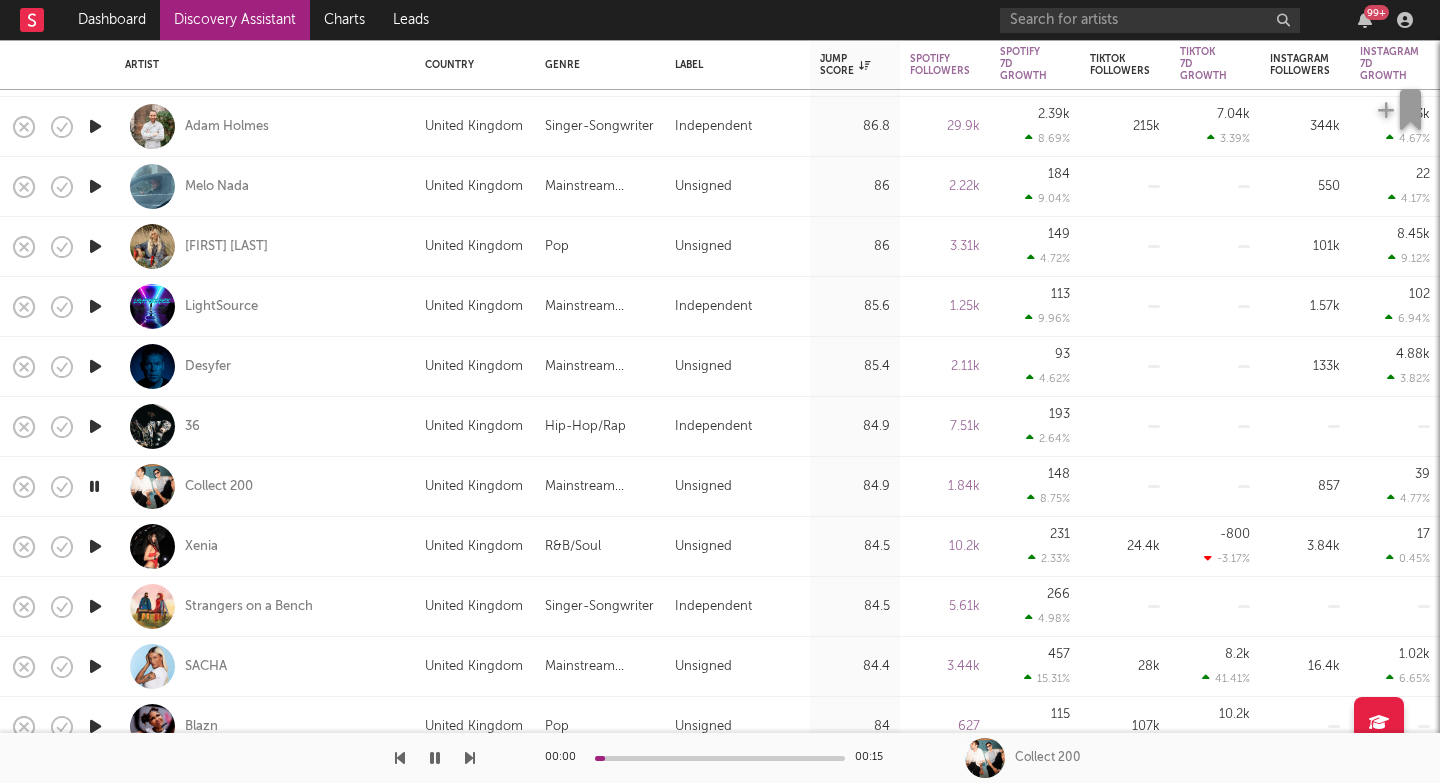 click at bounding box center (95, 546) 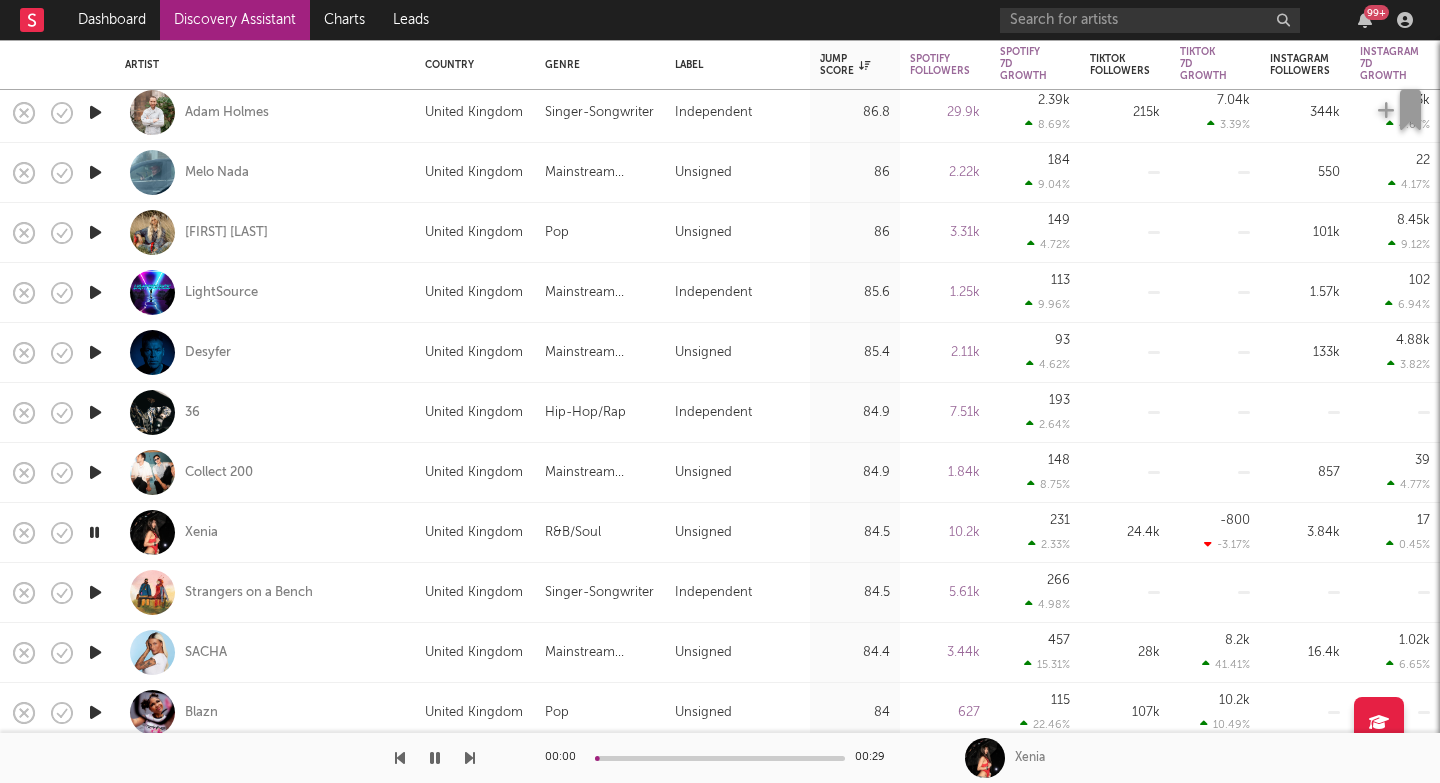 click at bounding box center [95, 592] 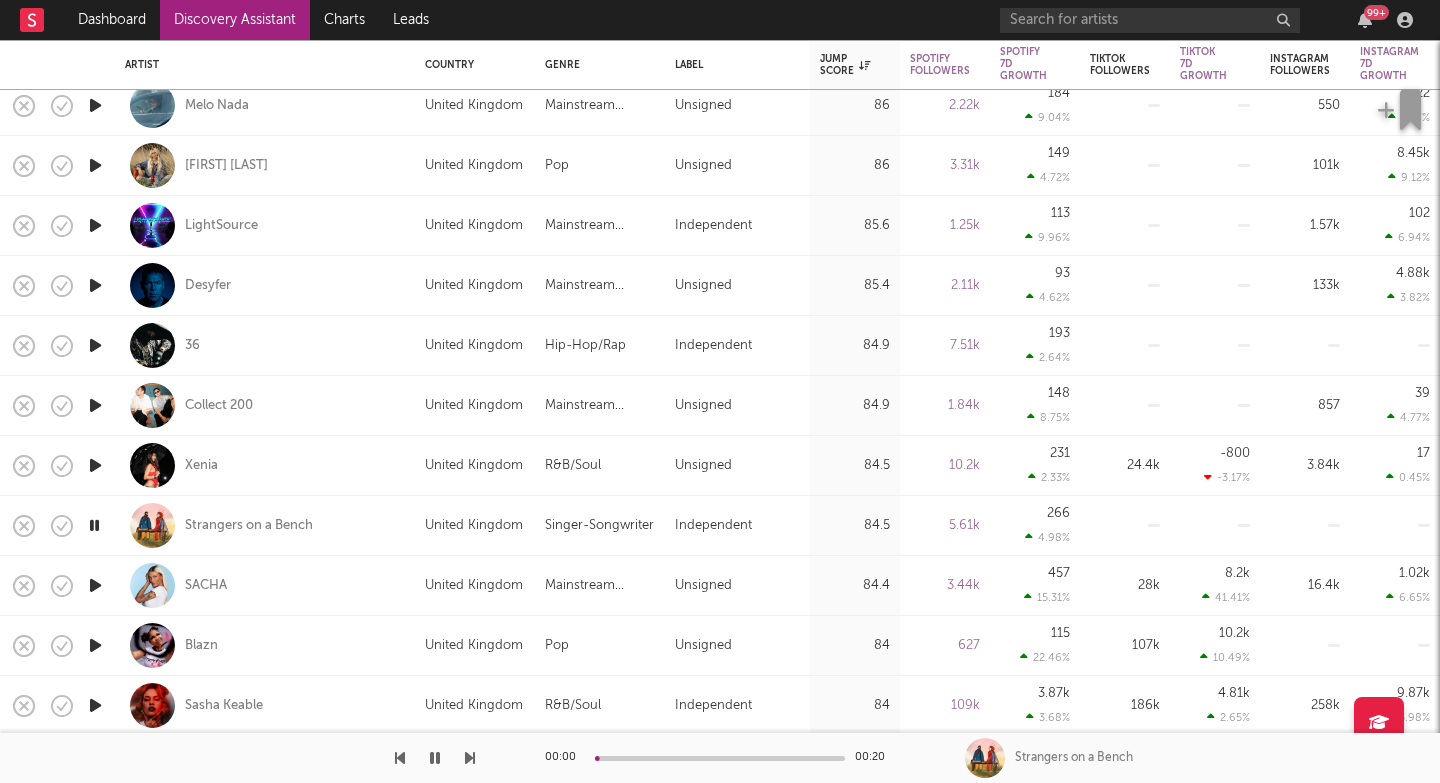 click at bounding box center [95, 585] 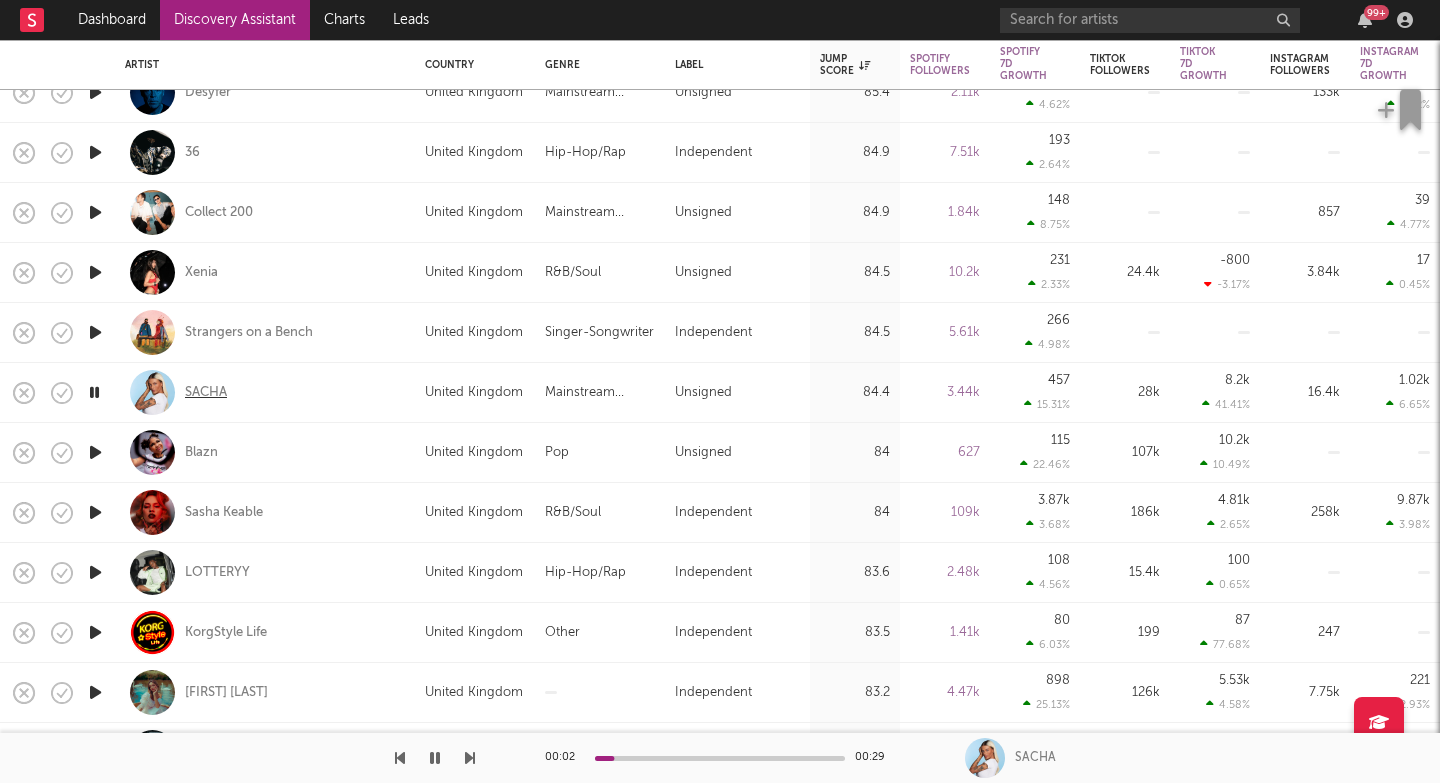 click on "SACHA" at bounding box center (206, 393) 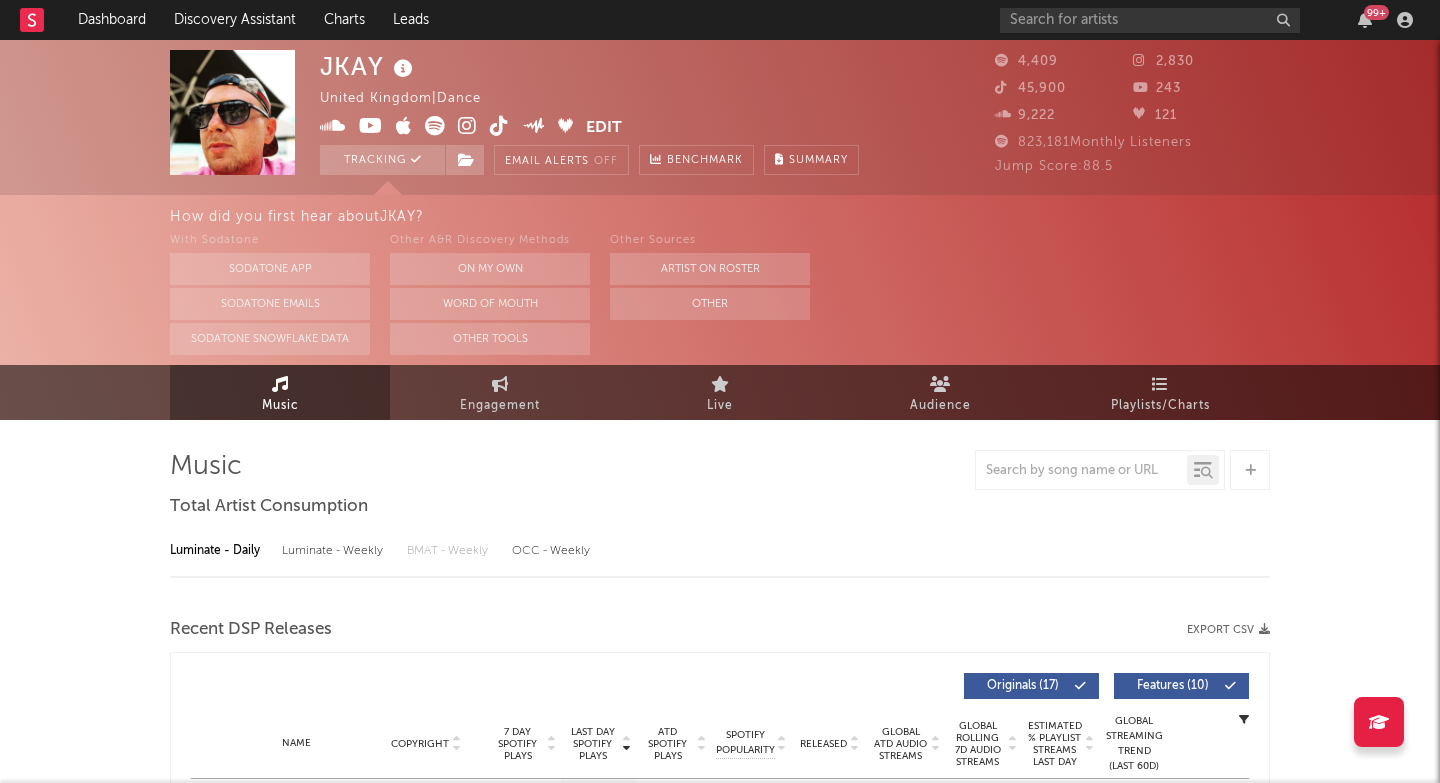 select on "6m" 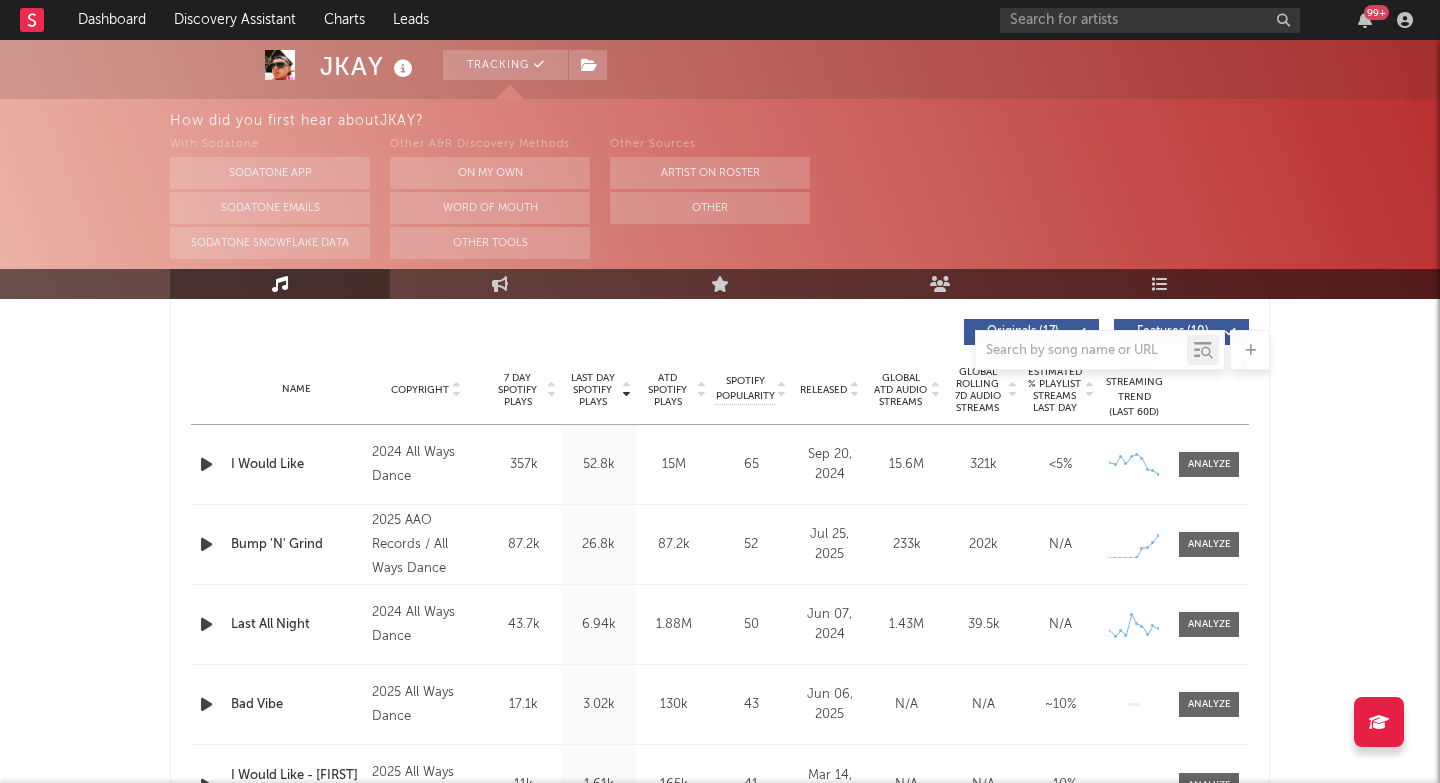 scroll, scrollTop: 755, scrollLeft: 0, axis: vertical 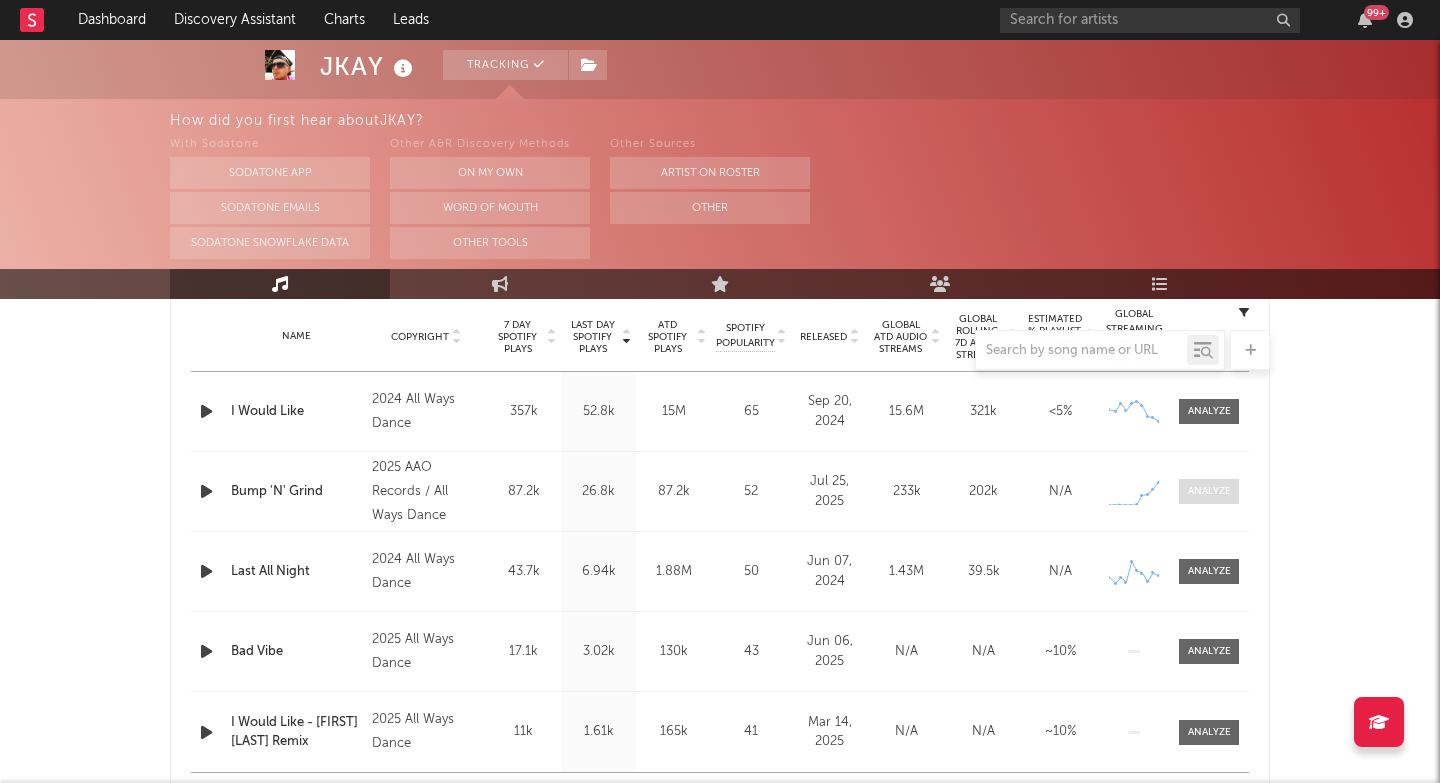 click at bounding box center (1209, 491) 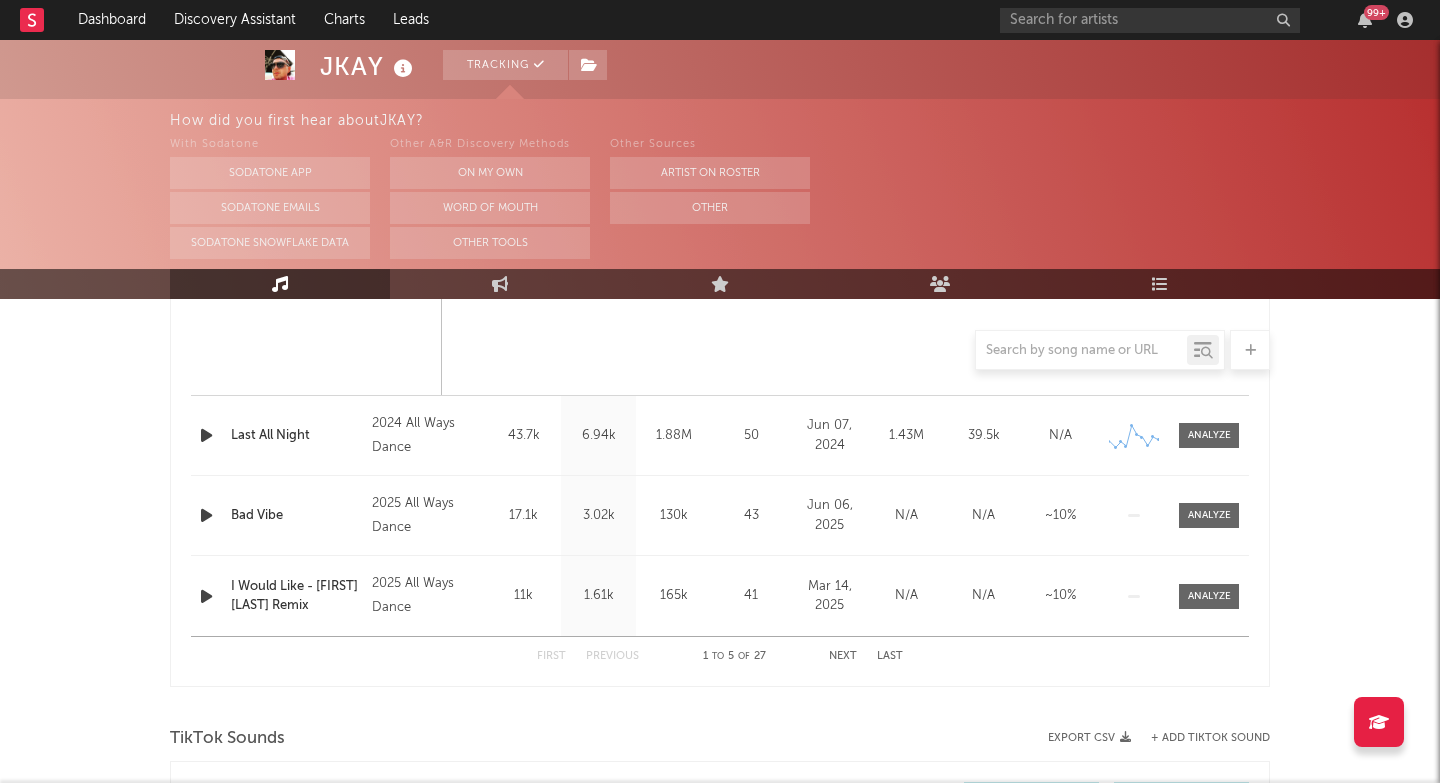 scroll, scrollTop: 1891, scrollLeft: 0, axis: vertical 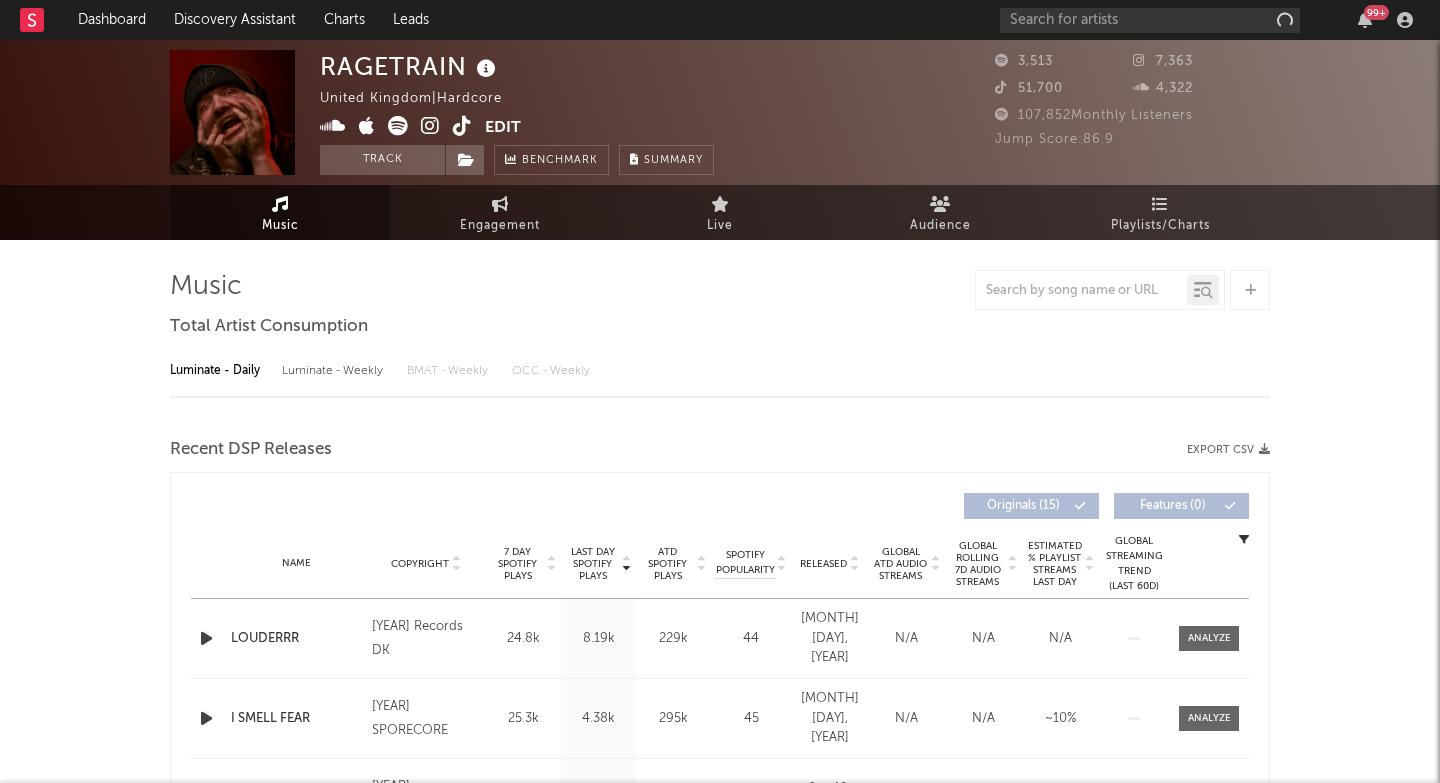 select on "6m" 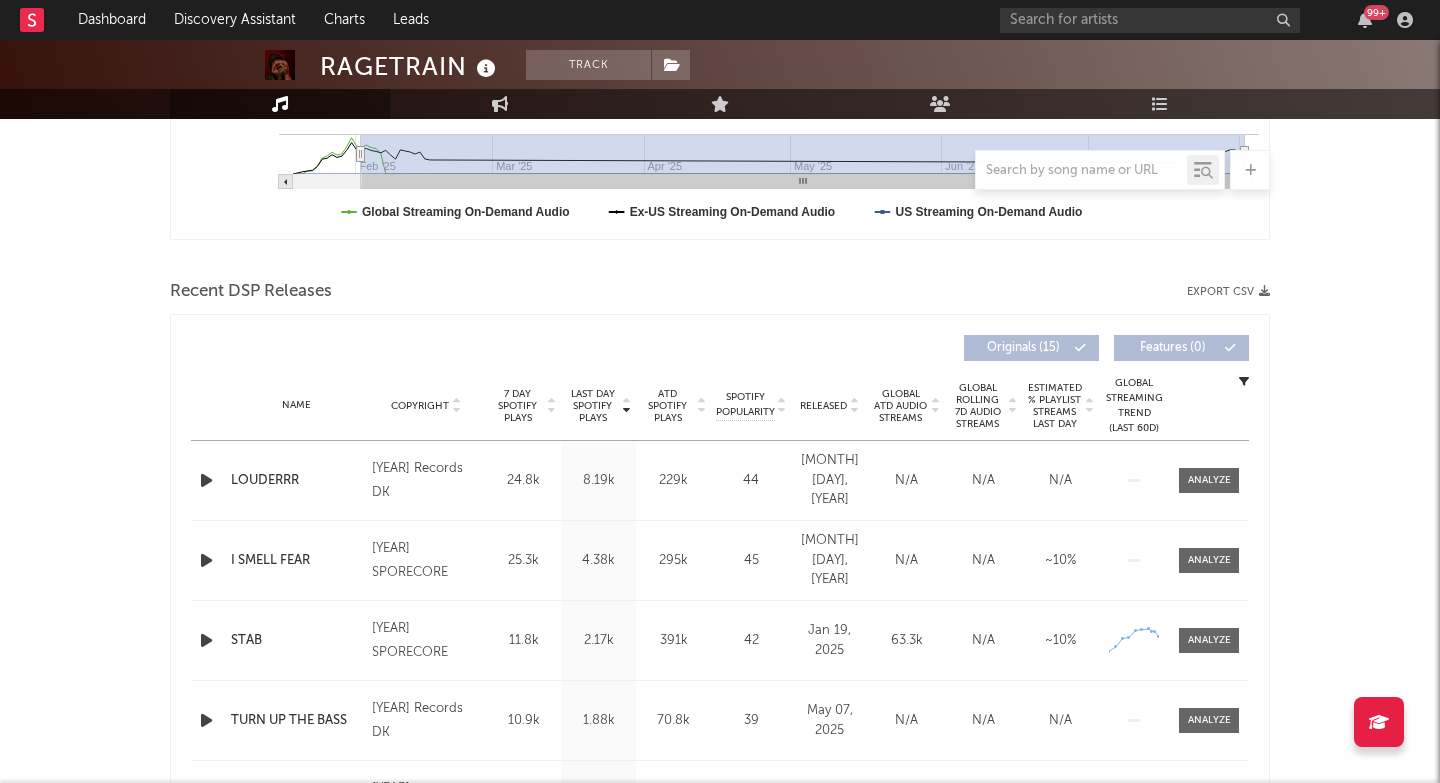 scroll, scrollTop: 595, scrollLeft: 0, axis: vertical 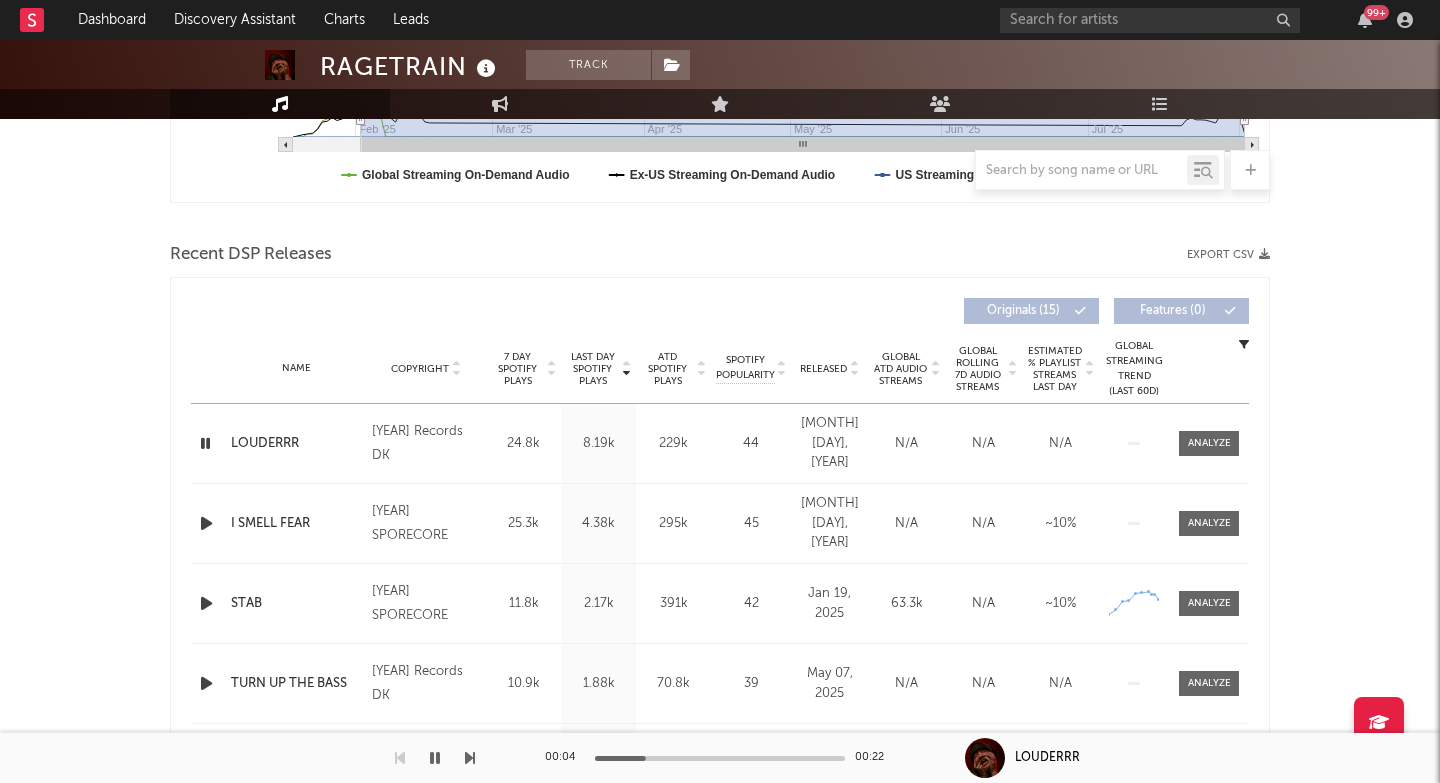 click on "LOUDERRR" at bounding box center [296, 444] 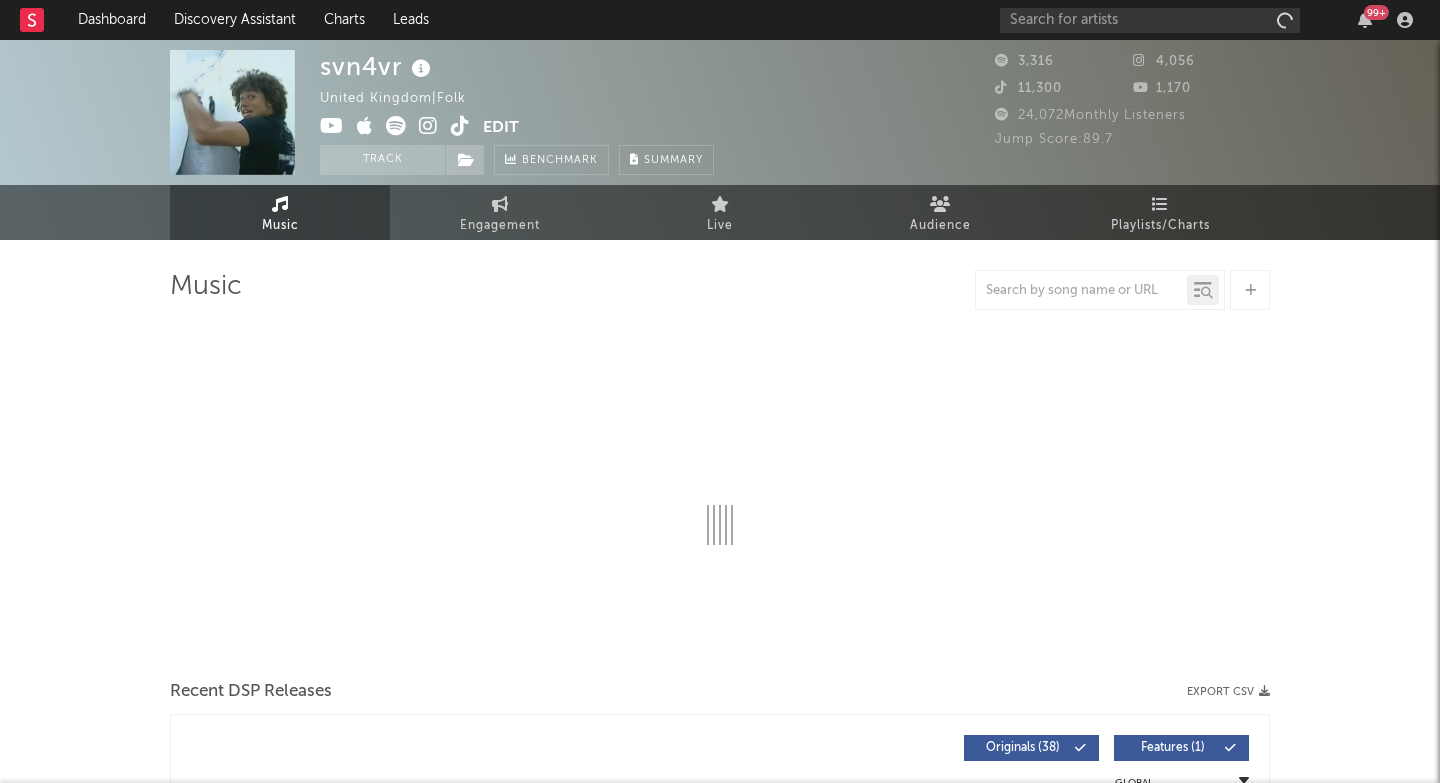 select on "1w" 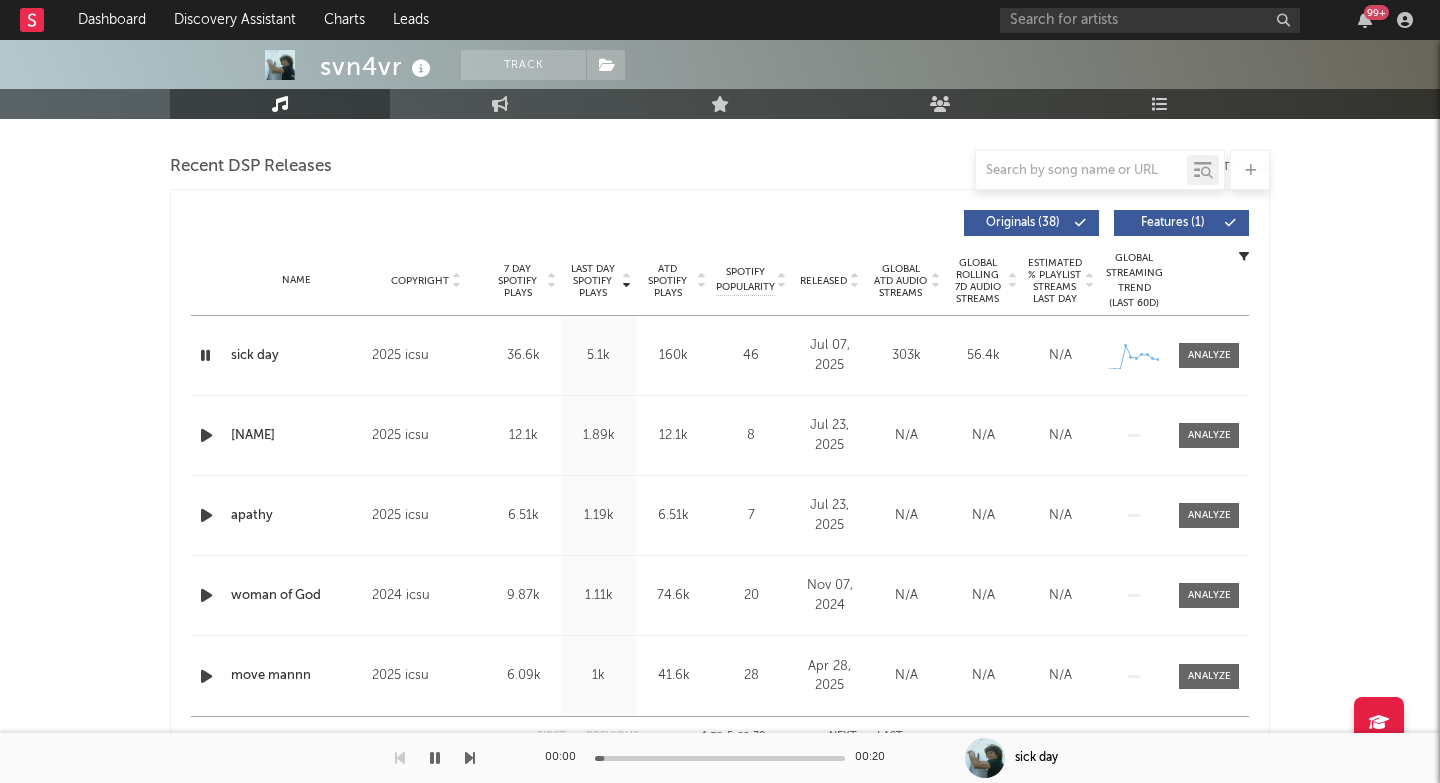 scroll, scrollTop: 634, scrollLeft: 0, axis: vertical 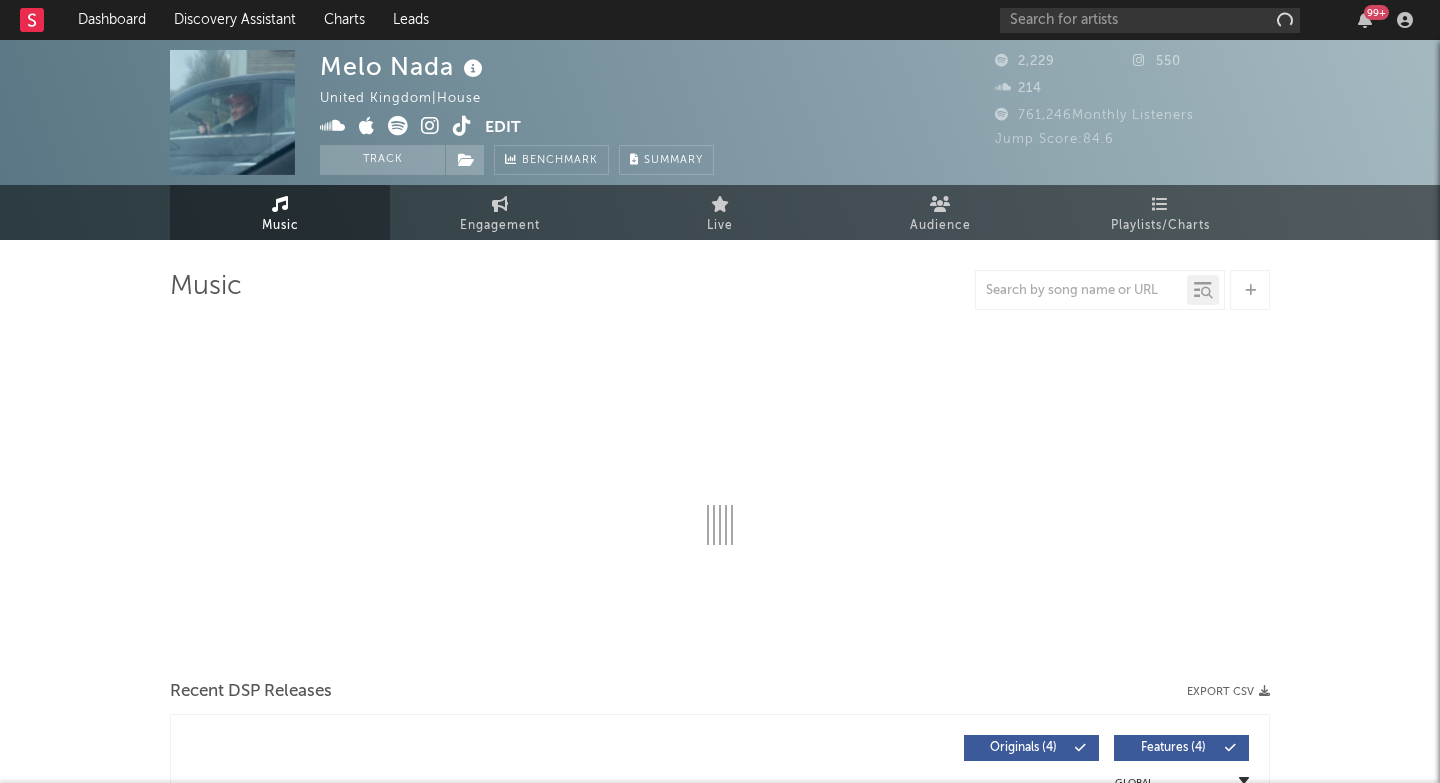 select on "6m" 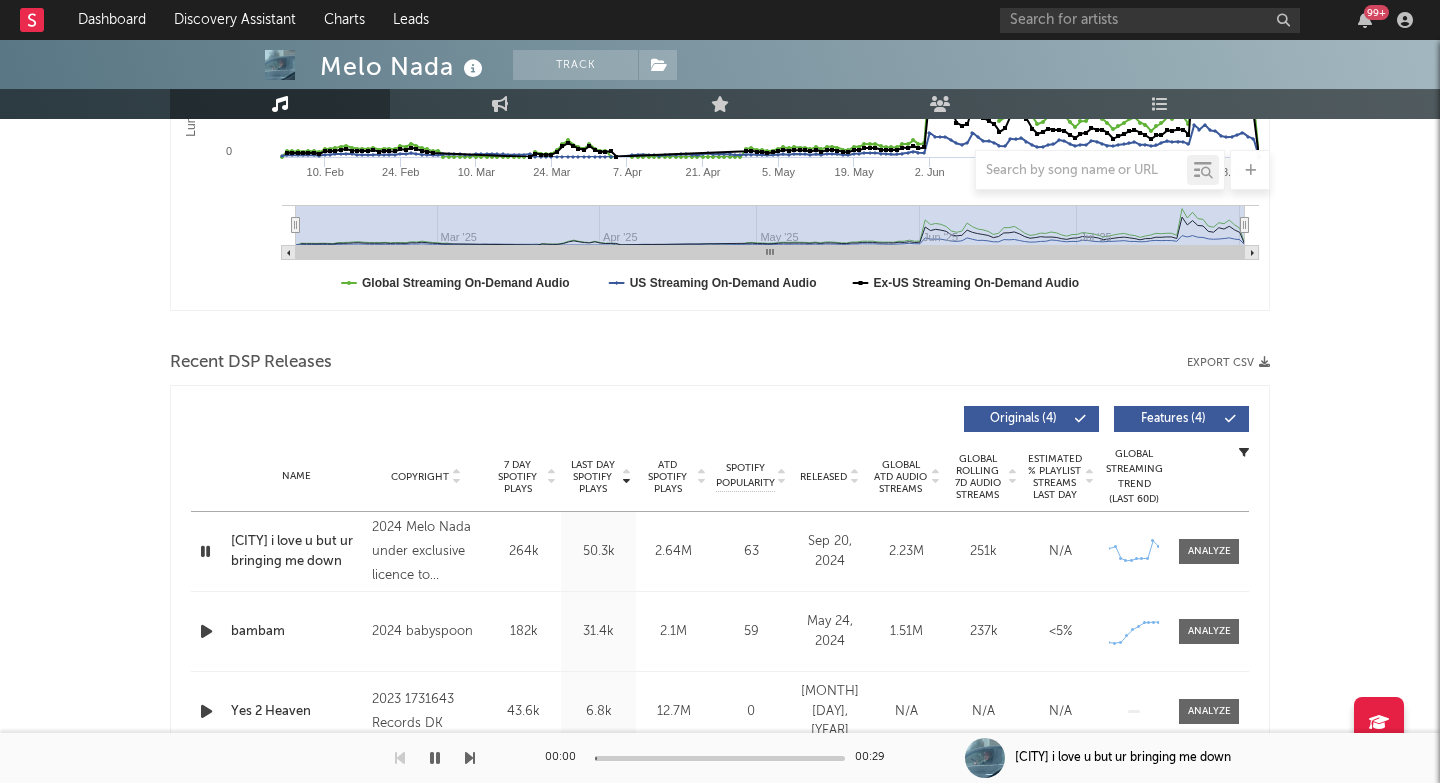 scroll, scrollTop: 546, scrollLeft: 0, axis: vertical 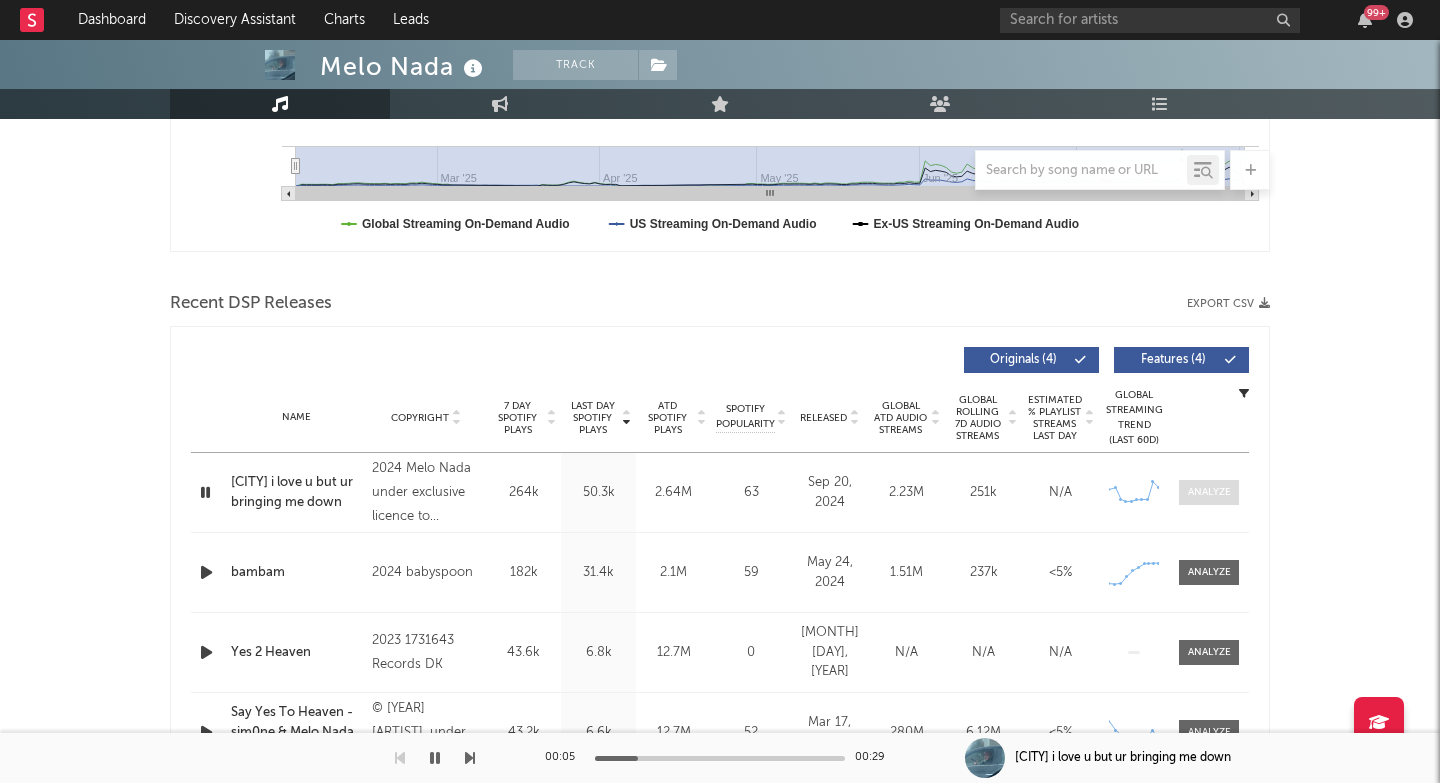 click at bounding box center [1209, 492] 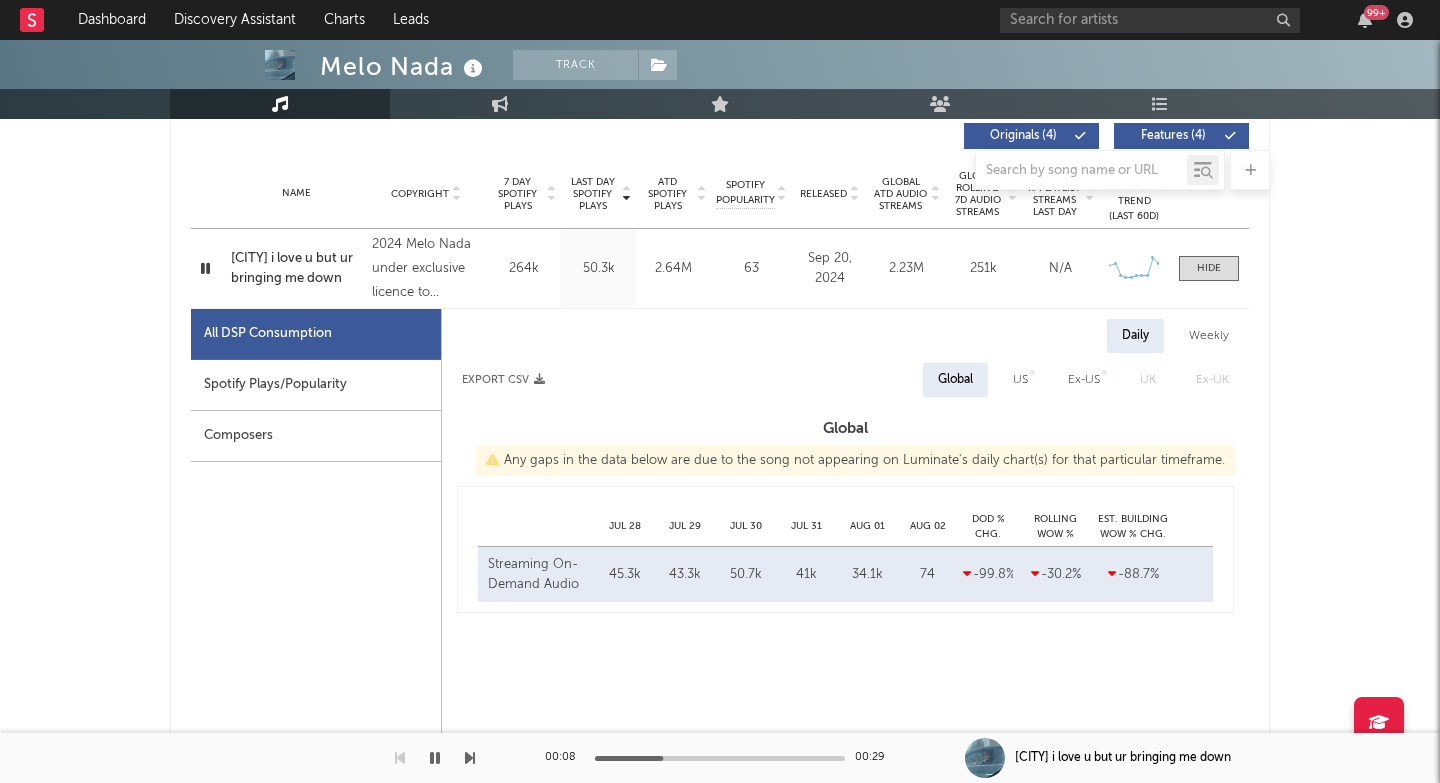 select on "6m" 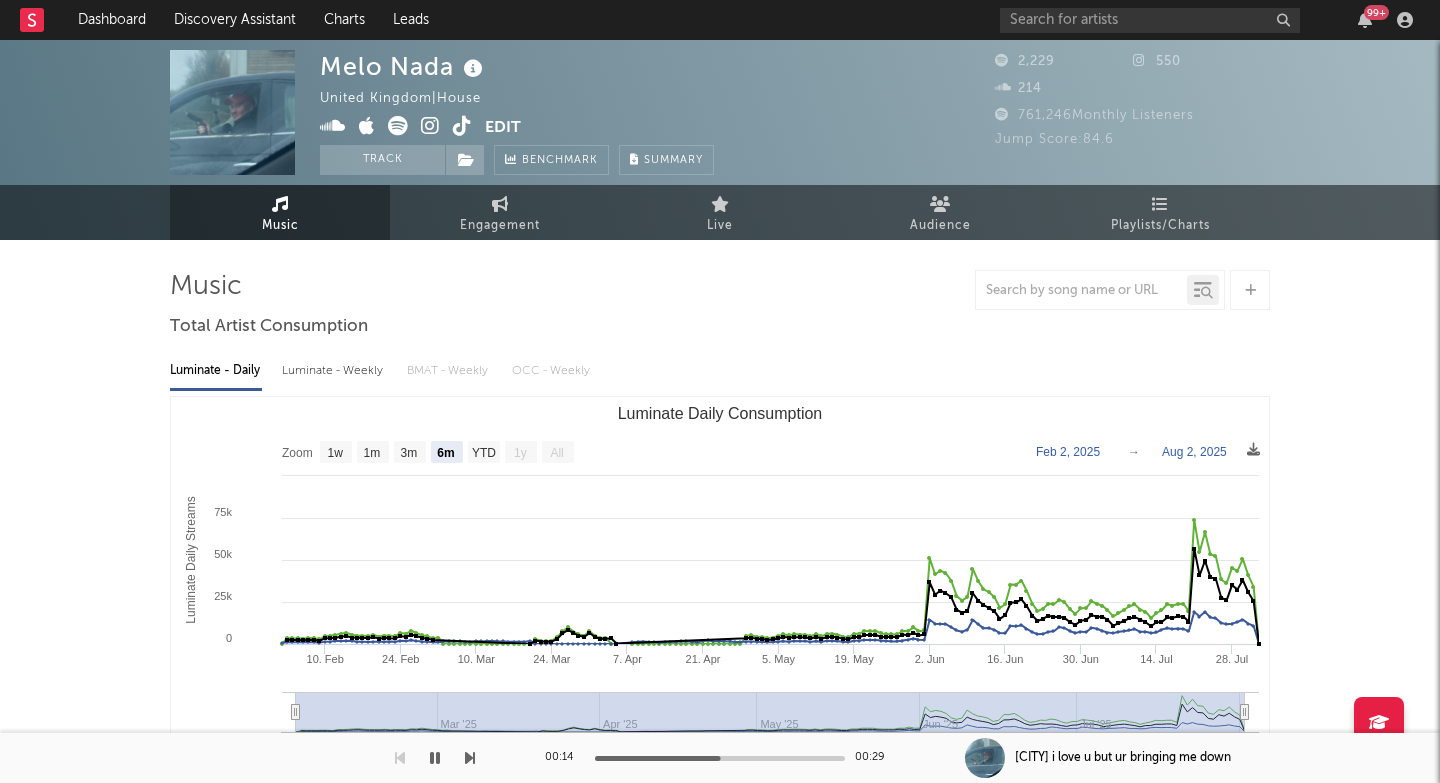 scroll, scrollTop: 0, scrollLeft: 0, axis: both 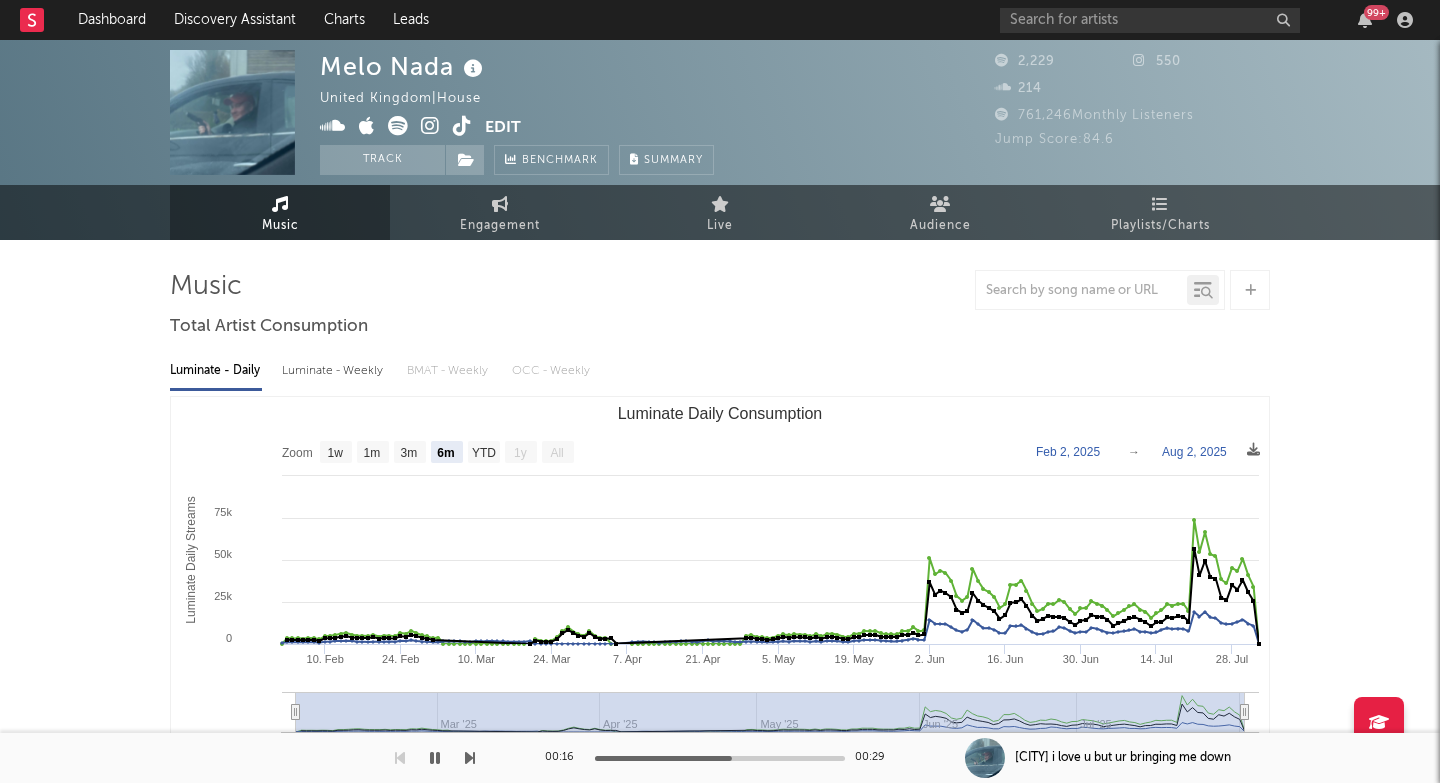 click at bounding box center [430, 126] 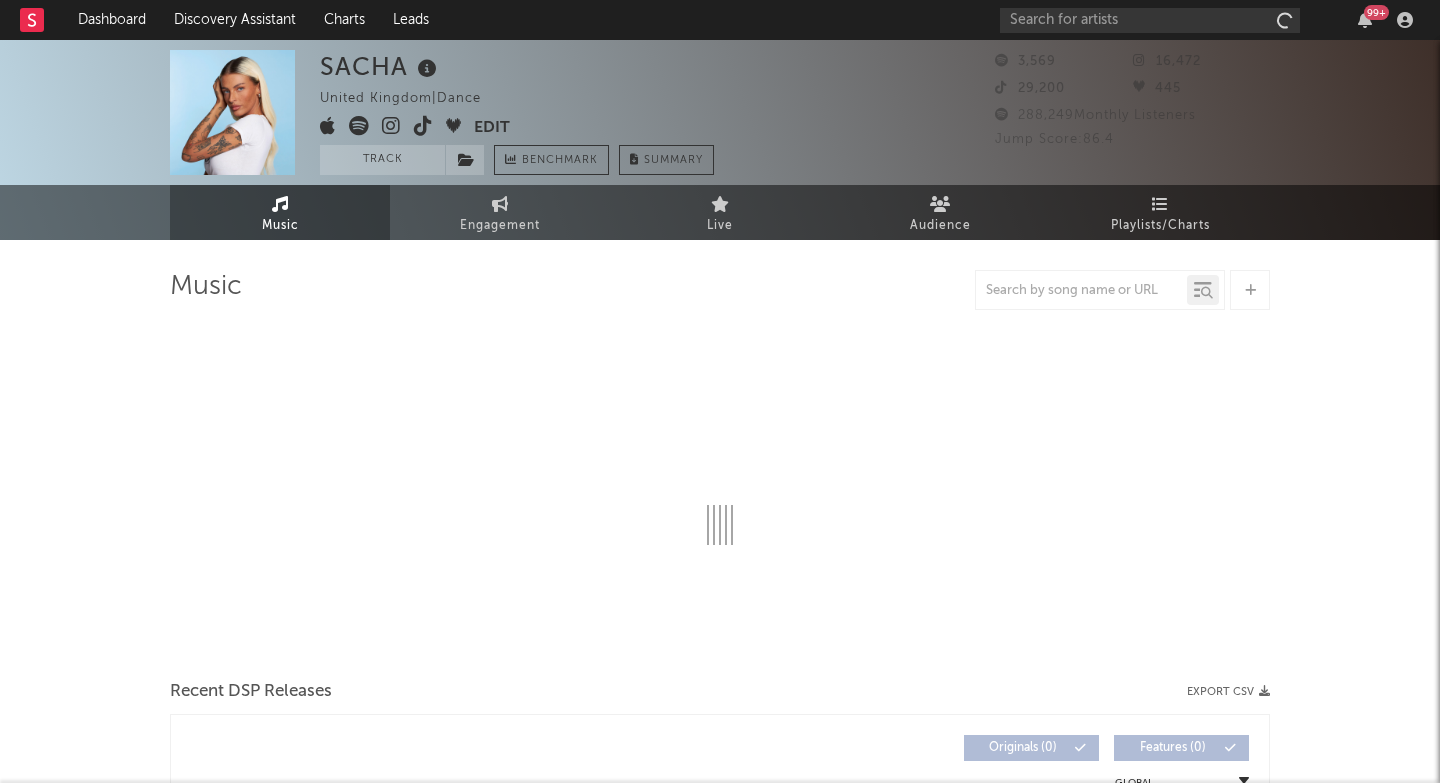 select on "1w" 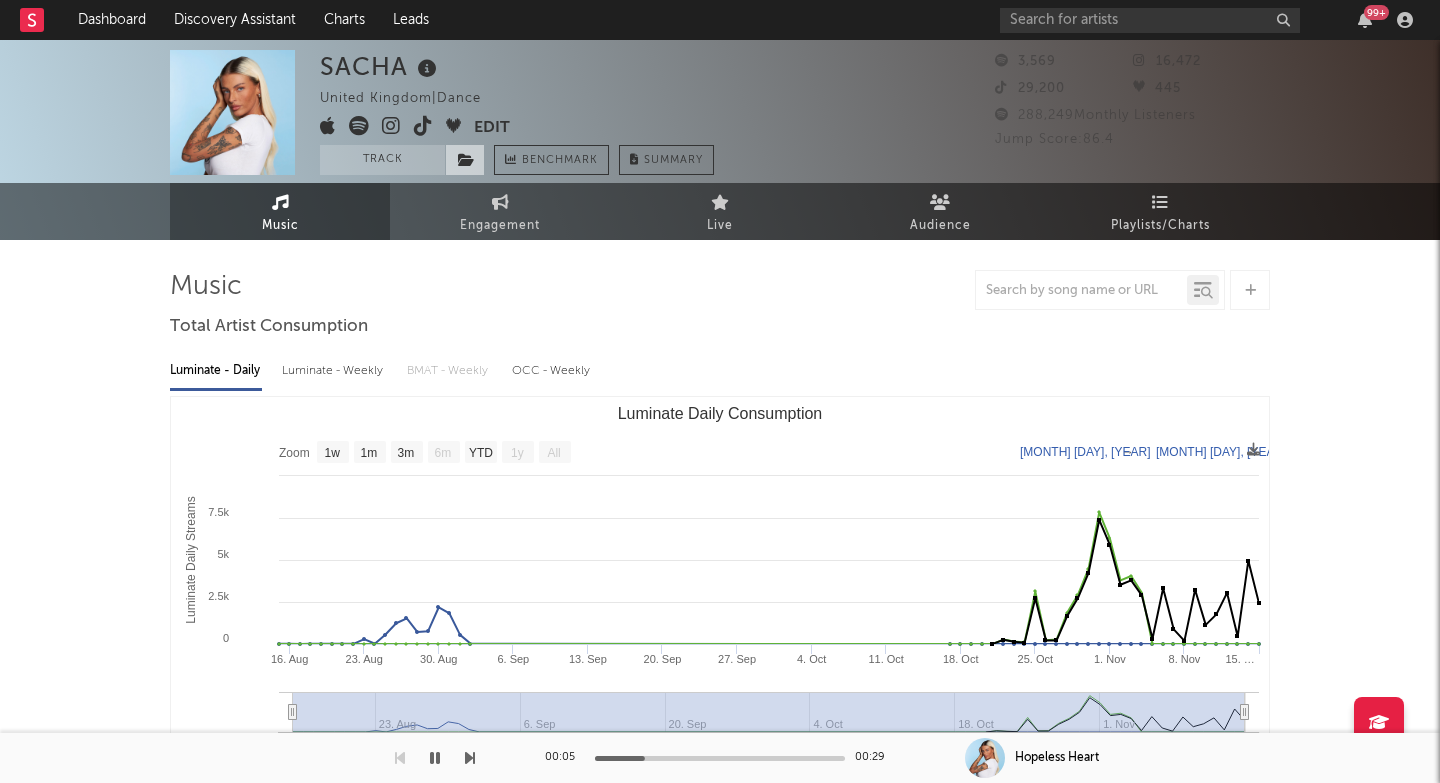 scroll, scrollTop: 0, scrollLeft: 0, axis: both 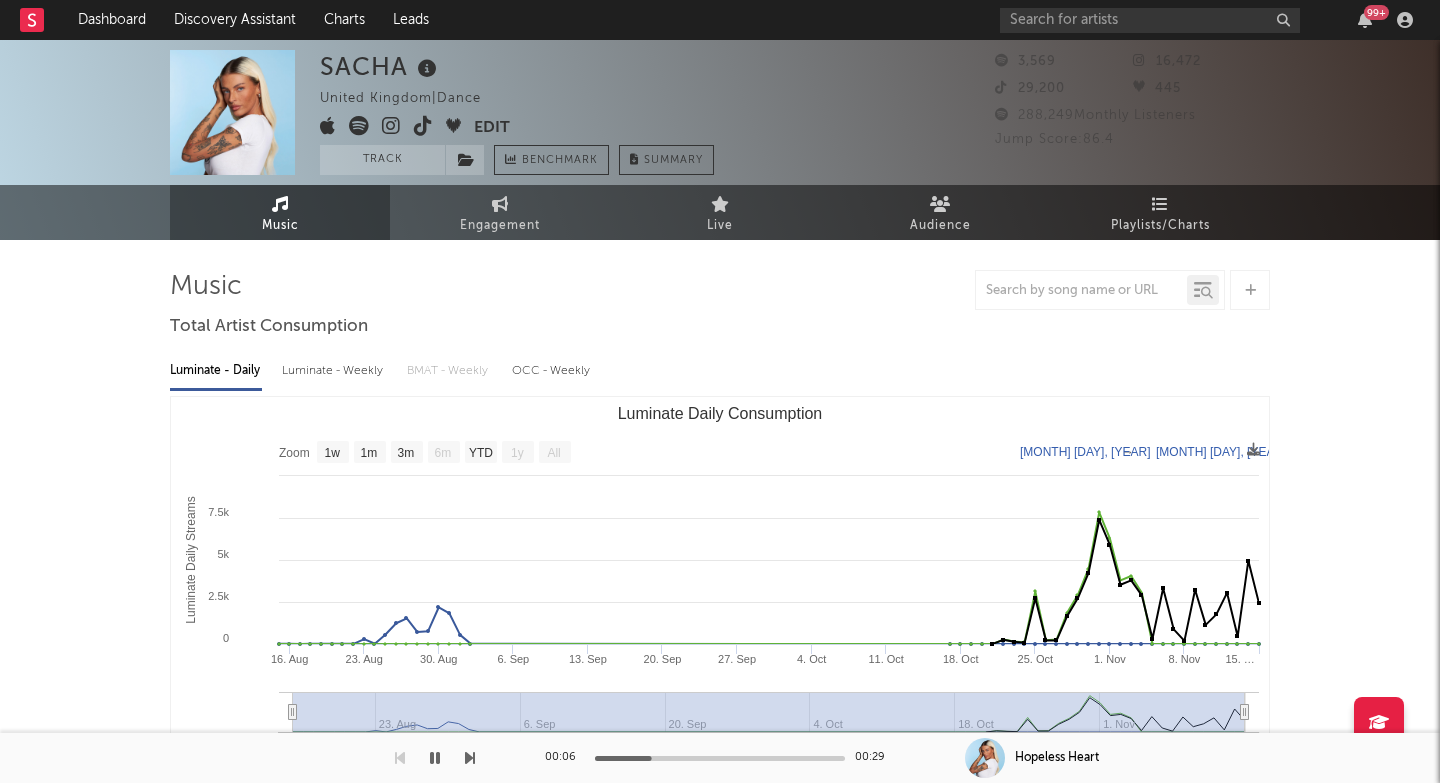 click at bounding box center (391, 126) 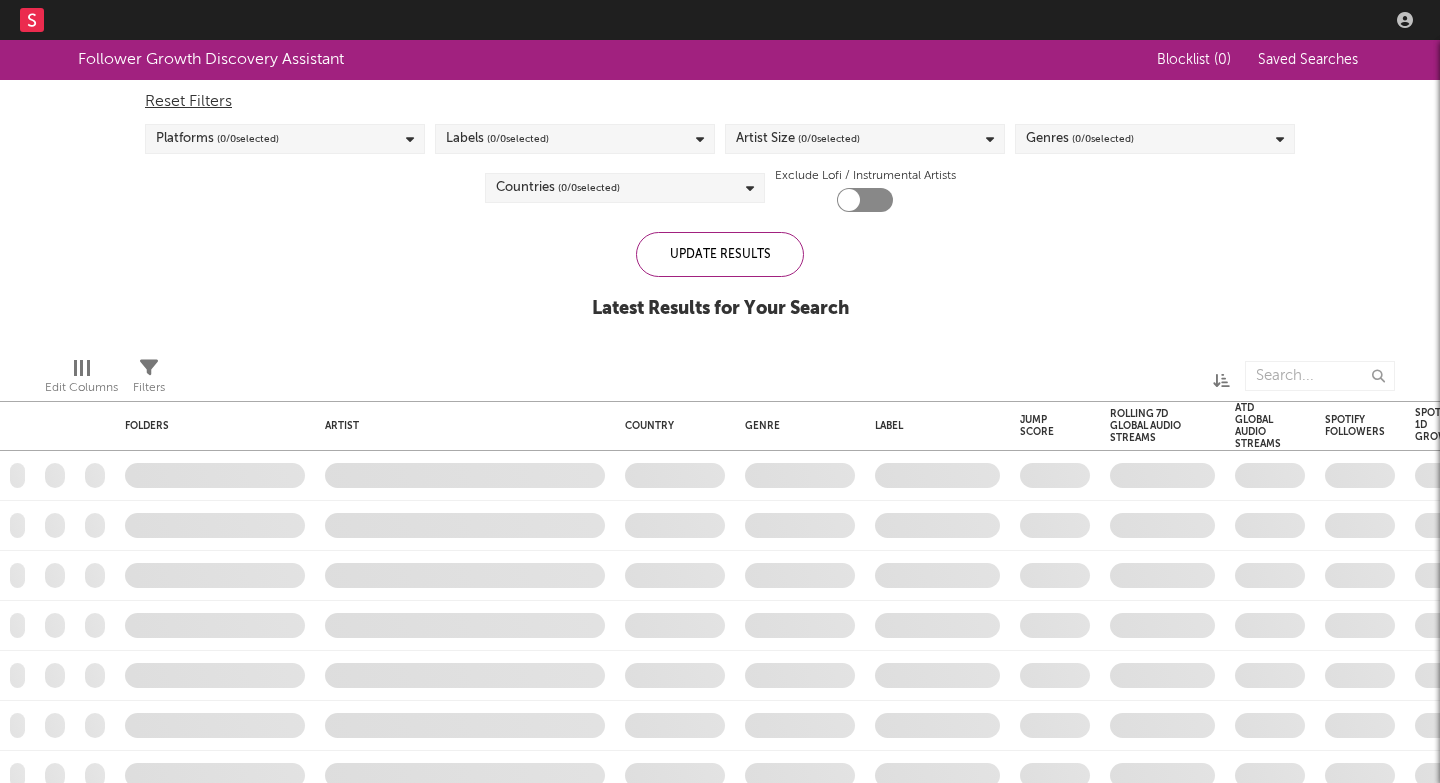 scroll, scrollTop: 0, scrollLeft: 0, axis: both 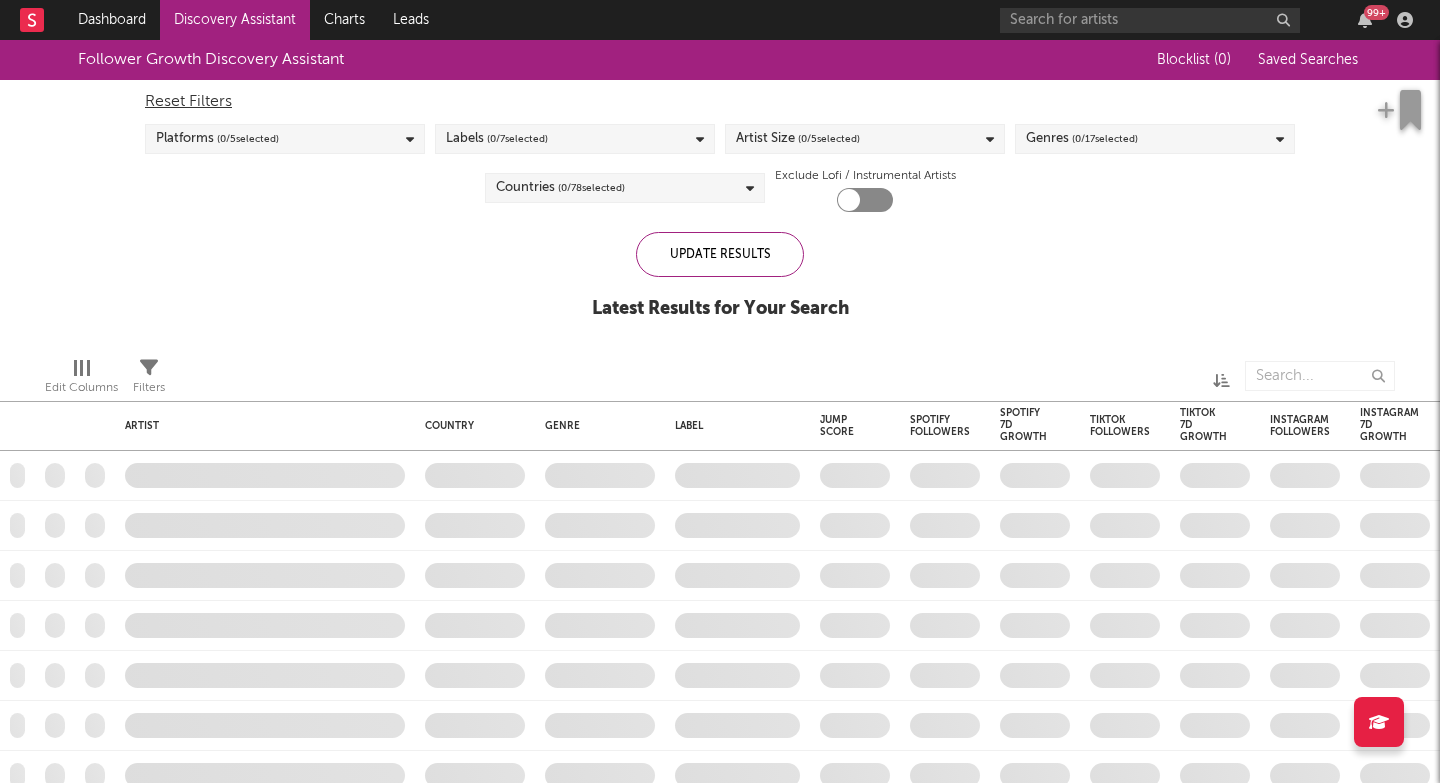 checkbox on "true" 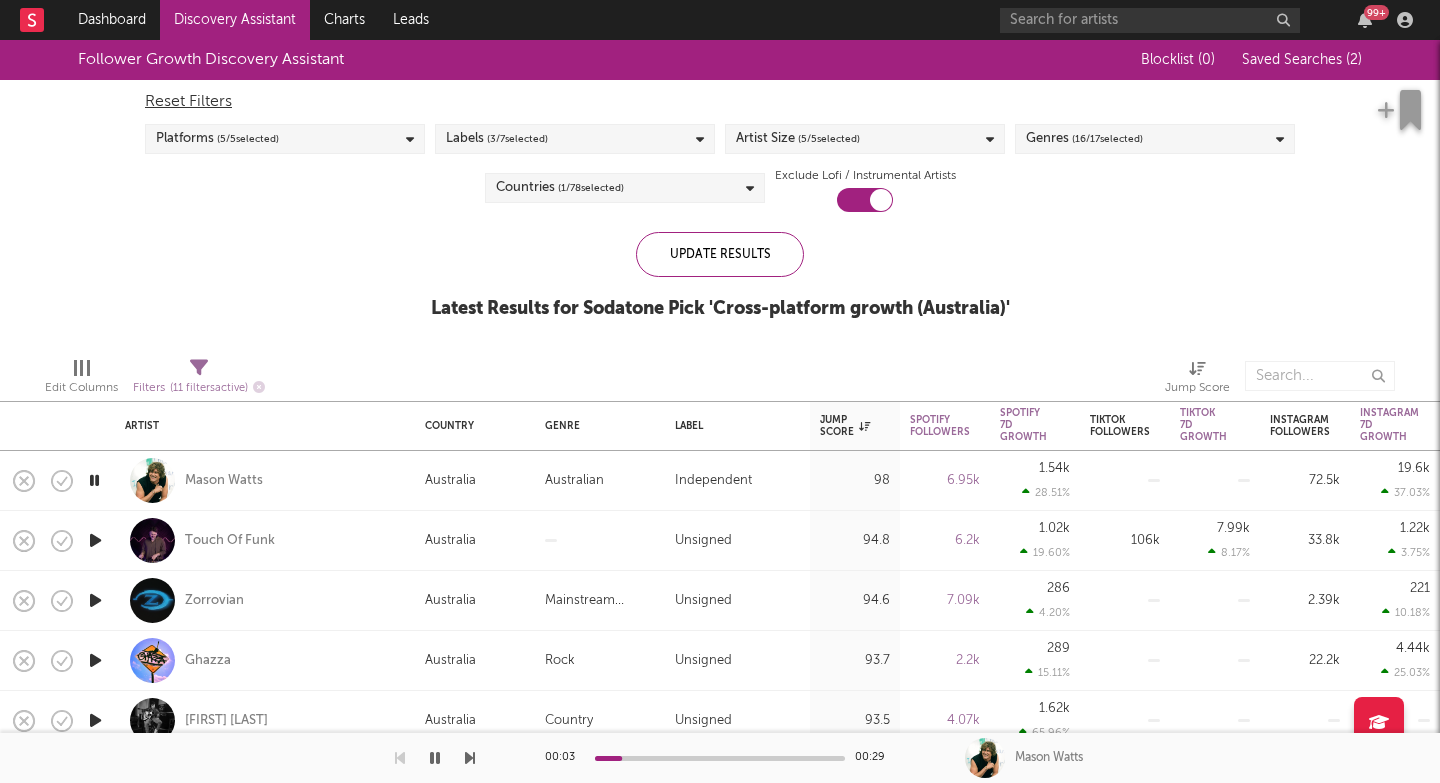 click at bounding box center (470, 758) 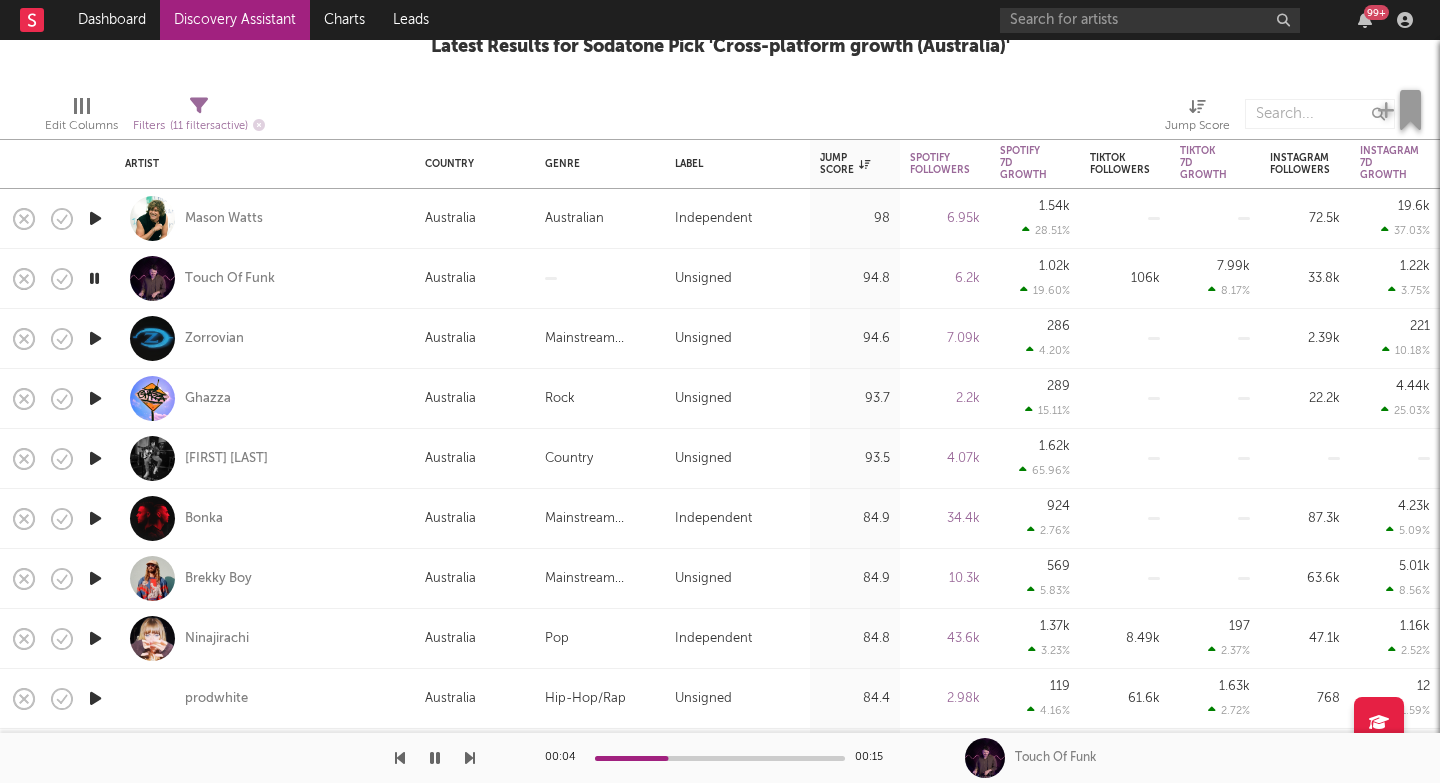 click on "Touch Of Funk" at bounding box center [265, 278] 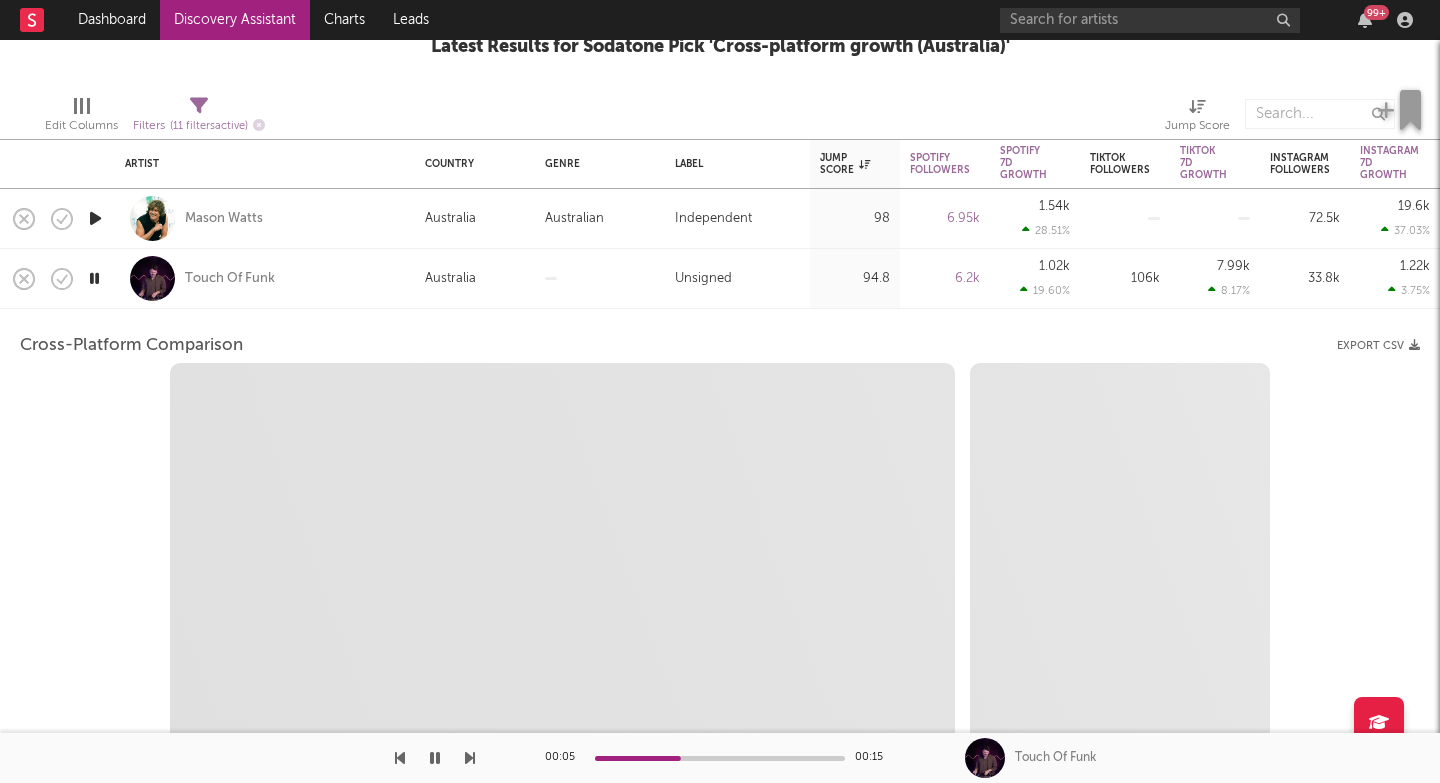 select on "1w" 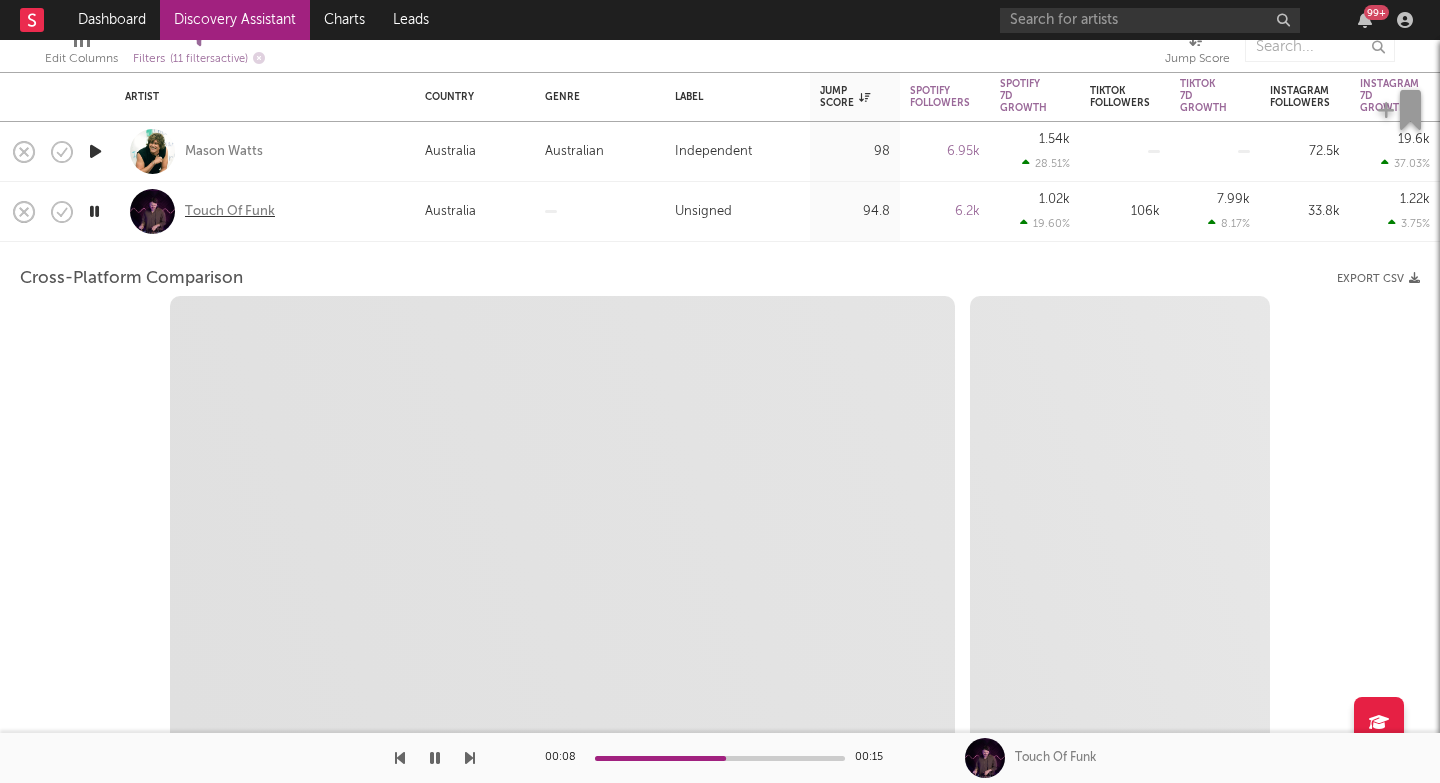 click on "Touch Of Funk" at bounding box center [230, 212] 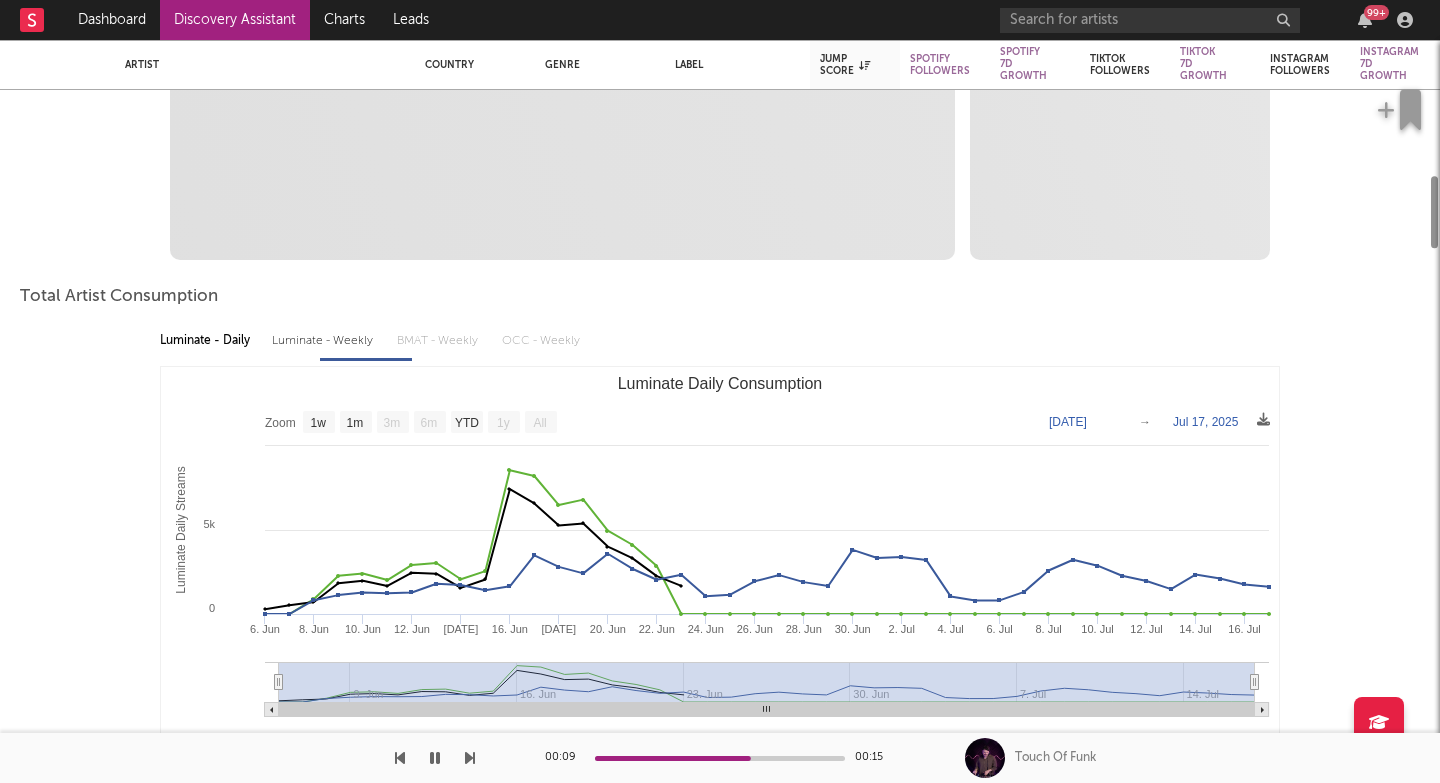 select on "1m" 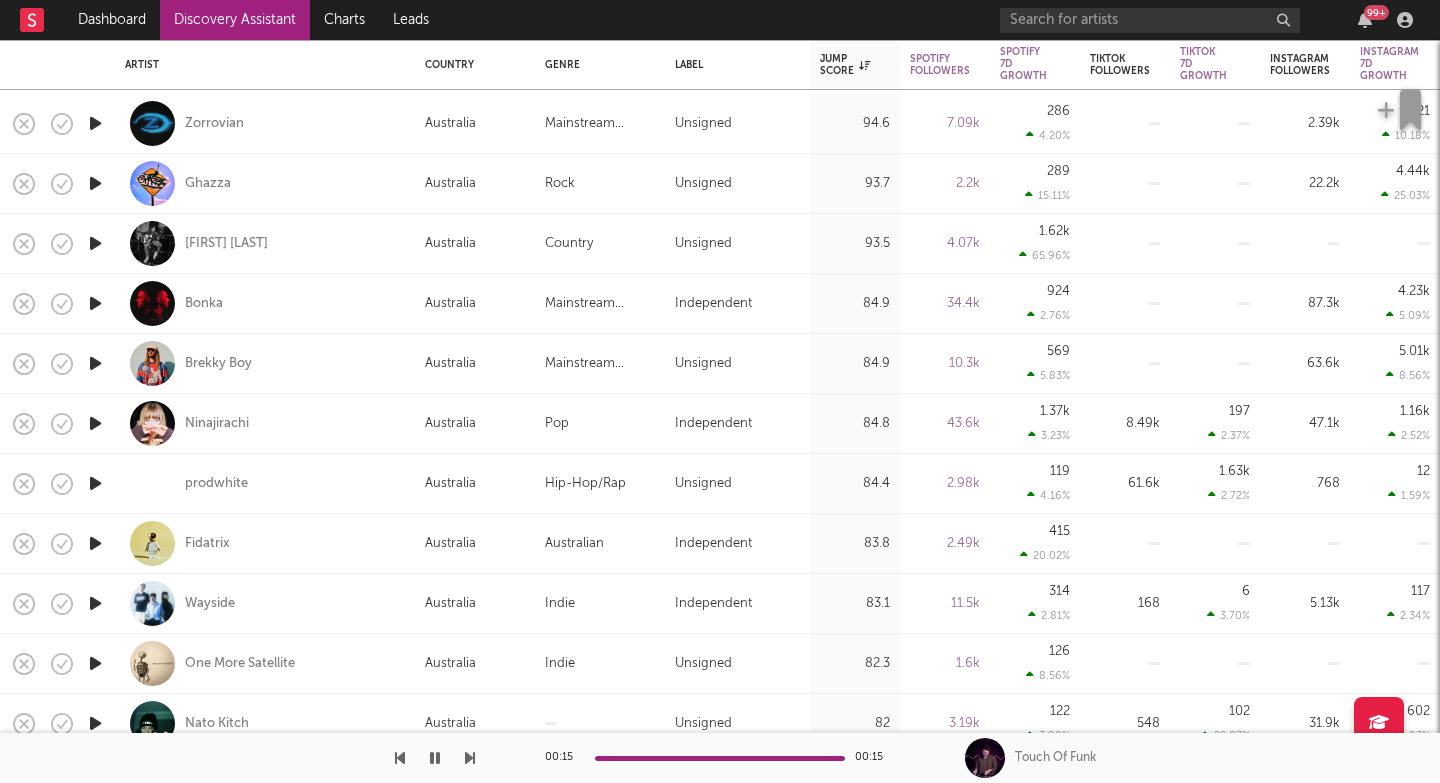 click at bounding box center (95, 123) 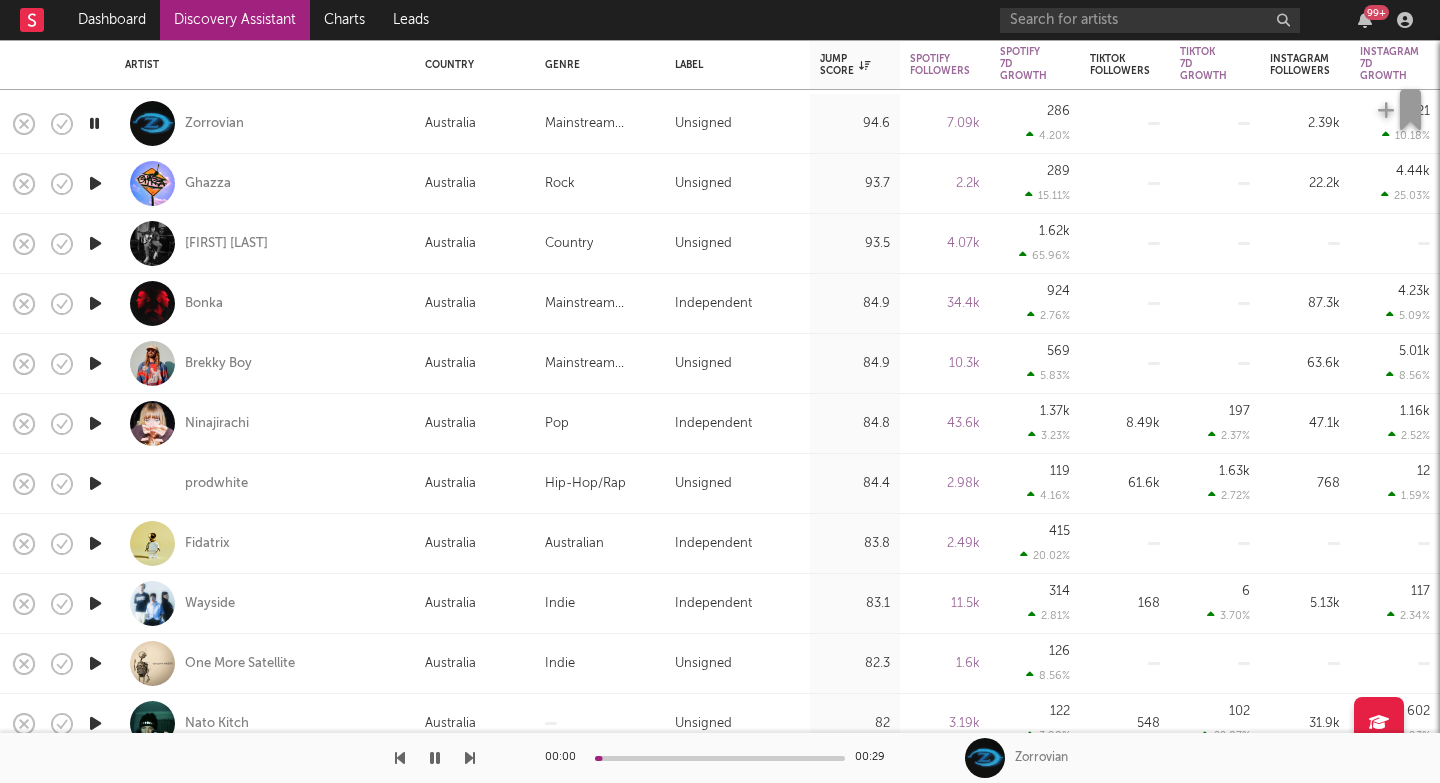 click at bounding box center (470, 758) 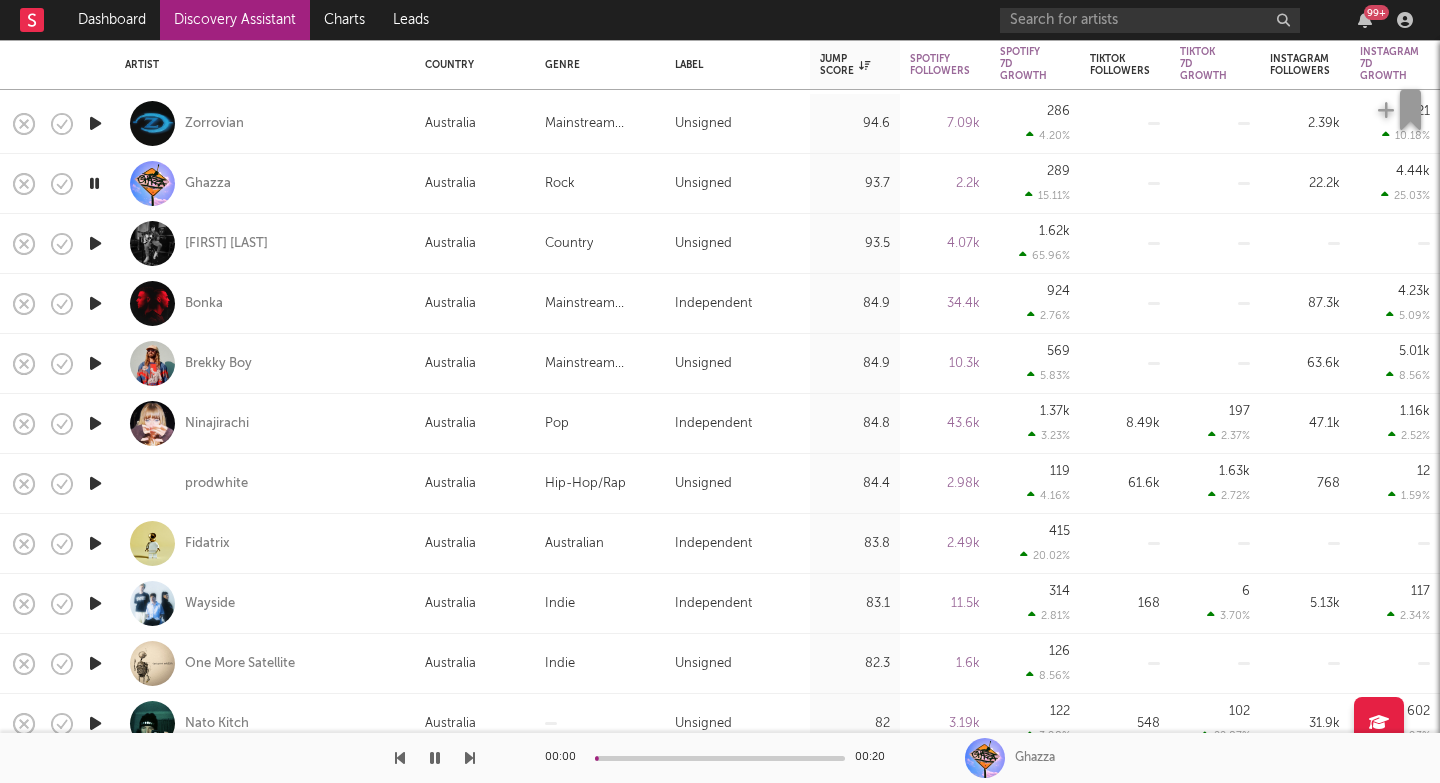 click at bounding box center (470, 758) 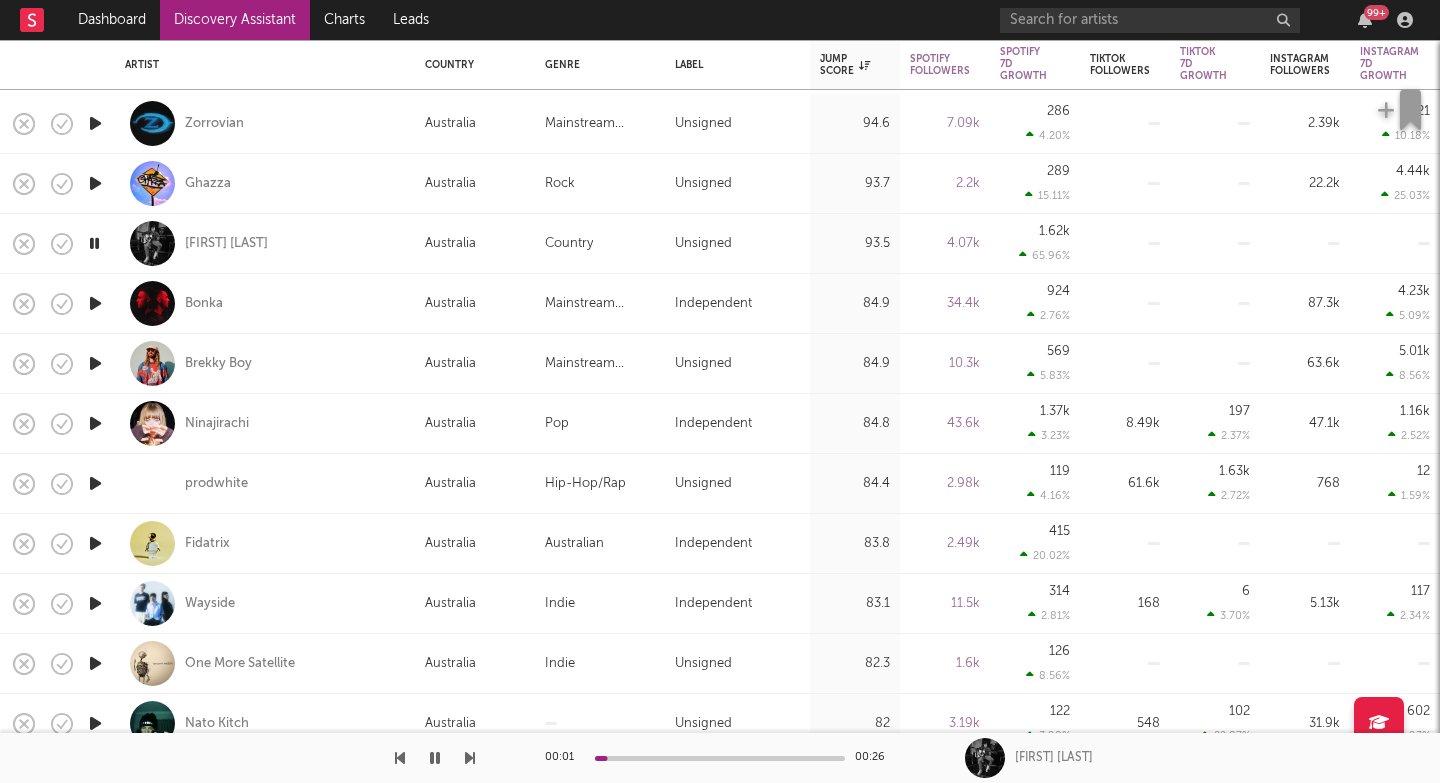 click at bounding box center [470, 758] 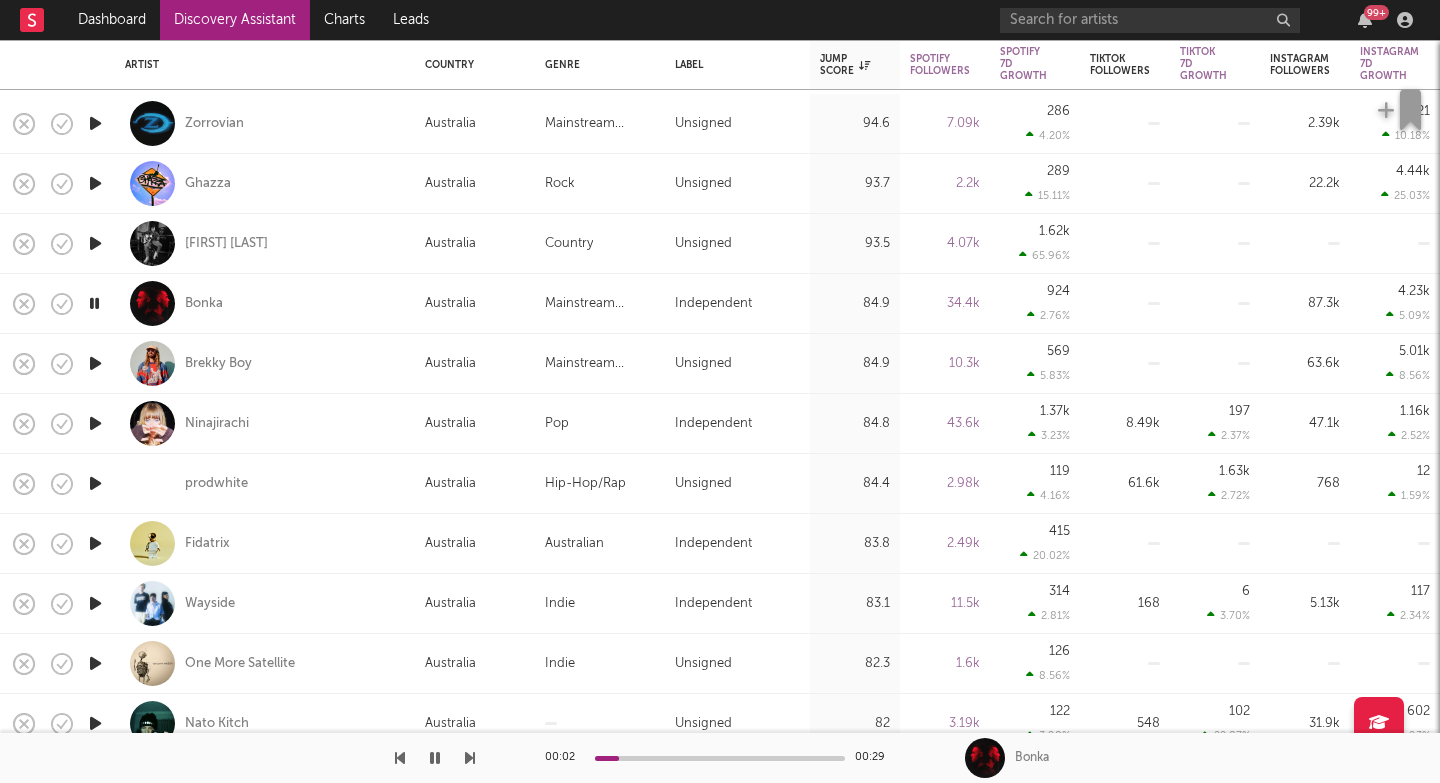 click on "Bonka" at bounding box center (265, 303) 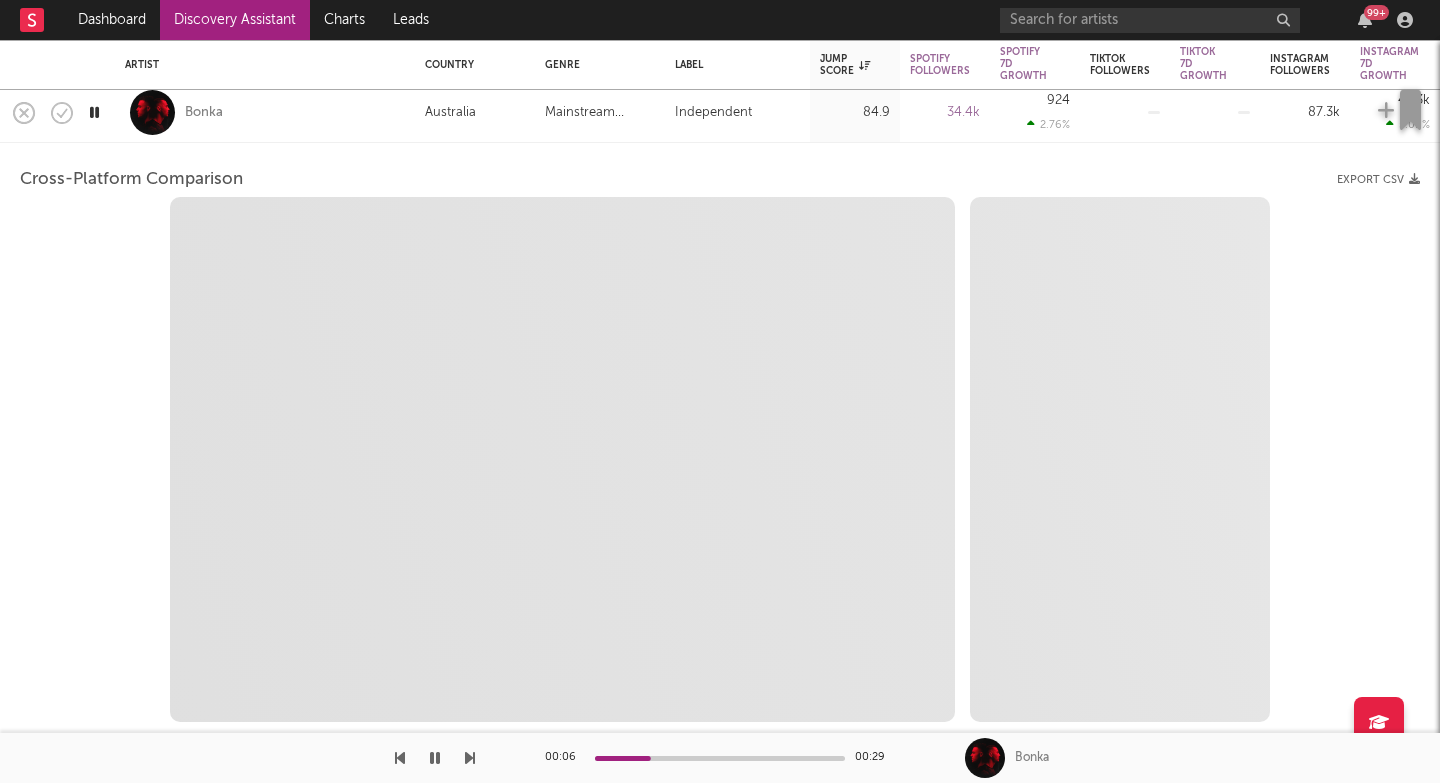 select on "6m" 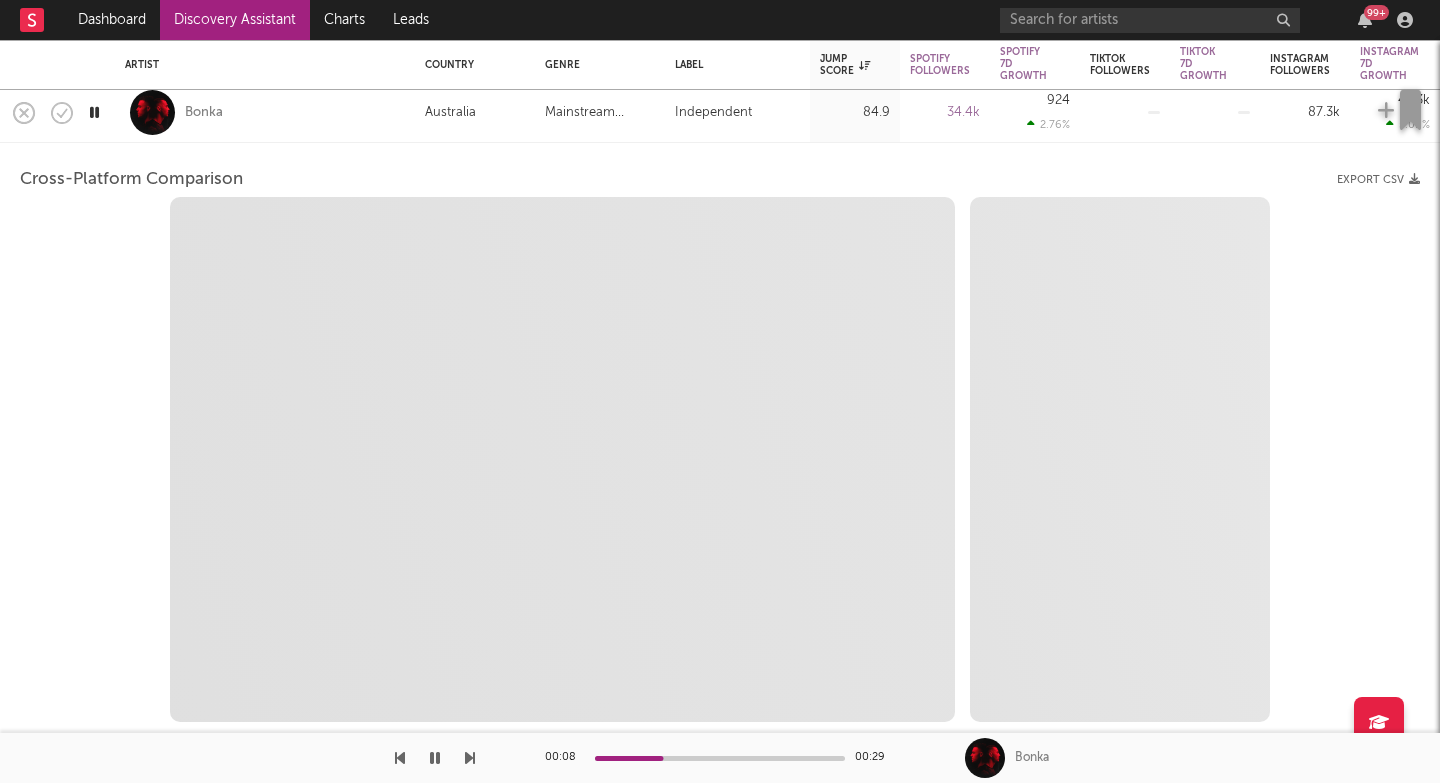 select on "1m" 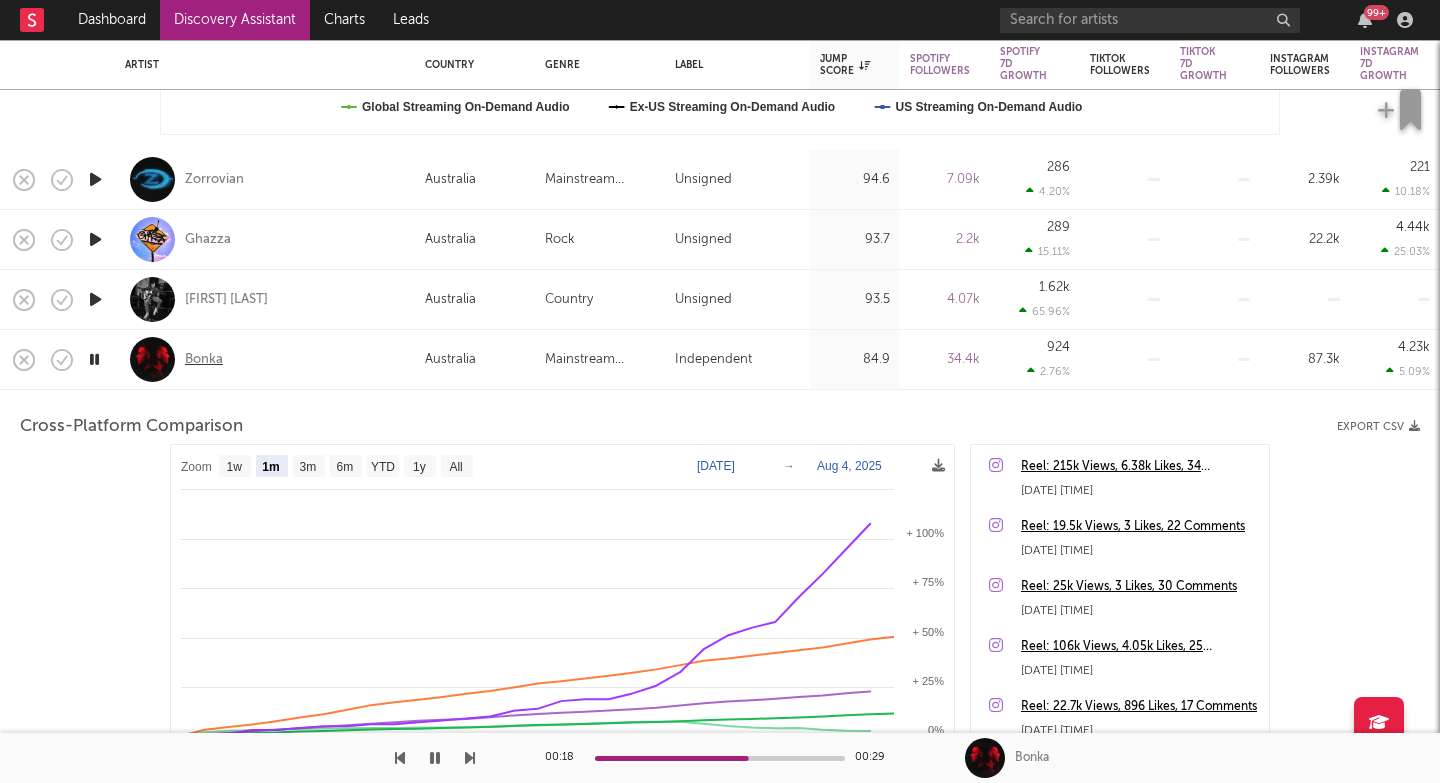 click on "Bonka" at bounding box center [204, 360] 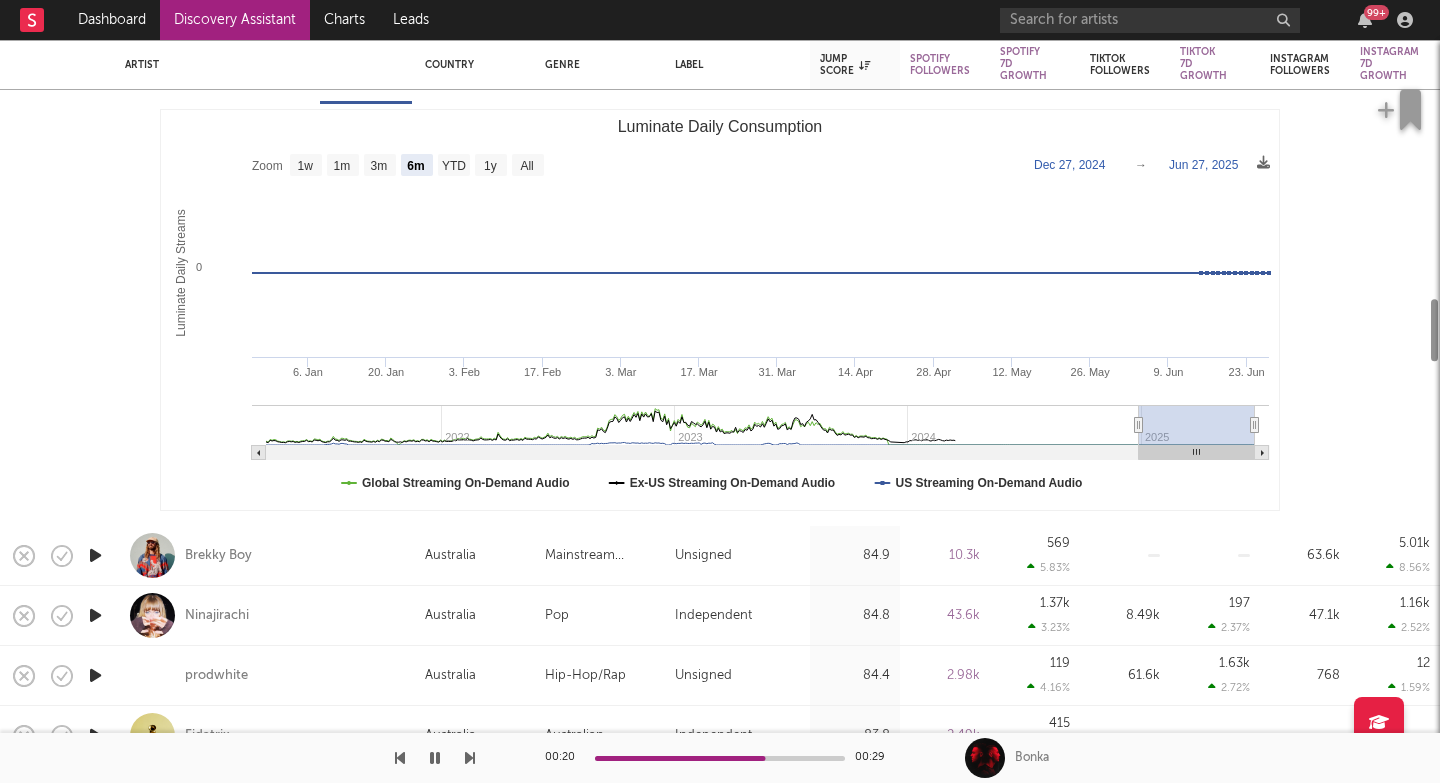 click at bounding box center [95, 555] 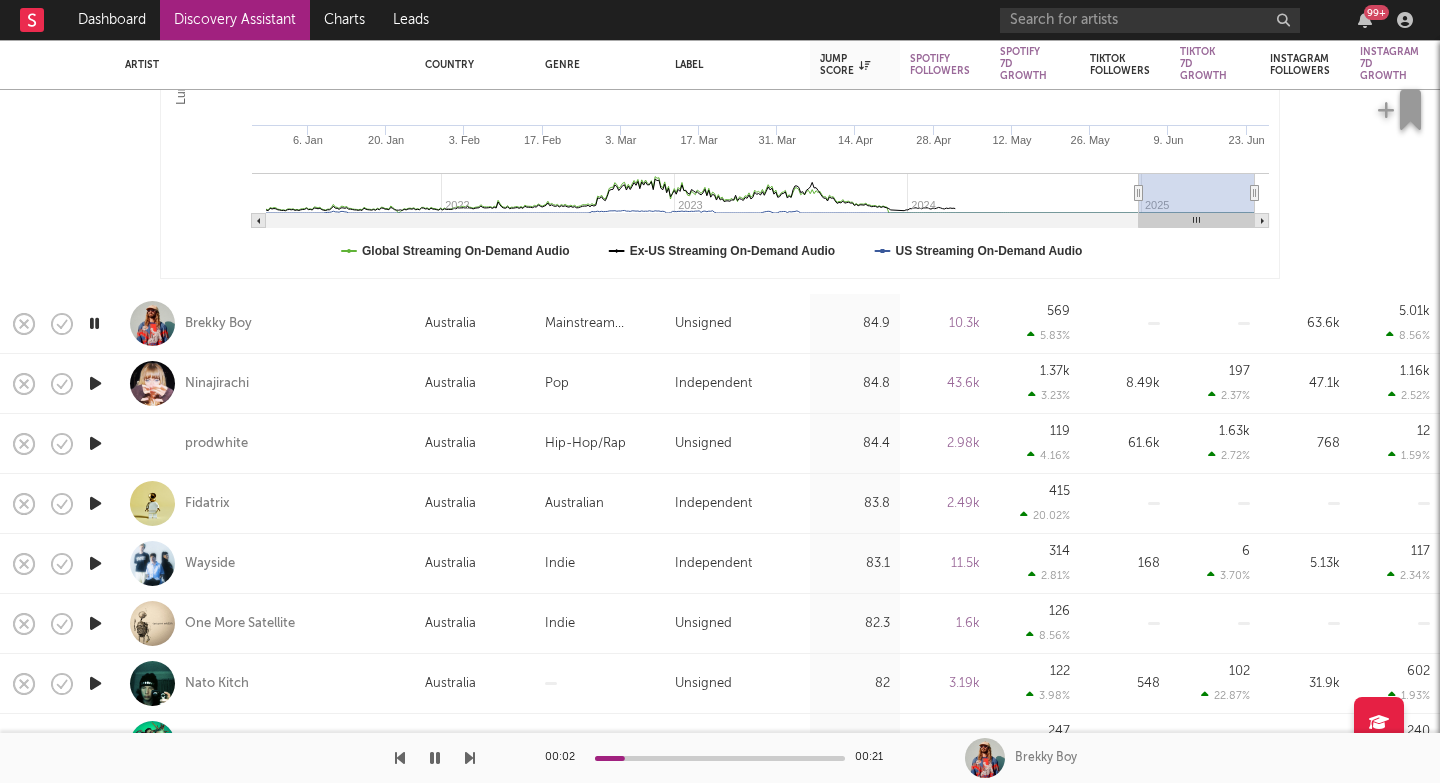 click at bounding box center (720, 758) 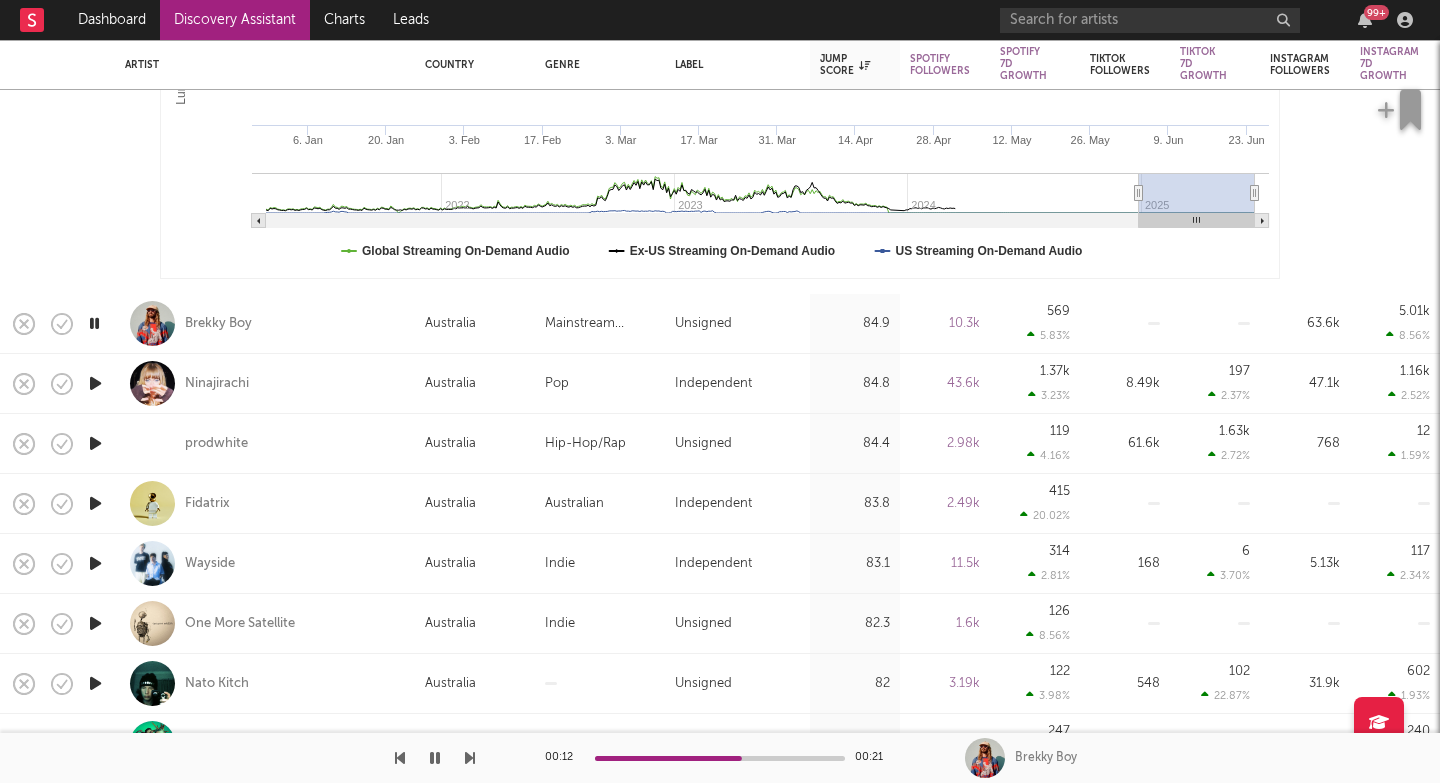 click at bounding box center (470, 758) 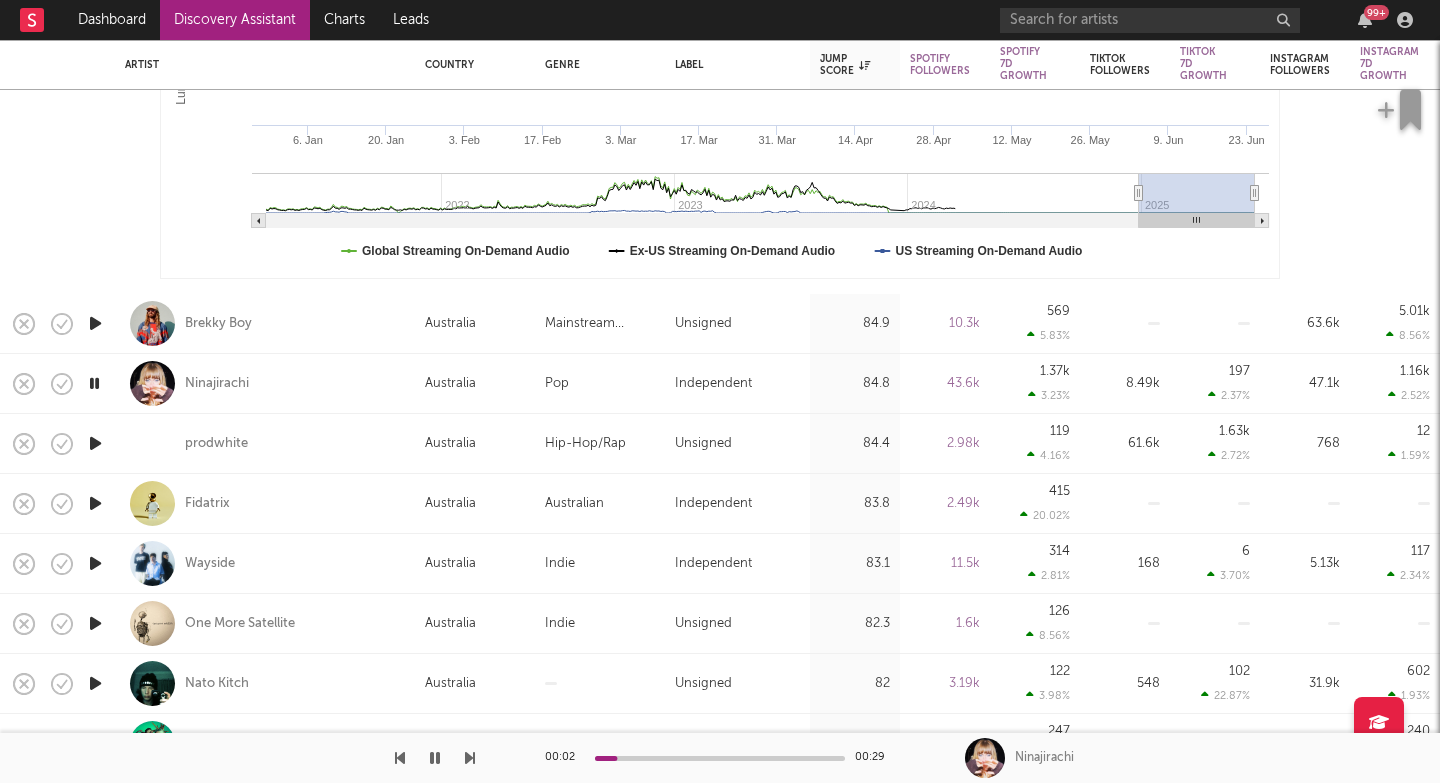 click at bounding box center [470, 758] 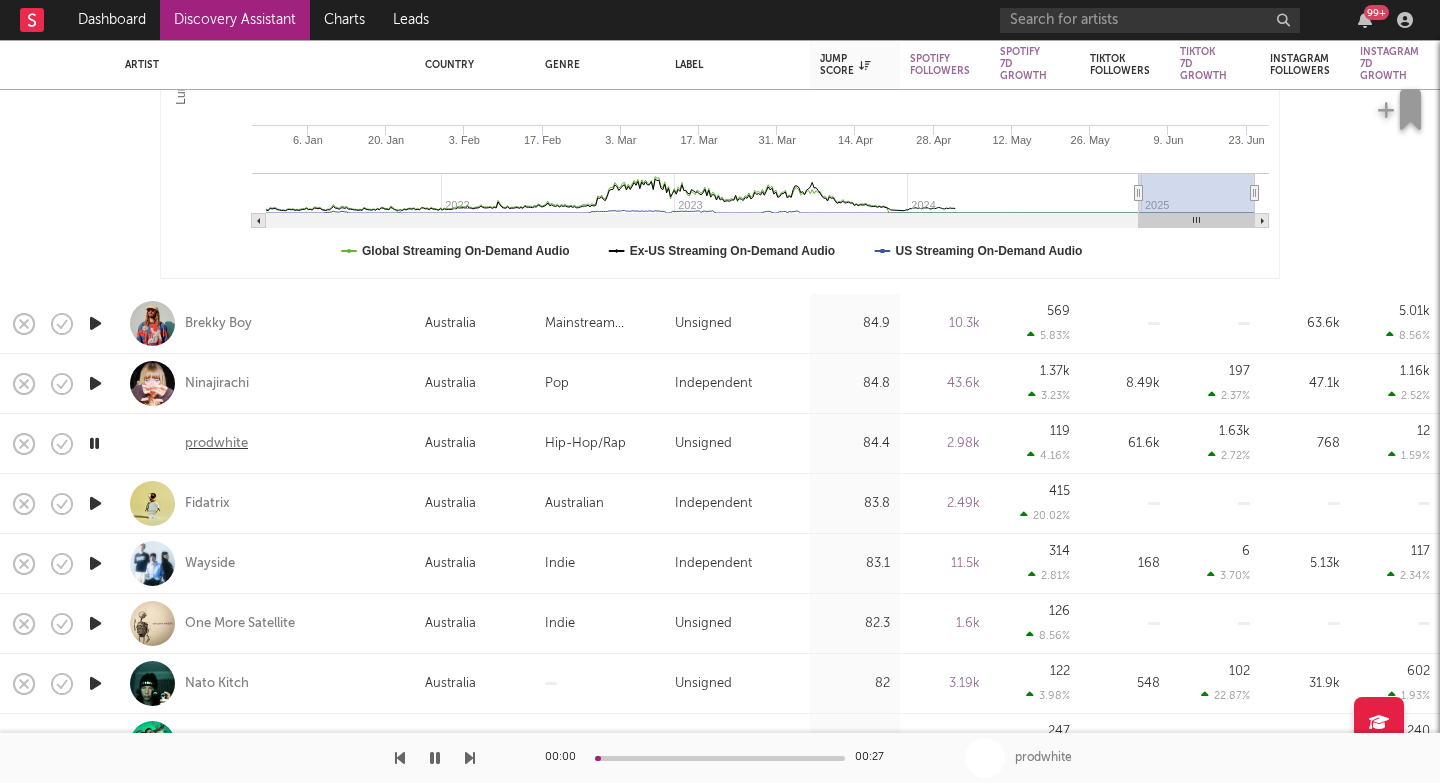 click on "prodwhite" at bounding box center [216, 444] 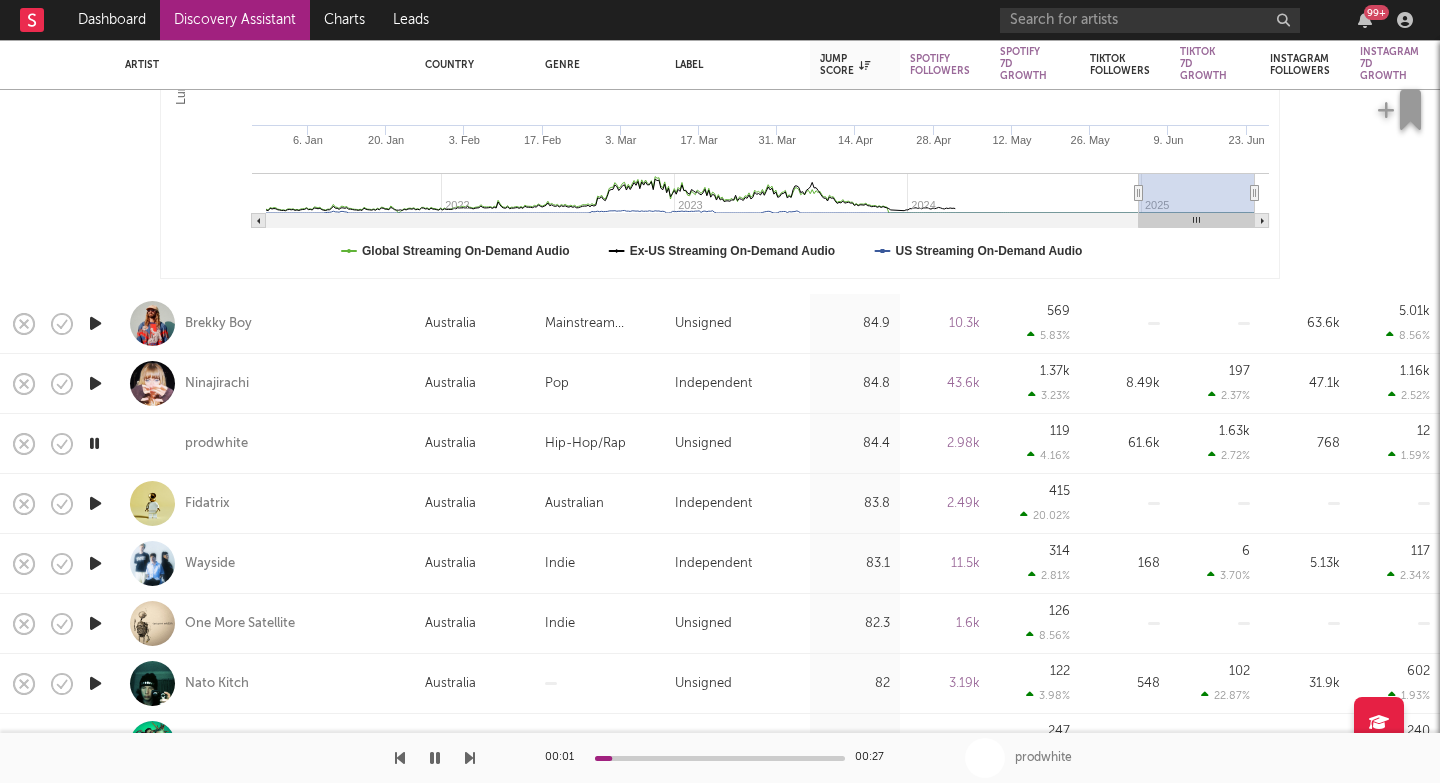click at bounding box center (470, 758) 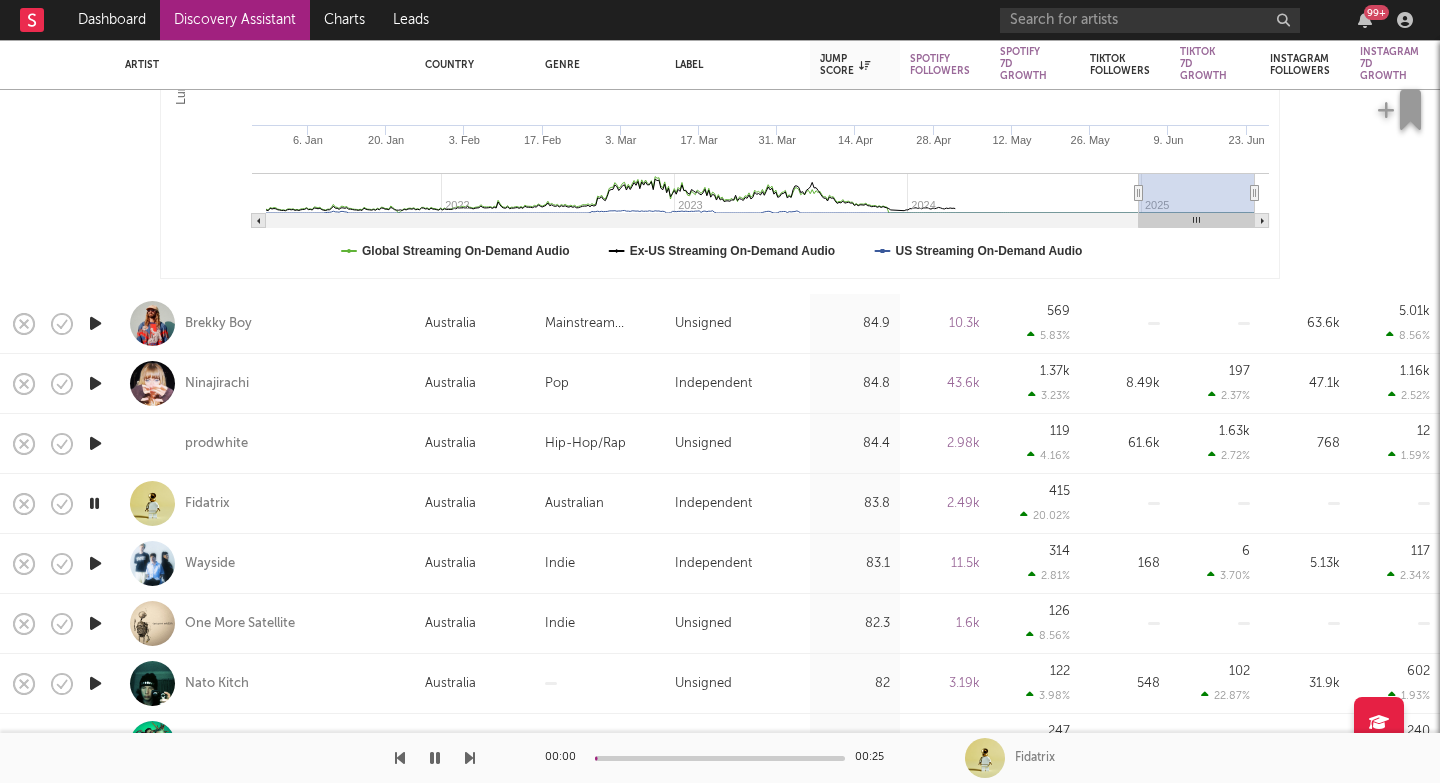 click at bounding box center [470, 758] 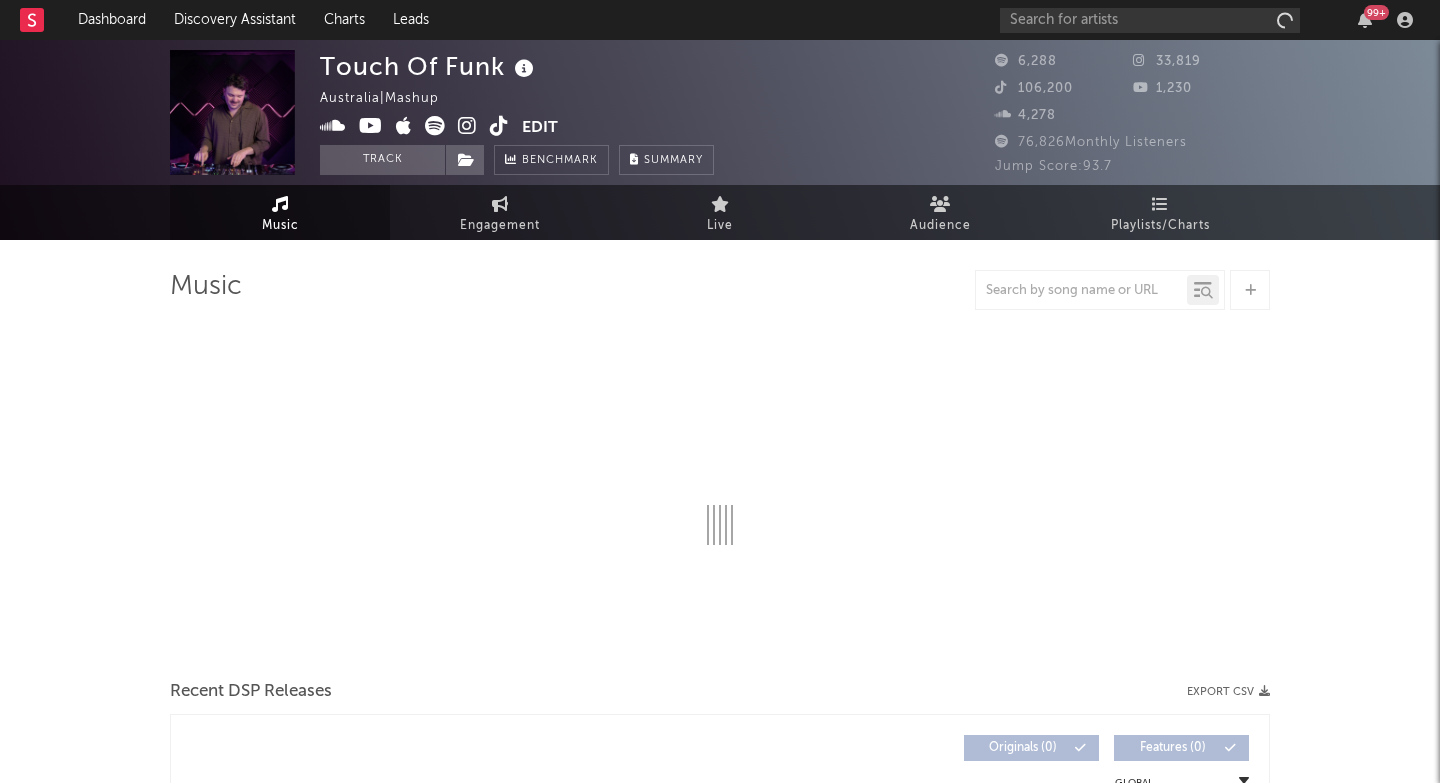 select on "1w" 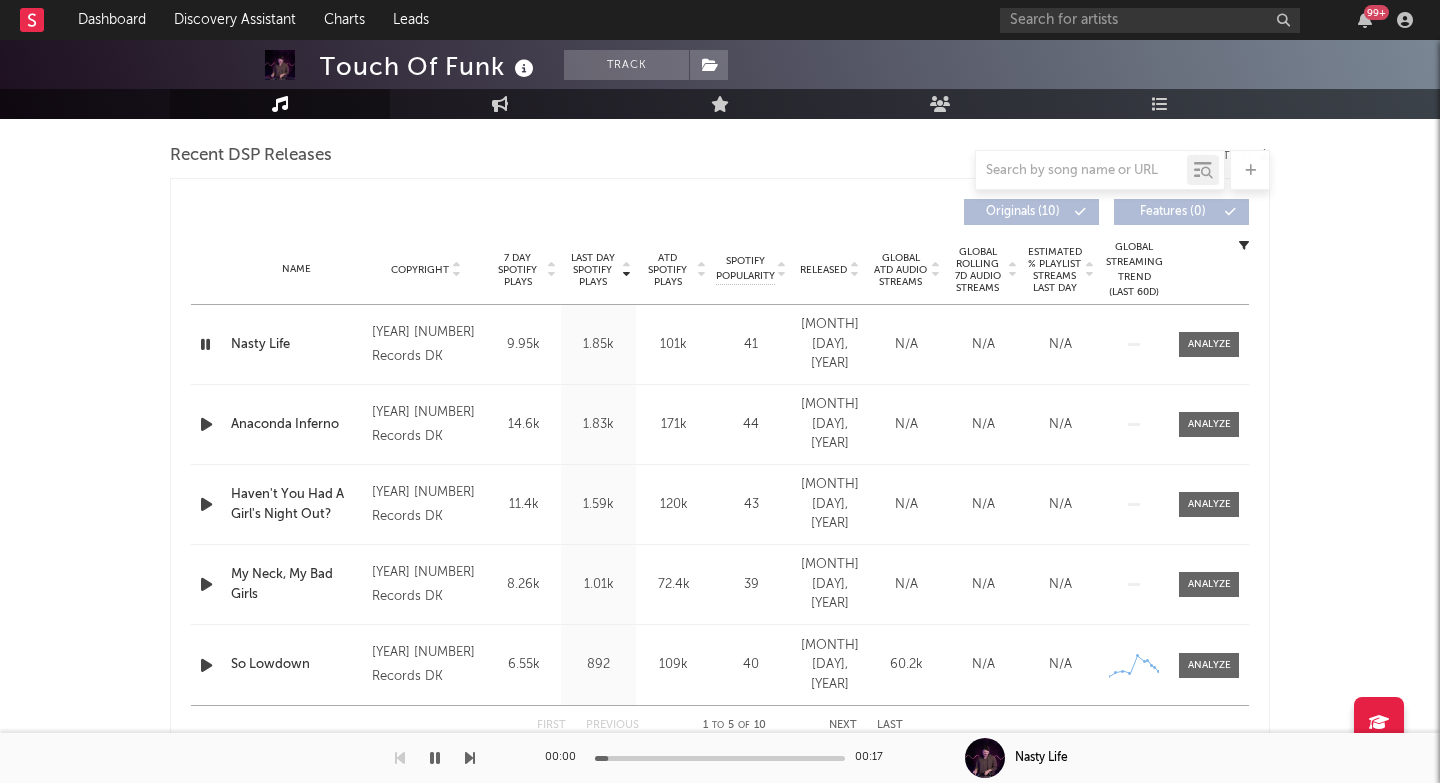 scroll, scrollTop: 693, scrollLeft: 0, axis: vertical 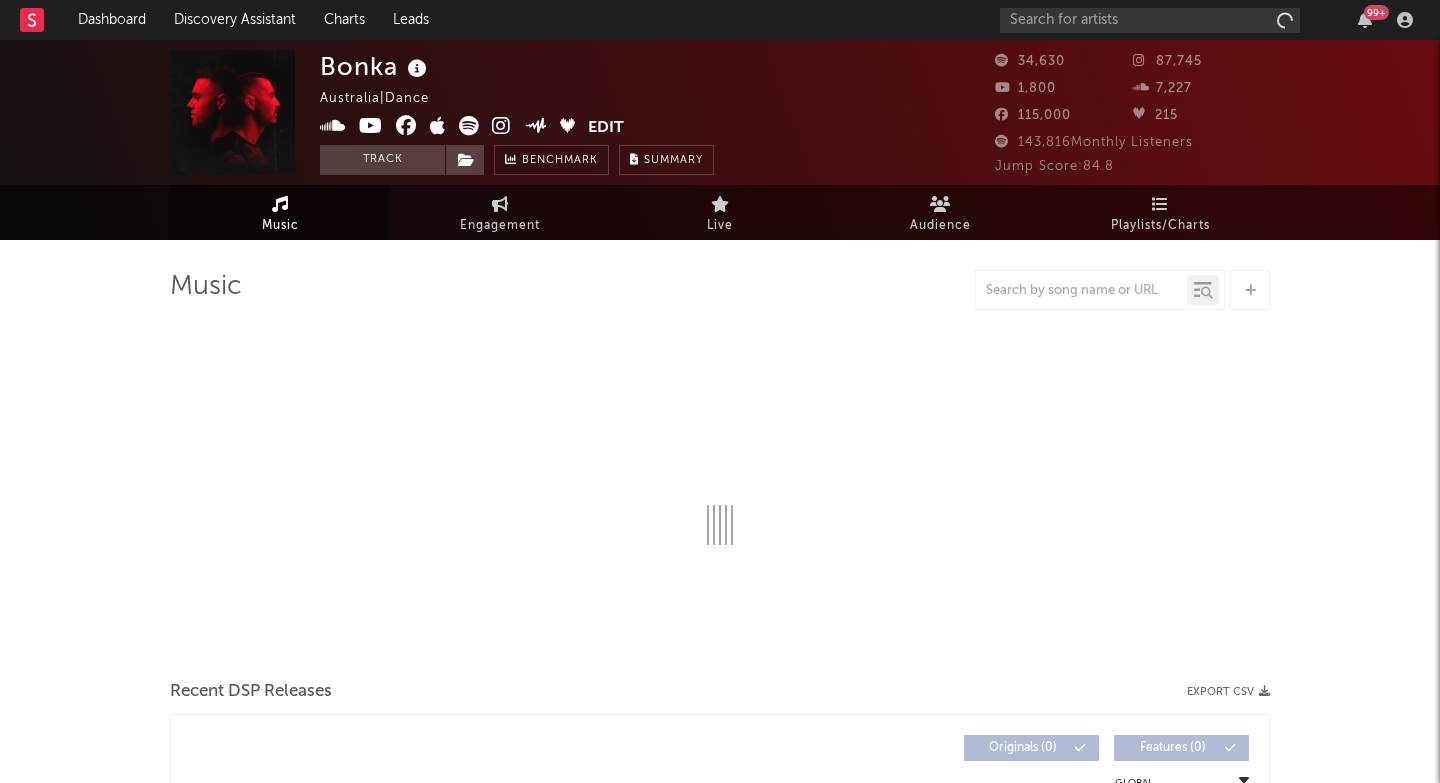 select on "6m" 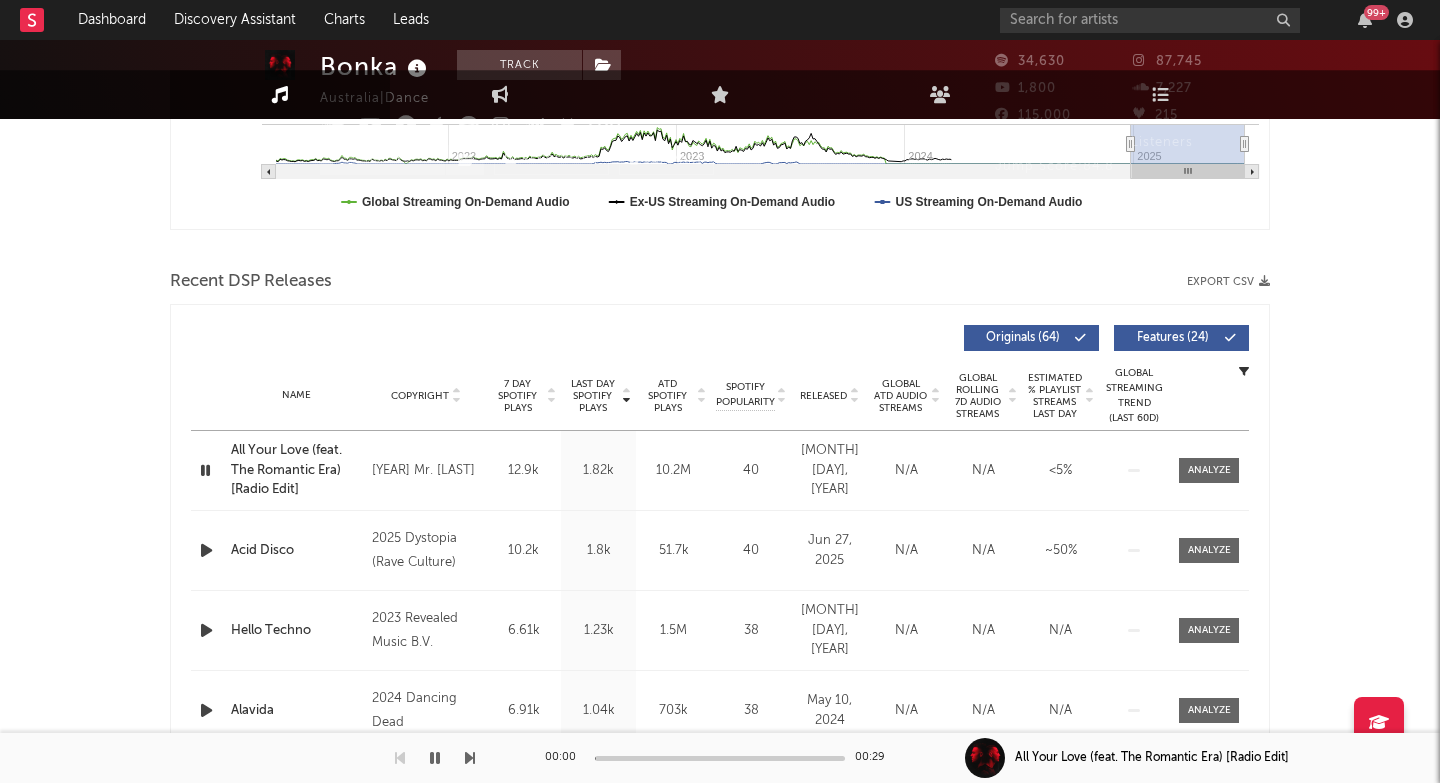 scroll, scrollTop: 828, scrollLeft: 0, axis: vertical 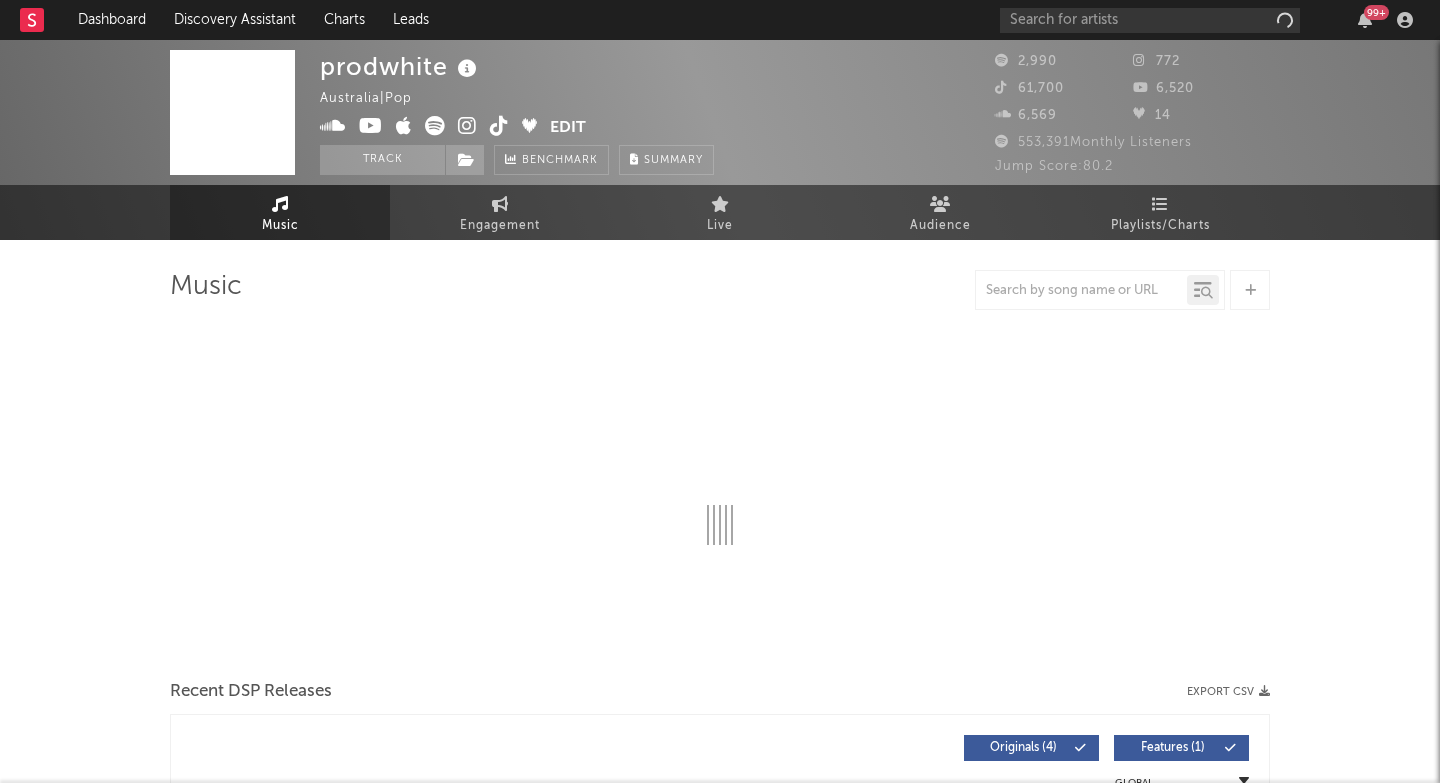 select on "1w" 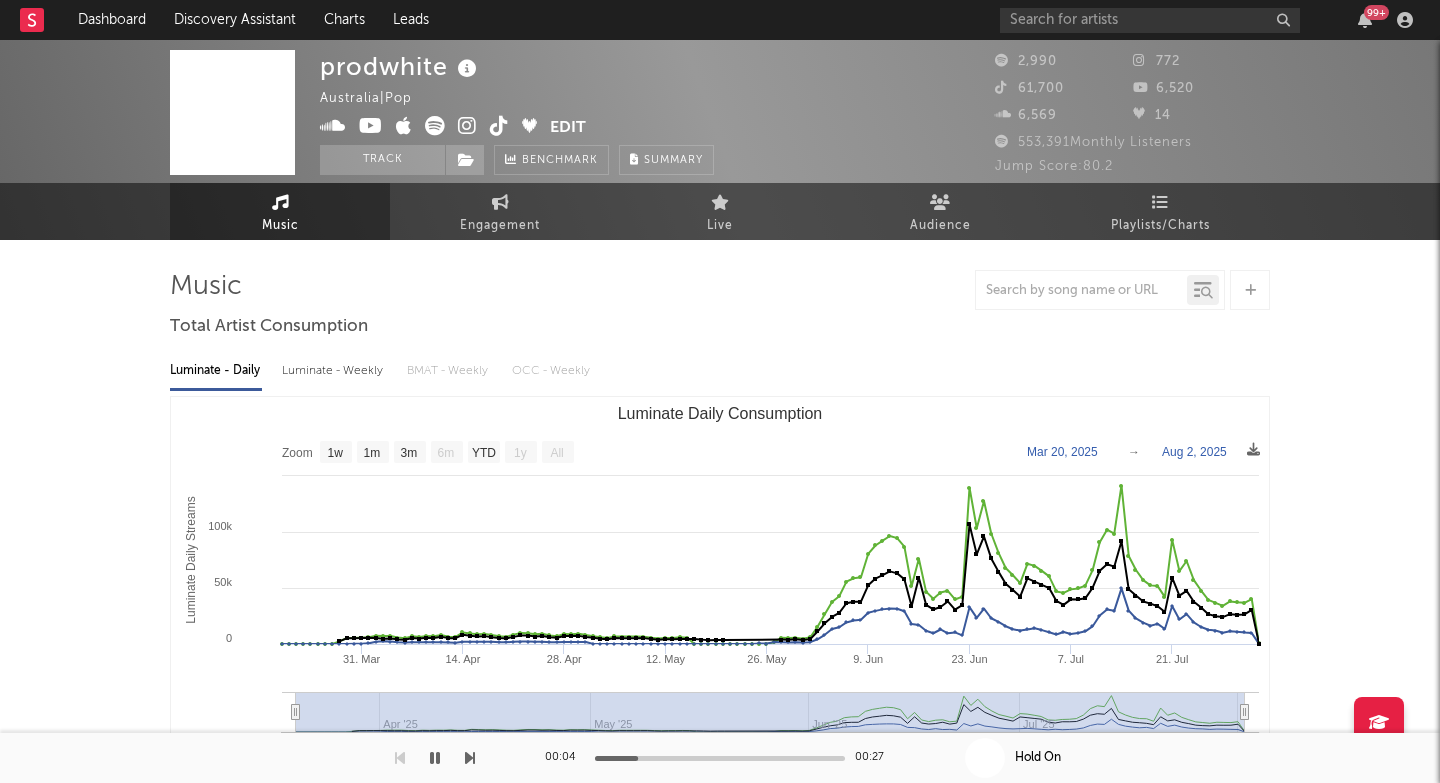 scroll, scrollTop: 0, scrollLeft: 0, axis: both 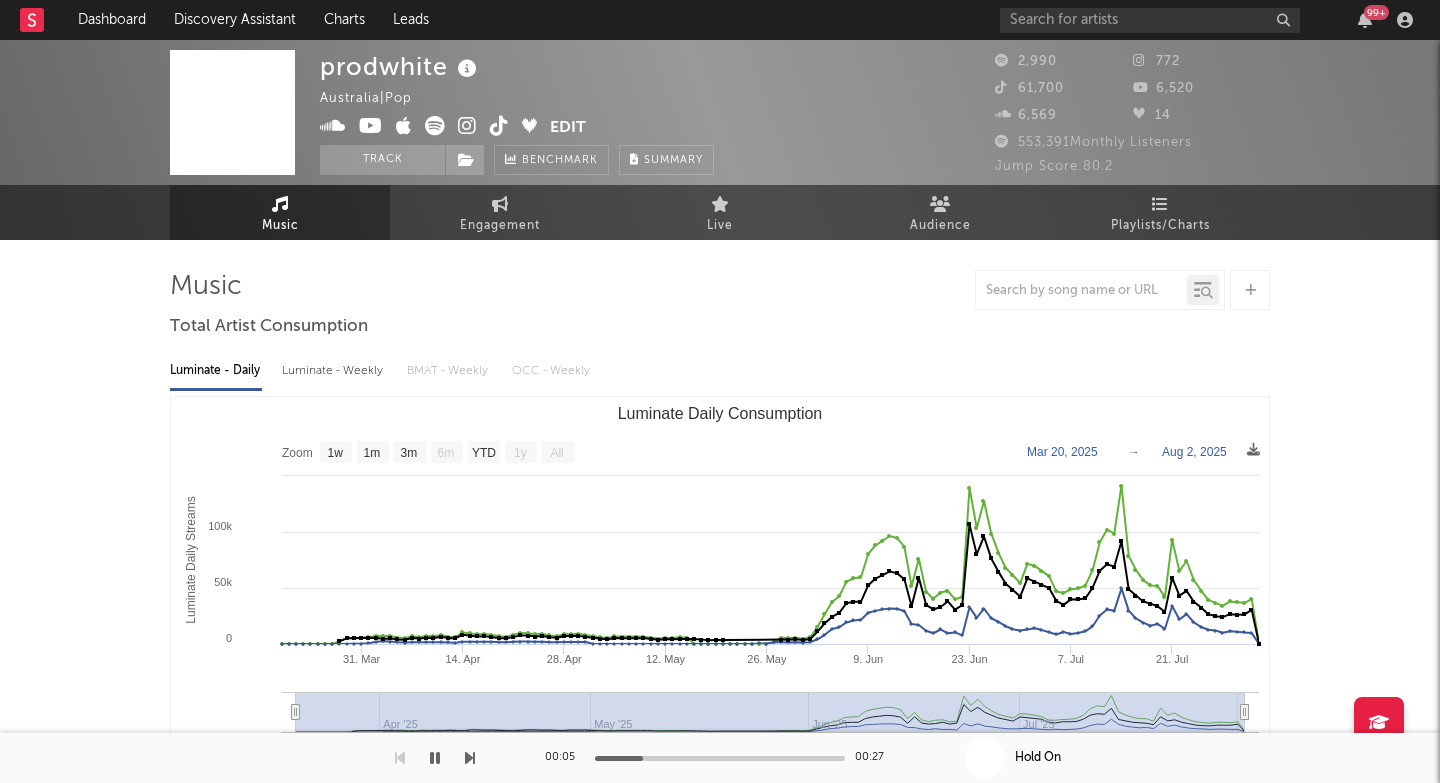 click at bounding box center [467, 126] 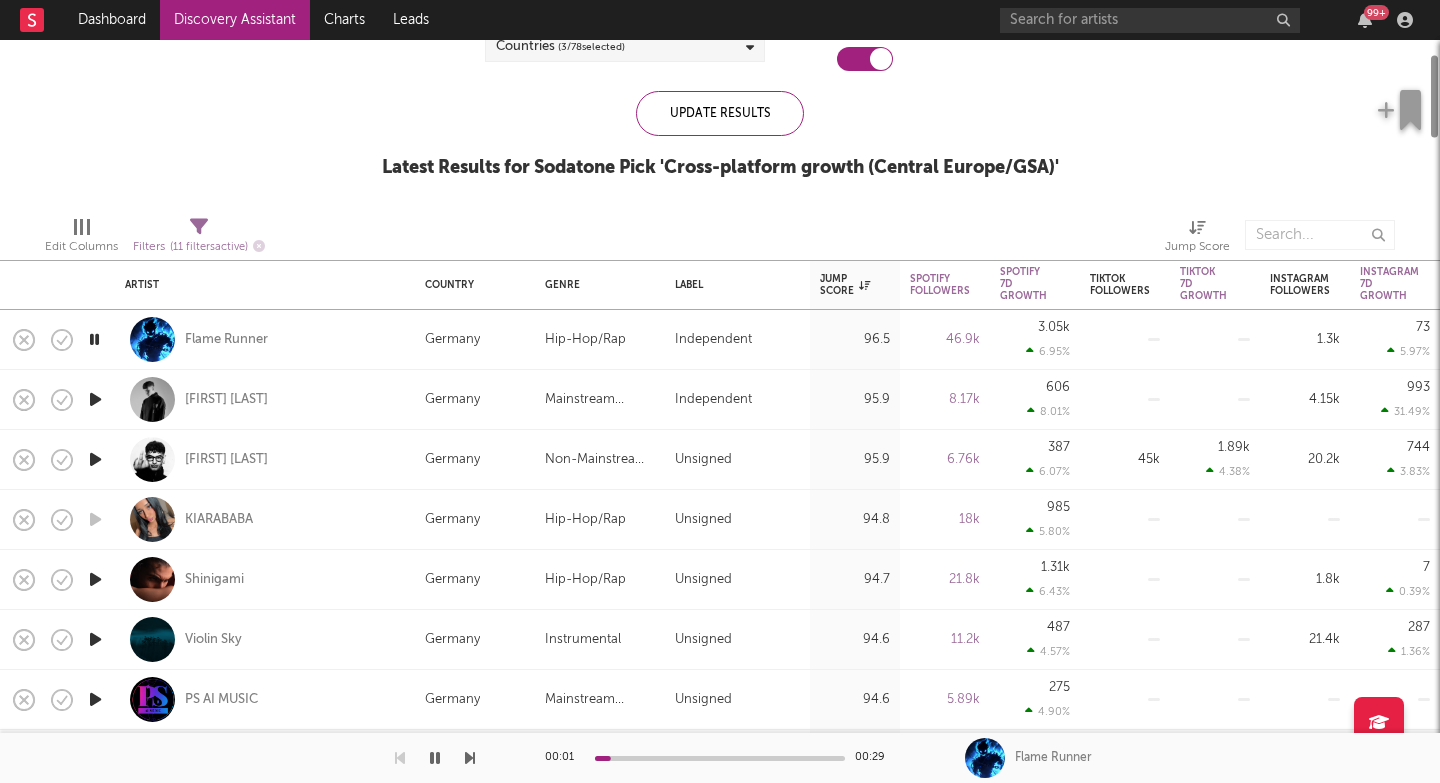 scroll, scrollTop: 0, scrollLeft: 0, axis: both 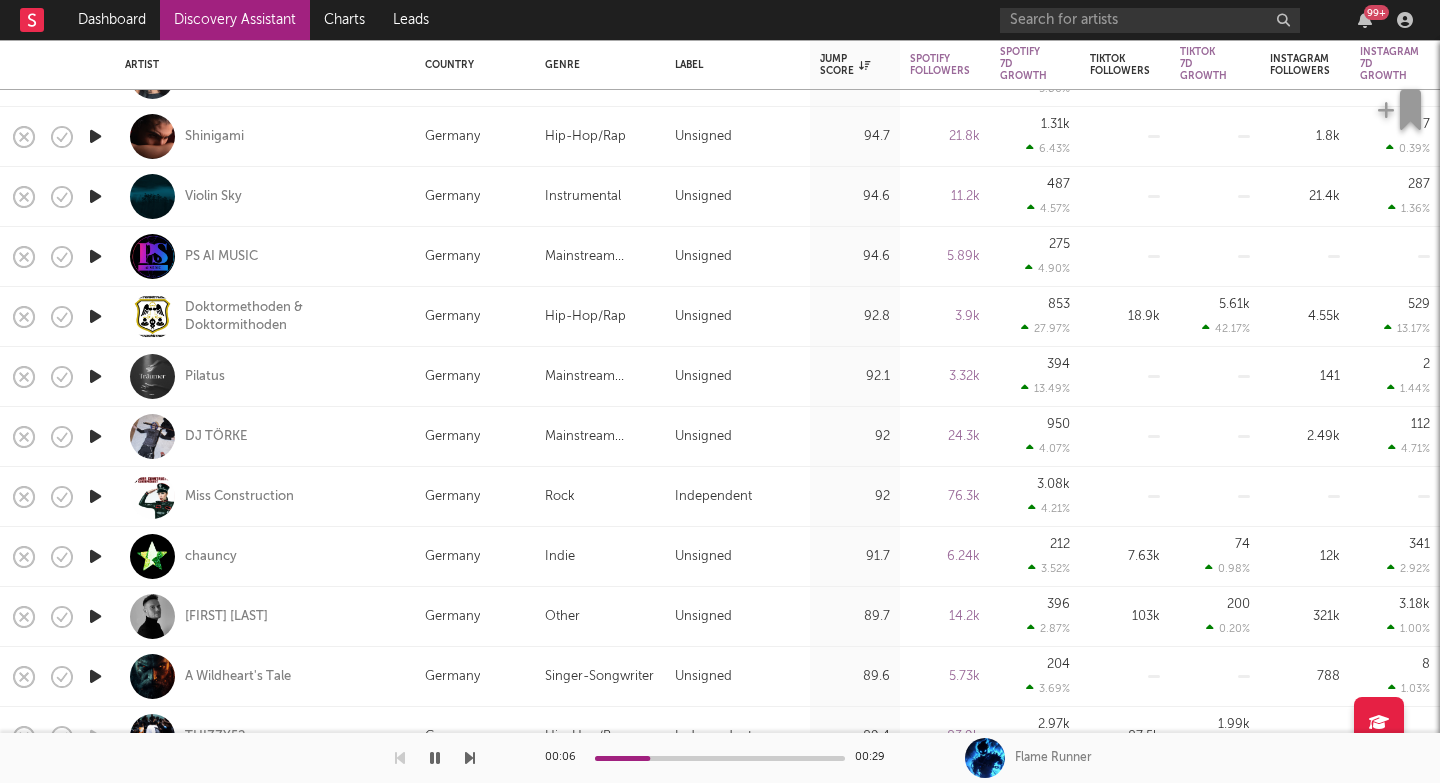 click at bounding box center [95, 616] 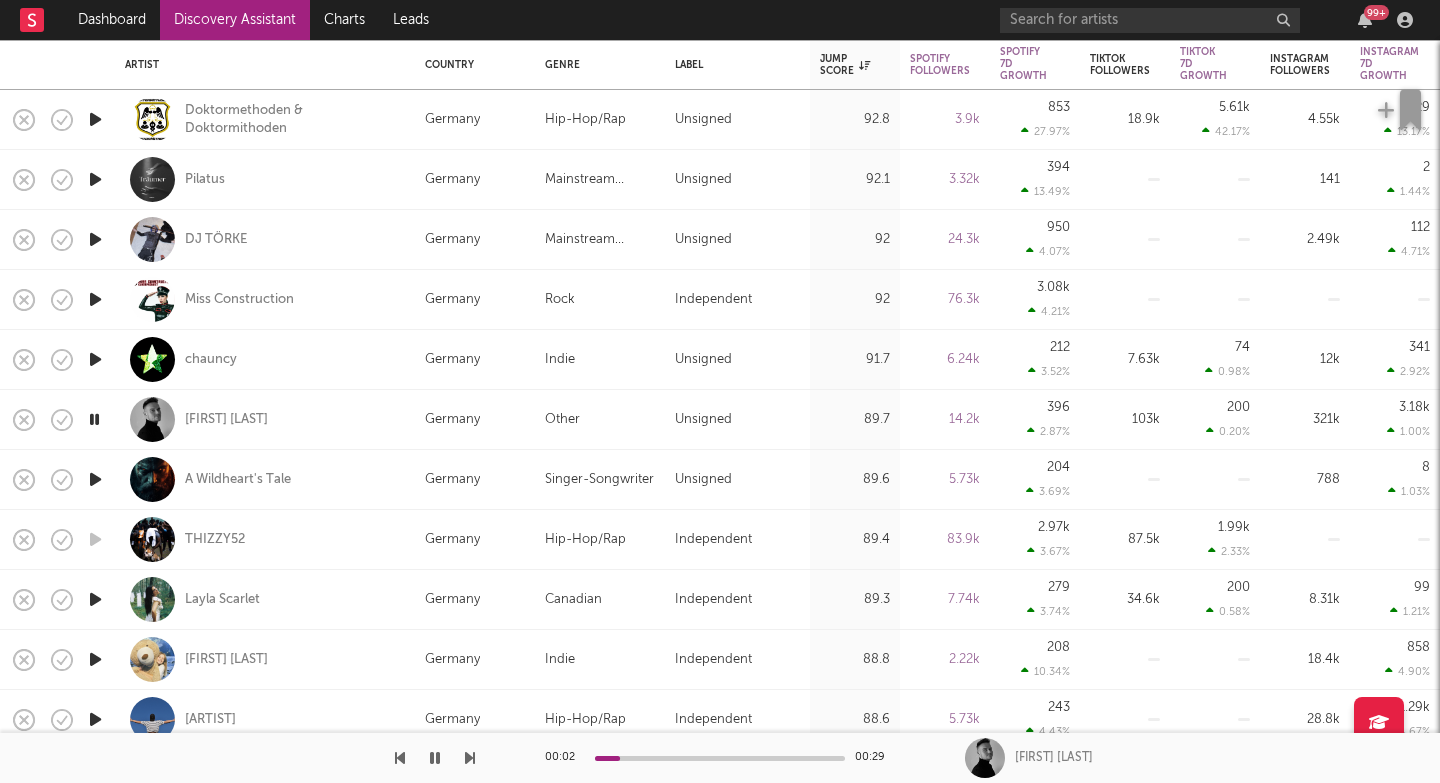 click at bounding box center (95, 359) 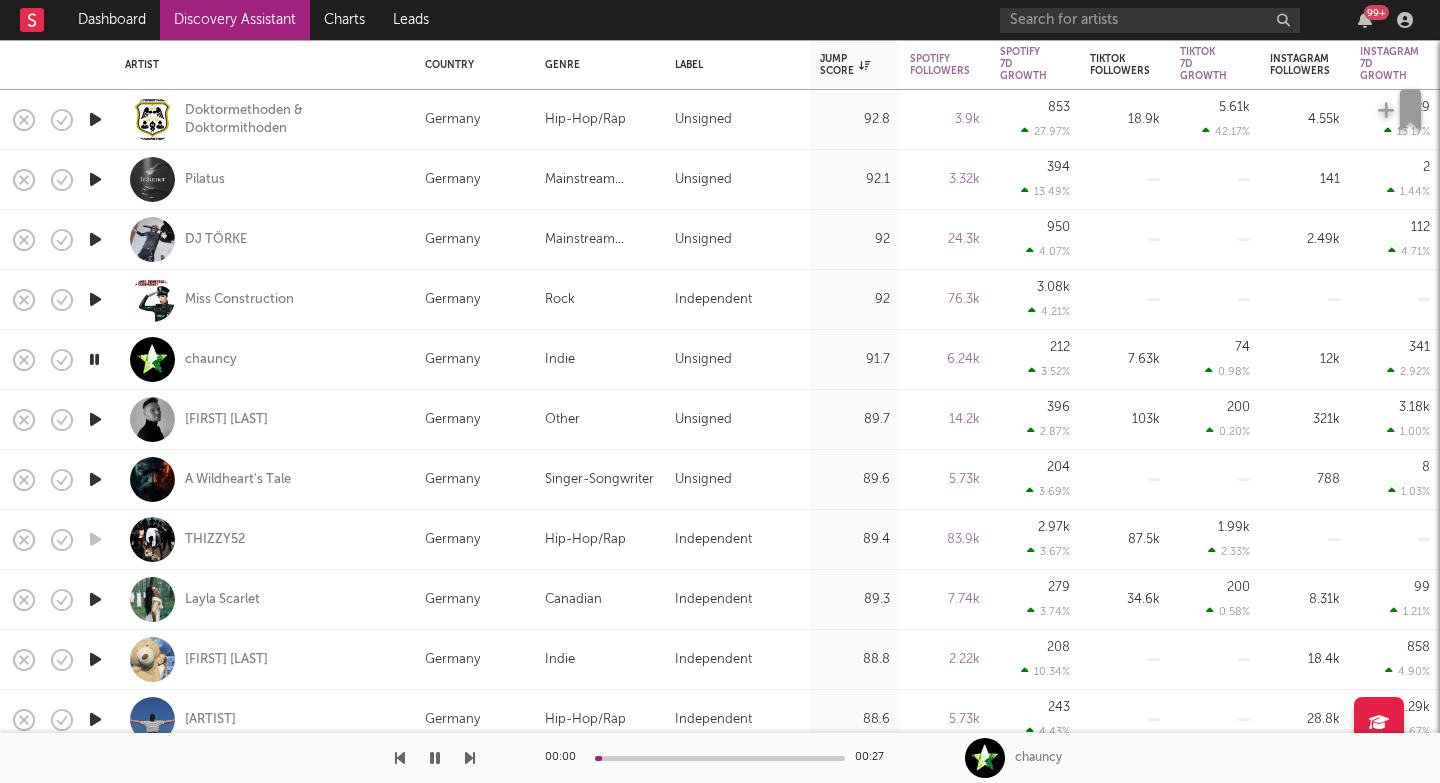 click at bounding box center [95, 479] 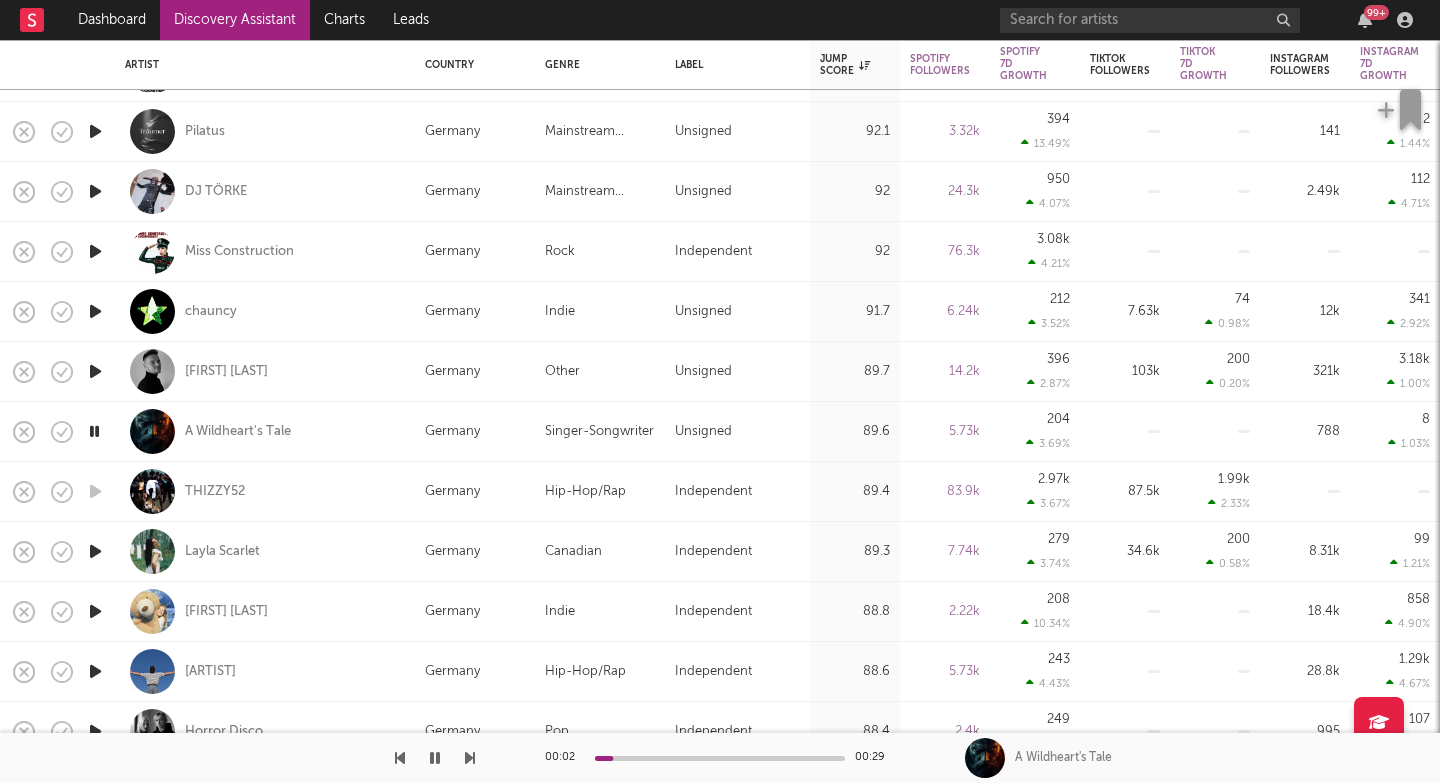 click at bounding box center [470, 758] 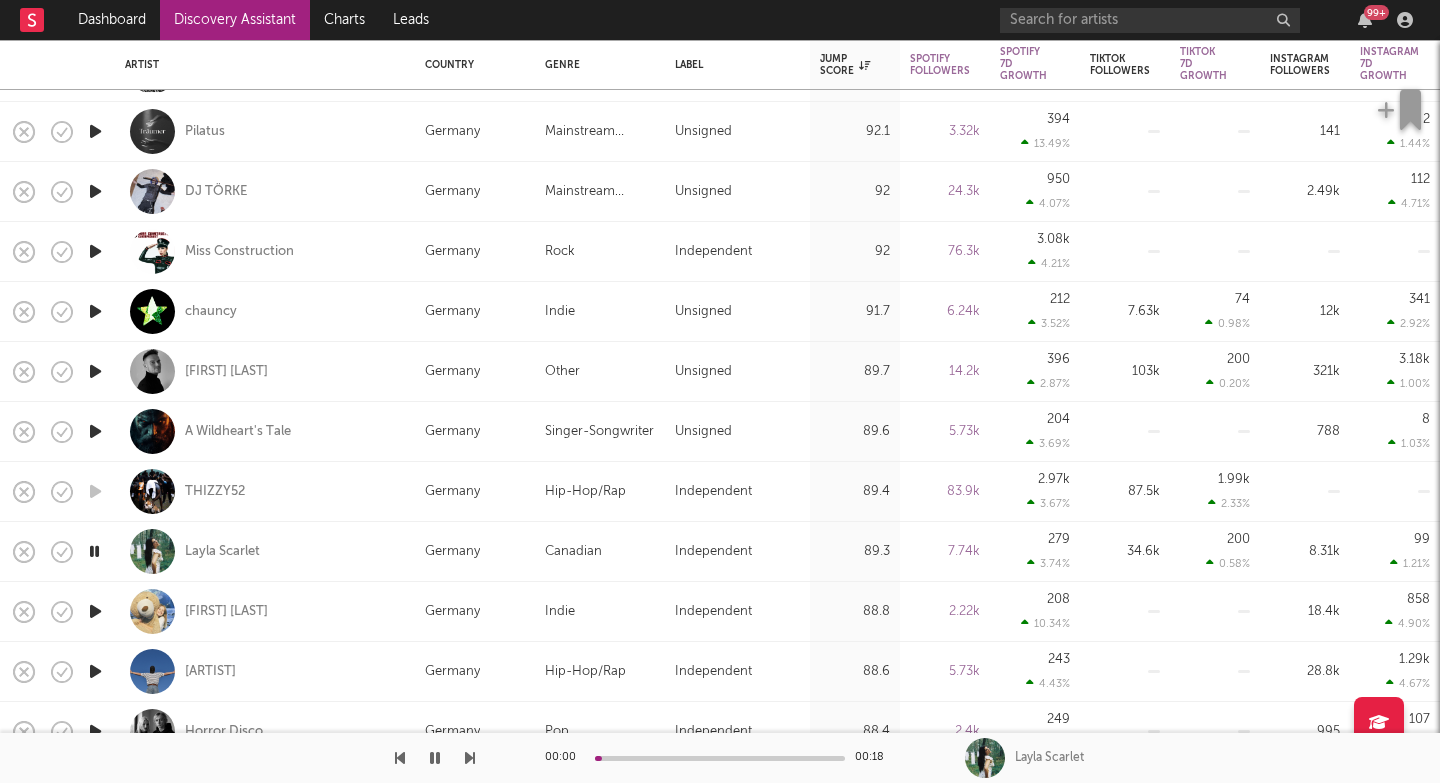 click at bounding box center [470, 758] 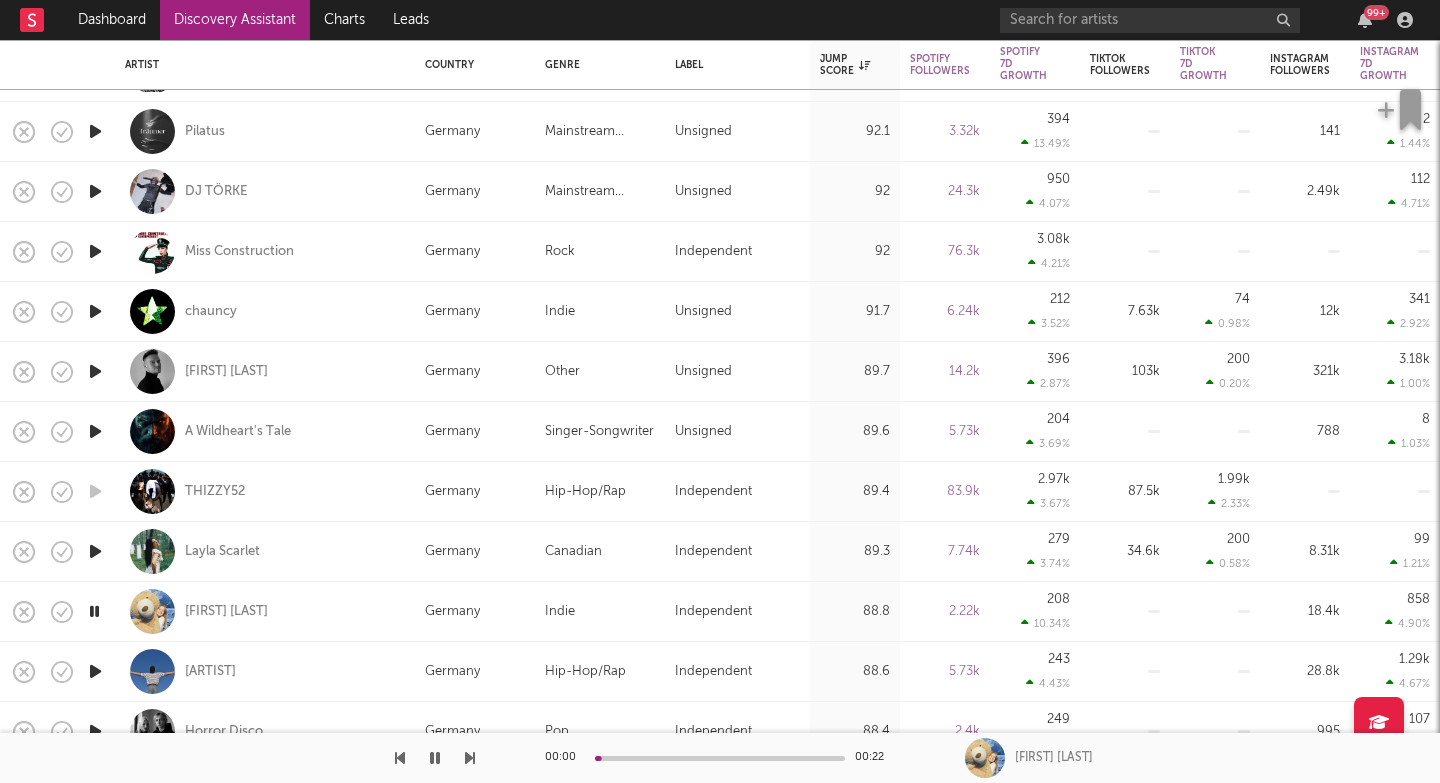 click at bounding box center (470, 758) 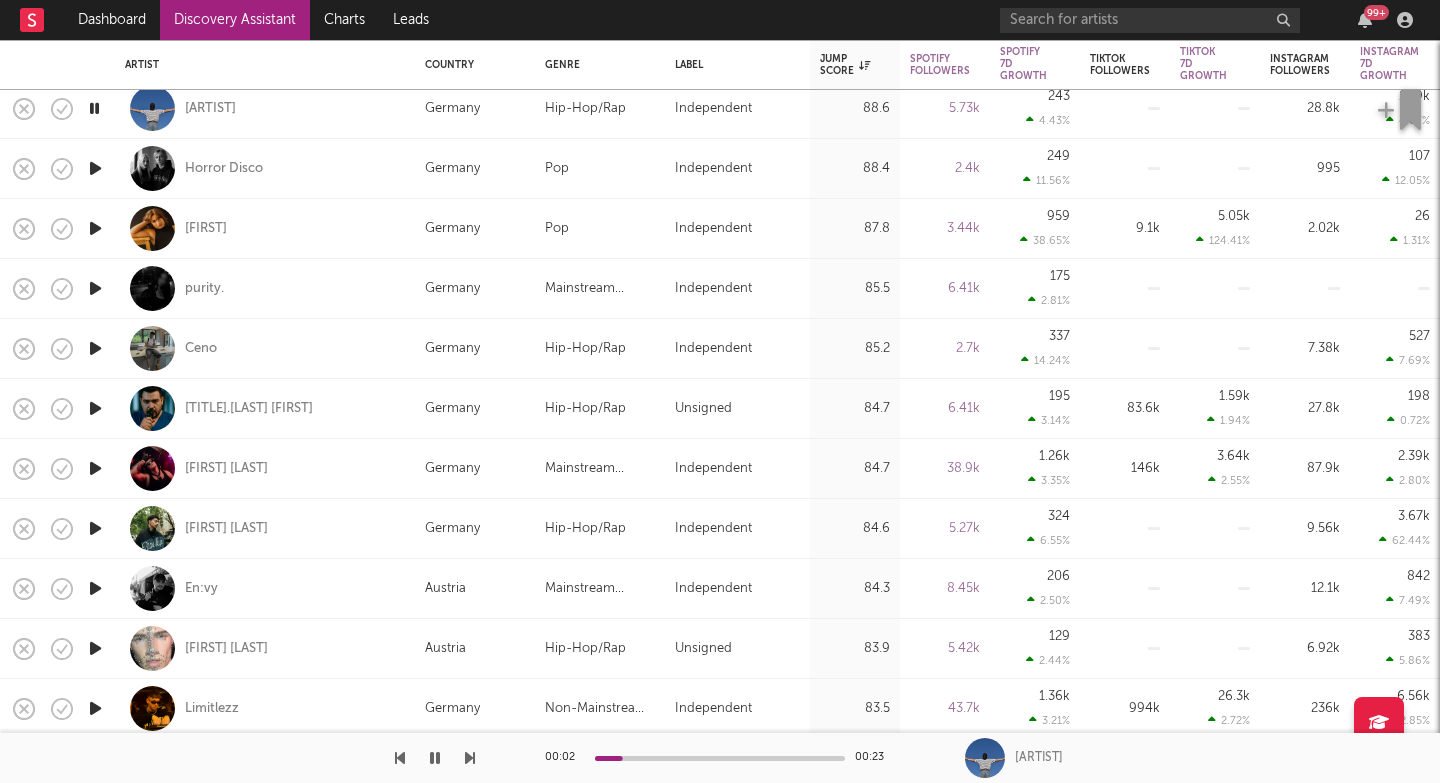 click at bounding box center (470, 758) 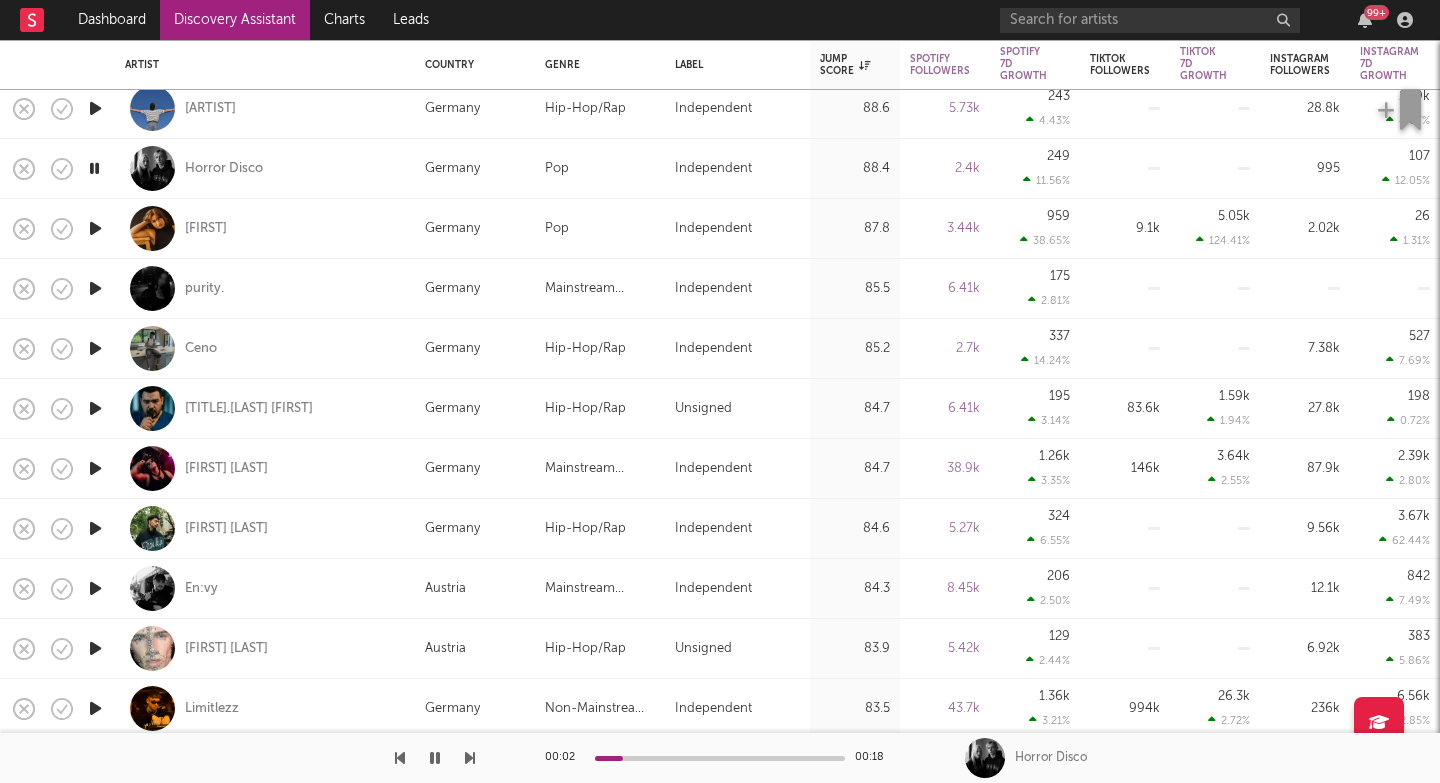 click at bounding box center (470, 758) 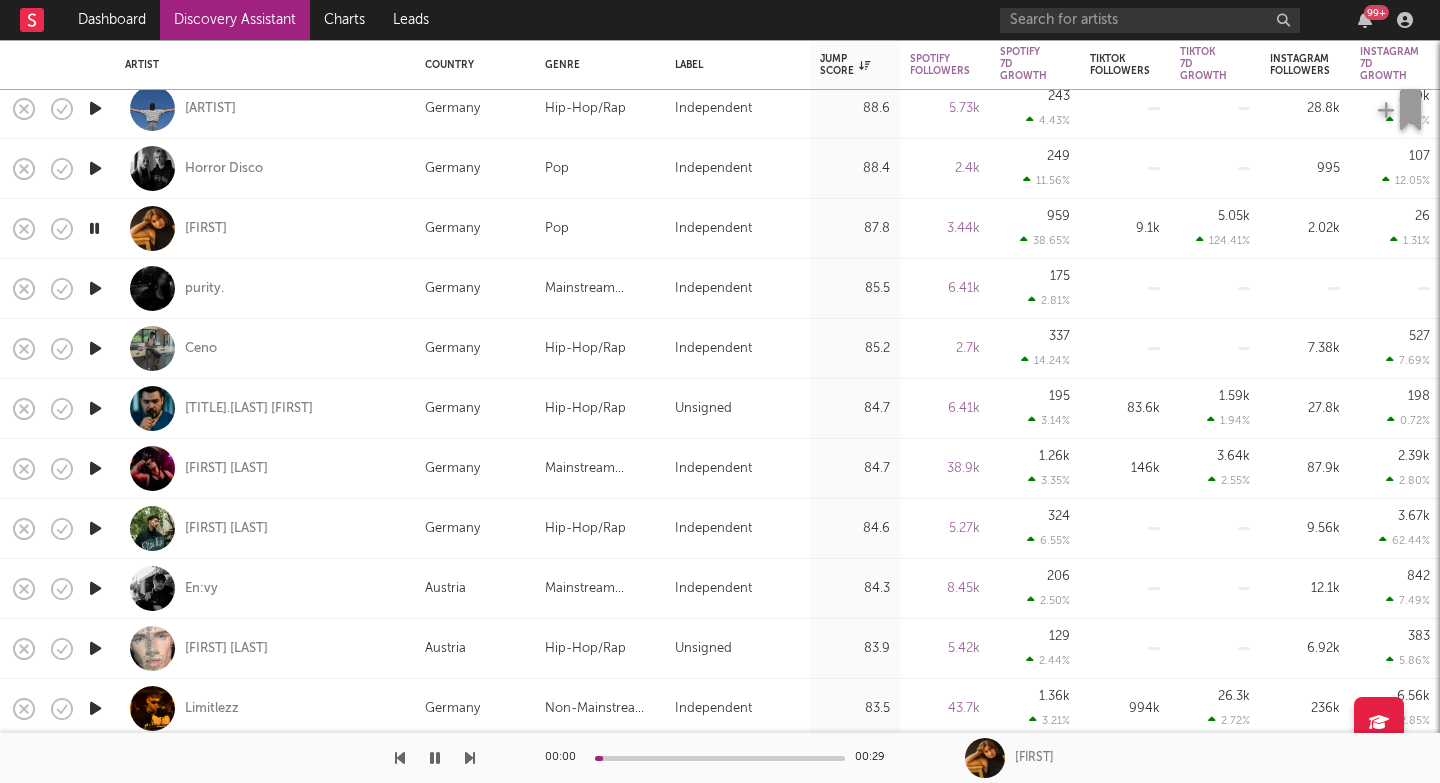 click at bounding box center [470, 758] 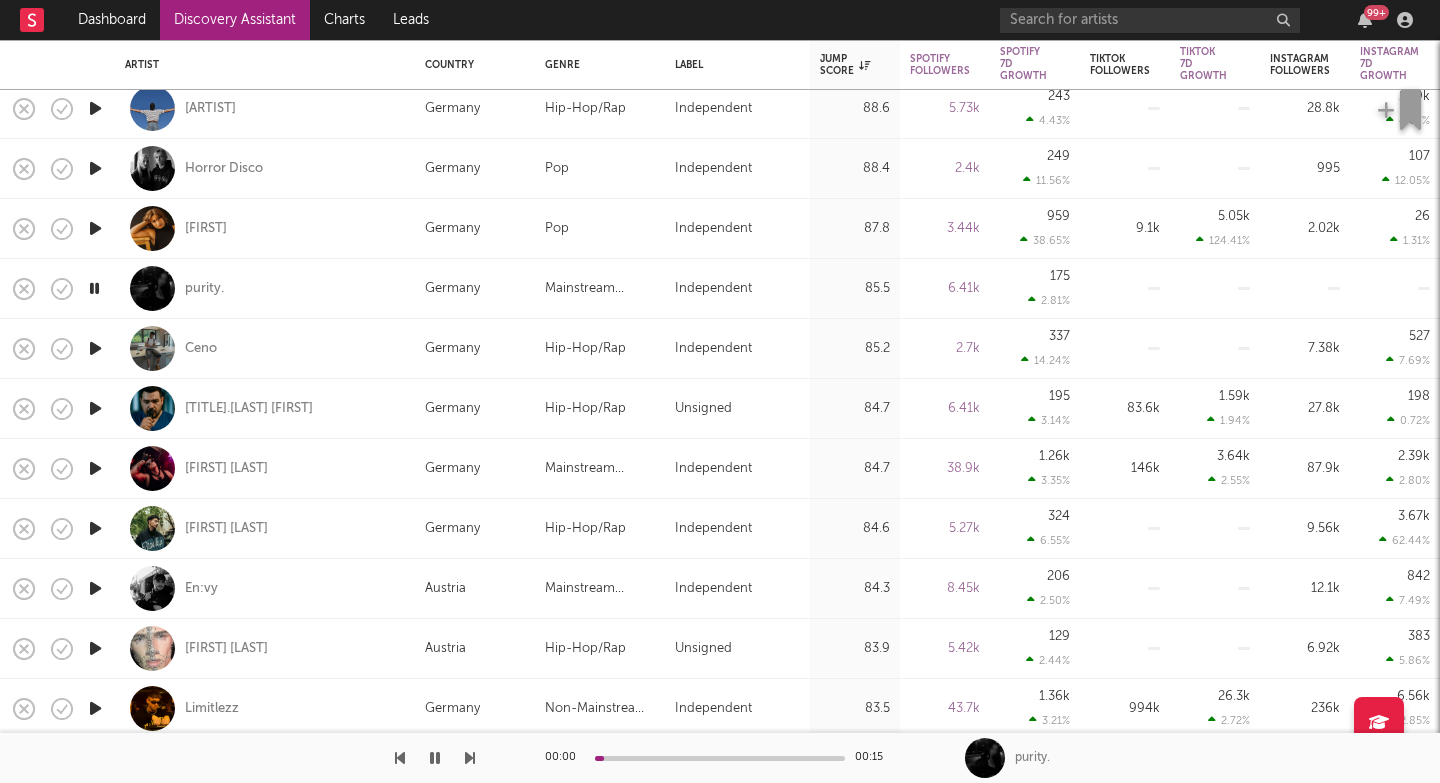 click at bounding box center (470, 758) 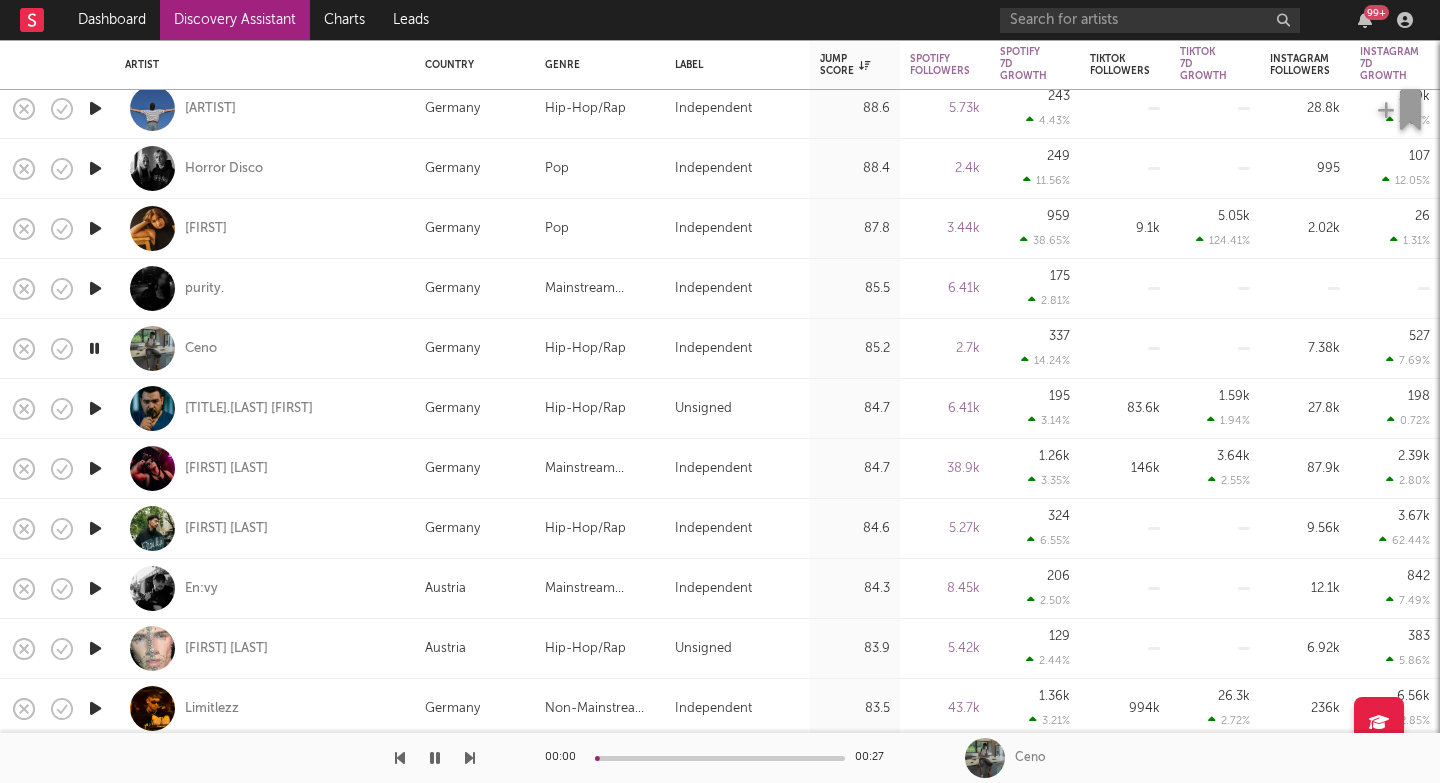 click at bounding box center (470, 758) 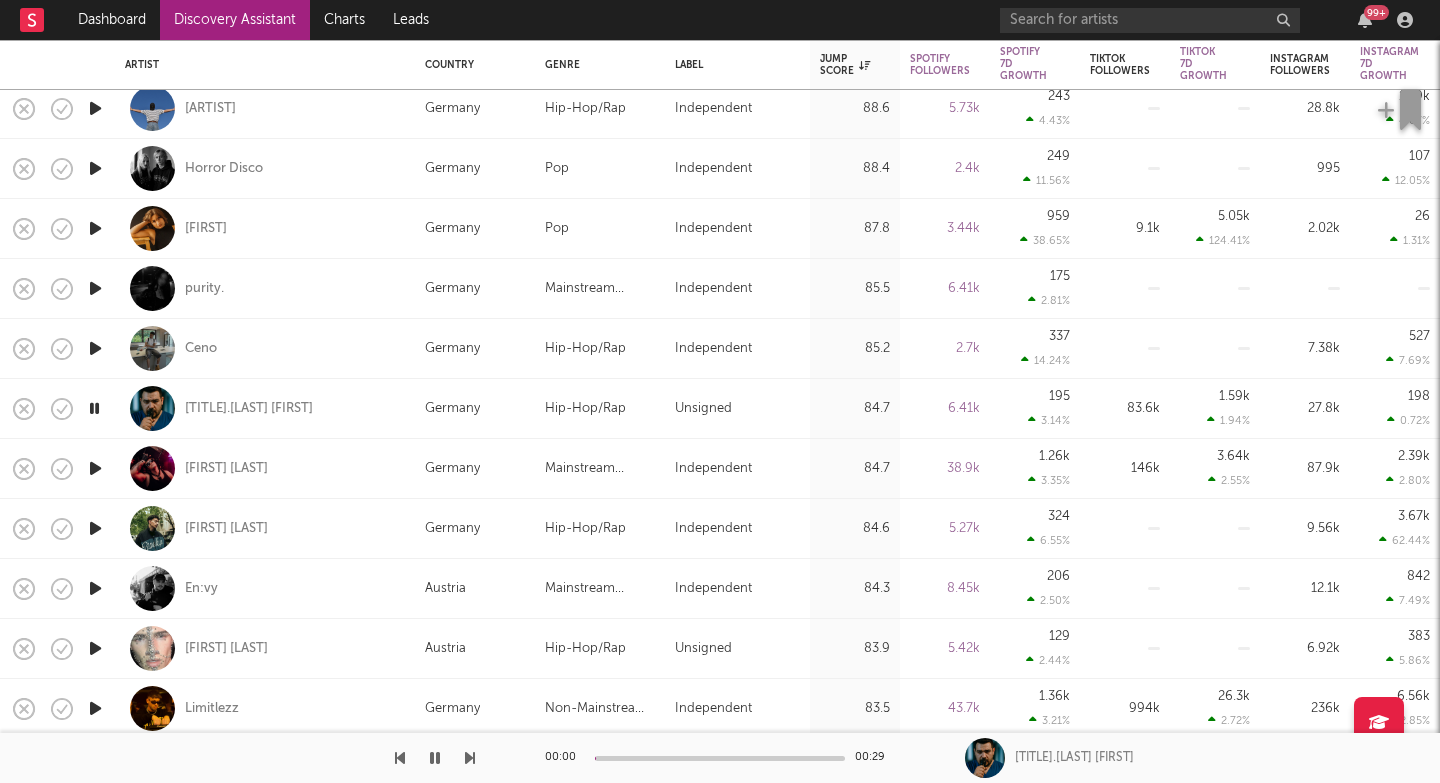 click at bounding box center (470, 758) 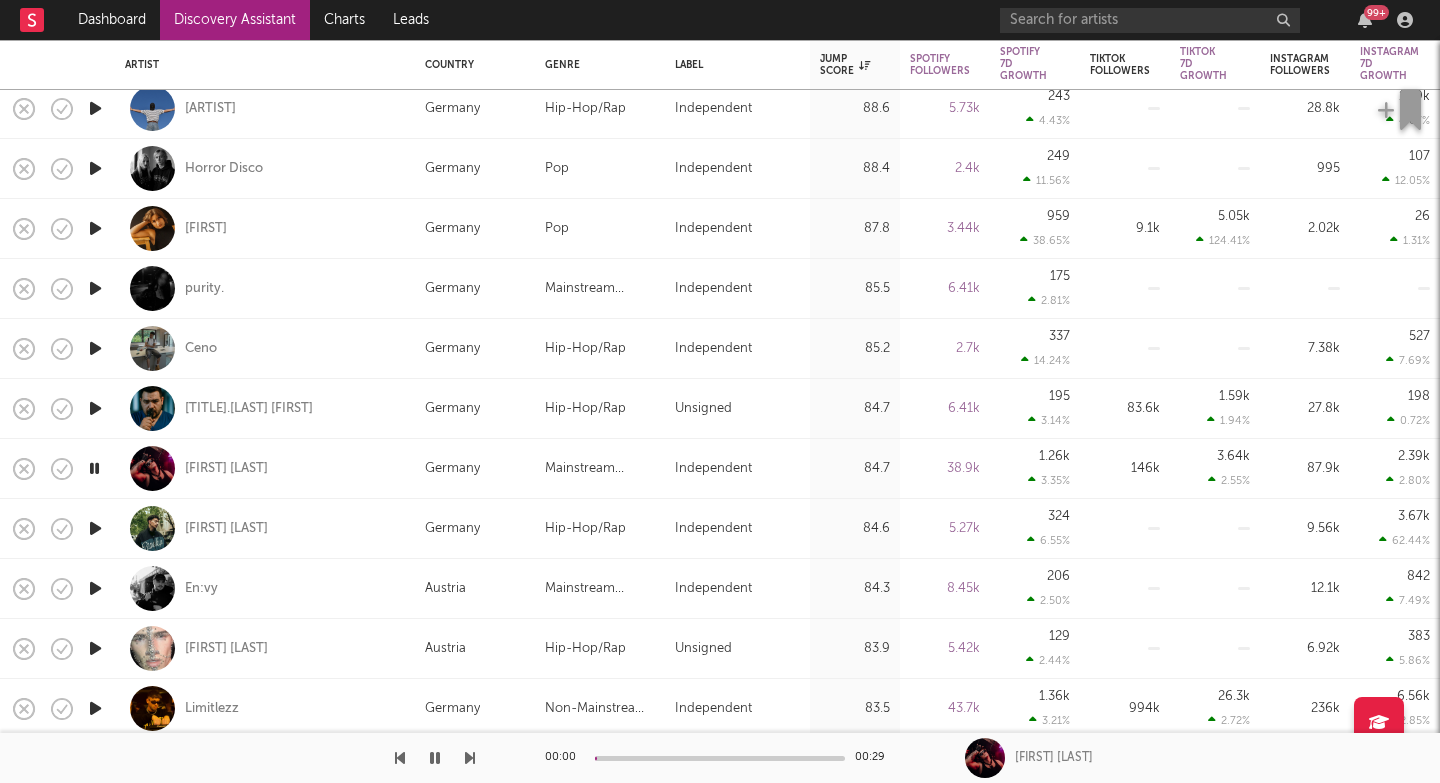click at bounding box center [470, 758] 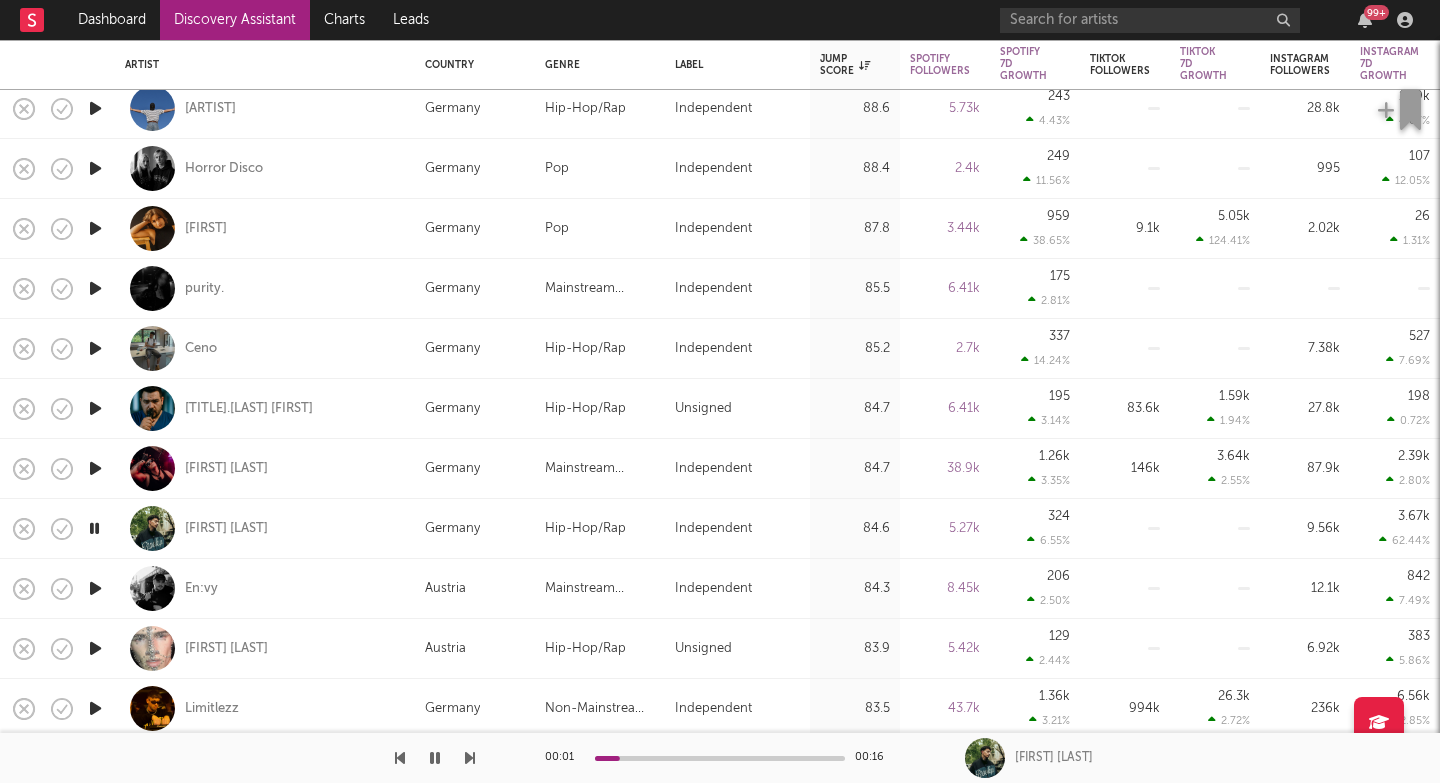 click on "En:vy" at bounding box center (265, 588) 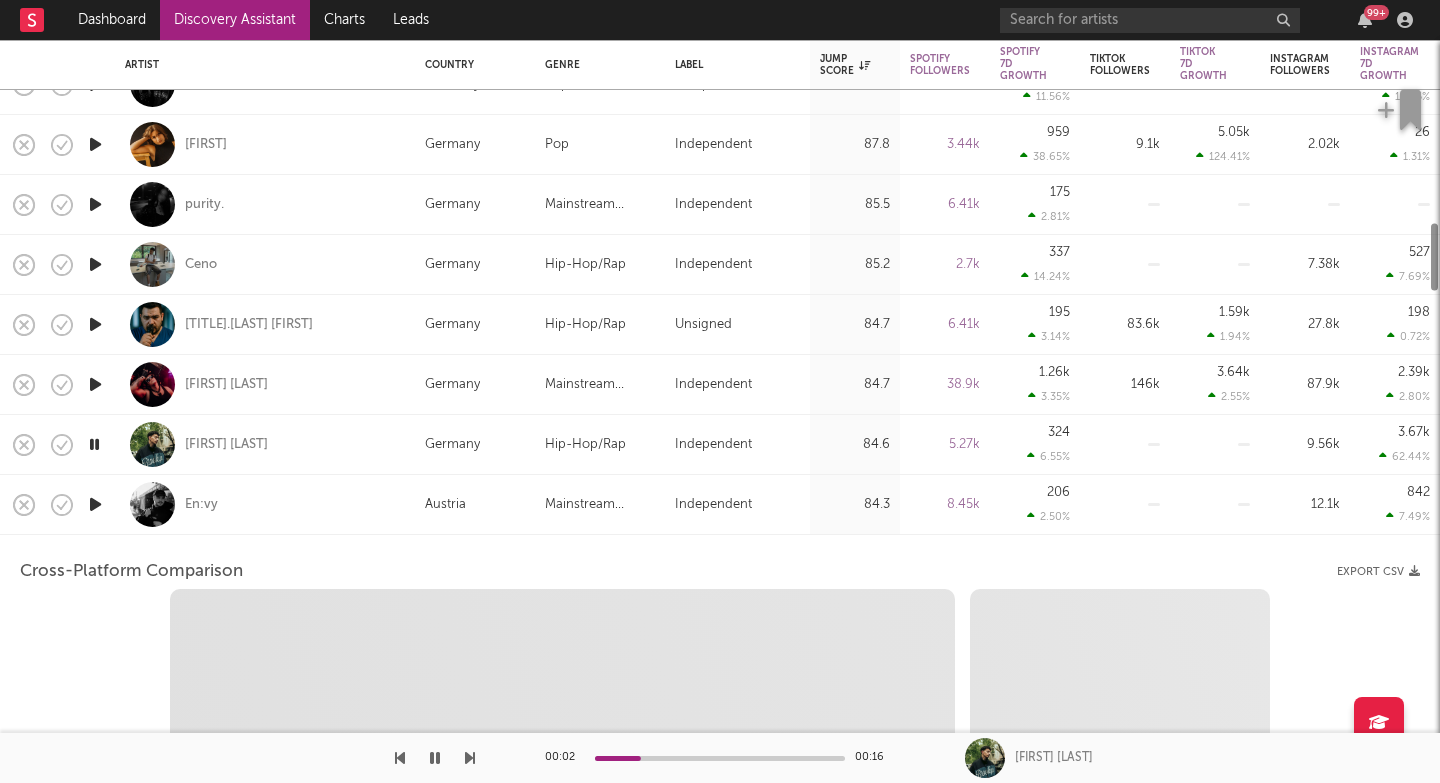 click at bounding box center [95, 504] 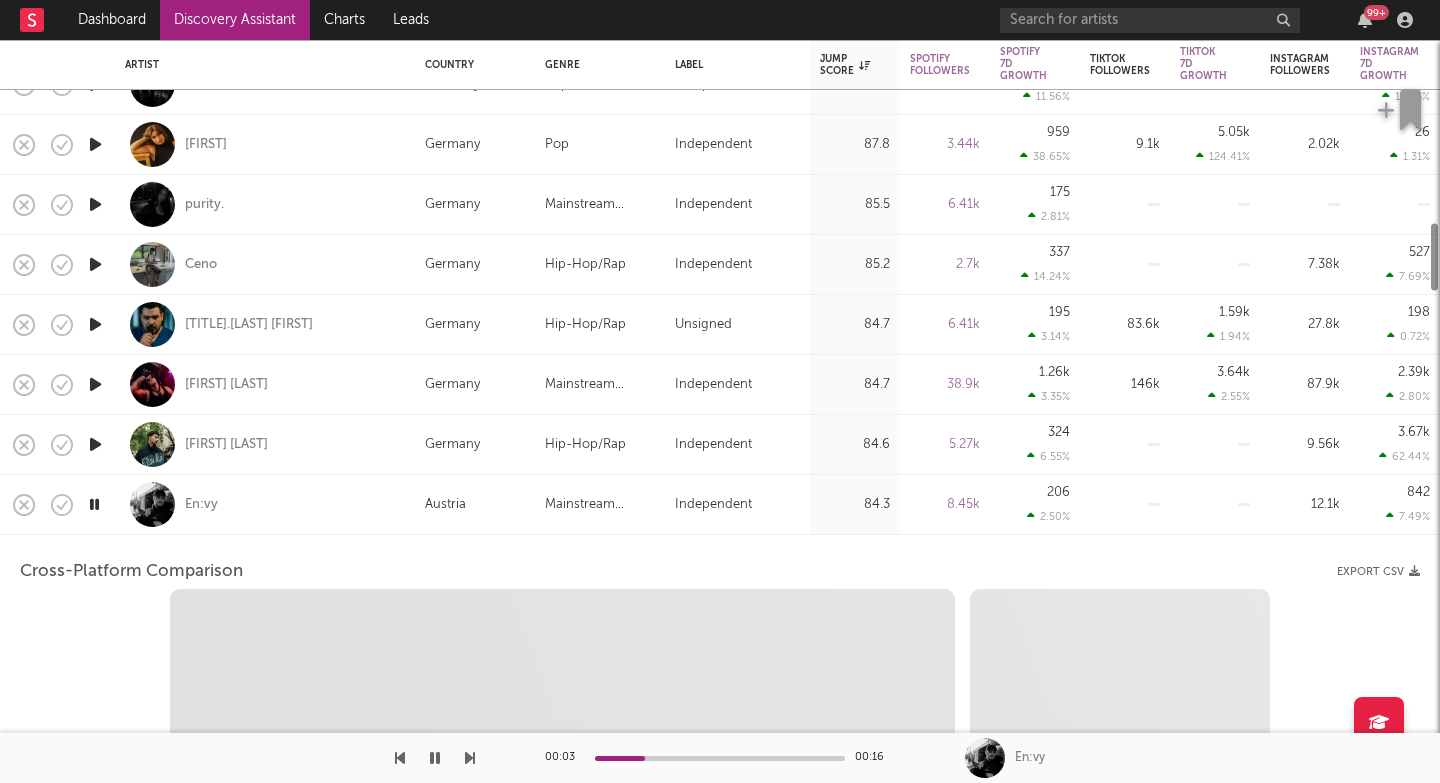 select on "6m" 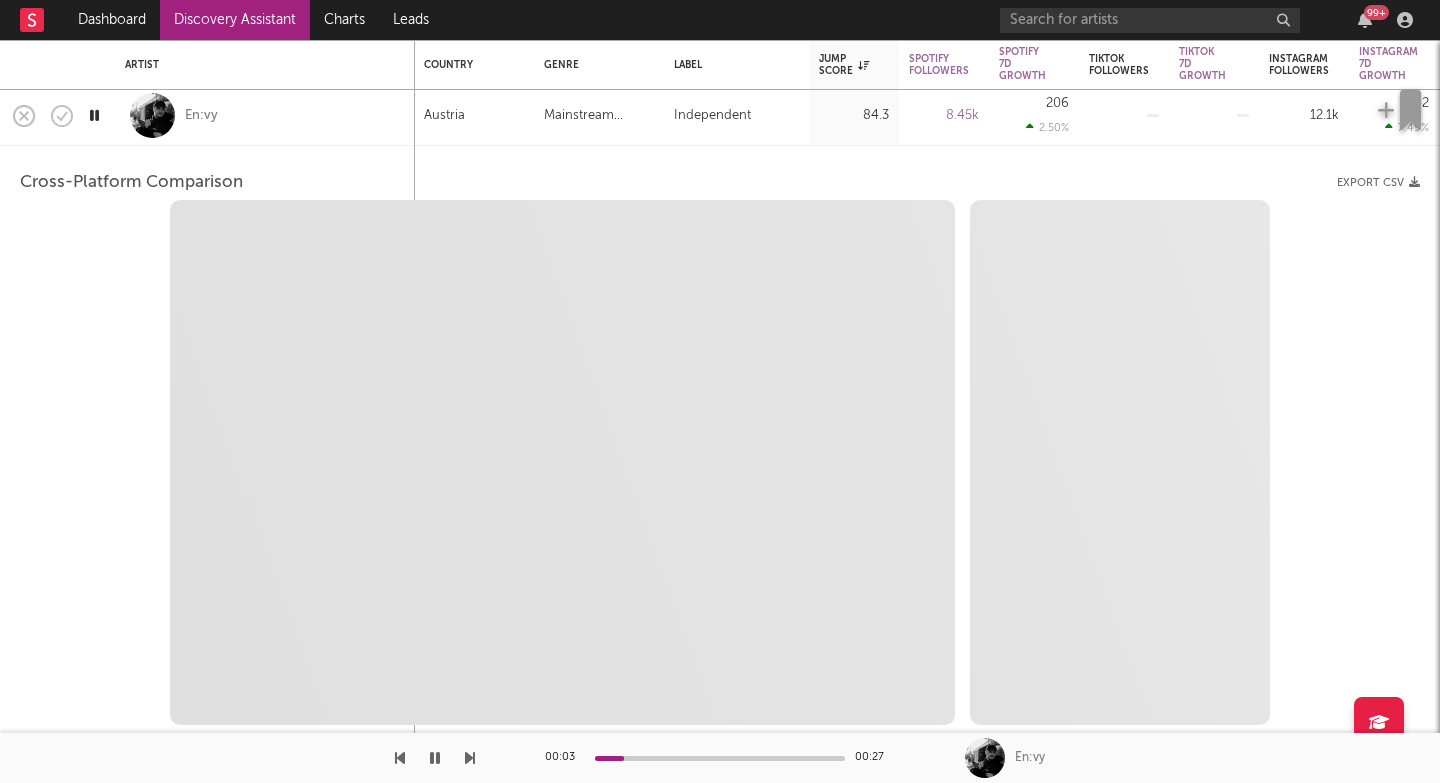 select on "1m" 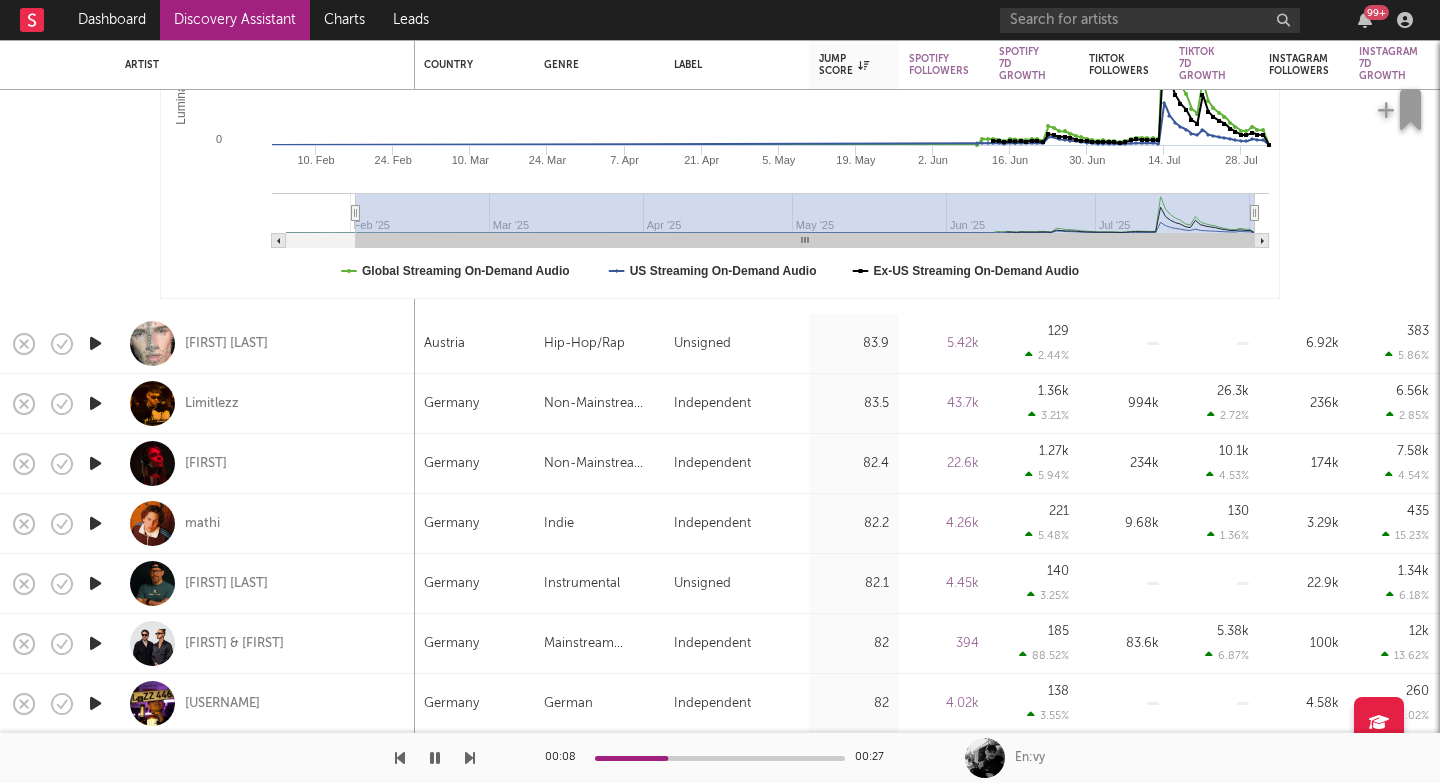 click at bounding box center (470, 758) 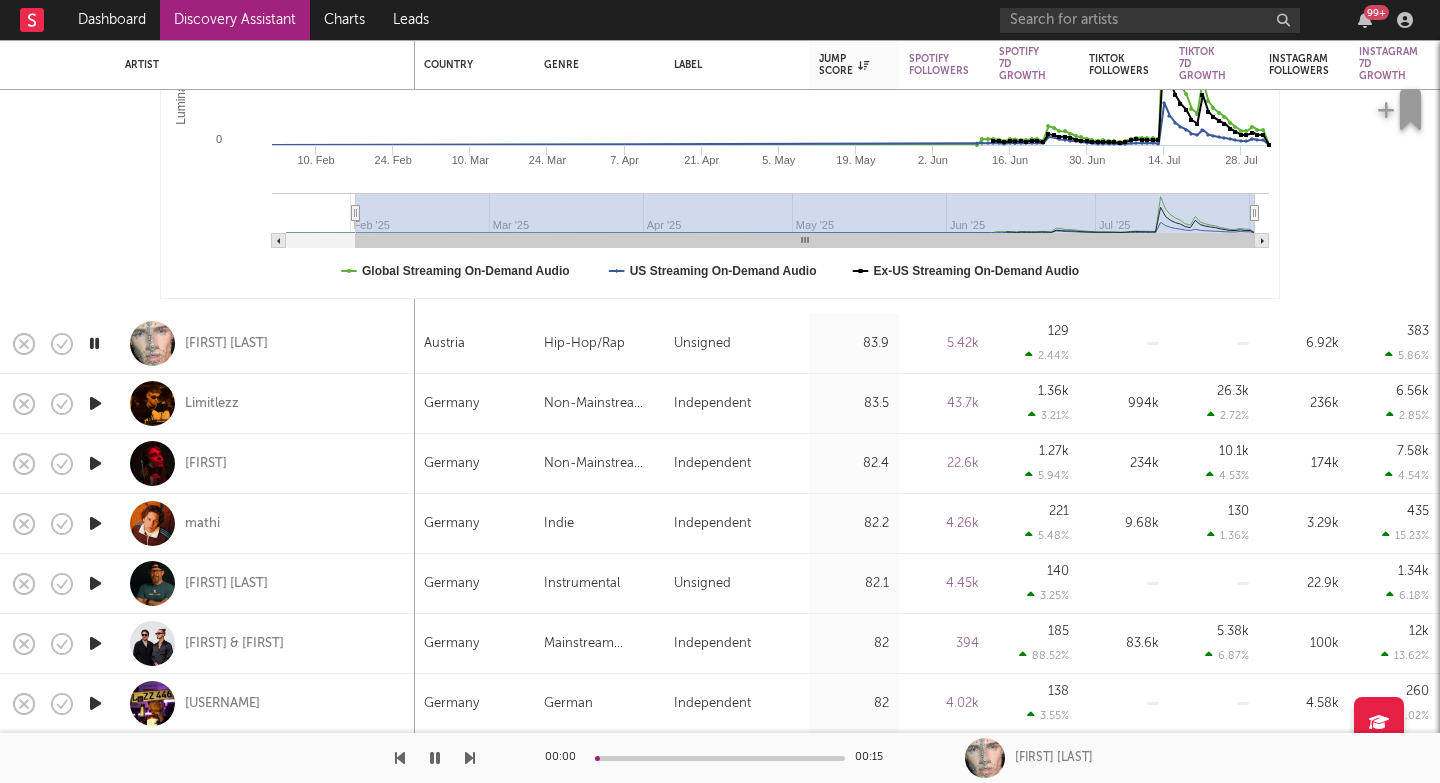 click at bounding box center [470, 758] 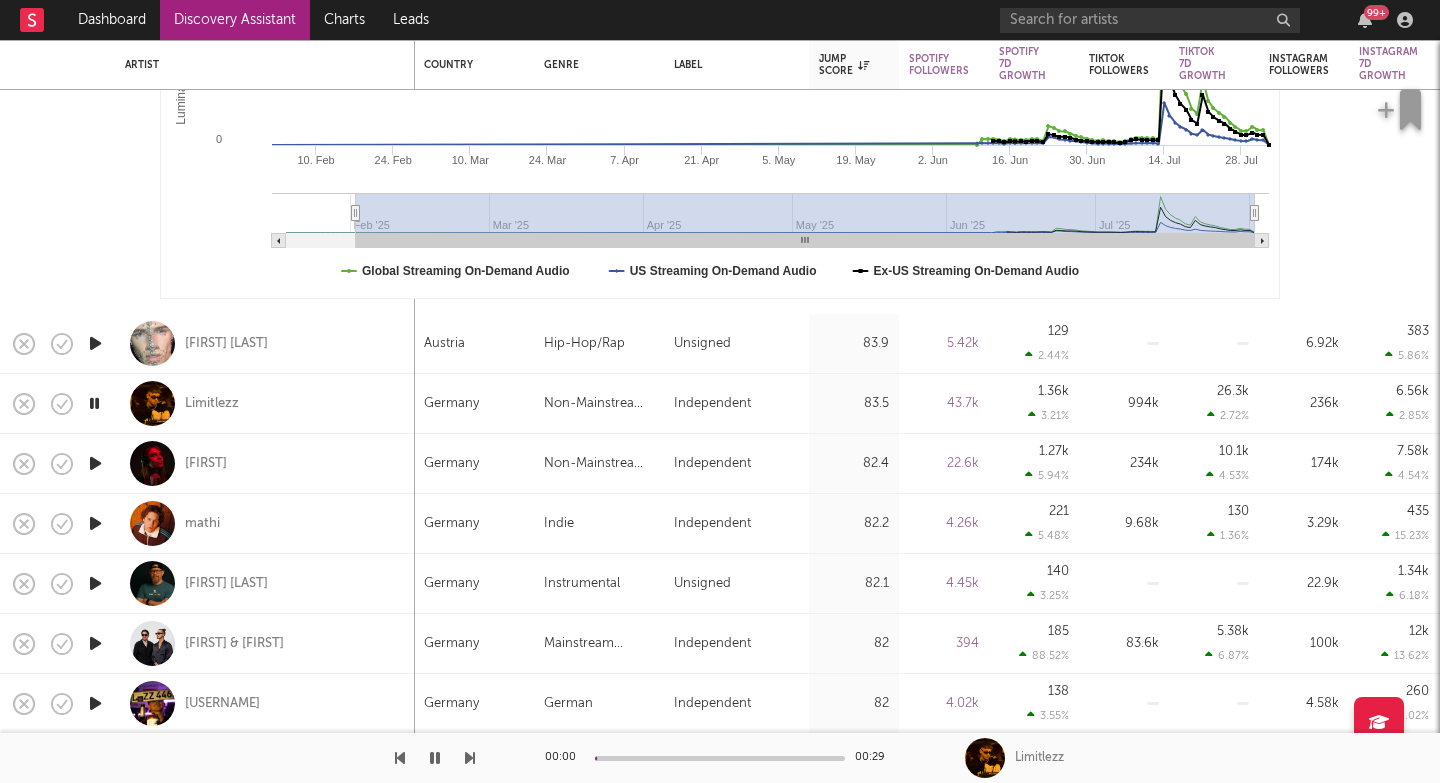 click at bounding box center [470, 758] 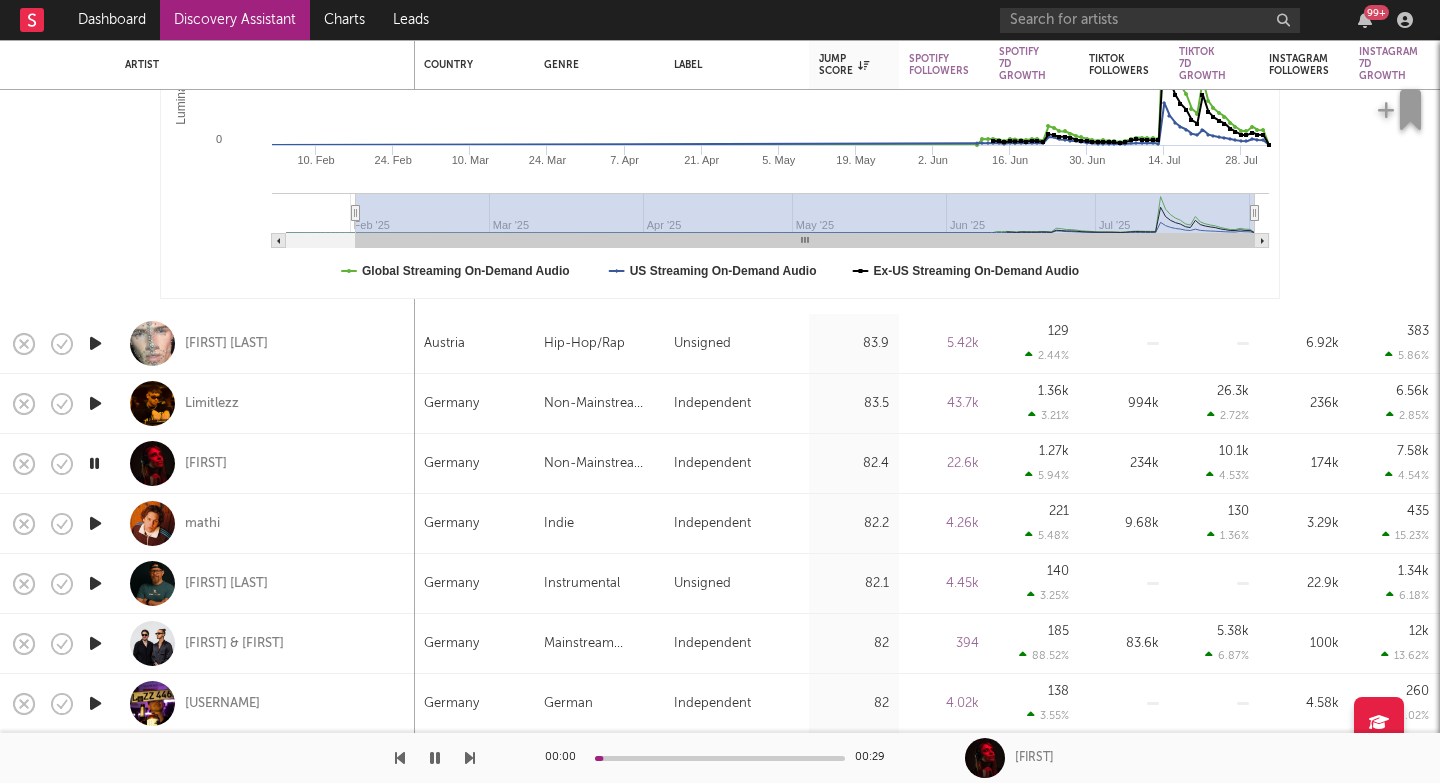 click at bounding box center [470, 758] 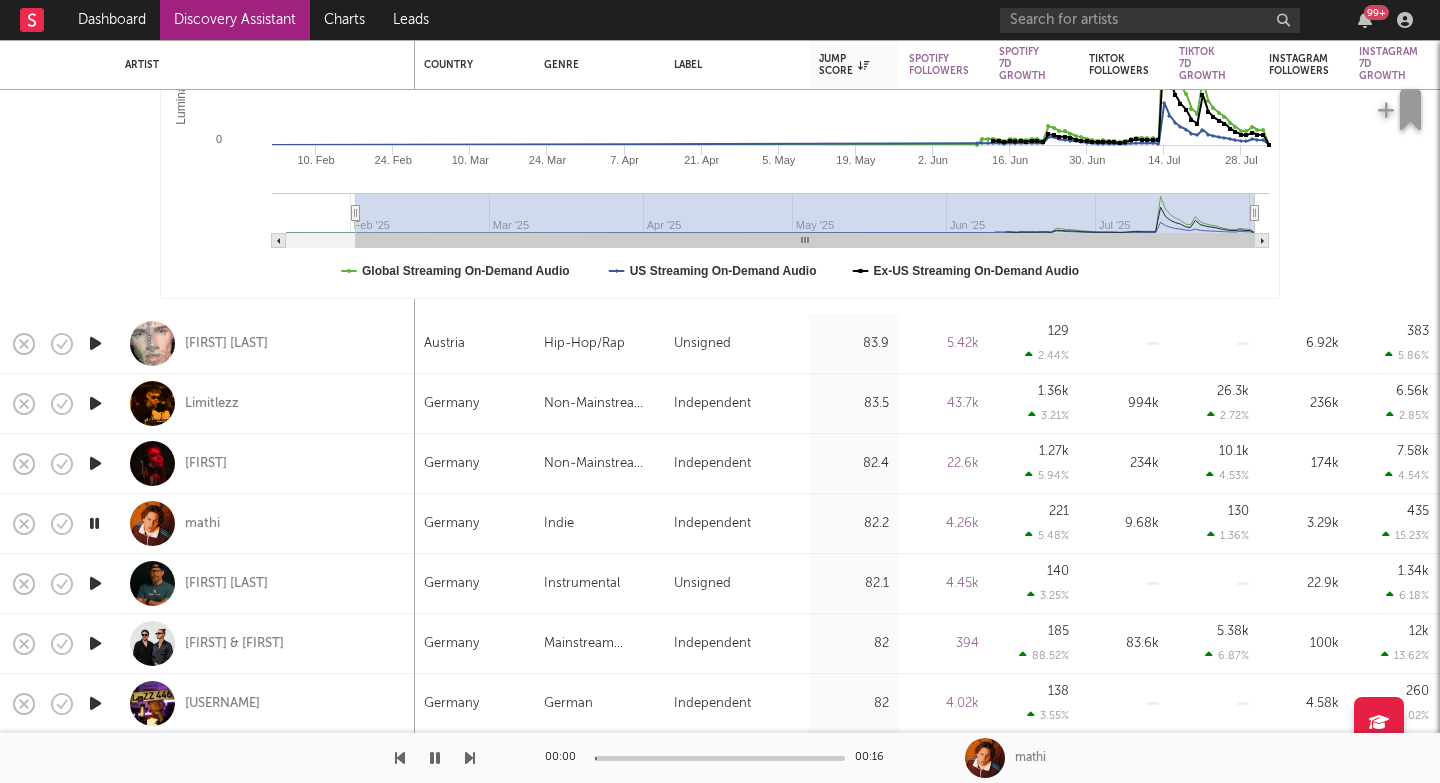 click at bounding box center (470, 758) 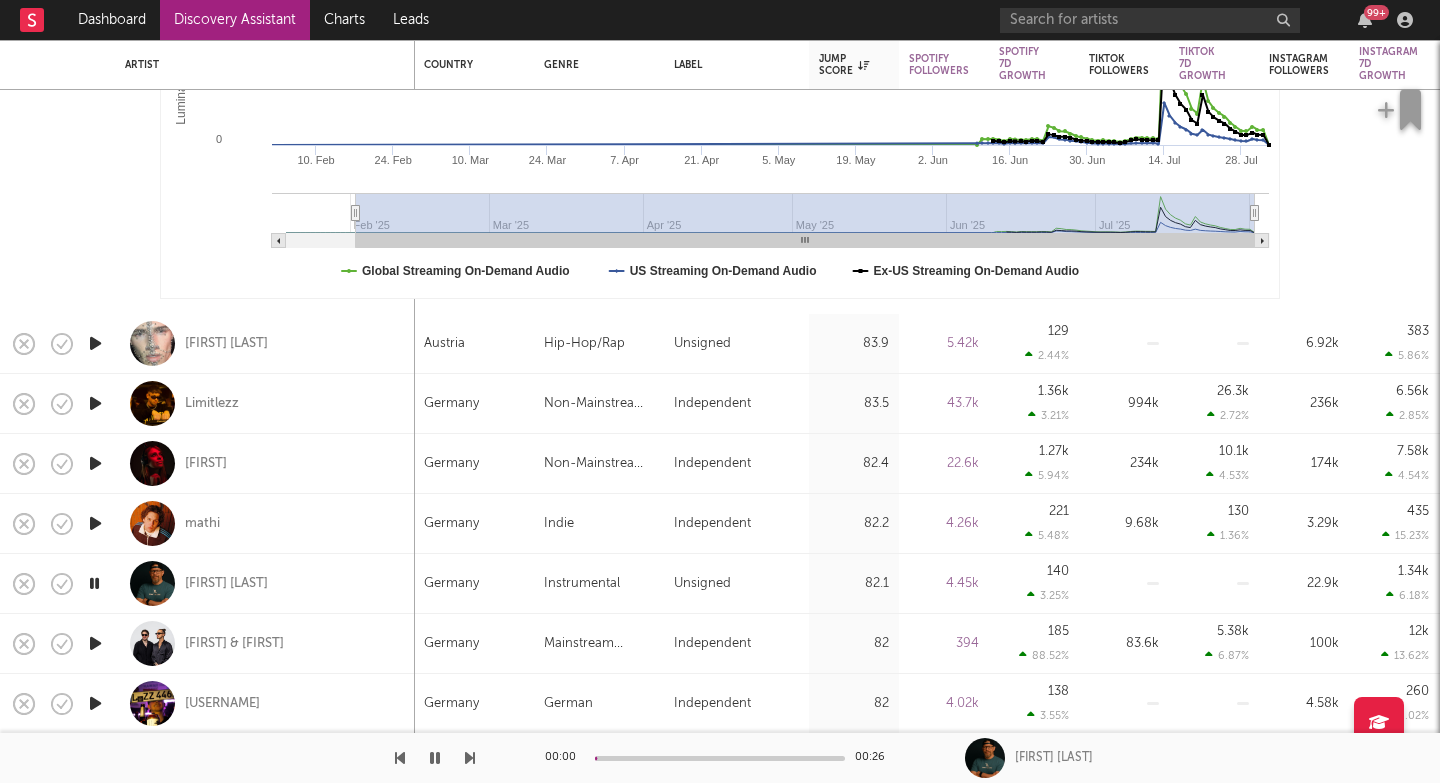 click at bounding box center [470, 758] 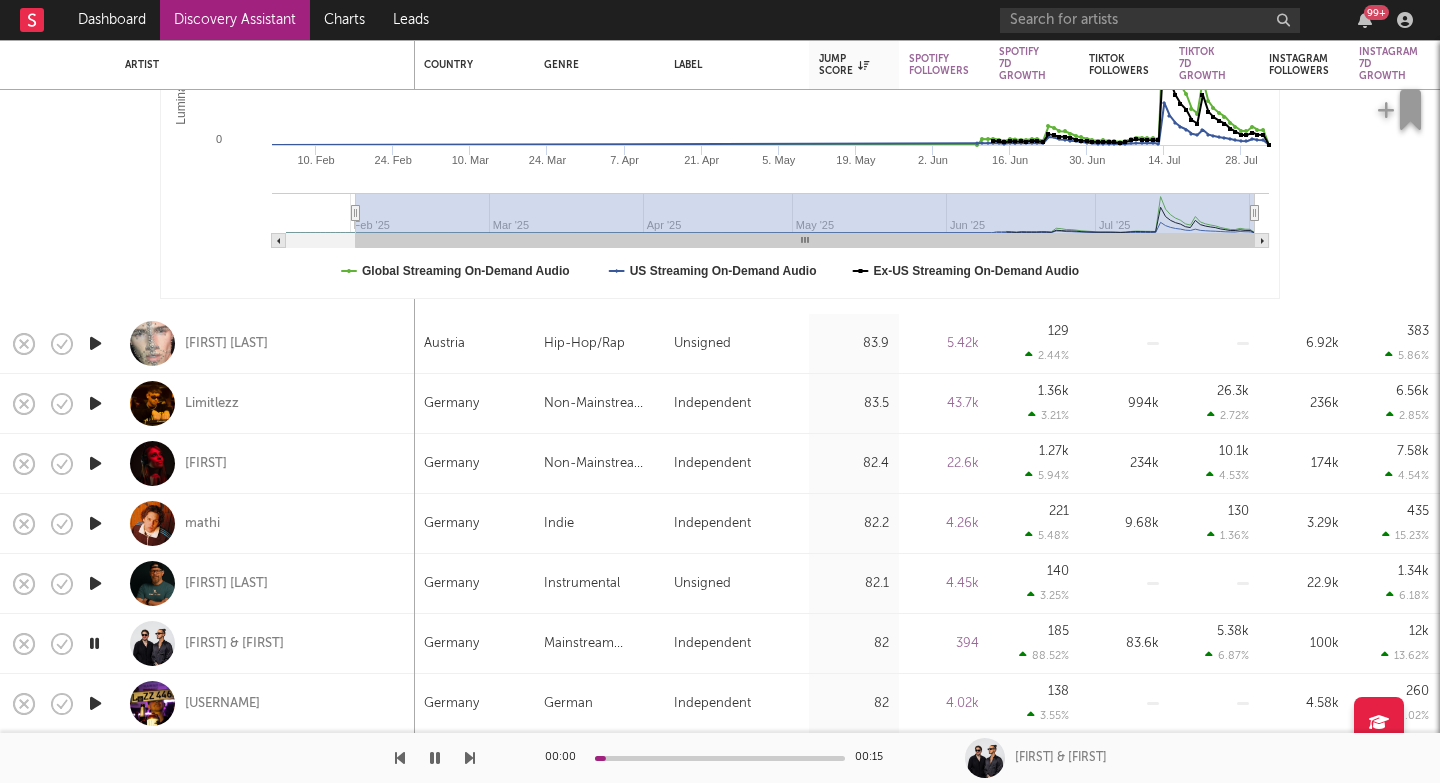 click at bounding box center [470, 758] 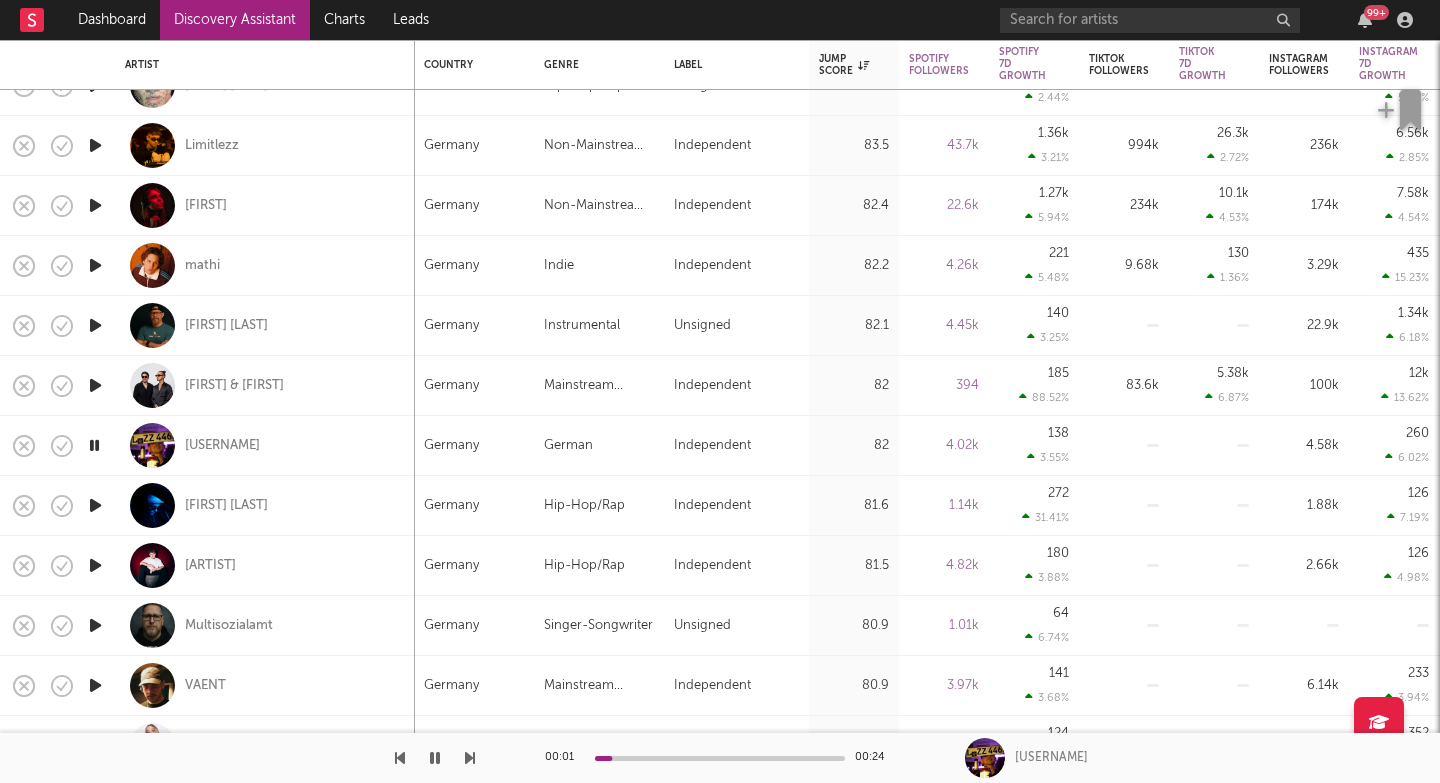 click at bounding box center [470, 758] 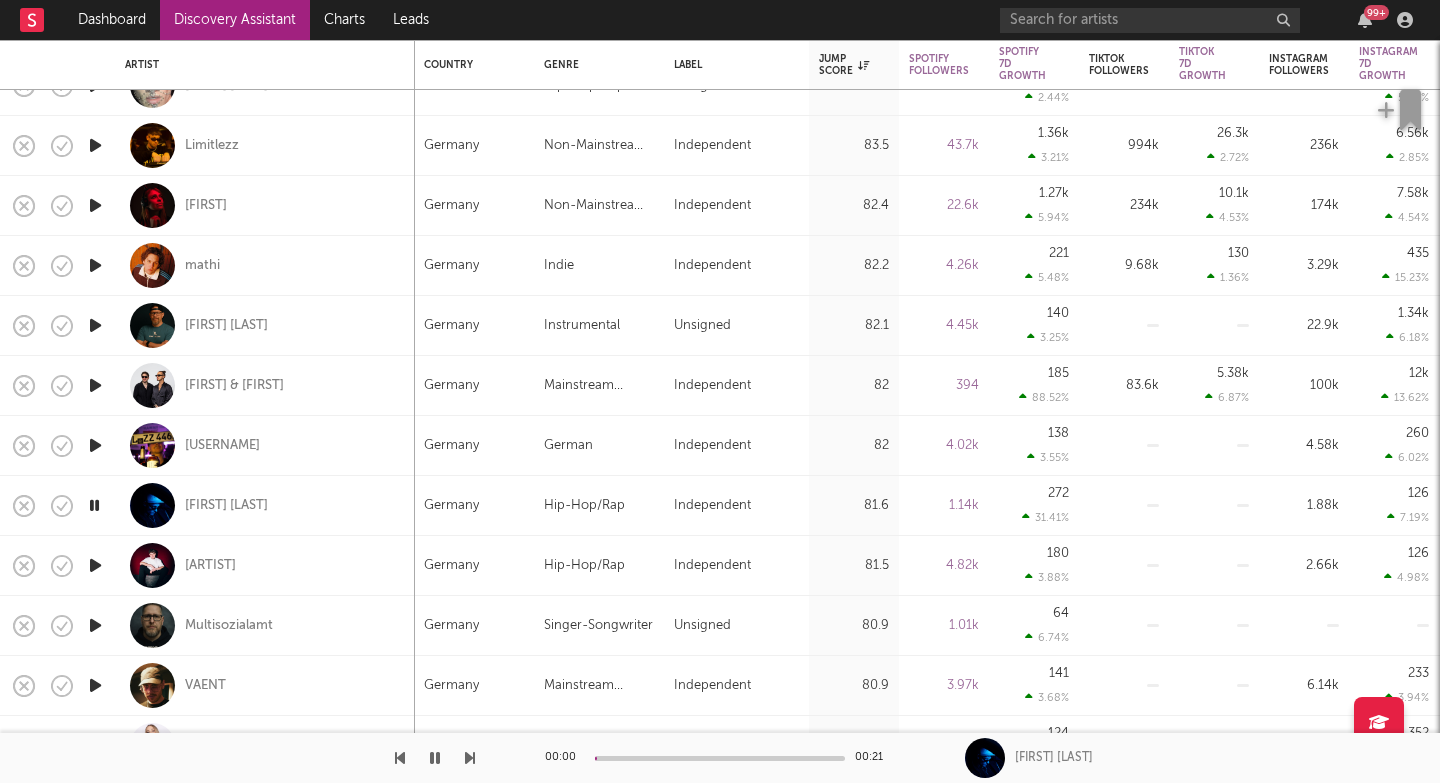 click at bounding box center [470, 758] 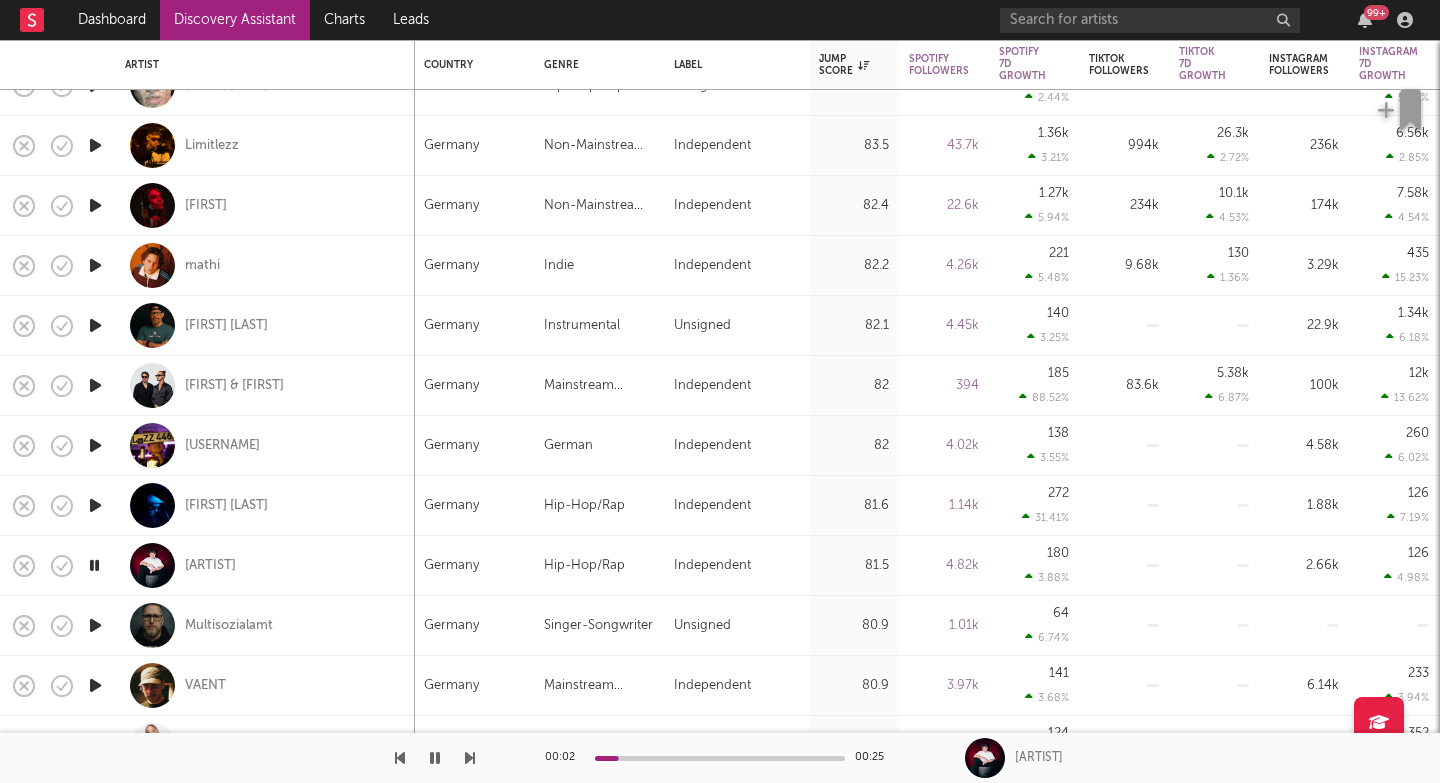 click on "mrgnstrn" at bounding box center (265, 565) 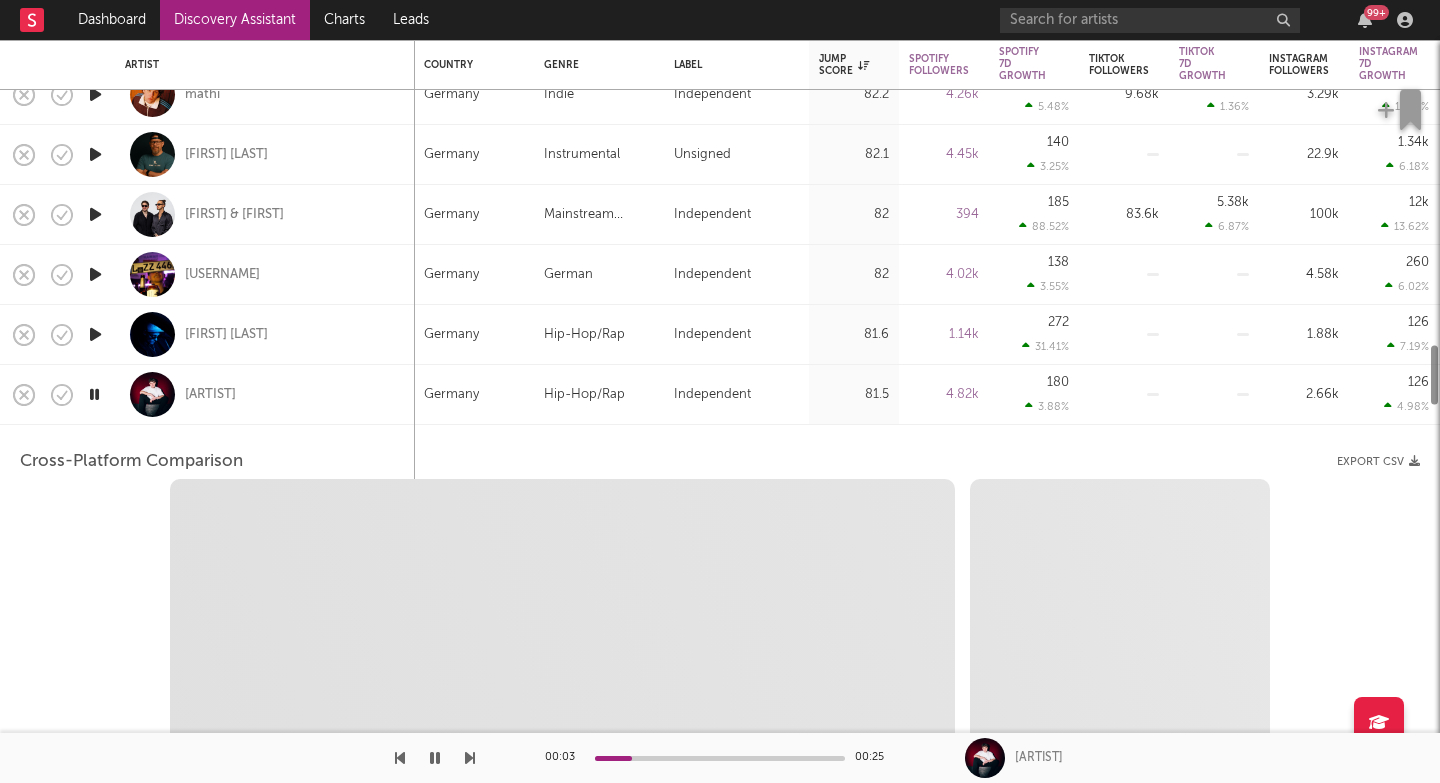 select on "6m" 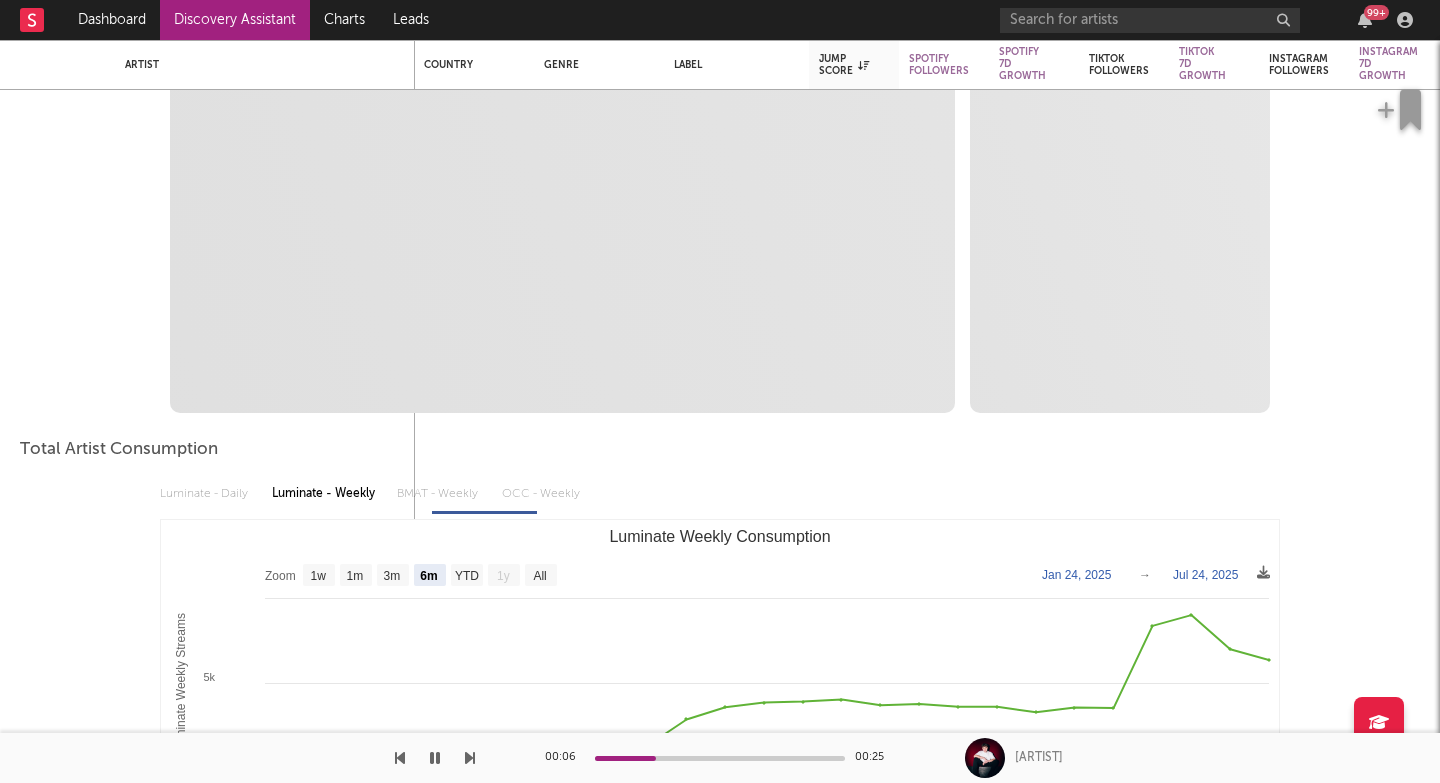 select on "1m" 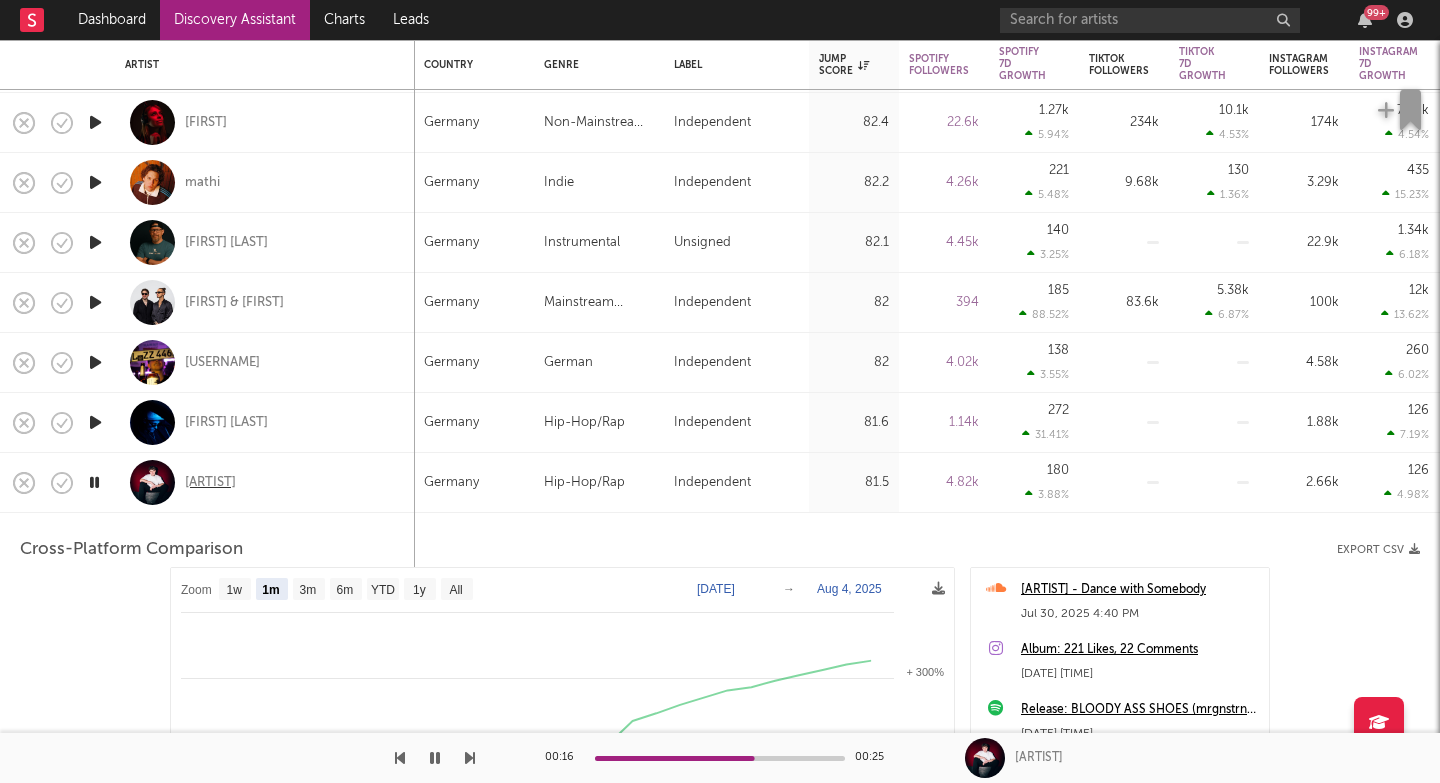 click on "mrgnstrn" at bounding box center (210, 483) 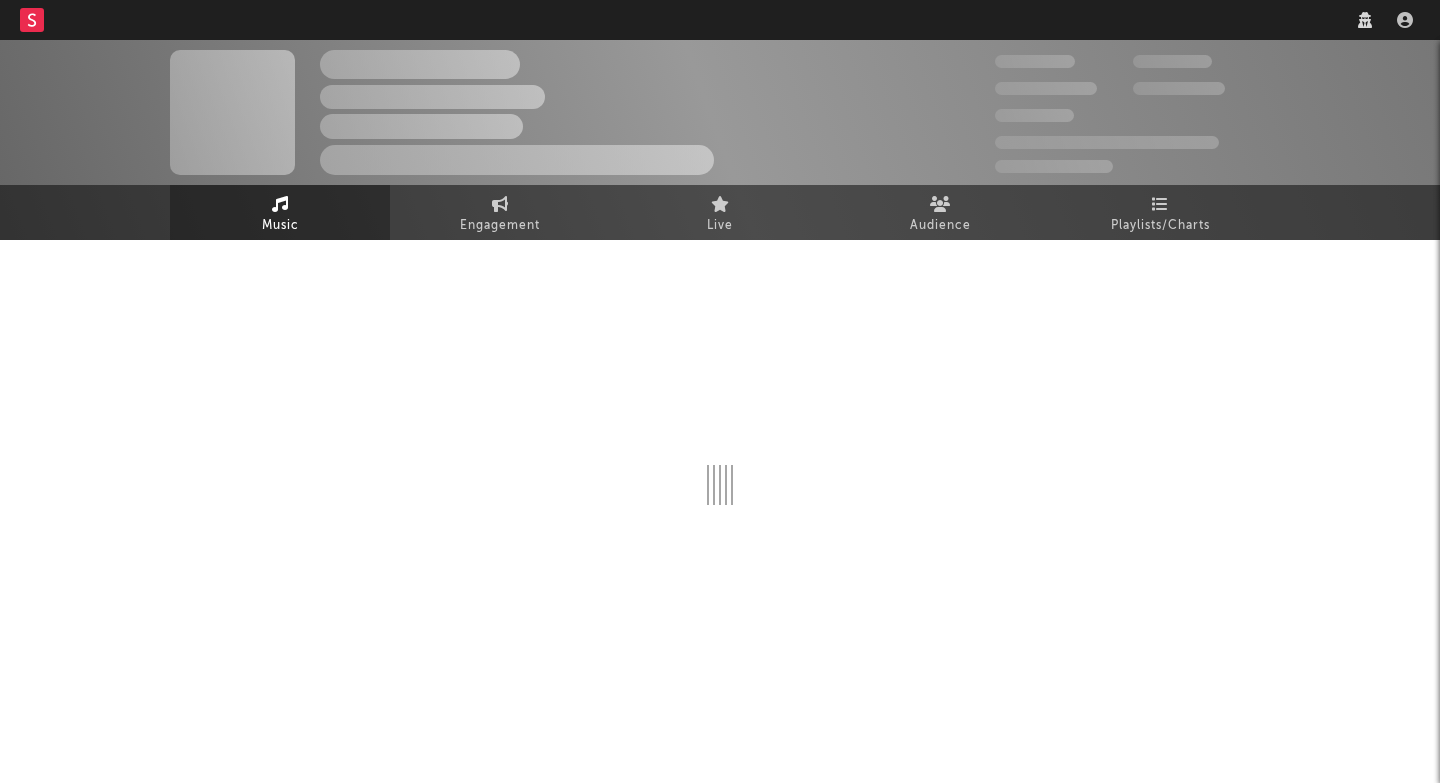 scroll, scrollTop: 0, scrollLeft: 0, axis: both 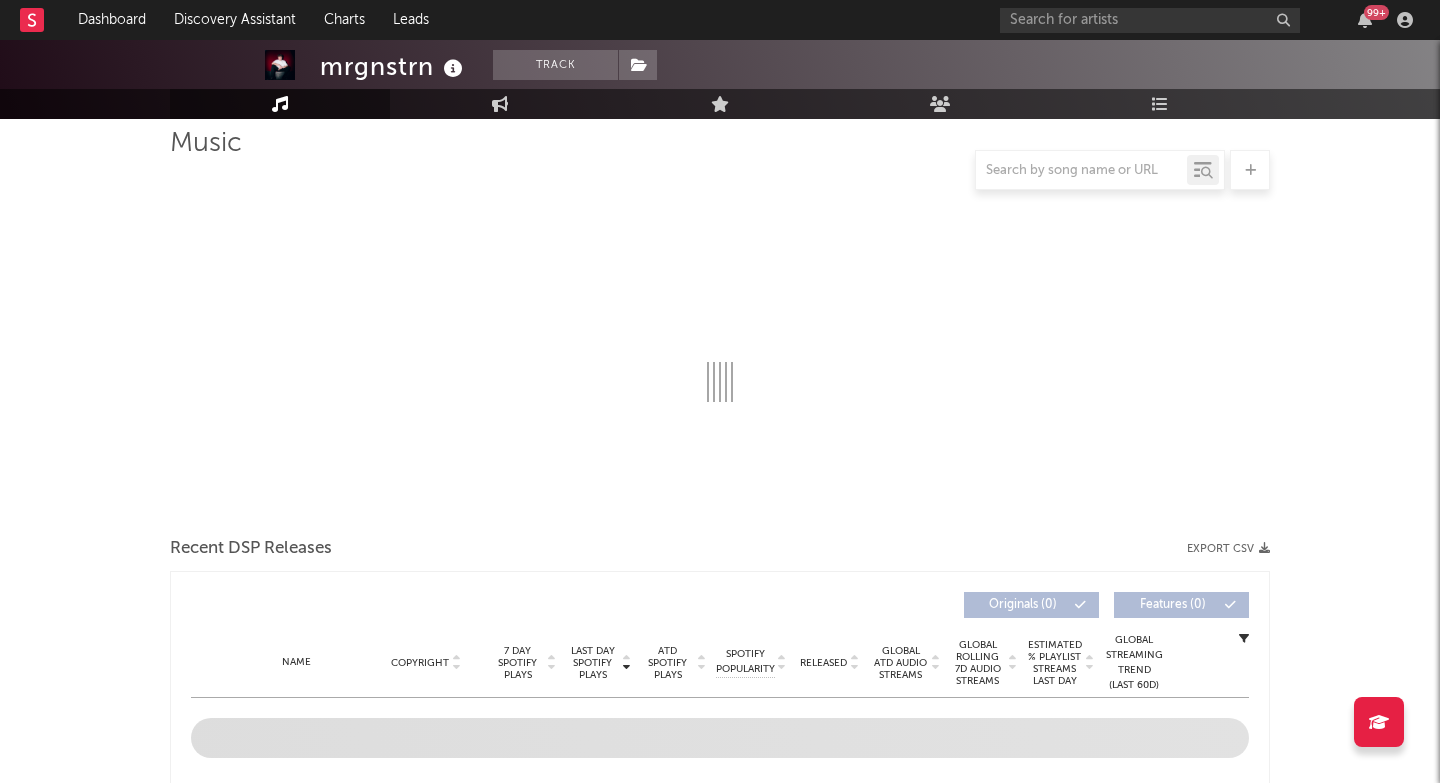select on "6m" 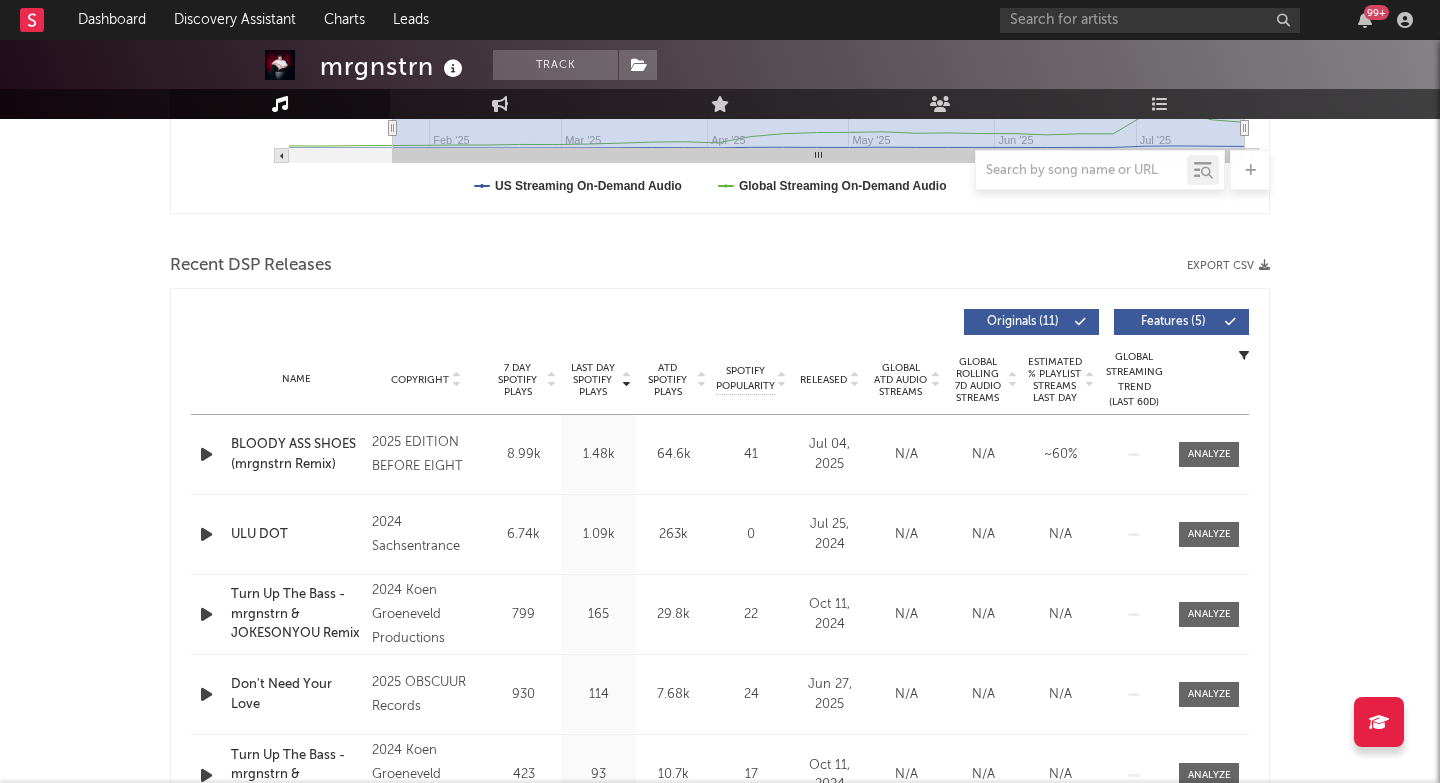 scroll, scrollTop: 605, scrollLeft: 0, axis: vertical 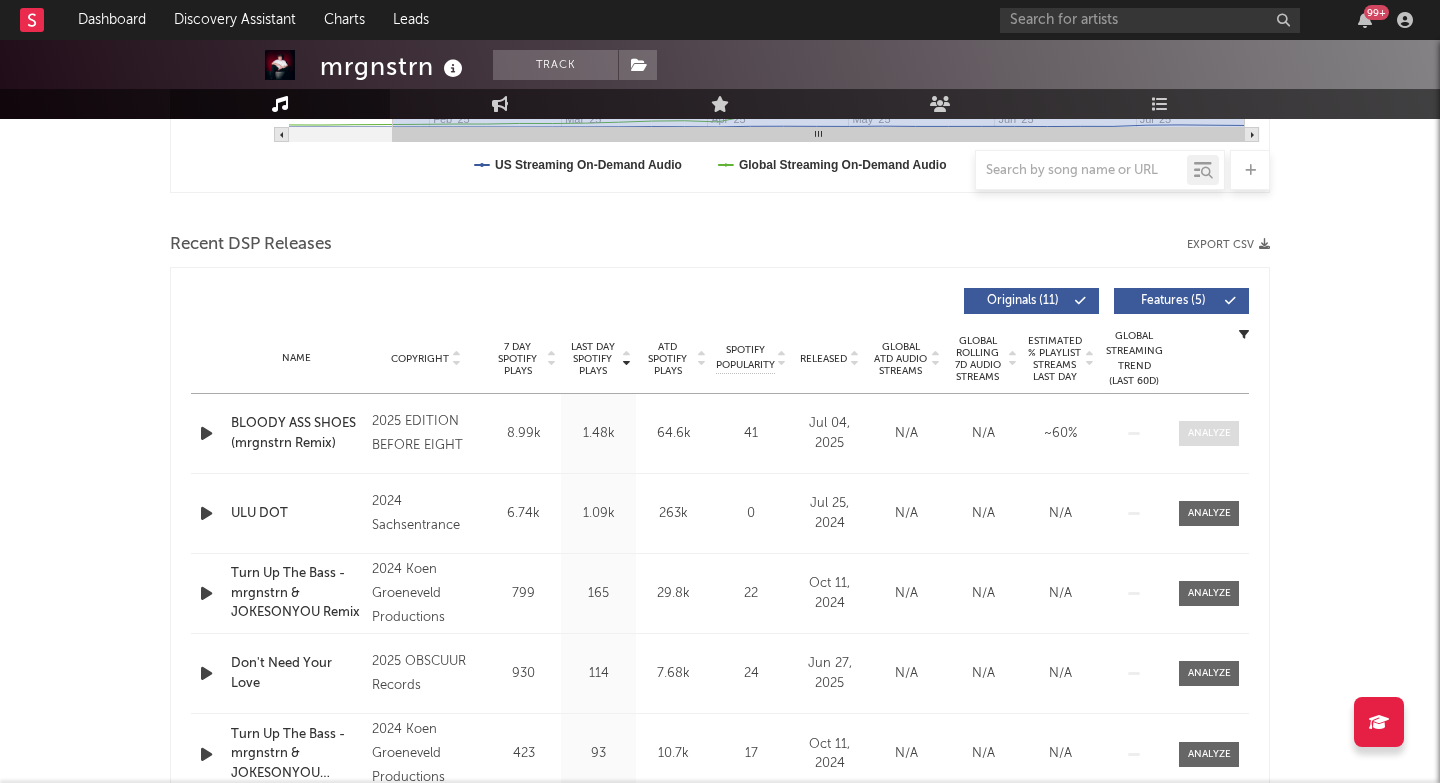 click at bounding box center (1209, 433) 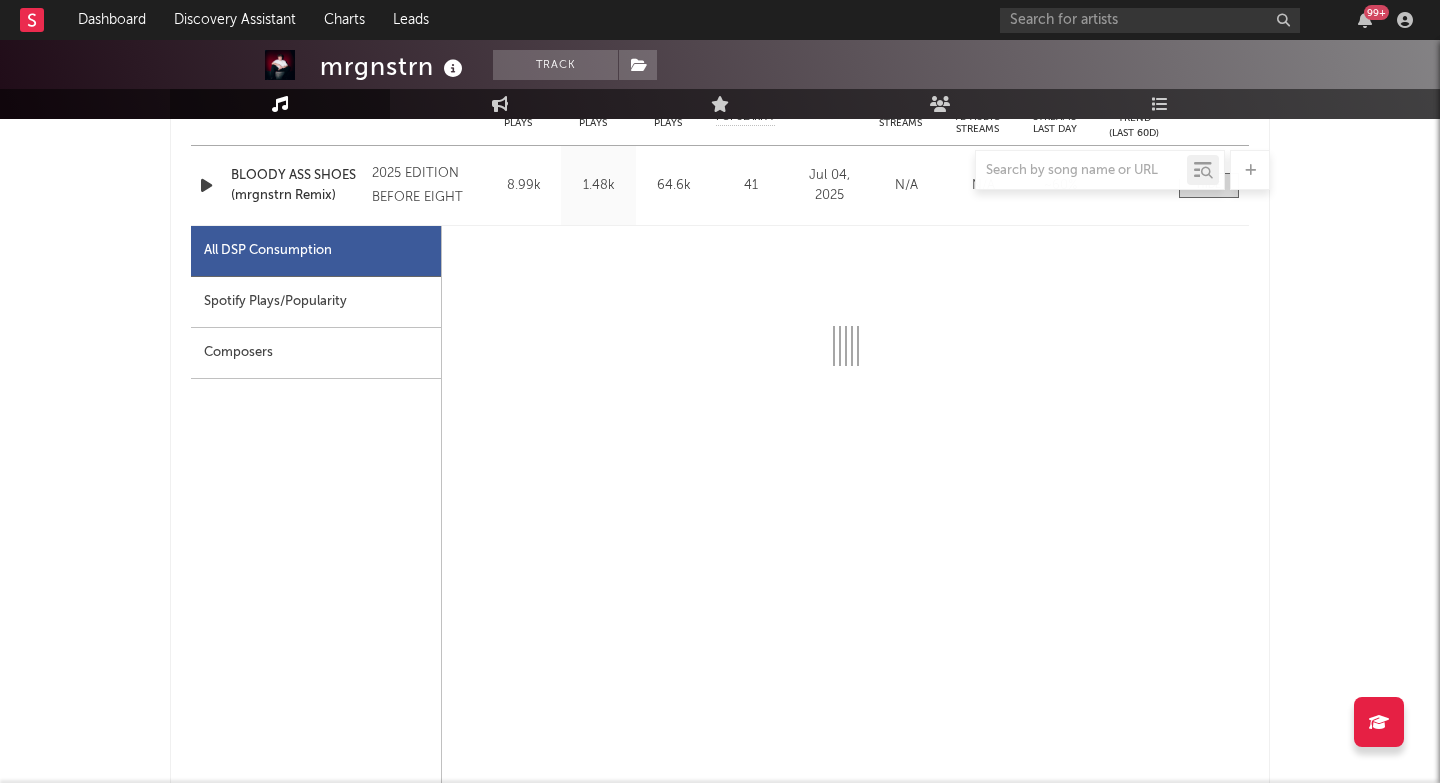 scroll, scrollTop: 853, scrollLeft: 0, axis: vertical 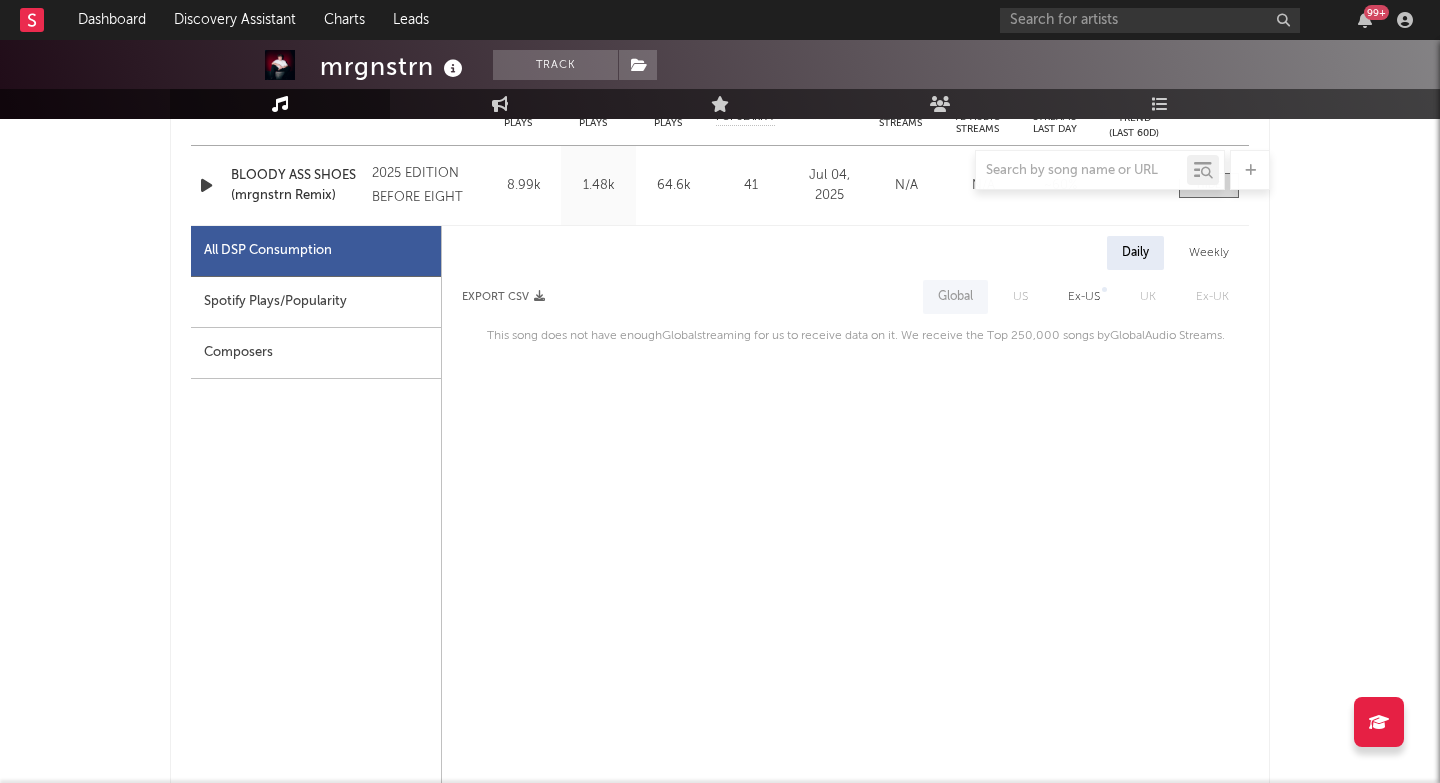 click on "Spotify Plays/Popularity" at bounding box center (316, 302) 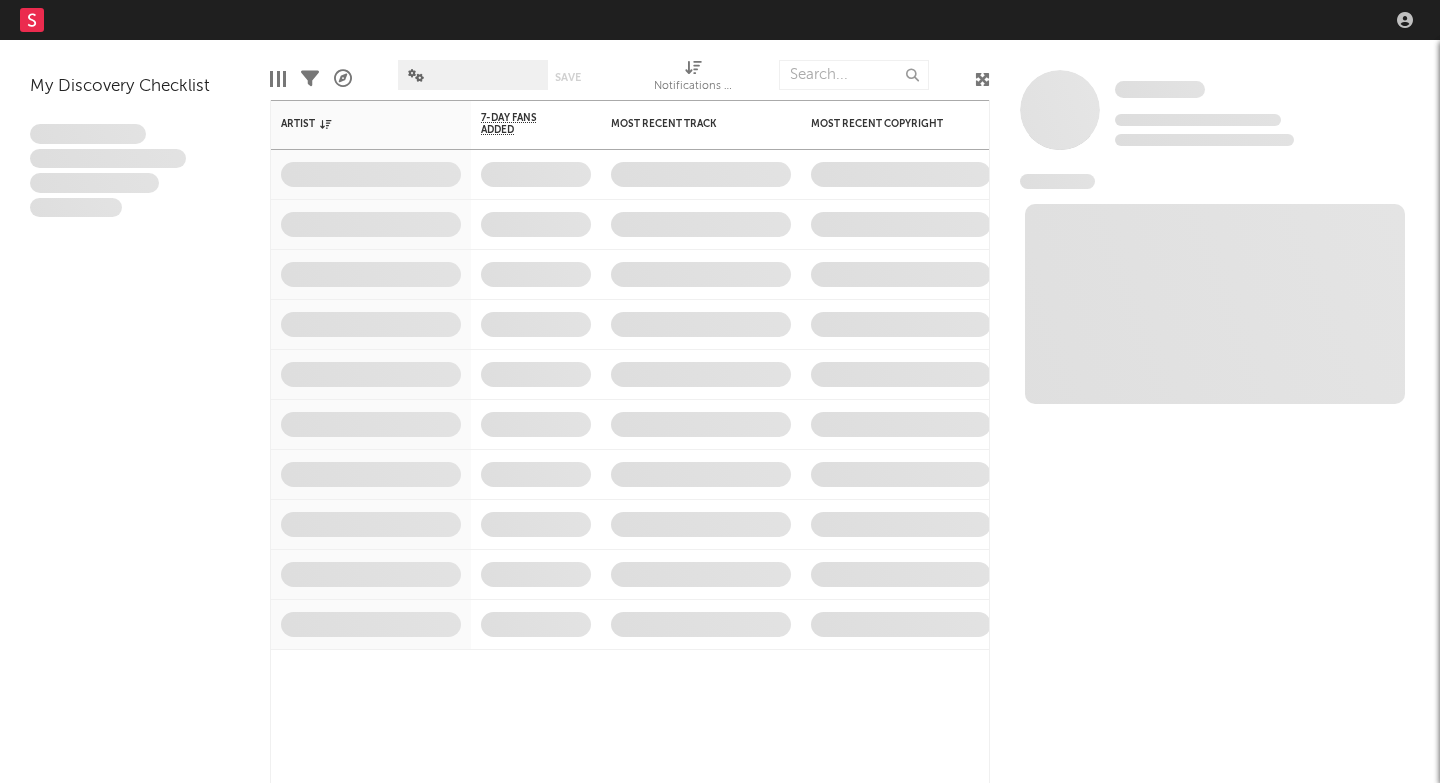 scroll, scrollTop: 0, scrollLeft: 0, axis: both 